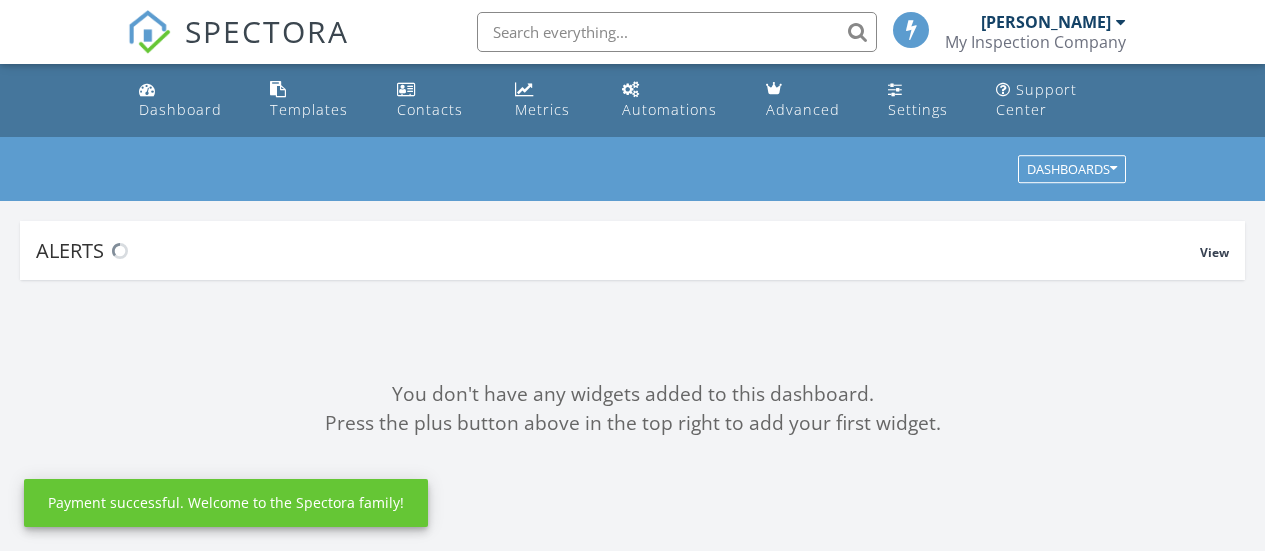scroll, scrollTop: 0, scrollLeft: 0, axis: both 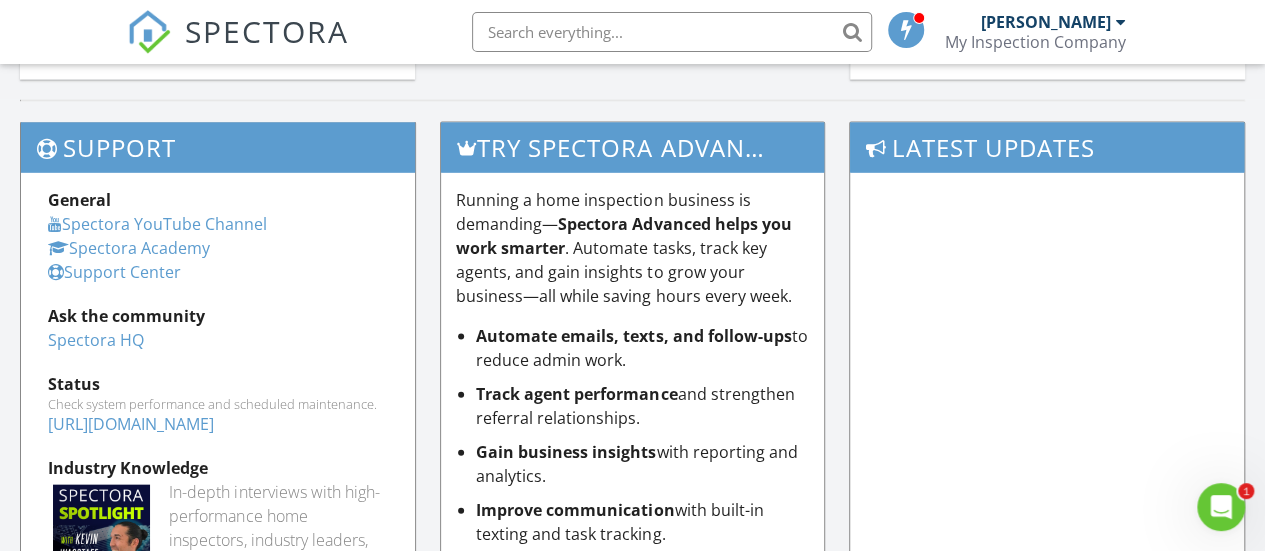 click on "Spectora Academy" at bounding box center [129, 248] 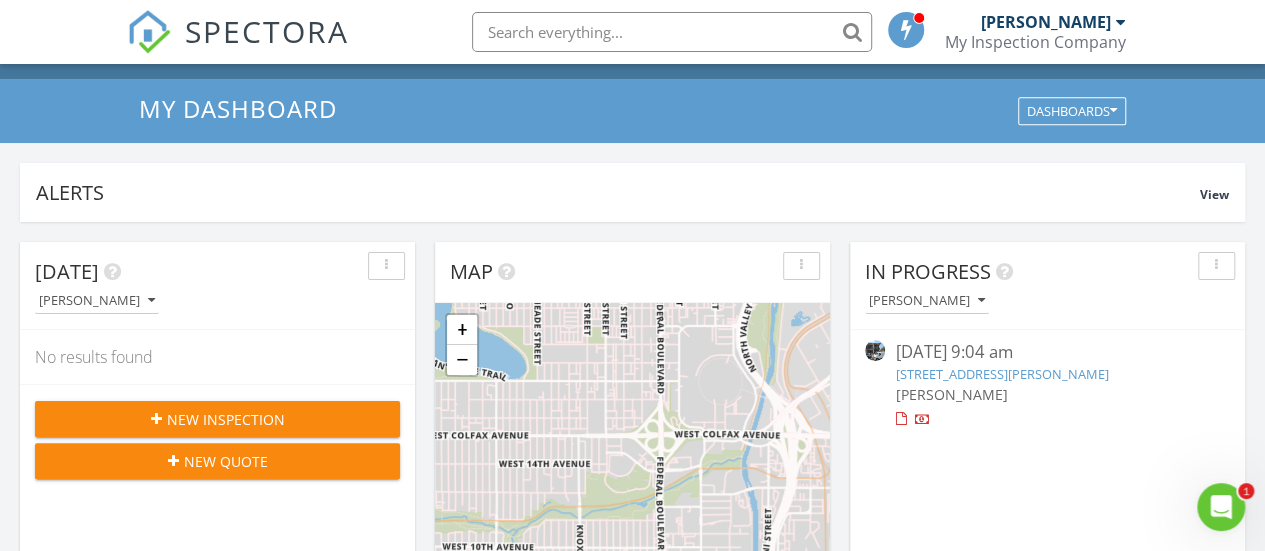 scroll, scrollTop: 0, scrollLeft: 0, axis: both 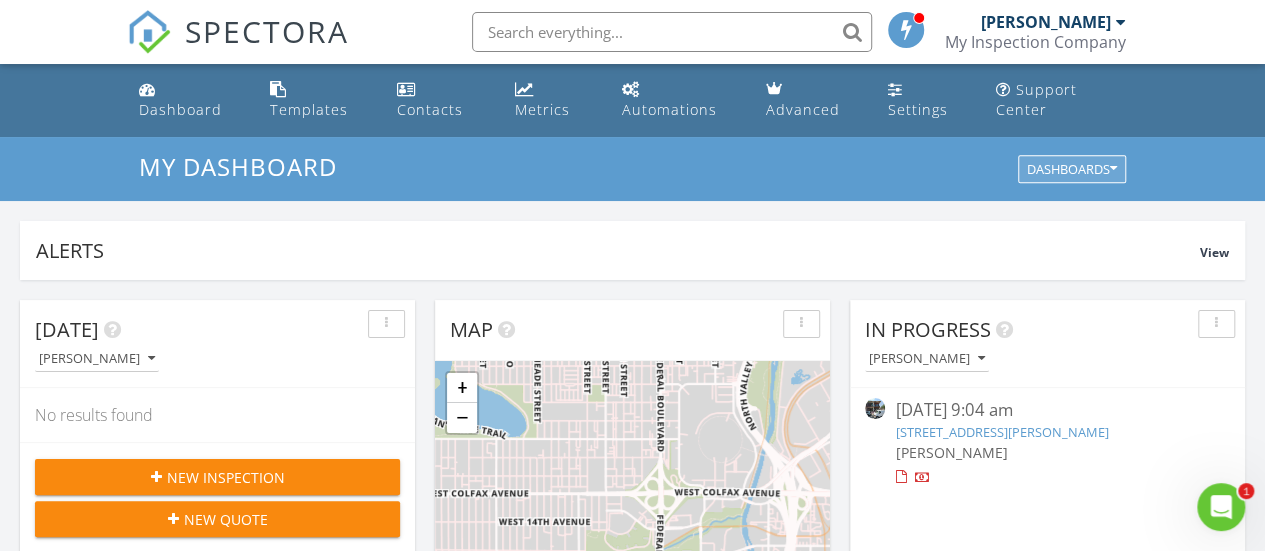 click on "Dashboards" at bounding box center (1072, 170) 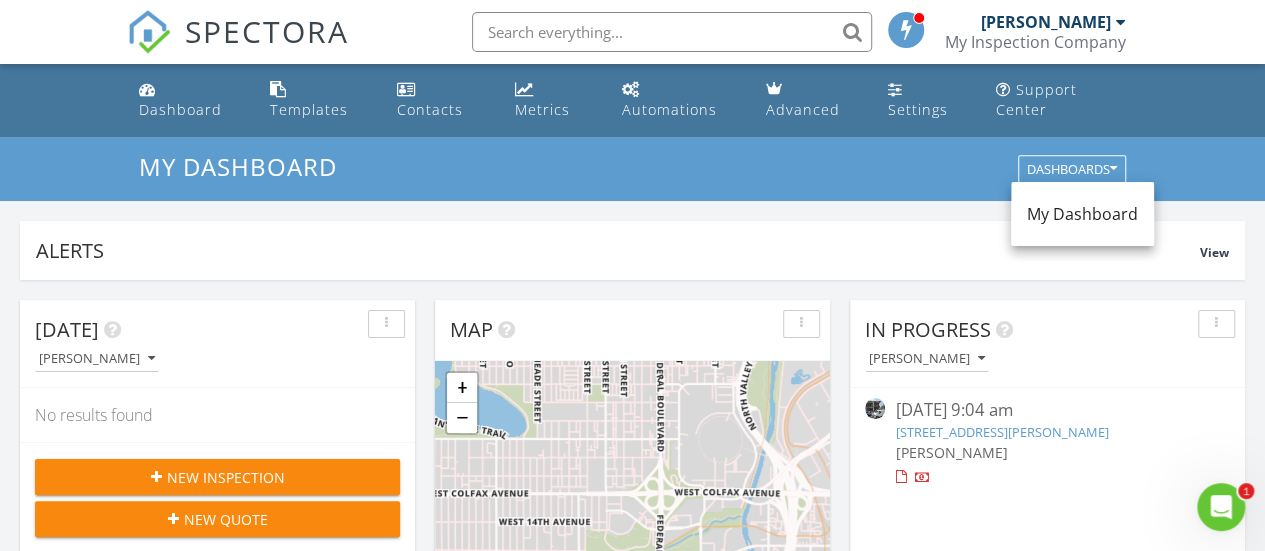 click on "My Dashboard" at bounding box center [632, 166] 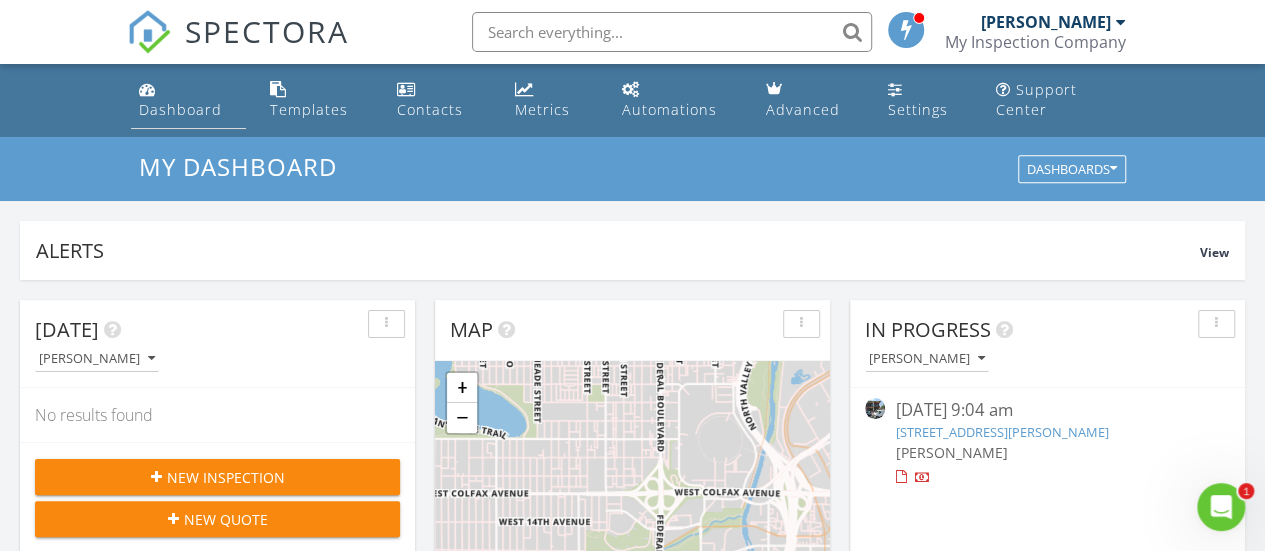 click on "Dashboard" at bounding box center (180, 109) 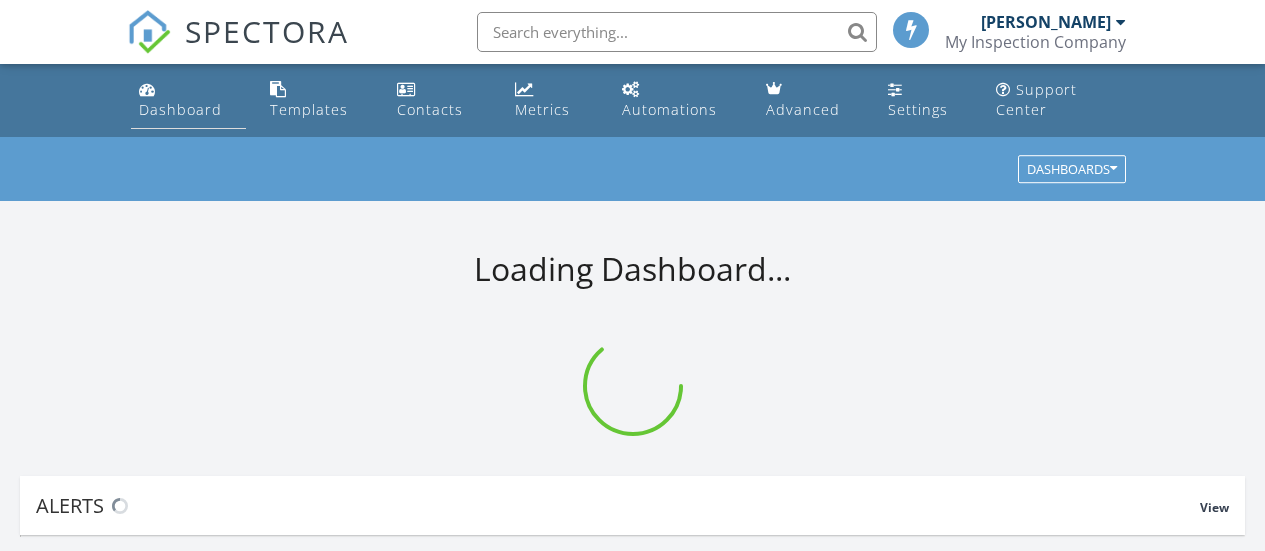 scroll, scrollTop: 0, scrollLeft: 0, axis: both 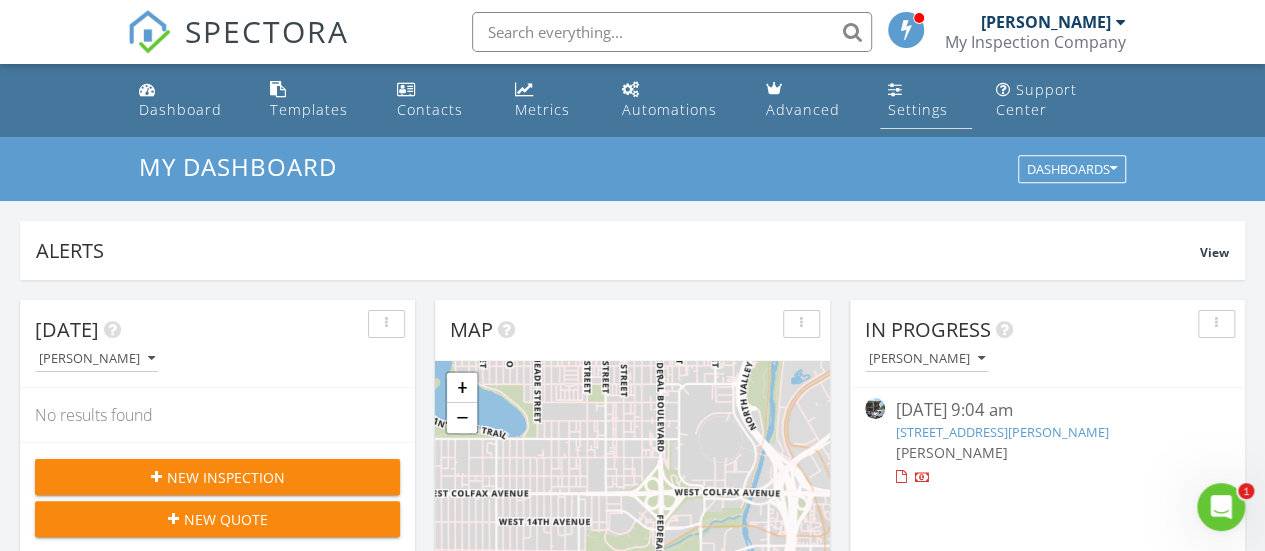 click on "Settings" at bounding box center [918, 109] 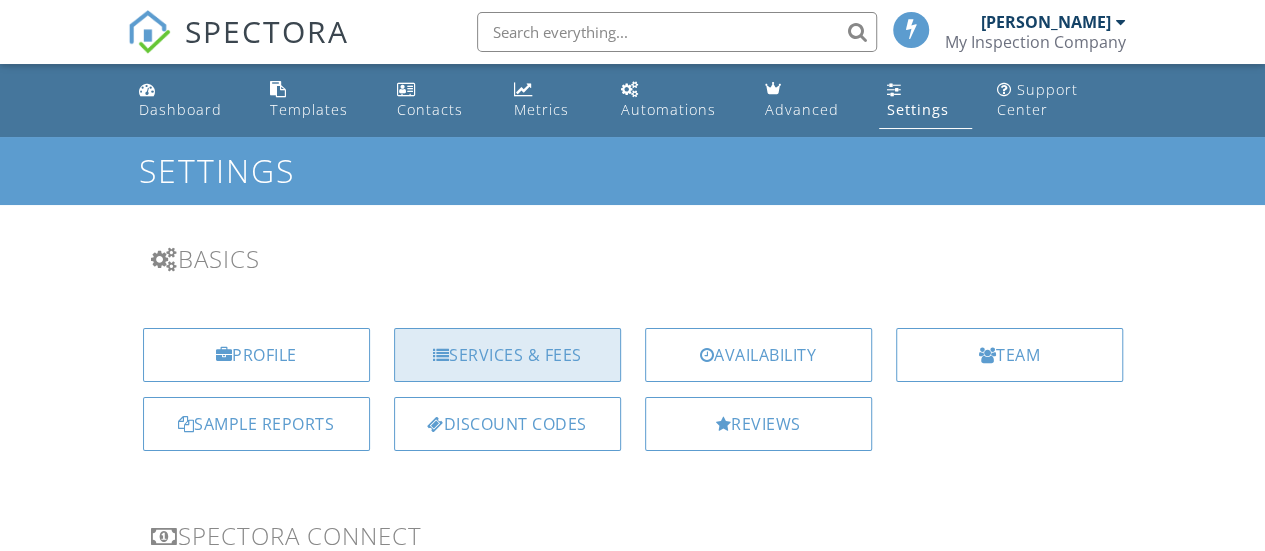 scroll, scrollTop: 100, scrollLeft: 0, axis: vertical 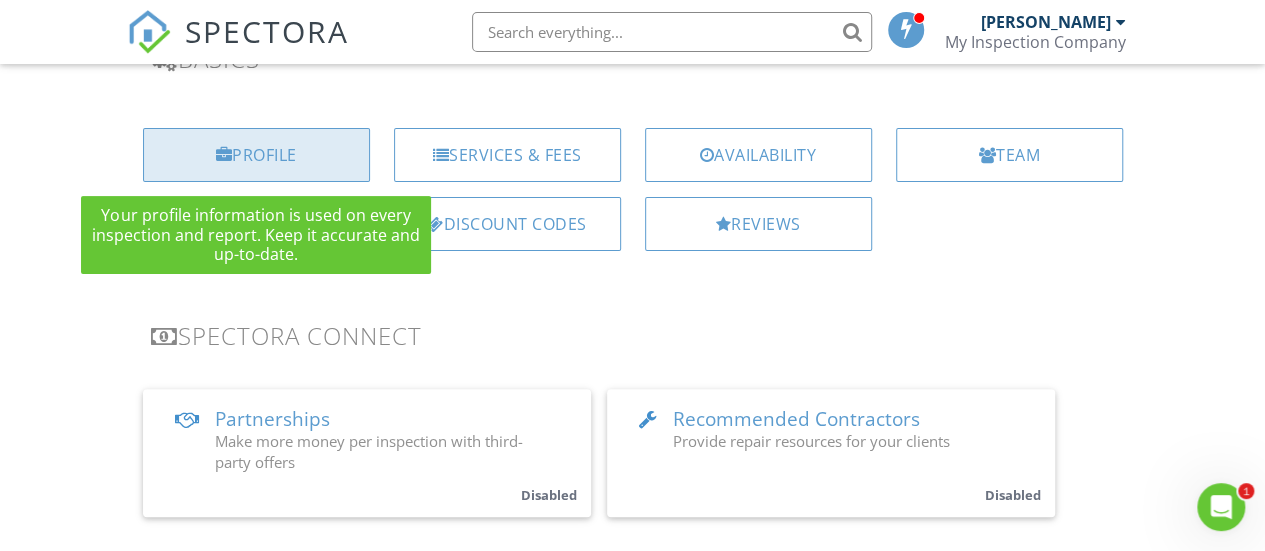 click on "Profile" at bounding box center [256, 155] 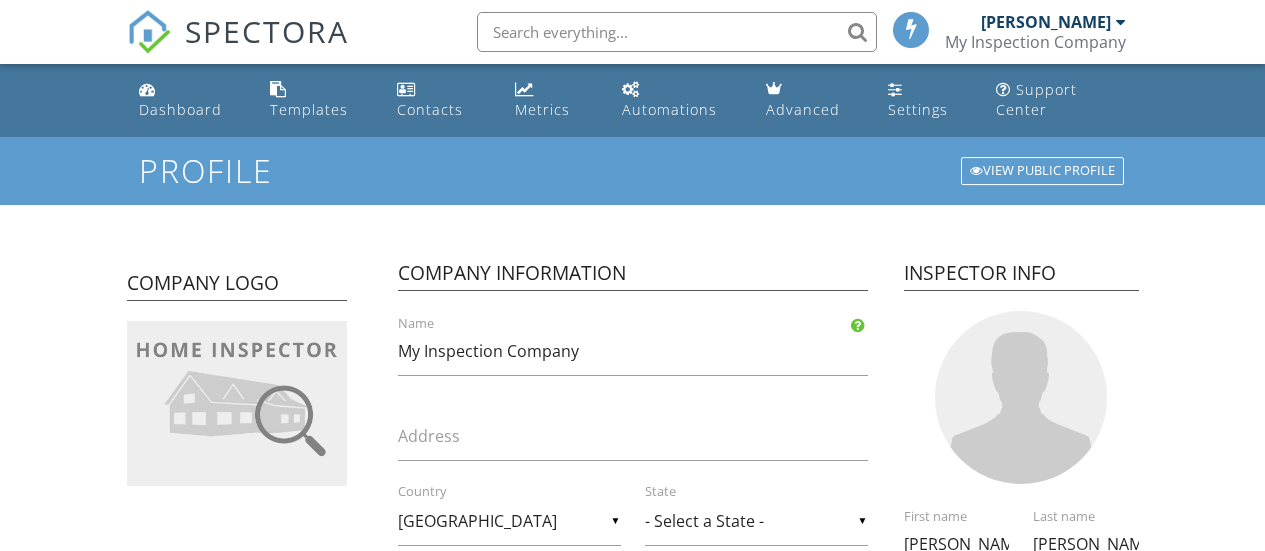 scroll, scrollTop: 0, scrollLeft: 0, axis: both 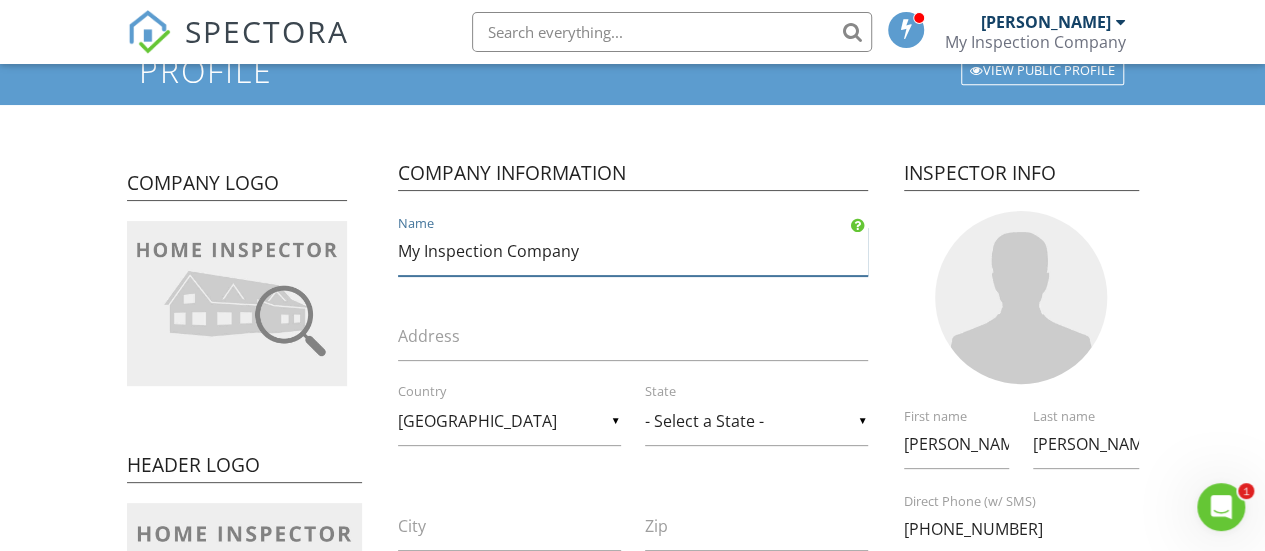 click on "My Inspection Company" at bounding box center [633, 251] 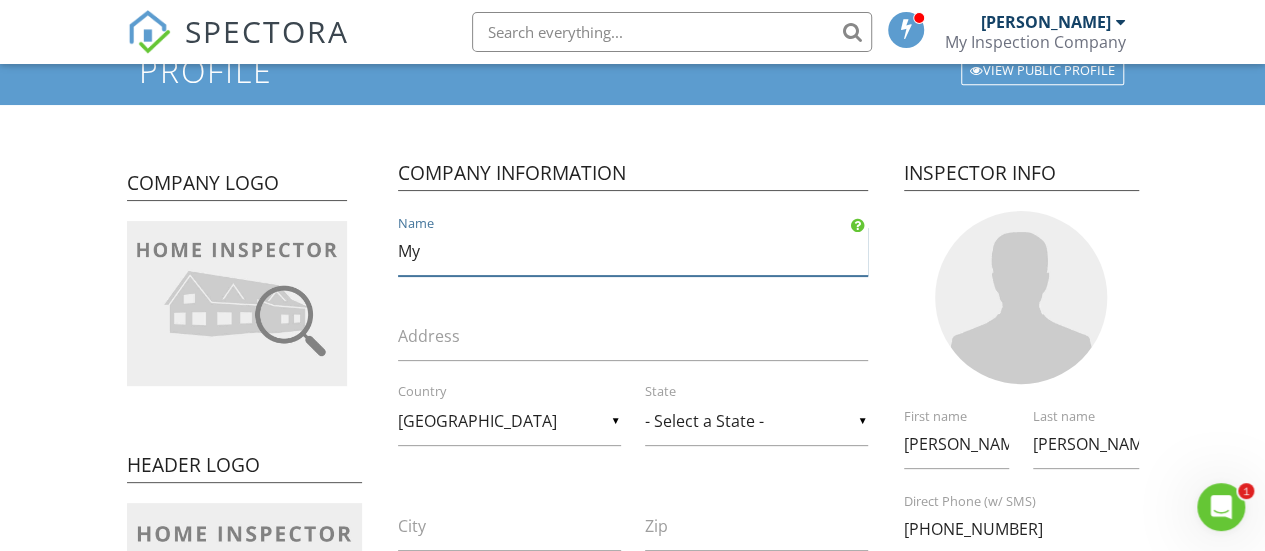 type on "M" 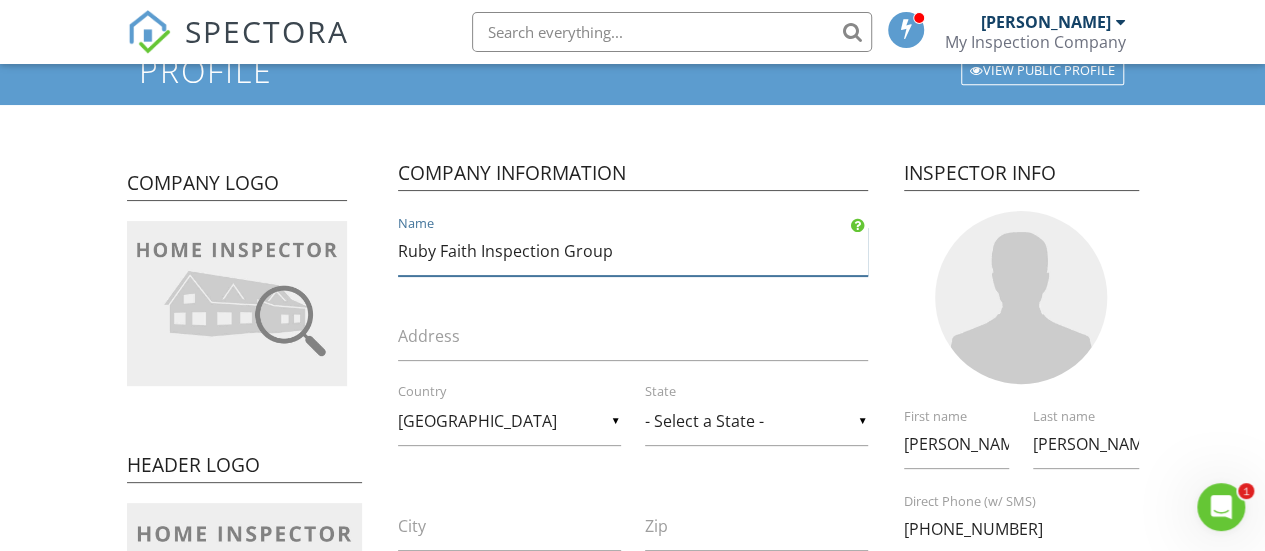 type on "Ruby Faith Inspection Group" 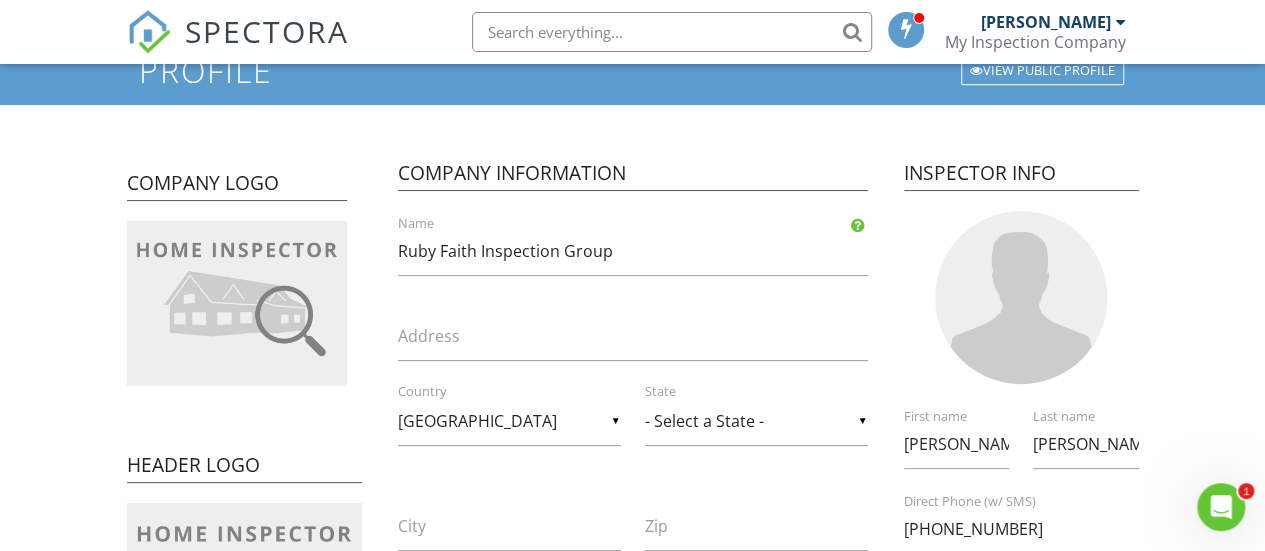 click on "Profile
View Public Profile
Company Logo
Header Logo
Company Information
Ruby Faith Inspection Group
Name
Address
▼ United States - Select a Country - United States Canada Australia United Kingdom New Zealand Afghanistan Albania Algeria American Samoa Andorra Angola Anguilla Antarctica Antigua and Barbuda Argentina Armenia Aruba Austria Azerbaijan Bahamas Bahrain Bangladesh Barbados Belarus Belgium Belize Benin Bermuda Bhutan Bolivia Bonaire Bosnia and Herzegovina Botswana Bouvet Island Brazil British Indian Ocean Territory British Virgin Islands Brunei Bulgaria Burkina Faso Burundi Cabo Verde Cambodia Cameroon Cayman Islands Central African Republic Chad Chile China Christmas Island Cocos [Keeling] Islands Colombia Comoros Congo Republic Cook Islands Costa Rica Croatia Cuba Curaçao Cyprus Czechia DR Congo Denmark Djibouti Dominica Dominican Republic East Timor Ecuador Egypt El Salvador Equatorial Guinea Eritrea" at bounding box center (632, 712) 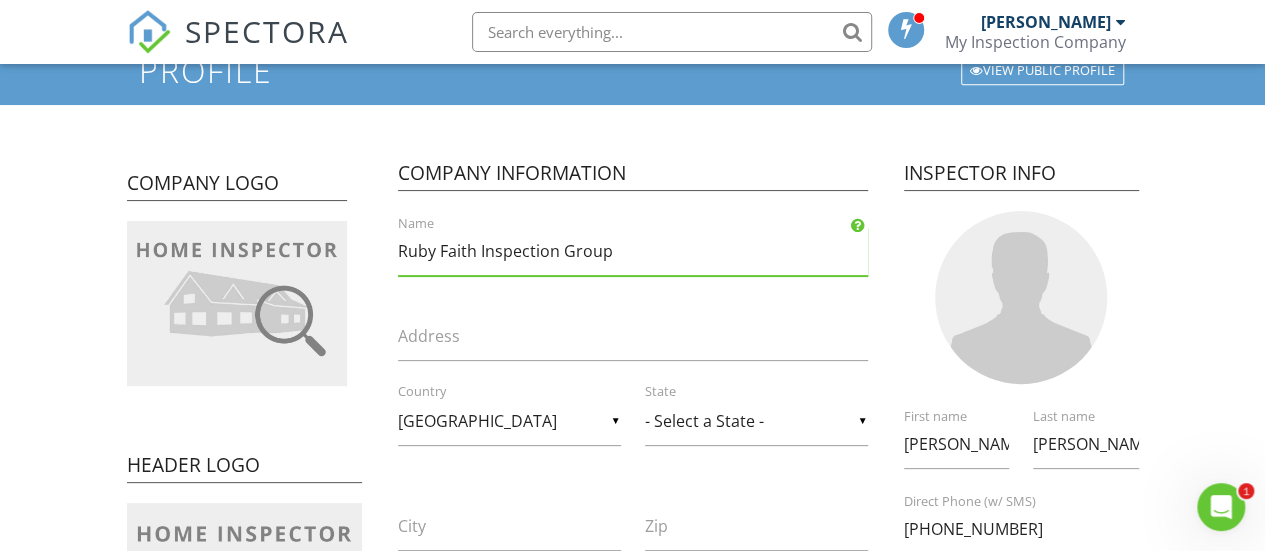 click on "▼ - Select a State - - Select a State - Alabama Alaska Arizona Arkansas California Colorado Connecticut Delaware District of Columbia Florida Georgia Hawaii Idaho Illinois Indiana Iowa Kansas Kentucky Louisiana Maine Maryland Massachusetts Michigan Minnesota Mississippi Missouri Montana Nebraska Nevada New Hampshire New Jersey New Mexico New York North Carolina North Dakota Ohio Oklahoma Oregon Pennsylvania Rhode Island South Carolina South Dakota Tennessee Texas Utah Vermont Virginia Washington West Virginia Wisconsin Wyoming - Select a State -
Alabama
Alaska
Arizona
Arkansas
California
Colorado
Connecticut
Delaware
District of Columbia
Florida
Georgia
Hawaii
Idaho
Illinois
Indiana
Iowa
Kansas
Kentucky
Louisiana
Maine
Maryland
Massachusetts
Michigan
Minnesota
Mississippi
Missouri
Montana
Nebraska
Nevada
New Hampshire
New Jersey
New Mexico
New York
North Carolina
North Dakota
Ohio
Oklahoma
Oregon
Pennsylvania
Rhode Island" at bounding box center [756, 421] 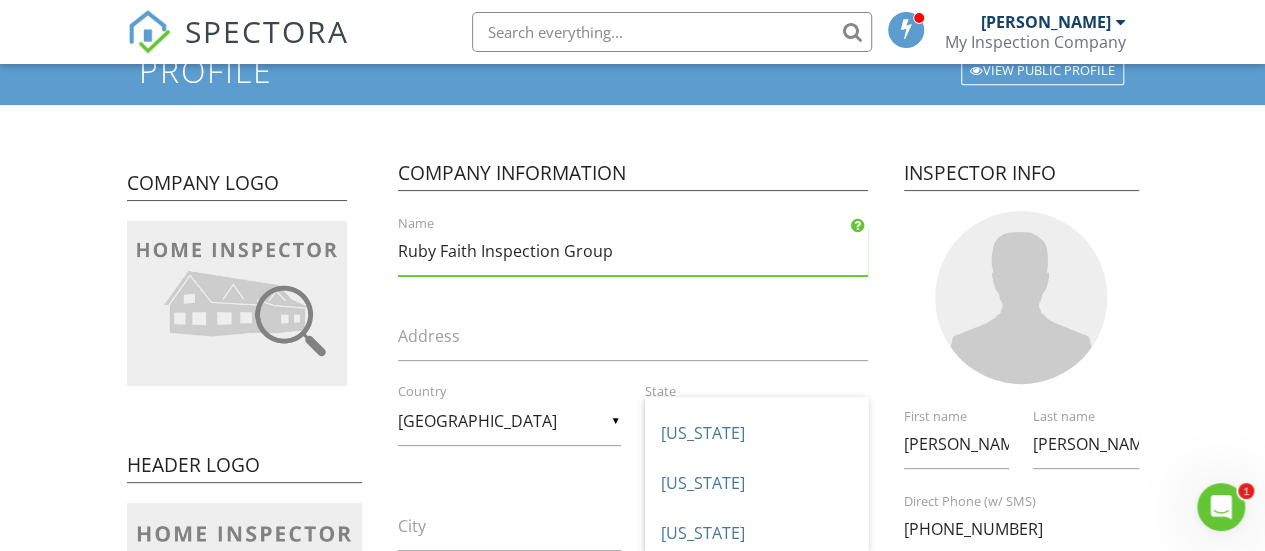 scroll, scrollTop: 500, scrollLeft: 0, axis: vertical 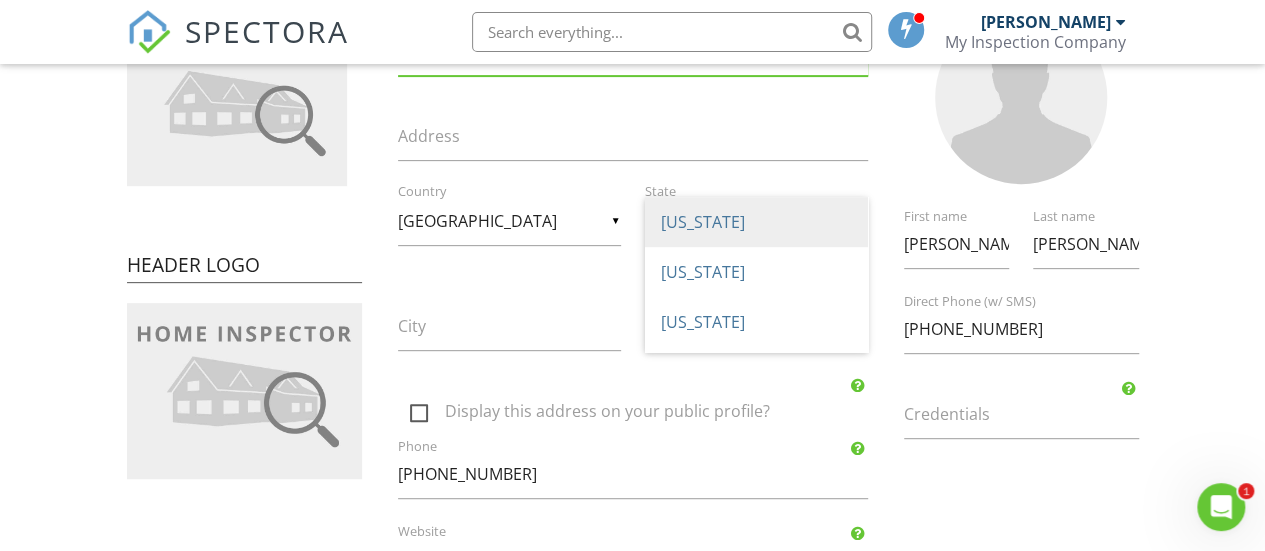 click on "Illinois" at bounding box center (756, 222) 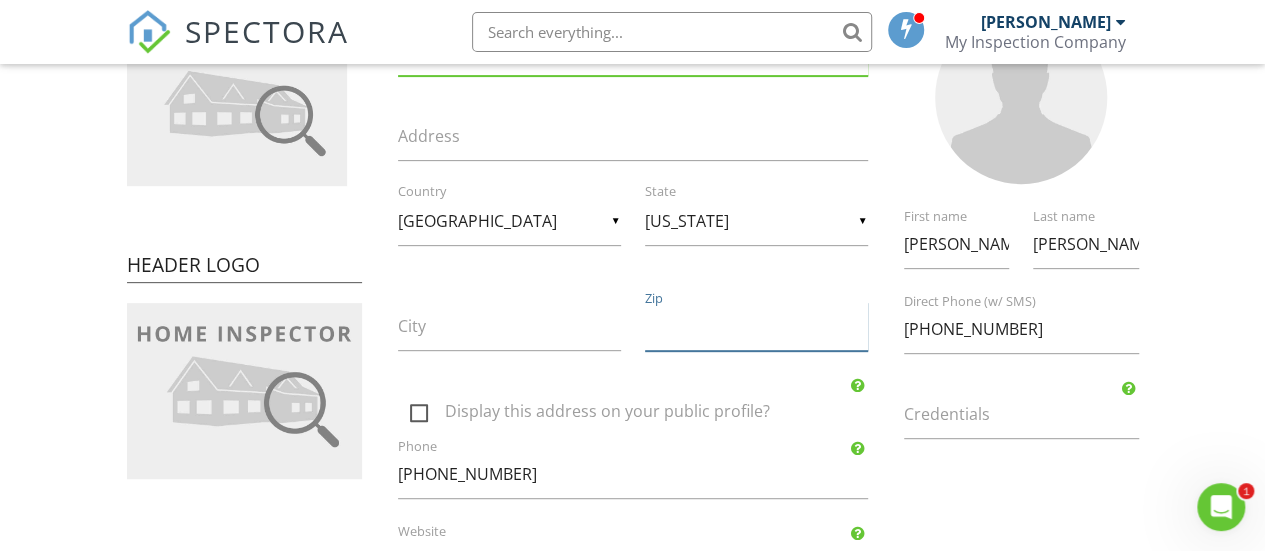 click on "Zip" at bounding box center [756, 326] 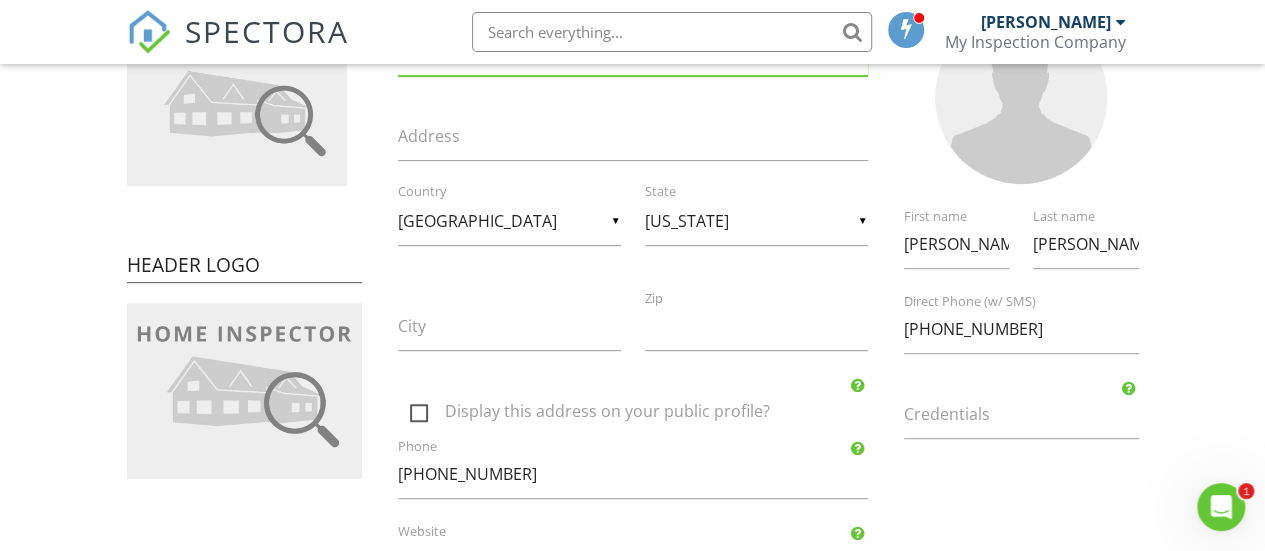 click on "Display this address on your public profile?" at bounding box center [645, 414] 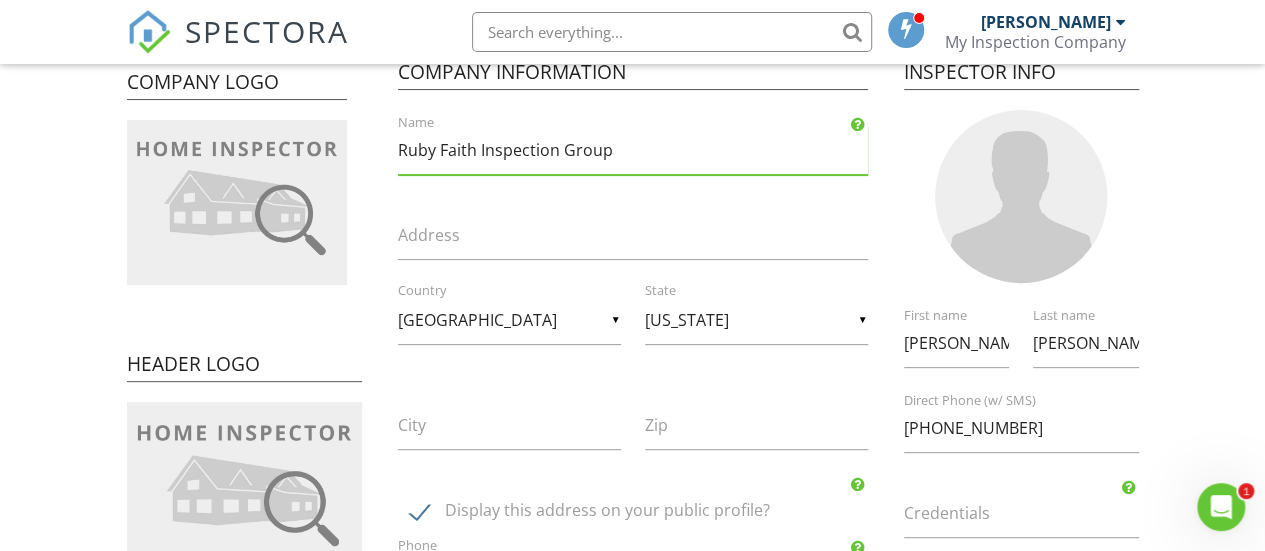 scroll, scrollTop: 300, scrollLeft: 0, axis: vertical 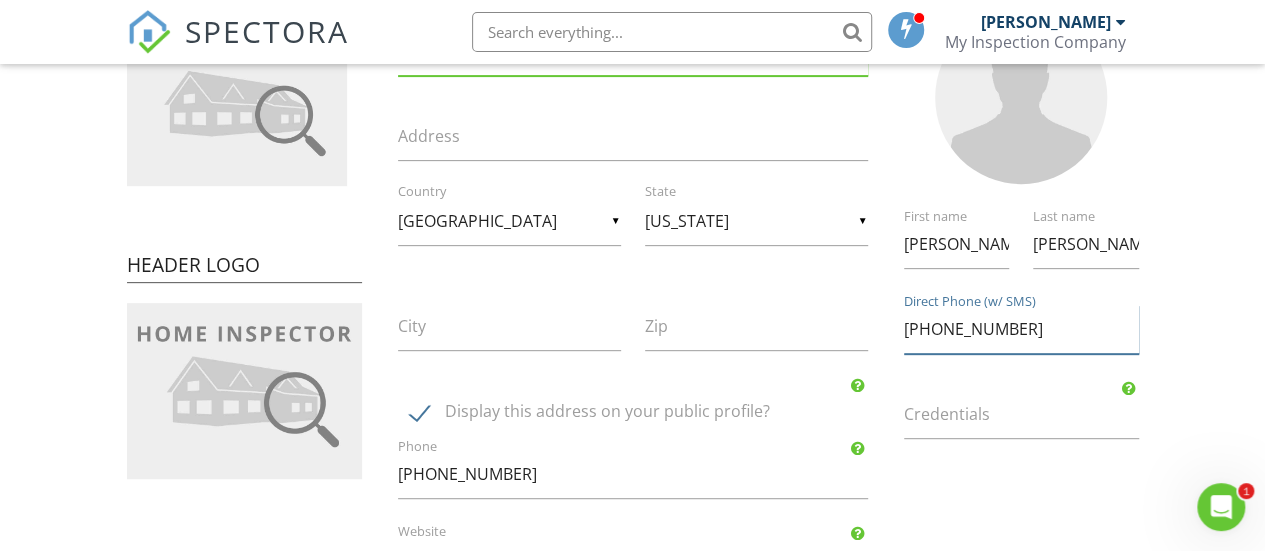 click on "[PHONE_NUMBER]" at bounding box center (1021, 329) 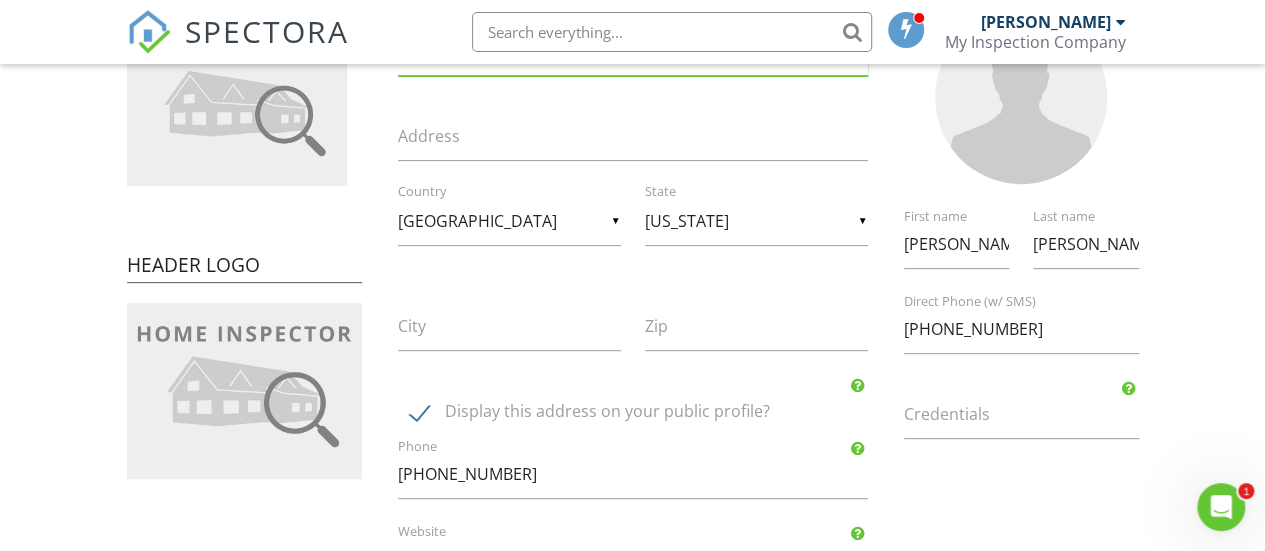 click on "Credentials" at bounding box center (1033, 414) 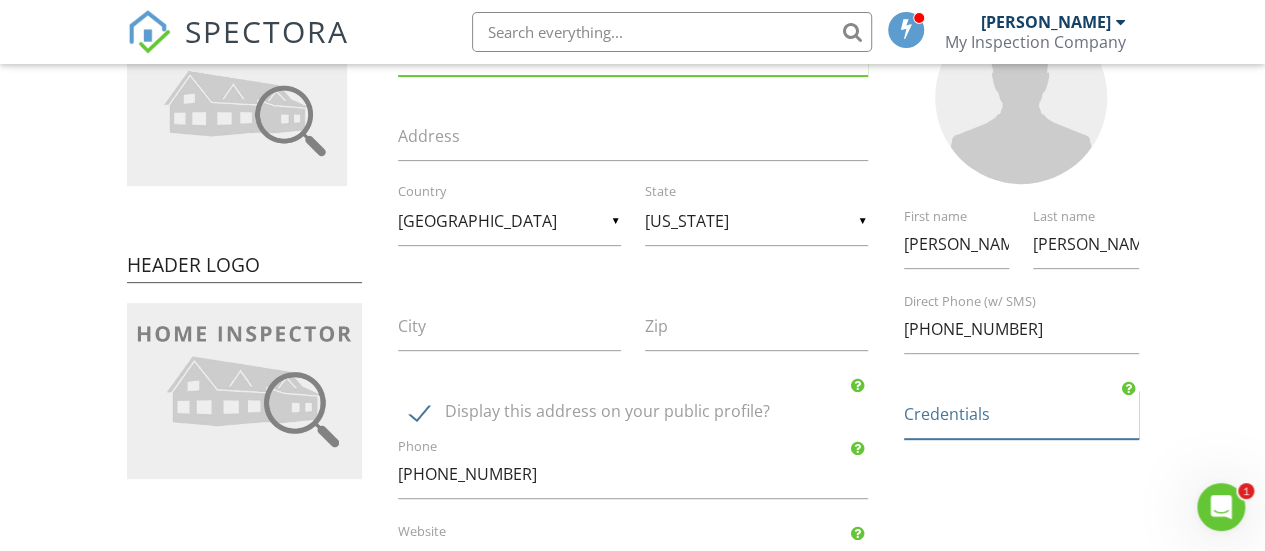 click on "Credentials" at bounding box center (1021, 414) 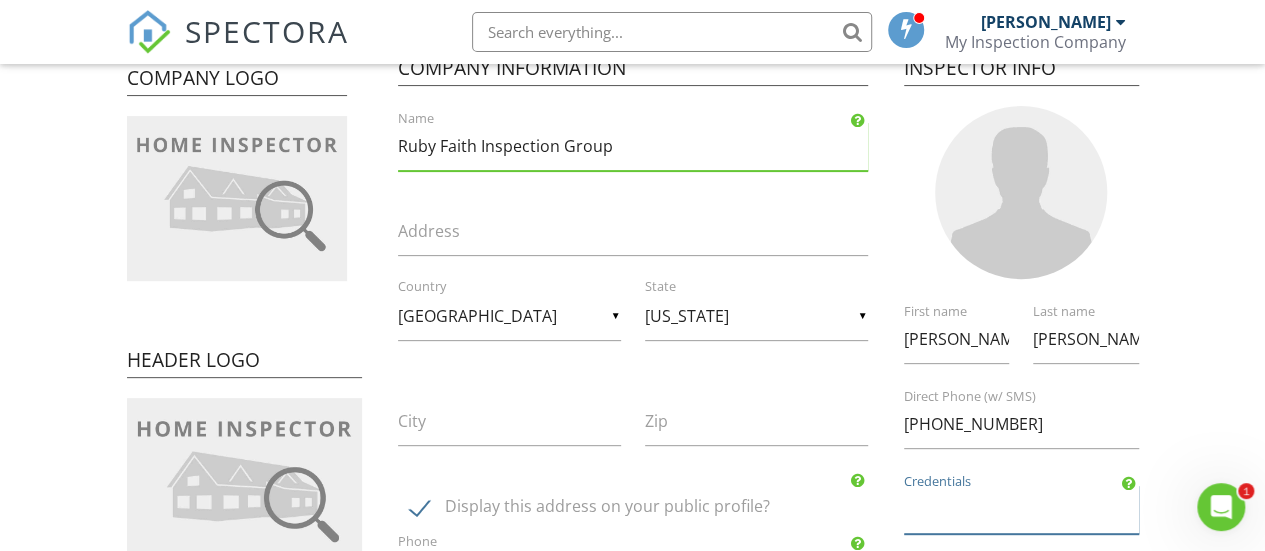 scroll, scrollTop: 100, scrollLeft: 0, axis: vertical 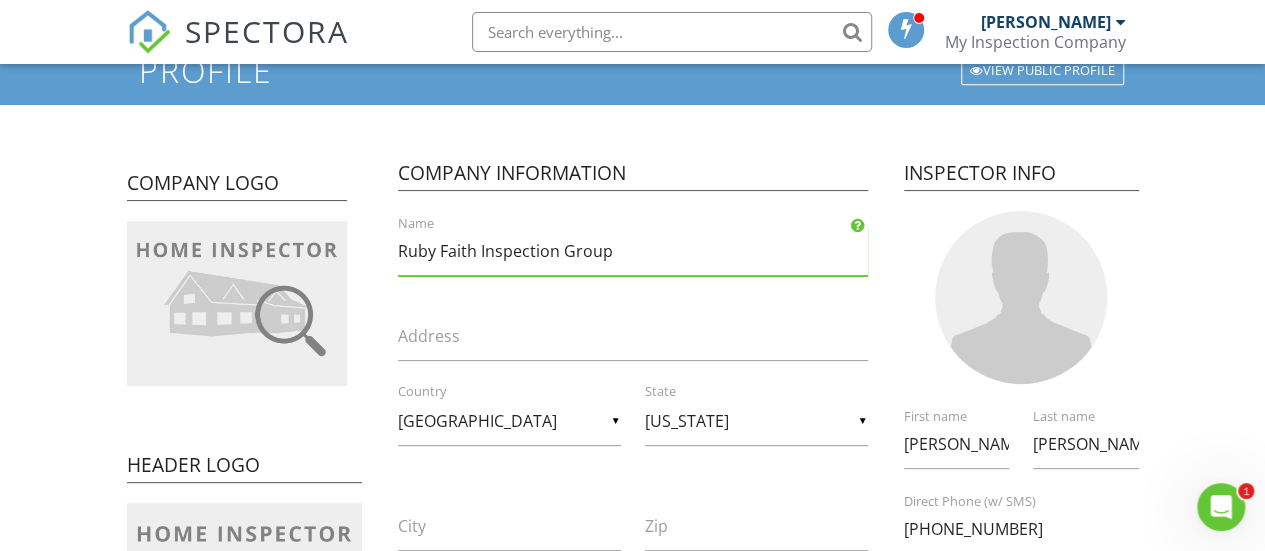 click at bounding box center [1021, 297] 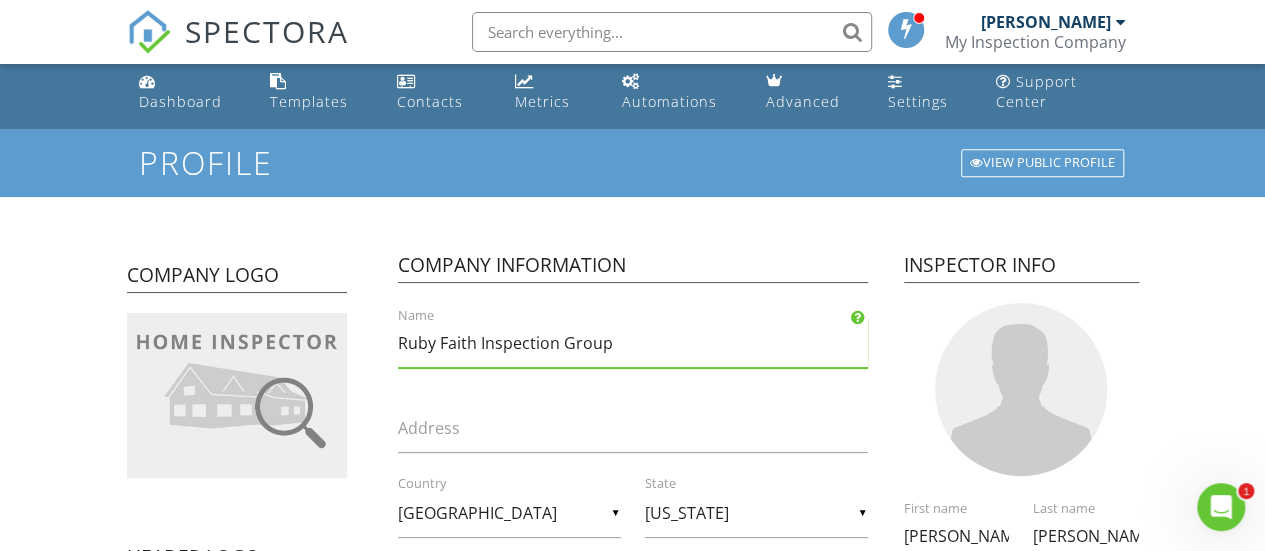 scroll, scrollTop: 0, scrollLeft: 0, axis: both 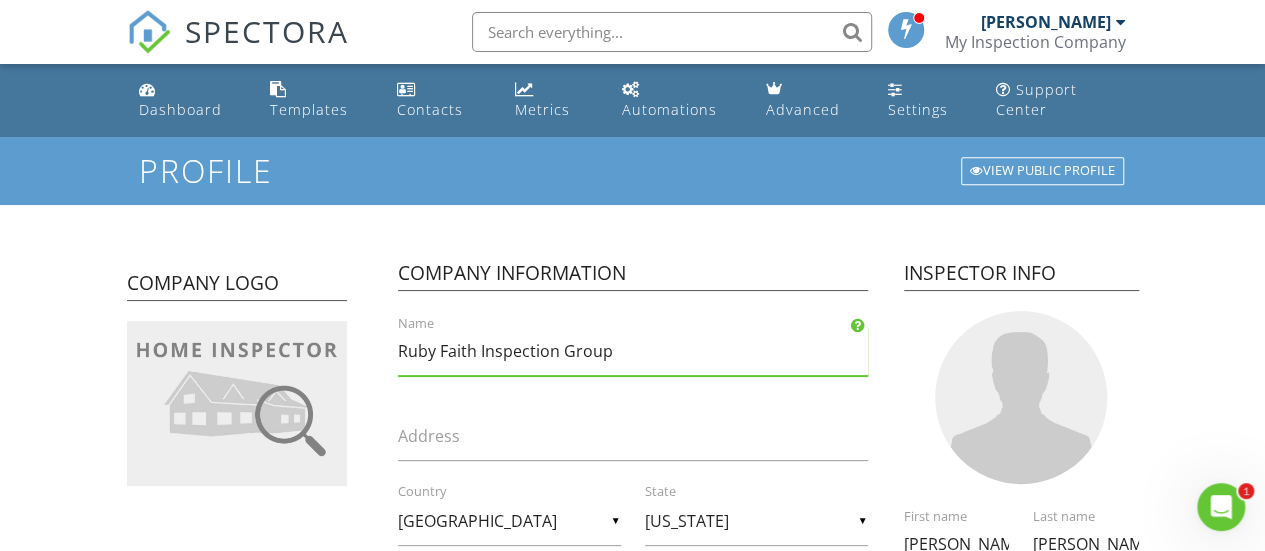 click on "Profile
View Public Profile
Company Logo
Header Logo
Company Information
Ruby Faith Inspection Group
Name
Address
▼ United States - Select a Country - United States Canada Australia United Kingdom New Zealand Afghanistan Albania Algeria American Samoa Andorra Angola Anguilla Antarctica Antigua and Barbuda Argentina Armenia Aruba Austria Azerbaijan Bahamas Bahrain Bangladesh Barbados Belarus Belgium Belize Benin Bermuda Bhutan Bolivia Bonaire Bosnia and Herzegovina Botswana Bouvet Island Brazil British Indian Ocean Territory British Virgin Islands Brunei Bulgaria Burkina Faso Burundi Cabo Verde Cambodia Cameroon Cayman Islands Central African Republic Chad Chile China Christmas Island Cocos [Keeling] Islands Colombia Comoros Congo Republic Cook Islands Costa Rica Croatia Cuba Curaçao Cyprus Czechia DR Congo Denmark Djibouti Dominica Dominican Republic East Timor Ecuador Egypt El Salvador Equatorial Guinea Eritrea" at bounding box center [632, 812] 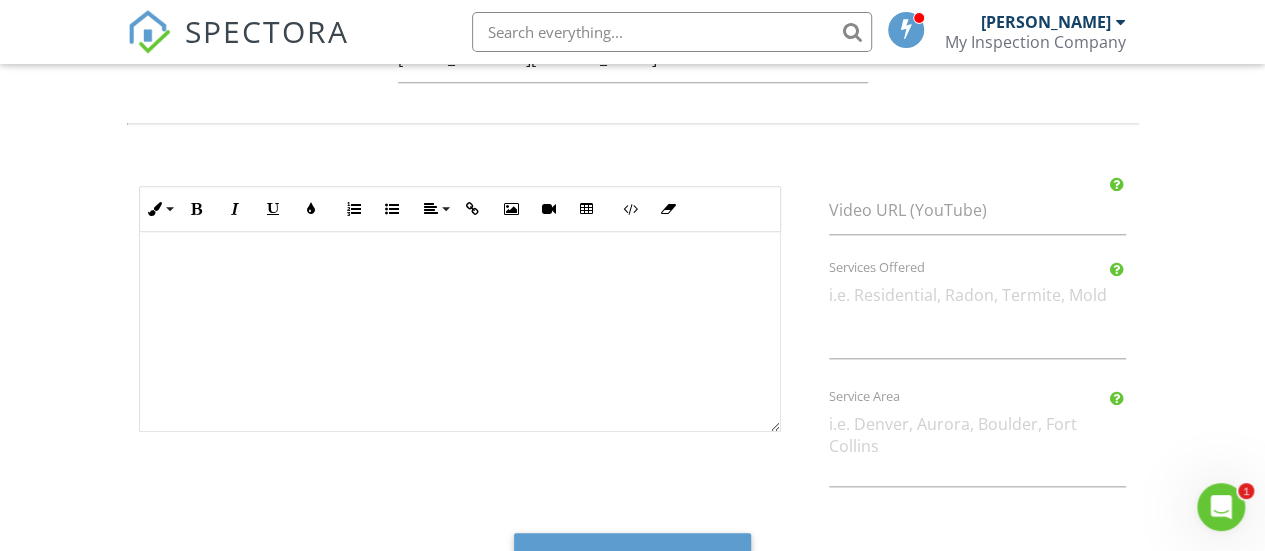 scroll, scrollTop: 950, scrollLeft: 0, axis: vertical 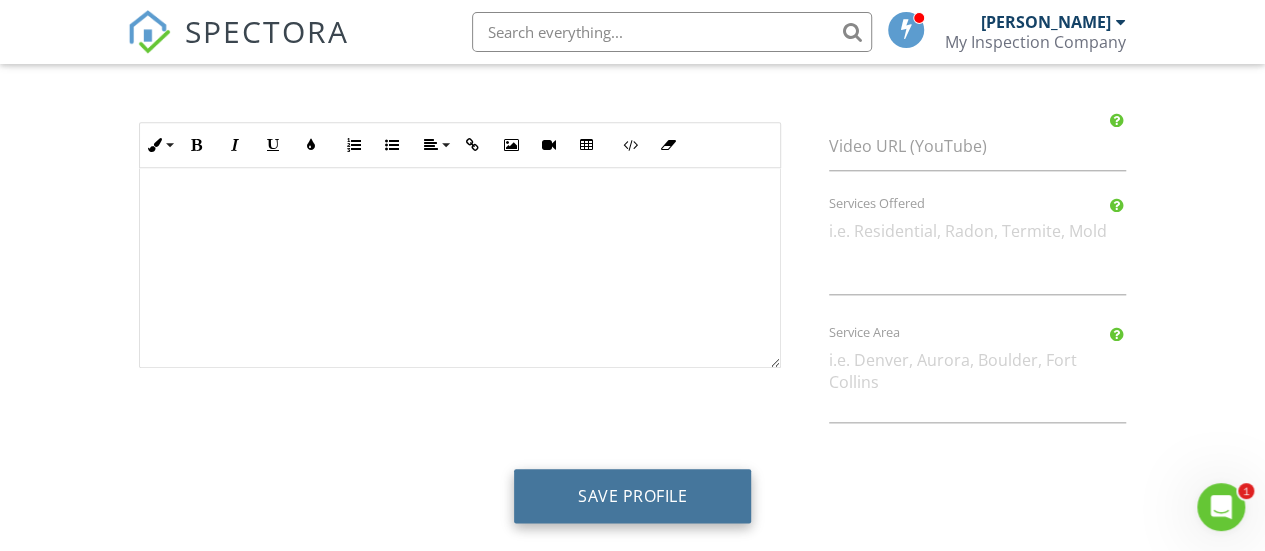 click on "Save Profile" at bounding box center [632, 496] 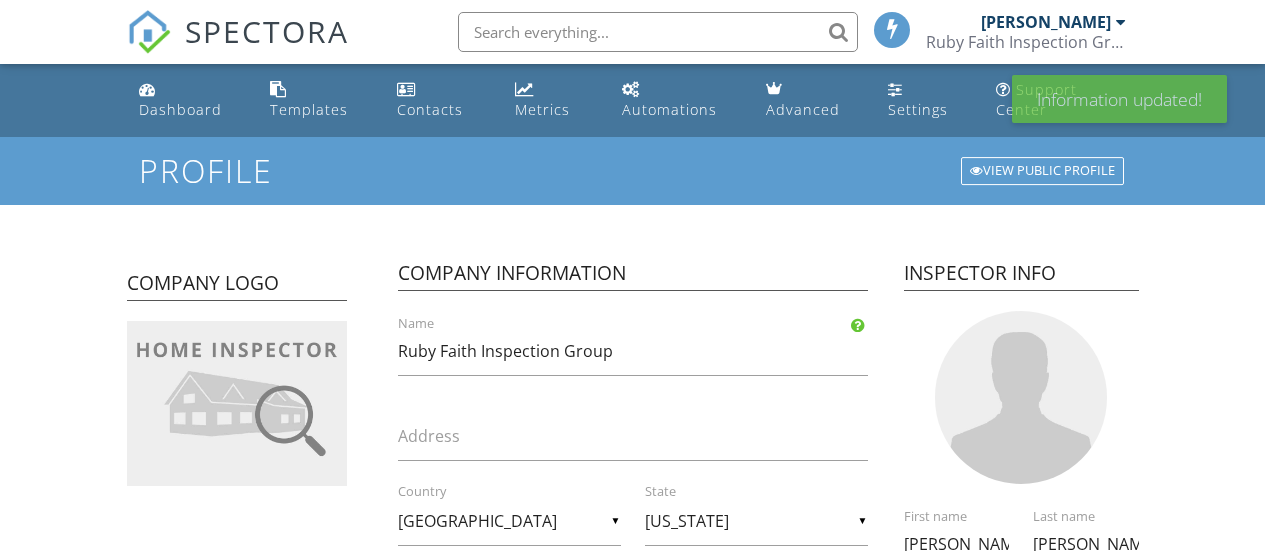 scroll, scrollTop: 0, scrollLeft: 0, axis: both 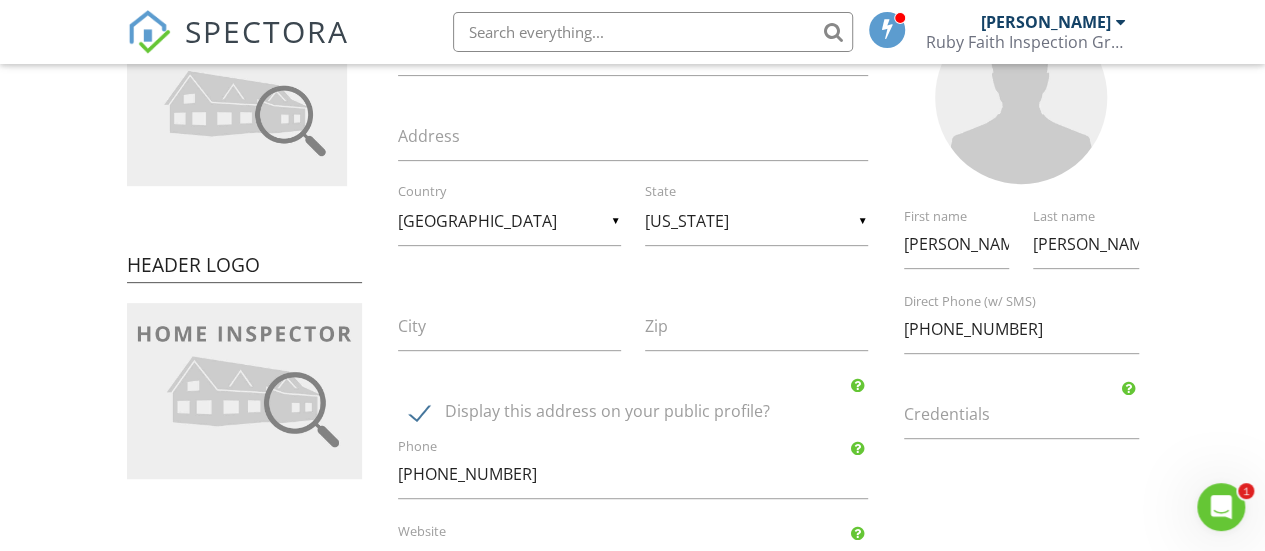 click on "Credentials" at bounding box center (1033, 414) 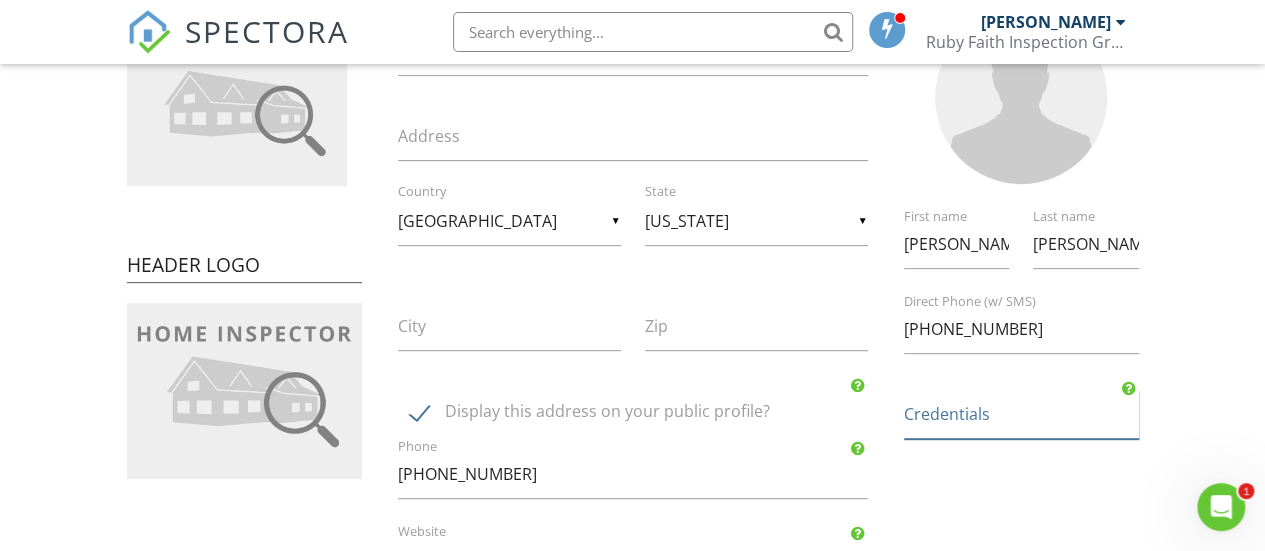 click on "Credentials" at bounding box center [1021, 414] 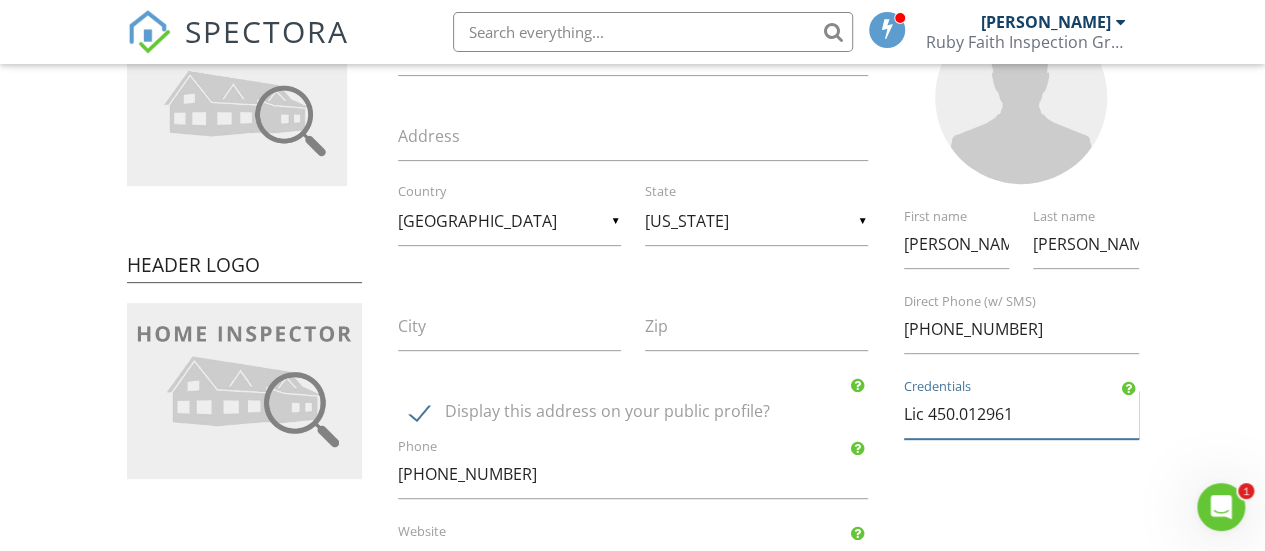 type on "Lic 450.012961" 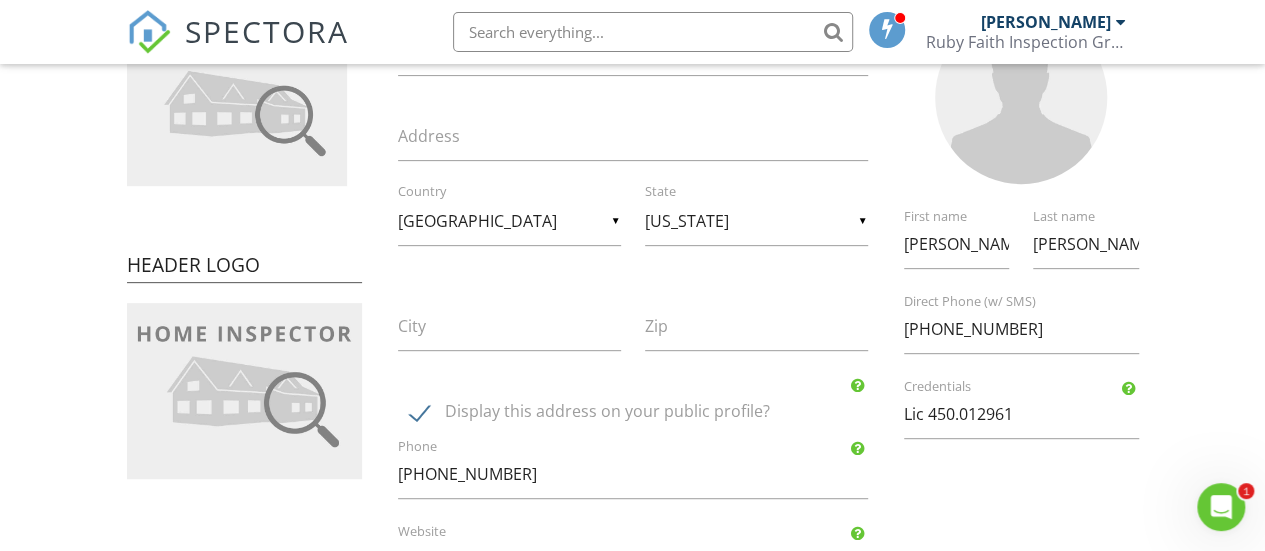click on "Profile
View Public Profile
Company Logo
Header Logo
Company Information
Ruby Faith Inspection Group
Name
Address
▼ [GEOGRAPHIC_DATA] - Select a Country - [GEOGRAPHIC_DATA] [GEOGRAPHIC_DATA] [GEOGRAPHIC_DATA] [GEOGRAPHIC_DATA] [GEOGRAPHIC_DATA] [GEOGRAPHIC_DATA] [GEOGRAPHIC_DATA] [GEOGRAPHIC_DATA] [US_STATE] [GEOGRAPHIC_DATA] [GEOGRAPHIC_DATA] [GEOGRAPHIC_DATA] [GEOGRAPHIC_DATA] [GEOGRAPHIC_DATA] [GEOGRAPHIC_DATA] [GEOGRAPHIC_DATA] [GEOGRAPHIC_DATA] [GEOGRAPHIC_DATA] [GEOGRAPHIC_DATA] [GEOGRAPHIC_DATA] [GEOGRAPHIC_DATA] [GEOGRAPHIC_DATA] [GEOGRAPHIC_DATA] [GEOGRAPHIC_DATA] [GEOGRAPHIC_DATA] [GEOGRAPHIC_DATA] [GEOGRAPHIC_DATA] [GEOGRAPHIC_DATA] [GEOGRAPHIC_DATA] [GEOGRAPHIC_DATA] [GEOGRAPHIC_DATA] [GEOGRAPHIC_DATA] [GEOGRAPHIC_DATA] [GEOGRAPHIC_DATA] [GEOGRAPHIC_DATA] [GEOGRAPHIC_DATA] [GEOGRAPHIC_DATA] [GEOGRAPHIC_DATA] [GEOGRAPHIC_DATA] [GEOGRAPHIC_DATA] [GEOGRAPHIC_DATA] [GEOGRAPHIC_DATA] [GEOGRAPHIC_DATA] [GEOGRAPHIC_DATA] [GEOGRAPHIC_DATA] [GEOGRAPHIC_DATA] [GEOGRAPHIC_DATA] [GEOGRAPHIC_DATA] [GEOGRAPHIC_DATA] [GEOGRAPHIC_DATA] [GEOGRAPHIC_DATA] [GEOGRAPHIC_DATA][GEOGRAPHIC_DATA] [GEOGRAPHIC_DATA] [GEOGRAPHIC_DATA] [GEOGRAPHIC_DATA] [GEOGRAPHIC_DATA] [GEOGRAPHIC_DATA] [GEOGRAPHIC_DATA] [GEOGRAPHIC_DATA] [GEOGRAPHIC_DATA] [GEOGRAPHIC_DATA] [GEOGRAPHIC_DATA] [GEOGRAPHIC_DATA] [GEOGRAPHIC_DATA] [GEOGRAPHIC_DATA] [GEOGRAPHIC_DATA] [GEOGRAPHIC_DATA] [GEOGRAPHIC_DATA] [GEOGRAPHIC_DATA] [GEOGRAPHIC_DATA] [GEOGRAPHIC_DATA] [GEOGRAPHIC_DATA] [GEOGRAPHIC_DATA] [GEOGRAPHIC_DATA]" at bounding box center [632, 512] 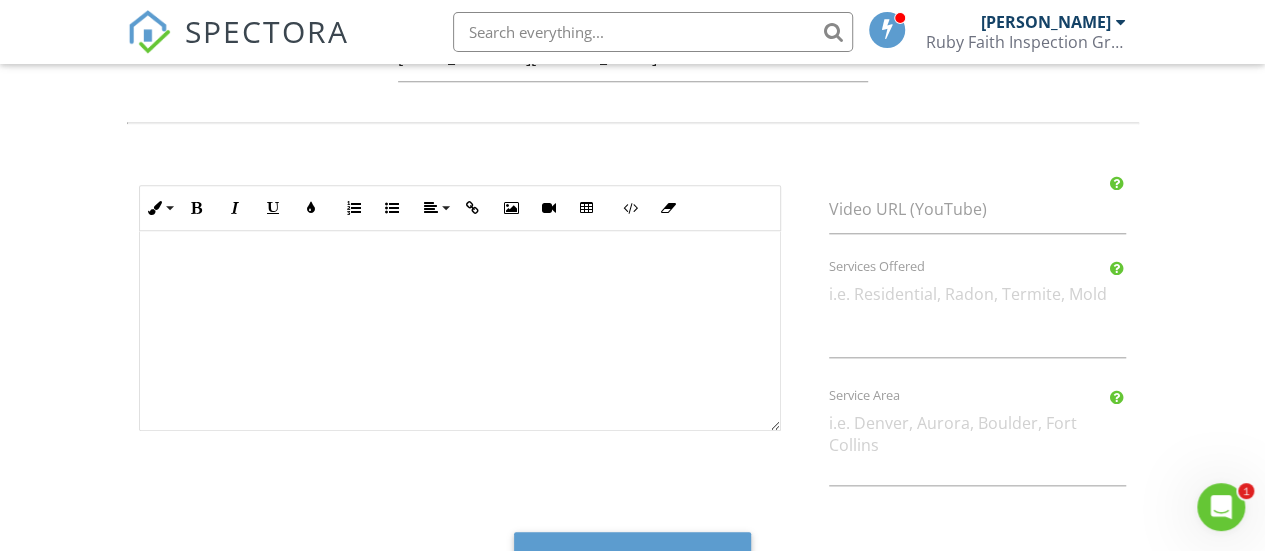 scroll, scrollTop: 950, scrollLeft: 0, axis: vertical 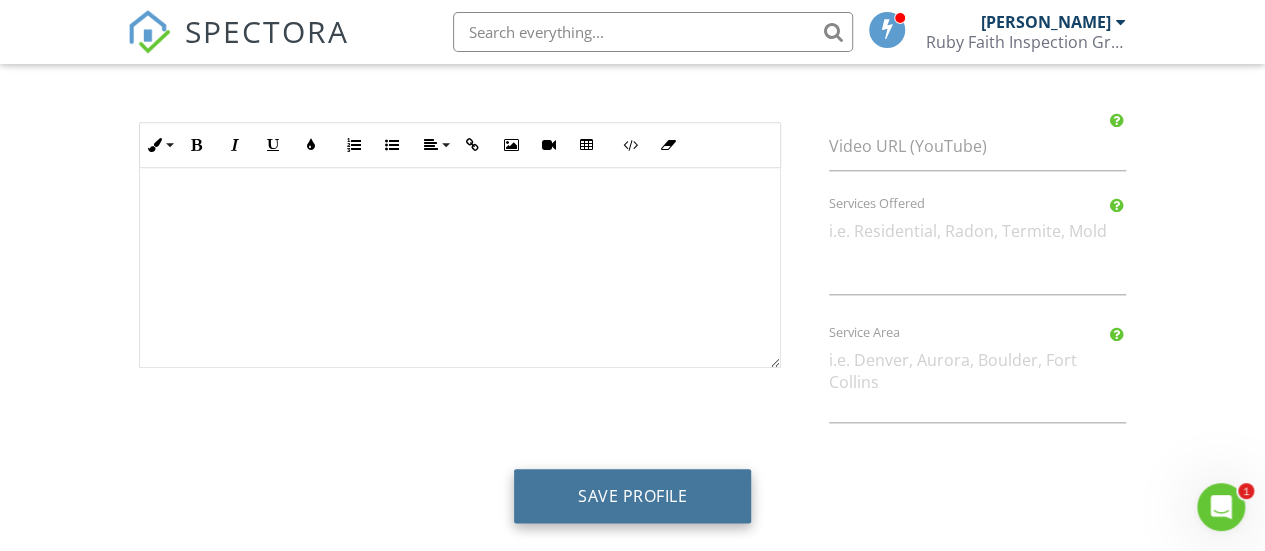 click on "Save Profile" at bounding box center [632, 496] 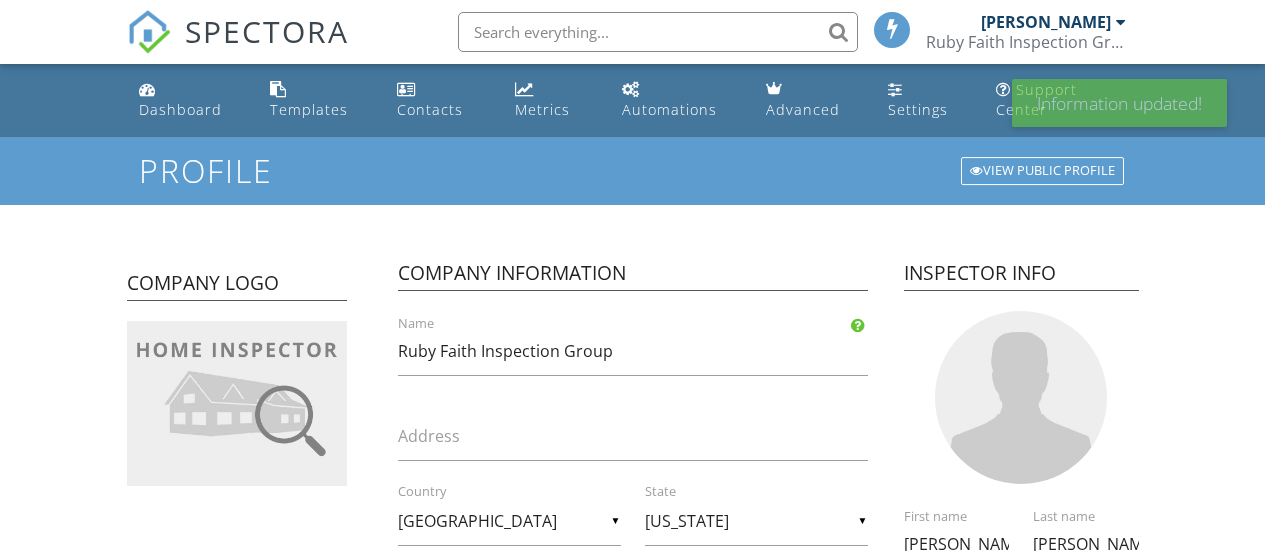 scroll, scrollTop: 0, scrollLeft: 0, axis: both 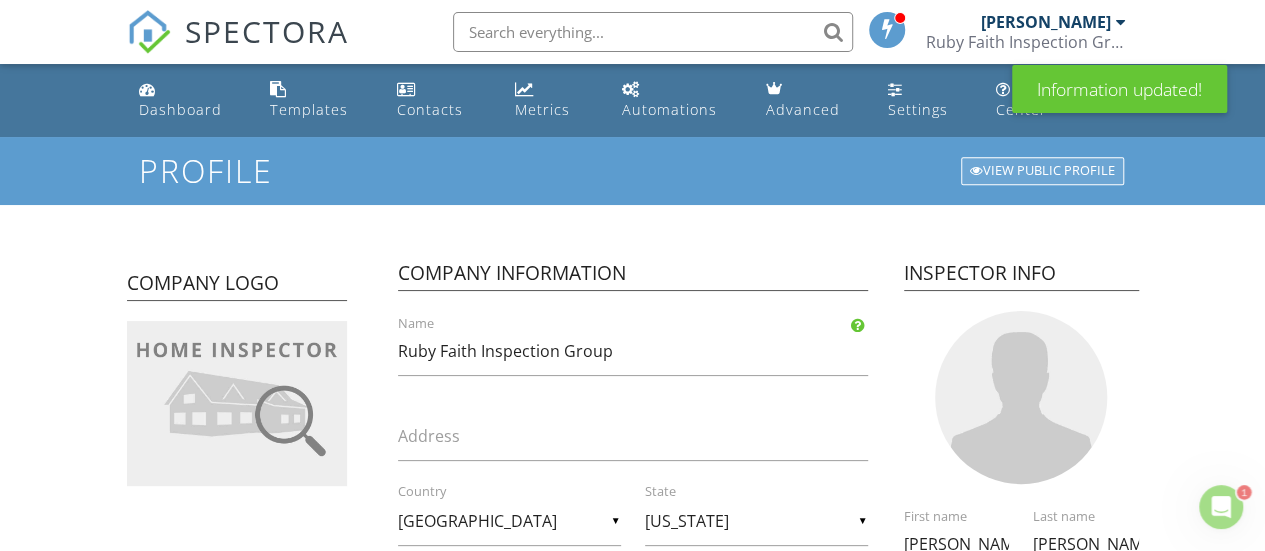 click on "View Public Profile" at bounding box center (1042, 171) 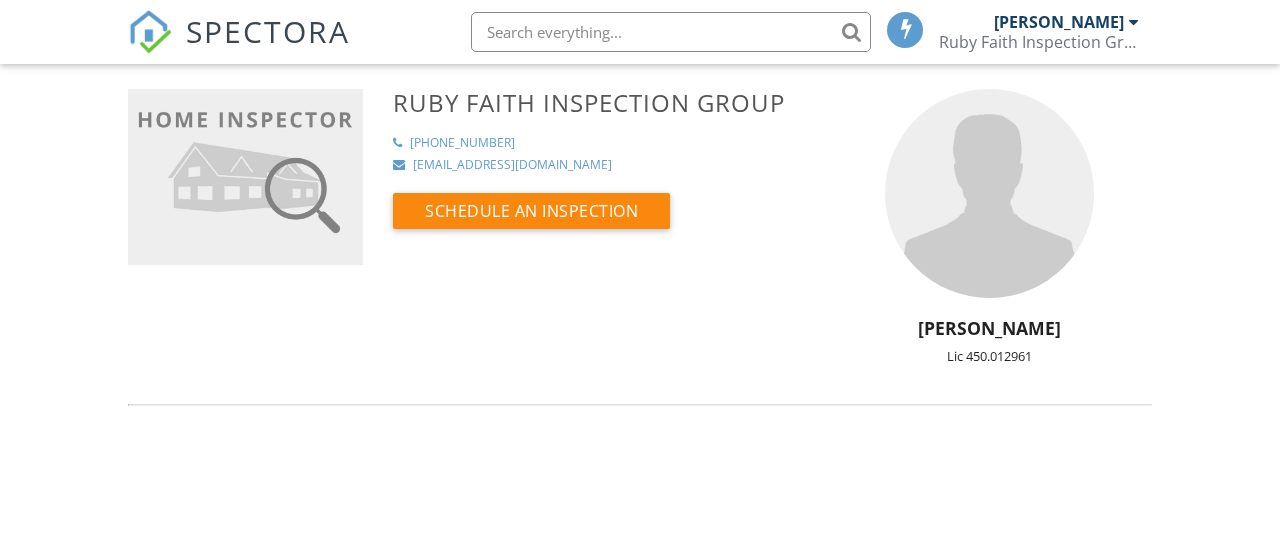 scroll, scrollTop: 0, scrollLeft: 0, axis: both 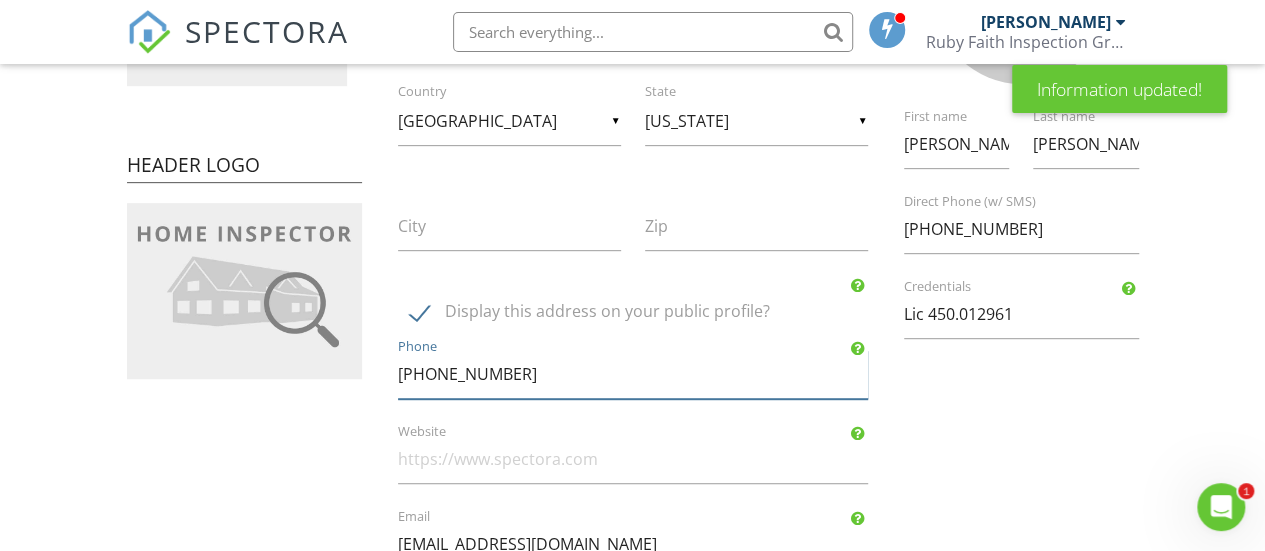click on "+12243022887" at bounding box center (633, 374) 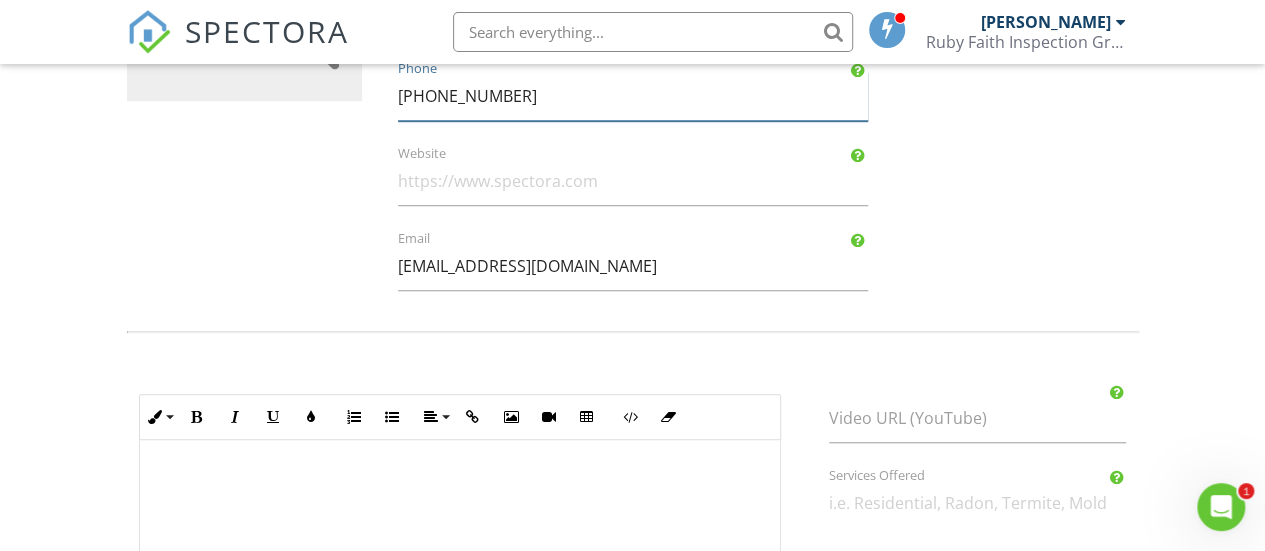 scroll, scrollTop: 800, scrollLeft: 0, axis: vertical 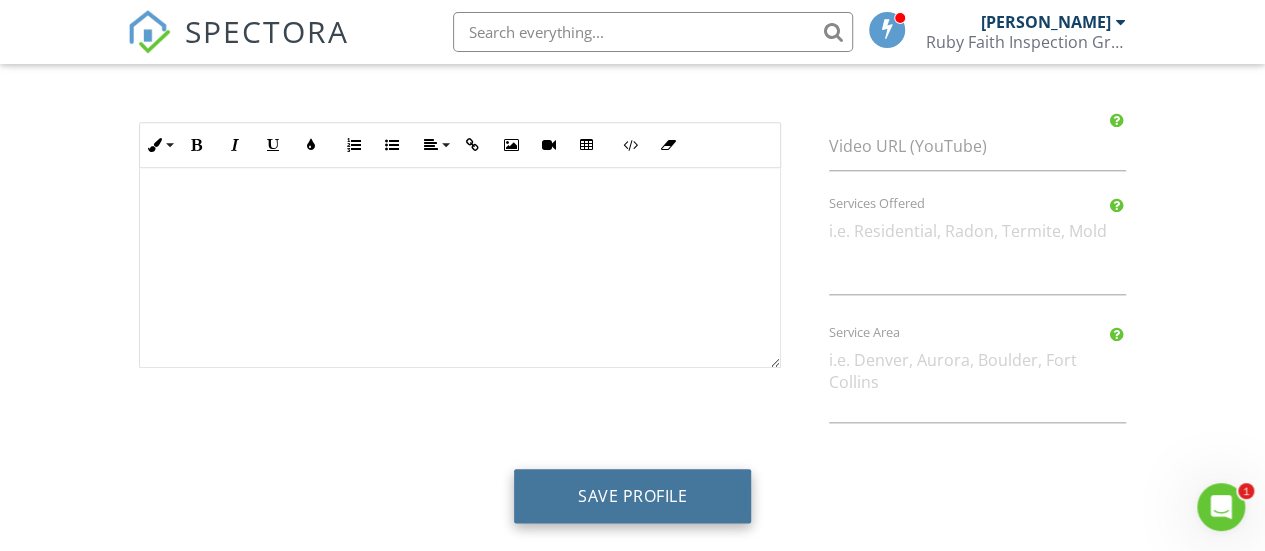 type on "[PHONE_NUMBER]" 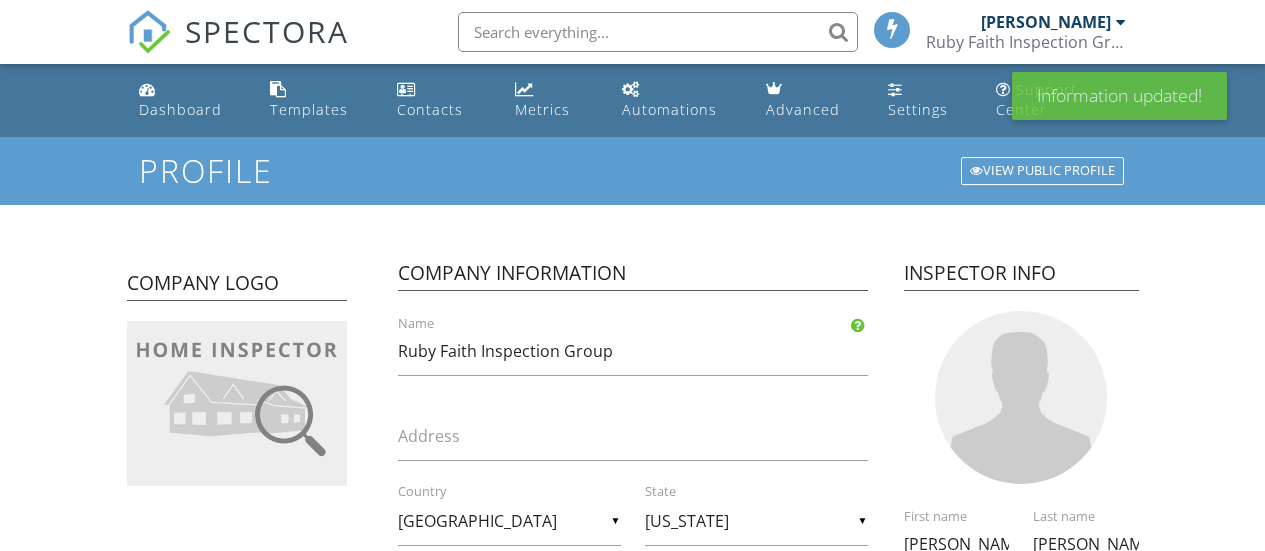 scroll, scrollTop: 0, scrollLeft: 0, axis: both 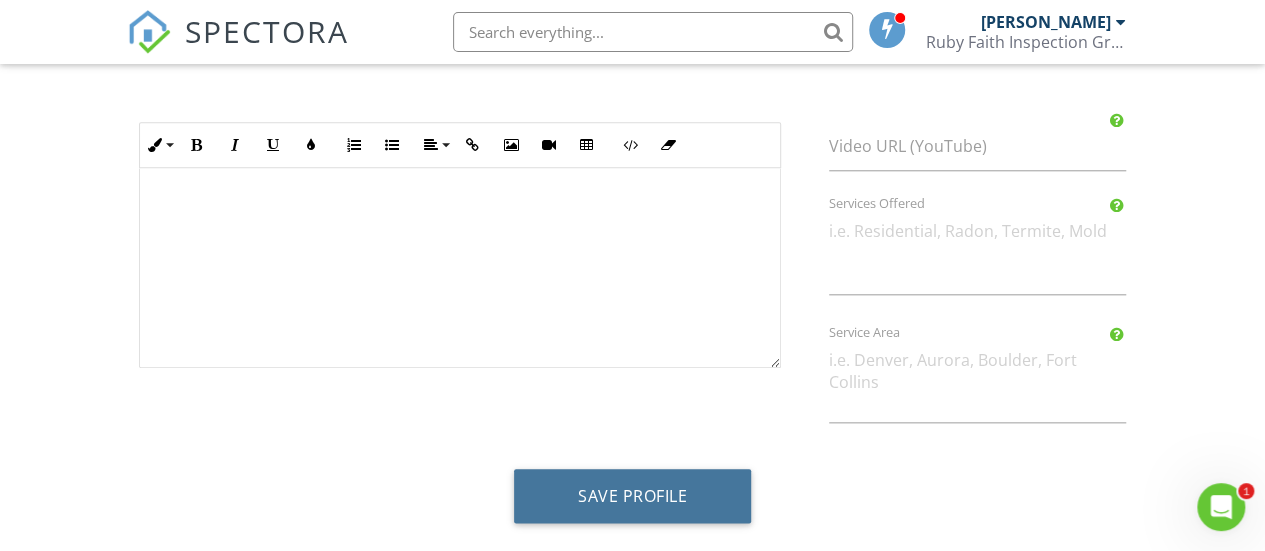 click on "Save Profile" at bounding box center (632, 496) 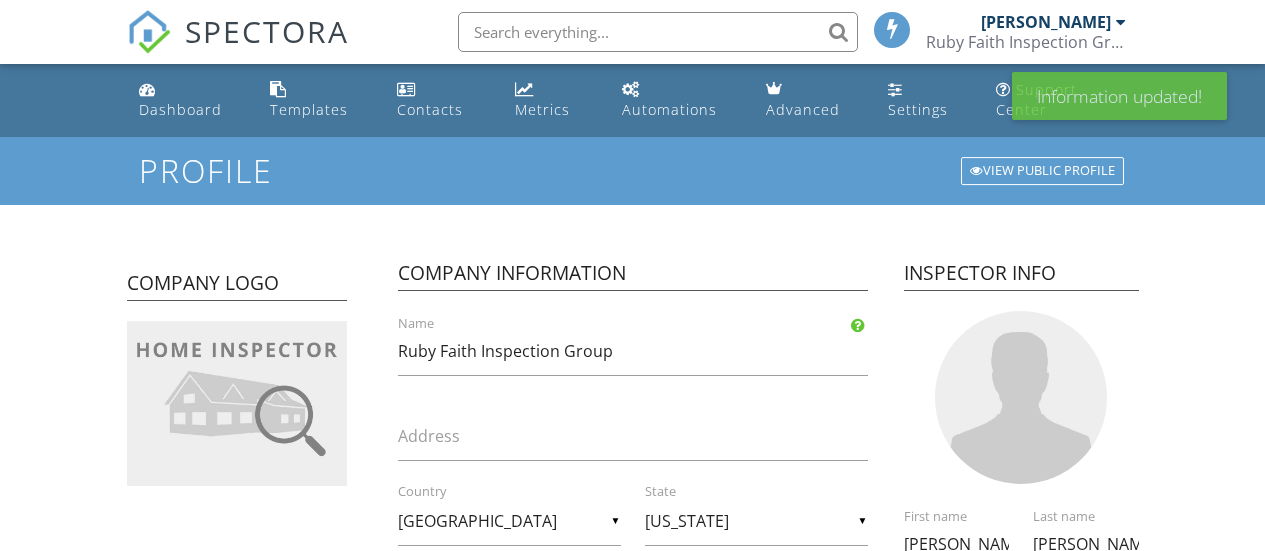 scroll, scrollTop: 0, scrollLeft: 0, axis: both 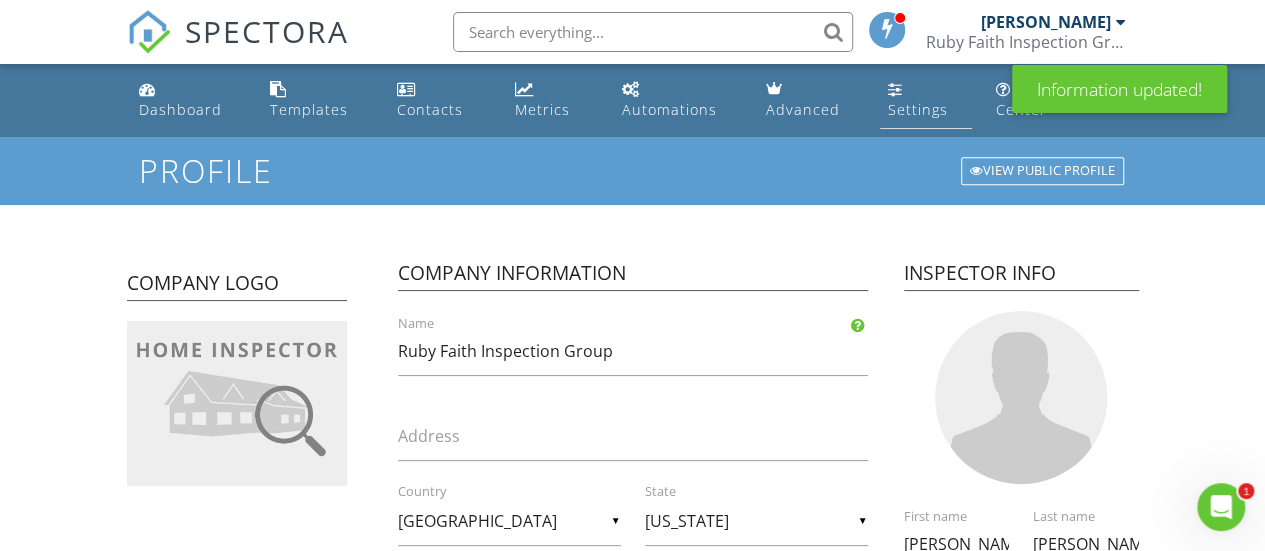 click on "Settings" at bounding box center (918, 109) 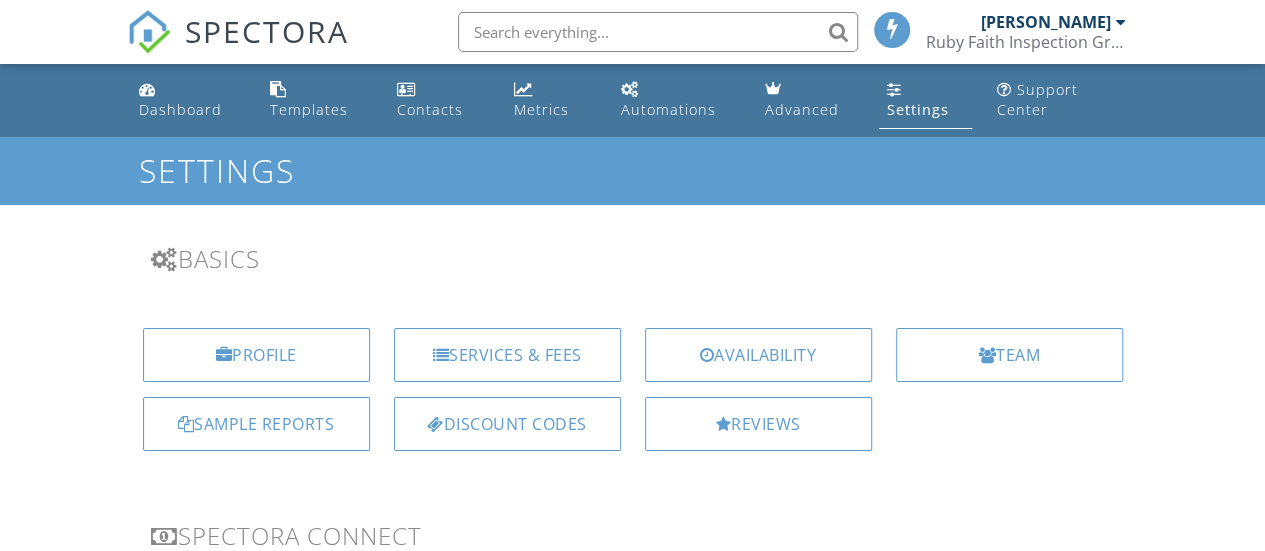 scroll, scrollTop: 100, scrollLeft: 0, axis: vertical 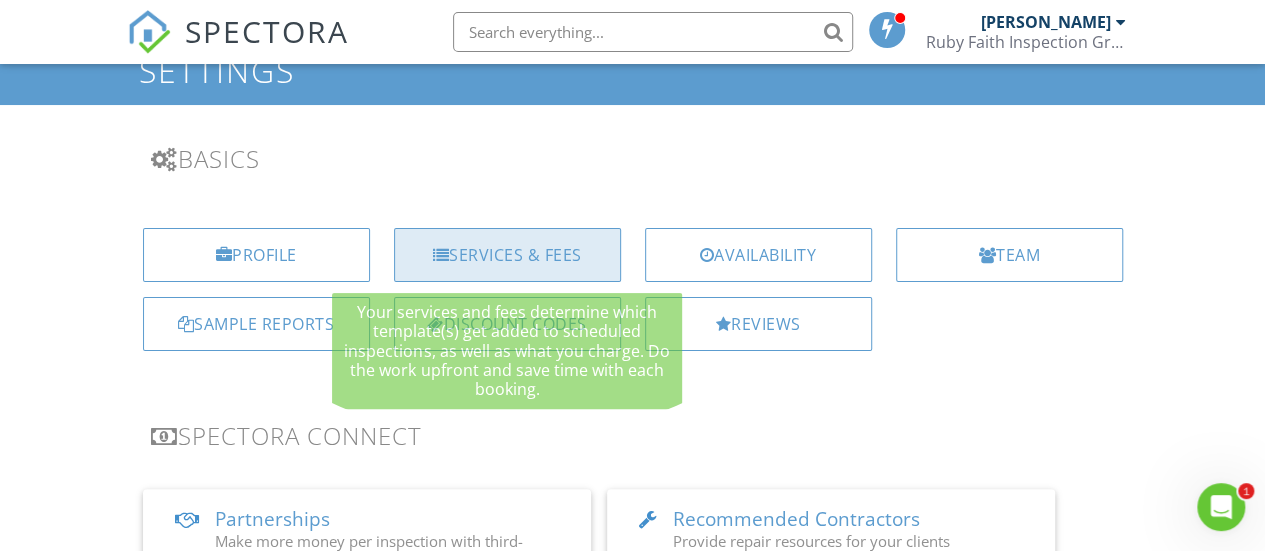 click on "Services & Fees" at bounding box center [507, 255] 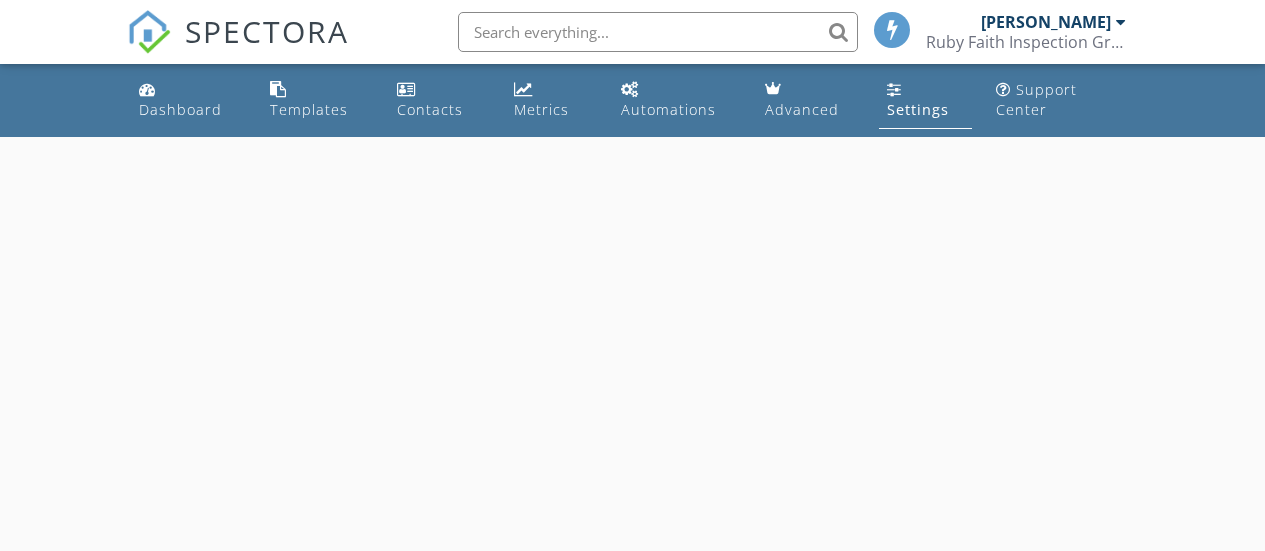 scroll, scrollTop: 0, scrollLeft: 0, axis: both 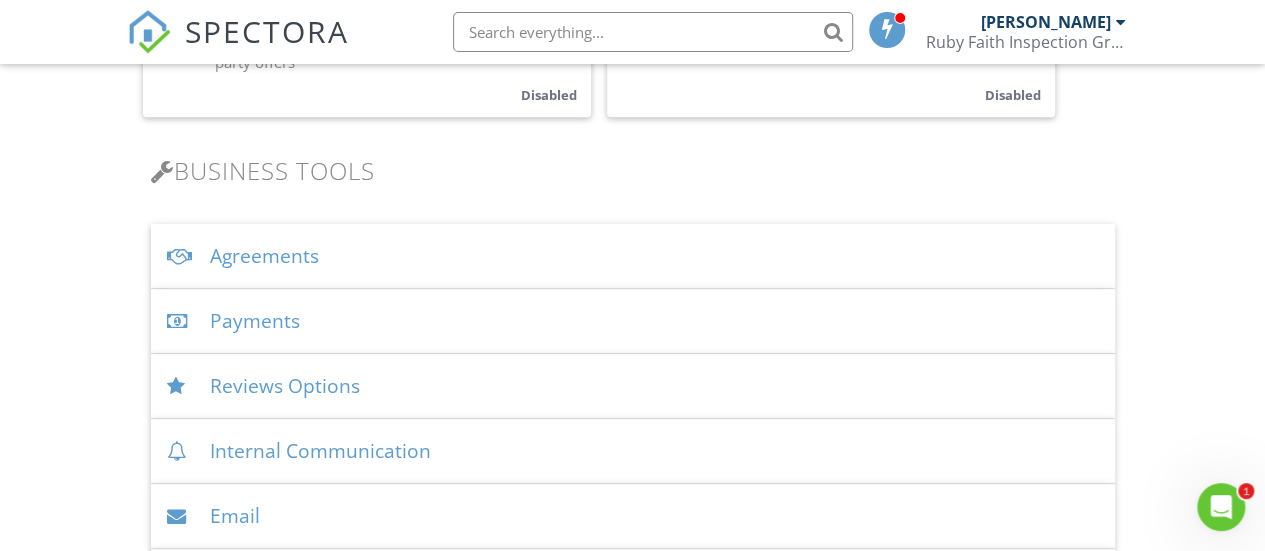 click on "Payments" at bounding box center [633, 321] 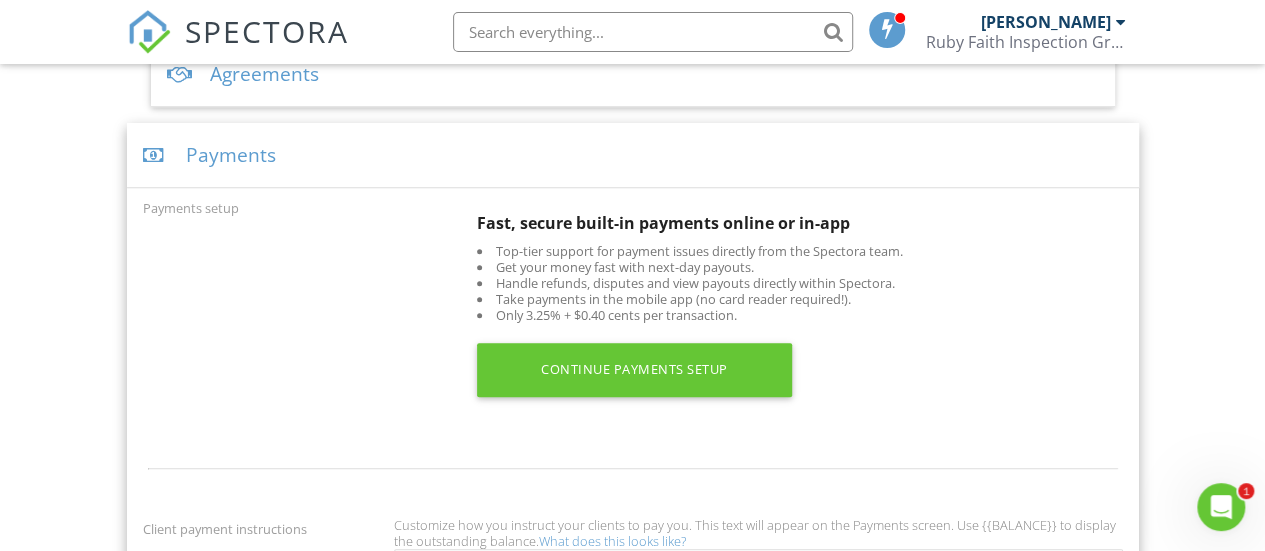 scroll, scrollTop: 800, scrollLeft: 0, axis: vertical 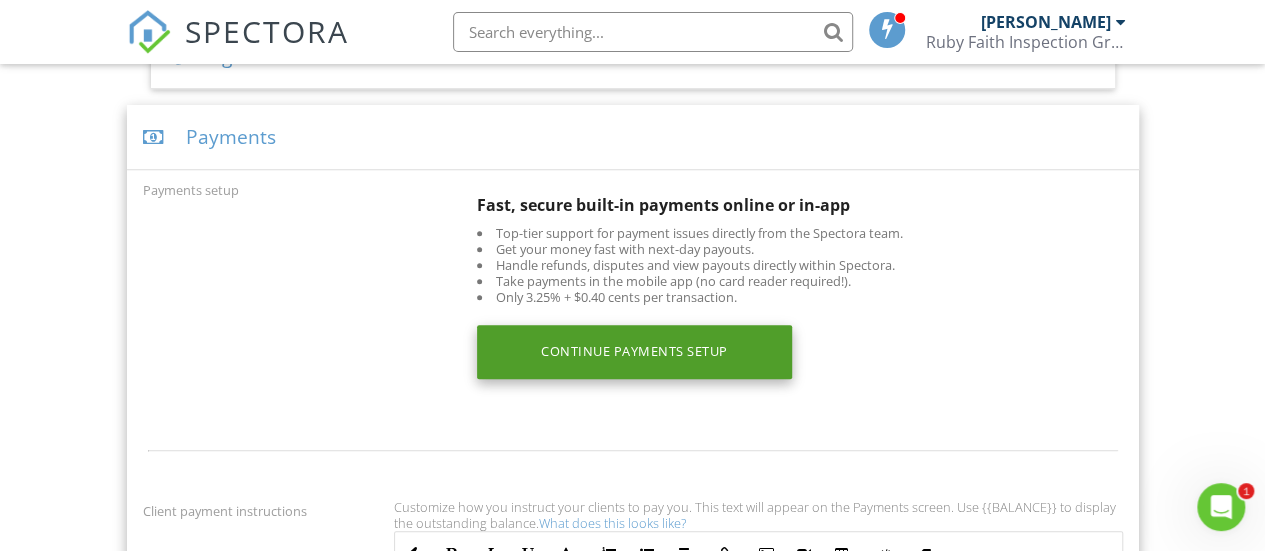 click on "Continue Payments Setup" at bounding box center (634, 352) 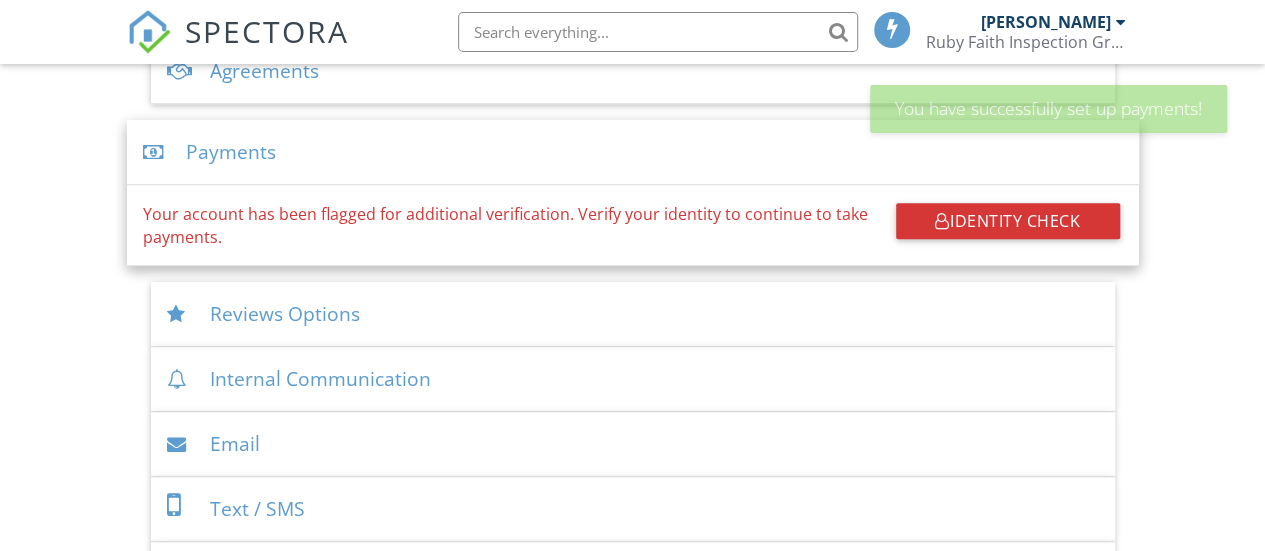 scroll, scrollTop: 828, scrollLeft: 0, axis: vertical 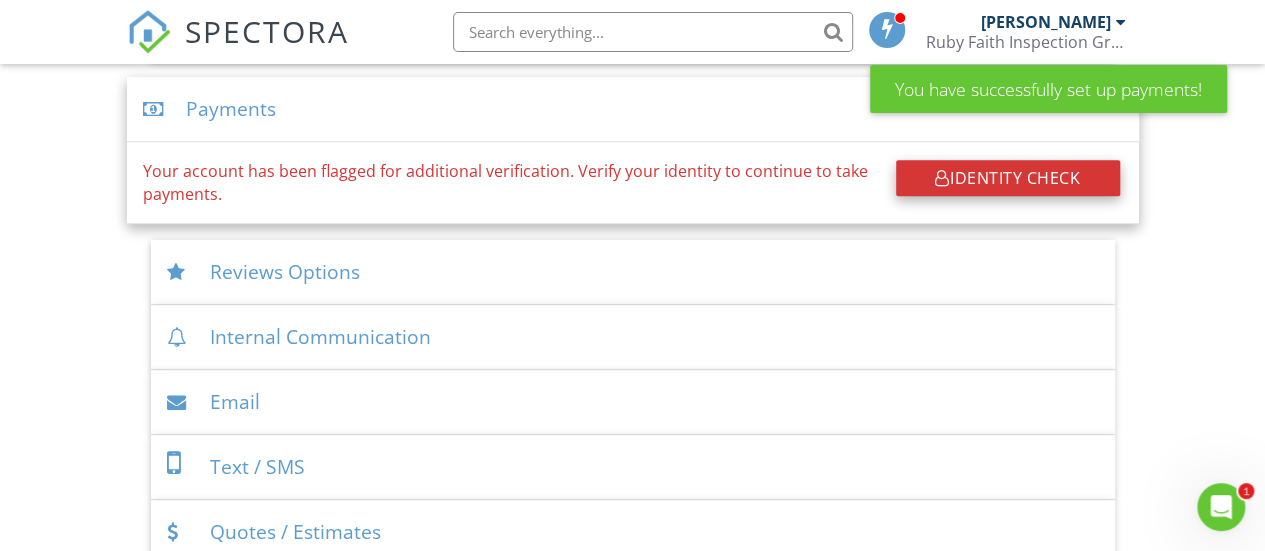 click on "Identity Check" at bounding box center (1008, 178) 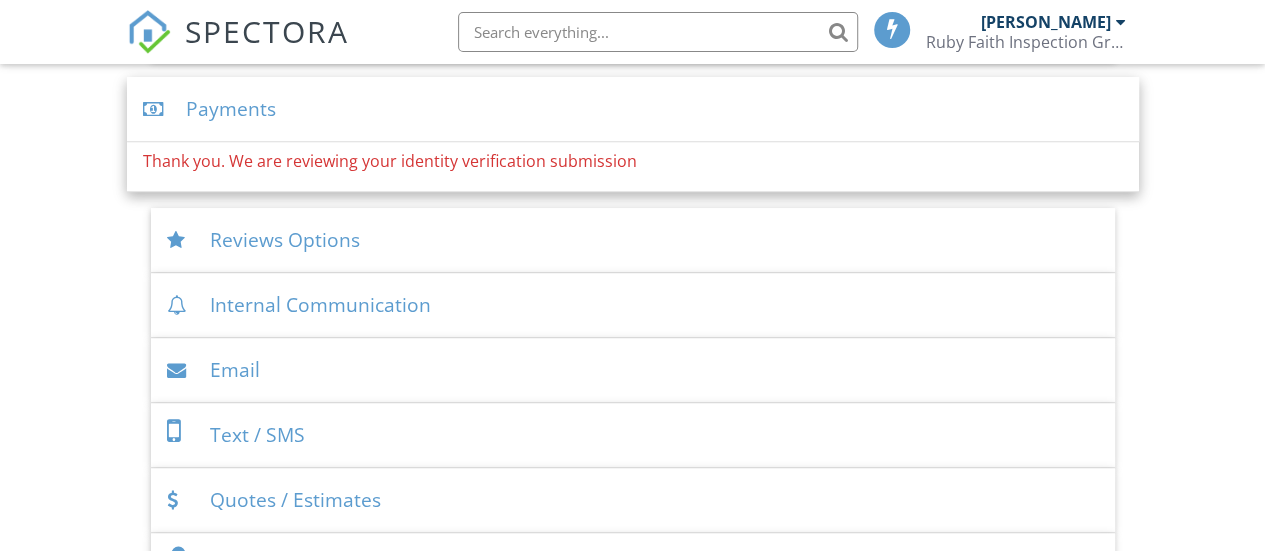 scroll, scrollTop: 828, scrollLeft: 0, axis: vertical 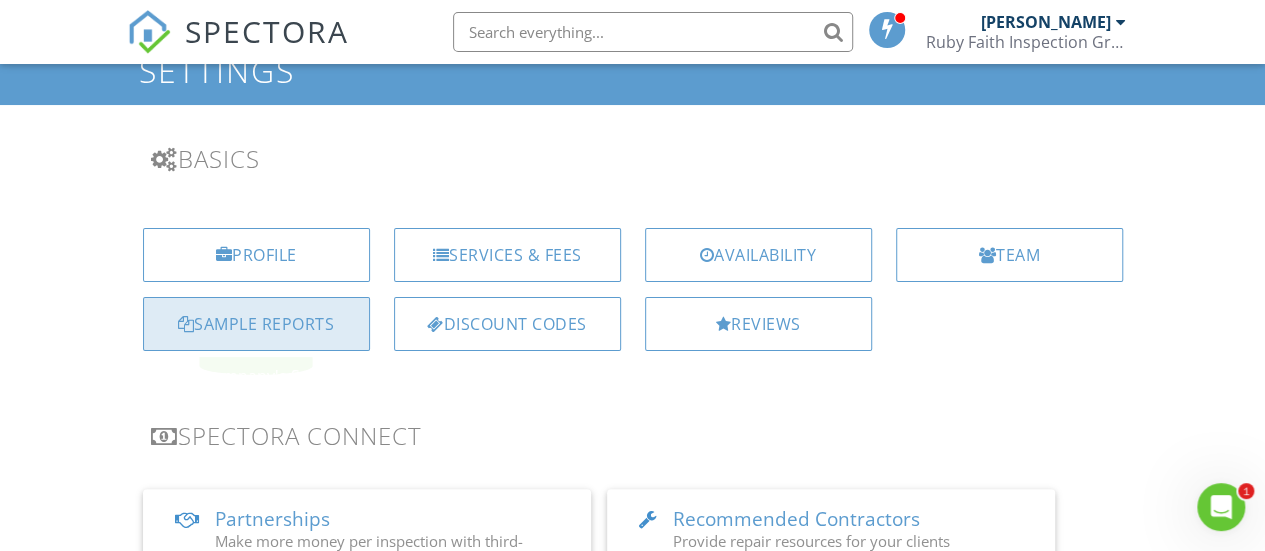 click on "Sample Reports" at bounding box center (256, 324) 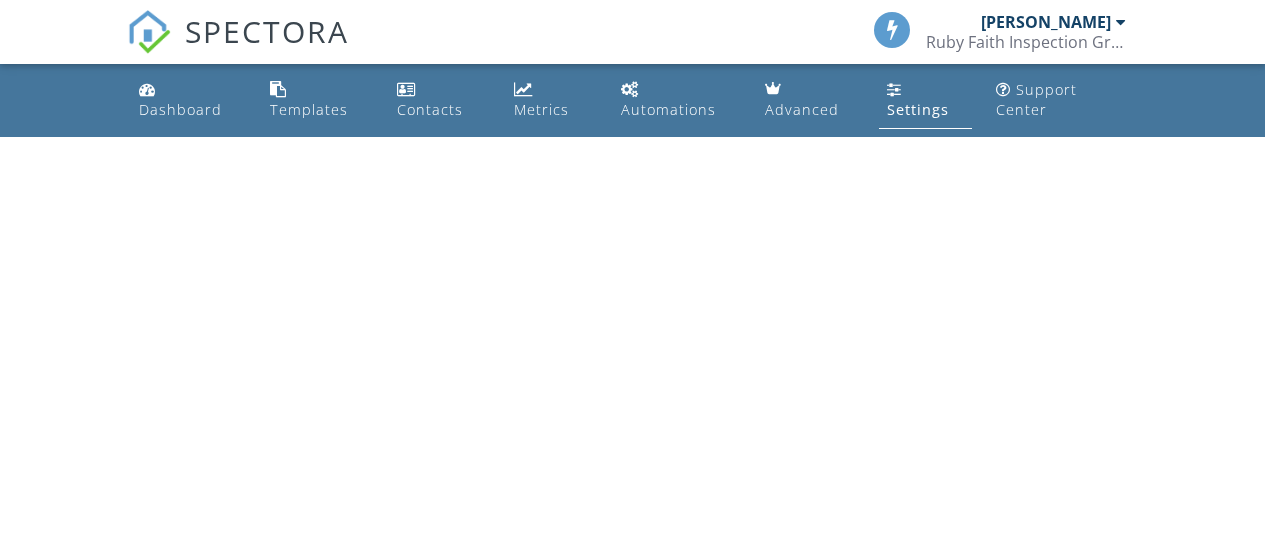 scroll, scrollTop: 0, scrollLeft: 0, axis: both 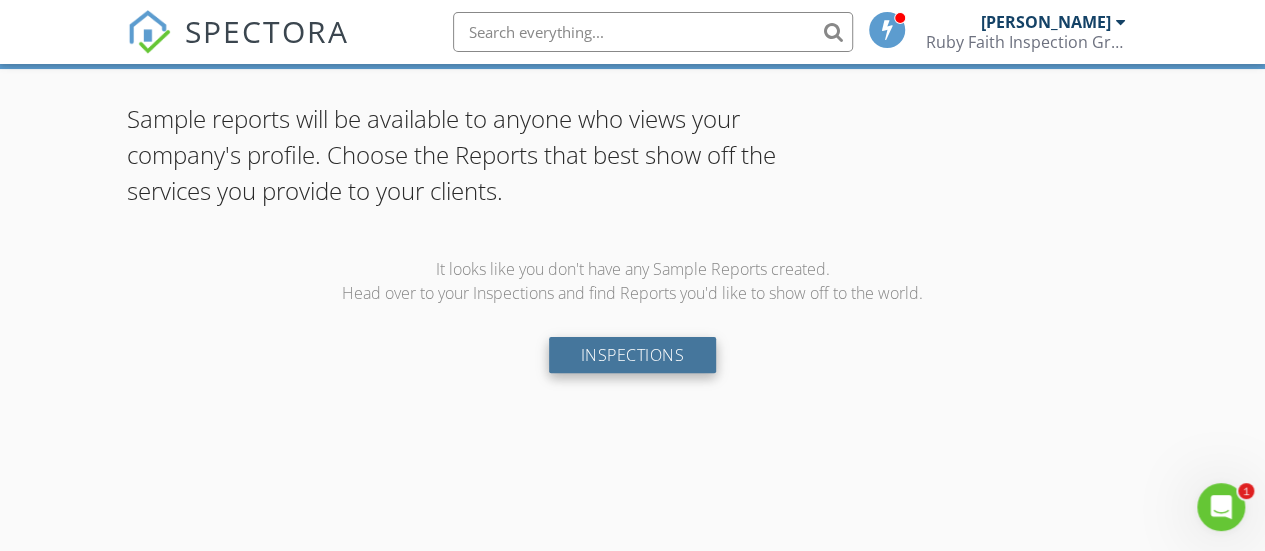click on "Inspections" at bounding box center [633, 355] 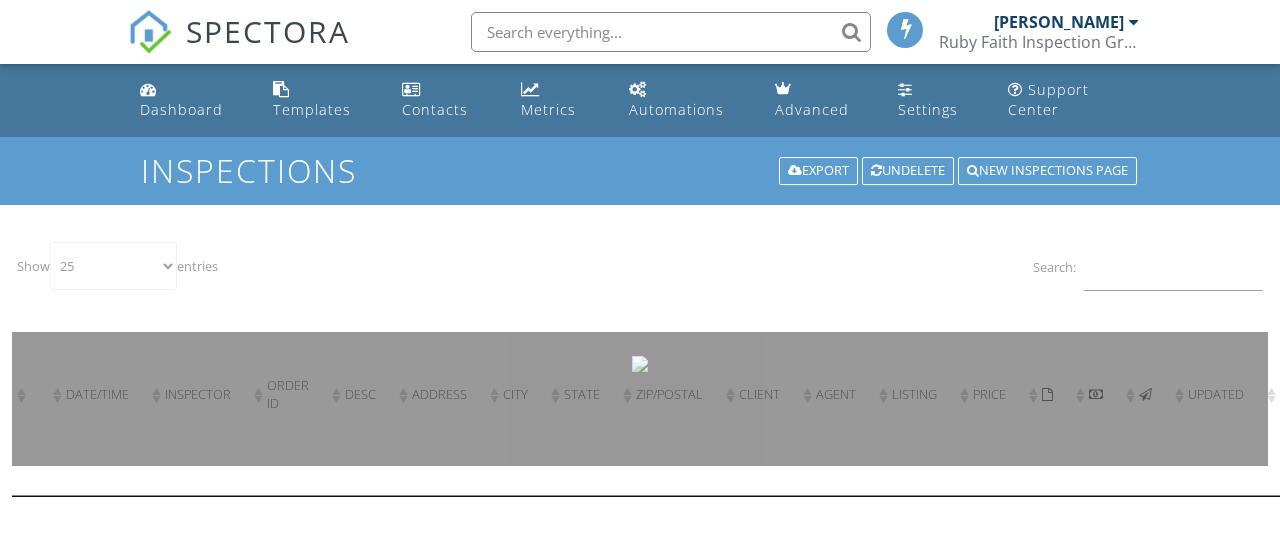select on "25" 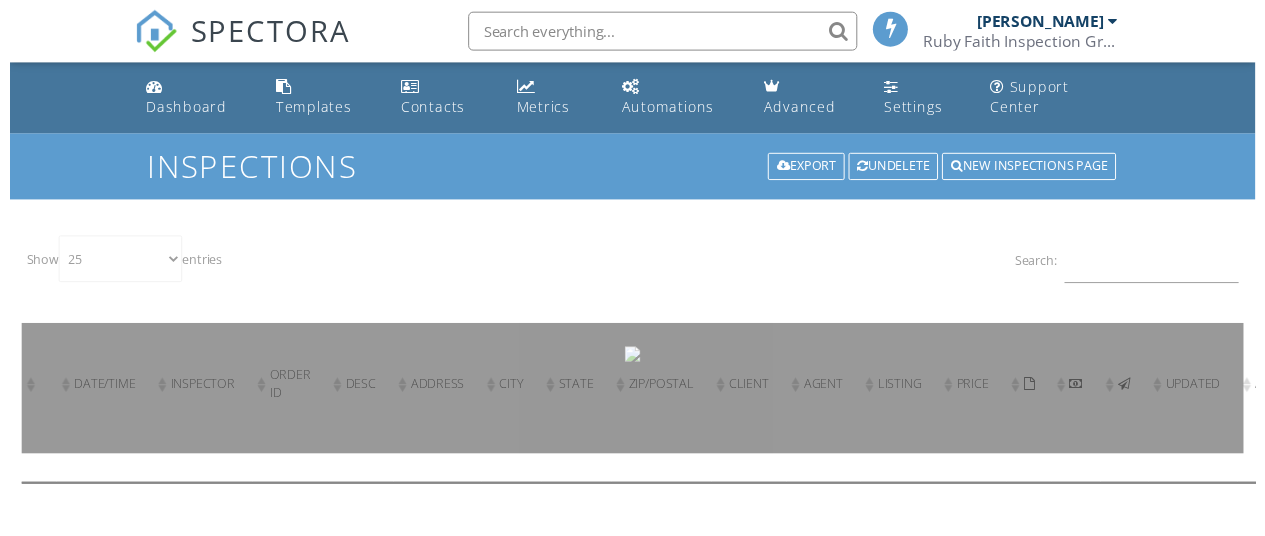 scroll, scrollTop: 0, scrollLeft: 0, axis: both 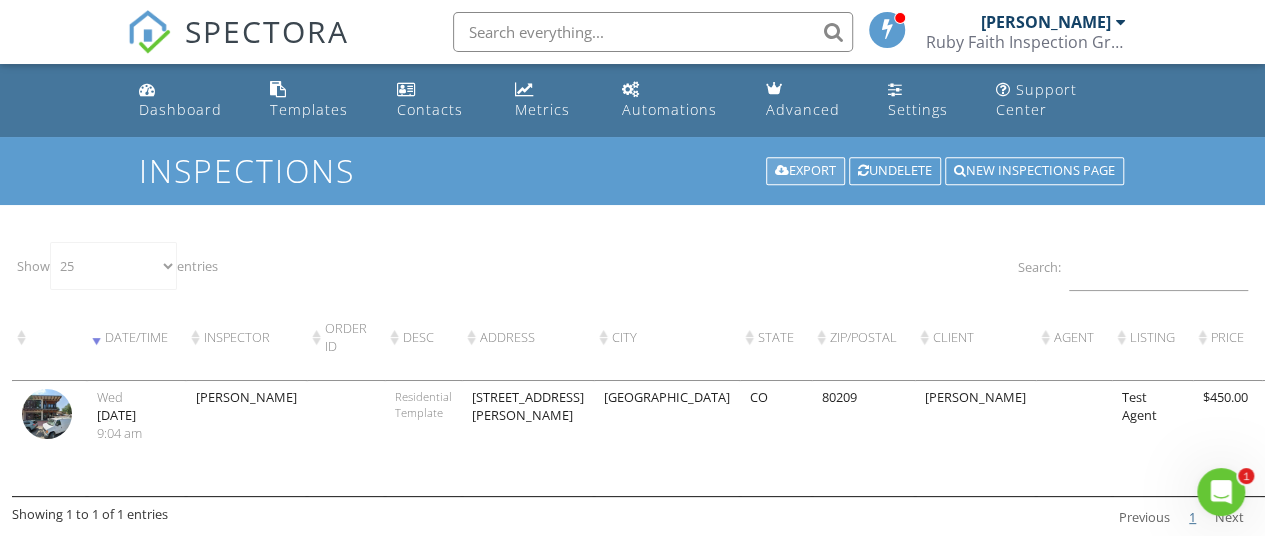 click on "Export" at bounding box center [805, 171] 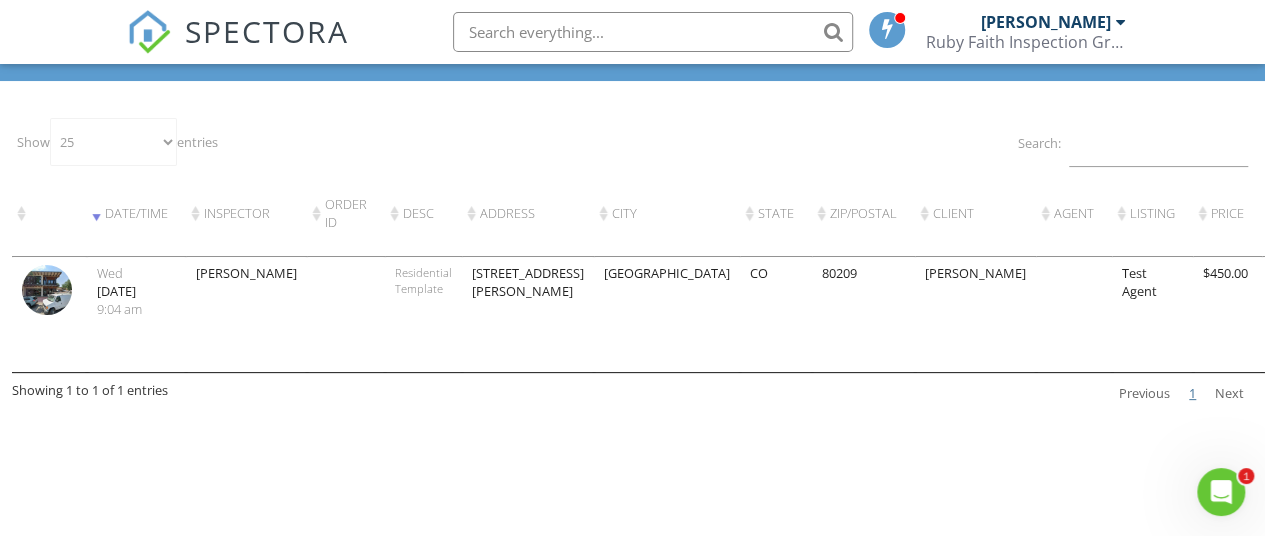 scroll, scrollTop: 0, scrollLeft: 0, axis: both 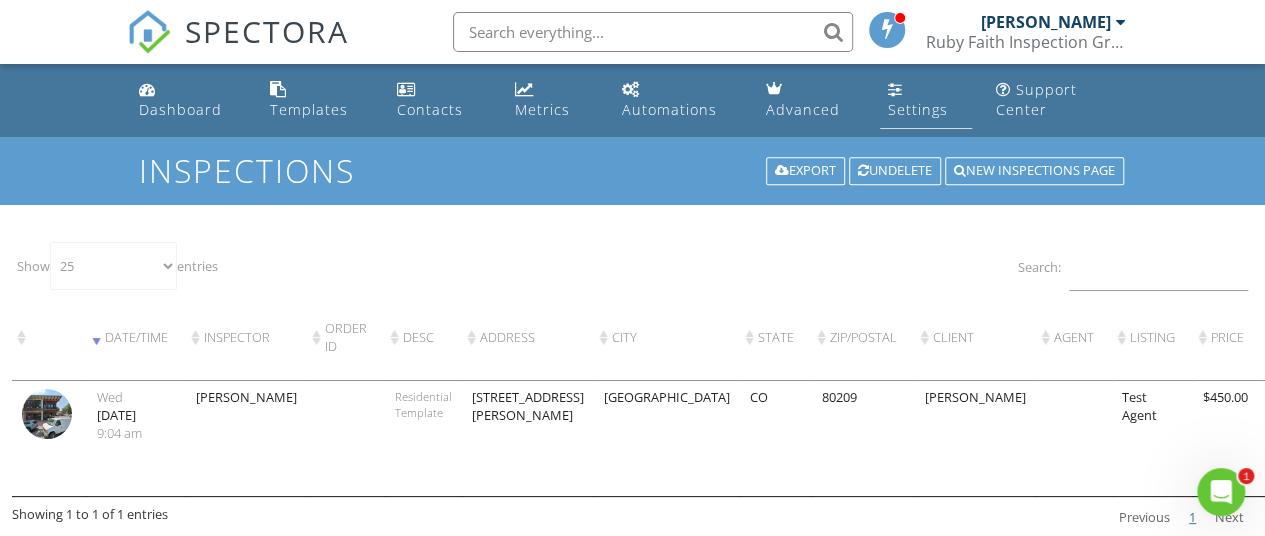 click on "Settings" at bounding box center (926, 100) 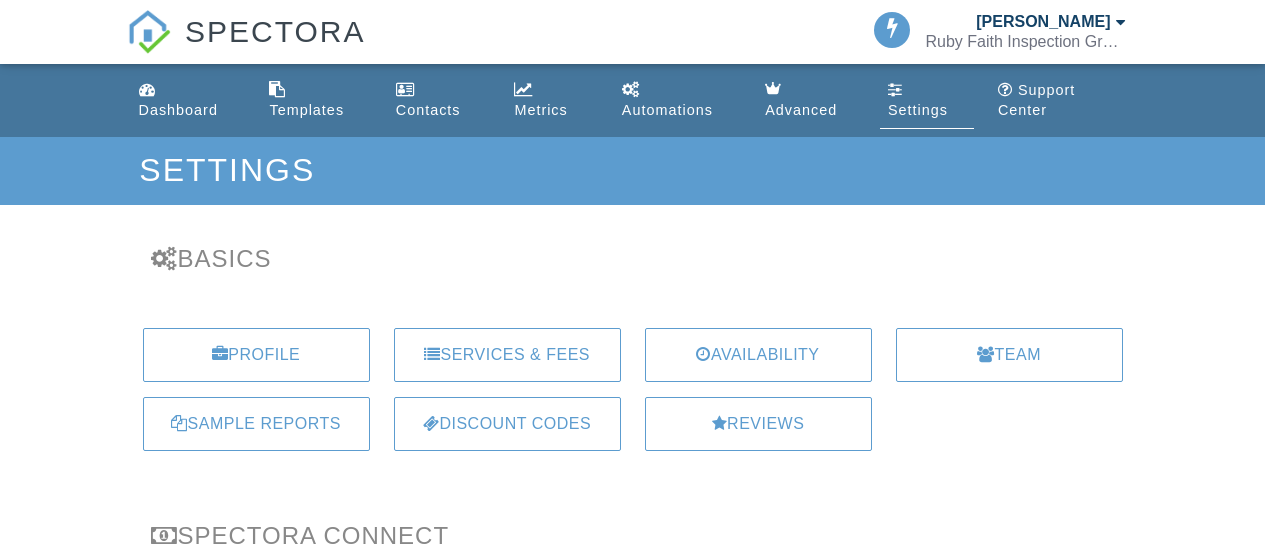 scroll, scrollTop: 0, scrollLeft: 0, axis: both 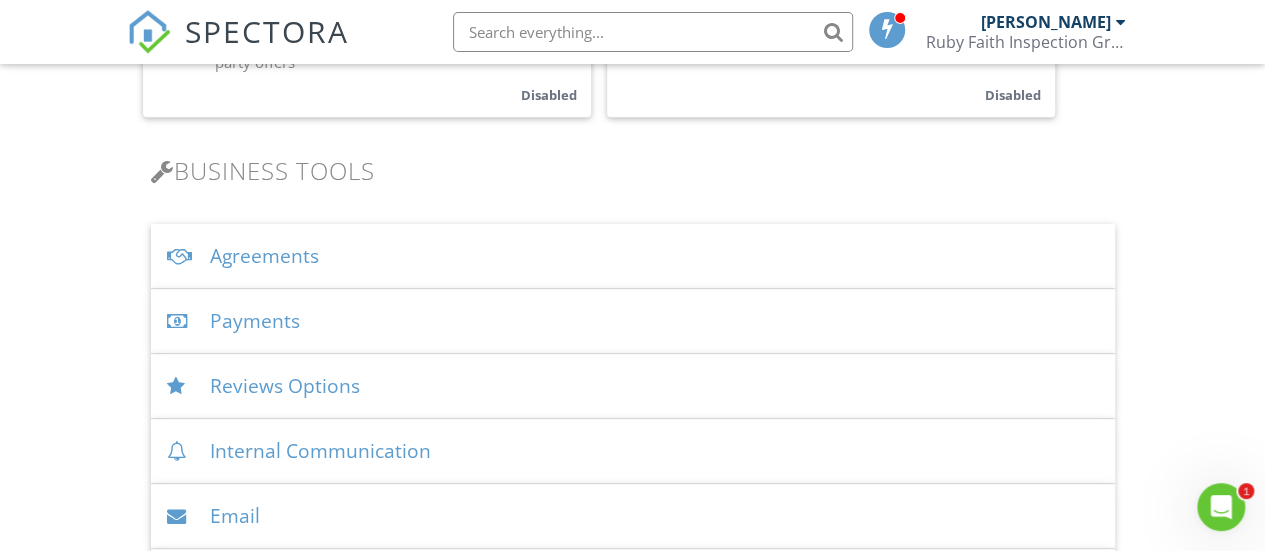 click on "Agreements" at bounding box center [633, 256] 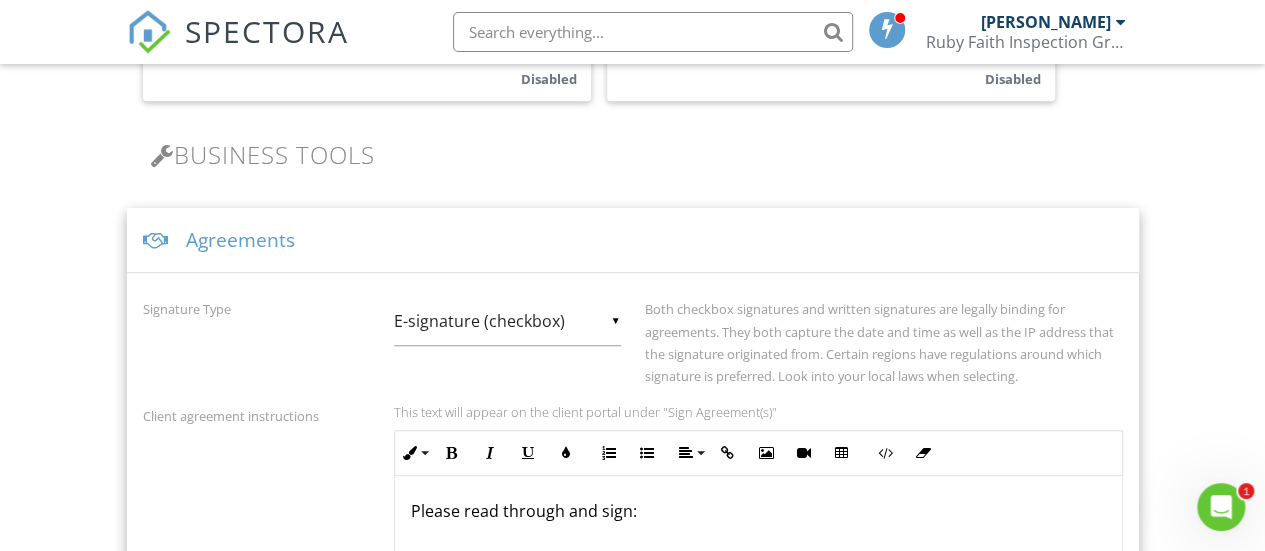scroll, scrollTop: 800, scrollLeft: 0, axis: vertical 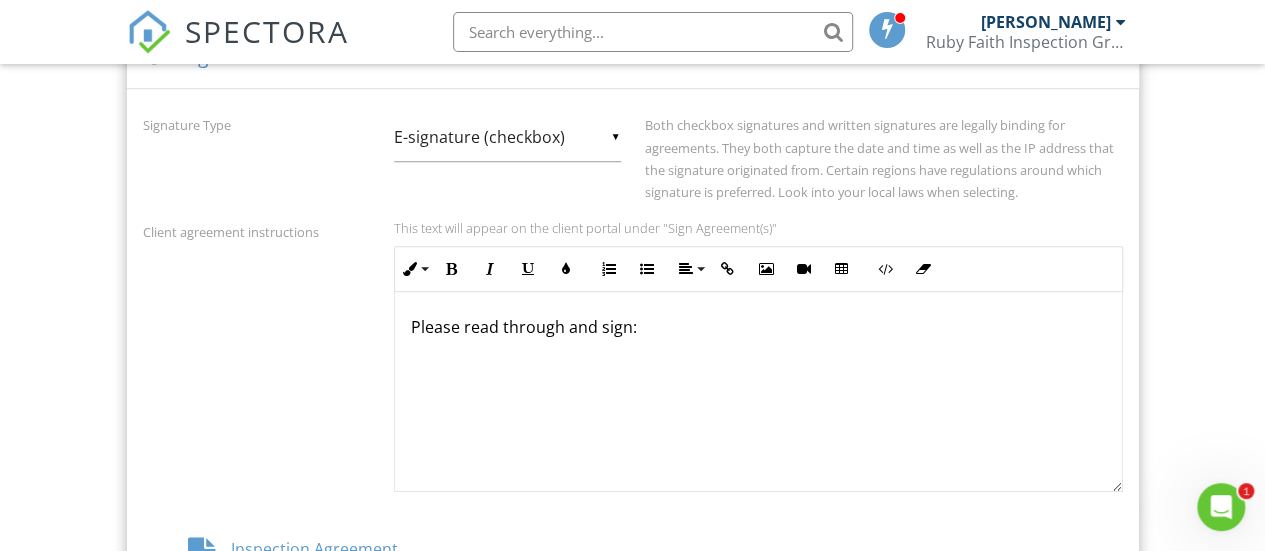 click on "This text will appear on the client portal under "Sign Agreement(s)"" at bounding box center [758, 228] 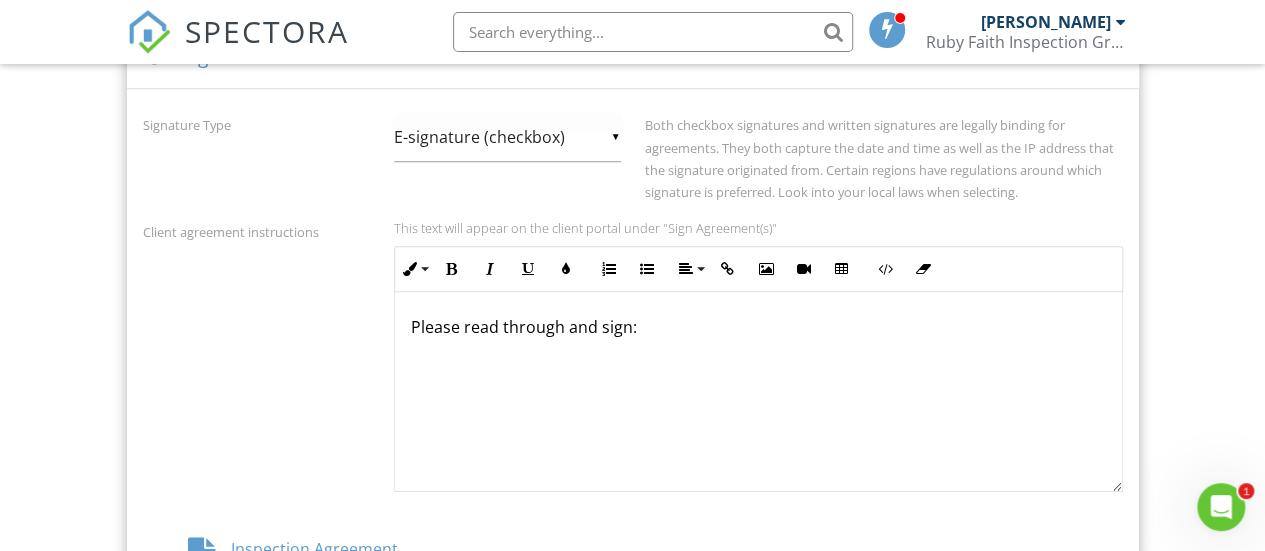 click on "▼ E-signature (checkbox) E-signature (checkbox) Written Signature E-signature (checkbox)
Written Signature" at bounding box center (507, 137) 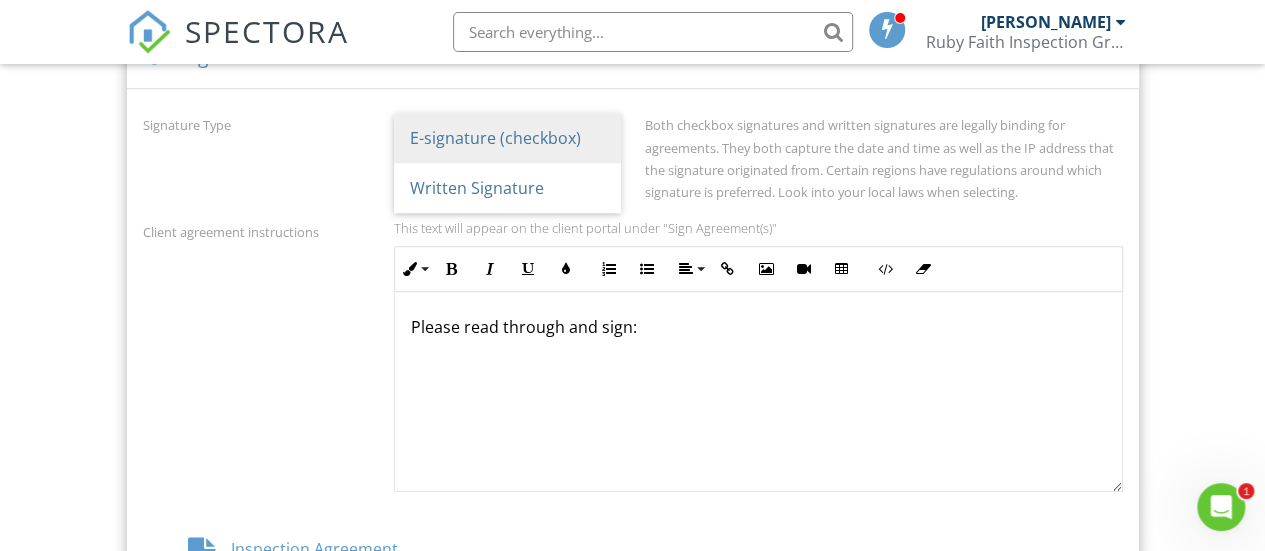 click on "E-signature (checkbox)" at bounding box center (507, 138) 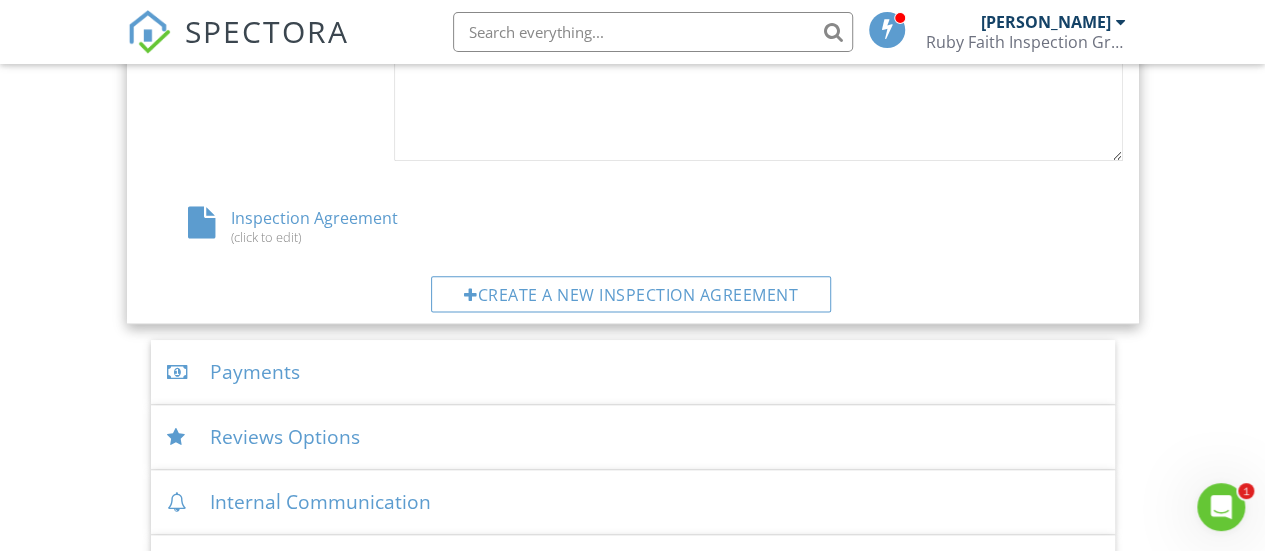 scroll, scrollTop: 1100, scrollLeft: 0, axis: vertical 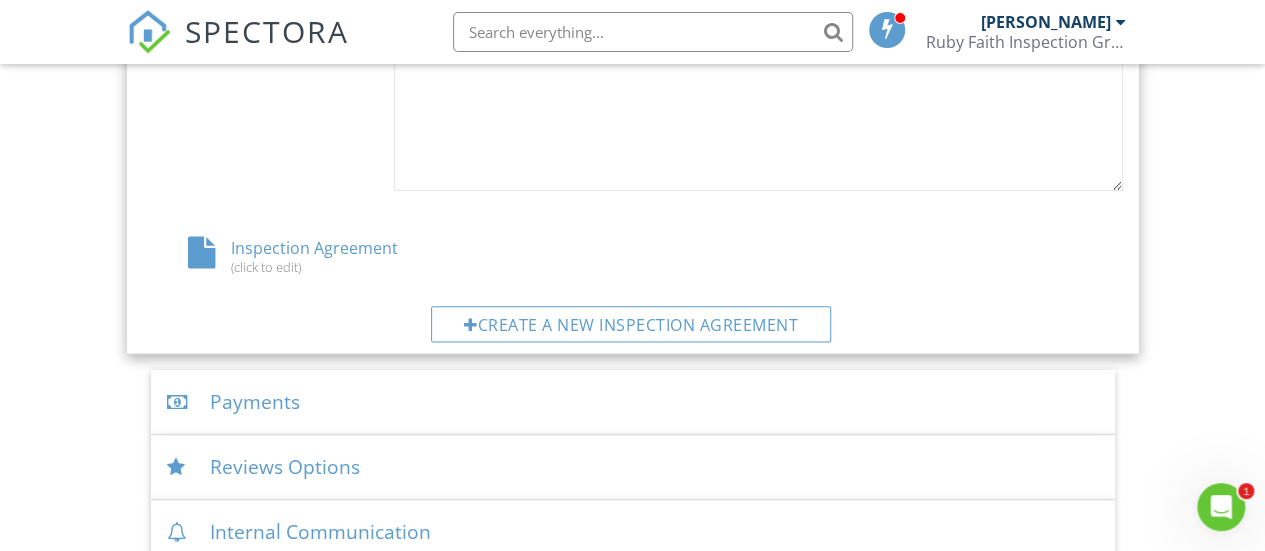 click on "Inspection Agreement
(click to edit)" at bounding box center (306, 256) 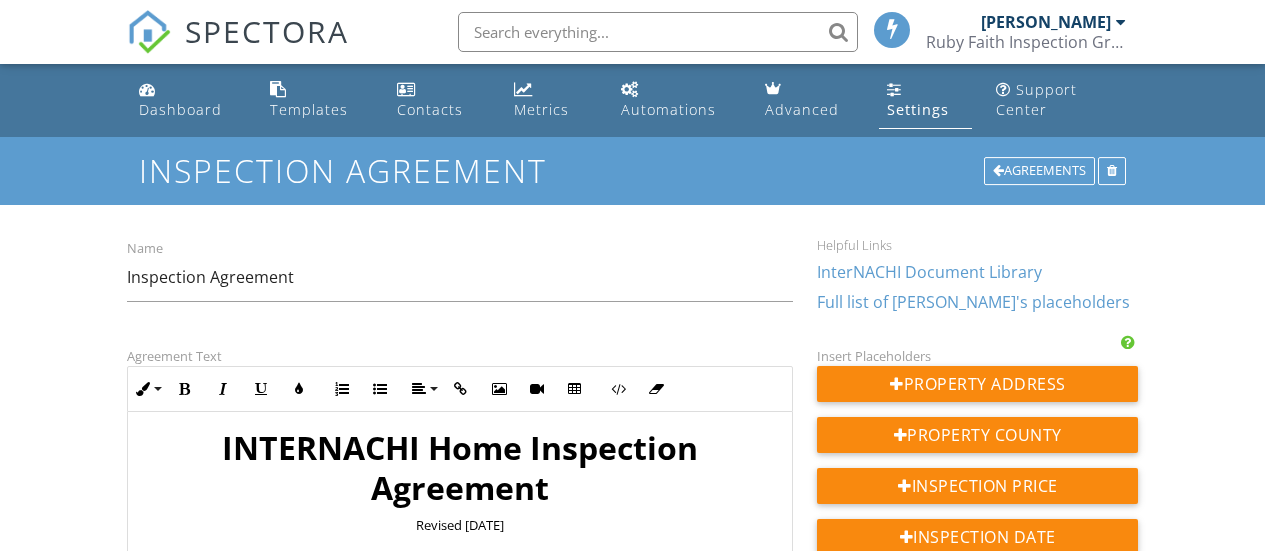 scroll, scrollTop: 0, scrollLeft: 0, axis: both 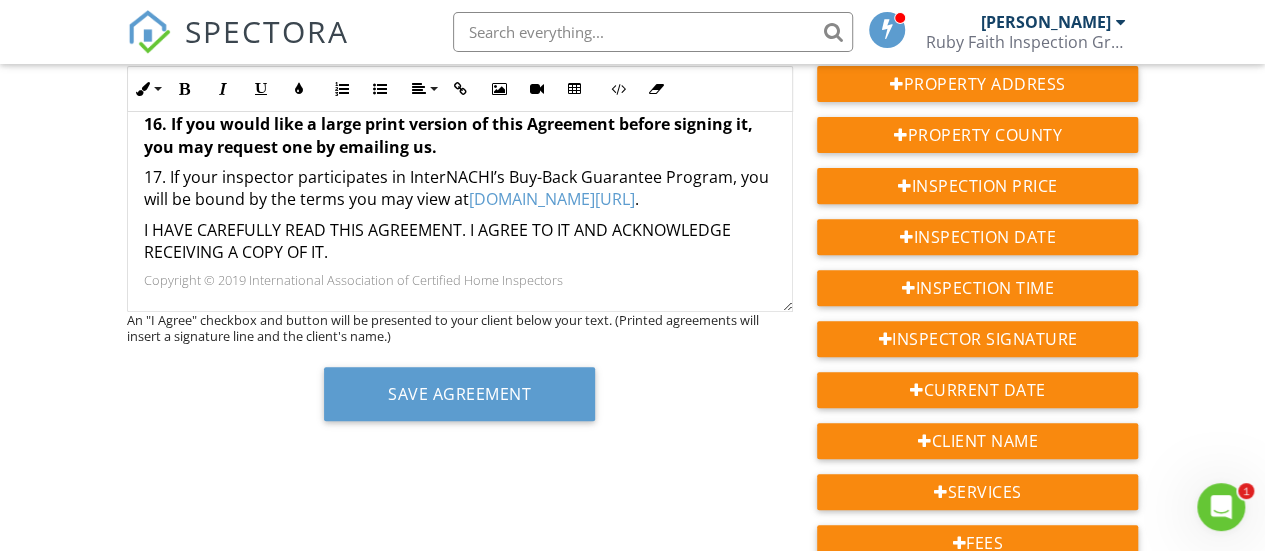 click on "17. If your inspector participates in InterNACHI’s Buy-Back Guarantee Program, you will be bound by the terms you may view at  www.nachi.org/buy ." at bounding box center (460, 188) 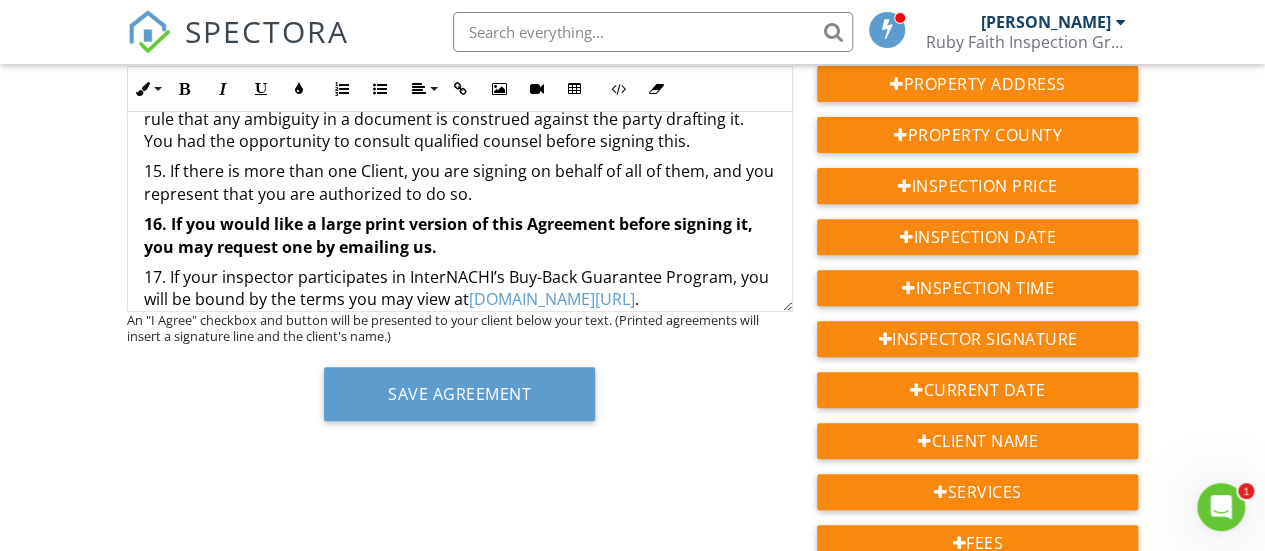 scroll, scrollTop: 2378, scrollLeft: 0, axis: vertical 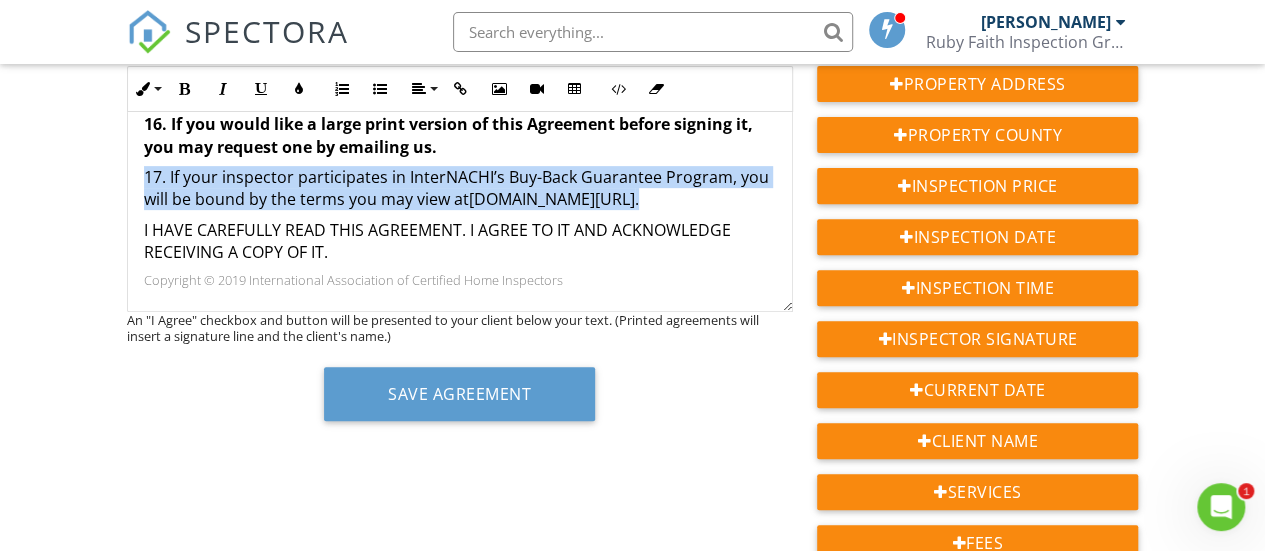 drag, startPoint x: 142, startPoint y: 172, endPoint x: 641, endPoint y: 189, distance: 499.2895 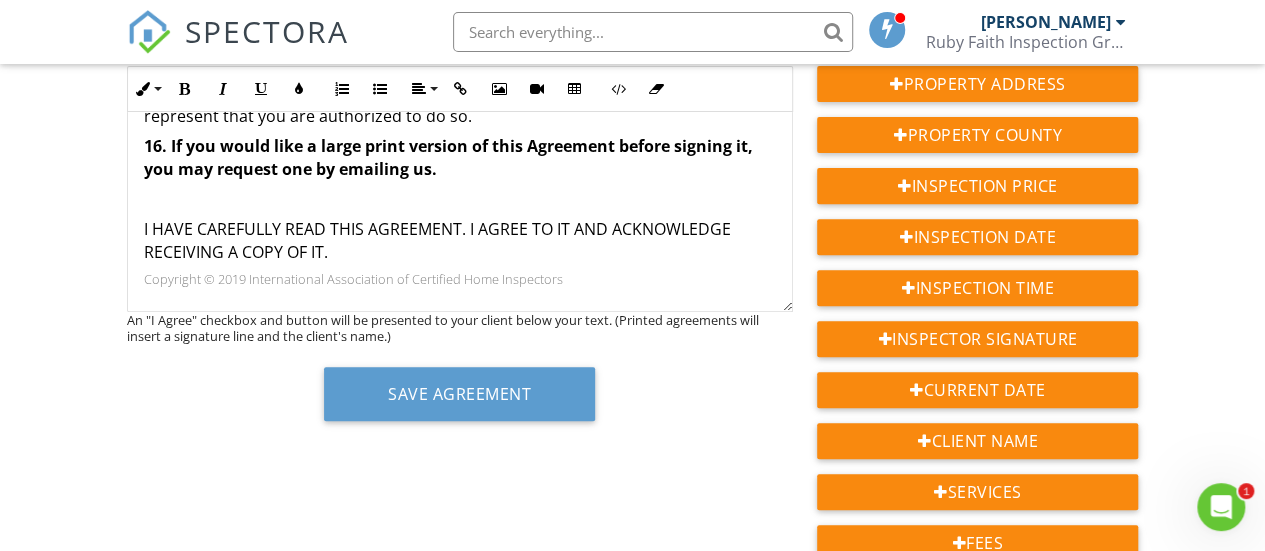 scroll, scrollTop: 322, scrollLeft: 0, axis: vertical 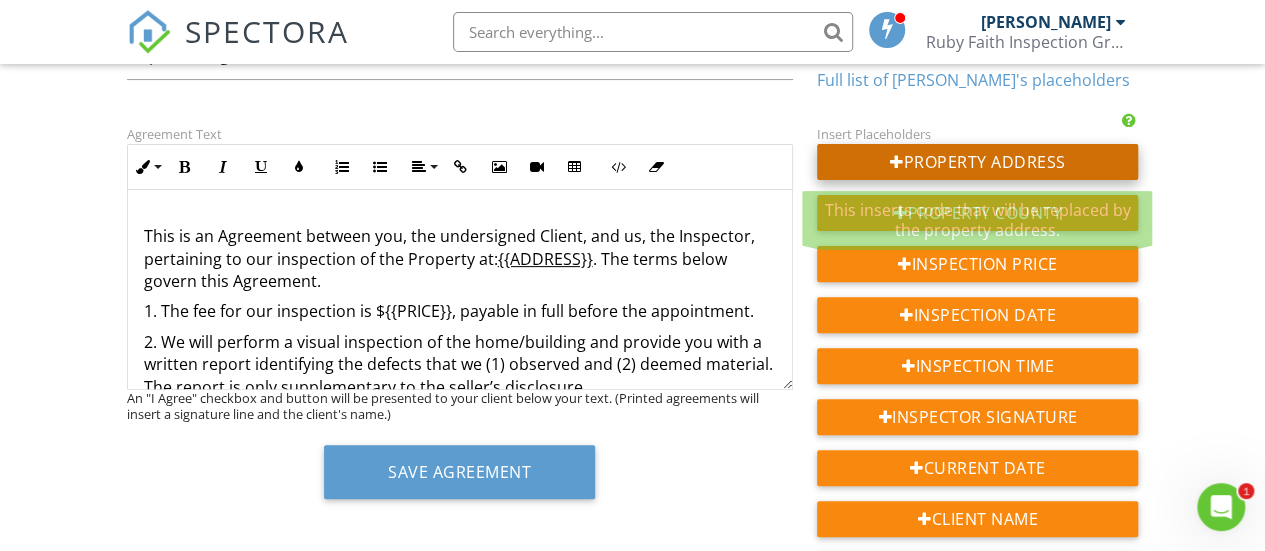 click at bounding box center (897, 162) 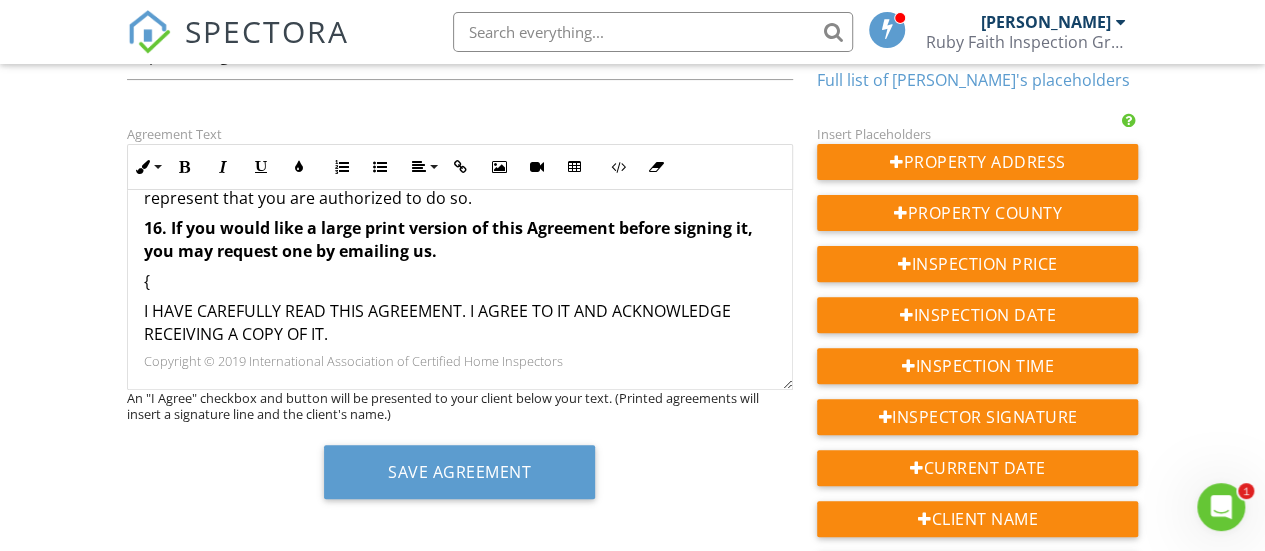 scroll, scrollTop: 2325, scrollLeft: 0, axis: vertical 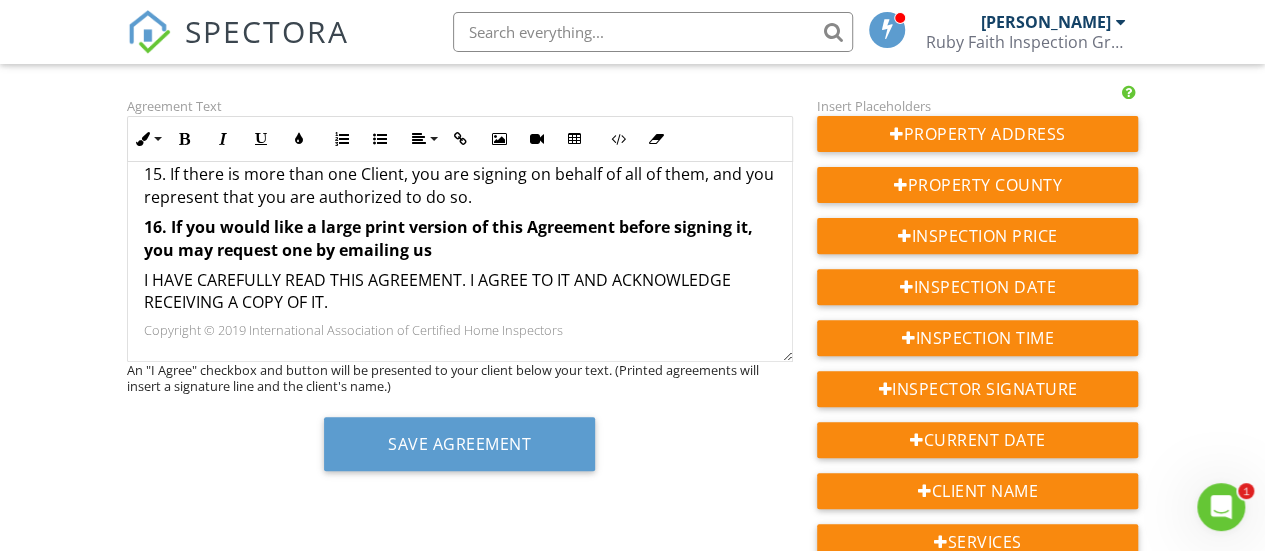 type 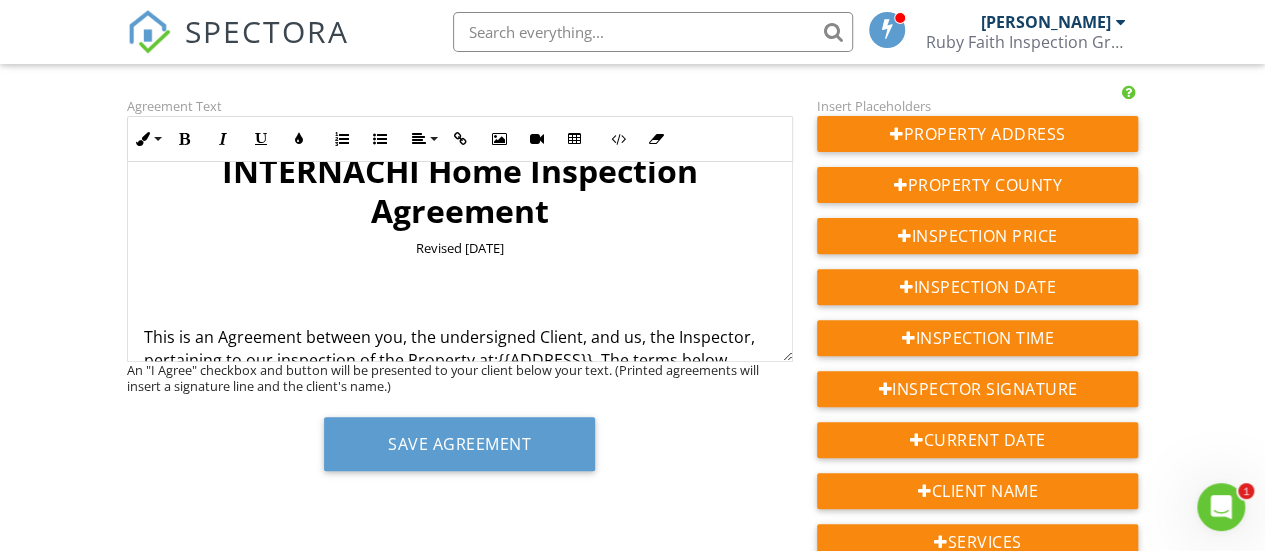 scroll, scrollTop: 0, scrollLeft: 0, axis: both 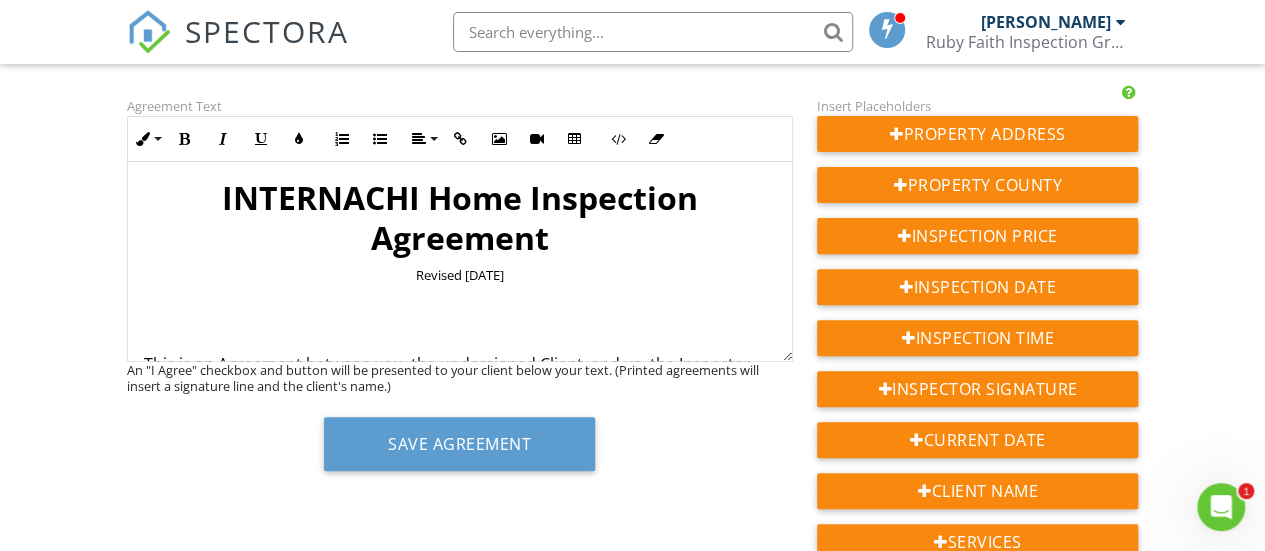 click on "INTERNACHI Home Inspection Agreement" at bounding box center [460, 218] 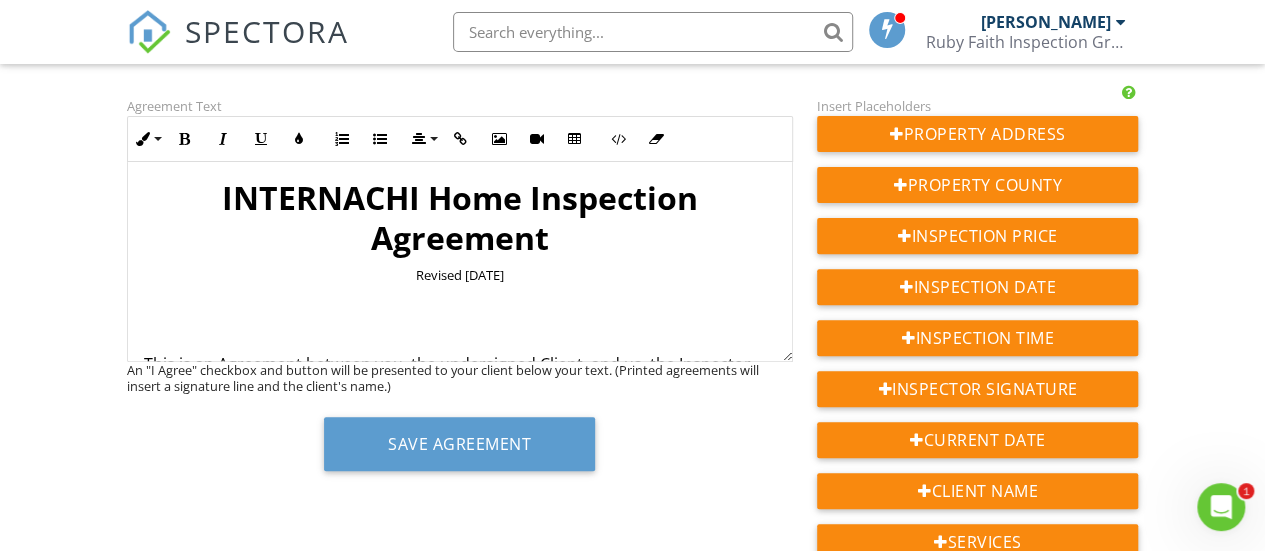 click on "INTERNACHI Home Inspection Agreement" at bounding box center [460, 218] 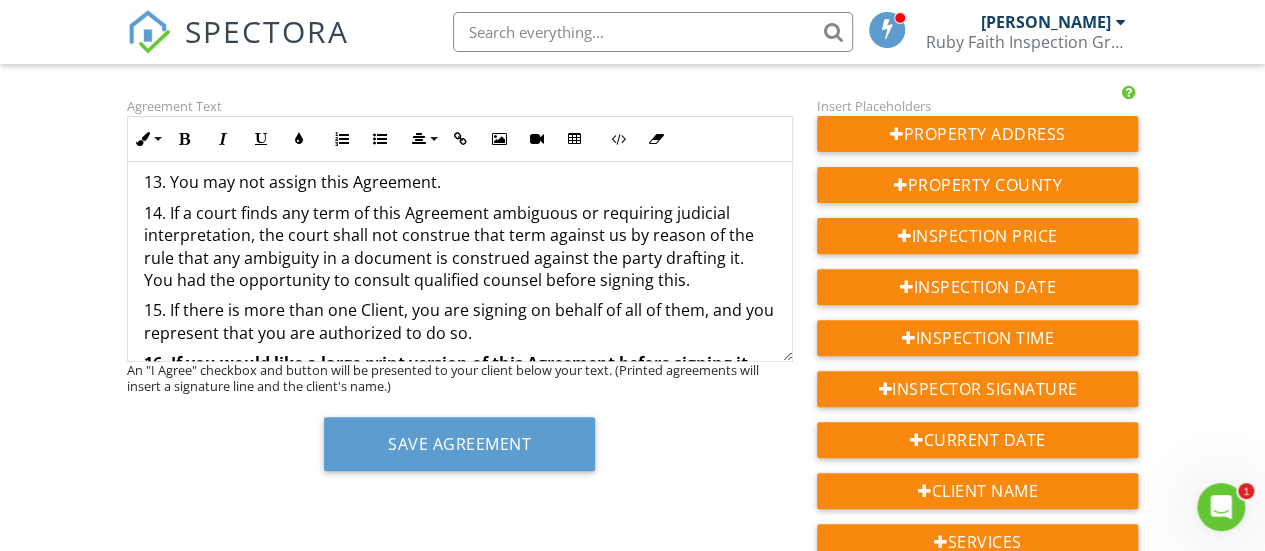 scroll, scrollTop: 2325, scrollLeft: 0, axis: vertical 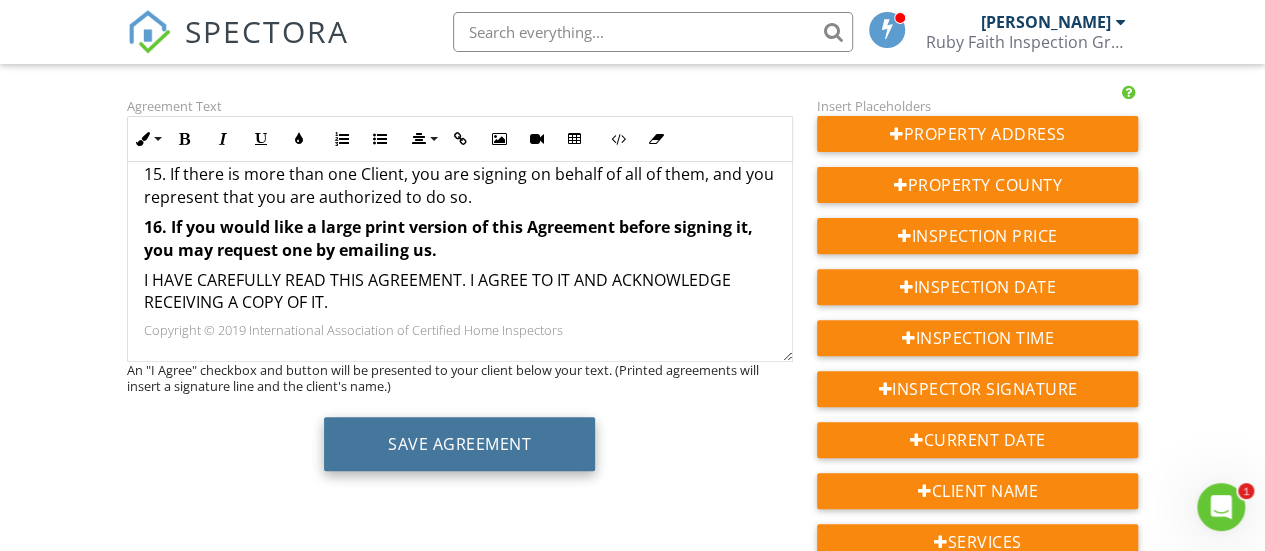 click on "Save Agreement" at bounding box center [459, 444] 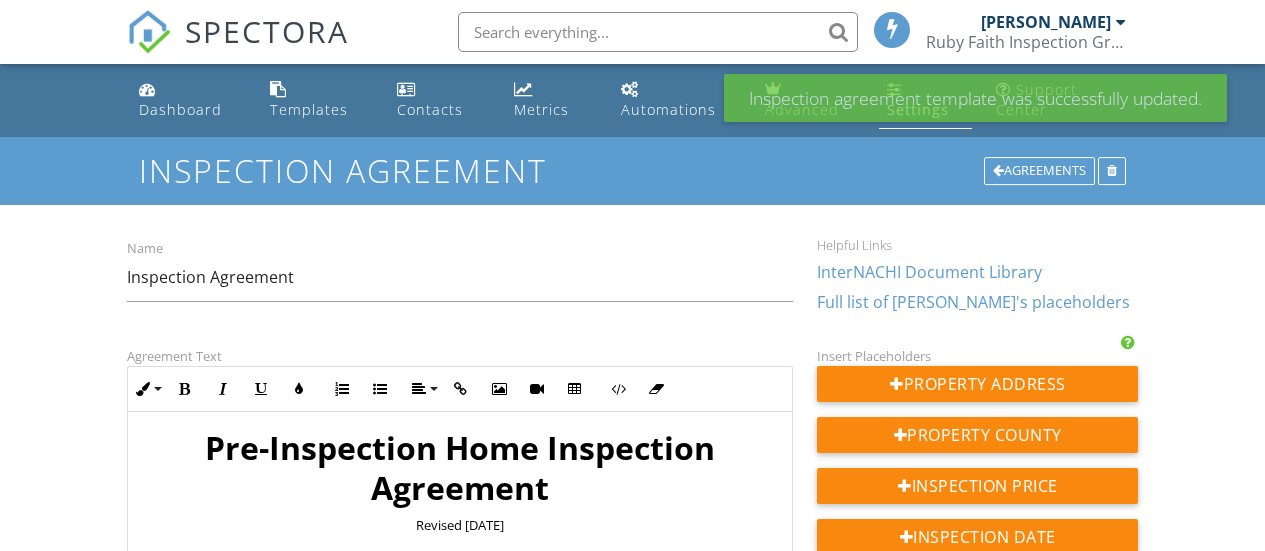 scroll, scrollTop: 0, scrollLeft: 0, axis: both 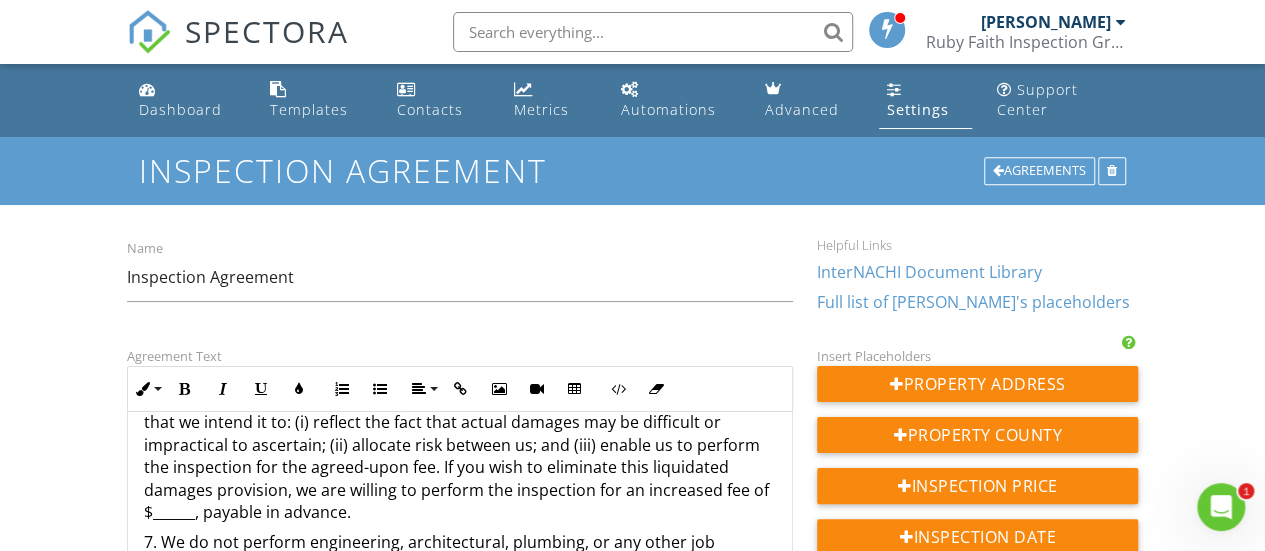 click on "Settings" at bounding box center [918, 109] 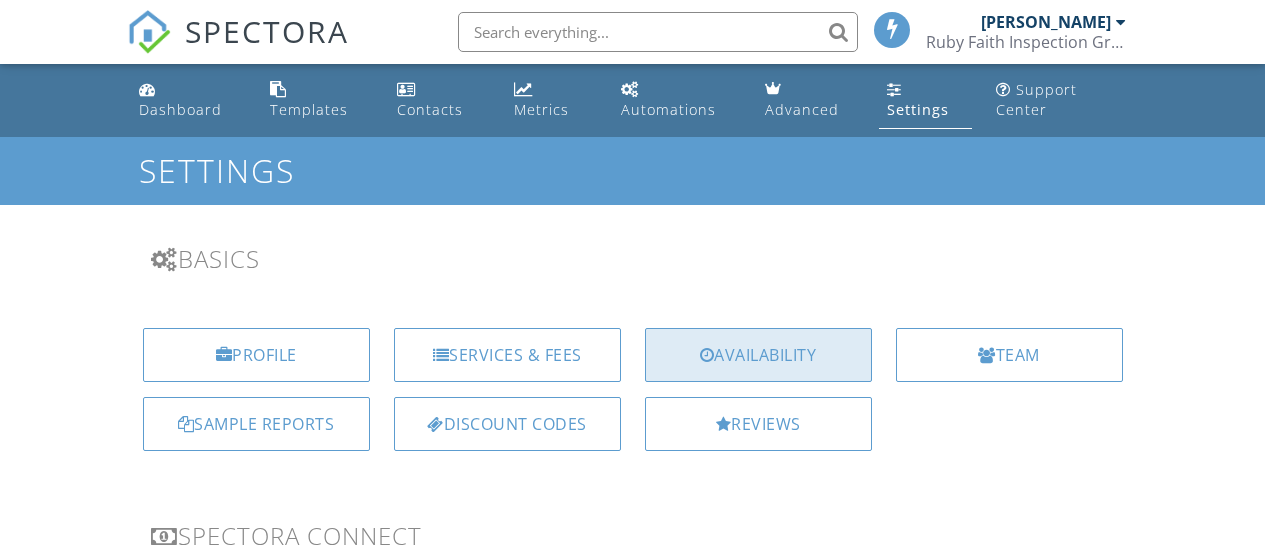 scroll, scrollTop: 0, scrollLeft: 0, axis: both 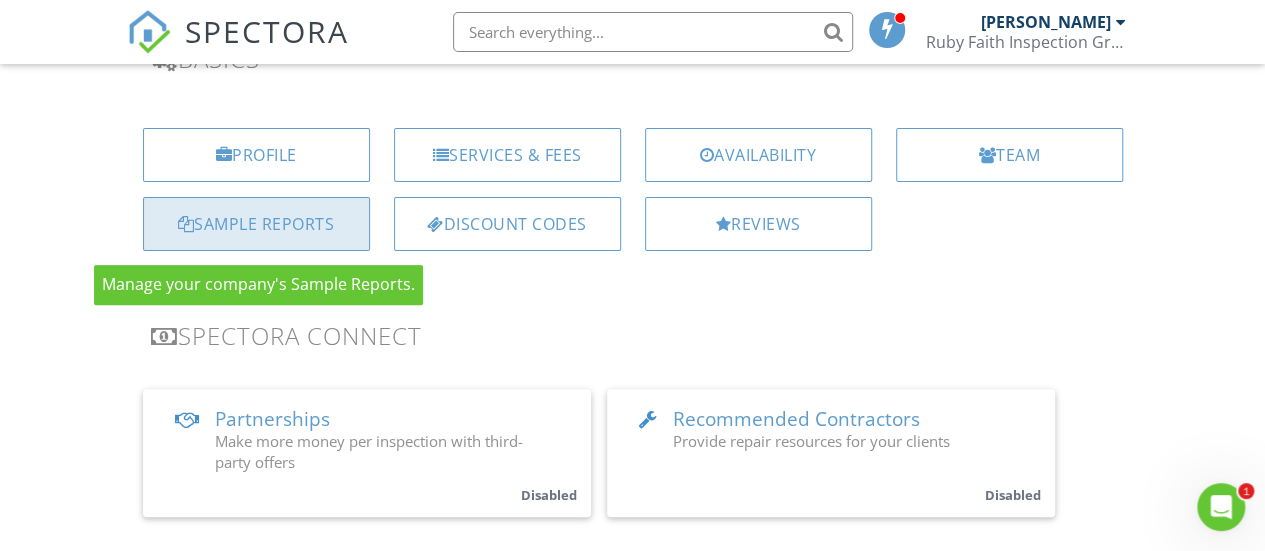 click on "Sample Reports" at bounding box center (256, 224) 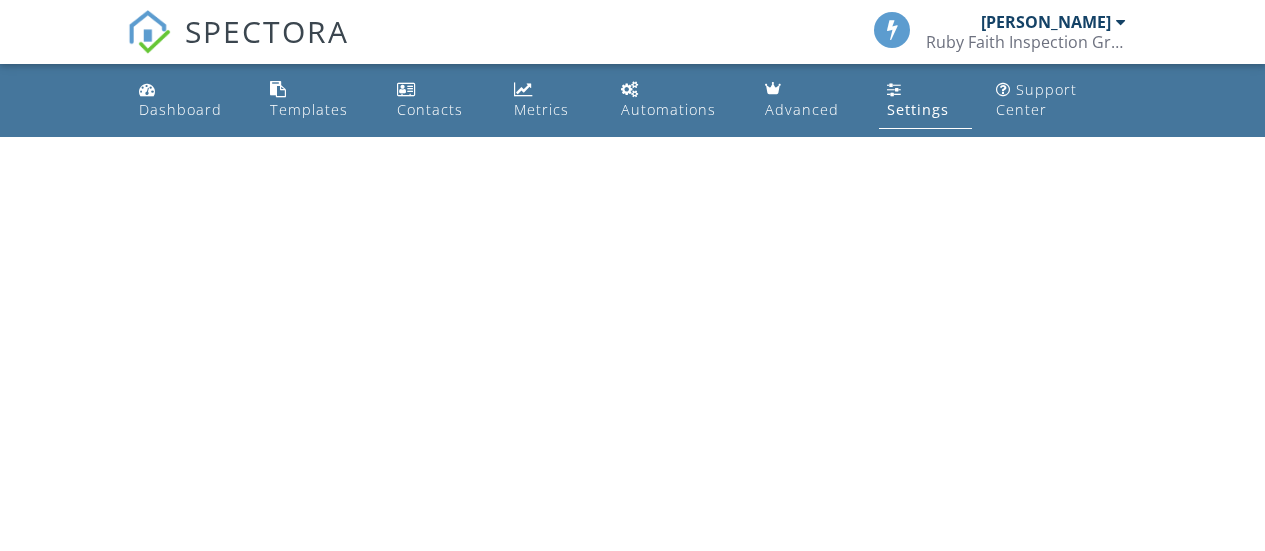 scroll, scrollTop: 0, scrollLeft: 0, axis: both 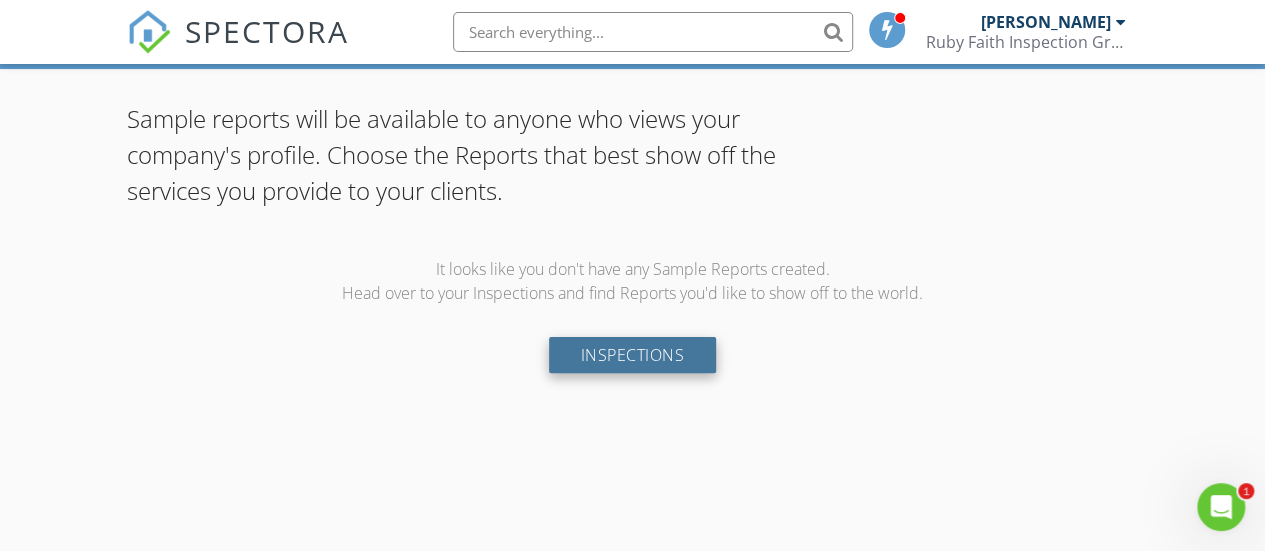 click on "Inspections" at bounding box center (633, 355) 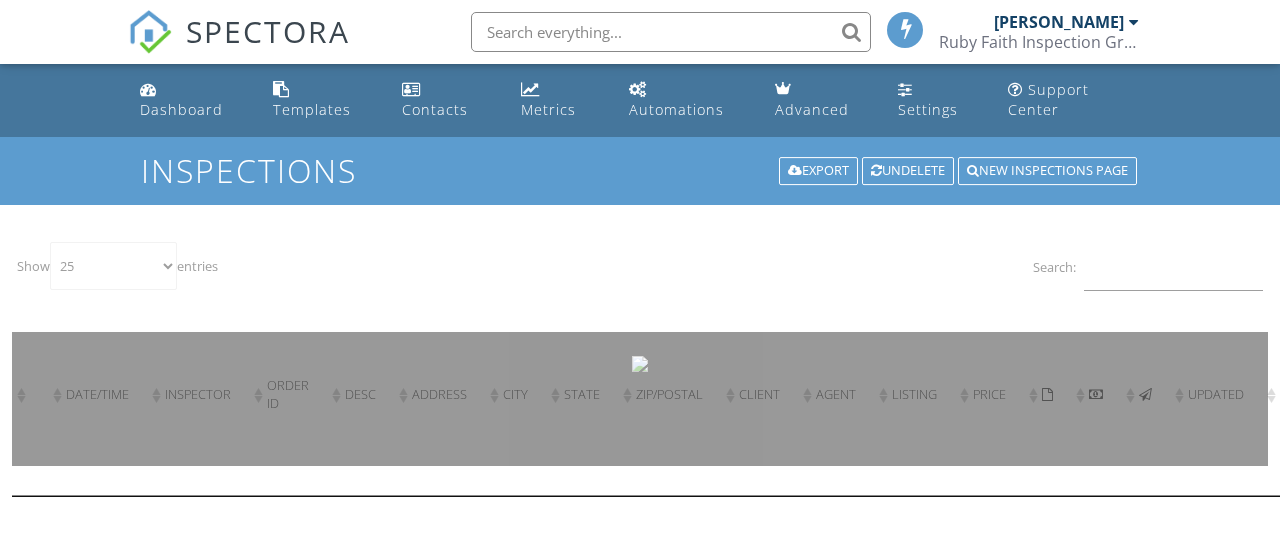 select on "25" 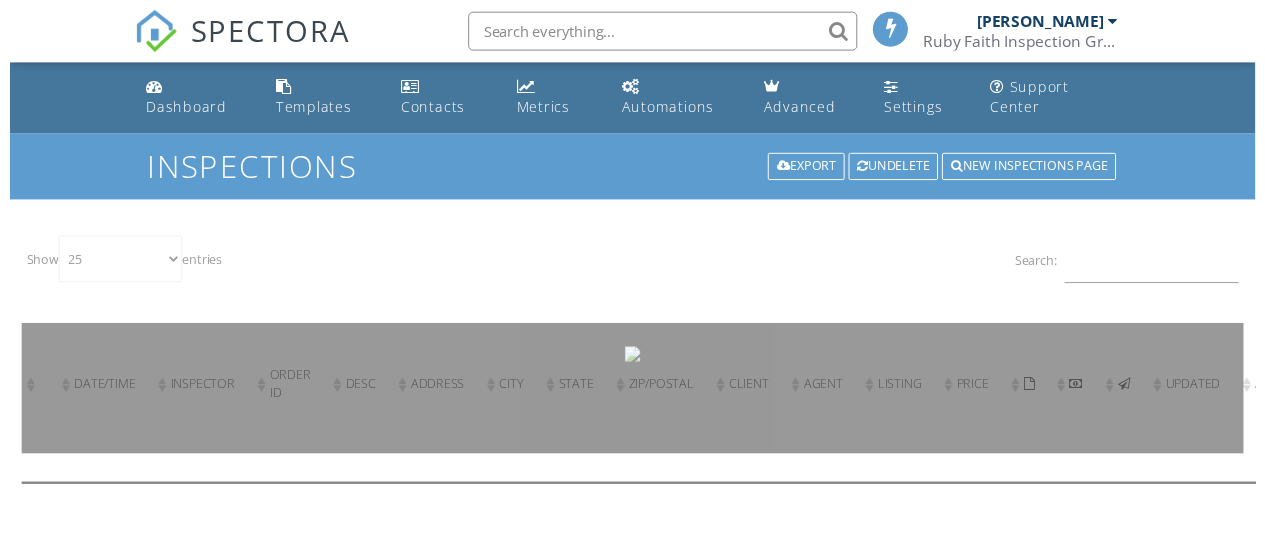 scroll, scrollTop: 0, scrollLeft: 0, axis: both 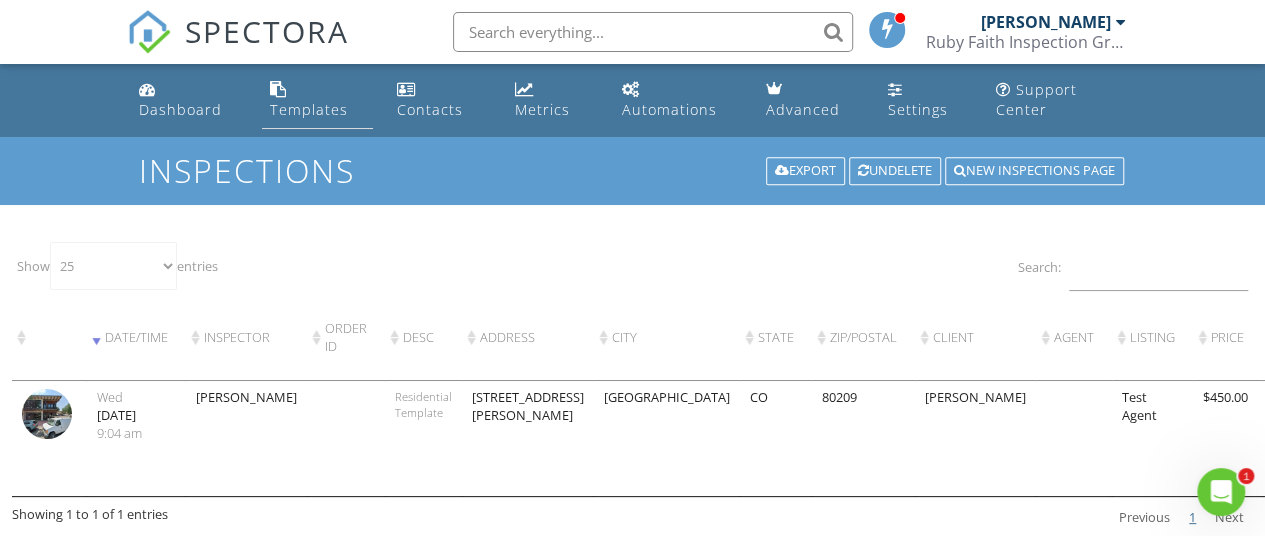 click on "Templates" at bounding box center [309, 109] 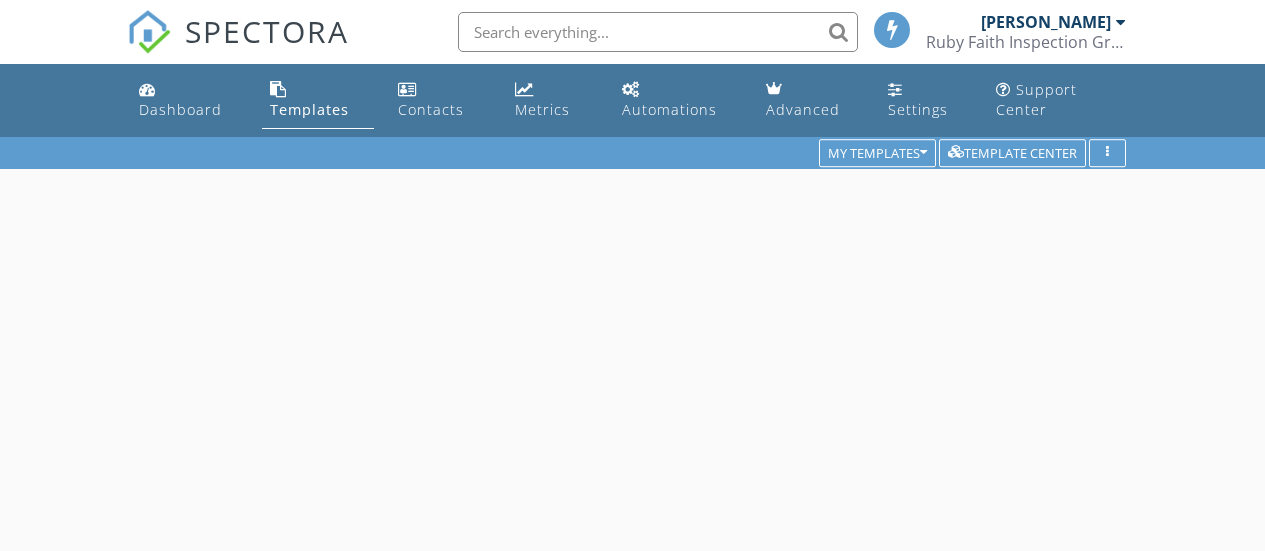 scroll, scrollTop: 0, scrollLeft: 0, axis: both 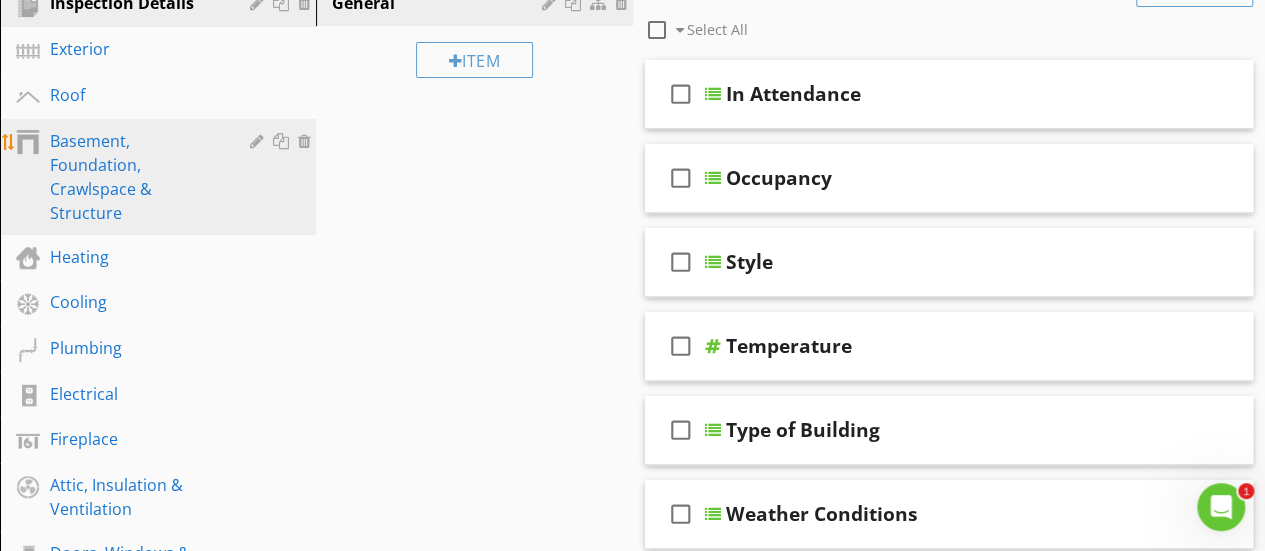 click on "Basement, Foundation, Crawlspace & Structure" at bounding box center (135, 177) 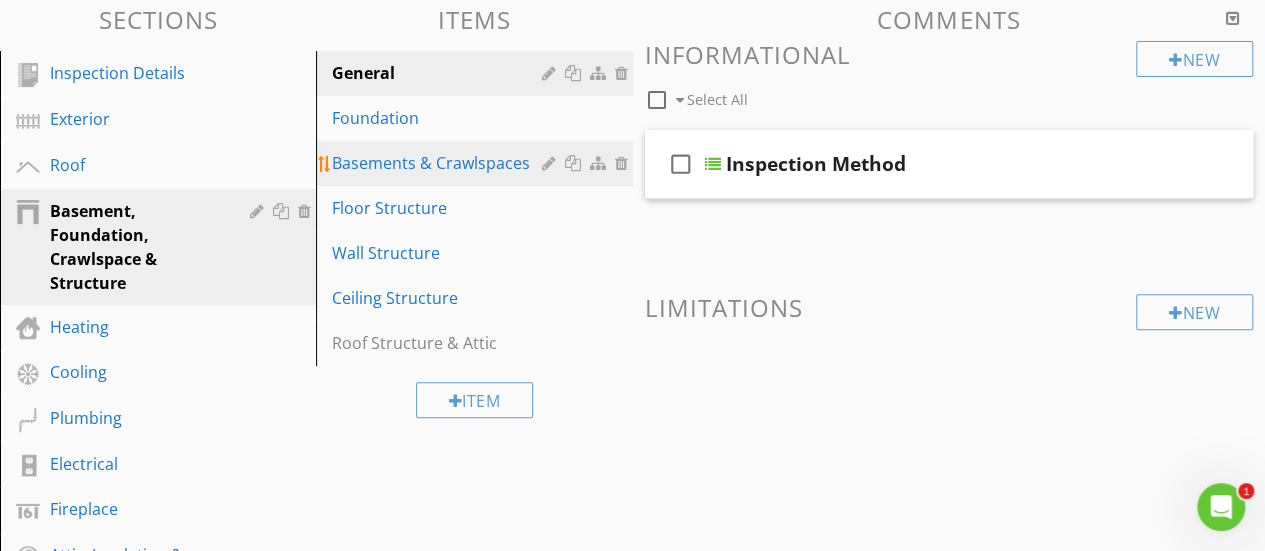 scroll, scrollTop: 200, scrollLeft: 0, axis: vertical 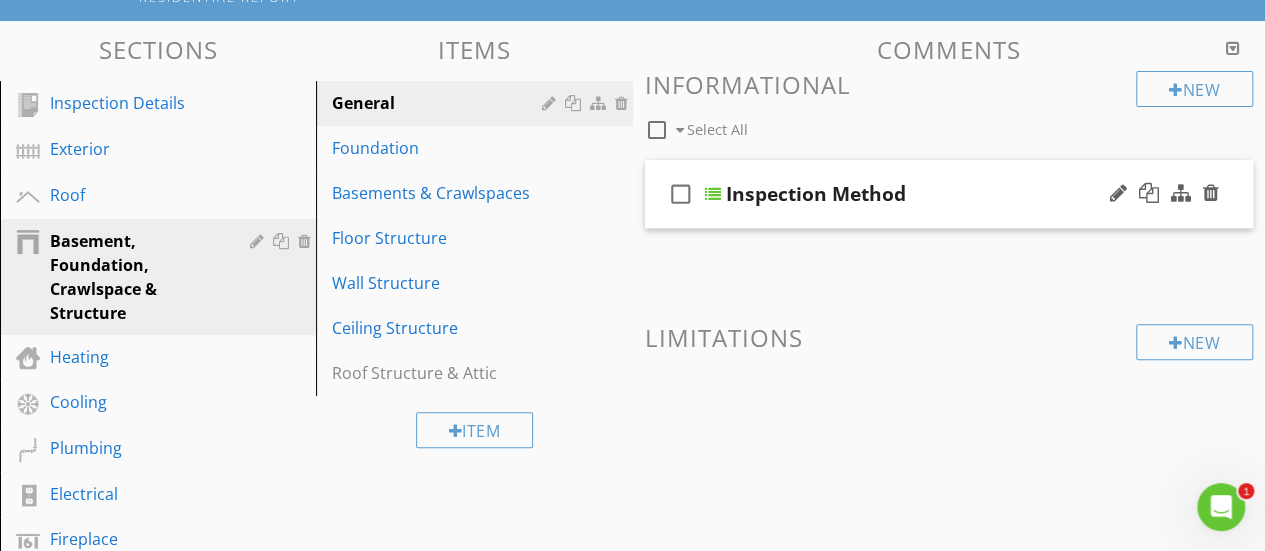 click on "Inspection Method" at bounding box center (816, 194) 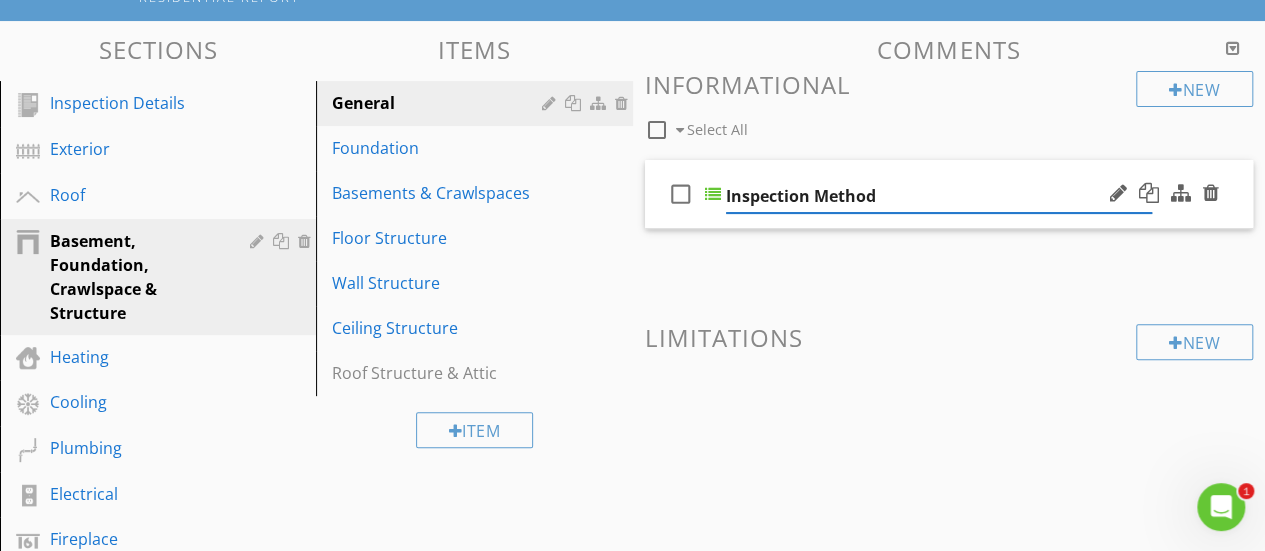 click on "check_box_outline_blank" at bounding box center (681, 194) 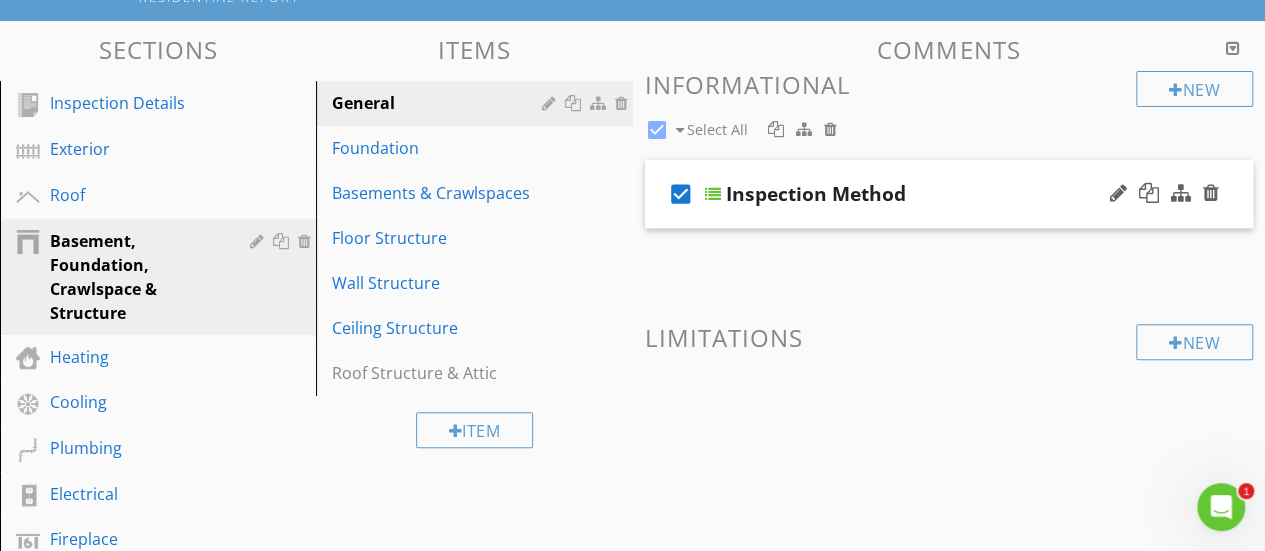 click on "check_box" at bounding box center [681, 194] 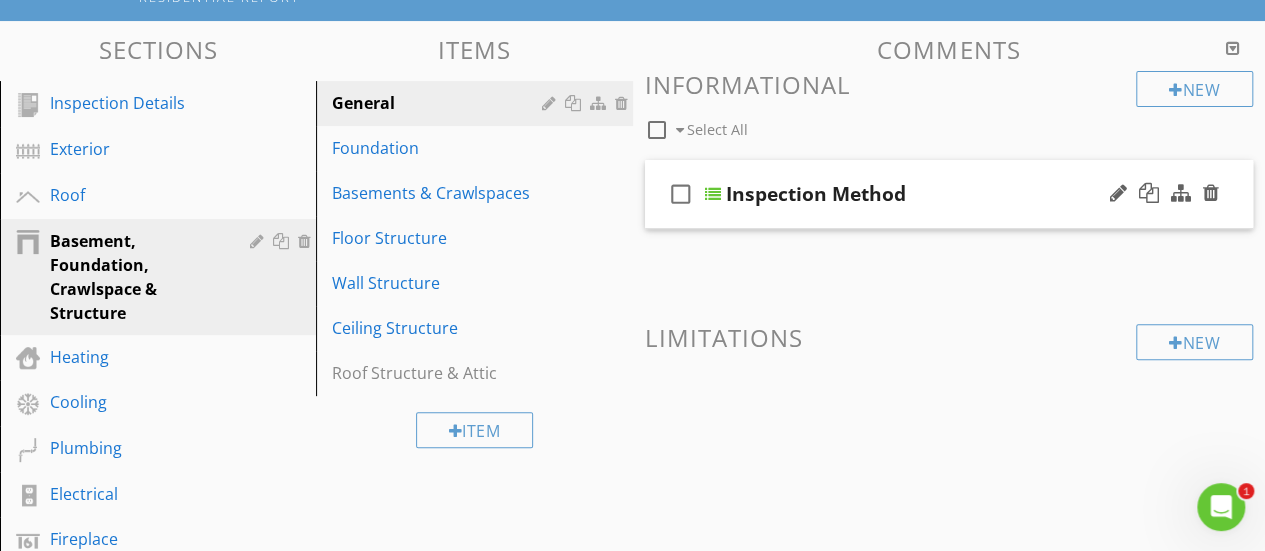 checkbox on "false" 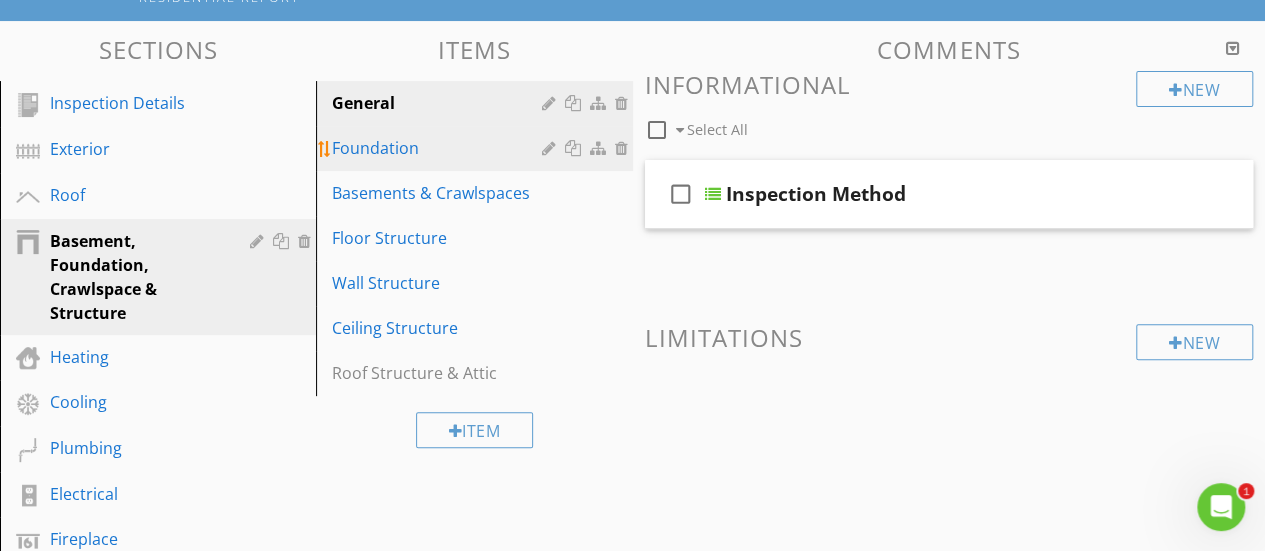 click on "Foundation" at bounding box center [439, 148] 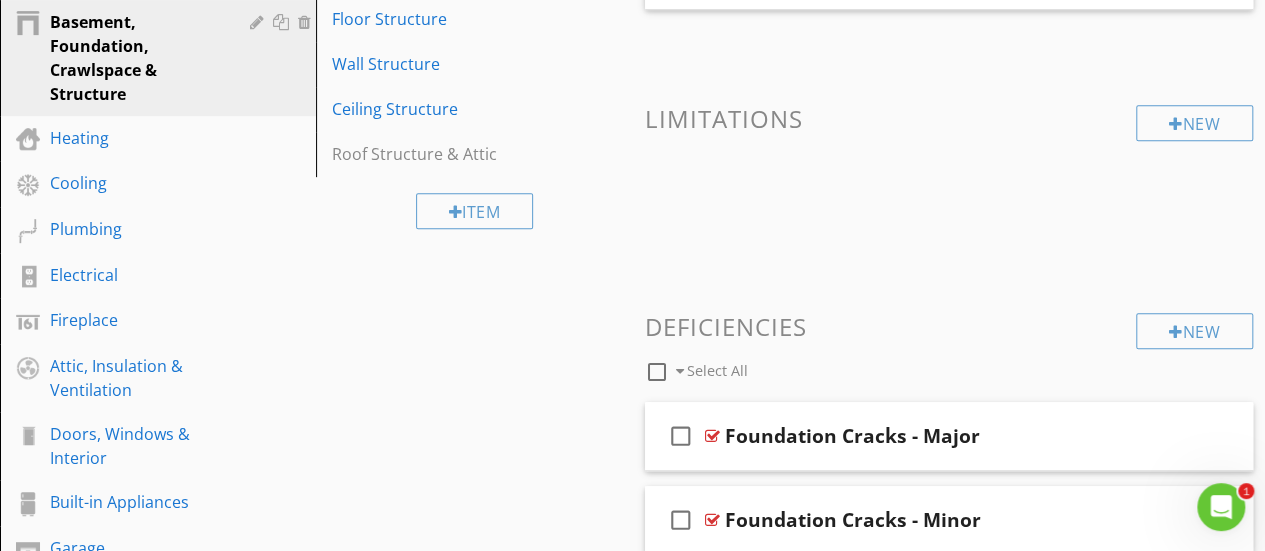 scroll, scrollTop: 324, scrollLeft: 0, axis: vertical 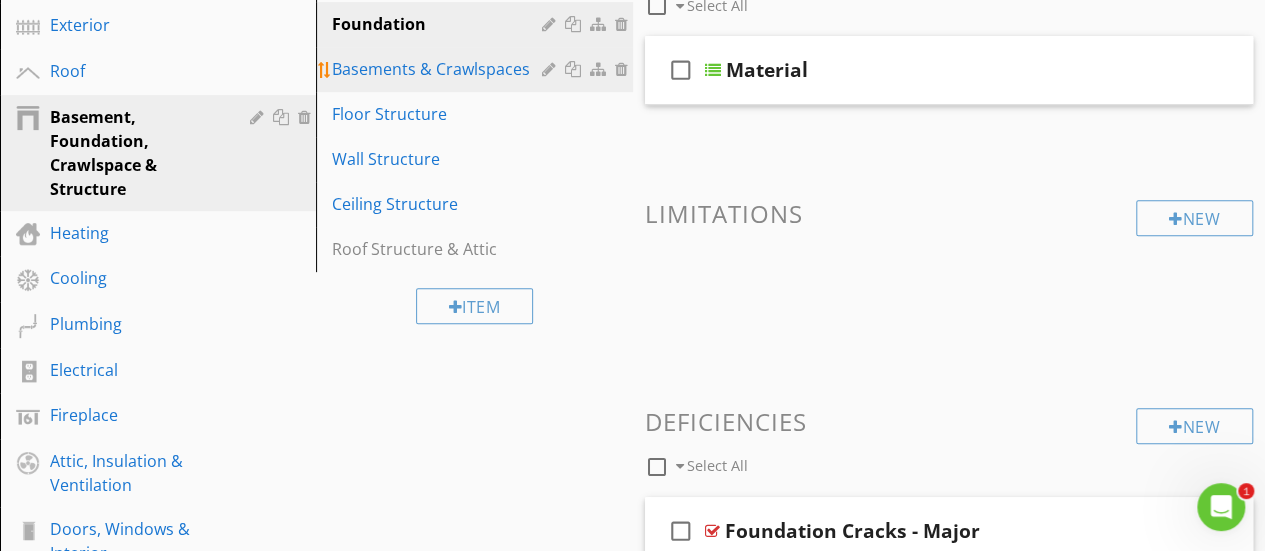click on "Basements & Crawlspaces" at bounding box center [439, 69] 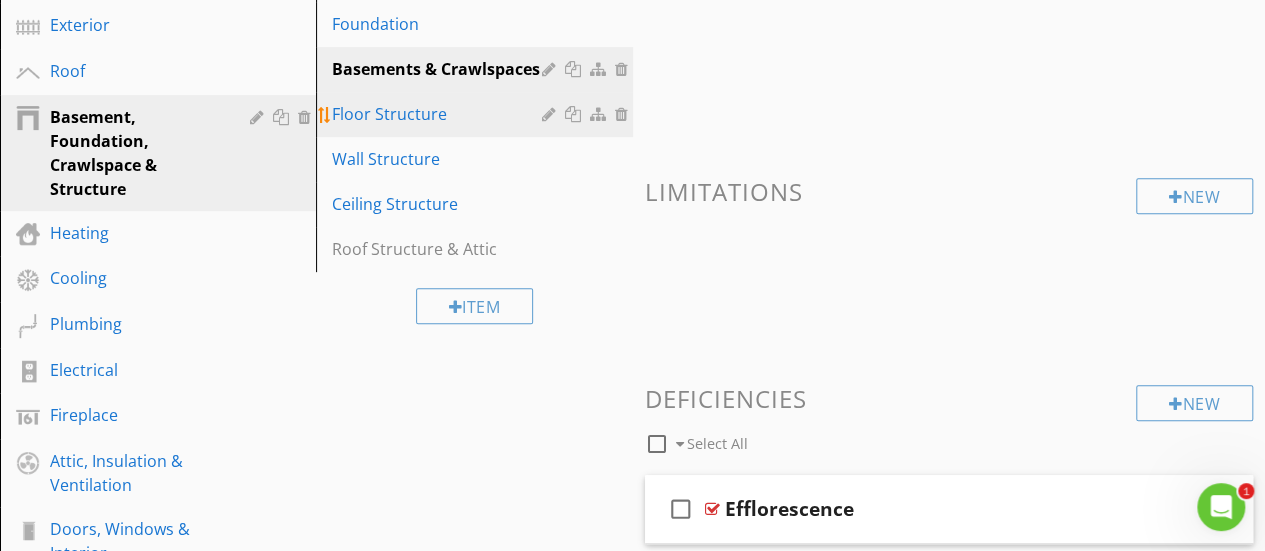 click on "Floor Structure" at bounding box center (439, 114) 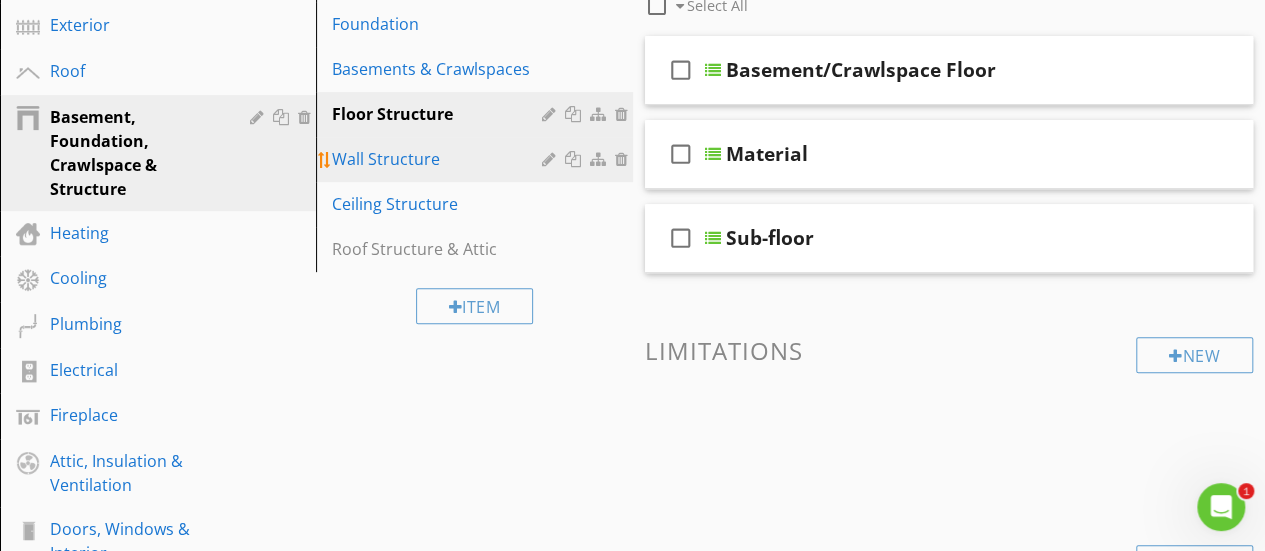 click on "Wall Structure" at bounding box center [439, 159] 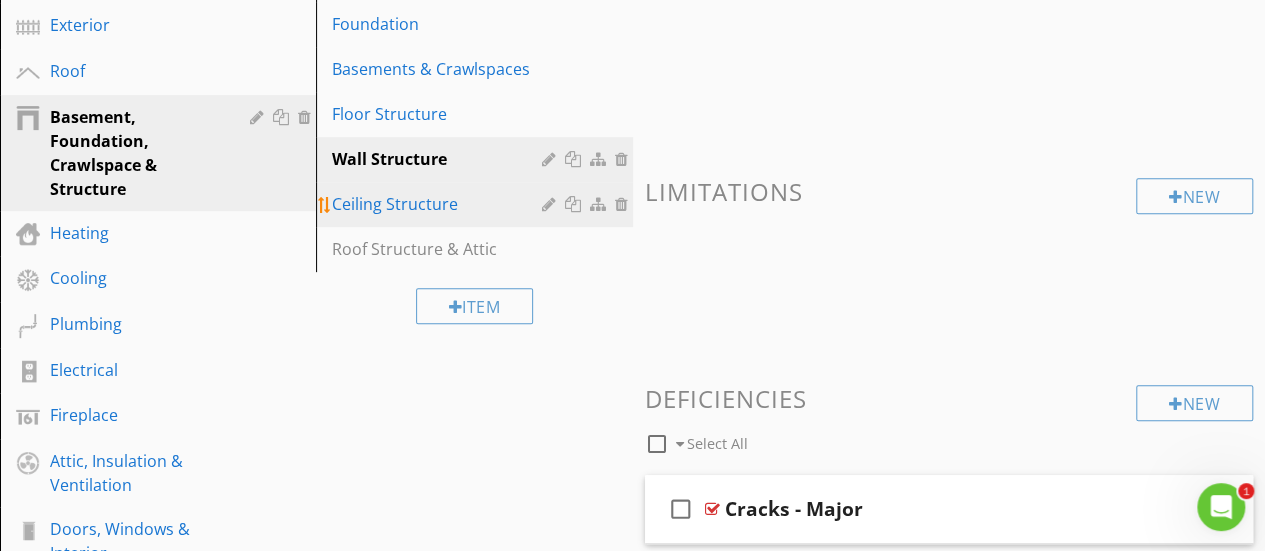 click on "Ceiling Structure" at bounding box center (439, 204) 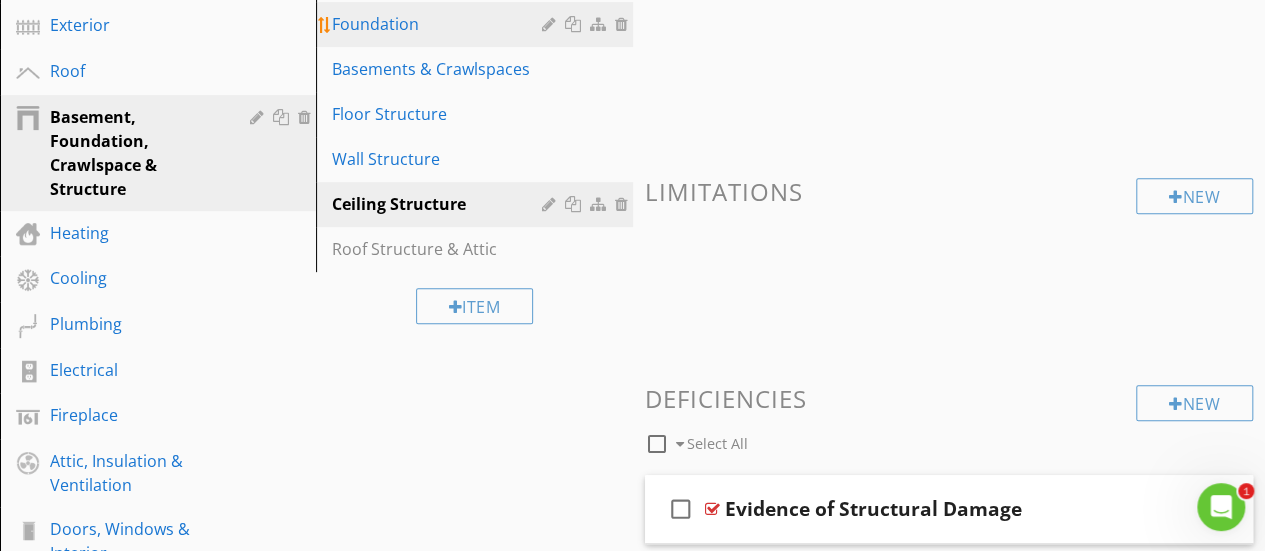 click on "Foundation" at bounding box center (439, 24) 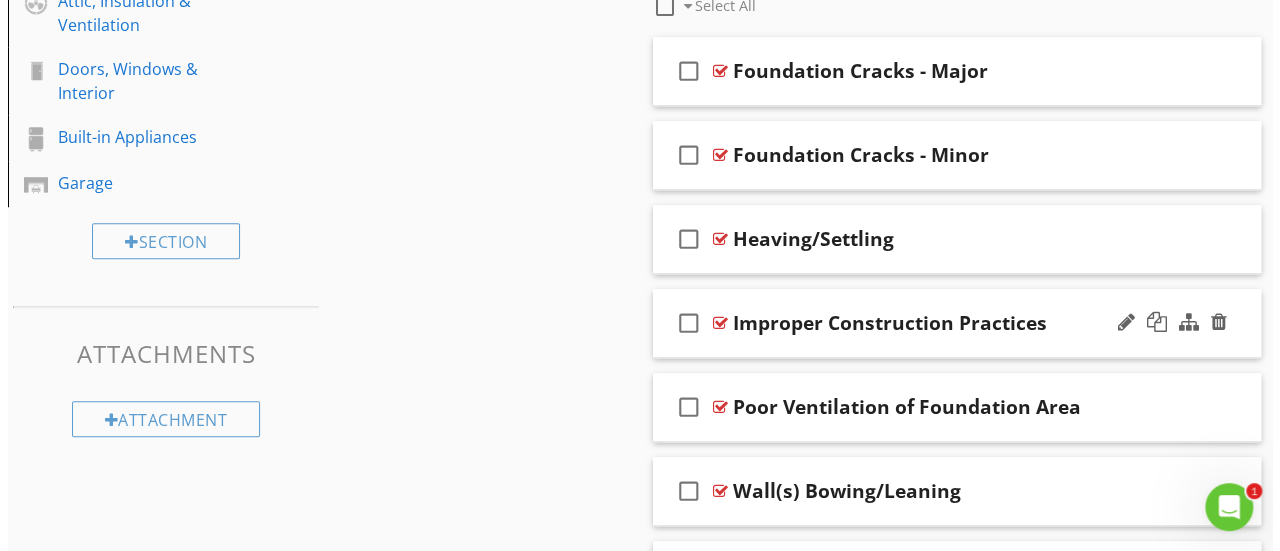 scroll, scrollTop: 724, scrollLeft: 0, axis: vertical 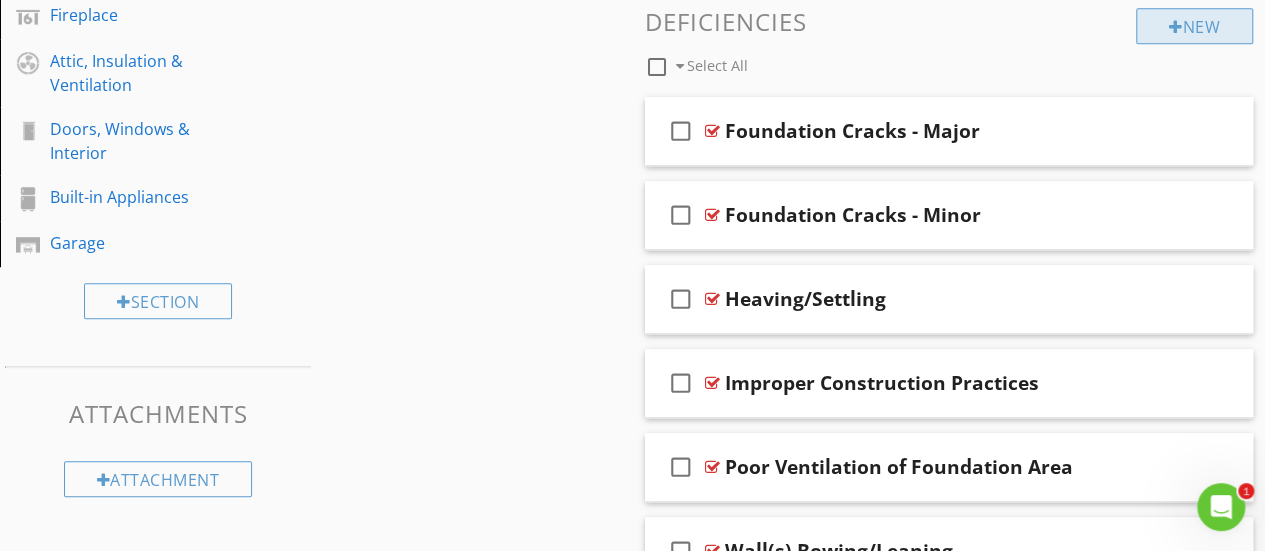 click on "New" at bounding box center (1194, 26) 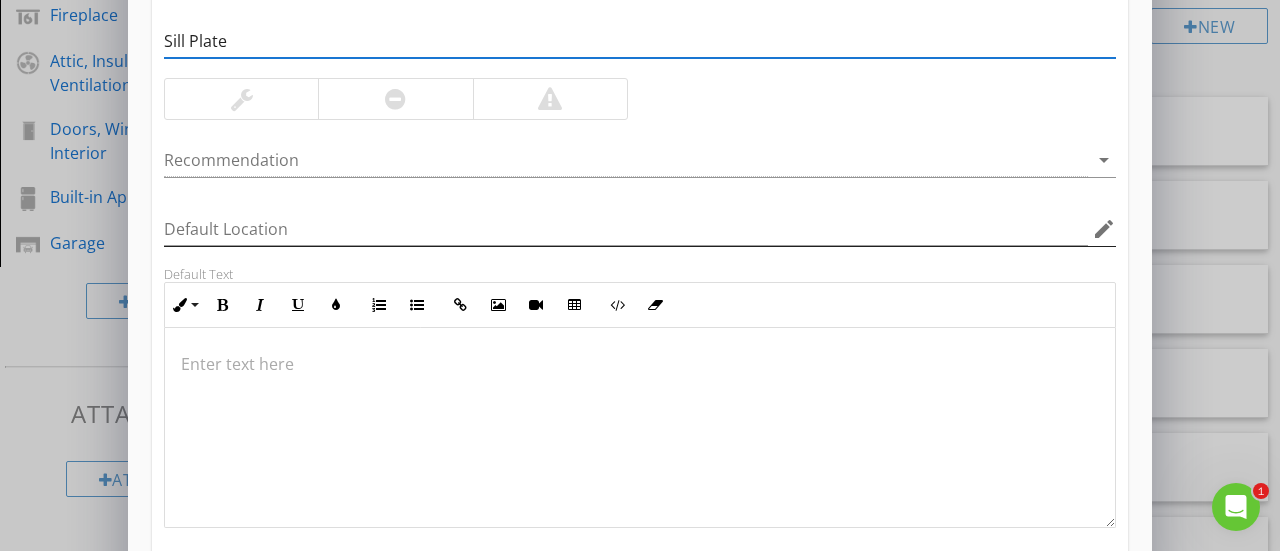 scroll, scrollTop: 0, scrollLeft: 0, axis: both 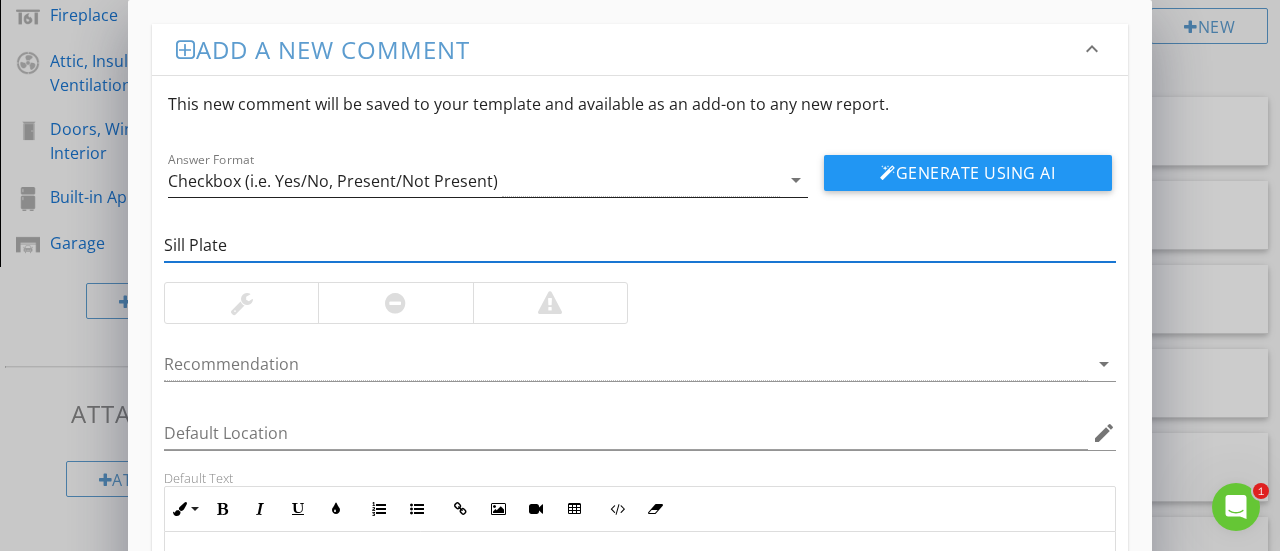 type on "Sill Plate" 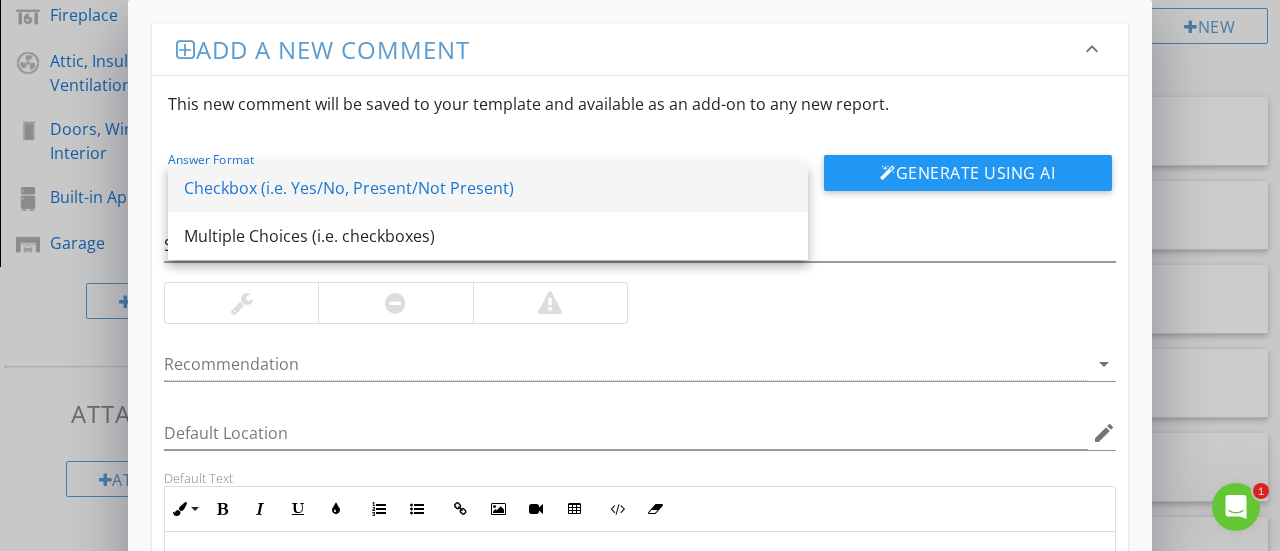 click on "Checkbox (i.e. Yes/No, Present/Not Present)" at bounding box center [488, 188] 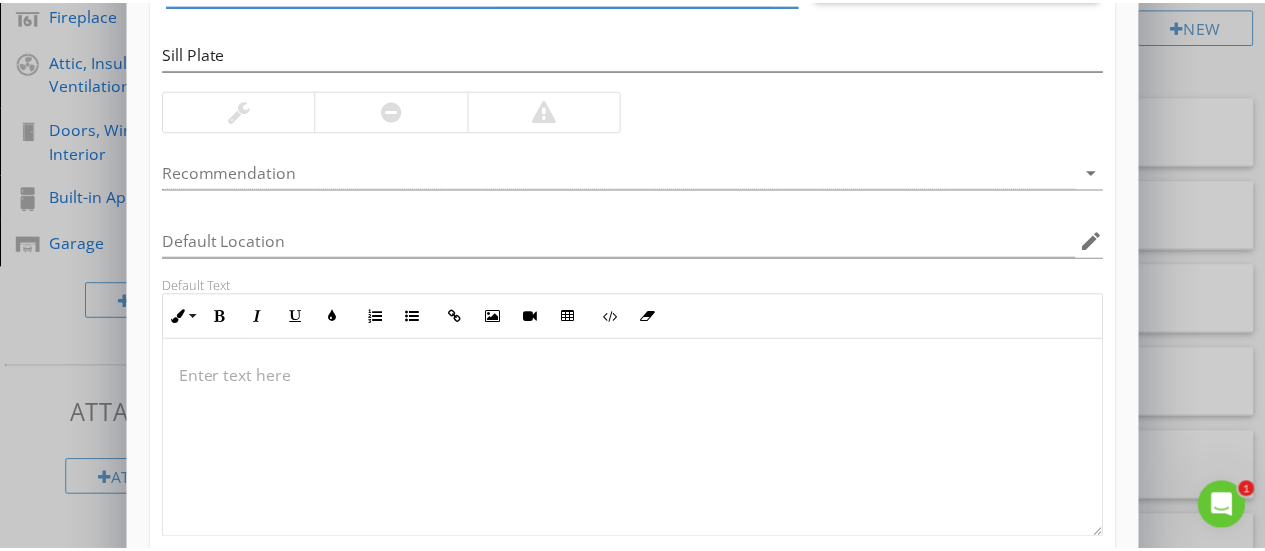 scroll, scrollTop: 314, scrollLeft: 0, axis: vertical 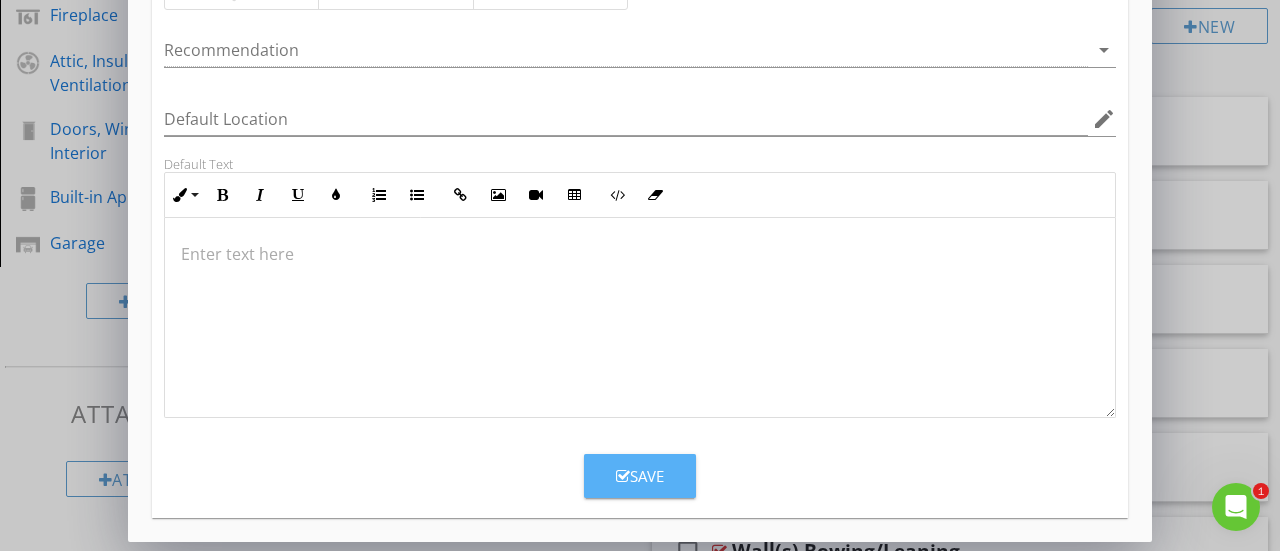 click on "Save" at bounding box center (640, 476) 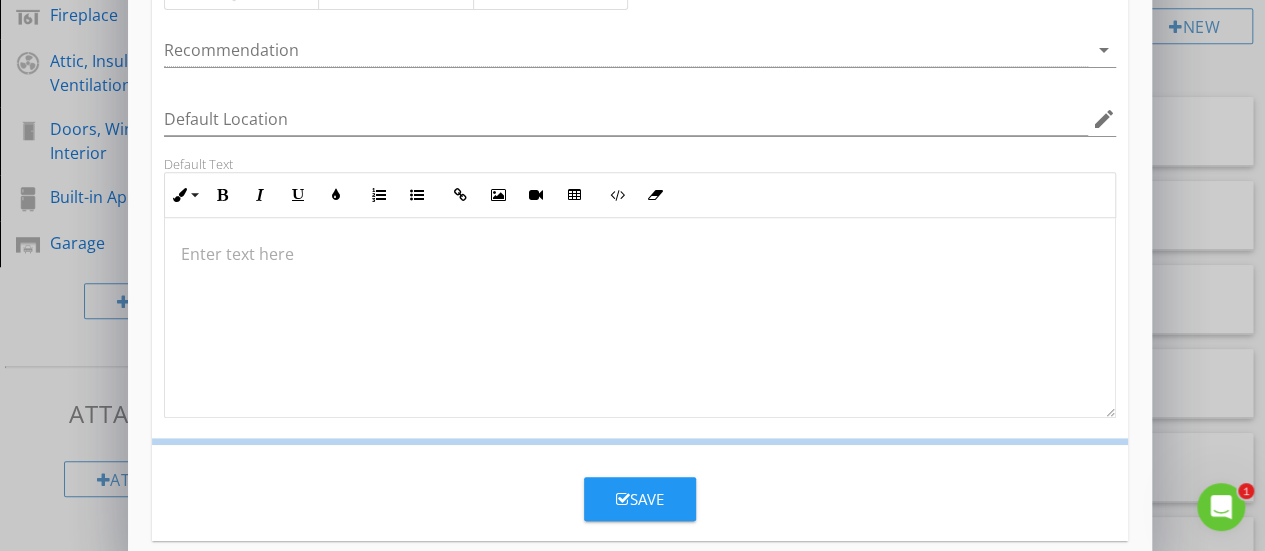 scroll, scrollTop: 217, scrollLeft: 0, axis: vertical 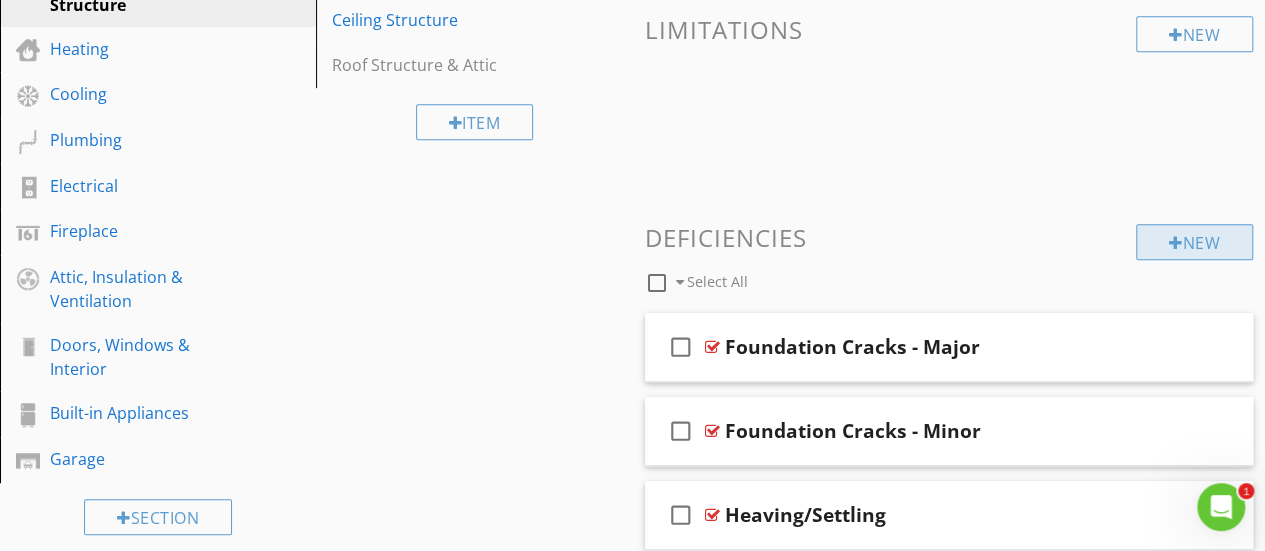 click at bounding box center [1176, 243] 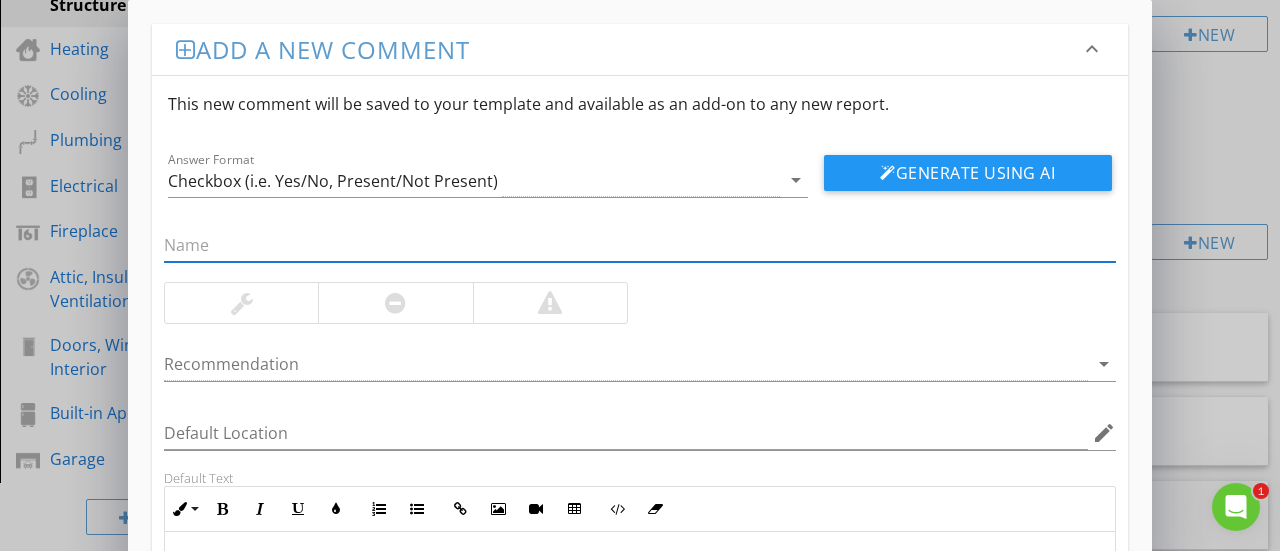 type on "w" 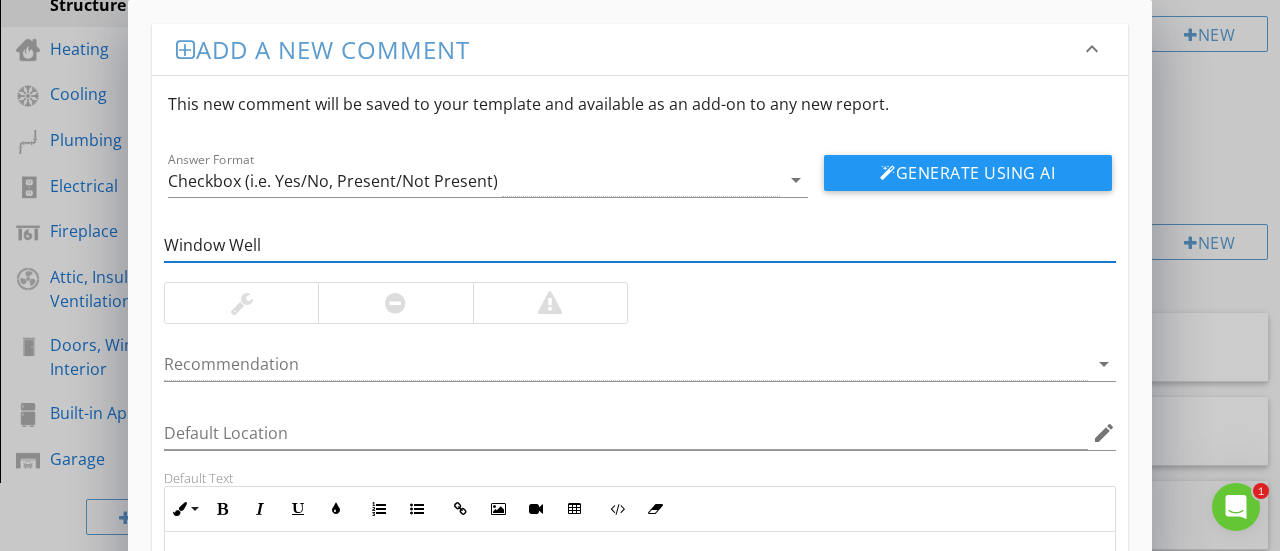 type on "Window Well" 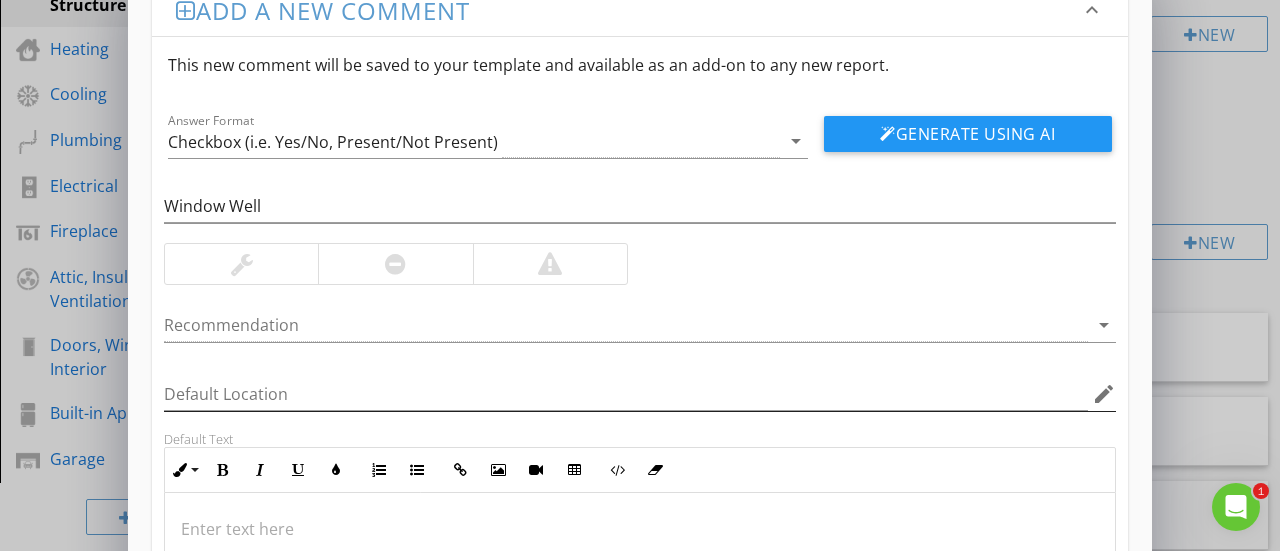 scroll, scrollTop: 100, scrollLeft: 0, axis: vertical 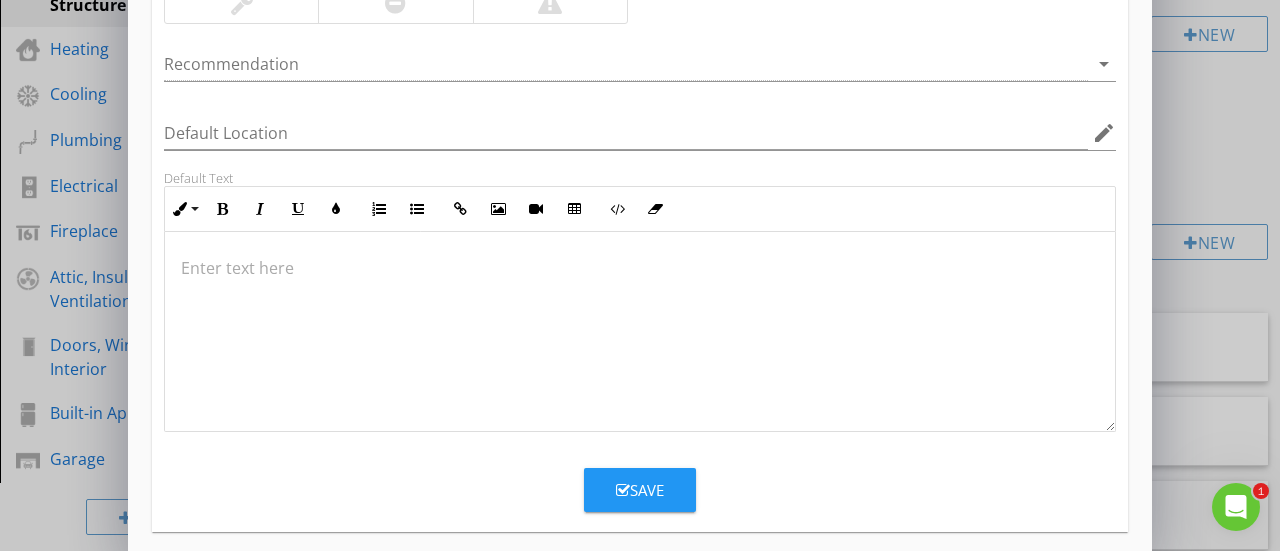 click on "Save" at bounding box center [640, 490] 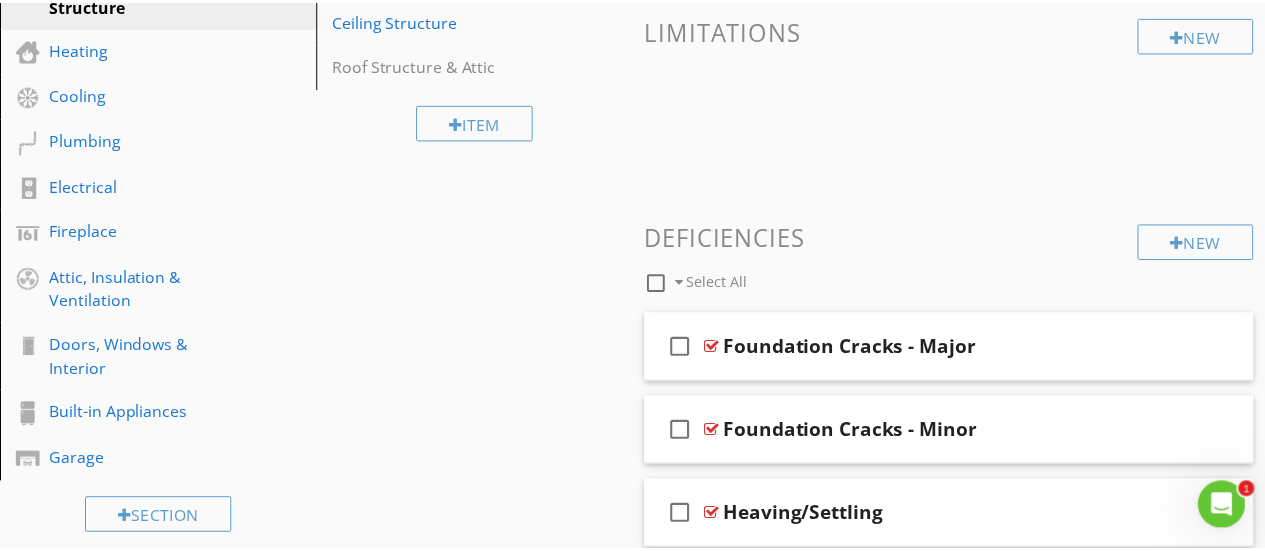 scroll, scrollTop: 217, scrollLeft: 0, axis: vertical 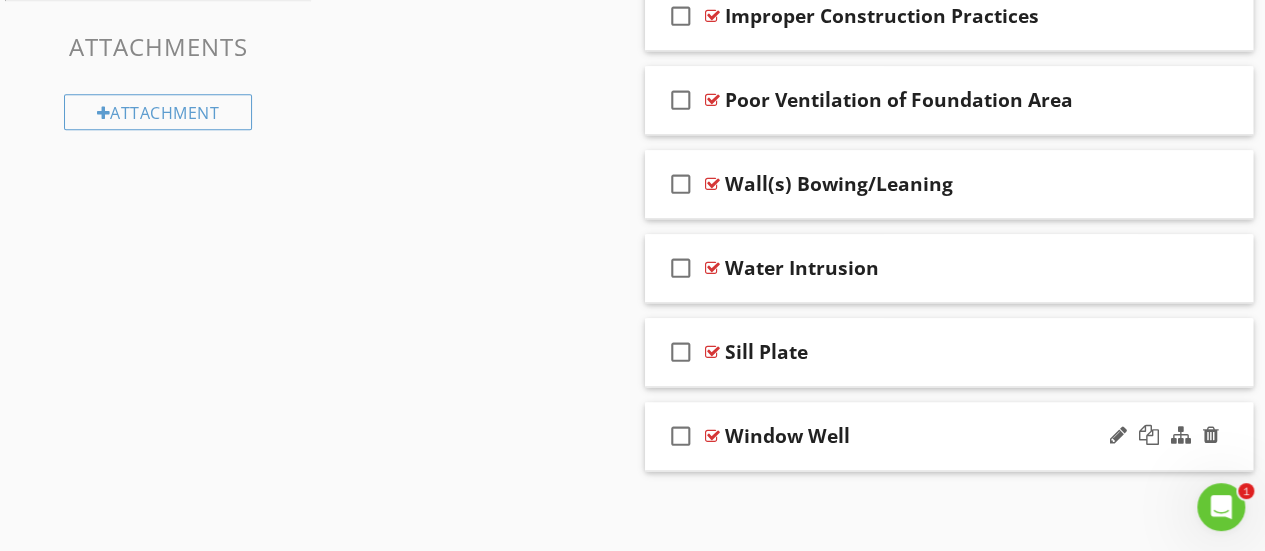 click on "Window Well" at bounding box center [787, 436] 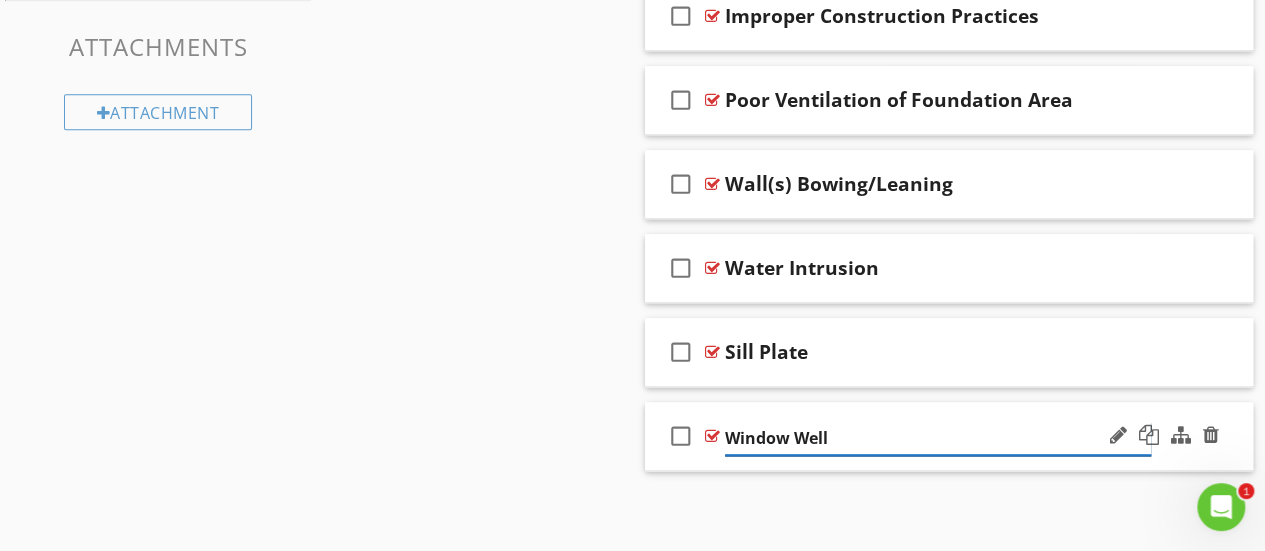 click on "Window Well" at bounding box center (938, 438) 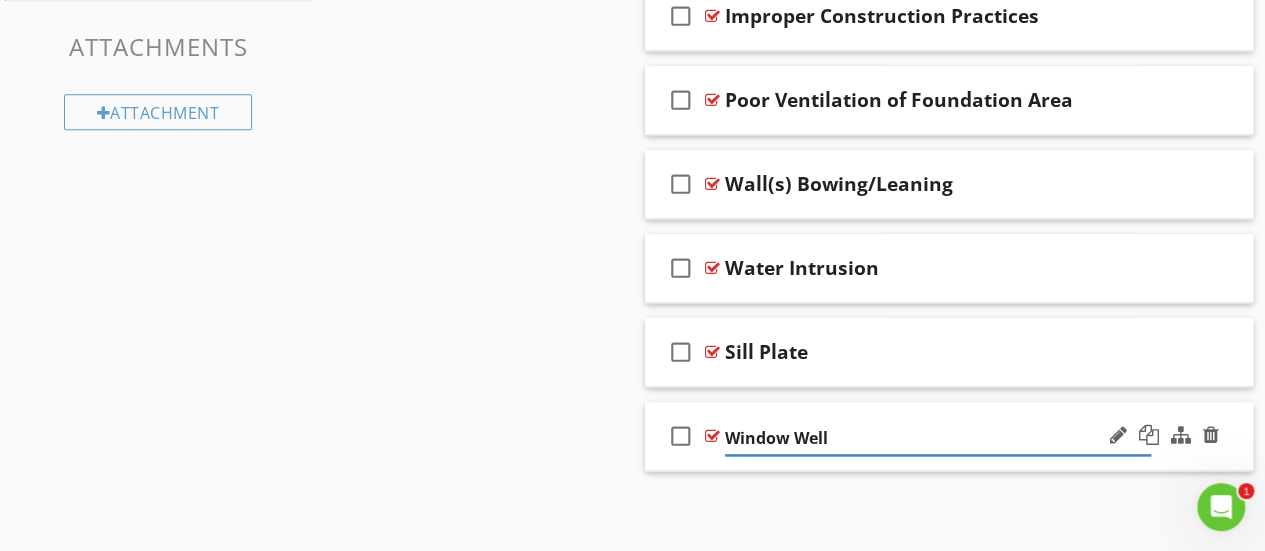 click at bounding box center (712, 436) 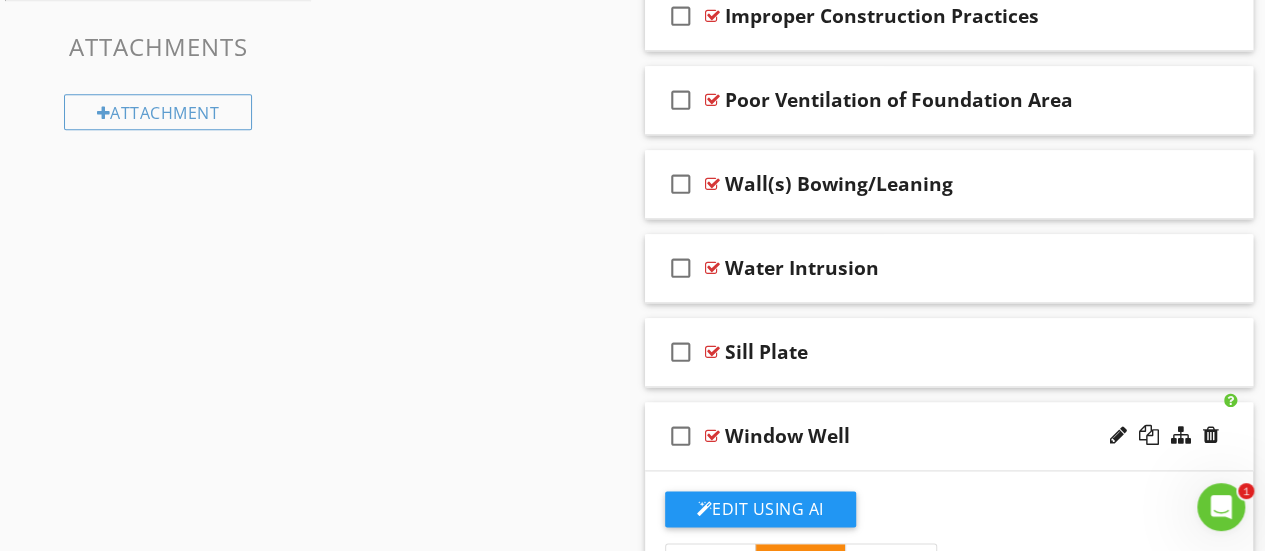 click at bounding box center [712, 436] 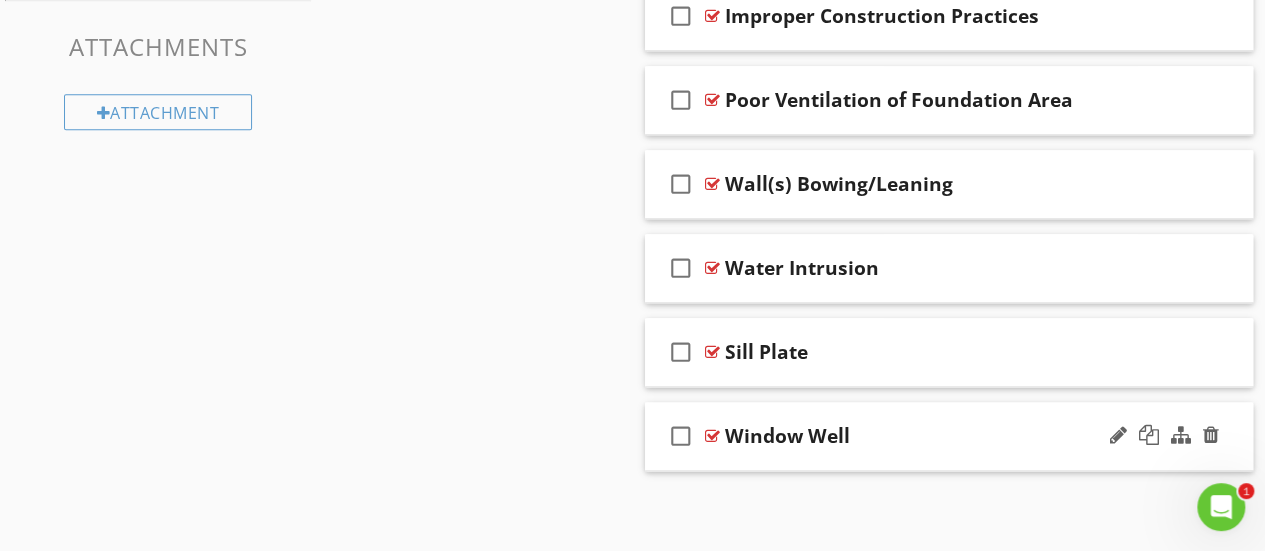 click at bounding box center (712, 436) 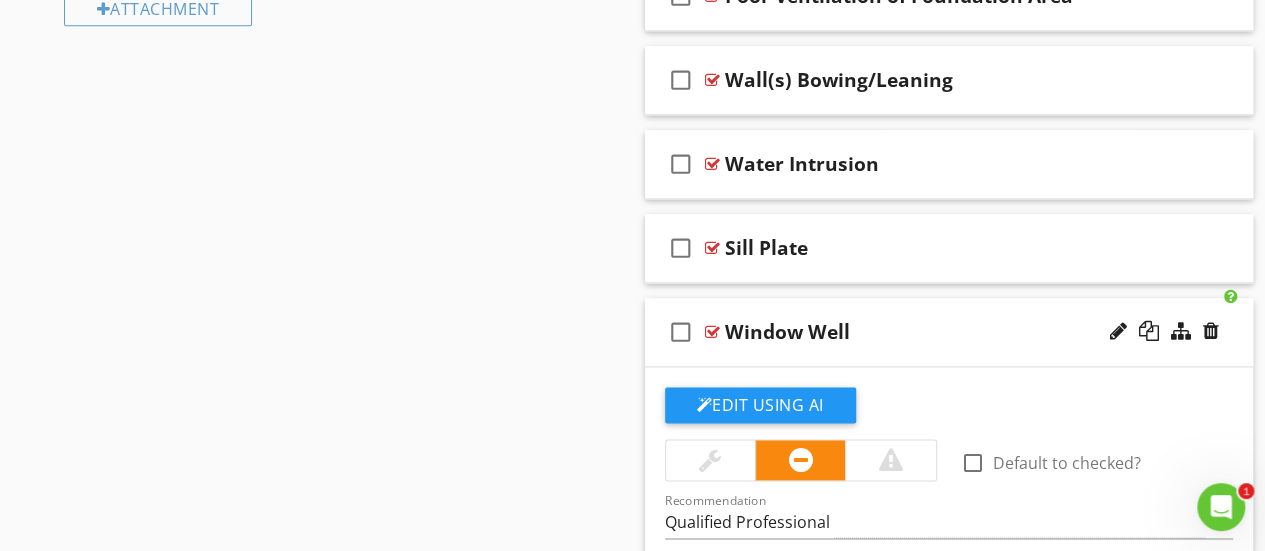 scroll, scrollTop: 1391, scrollLeft: 0, axis: vertical 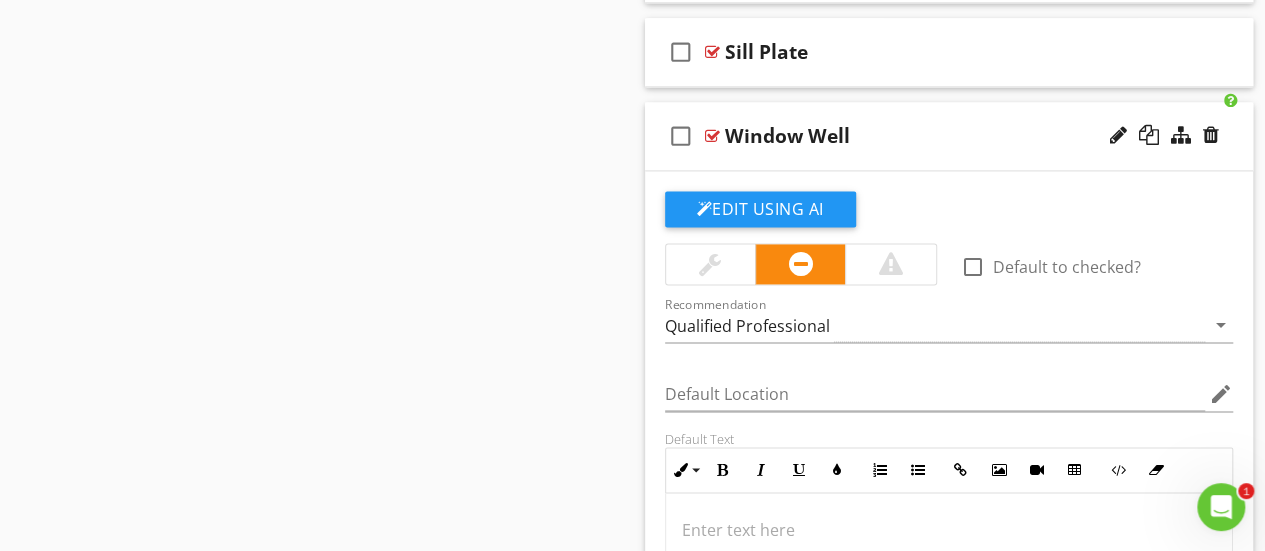 click at bounding box center [710, 264] 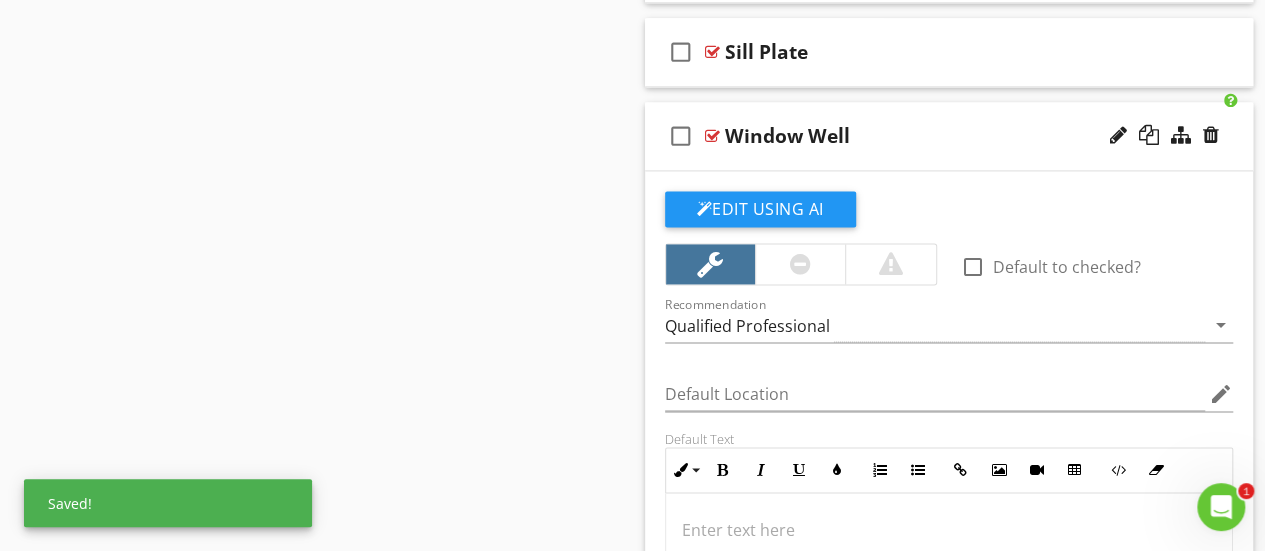 drag, startPoint x: 820, startPoint y: 262, endPoint x: 852, endPoint y: 263, distance: 32.01562 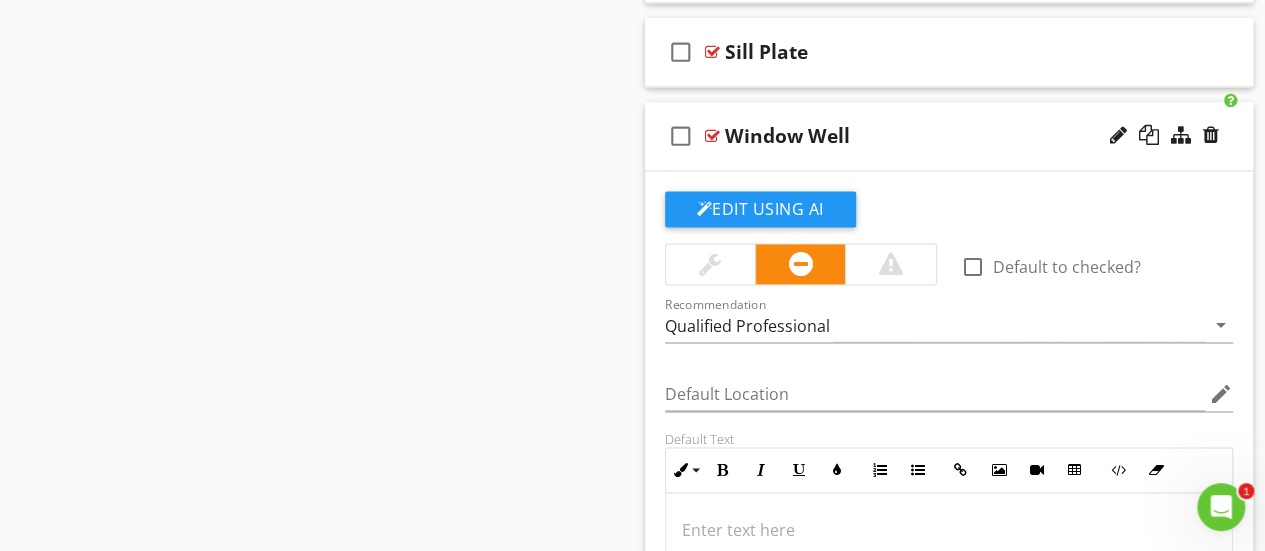 click at bounding box center [890, 264] 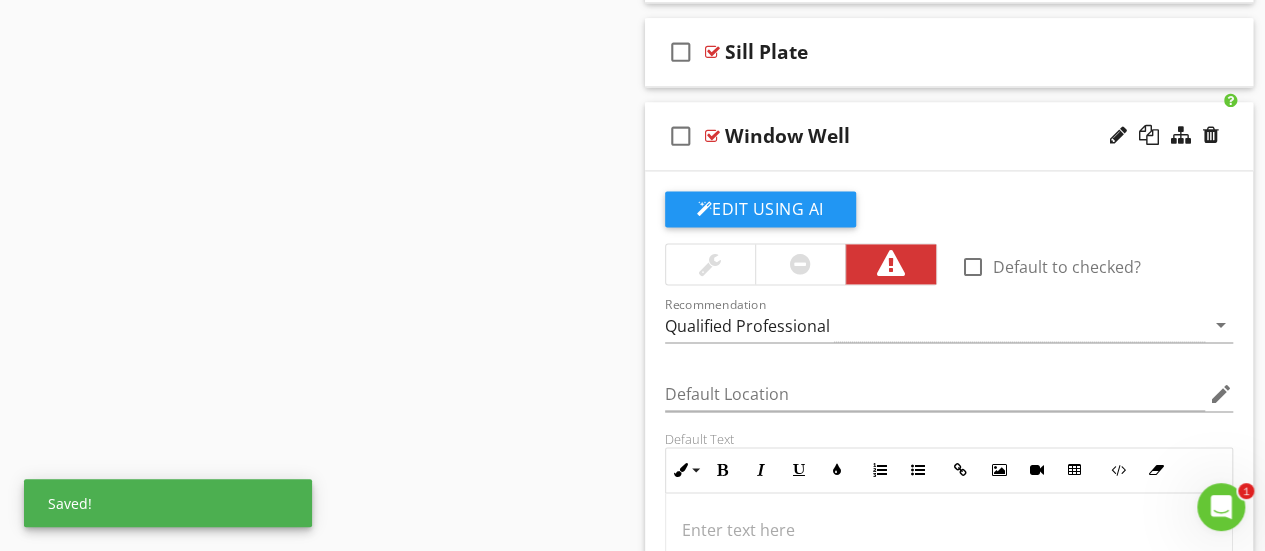 click at bounding box center [890, 264] 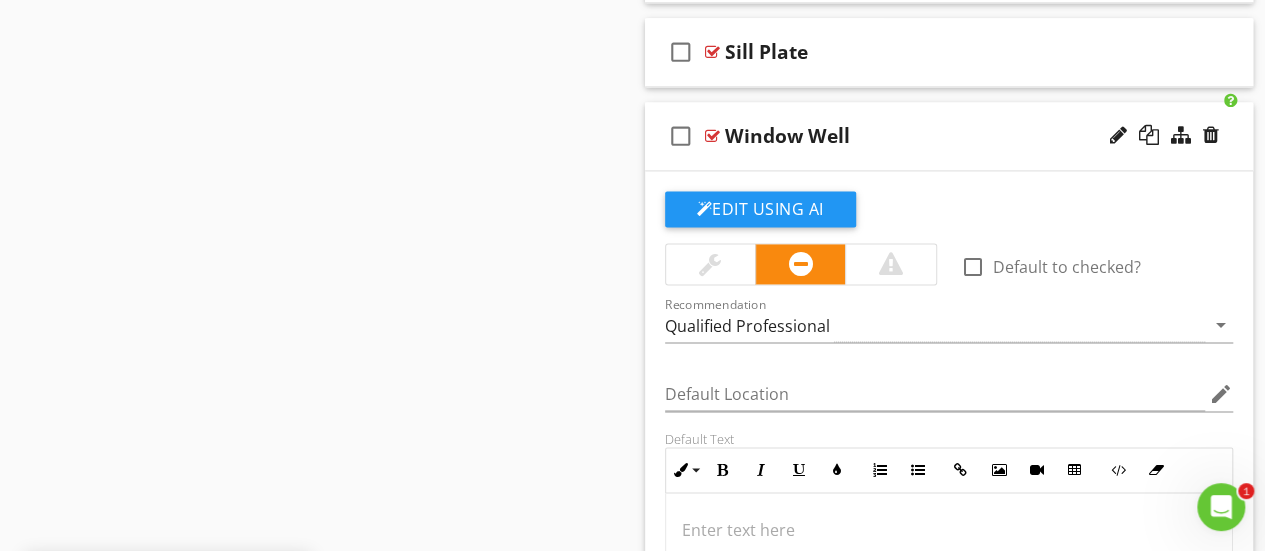click at bounding box center [710, 264] 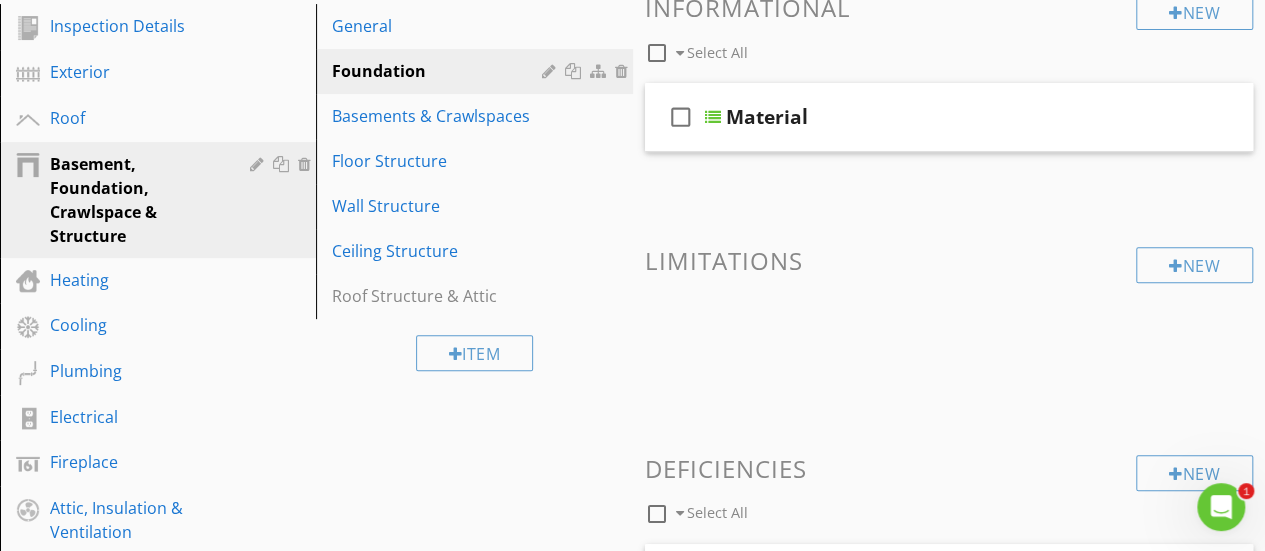 scroll, scrollTop: 162, scrollLeft: 0, axis: vertical 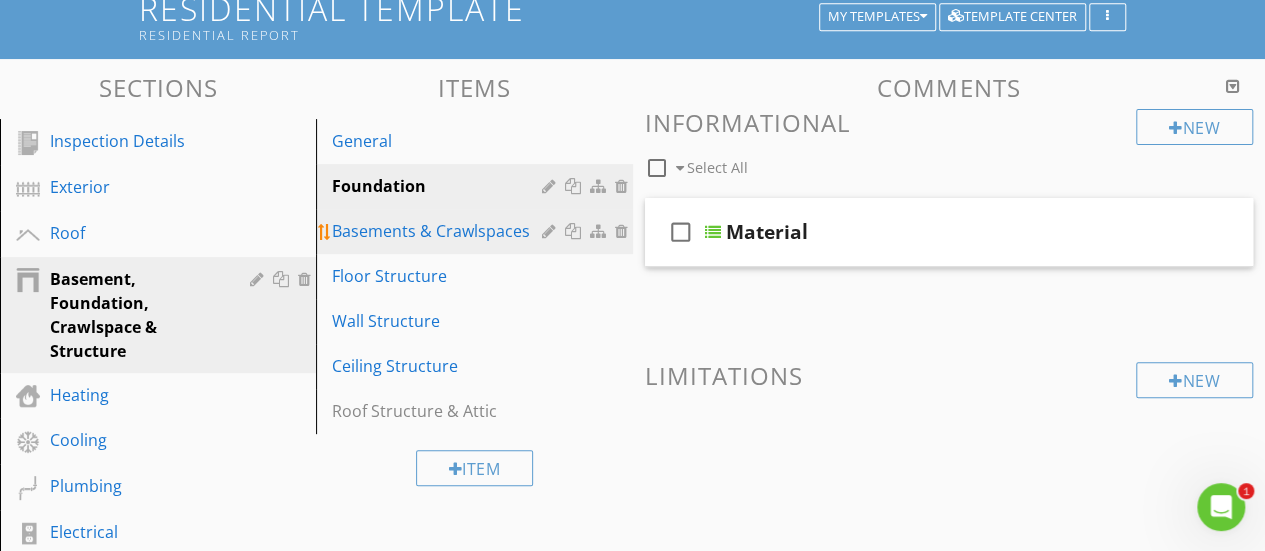 click on "Basements & Crawlspaces" at bounding box center (439, 231) 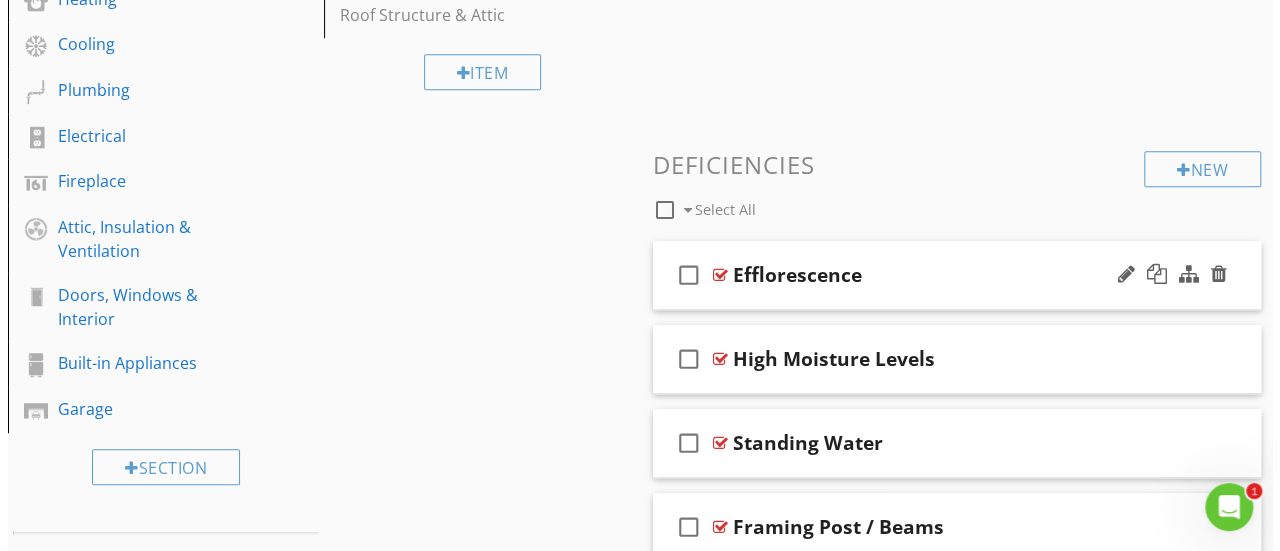 scroll, scrollTop: 518, scrollLeft: 0, axis: vertical 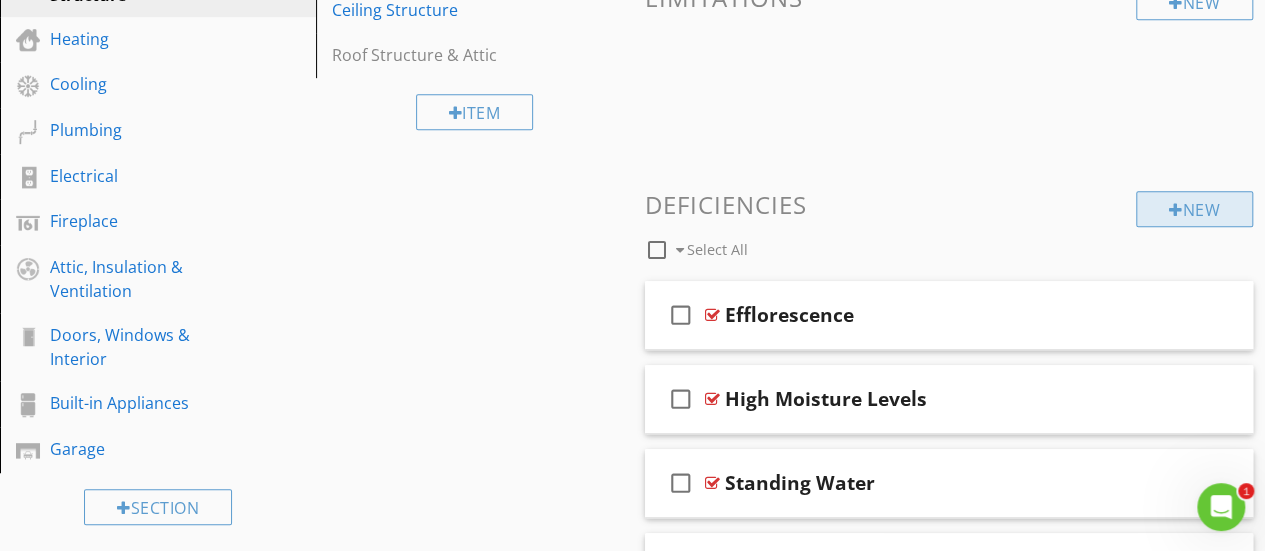 click on "New" at bounding box center [1194, 209] 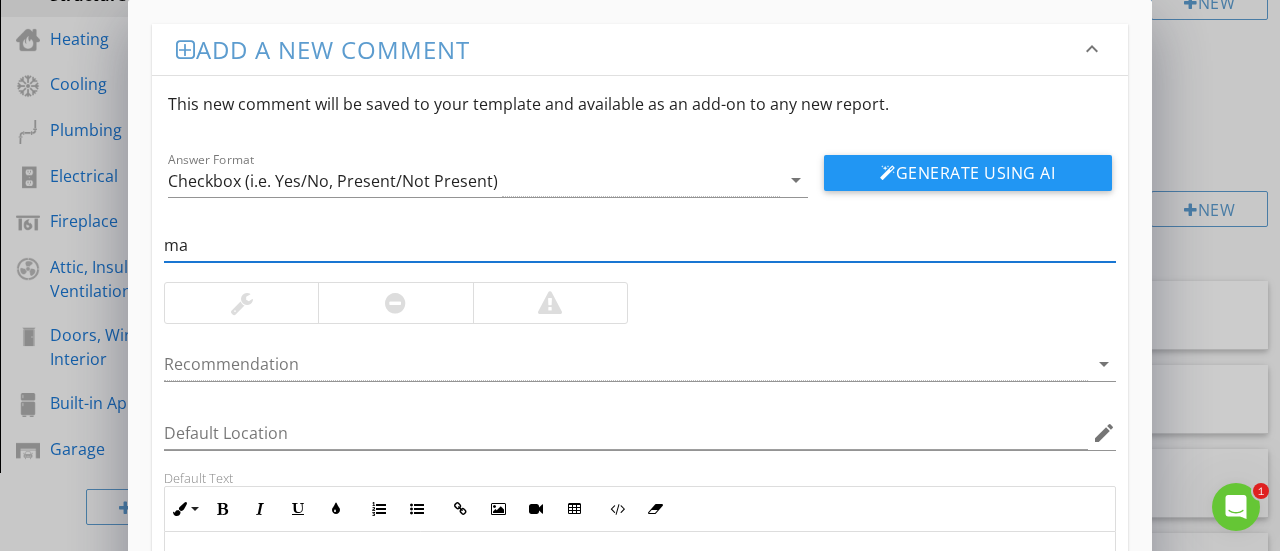 type on "m" 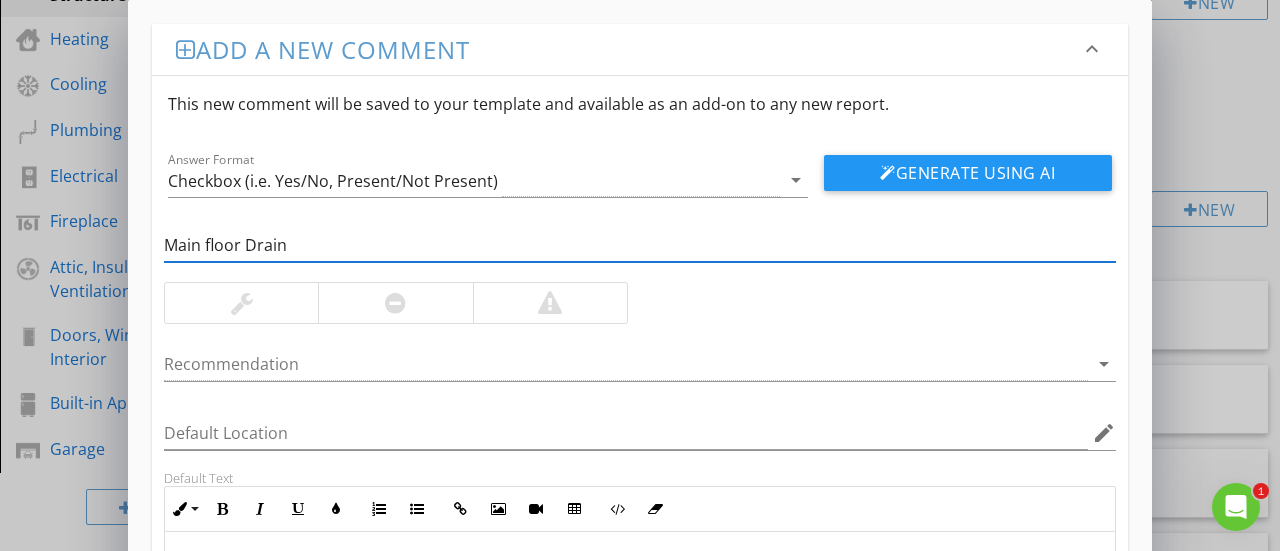 click on "Main floor Drain" at bounding box center (640, 245) 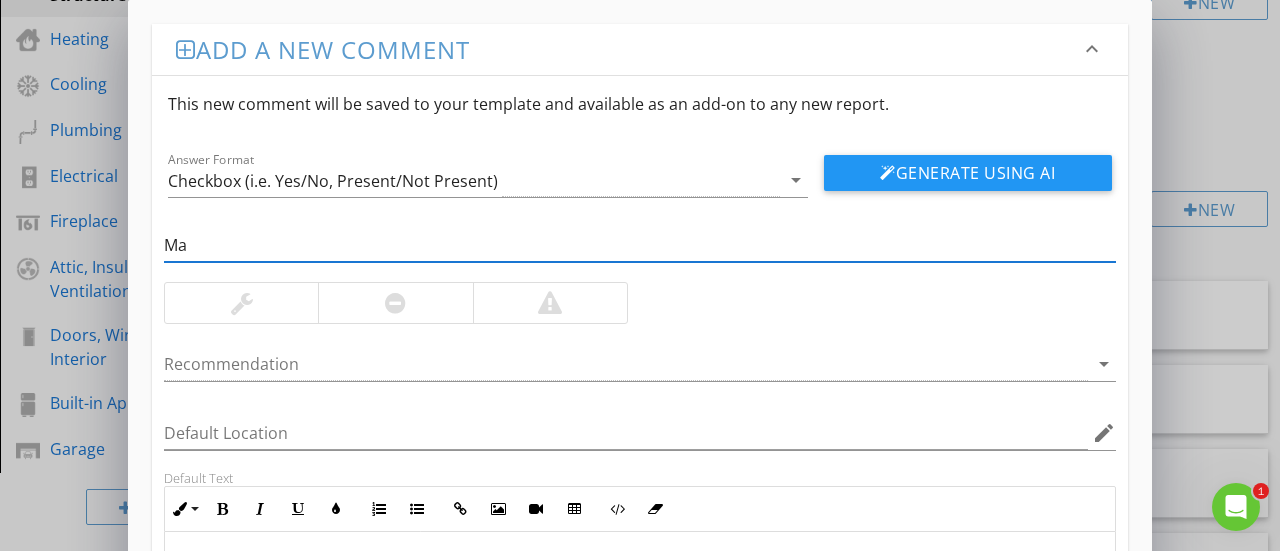 type on "M" 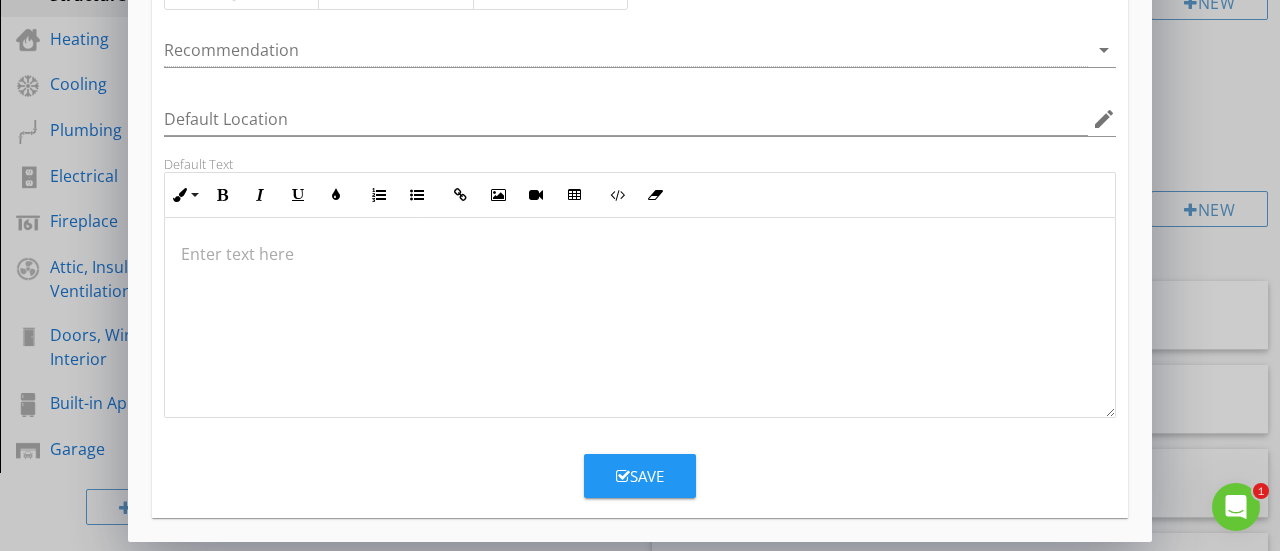 type on "Floor Drain" 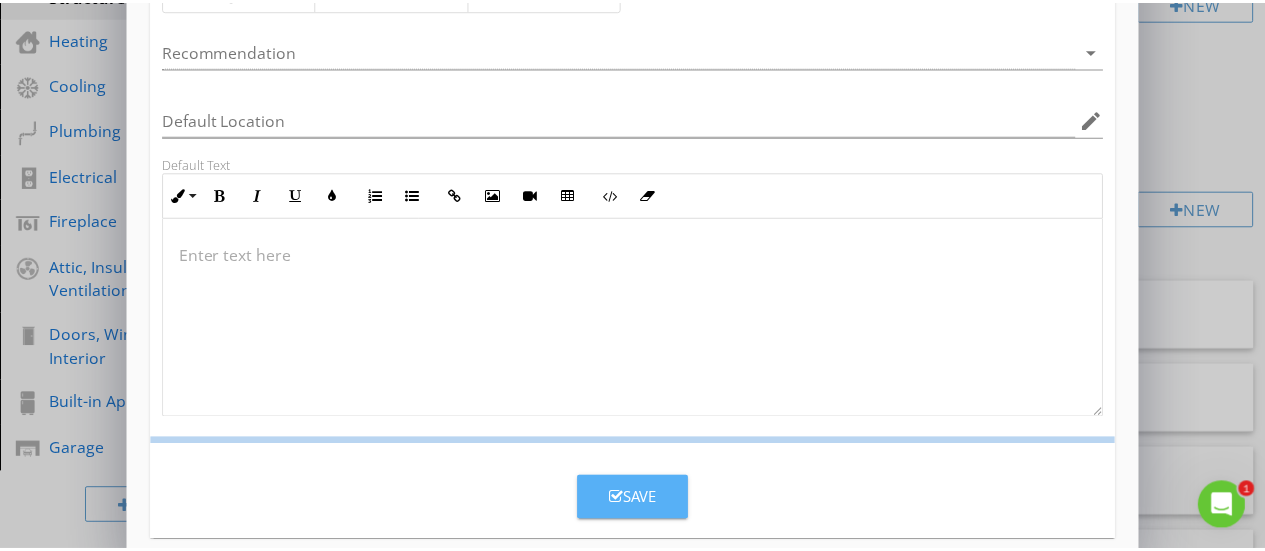 scroll, scrollTop: 217, scrollLeft: 0, axis: vertical 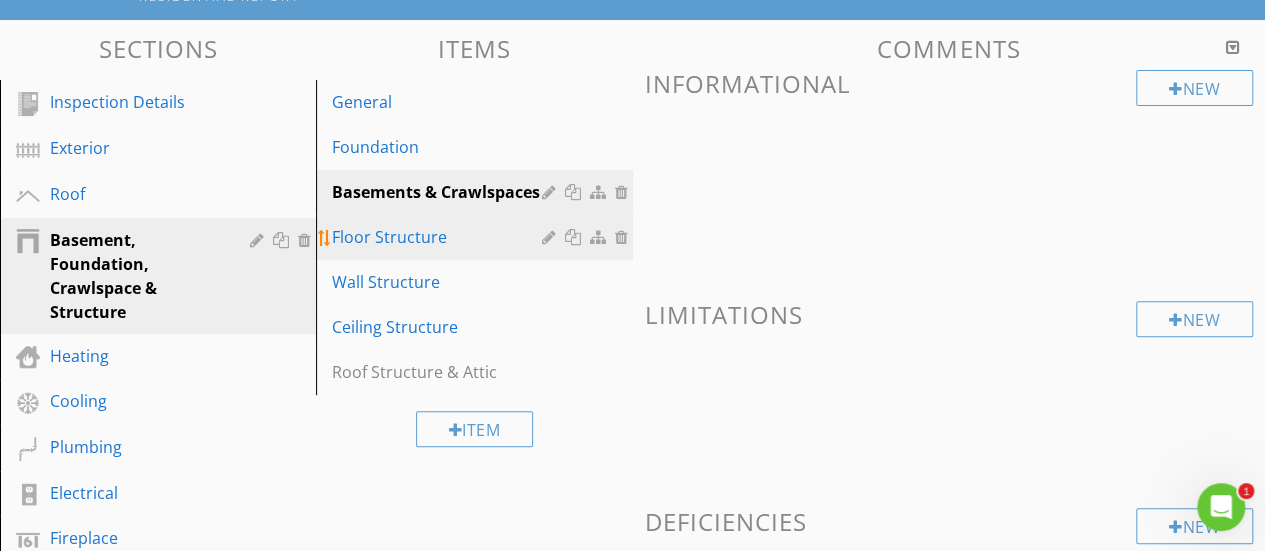 click on "Floor Structure" at bounding box center [439, 237] 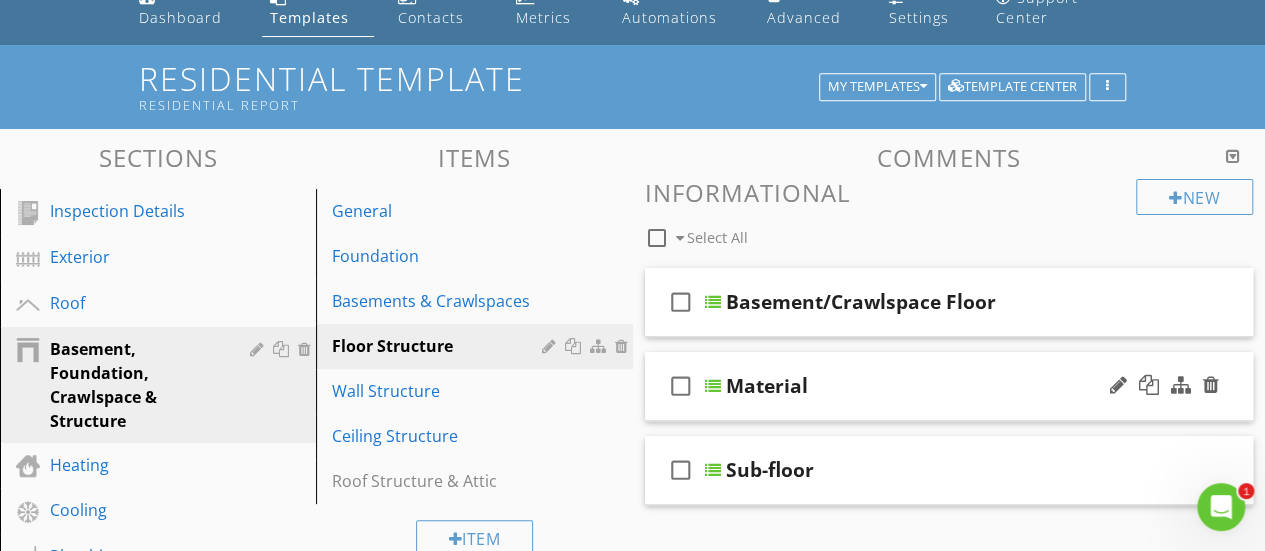 scroll, scrollTop: 192, scrollLeft: 0, axis: vertical 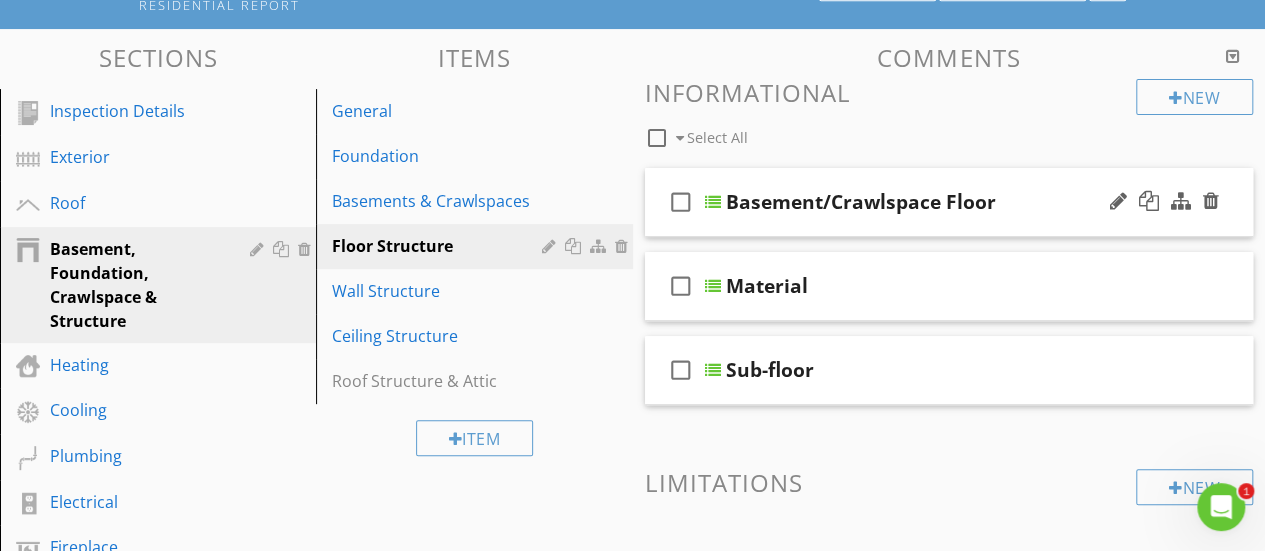 click on "Basement/Crawlspace Floor" at bounding box center [861, 202] 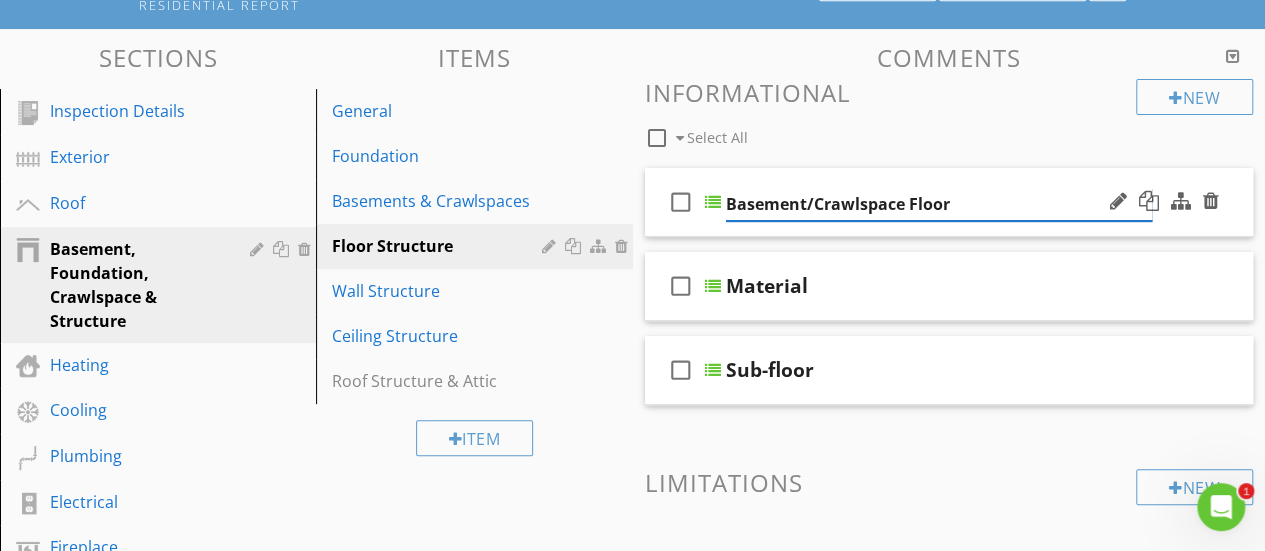 click on "Basement/Crawlspace Floor" at bounding box center [939, 204] 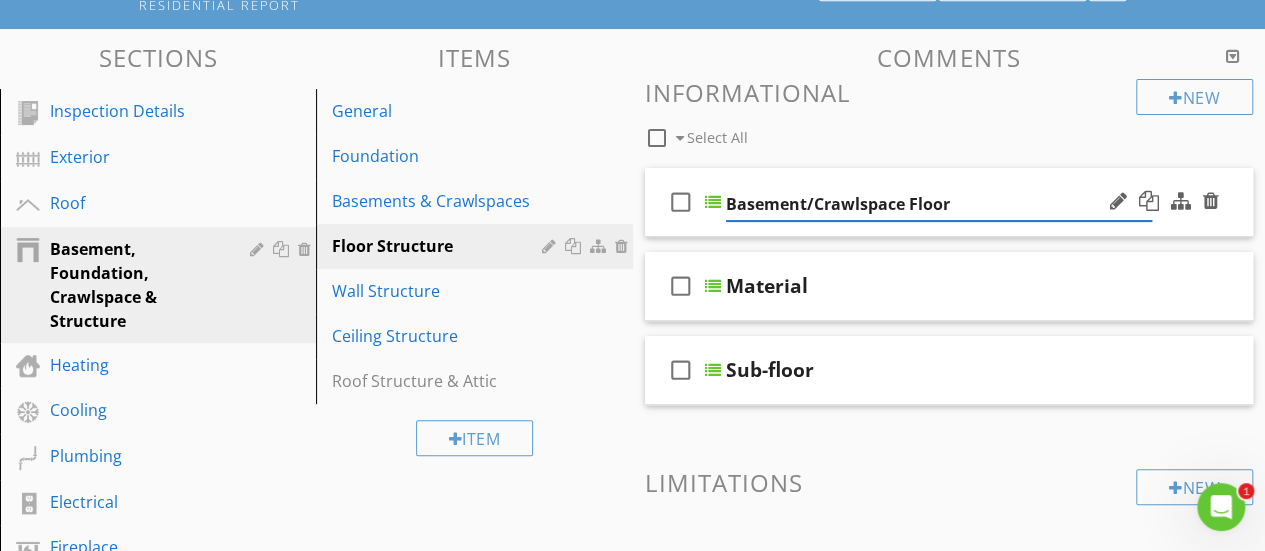 click at bounding box center (713, 202) 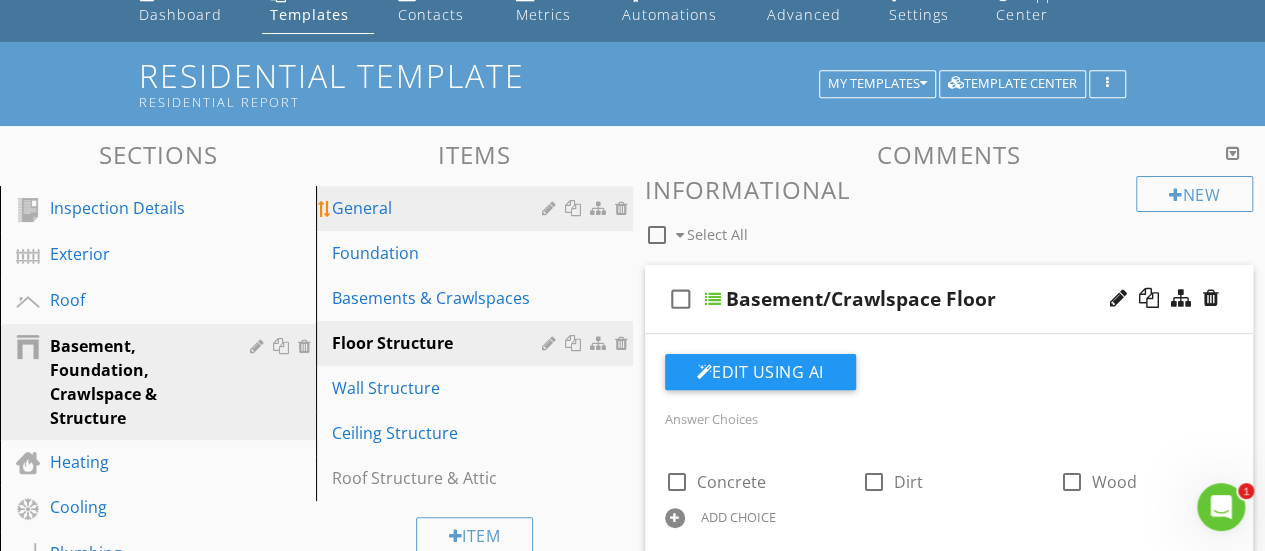 scroll, scrollTop: 92, scrollLeft: 0, axis: vertical 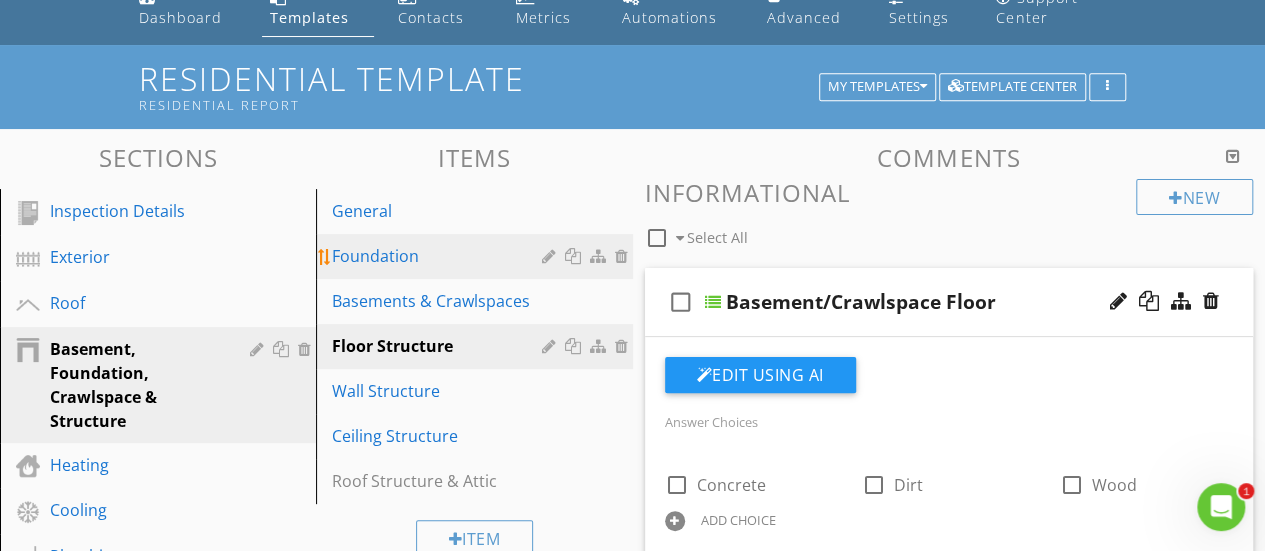 click on "Foundation" at bounding box center (439, 256) 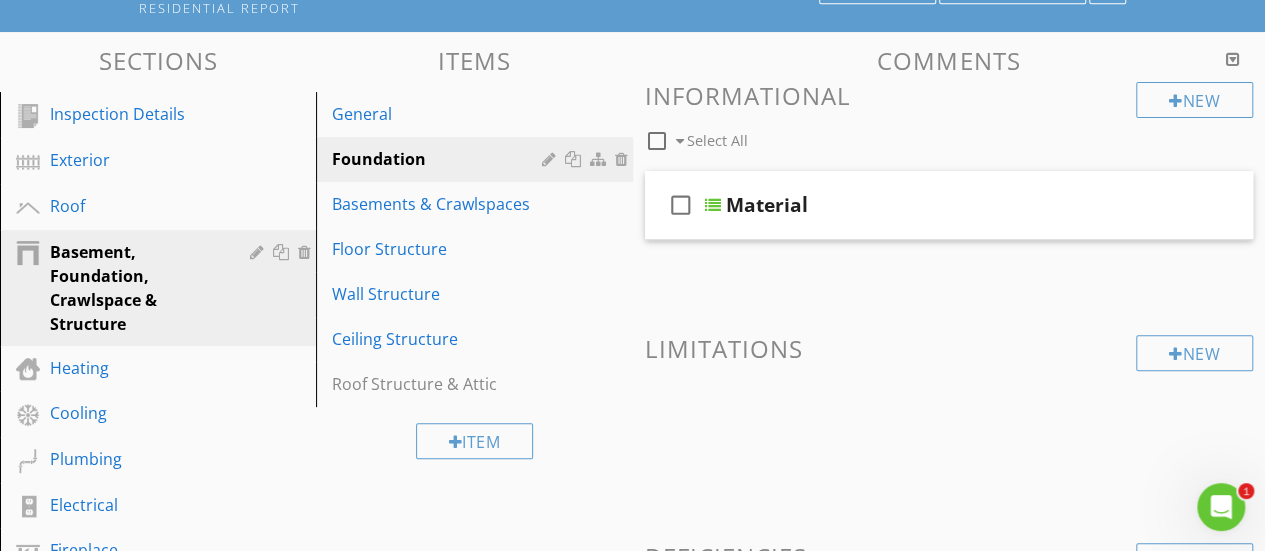 scroll, scrollTop: 192, scrollLeft: 0, axis: vertical 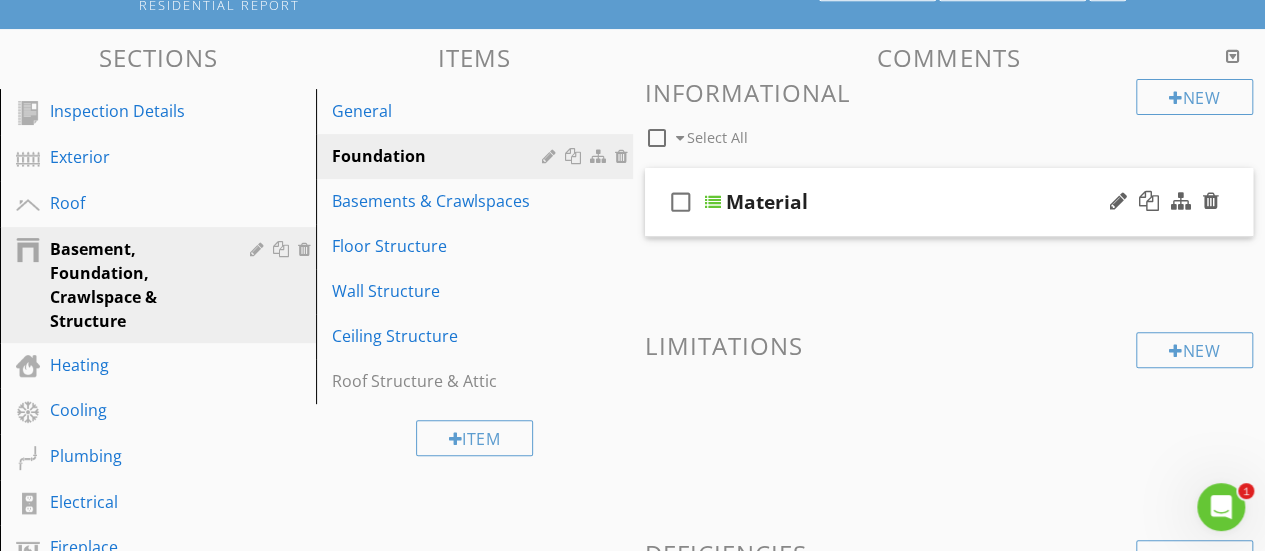 click at bounding box center [713, 202] 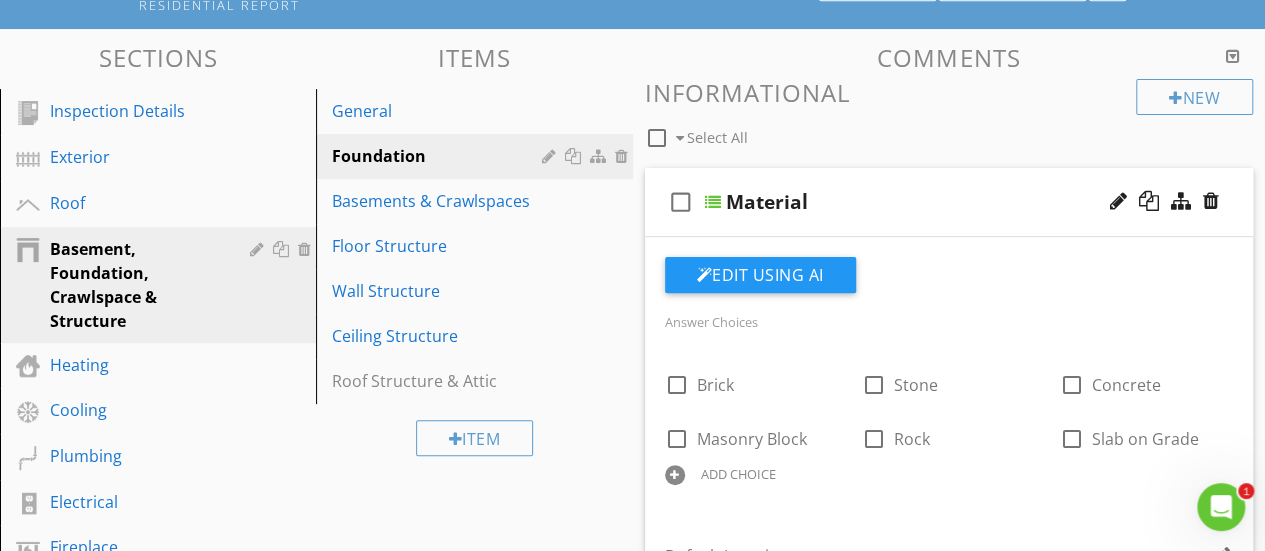 click on "check_box_outline_blank
Material" at bounding box center (949, 202) 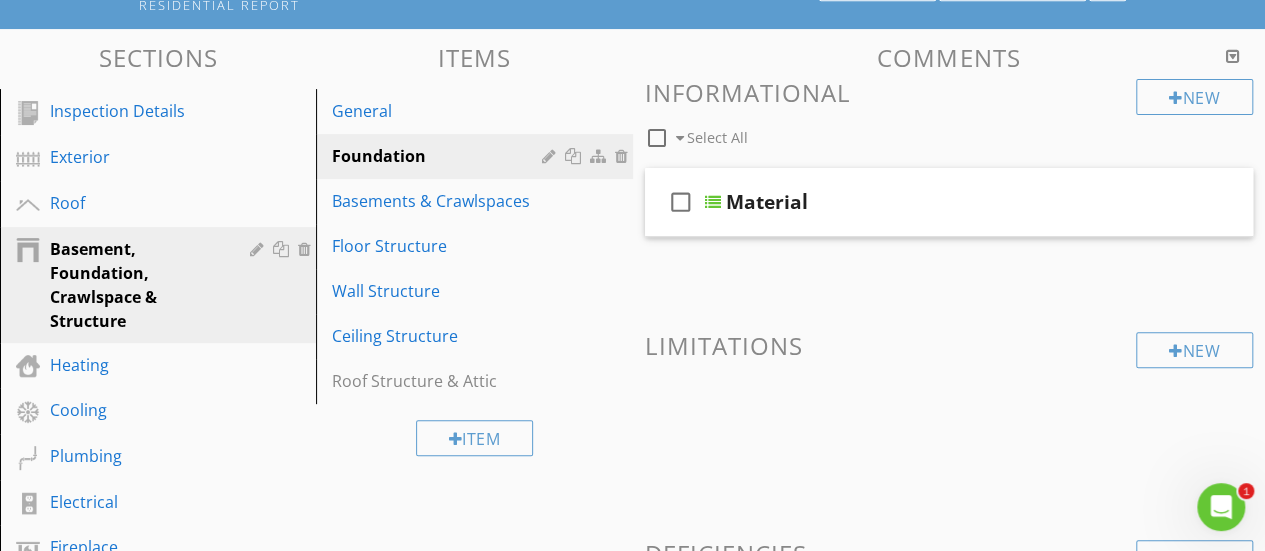 click at bounding box center (680, 138) 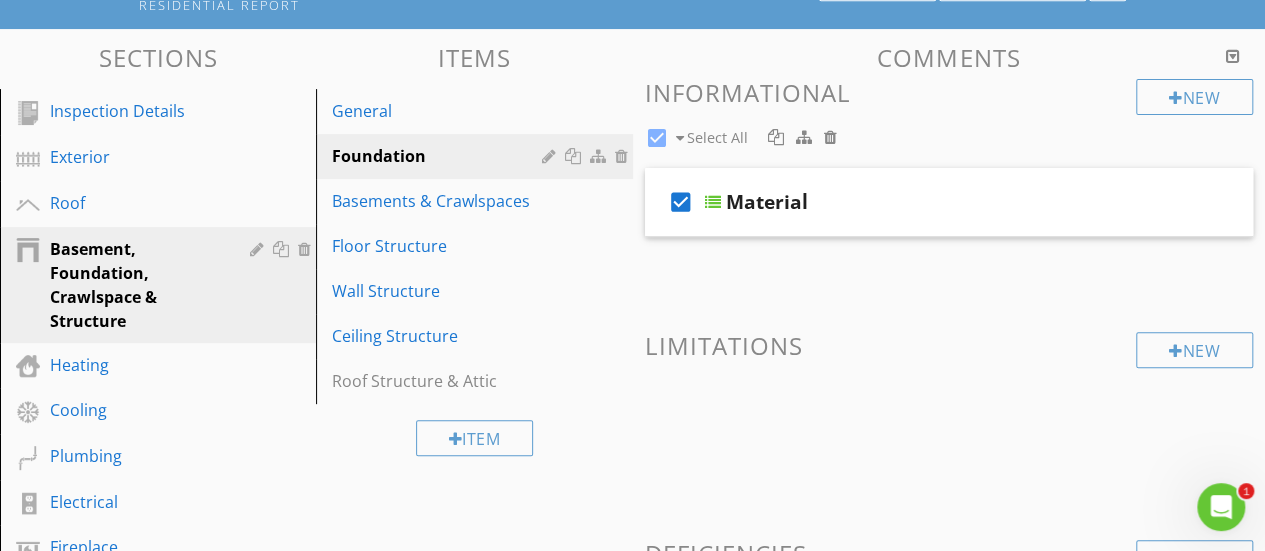 click at bounding box center [680, 138] 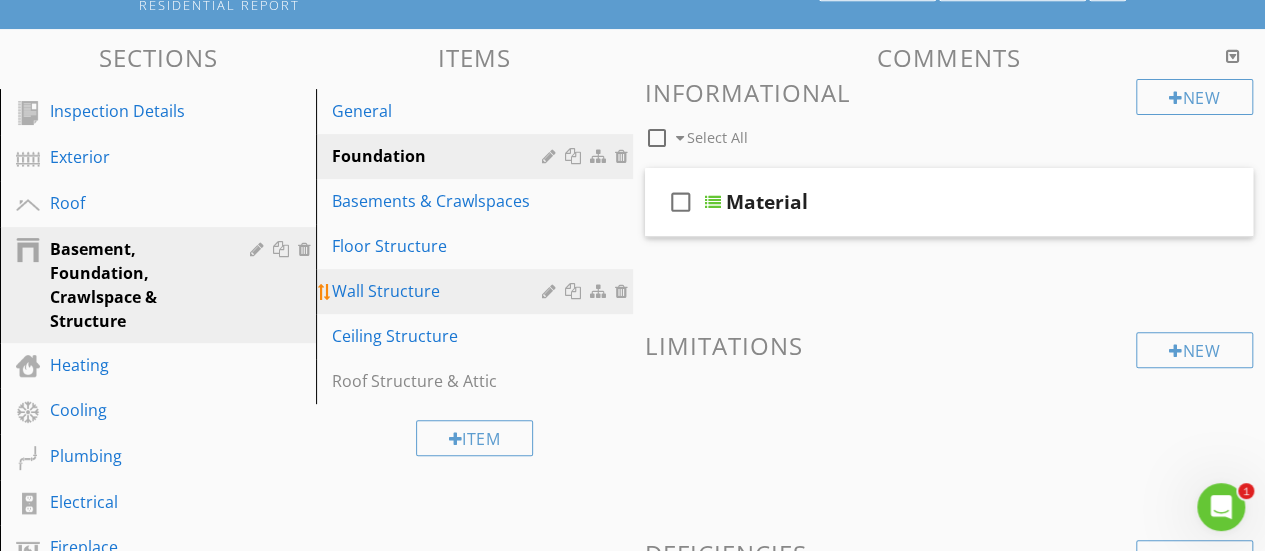 click on "Wall Structure" at bounding box center [439, 291] 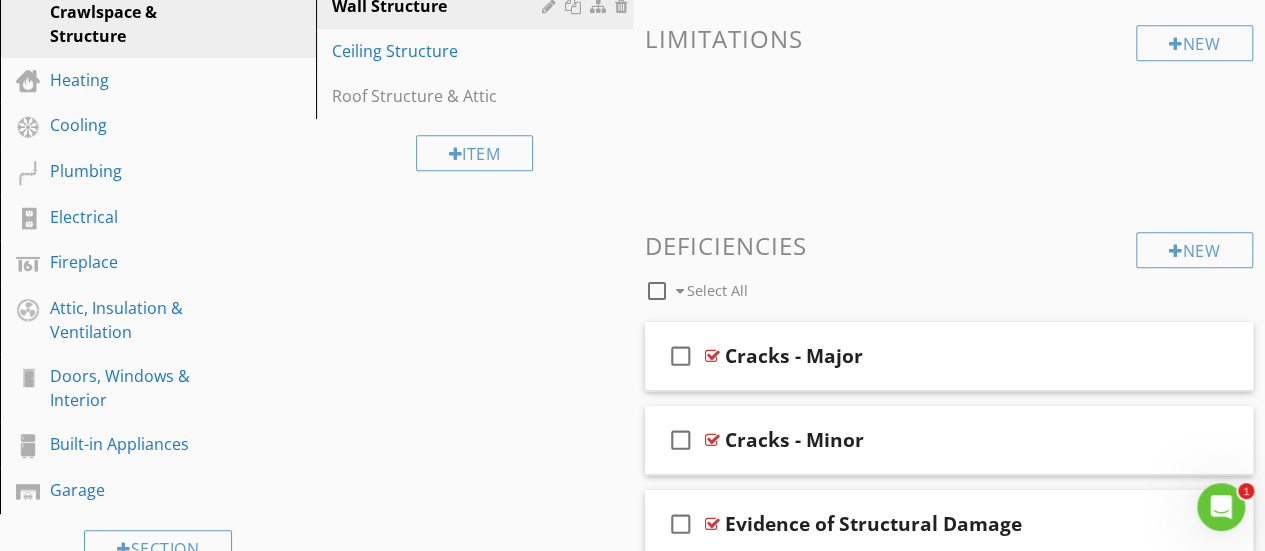 scroll, scrollTop: 134, scrollLeft: 0, axis: vertical 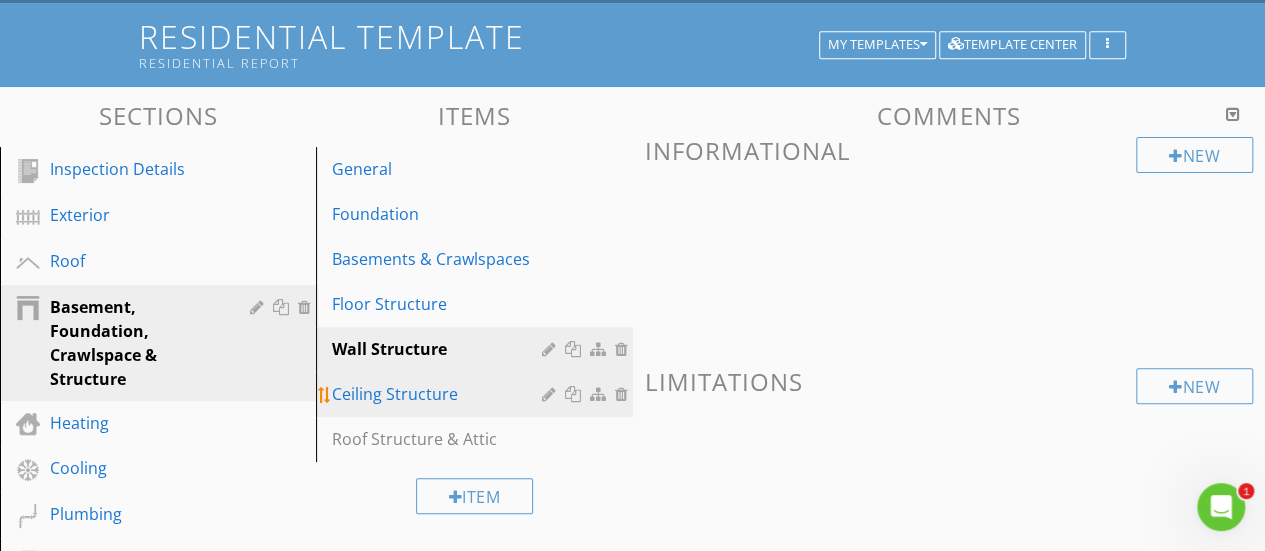 click on "General           Foundation           Basements & Crawlspaces           Floor Structure           Wall Structure           Ceiling Structure           Roof Structure & Attic" at bounding box center [474, 304] 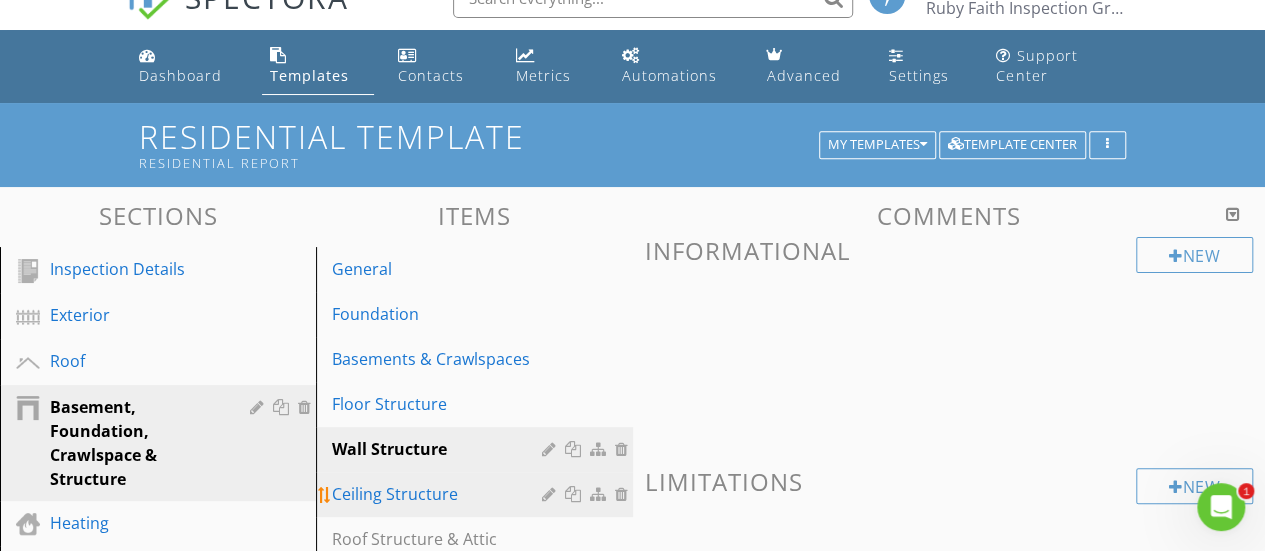 click on "Ceiling Structure" at bounding box center [439, 494] 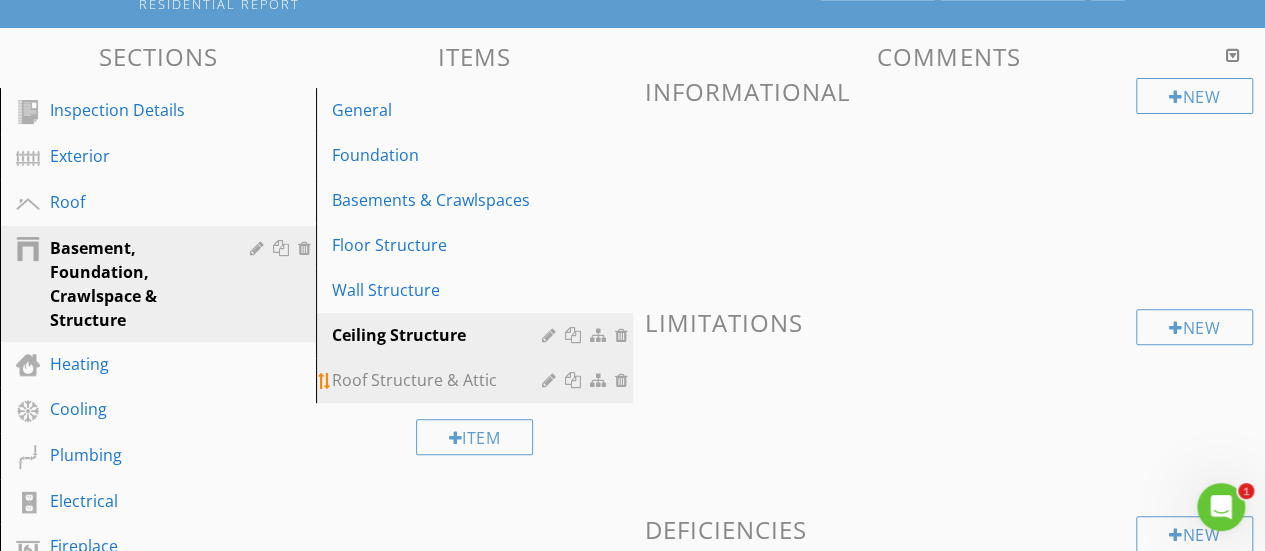 scroll, scrollTop: 304, scrollLeft: 0, axis: vertical 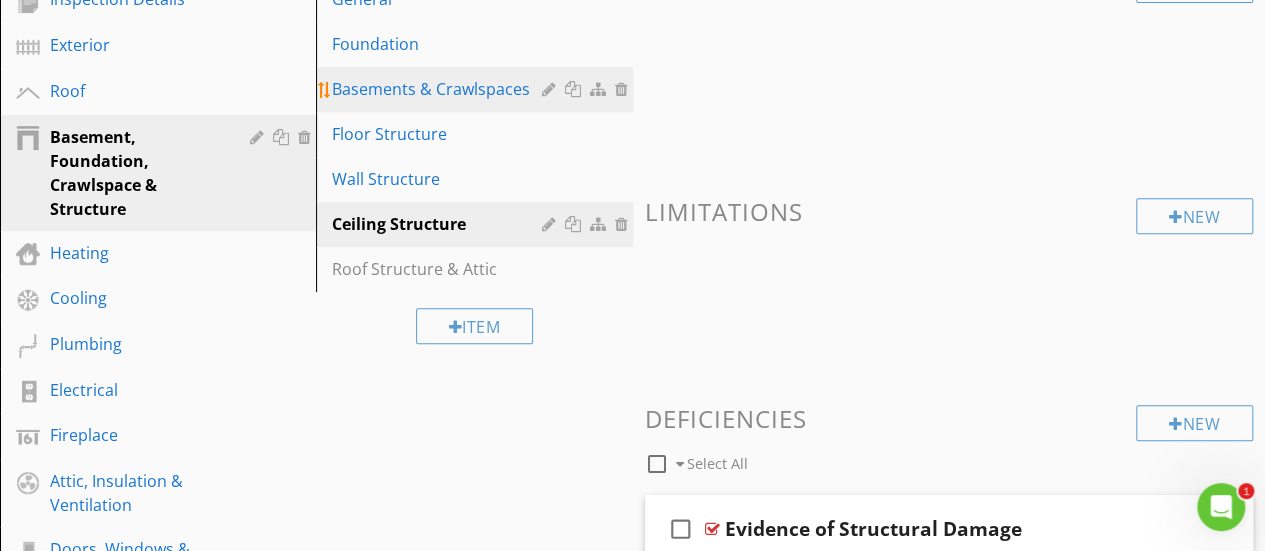 click on "Basements & Crawlspaces" at bounding box center [439, 89] 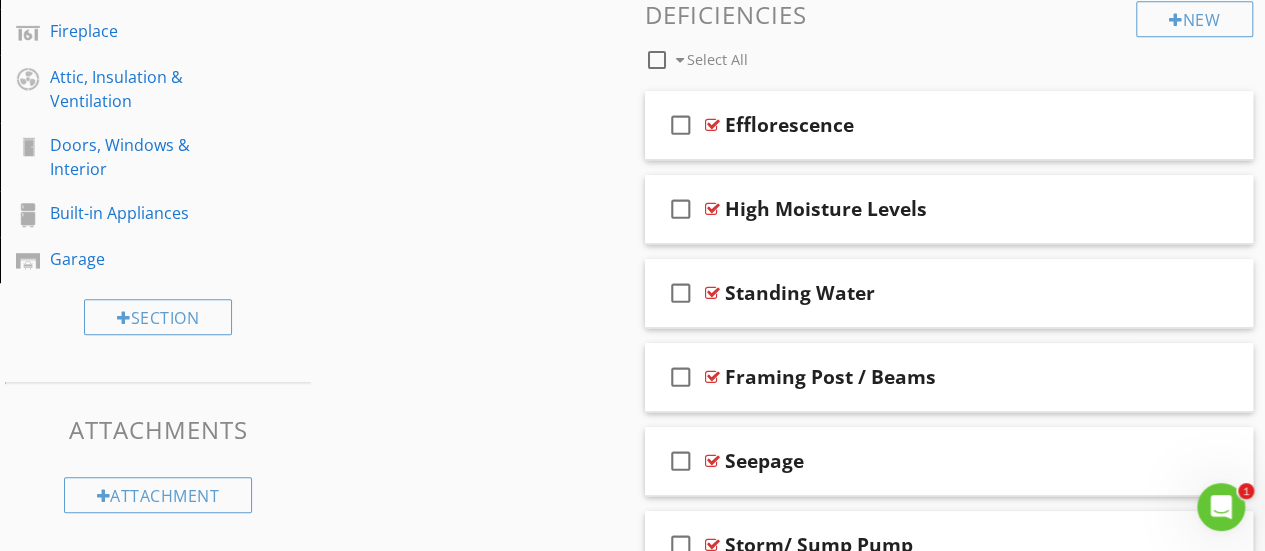 scroll, scrollTop: 901, scrollLeft: 0, axis: vertical 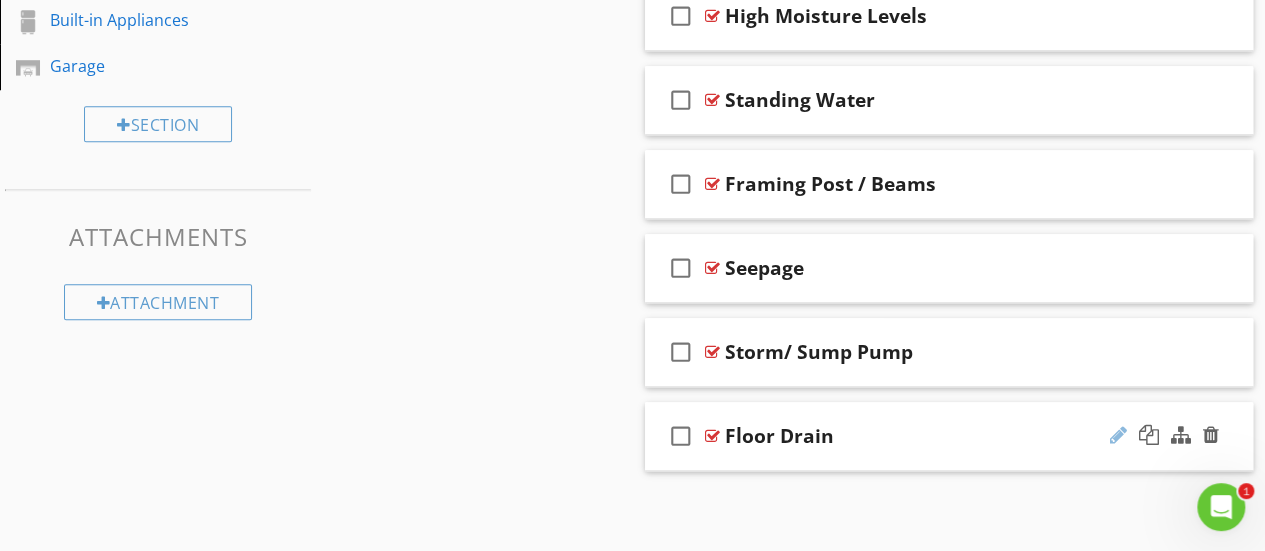 click at bounding box center [1118, 435] 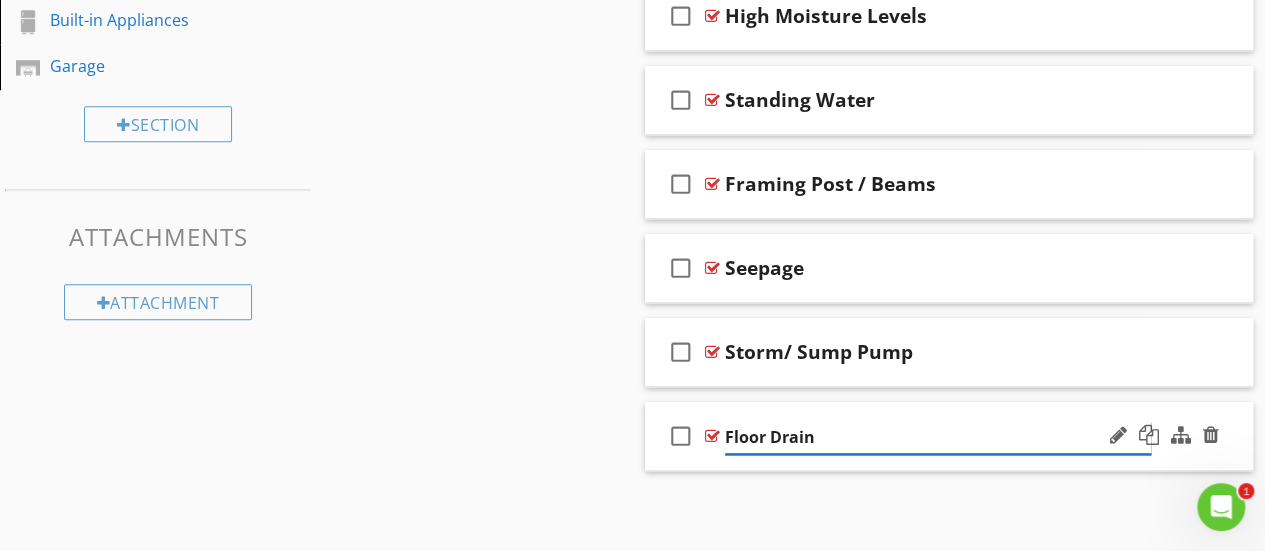 click on "Floor Drain" at bounding box center (938, 437) 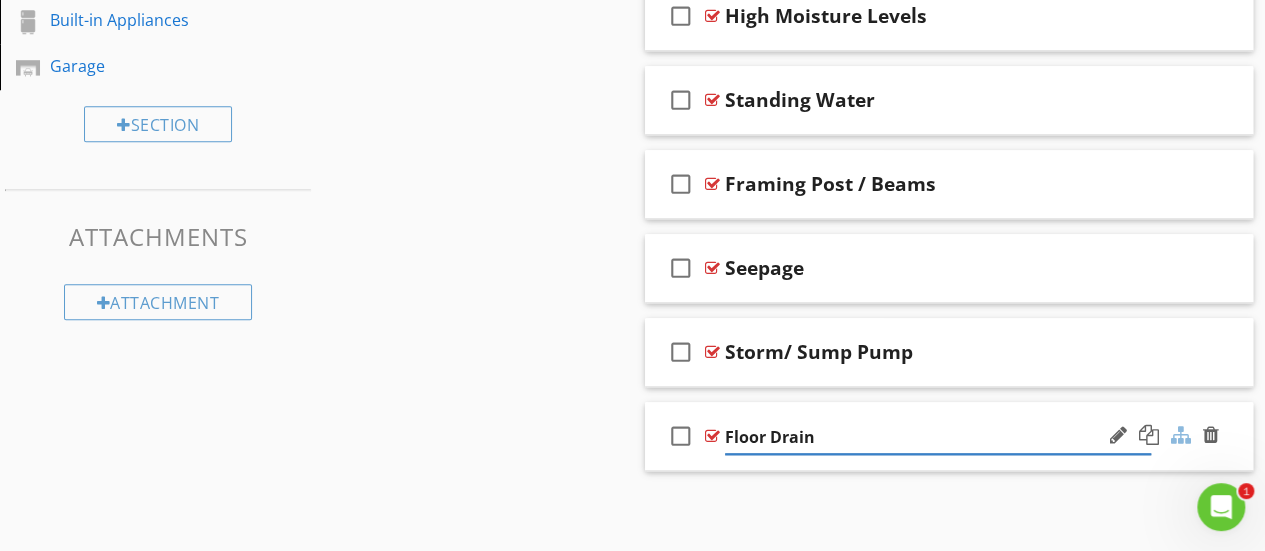 click at bounding box center [1181, 435] 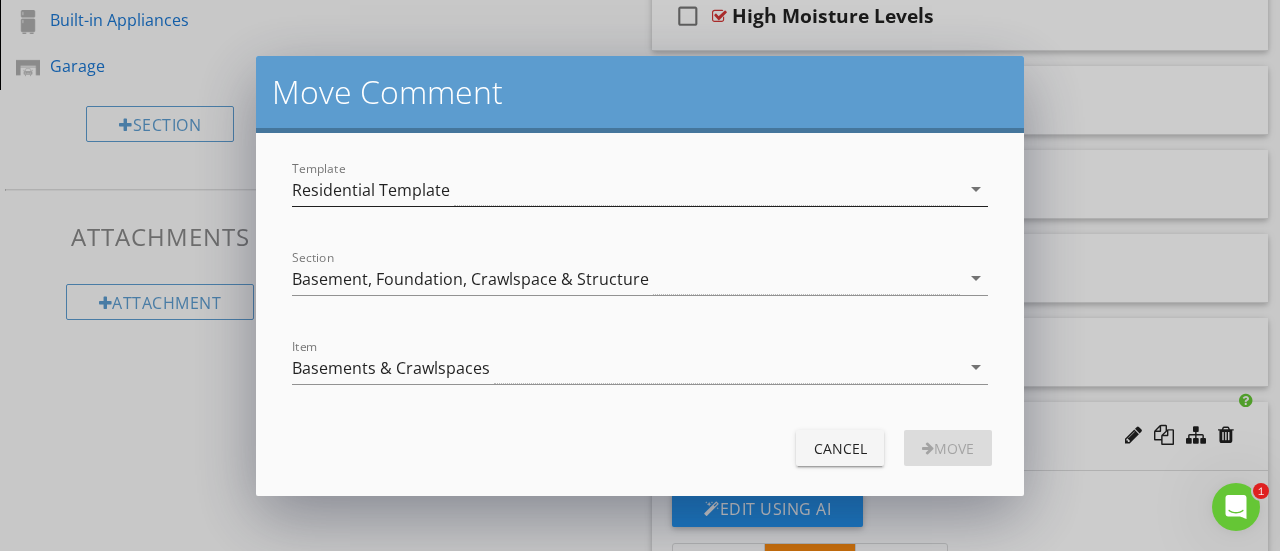 click on "Residential Template" at bounding box center [626, 189] 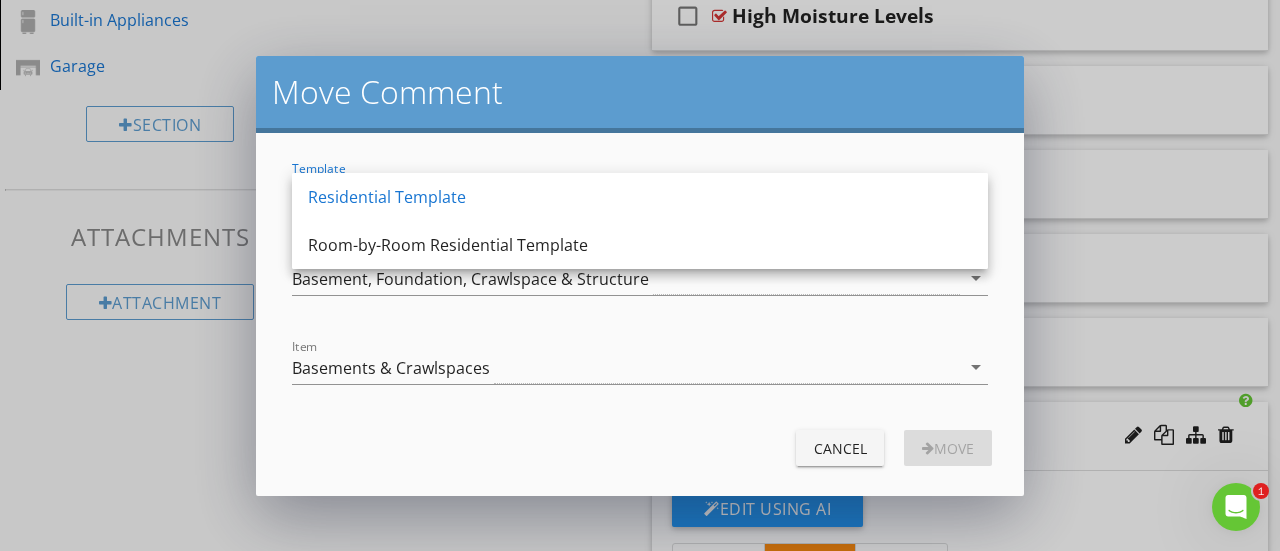 click on "Move Comment" at bounding box center (640, 94) 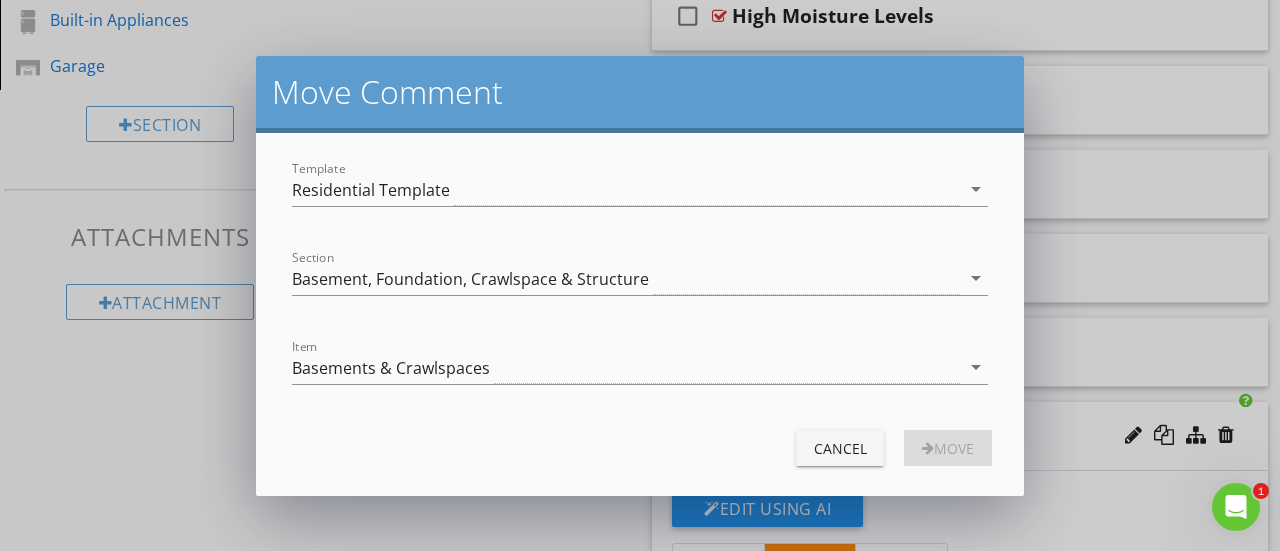click on "Cancel" at bounding box center [840, 448] 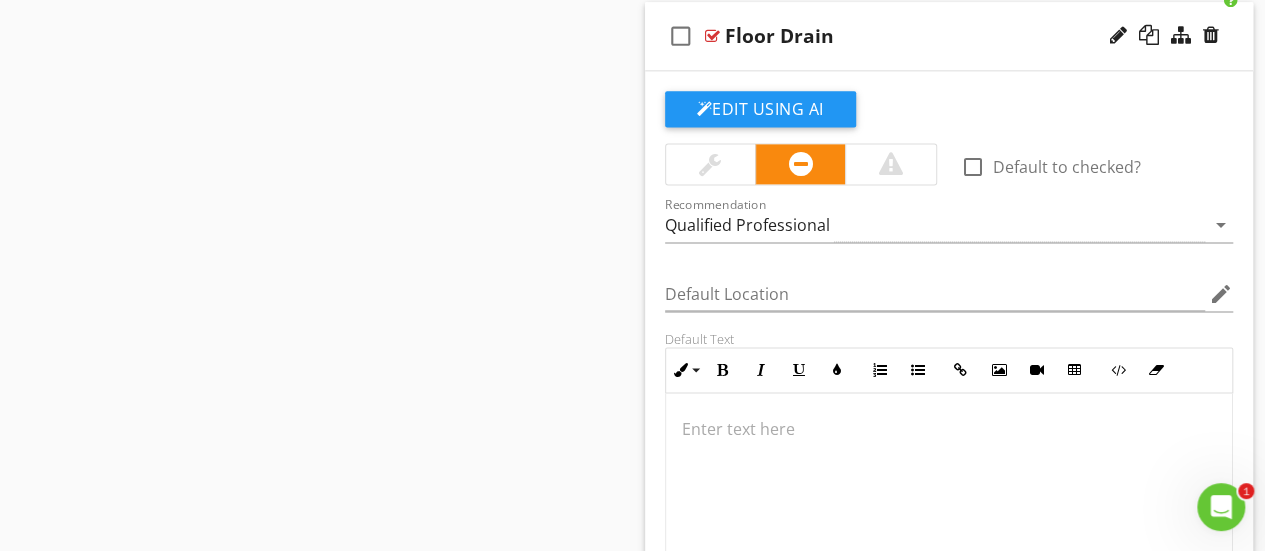 scroll, scrollTop: 901, scrollLeft: 0, axis: vertical 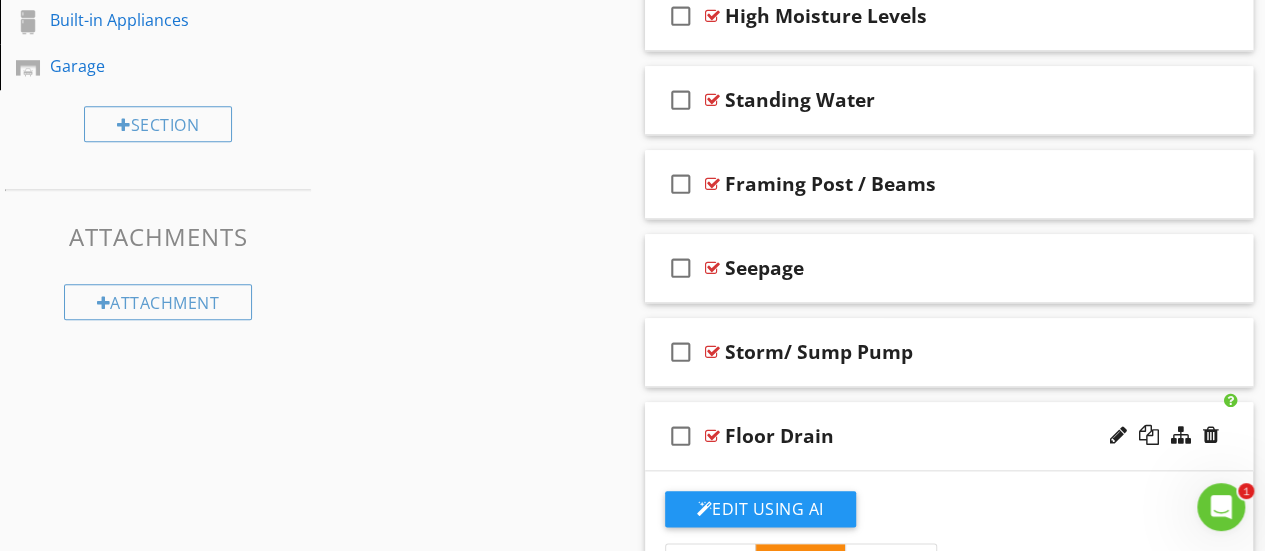 click on "Sections
Inspection Details           Exterior           Roof           Basement, Foundation, Crawlspace & Structure           Heating           Cooling           Plumbing           Electrical           Fireplace           Attic, Insulation & Ventilation           Doors, Windows & Interior           Built-in Appliances           Garage
Section
Attachments
Attachment
Items
General           Foundation           Basements & Crawlspaces           Floor Structure           Wall Structure           Ceiling Structure           Roof Structure & Attic
Item
Comments
New
Informational
New
Limitations
New
Deficiencies   check_box_outline_blank     Select All     check_box_outline_blank
Efflorescence" at bounding box center (632, 264) 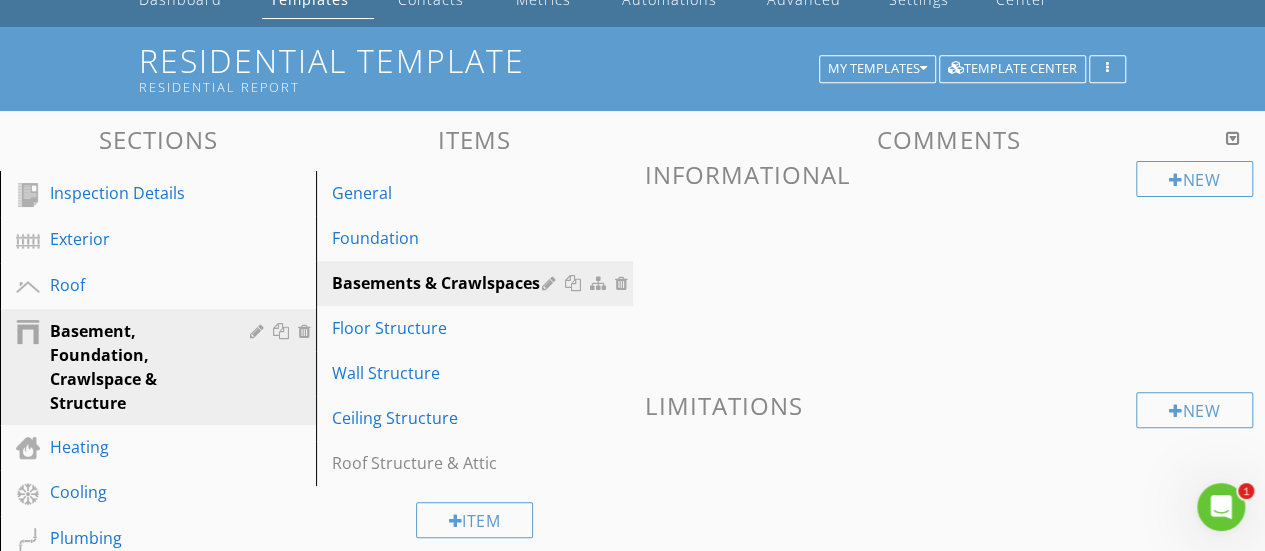 scroll, scrollTop: 101, scrollLeft: 0, axis: vertical 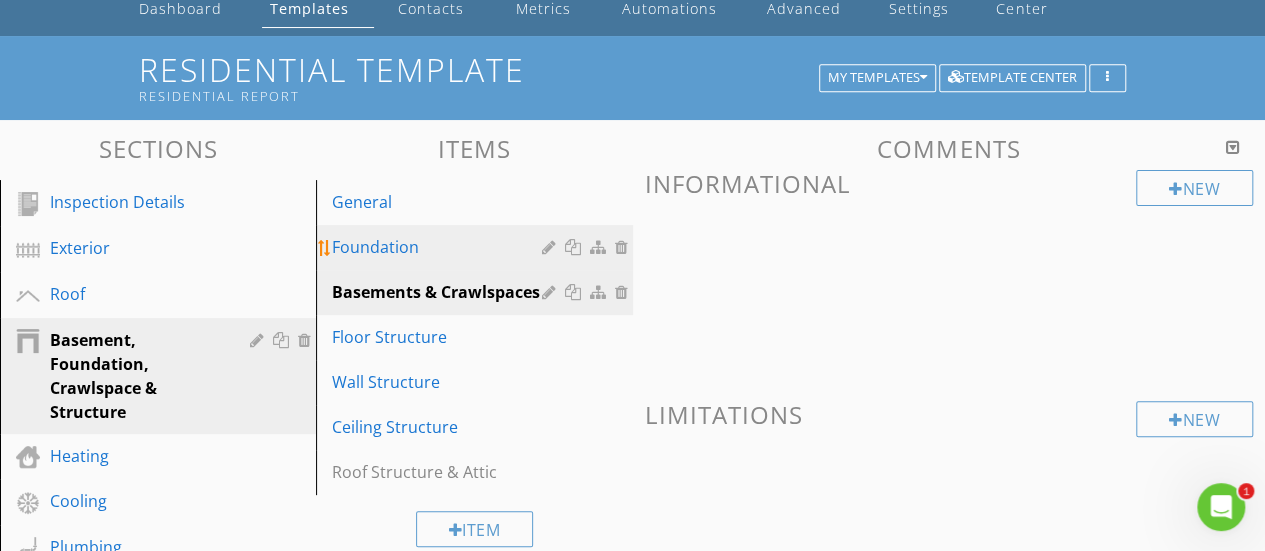 click on "Foundation" at bounding box center [439, 247] 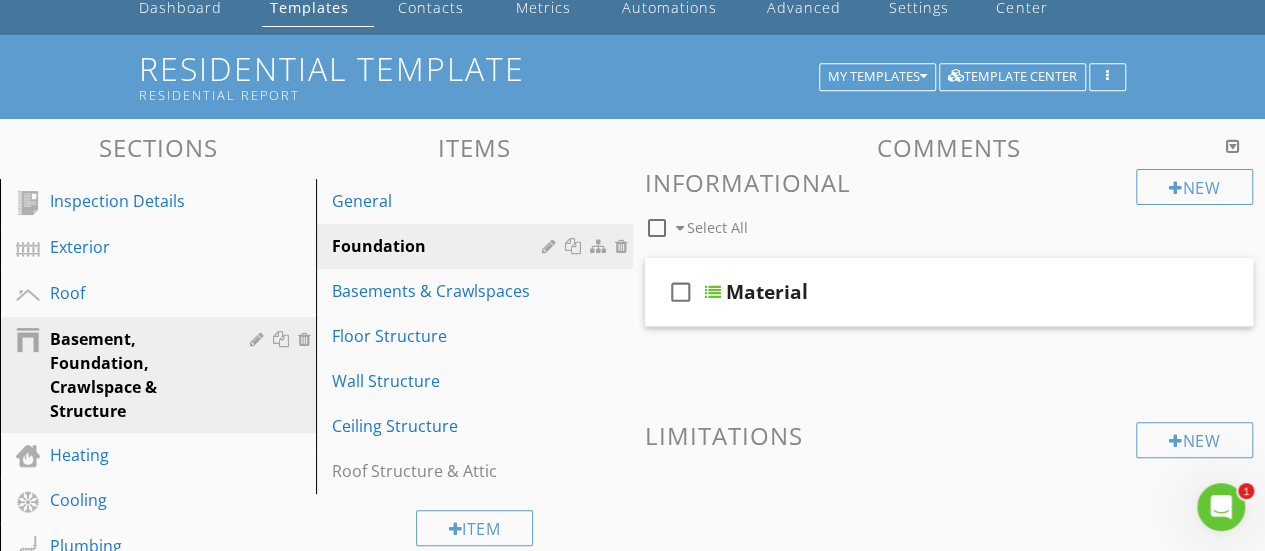 scroll, scrollTop: 200, scrollLeft: 0, axis: vertical 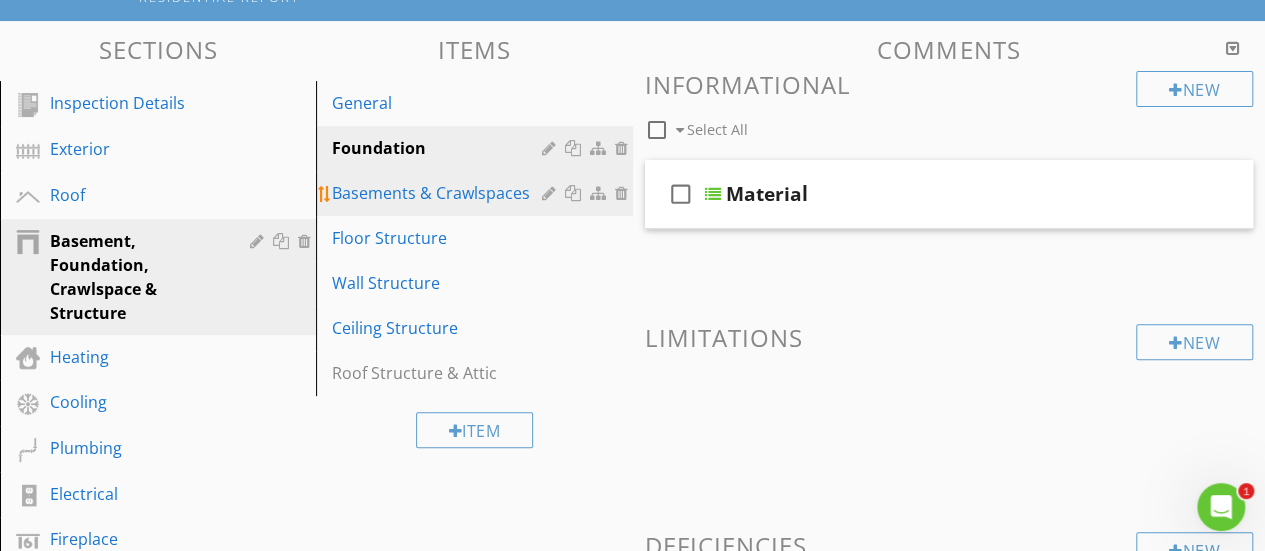 click on "Basements & Crawlspaces" at bounding box center (439, 193) 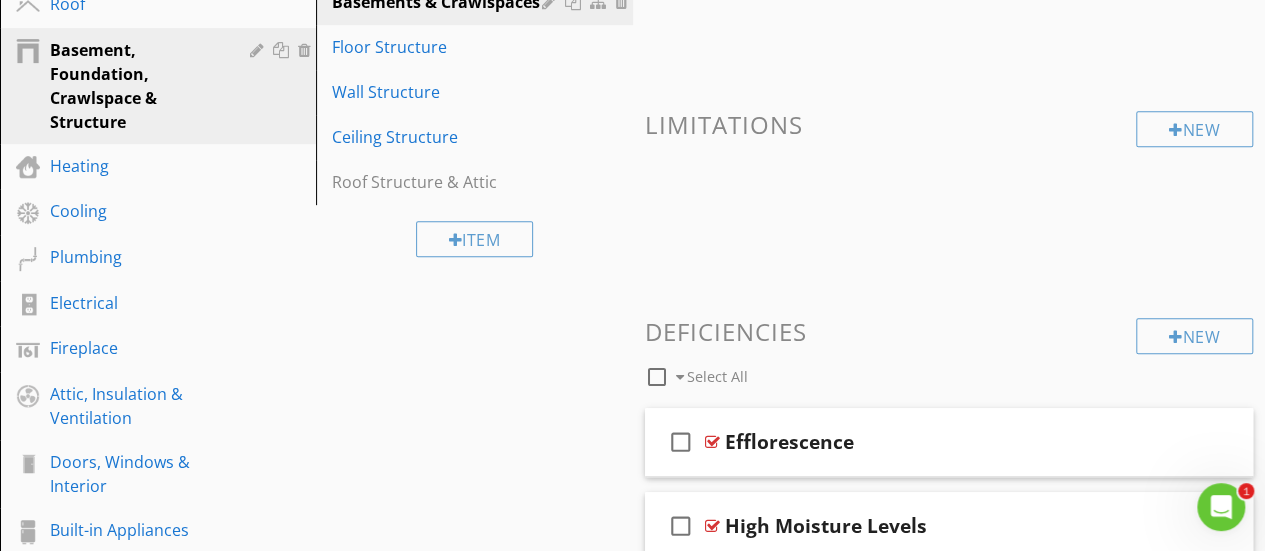 scroll, scrollTop: 0, scrollLeft: 0, axis: both 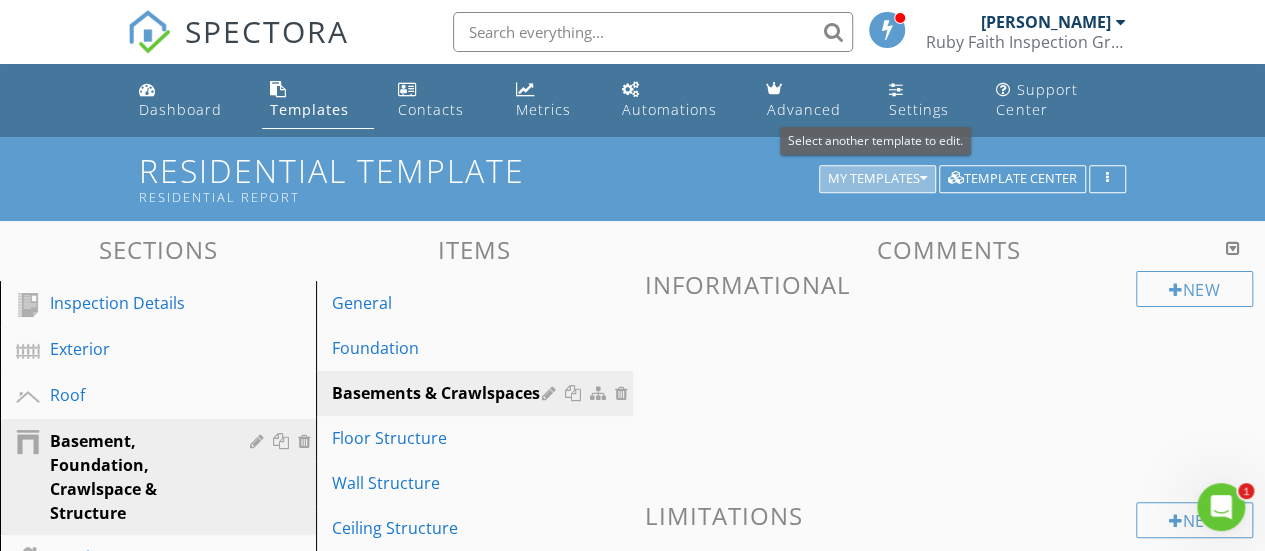 click on "My Templates" at bounding box center (877, 179) 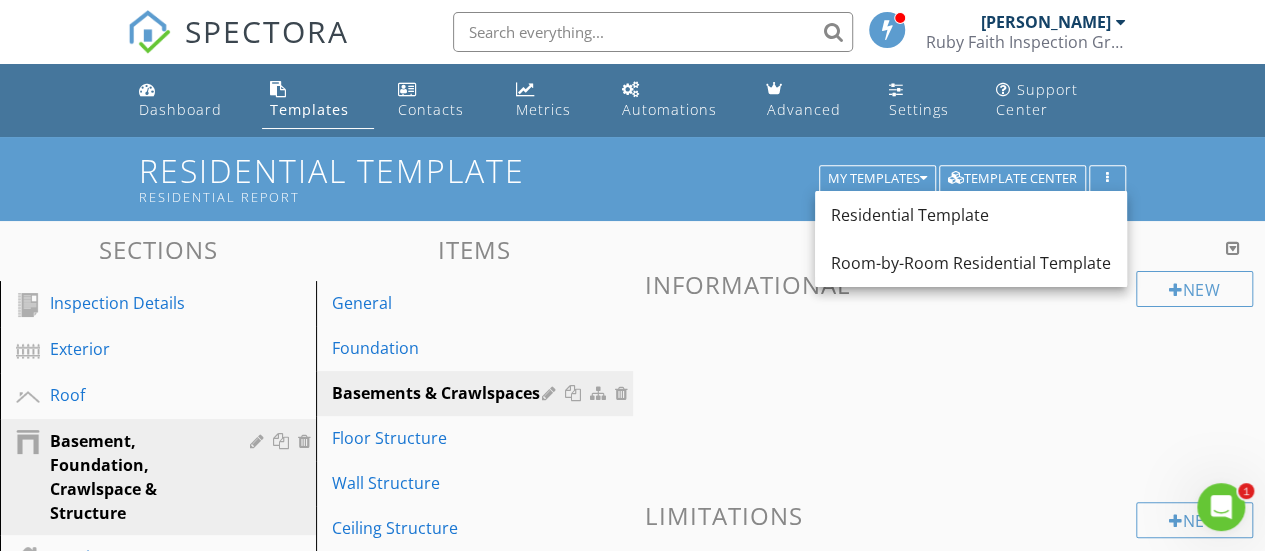 click on "Sections
Inspection Details           Exterior           Roof           Basement, Foundation, Crawlspace & Structure           Heating           Cooling           Plumbing           Electrical           Fireplace           Attic, Insulation & Ventilation           Doors, Windows & Interior           Built-in Appliances           Garage
Section
Attachments
Attachment
Items
General           Foundation           Basements & Crawlspaces           Floor Structure           Wall Structure           Ceiling Structure           Roof Structure & Attic
Item
Comments
New
Informational
New
Limitations
New
Deficiencies   check_box_outline_blank     Select All     check_box_outline_blank
Efflorescence" at bounding box center [632, 828] 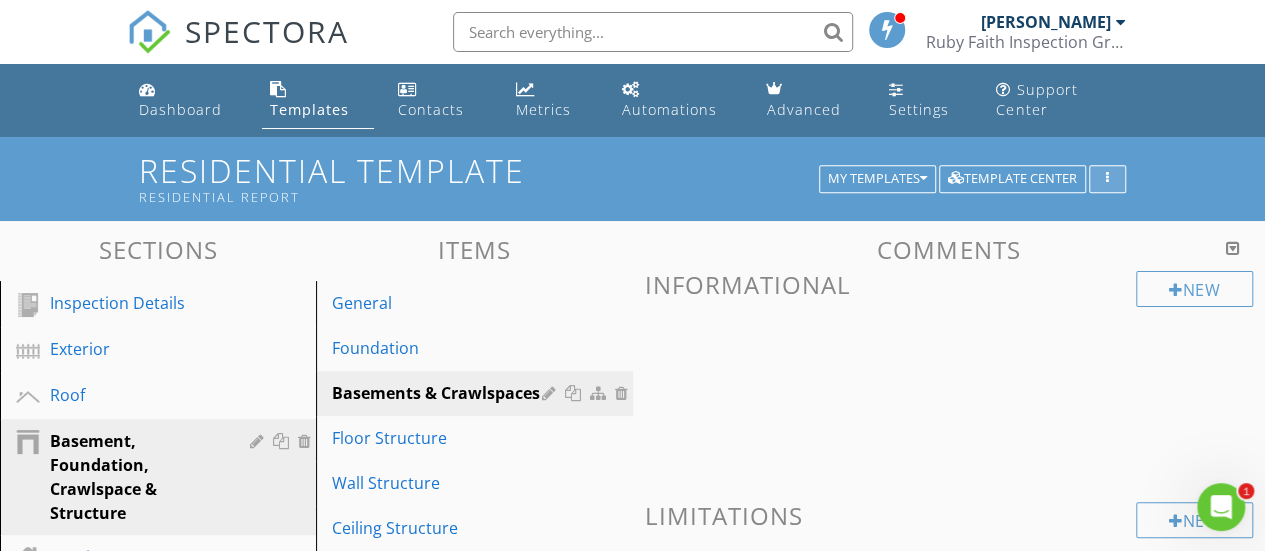 click at bounding box center [1107, 179] 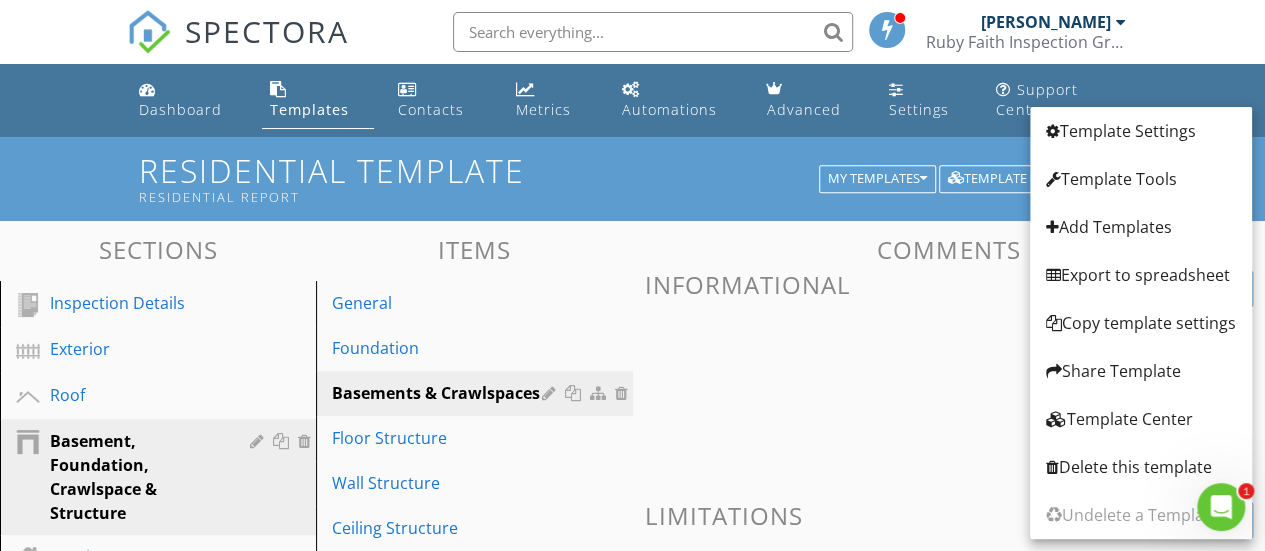 click on "Residential Template
Residential Report
My Templates
Template Center" at bounding box center [632, 178] 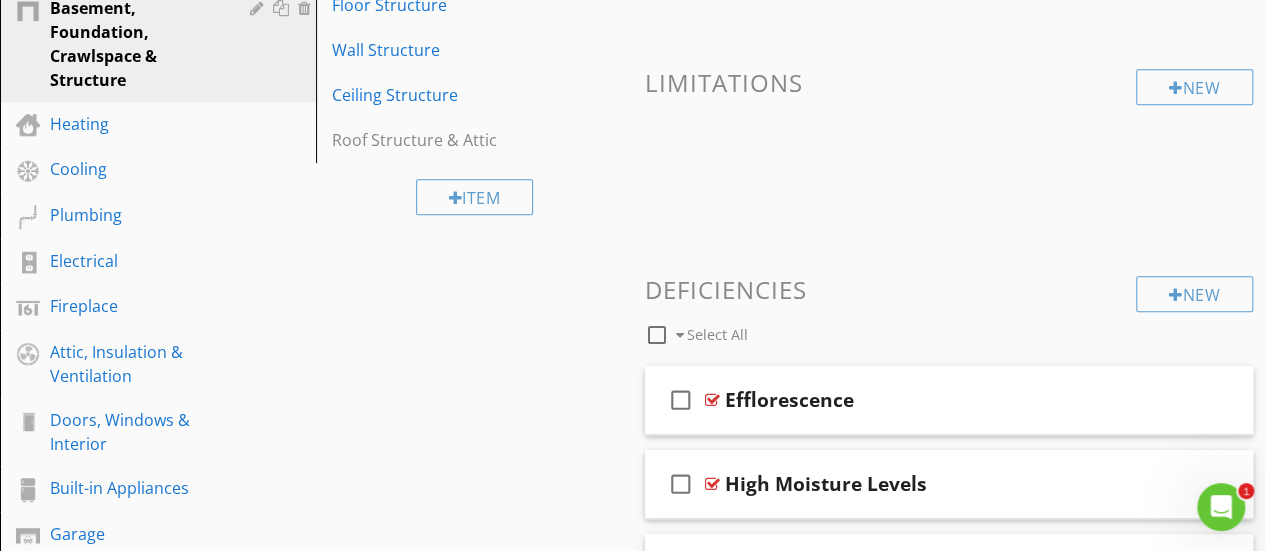 scroll, scrollTop: 401, scrollLeft: 0, axis: vertical 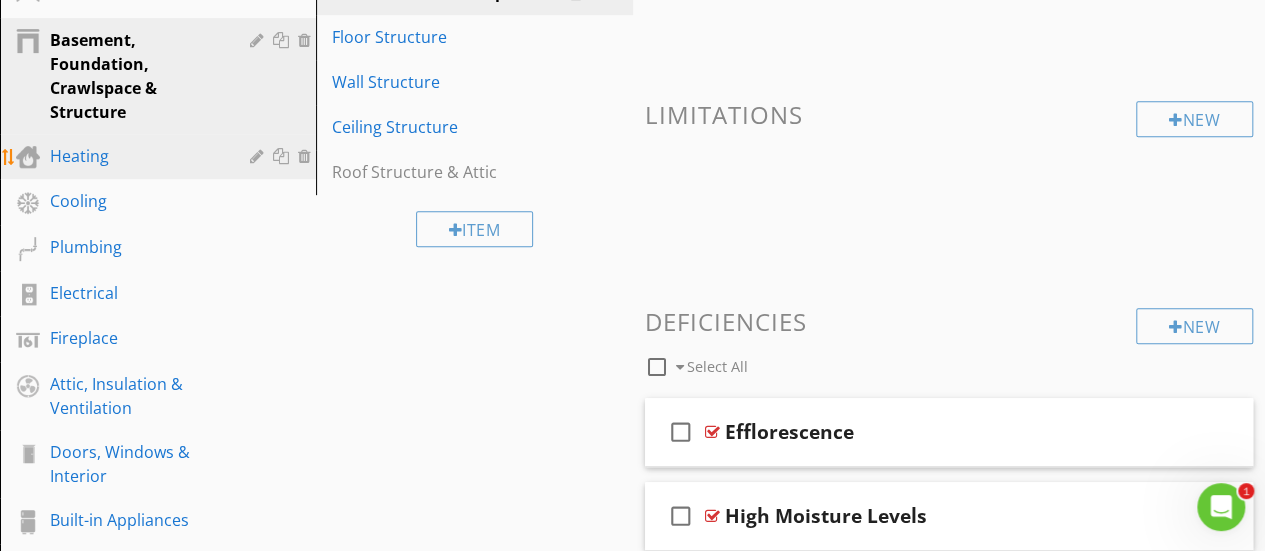 click on "Heating" at bounding box center [135, 156] 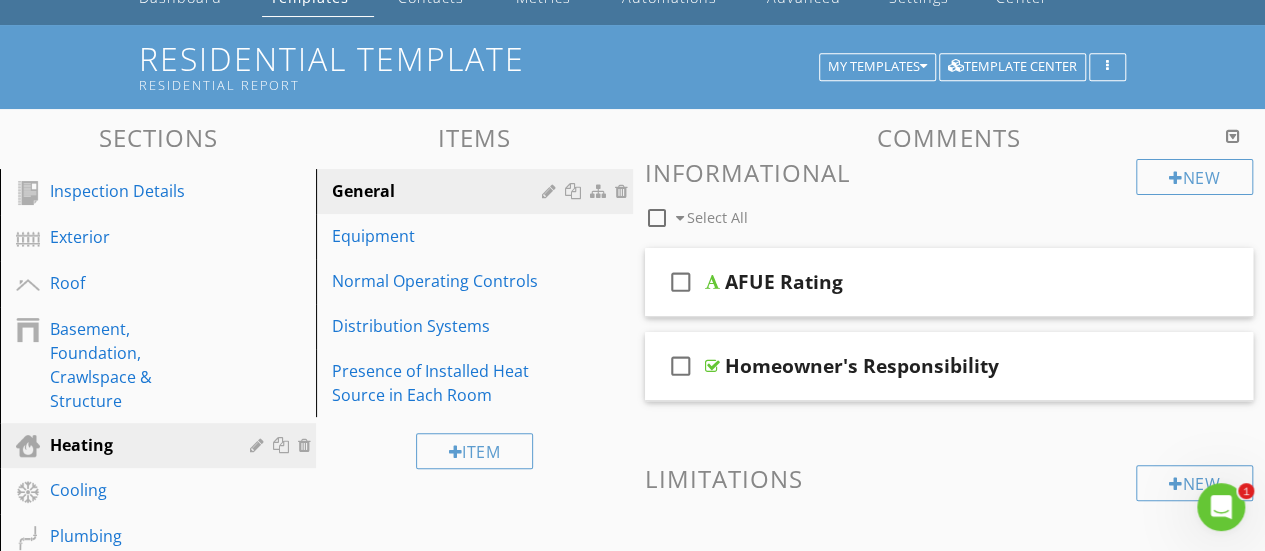 scroll, scrollTop: 0, scrollLeft: 0, axis: both 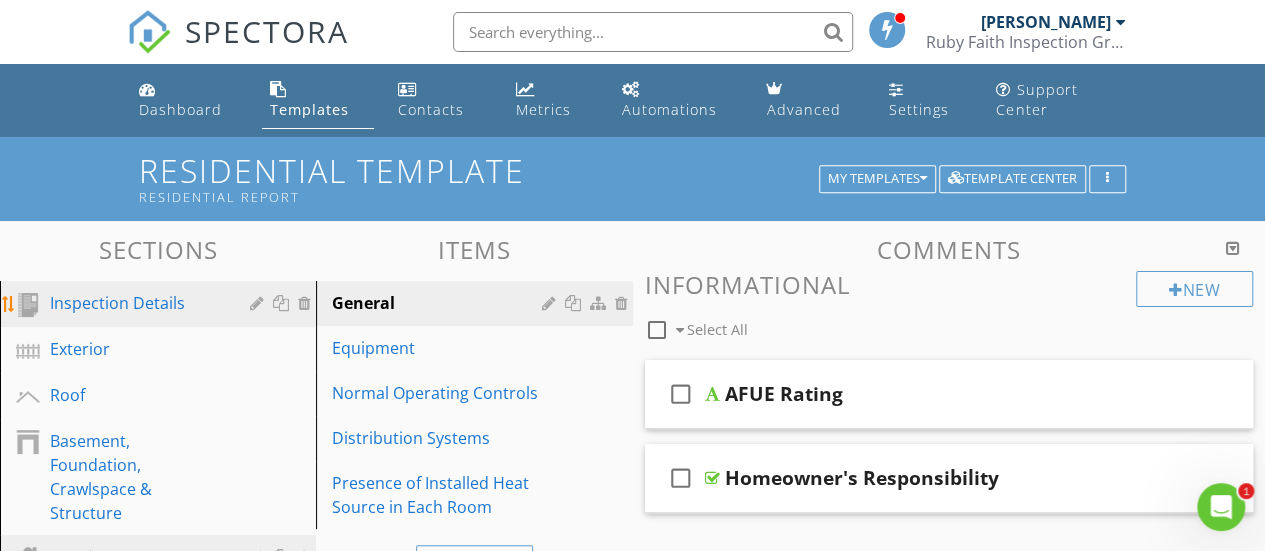 click on "Inspection Details" at bounding box center (135, 303) 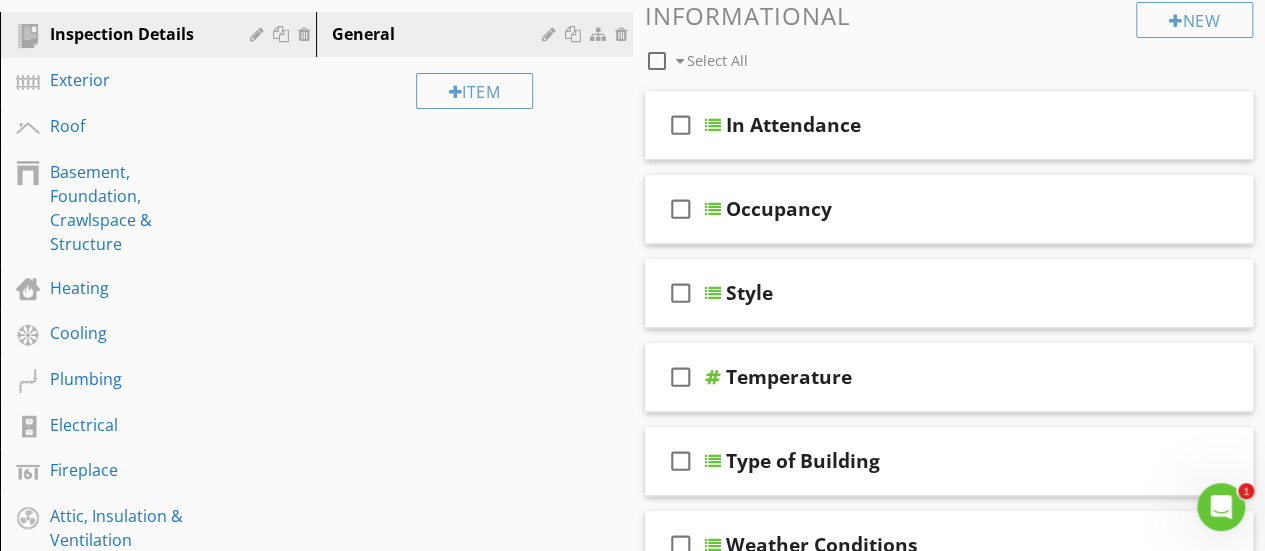 scroll, scrollTop: 300, scrollLeft: 0, axis: vertical 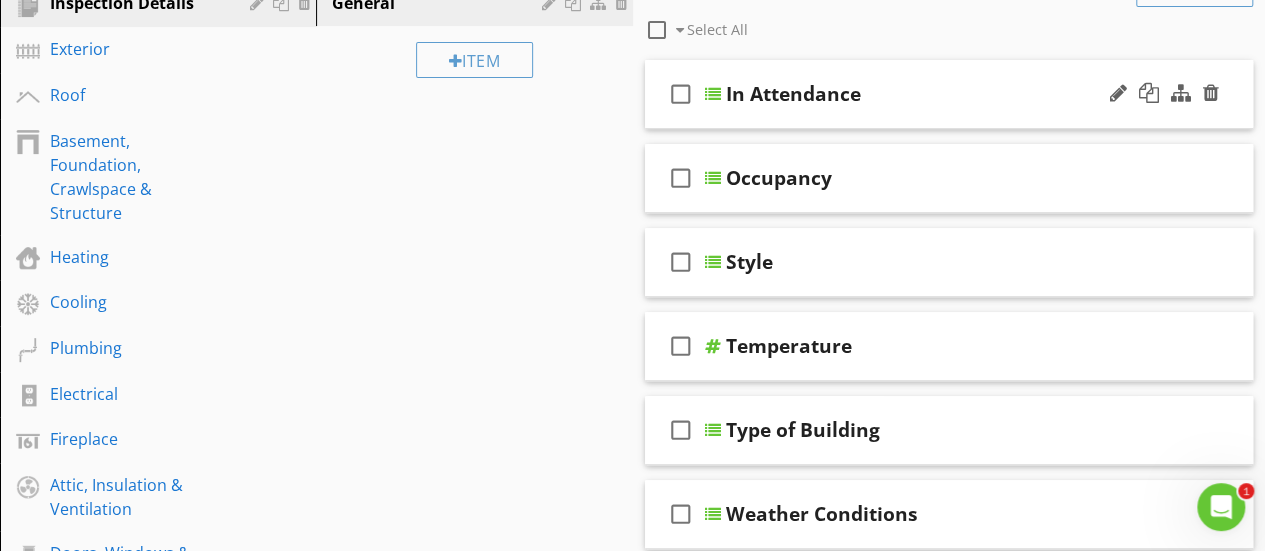 click on "In Attendance" at bounding box center [793, 94] 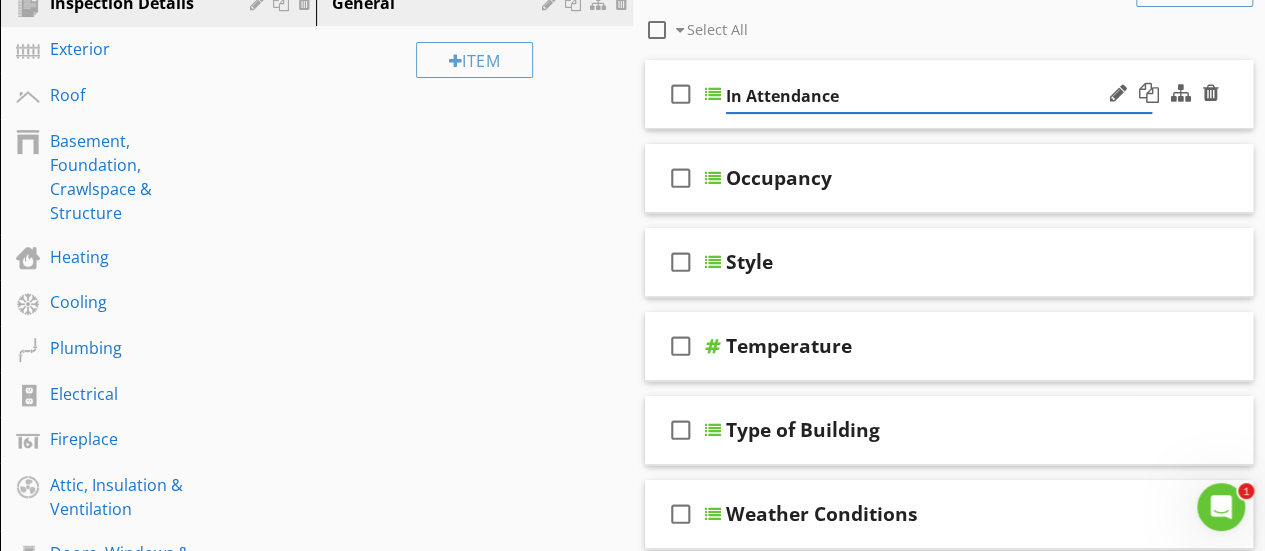 click at bounding box center (713, 94) 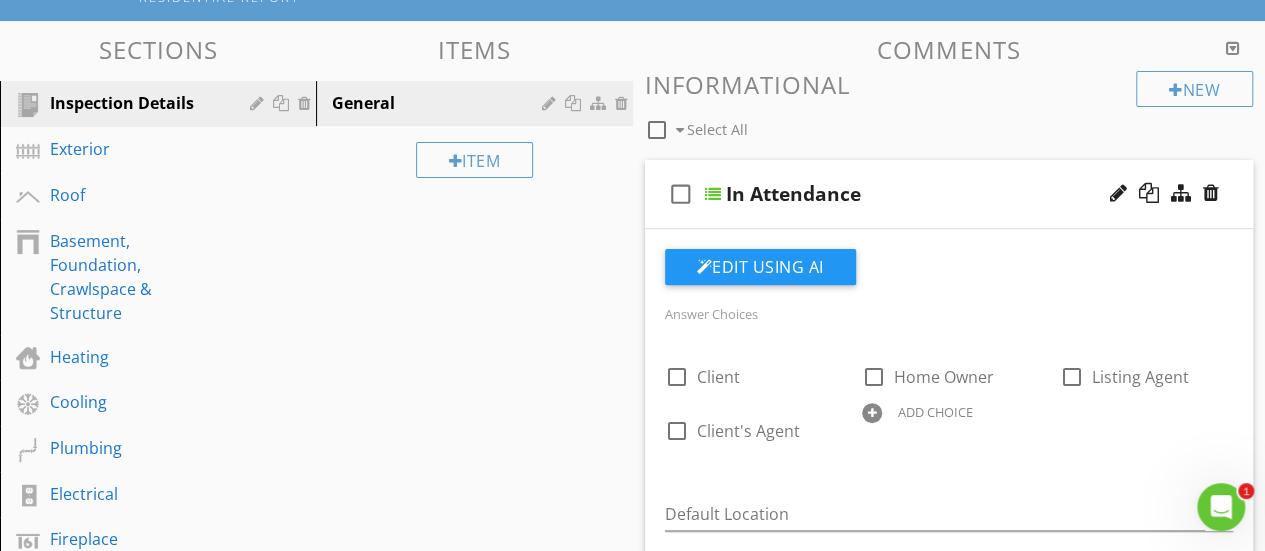 scroll, scrollTop: 200, scrollLeft: 0, axis: vertical 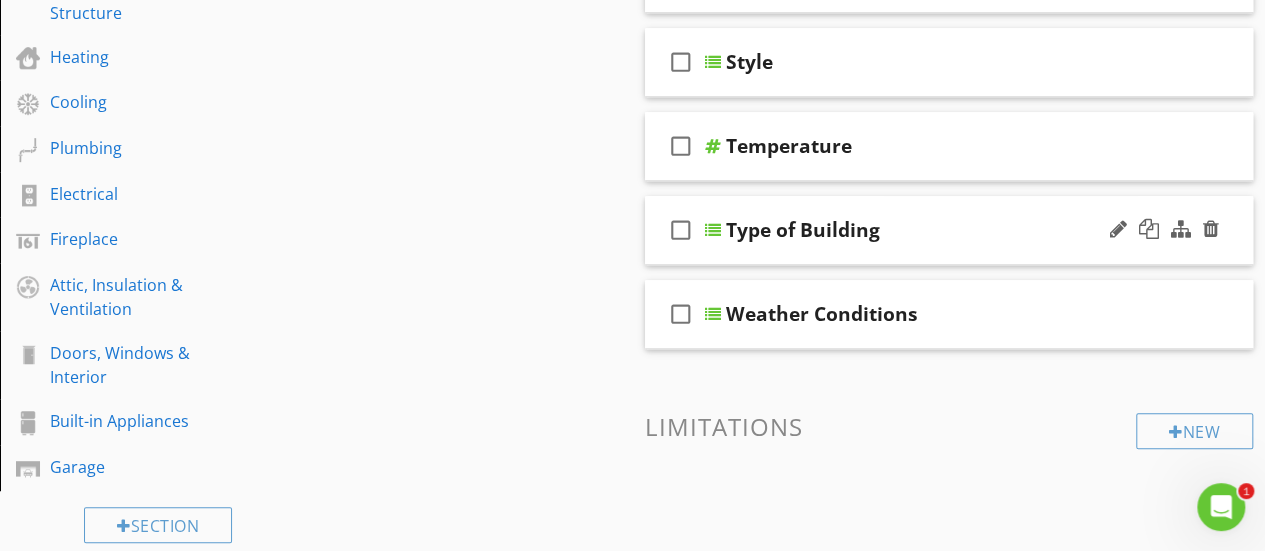 click at bounding box center (713, 230) 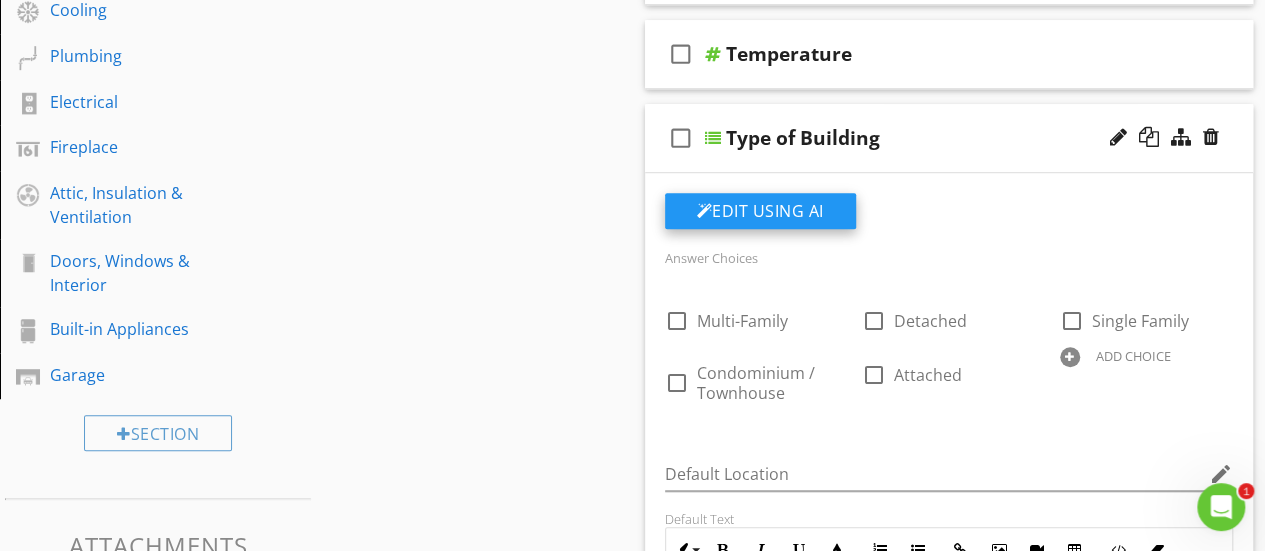 scroll, scrollTop: 600, scrollLeft: 0, axis: vertical 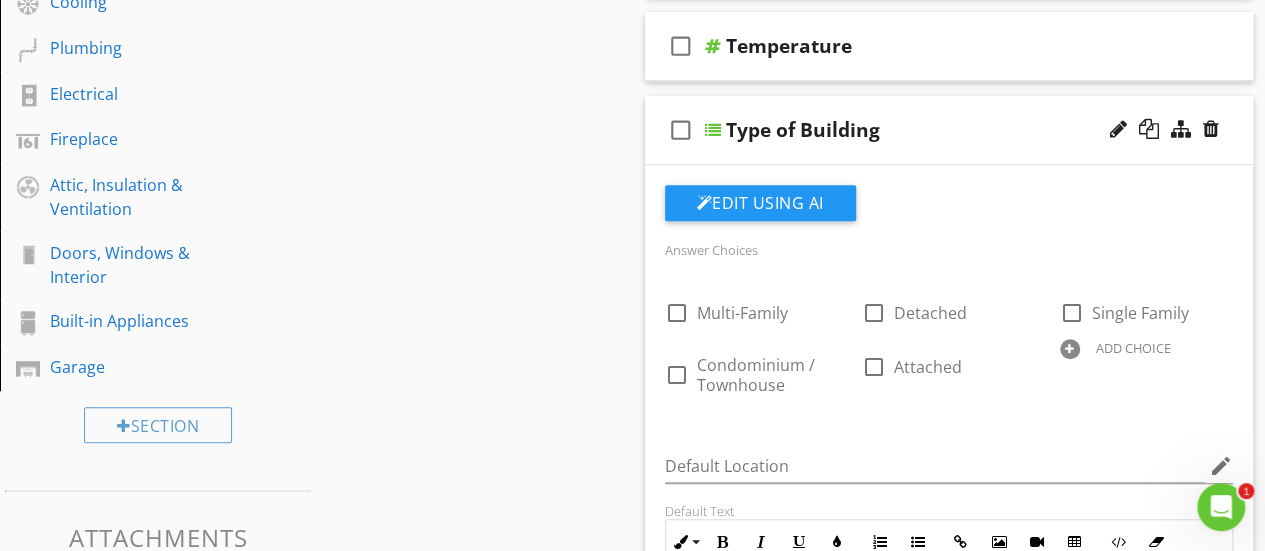 click at bounding box center (713, 130) 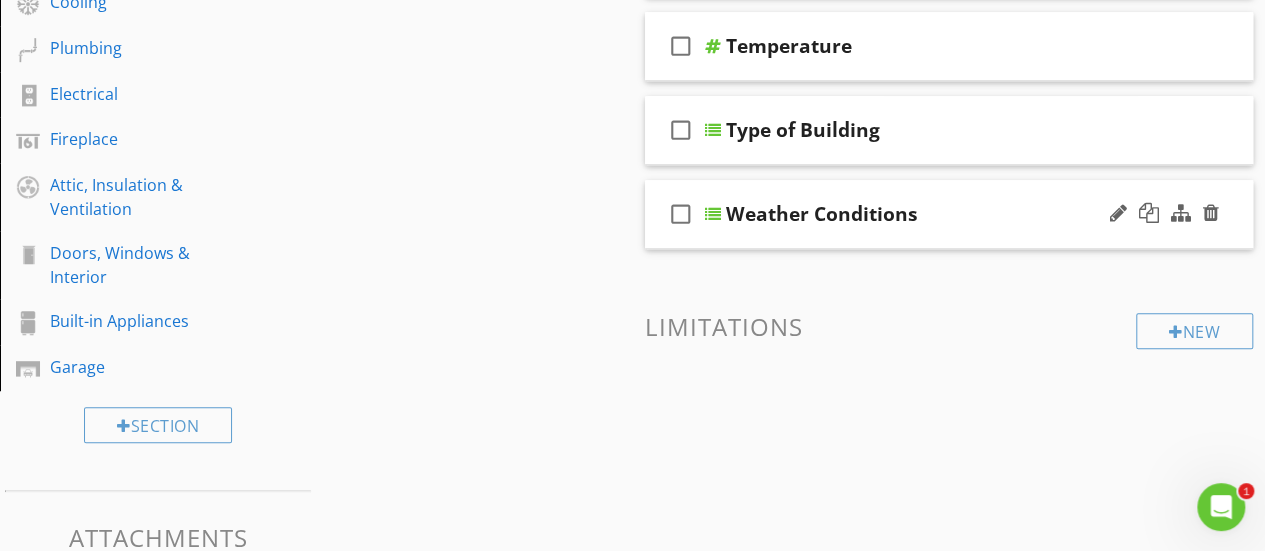click at bounding box center [713, 214] 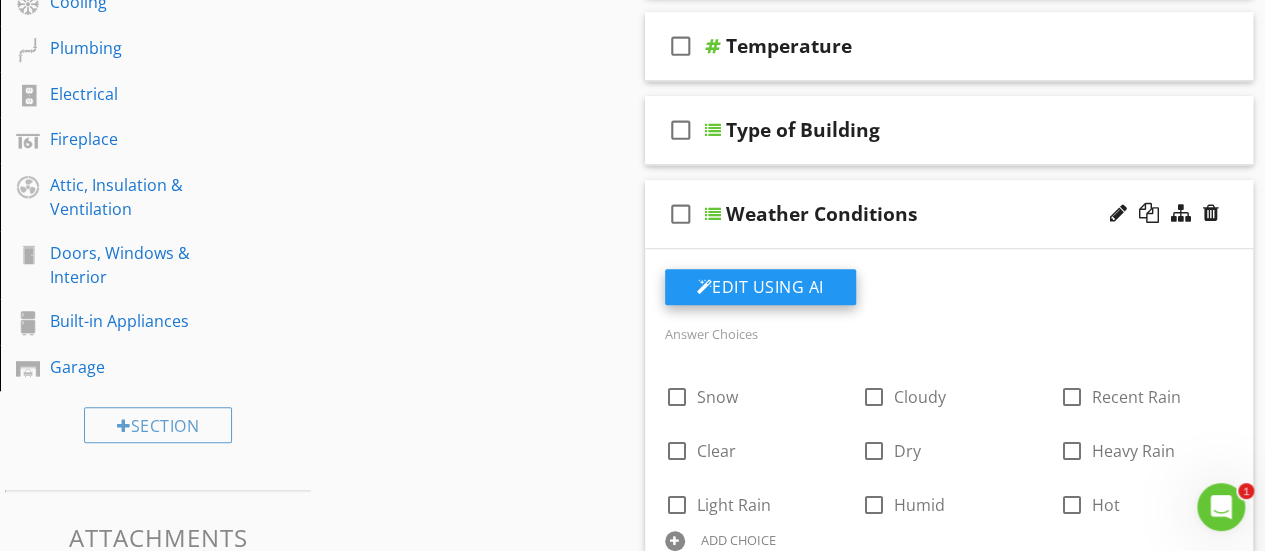 scroll, scrollTop: 700, scrollLeft: 0, axis: vertical 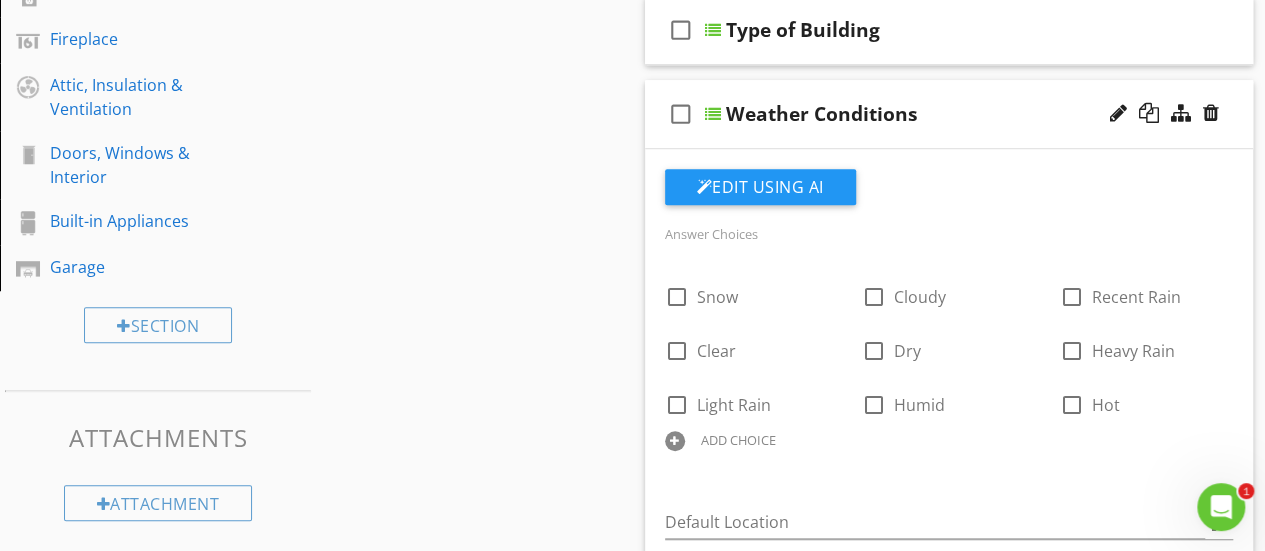 click at bounding box center [713, 114] 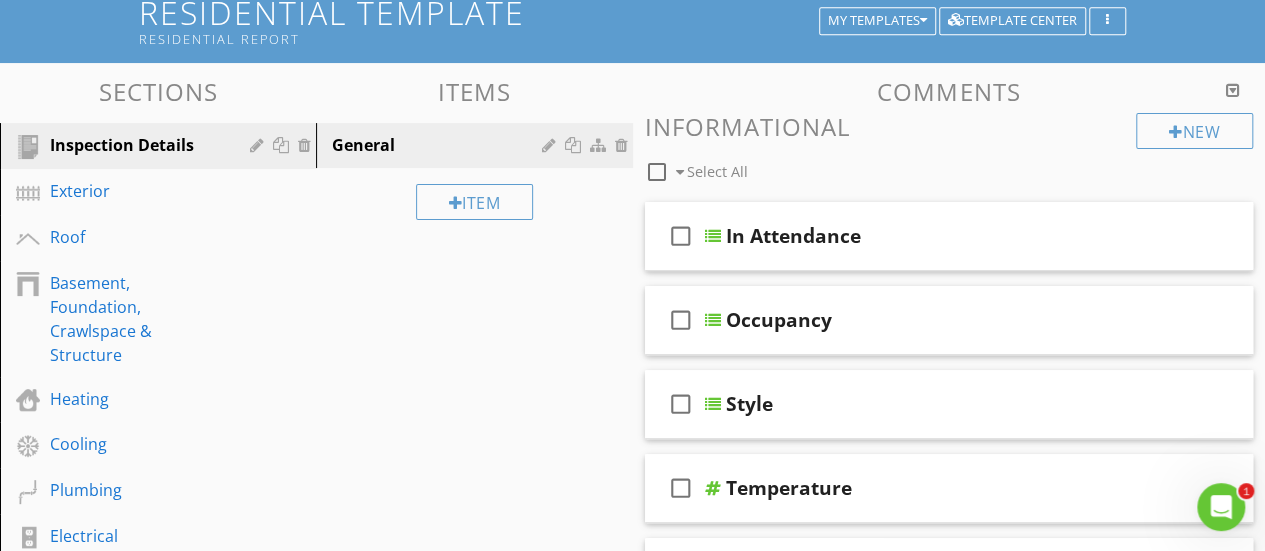 scroll, scrollTop: 0, scrollLeft: 0, axis: both 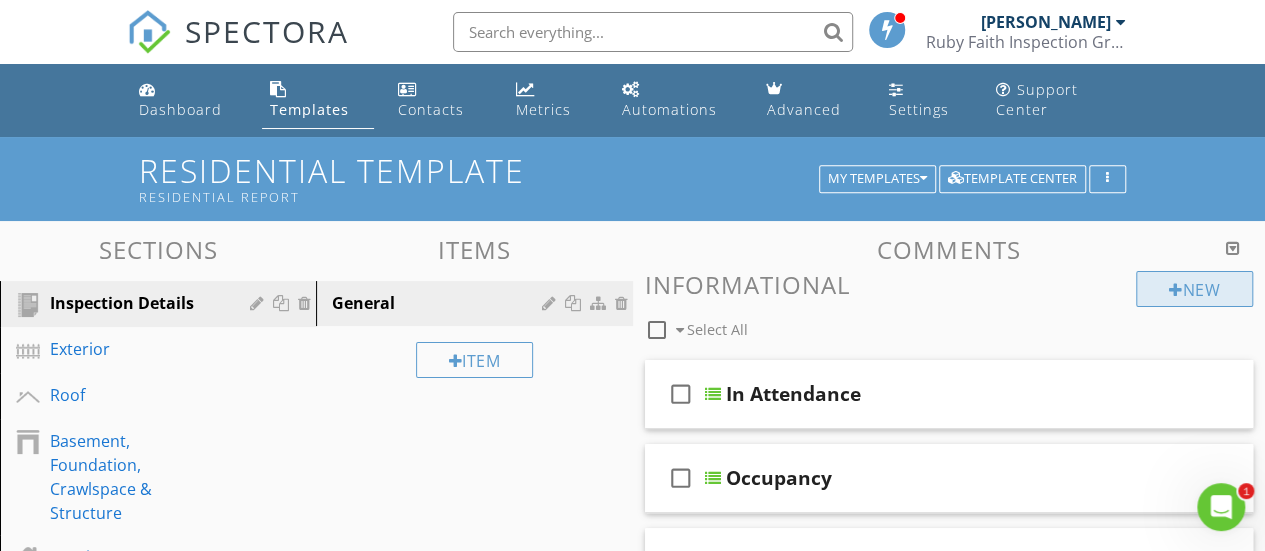 click on "New" at bounding box center [1194, 289] 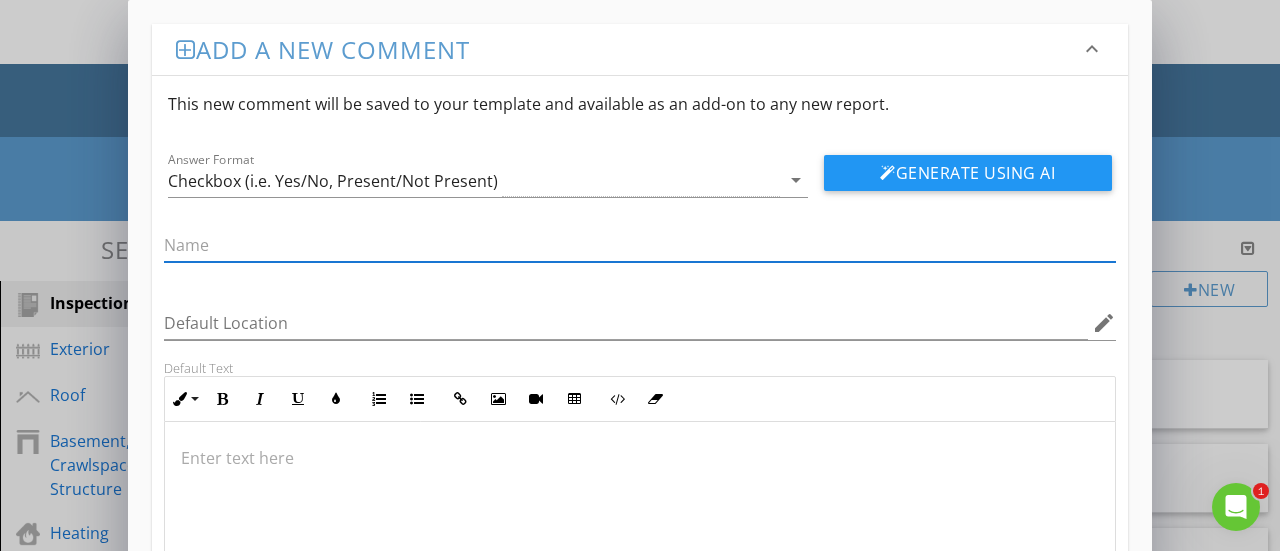 click on "keyboard_arrow_down" at bounding box center (1092, 49) 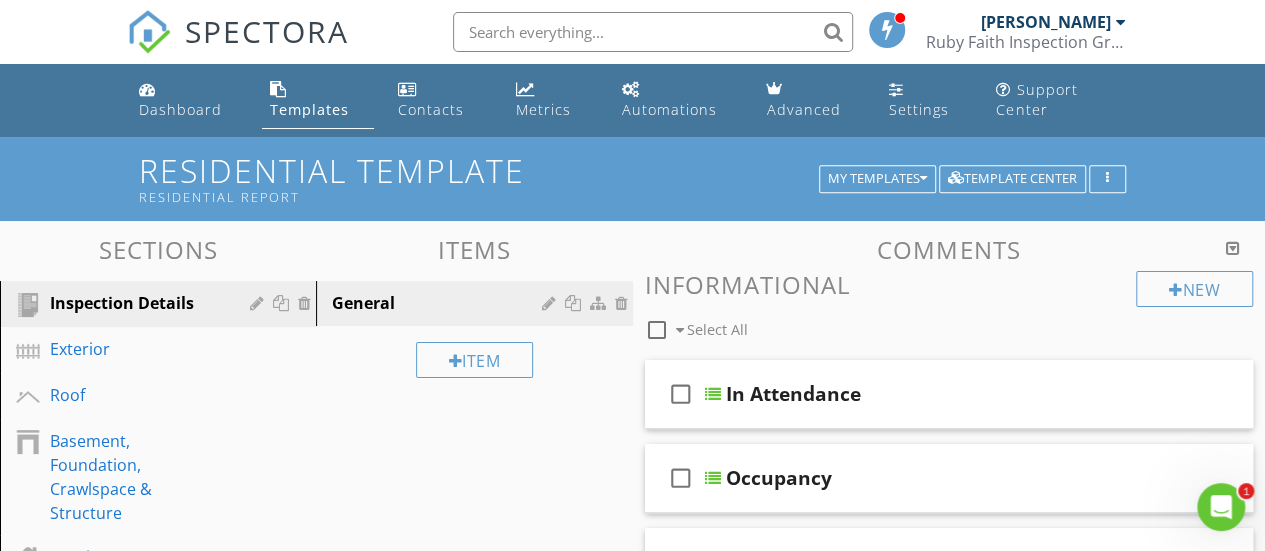 click at bounding box center (632, 275) 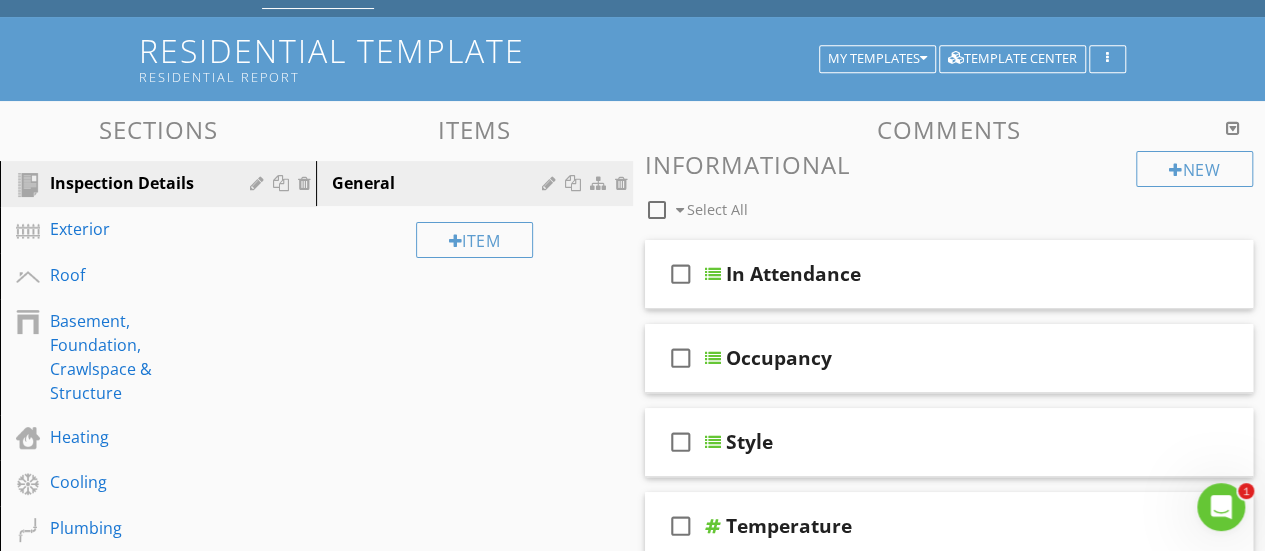 scroll, scrollTop: 0, scrollLeft: 0, axis: both 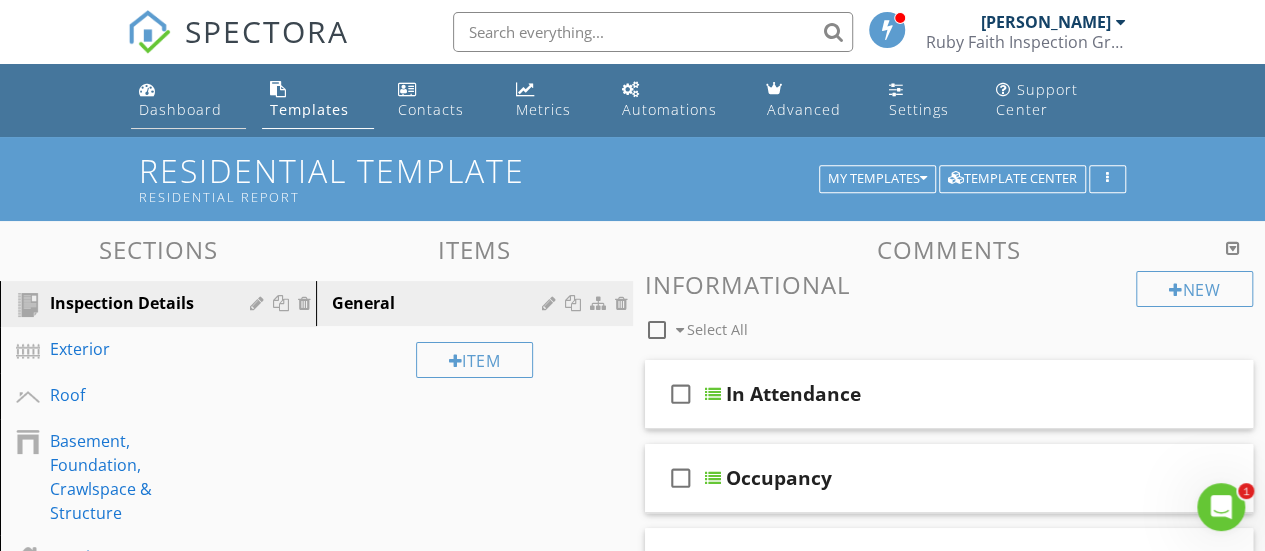 click on "Dashboard" at bounding box center [180, 109] 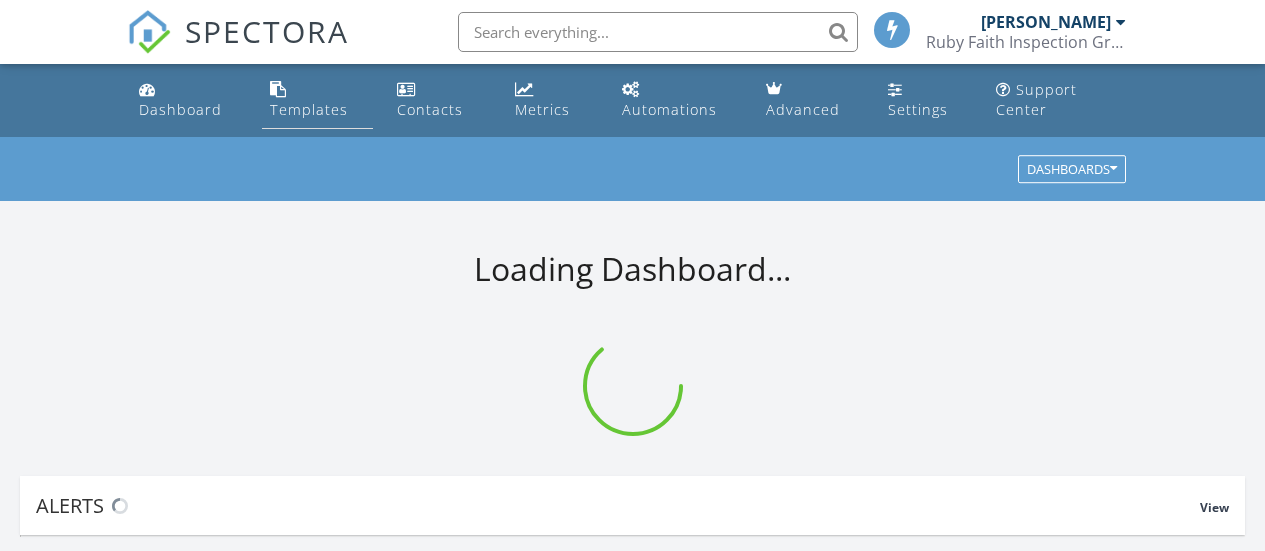scroll, scrollTop: 0, scrollLeft: 0, axis: both 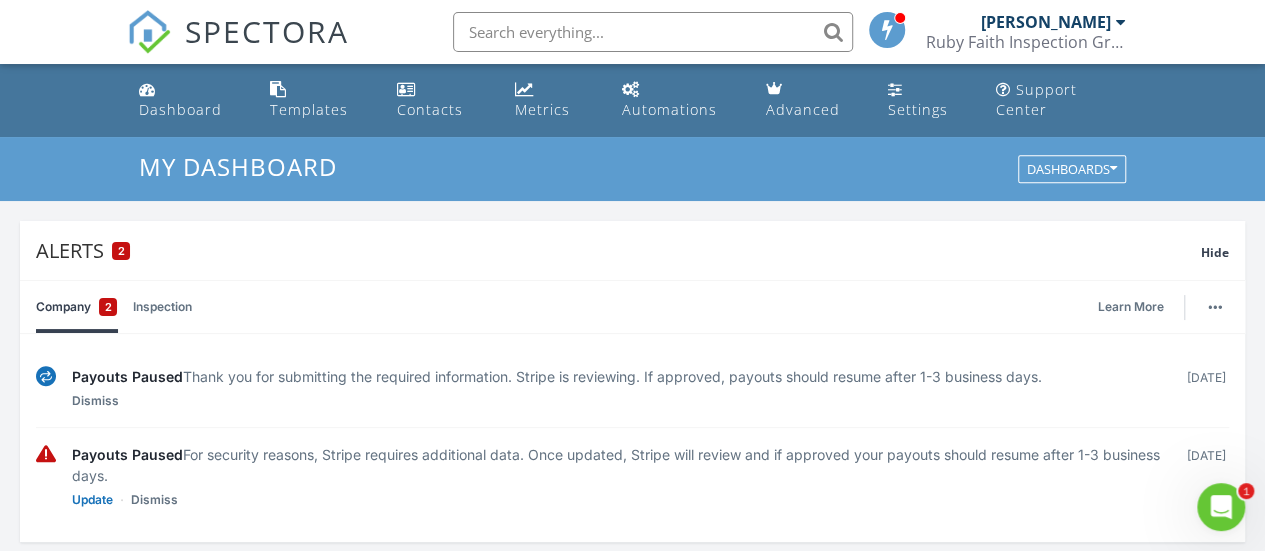 click at bounding box center [888, 29] 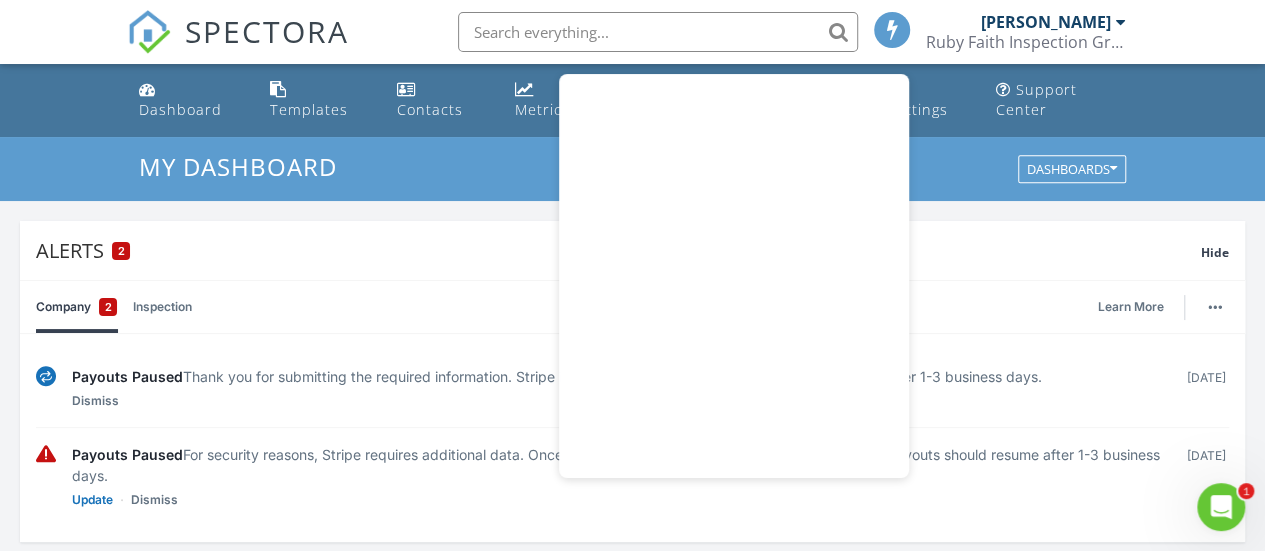 click on "Alerts
2   Hide
Company
2
Inspection
Learn More          Payouts Paused
Thank you for submitting the required information. Stripe is reviewing. If approved, payouts should resume after 1-3 business days.
Dismiss     today   Payouts Paused
For security reasons, Stripe requires additional data. Once updated, Stripe will review and if approved your payouts should resume after 1-3 business days.
Update
Dismiss     today     No new alerts
You can view
dismissed alerts
if you need
Today
Donovan Penny
No results found       New Inspection     New Quote         Map               + − Leaflet  |  © MapTiler   © OpenStreetMap contributors     In Progress
Donovan Penny
07/23/25 9:04 am   1005 S Gaylord St , Denver, CO 80209
Donovan Penny
Calendar                 today" at bounding box center [632, 1281] 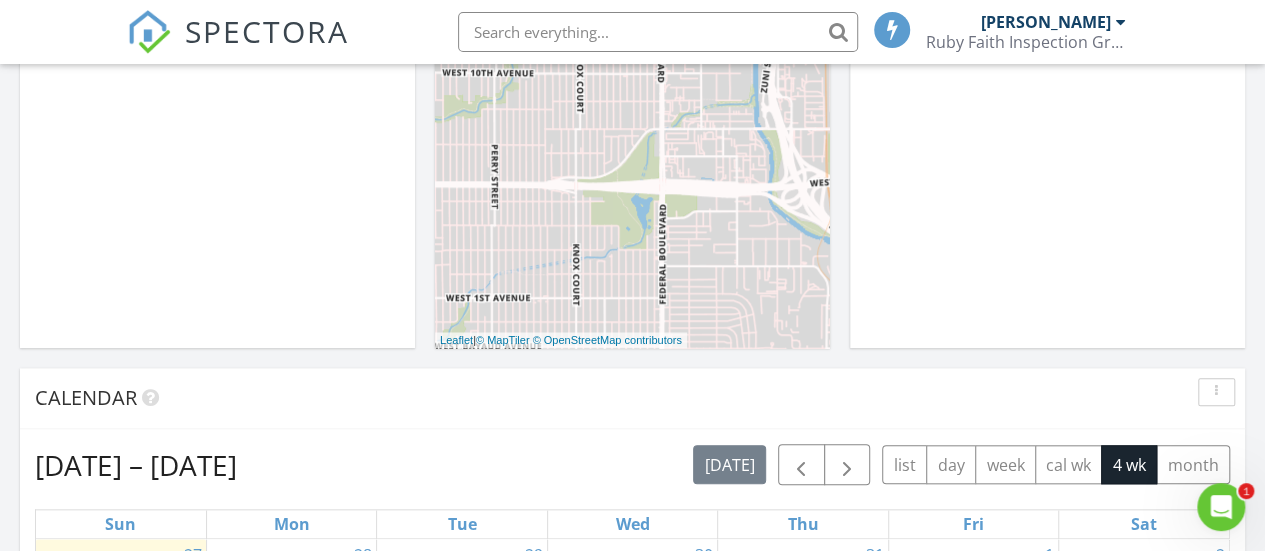 scroll, scrollTop: 0, scrollLeft: 0, axis: both 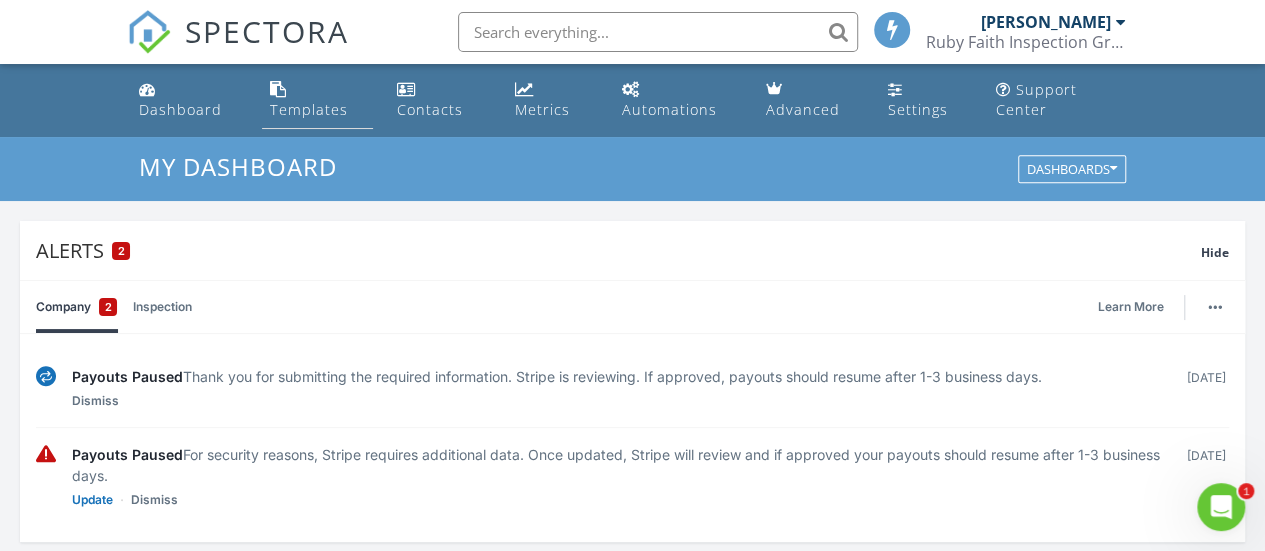 click on "Templates" at bounding box center [309, 109] 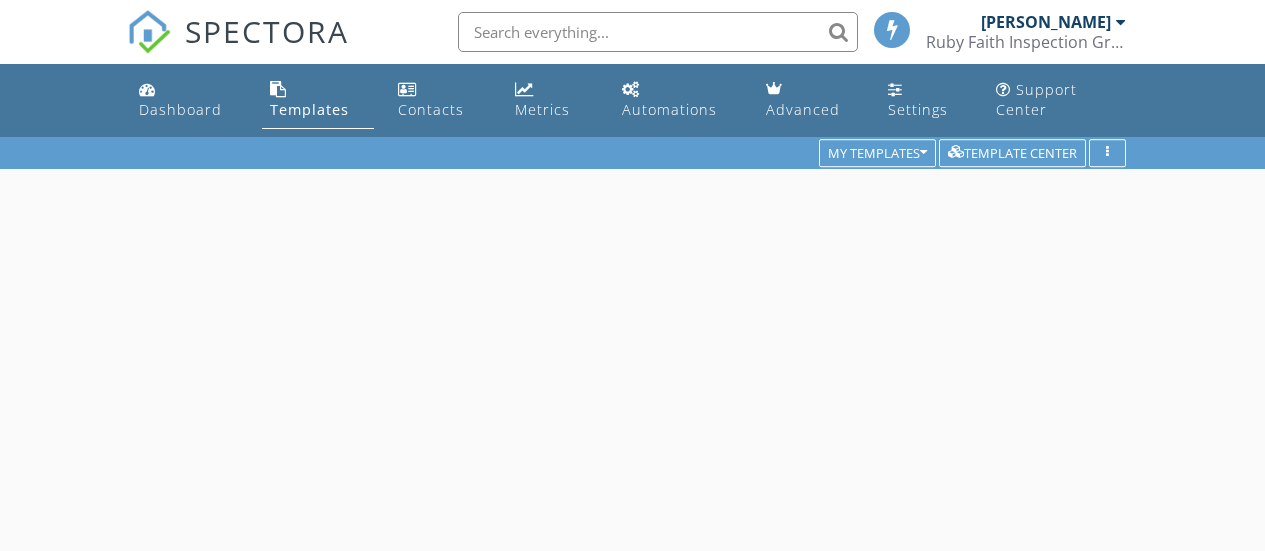 scroll, scrollTop: 0, scrollLeft: 0, axis: both 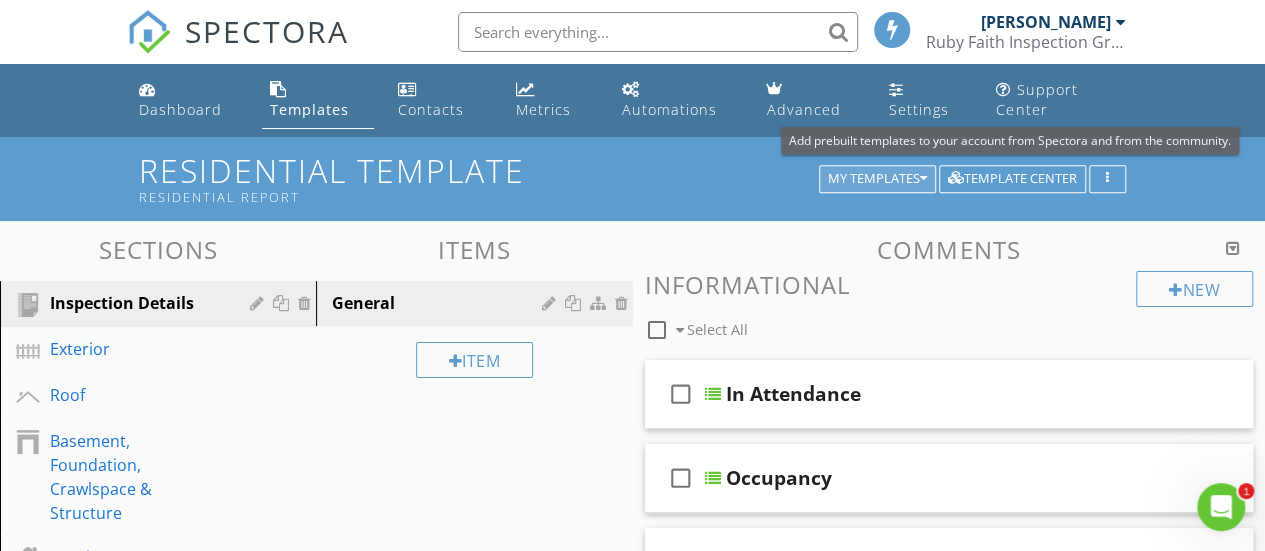 click on "My Templates" at bounding box center (877, 179) 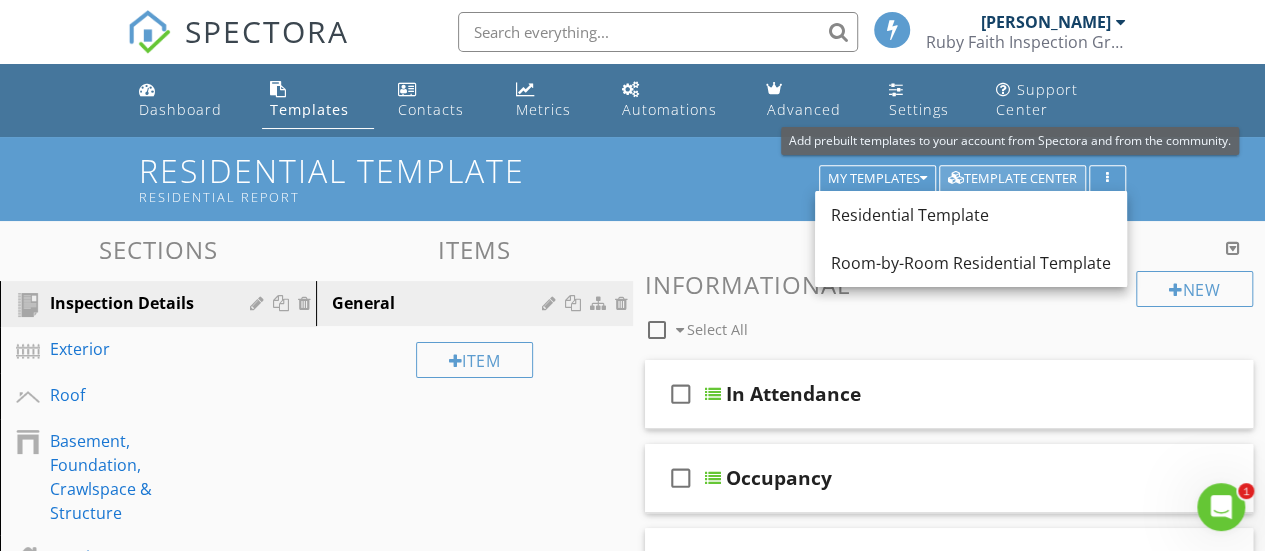 click on "Template Center" at bounding box center [1012, 179] 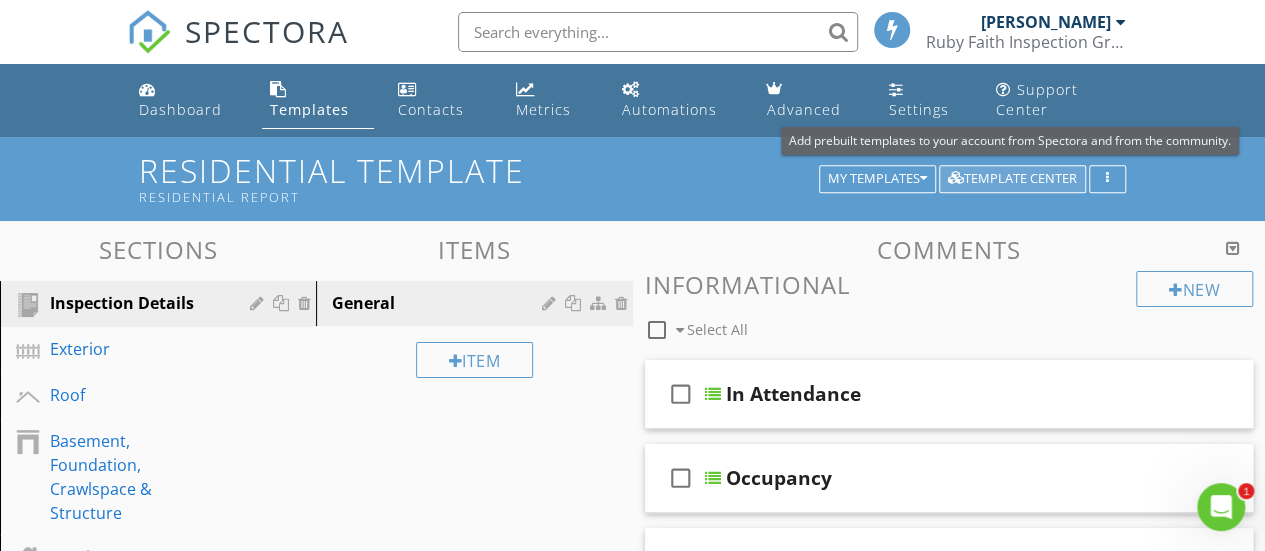click on "Template Center" at bounding box center (1012, 179) 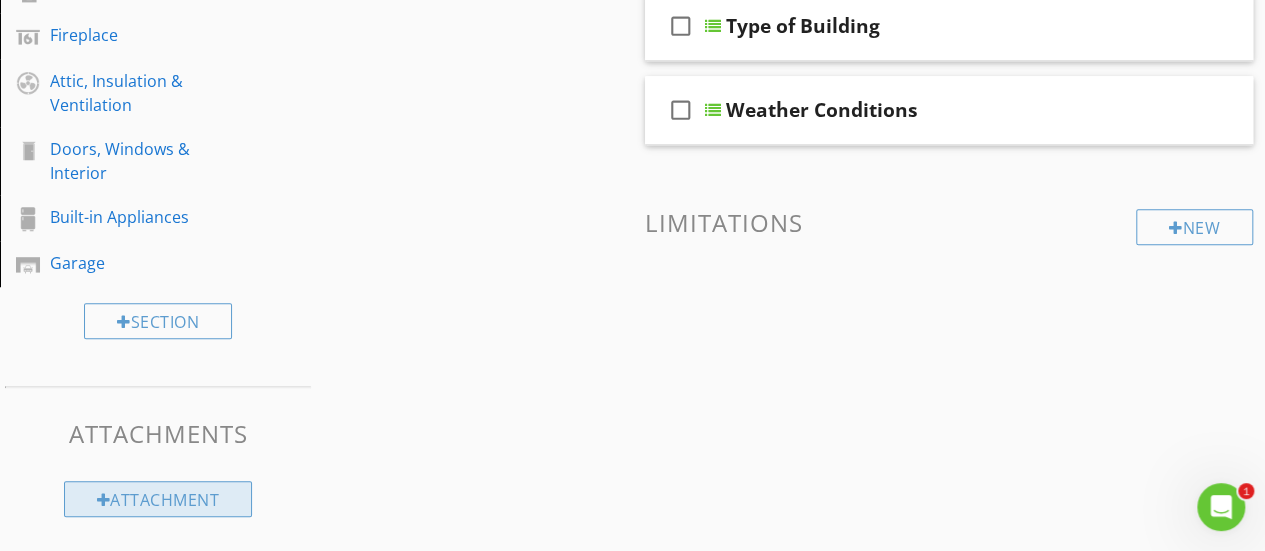 click on "Attachment" at bounding box center [158, 499] 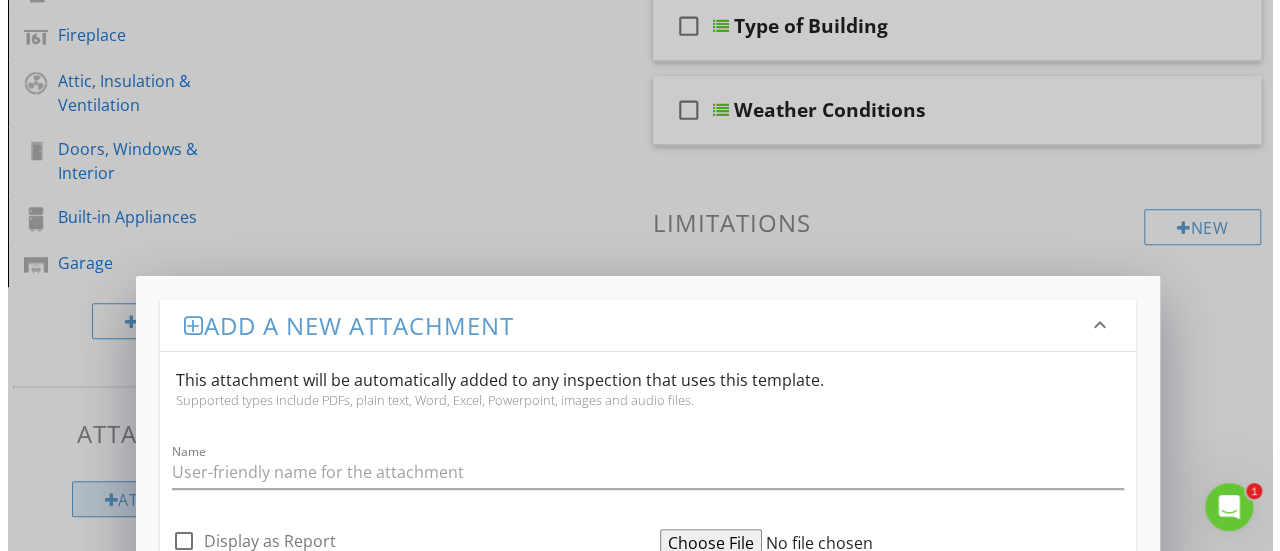 scroll, scrollTop: 656, scrollLeft: 0, axis: vertical 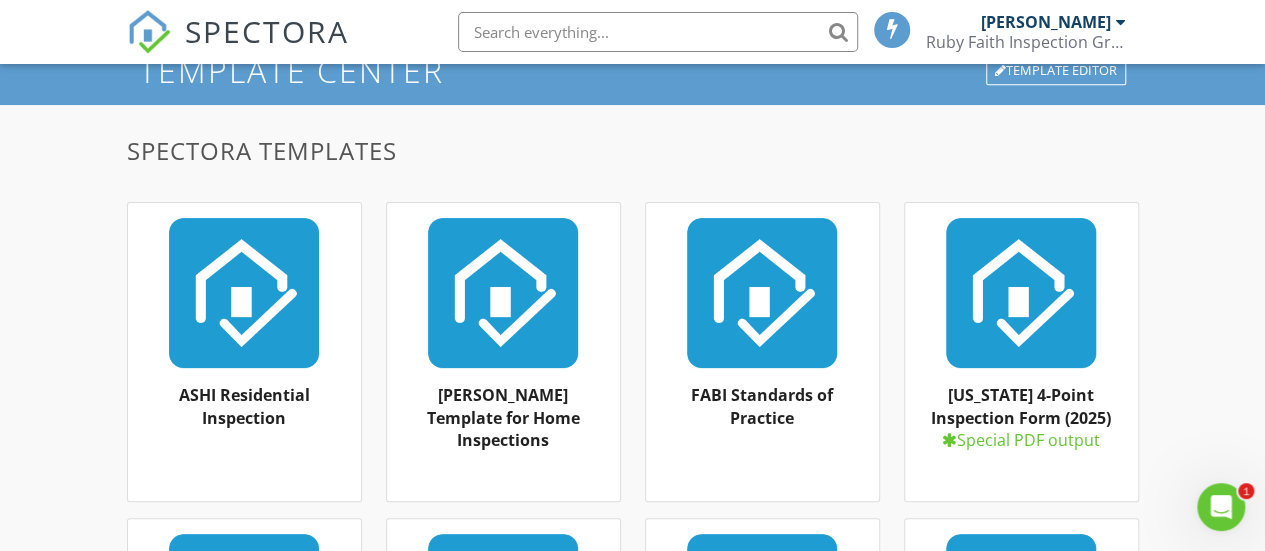 click at bounding box center (244, 293) 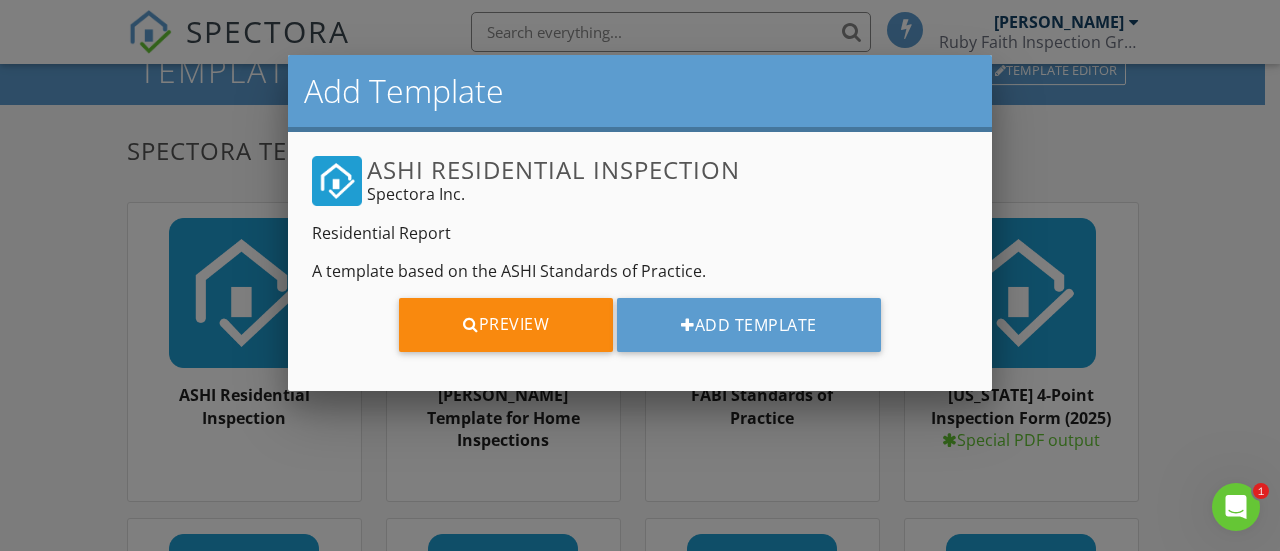 drag, startPoint x: 774, startPoint y: 216, endPoint x: 978, endPoint y: 207, distance: 204.19843 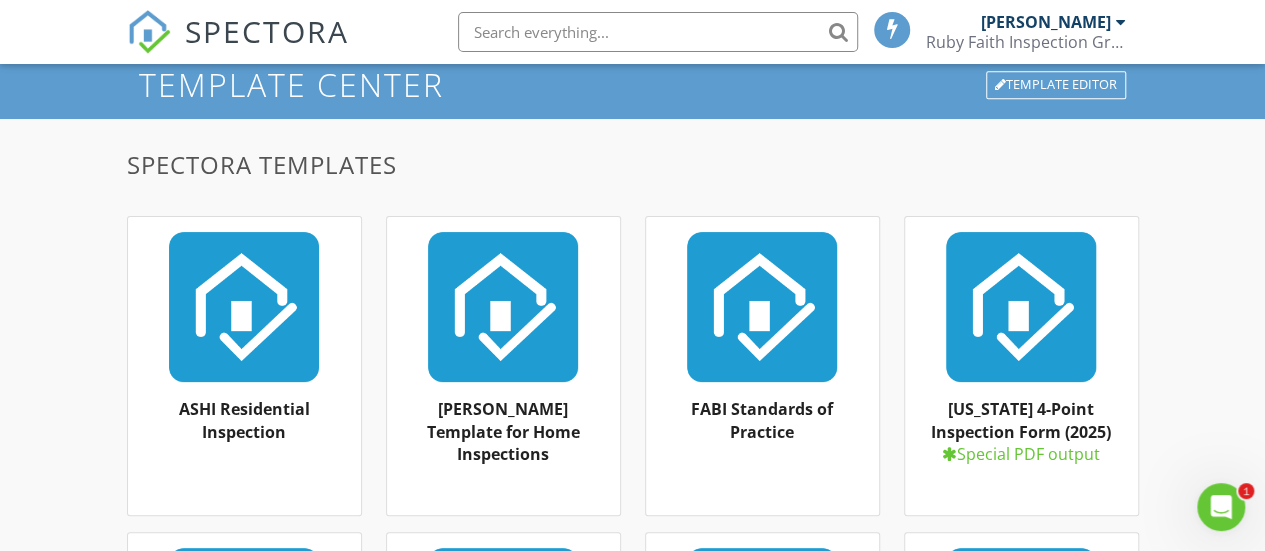 scroll, scrollTop: 0, scrollLeft: 0, axis: both 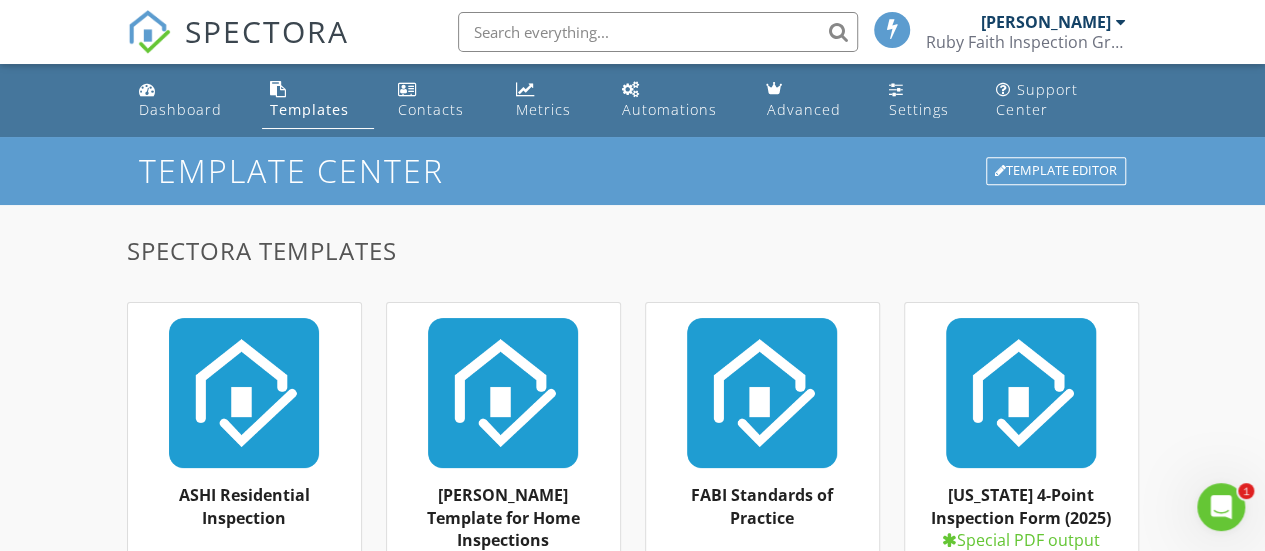 click on "Templates" at bounding box center (309, 109) 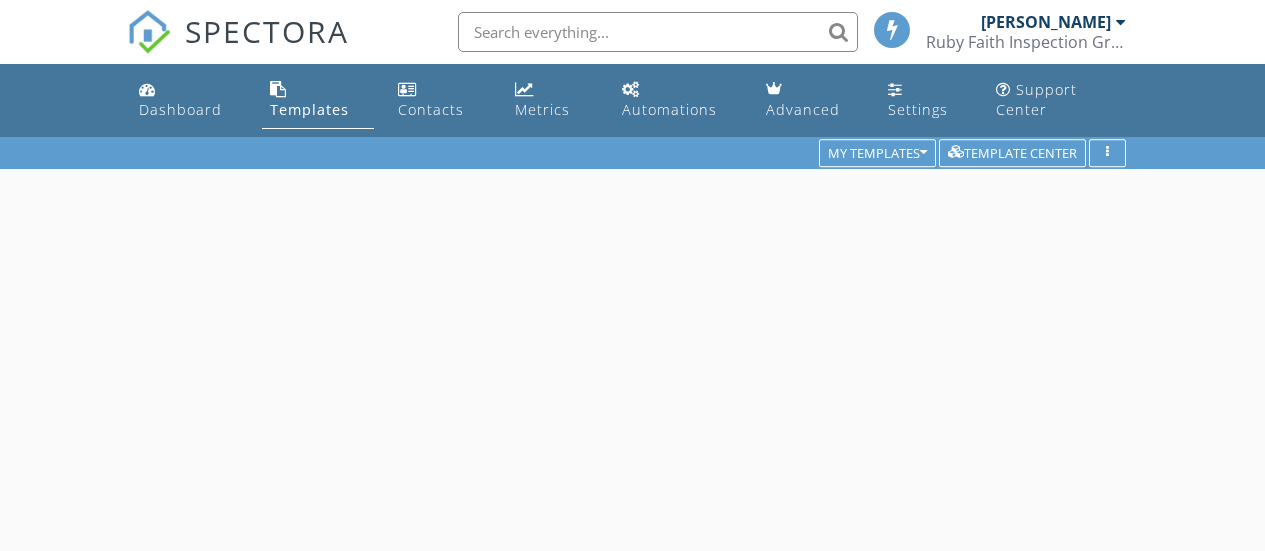 scroll, scrollTop: 0, scrollLeft: 0, axis: both 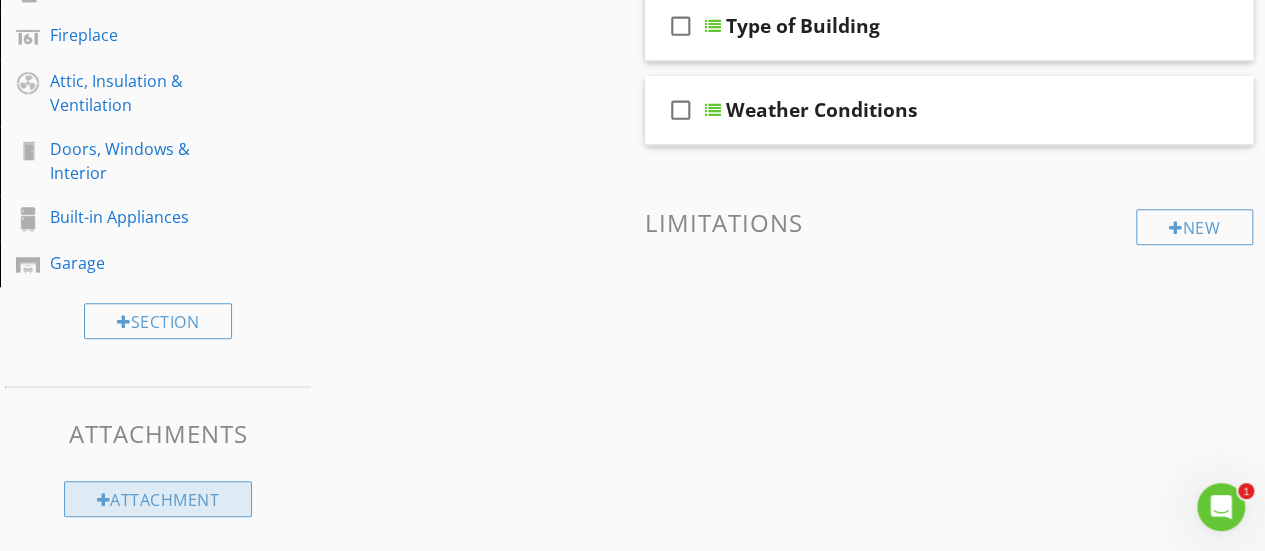click on "Attachment" at bounding box center [158, 499] 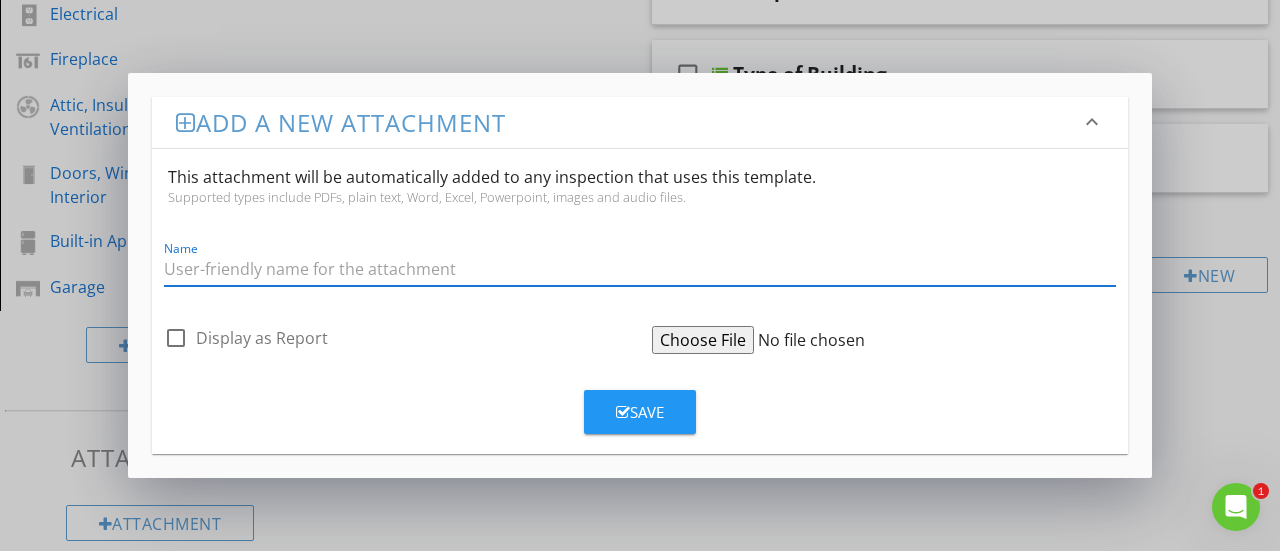 click on "keyboard_arrow_down" at bounding box center (1092, 122) 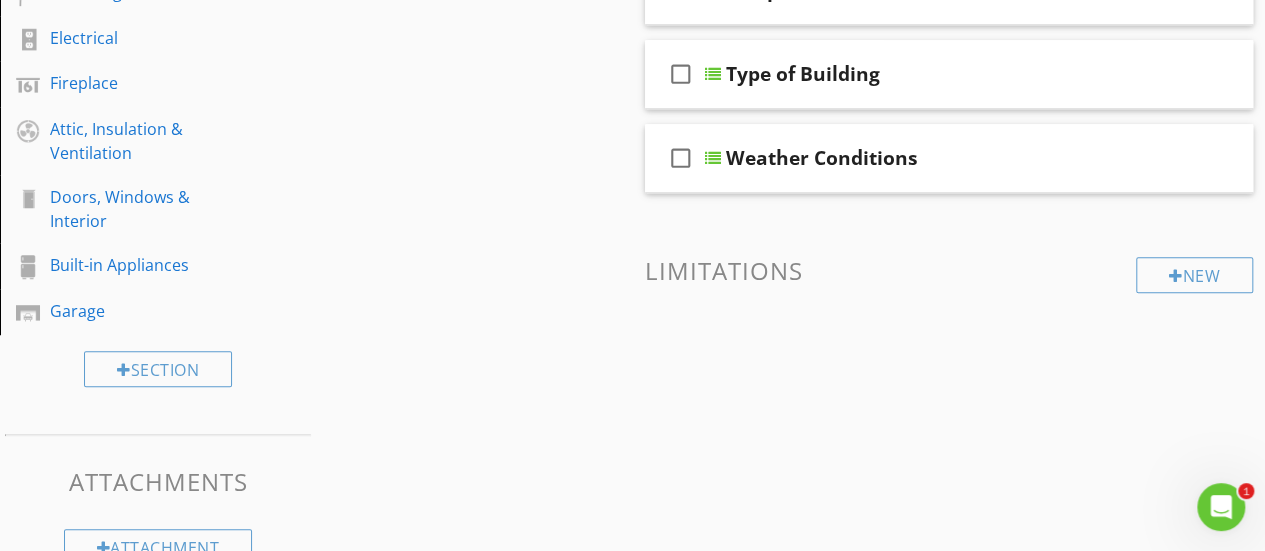 click at bounding box center (632, 275) 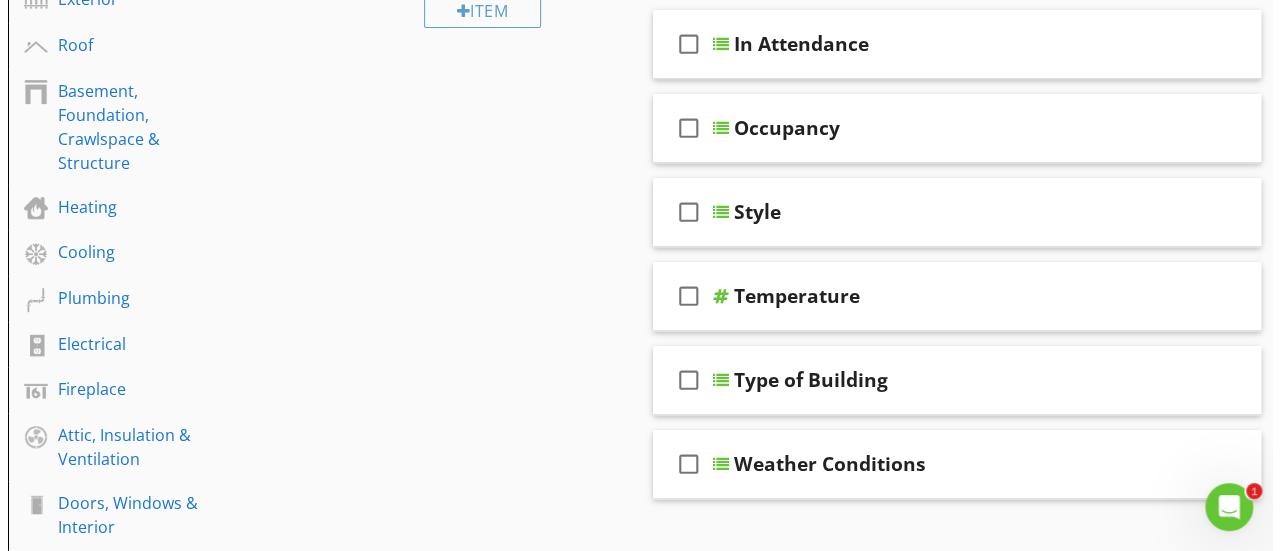 scroll, scrollTop: 56, scrollLeft: 0, axis: vertical 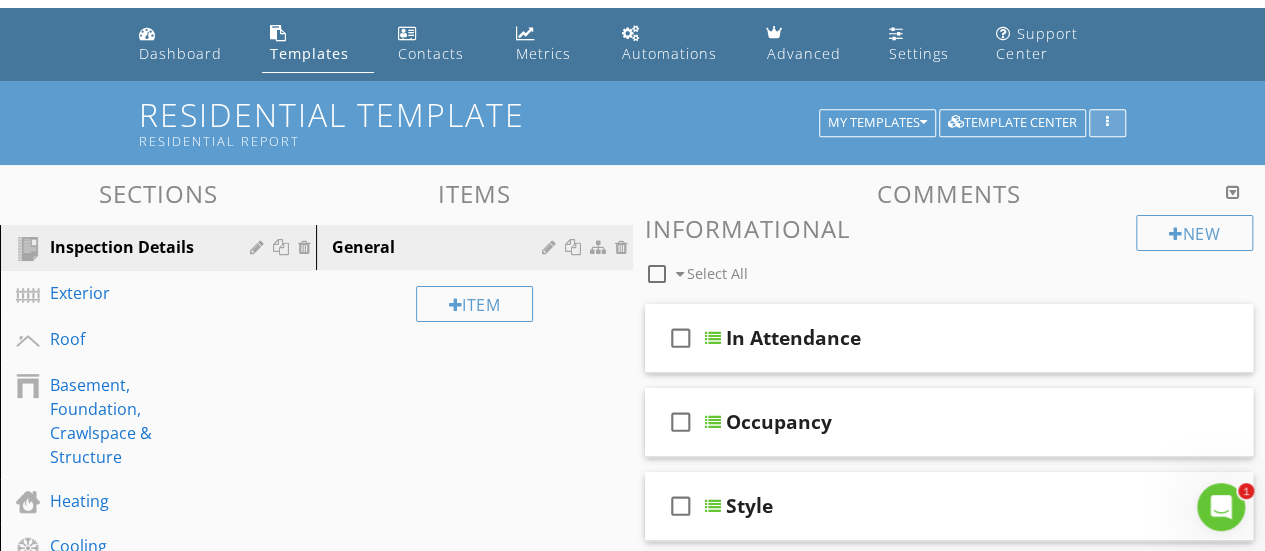 click at bounding box center (1107, 123) 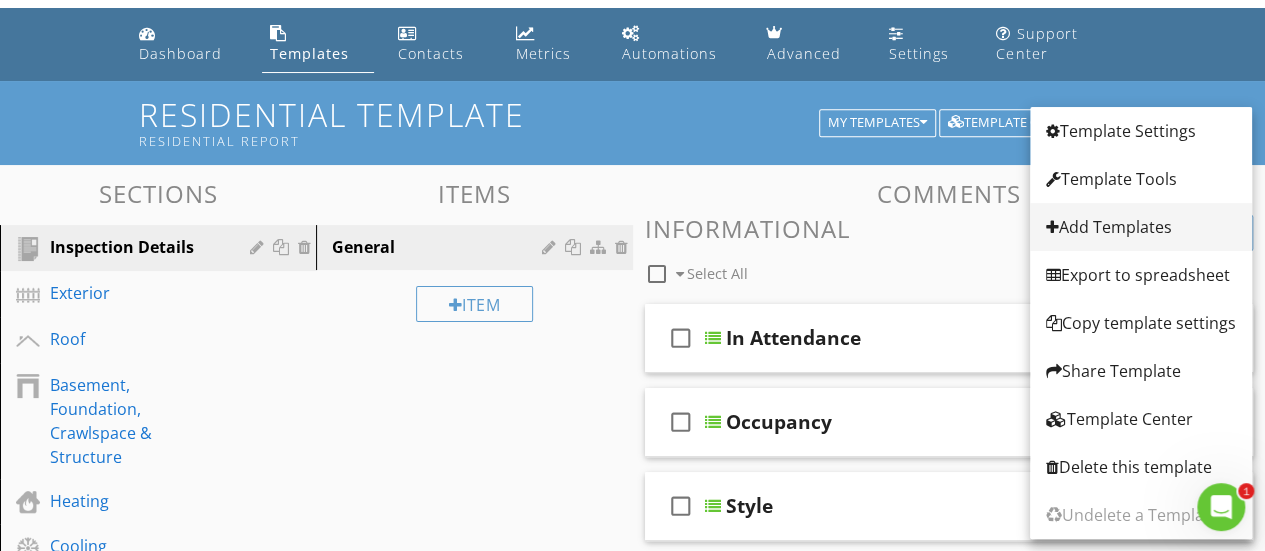 click on "Add Templates" at bounding box center [1141, 227] 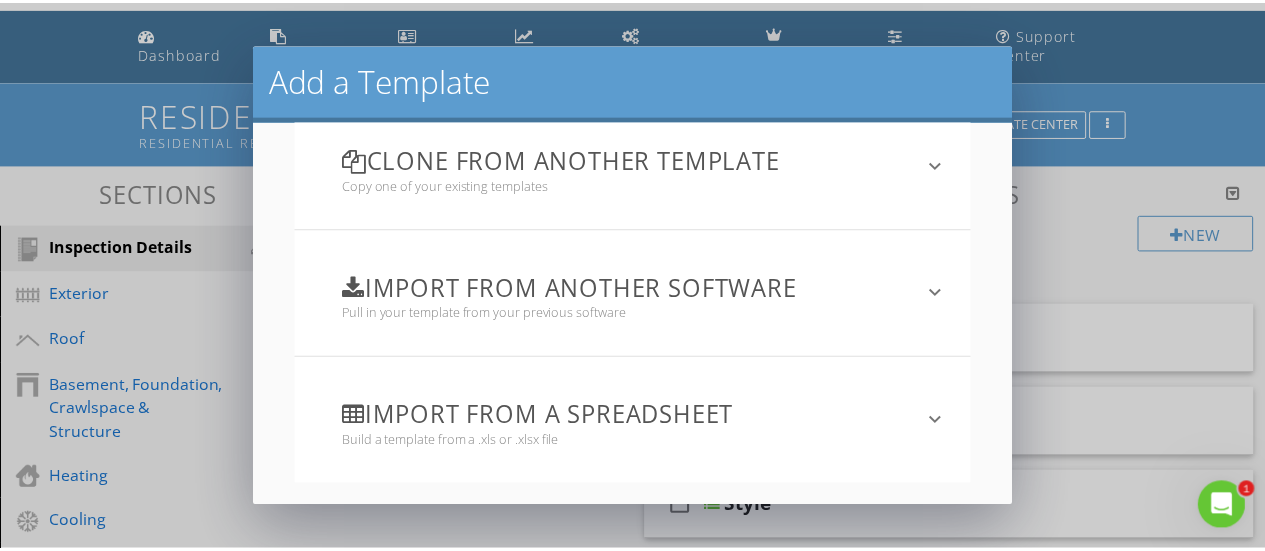 scroll, scrollTop: 0, scrollLeft: 0, axis: both 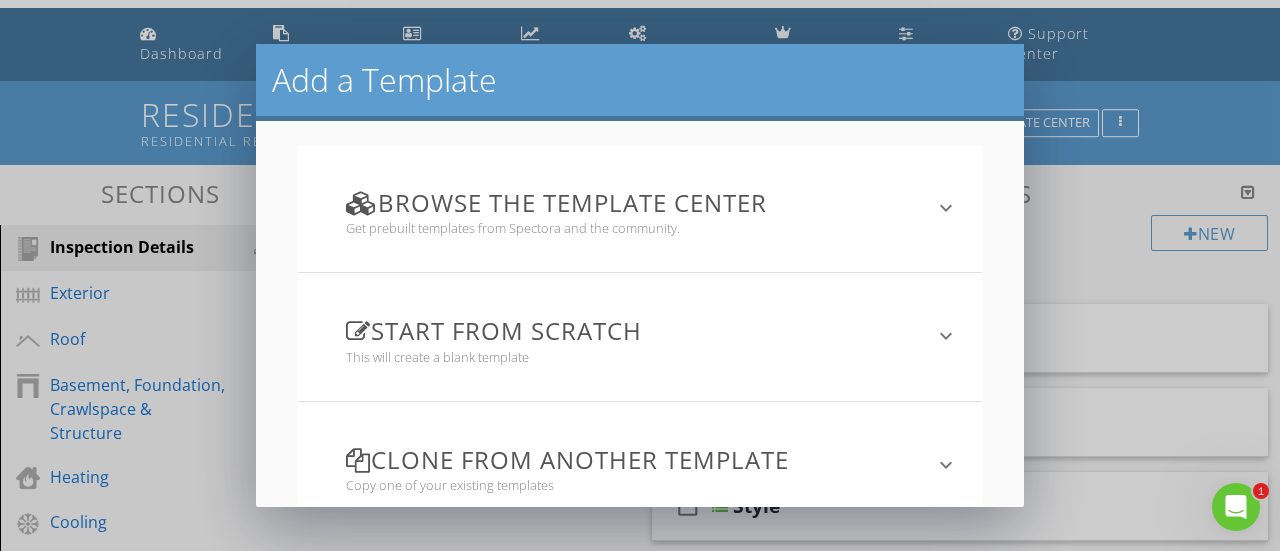 click on "Browse the Template Center" at bounding box center (628, 202) 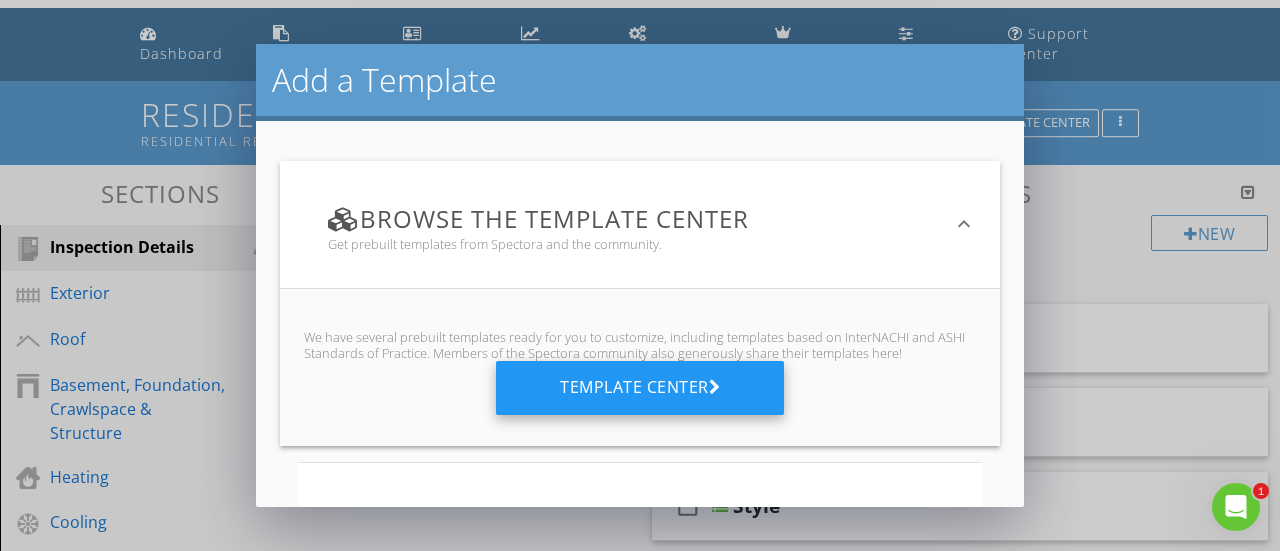 click on "Template Center" at bounding box center [640, 388] 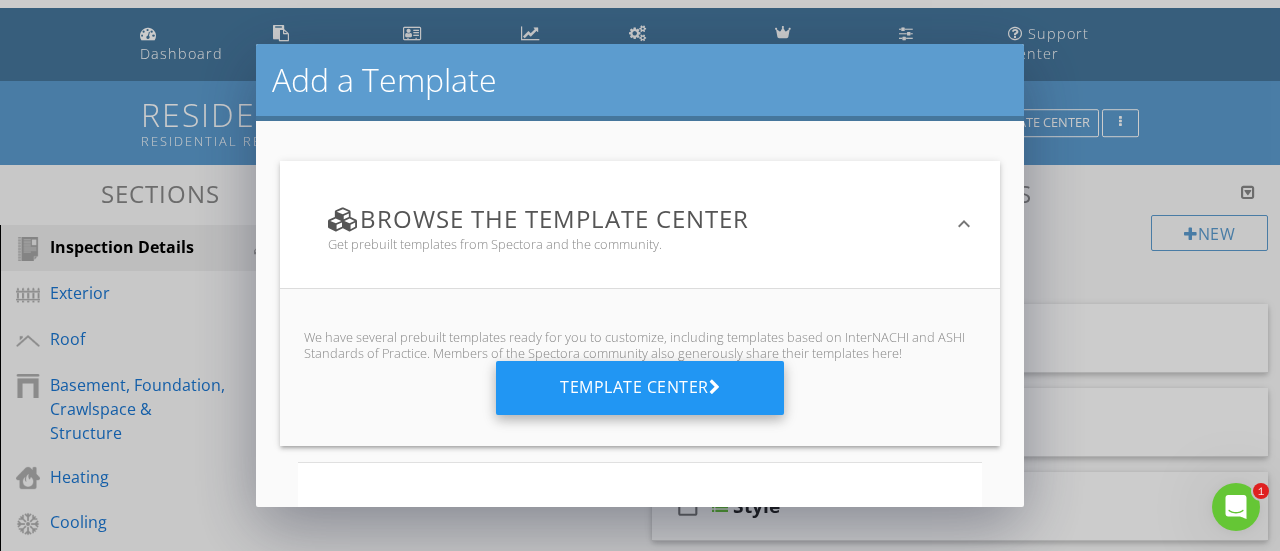 click on "Template Center" at bounding box center (640, 388) 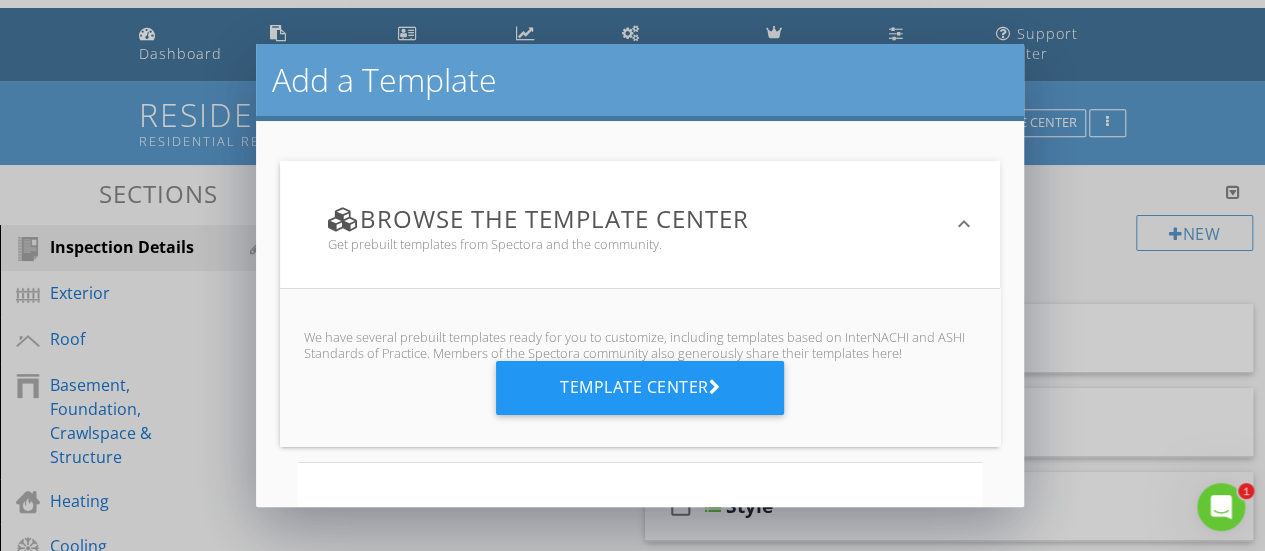 click on "Add a Template
Browse the Template Center
Get prebuilt templates from Spectora and the community. keyboard_arrow_down
We have several prebuilt templates ready for you to customize,
including templates based on InterNACHI and ASHI Standards of
Practice. Members of the Spectora community also generously
share their templates here!
Template Center
Start from scratch
This will create a blank template keyboard_arrow_down       Name     Friendly Display Name   PDF Output Format Standard arrow_drop_down
Create Template
Clone from another template
Copy one of your existing templates keyboard_arrow_down
Choose template
Import from another software
keyboard_arrow_down" at bounding box center (632, 275) 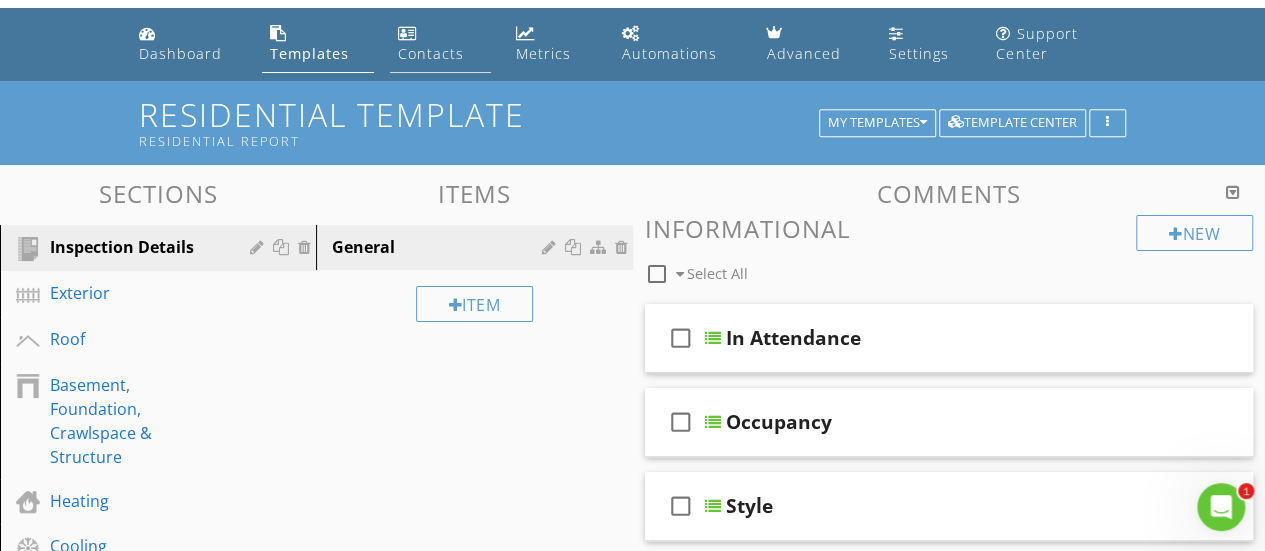 click on "Contacts" at bounding box center [431, 53] 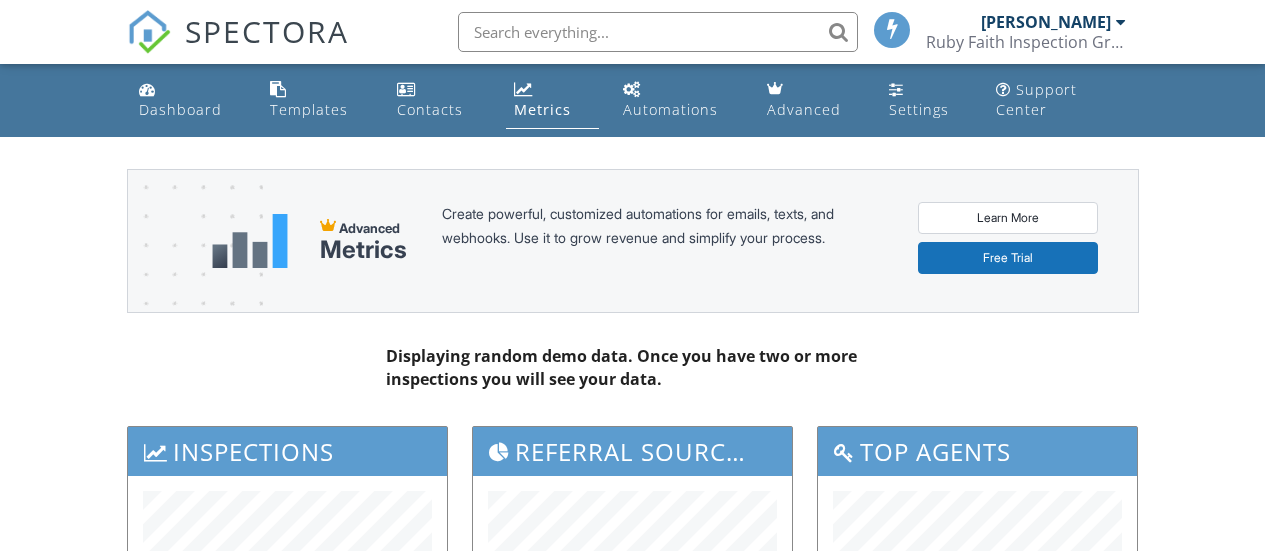 scroll, scrollTop: 0, scrollLeft: 0, axis: both 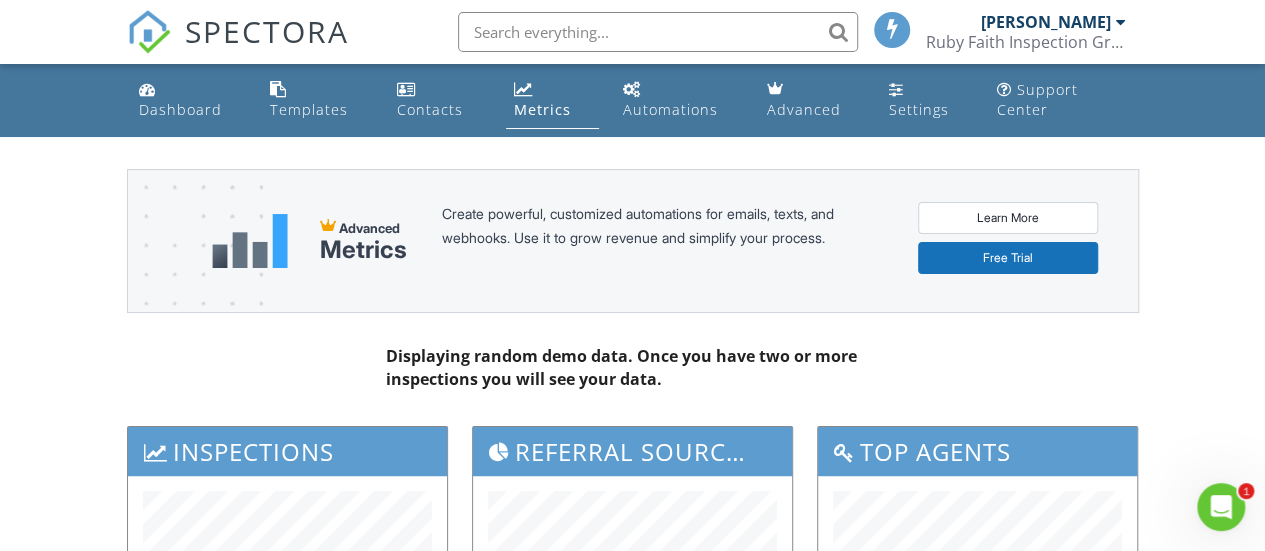 click on "Automations" at bounding box center [670, 109] 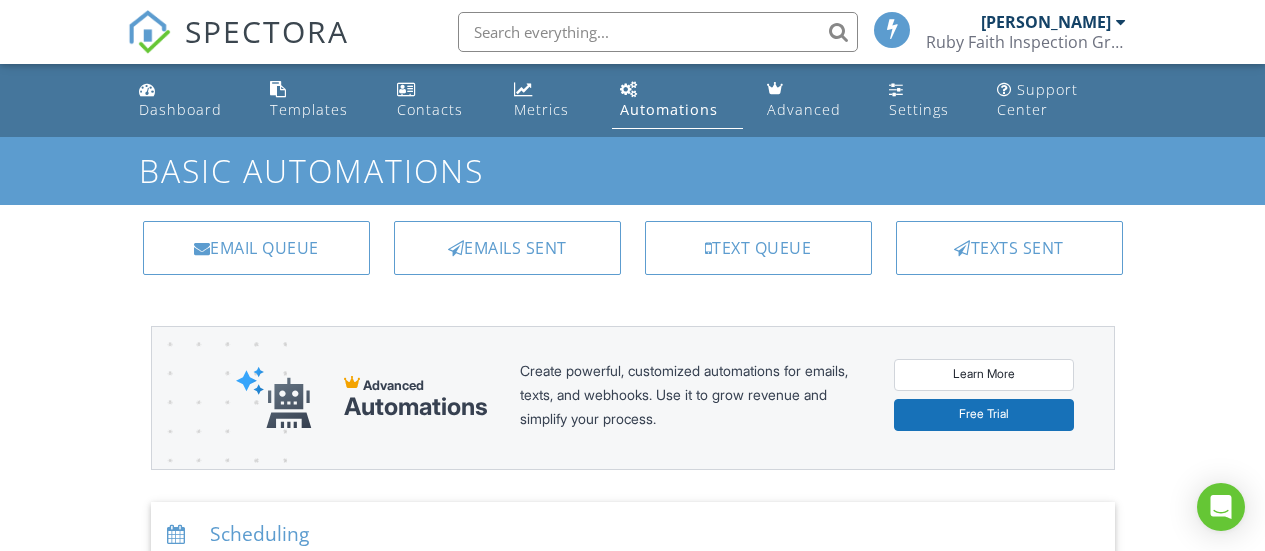 scroll, scrollTop: 0, scrollLeft: 0, axis: both 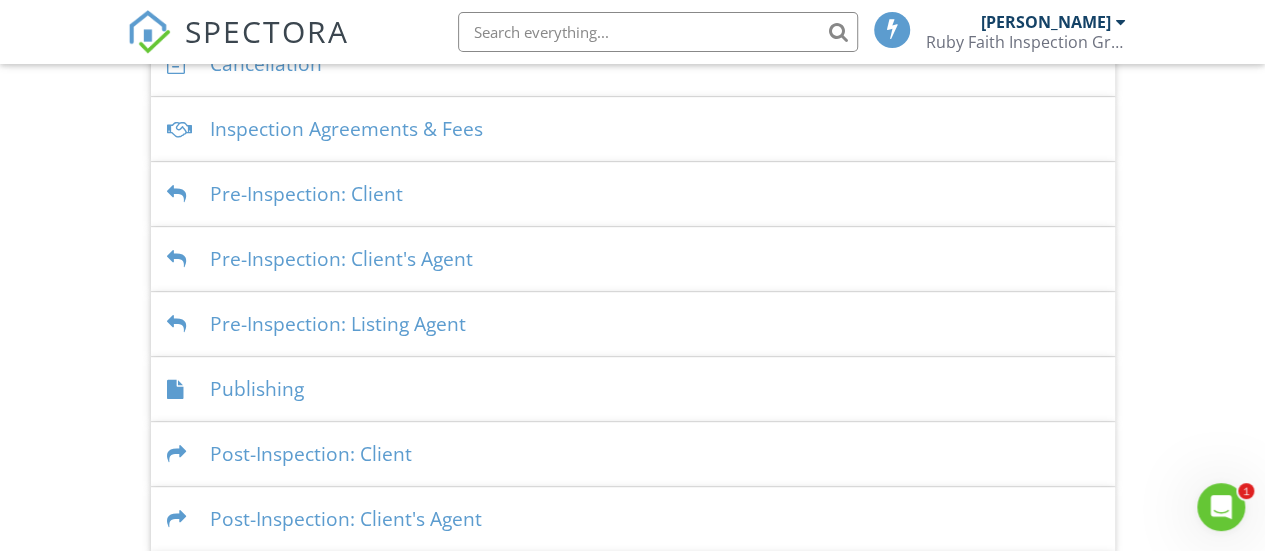 click on "Inspection Agreements & Fees" at bounding box center (633, 129) 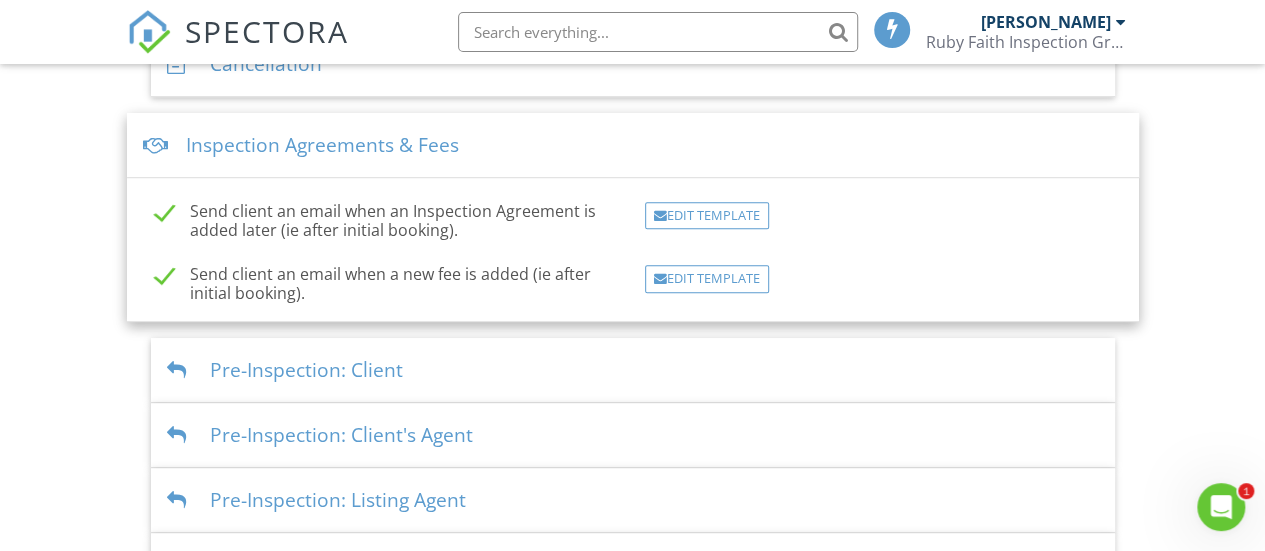 click on "Inspection Agreements & Fees" at bounding box center [633, 145] 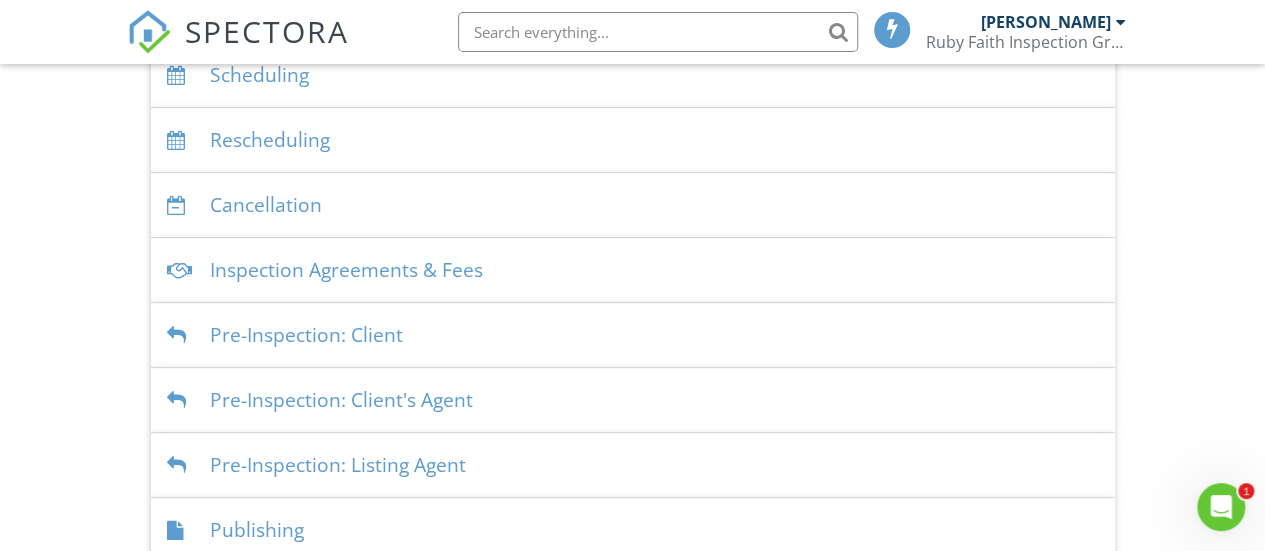 scroll, scrollTop: 300, scrollLeft: 0, axis: vertical 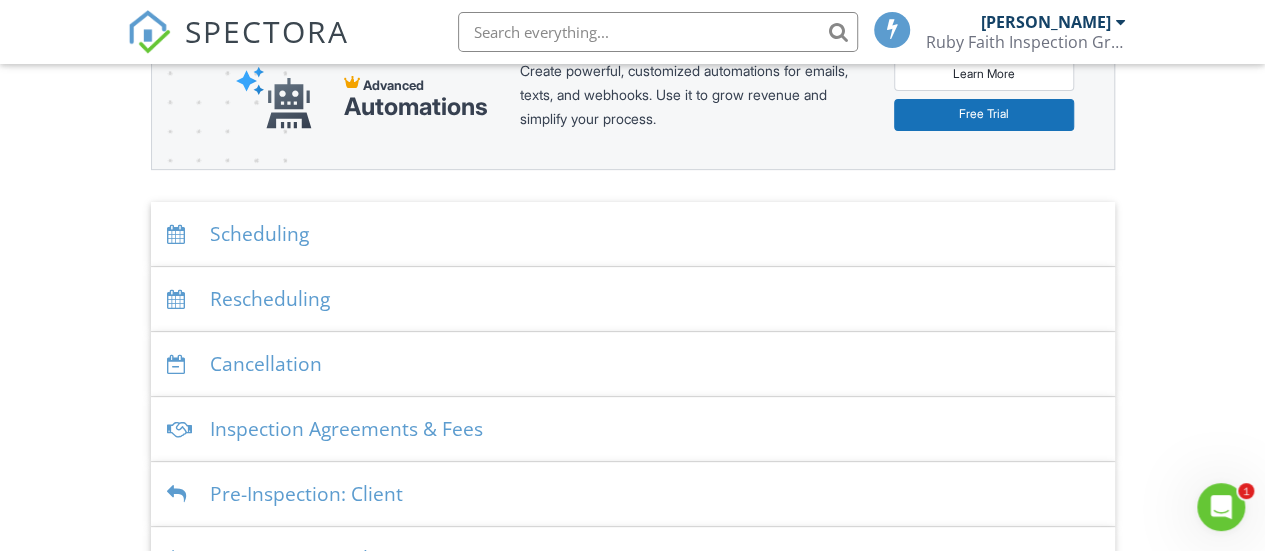 click on "Cancellation" at bounding box center [633, 364] 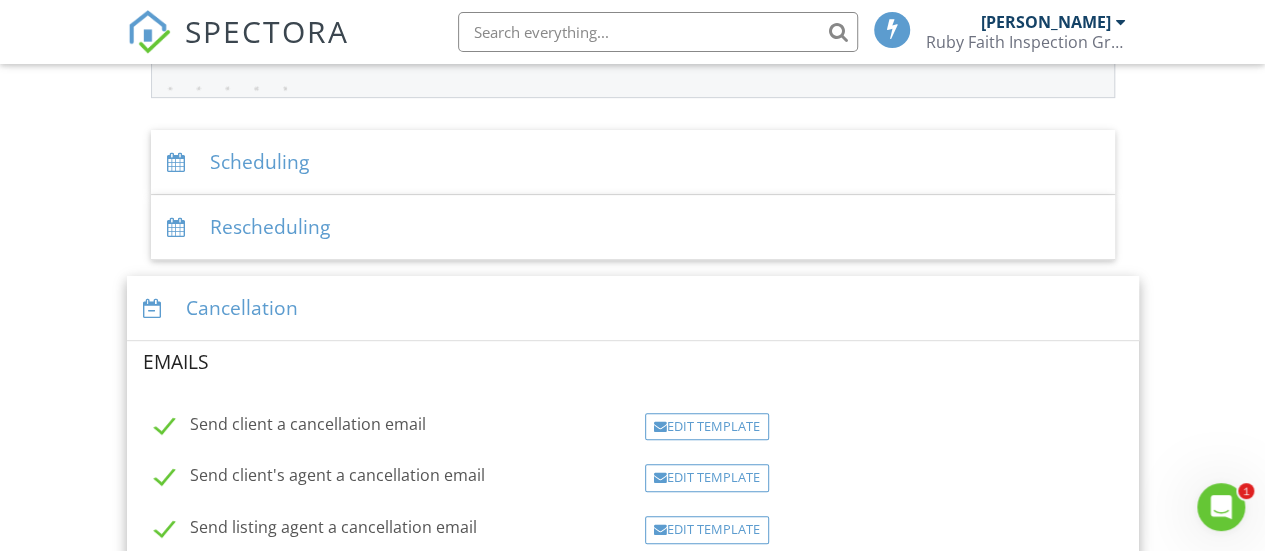 scroll, scrollTop: 600, scrollLeft: 0, axis: vertical 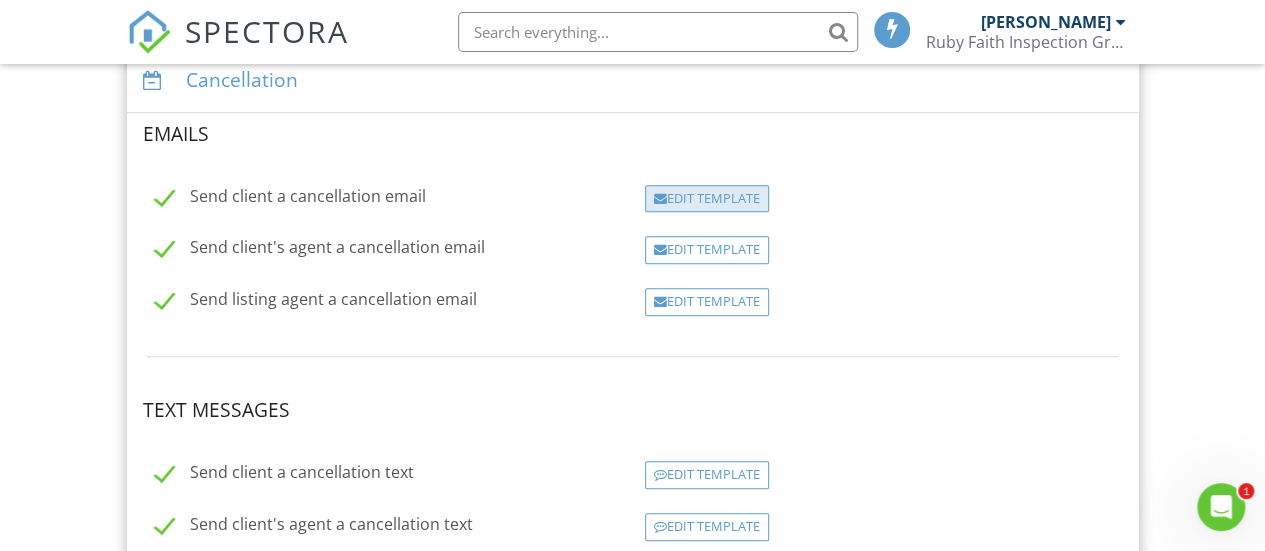 click on "Edit Template" at bounding box center (707, 199) 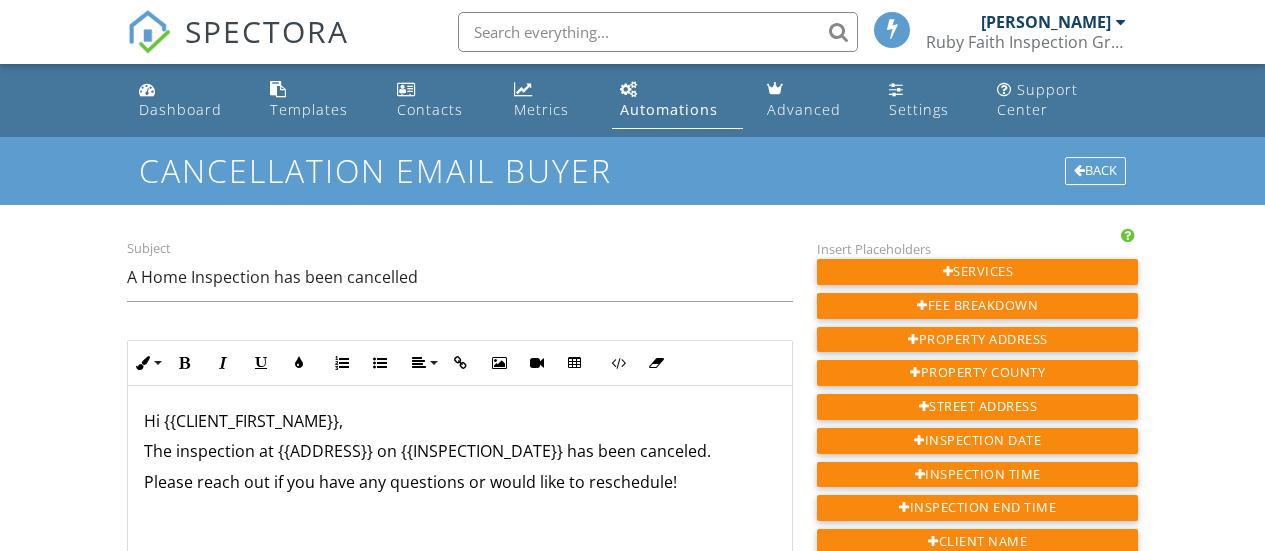 scroll, scrollTop: 0, scrollLeft: 0, axis: both 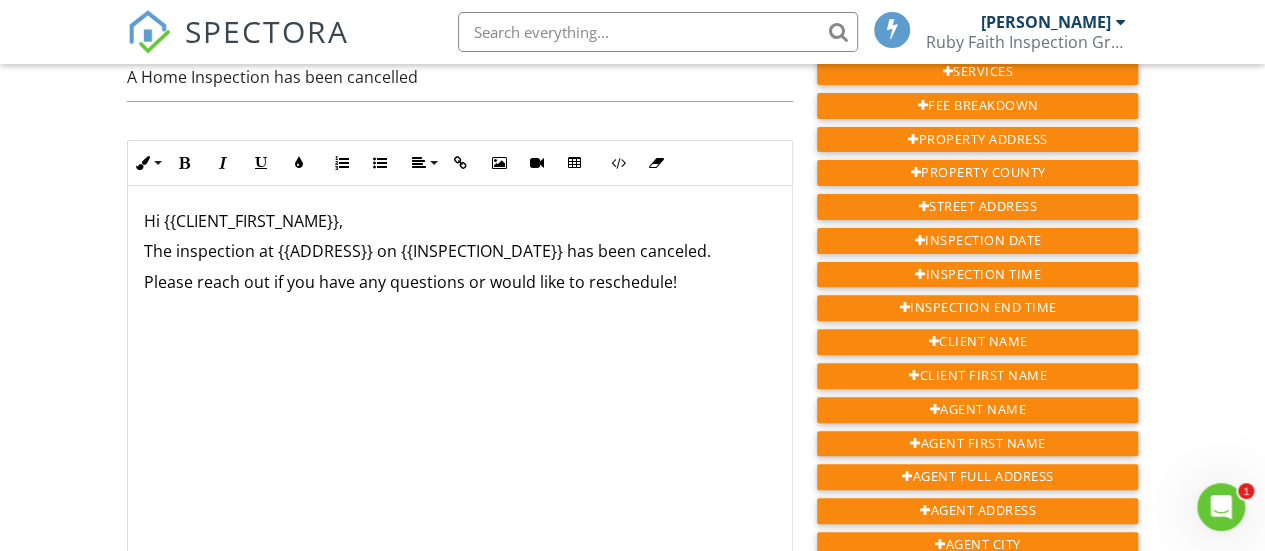 click on "Please reach out if you have any questions or would like to reschedule!" 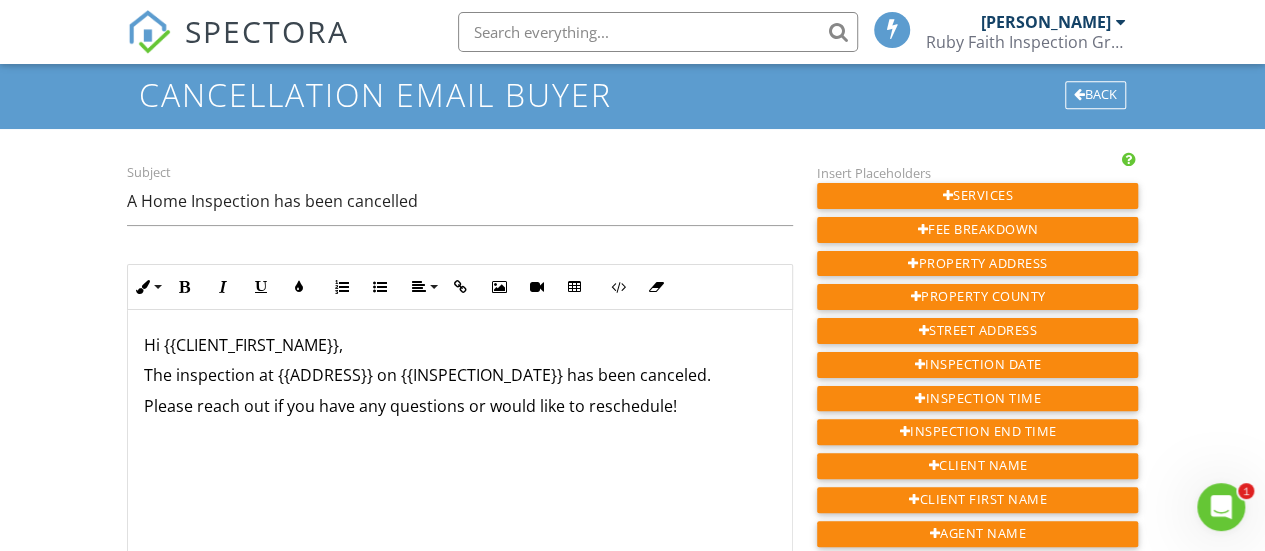 scroll, scrollTop: 300, scrollLeft: 0, axis: vertical 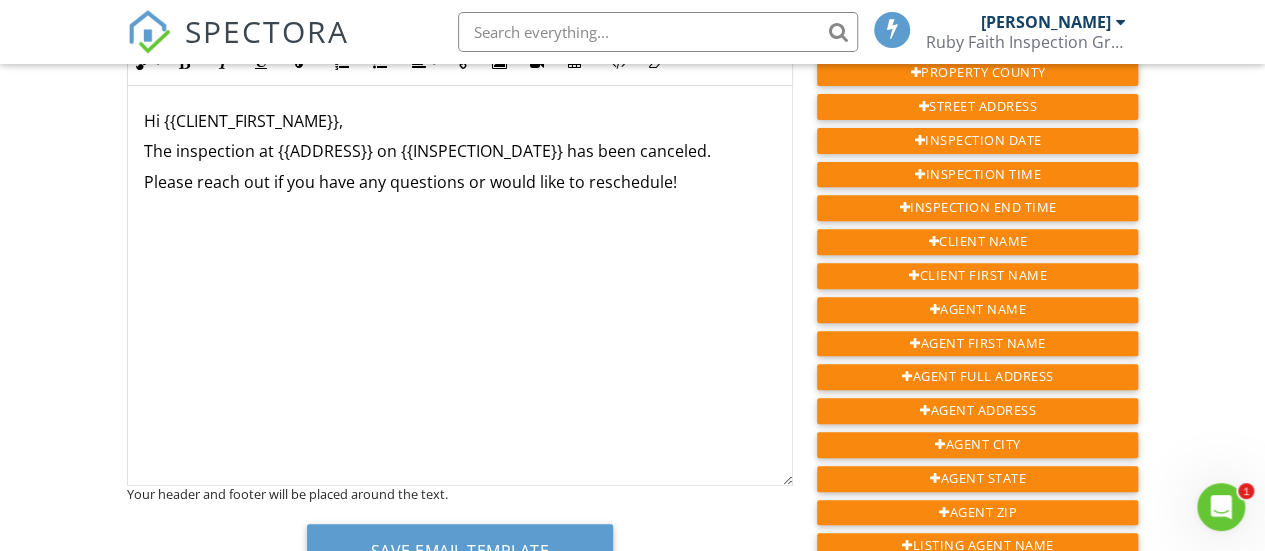 type 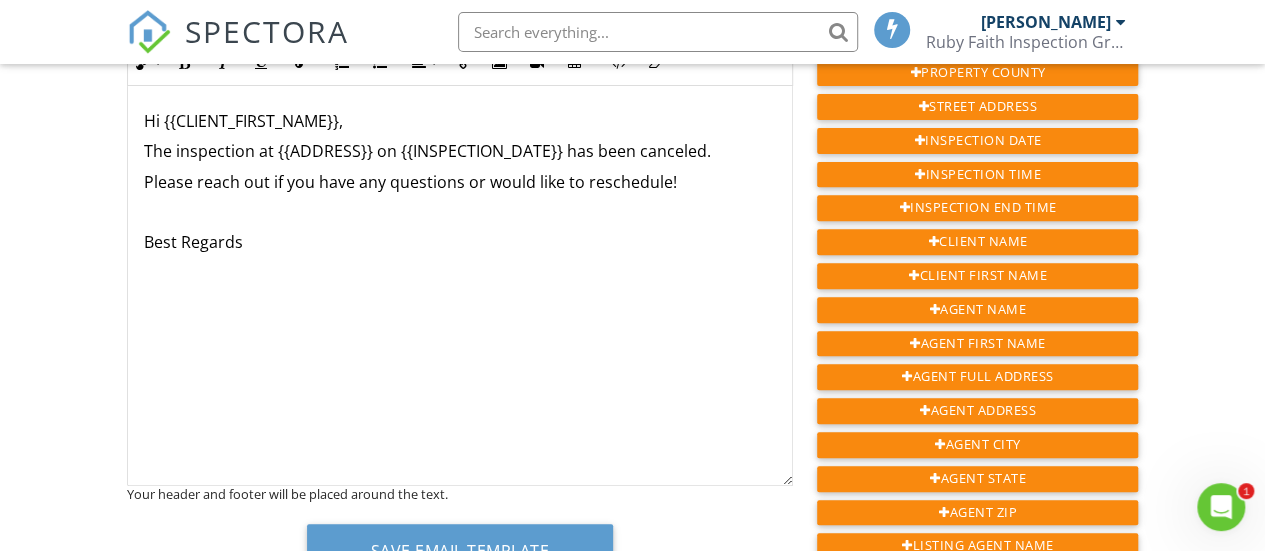 scroll, scrollTop: 0, scrollLeft: 0, axis: both 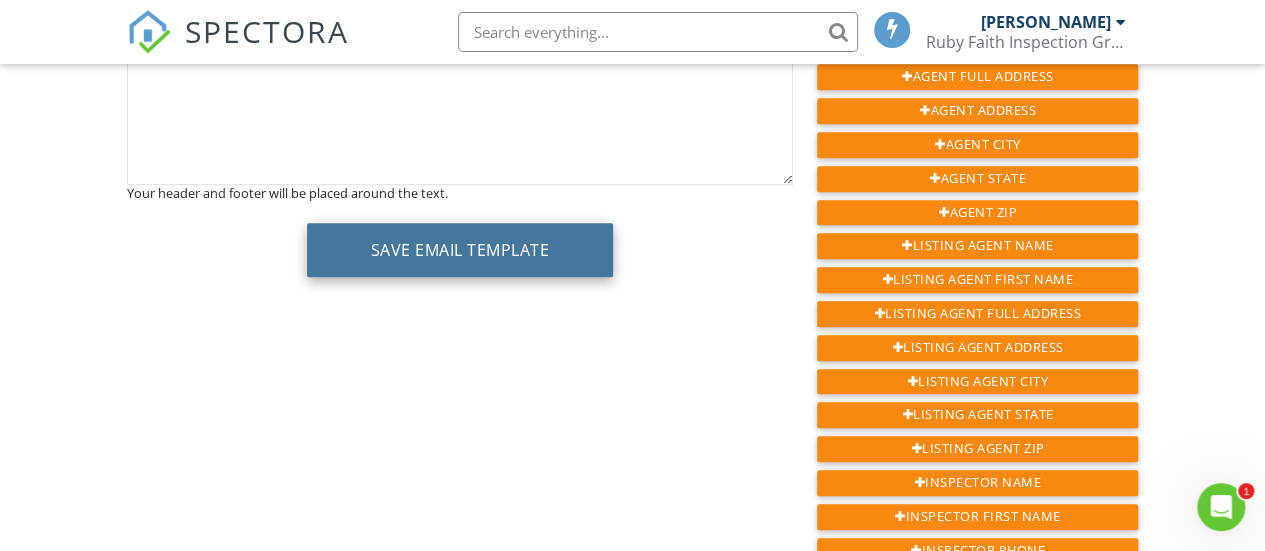 click on "Save Email Template" at bounding box center (460, 250) 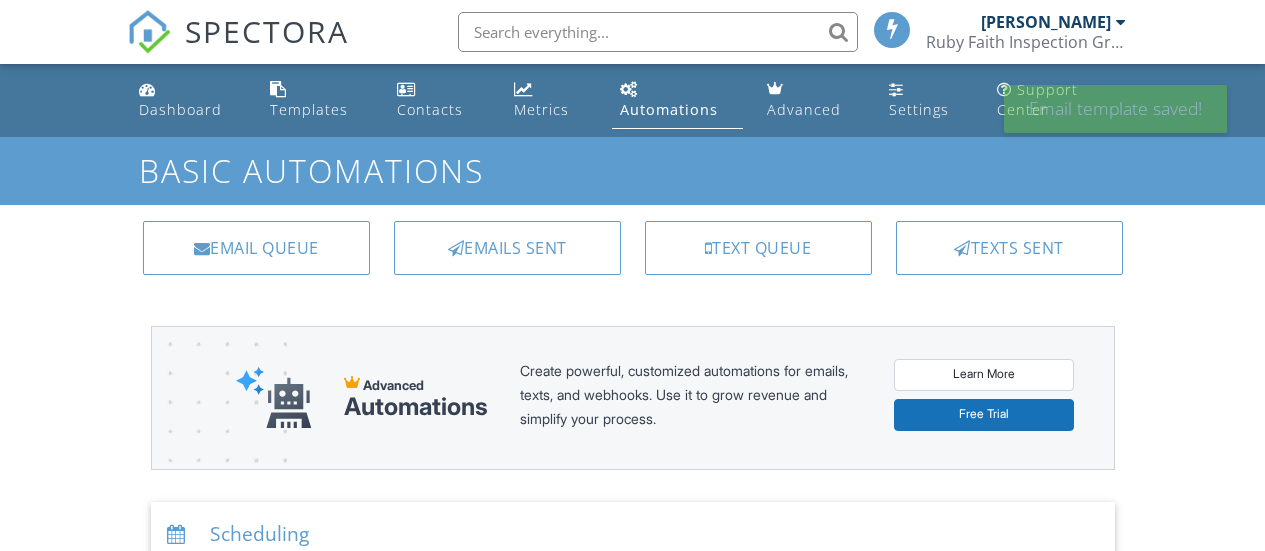 scroll, scrollTop: 0, scrollLeft: 0, axis: both 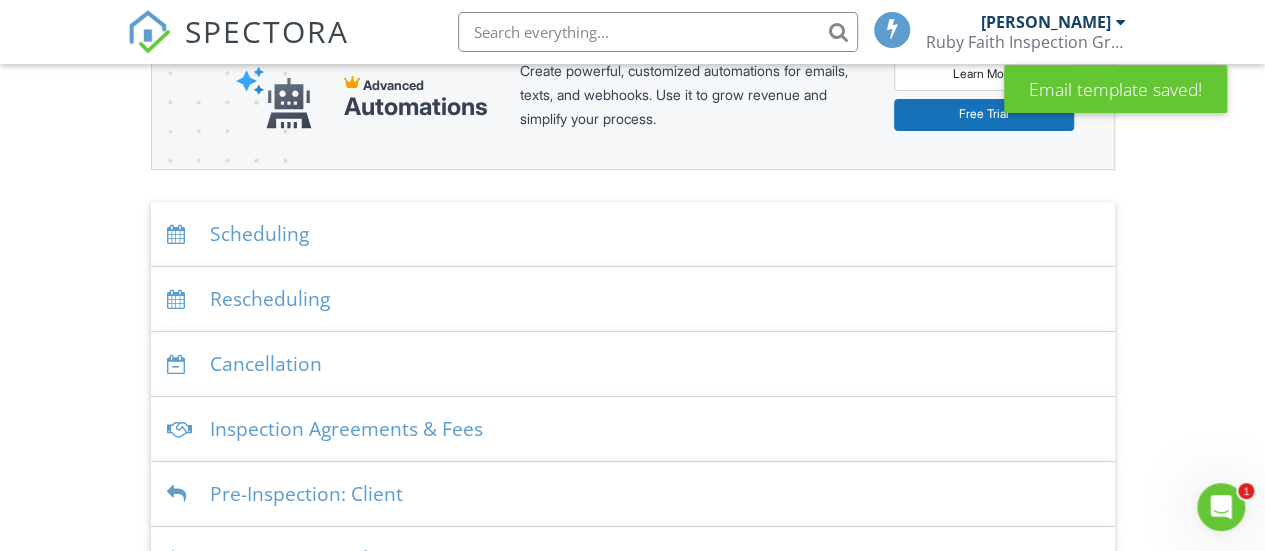 click on "Rescheduling" at bounding box center (633, 299) 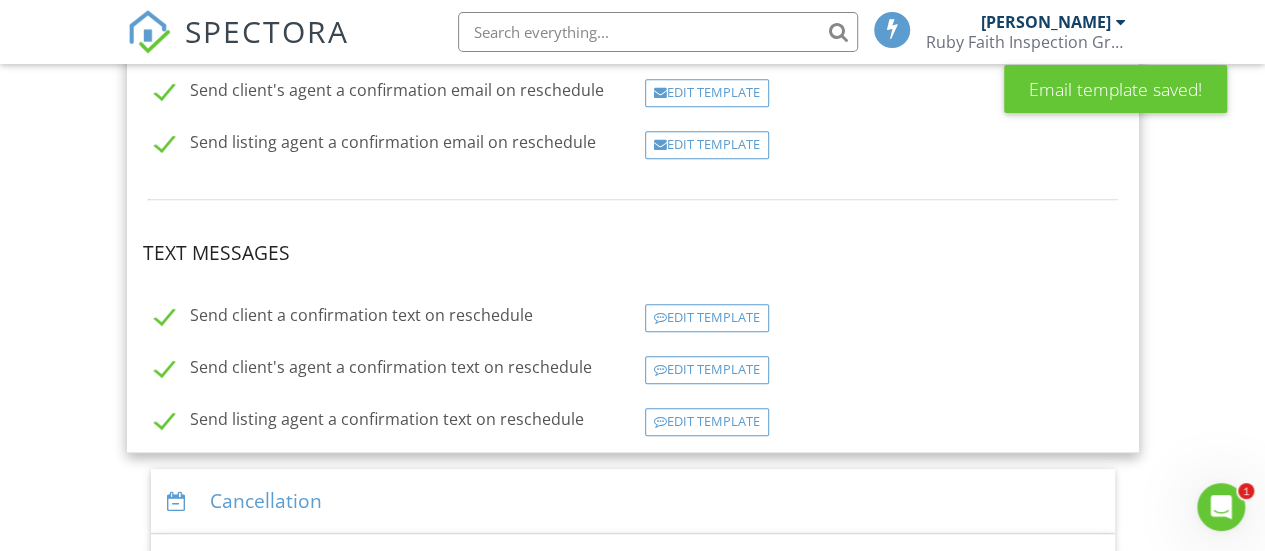 scroll, scrollTop: 700, scrollLeft: 0, axis: vertical 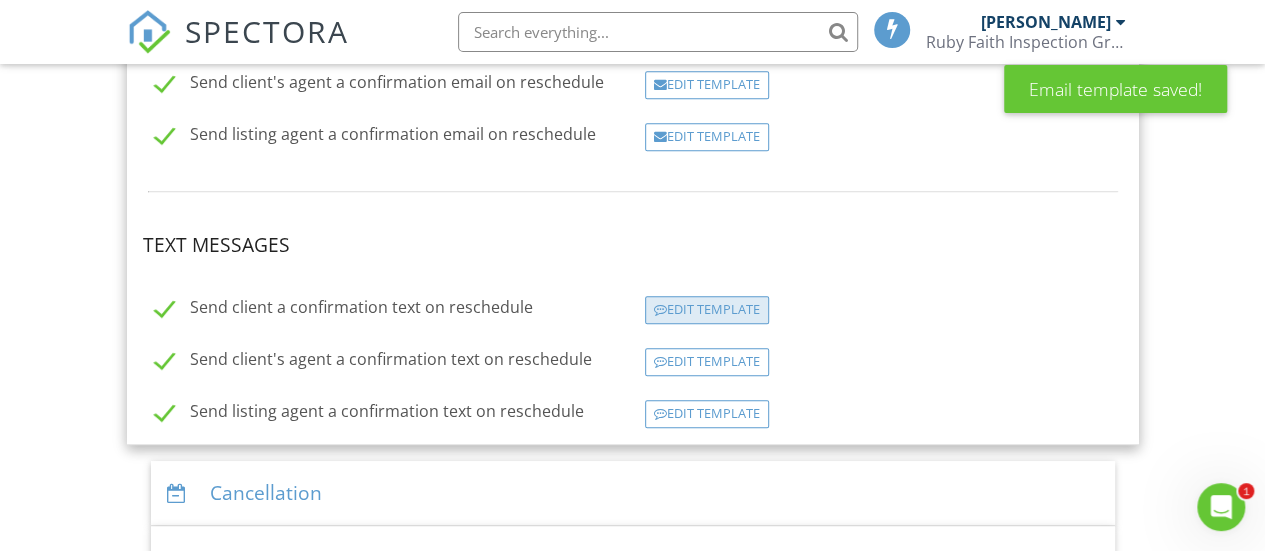 click on "Edit Template" at bounding box center [707, 310] 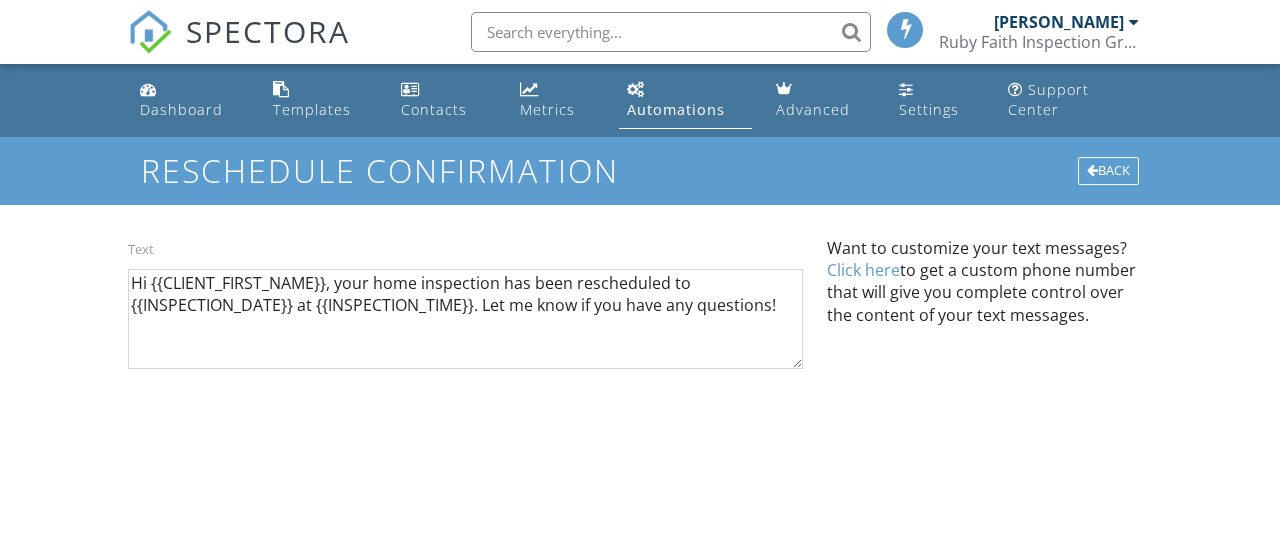 scroll, scrollTop: 0, scrollLeft: 0, axis: both 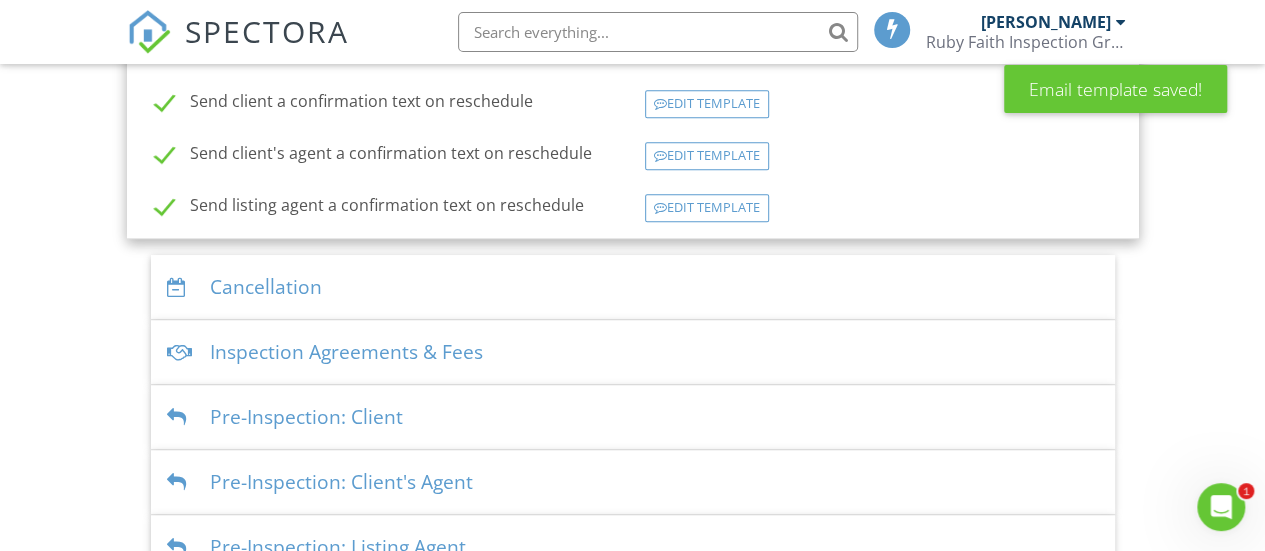 click on "Inspection Agreements & Fees" at bounding box center [633, 352] 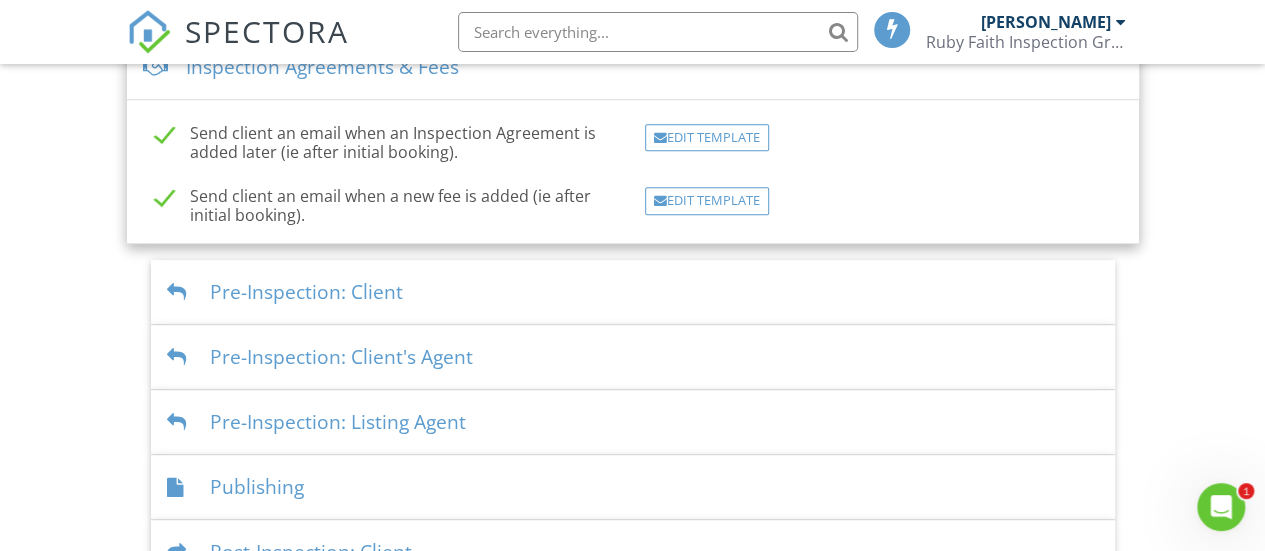 scroll, scrollTop: 724, scrollLeft: 0, axis: vertical 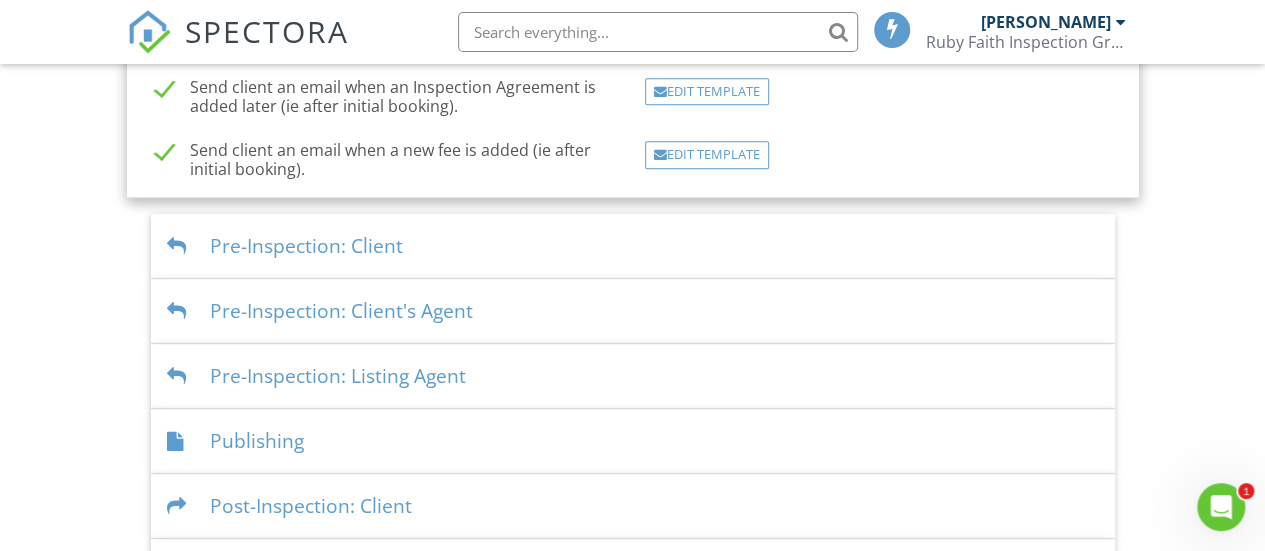 click on "Pre-Inspection: Client" at bounding box center [633, 246] 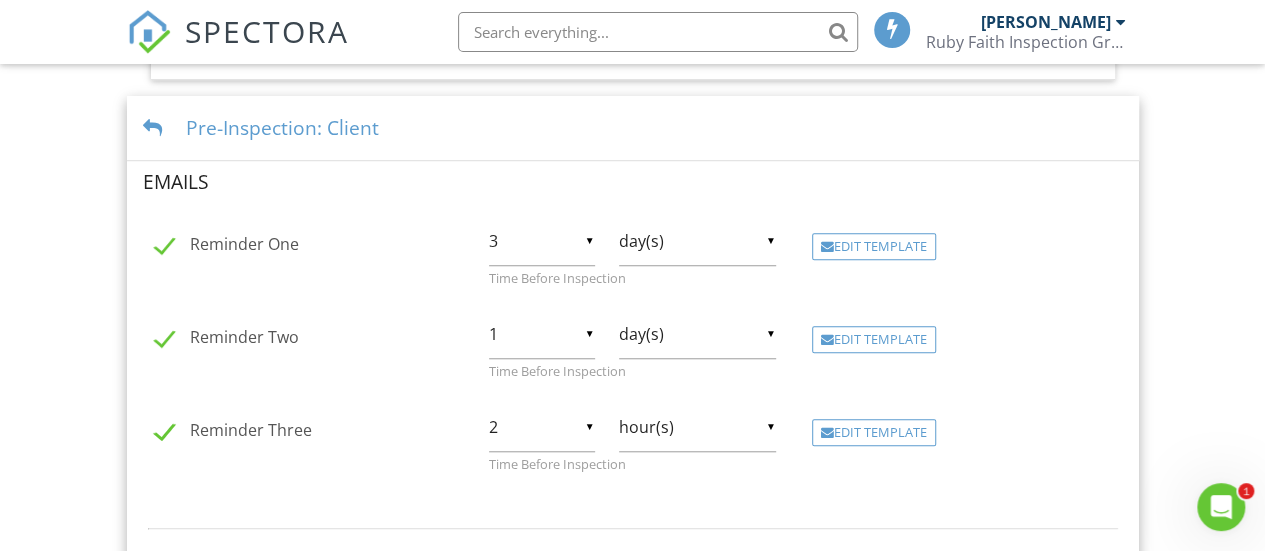 scroll, scrollTop: 724, scrollLeft: 0, axis: vertical 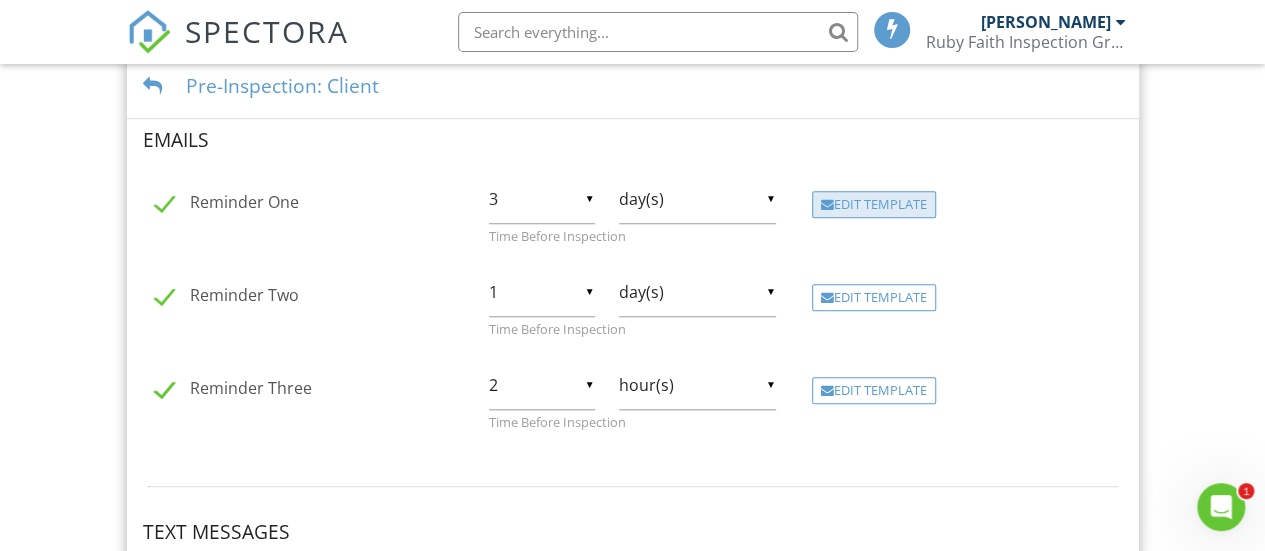 click on "Edit Template" at bounding box center (874, 205) 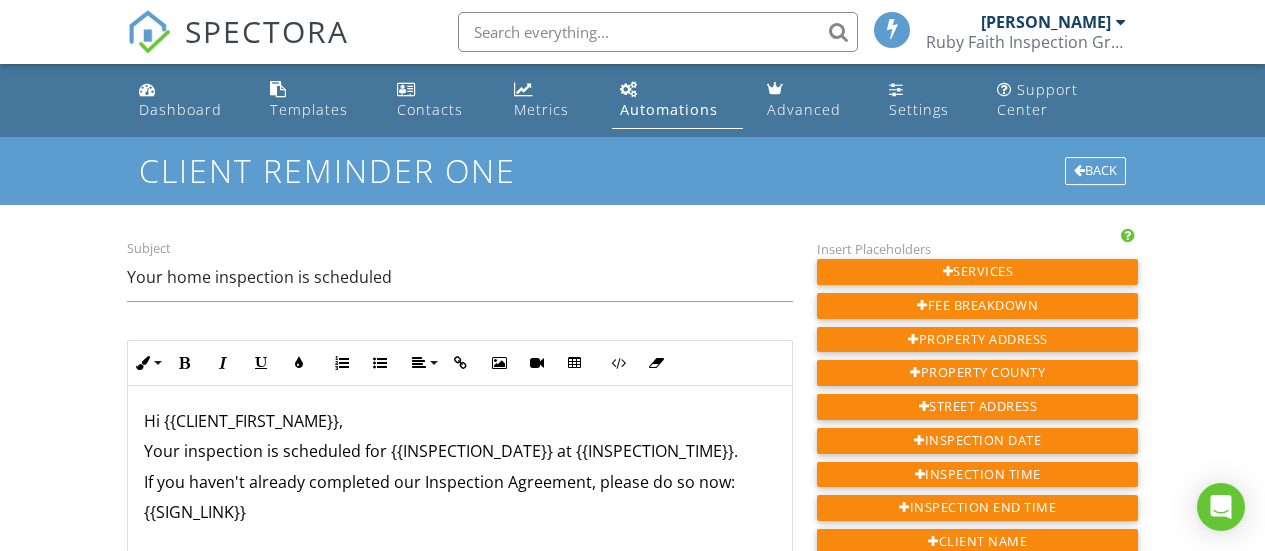 scroll, scrollTop: 0, scrollLeft: 0, axis: both 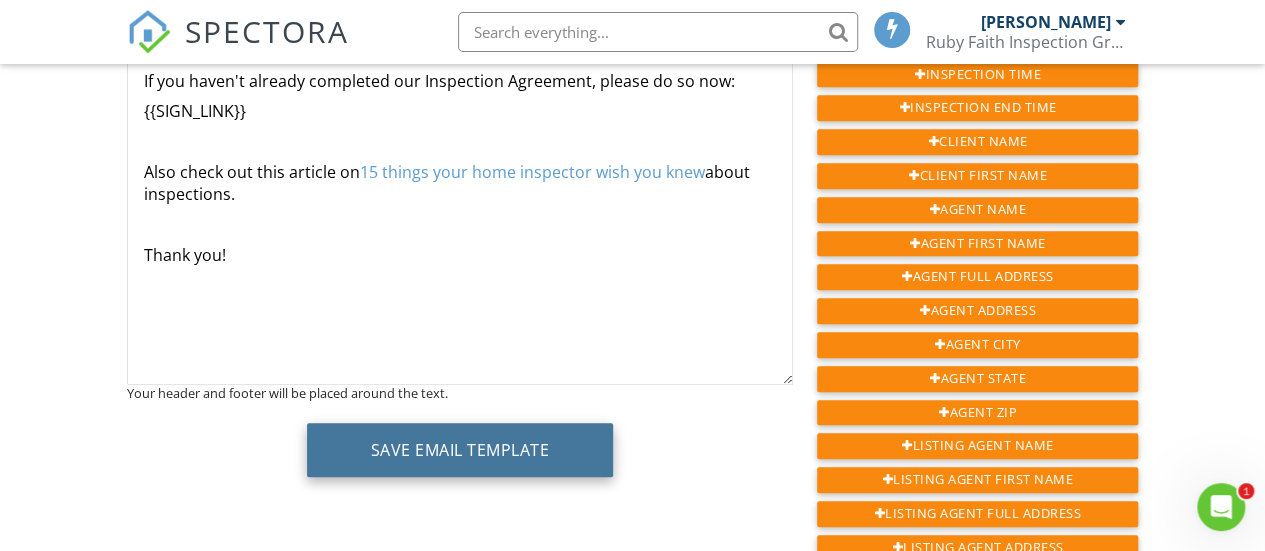 click on "Save Email Template" at bounding box center [460, 450] 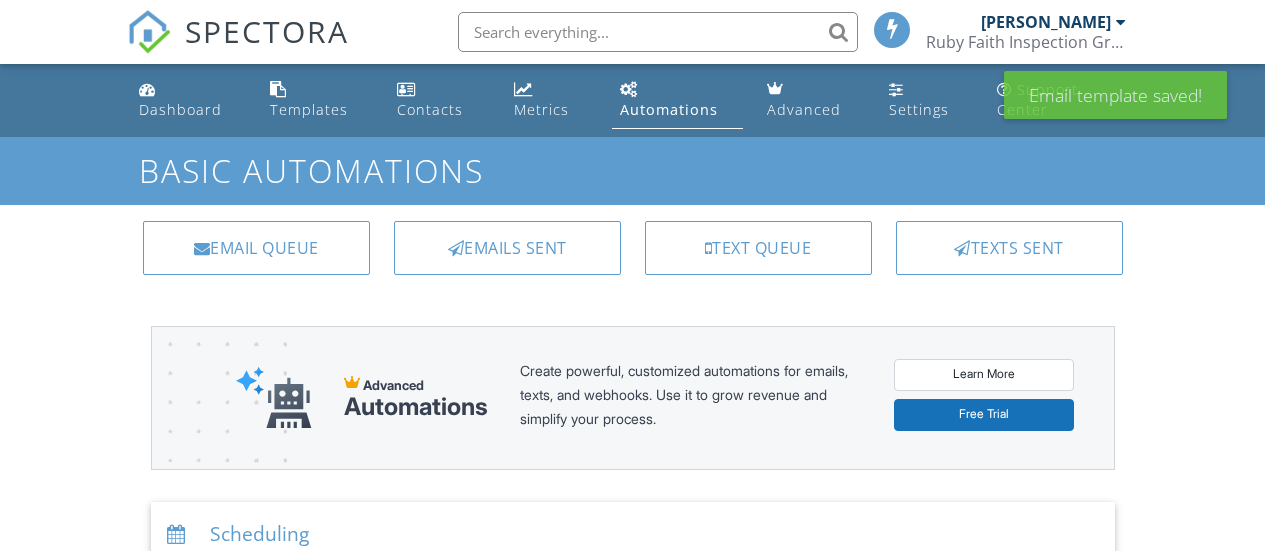 scroll, scrollTop: 0, scrollLeft: 0, axis: both 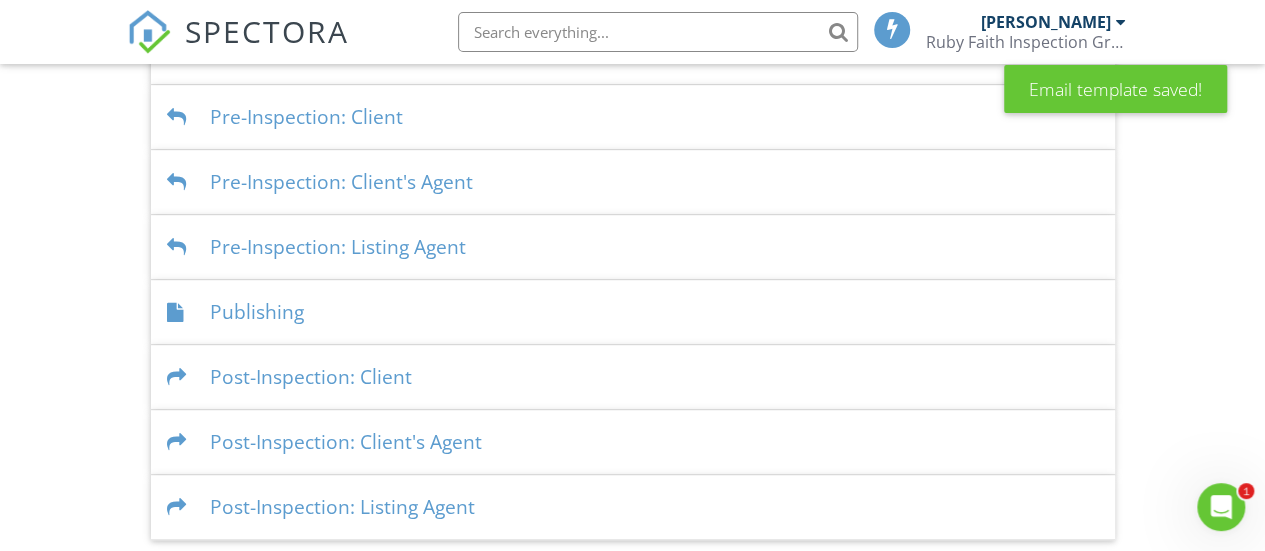 click on "Pre-Inspection: Client's Agent" at bounding box center [633, 182] 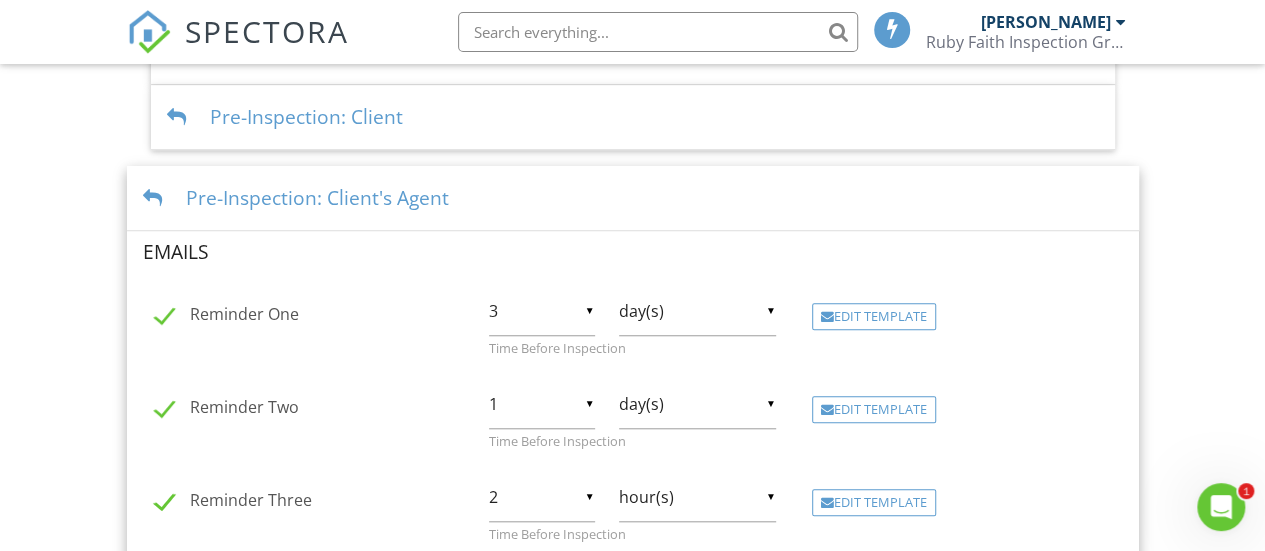 click on "Pre-Inspection: Client's Agent" at bounding box center (633, 198) 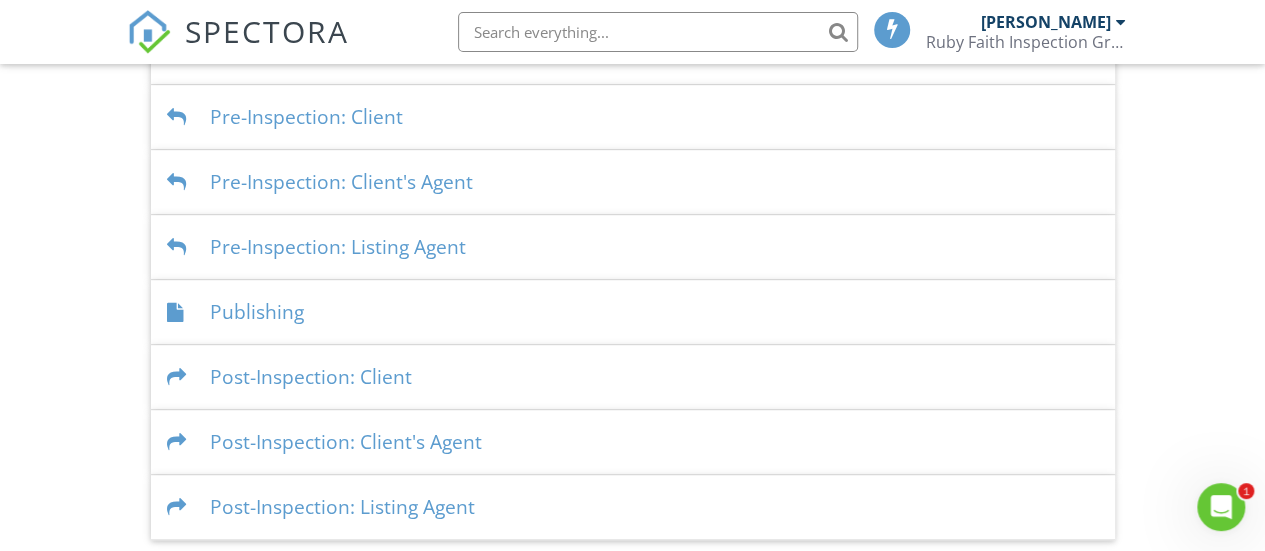 click on "Pre-Inspection: Listing Agent" at bounding box center [633, 247] 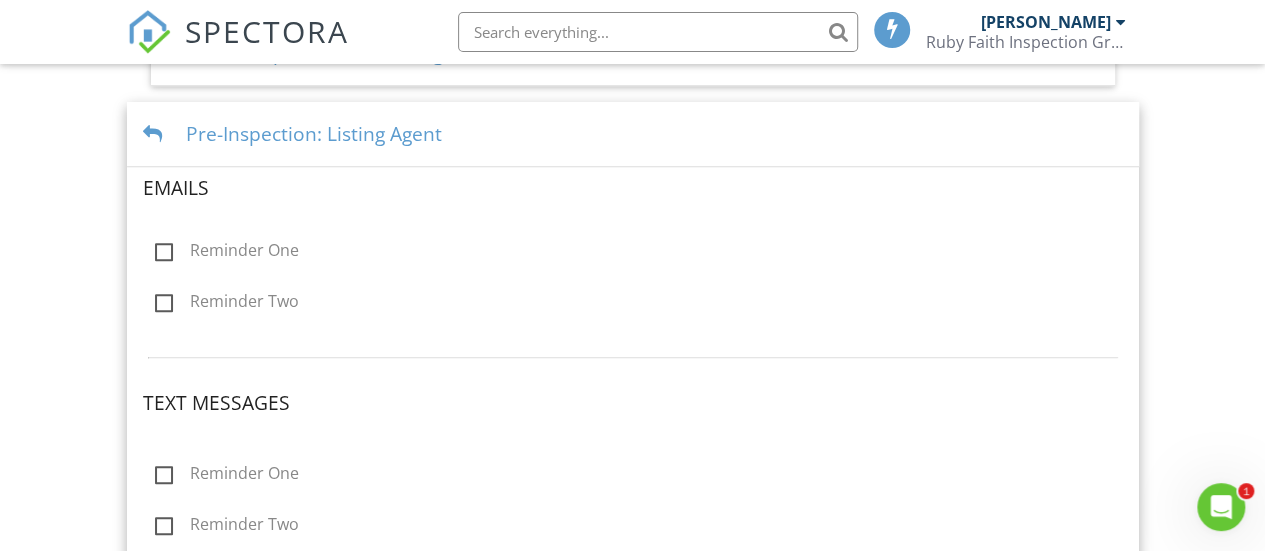 scroll, scrollTop: 777, scrollLeft: 0, axis: vertical 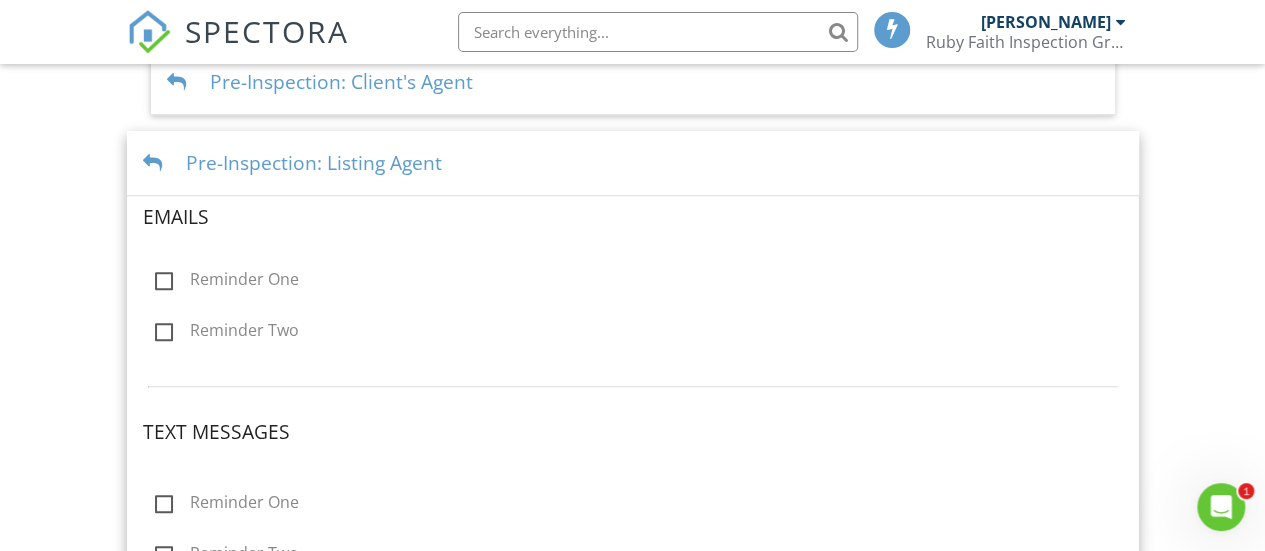 click on "Reminder One" at bounding box center [227, 282] 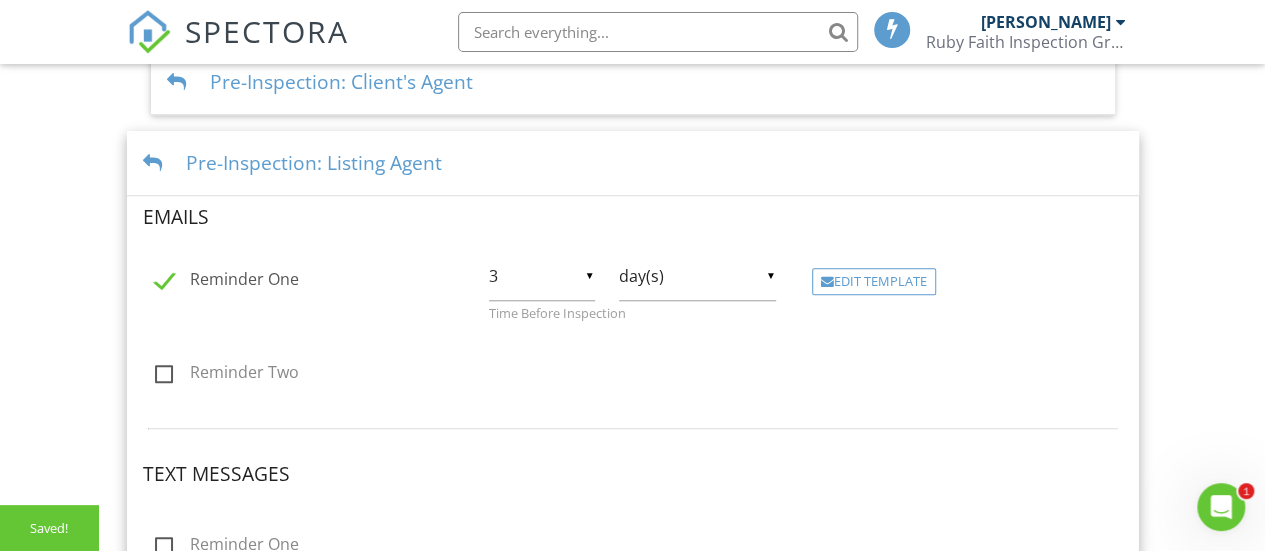 click on "Reminder Two" at bounding box center (227, 375) 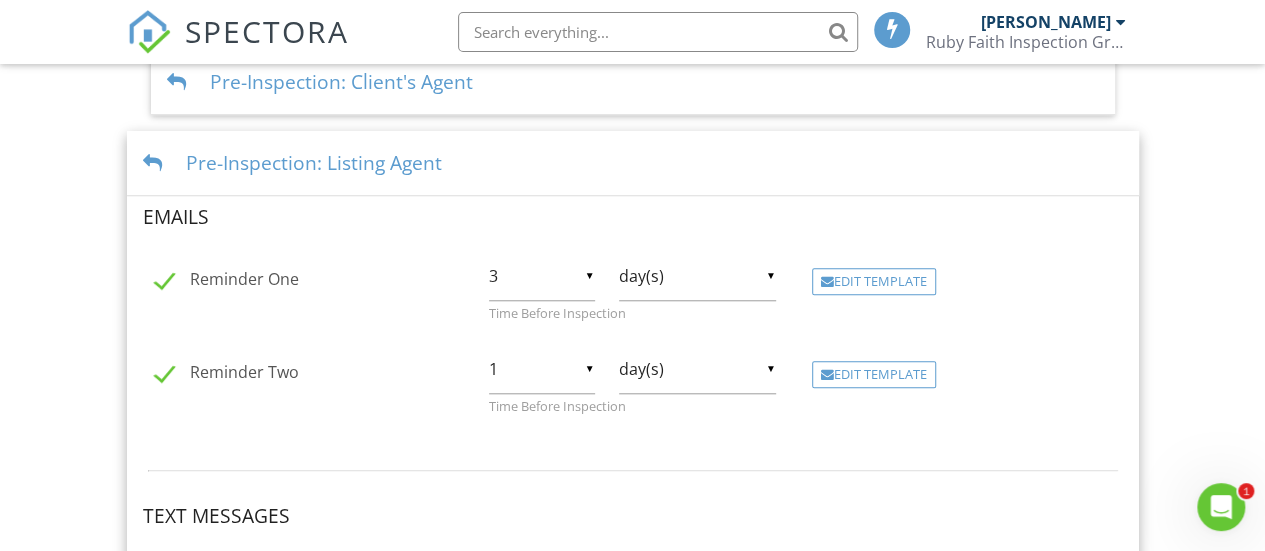 click on "Pre-Inspection: Listing Agent" at bounding box center (633, 163) 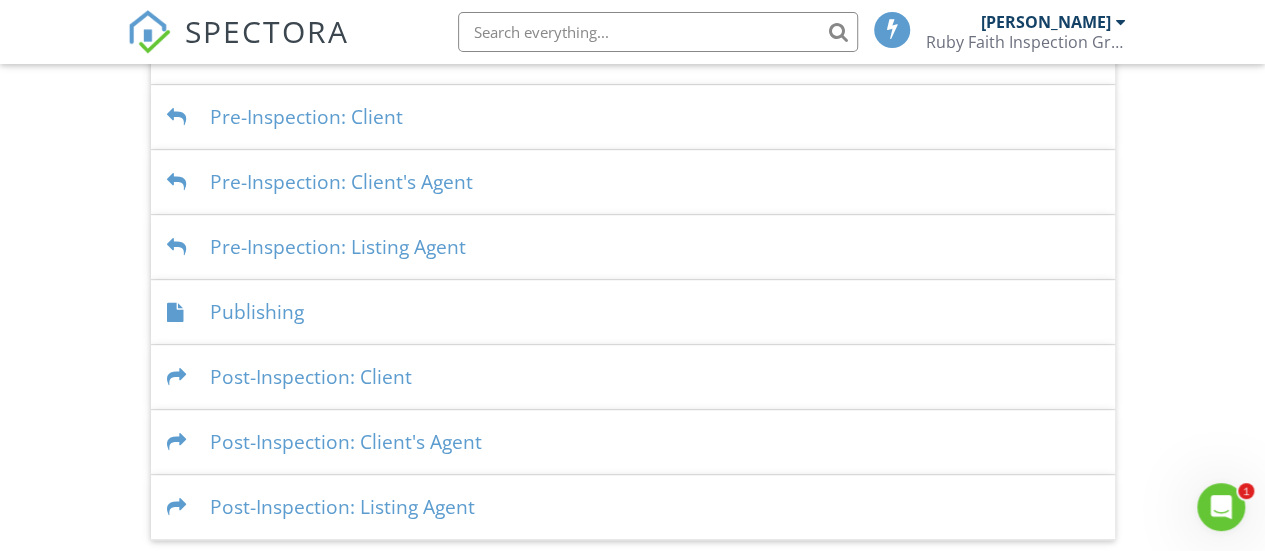 click on "Pre-Inspection: Listing Agent" at bounding box center [633, 247] 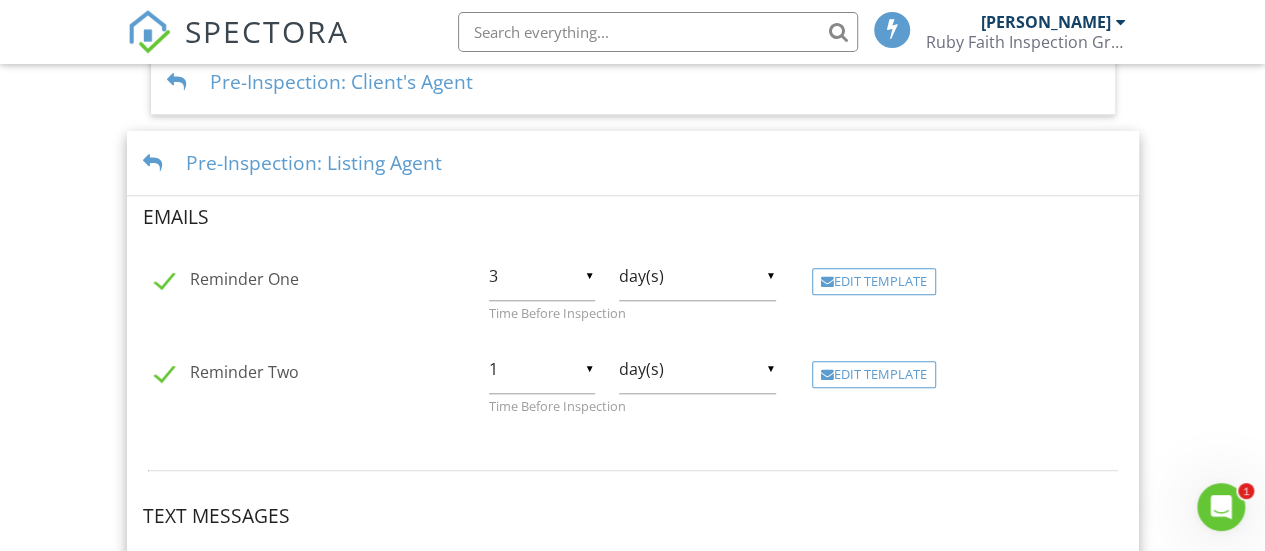 scroll, scrollTop: 977, scrollLeft: 0, axis: vertical 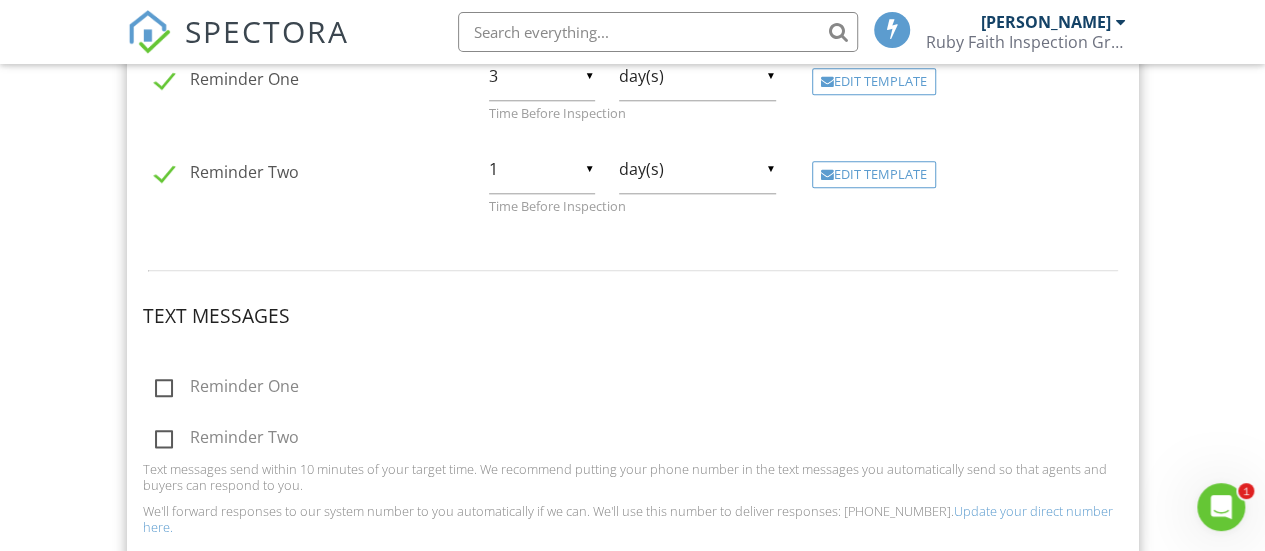 click on "Reminder One" at bounding box center (227, 389) 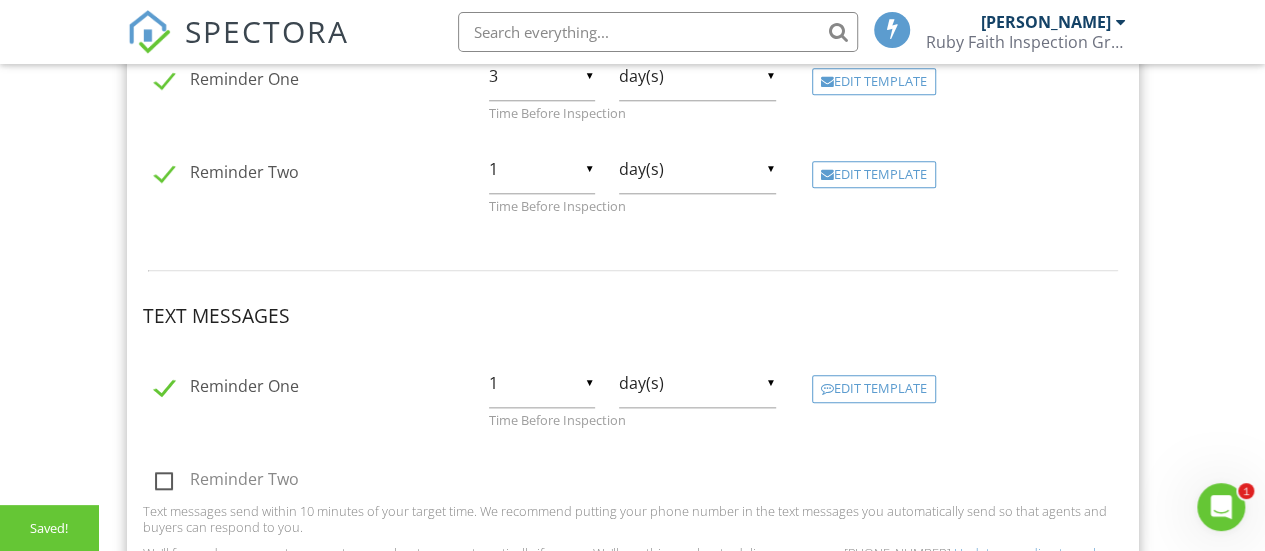 click on "Reminder One" at bounding box center [227, 389] 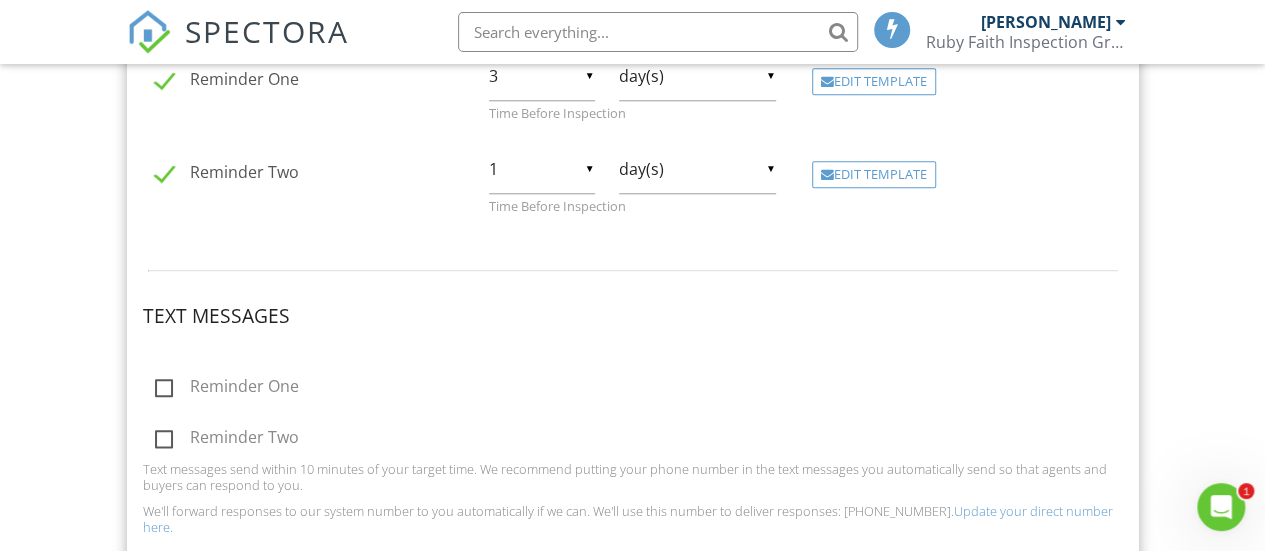 click on "Reminder One" at bounding box center [227, 389] 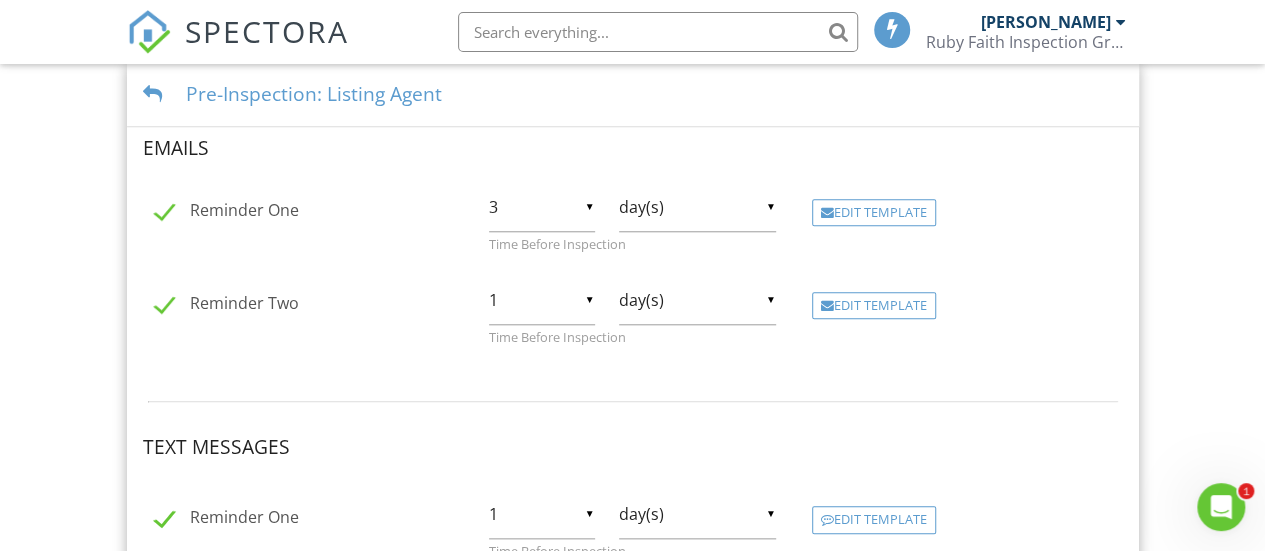 scroll, scrollTop: 577, scrollLeft: 0, axis: vertical 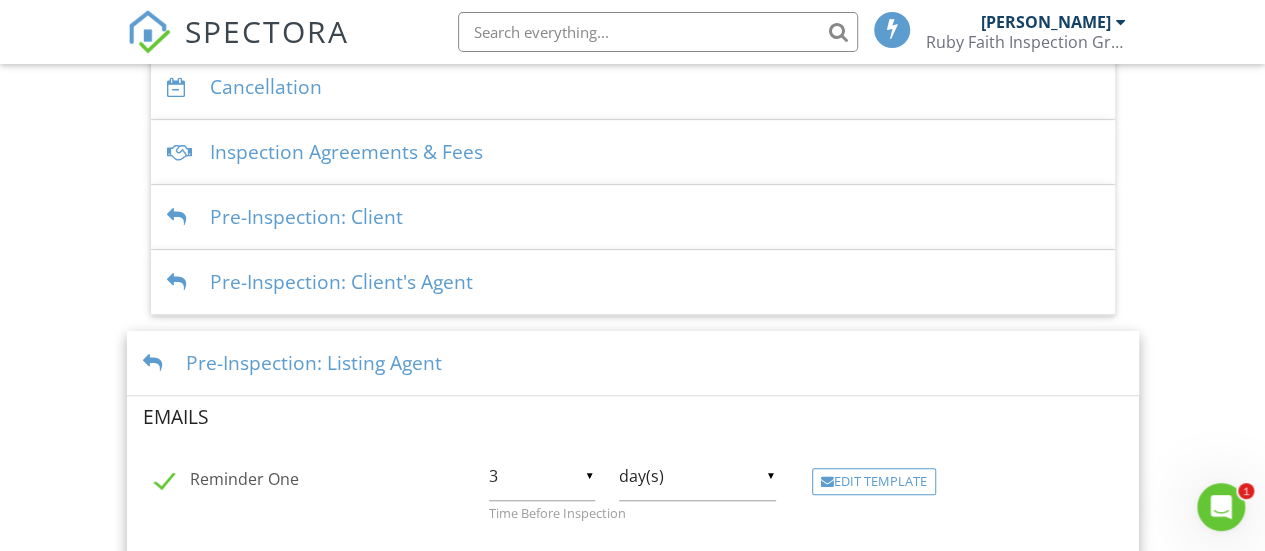 click on "Pre-Inspection: Listing Agent" at bounding box center [633, 363] 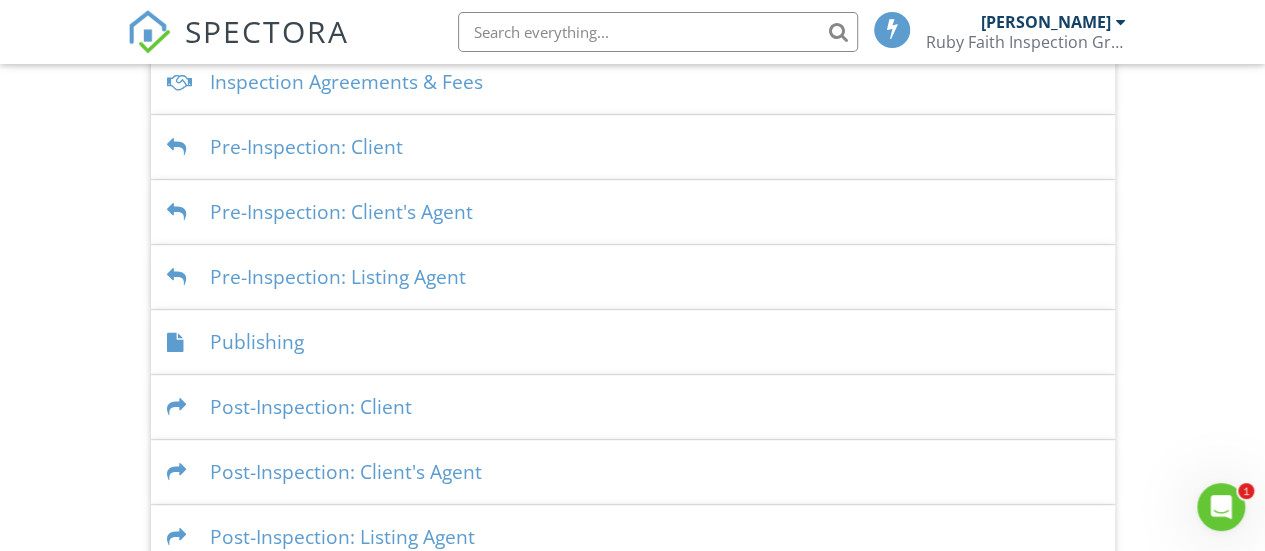 scroll, scrollTop: 677, scrollLeft: 0, axis: vertical 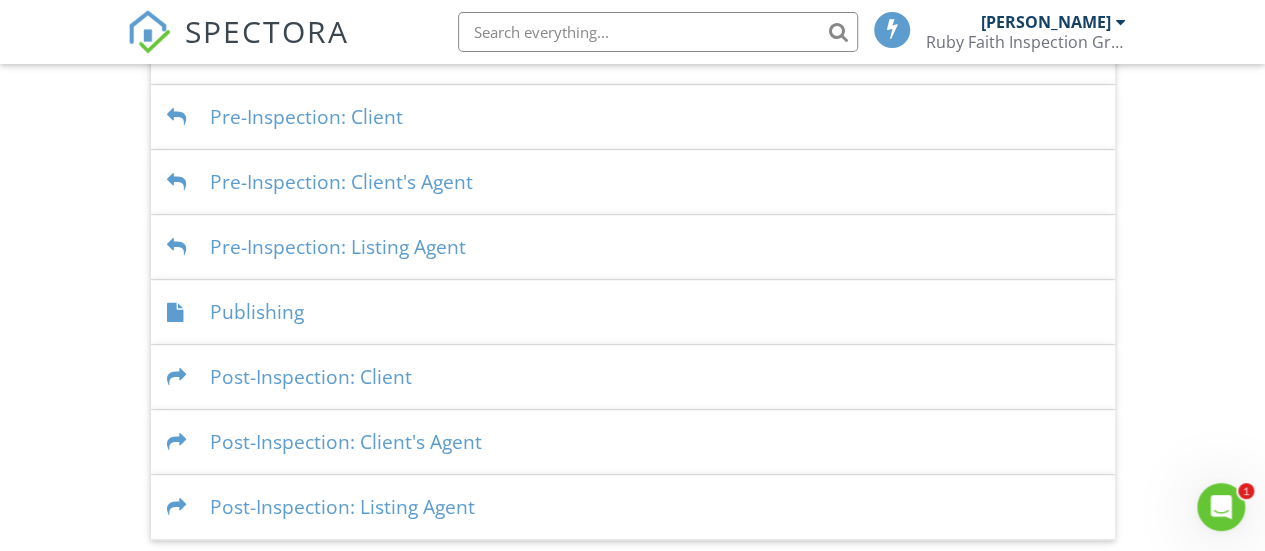 click on "Publishing" at bounding box center (633, 312) 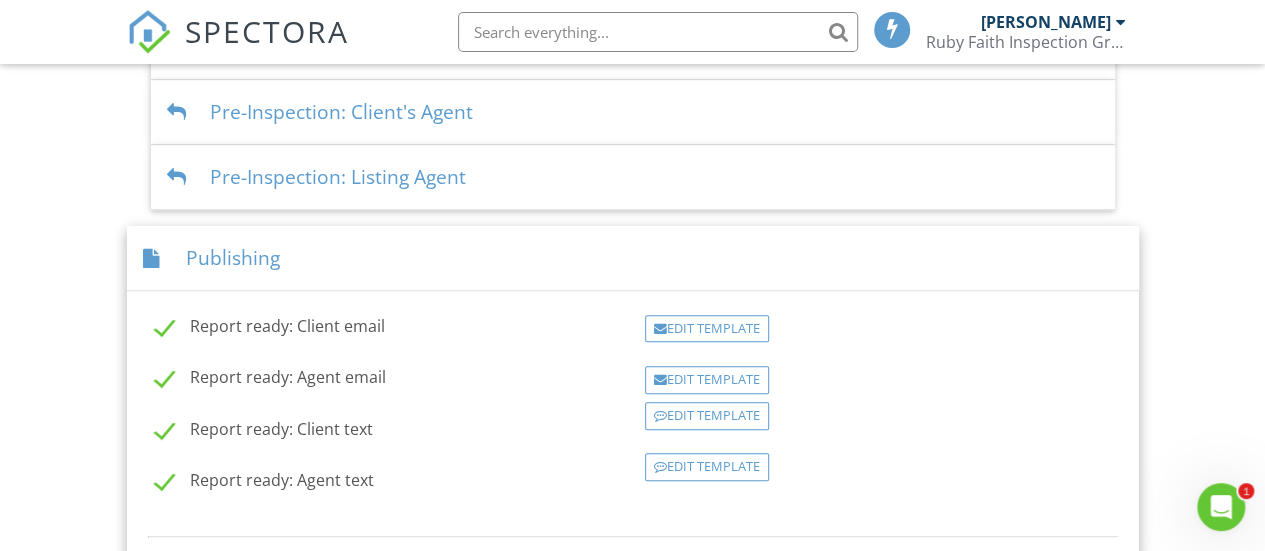 scroll, scrollTop: 777, scrollLeft: 0, axis: vertical 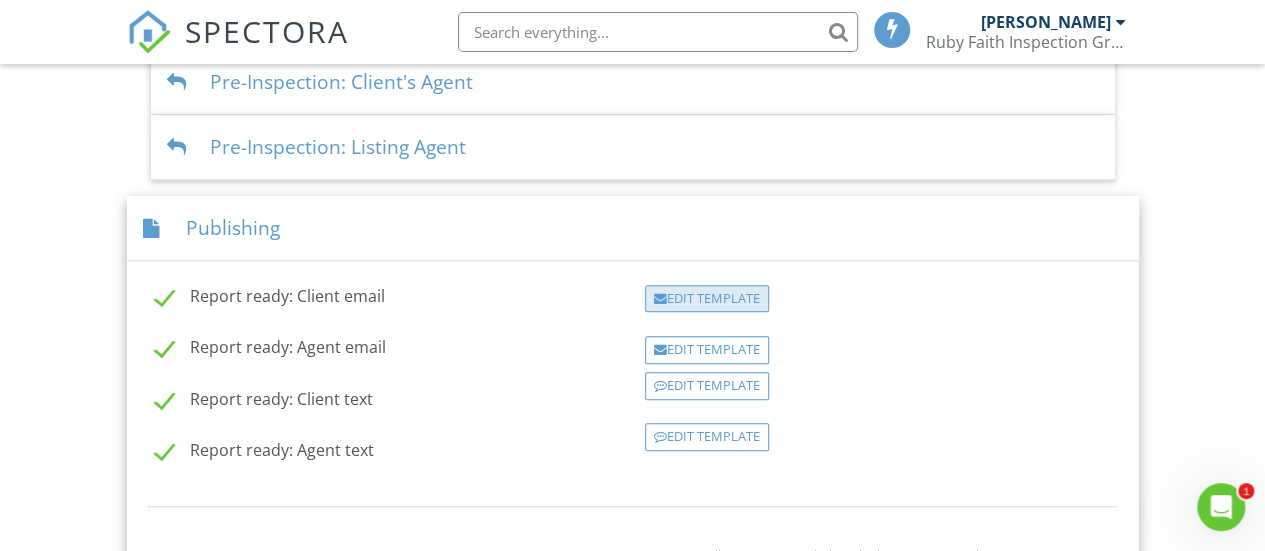 click at bounding box center (660, 299) 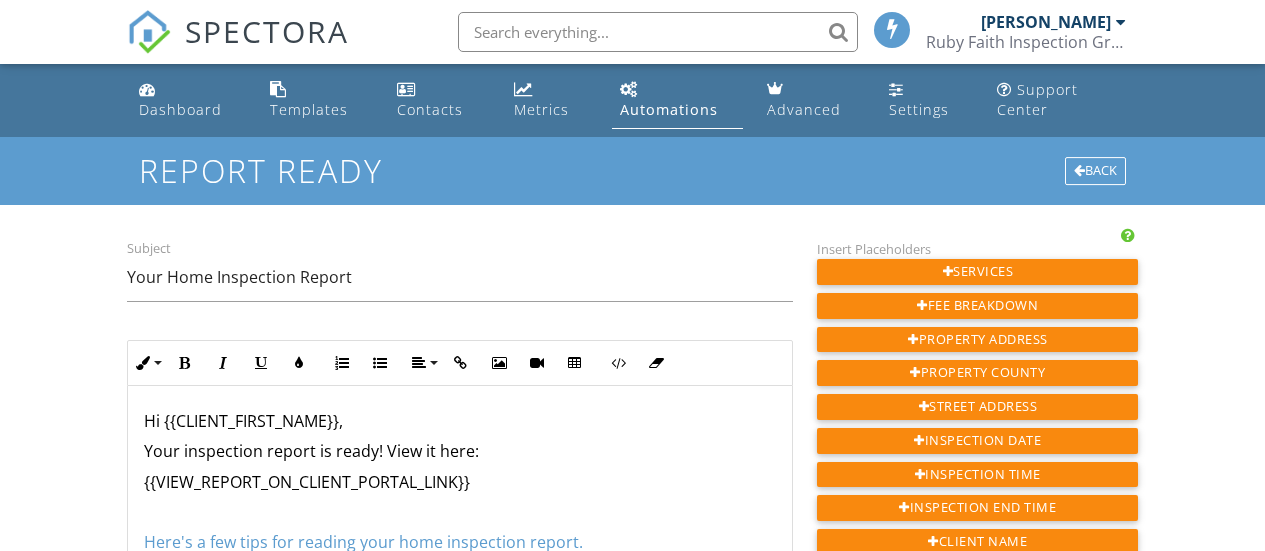 scroll, scrollTop: 0, scrollLeft: 0, axis: both 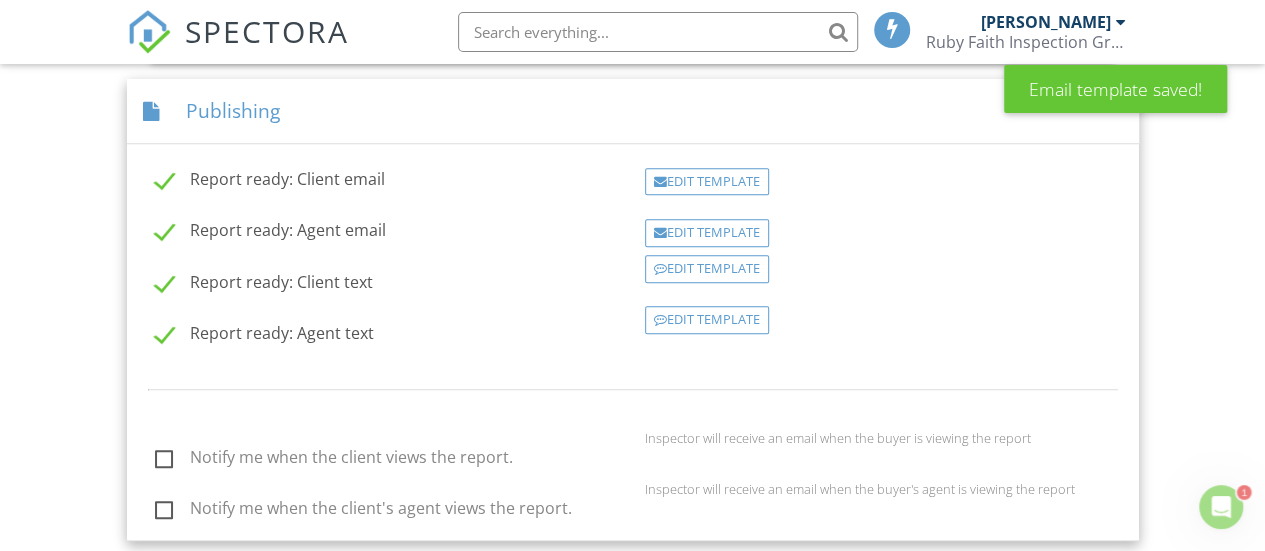 click on "Notify me when the client views the report." at bounding box center (334, 460) 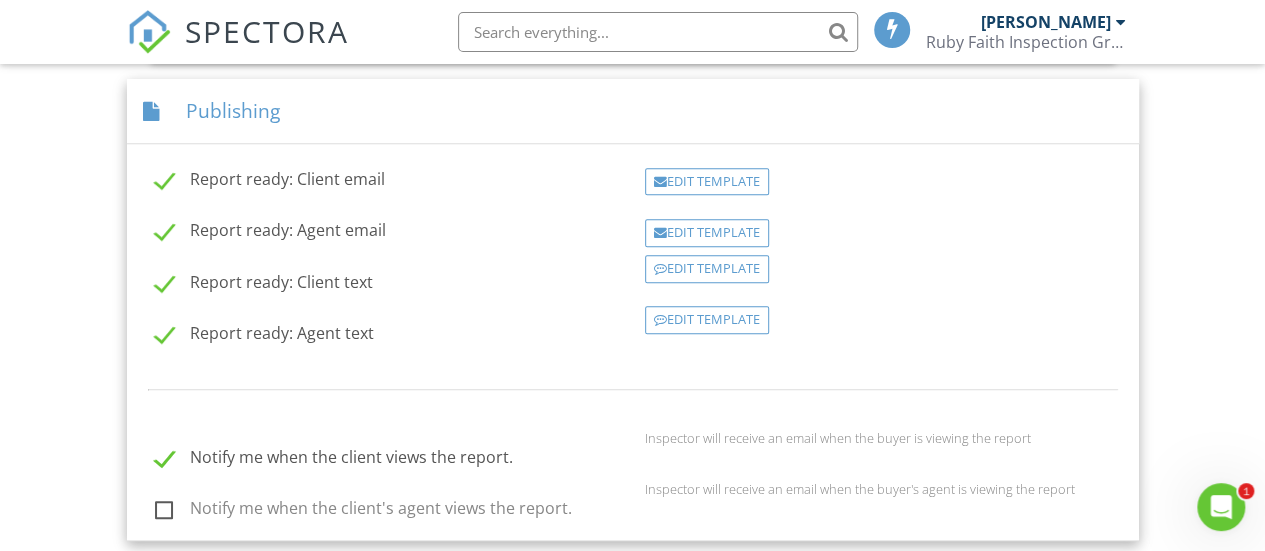 click on "Publishing" at bounding box center (633, 111) 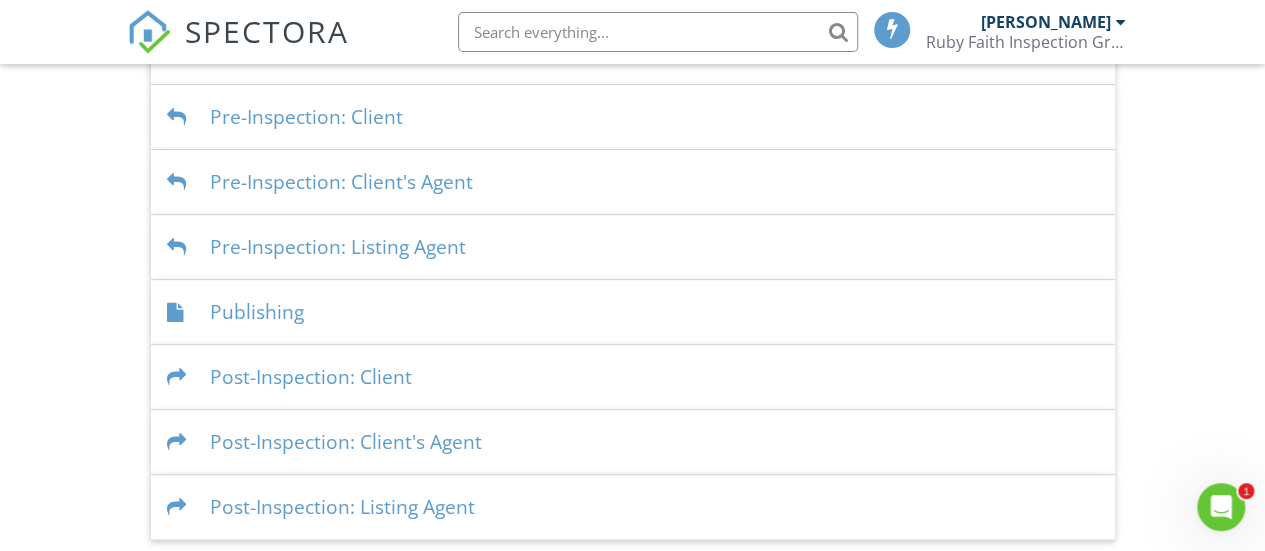 click on "Post-Inspection: Client" at bounding box center (633, 377) 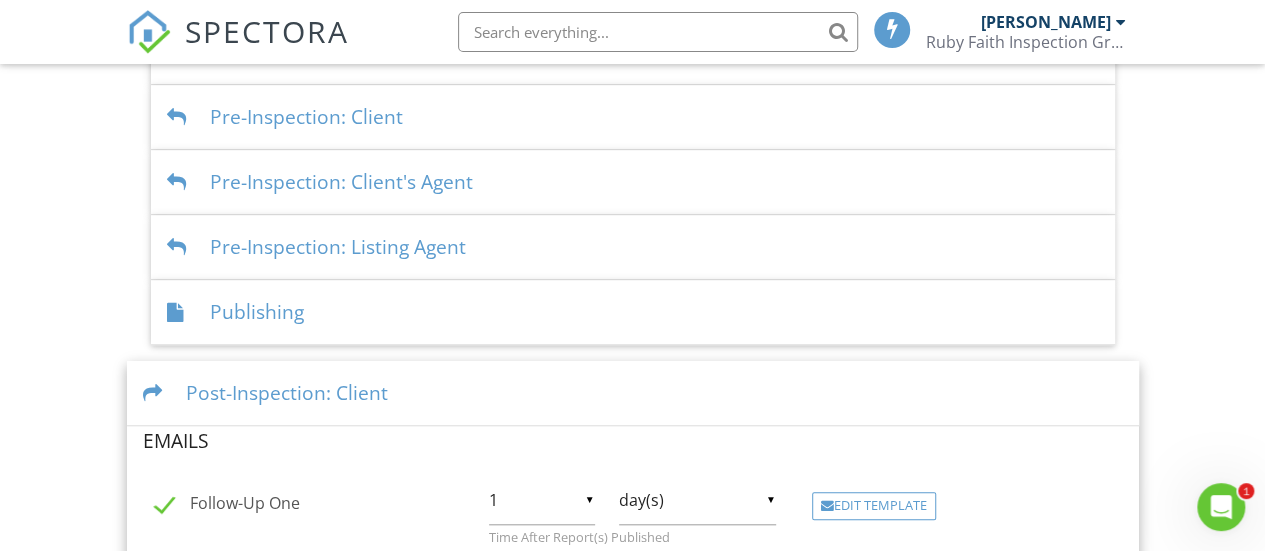 scroll, scrollTop: 894, scrollLeft: 0, axis: vertical 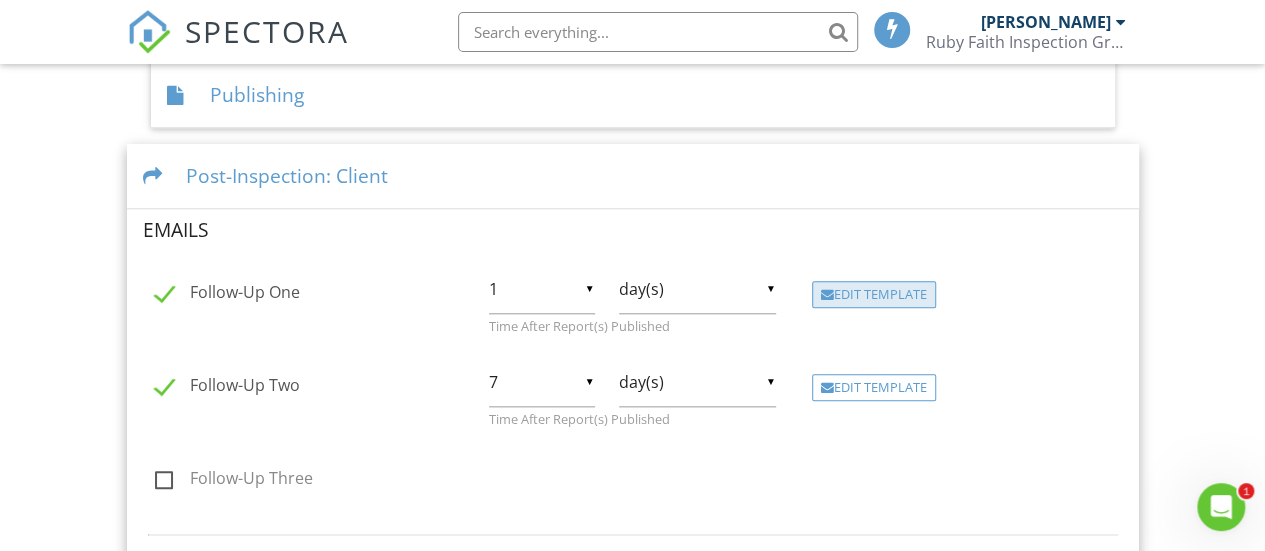 click on "Edit Template" at bounding box center (874, 295) 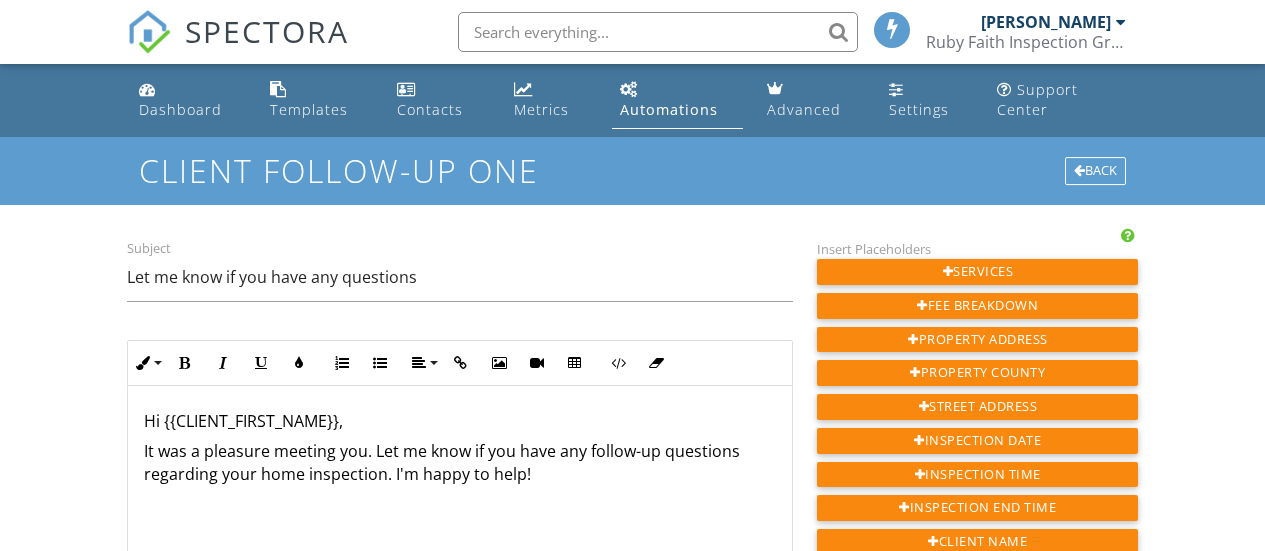 scroll, scrollTop: 0, scrollLeft: 0, axis: both 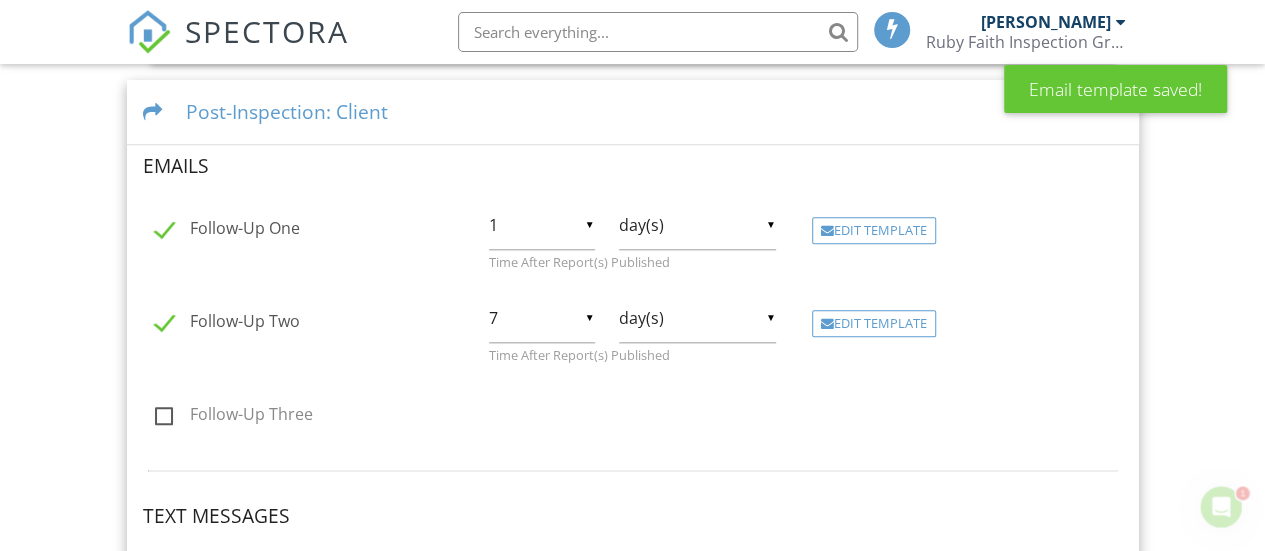 click on "Follow-Up Two" at bounding box center (227, 324) 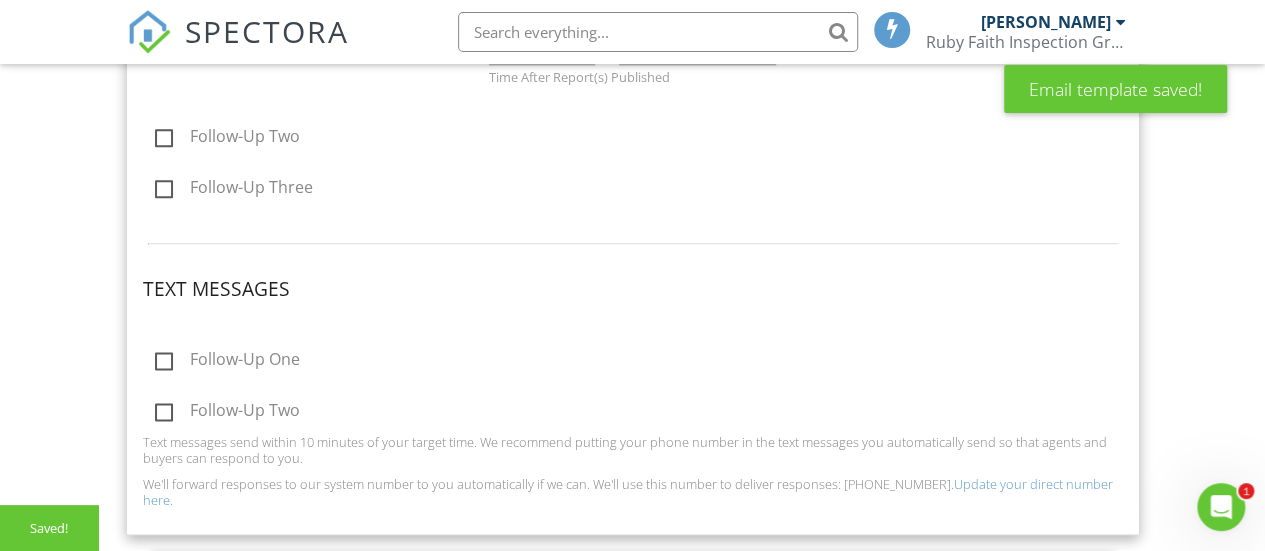 scroll, scrollTop: 1258, scrollLeft: 0, axis: vertical 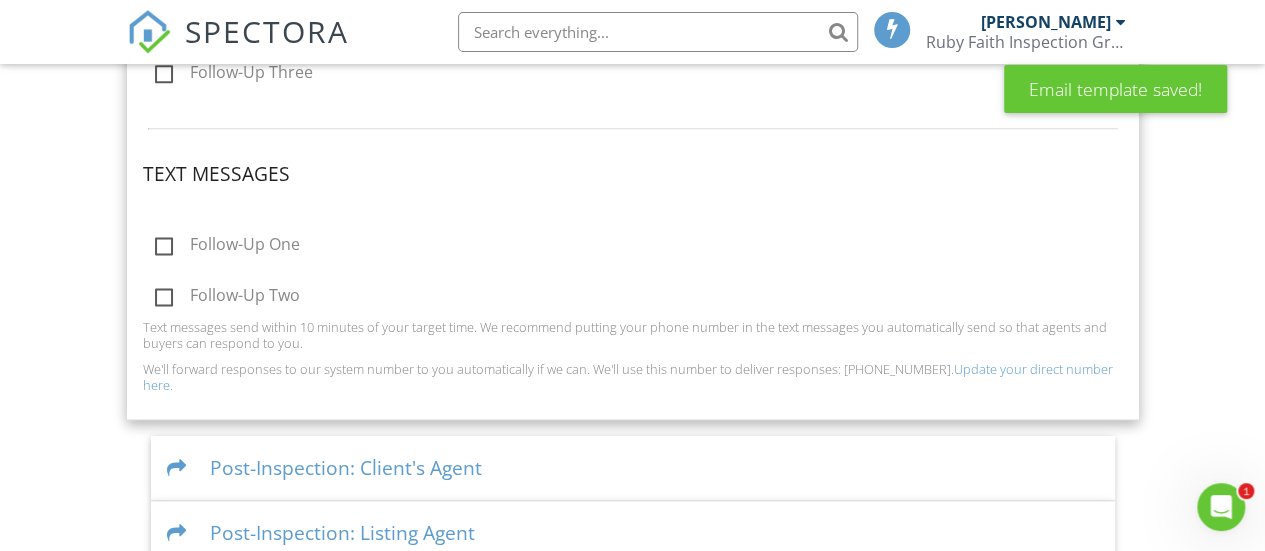 click on "Follow-Up One" at bounding box center (227, 247) 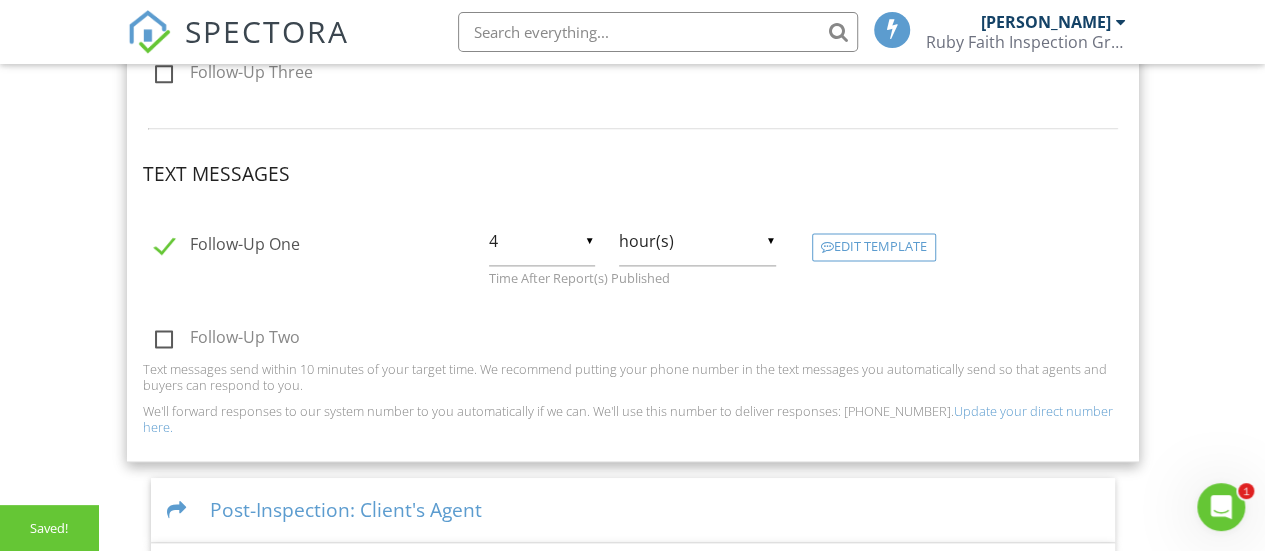 click on "▼ 4 1 2 3 4 5 6 7 8 9 10 11 12 13 14 15 16 17 18 19 20 21 22 23 24 25 26 27 28 29 30 1
2
3
4
5
6
7
8
9
10
11
12
13
14
15
16
17
18
19
20
21
22
23
24
25
26
27
28
29
30" at bounding box center [541, 241] 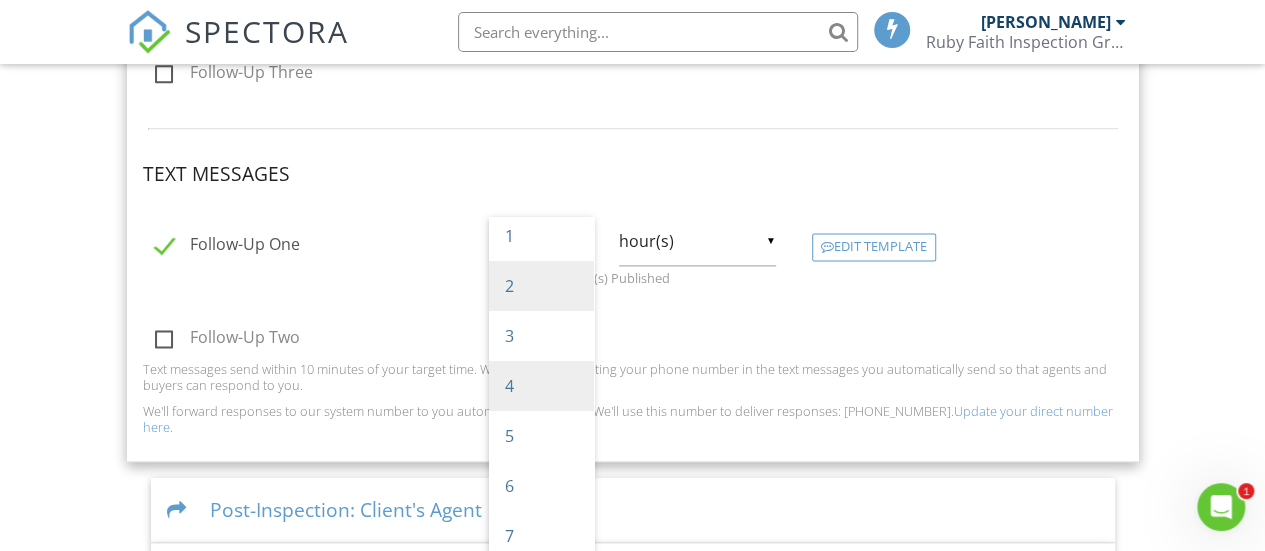 scroll, scrollTop: 0, scrollLeft: 0, axis: both 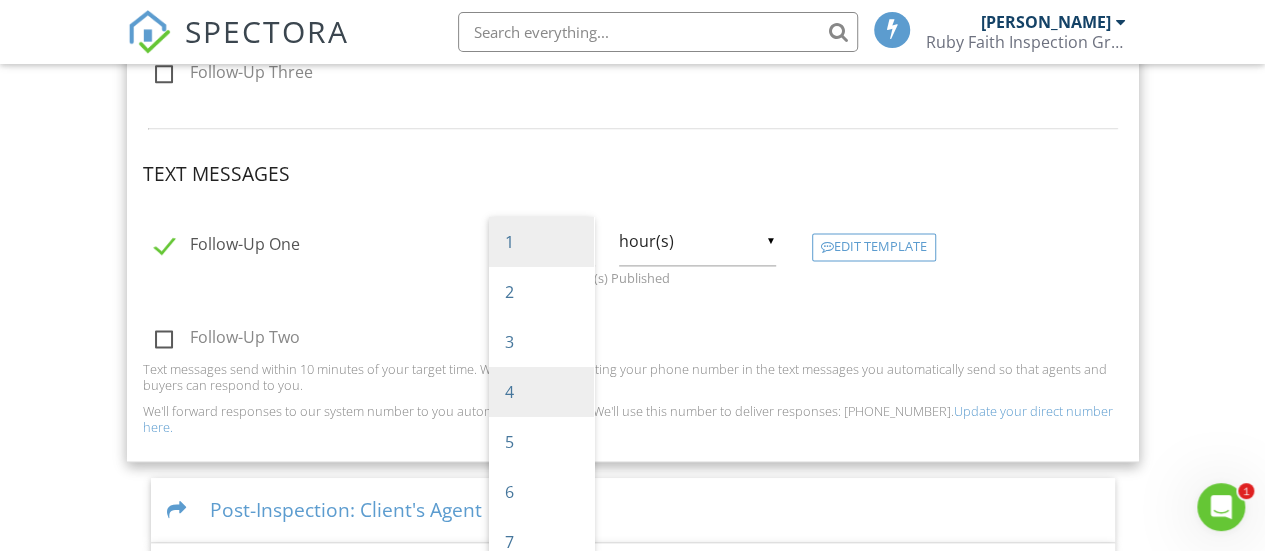 click on "1" at bounding box center [541, 242] 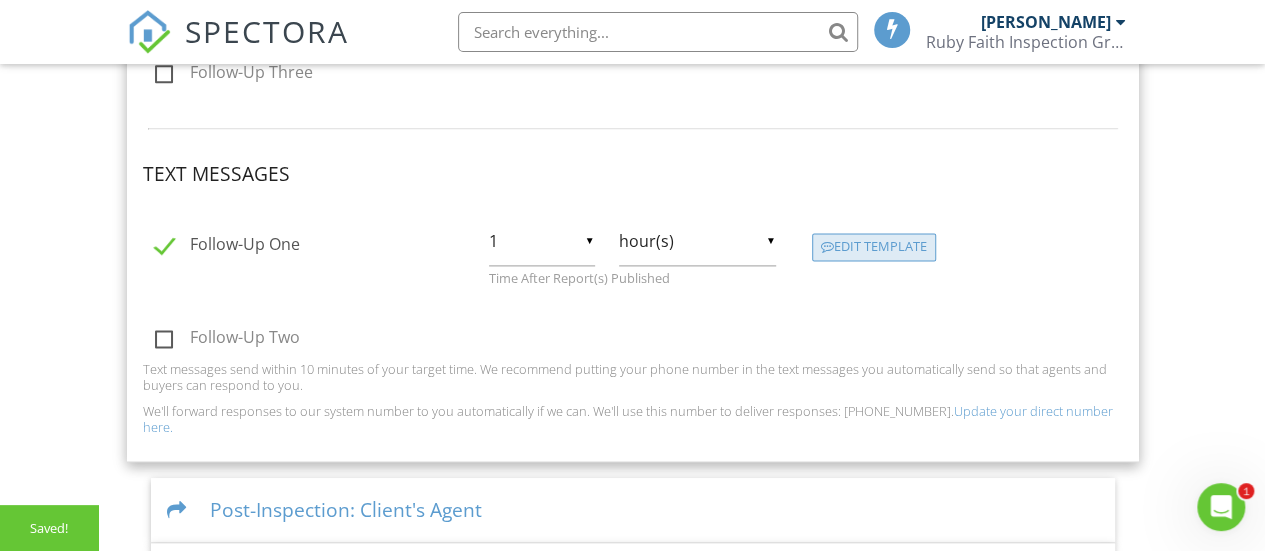 click on "Edit Template" at bounding box center (874, 247) 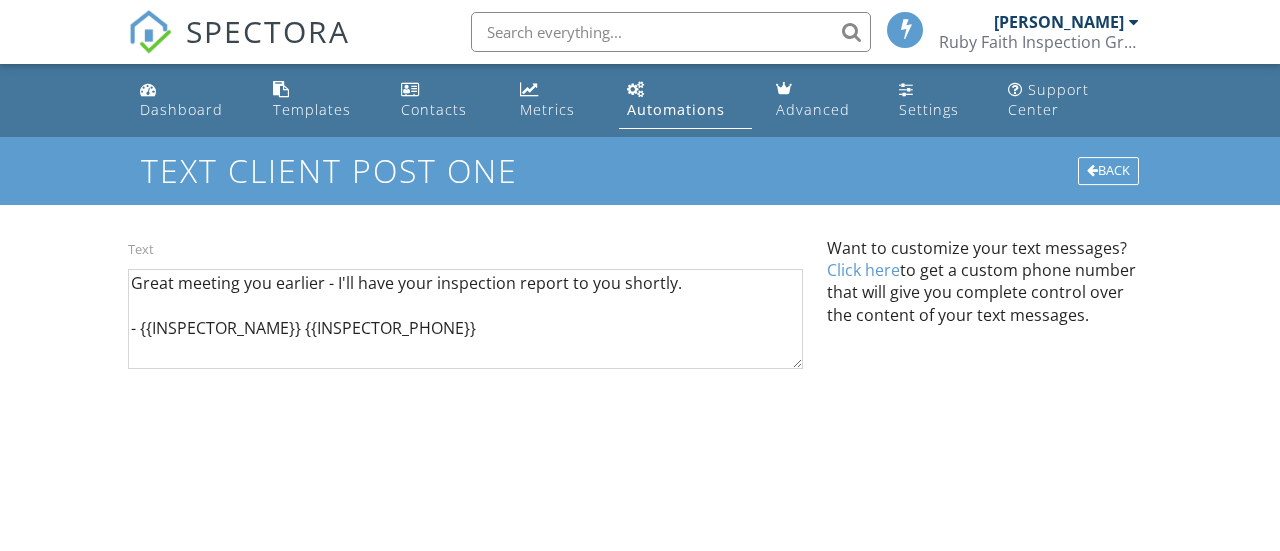 scroll, scrollTop: 0, scrollLeft: 0, axis: both 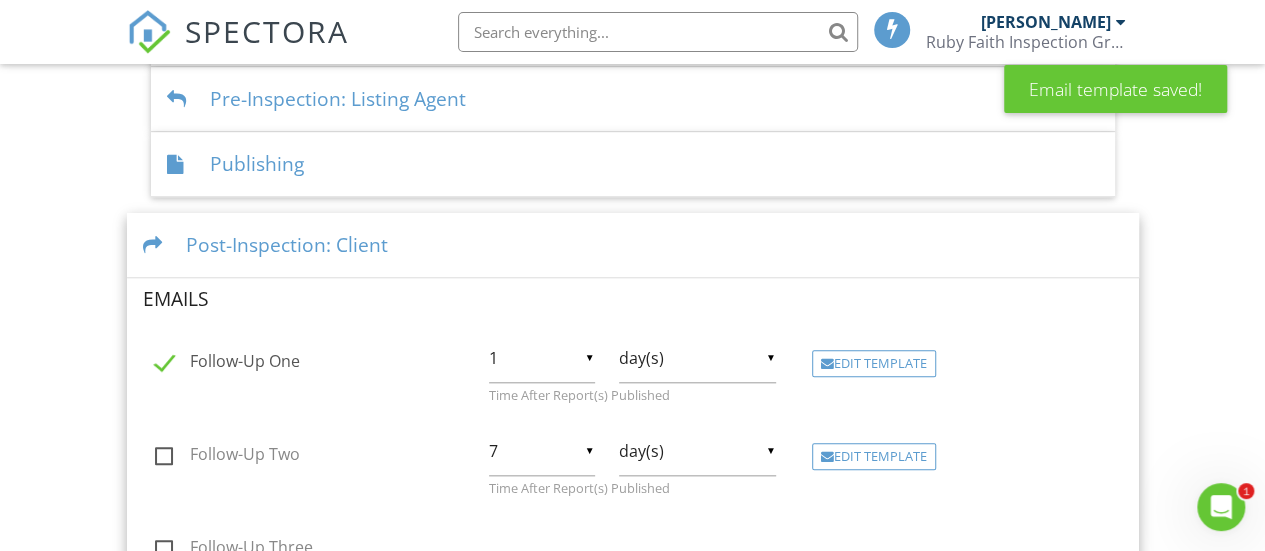 click on "Post-Inspection: Client" at bounding box center [633, 245] 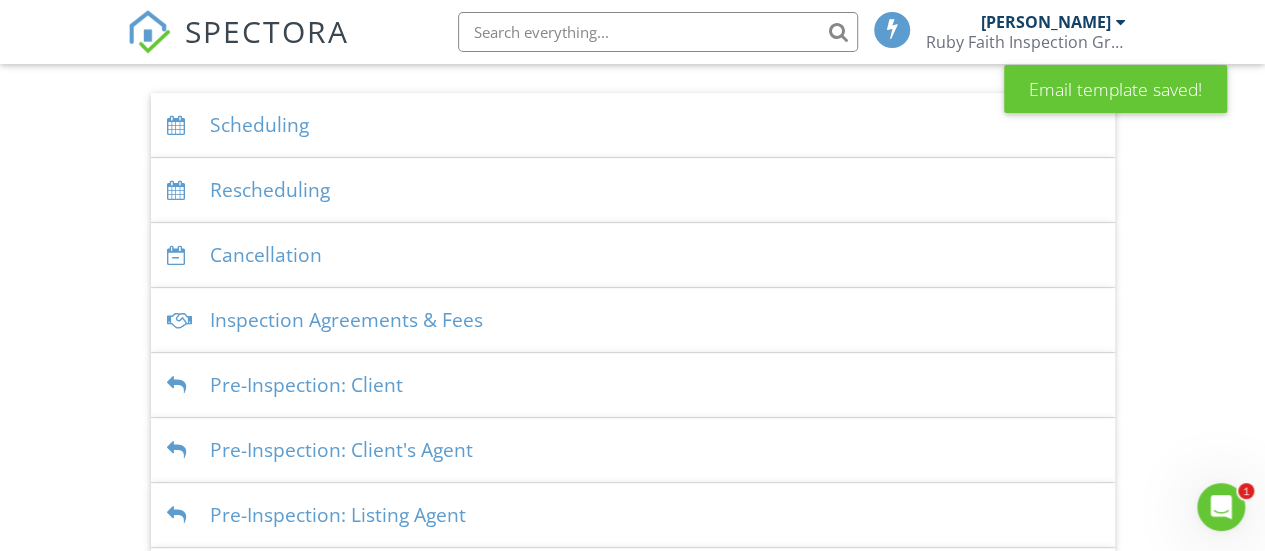 scroll, scrollTop: 378, scrollLeft: 0, axis: vertical 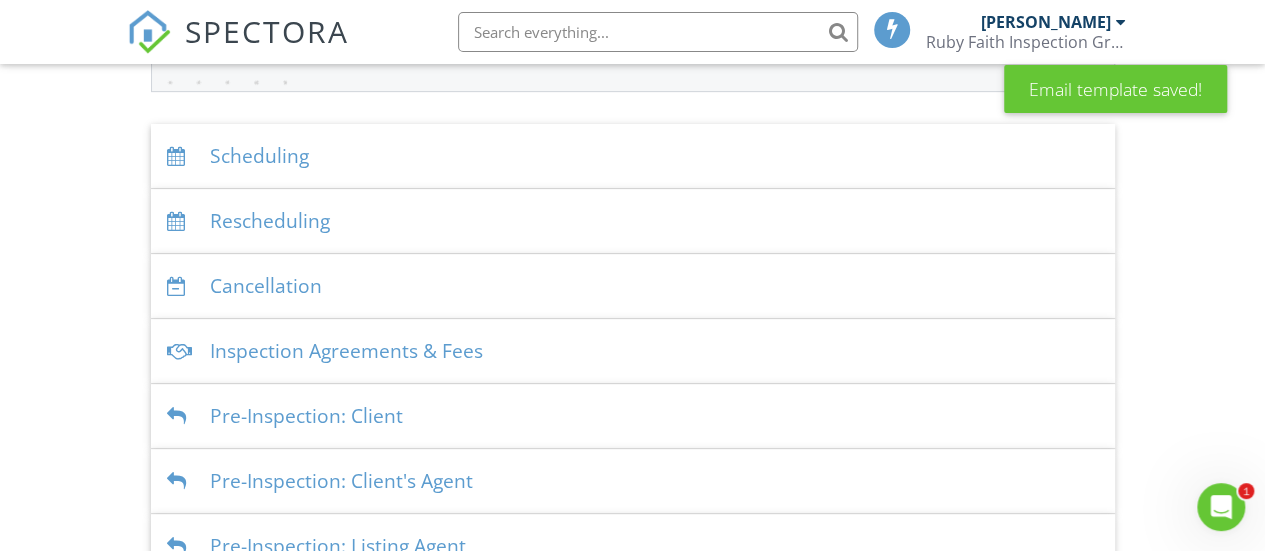click on "Rescheduling" at bounding box center (633, 221) 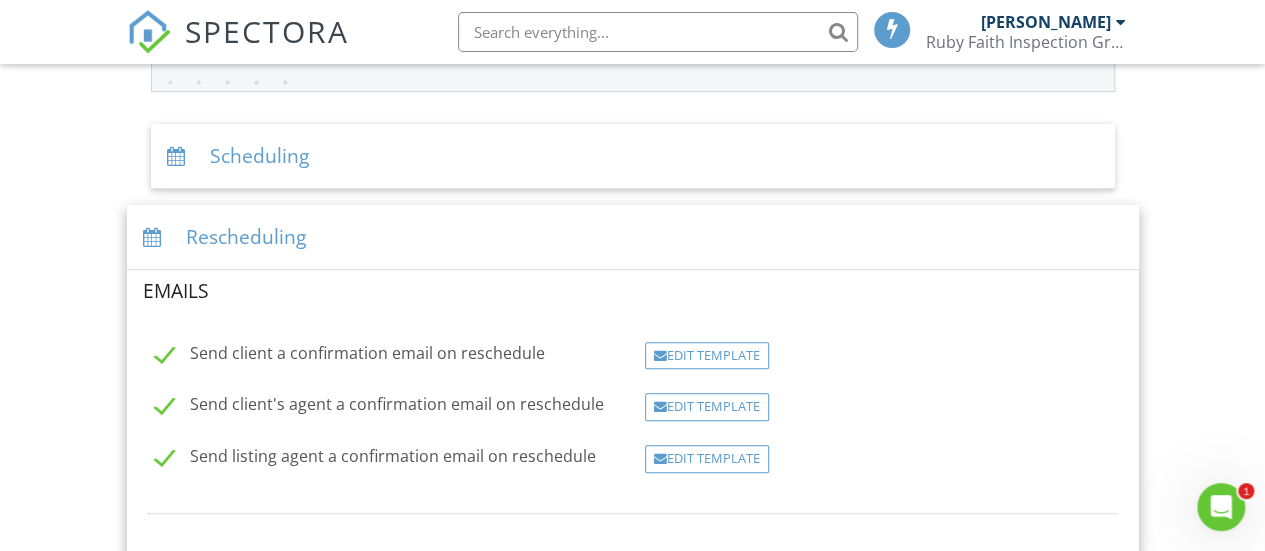 click on "Scheduling" at bounding box center (633, 156) 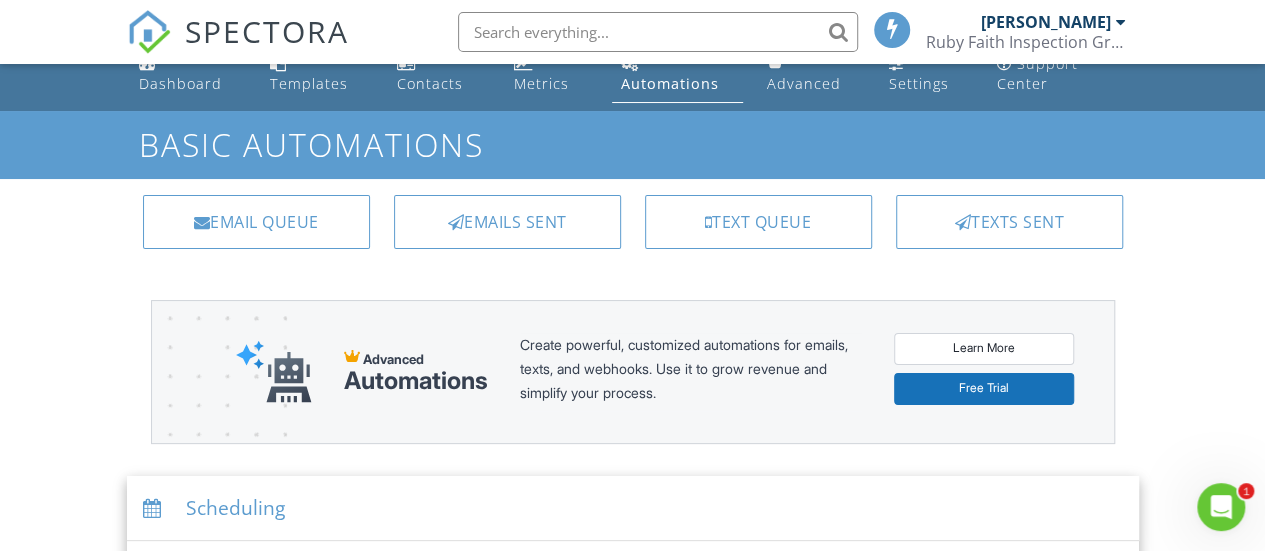 scroll, scrollTop: 0, scrollLeft: 0, axis: both 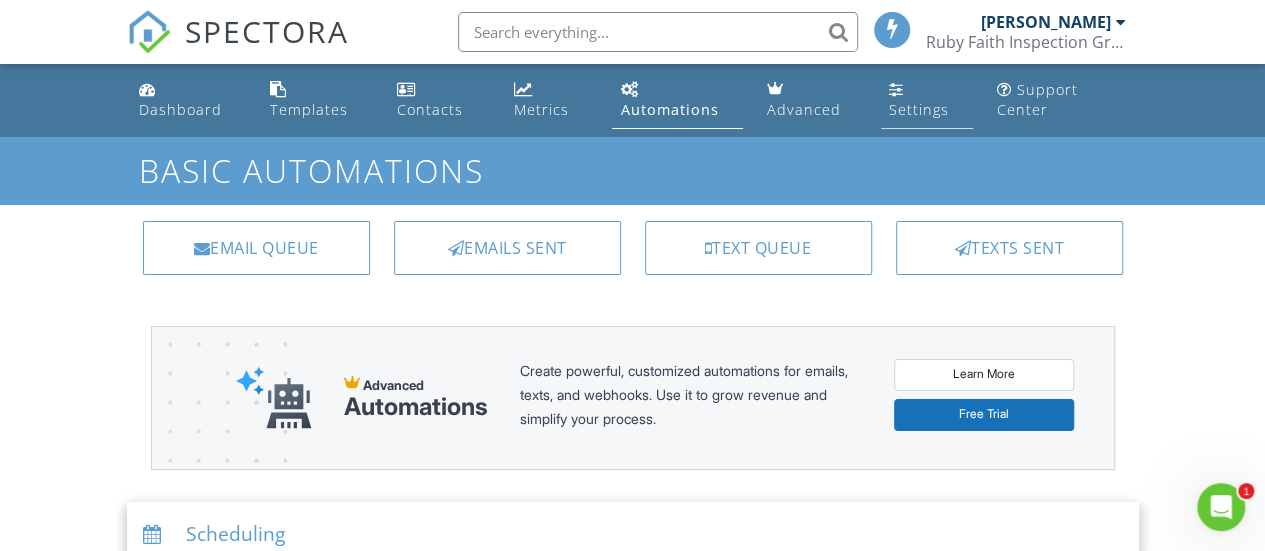 click on "Settings" at bounding box center (919, 109) 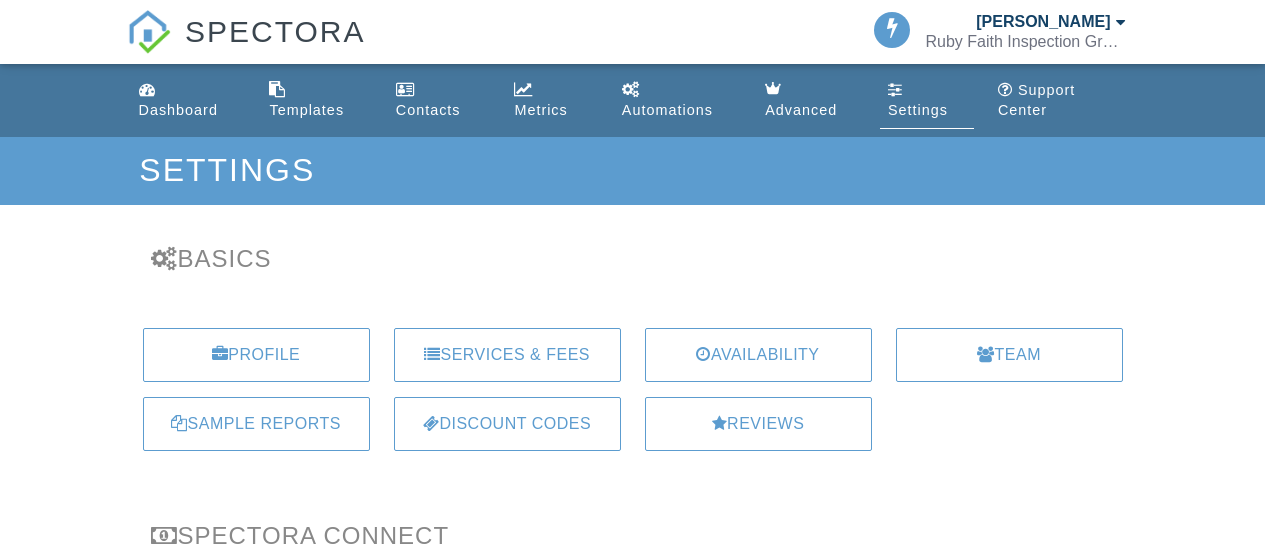 scroll, scrollTop: 0, scrollLeft: 0, axis: both 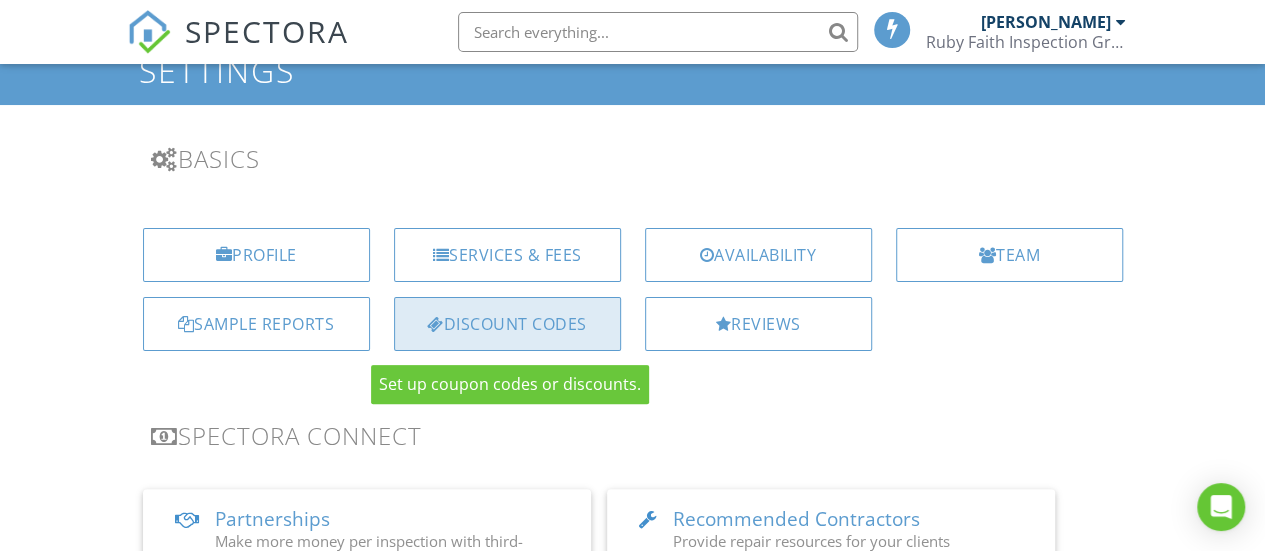click on "Discount Codes" 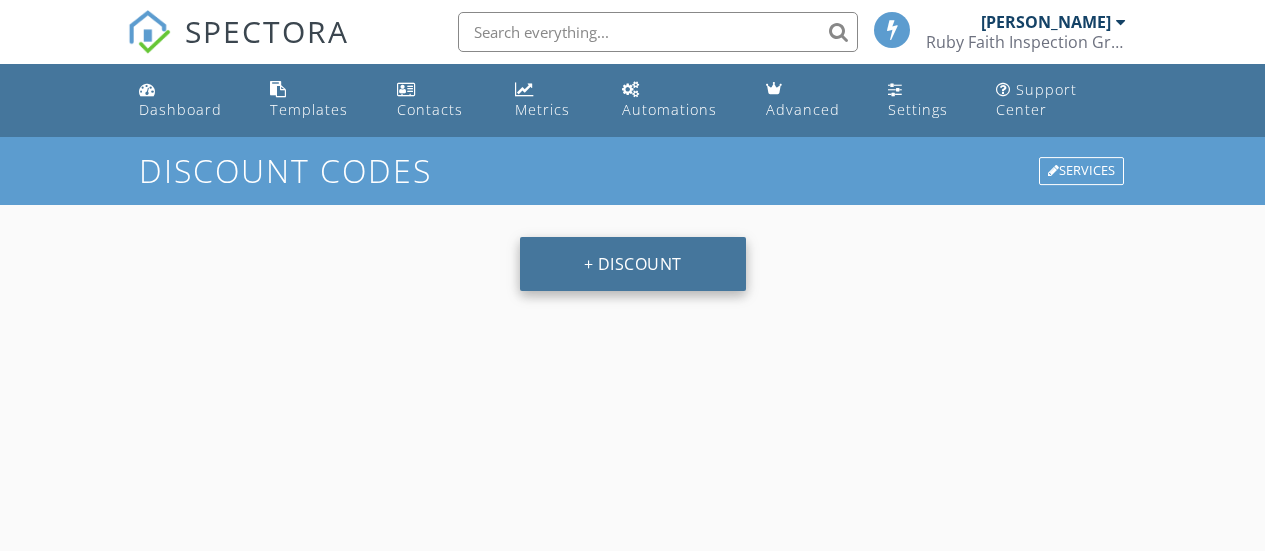 scroll, scrollTop: 0, scrollLeft: 0, axis: both 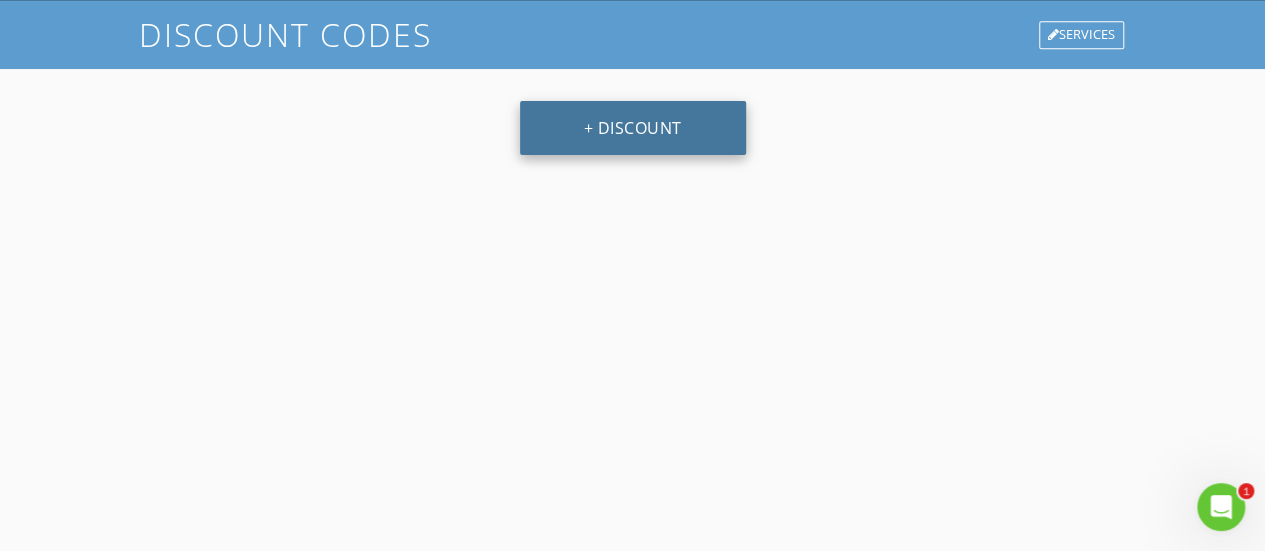 click on "+ Discount" at bounding box center [633, 128] 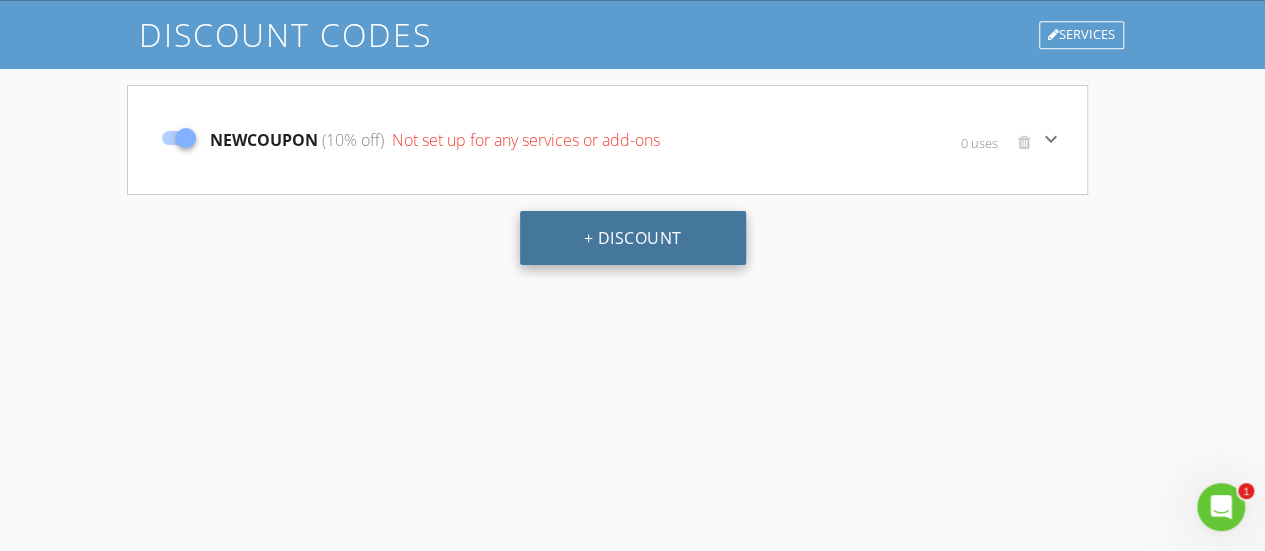 click on "+ Discount" at bounding box center [633, 238] 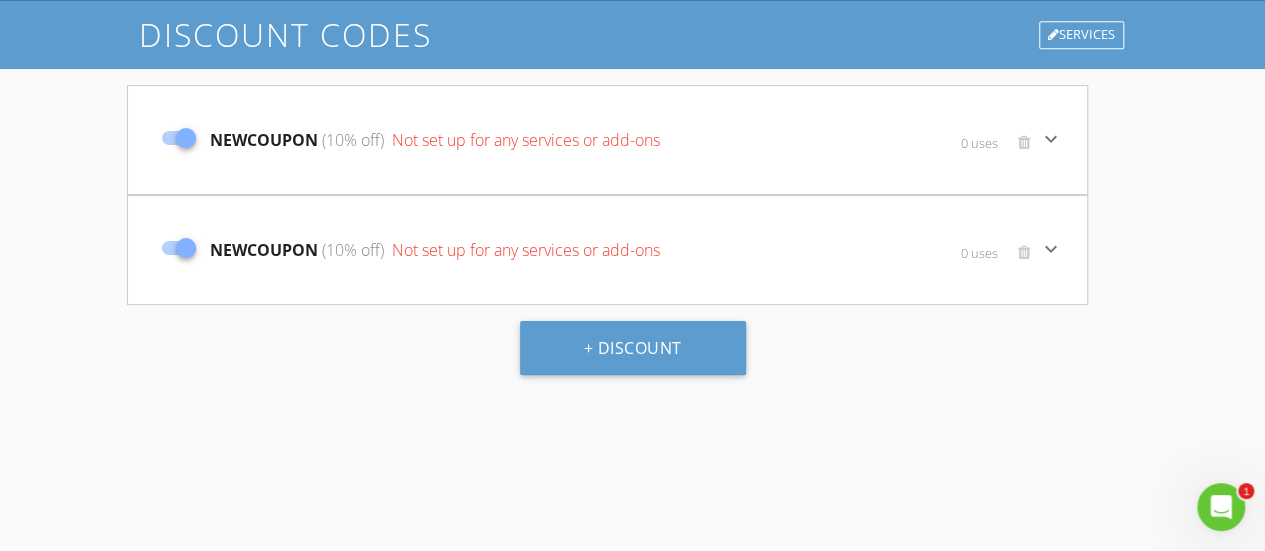 click on "NEWCOUPON
(10% off)
Not set up for any services or add-ons
0 uses   keyboard_arrow_down" at bounding box center (607, 140) 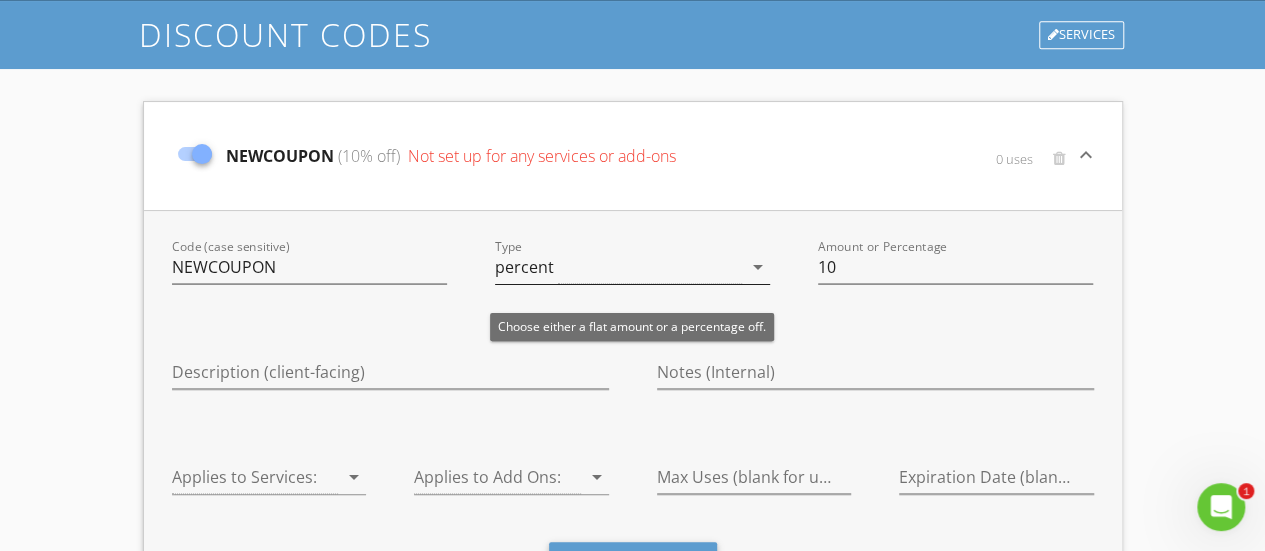 click on "percent" at bounding box center (618, 267) 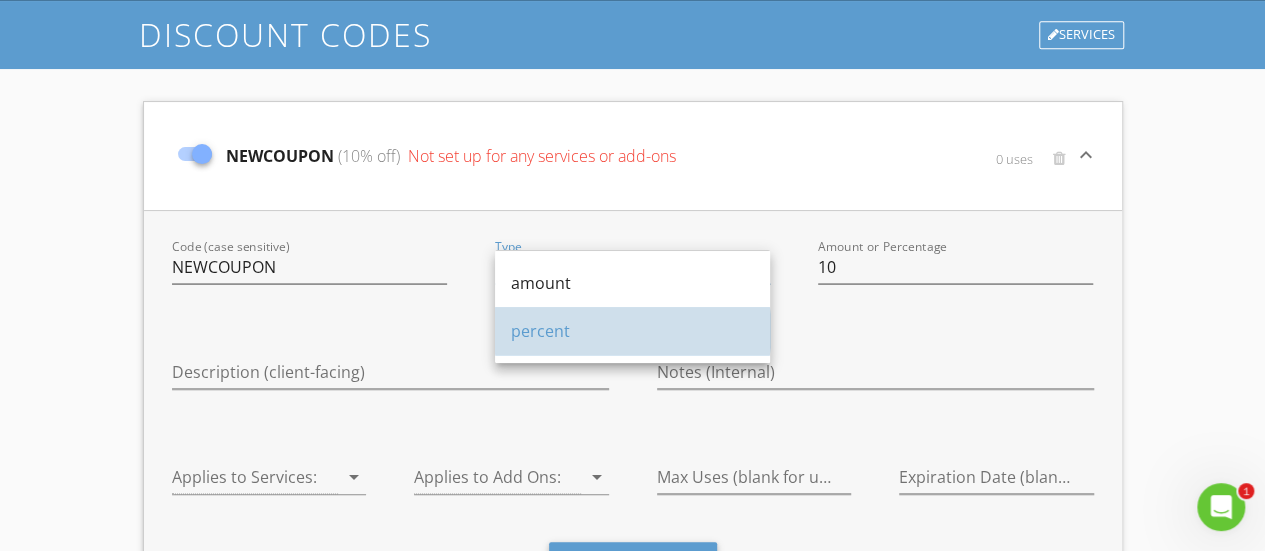 click on "percent" at bounding box center [632, 331] 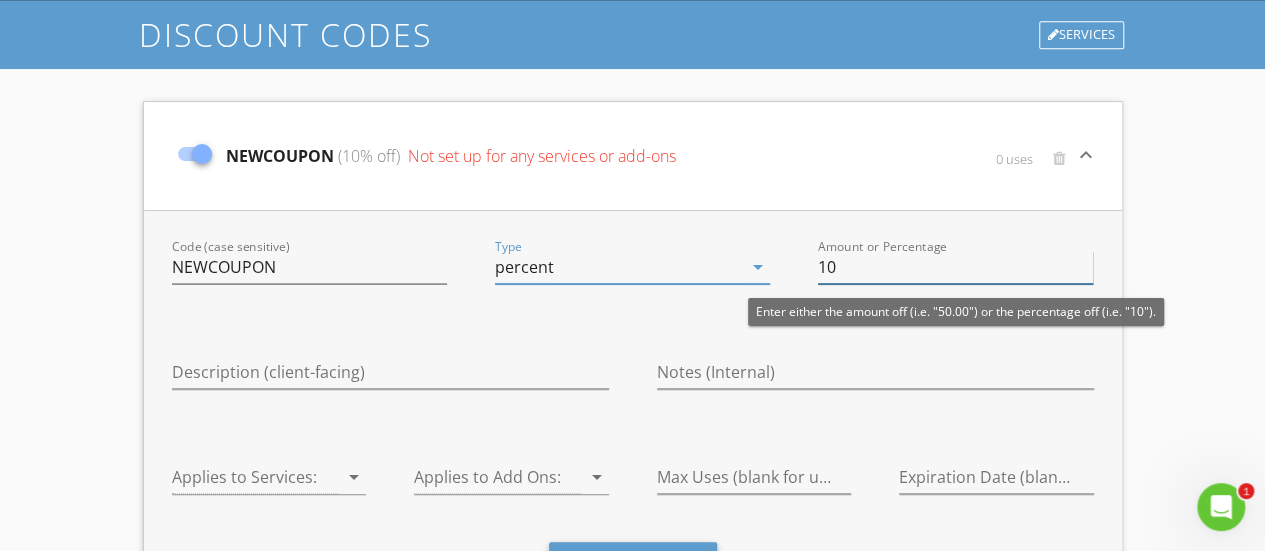 click on "10" at bounding box center [955, 267] 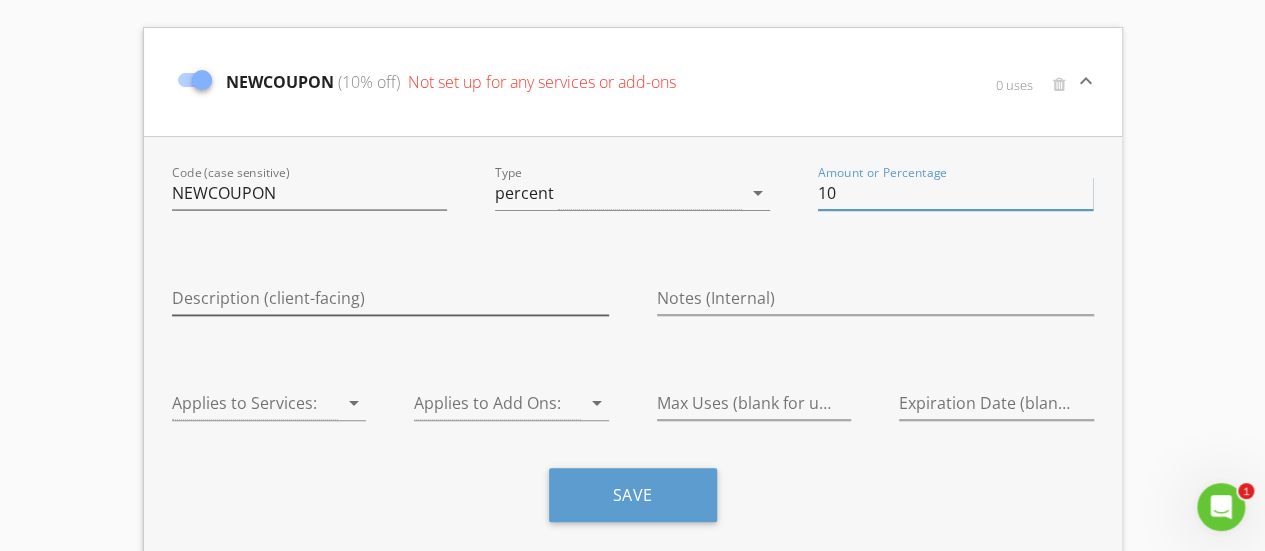 scroll, scrollTop: 236, scrollLeft: 0, axis: vertical 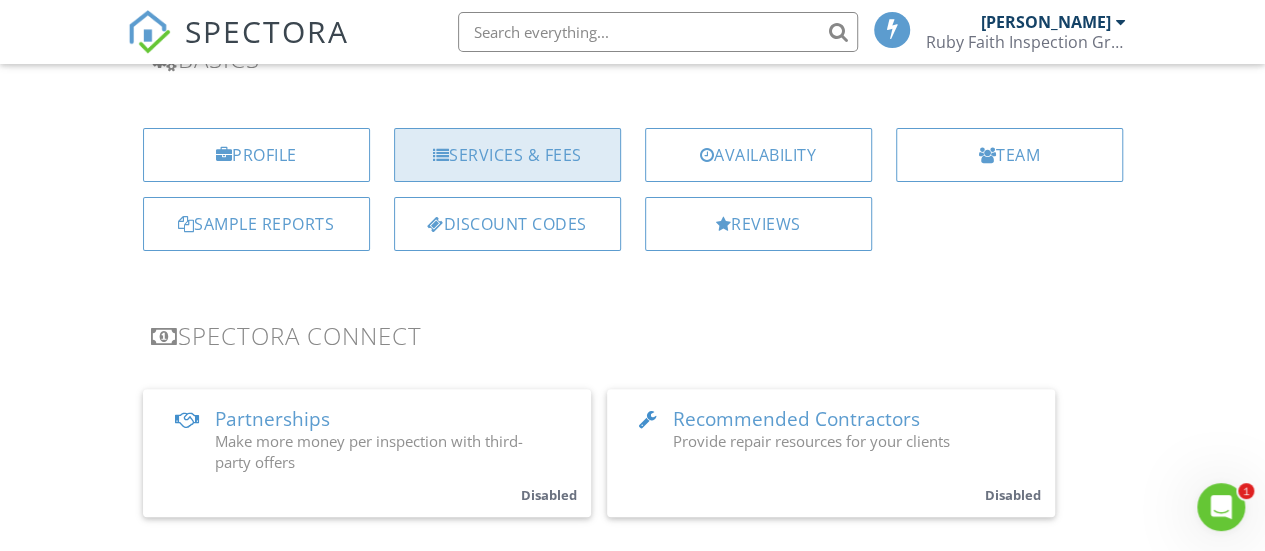 click on "Services & Fees" at bounding box center [507, 155] 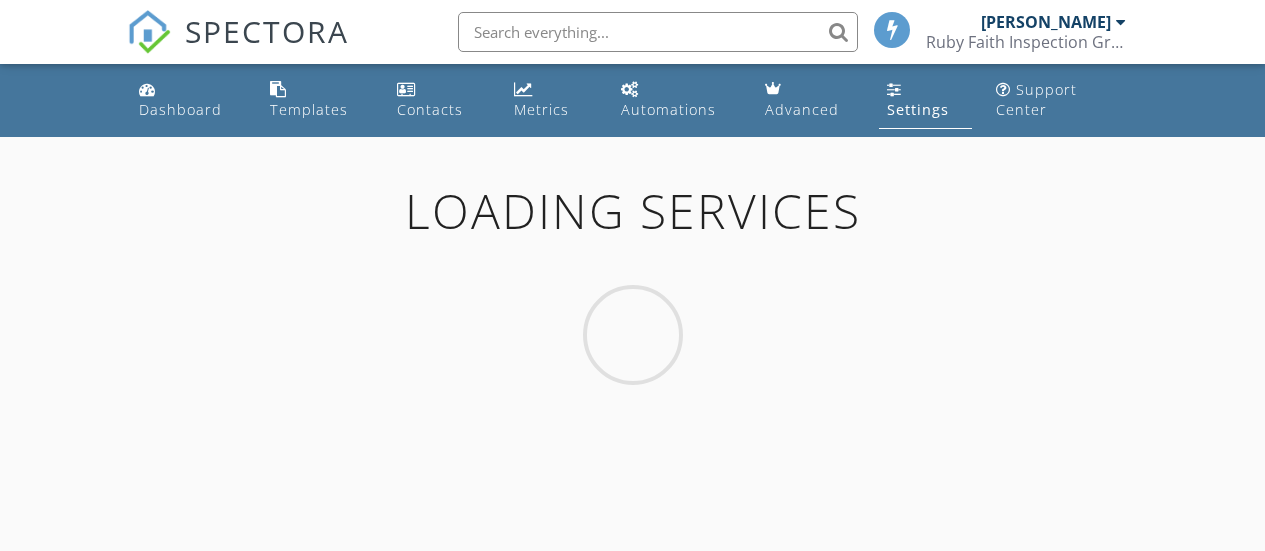 scroll, scrollTop: 0, scrollLeft: 0, axis: both 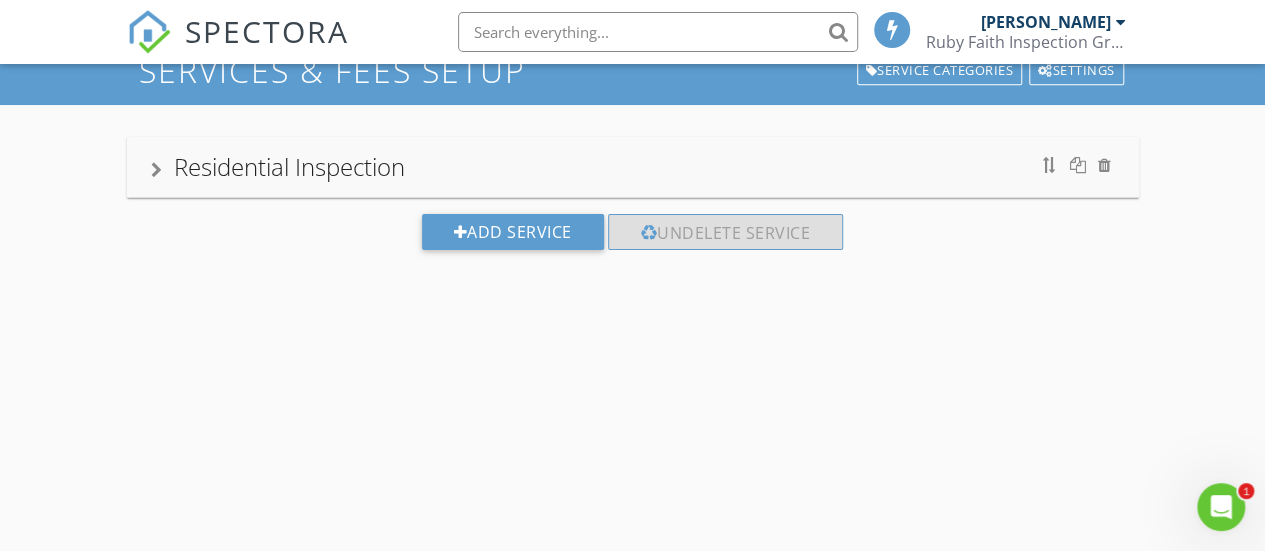 click on "Residential Inspection" at bounding box center (633, 167) 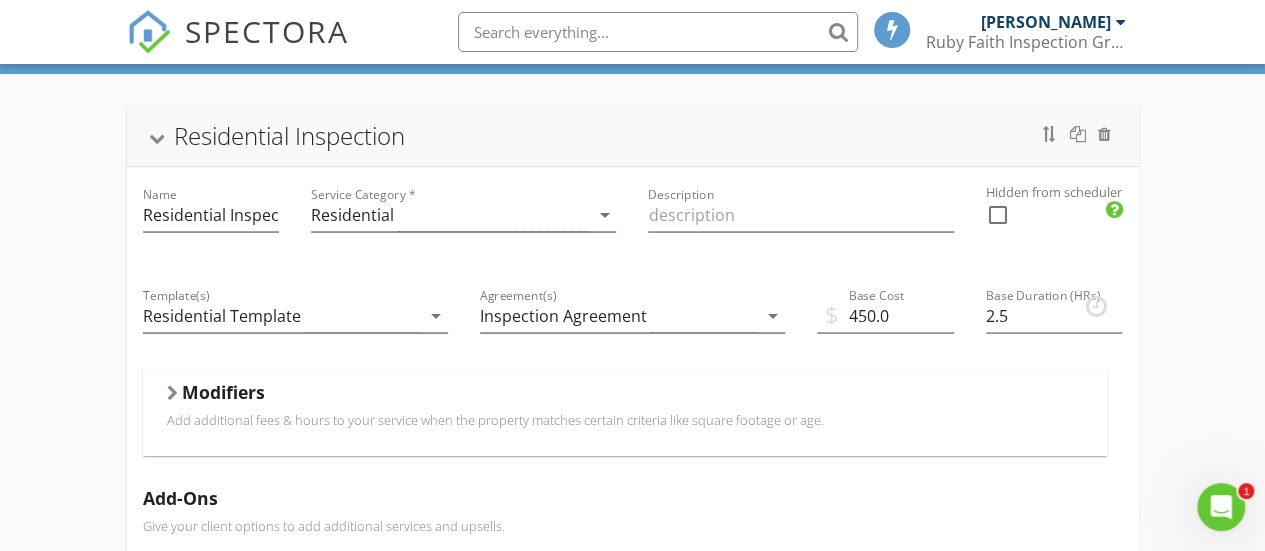 scroll, scrollTop: 100, scrollLeft: 0, axis: vertical 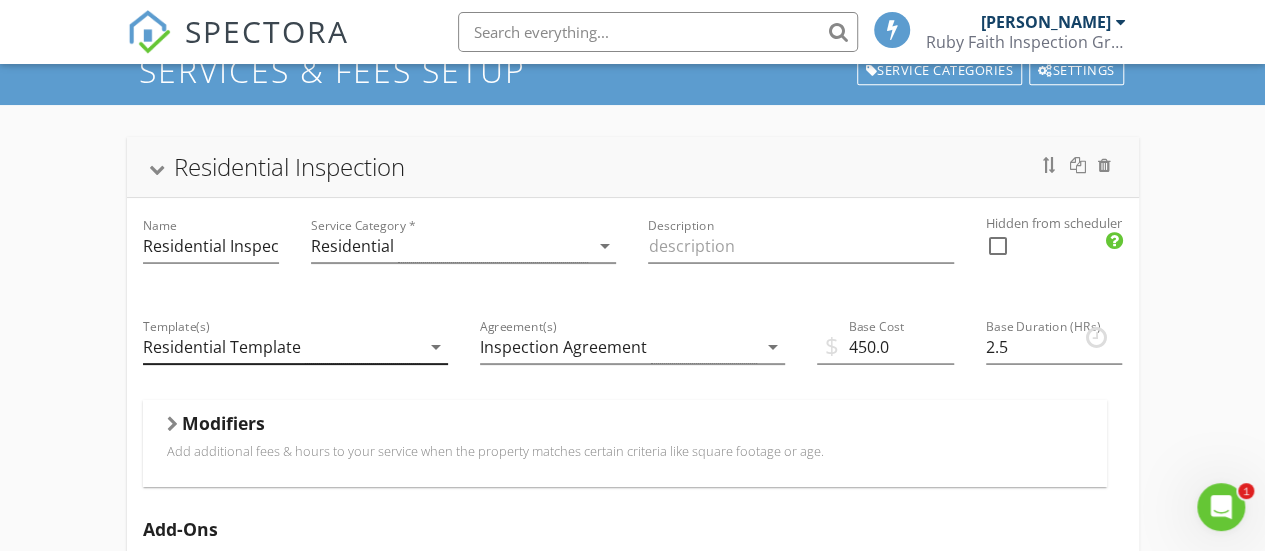click on "Residential Template" at bounding box center (222, 347) 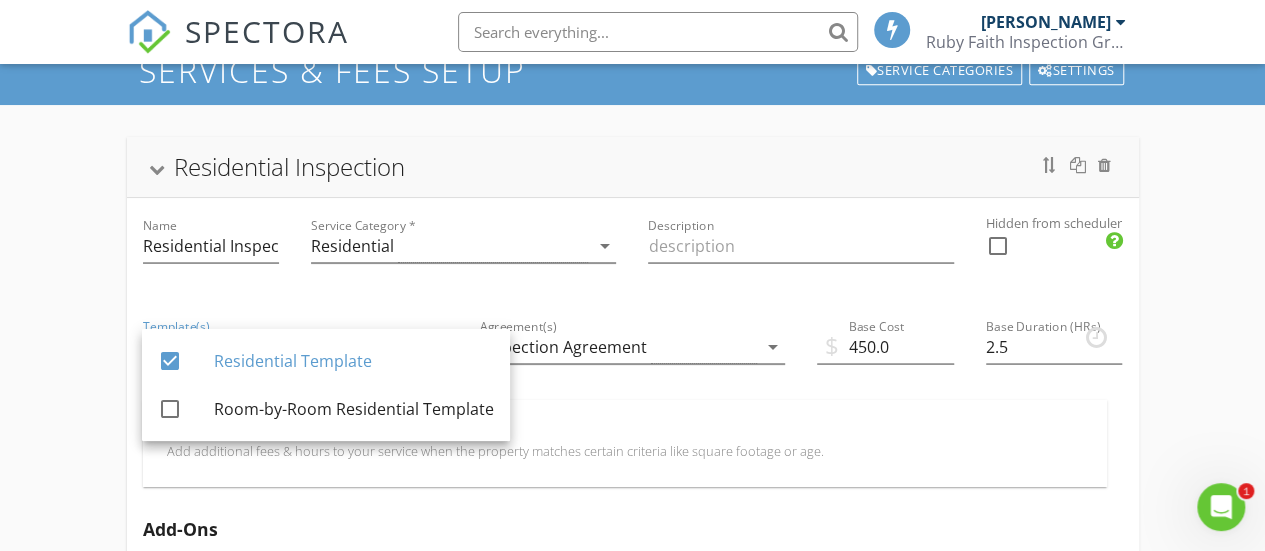 click on "Residential Inspection   Name Residential Inspection   Service Category * Residential arrow_drop_down   Description   Hidden from scheduler   check_box_outline_blank     Template(s) Residential Template arrow_drop_down   Agreement(s) Inspection Agreement arrow_drop_down   $   Base Cost 450.0   Base Duration (HRs) 2.5               Modifiers
Add additional fees & hours to your service when the
property matches certain criteria like square footage or age.
Modifiers
Add-Ons
Give your client options to add additional services and upsells.
Add-On
Taxes
Add a percentage to the total for this service. Taxes are calculated
after all modifiers and add-ons are processed.
Tax
Partnership Offers
Earn additional revenue on inspections by enabling
Partnerships" at bounding box center (632, 579) 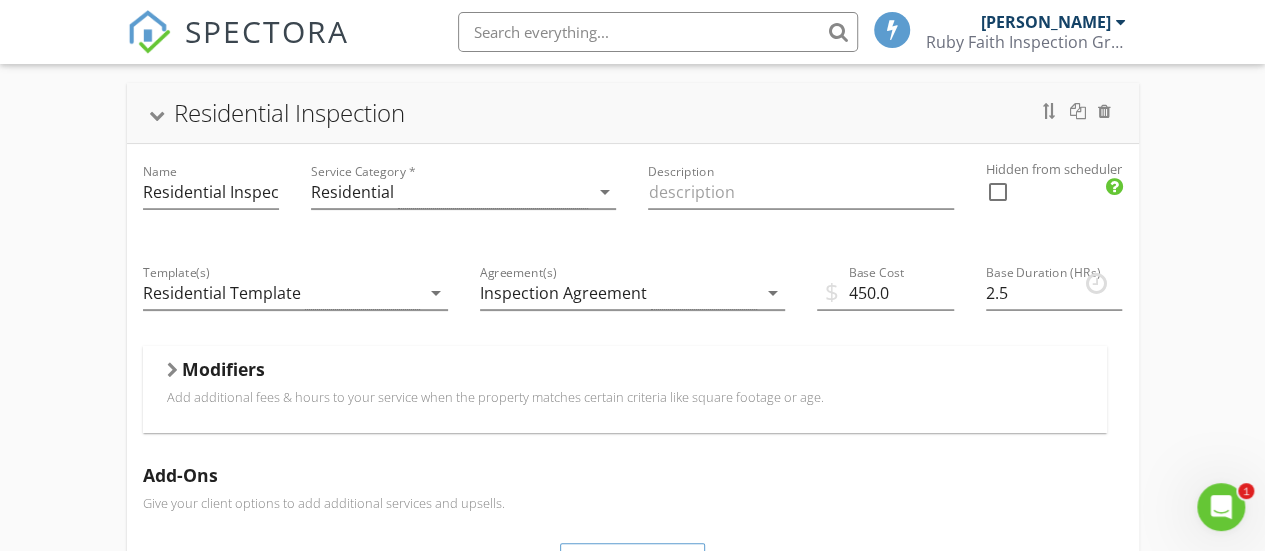 scroll, scrollTop: 200, scrollLeft: 0, axis: vertical 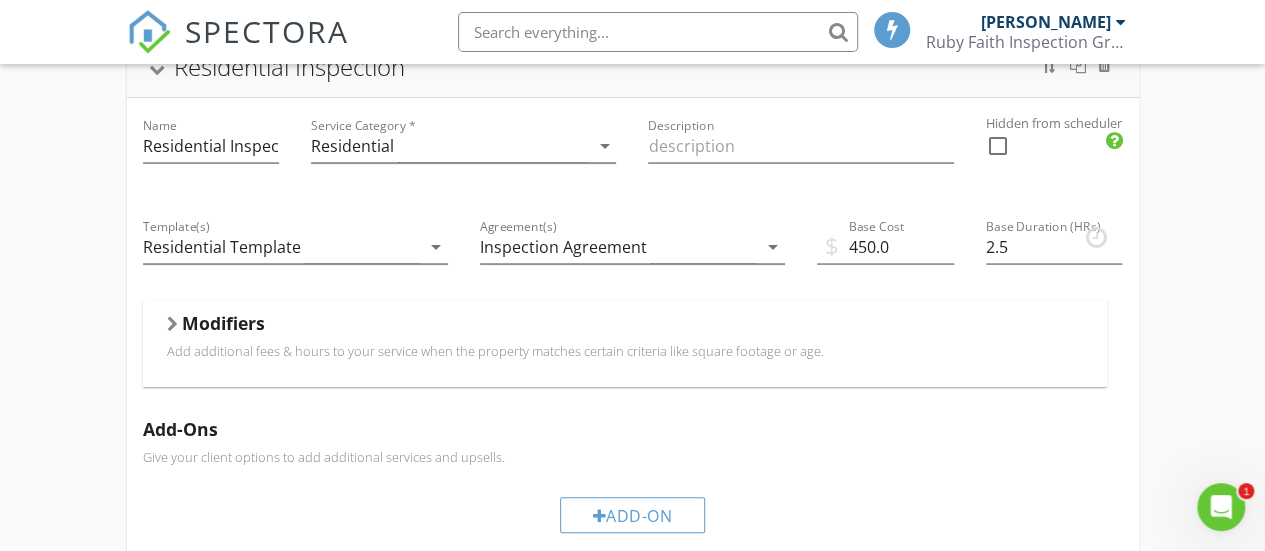 click at bounding box center [172, 324] 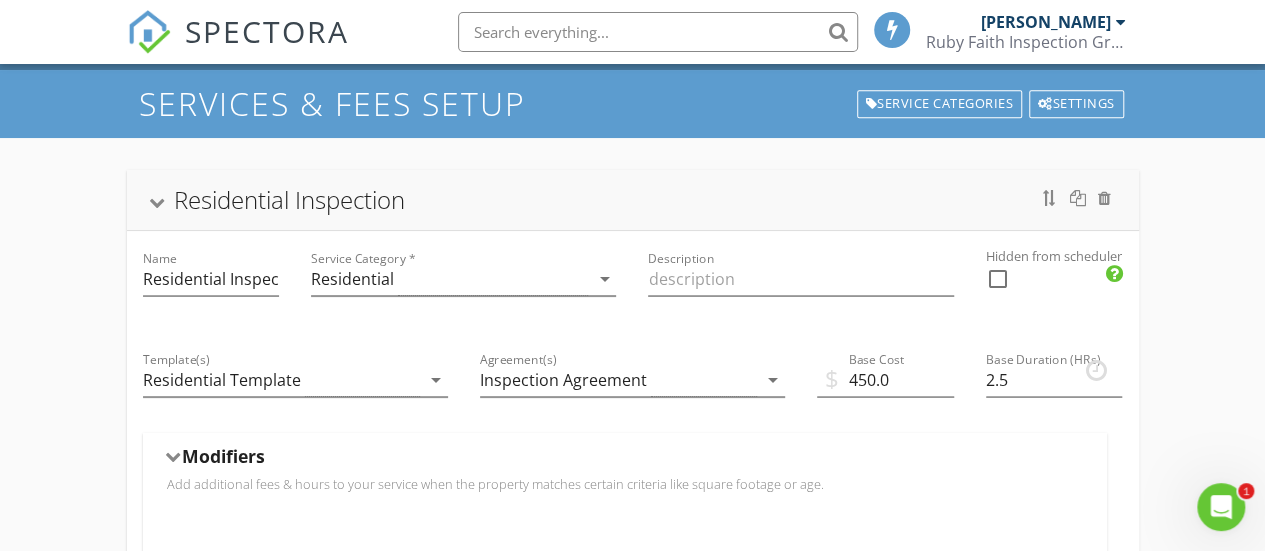 scroll, scrollTop: 100, scrollLeft: 0, axis: vertical 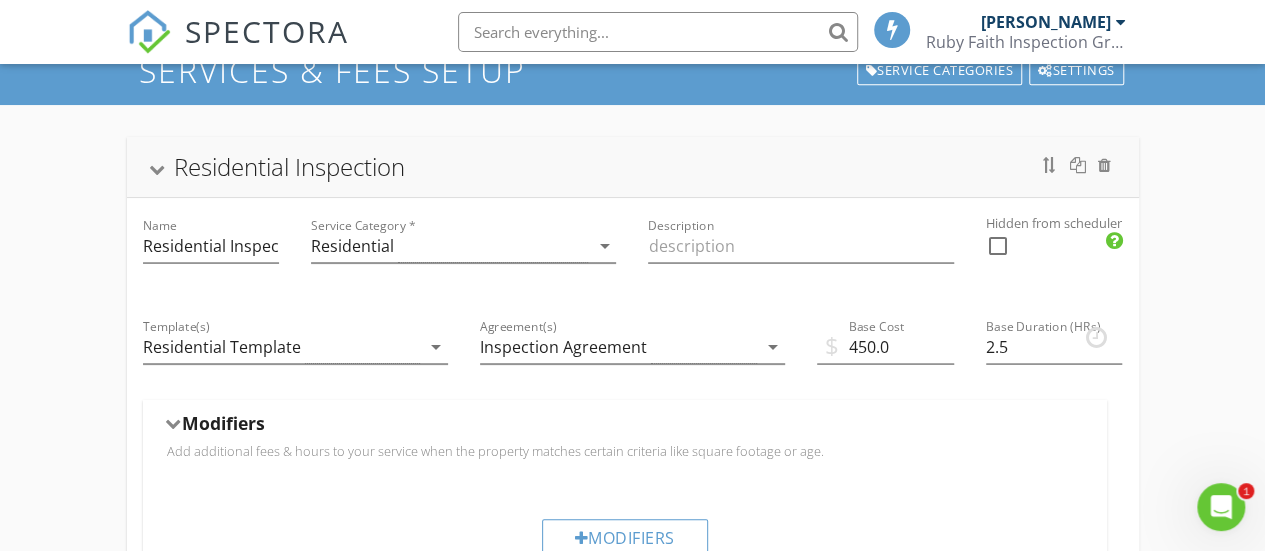 click at bounding box center [998, 246] 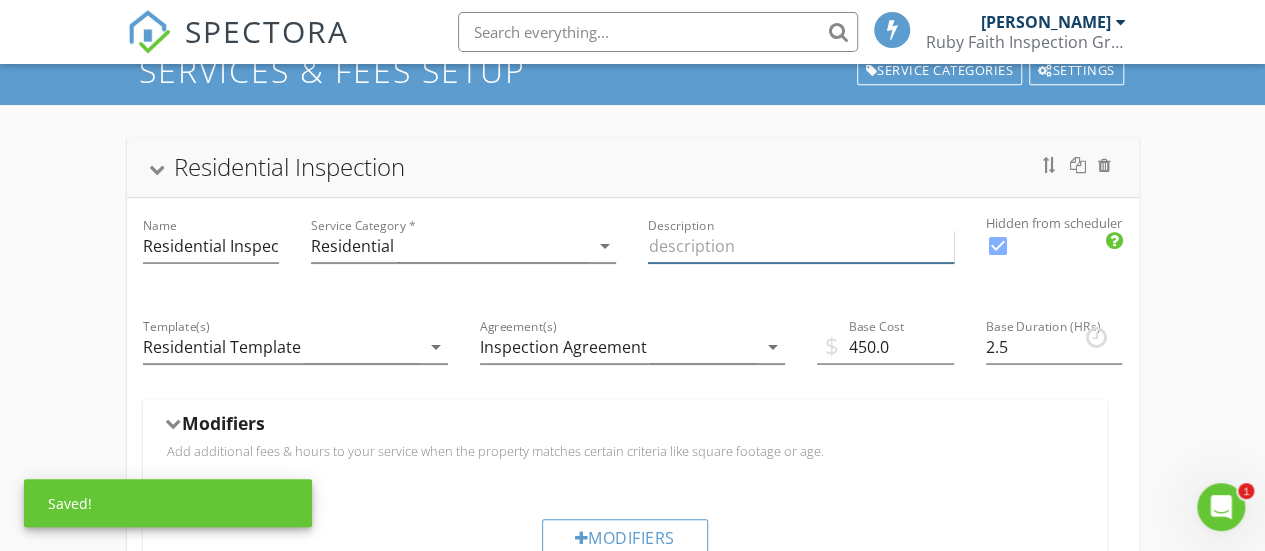 click at bounding box center (800, 246) 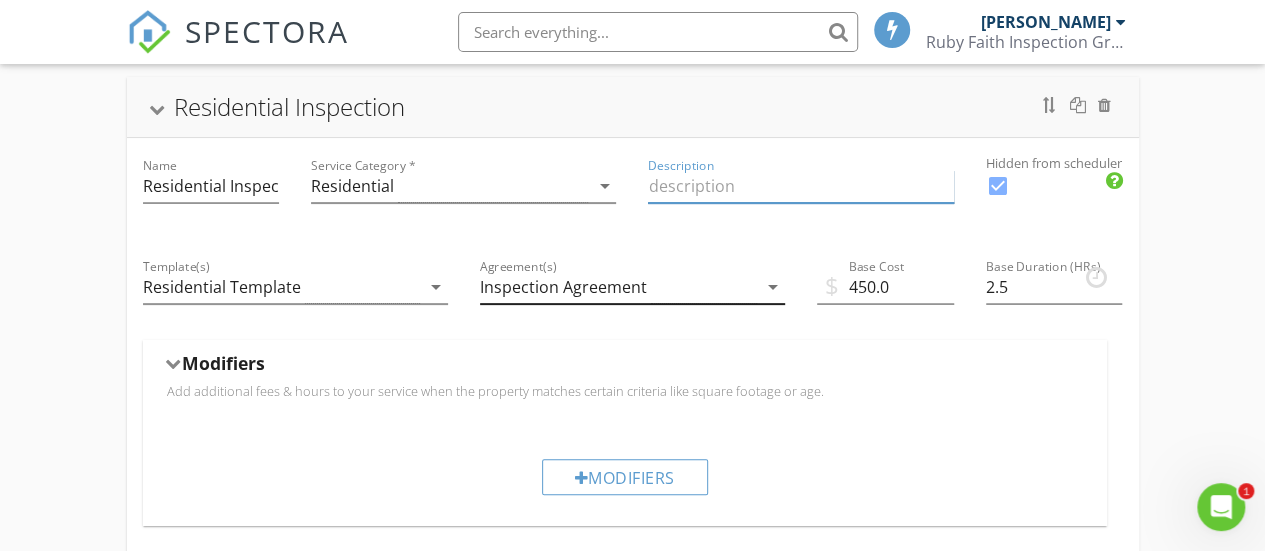 scroll, scrollTop: 200, scrollLeft: 0, axis: vertical 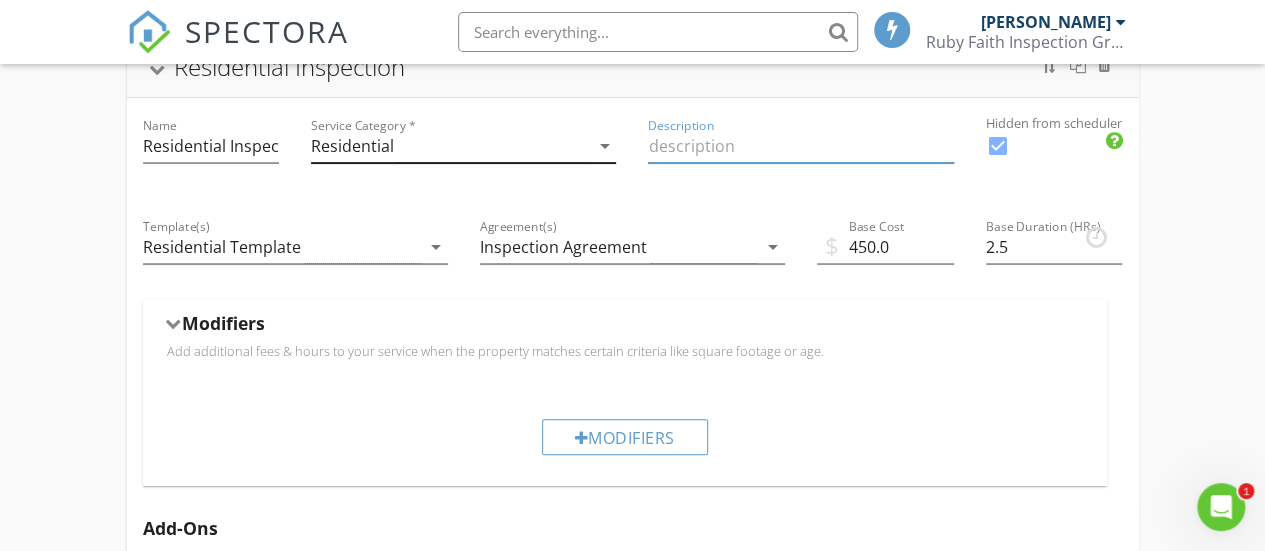 click on "Residential" at bounding box center (352, 146) 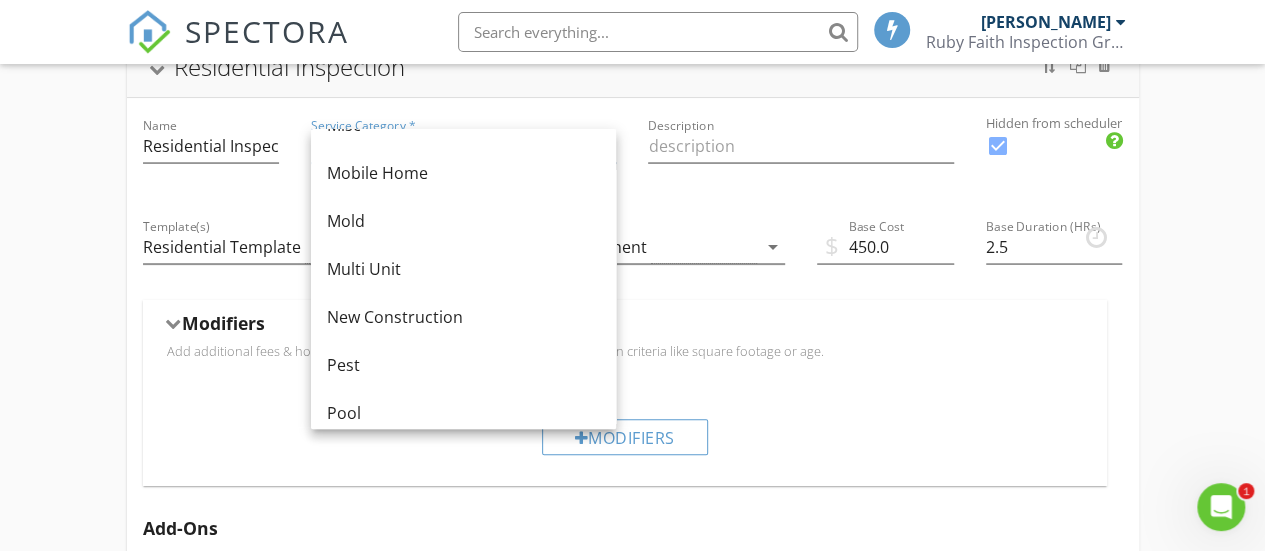 scroll, scrollTop: 500, scrollLeft: 0, axis: vertical 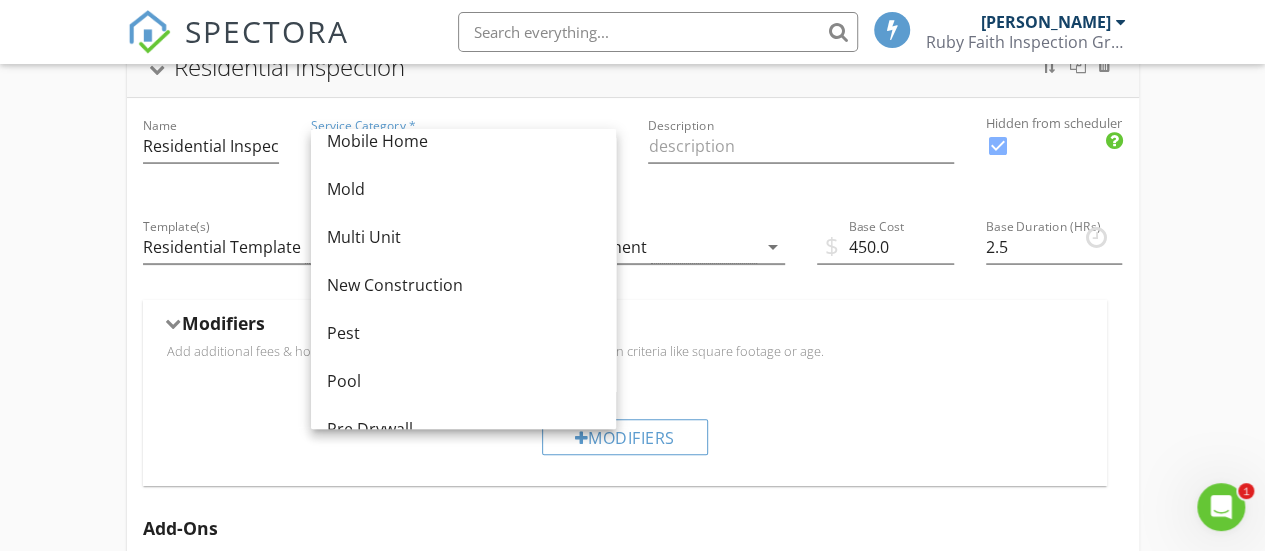 click on "Description" at bounding box center [800, 148] 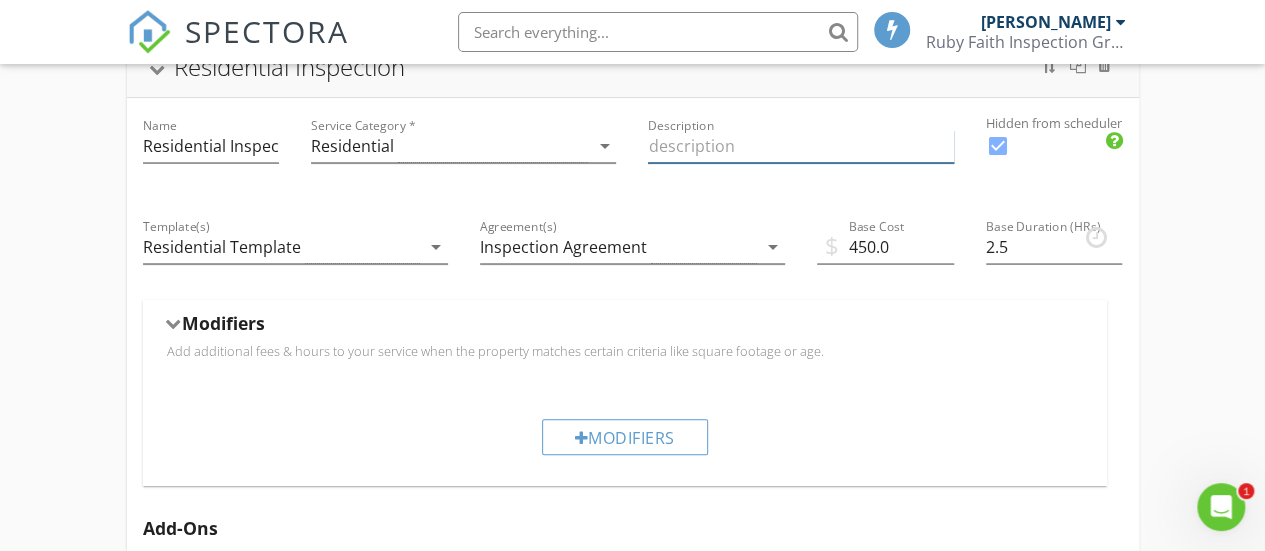 click at bounding box center [800, 146] 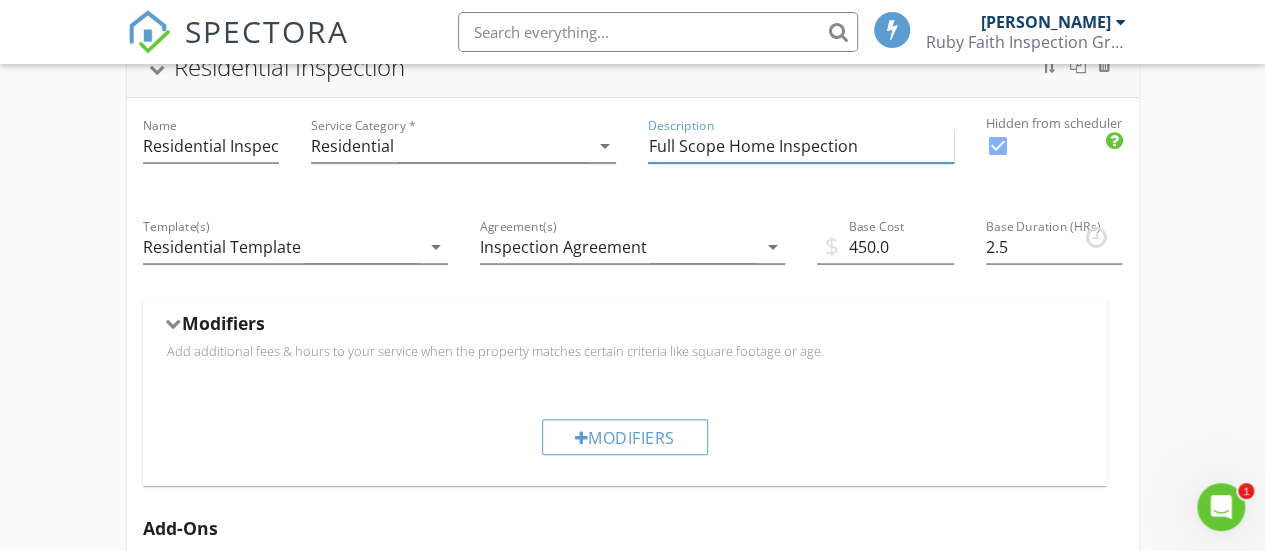 type on "Full Scope Home Inspection" 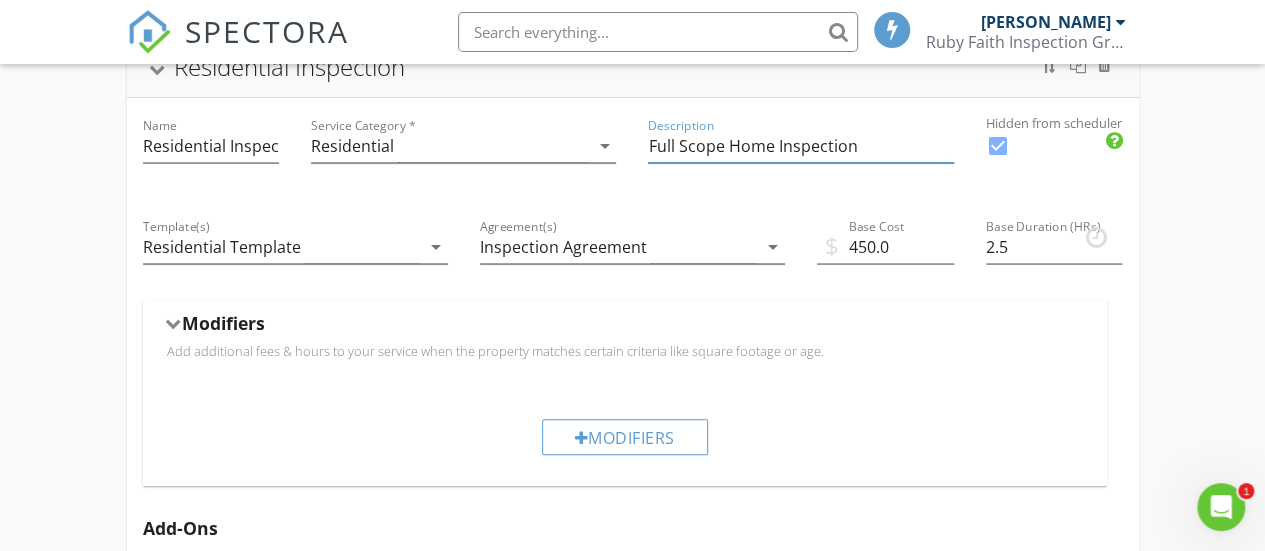 click on "Modifiers
Add additional fees & hours to your service when the
property matches certain criteria like square footage or age." at bounding box center [625, 343] 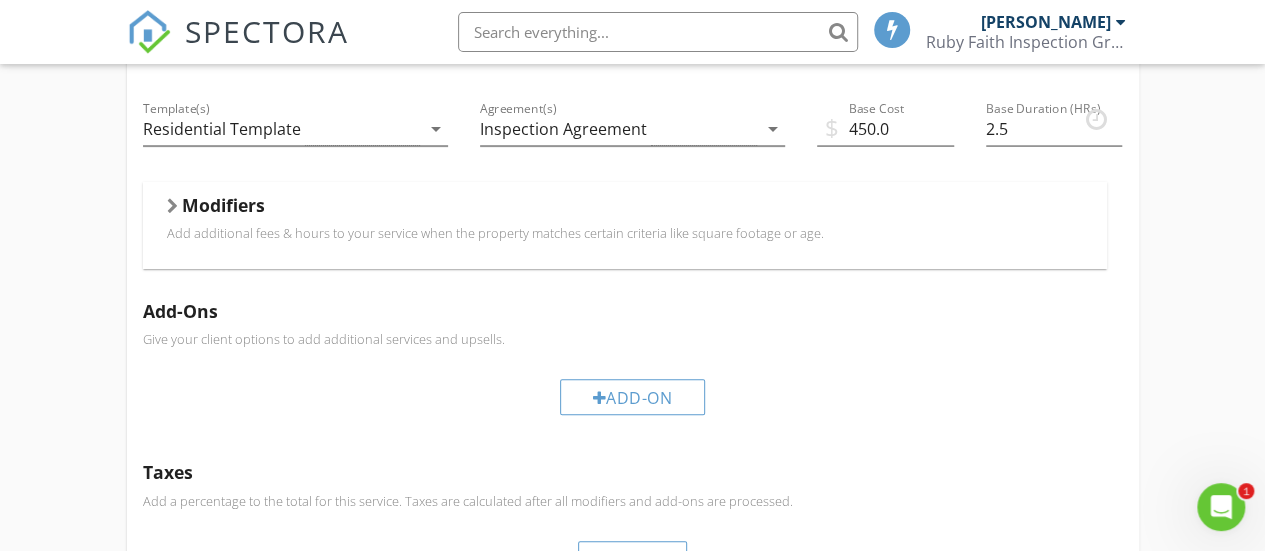 scroll, scrollTop: 600, scrollLeft: 0, axis: vertical 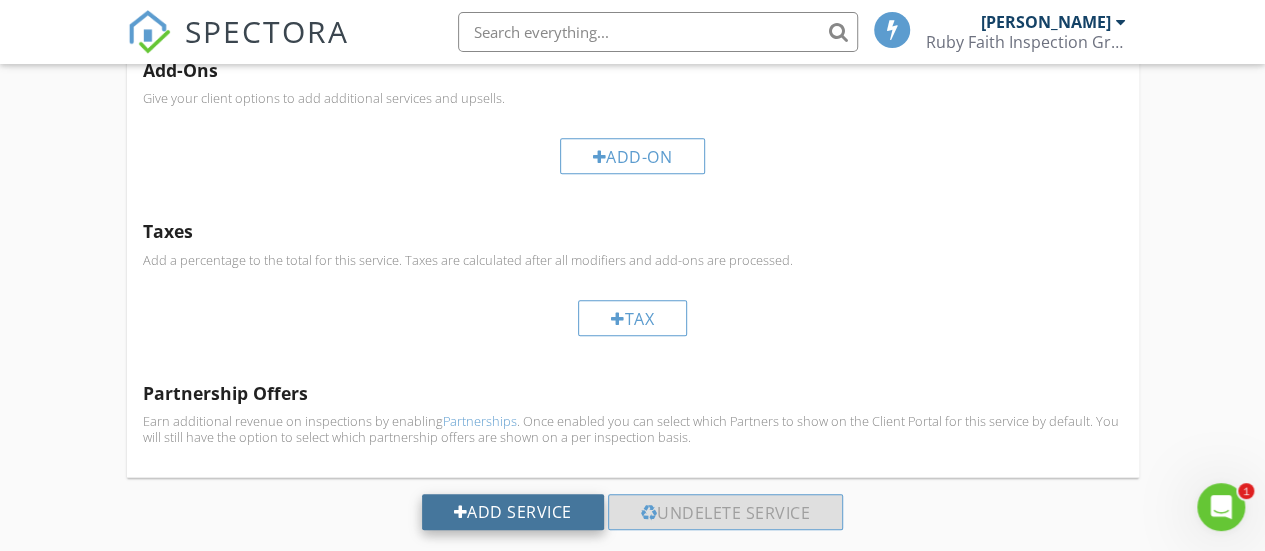 click on "Residential Inspection   Name Residential Inspection   Service Category * Residential arrow_drop_down   Description Full Scope Home Inspection   Hidden from scheduler   check_box     Template(s) Residential Template arrow_drop_down   Agreement(s) Inspection Agreement arrow_drop_down   $   Base Cost 450.0   Base Duration (HRs) 2.5               Modifiers
Add additional fees & hours to your service when the
property matches certain criteria like square footage or age.
Modifiers
Add-Ons
Give your client options to add additional services and upsells.
Add-On
Taxes
Add a percentage to the total for this service. Taxes are calculated
after all modifiers and add-ons are processed.
Tax
Partnership Offers
Earn additional revenue on inspections by enabling
Partnerships" at bounding box center (632, 120) 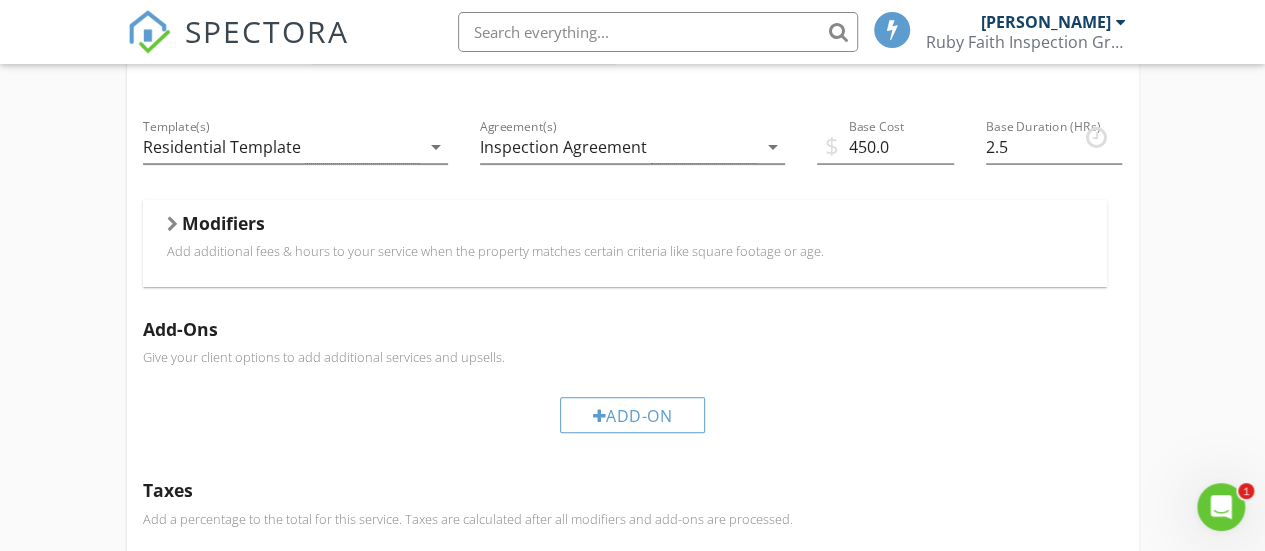 scroll, scrollTop: 600, scrollLeft: 0, axis: vertical 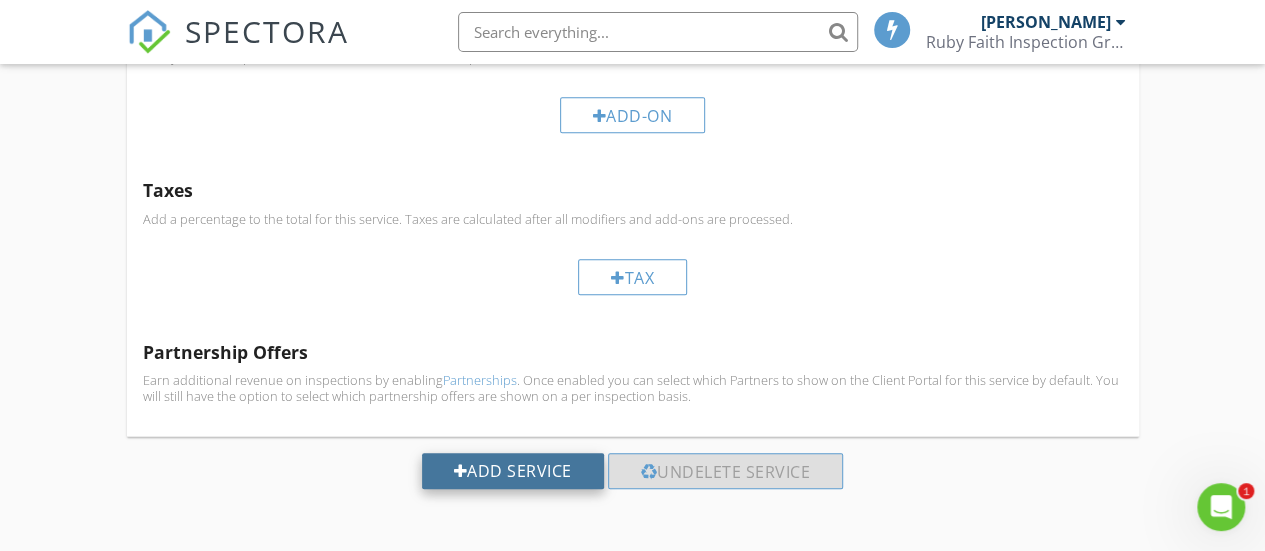 click on "Add Service" at bounding box center (513, 471) 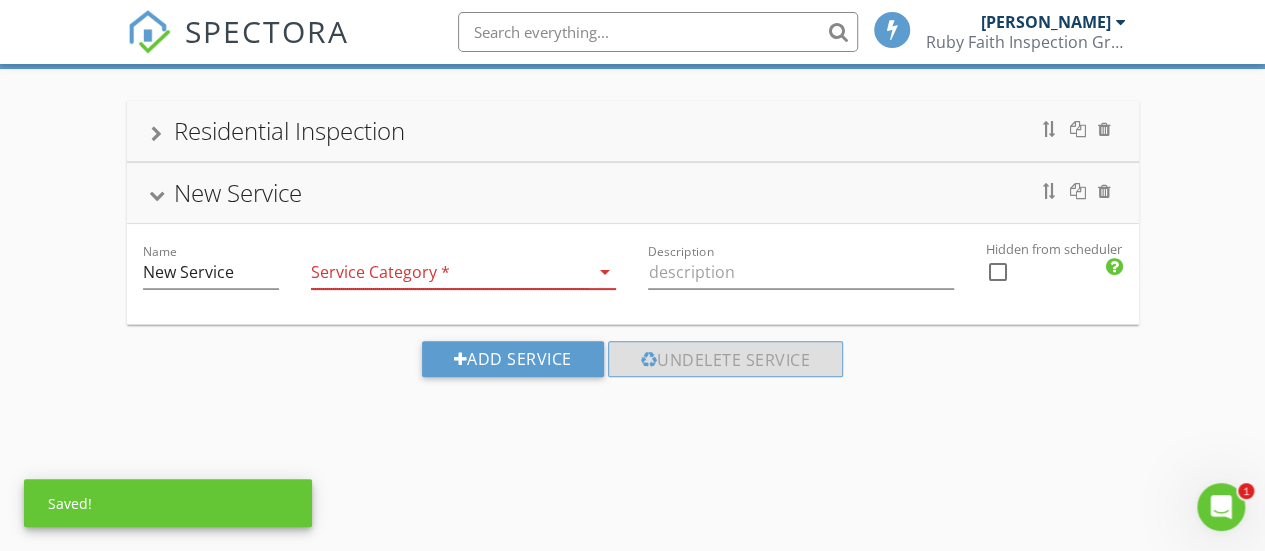 scroll, scrollTop: 252, scrollLeft: 0, axis: vertical 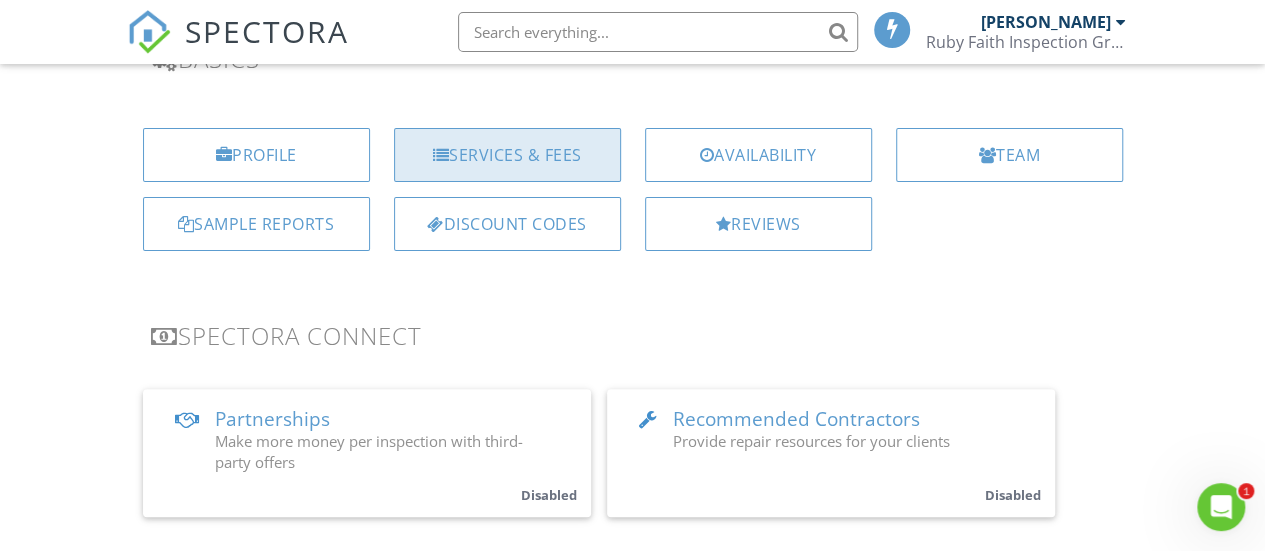 click on "Services & Fees" at bounding box center (507, 155) 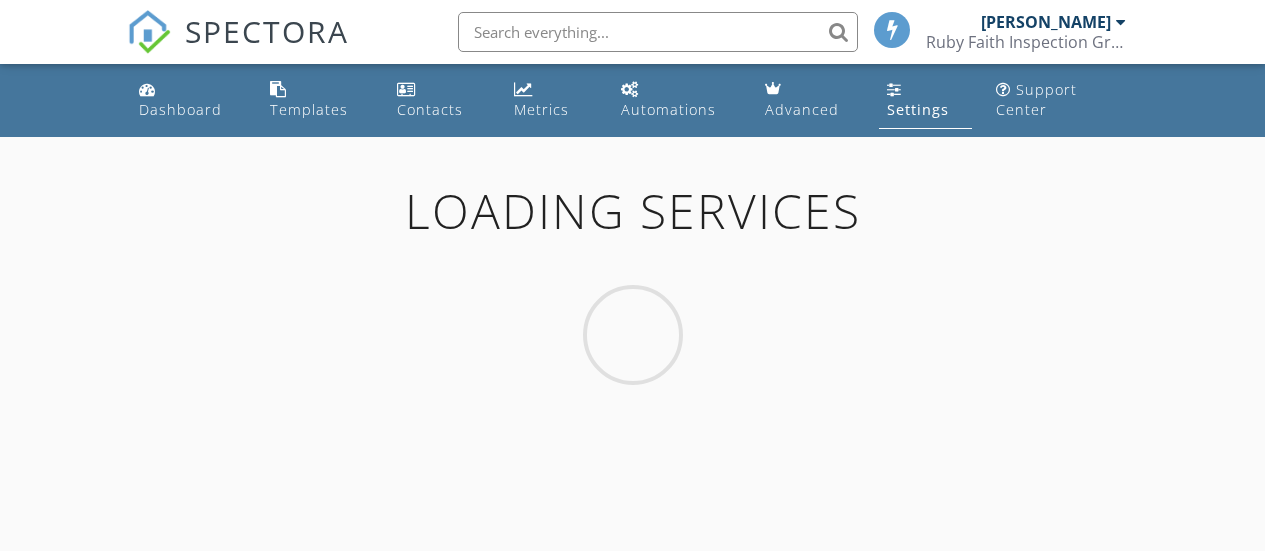 scroll, scrollTop: 0, scrollLeft: 0, axis: both 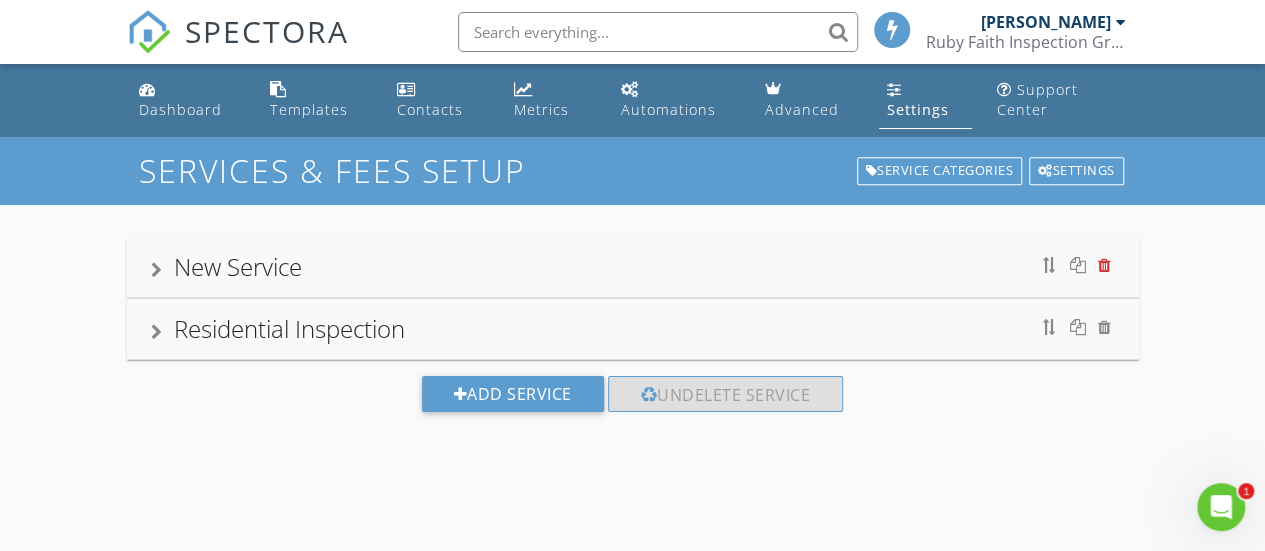 click at bounding box center (1104, 265) 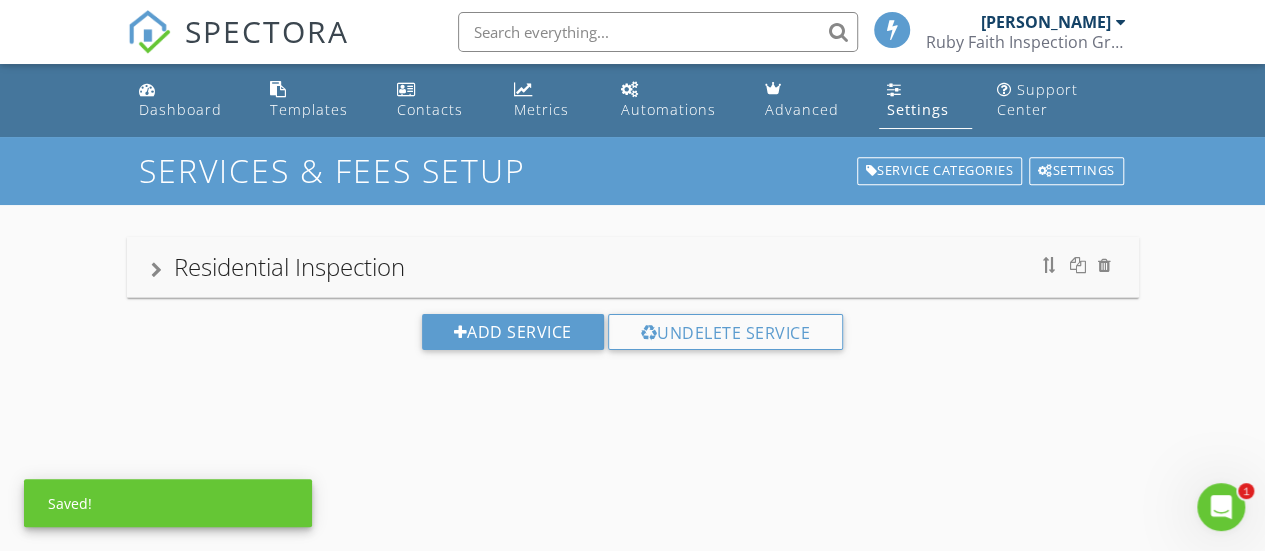 click on "Residential Inspection" at bounding box center [633, 267] 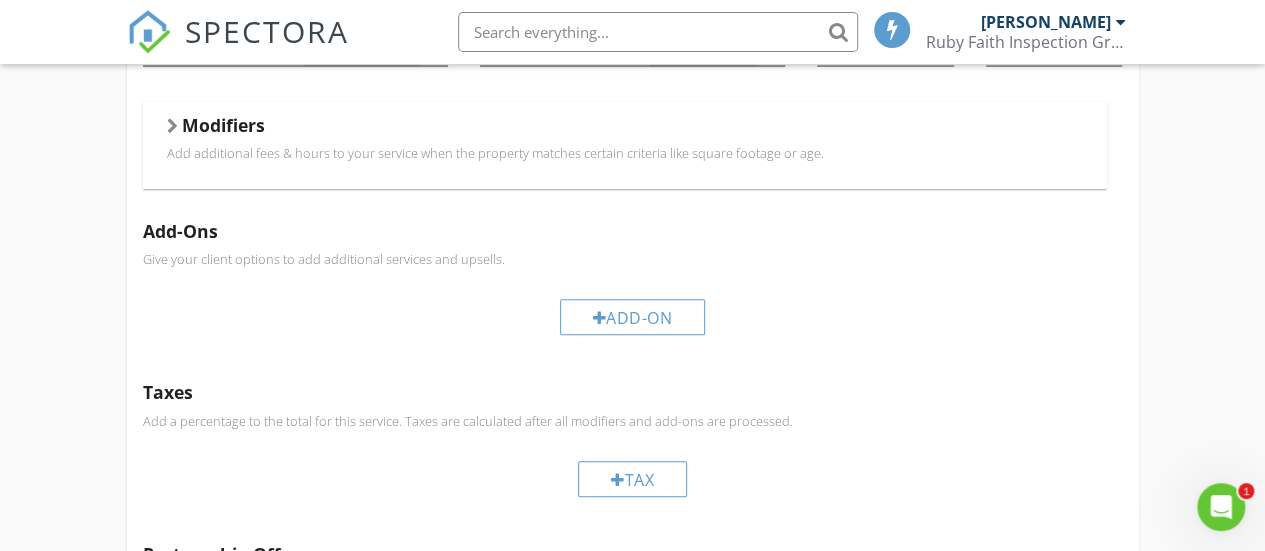 scroll, scrollTop: 0, scrollLeft: 0, axis: both 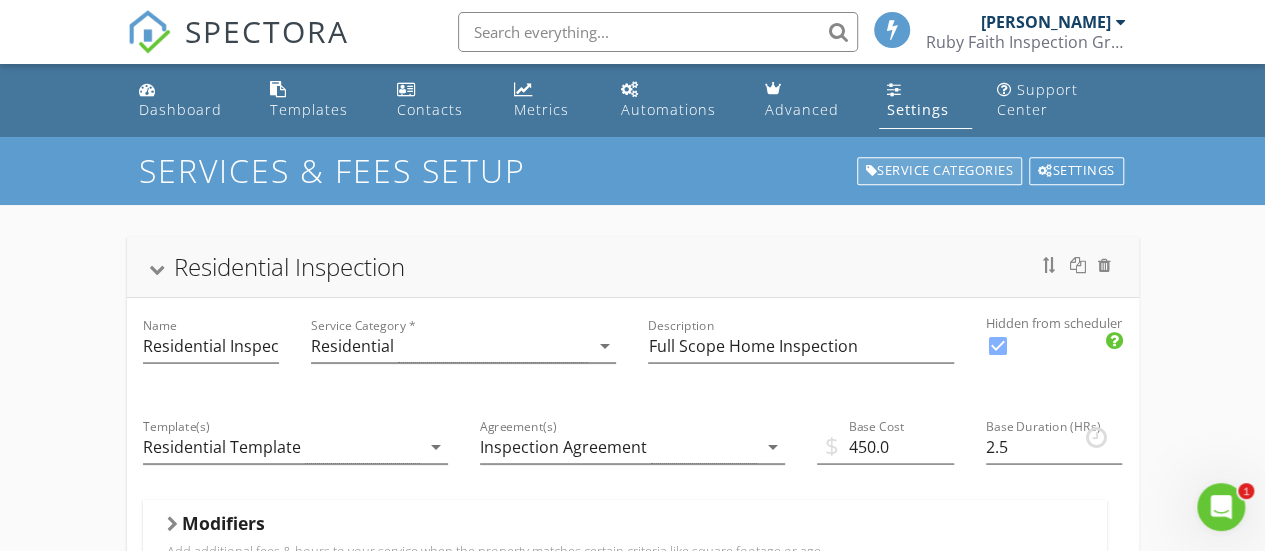 click on "Service Categories" at bounding box center [940, 171] 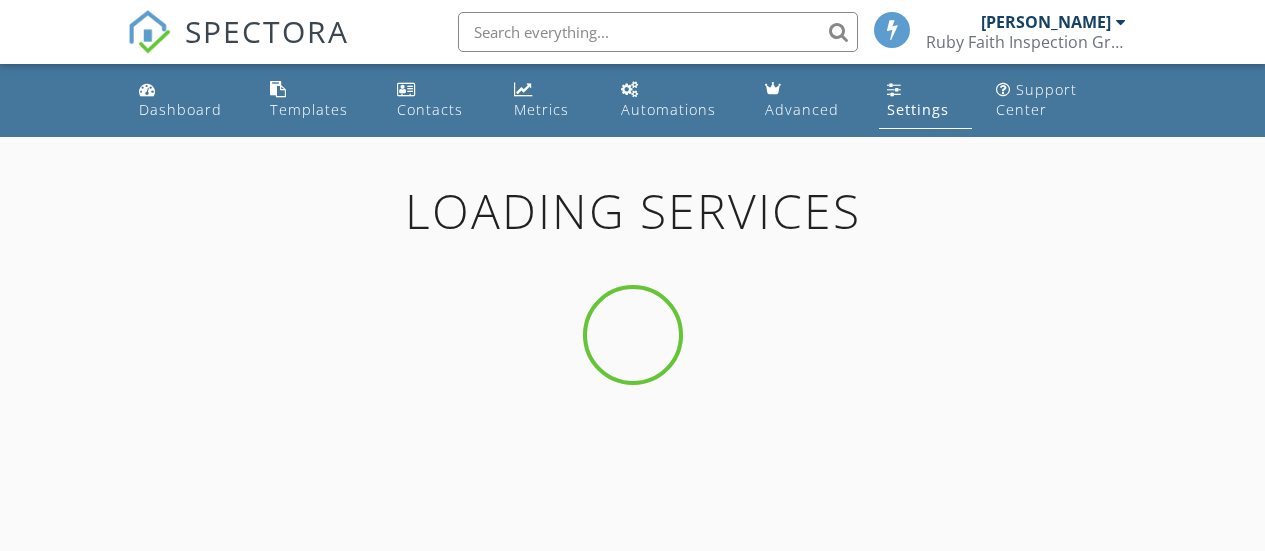 scroll, scrollTop: 0, scrollLeft: 0, axis: both 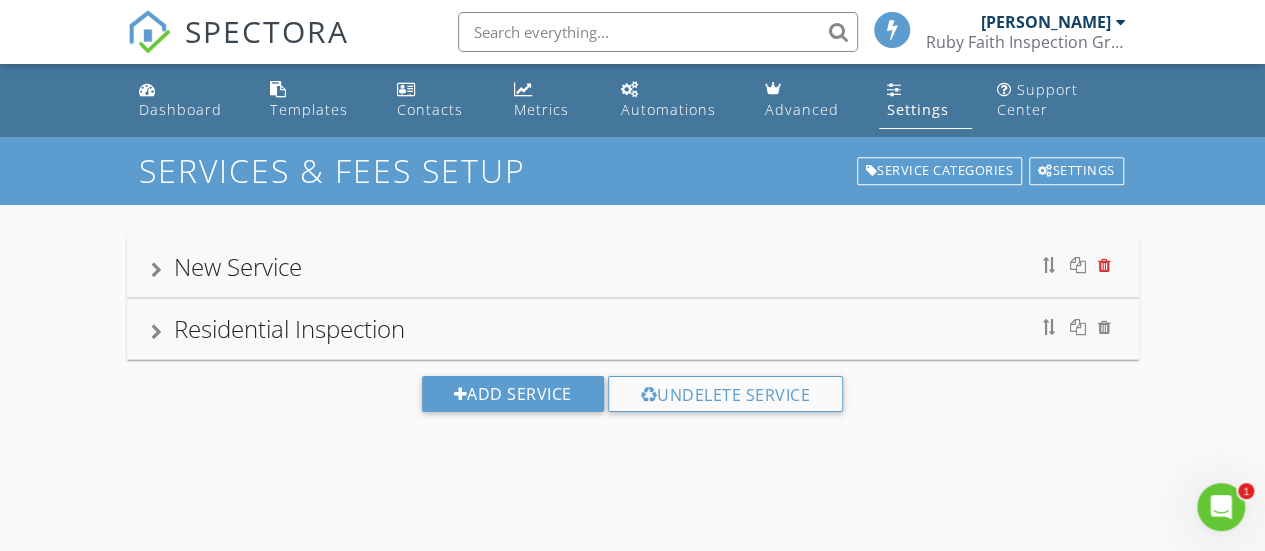 click at bounding box center (1104, 265) 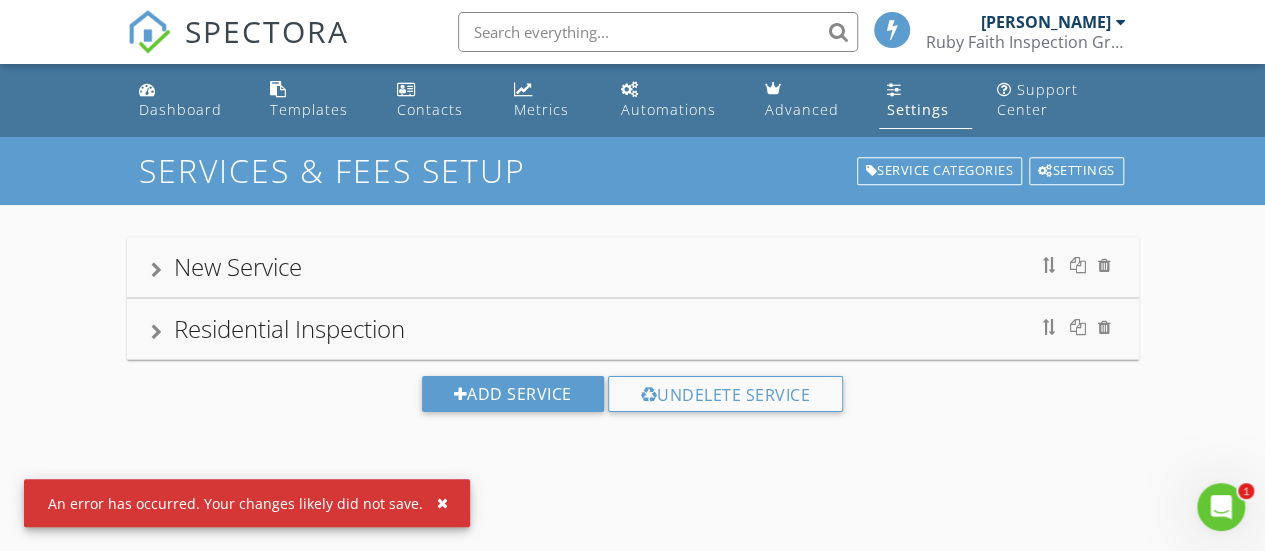 click on "Settings" at bounding box center (918, 109) 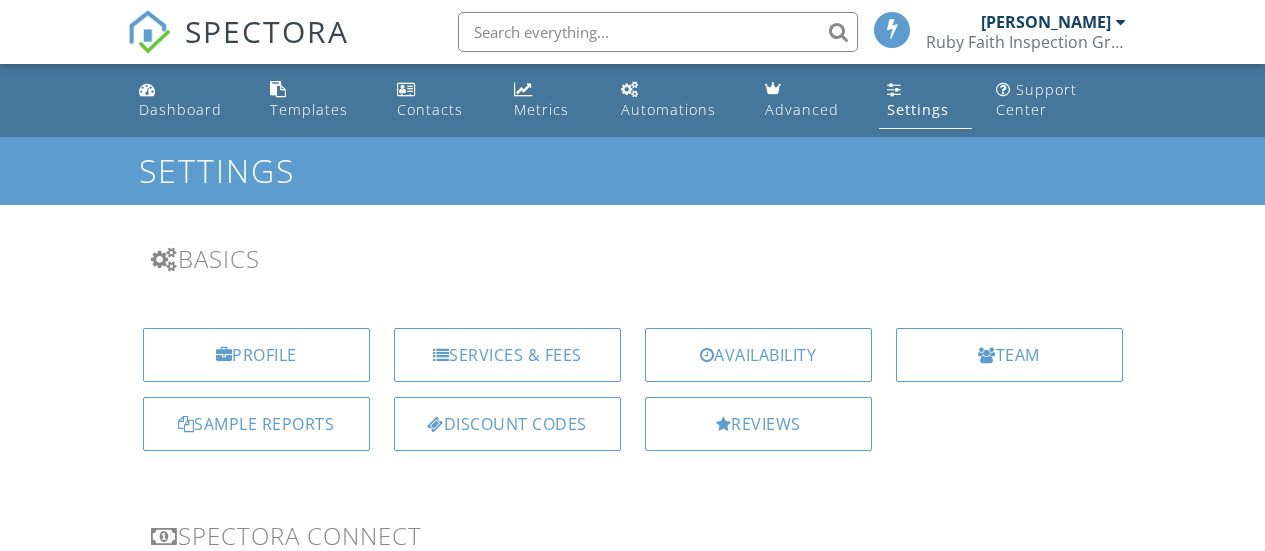 scroll, scrollTop: 0, scrollLeft: 0, axis: both 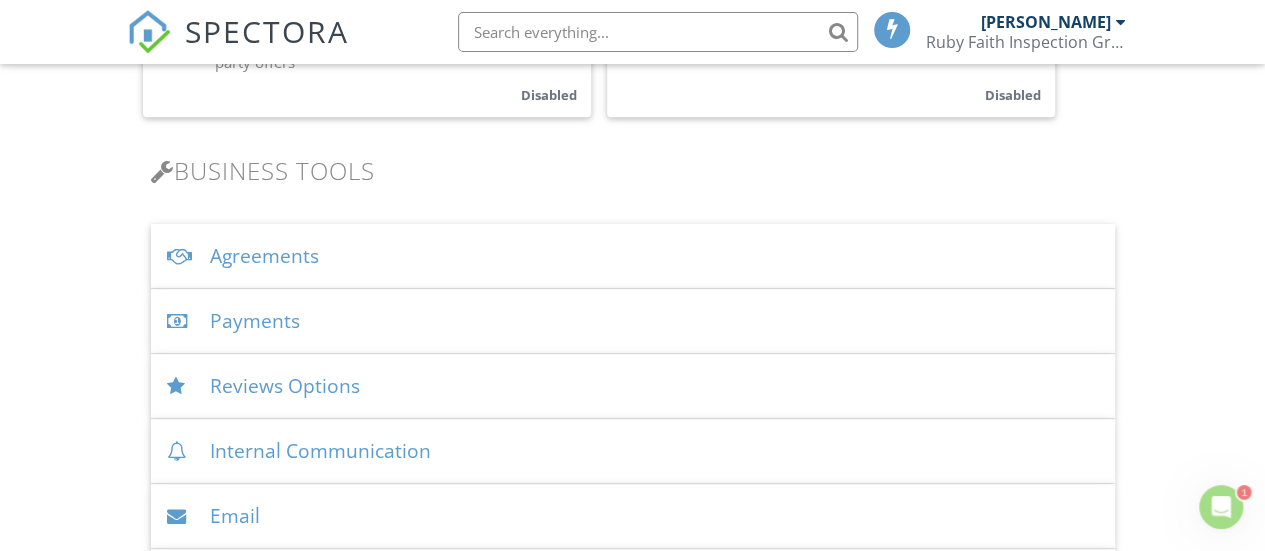 click on "Agreements" at bounding box center (633, 256) 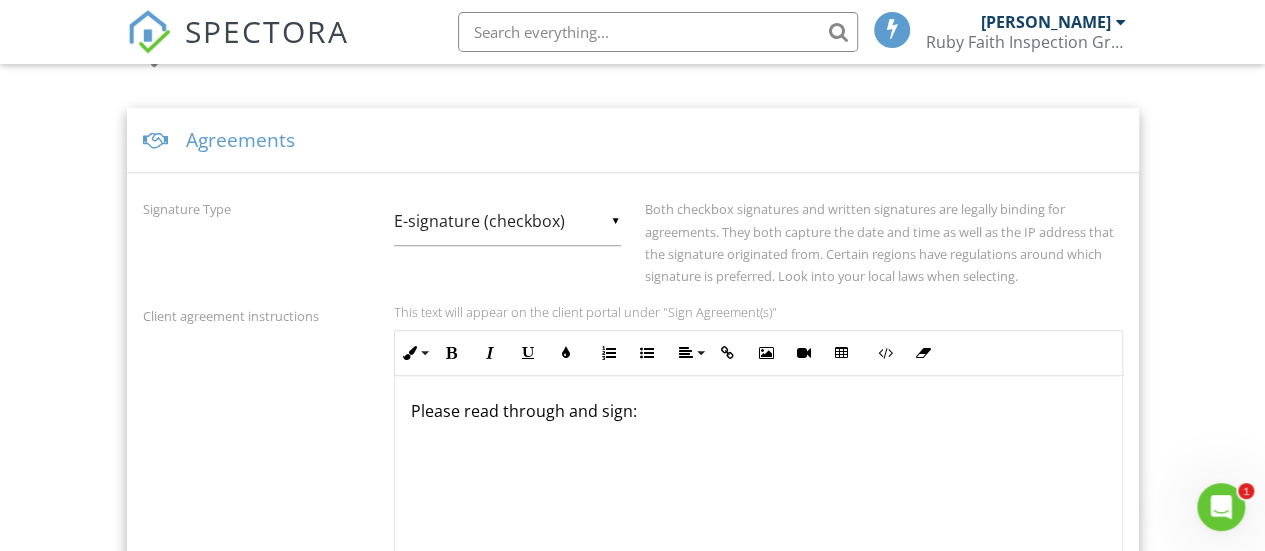 scroll, scrollTop: 700, scrollLeft: 0, axis: vertical 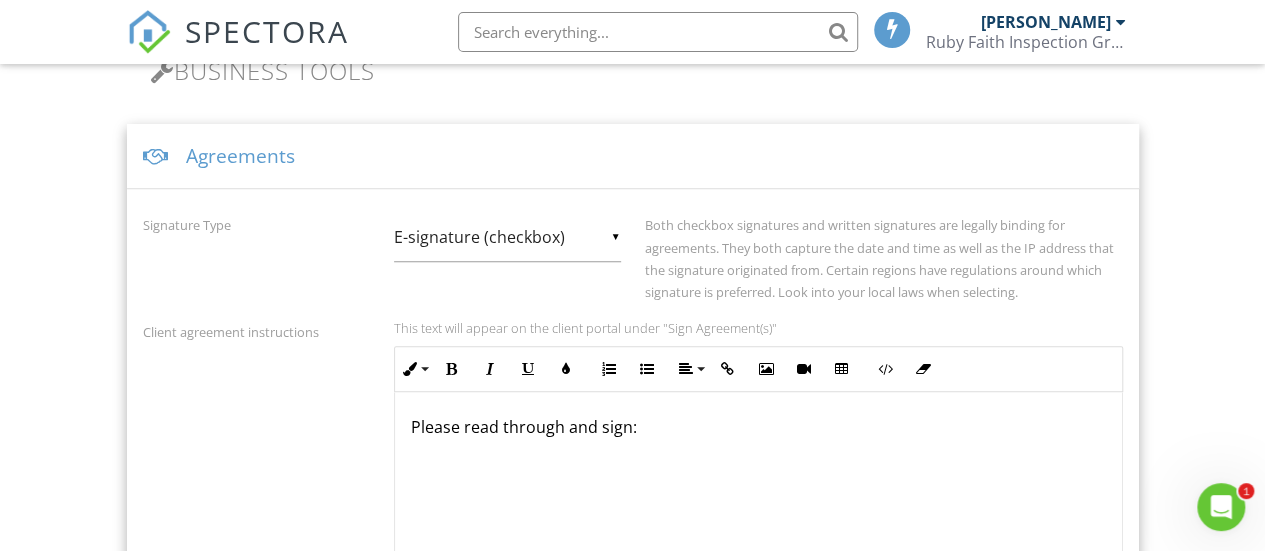 click on "Agreements" at bounding box center (633, 156) 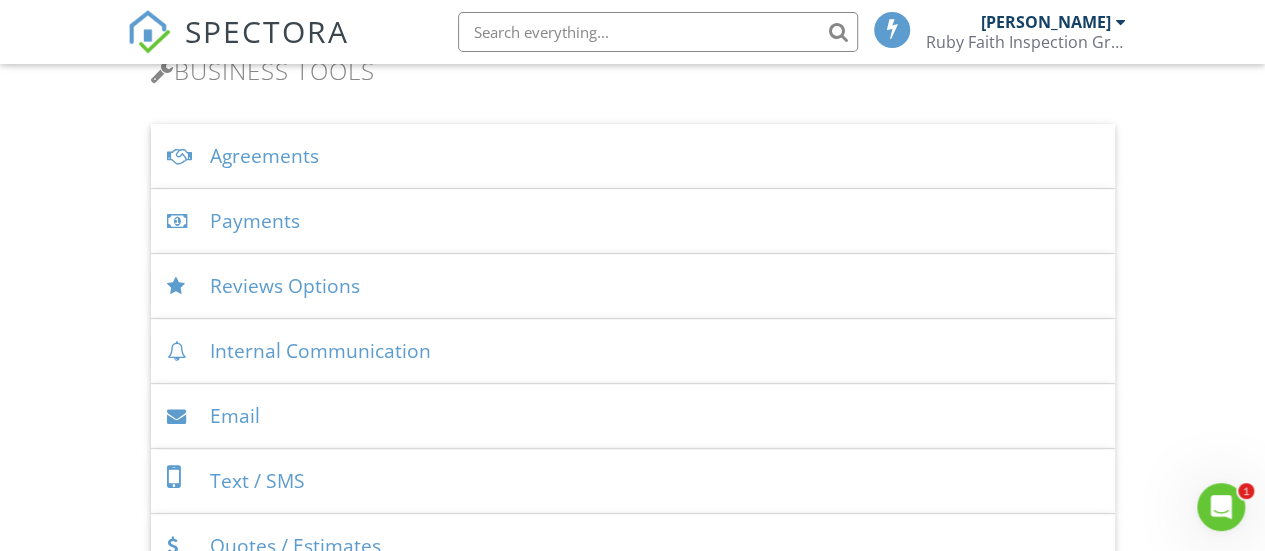 click on "Payments" at bounding box center [633, 221] 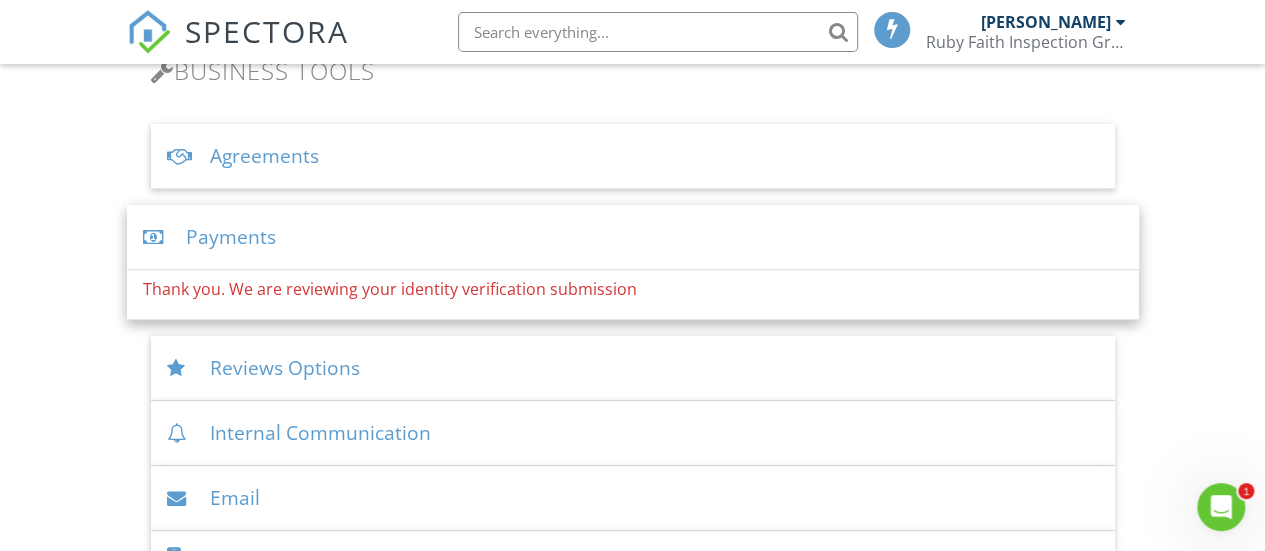 click on "Payments" at bounding box center (633, 237) 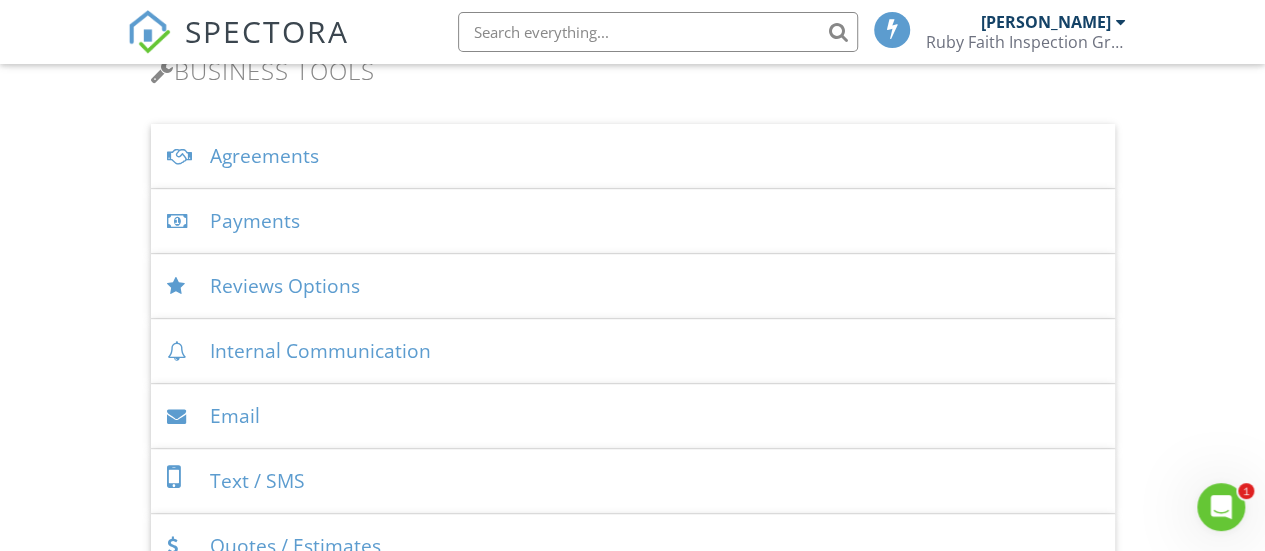 click on "Reviews Options" at bounding box center [633, 286] 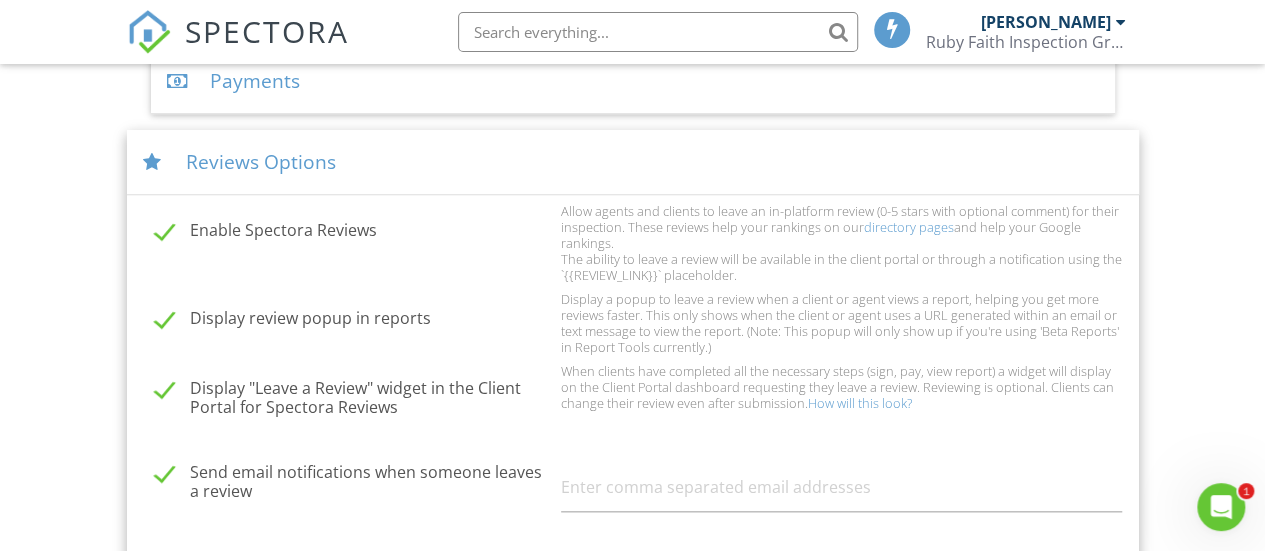 scroll, scrollTop: 900, scrollLeft: 0, axis: vertical 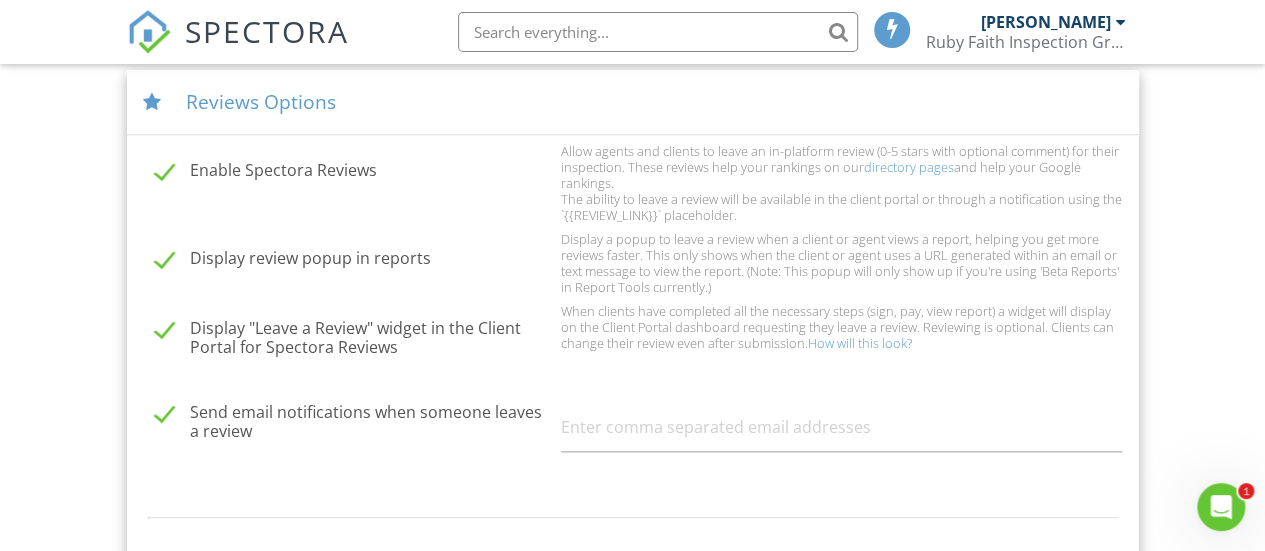 click on "Reviews Options" at bounding box center (633, 102) 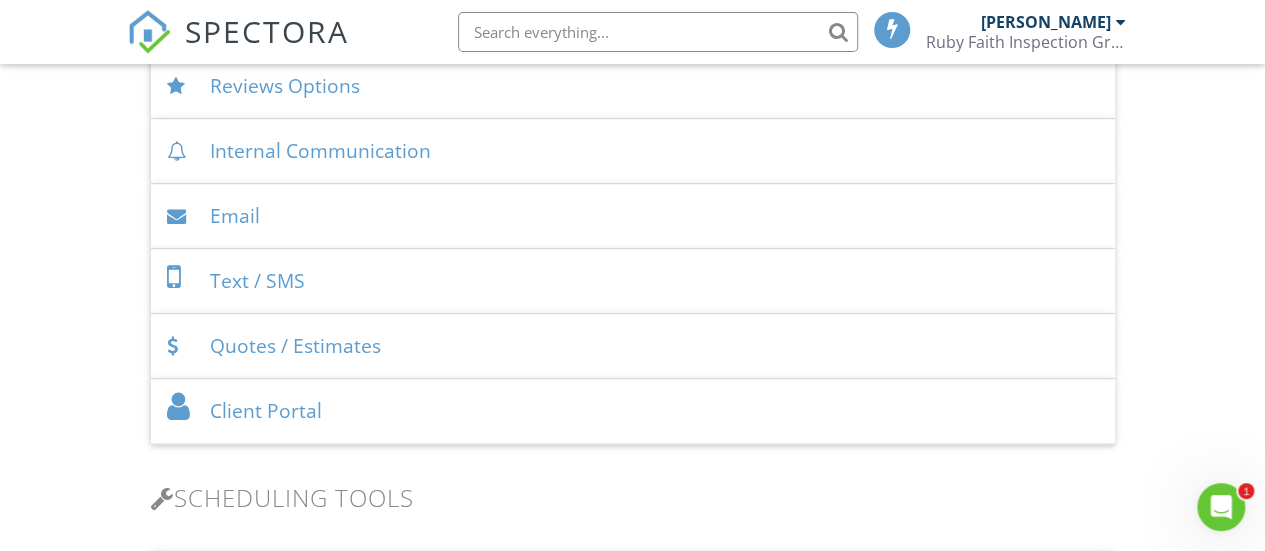 click on "Internal Communication" at bounding box center (633, 151) 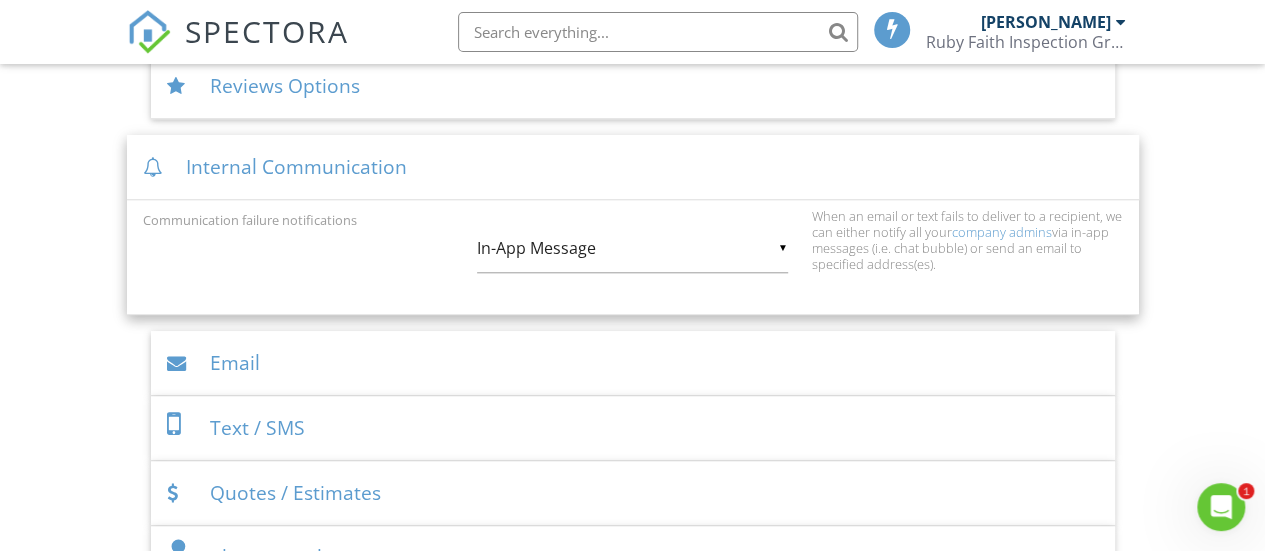 click on "▼ In-App Message In-App Message Email In-App Message
Email" at bounding box center [632, 248] 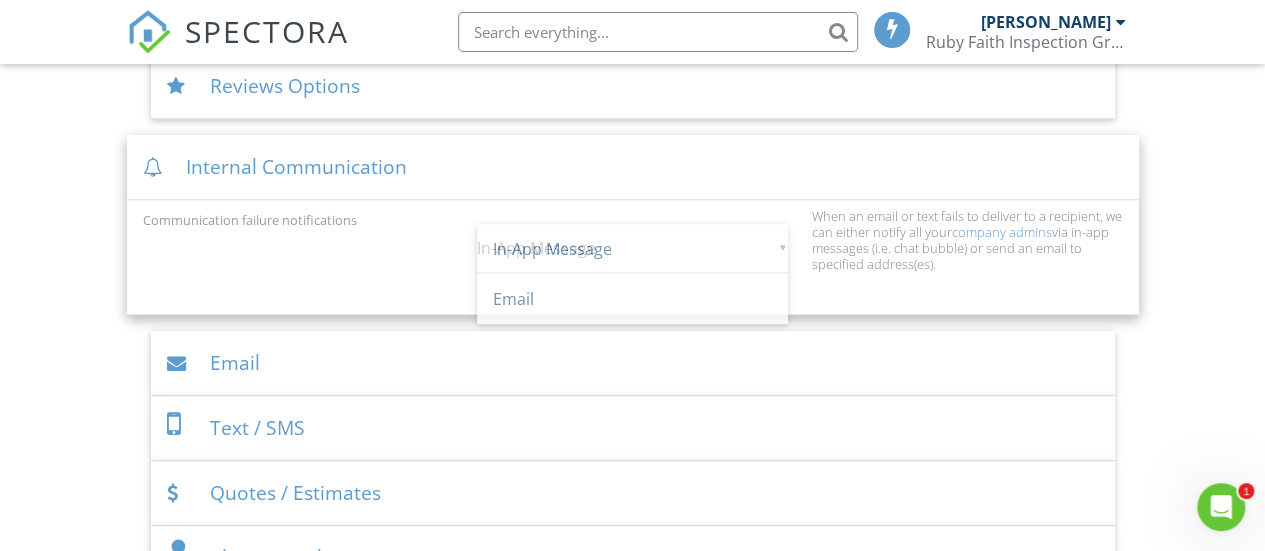 click on "Internal Communication" at bounding box center (633, 167) 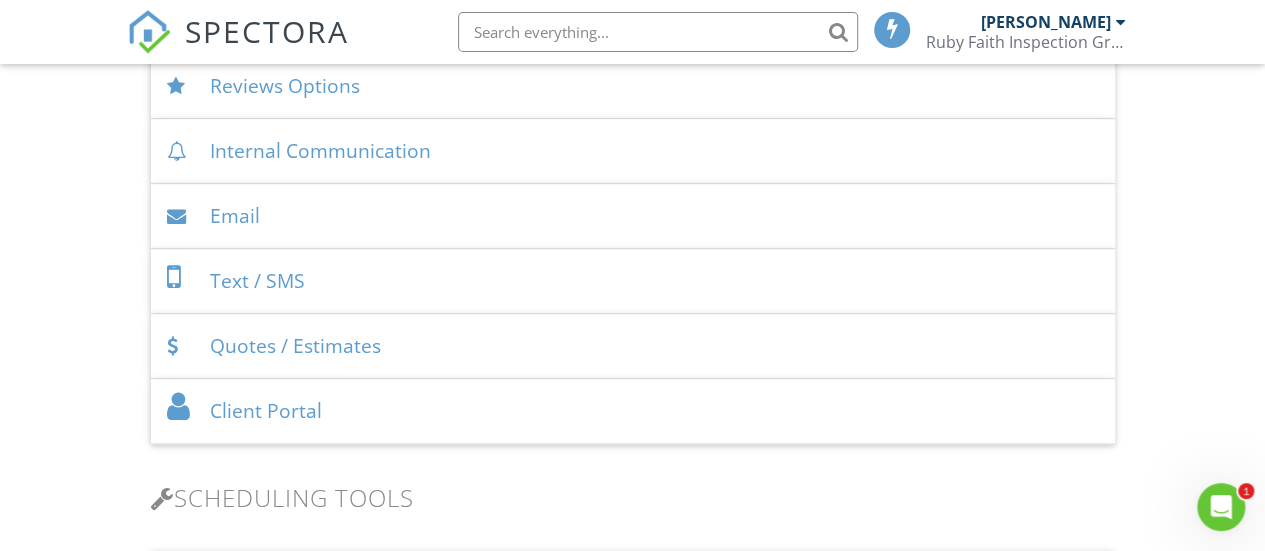 click on "Email" at bounding box center (633, 216) 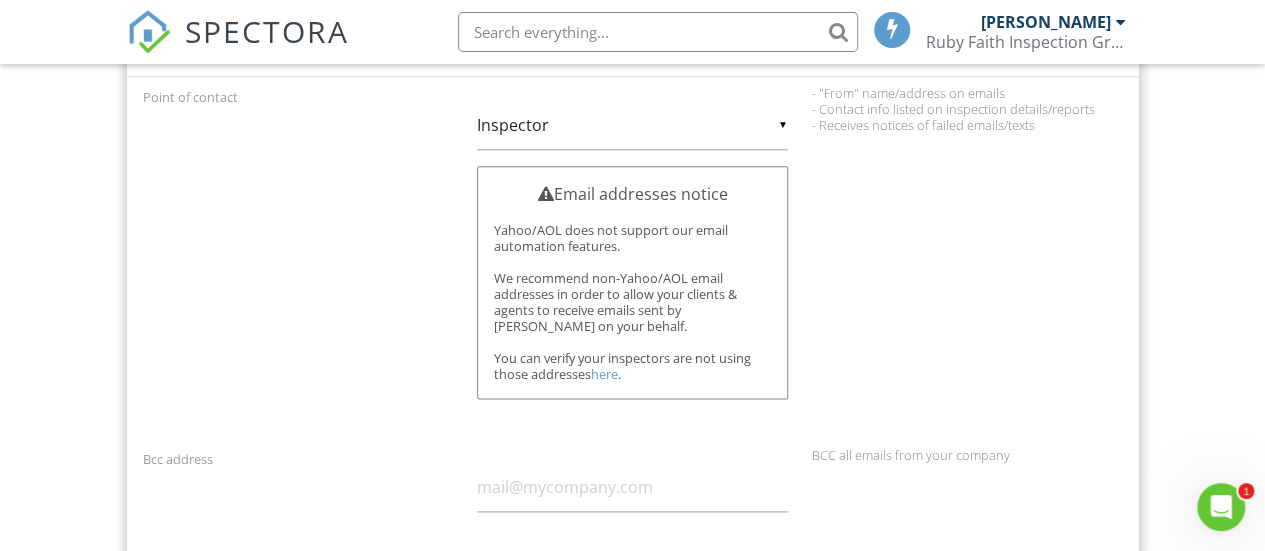 scroll, scrollTop: 1200, scrollLeft: 0, axis: vertical 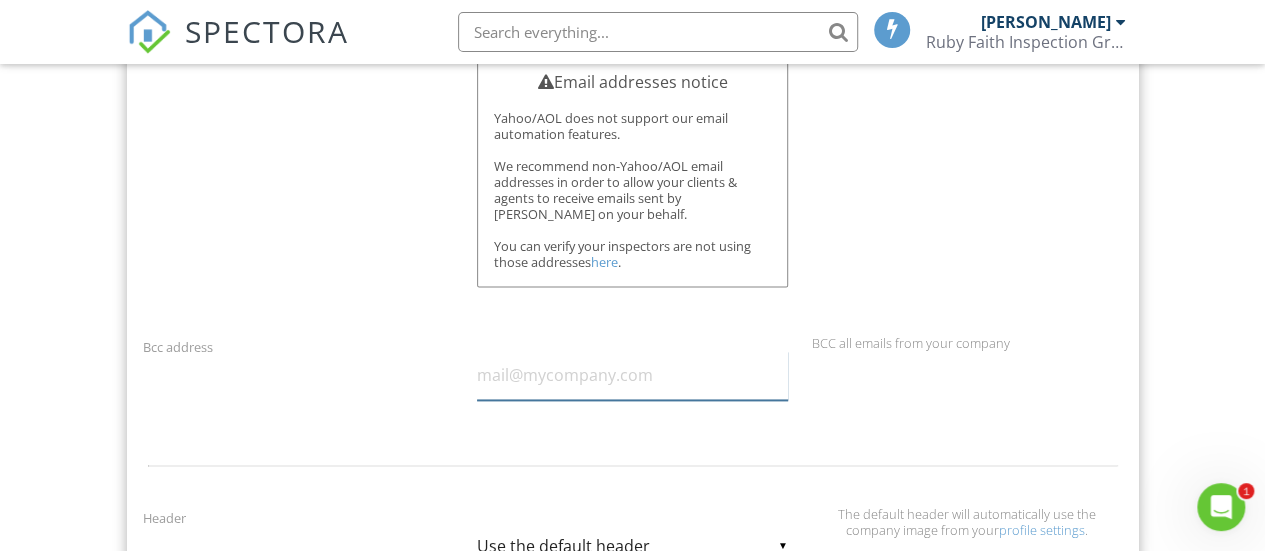 click at bounding box center [632, 375] 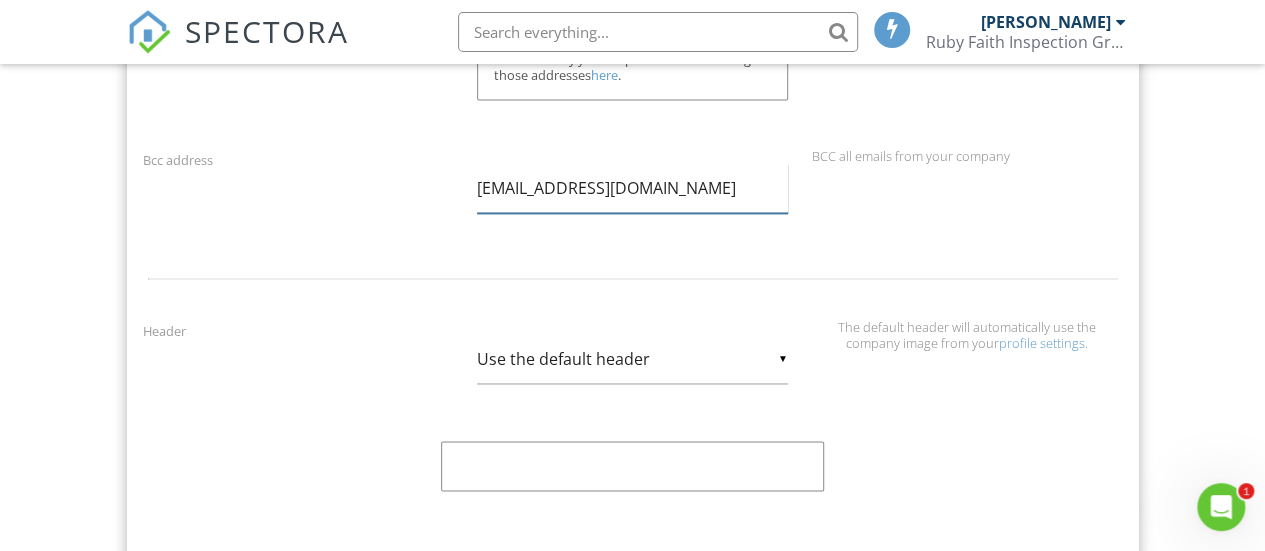 scroll, scrollTop: 1500, scrollLeft: 0, axis: vertical 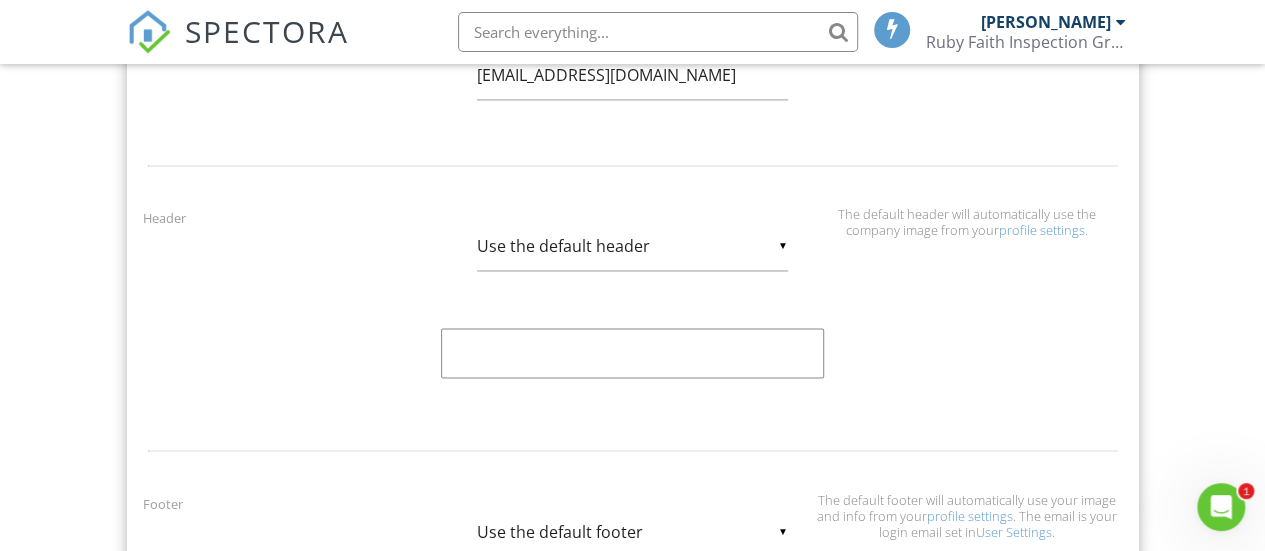 click on "▼ Use the default header Use the default header Custom Header Use the default header
Custom Header" at bounding box center [632, 246] 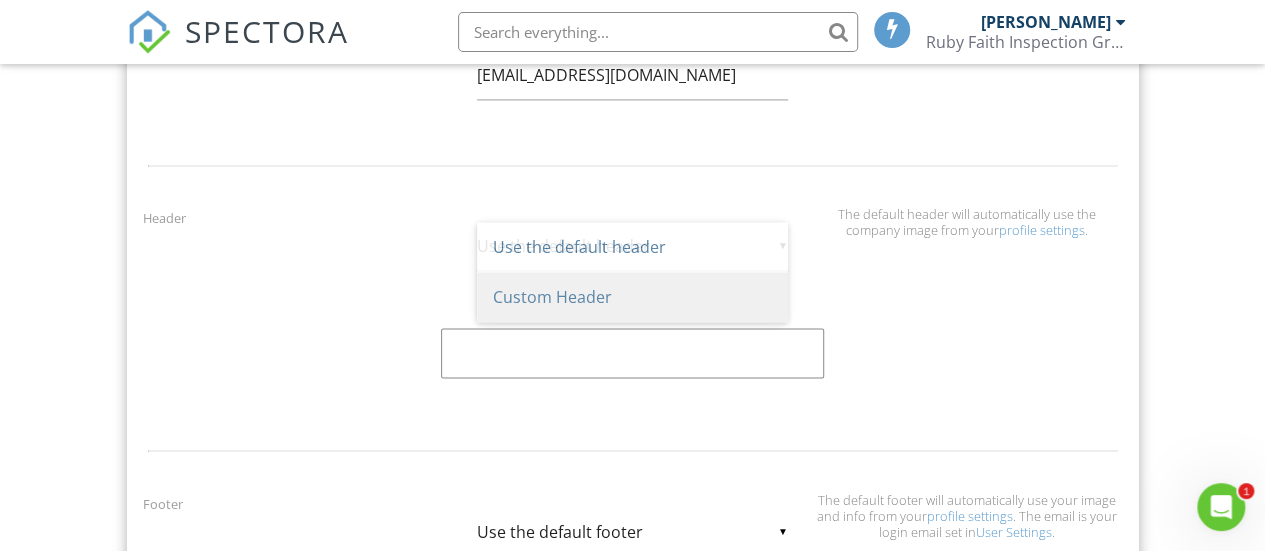 click on "Custom Header" at bounding box center (632, 297) 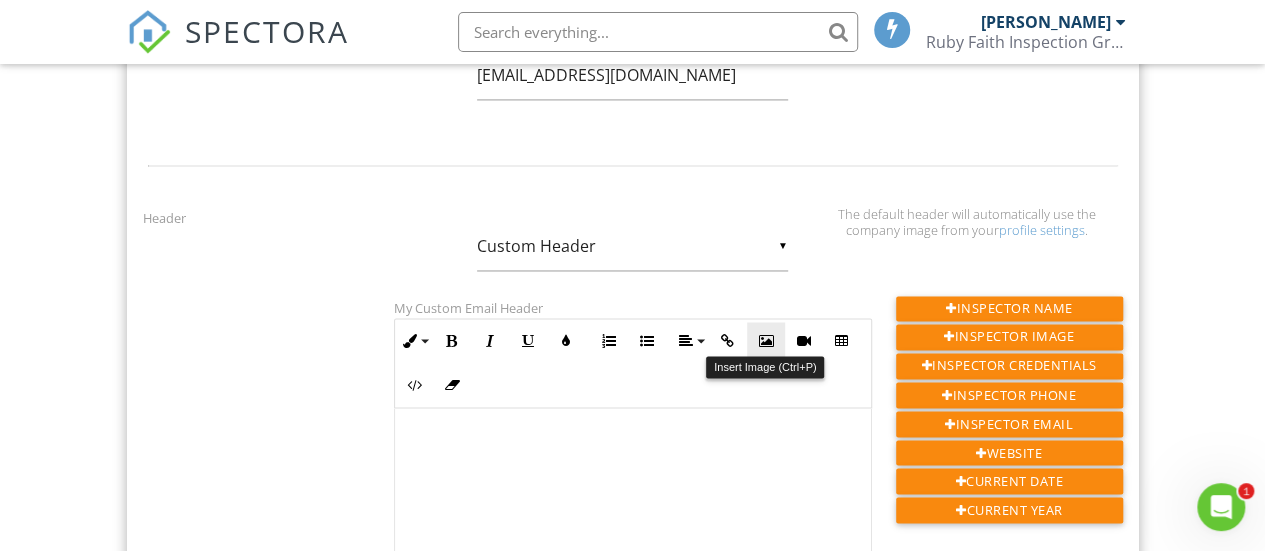 click at bounding box center [766, 341] 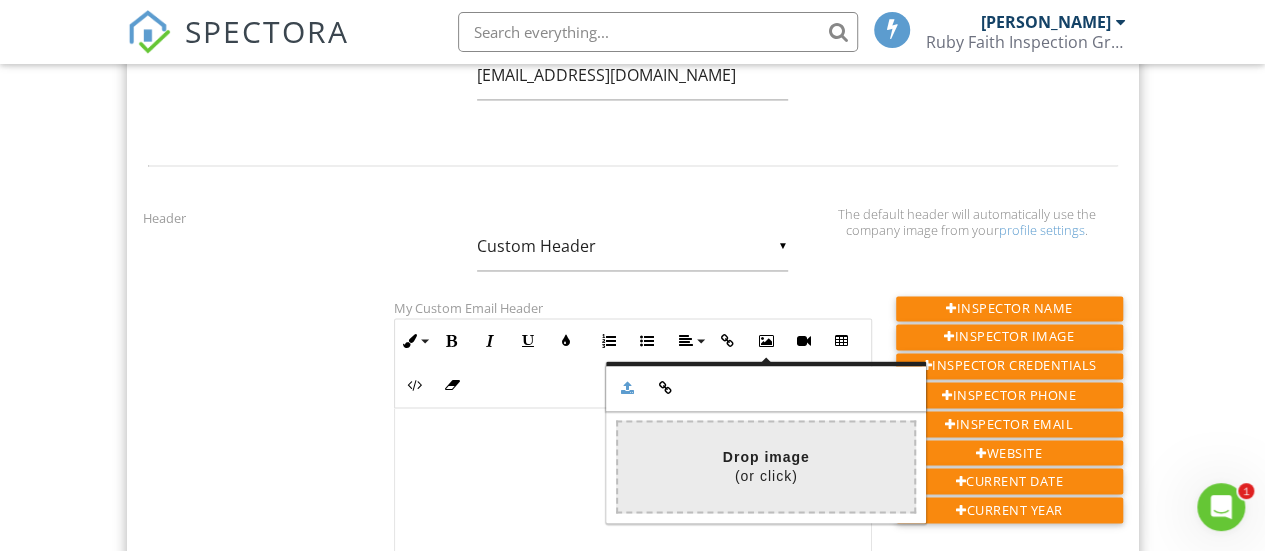 click at bounding box center (174, 466) 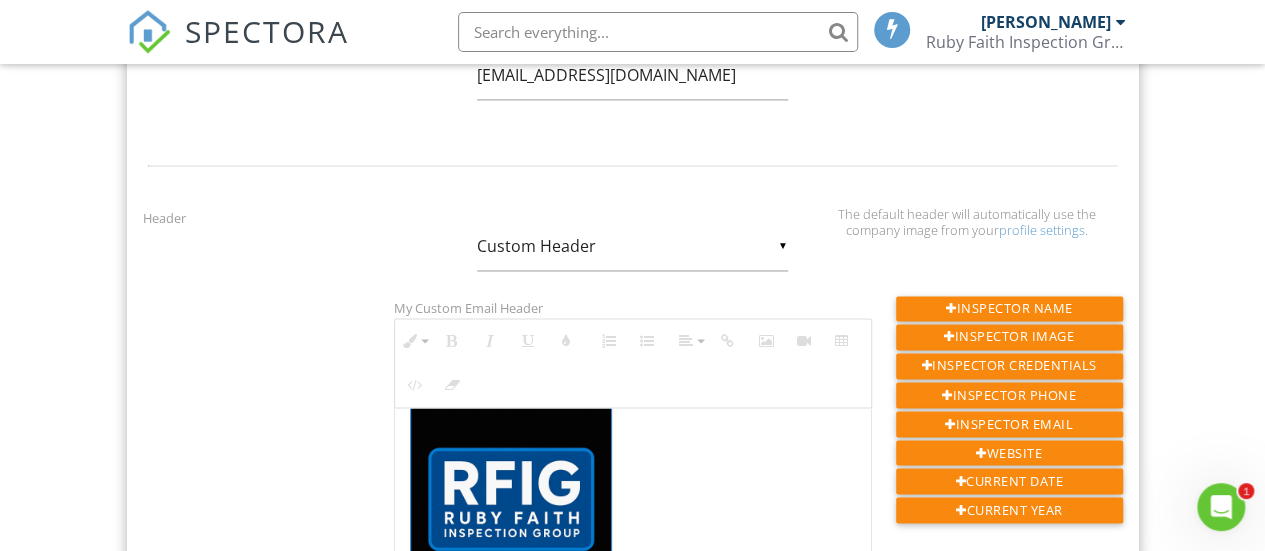 scroll, scrollTop: 0, scrollLeft: 0, axis: both 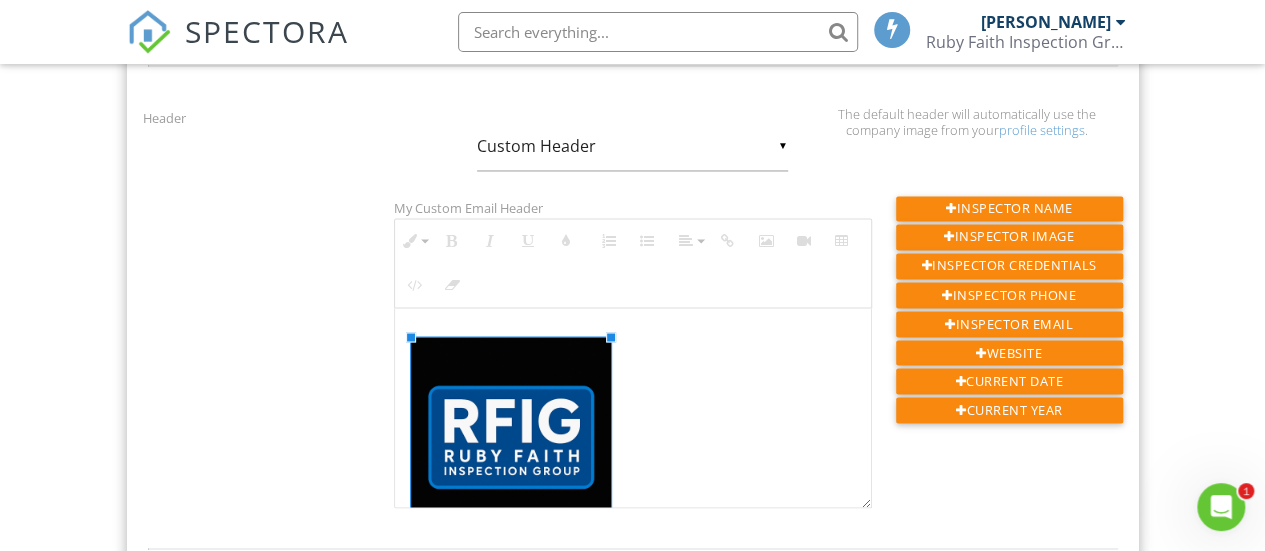 drag, startPoint x: 511, startPoint y: 467, endPoint x: 797, endPoint y: 371, distance: 301.68195 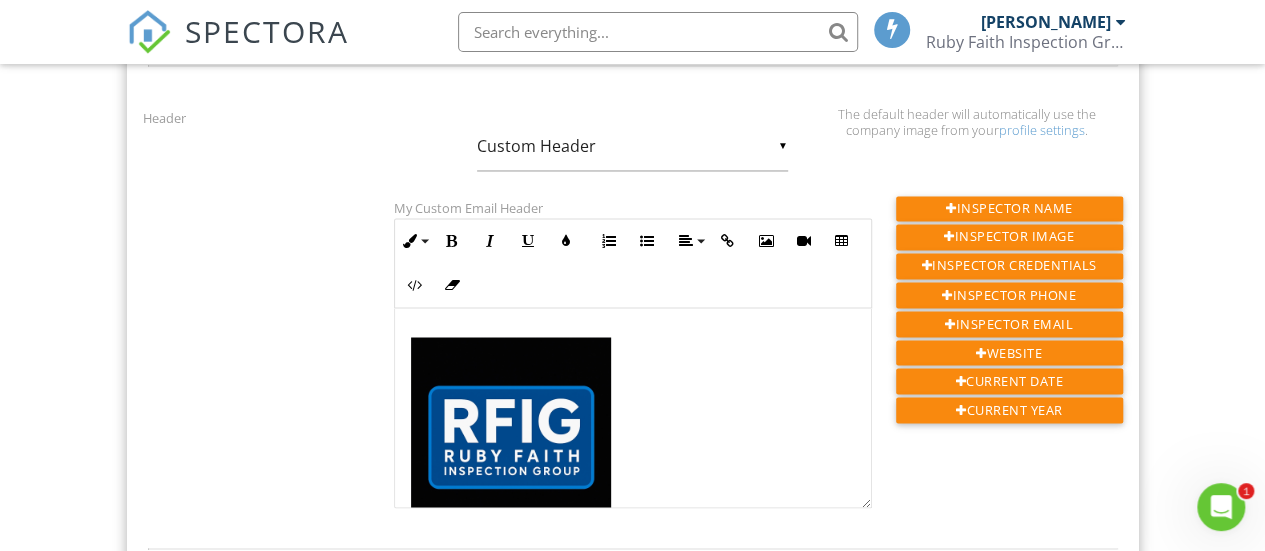 drag, startPoint x: 560, startPoint y: 374, endPoint x: 500, endPoint y: 377, distance: 60.074955 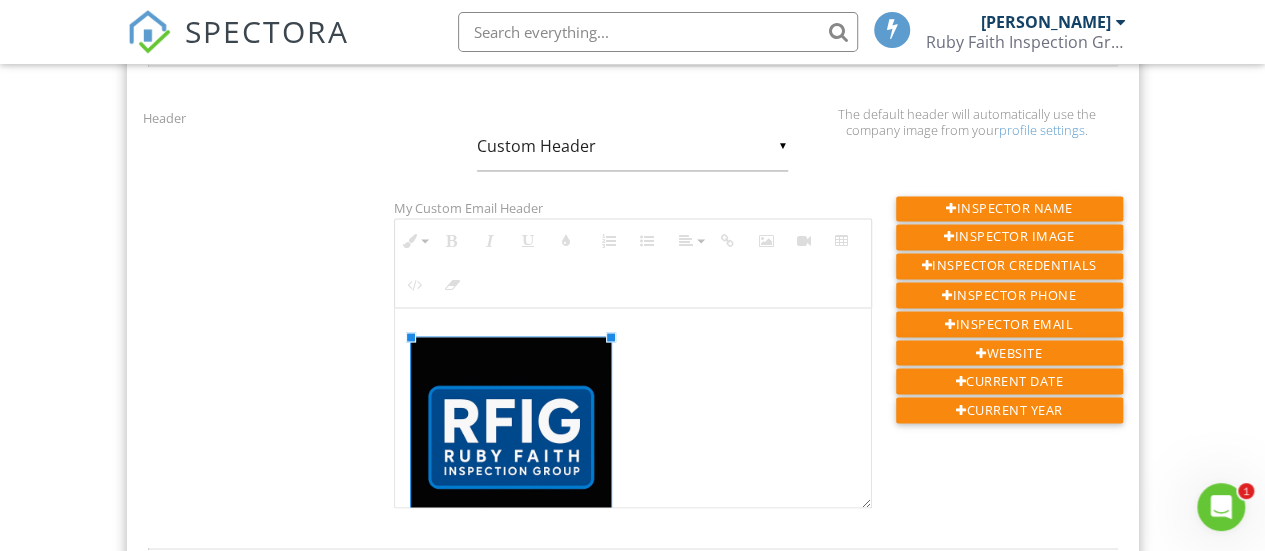 click at bounding box center [633, 433] 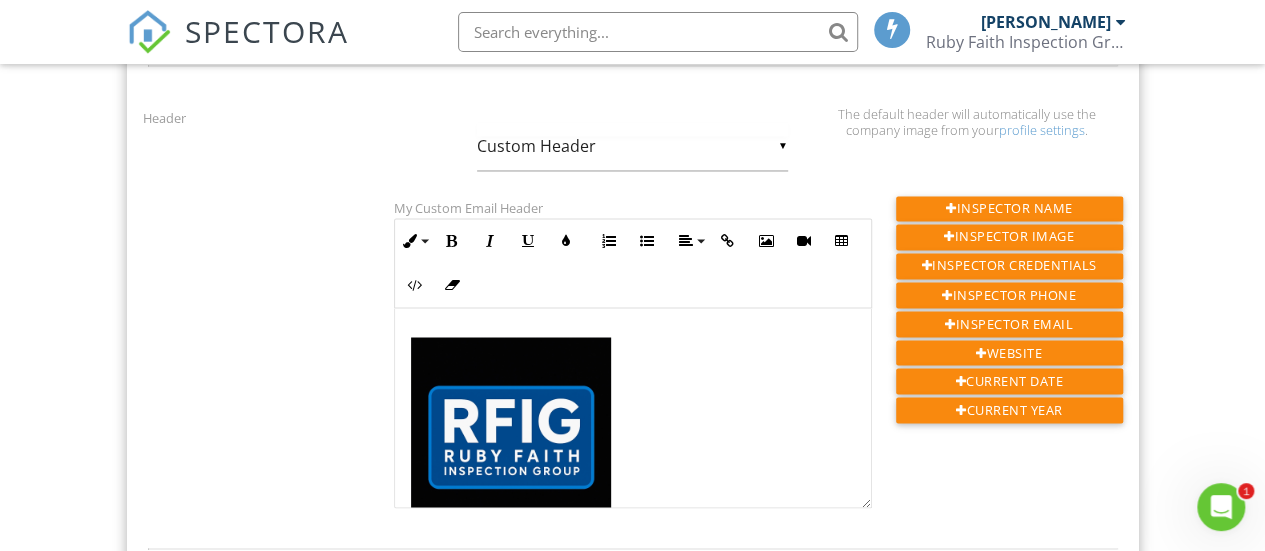 click on "▼ Custom Header Use the default header Custom Header Use the default header
Custom Header" at bounding box center [632, 146] 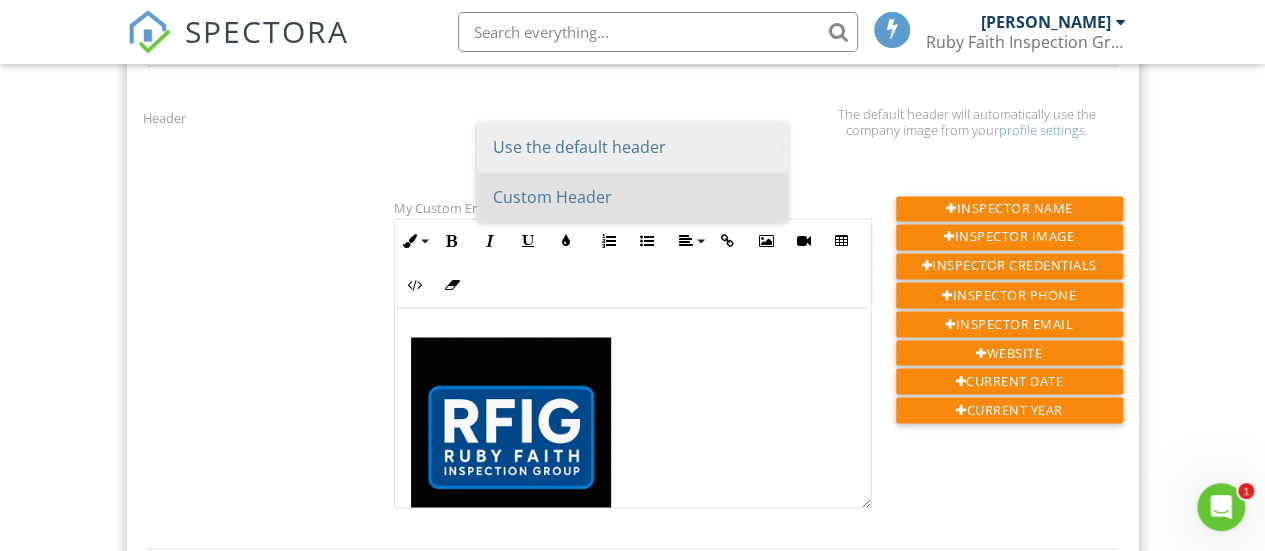 scroll, scrollTop: 0, scrollLeft: 0, axis: both 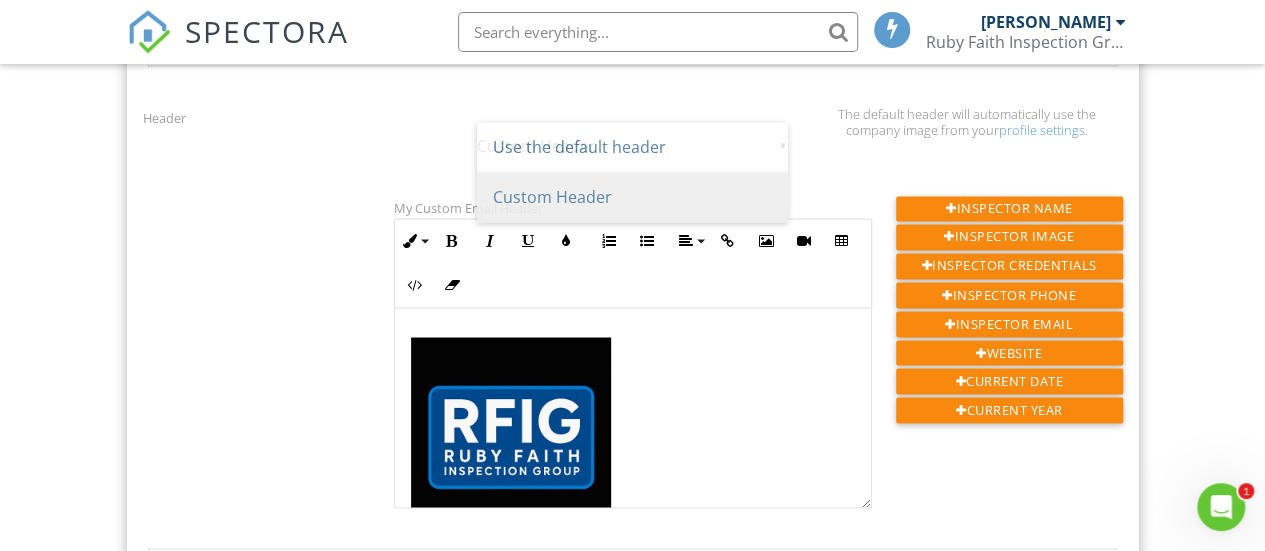 click on "Custom Header" at bounding box center (632, 197) 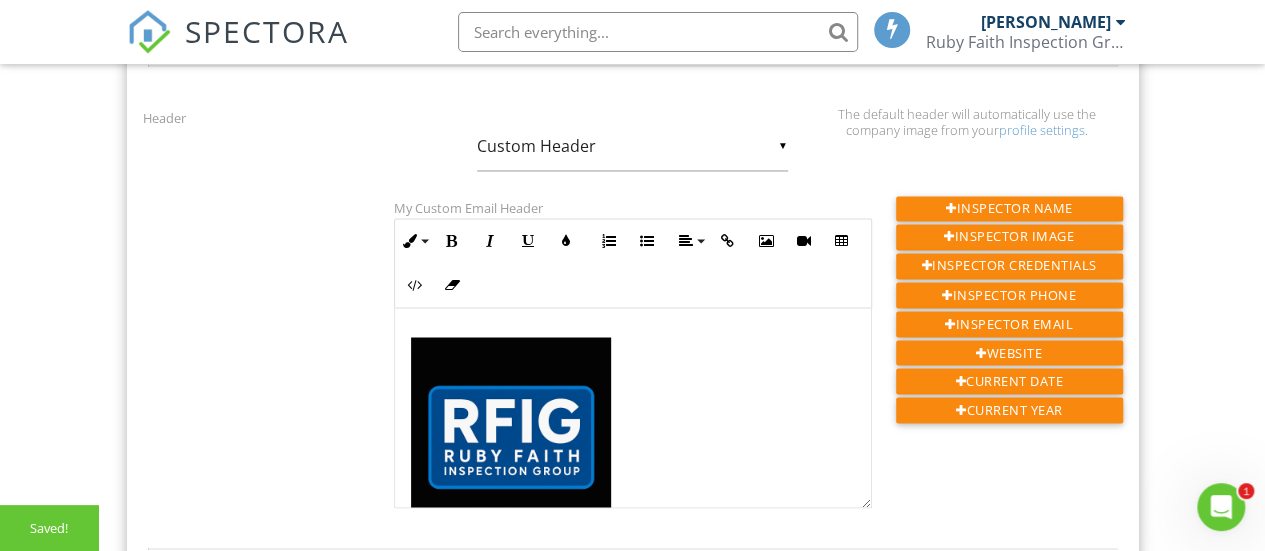 click on "▼ Custom Header Use the default header Custom Header Use the default header
Custom Header" at bounding box center (632, 146) 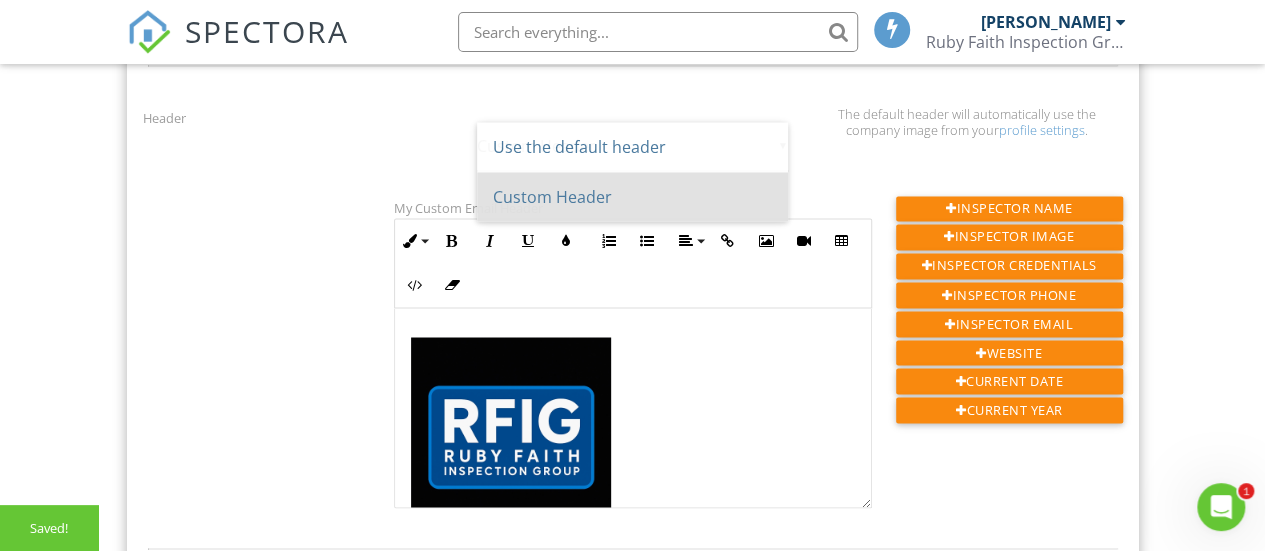 scroll, scrollTop: 0, scrollLeft: 0, axis: both 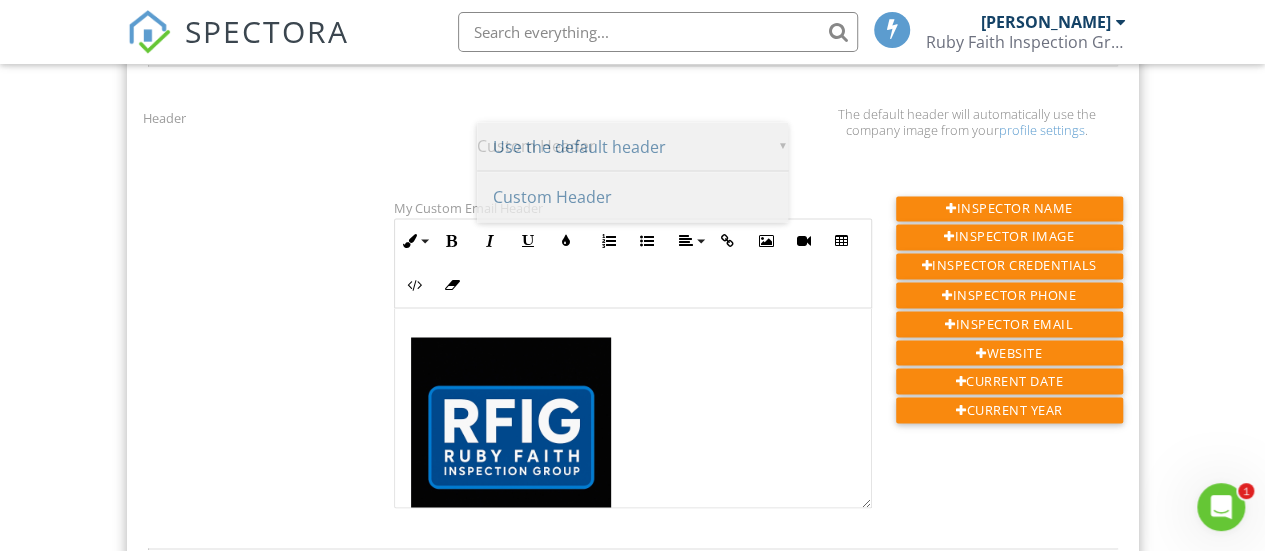 click on "Use the default header" at bounding box center (632, 147) 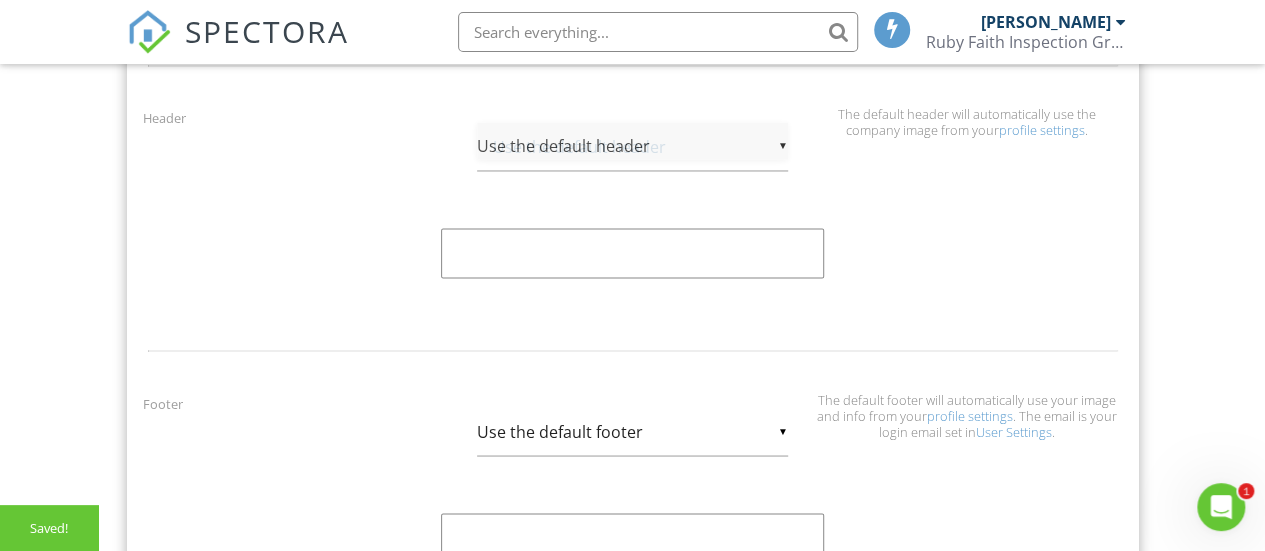 click on "▼ Use the default header Use the default header Custom Header Use the default header
Custom Header" at bounding box center (632, 146) 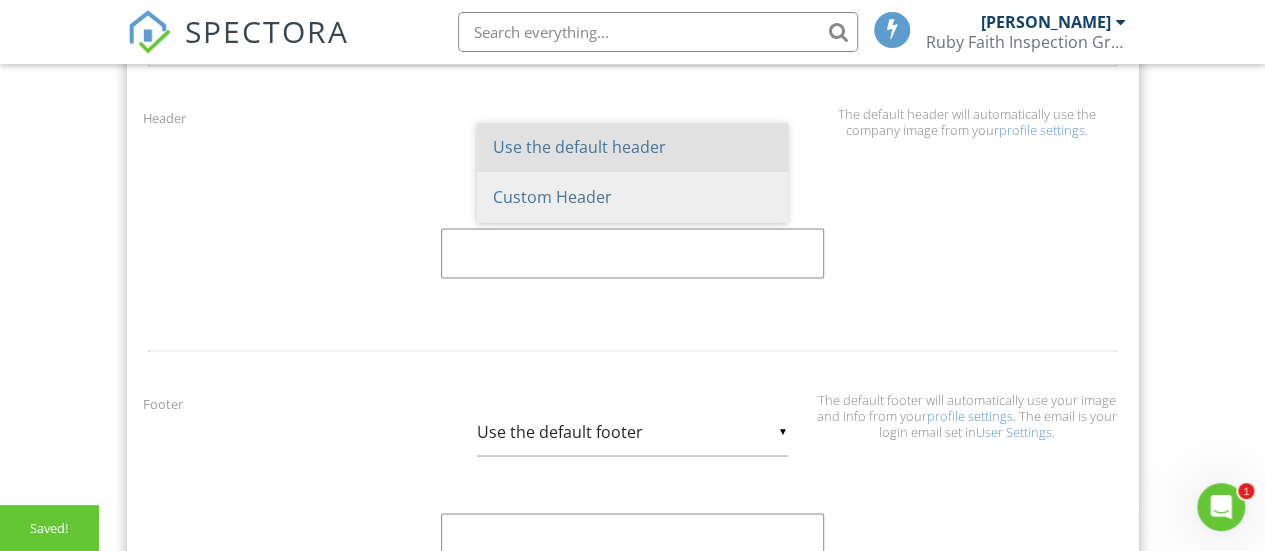 click on "Custom Header" at bounding box center [632, 197] 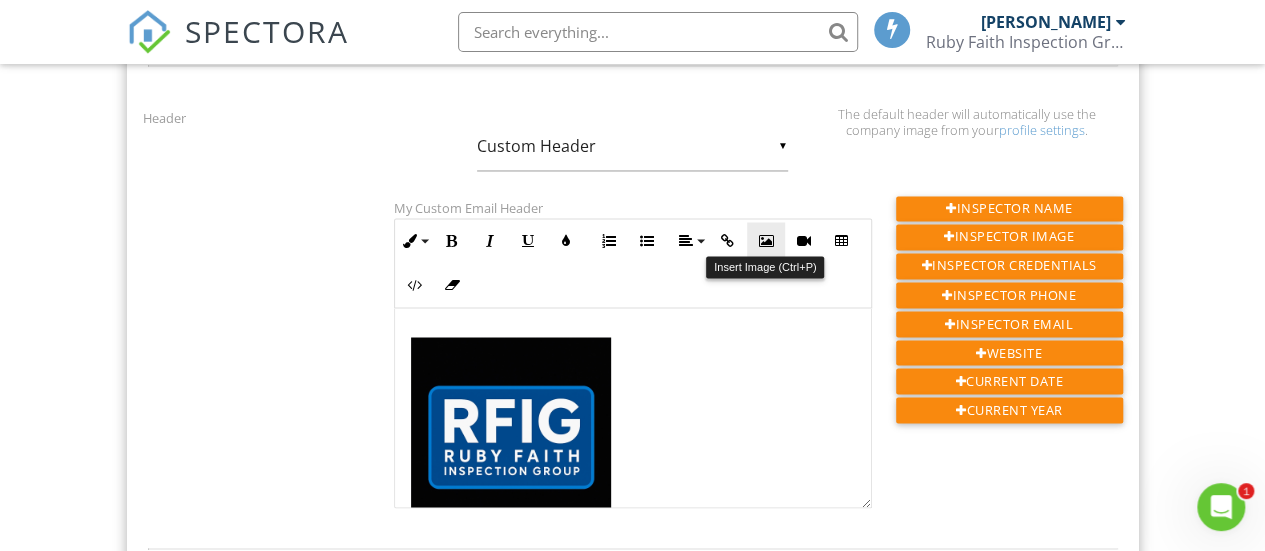 click at bounding box center (766, 241) 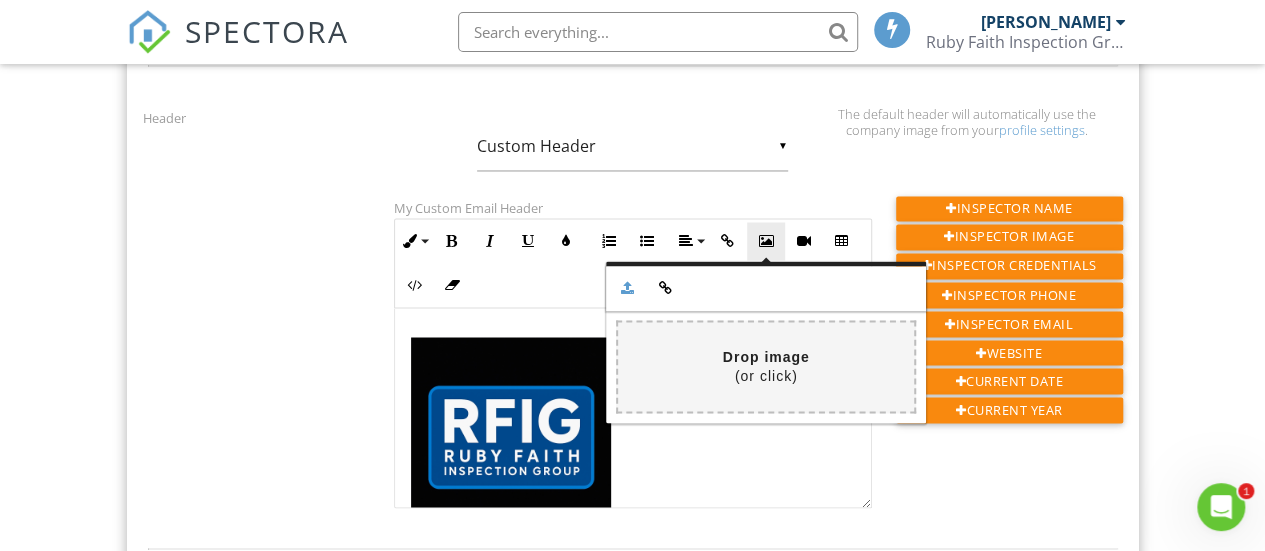 scroll, scrollTop: 28, scrollLeft: 0, axis: vertical 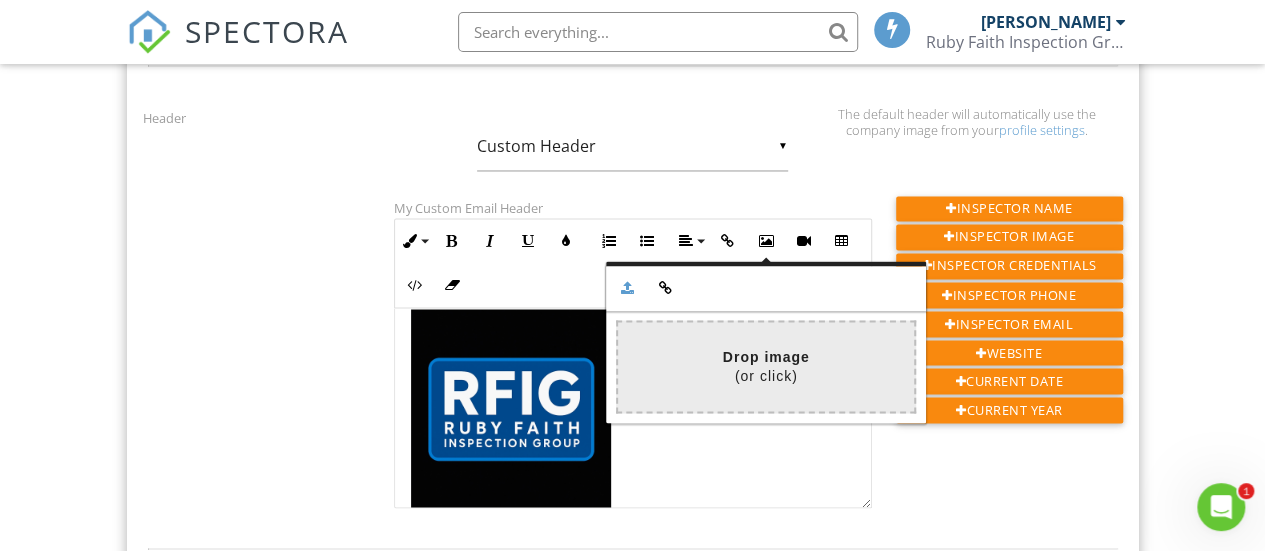click at bounding box center (174, 366) 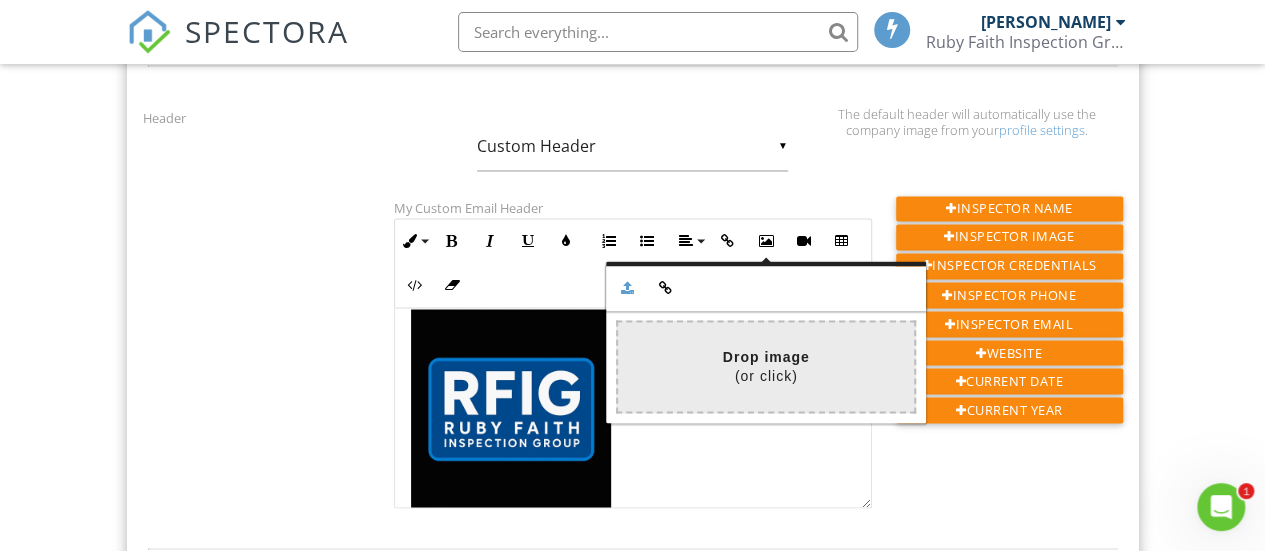 type on "C:\fakepath\rubyfaithigmagedes.PNG" 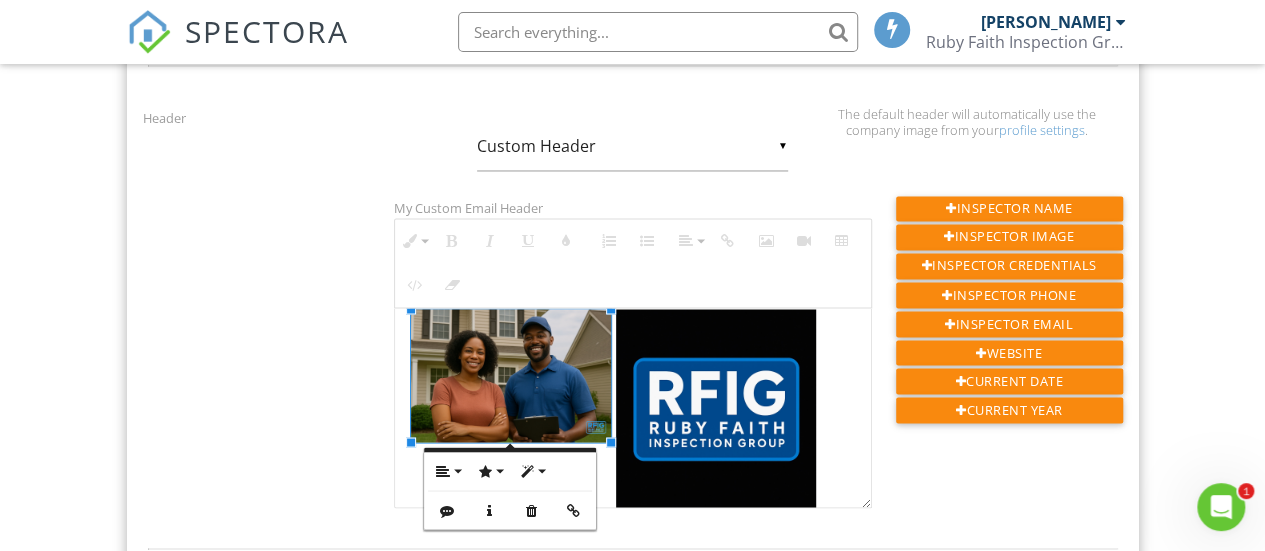 drag, startPoint x: 664, startPoint y: 398, endPoint x: 621, endPoint y: 360, distance: 57.384666 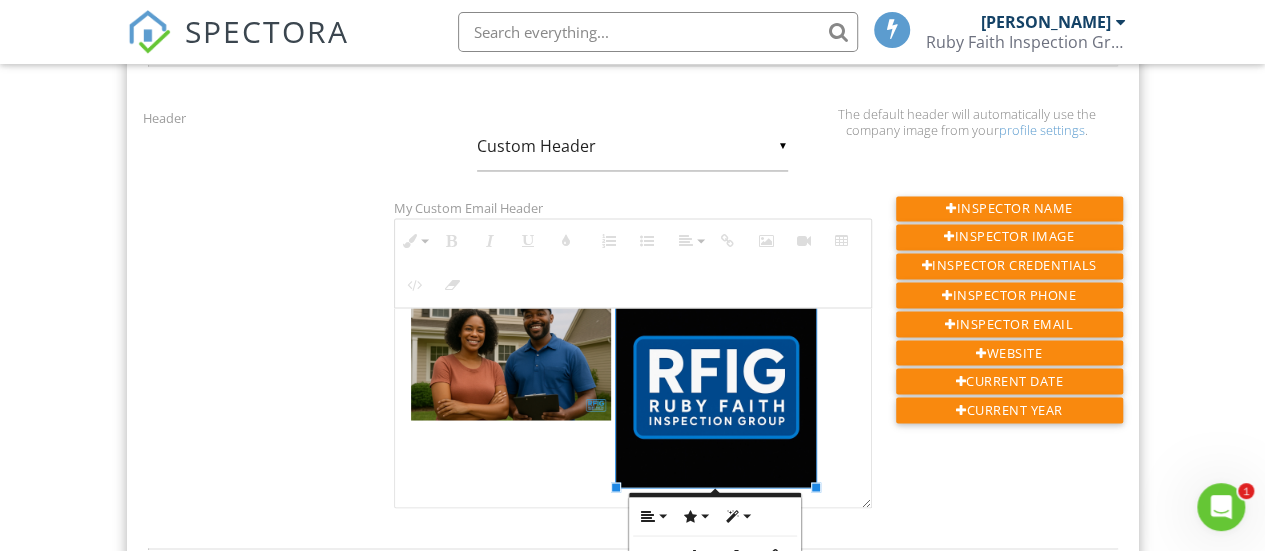 scroll, scrollTop: 50, scrollLeft: 0, axis: vertical 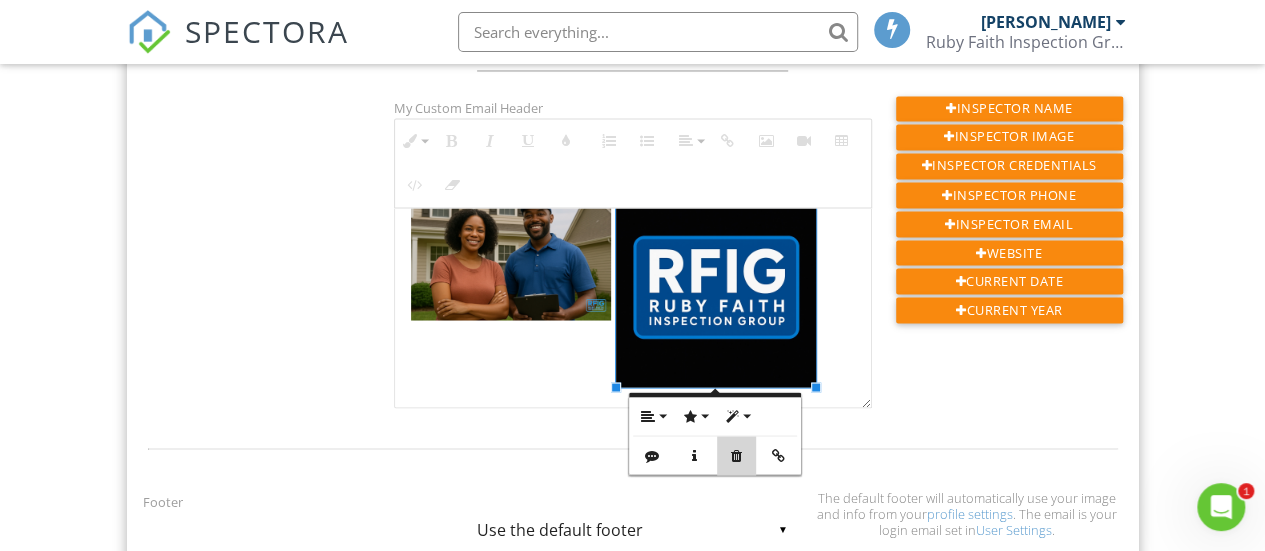 click on "Remove" at bounding box center (736, 455) 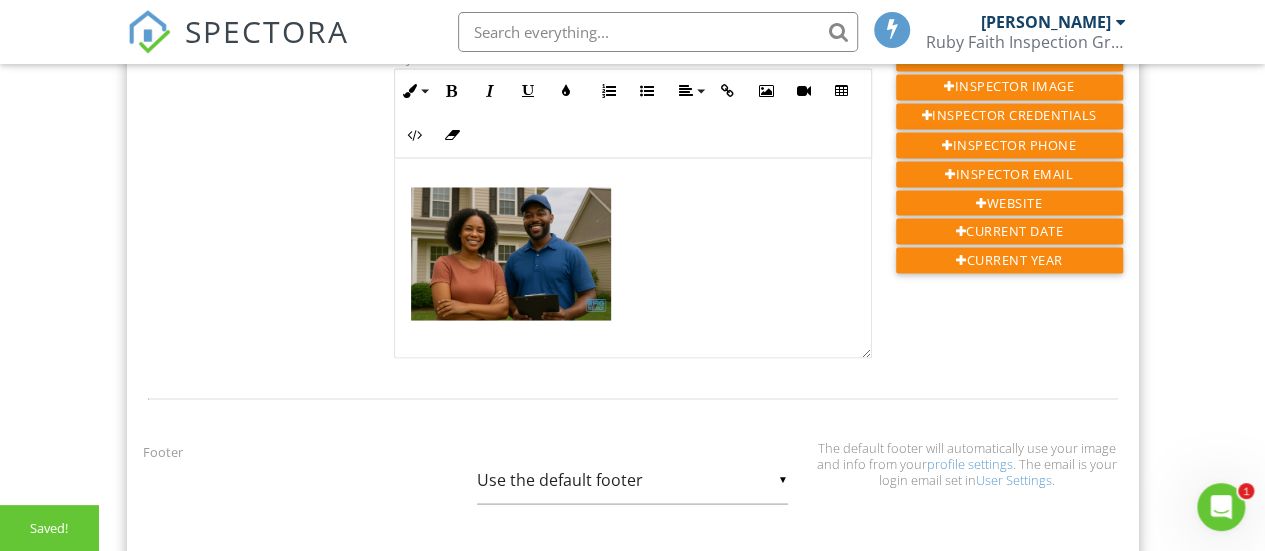 drag, startPoint x: 572, startPoint y: 267, endPoint x: 508, endPoint y: 275, distance: 64.49806 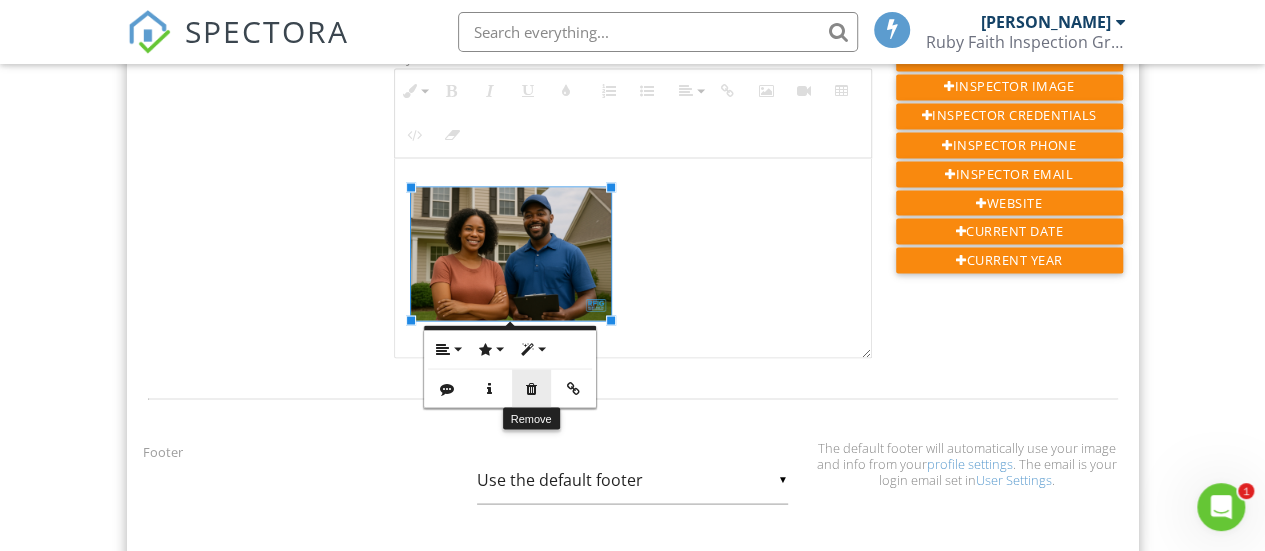 click on "Remove" at bounding box center (531, 388) 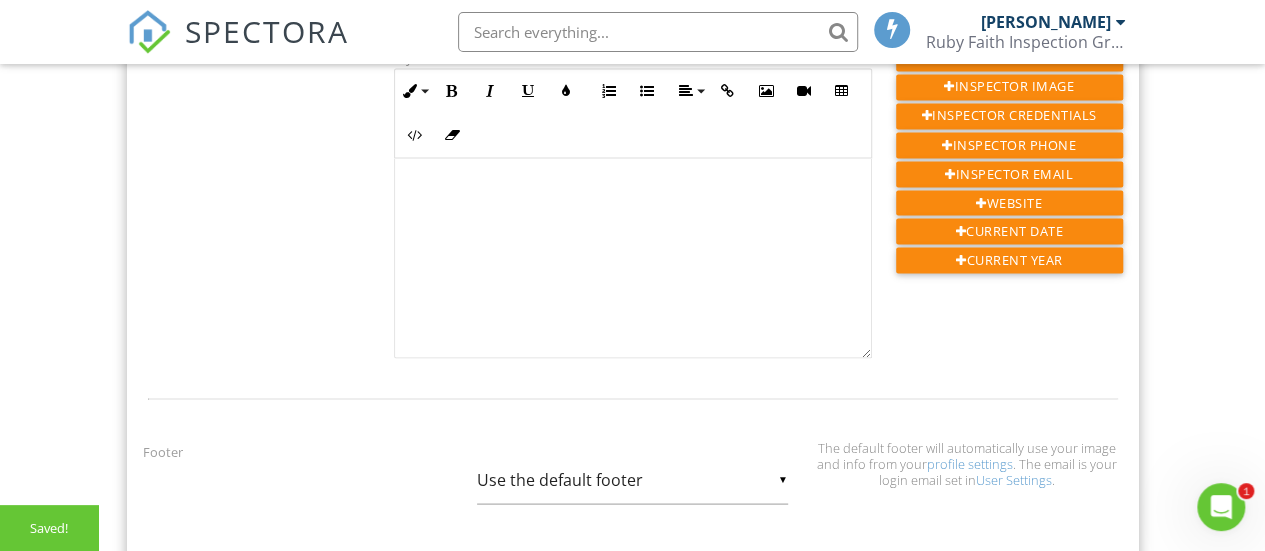scroll, scrollTop: 0, scrollLeft: 0, axis: both 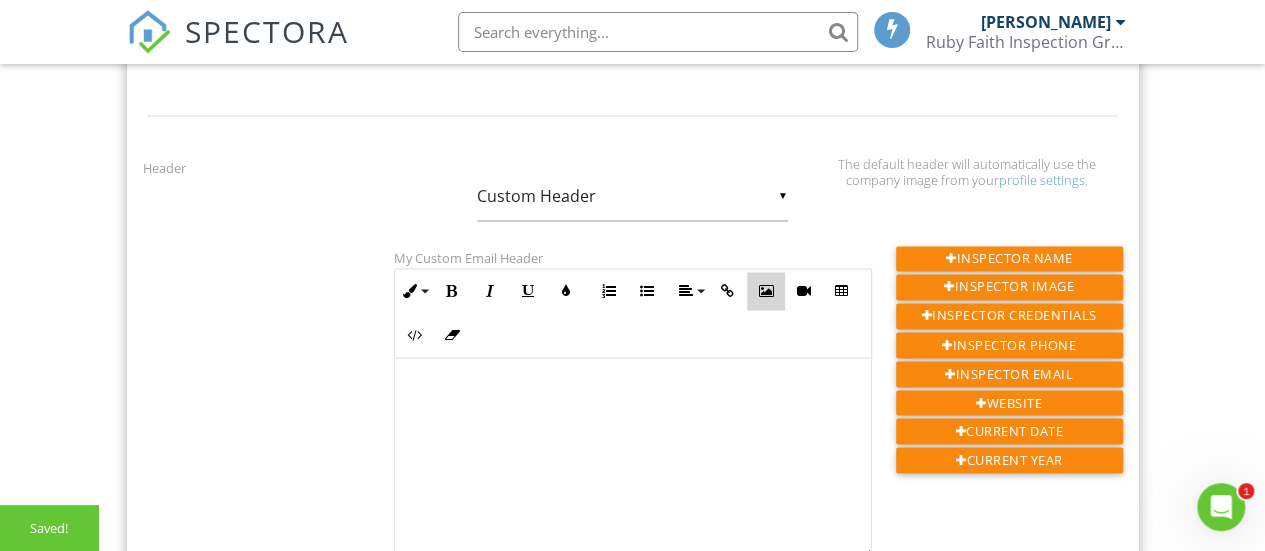 click on "Insert Image" at bounding box center [766, 291] 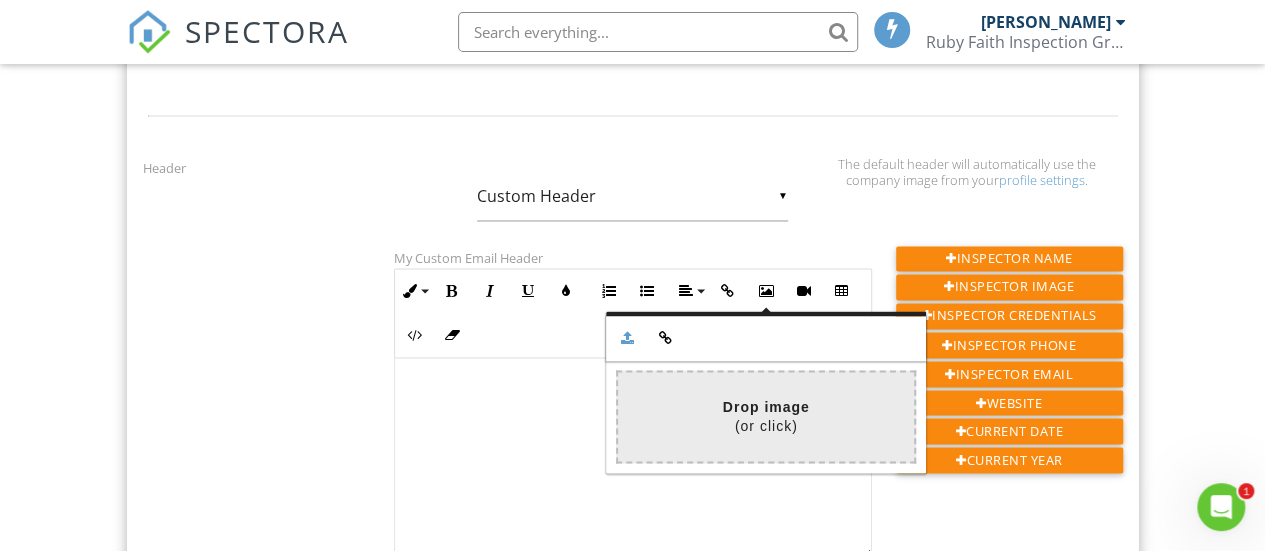 click at bounding box center (174, 416) 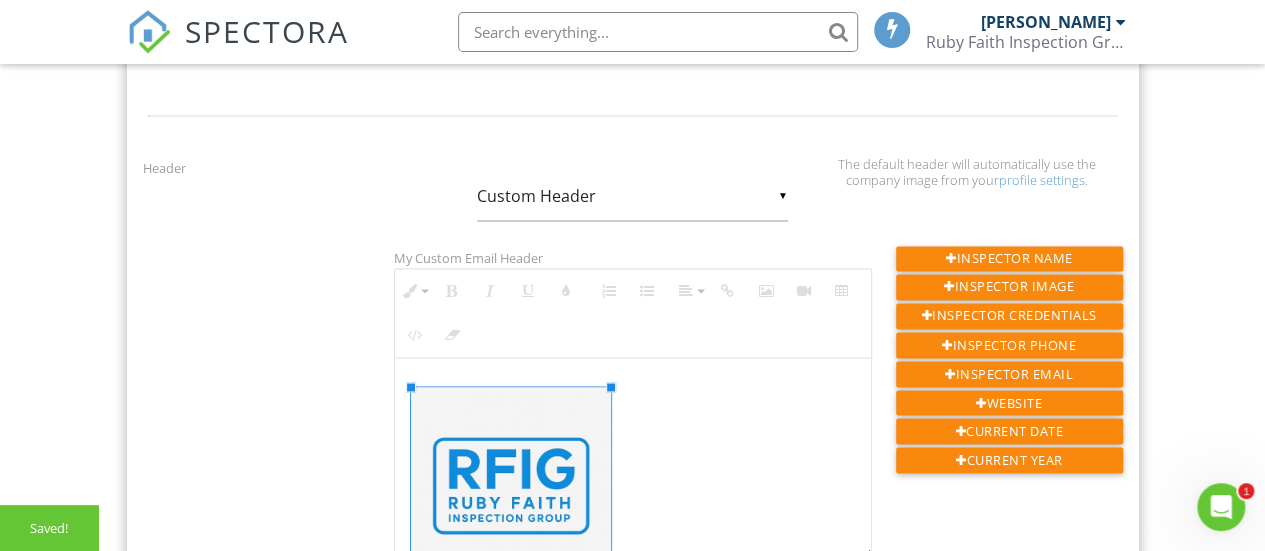 click on "Header
▼ Custom Header Use the default header Custom Header Use the default header
Custom Header
The default header will automatically use the company image from your  profile settings .
My Custom Email Header
Inline Style XLarge Large Normal Small Light Small/Light Bold Italic Underline Colors Ordered List Unordered List Align Align Left Align Center Align Right Align Justify Insert Link Insert Image Insert Video Insert Table Code View Clear Formatting <p><img src="https://cdn.spectora.com/editor_assets/images/000/622/508/original/rubyfaithlogowhit.png?1753670951" style="width: 200px; display: inline-block; vertical-align: bottom; margin: 5px 5px 5px 0px; max-width: calc(100% - 5px); text-align: left; float: left;"></p>
Inspector Name
Inspector Image
Inspector Credentials
Inspector Phone
Inspector Email
Website
Current Date
Current Year" at bounding box center (633, 357) 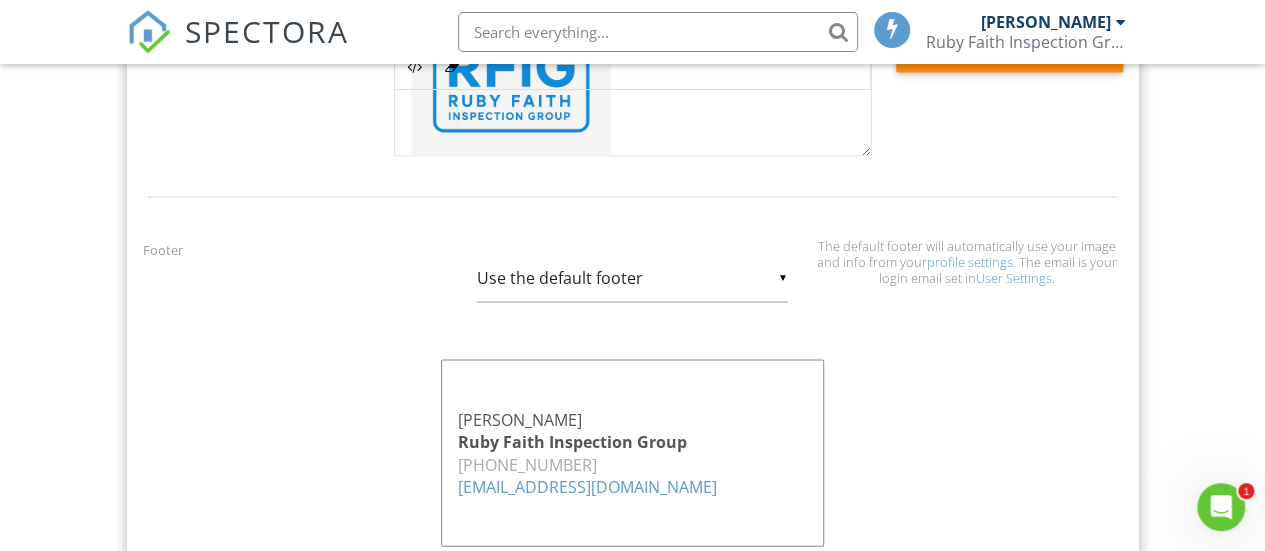 scroll, scrollTop: 2050, scrollLeft: 0, axis: vertical 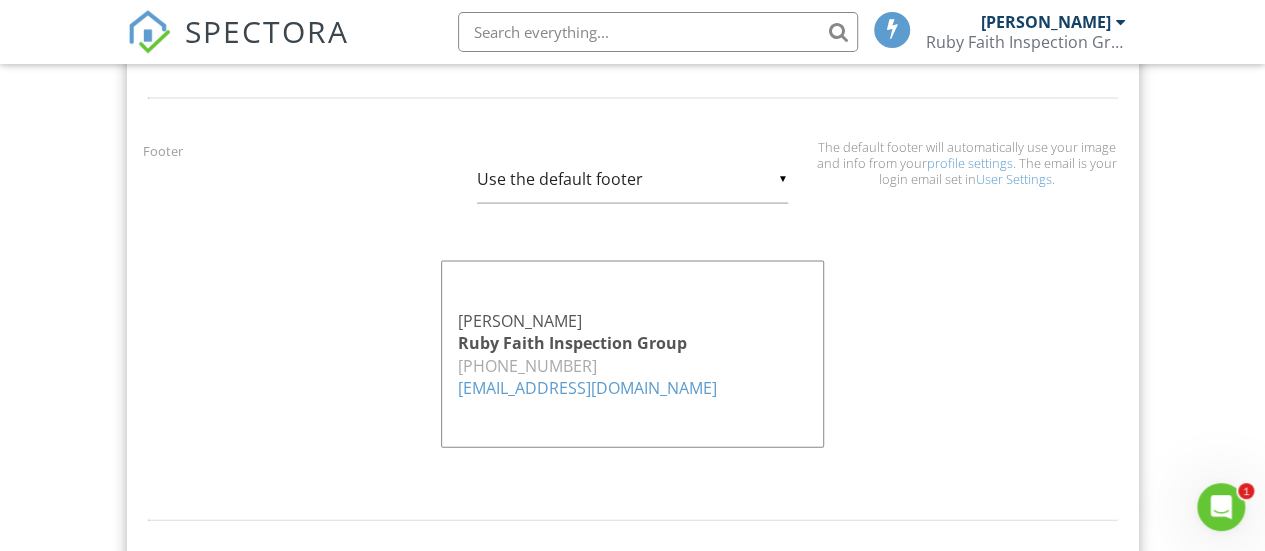 click on "+13126829170" at bounding box center [527, 366] 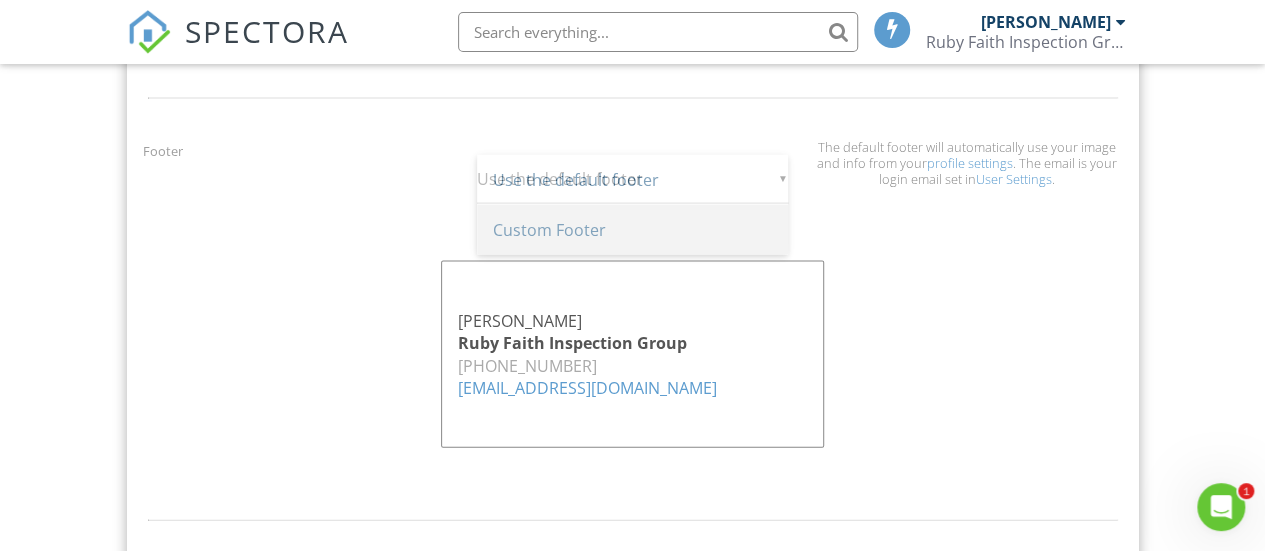 click on "Custom Footer" at bounding box center [632, 230] 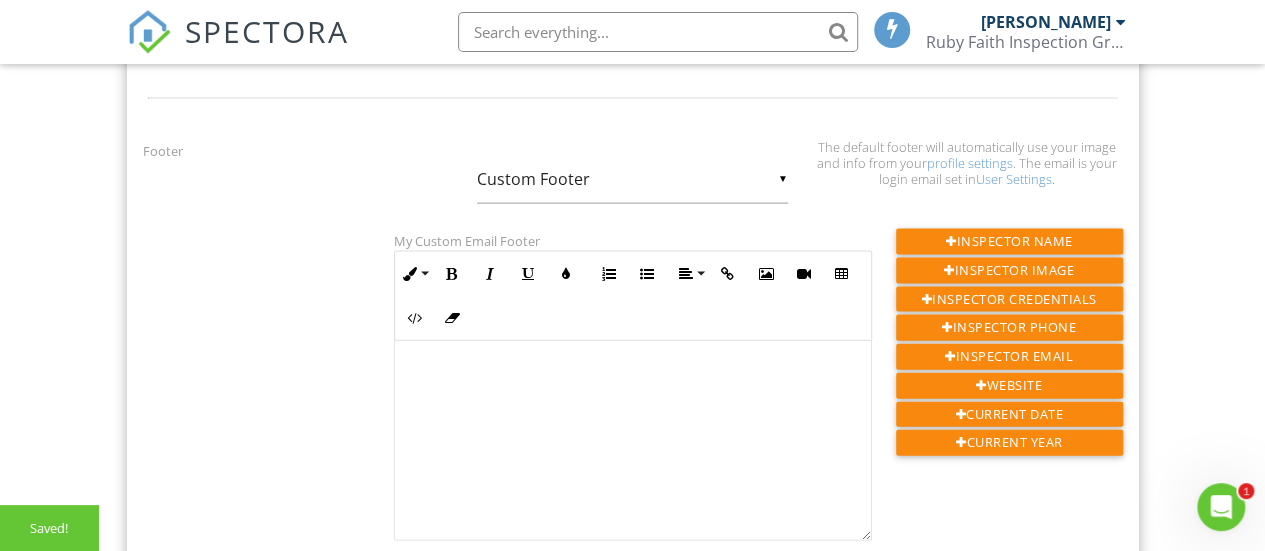 scroll, scrollTop: 0, scrollLeft: 0, axis: both 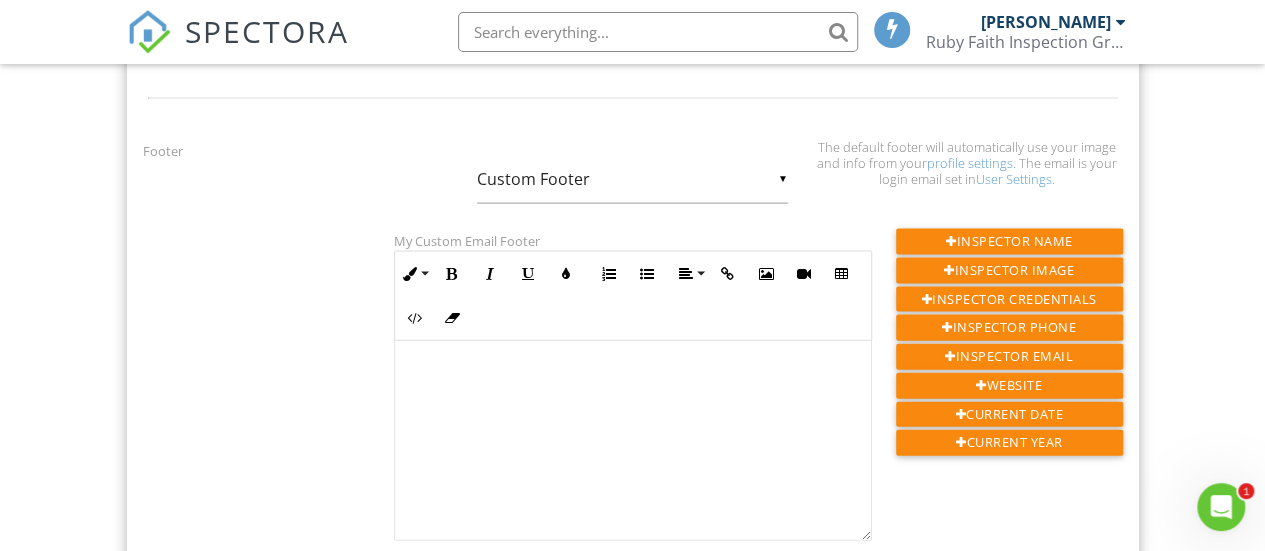 click on "▼ Custom Footer Use the default footer Custom Footer Use the default footer
Custom Footer" at bounding box center [632, 179] 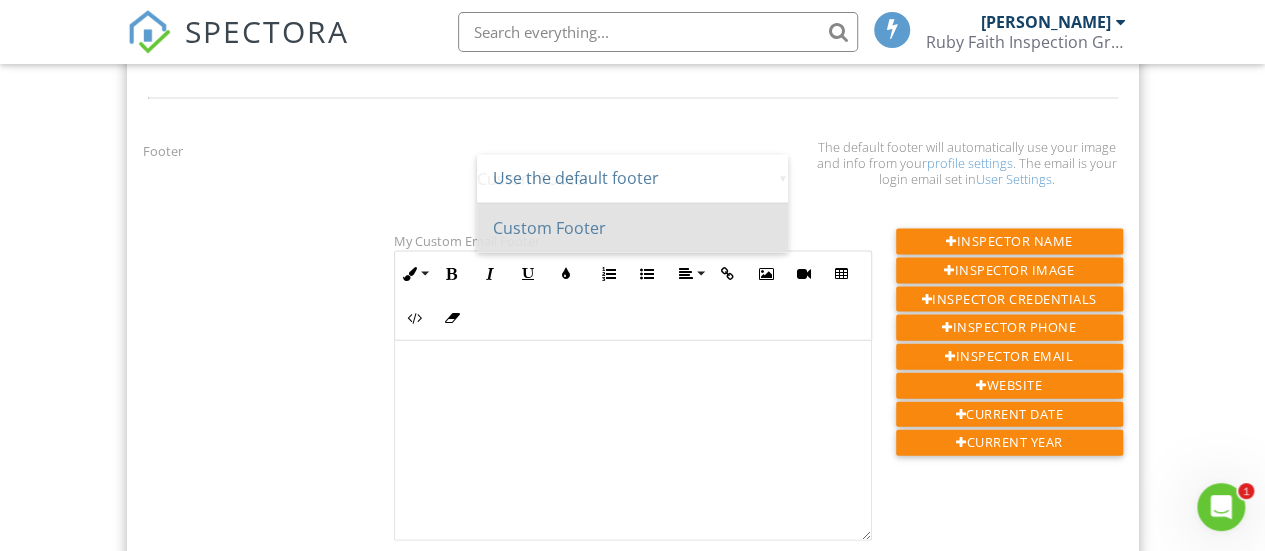 scroll, scrollTop: 0, scrollLeft: 0, axis: both 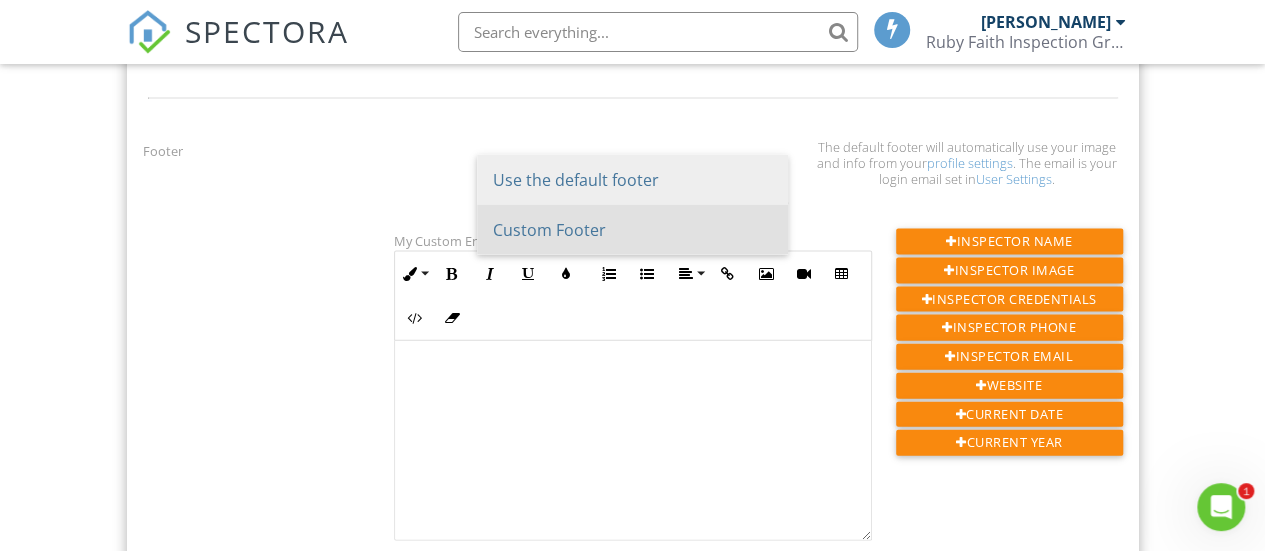 click on "Use the default footer" at bounding box center (632, 180) 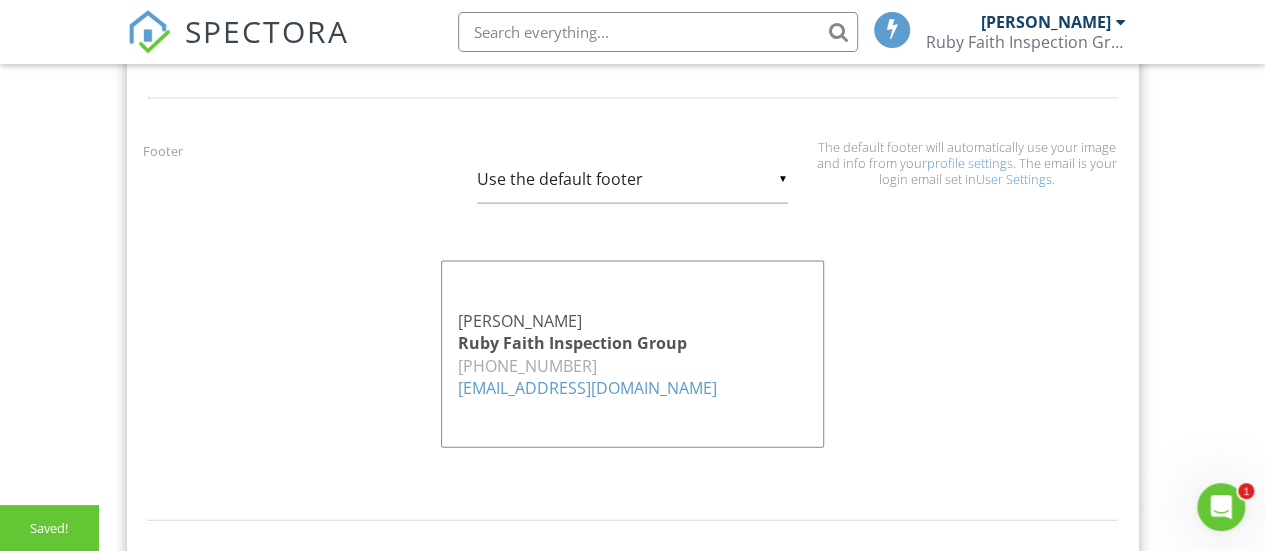 click on "Ruby Faith Inspection Group" at bounding box center [632, 343] 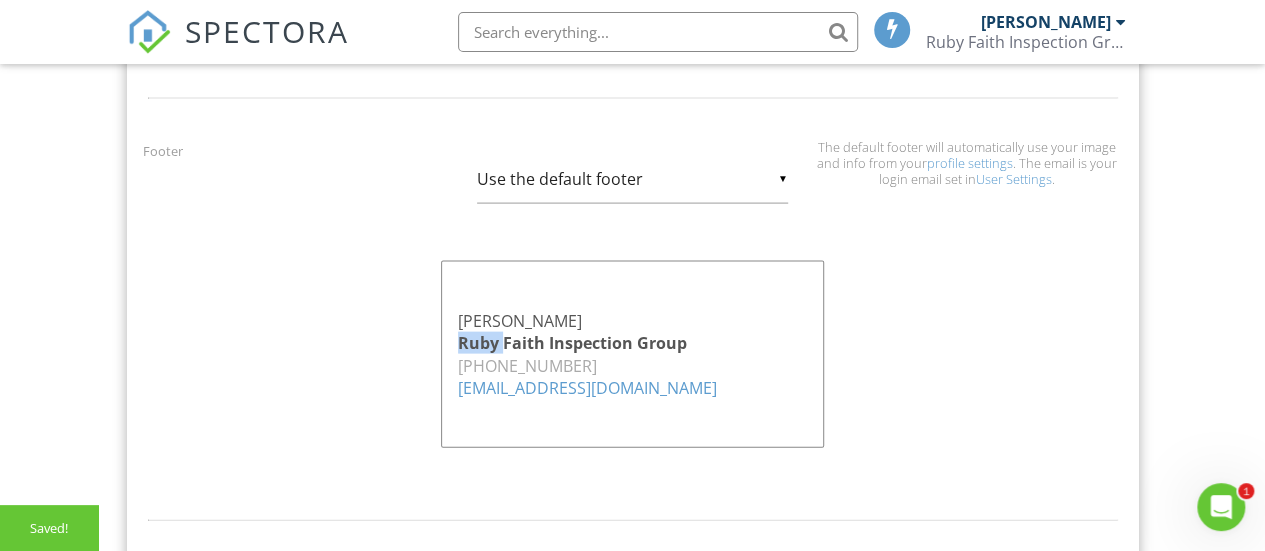 click on "Ruby Faith Inspection Group" at bounding box center (632, 343) 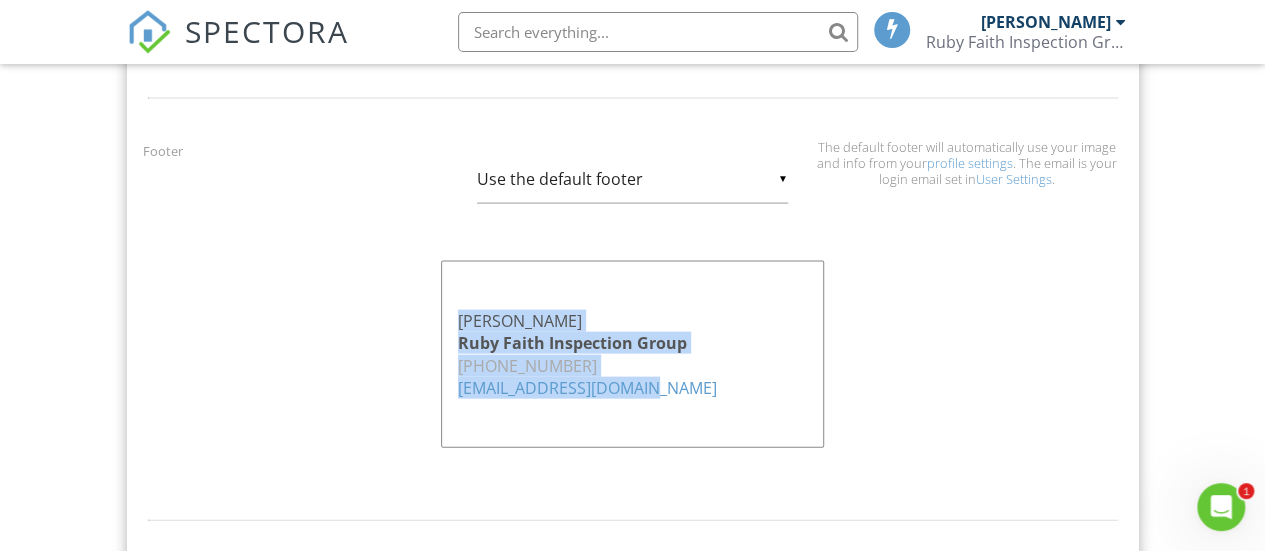 drag, startPoint x: 459, startPoint y: 311, endPoint x: 651, endPoint y: 386, distance: 206.1286 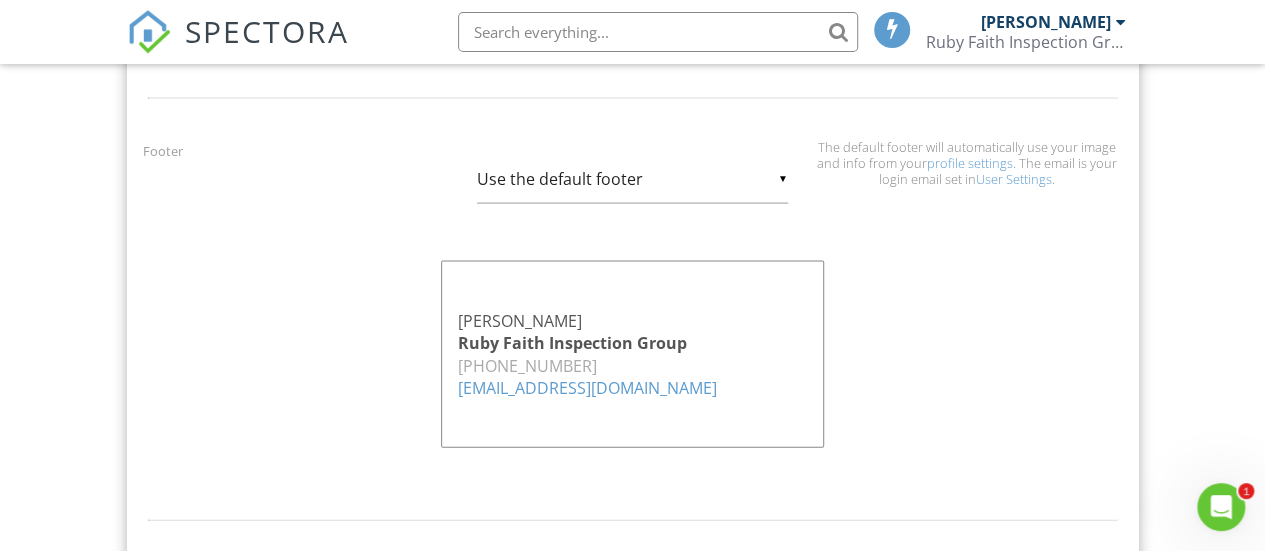 click on "▼ Use the default footer Use the default footer Custom Footer Use the default footer
Custom Footer" at bounding box center [632, 179] 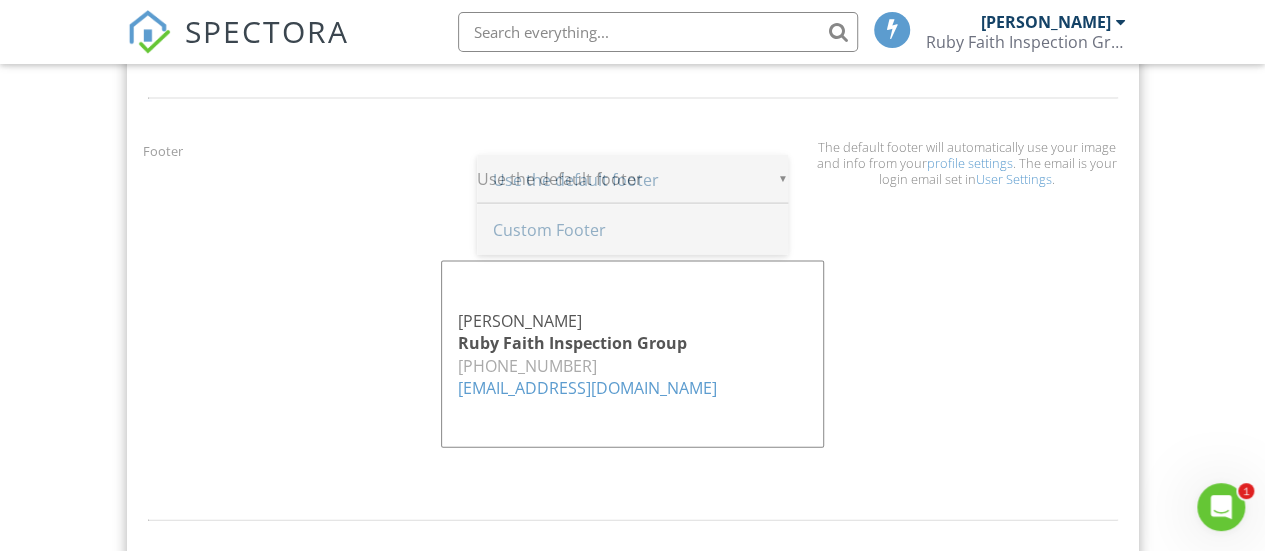 click on "Custom Footer" at bounding box center (632, 230) 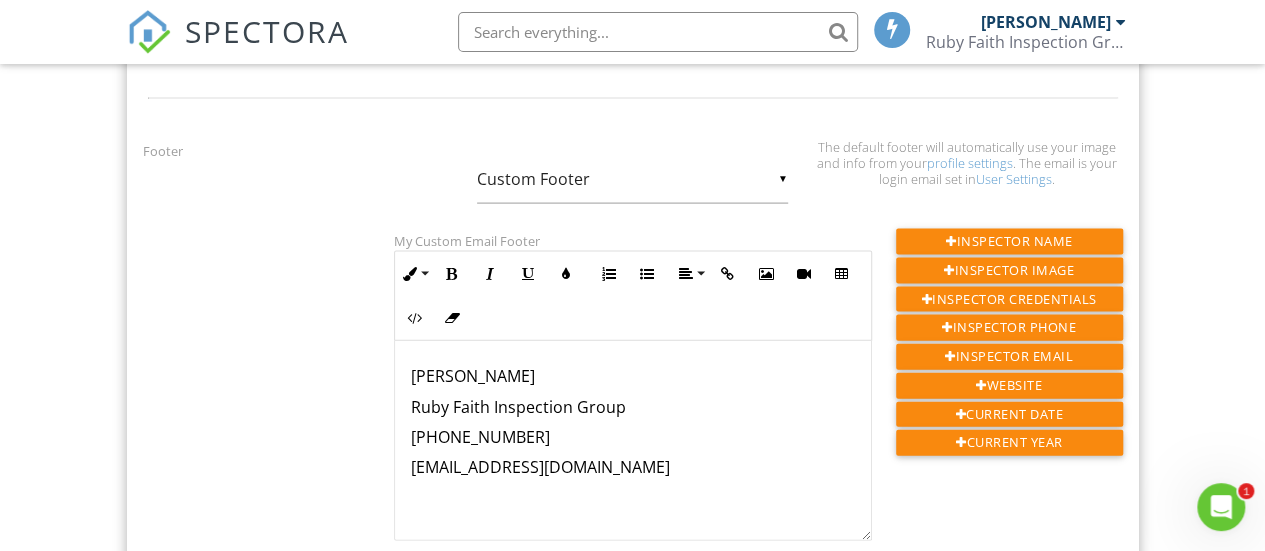 click on "[EMAIL_ADDRESS][DOMAIN_NAME]" at bounding box center (633, 467) 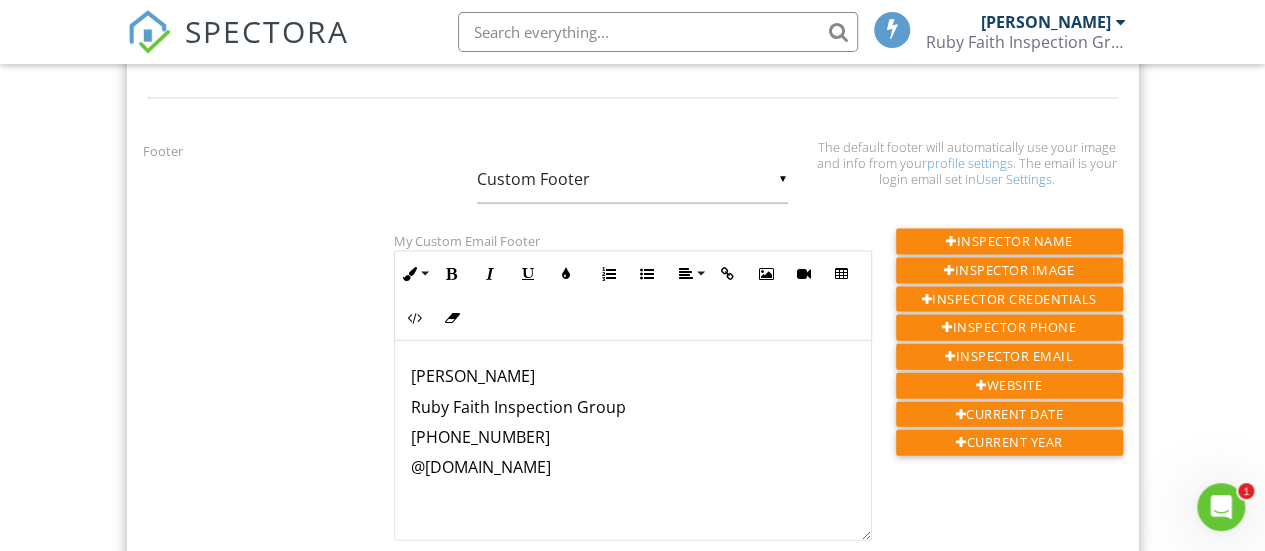 type 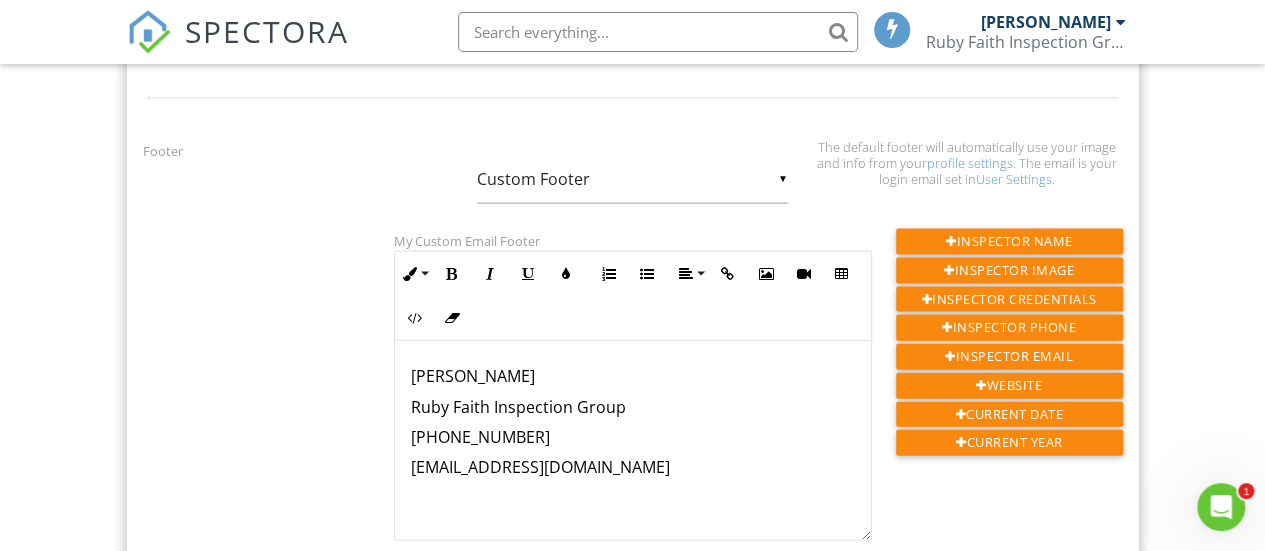 click on "[PERSON_NAME]" at bounding box center (633, 376) 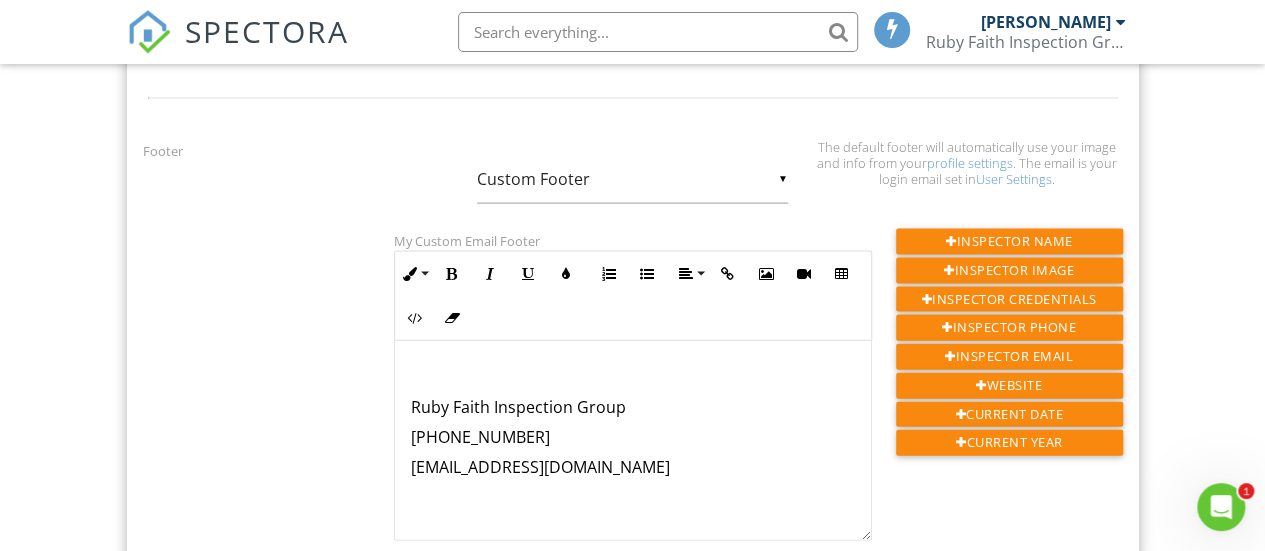 click on "[PHONE_NUMBER]" at bounding box center [633, 437] 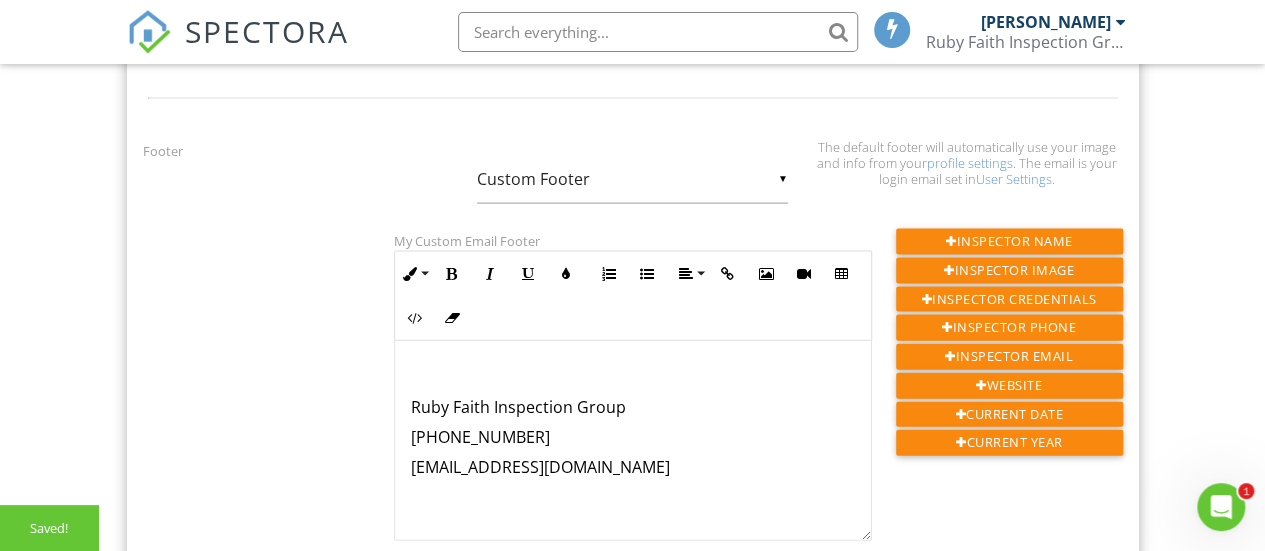 click on "+1(312)-6829170" at bounding box center [633, 437] 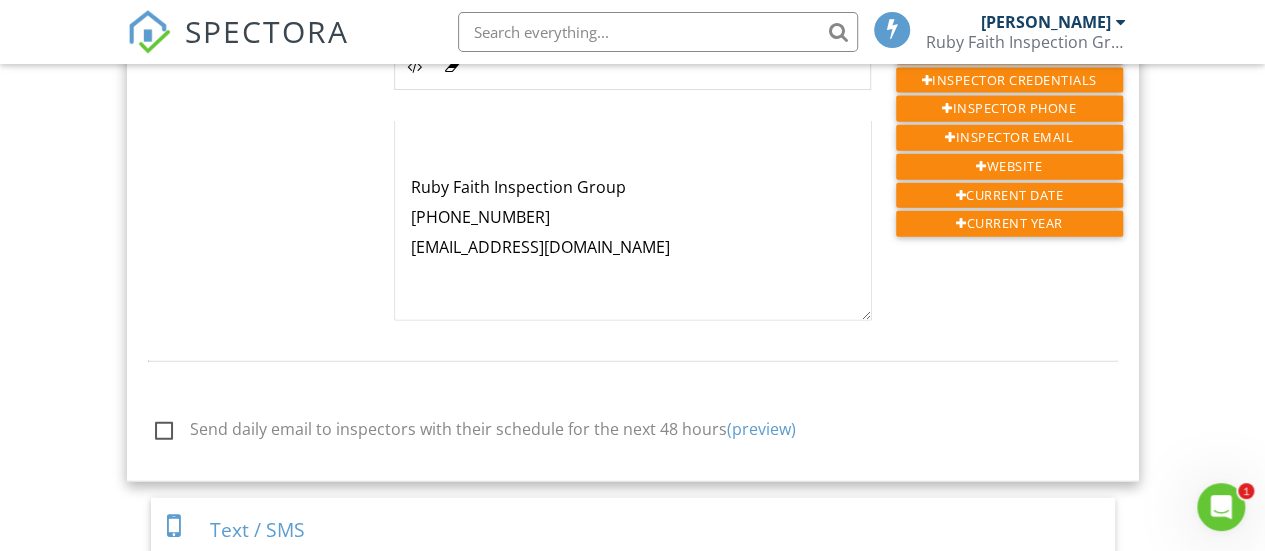 scroll, scrollTop: 2250, scrollLeft: 0, axis: vertical 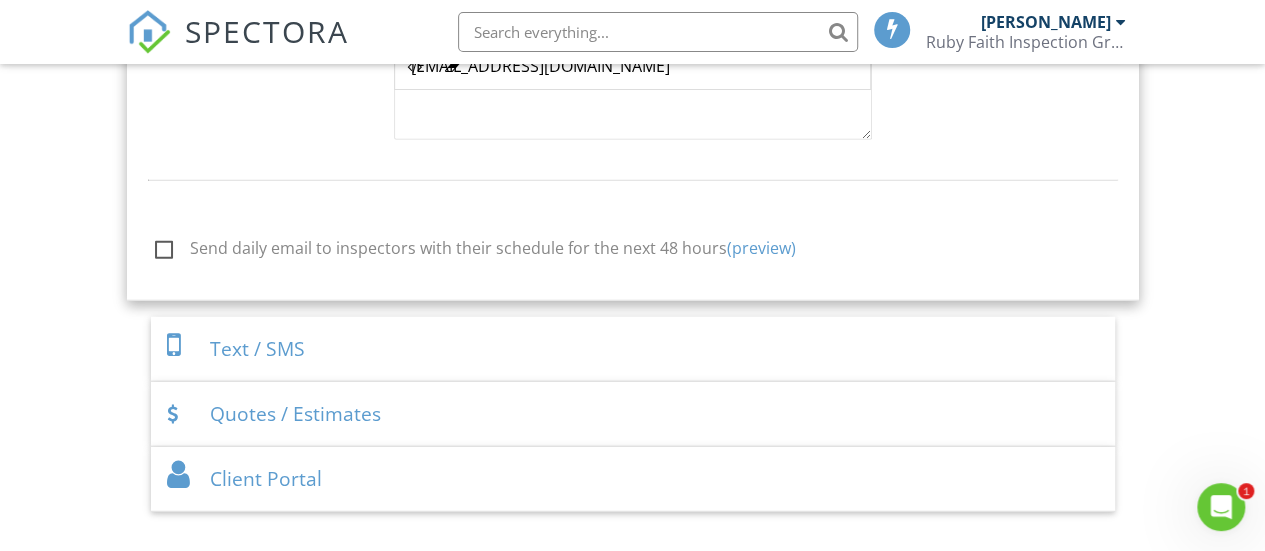 click on "Text / SMS" at bounding box center [633, 349] 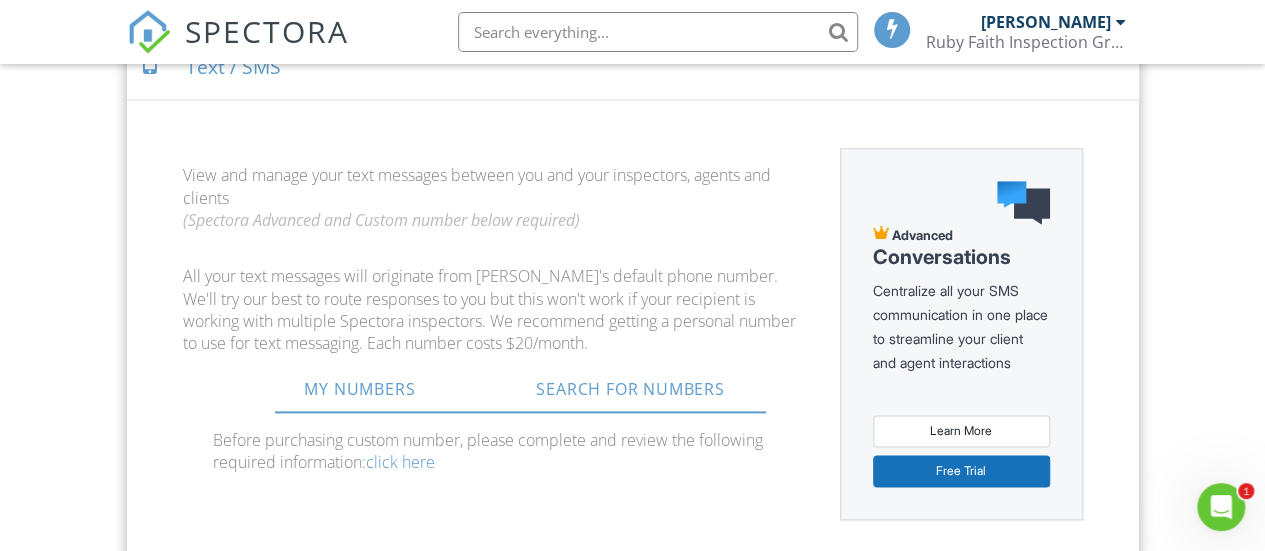 scroll, scrollTop: 1086, scrollLeft: 0, axis: vertical 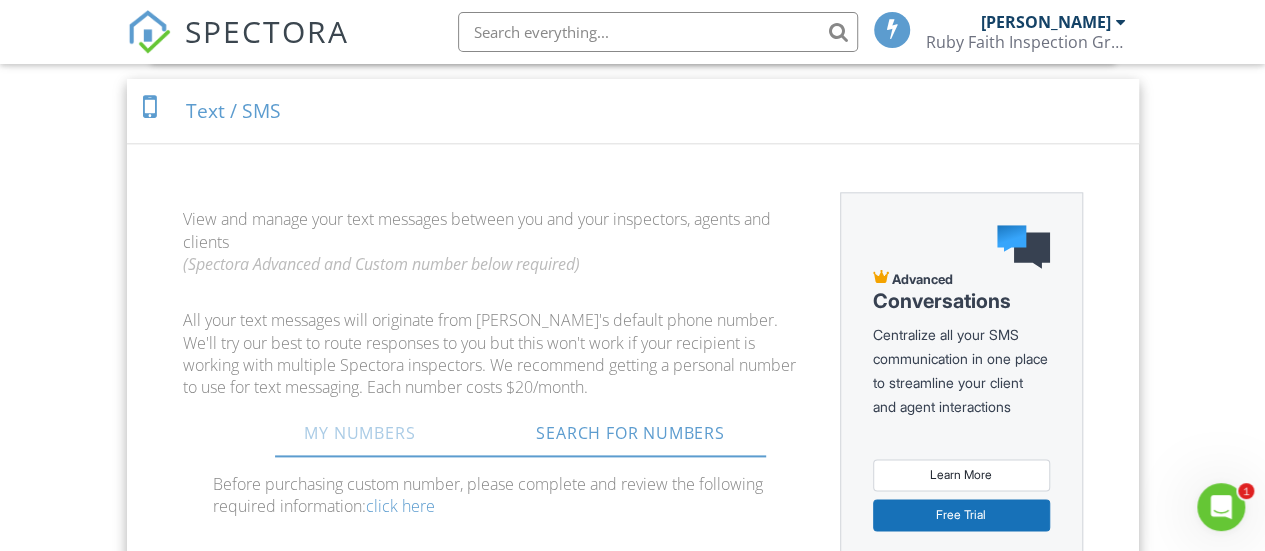 click on "My Numbers" at bounding box center [360, 433] 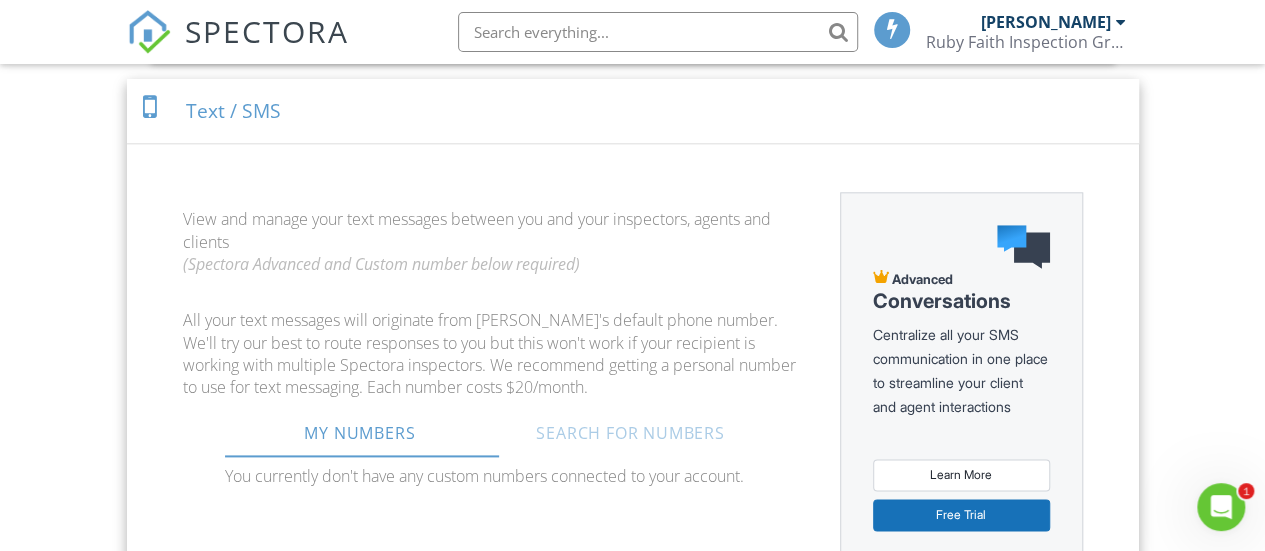 click on "Search For Numbers" at bounding box center (630, 433) 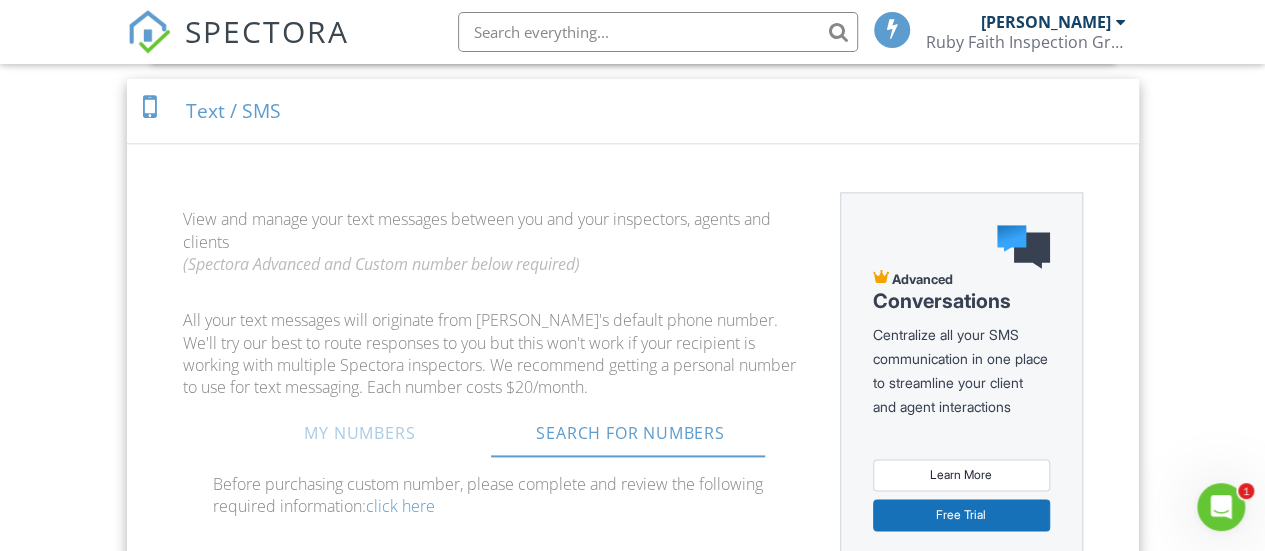 click on "My Numbers" at bounding box center [360, 433] 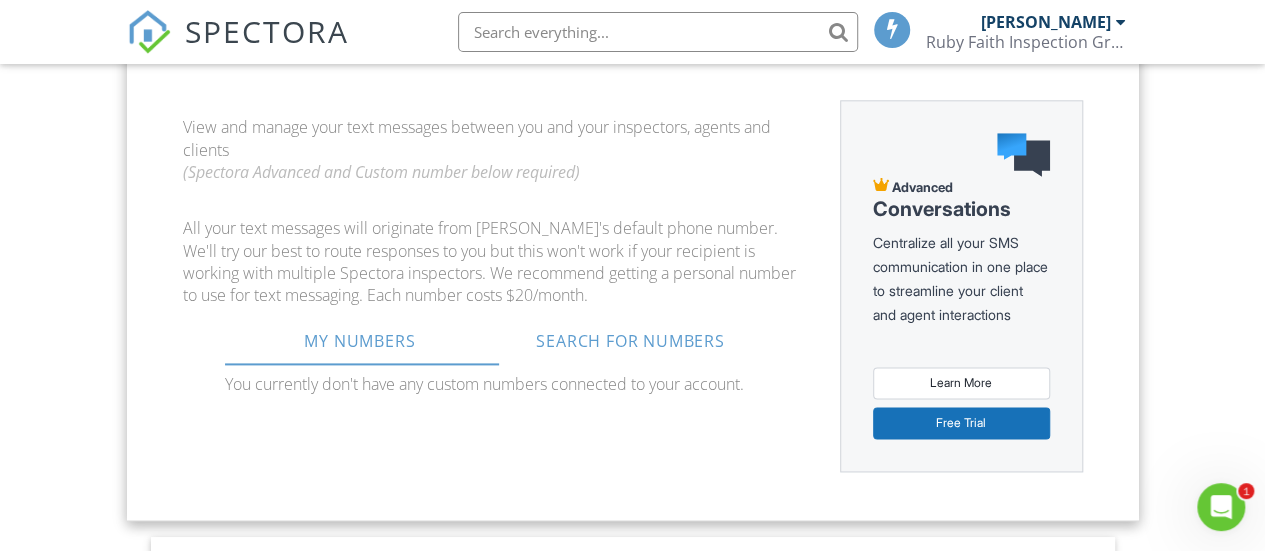 scroll, scrollTop: 1286, scrollLeft: 0, axis: vertical 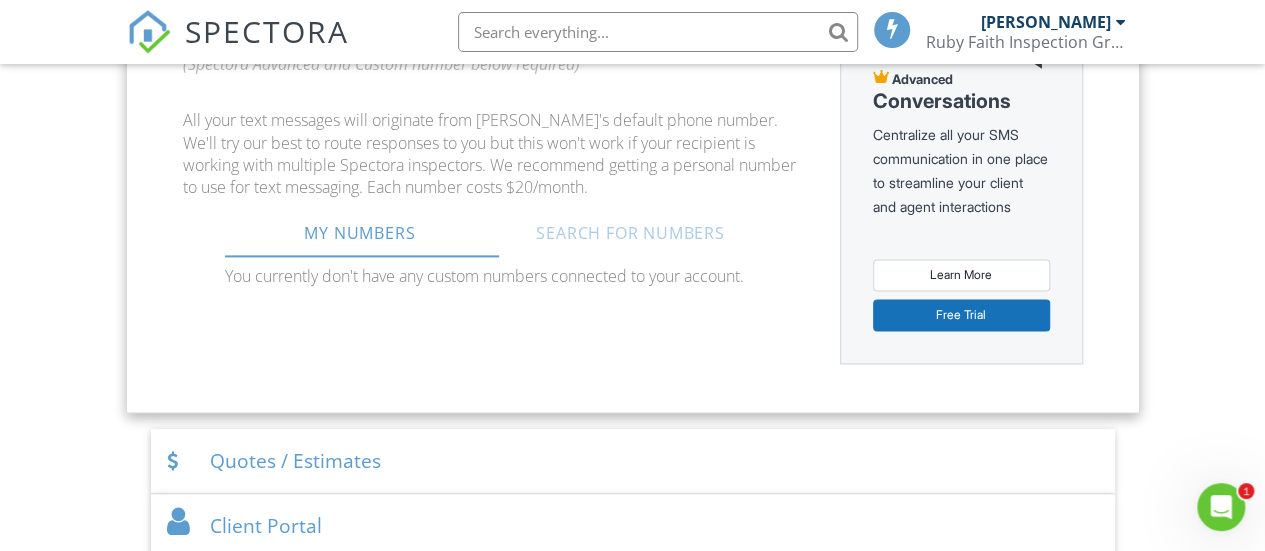 click on "Search For Numbers" at bounding box center [630, 233] 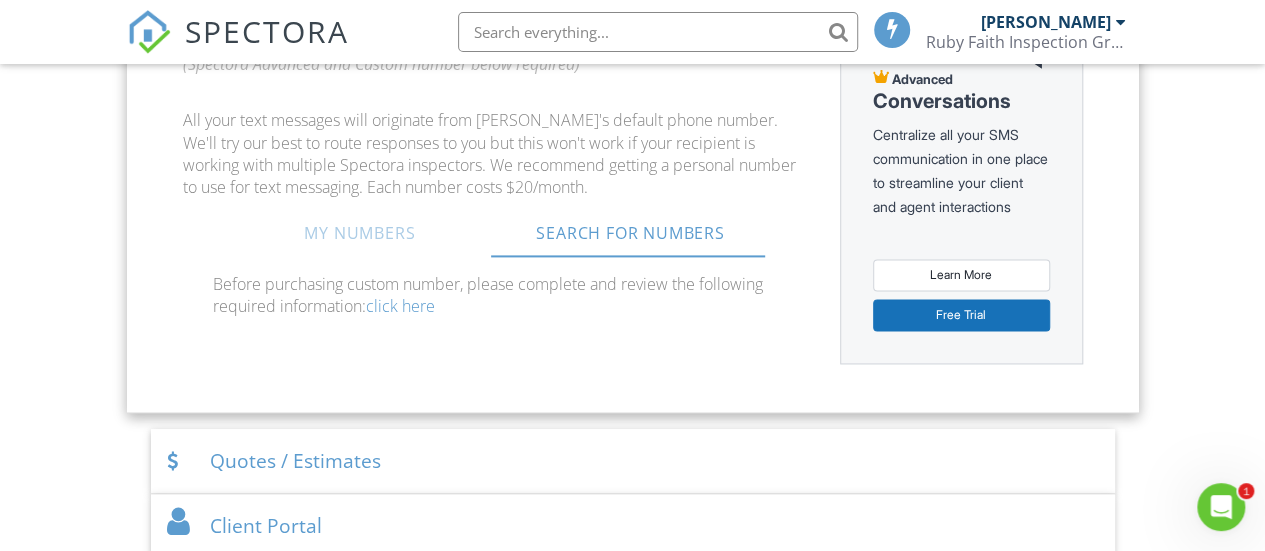 click on "My Numbers" at bounding box center [360, 233] 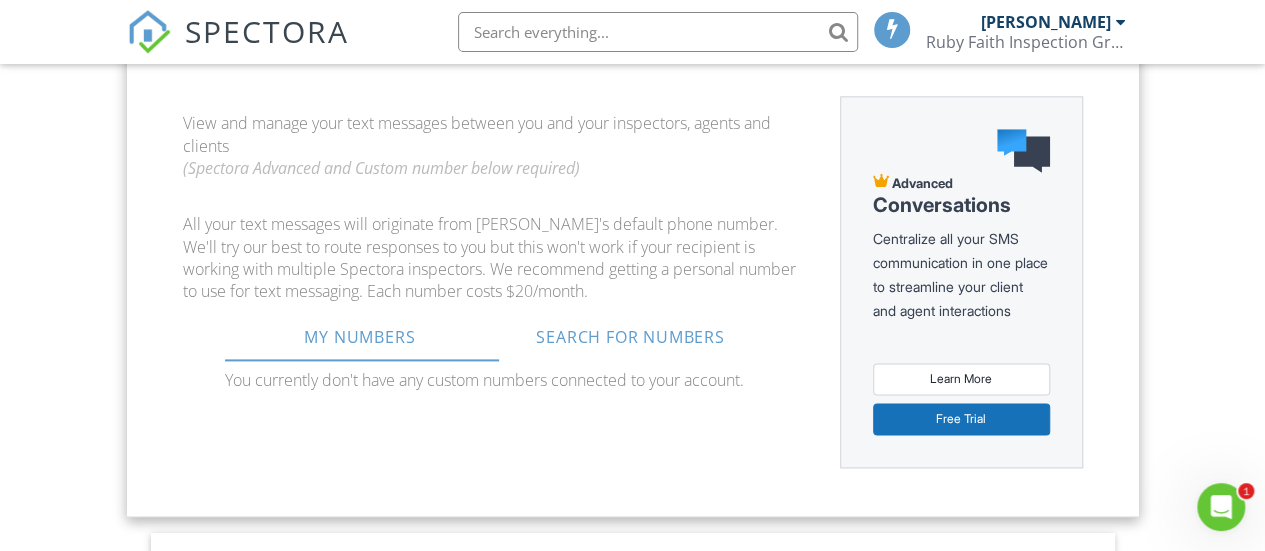 scroll, scrollTop: 1086, scrollLeft: 0, axis: vertical 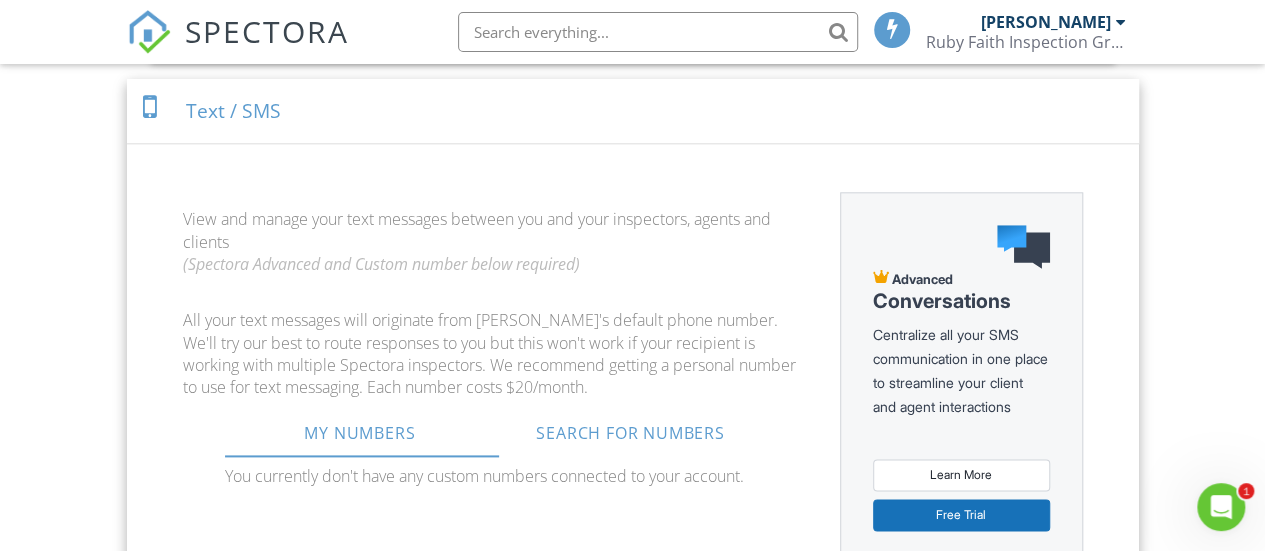 click on "Text / SMS" at bounding box center [633, 111] 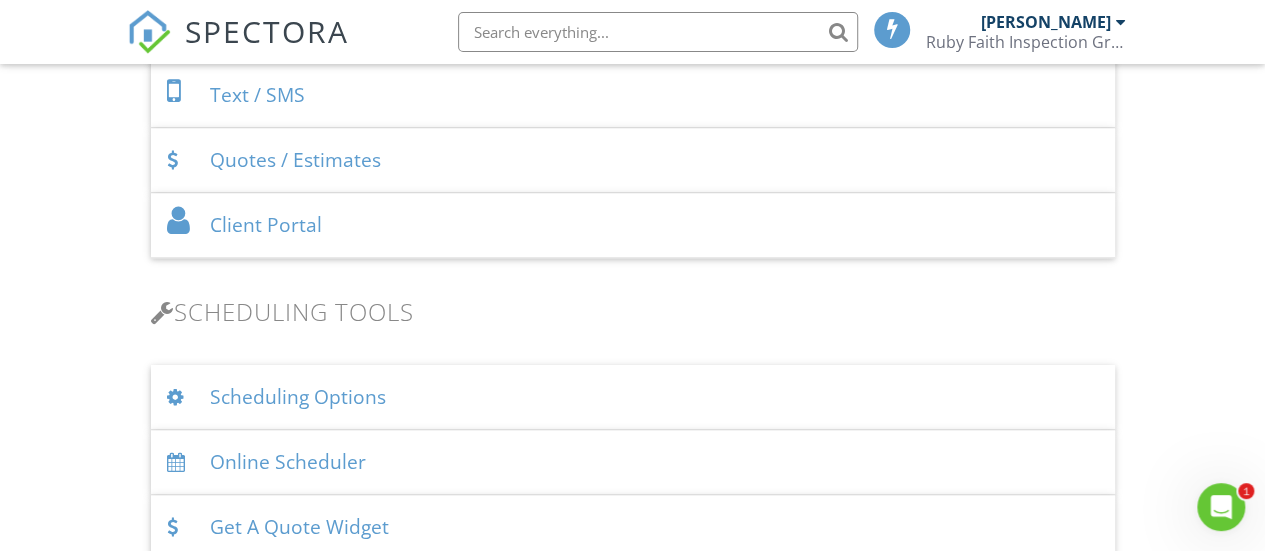 click on "Quotes / Estimates" at bounding box center (633, 160) 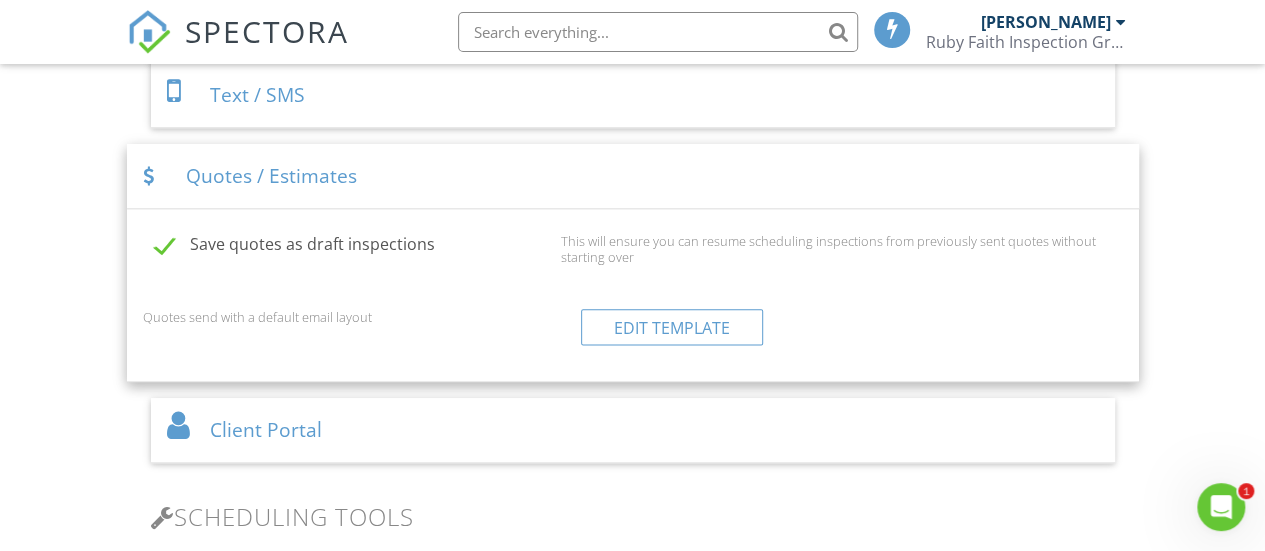 click on "Quotes / Estimates" at bounding box center [633, 176] 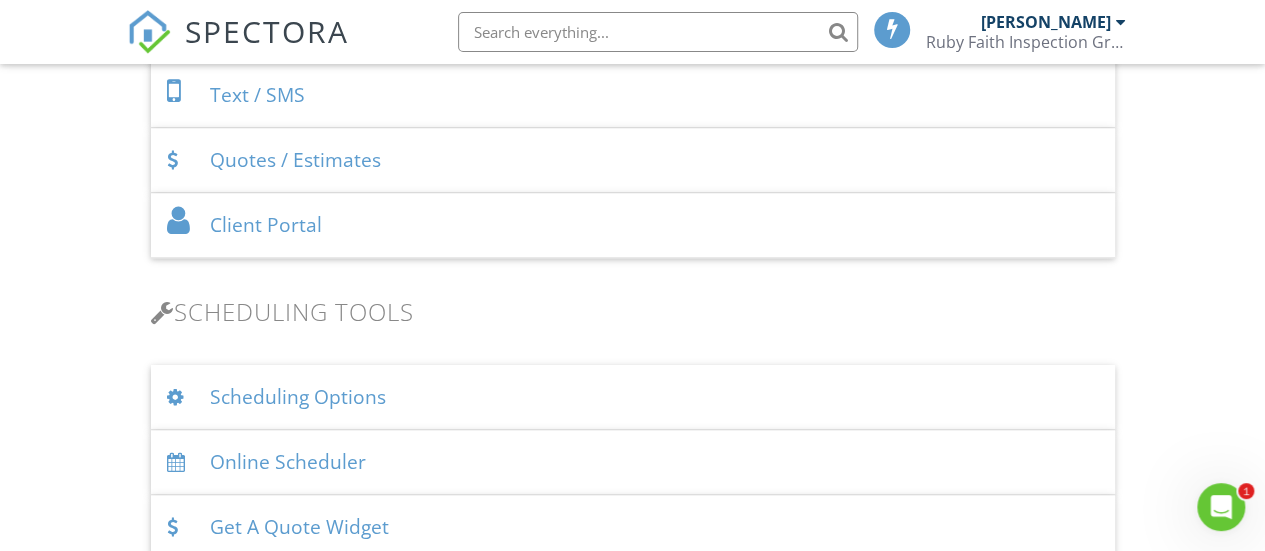 click on "Client Portal" at bounding box center [633, 225] 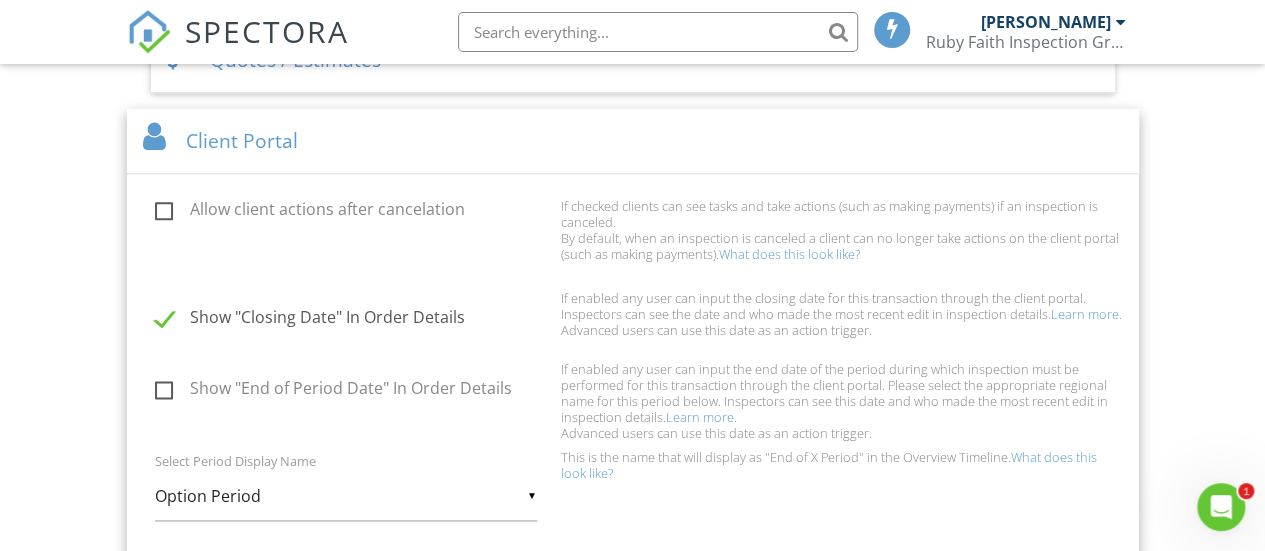 click on "Client Portal" at bounding box center (633, 141) 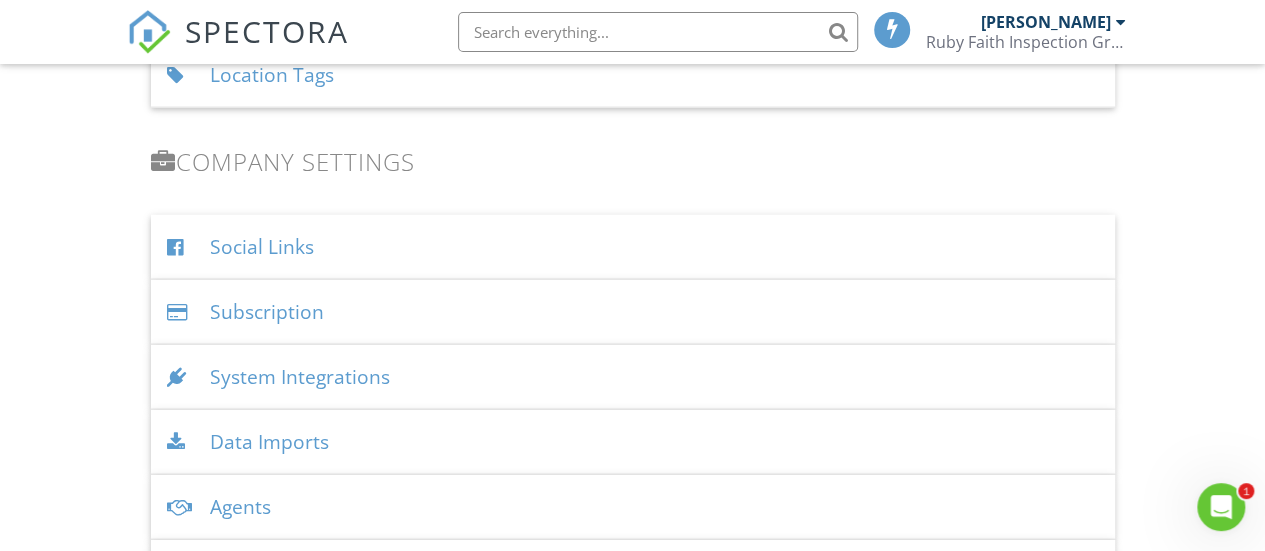 scroll, scrollTop: 2300, scrollLeft: 0, axis: vertical 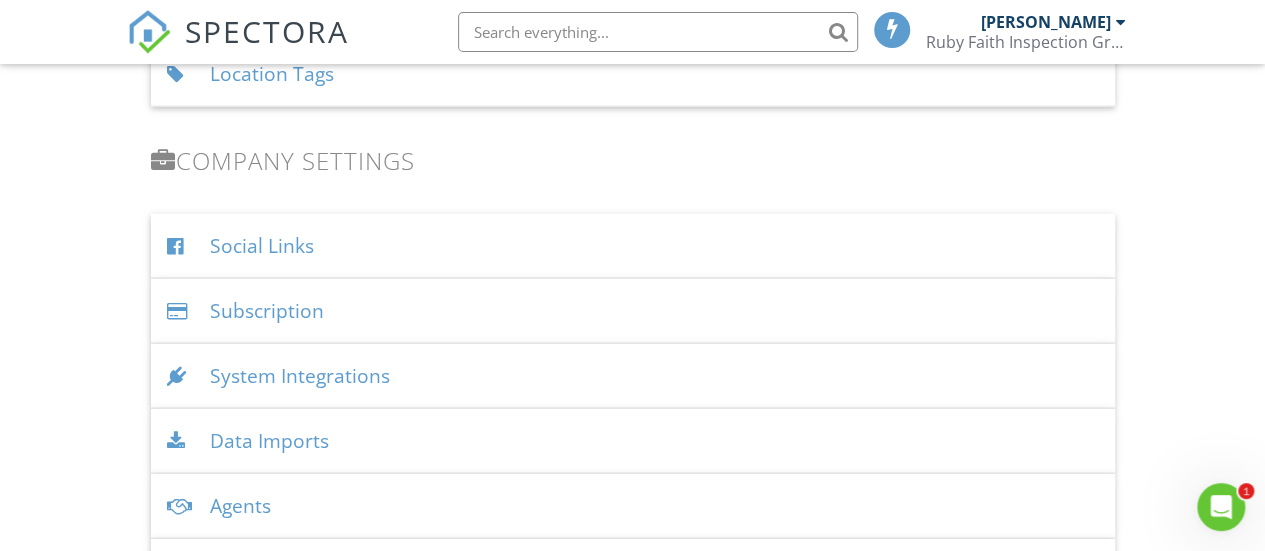 click on "Subscription" at bounding box center (633, 311) 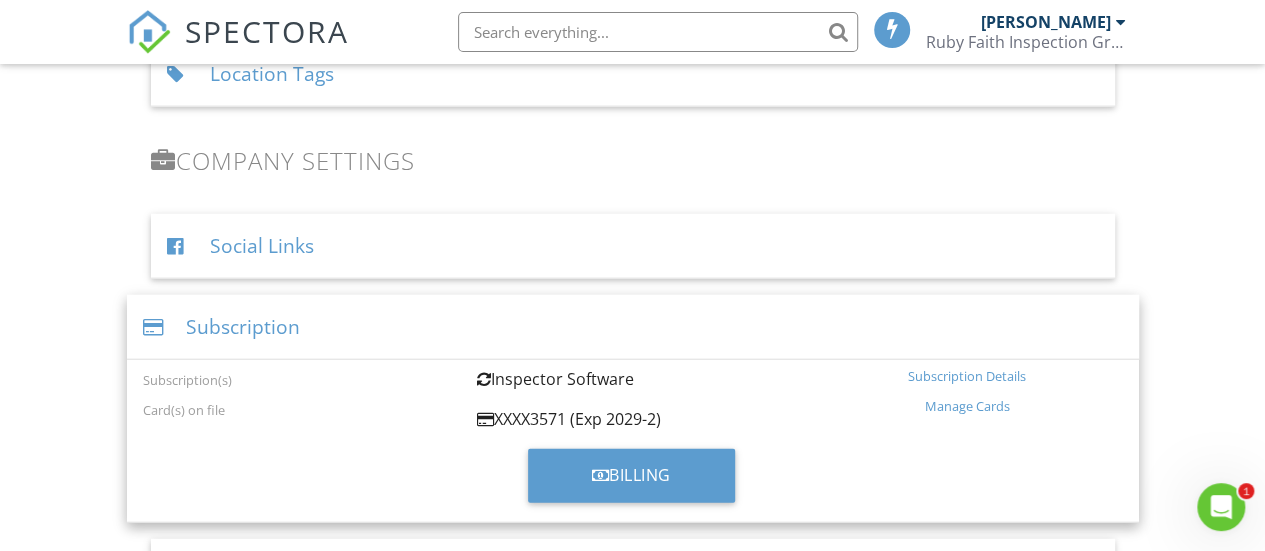 click on "Subscription" at bounding box center [633, 327] 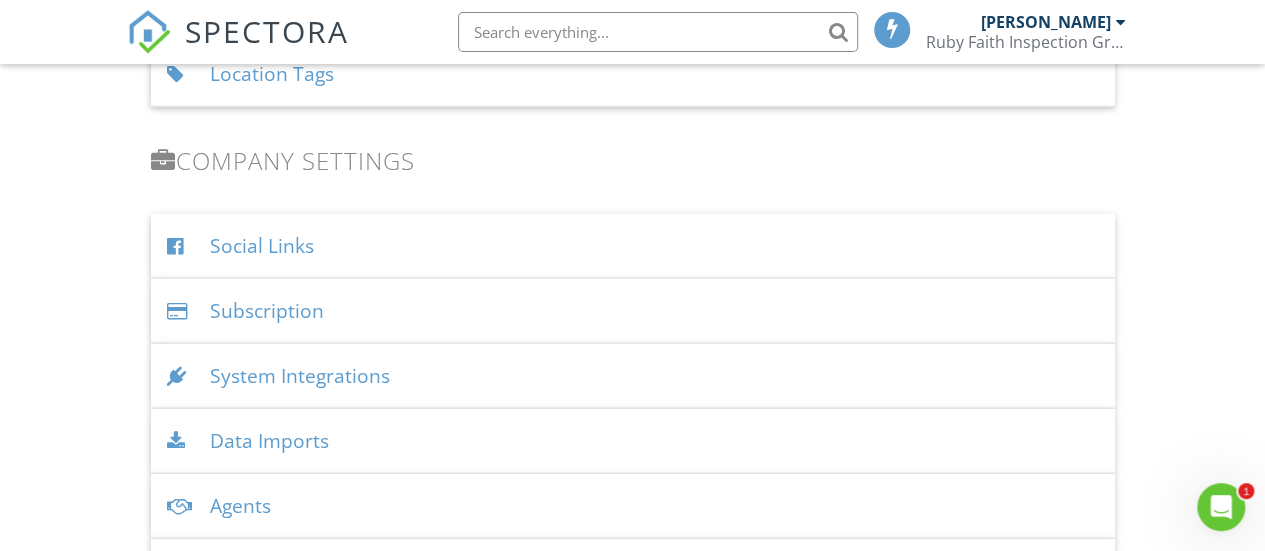 click on "System Integrations" at bounding box center (633, 376) 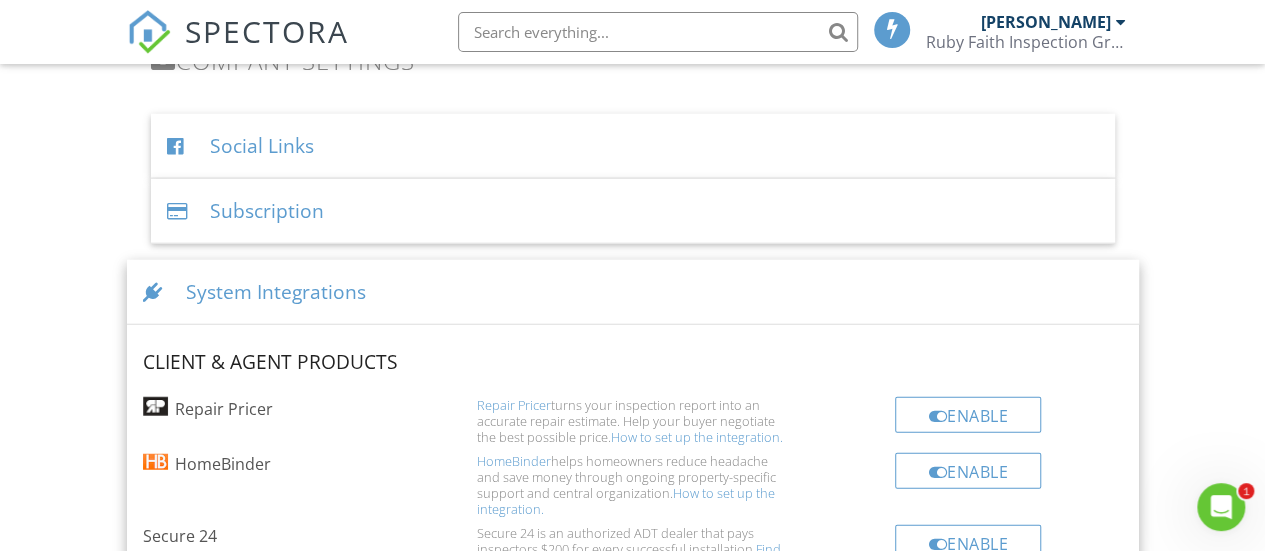scroll, scrollTop: 2500, scrollLeft: 0, axis: vertical 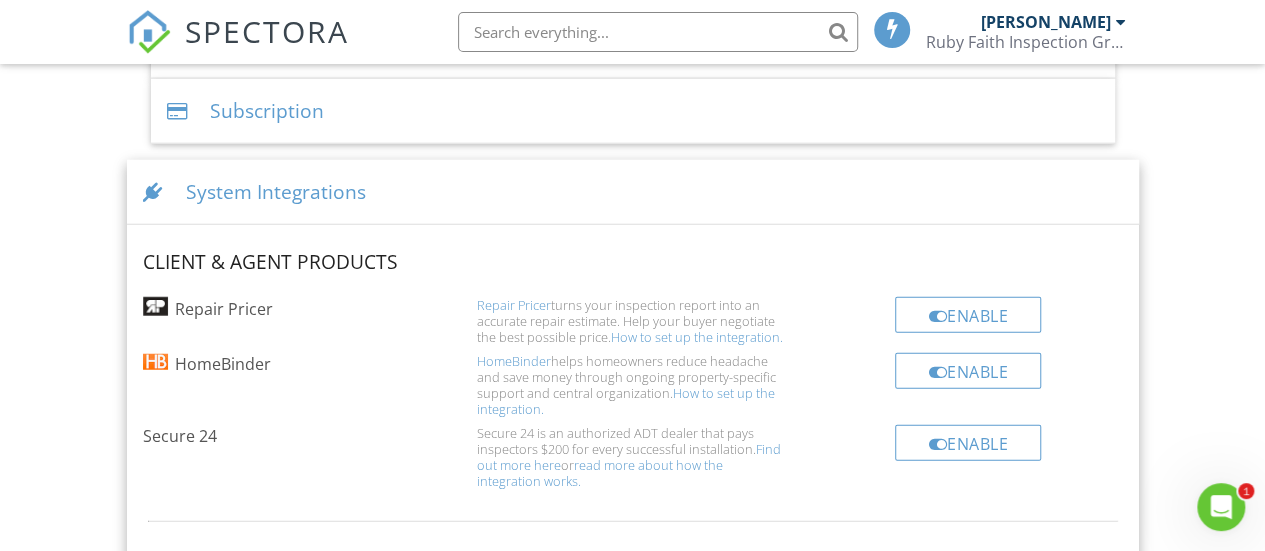 click on "System Integrations" at bounding box center (633, 192) 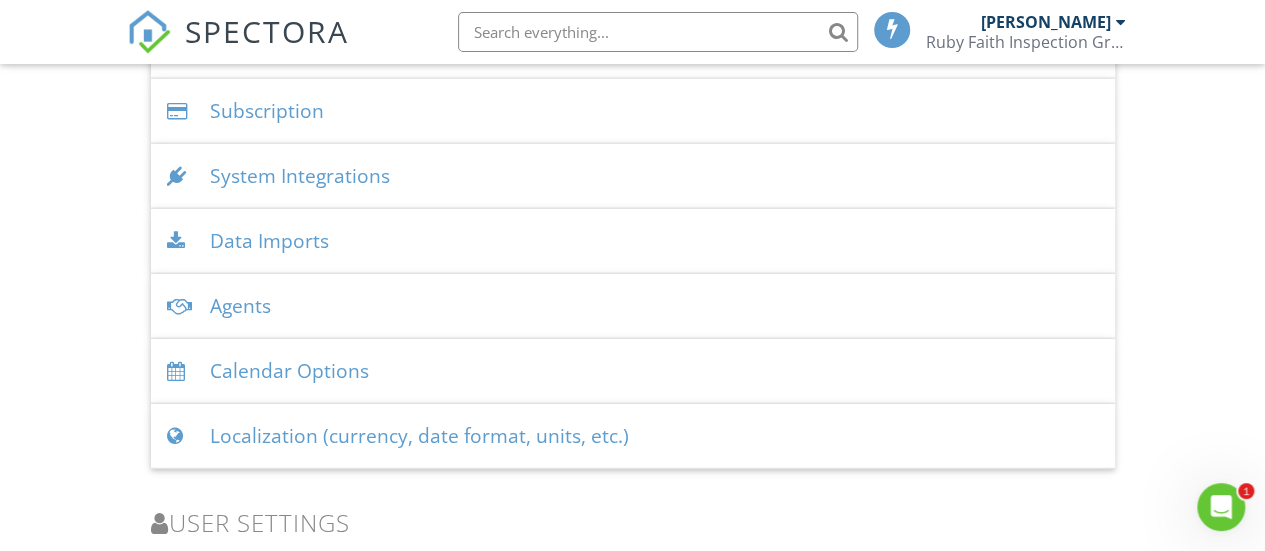 click on "Data Imports" at bounding box center [633, 241] 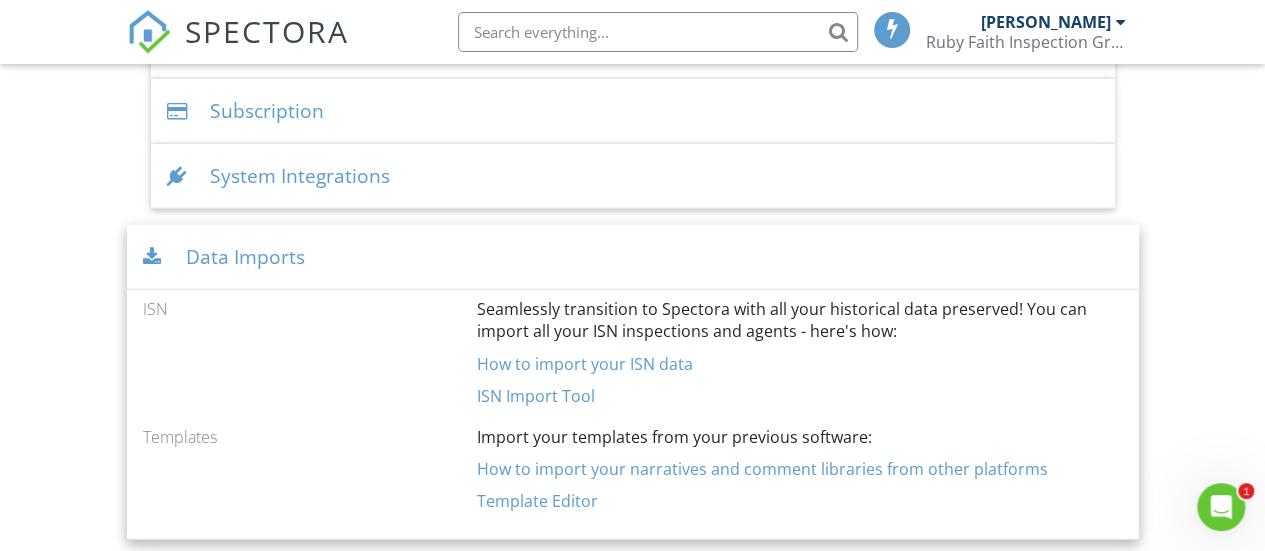 click on "Data Imports" at bounding box center (633, 257) 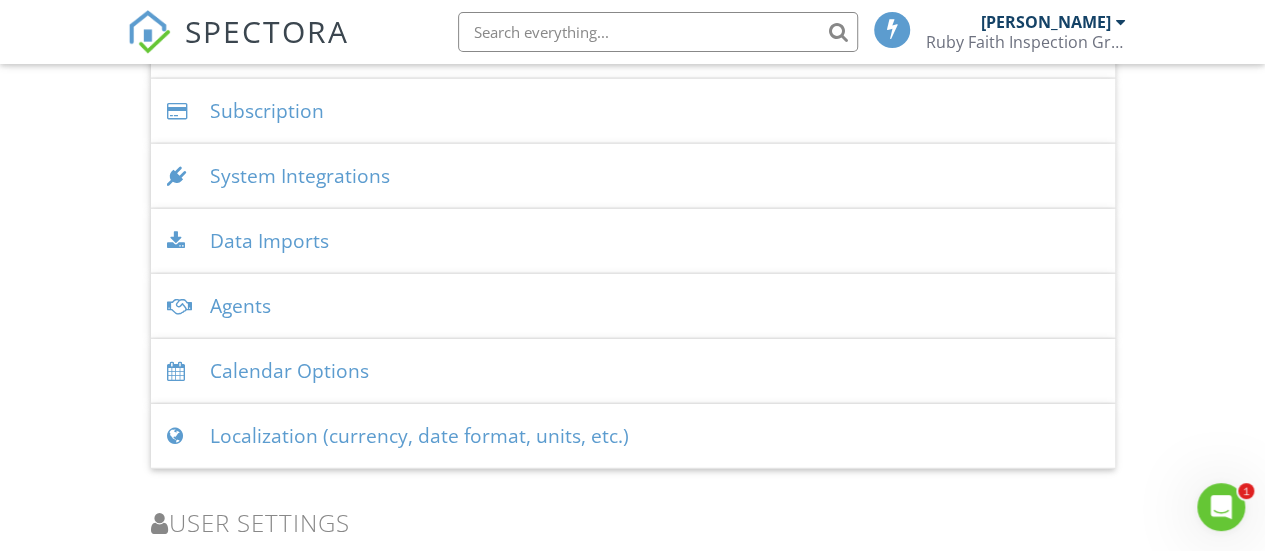 scroll, scrollTop: 2400, scrollLeft: 0, axis: vertical 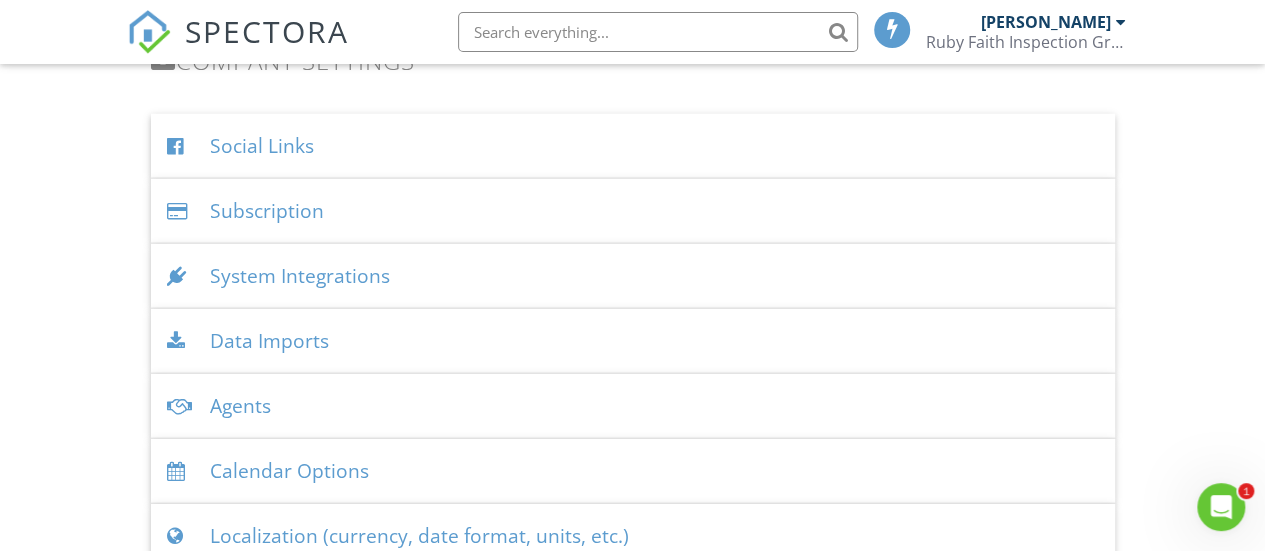 click on "Social Links" at bounding box center (633, 146) 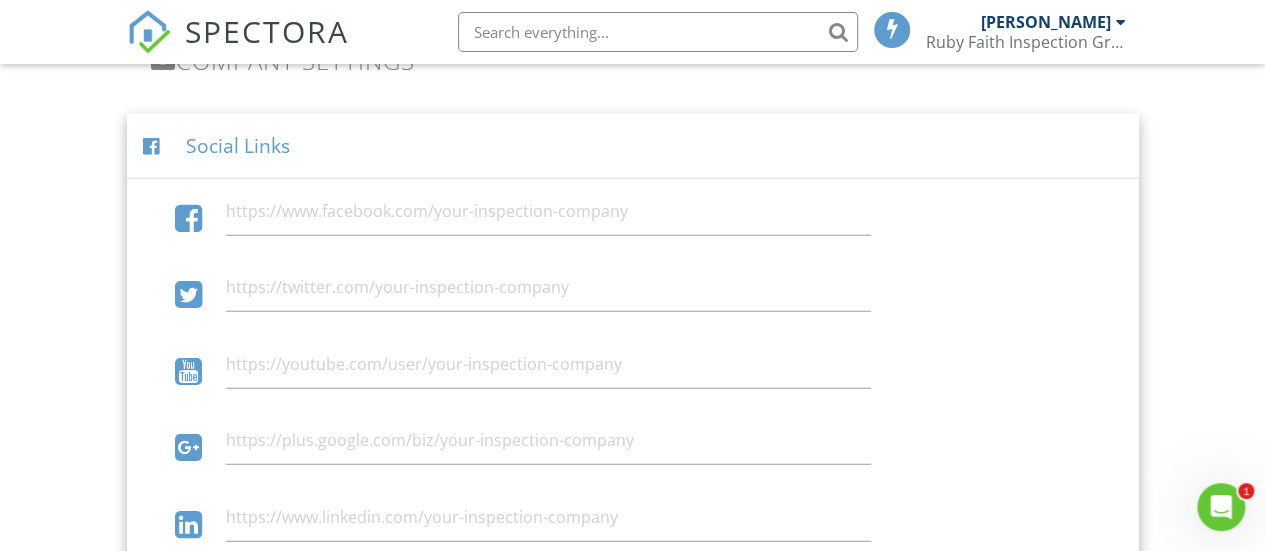 click on "Social Links" at bounding box center [633, 146] 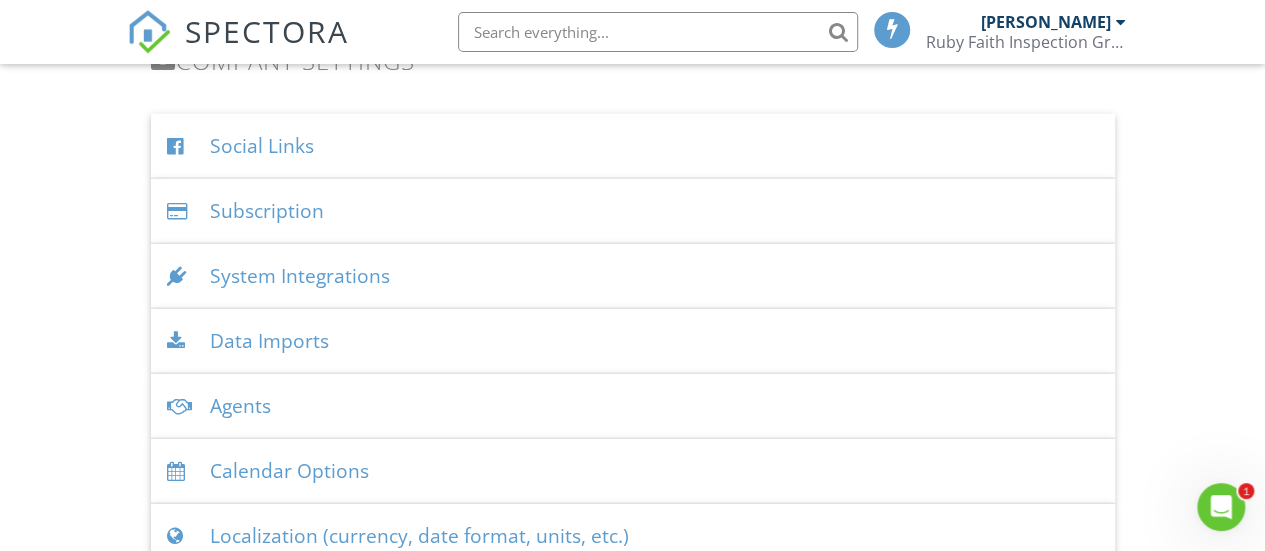 click on "Agents" at bounding box center [633, 406] 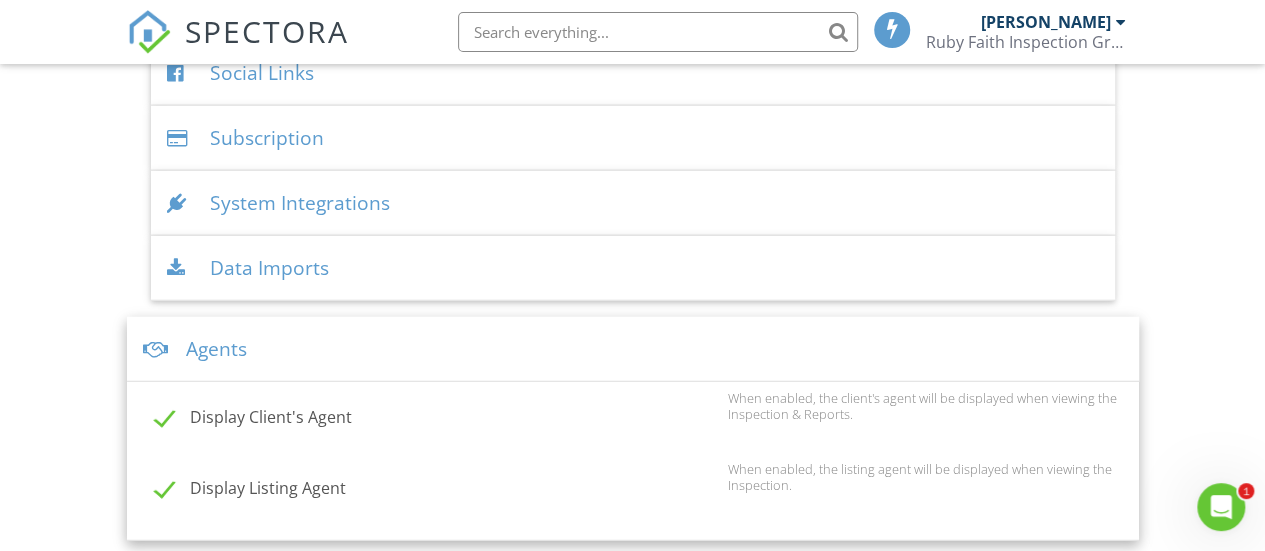 scroll, scrollTop: 2600, scrollLeft: 0, axis: vertical 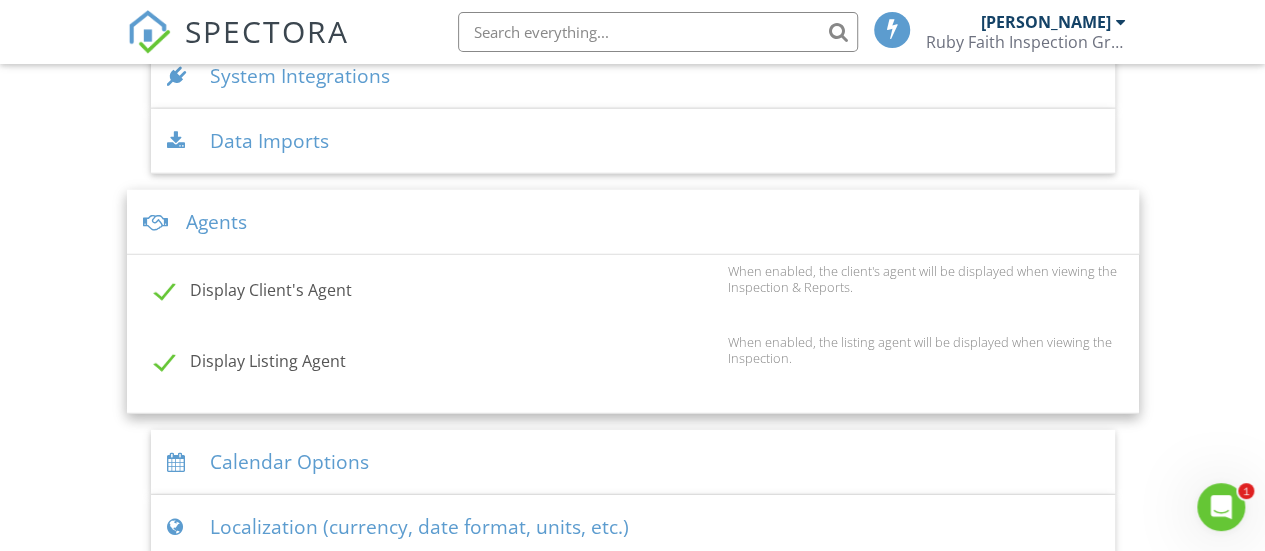 click on "Agents" at bounding box center (633, 222) 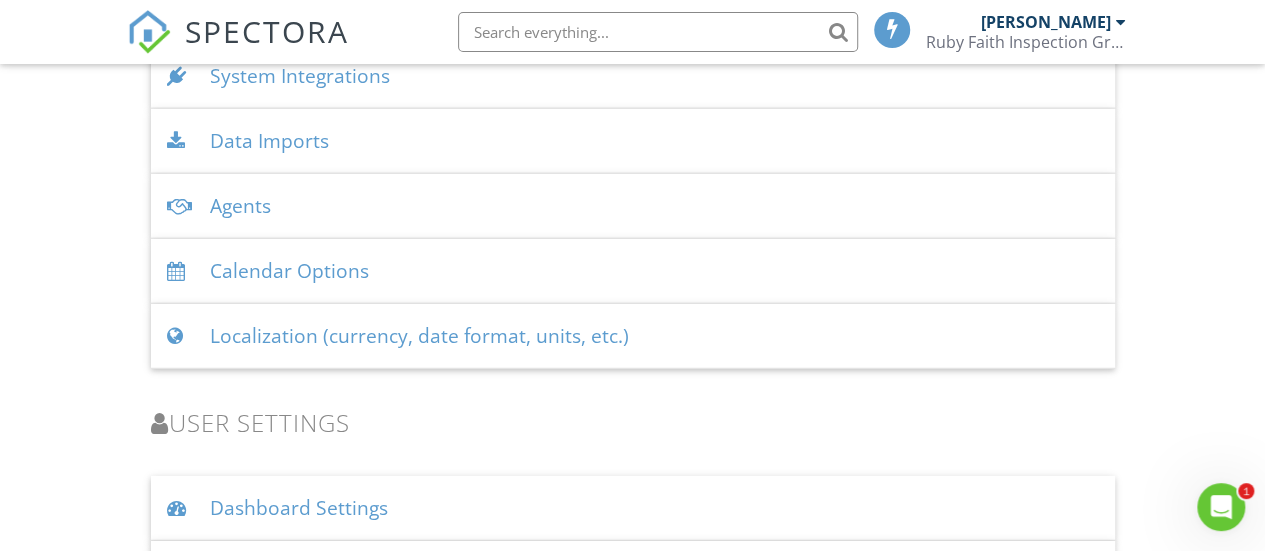 click on "Calendar Options" at bounding box center [633, 271] 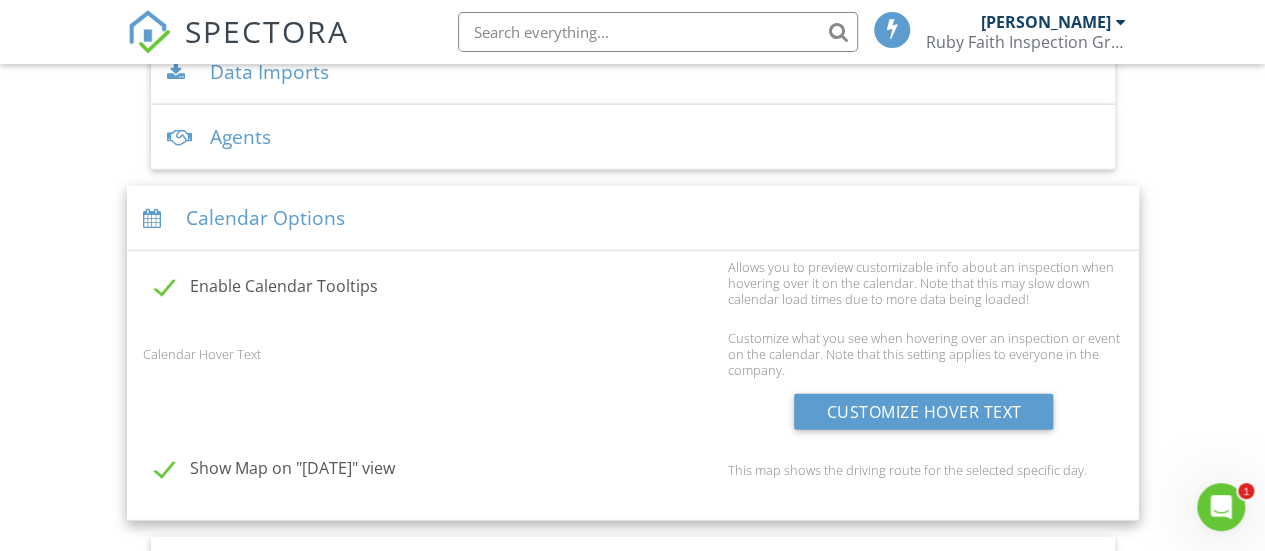 scroll, scrollTop: 2700, scrollLeft: 0, axis: vertical 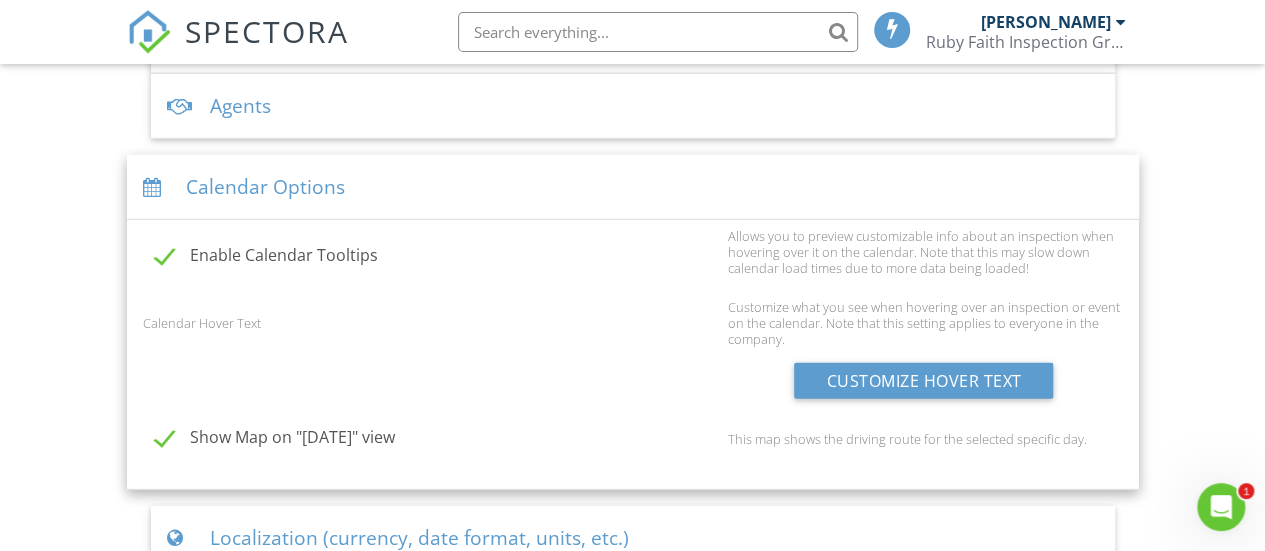 click on "Calendar Options" at bounding box center (633, 187) 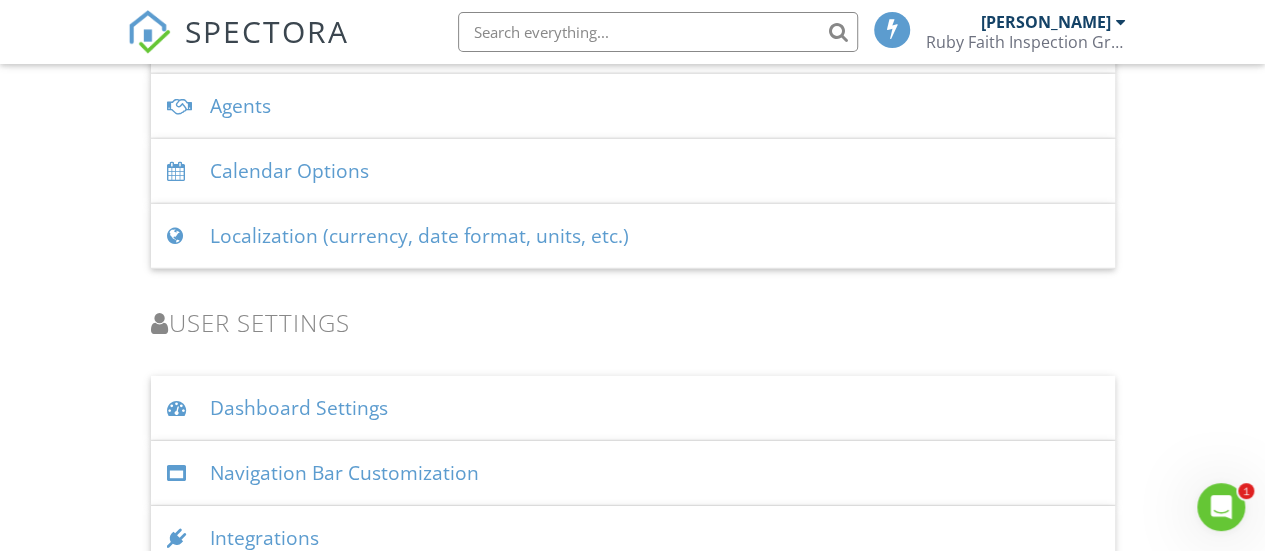 click on "Localization (currency, date format, units, etc.)" at bounding box center [633, 236] 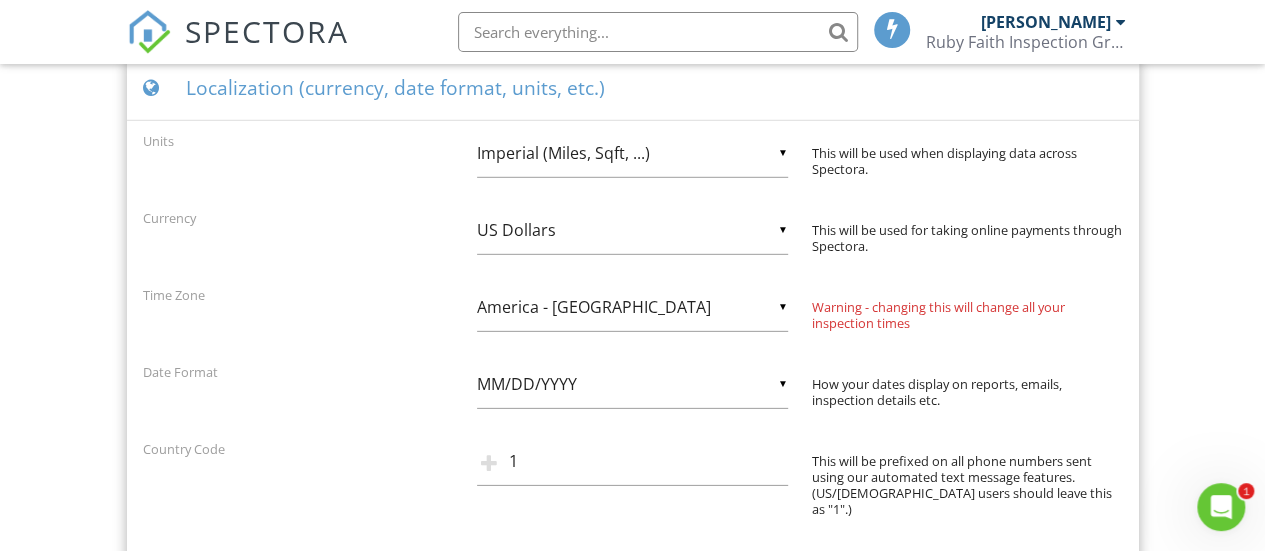 scroll, scrollTop: 2800, scrollLeft: 0, axis: vertical 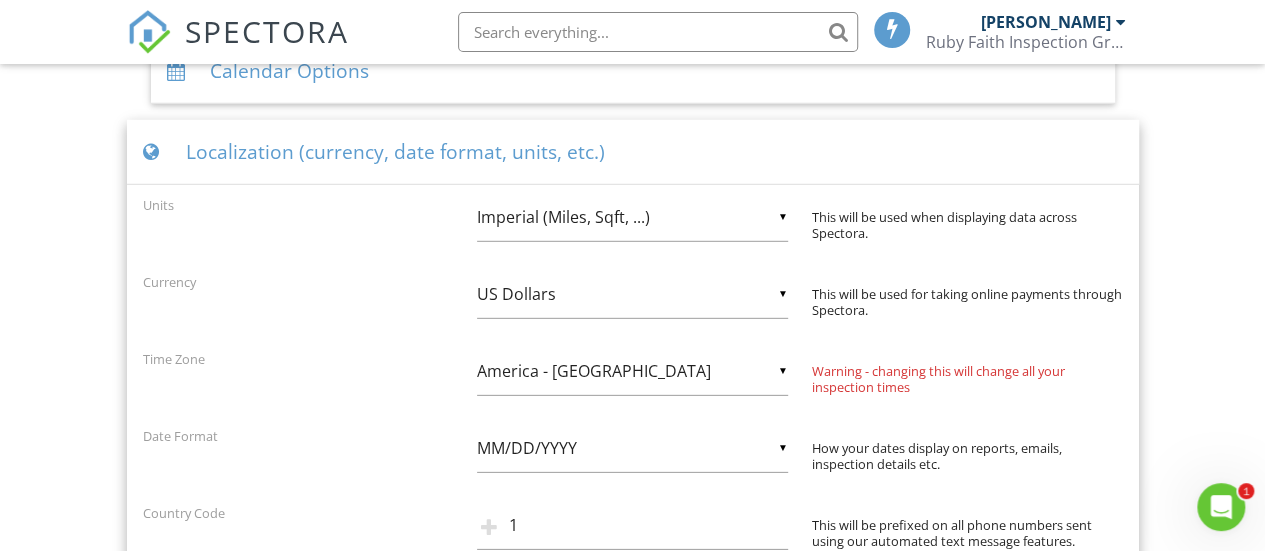 click on "Localization (currency, date format, units, etc.)" at bounding box center (633, 152) 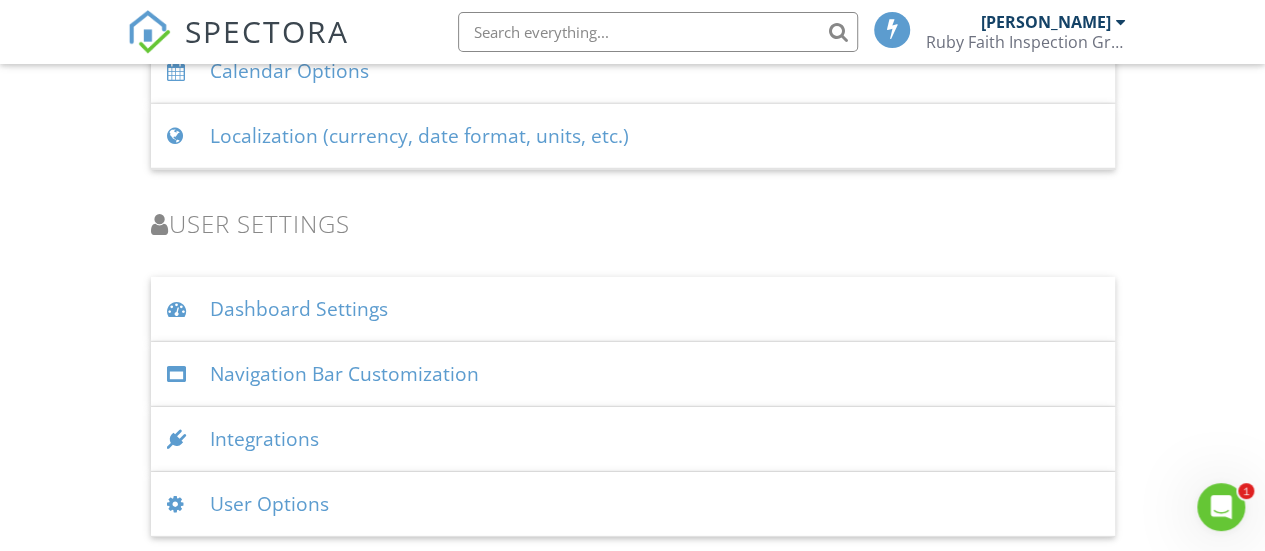 scroll, scrollTop: 2791, scrollLeft: 0, axis: vertical 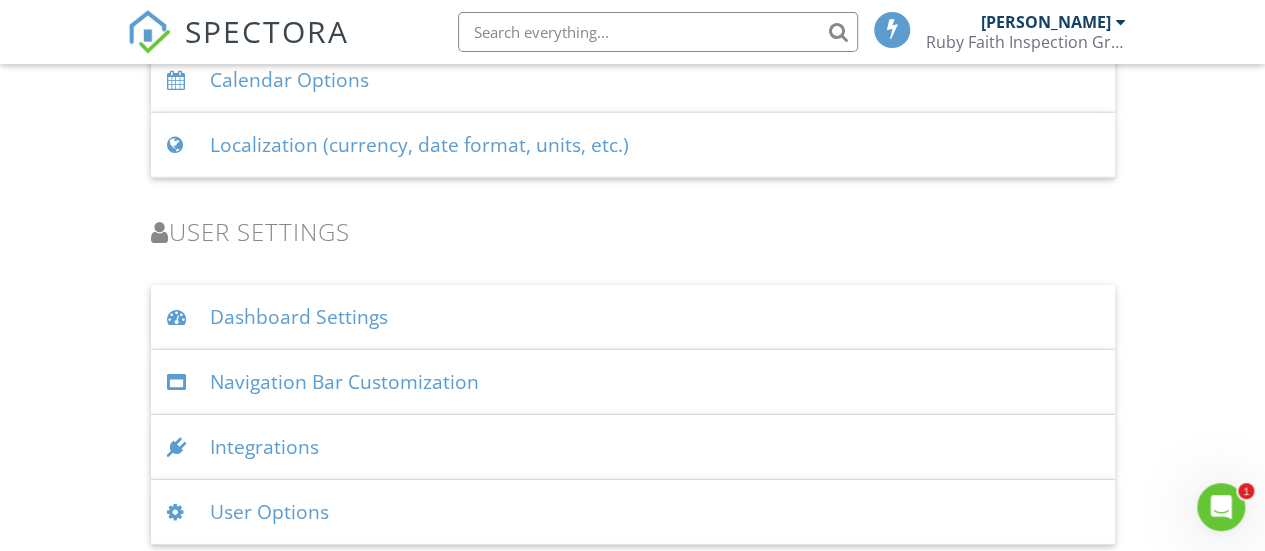 click on "Dashboard Settings" at bounding box center [633, 317] 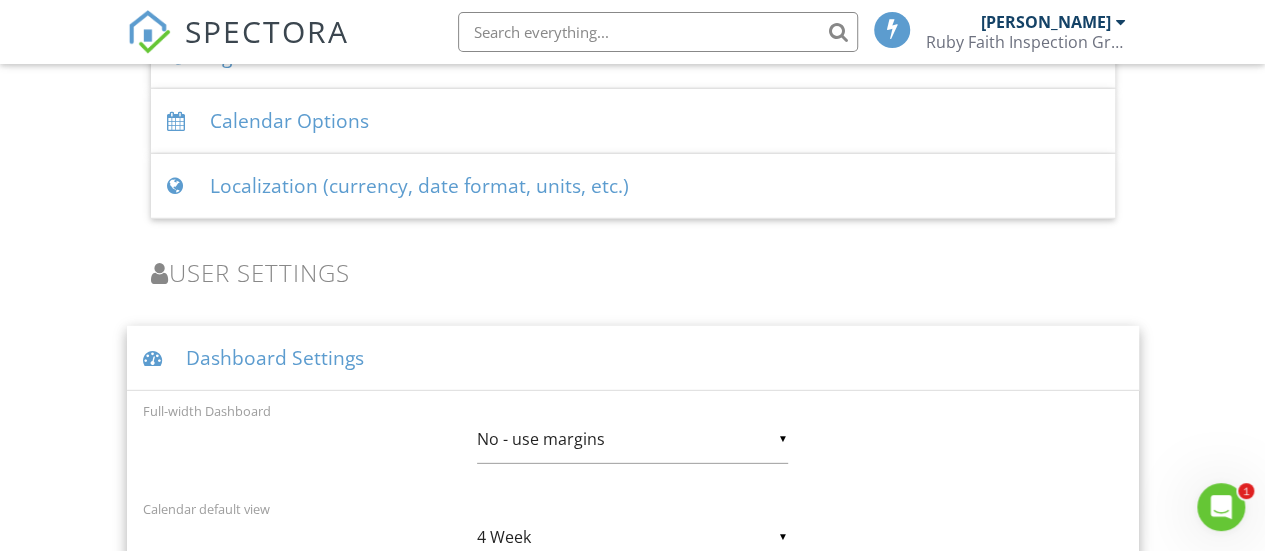scroll, scrollTop: 2682, scrollLeft: 0, axis: vertical 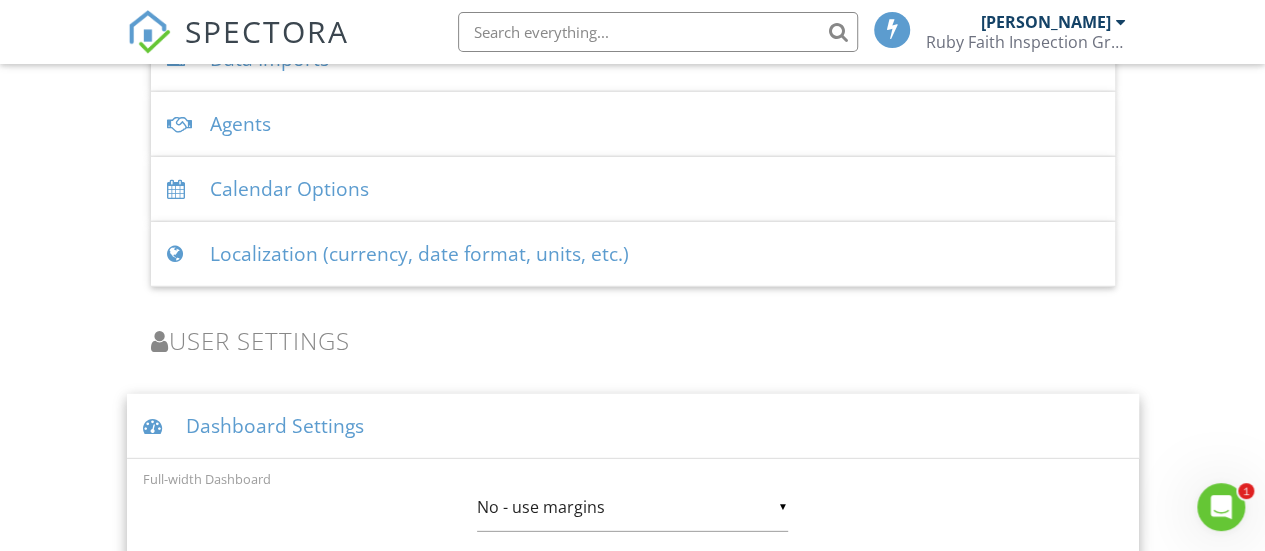 click on "Dashboard Settings" at bounding box center (633, 426) 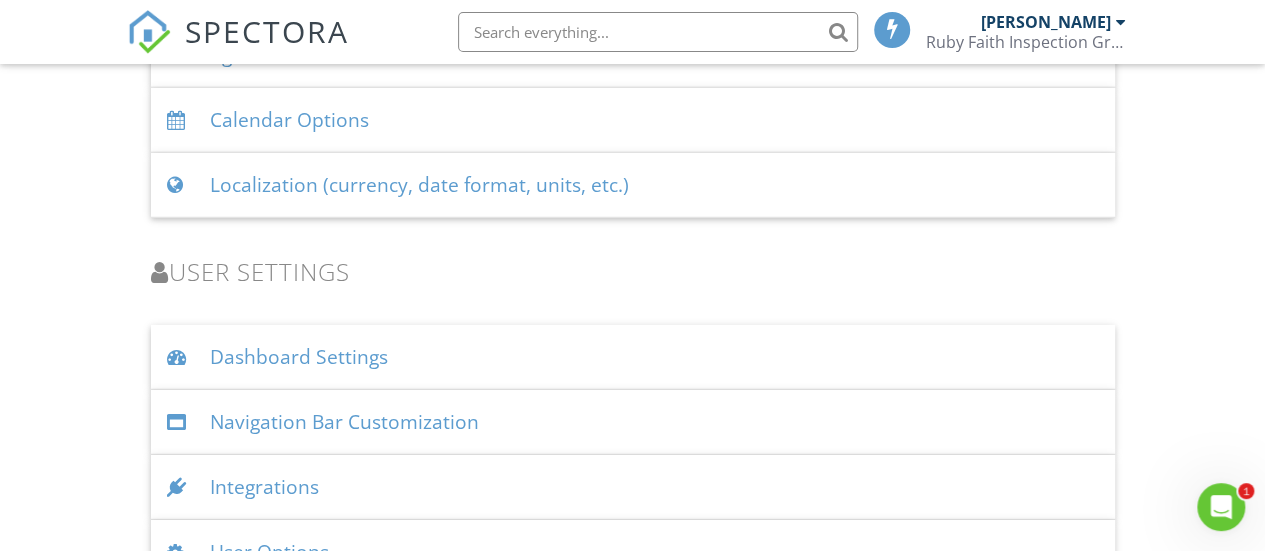 scroll, scrollTop: 2791, scrollLeft: 0, axis: vertical 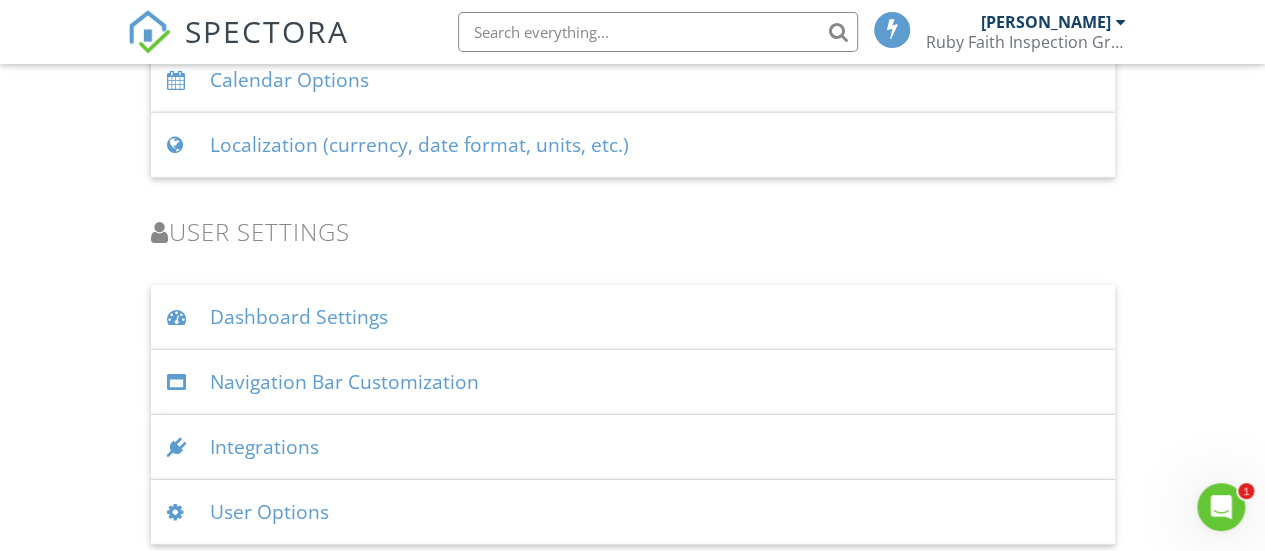 click on "Navigation Bar Customization" at bounding box center [633, 382] 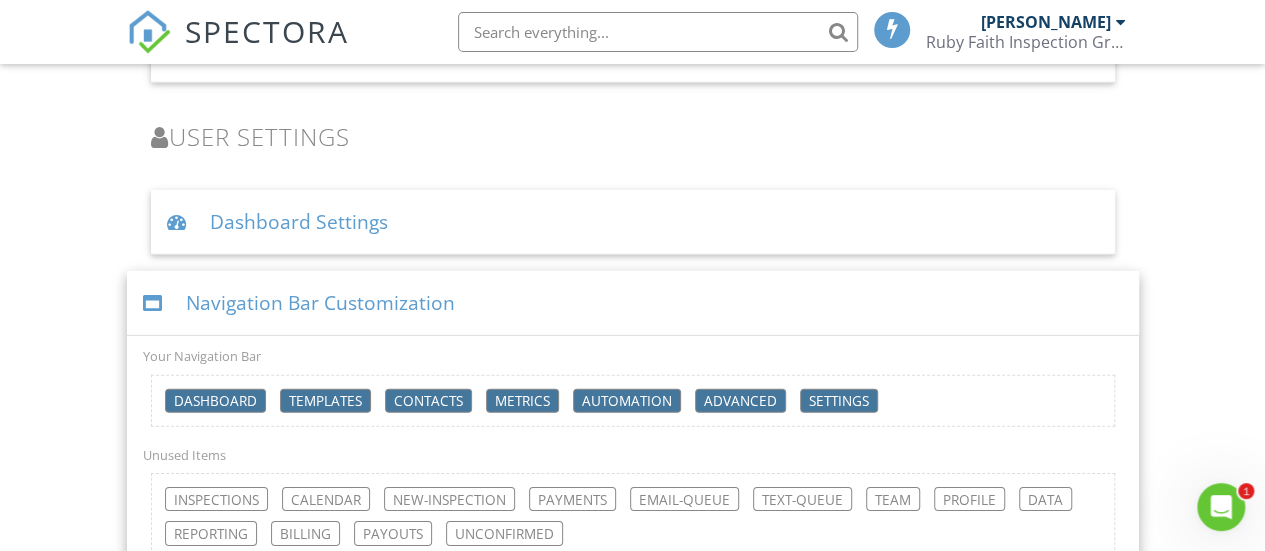 scroll, scrollTop: 2991, scrollLeft: 0, axis: vertical 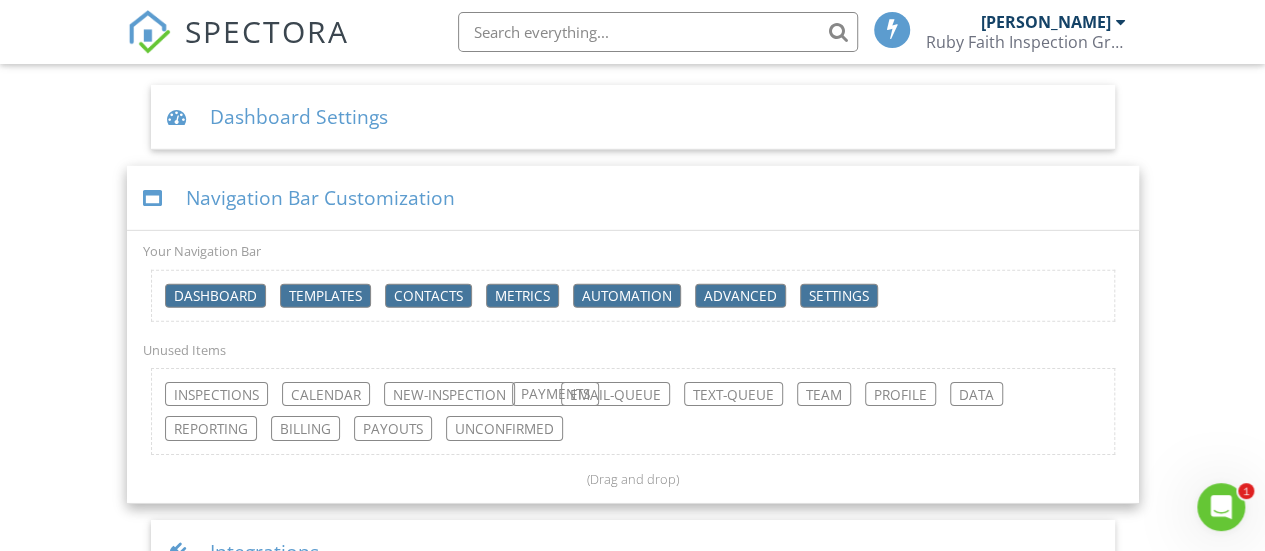 drag, startPoint x: 582, startPoint y: 384, endPoint x: 568, endPoint y: 394, distance: 17.20465 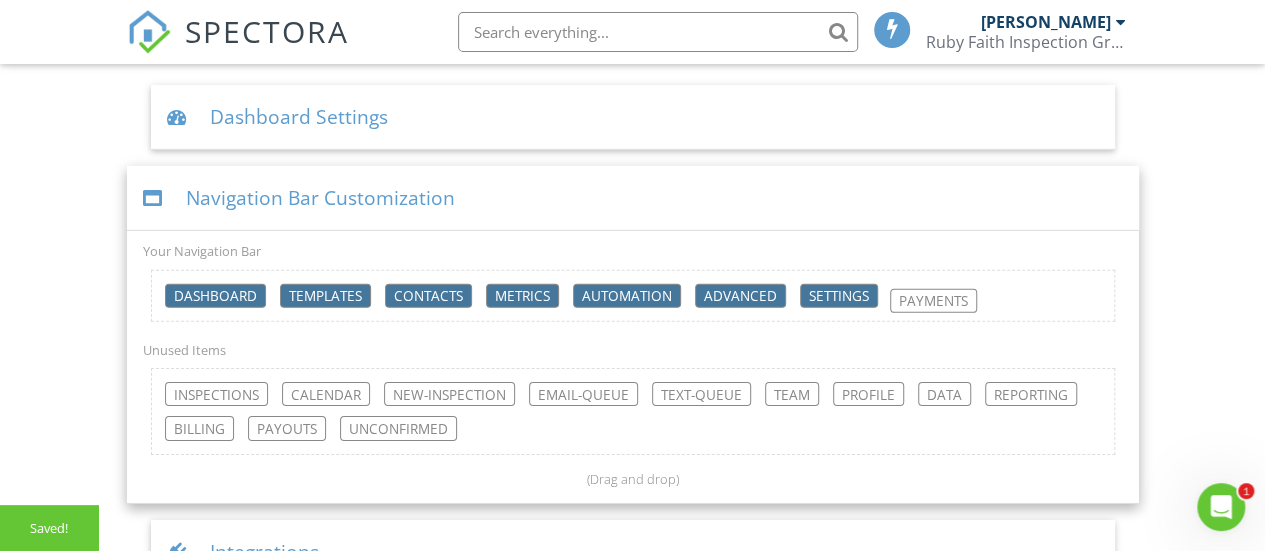 drag, startPoint x: 568, startPoint y: 385, endPoint x: 932, endPoint y: 288, distance: 376.7028 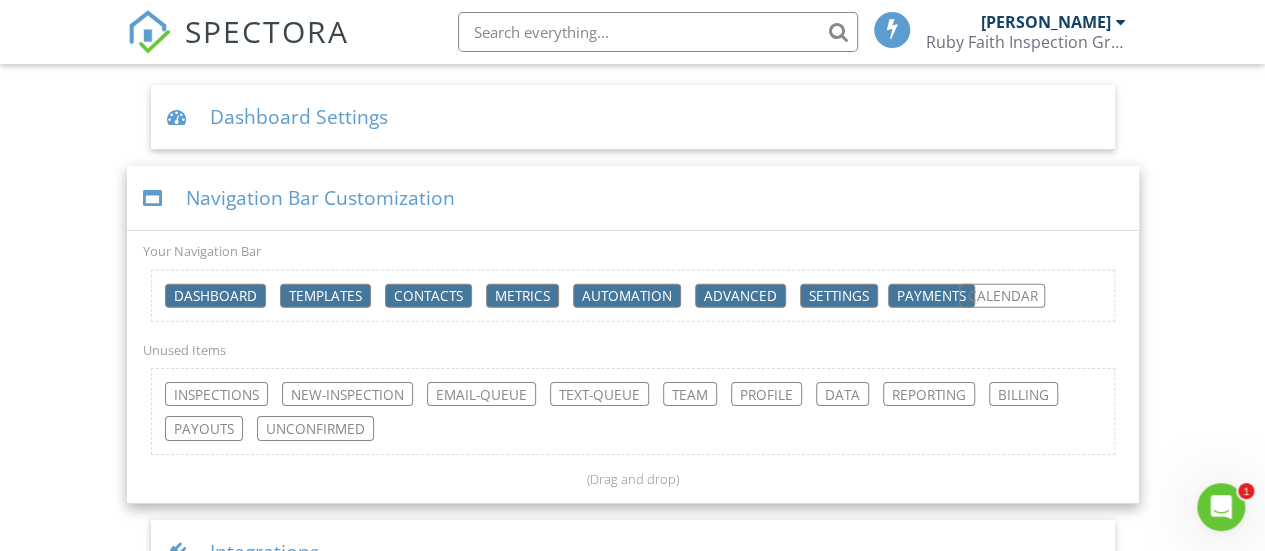drag, startPoint x: 318, startPoint y: 387, endPoint x: 996, endPoint y: 299, distance: 683.6871 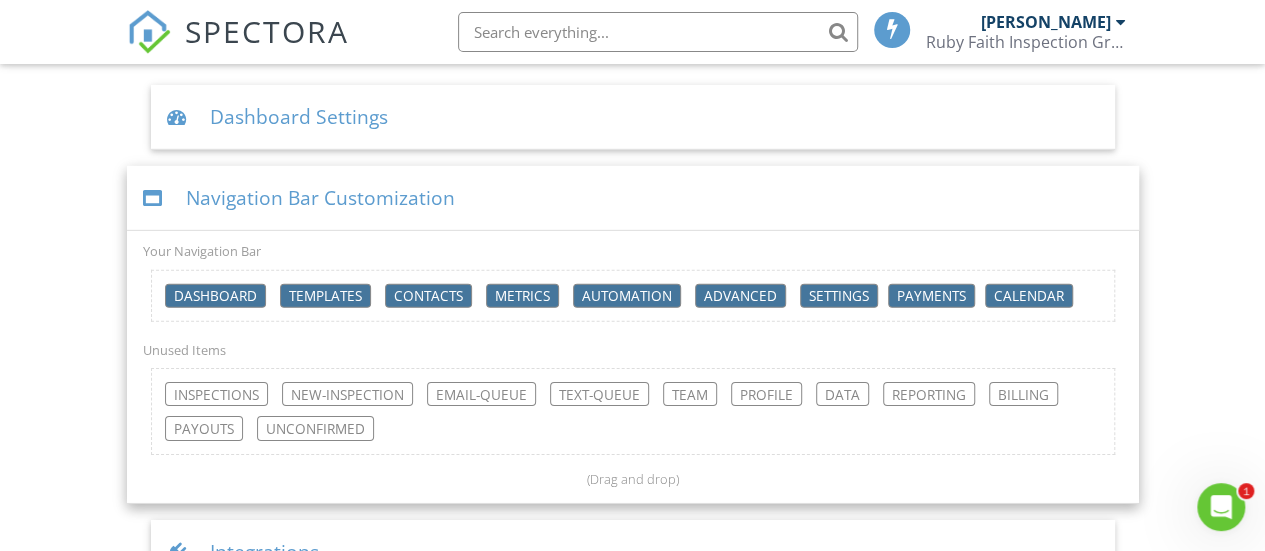 click on "dashboard
templates
contacts
metrics
automation
advanced
settings payments calendar" at bounding box center [633, 296] 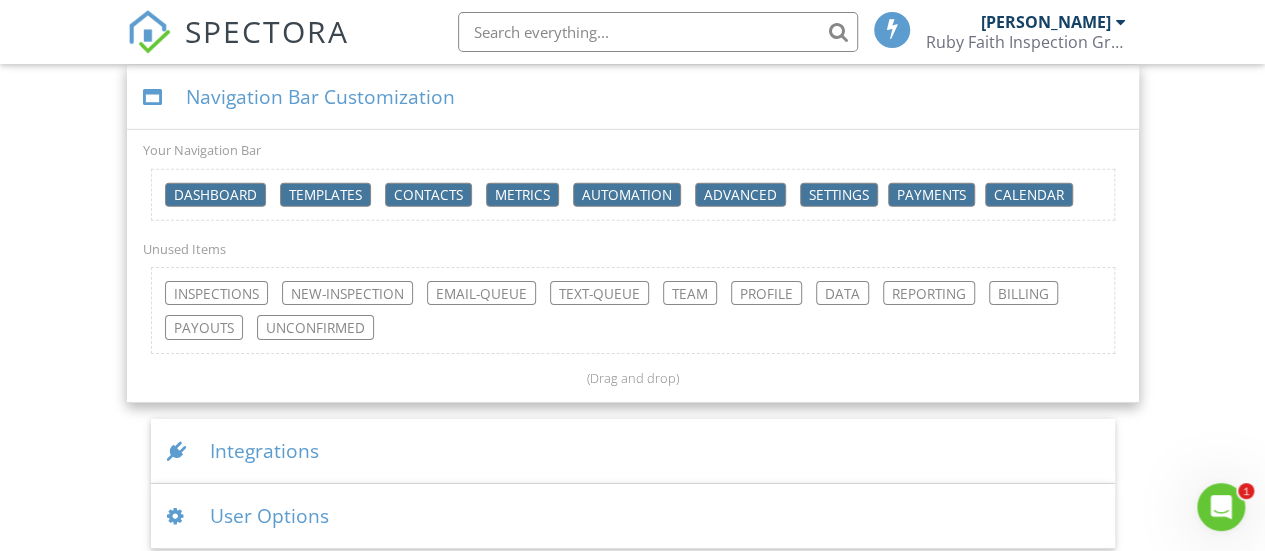 click on "Integrations" at bounding box center [633, 451] 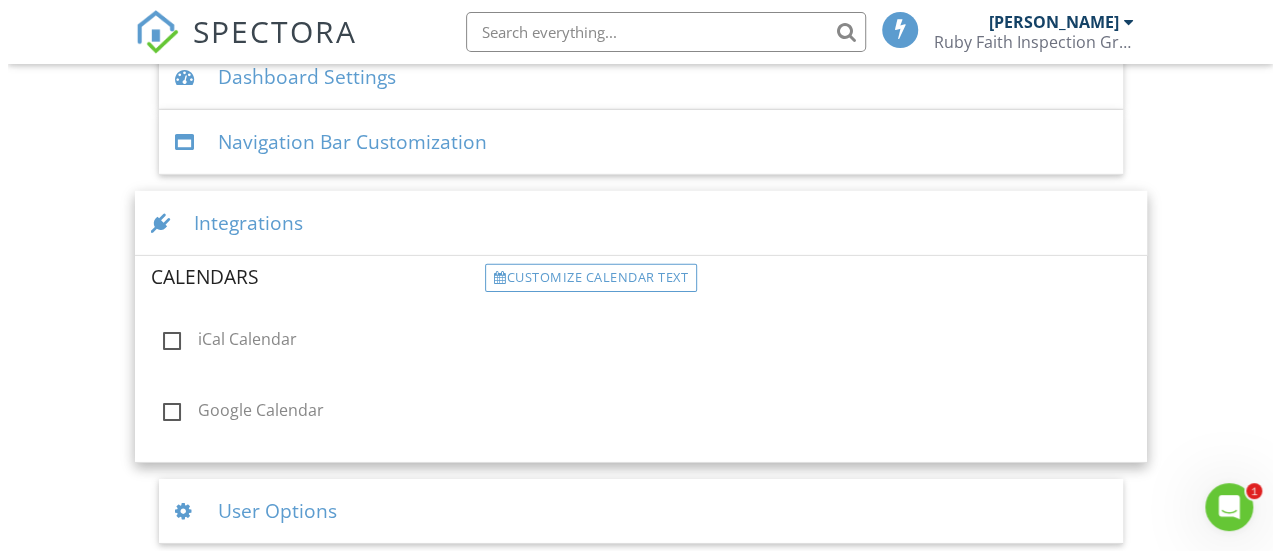 scroll, scrollTop: 3030, scrollLeft: 0, axis: vertical 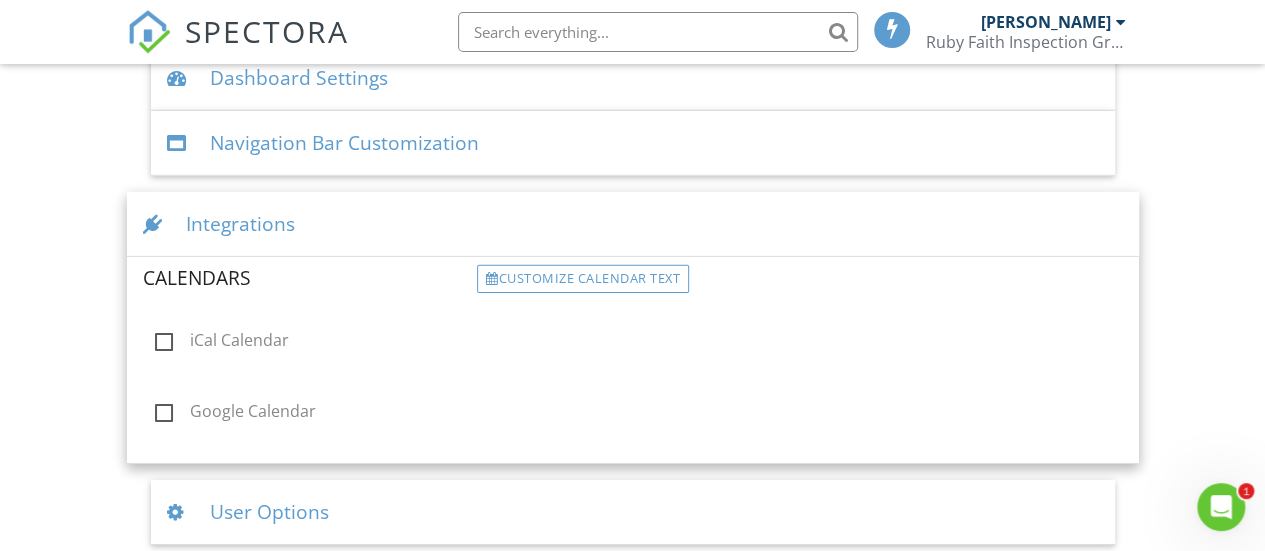 click on "iCal Calendar" at bounding box center [310, 343] 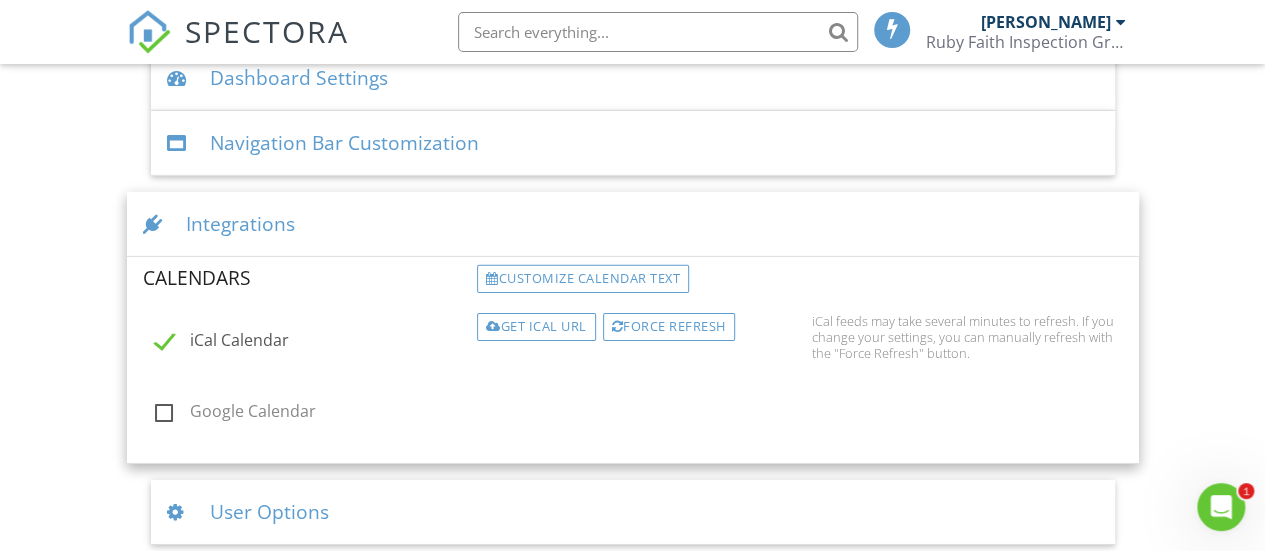 click on "Google Calendar" at bounding box center [310, 414] 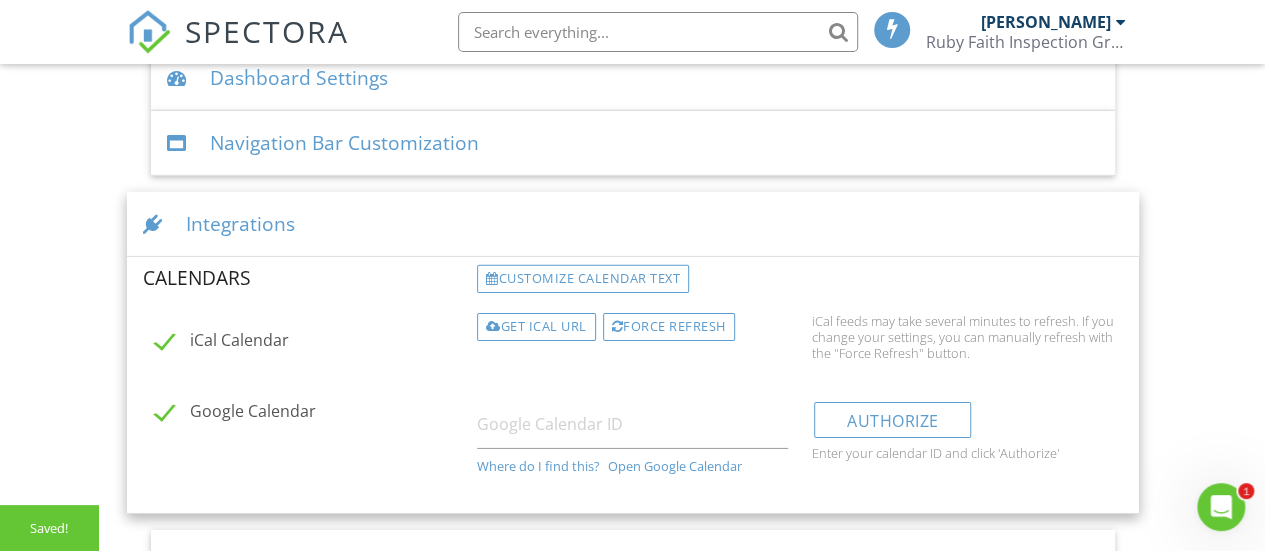 click on "Google Calendar" at bounding box center [310, 414] 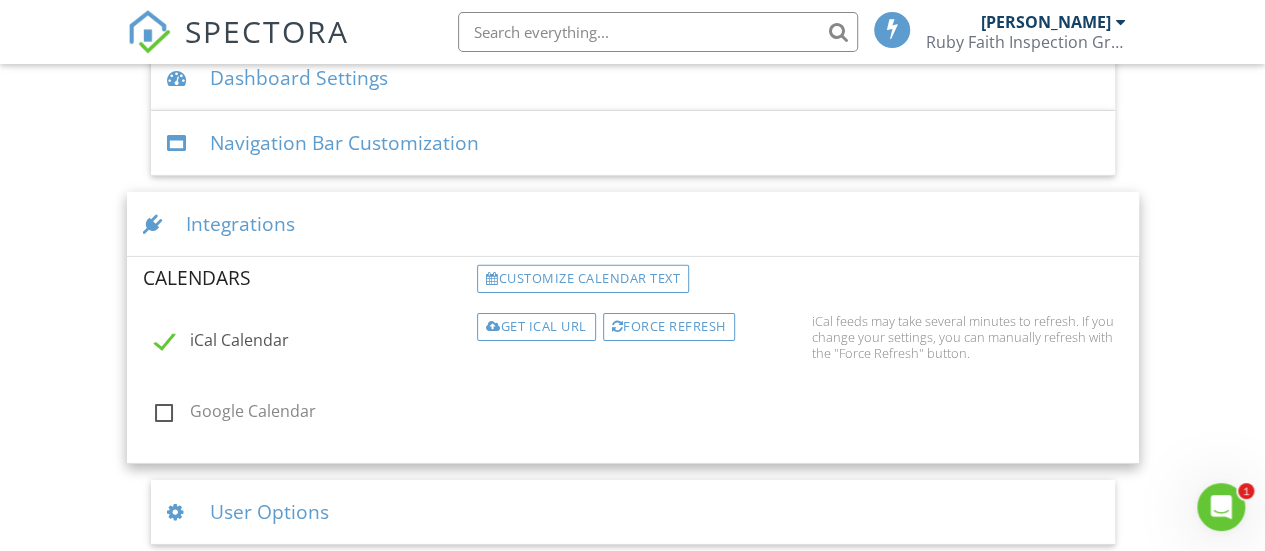 click on "iCal Calendar" at bounding box center (310, 343) 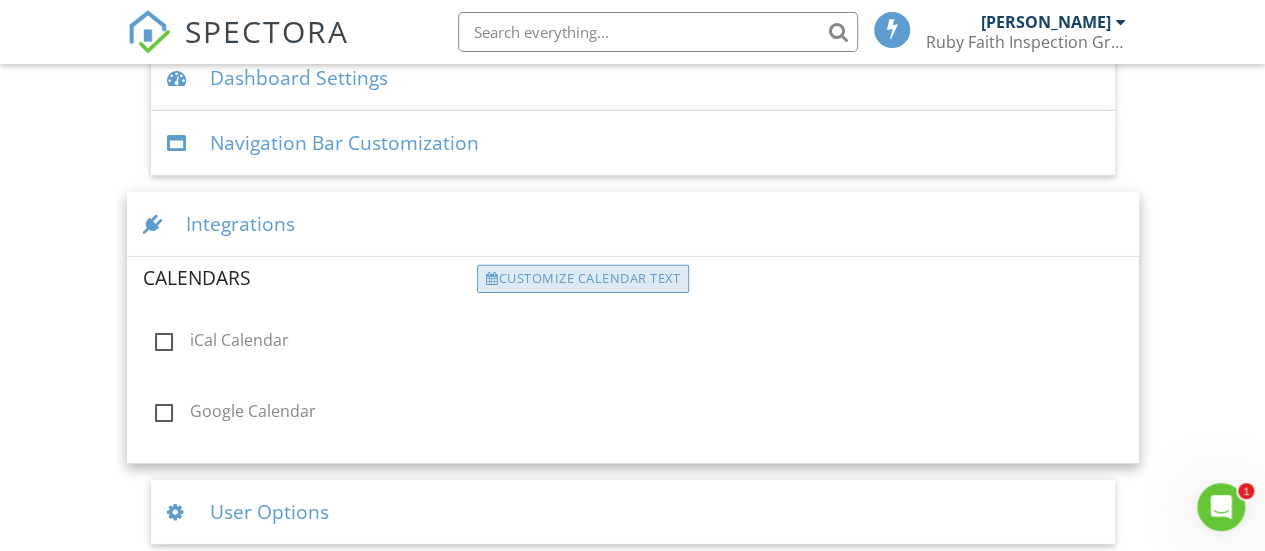 click on "Customize calendar text" at bounding box center [583, 279] 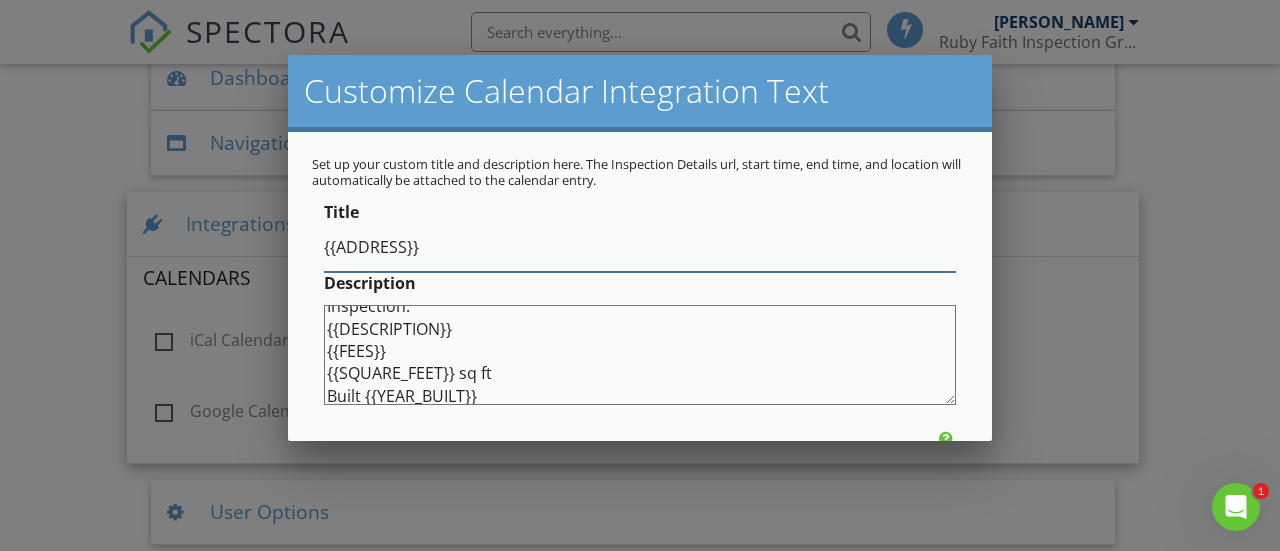 scroll, scrollTop: 218, scrollLeft: 0, axis: vertical 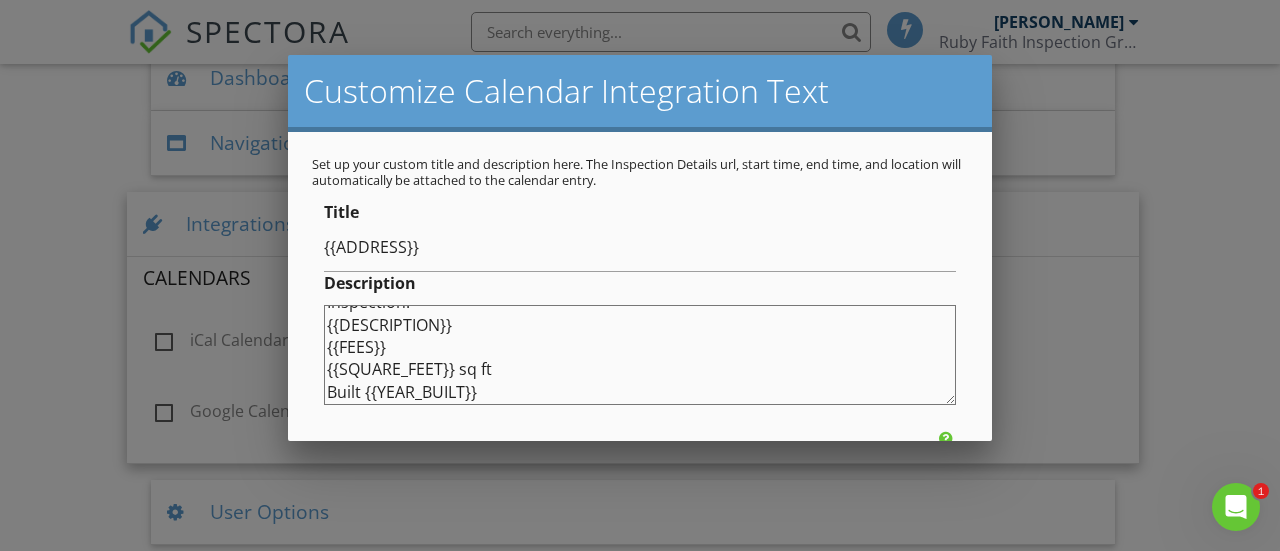 click at bounding box center [640, 244] 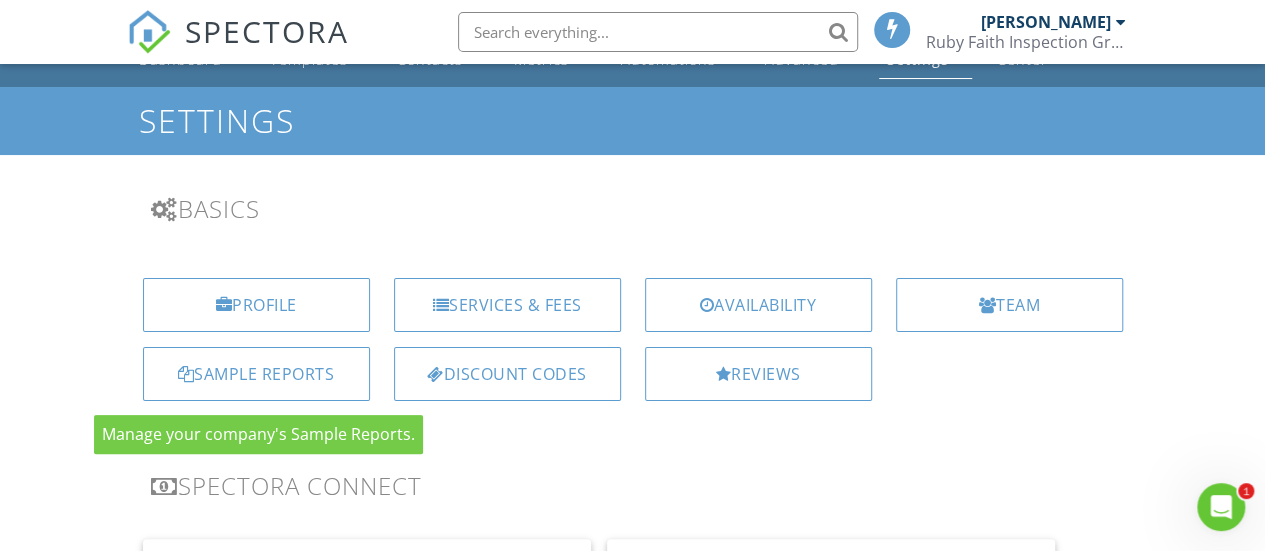 scroll, scrollTop: 0, scrollLeft: 0, axis: both 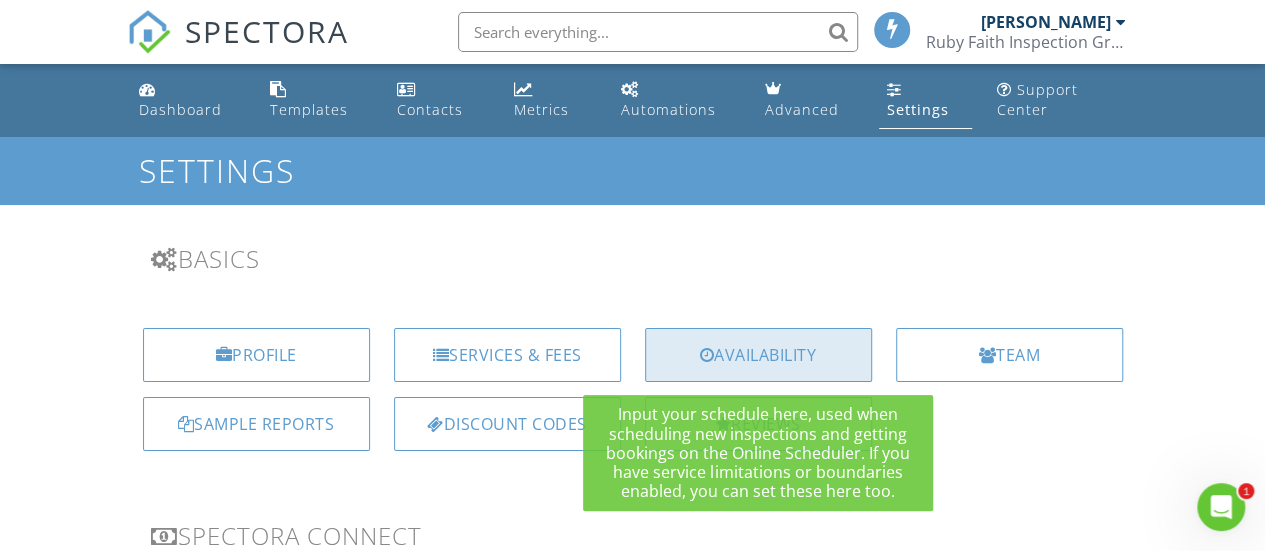 click on "Availability" at bounding box center (758, 355) 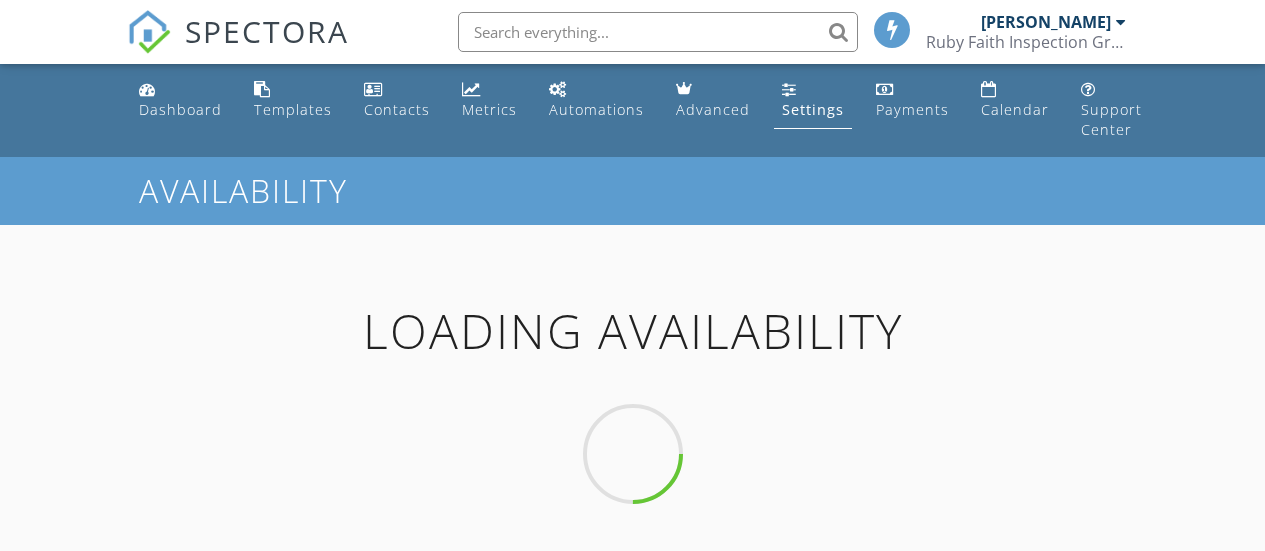 scroll, scrollTop: 0, scrollLeft: 0, axis: both 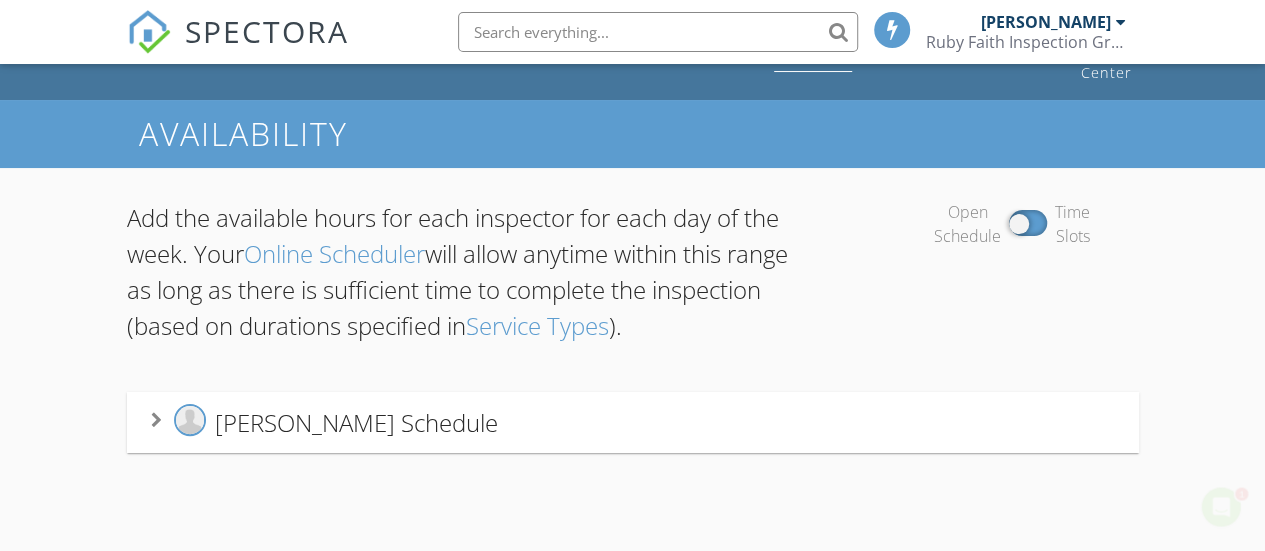 click on "Donovan Penny's Schedule" at bounding box center [356, 421] 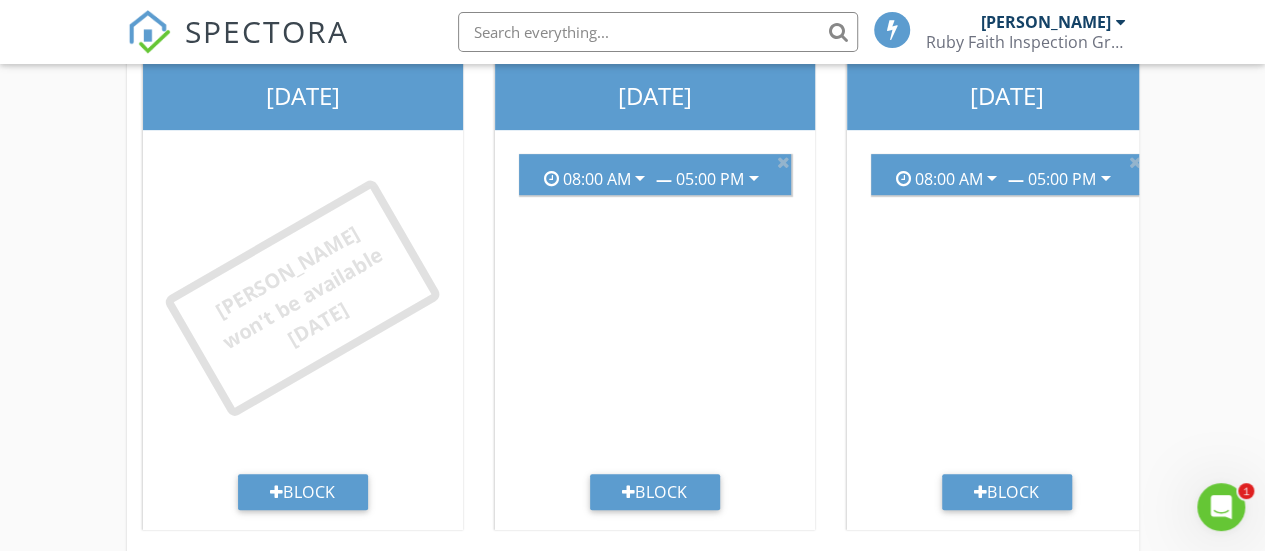scroll, scrollTop: 437, scrollLeft: 0, axis: vertical 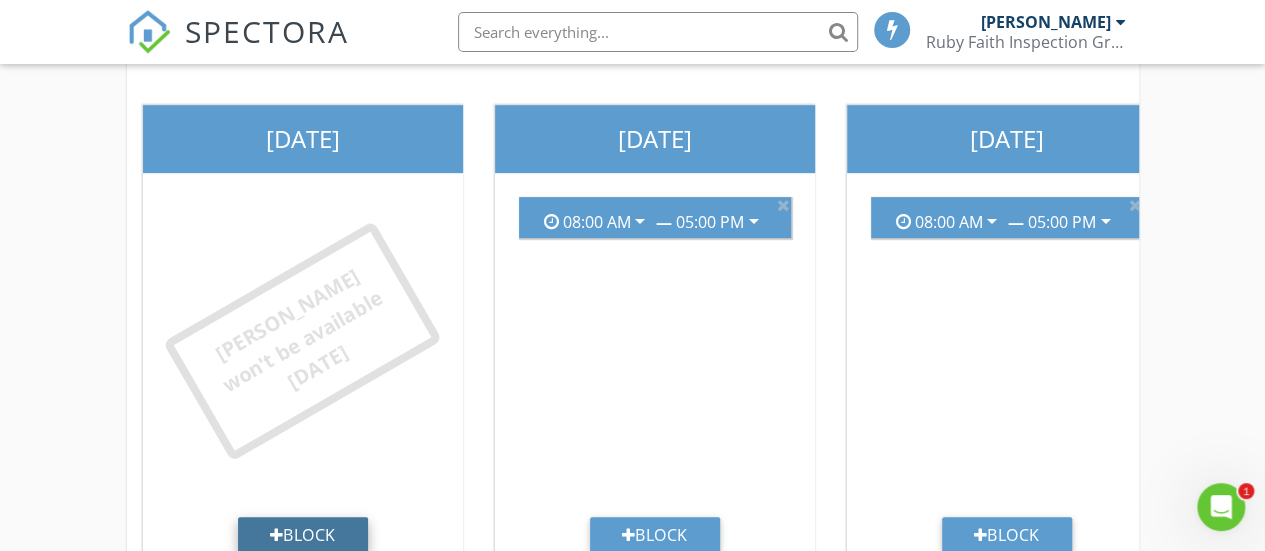 click on "Block" at bounding box center [303, 535] 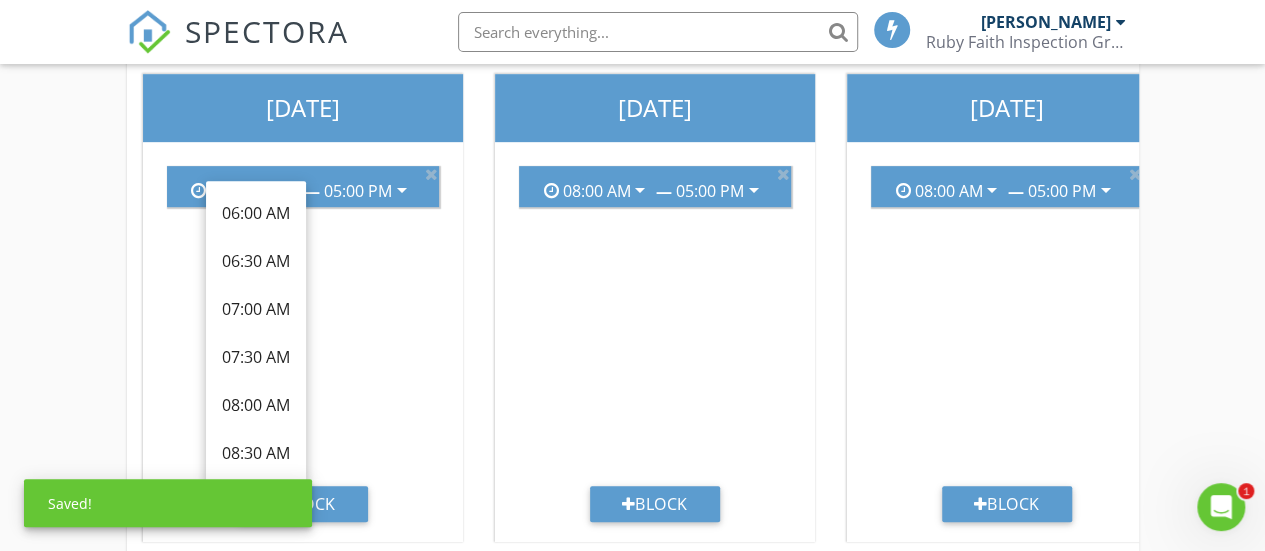 scroll, scrollTop: 437, scrollLeft: 0, axis: vertical 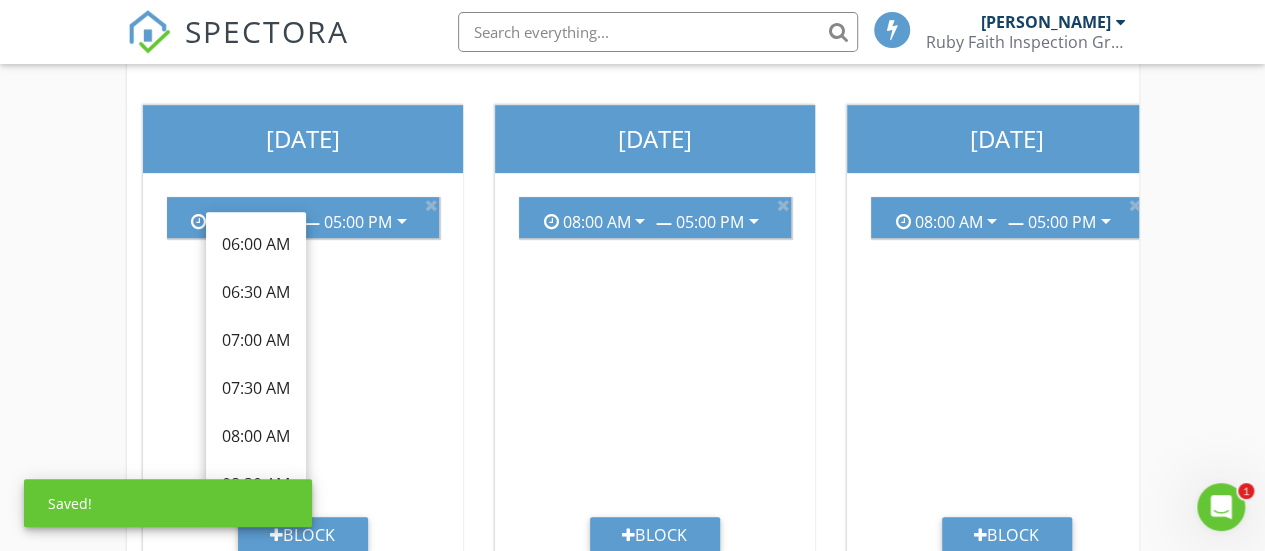 click on "09:00 AM arrow_drop_down   —     05:00 PM arrow_drop_down" at bounding box center [303, 349] 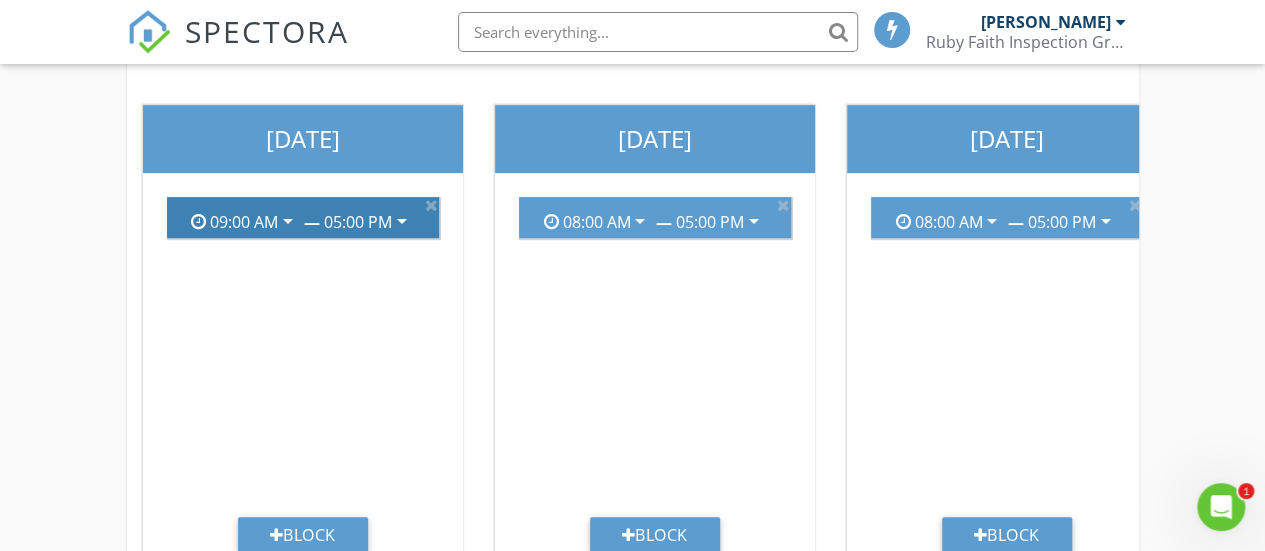 click on "05:00 PM" at bounding box center [358, 222] 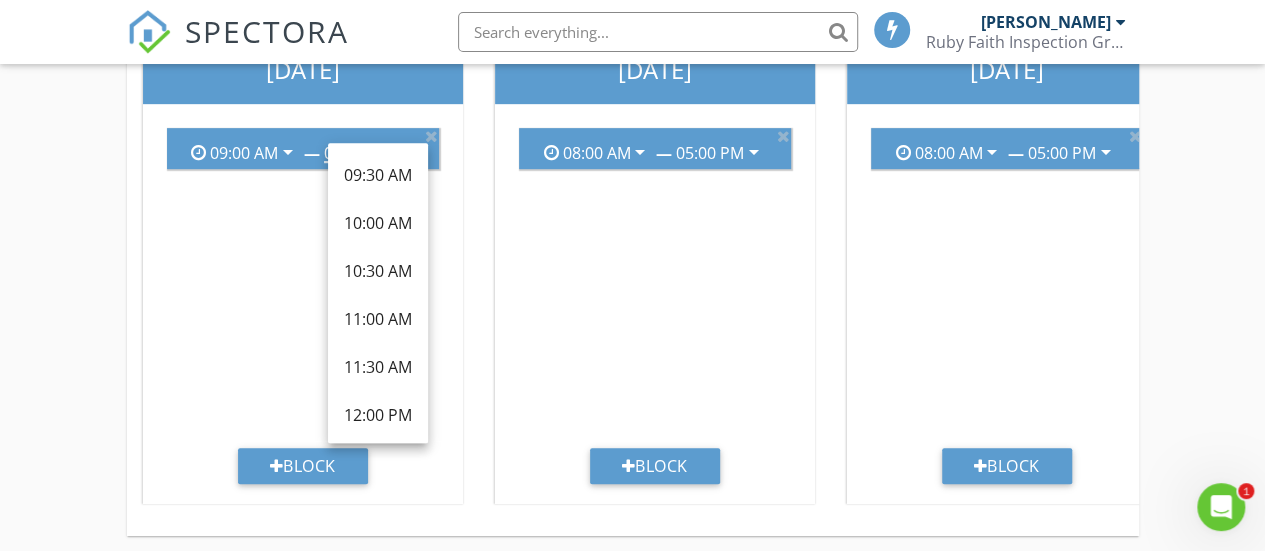 scroll, scrollTop: 537, scrollLeft: 0, axis: vertical 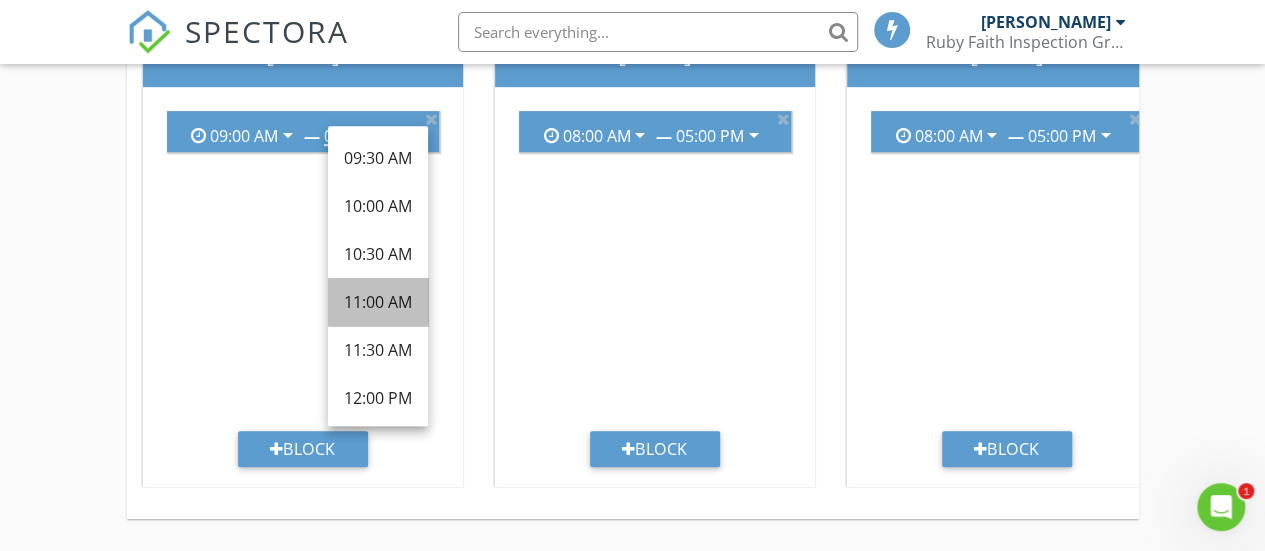 click on "11:00 AM" at bounding box center (378, 302) 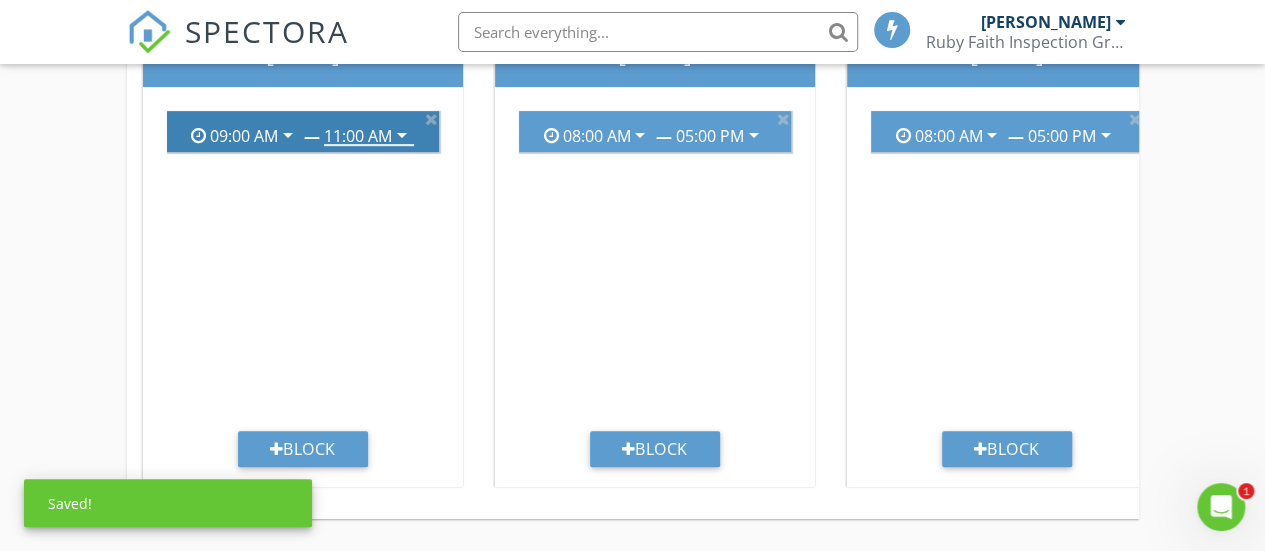 click on "09:00 AM" at bounding box center [244, 136] 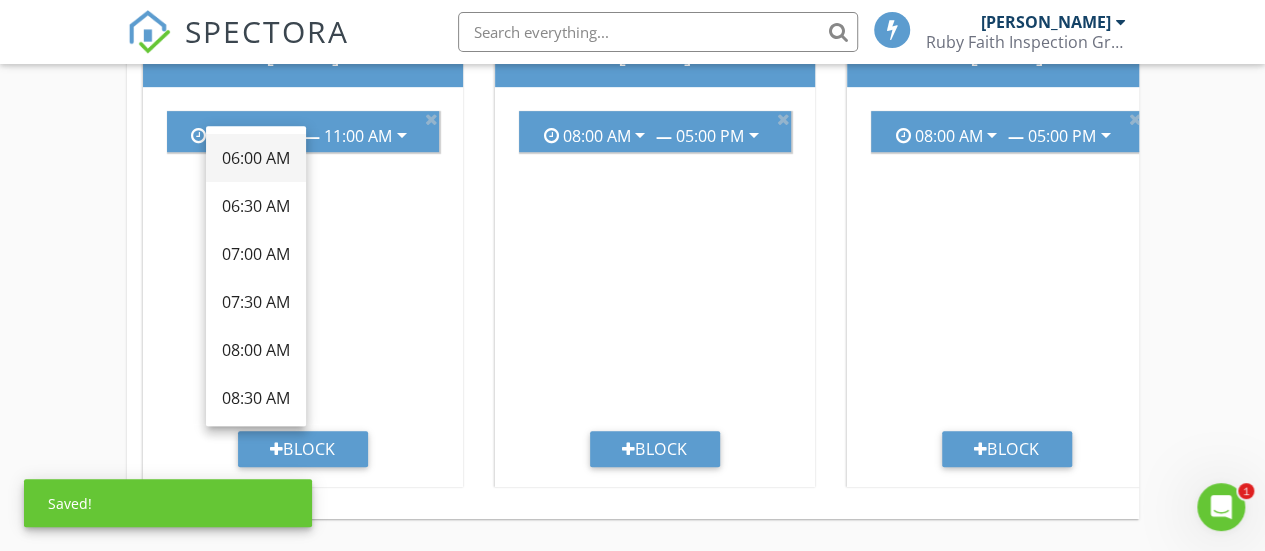 click on "06:00 AM" at bounding box center (256, 158) 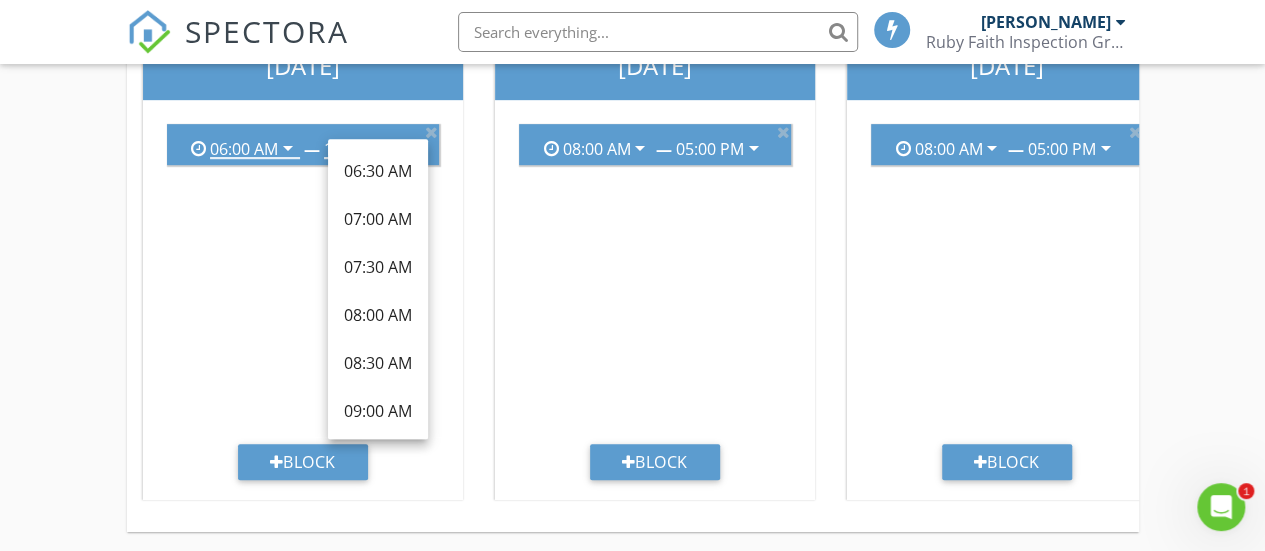 scroll, scrollTop: 537, scrollLeft: 0, axis: vertical 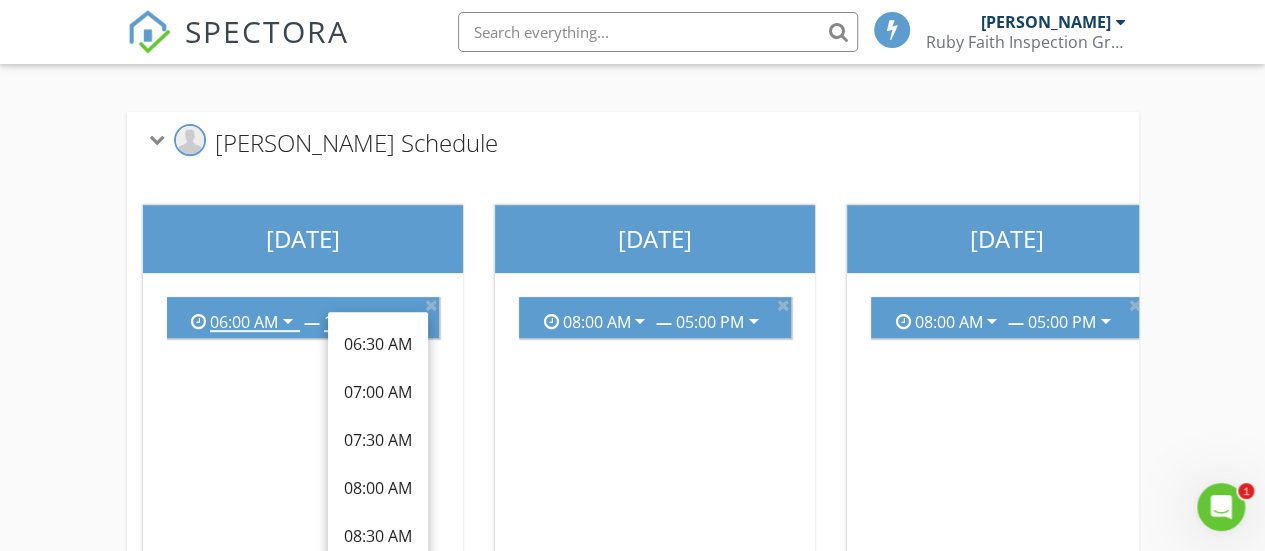 click on "Monday
08:00 AM arrow_drop_down   —     05:00 PM arrow_drop_down
Block" at bounding box center [655, 439] 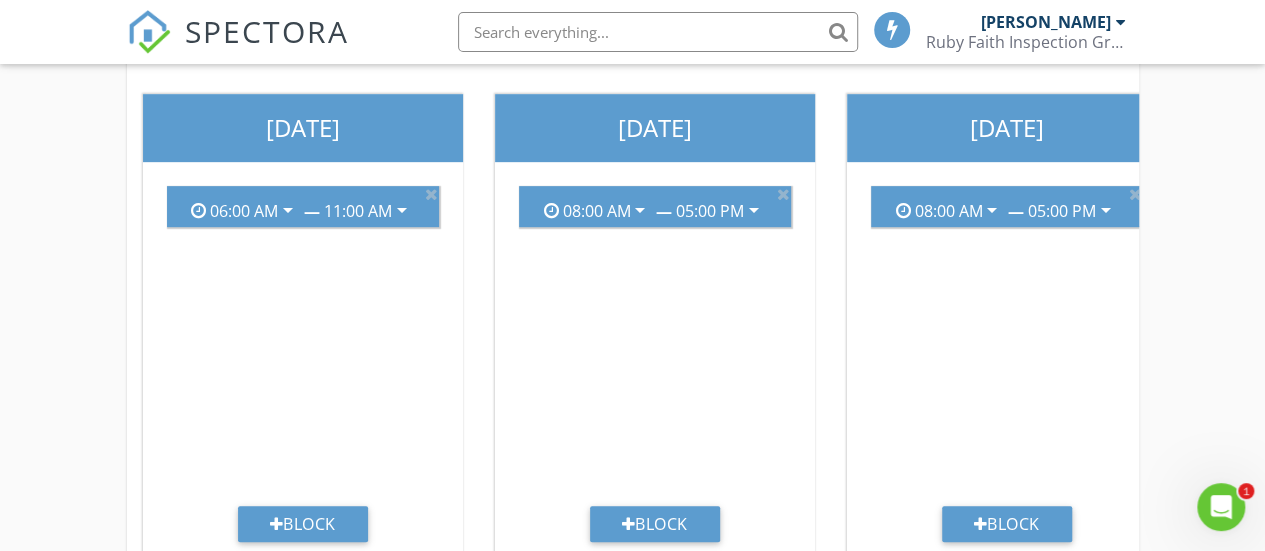 scroll, scrollTop: 537, scrollLeft: 0, axis: vertical 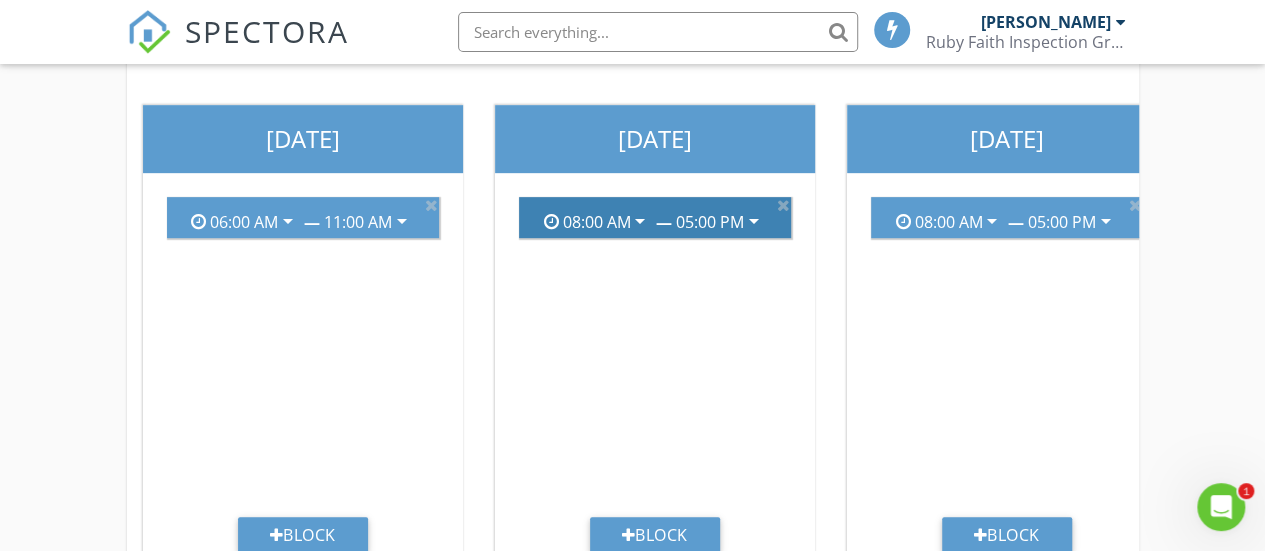 click on "05:00 PM" at bounding box center (710, 222) 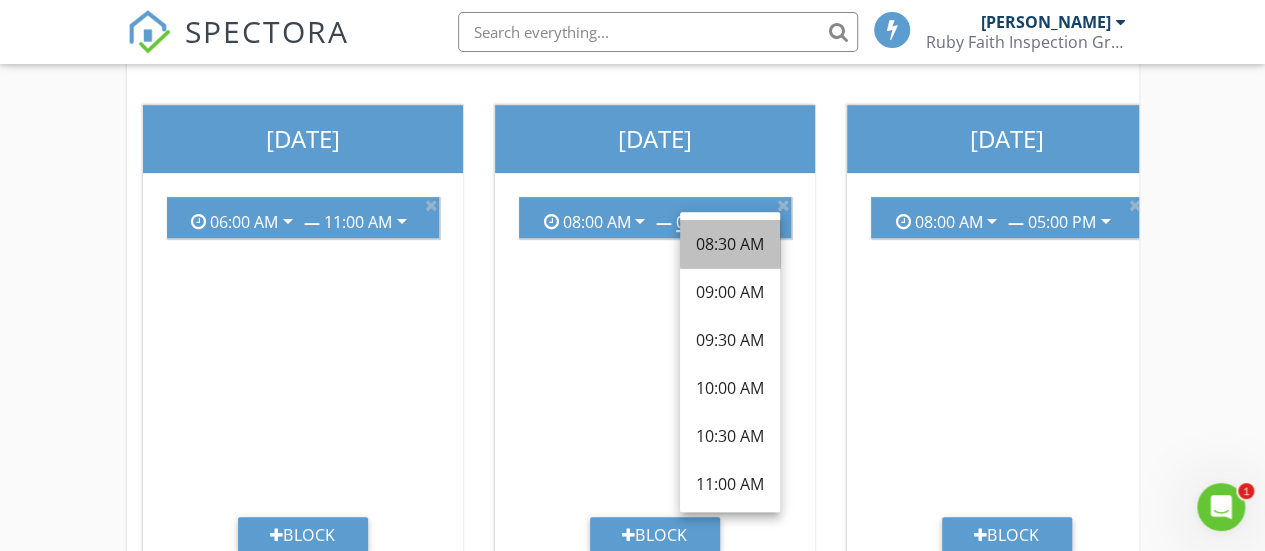 click on "08:30 AM" at bounding box center [730, 244] 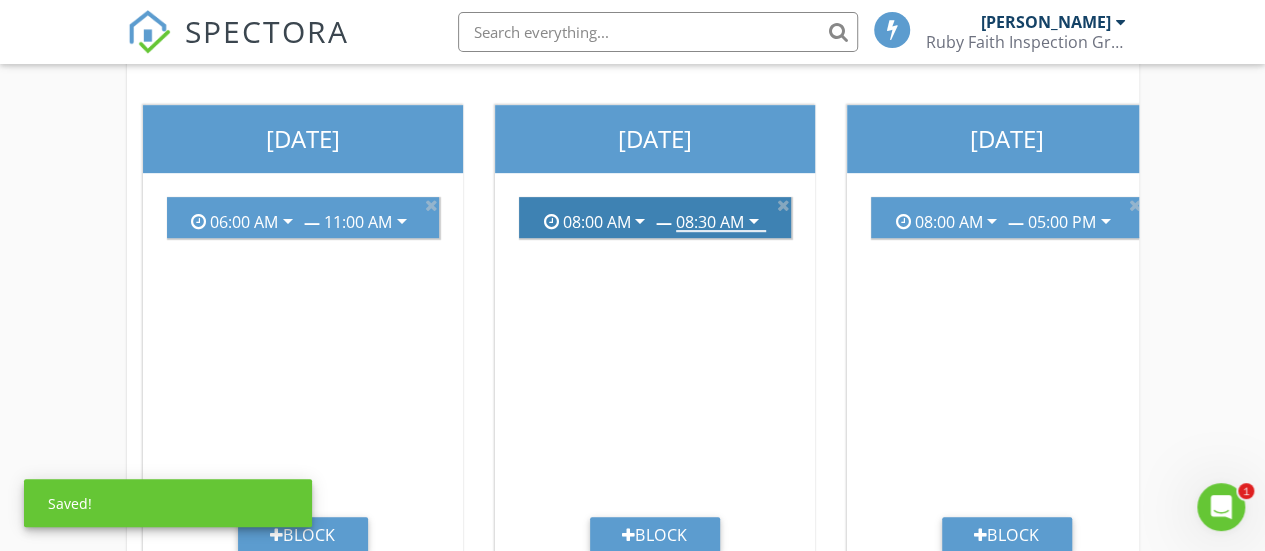click on "arrow_drop_down" at bounding box center [754, 221] 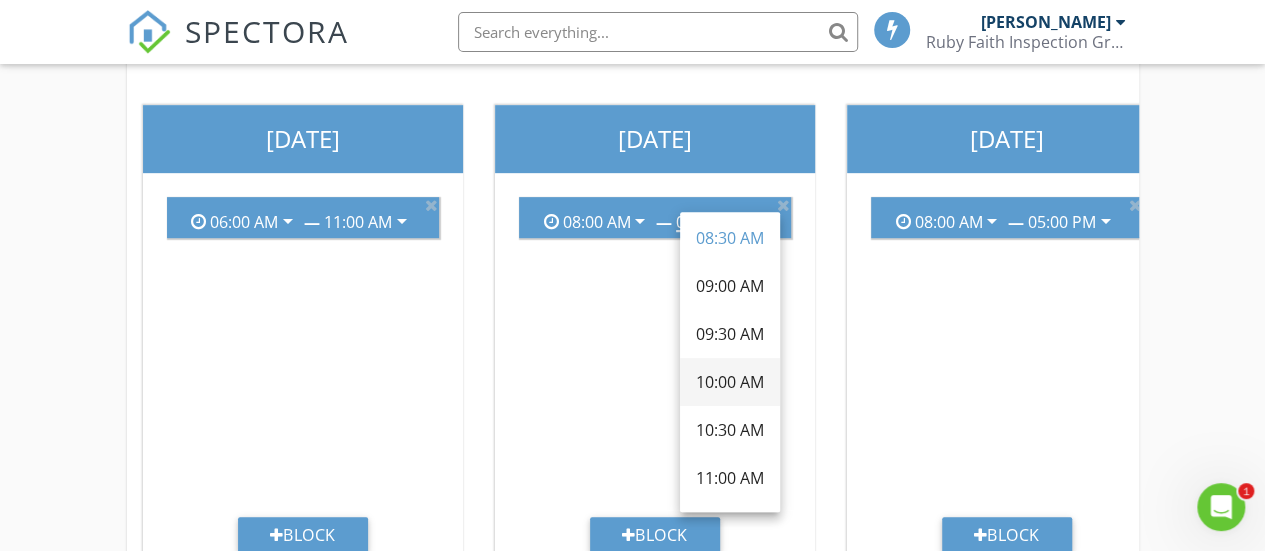 scroll, scrollTop: 0, scrollLeft: 0, axis: both 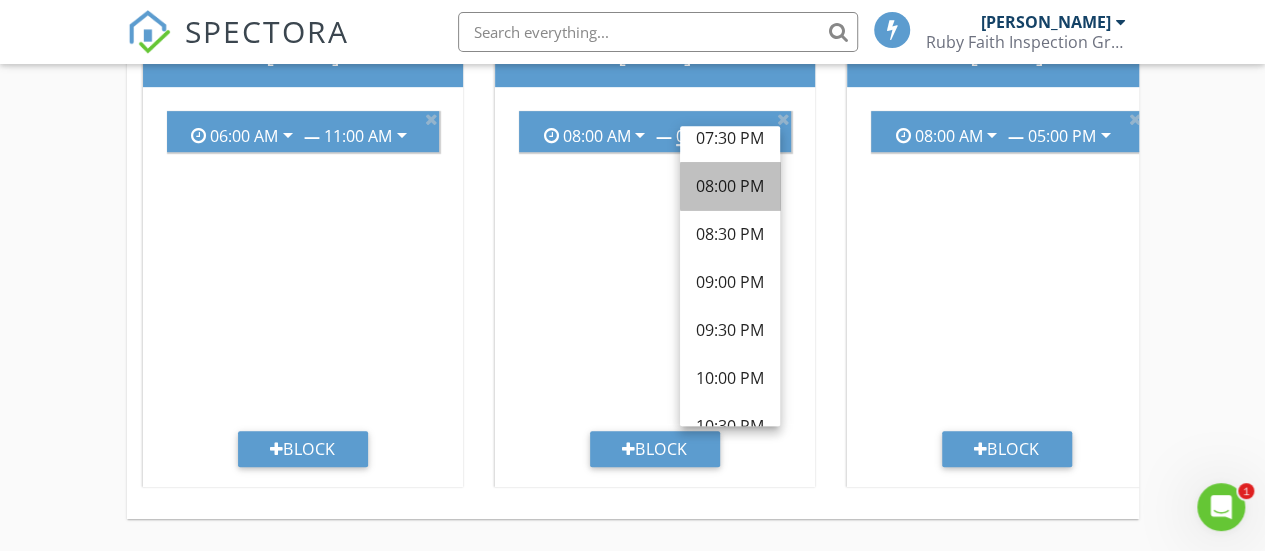 click on "08:00 PM" at bounding box center (730, 186) 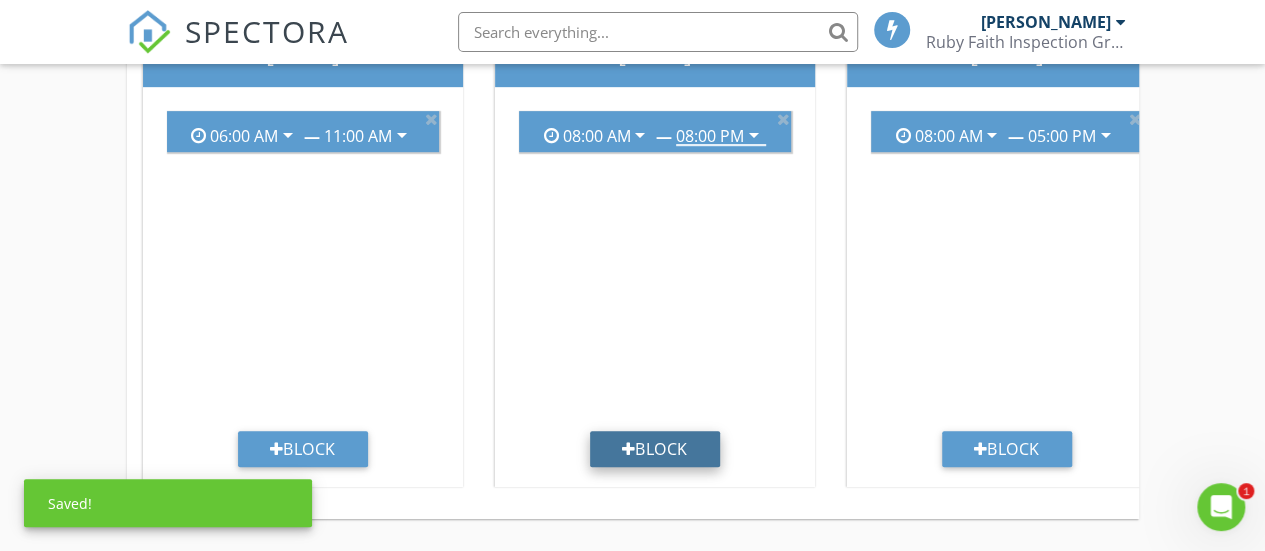 click on "Block" at bounding box center [655, 449] 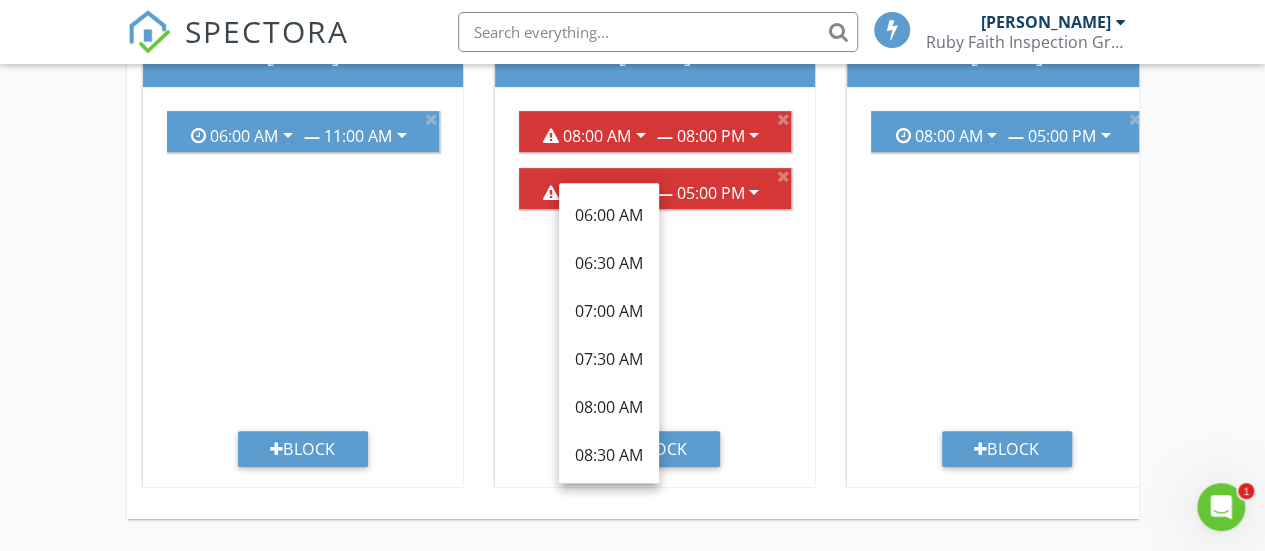click on "08:00 AM arrow_drop_down   —     08:00 PM arrow_drop_down       09:00 AM arrow_drop_down   —     05:00 PM arrow_drop_down
Block" at bounding box center [655, 287] 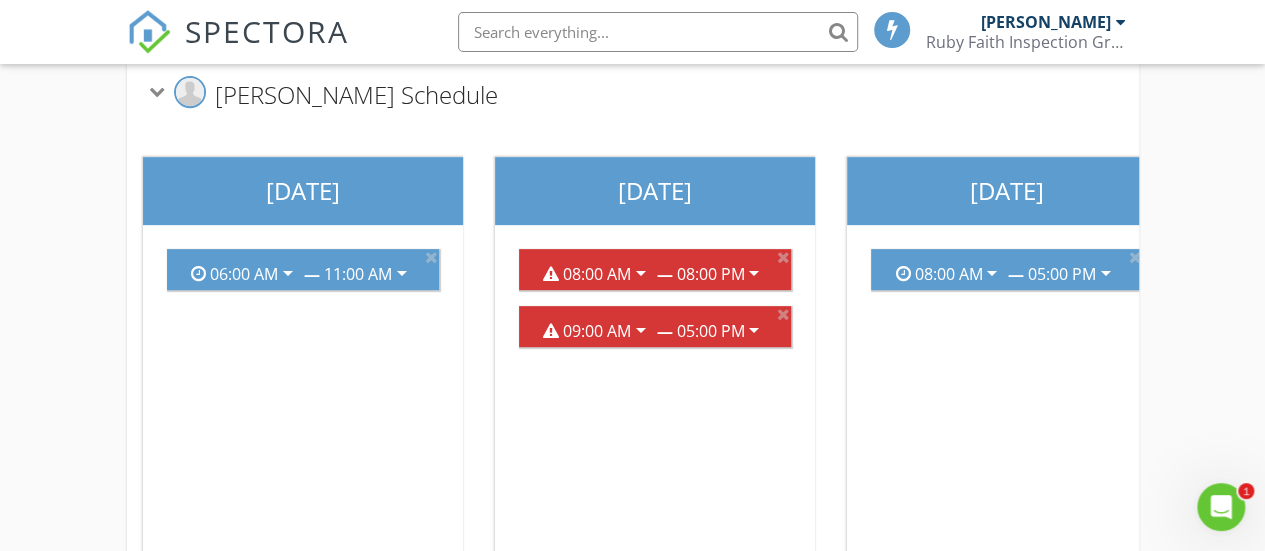 scroll, scrollTop: 237, scrollLeft: 0, axis: vertical 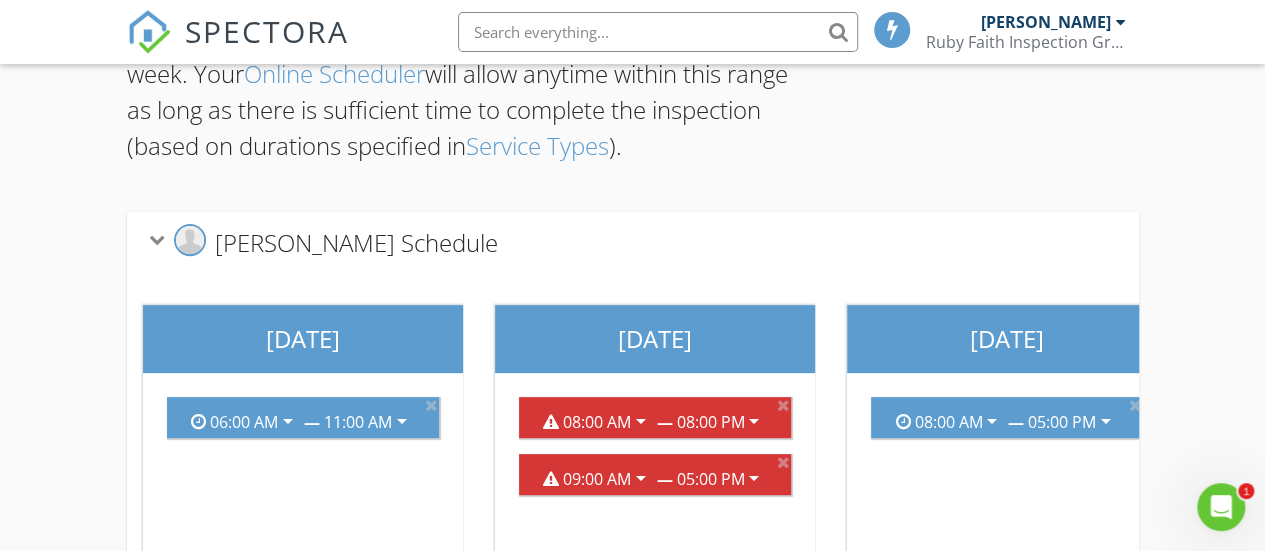 click on "Donovan Penny's Schedule" at bounding box center (356, 241) 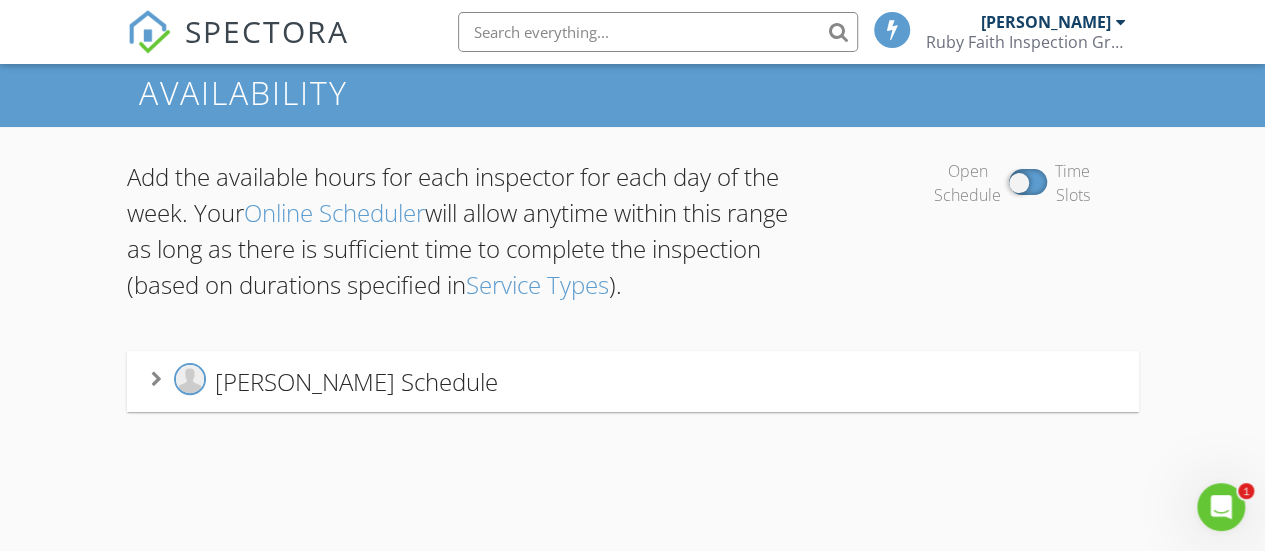 scroll, scrollTop: 0, scrollLeft: 0, axis: both 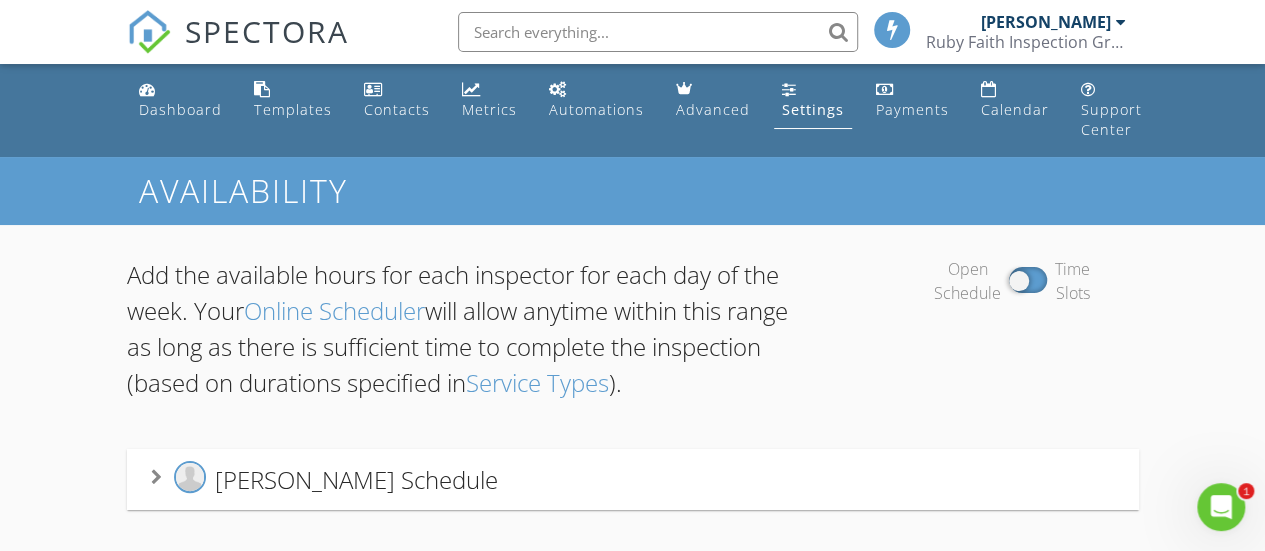 click on "Online Scheduler" at bounding box center [334, 310] 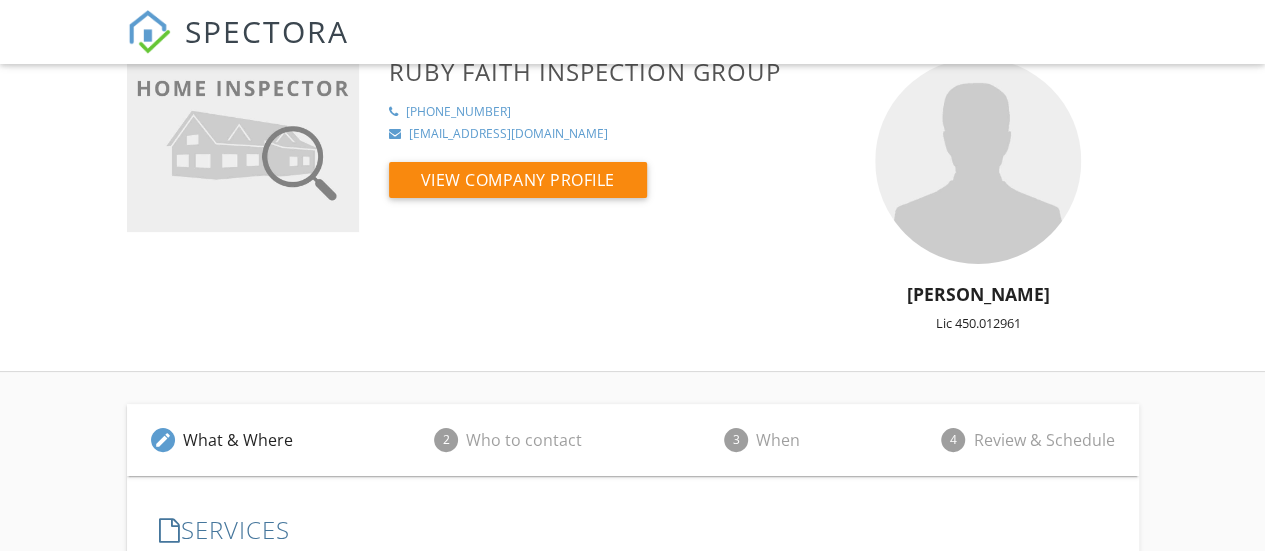 scroll, scrollTop: 0, scrollLeft: 0, axis: both 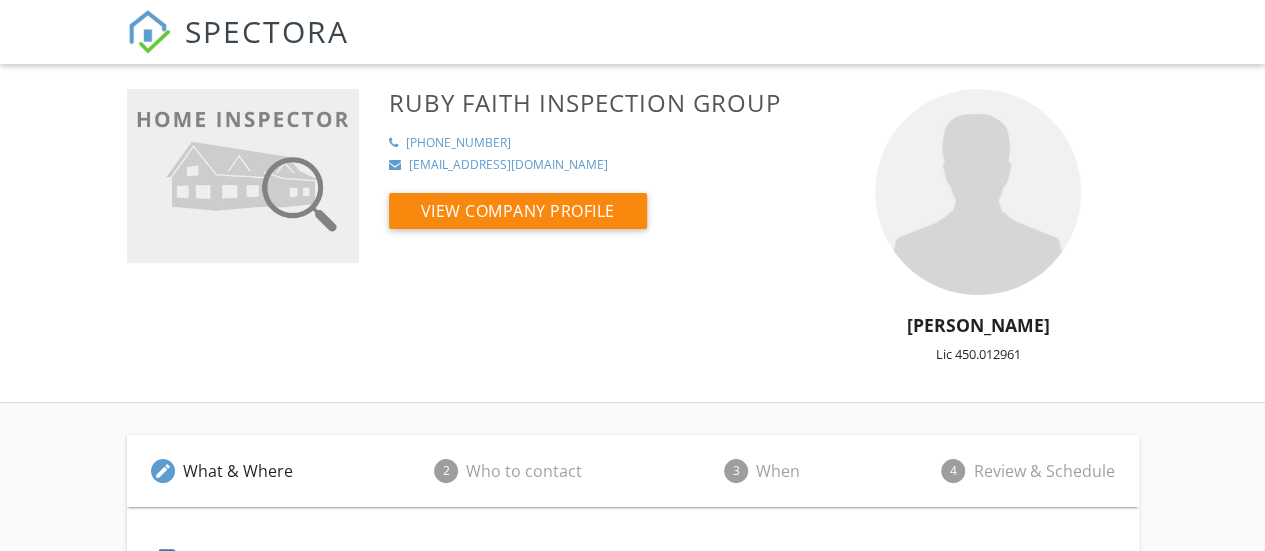 click at bounding box center [978, 192] 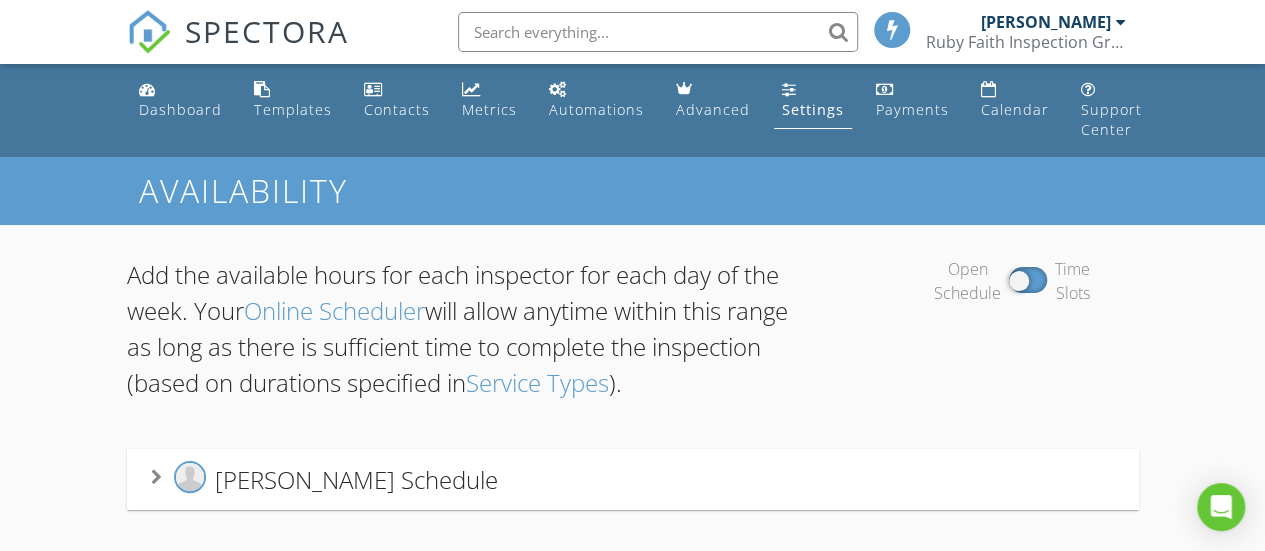 scroll, scrollTop: 100, scrollLeft: 0, axis: vertical 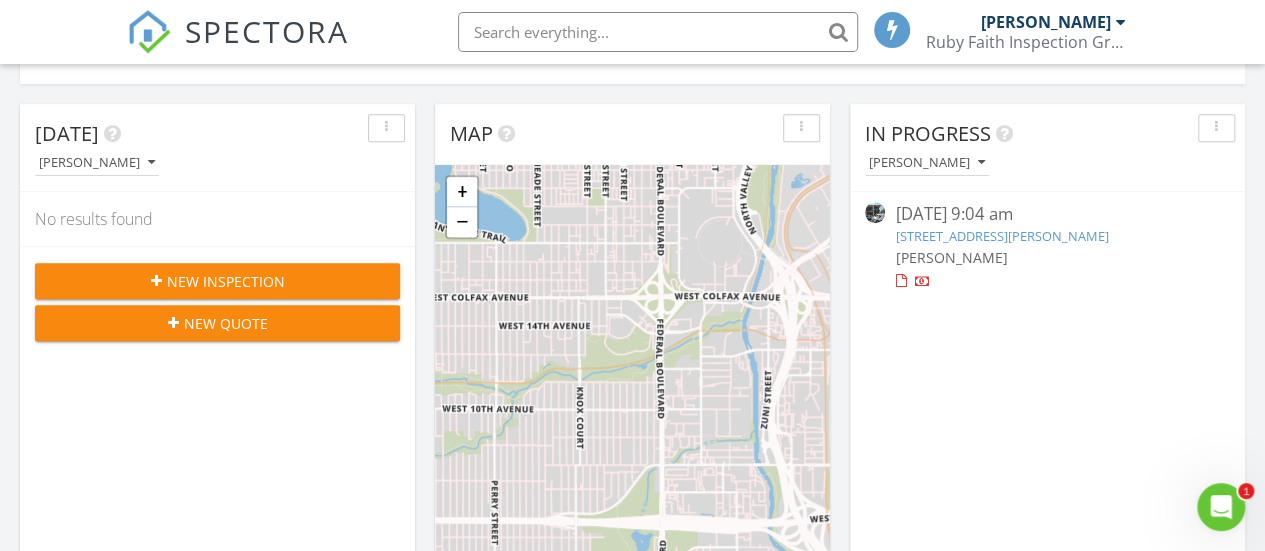 click on "New Inspection" at bounding box center [226, 281] 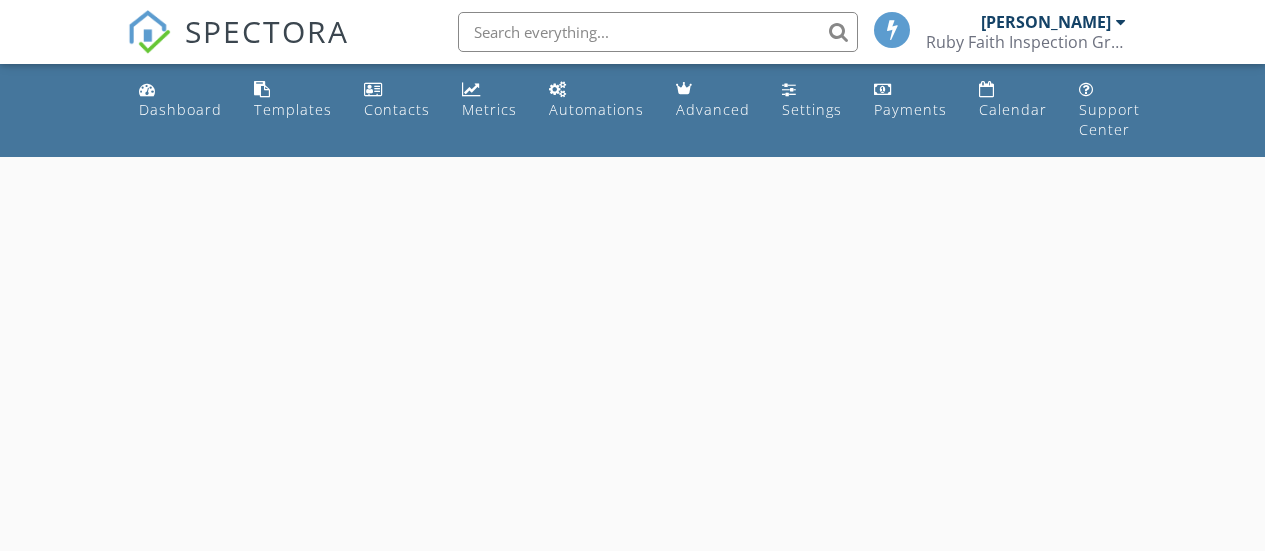 scroll, scrollTop: 0, scrollLeft: 0, axis: both 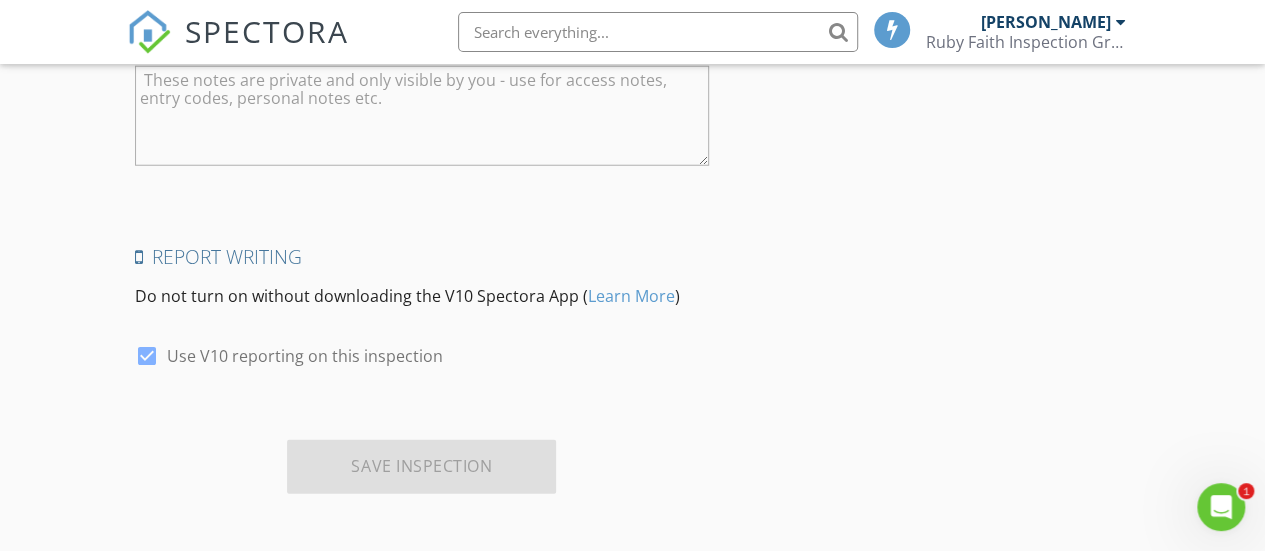 click on "Learn More" at bounding box center (631, 296) 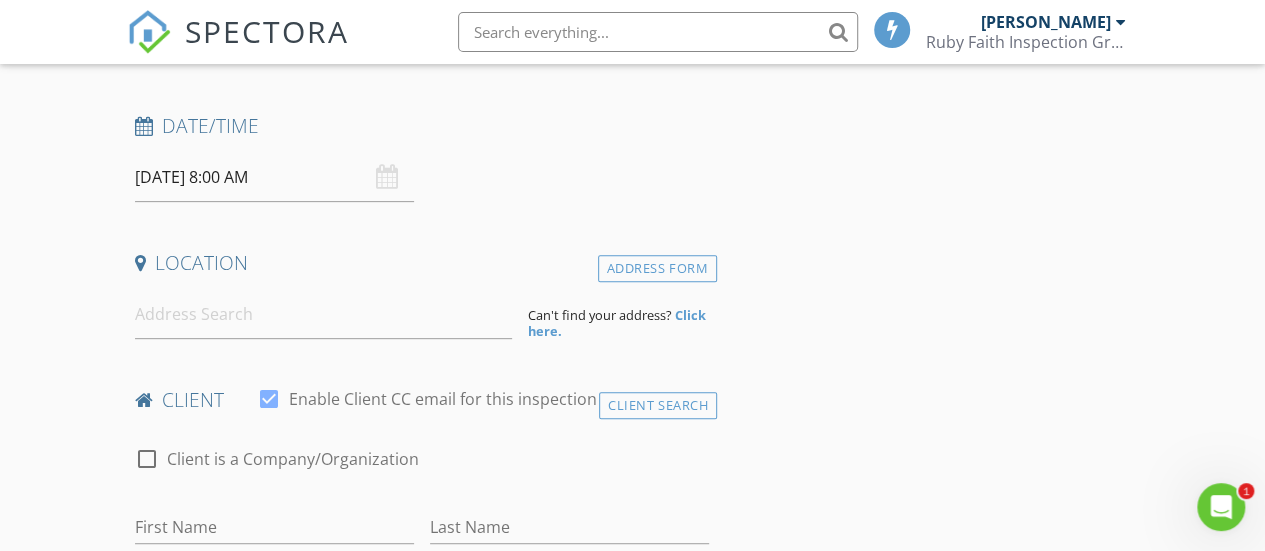 scroll, scrollTop: 0, scrollLeft: 0, axis: both 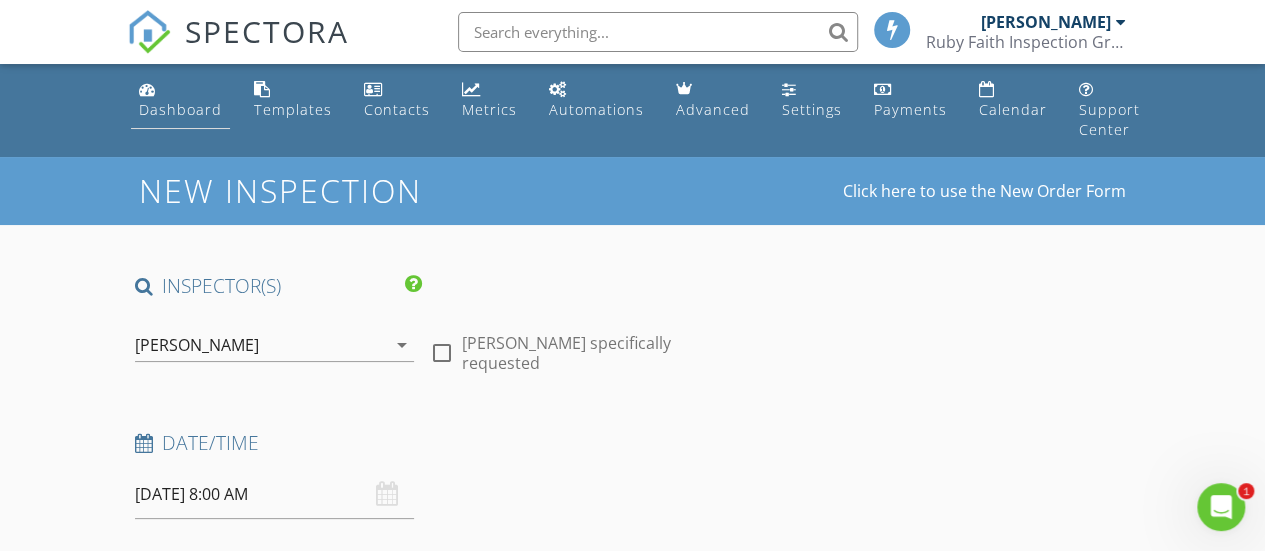 click on "Dashboard" at bounding box center (180, 109) 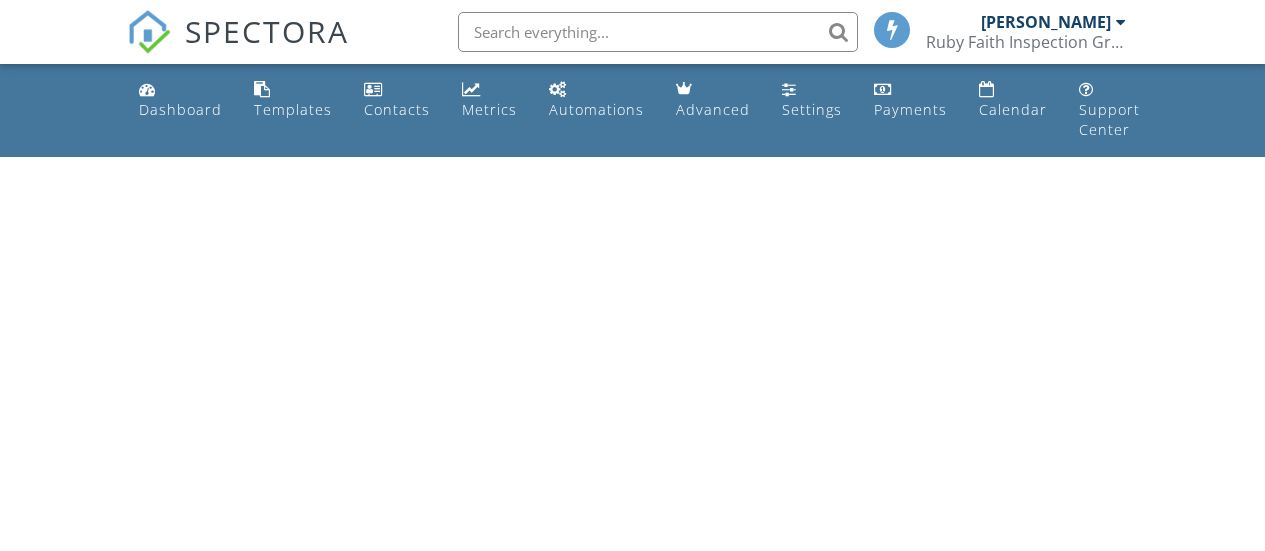 scroll, scrollTop: 0, scrollLeft: 0, axis: both 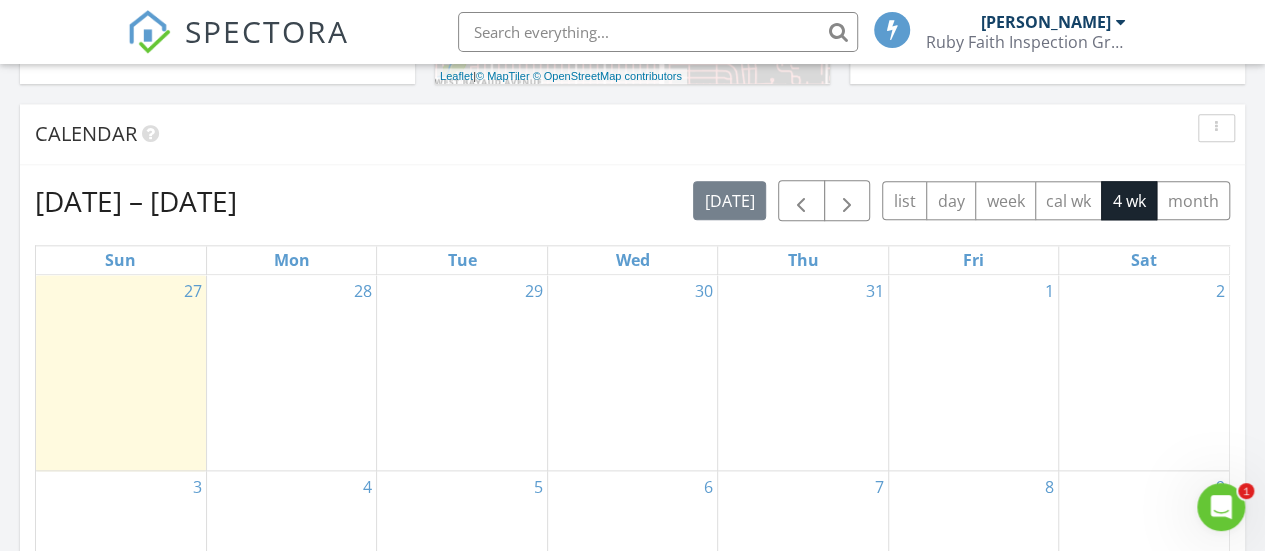 click on "30" at bounding box center [632, 372] 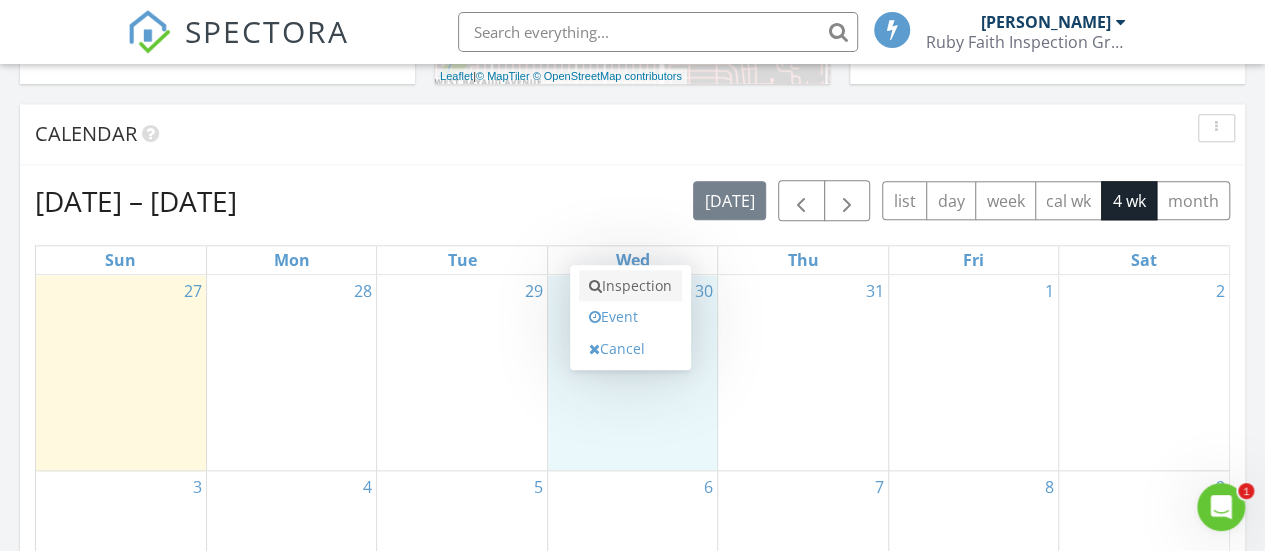 click on "Inspection" at bounding box center [630, 286] 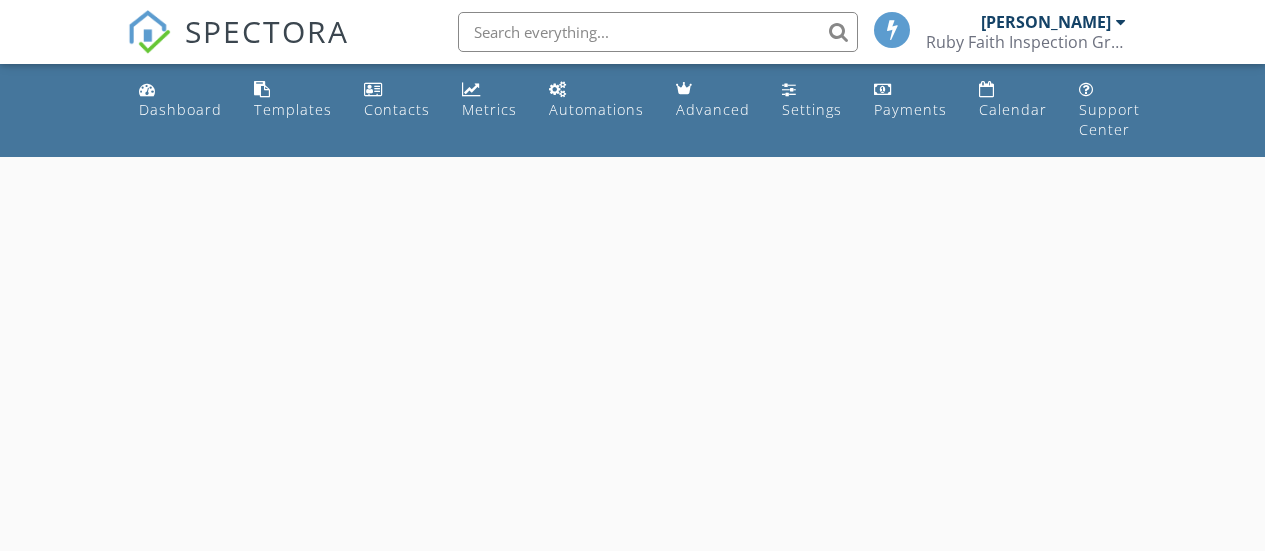 scroll, scrollTop: 0, scrollLeft: 0, axis: both 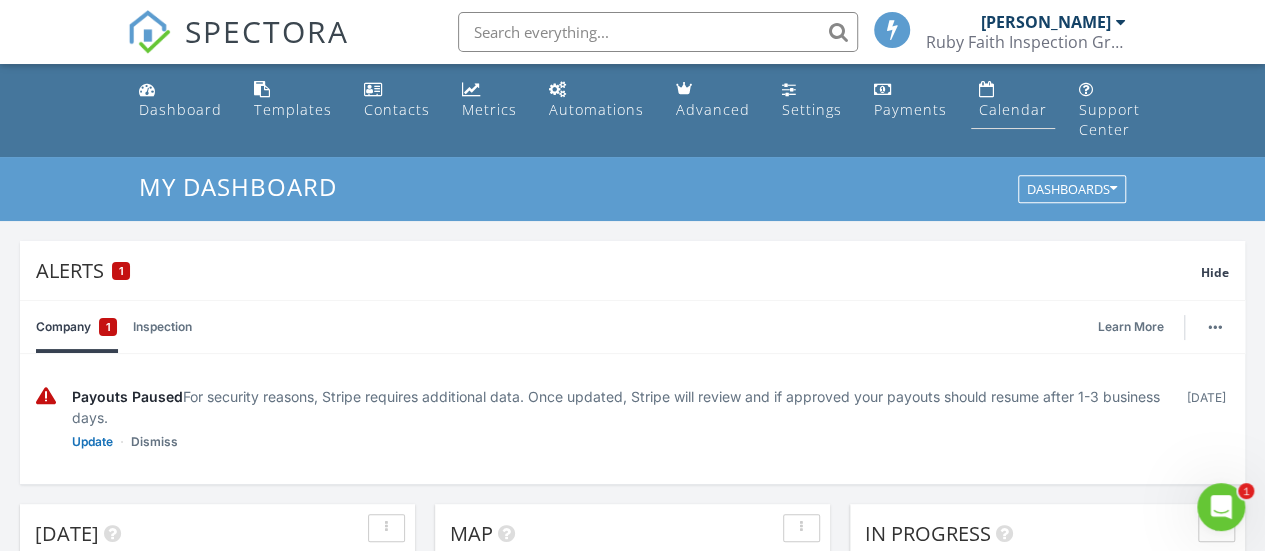 click on "Calendar" at bounding box center [1013, 109] 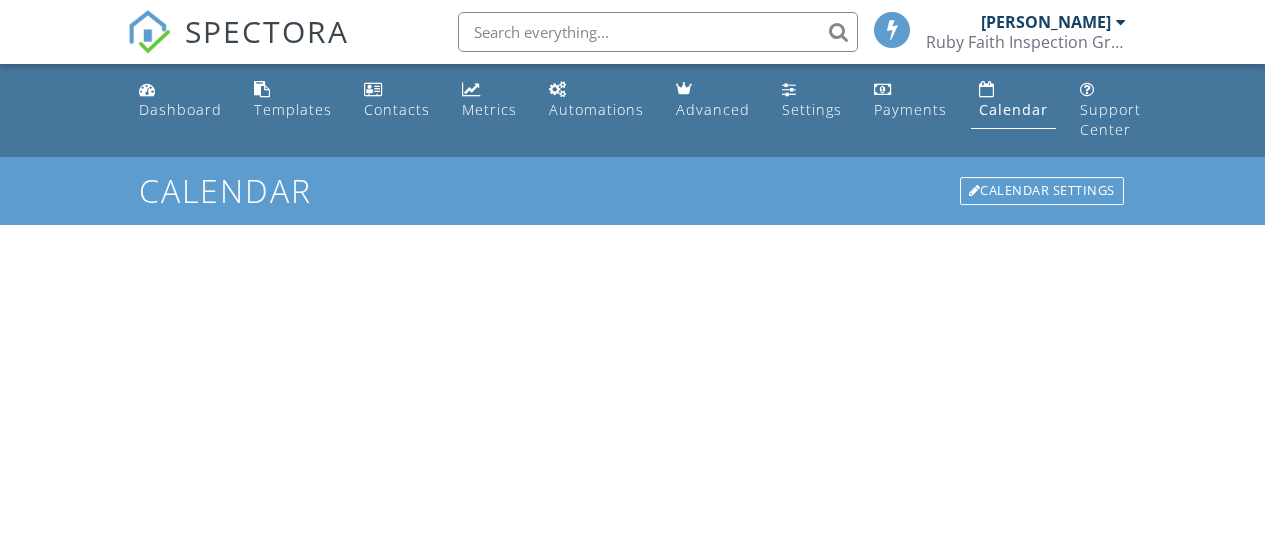 scroll, scrollTop: 0, scrollLeft: 0, axis: both 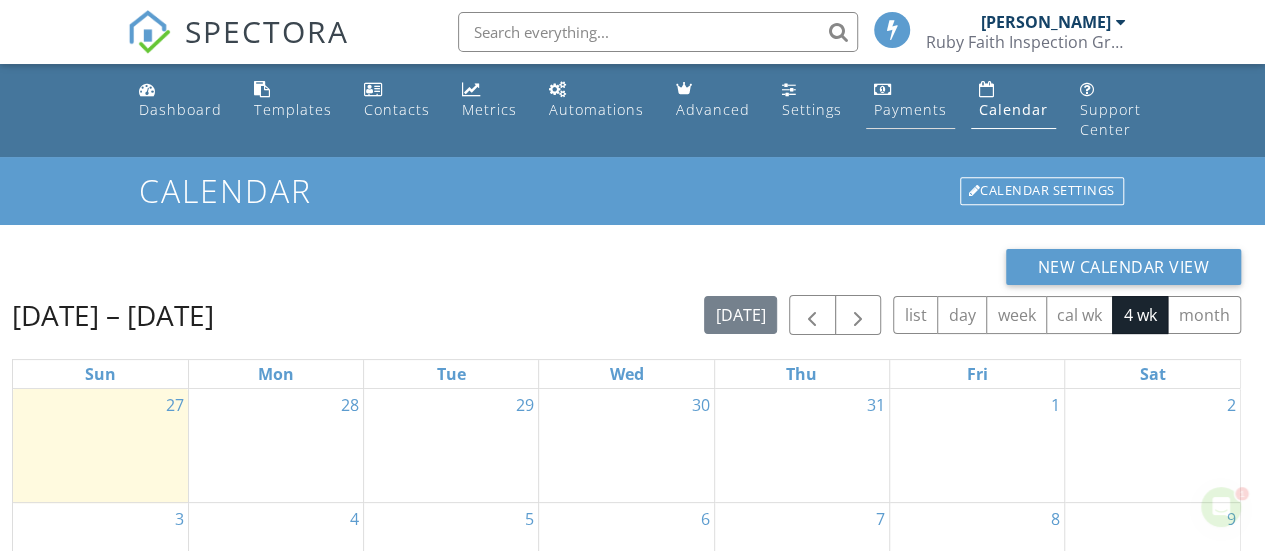 click on "Payments" at bounding box center [910, 109] 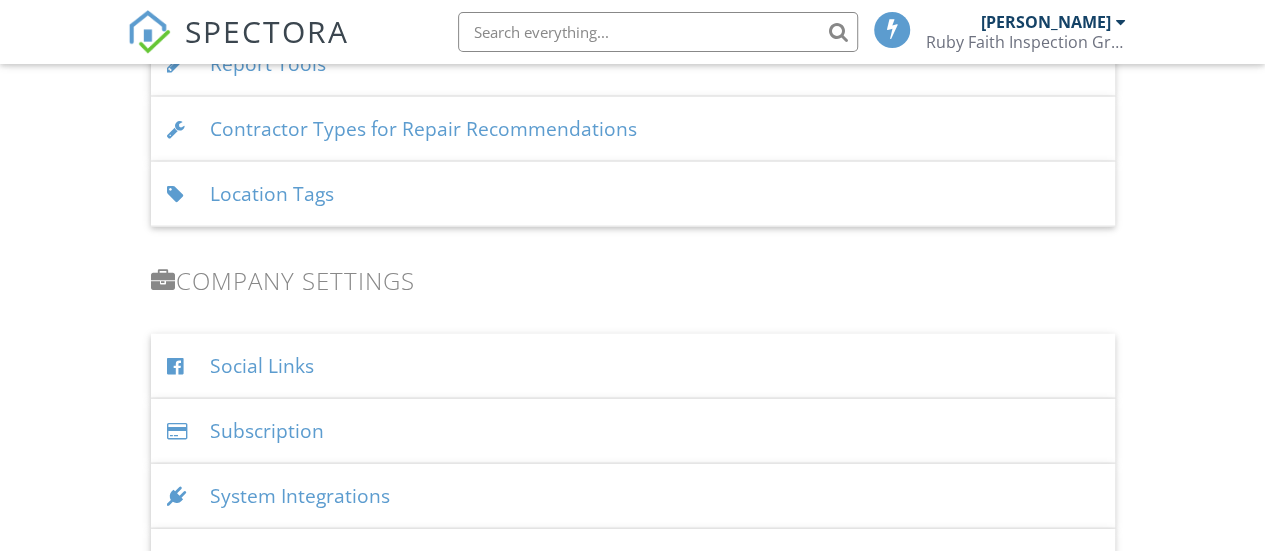 scroll, scrollTop: 2225, scrollLeft: 0, axis: vertical 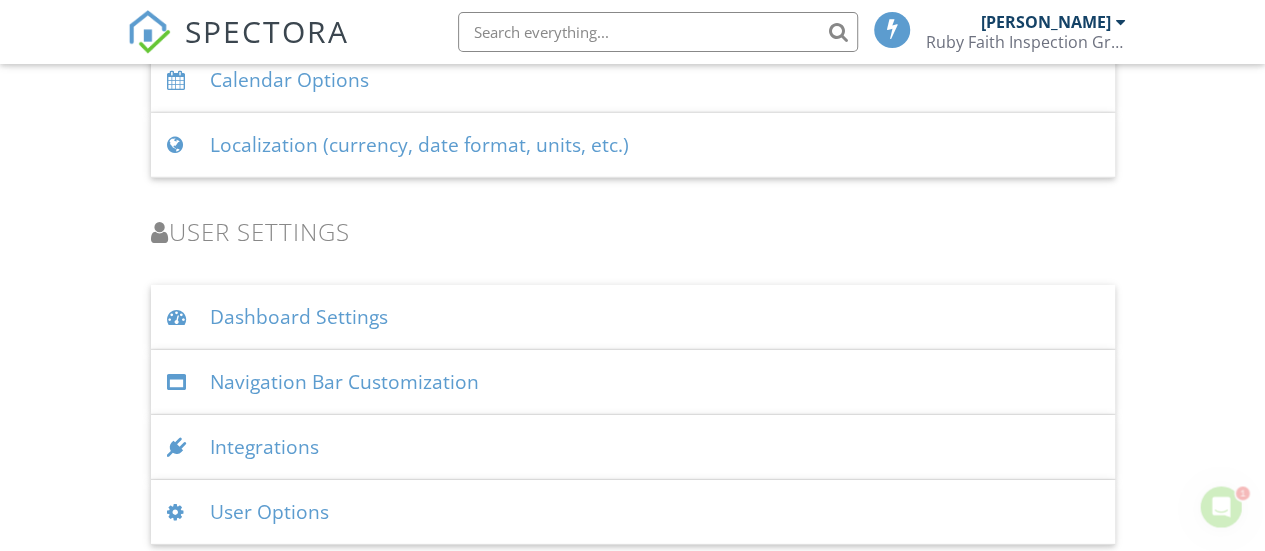 click on "Integrations" at bounding box center (633, 447) 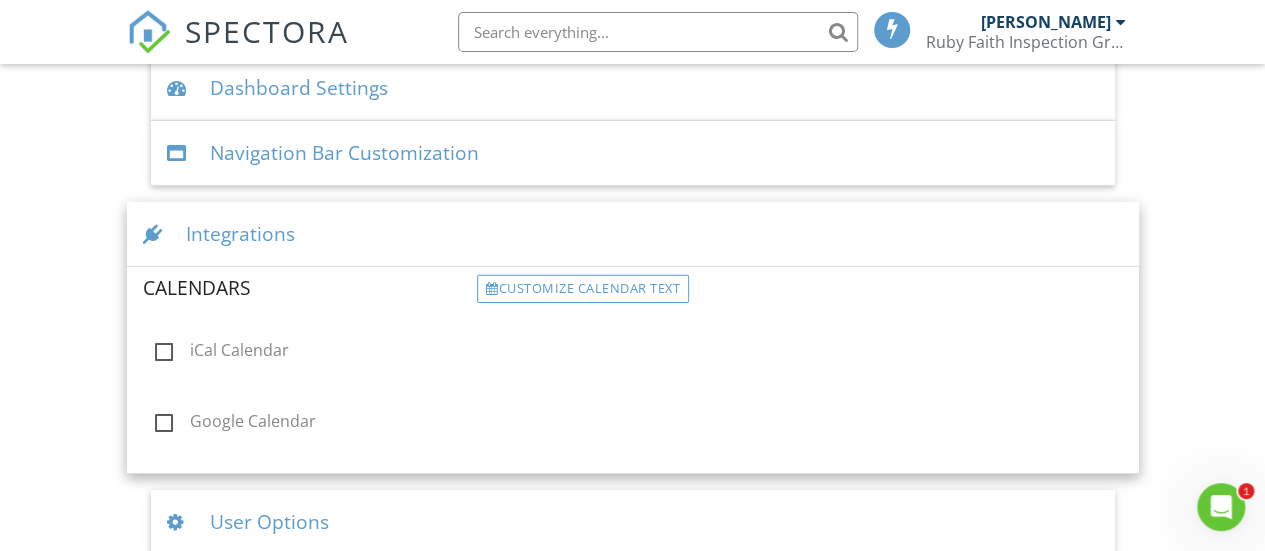 scroll, scrollTop: 3050, scrollLeft: 0, axis: vertical 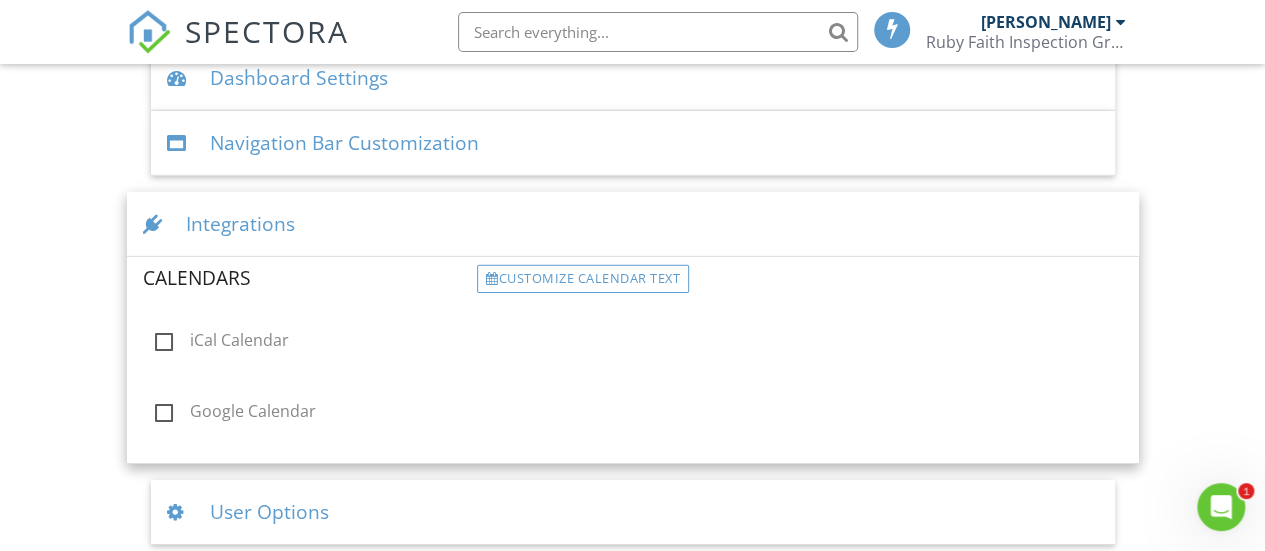 click on "Integrations" at bounding box center (633, 224) 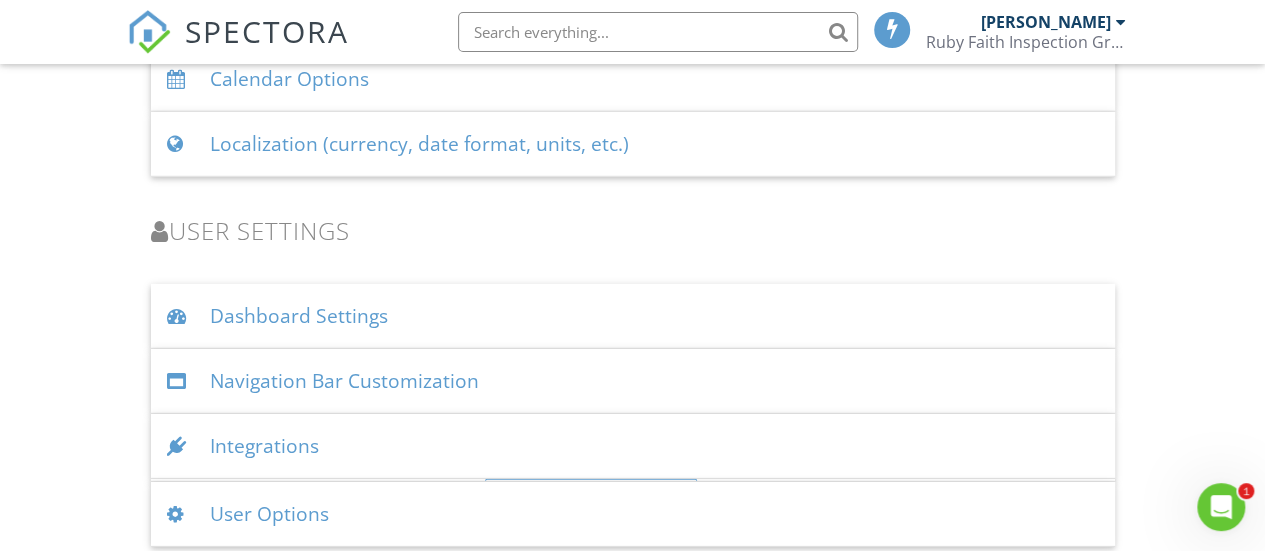 scroll, scrollTop: 2811, scrollLeft: 0, axis: vertical 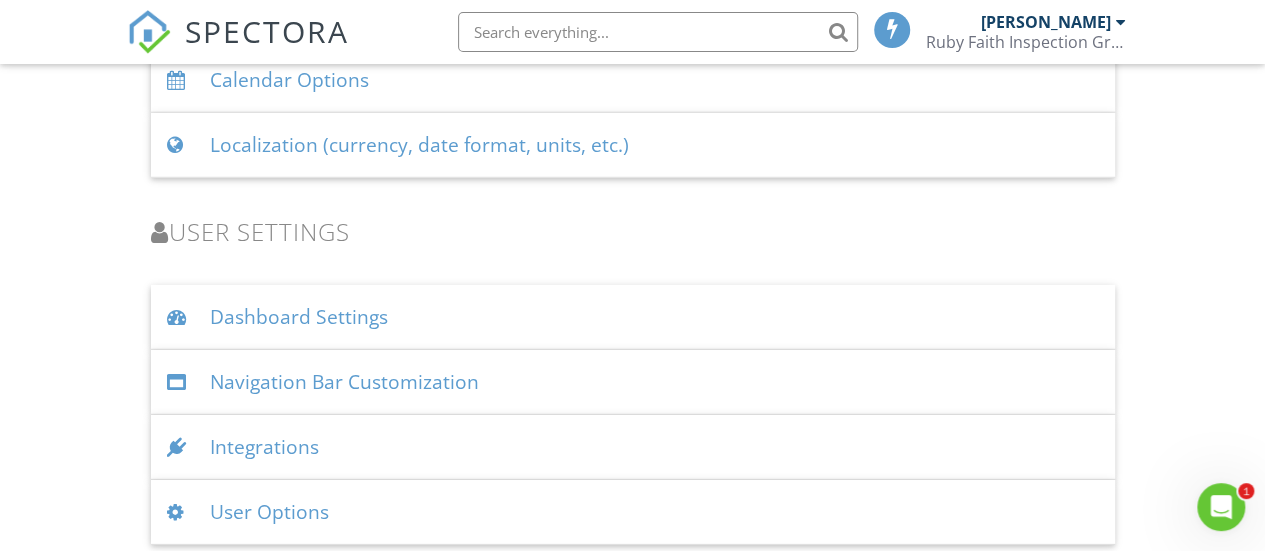 click on "Navigation Bar Customization" at bounding box center (633, 382) 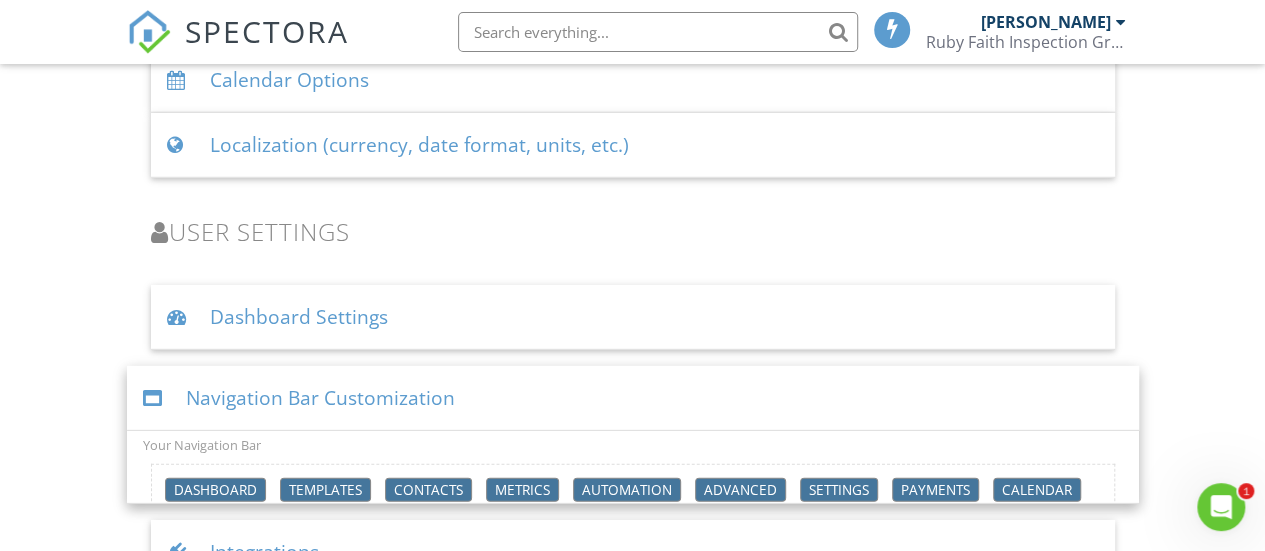 scroll, scrollTop: 3050, scrollLeft: 0, axis: vertical 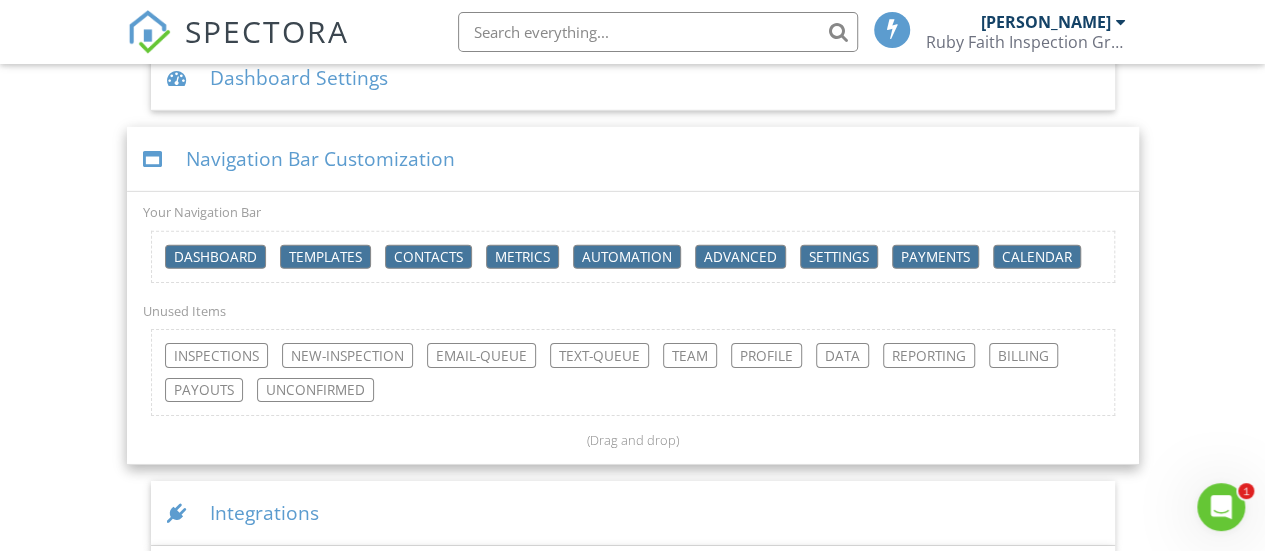 click on "Dashboard
Templates
Contacts
Metrics
Automations
Advanced
Settings
Payments
Calendar
Support Center
Settings
Basics
Profile
Services & Fees
Availability
Team
Sample Reports
Discount Codes
Reviews
Spectora Connect
Partnerships
Make more money per inspection with third-party offers
Disabled
Recommended Contractors
Provide repair resources for your clients
Disabled
Business Tools
Agreements
Signature Type
▼ E-signature (checkbox) E-signature (checkbox) Written Signature E-signature (checkbox)
Written Signature
Client agreement instructions
This text will appear on the client portal under "Sign Agreement(s)"
Inline Style XLarge Large Normal Small Light Small/Light Bold" at bounding box center (632, -1188) 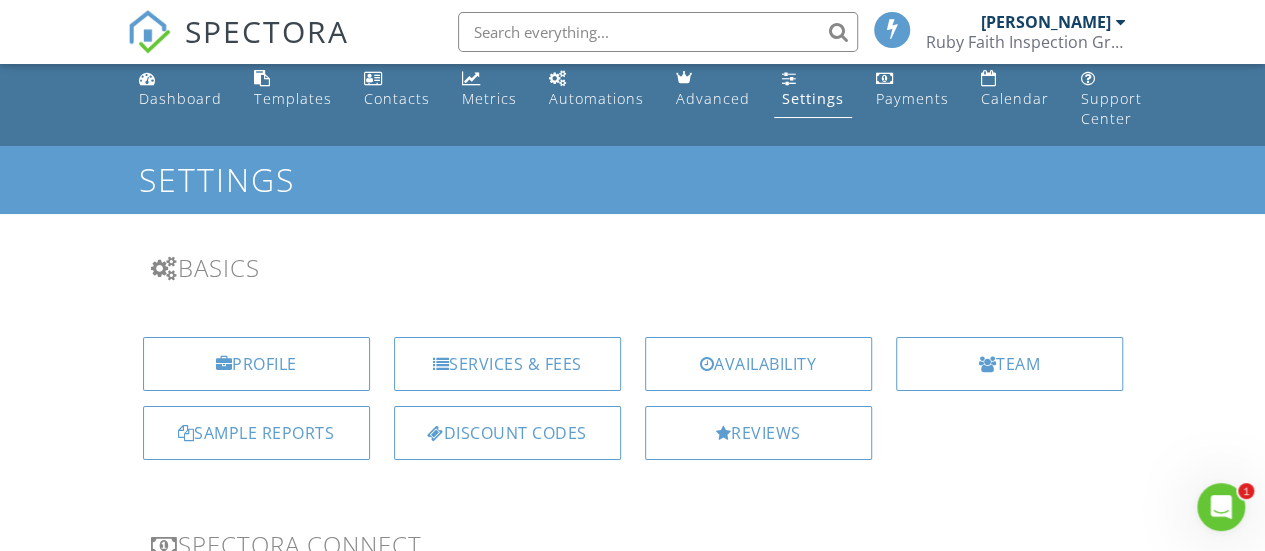 scroll, scrollTop: 0, scrollLeft: 0, axis: both 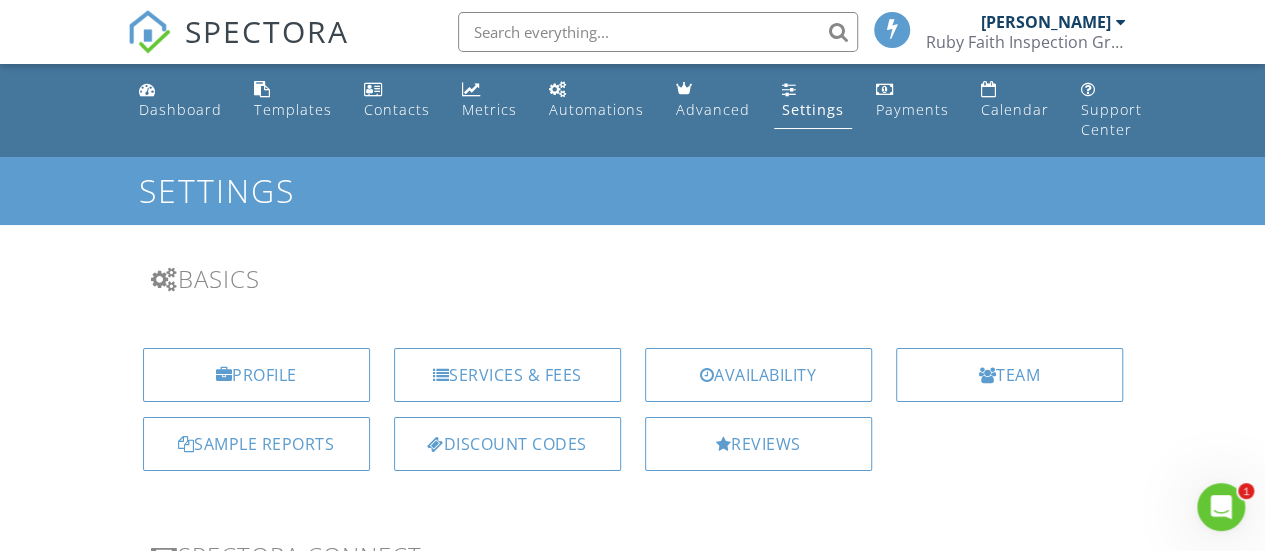 click on "Availability" at bounding box center [758, 375] 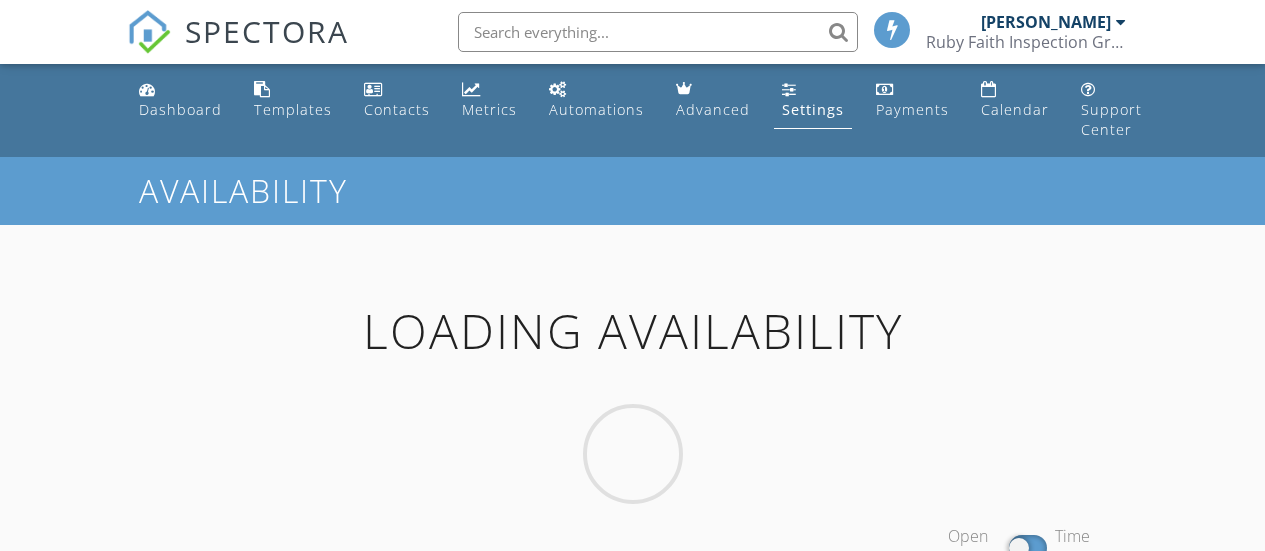 scroll, scrollTop: 0, scrollLeft: 0, axis: both 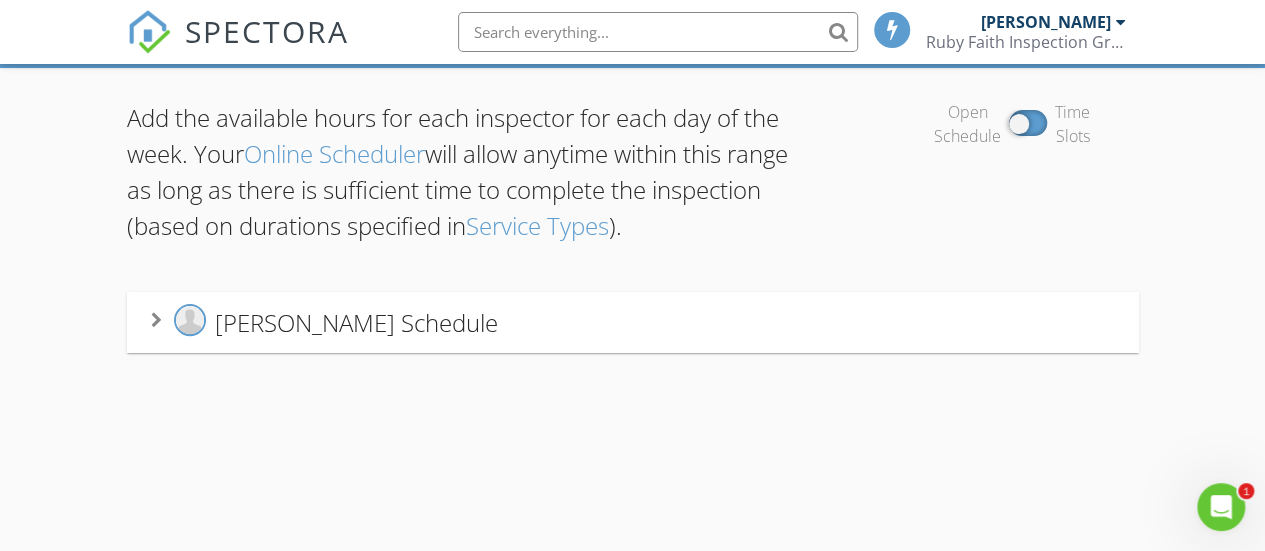 click on "Donovan Penny's Schedule" at bounding box center (633, 322) 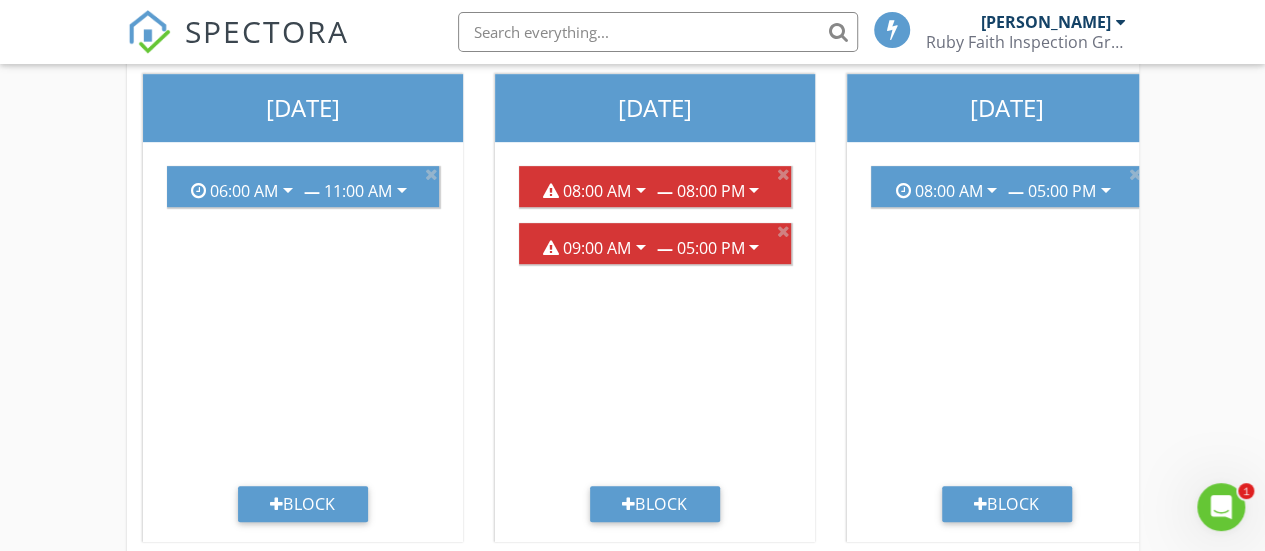 scroll, scrollTop: 537, scrollLeft: 0, axis: vertical 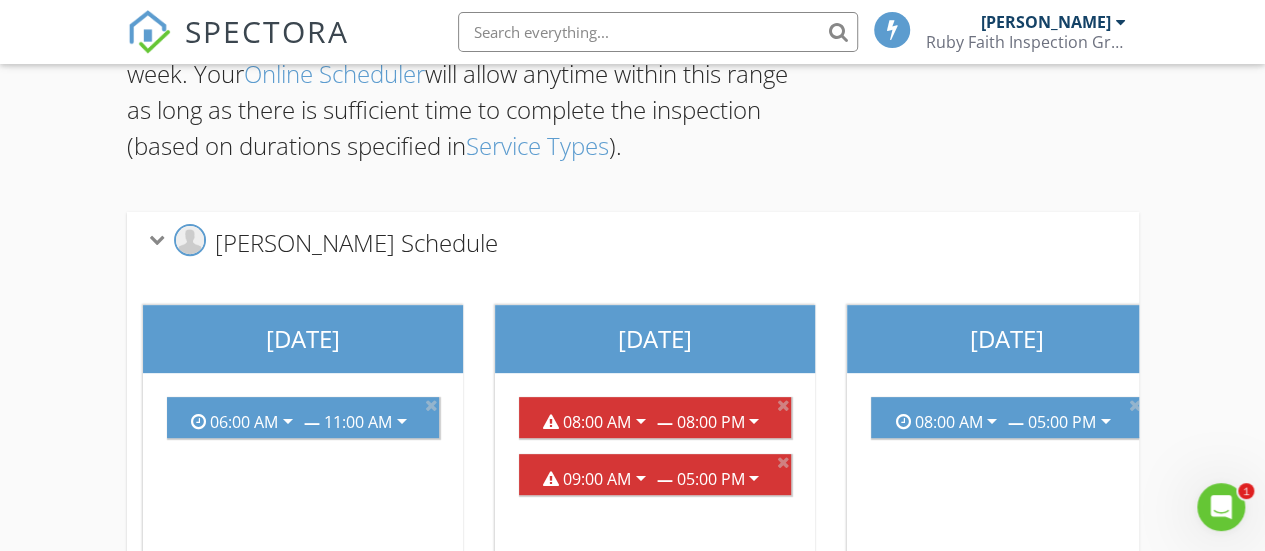 click on "Donovan Penny's Schedule" at bounding box center [356, 241] 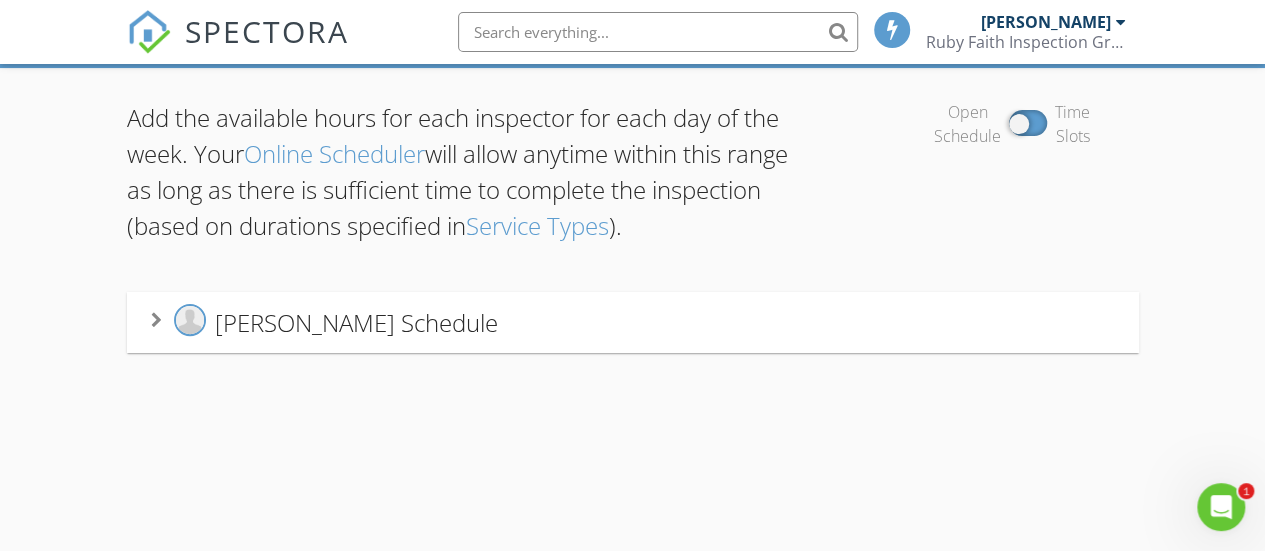 scroll, scrollTop: 157, scrollLeft: 0, axis: vertical 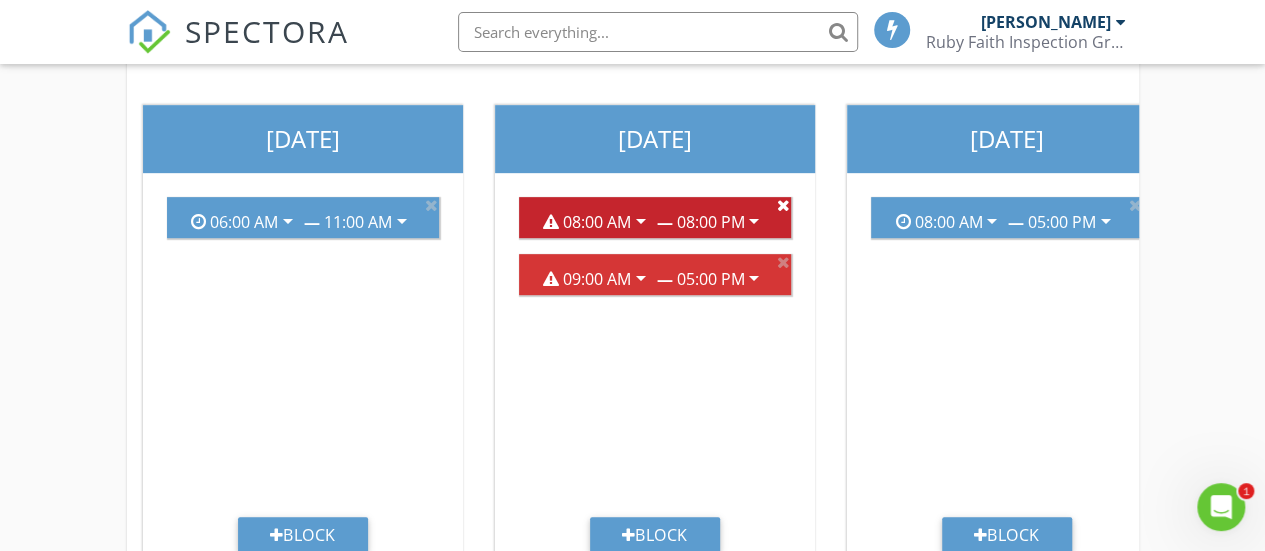 click at bounding box center [783, 205] 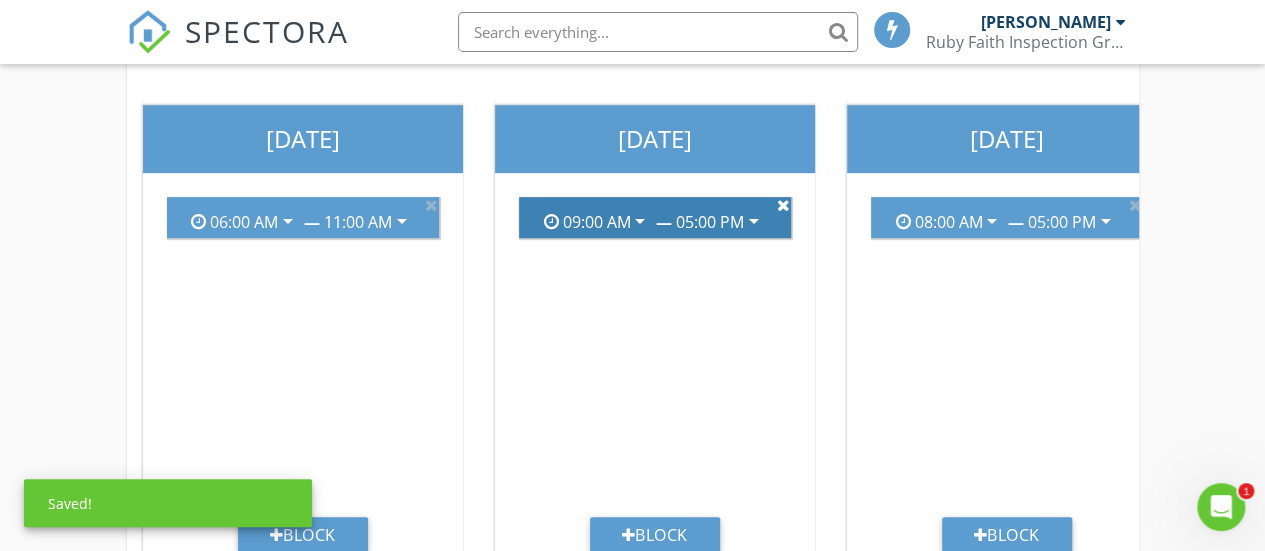 click at bounding box center [783, 205] 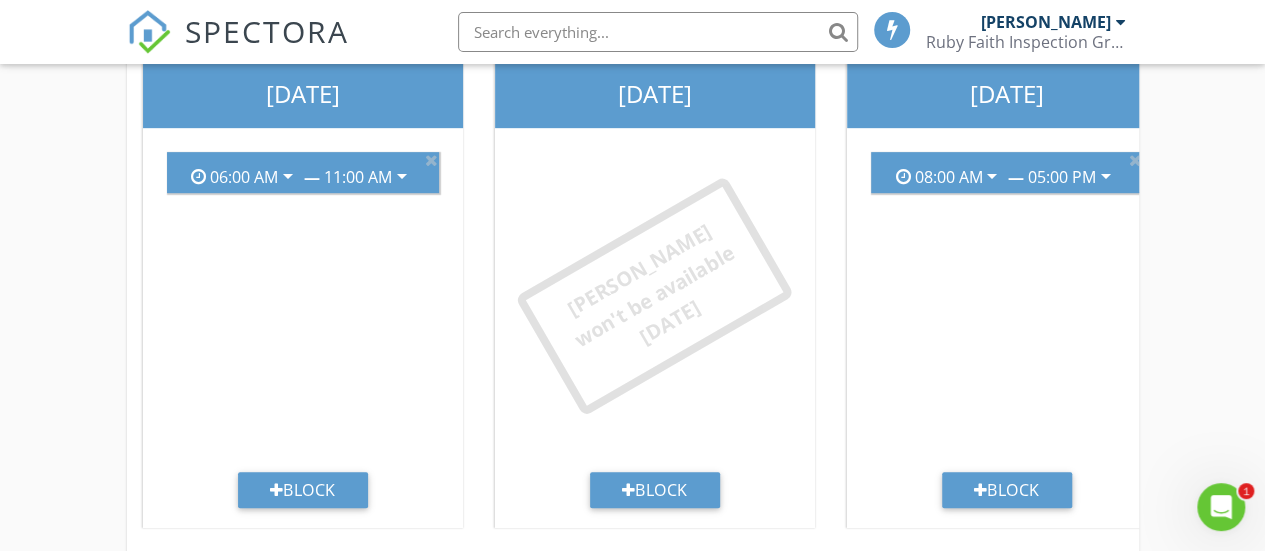 scroll, scrollTop: 537, scrollLeft: 0, axis: vertical 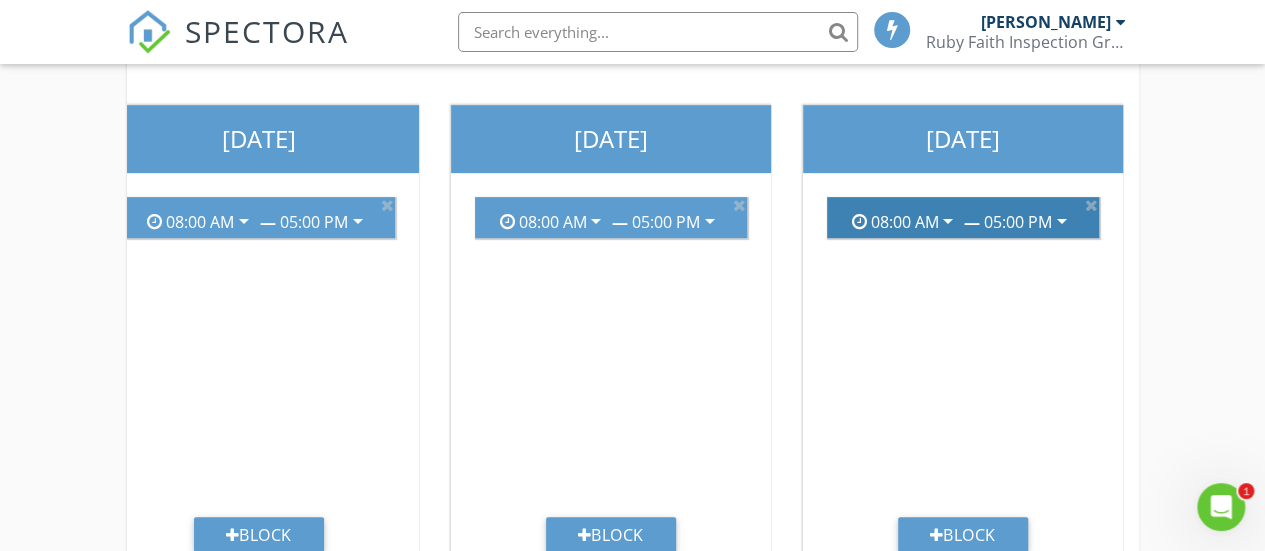 click on "05:00 PM" at bounding box center [1018, 222] 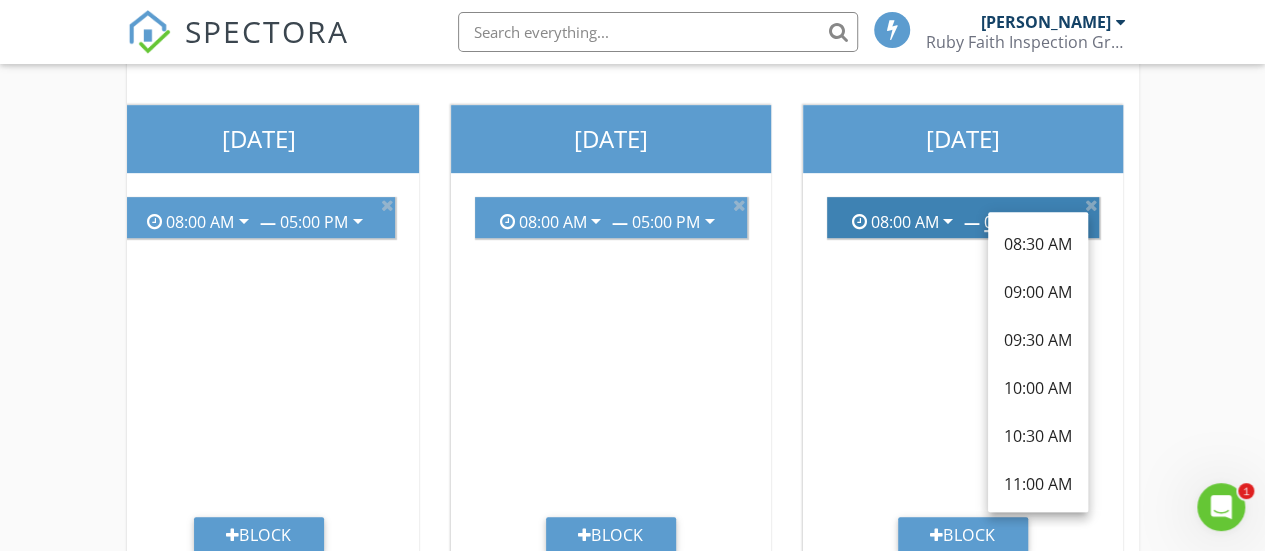 click on "08:00 AM" at bounding box center (904, 222) 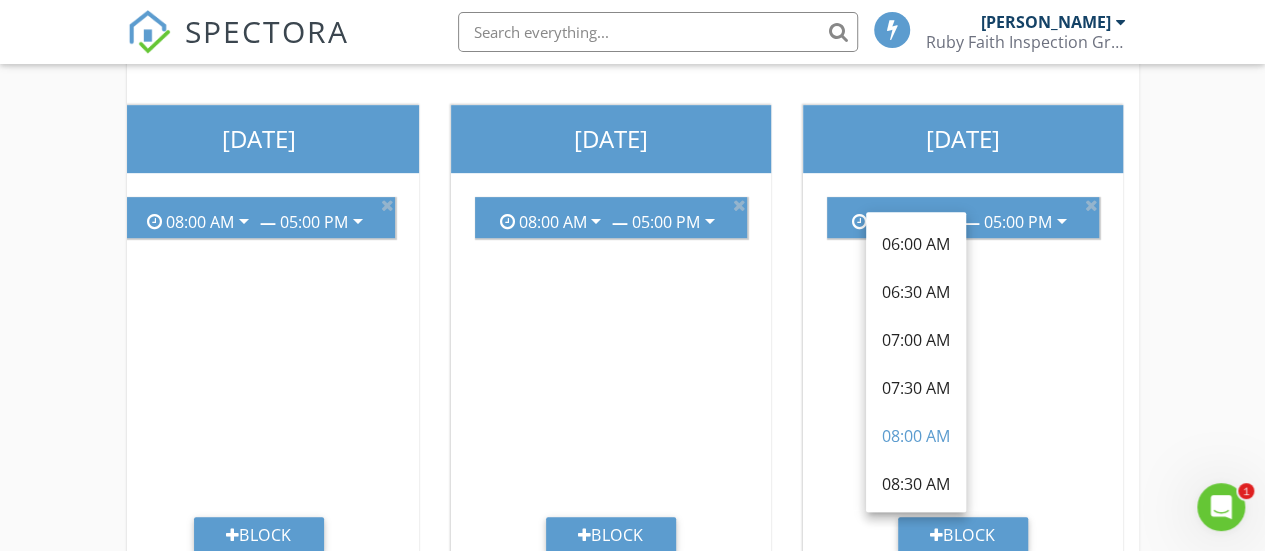 click on "Saturday" at bounding box center [963, 139] 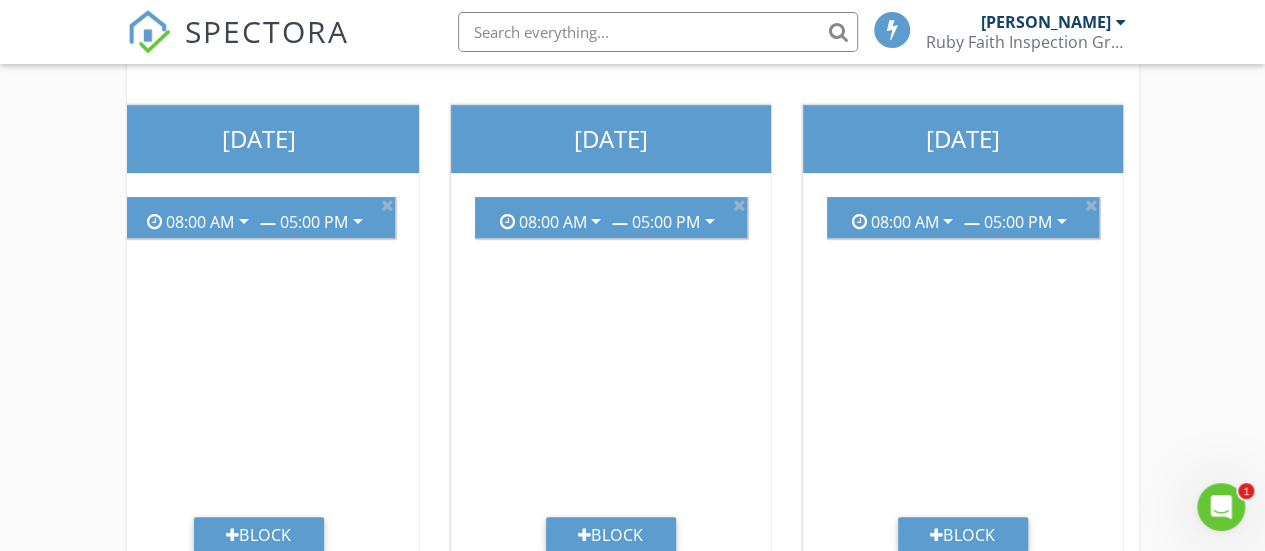 click on "Saturday" at bounding box center (963, 139) 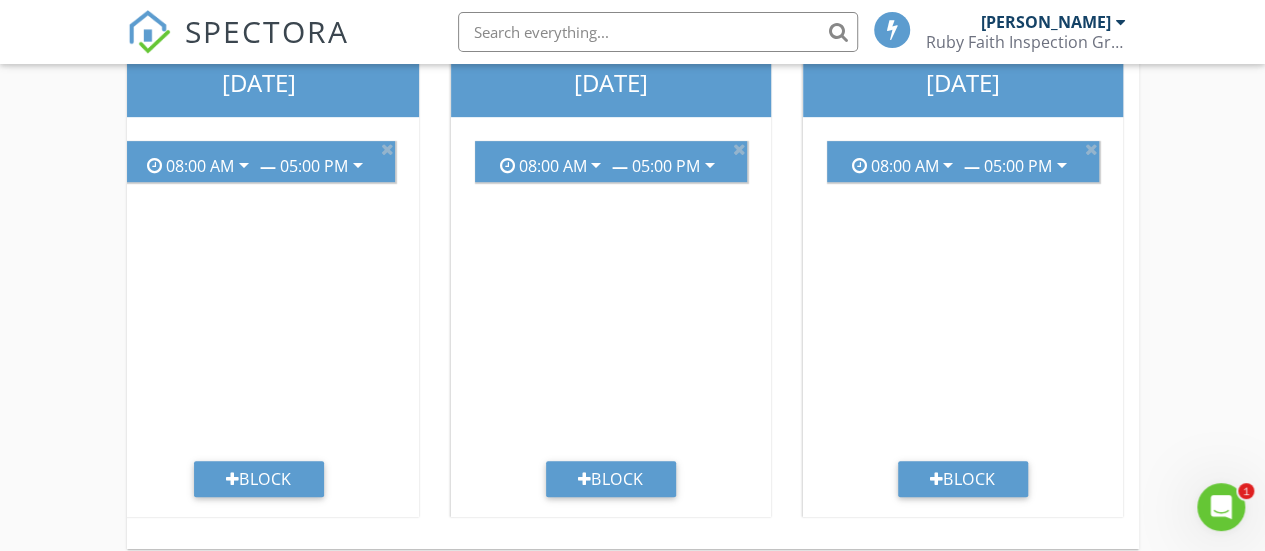 scroll, scrollTop: 537, scrollLeft: 0, axis: vertical 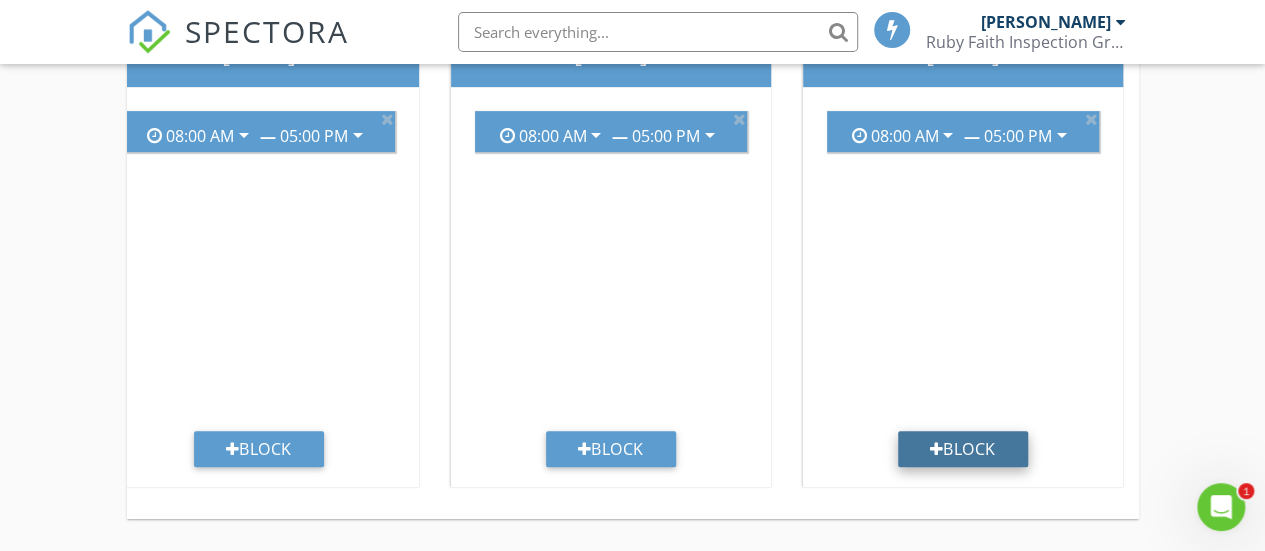 click on "Block" at bounding box center (963, 449) 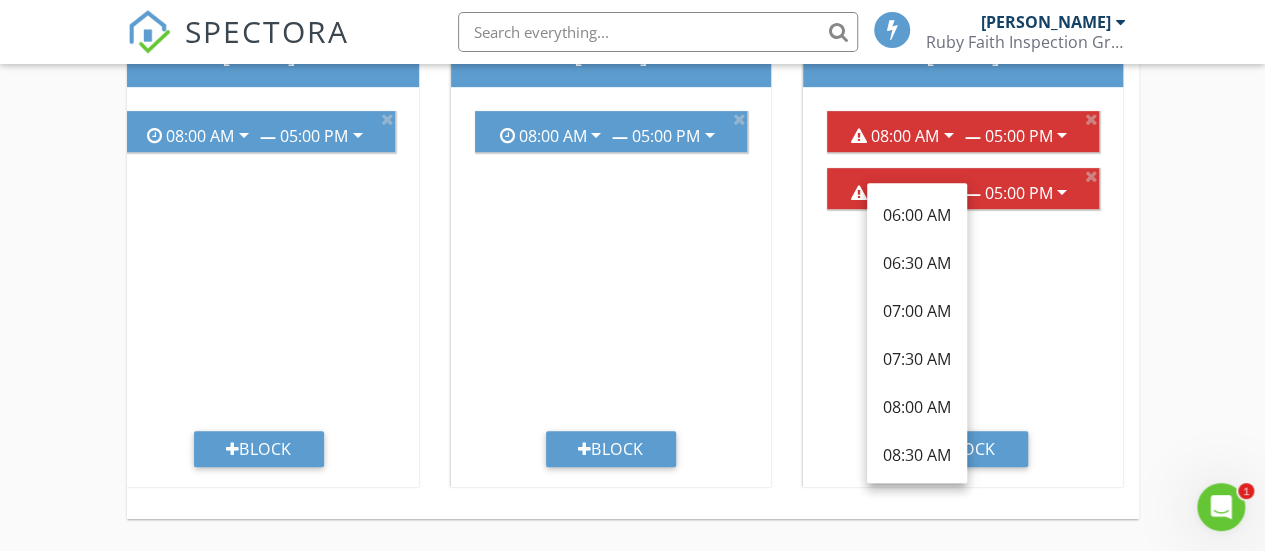 click on "Add the available hours for each inspector for each day of the
week. Your
Online Scheduler
will allow anytime within this range as long as there is
sufficient time to complete the inspection (based on durations
specified in  Service Types ).
Open
Schedule
Time
Slots
Donovan Penny's Schedule
Sunday
06:00 AM arrow_drop_down   —     11:00 AM arrow_drop_down
Block
Monday
Donovan won't be available today
Block
Tuesday
08:00 AM arrow_drop_down   —     05:00 PM arrow_drop_down
Block
Wednesday
08:00 AM arrow_drop_down   —     05:00 PM arrow_drop_down
Block
Thursday
08:00 AM" at bounding box center (632, 126) 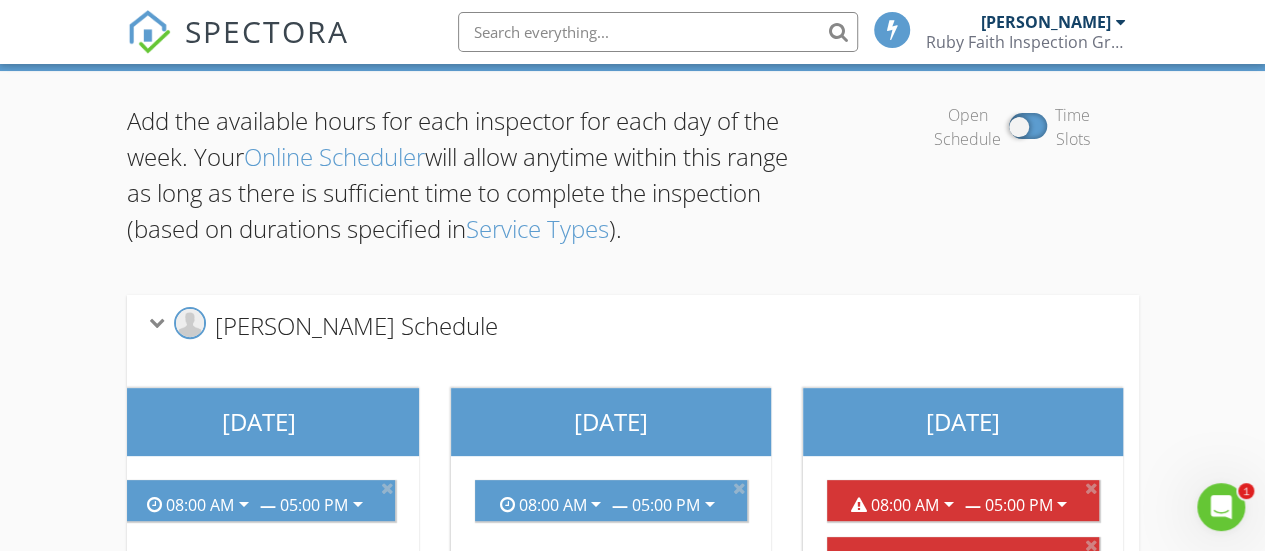 scroll, scrollTop: 37, scrollLeft: 0, axis: vertical 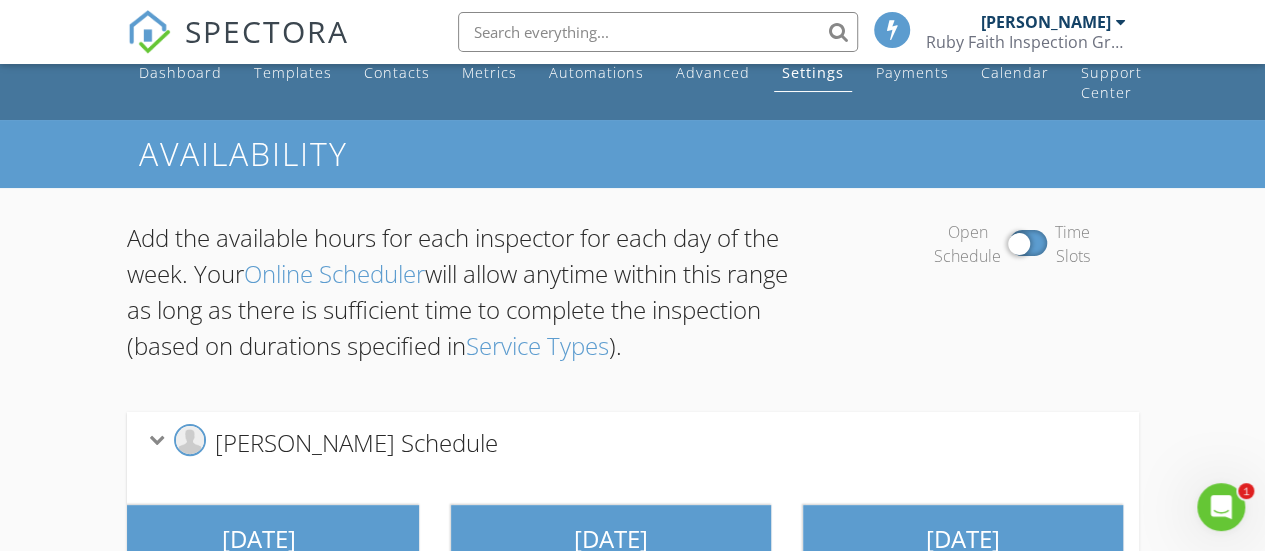 click at bounding box center (1028, 243) 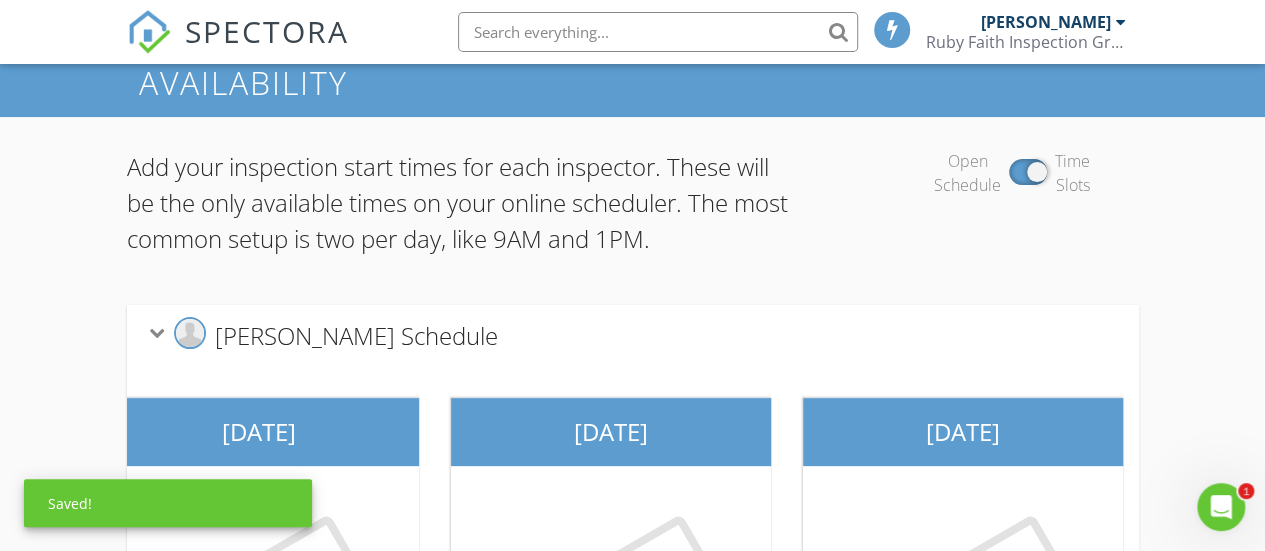 scroll, scrollTop: 1, scrollLeft: 0, axis: vertical 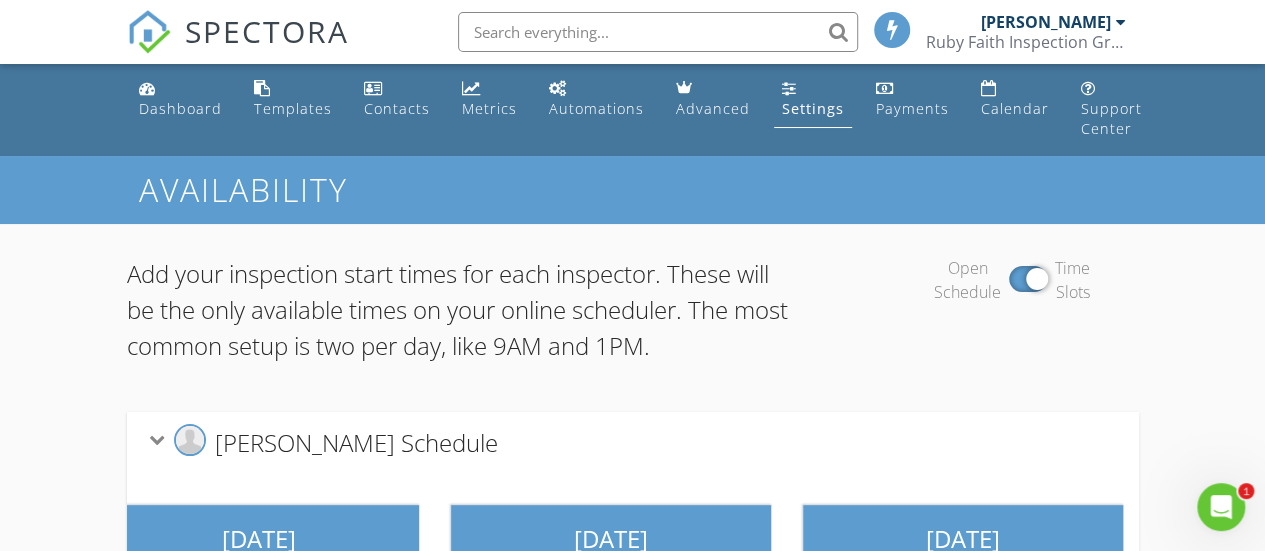 click at bounding box center [1028, 279] 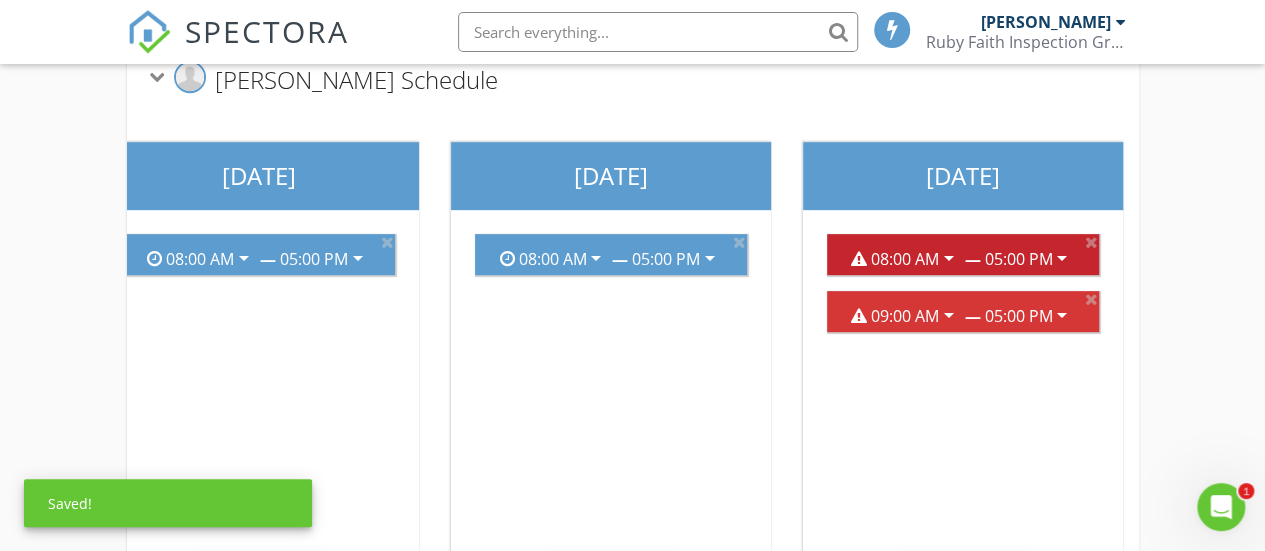 scroll, scrollTop: 537, scrollLeft: 0, axis: vertical 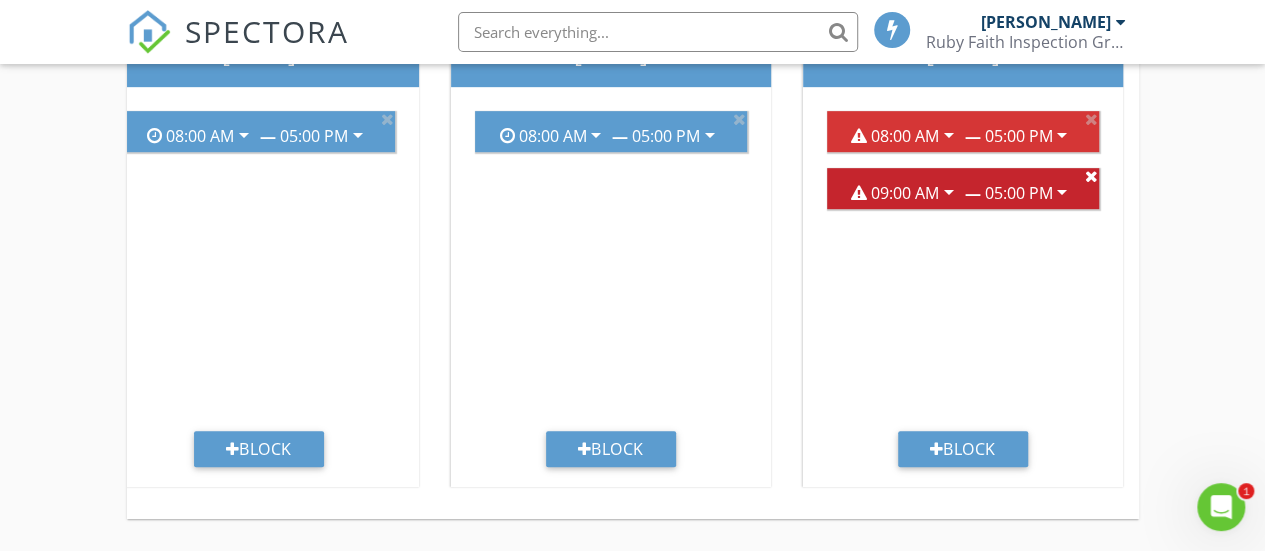 click at bounding box center [1091, 176] 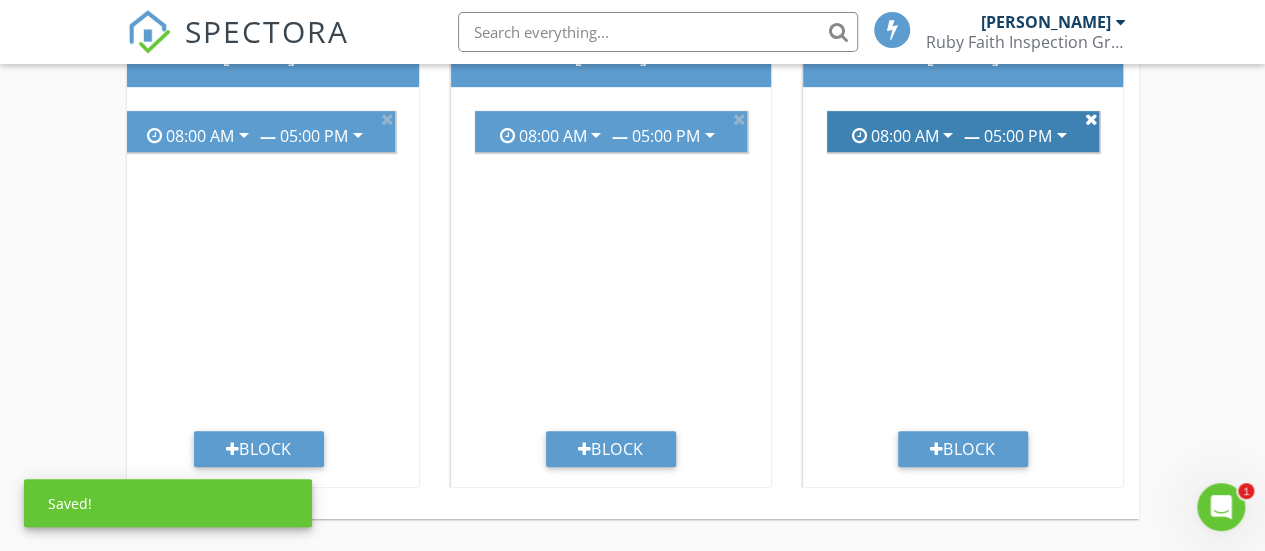 click at bounding box center [1091, 119] 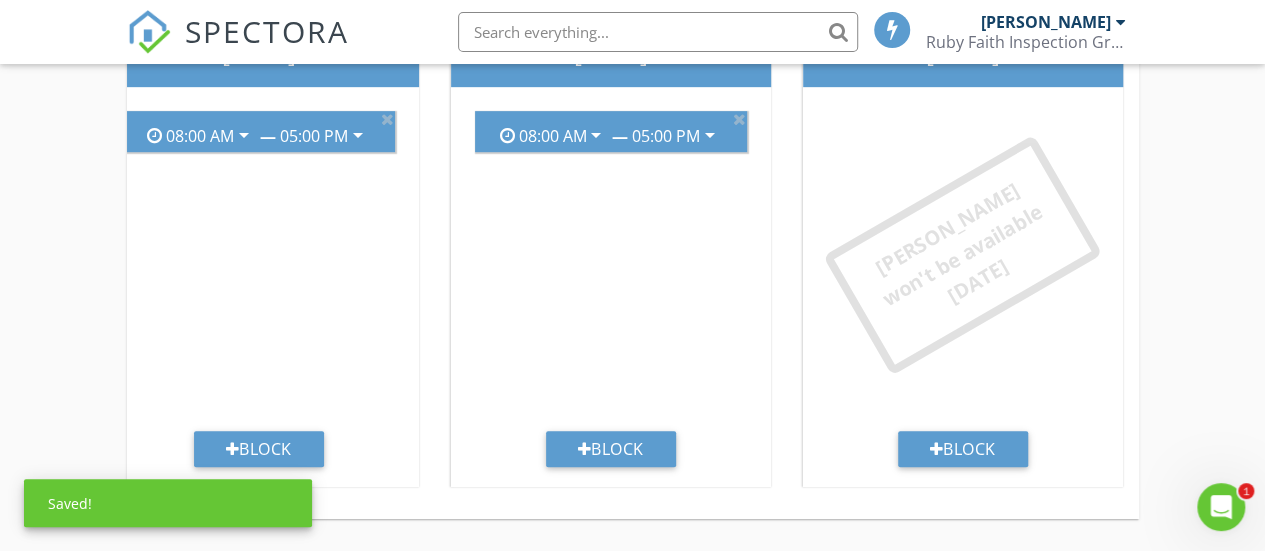 scroll, scrollTop: 0, scrollLeft: 138, axis: horizontal 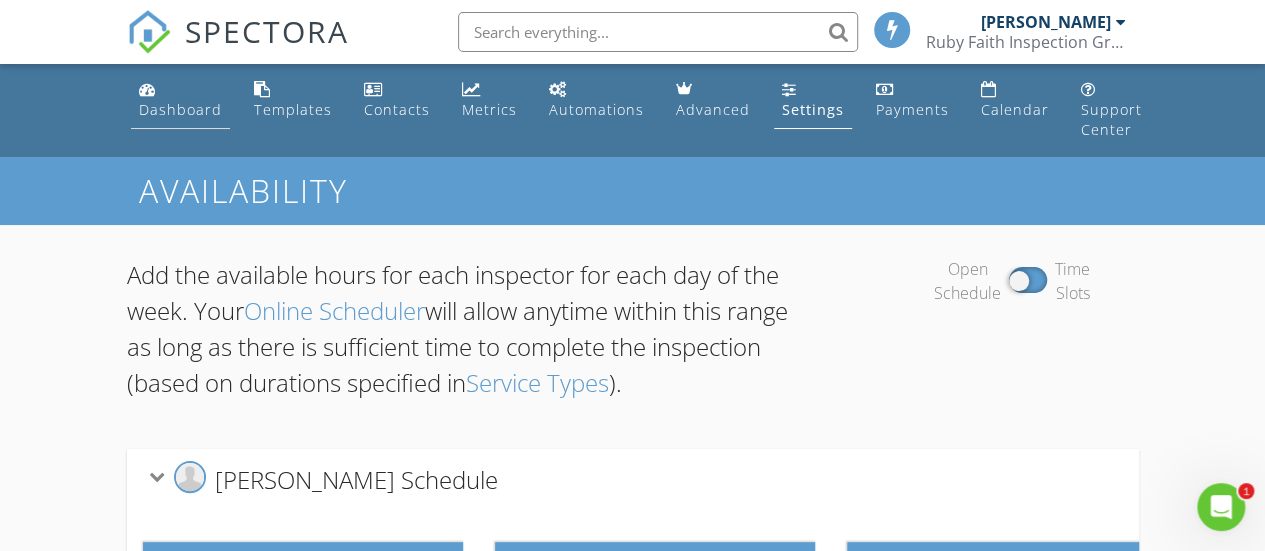 click on "Dashboard" at bounding box center [180, 100] 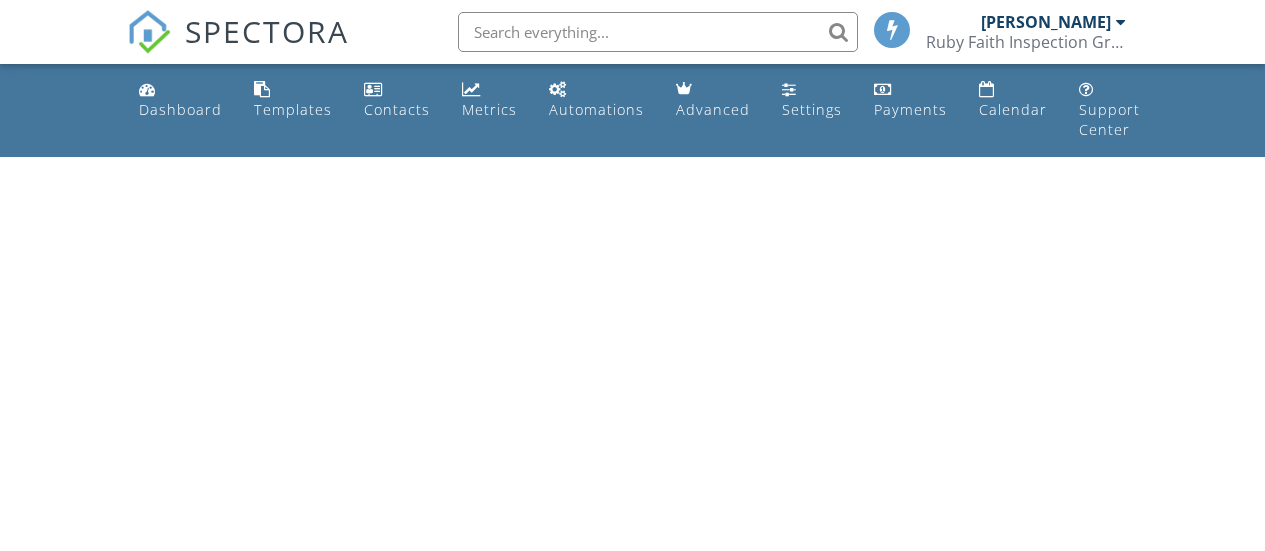 scroll, scrollTop: 0, scrollLeft: 0, axis: both 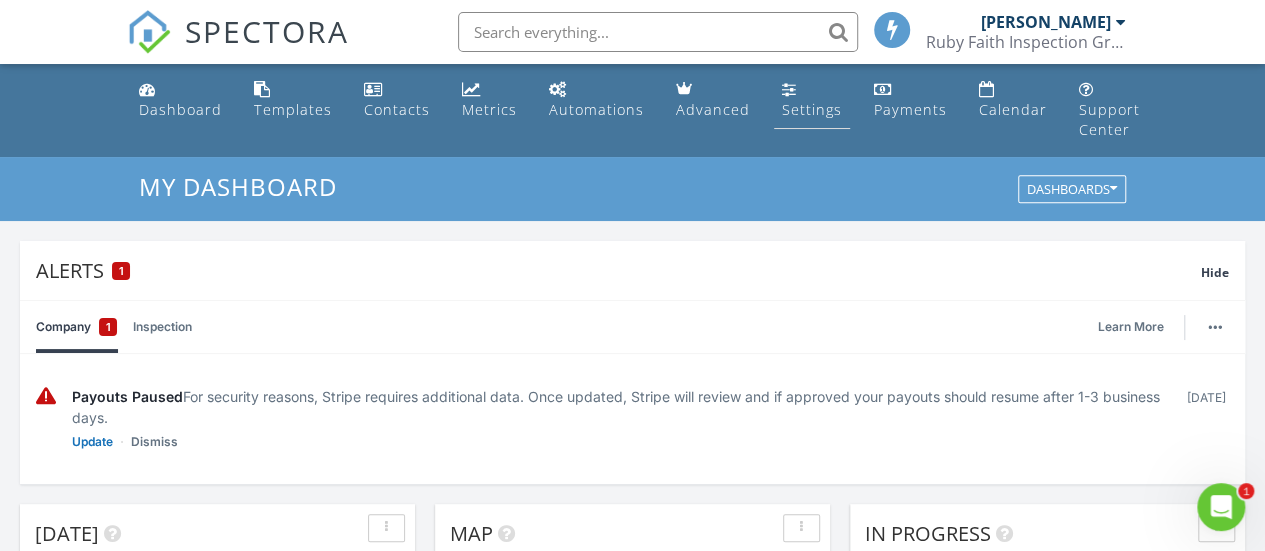 click on "Settings" at bounding box center (812, 100) 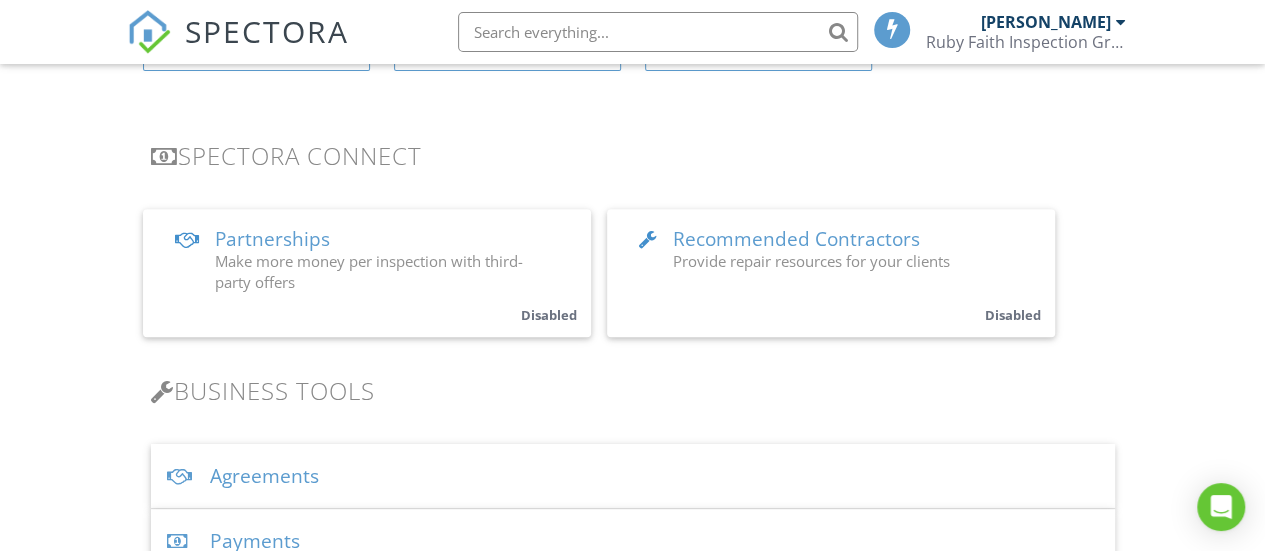 scroll, scrollTop: 435, scrollLeft: 0, axis: vertical 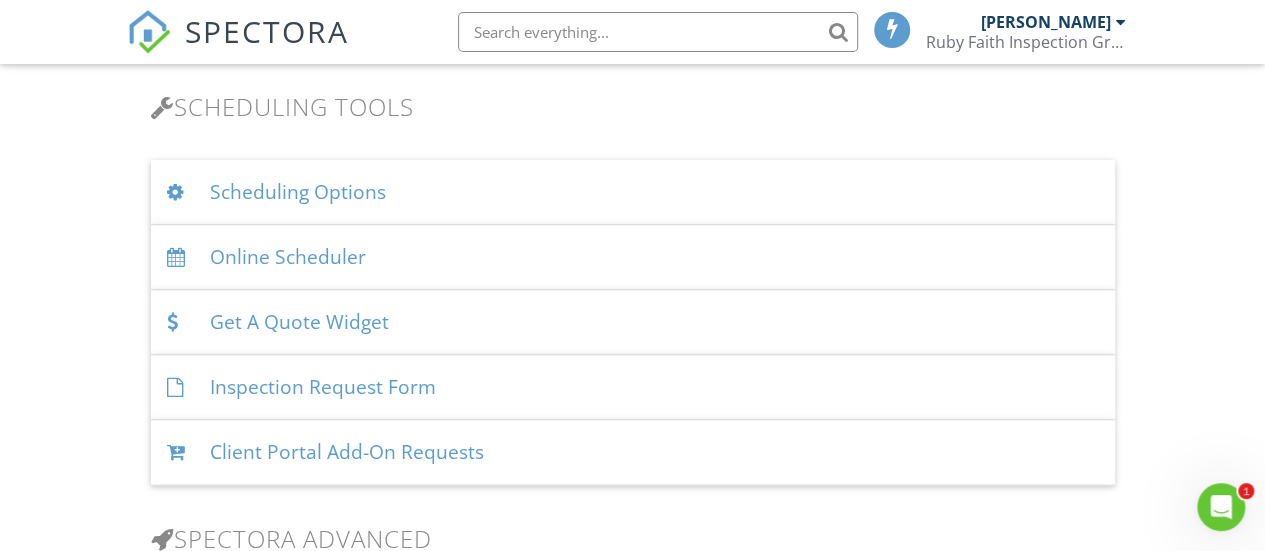 click on "Online Scheduler" at bounding box center (633, 257) 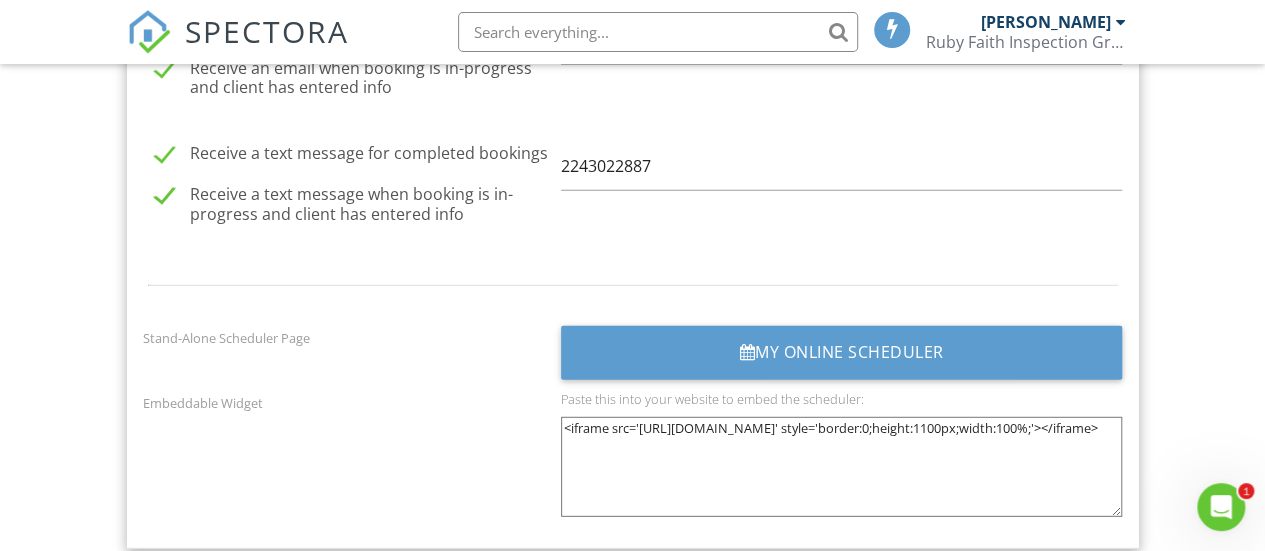 scroll, scrollTop: 2611, scrollLeft: 0, axis: vertical 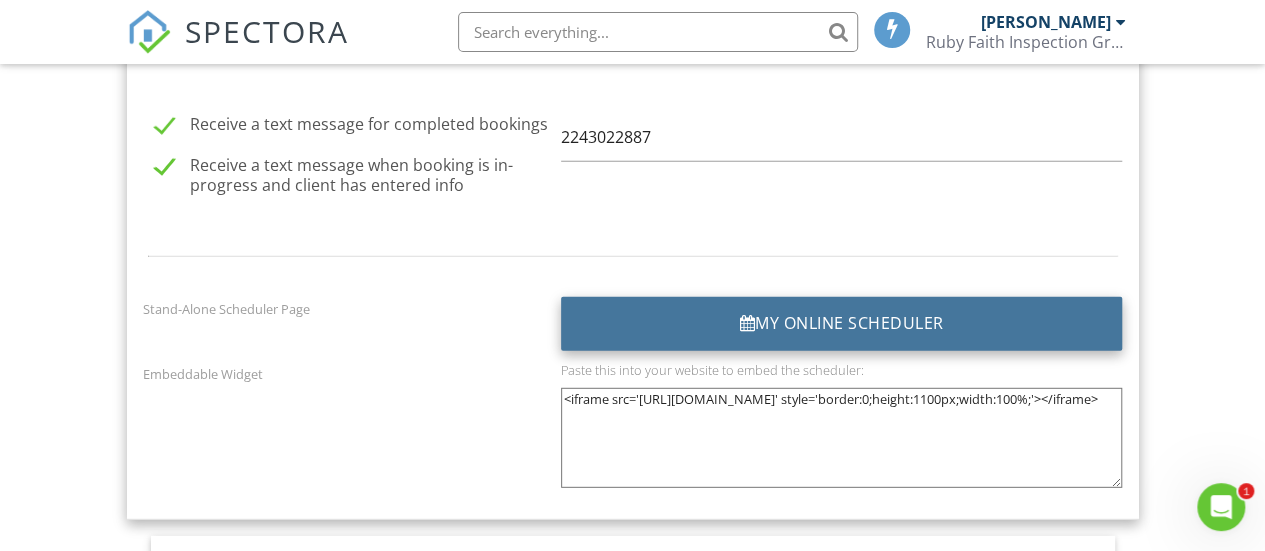 click on "My Online Scheduler" at bounding box center (842, 324) 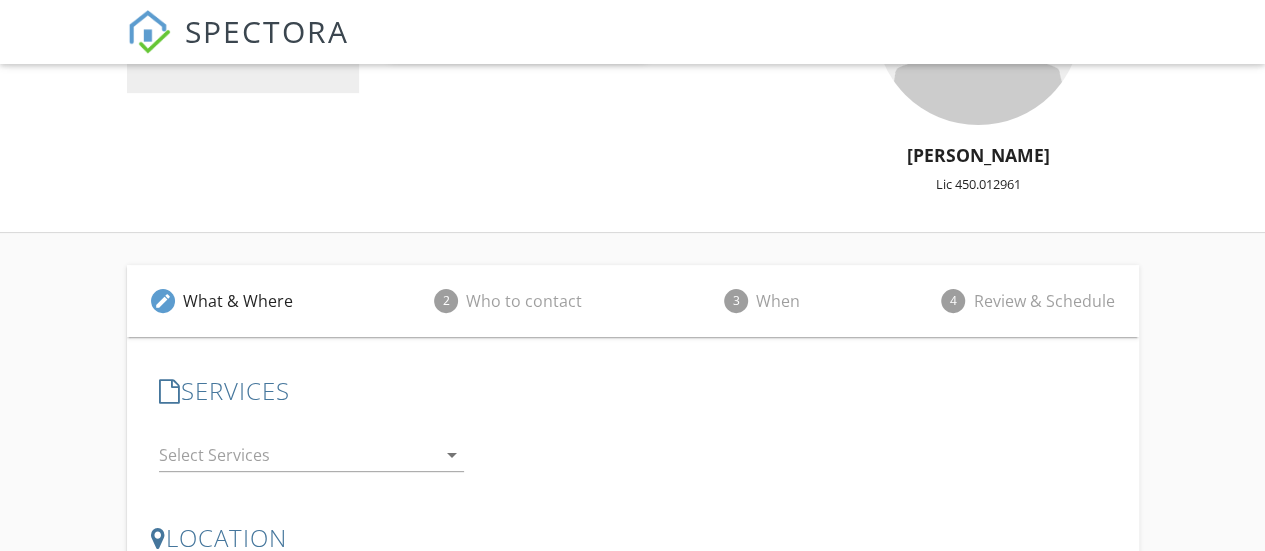 scroll, scrollTop: 169, scrollLeft: 0, axis: vertical 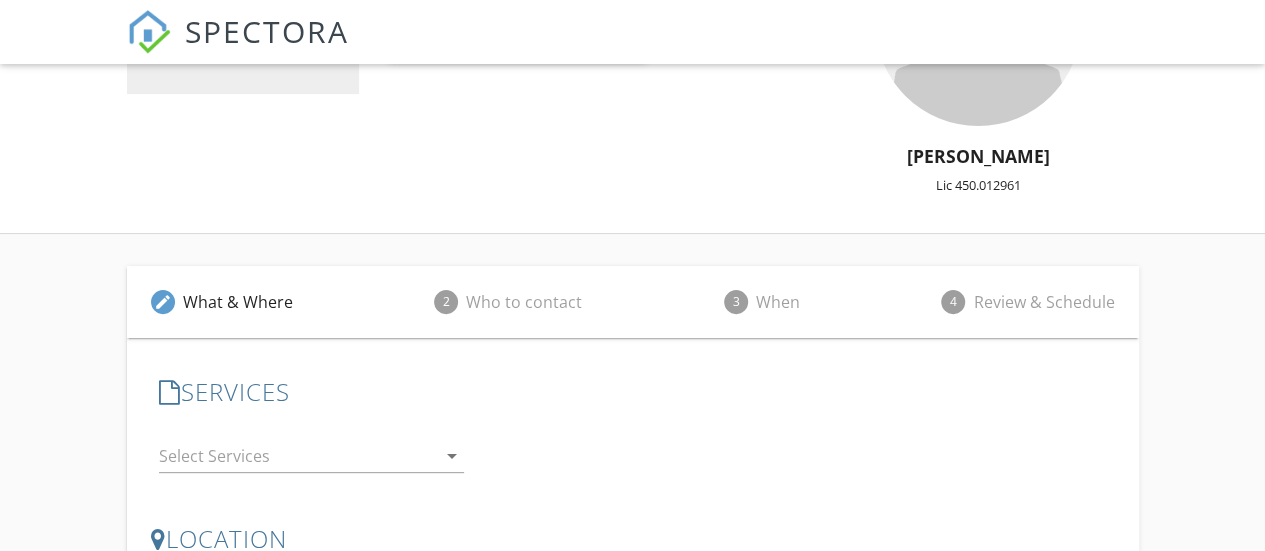 click at bounding box center [297, 456] 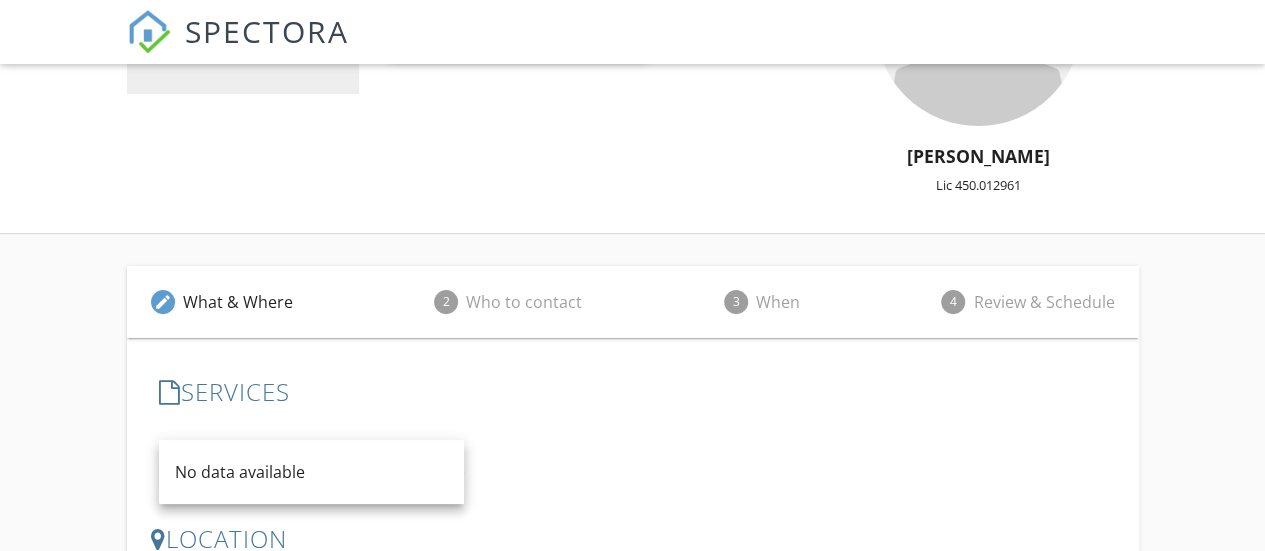 click on "SERVICES
No data available arrow_drop_down" at bounding box center [633, 435] 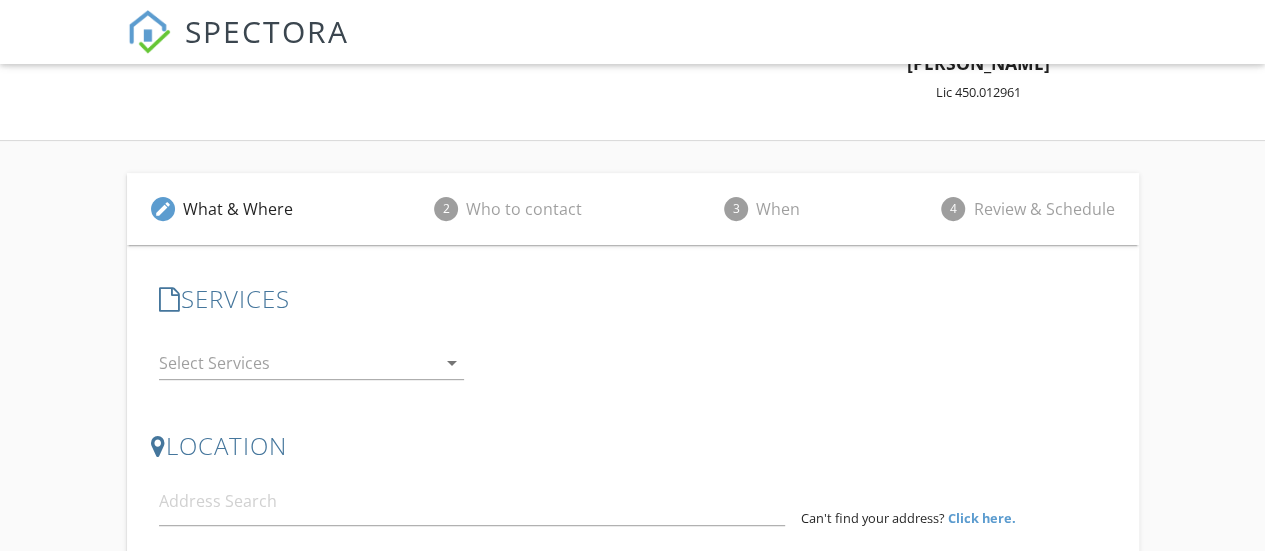 scroll, scrollTop: 369, scrollLeft: 0, axis: vertical 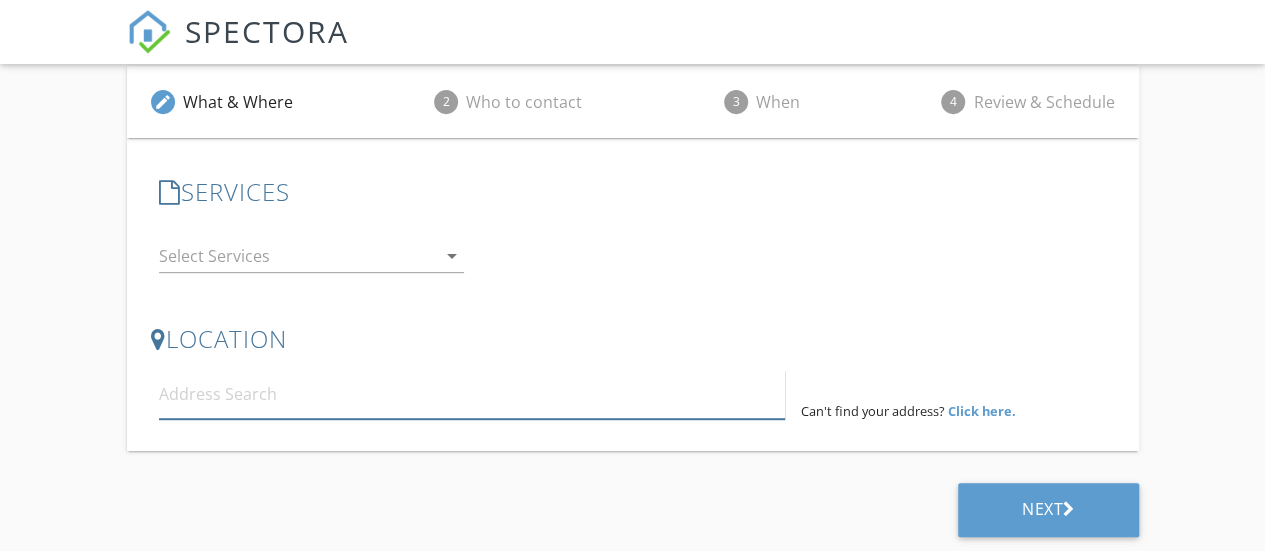 click at bounding box center (472, 394) 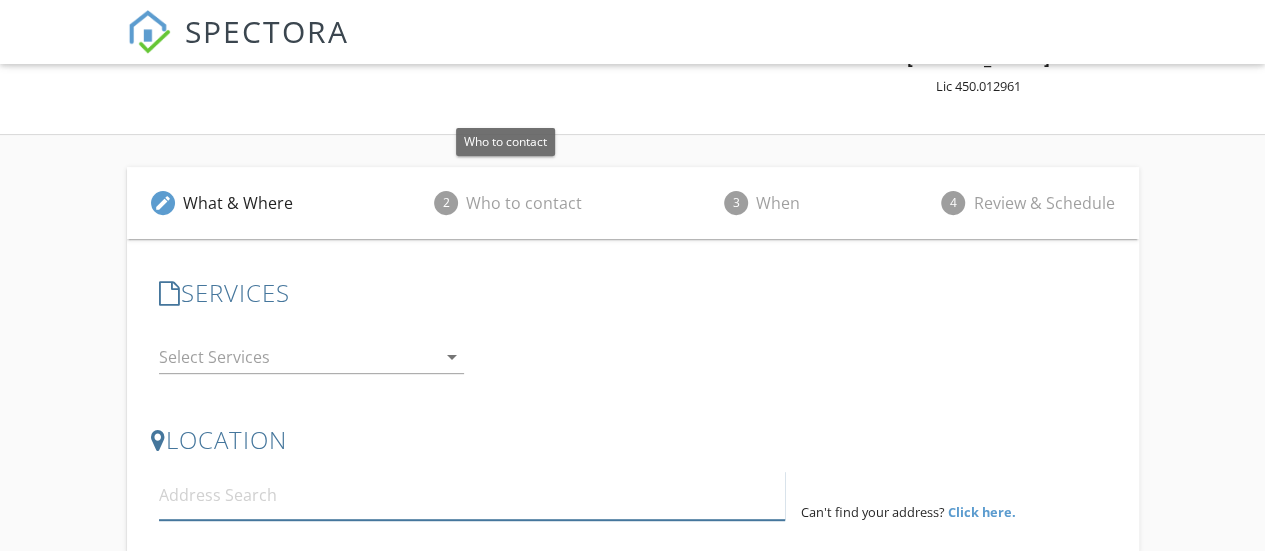 scroll, scrollTop: 300, scrollLeft: 0, axis: vertical 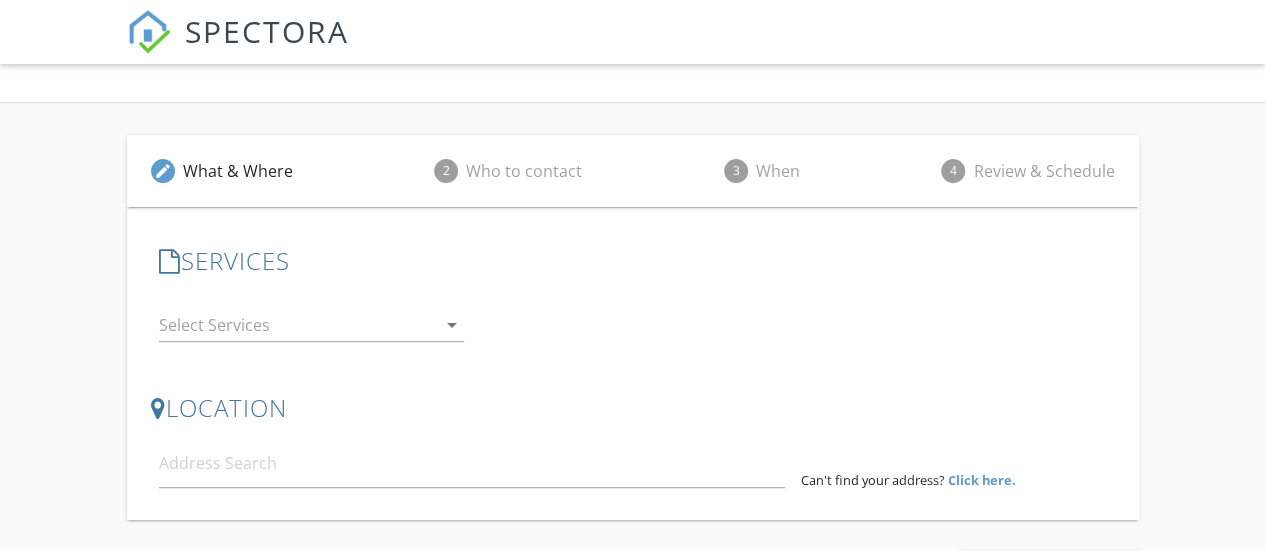 click at bounding box center (297, 325) 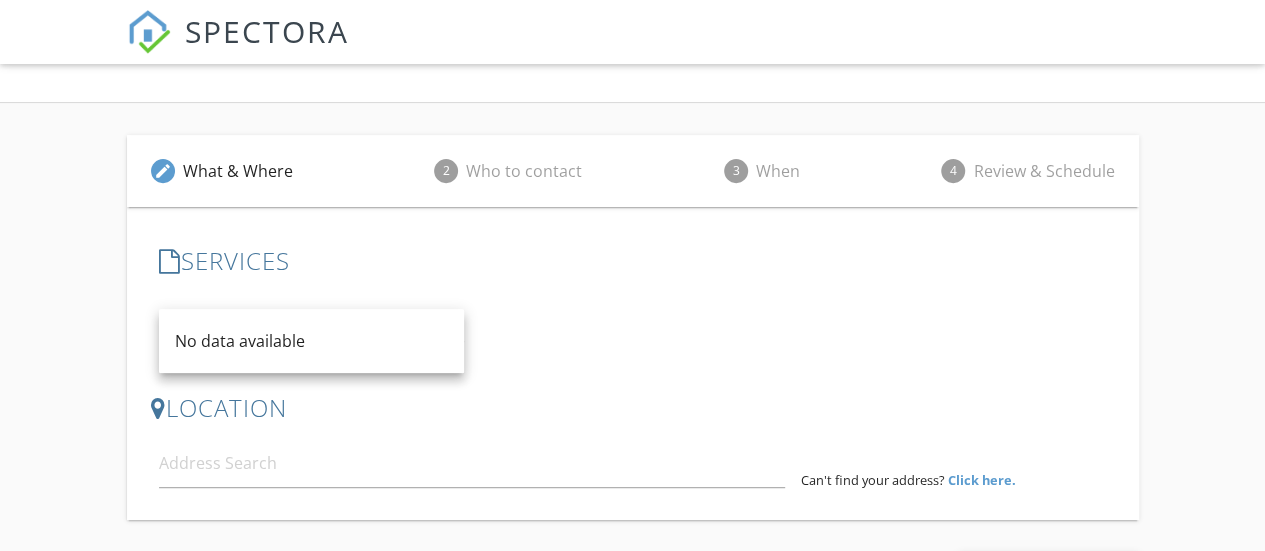 click on "No data available" at bounding box center [311, 341] 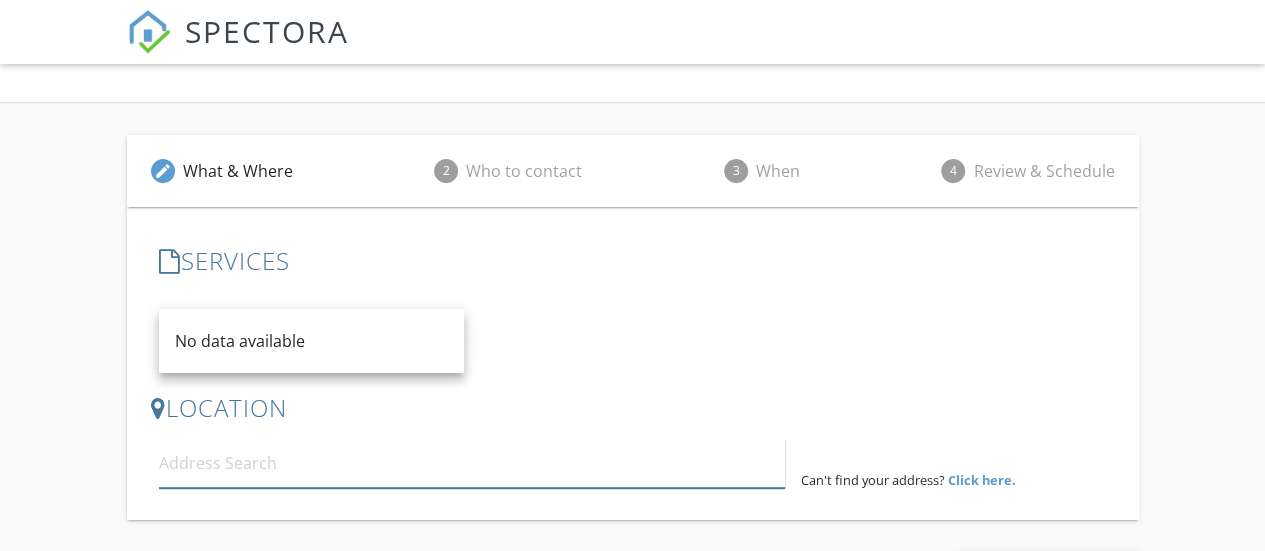 drag, startPoint x: 355, startPoint y: 439, endPoint x: 348, endPoint y: 449, distance: 12.206555 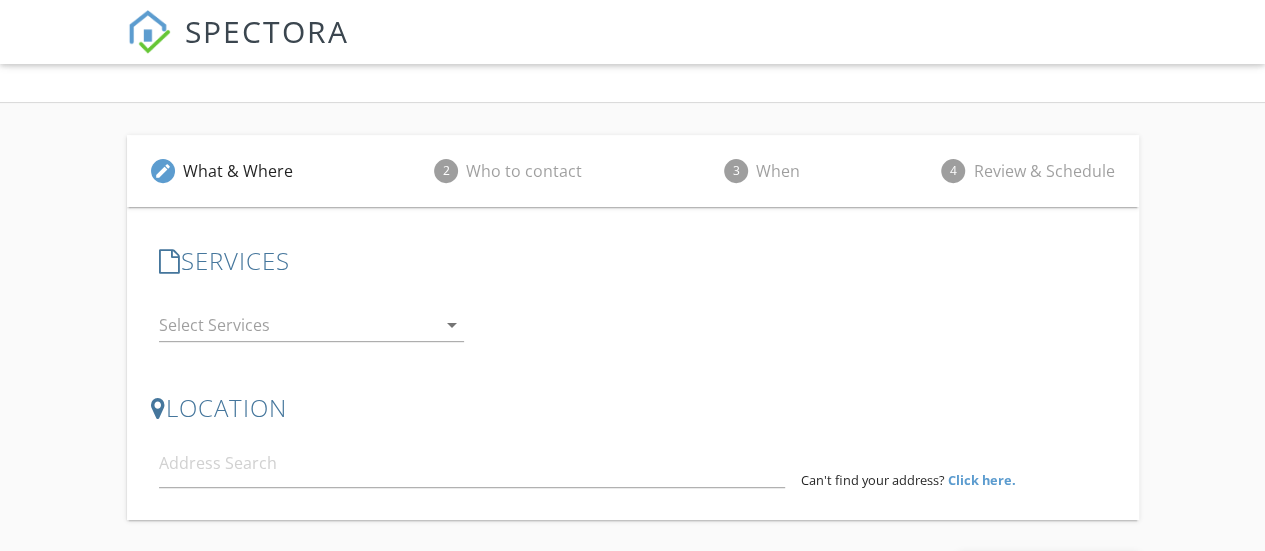 click at bounding box center [297, 325] 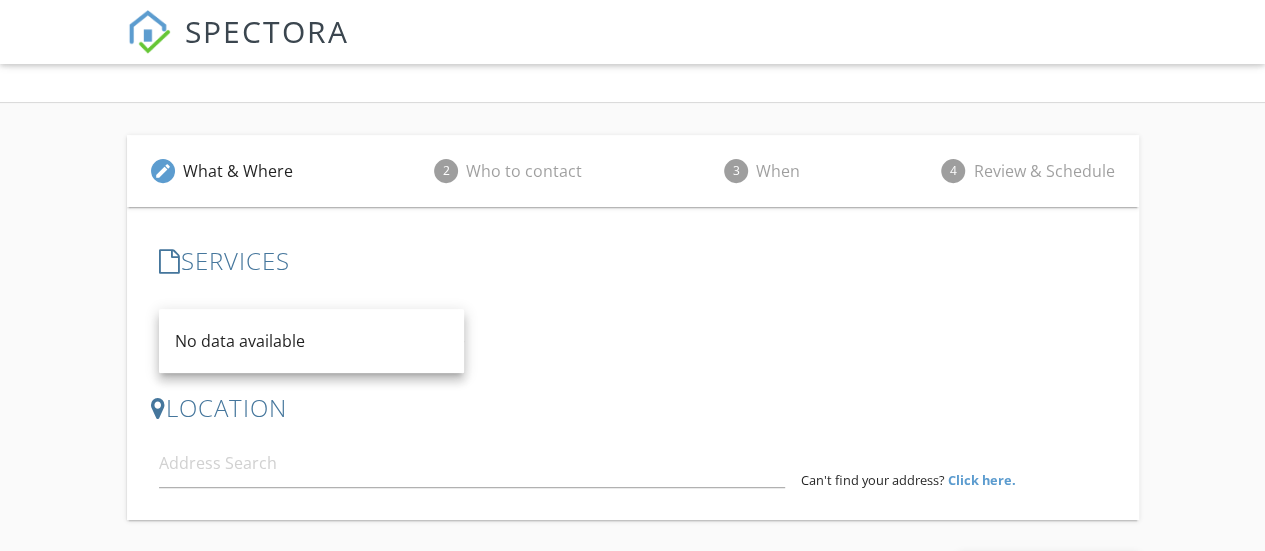 click on "SERVICES
No data available arrow_drop_down" at bounding box center (633, 304) 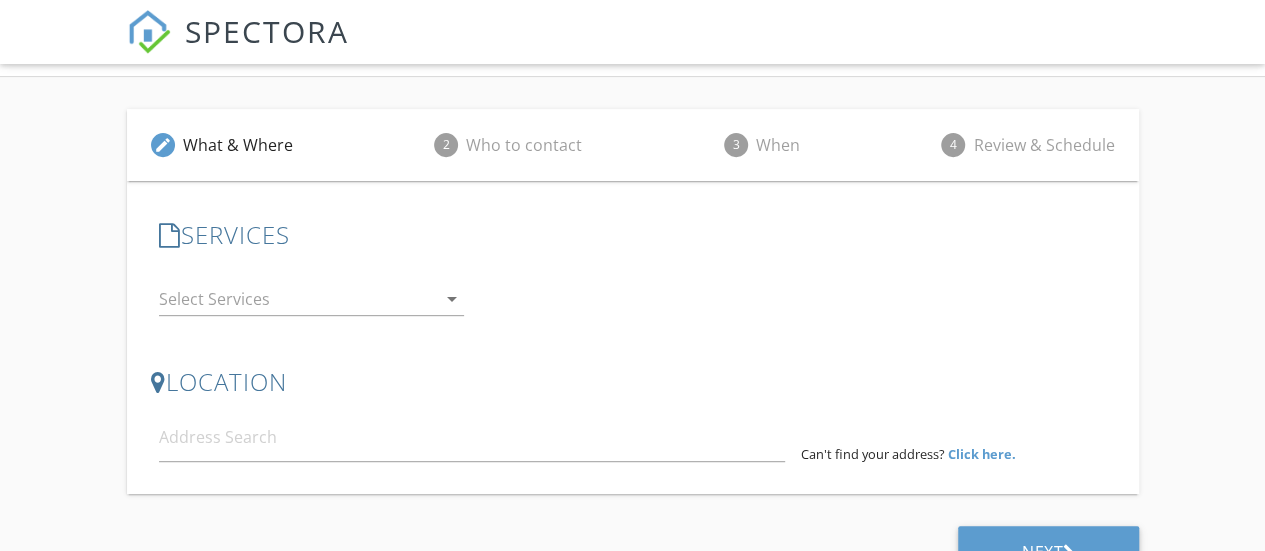 scroll, scrollTop: 369, scrollLeft: 0, axis: vertical 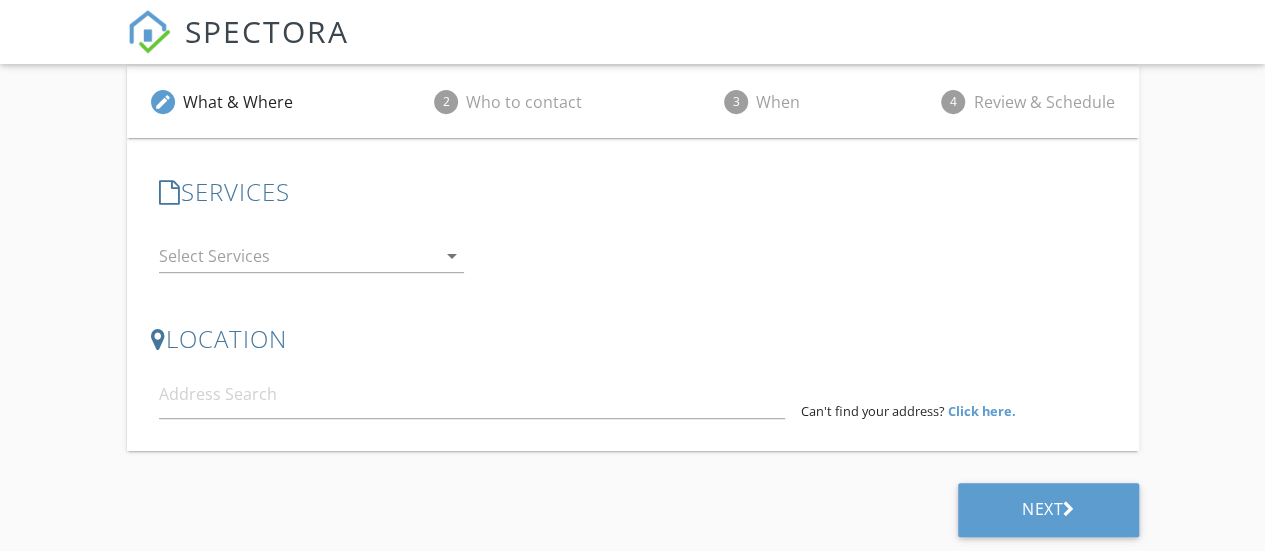click on "Who to contact" at bounding box center (524, 102) 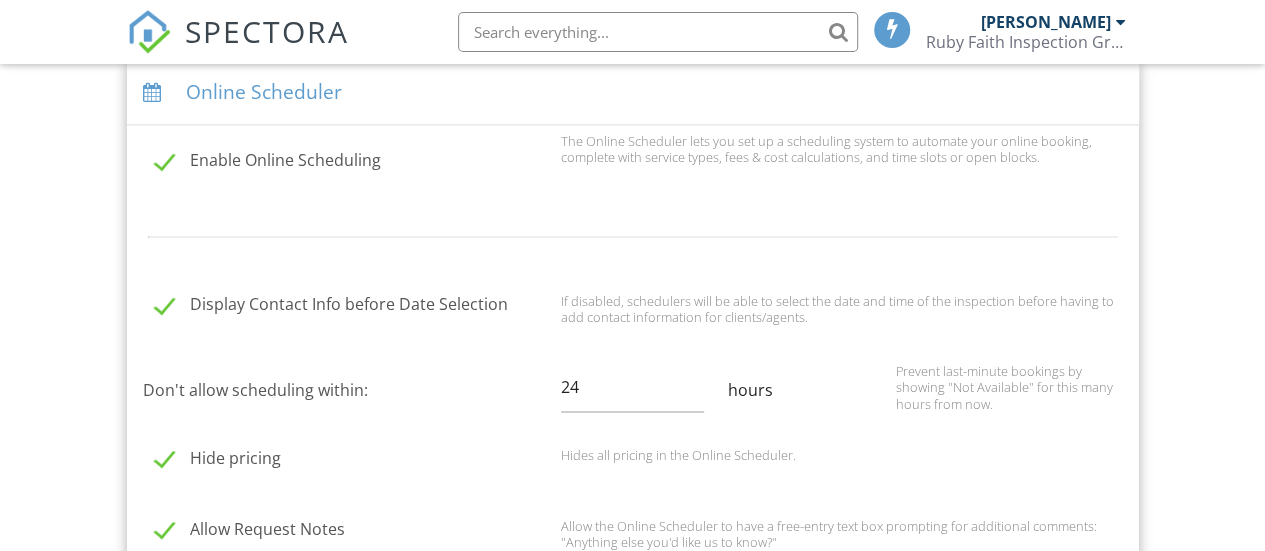 scroll, scrollTop: 1473, scrollLeft: 0, axis: vertical 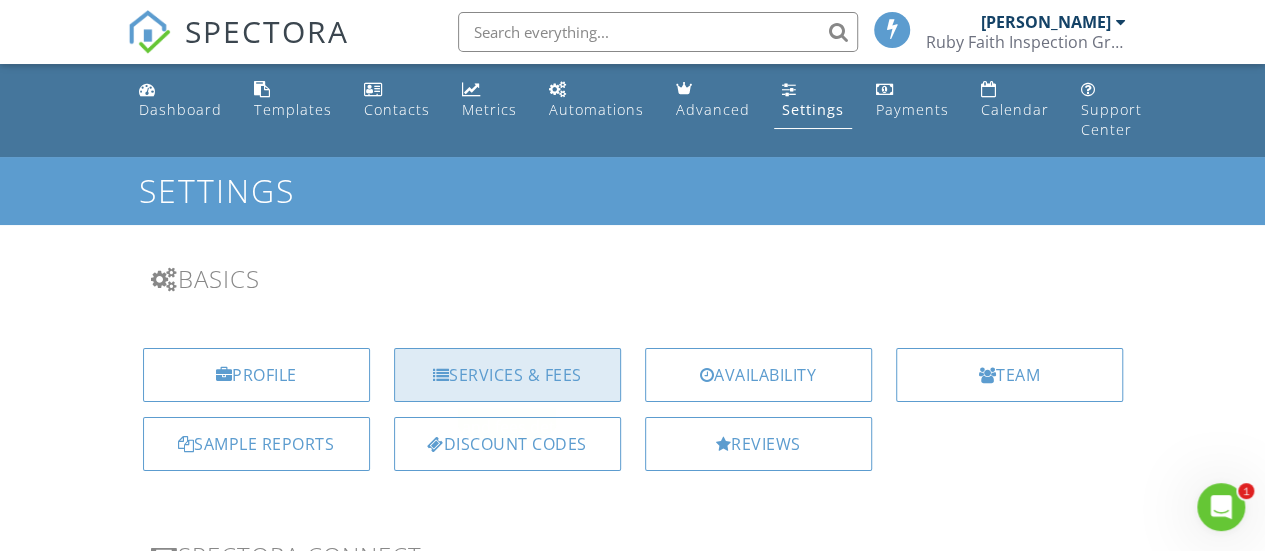 click on "Services & Fees" at bounding box center [507, 375] 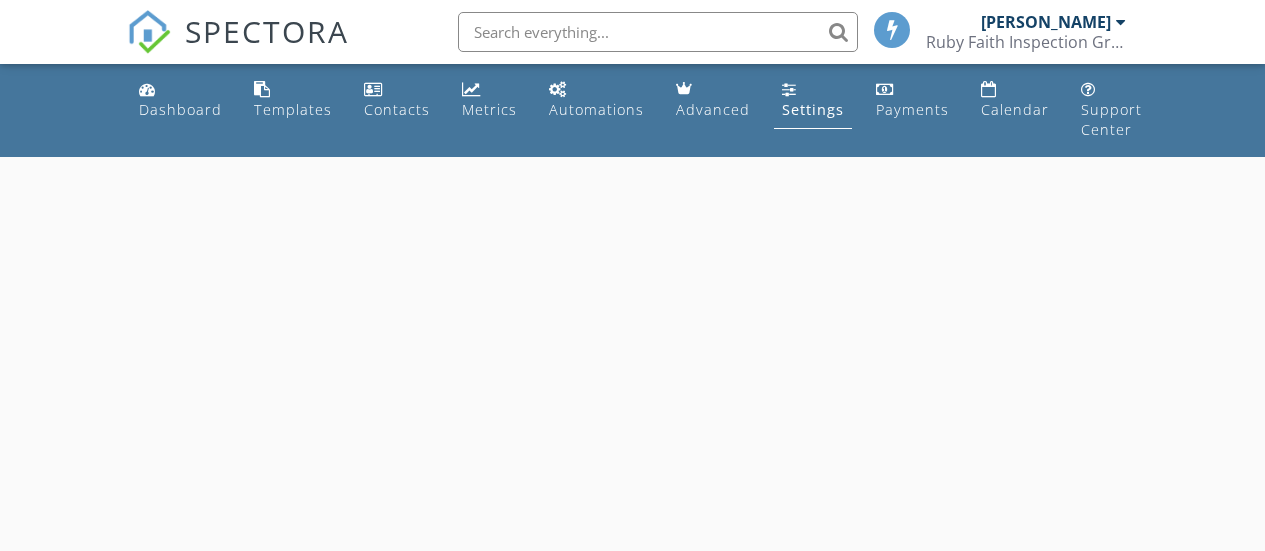 scroll, scrollTop: 0, scrollLeft: 0, axis: both 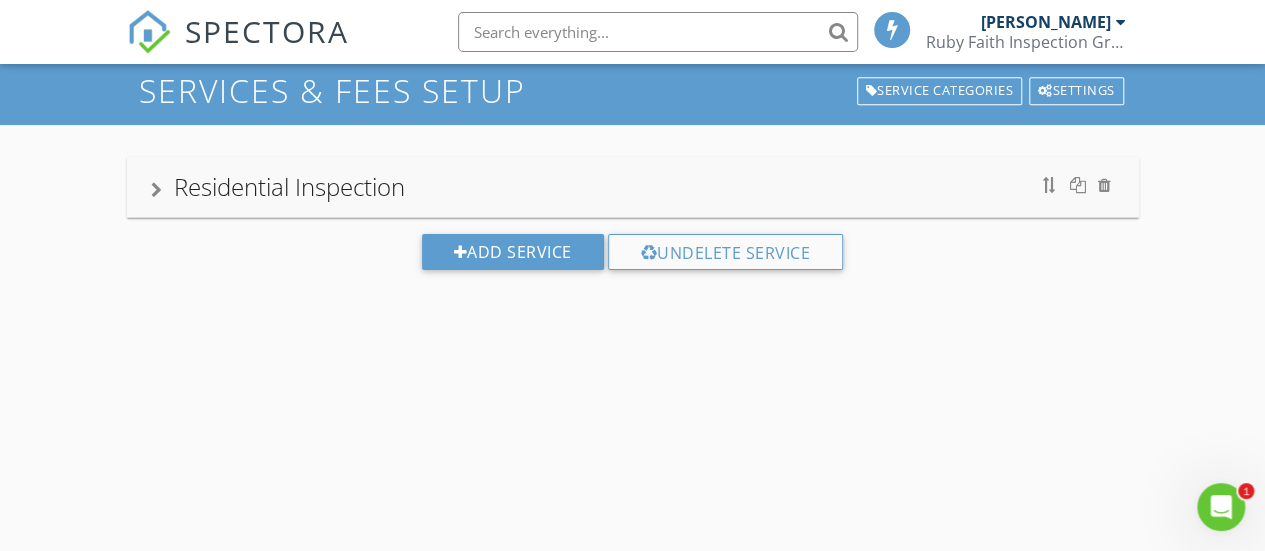 click on "Residential Inspection" at bounding box center [633, 187] 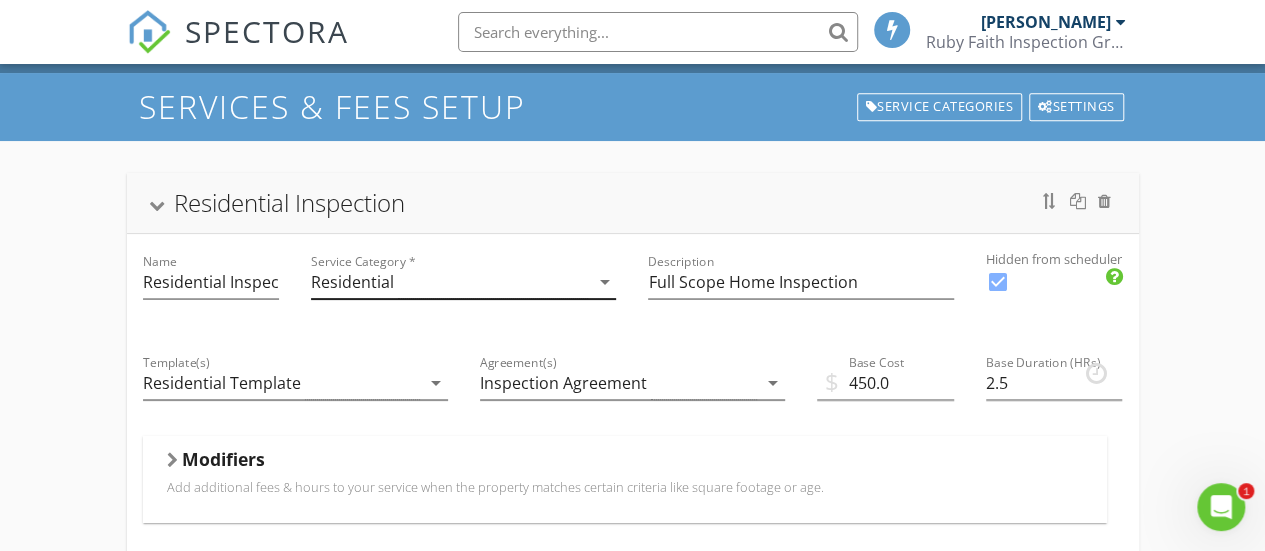 scroll, scrollTop: 200, scrollLeft: 0, axis: vertical 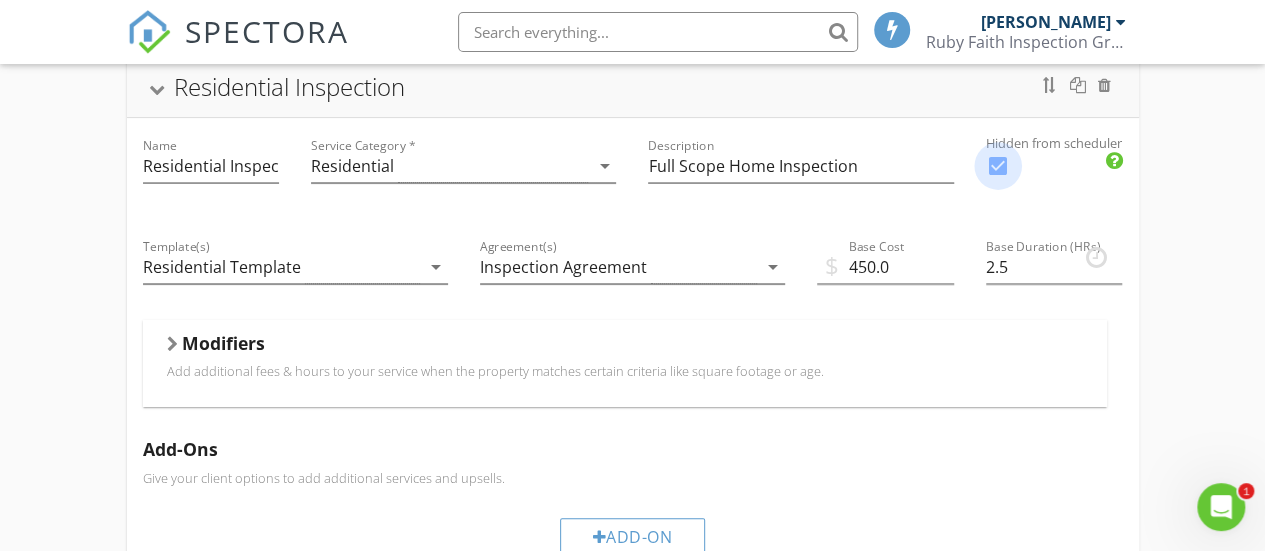 click at bounding box center [998, 166] 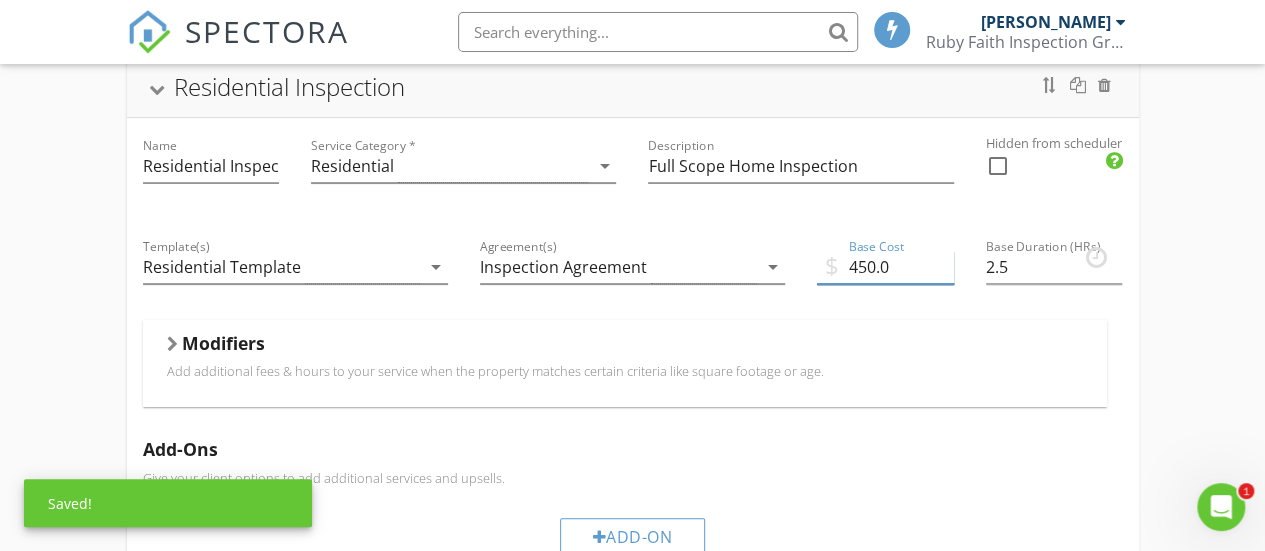 click on "450.0" at bounding box center (885, 267) 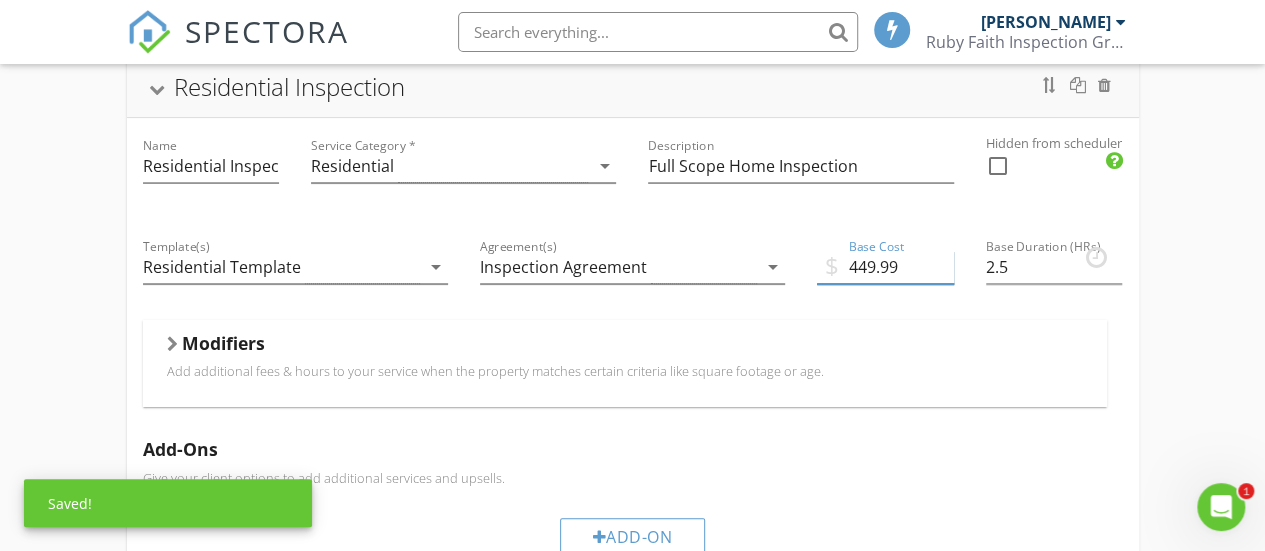 drag, startPoint x: 941, startPoint y: 268, endPoint x: 963, endPoint y: 274, distance: 22.803509 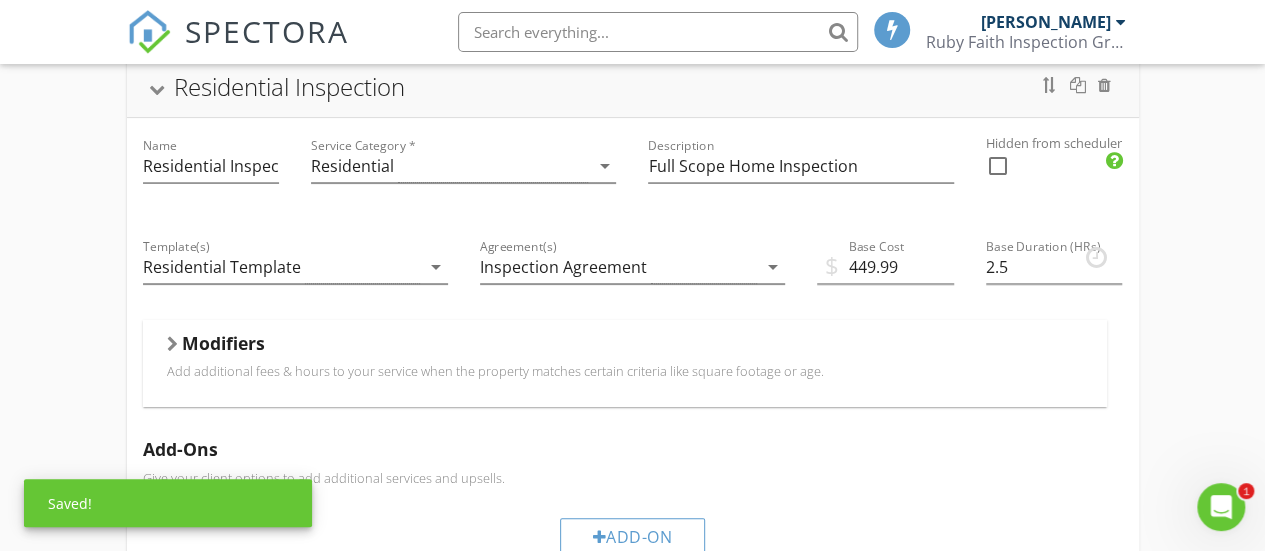 click on "$   Base Cost 449.99" at bounding box center (885, 269) 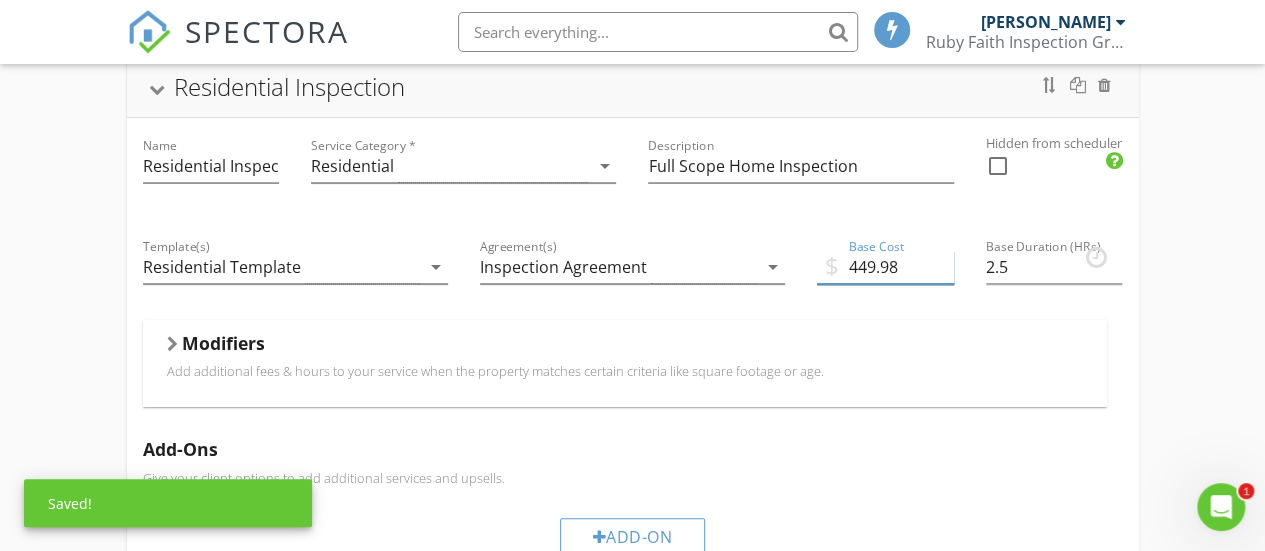 click on "449.98" at bounding box center (885, 267) 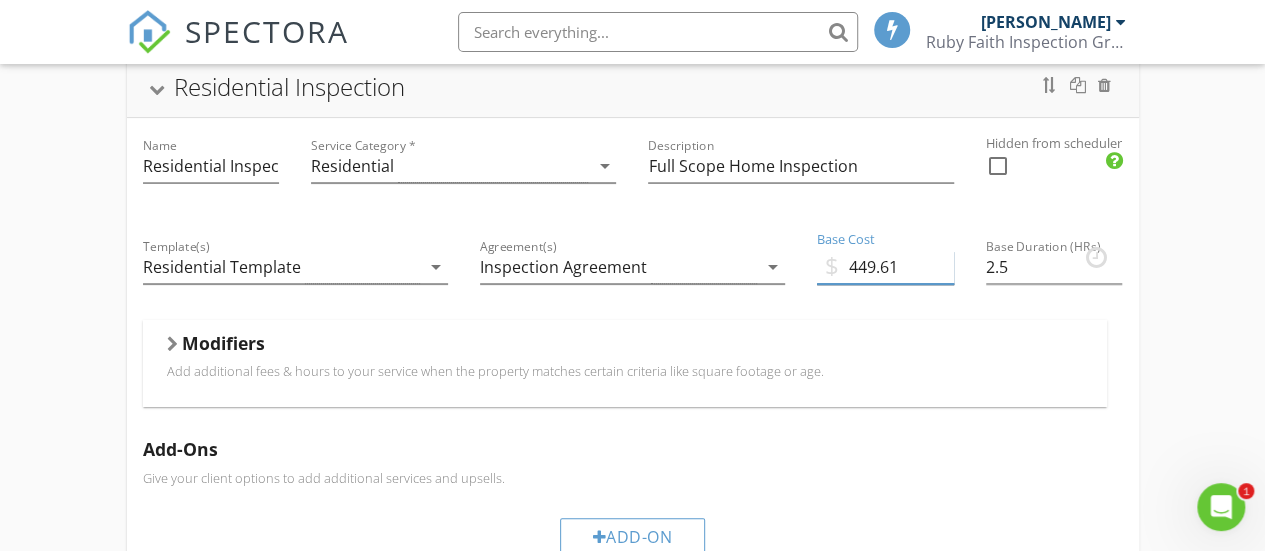 click on "449.61" at bounding box center (885, 267) 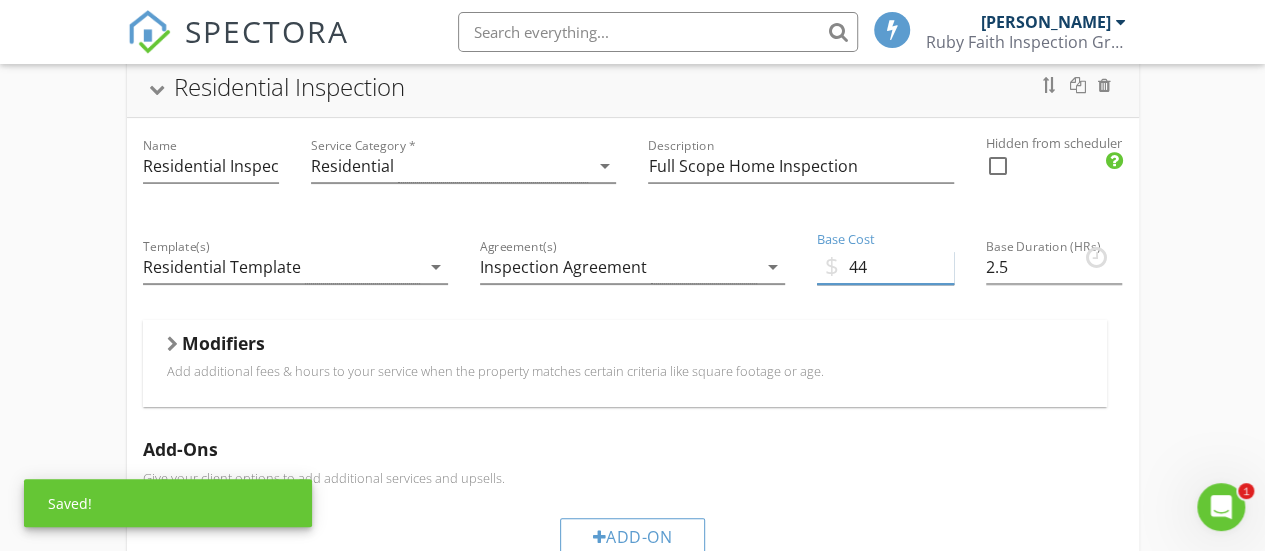 type on "4" 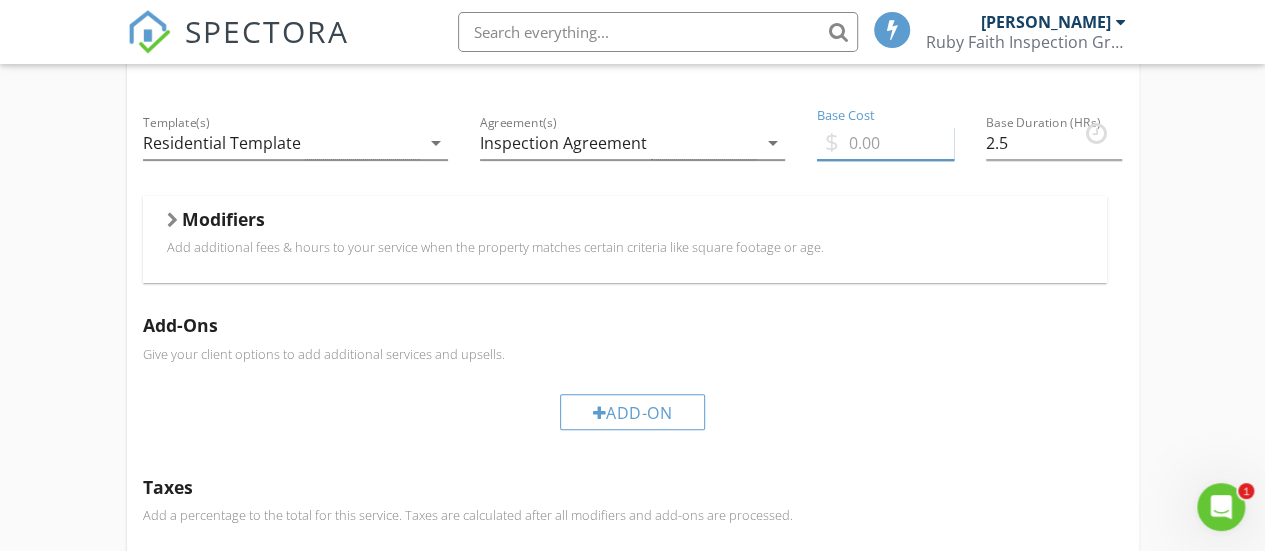 scroll, scrollTop: 0, scrollLeft: 0, axis: both 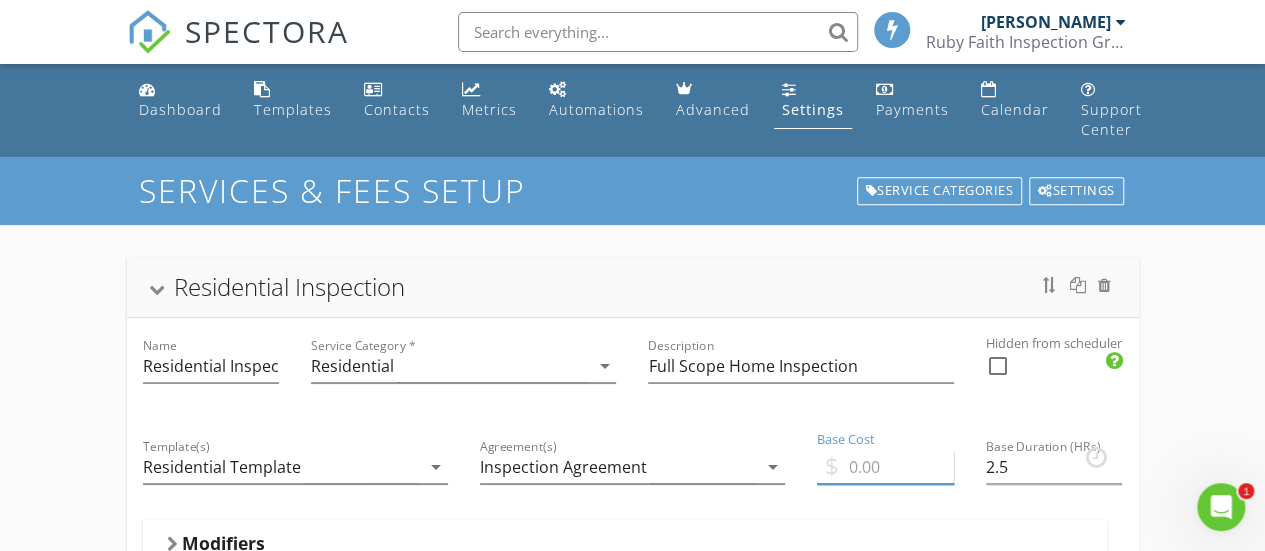 type 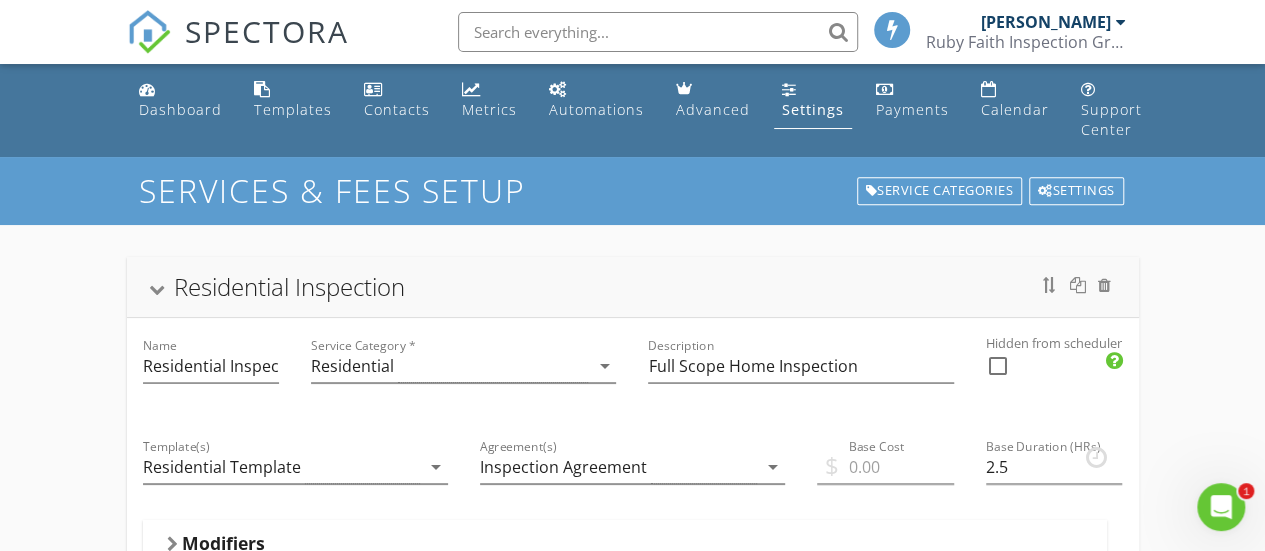 click on "Residential Inspection   Name Residential Inspection   Service Category * Residential arrow_drop_down   Description Full Scope Home Inspection   Hidden from scheduler   check_box_outline_blank     Template(s) Residential Template arrow_drop_down   Agreement(s) Inspection Agreement arrow_drop_down   $   Base Cost   Base Duration (HRs) 2.5               Modifiers
Add additional fees & hours to your service when the
property matches certain criteria like square footage or age.
Modifiers
Add-Ons
Give your client options to add additional services and upsells.
Add-On
Taxes
Add a percentage to the total for this service. Taxes are calculated
after all modifiers and add-ons are processed.
Tax
Partnership Offers
Earn additional revenue on inspections by enabling
Partnerships" at bounding box center [632, 699] 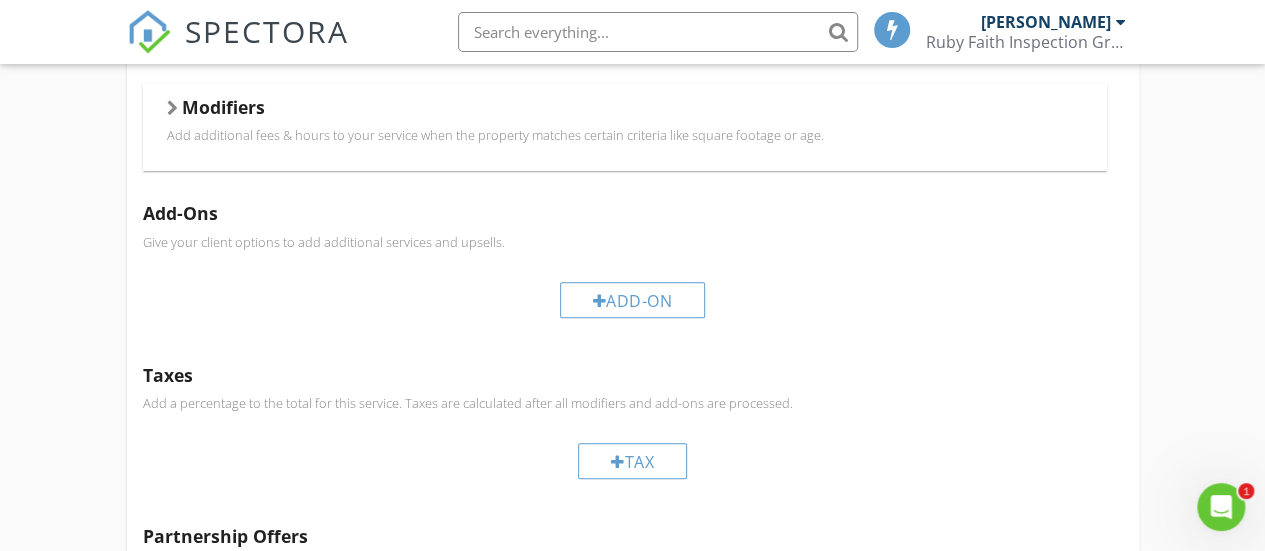 scroll, scrollTop: 20, scrollLeft: 0, axis: vertical 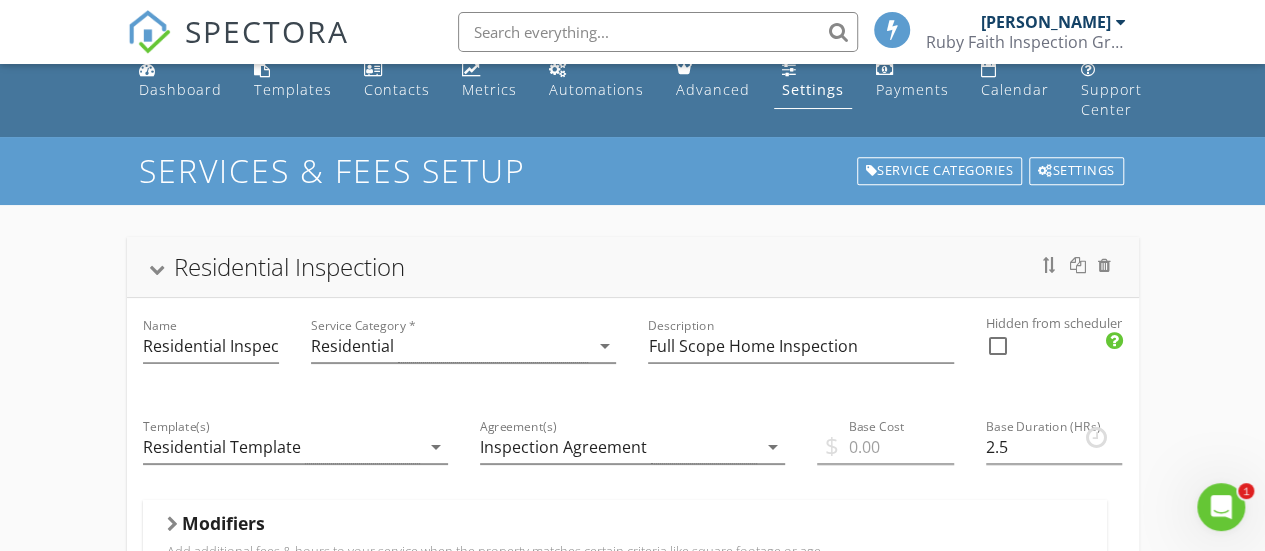 click on "Residential Inspection" at bounding box center [289, 266] 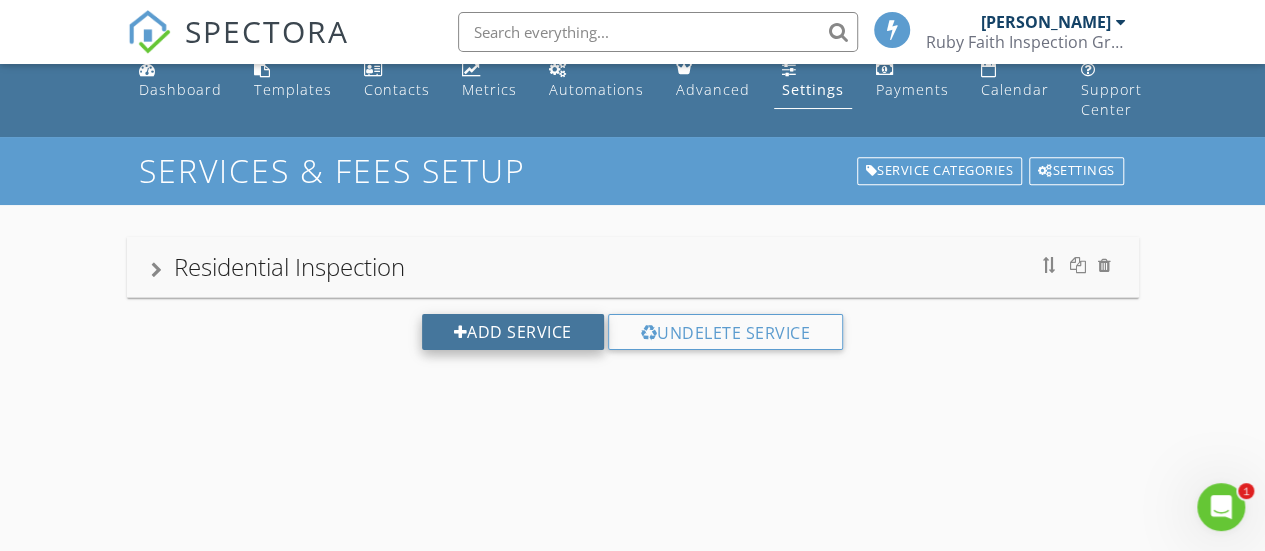 click on "Add Service" at bounding box center (513, 332) 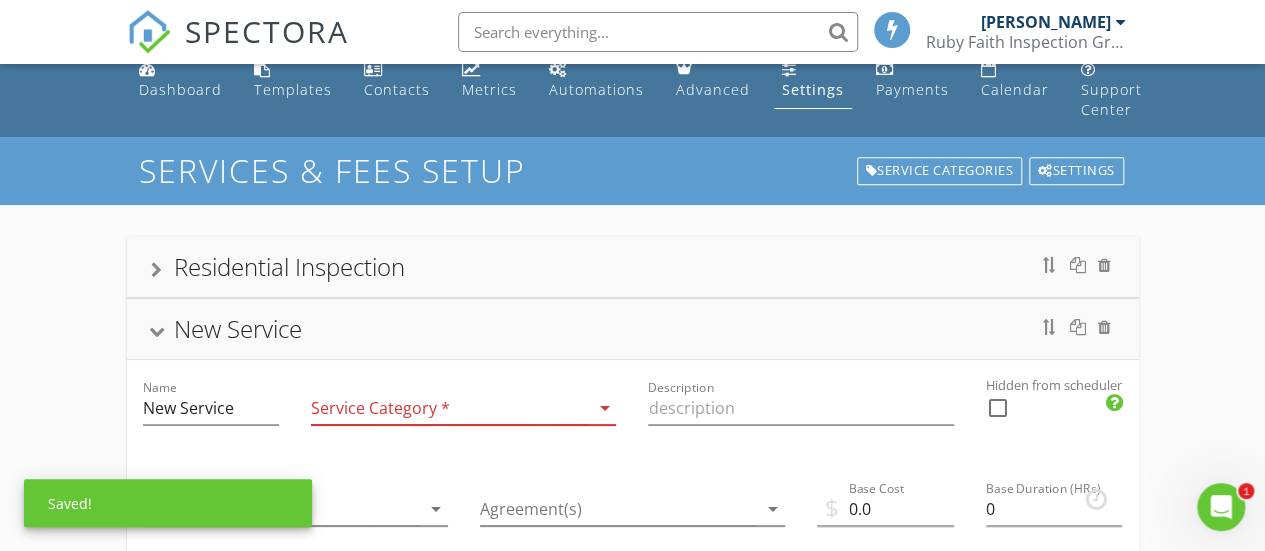 scroll, scrollTop: 120, scrollLeft: 0, axis: vertical 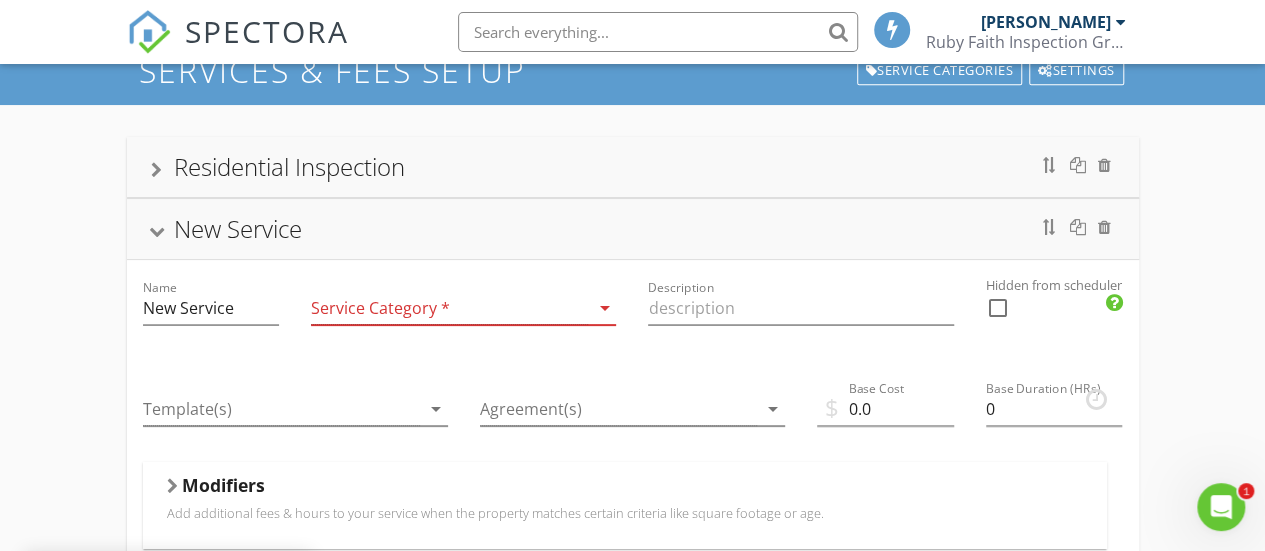 click at bounding box center (449, 308) 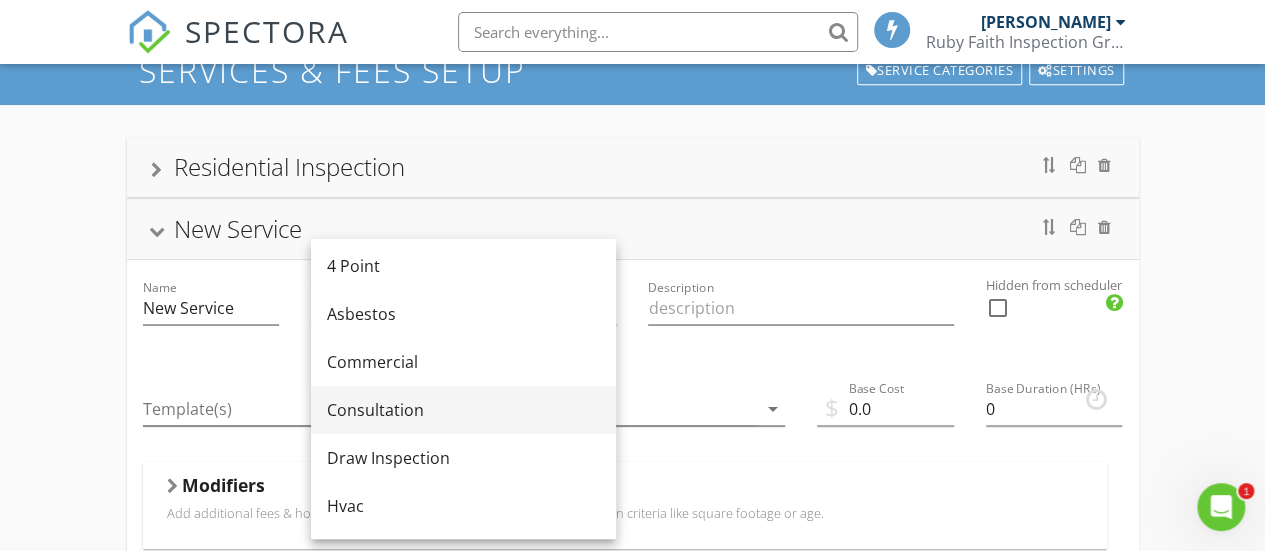 scroll, scrollTop: 0, scrollLeft: 0, axis: both 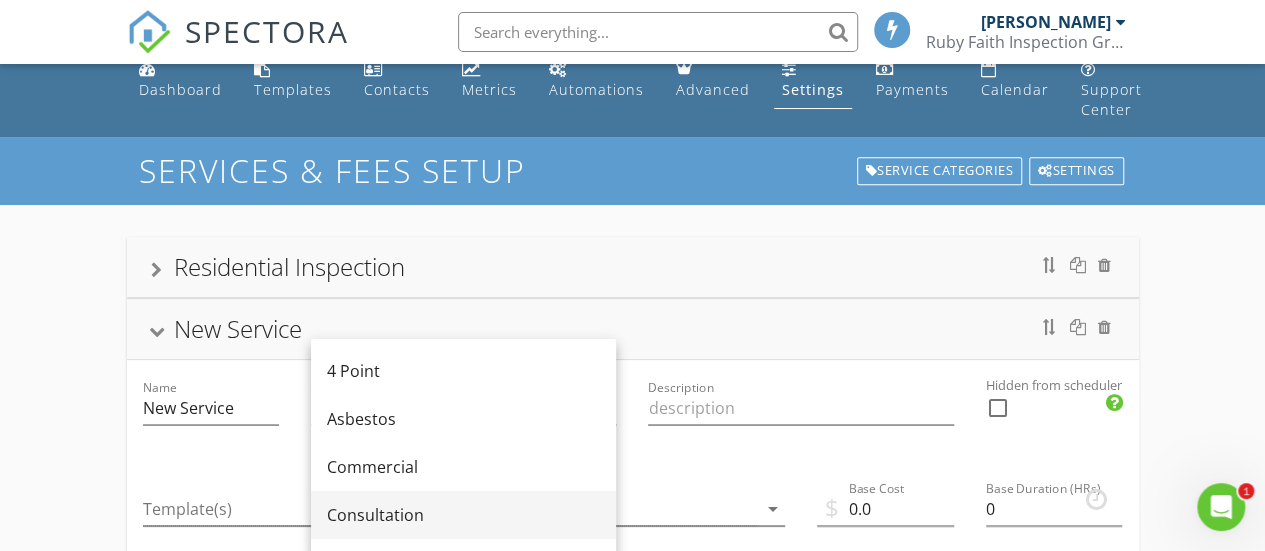 click on "Asbestos" at bounding box center (463, 419) 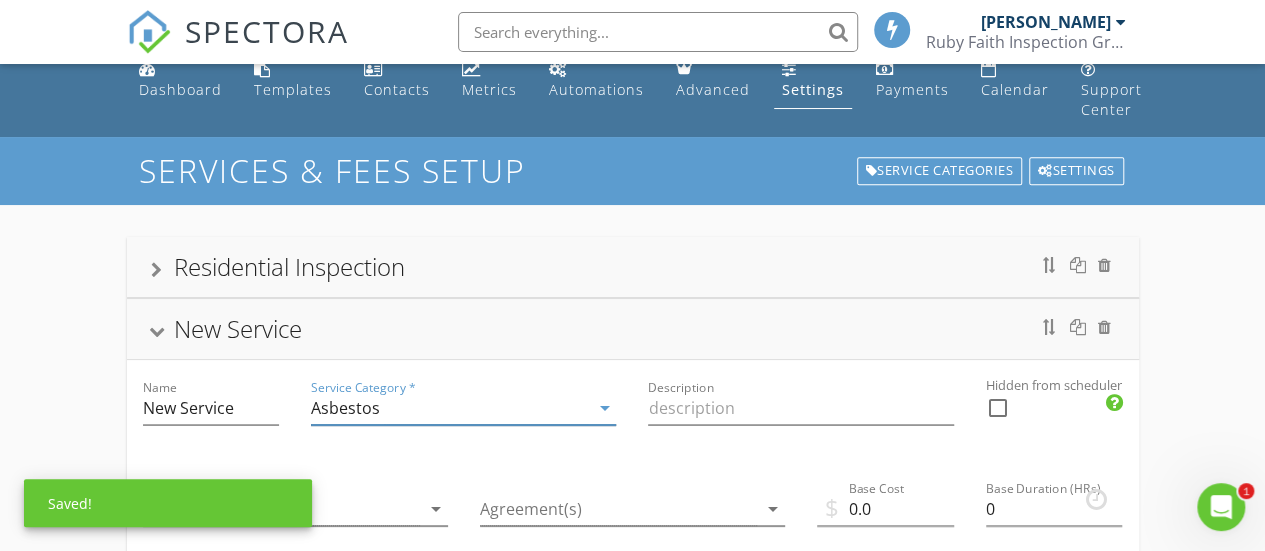 click on "Asbestos" at bounding box center (449, 408) 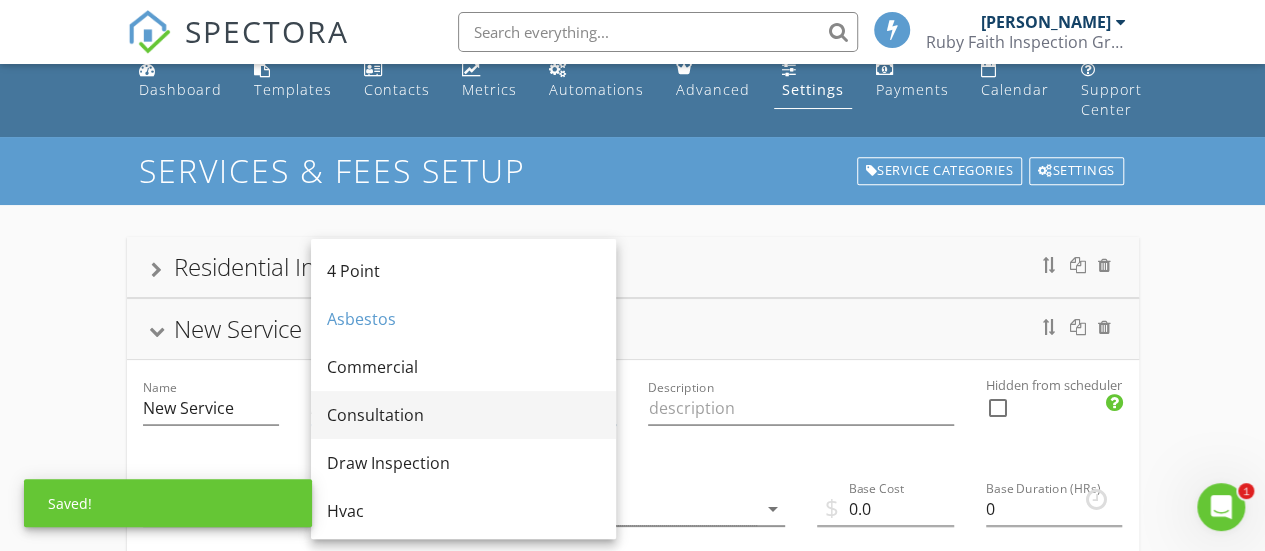click on "Consultation" at bounding box center [463, 415] 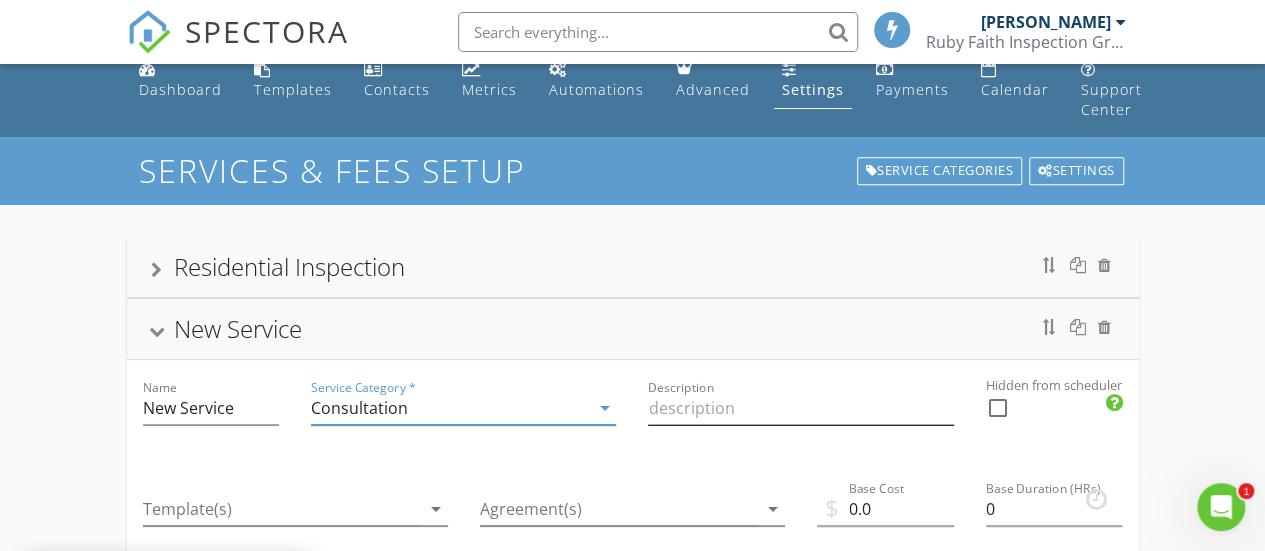 scroll, scrollTop: 120, scrollLeft: 0, axis: vertical 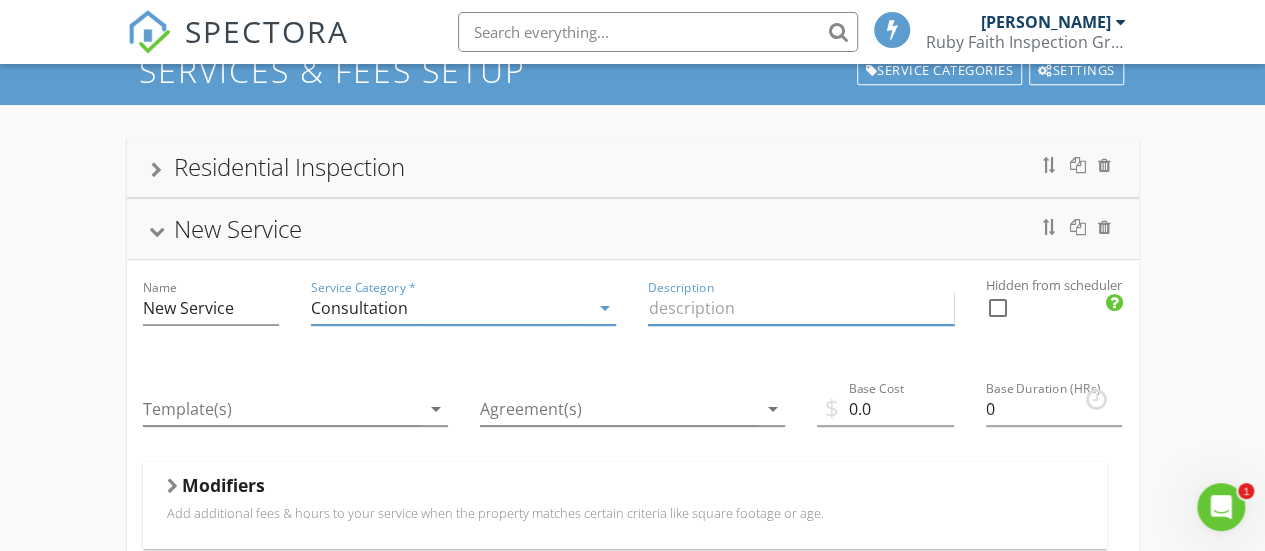 click at bounding box center [800, 308] 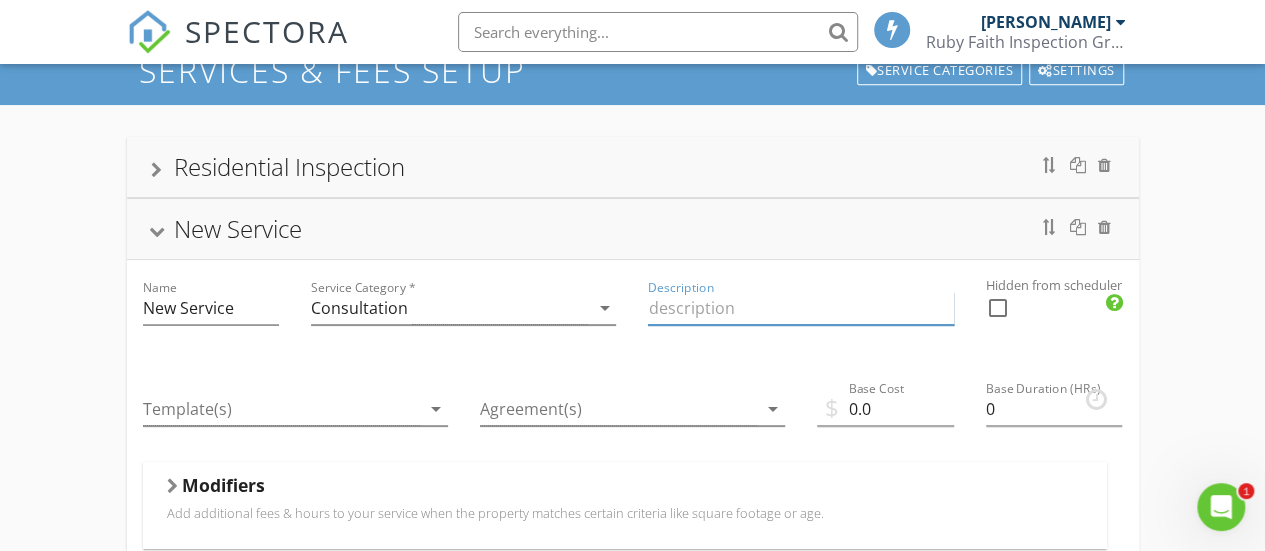click at bounding box center [800, 308] 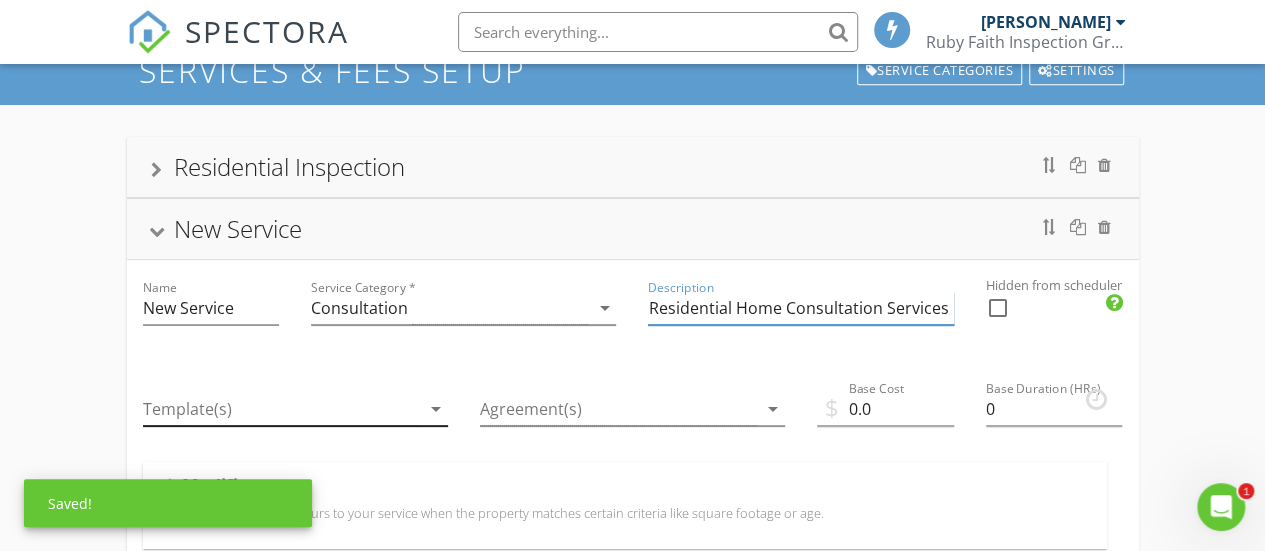 type on "Residential Home Consultation Services" 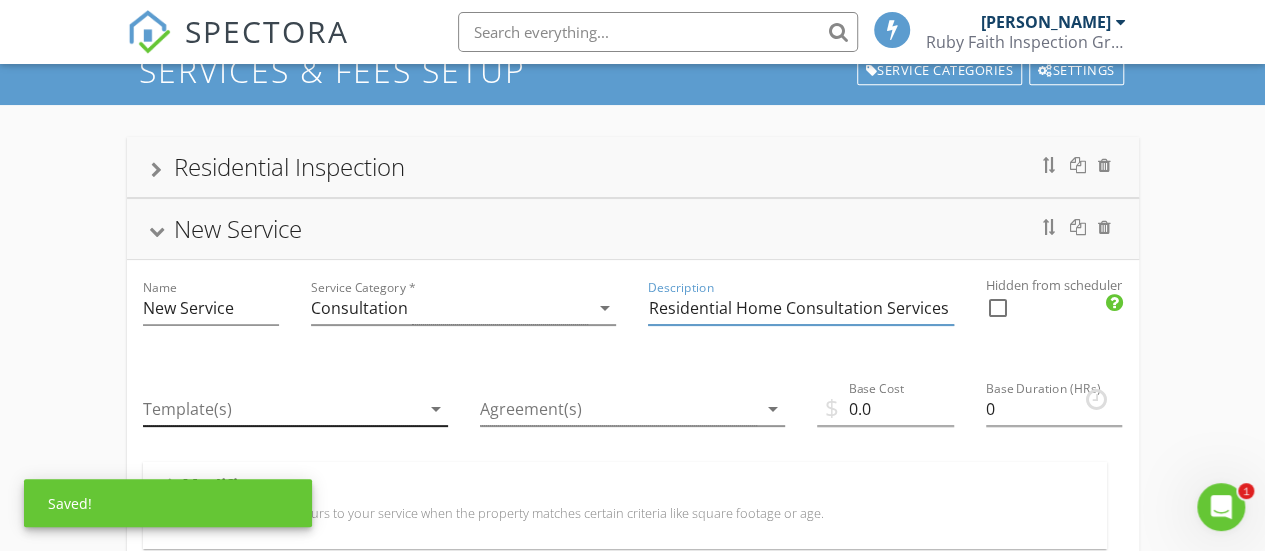 click at bounding box center [281, 409] 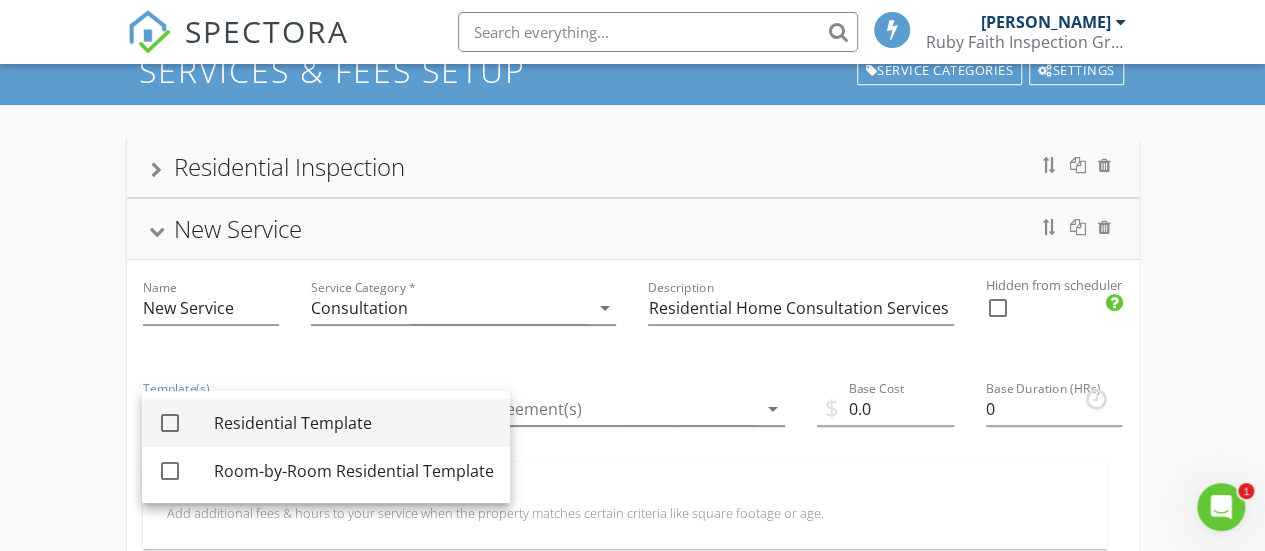 click at bounding box center (170, 423) 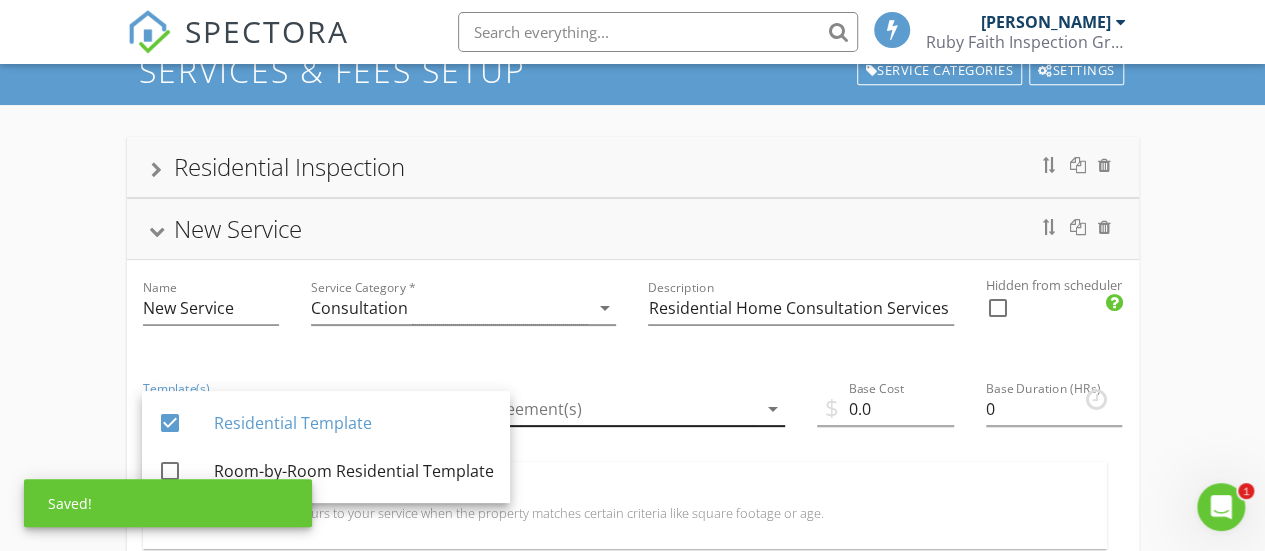 click at bounding box center (618, 409) 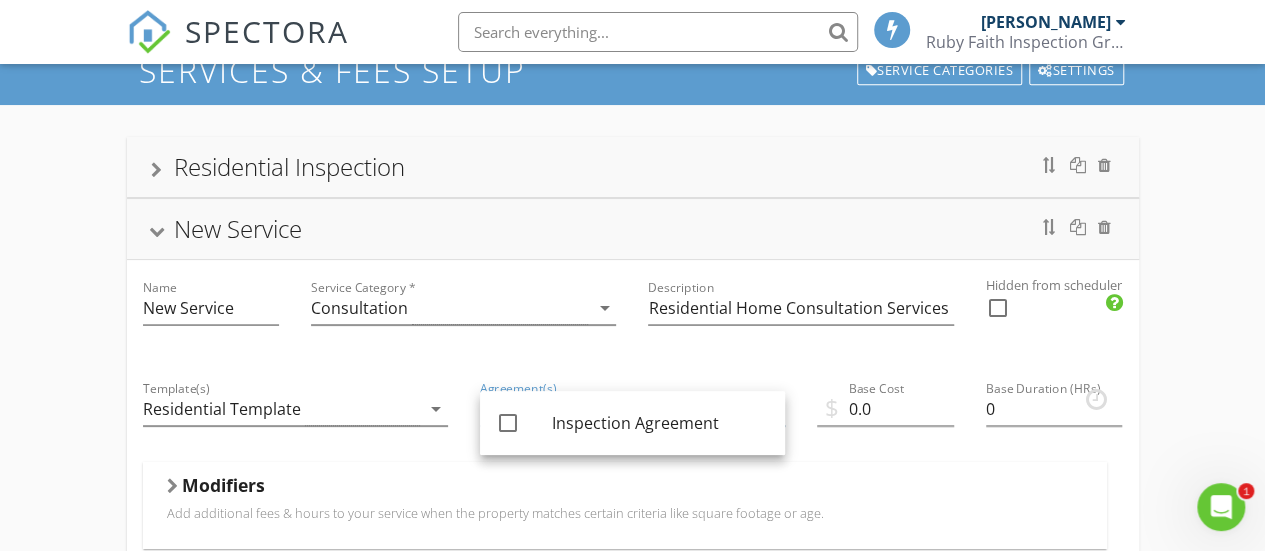 click on "Agreement(s) arrow_drop_down" at bounding box center (632, 411) 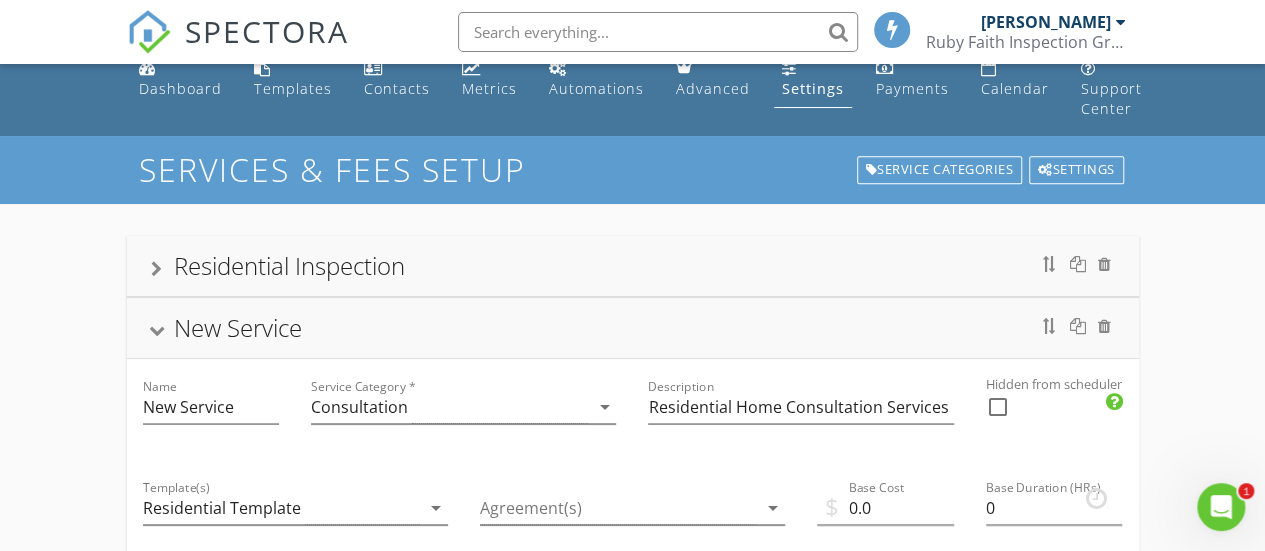 scroll, scrollTop: 0, scrollLeft: 0, axis: both 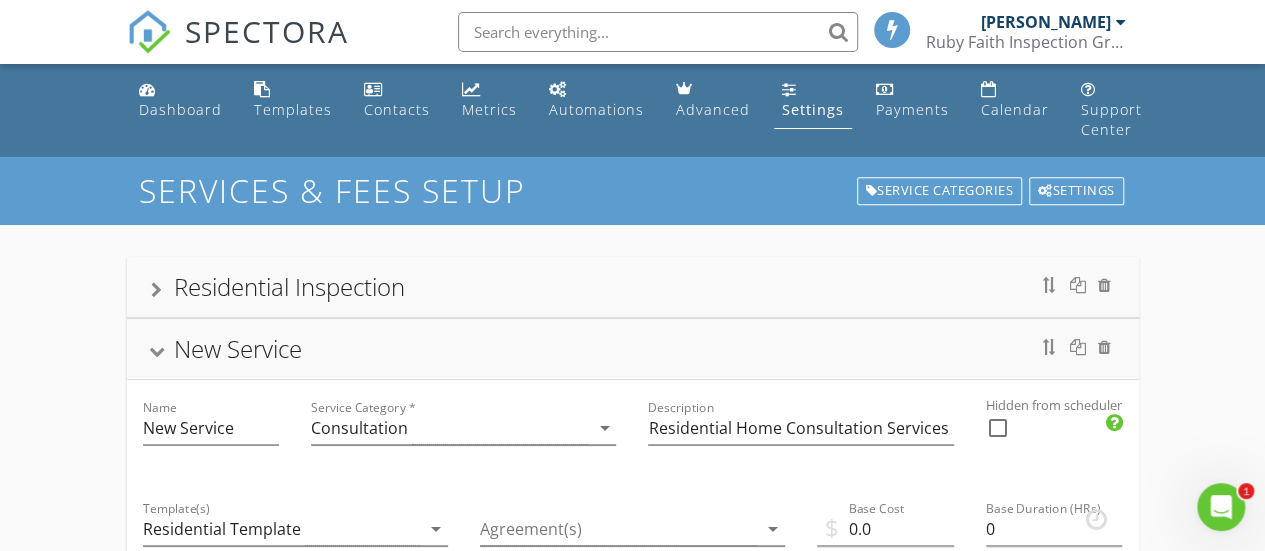 click on "New Service" at bounding box center (238, 348) 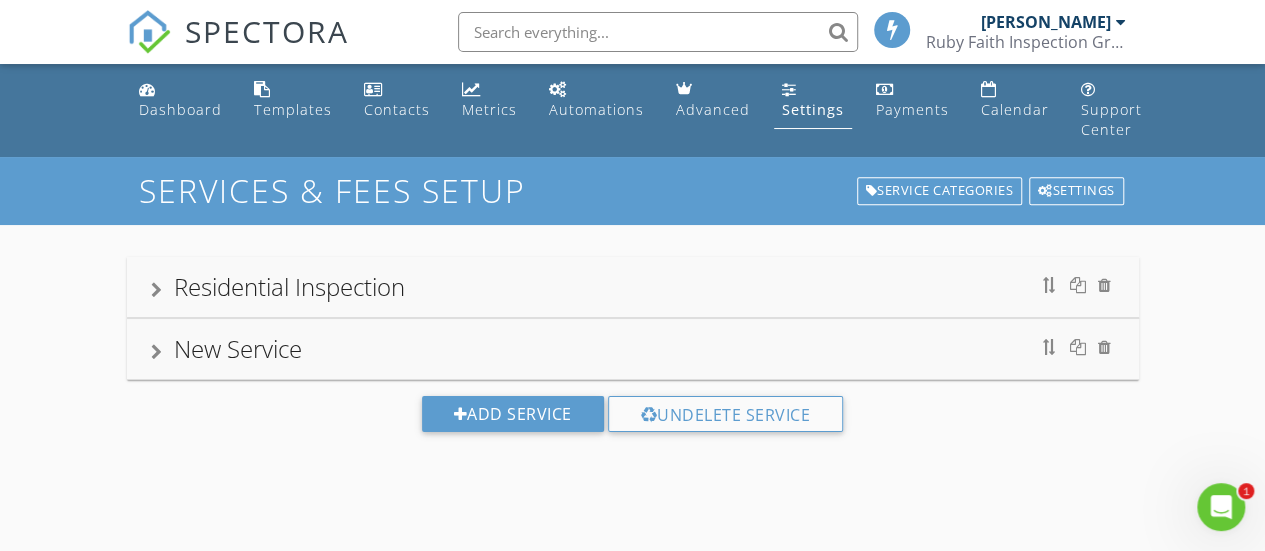 click on "Residential Inspection" at bounding box center (289, 286) 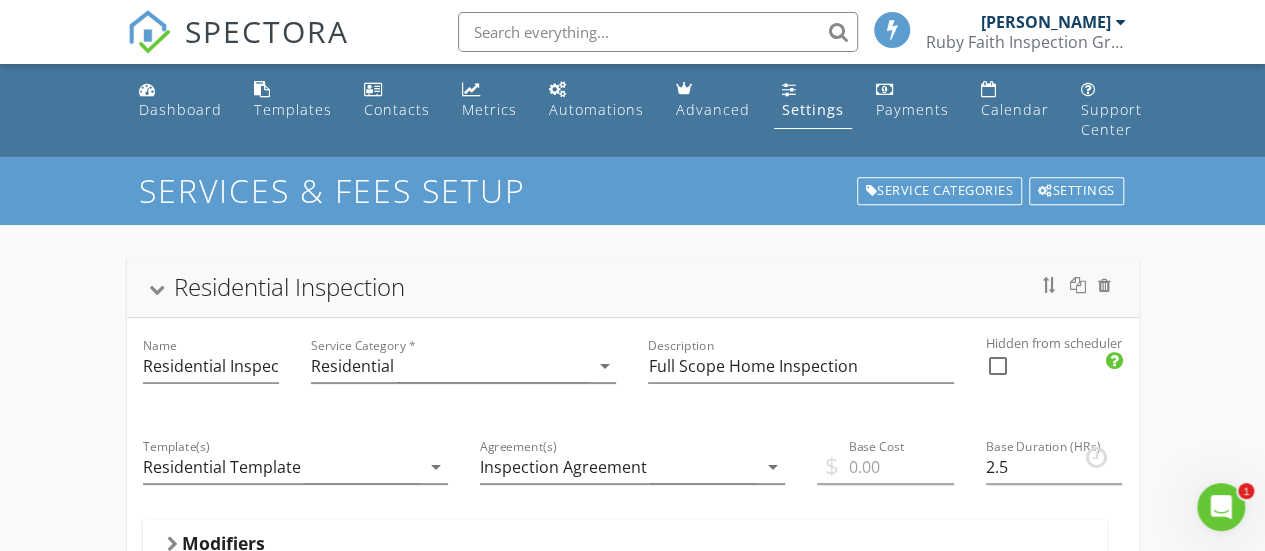 click on "Residential Inspection" at bounding box center (289, 286) 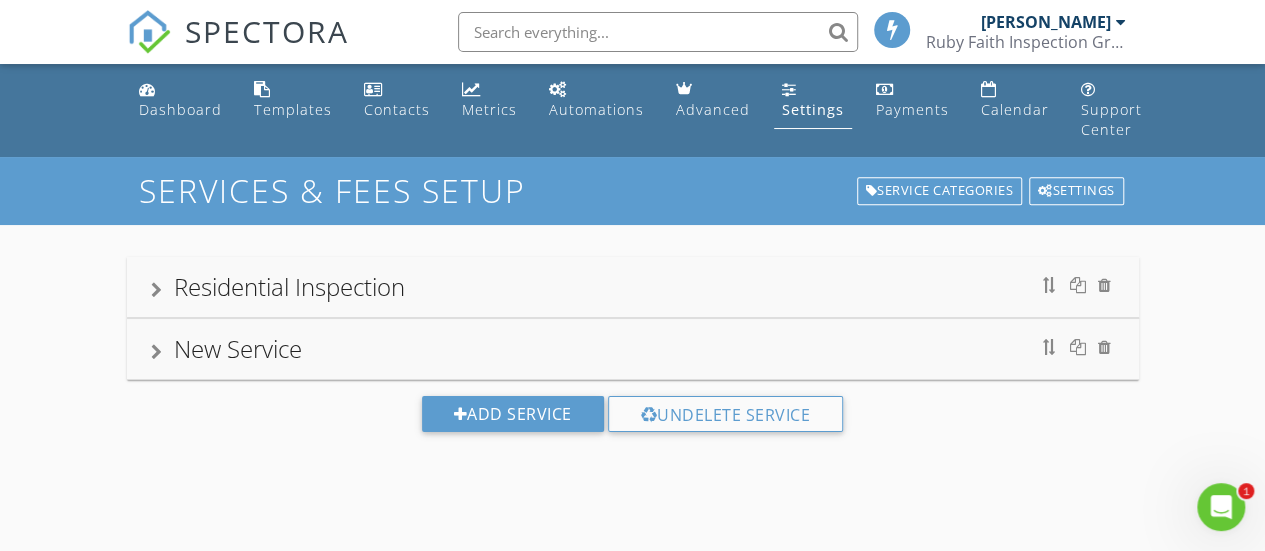 click on "New Service" at bounding box center [238, 348] 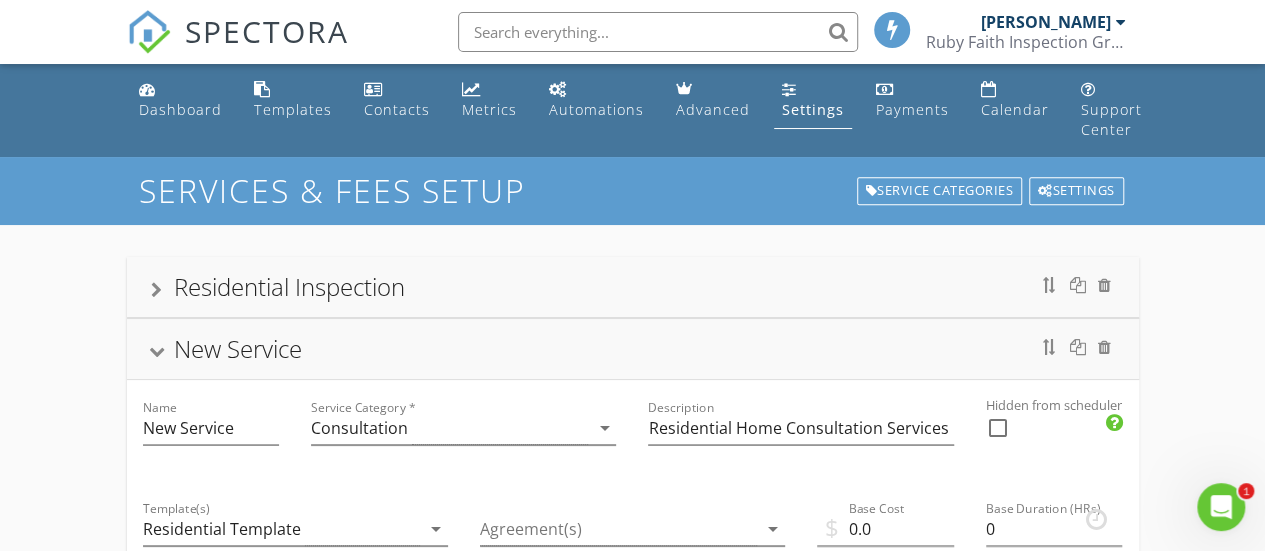 click on "New Service" at bounding box center [238, 348] 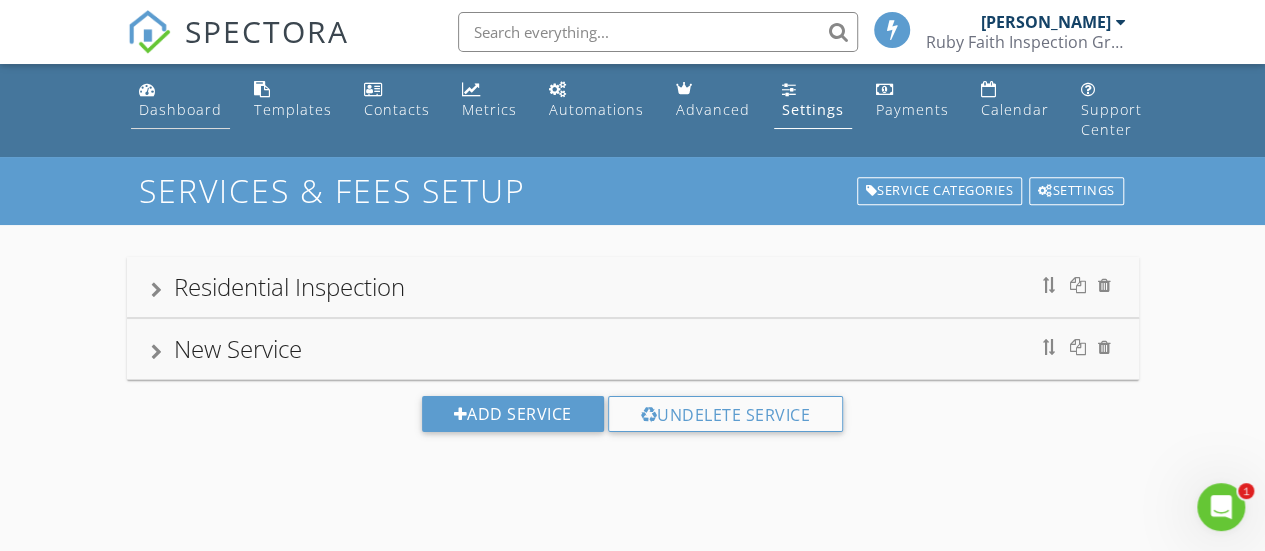 click on "Dashboard" at bounding box center [180, 109] 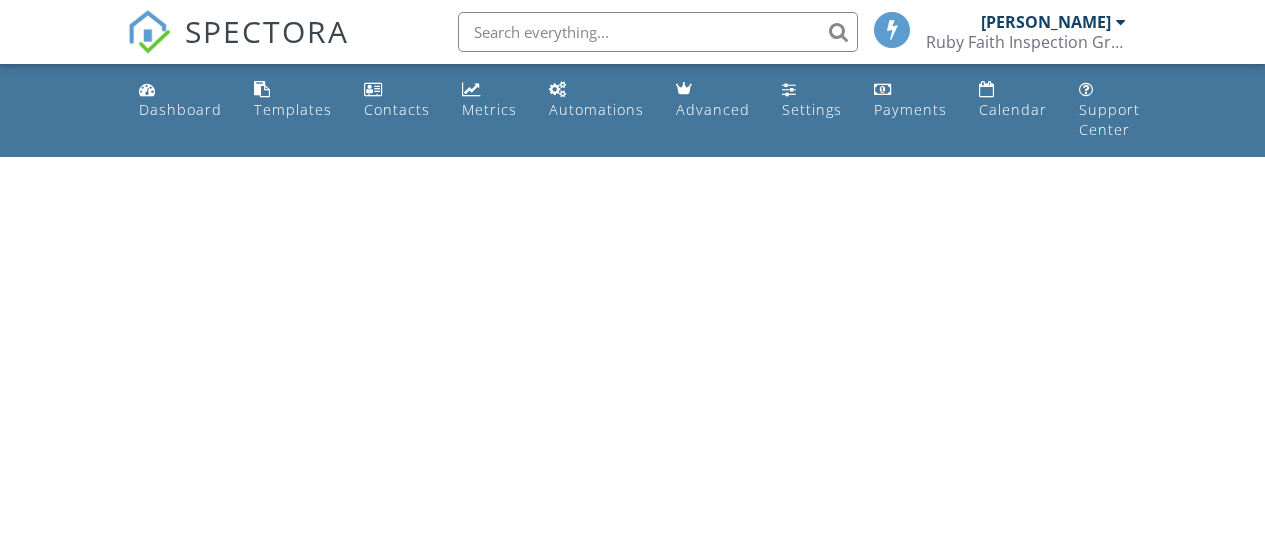 scroll, scrollTop: 0, scrollLeft: 0, axis: both 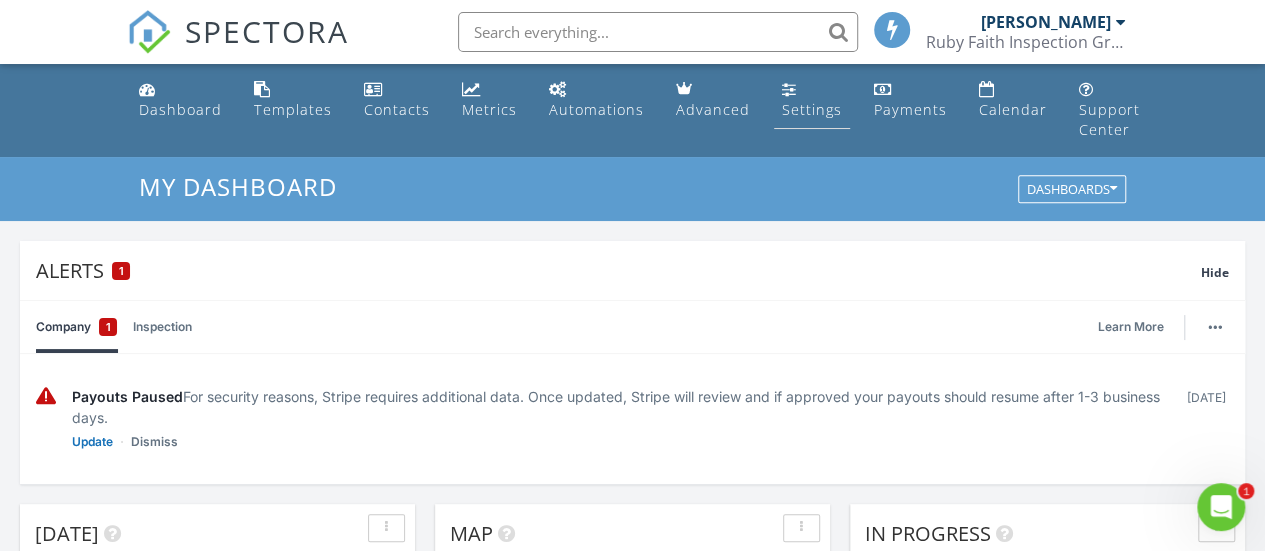 click on "Settings" at bounding box center (812, 109) 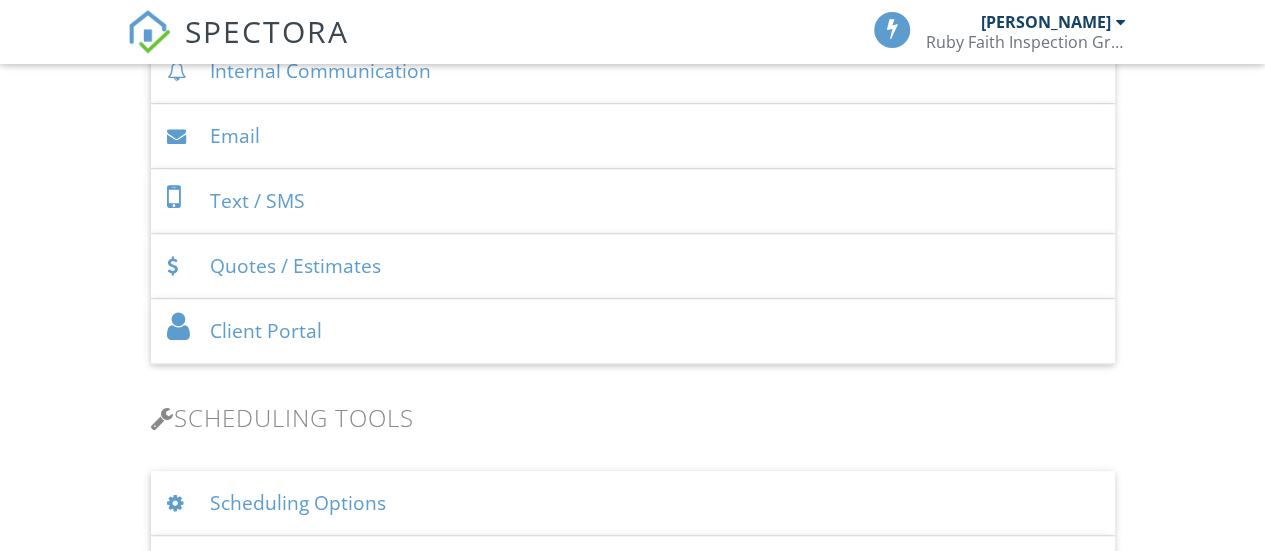 scroll, scrollTop: 1934, scrollLeft: 0, axis: vertical 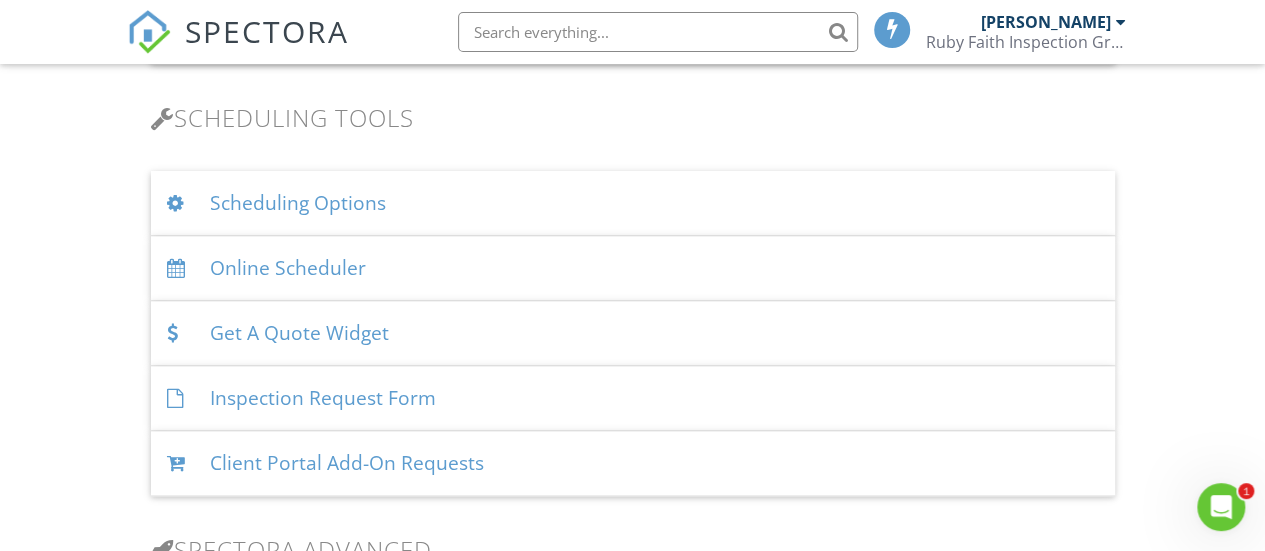click on "Scheduling Options" at bounding box center [633, 203] 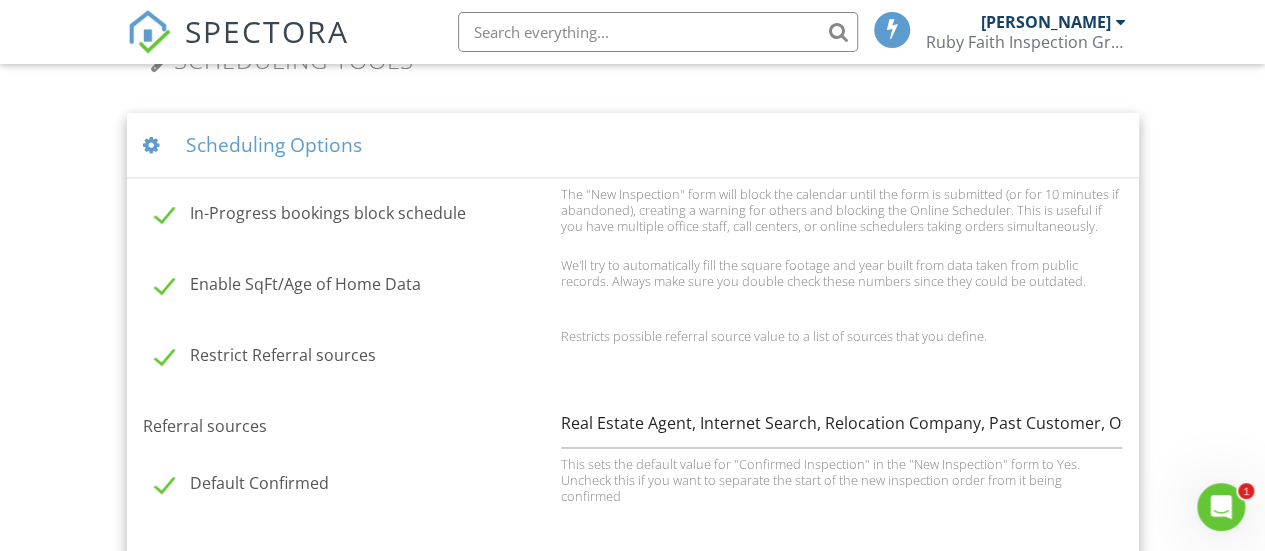 scroll, scrollTop: 1400, scrollLeft: 0, axis: vertical 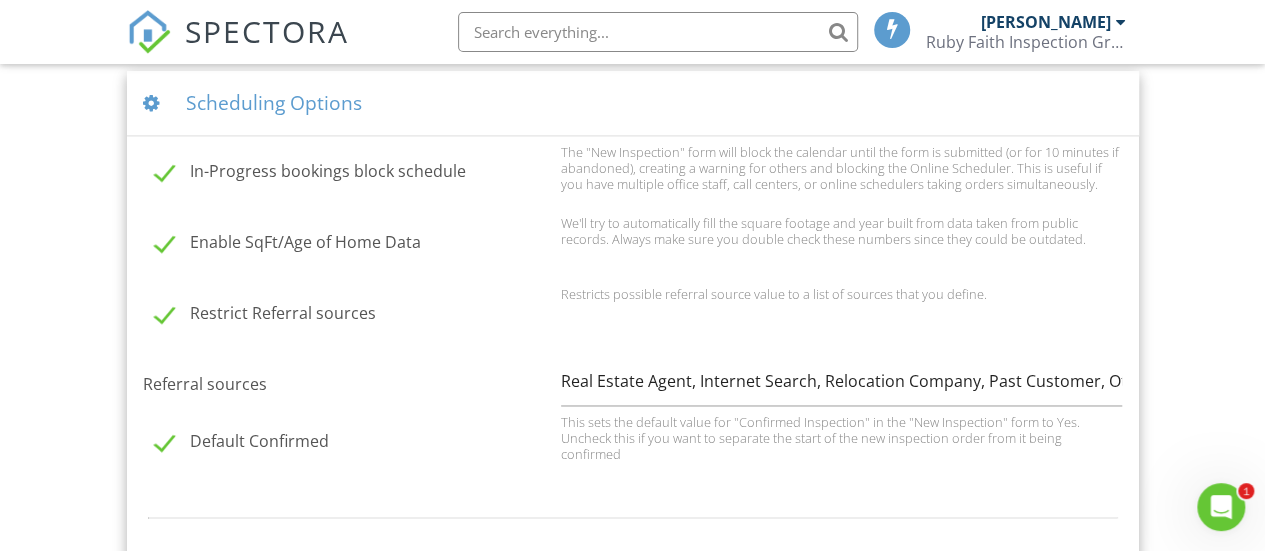 click on "Restrict Referral sources" at bounding box center [352, 316] 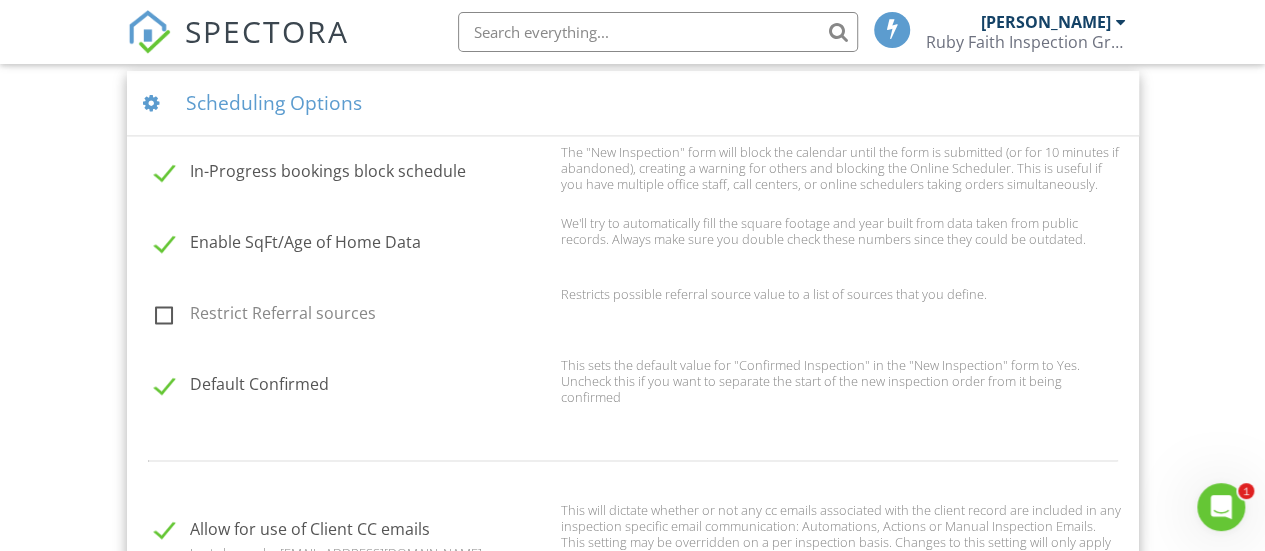 click on "Restrict Referral sources" at bounding box center (352, 316) 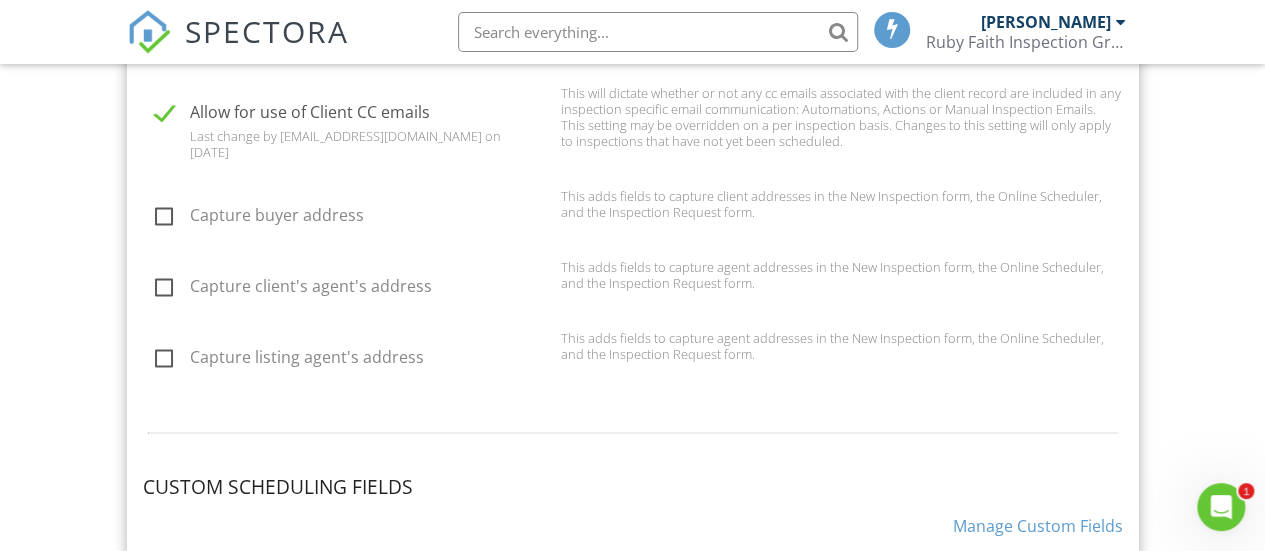 scroll, scrollTop: 2000, scrollLeft: 0, axis: vertical 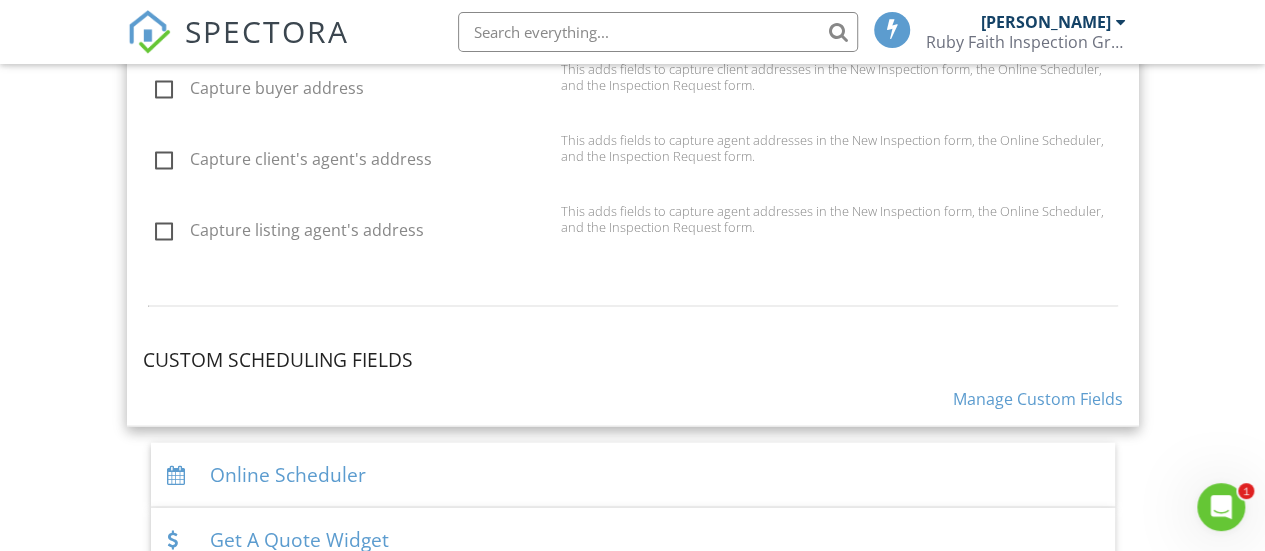click on "Manage Custom Fields" at bounding box center [1038, 399] 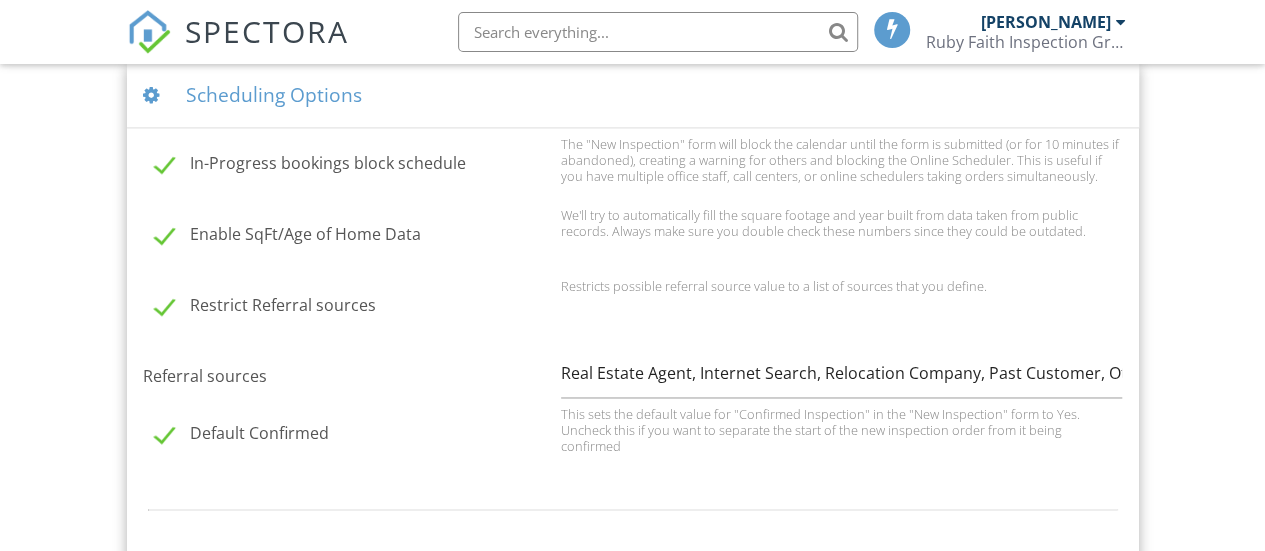 scroll, scrollTop: 1408, scrollLeft: 0, axis: vertical 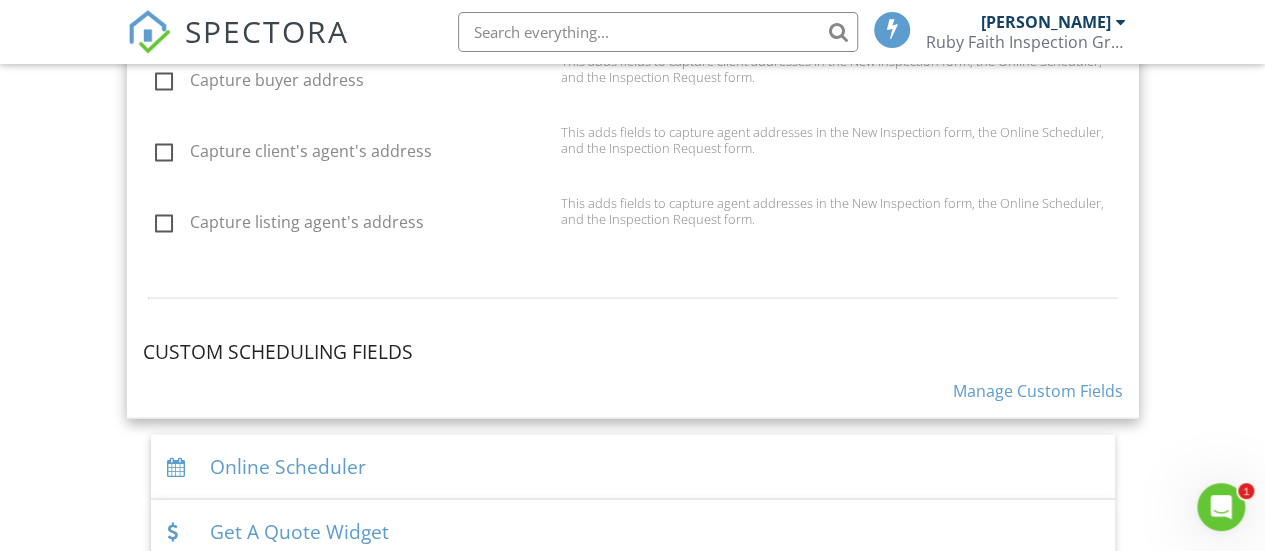 click on "Online Scheduler" at bounding box center (633, 467) 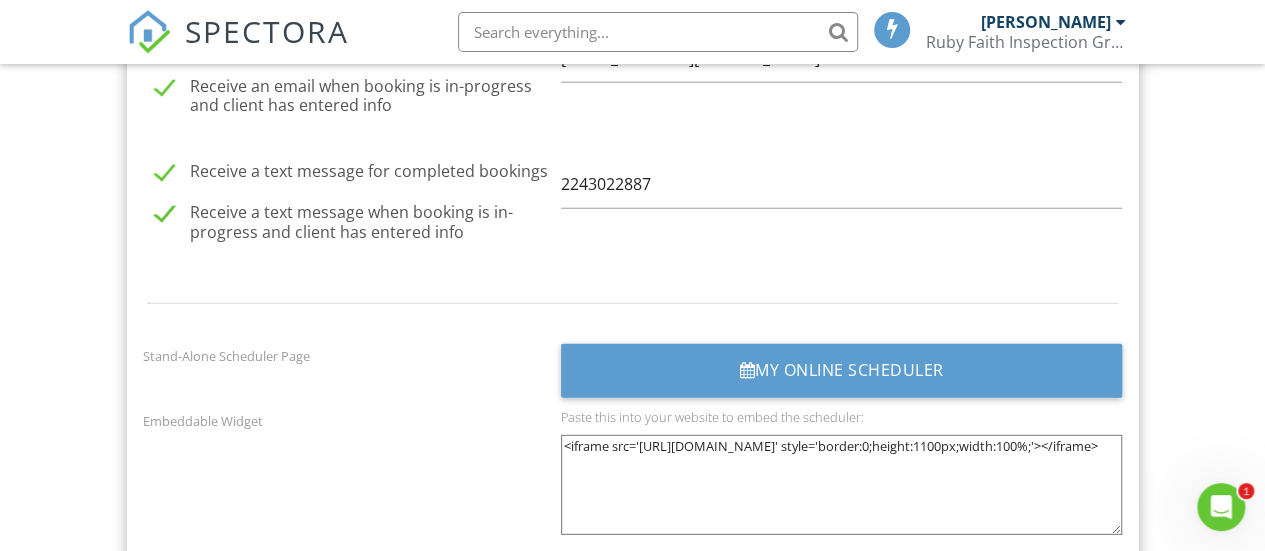 scroll, scrollTop: 2608, scrollLeft: 0, axis: vertical 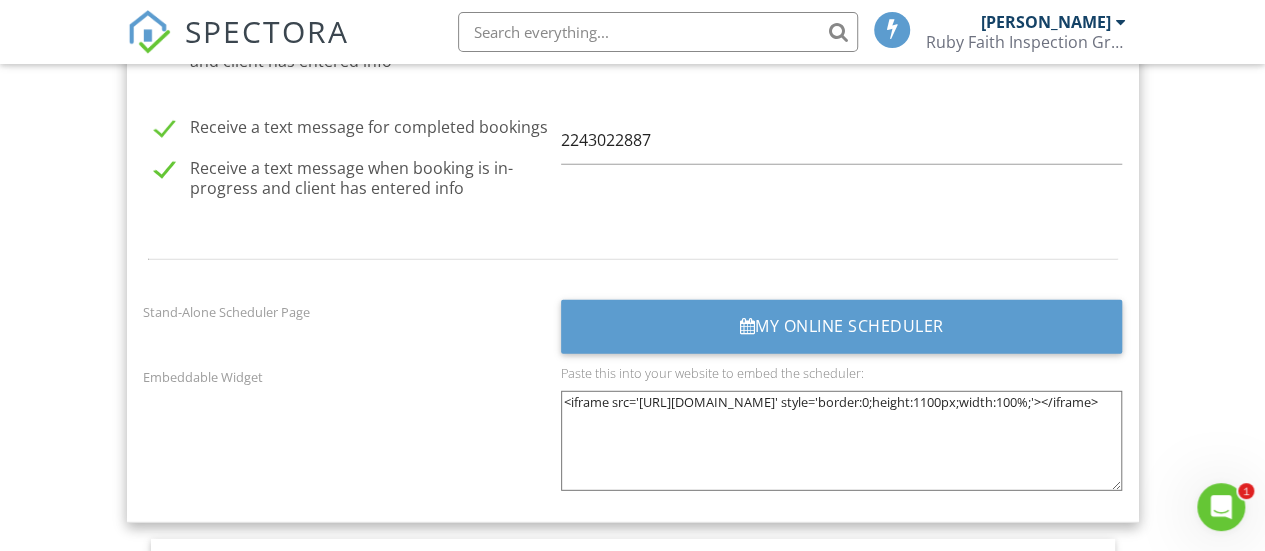 click on "My Online Scheduler" at bounding box center [842, 327] 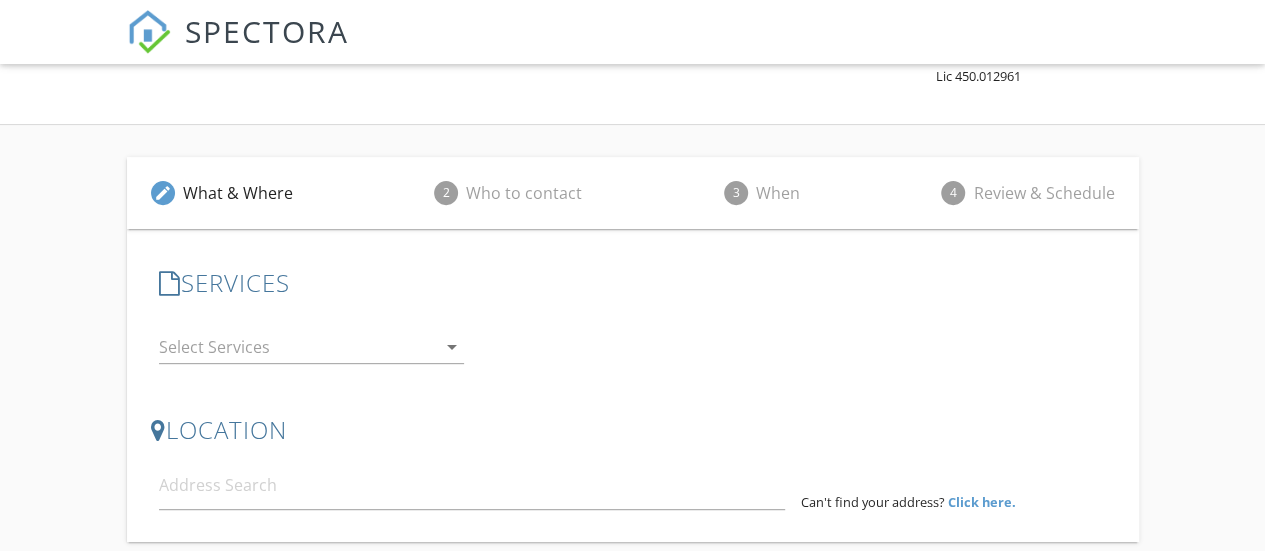 scroll, scrollTop: 300, scrollLeft: 0, axis: vertical 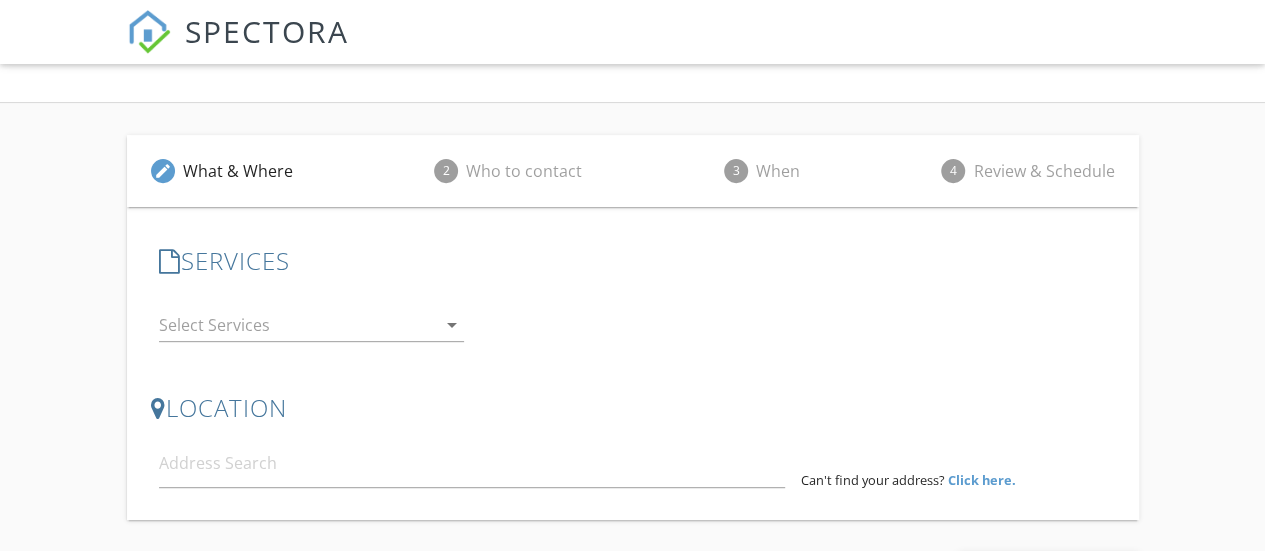 click at bounding box center [297, 325] 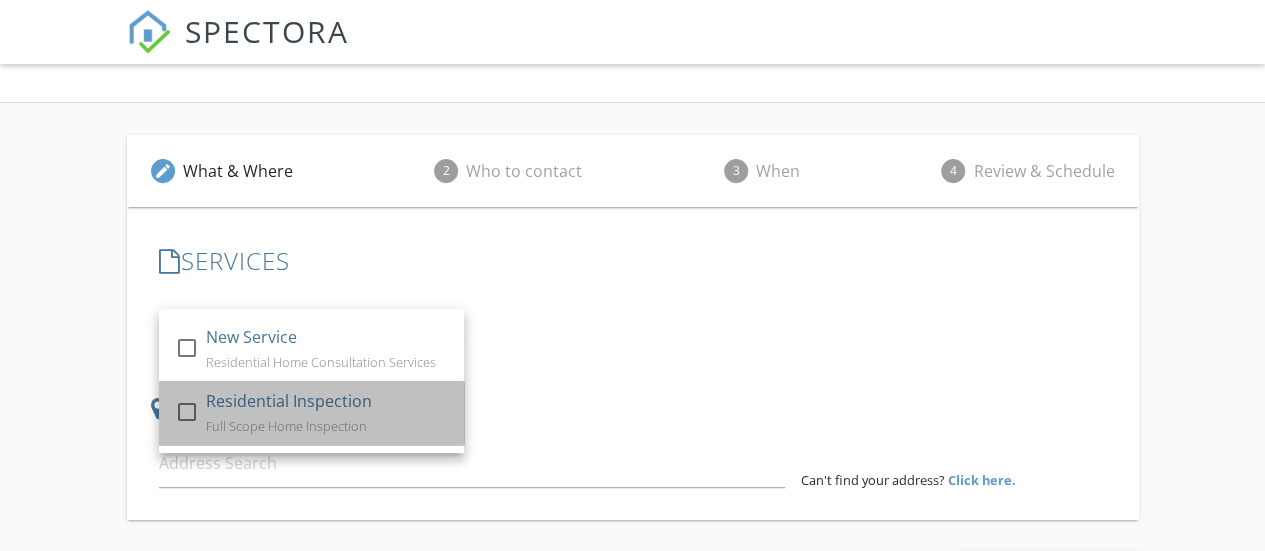 click on "Residential Inspection" at bounding box center [288, 401] 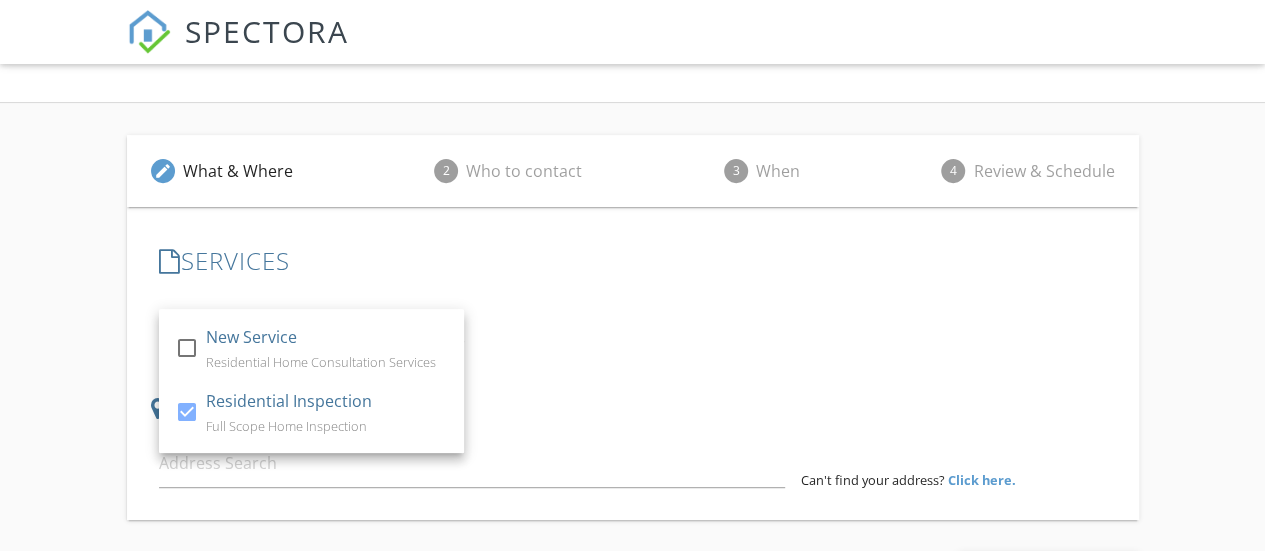 click on "LOCATION
Address Form       Can't find your address?   Click here." at bounding box center [633, 441] 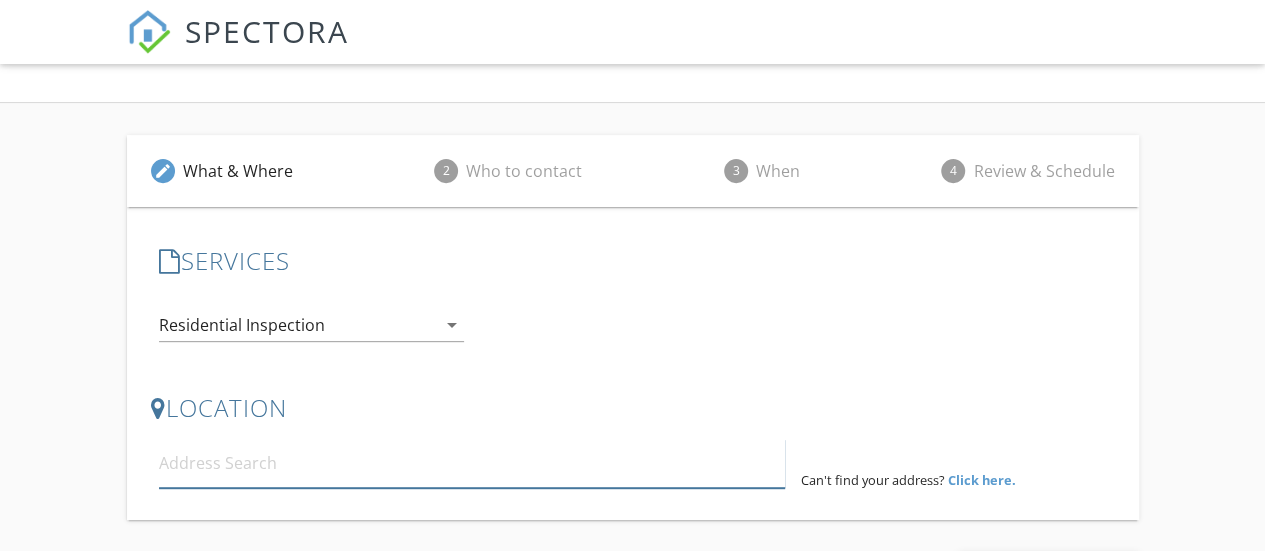 click at bounding box center [472, 463] 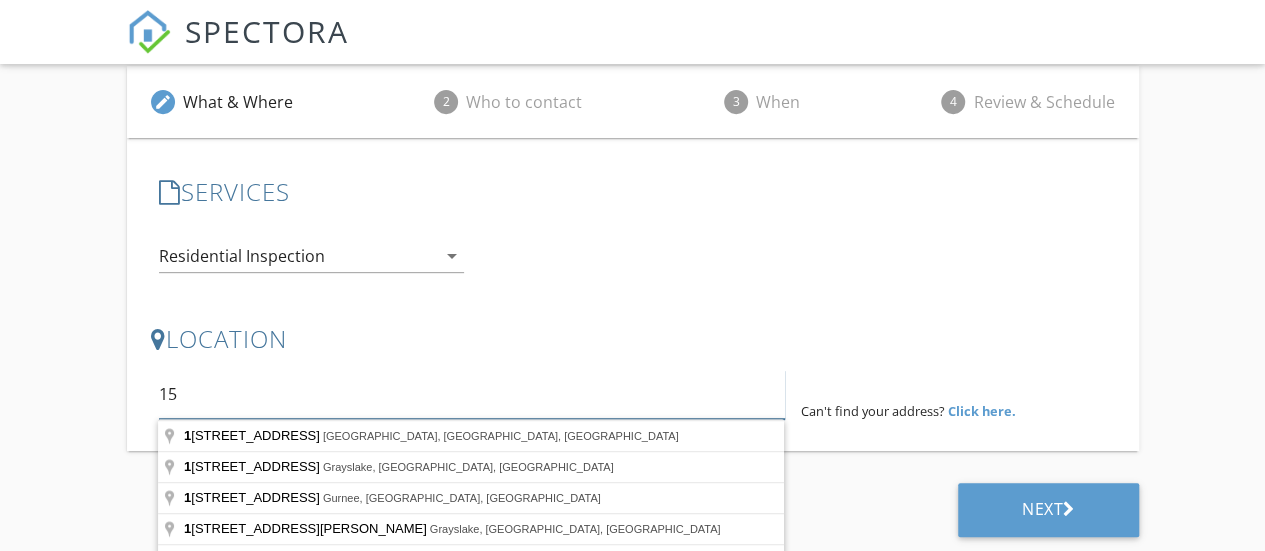 scroll, scrollTop: 366, scrollLeft: 0, axis: vertical 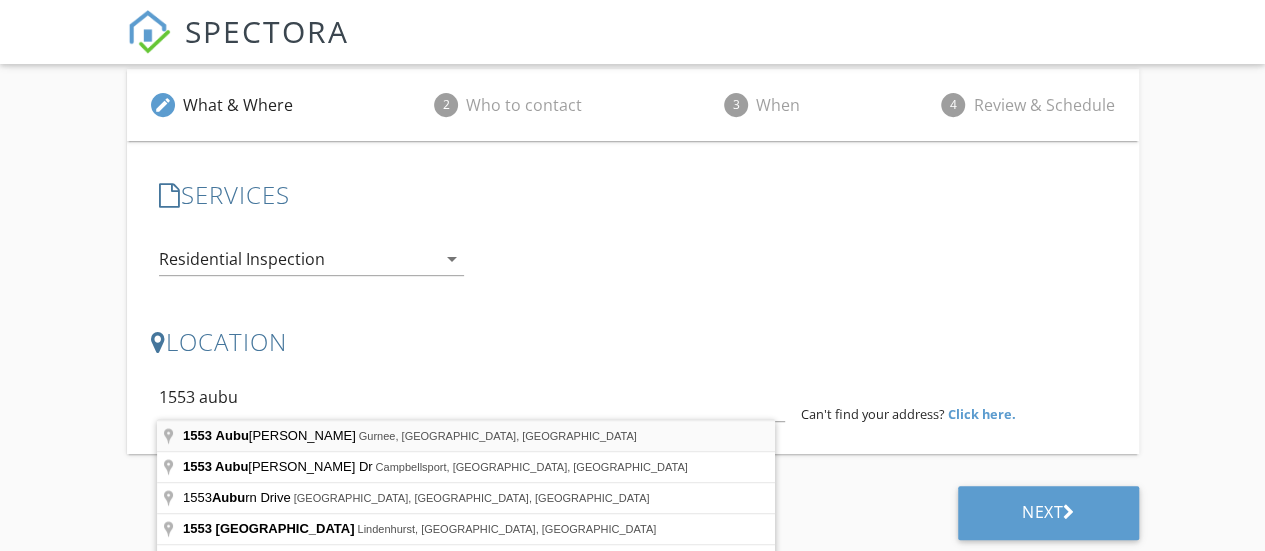 type on "1553 Auburn Lane, Gurnee, IL, USA" 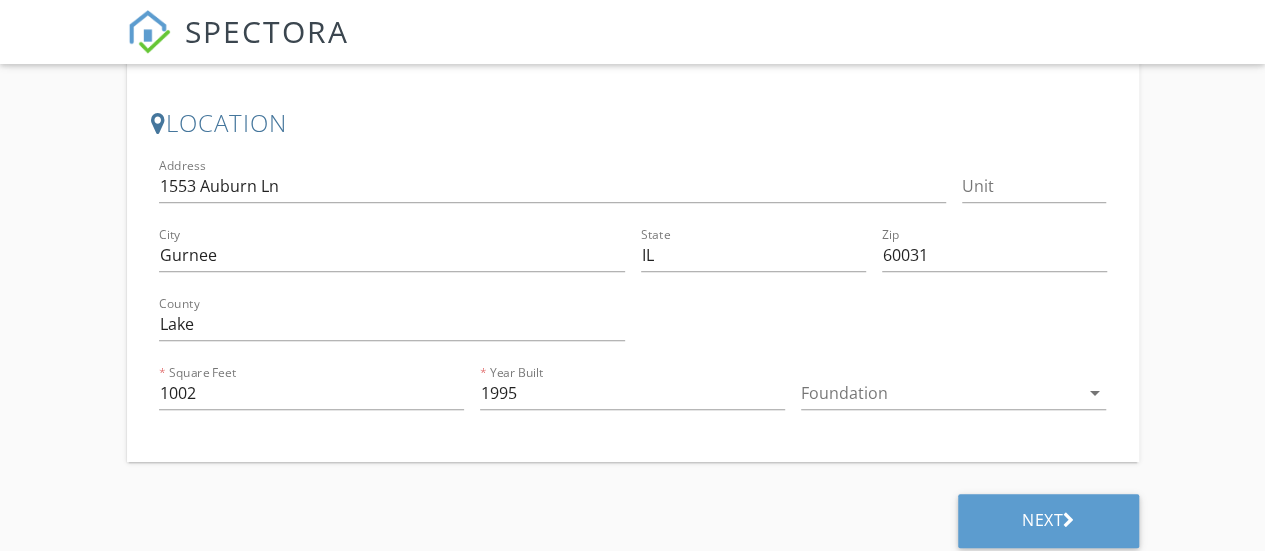 scroll, scrollTop: 595, scrollLeft: 0, axis: vertical 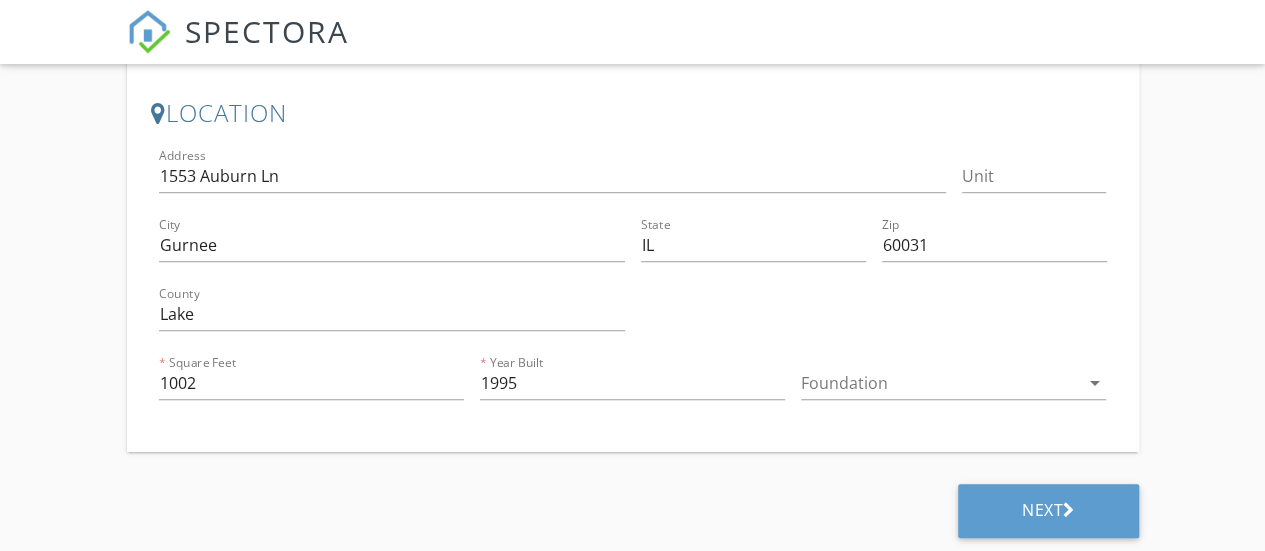 click at bounding box center [939, 383] 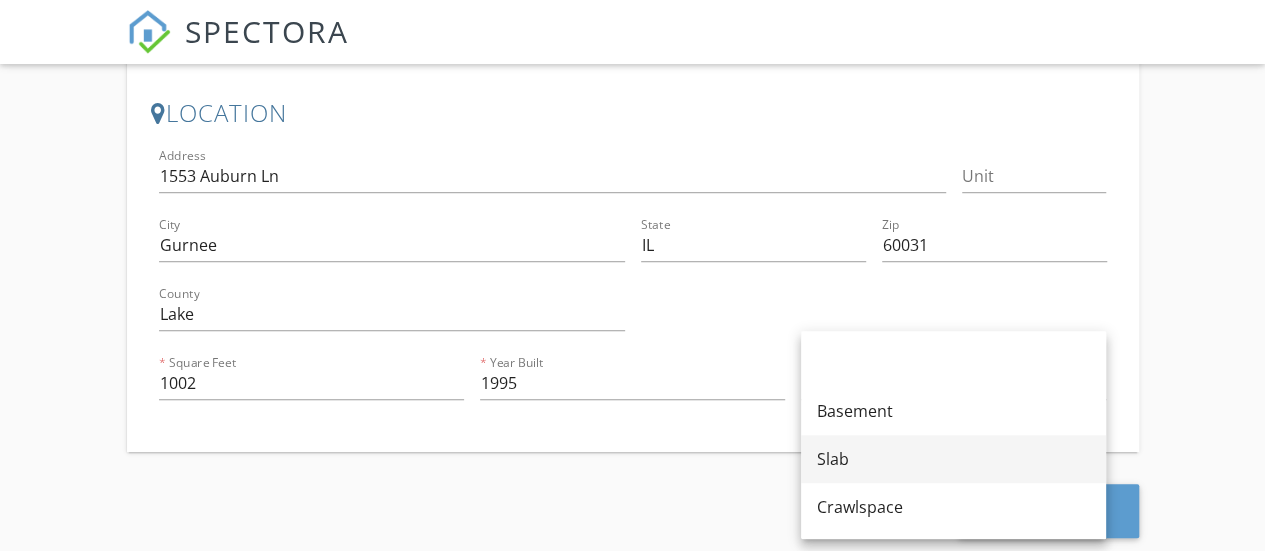click on "Slab" at bounding box center [953, 459] 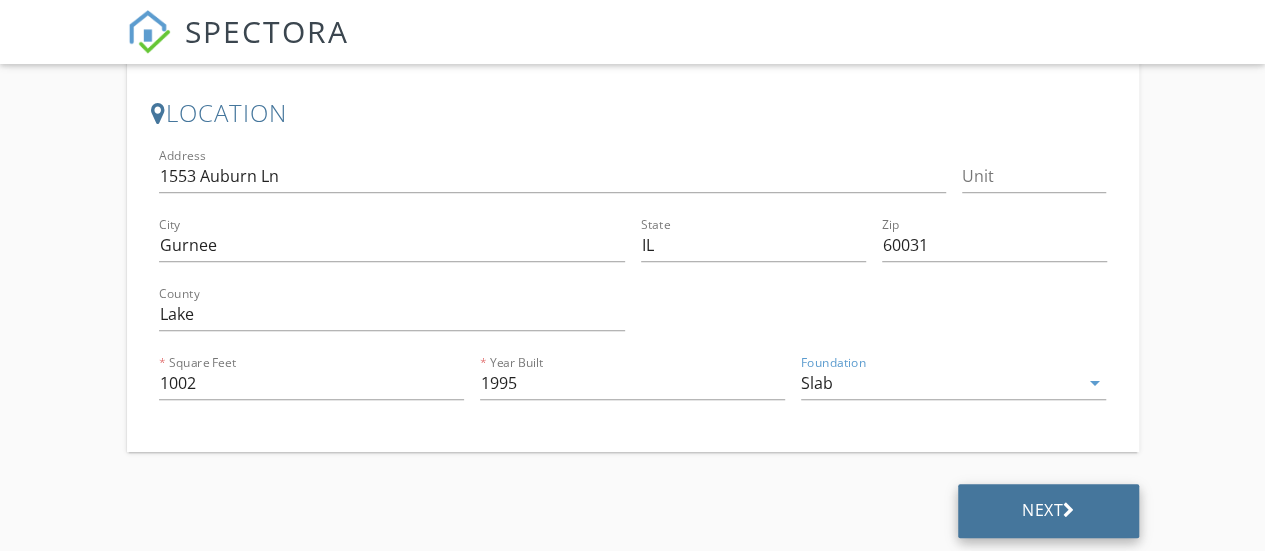 click on "Next" at bounding box center (1048, 510) 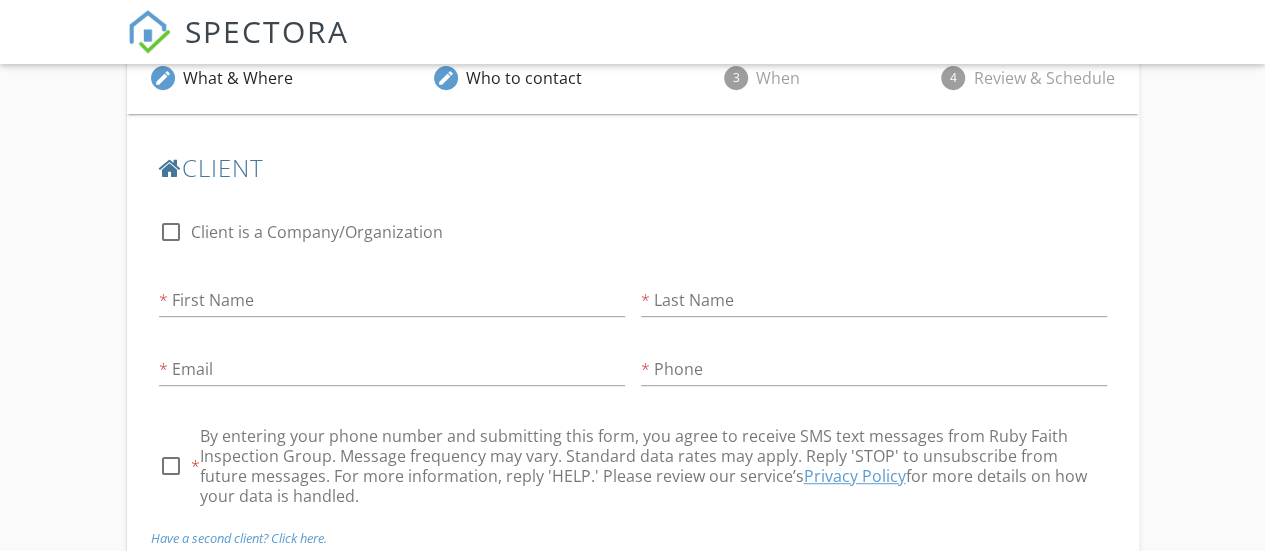 scroll, scrollTop: 493, scrollLeft: 0, axis: vertical 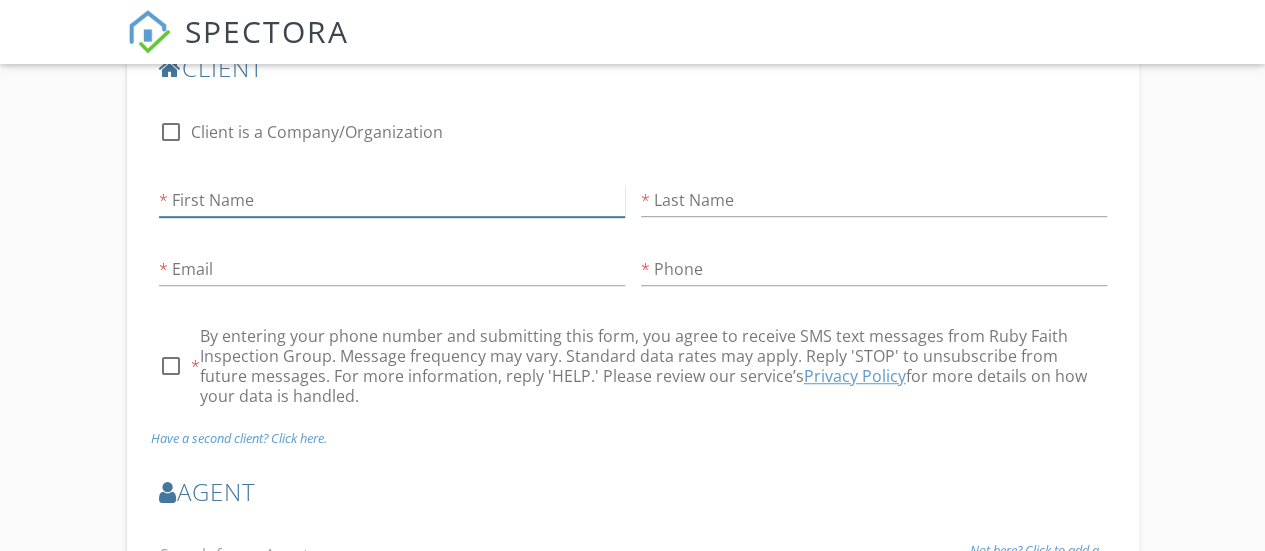 click on "First Name" at bounding box center [392, 200] 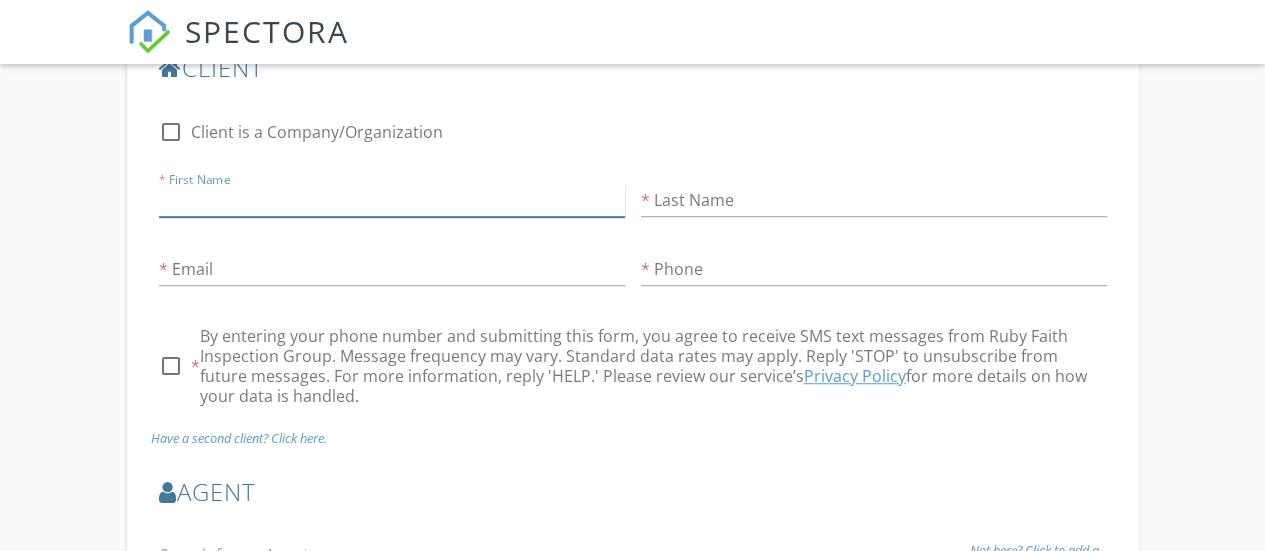 type on "Donovan" 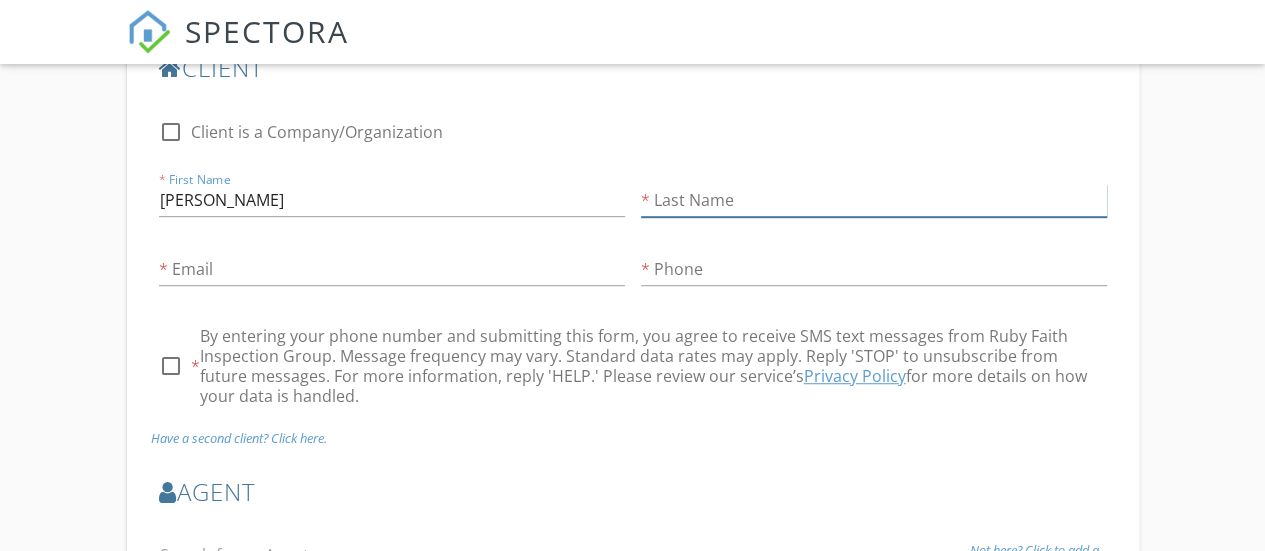 type on "Penny" 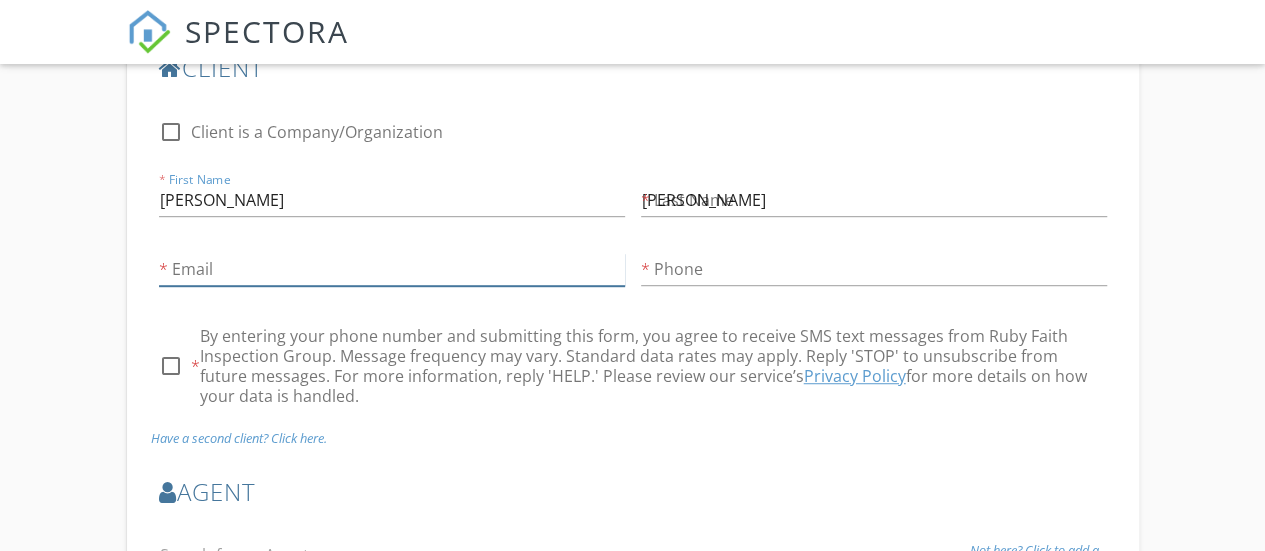 type on "[EMAIL_ADDRESS][DOMAIN_NAME]" 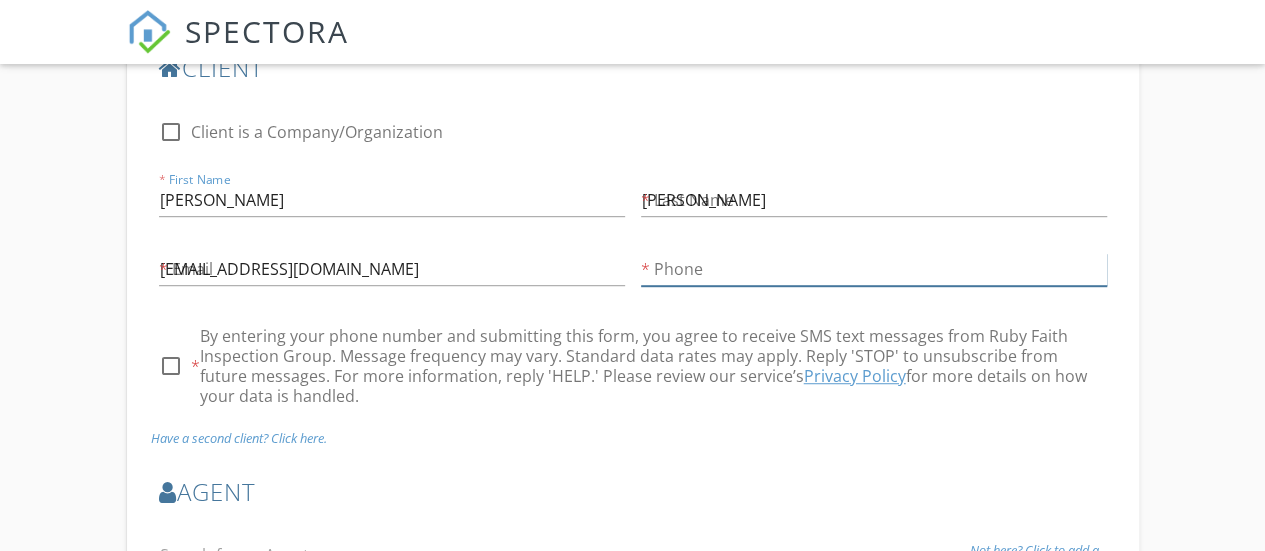 type on "[PHONE_NUMBER]" 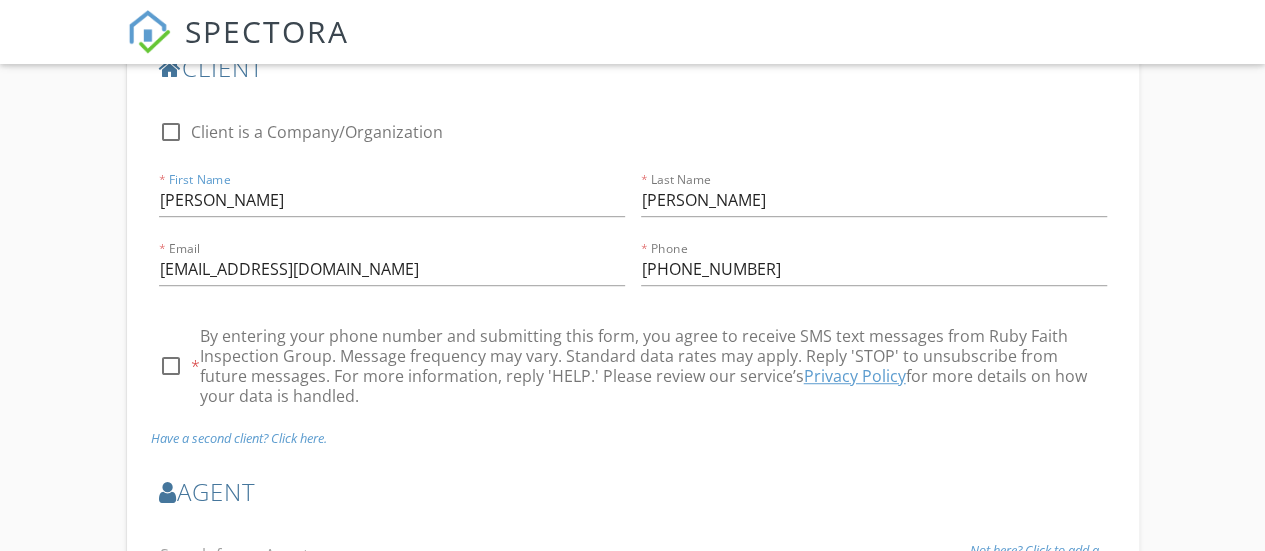 click at bounding box center [171, 366] 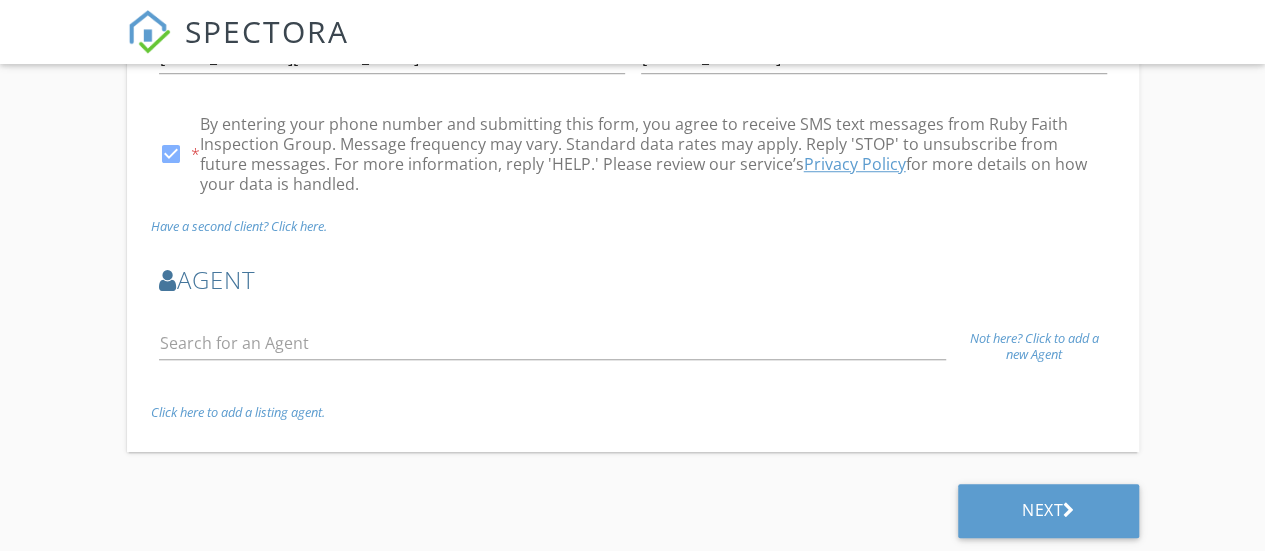 scroll, scrollTop: 706, scrollLeft: 0, axis: vertical 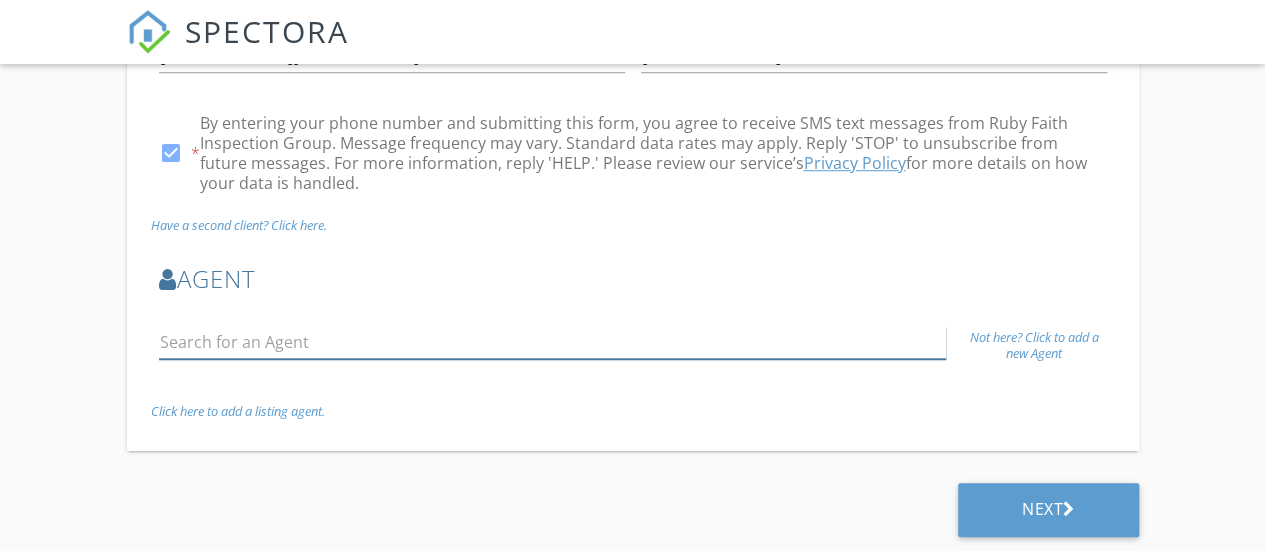 click at bounding box center [552, 342] 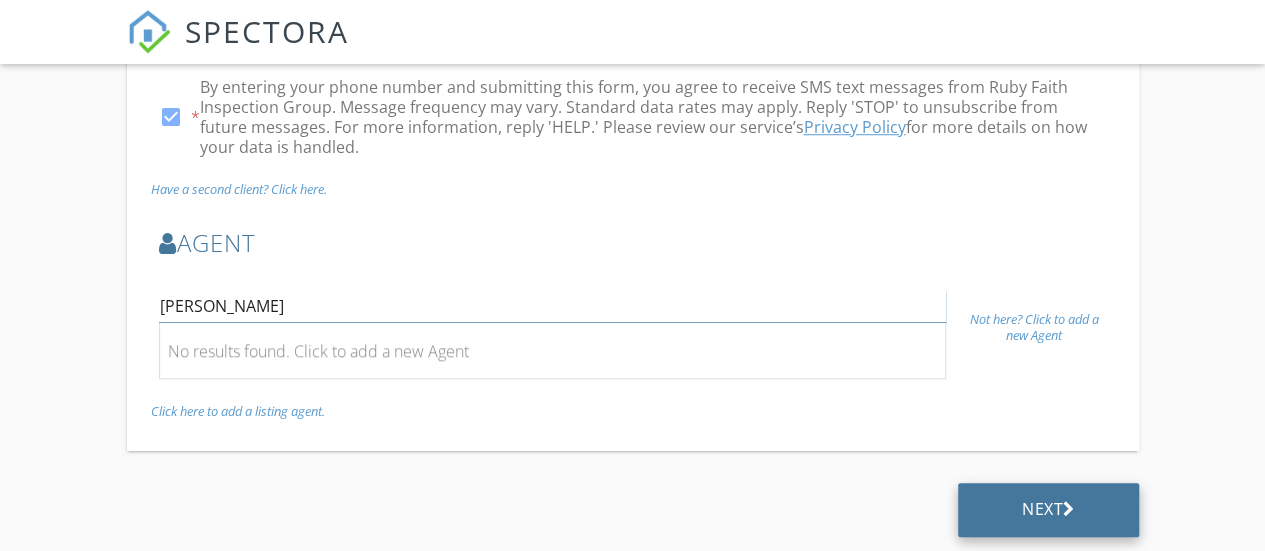 type on "John Doe" 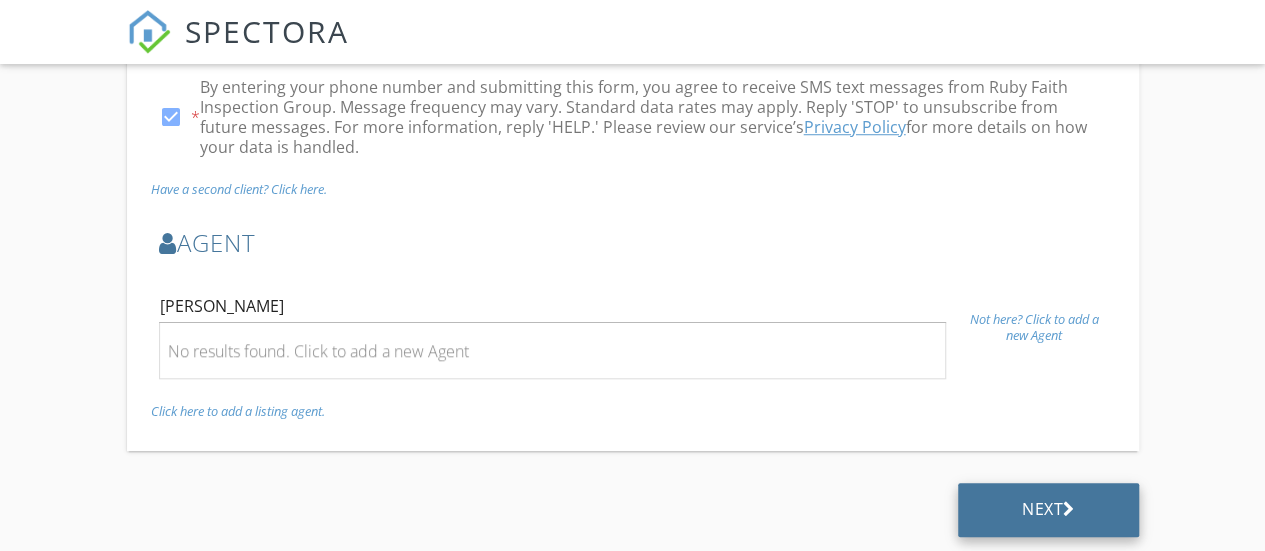 click on "Next" at bounding box center [1048, 509] 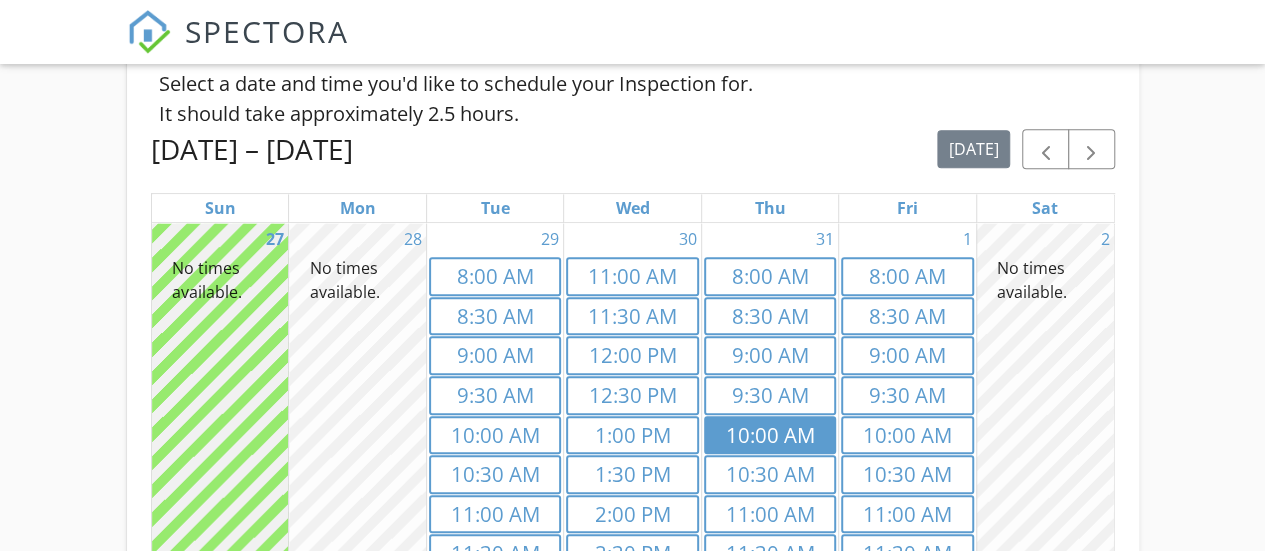 scroll, scrollTop: 493, scrollLeft: 0, axis: vertical 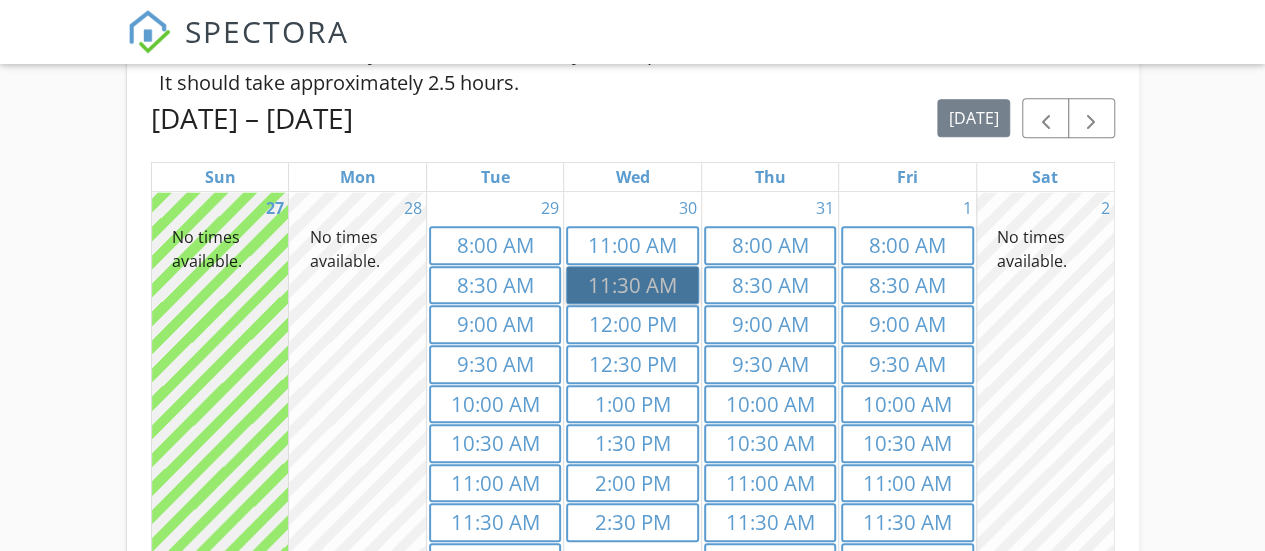 click on "11:30a 11:30 AM" at bounding box center (632, 285) 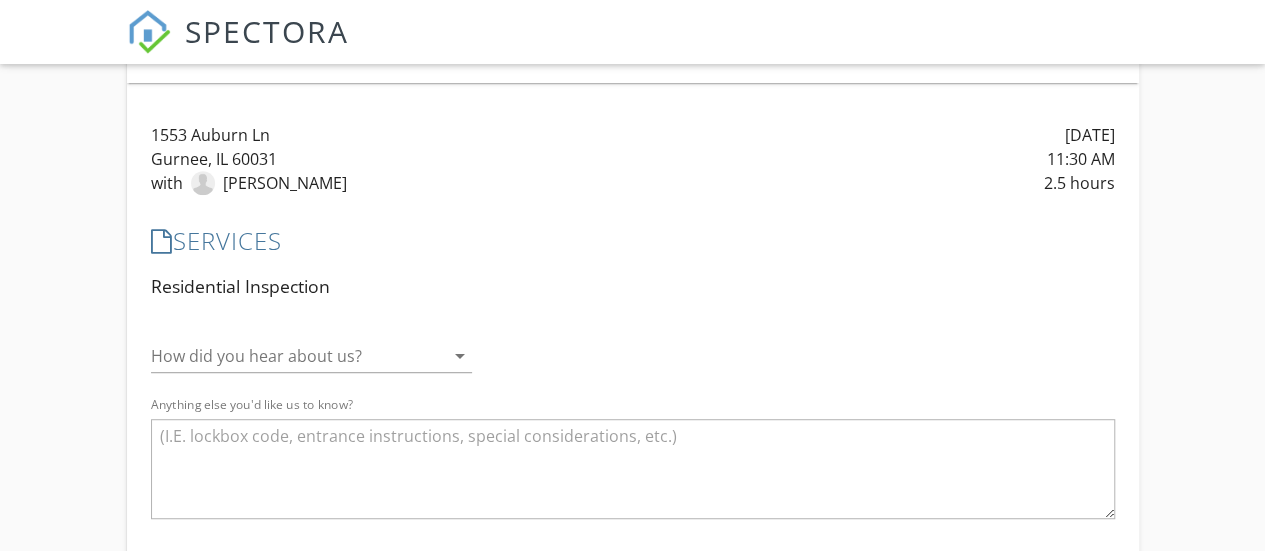 scroll, scrollTop: 393, scrollLeft: 0, axis: vertical 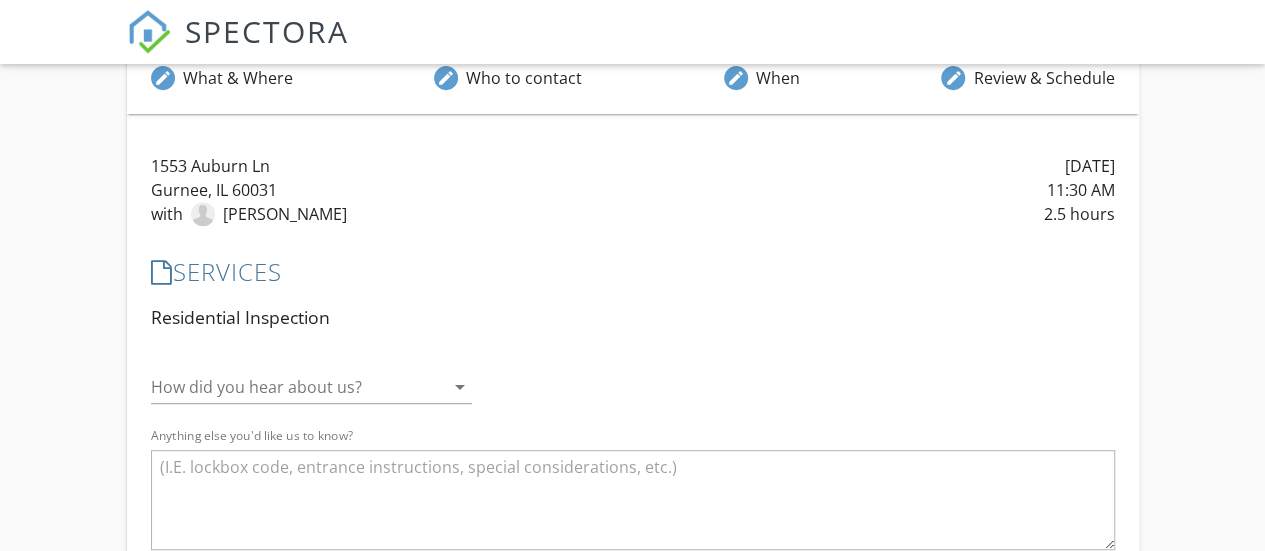 click at bounding box center (297, 387) 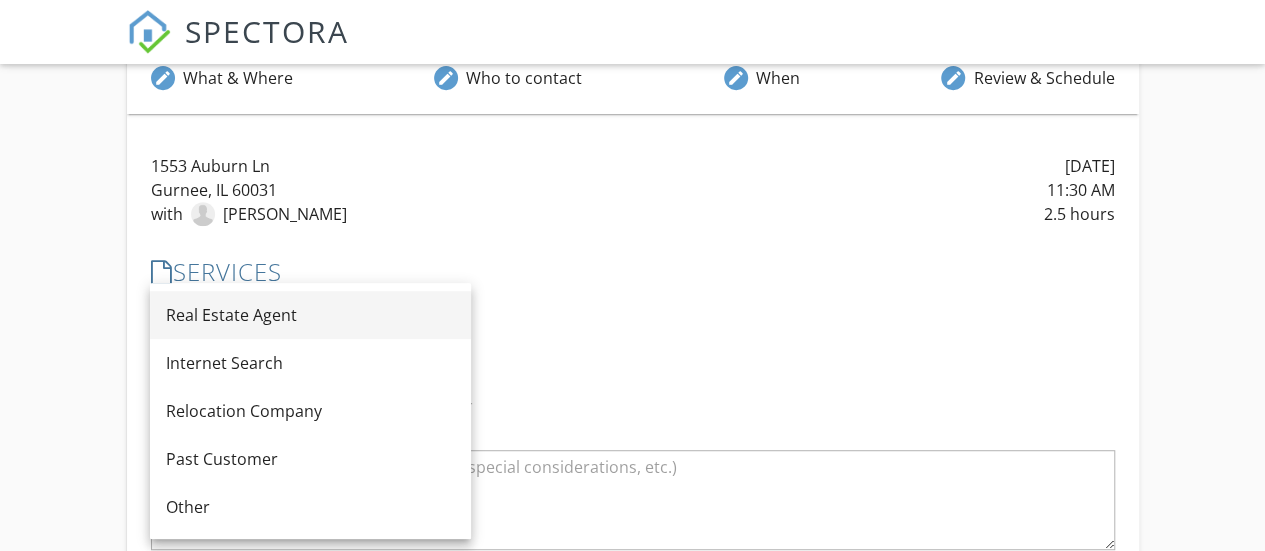 click on "Real Estate Agent" at bounding box center (310, 315) 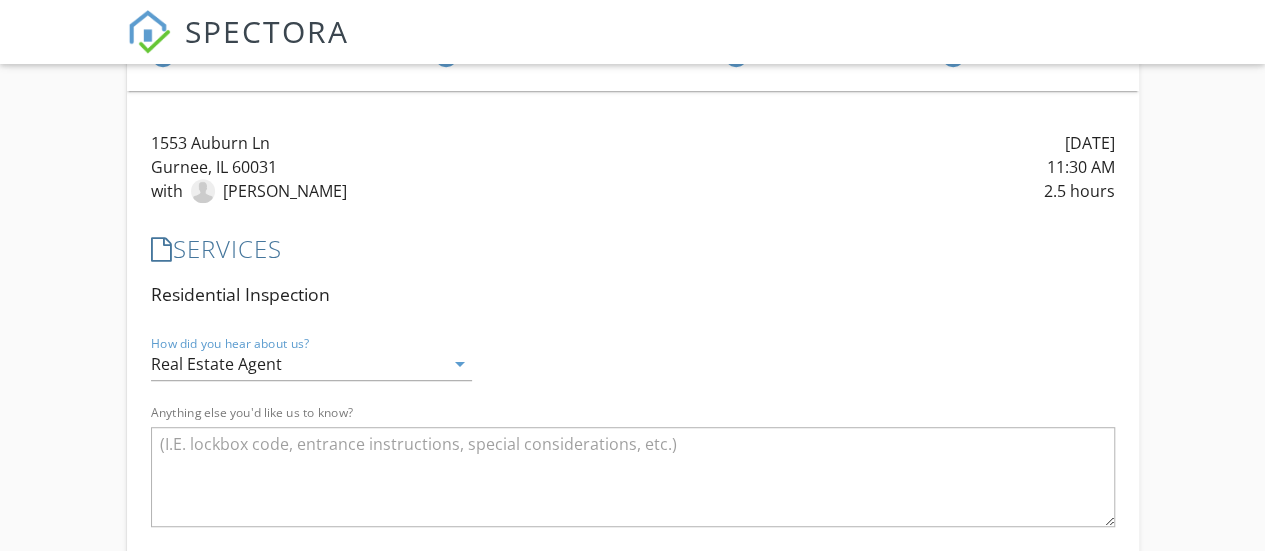 scroll, scrollTop: 538, scrollLeft: 0, axis: vertical 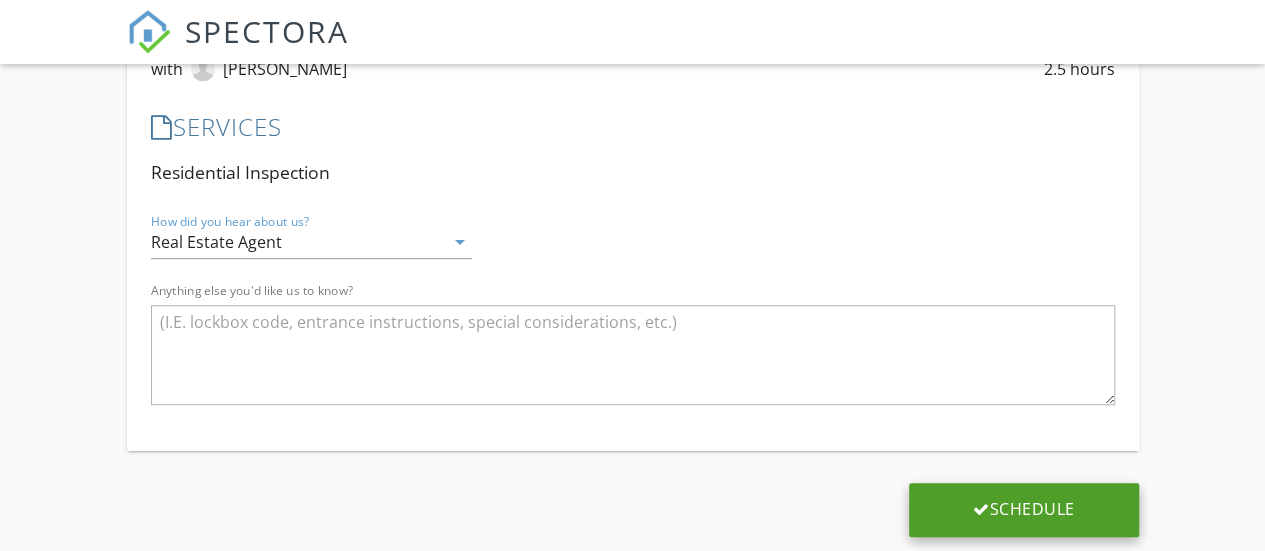 click on "Schedule" at bounding box center (1024, 509) 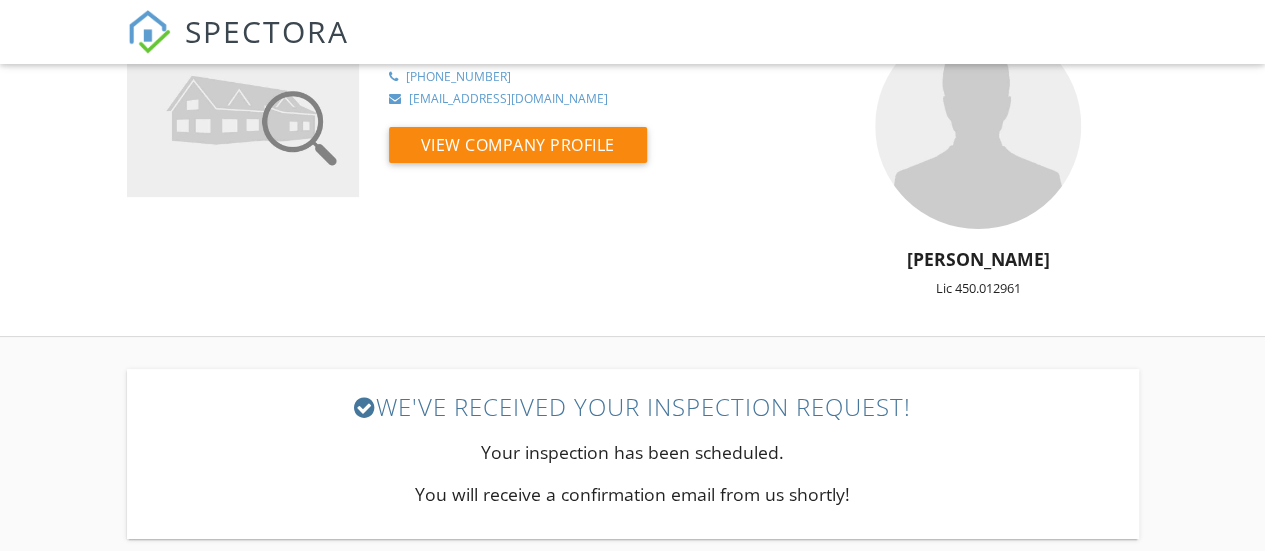 scroll, scrollTop: 0, scrollLeft: 0, axis: both 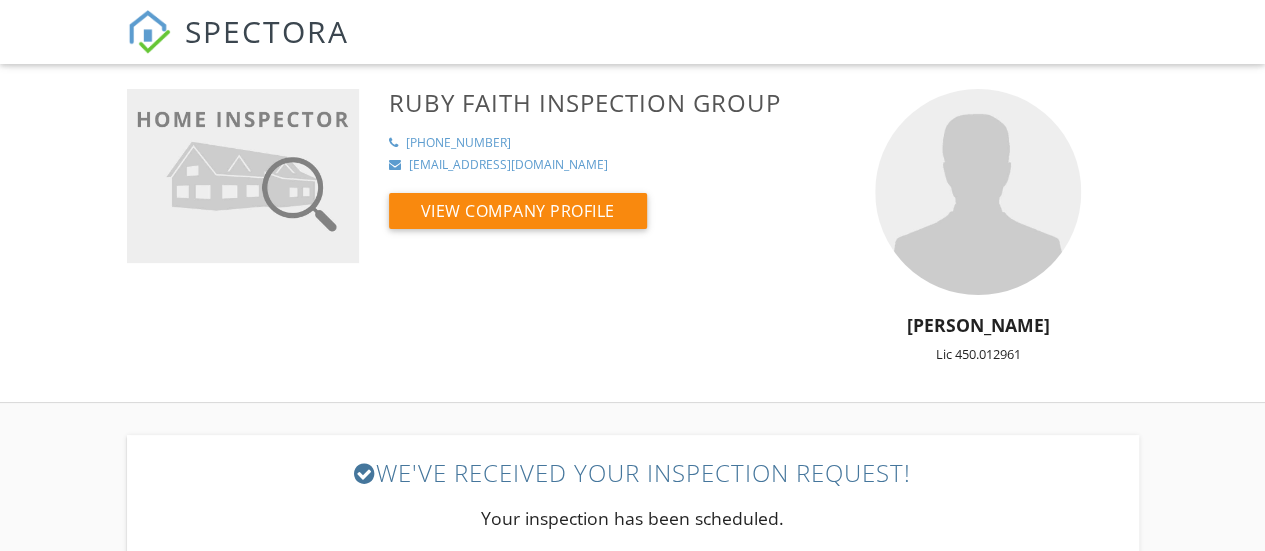 click on "SPECTORA" at bounding box center (267, 31) 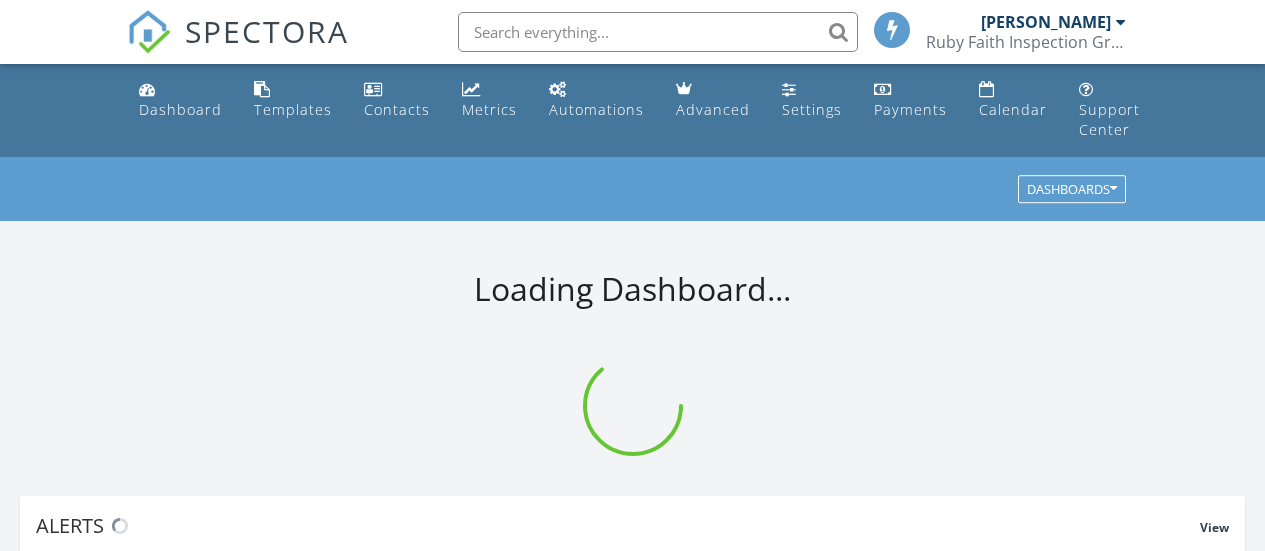 scroll, scrollTop: 0, scrollLeft: 0, axis: both 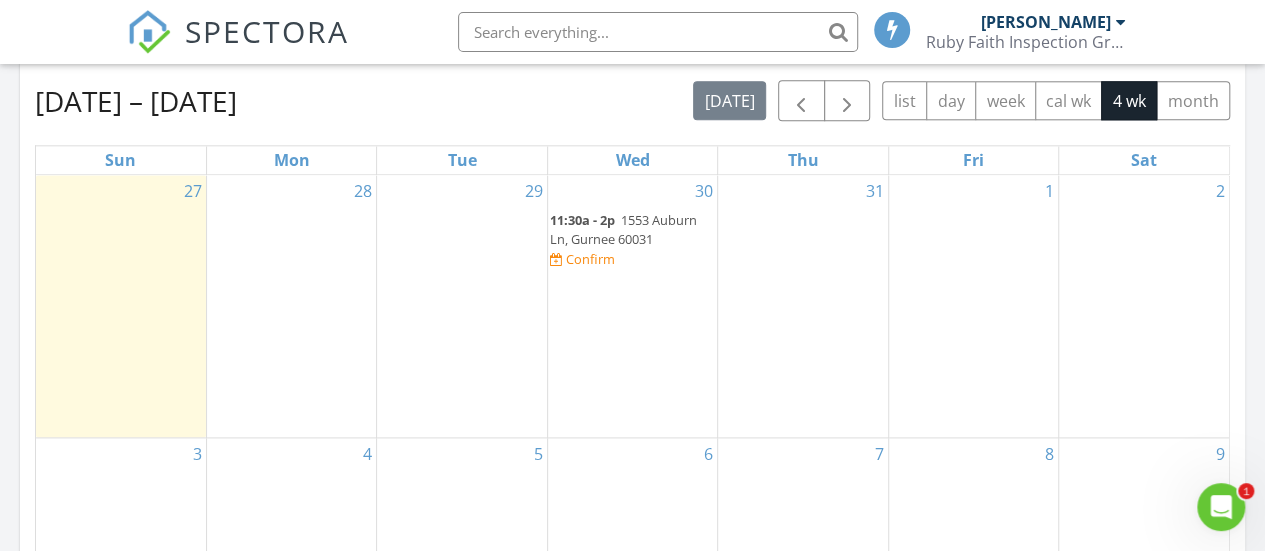 click on "1553 Auburn Ln, Gurnee 60031" at bounding box center (623, 229) 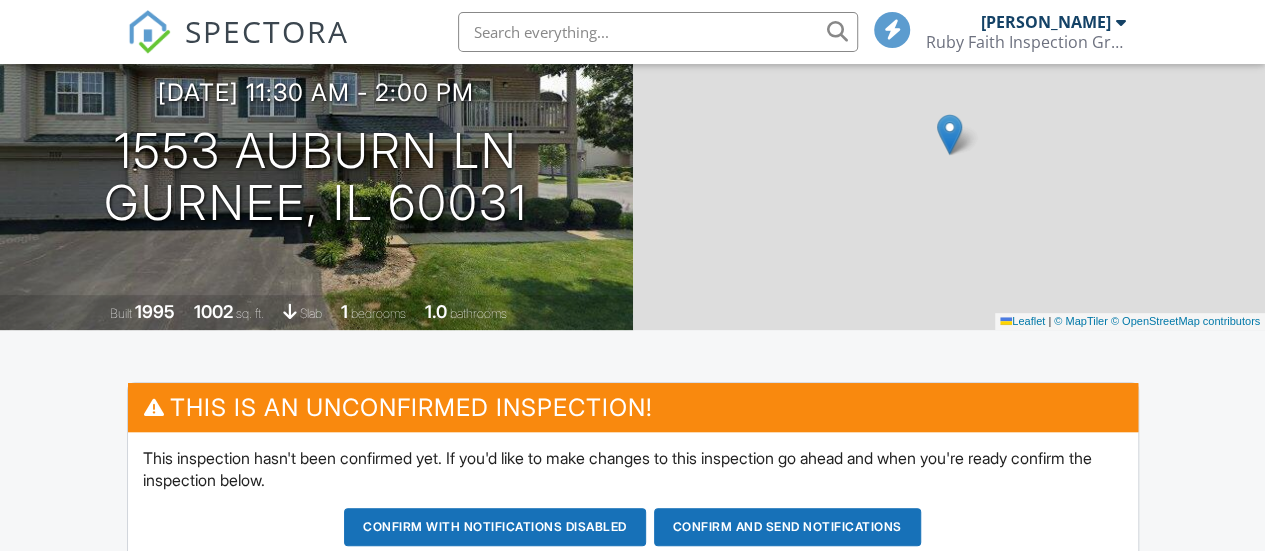 scroll, scrollTop: 0, scrollLeft: 0, axis: both 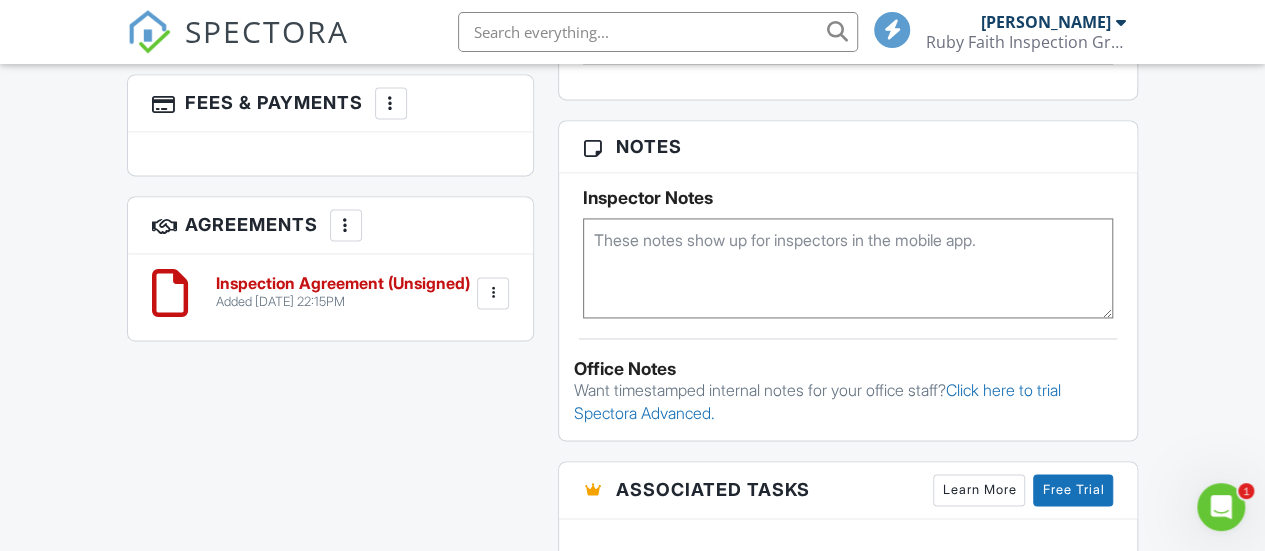 click at bounding box center [493, 293] 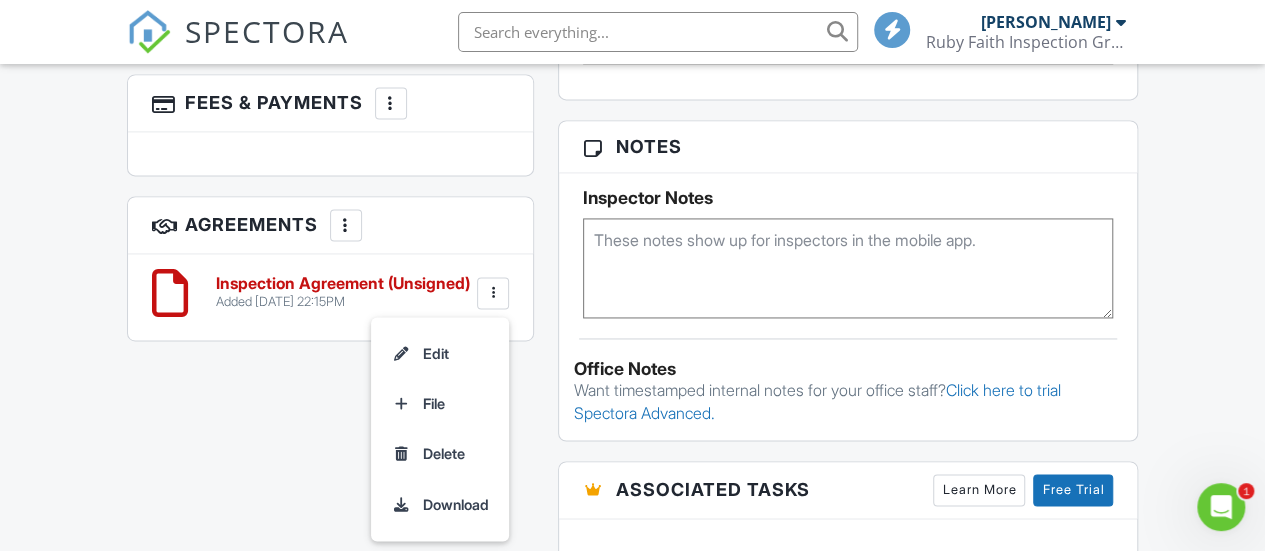 click on "Reports
Locked
Attach
New
Residential Report
Residential Template
Edit
View
Residential Report
Residential Template
This report will be built from your template on [DATE]  3:00am
Quick Publish
Copy
Build Now
[GEOGRAPHIC_DATA]
Publish All
Checking report completion
Publish report?
Before publishing from the web, click "Preview/Publish" in the Report Editor to save your changes ( don't know where that is? ). If this is not clicked, your latest changes may not appear in the report.
This will make this report available to your client and/or agent. It will not send out a notification.
To send an email, use 'Publish All' below or jump into the report and use the 'Publish' button there.
Cancel
Publish
Share archived report
To
Subject
Inspection Report For [STREET_ADDRESS]" at bounding box center (848, 206) 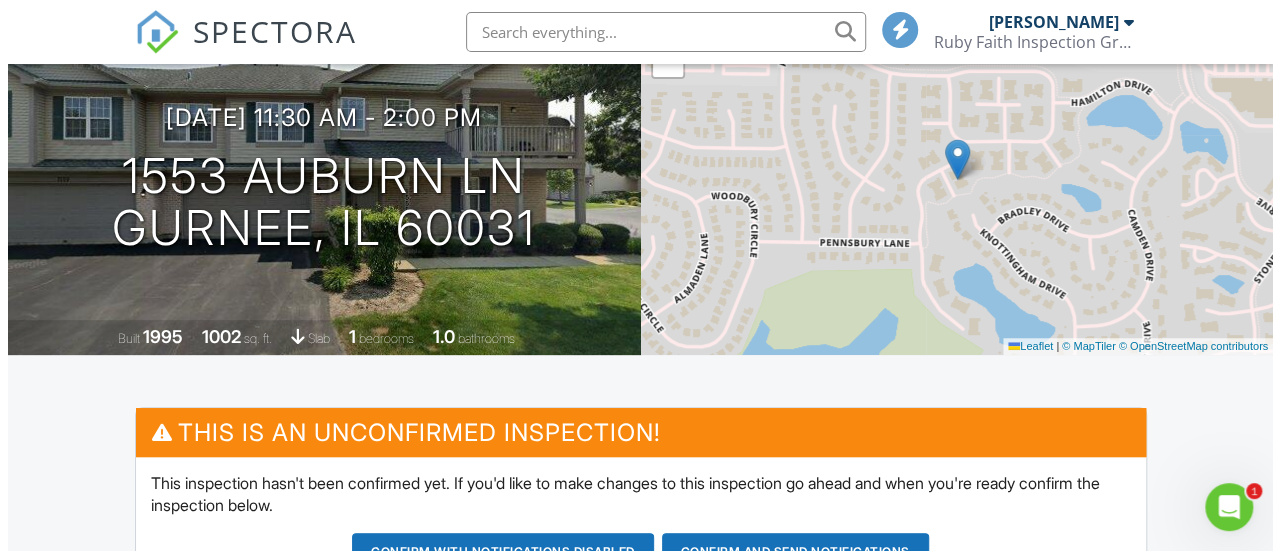 scroll, scrollTop: 0, scrollLeft: 0, axis: both 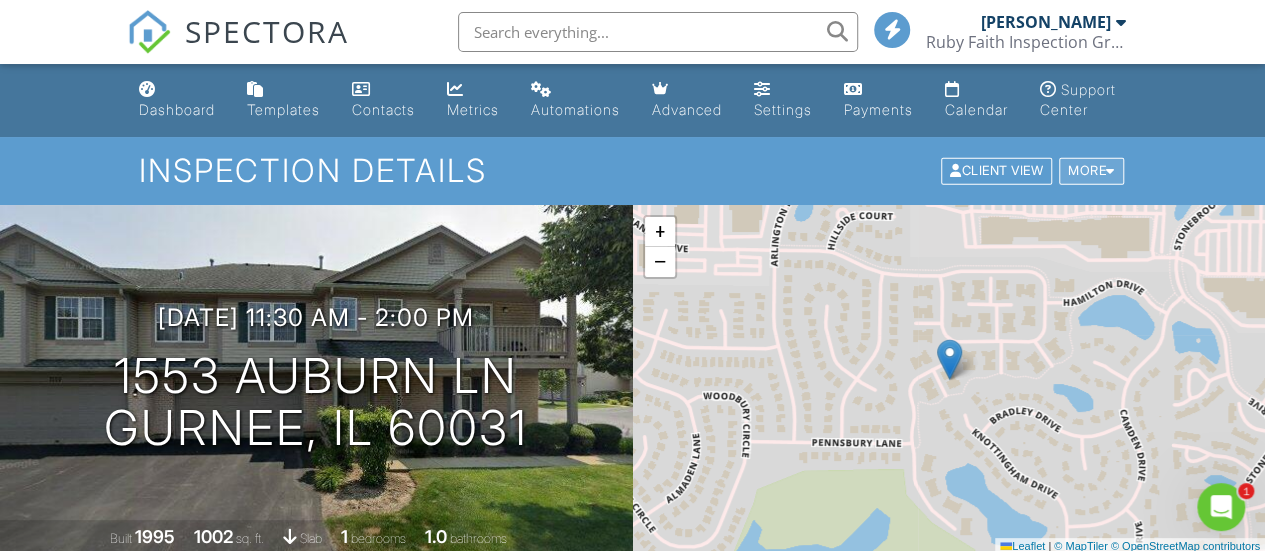 click on "More" at bounding box center (1091, 171) 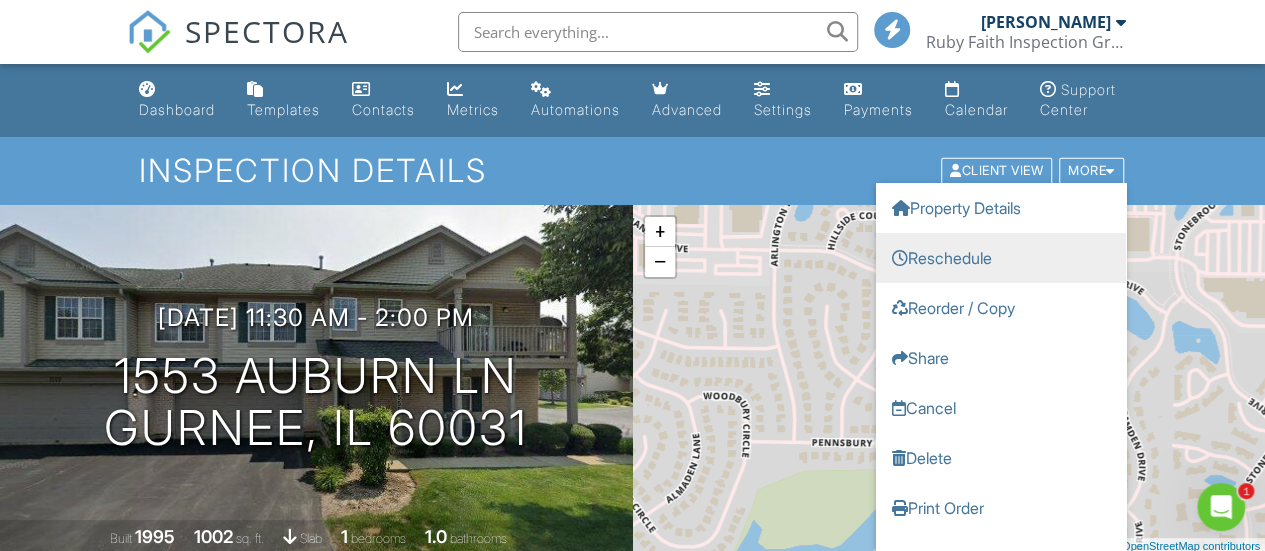 click on "Reschedule" at bounding box center [1001, 258] 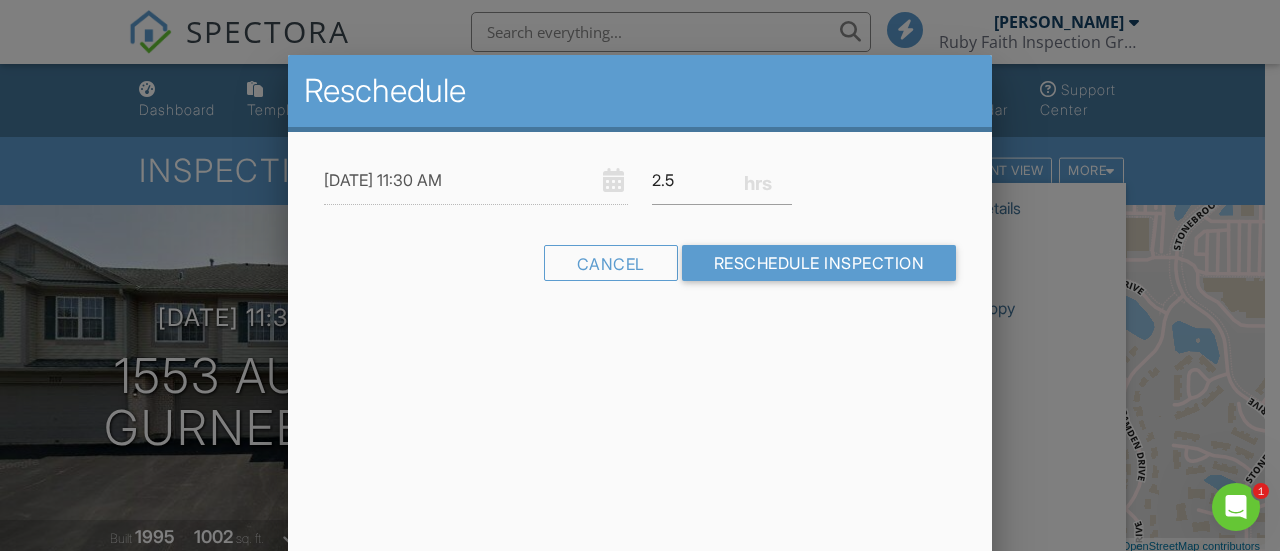 click on "[DATE] 11:30 AM
2.5" at bounding box center [640, 180] 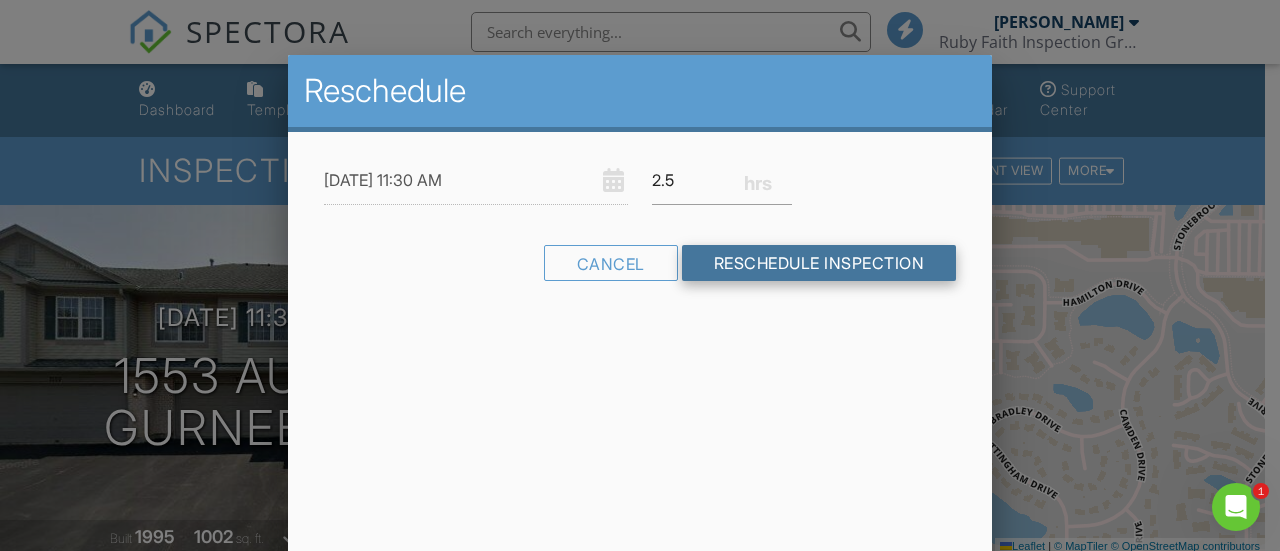 click on "Reschedule Inspection" at bounding box center (819, 263) 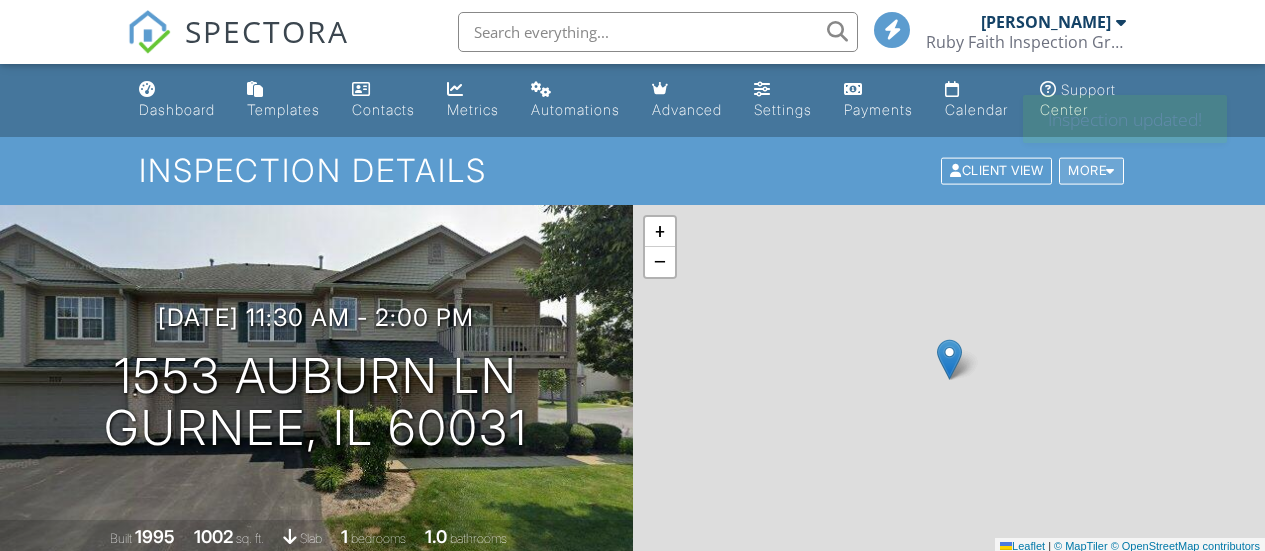 scroll, scrollTop: 0, scrollLeft: 0, axis: both 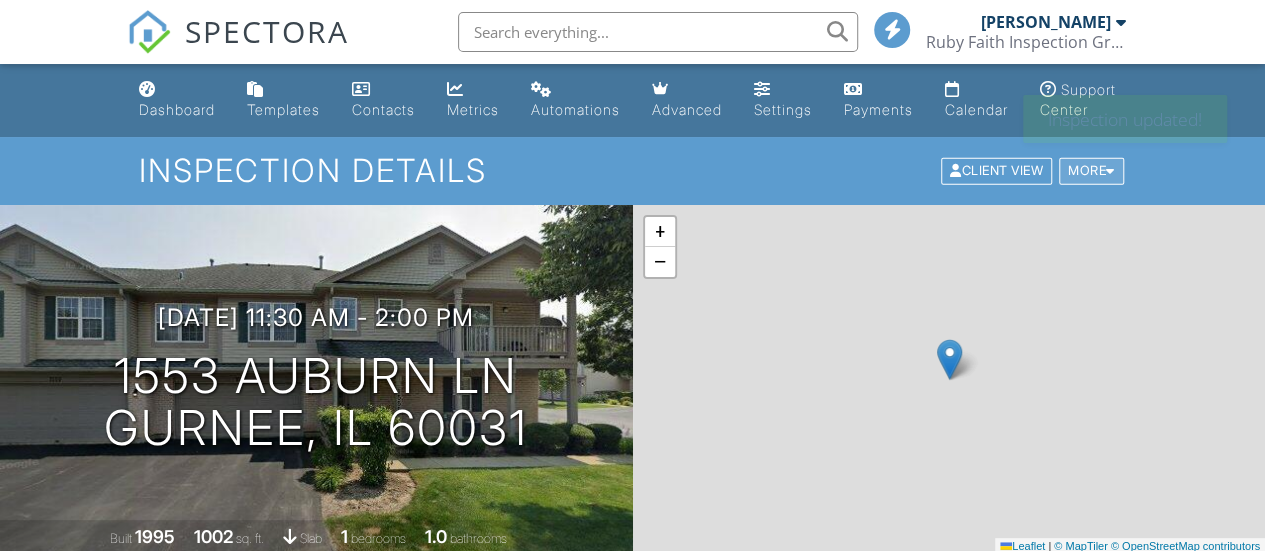 click on "More" at bounding box center (1091, 171) 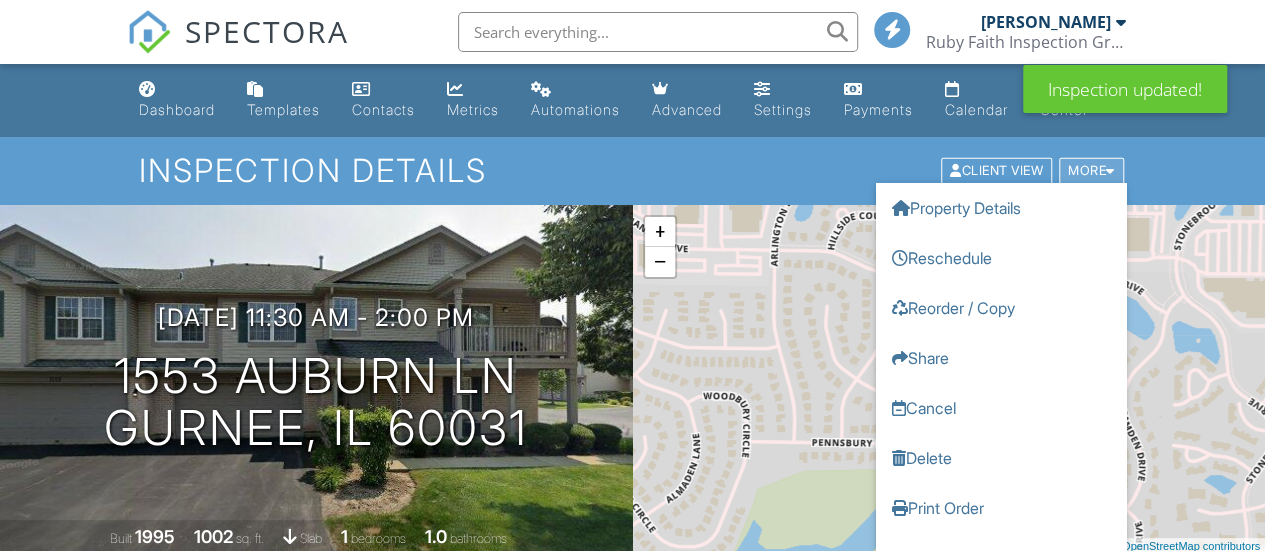 scroll, scrollTop: 0, scrollLeft: 0, axis: both 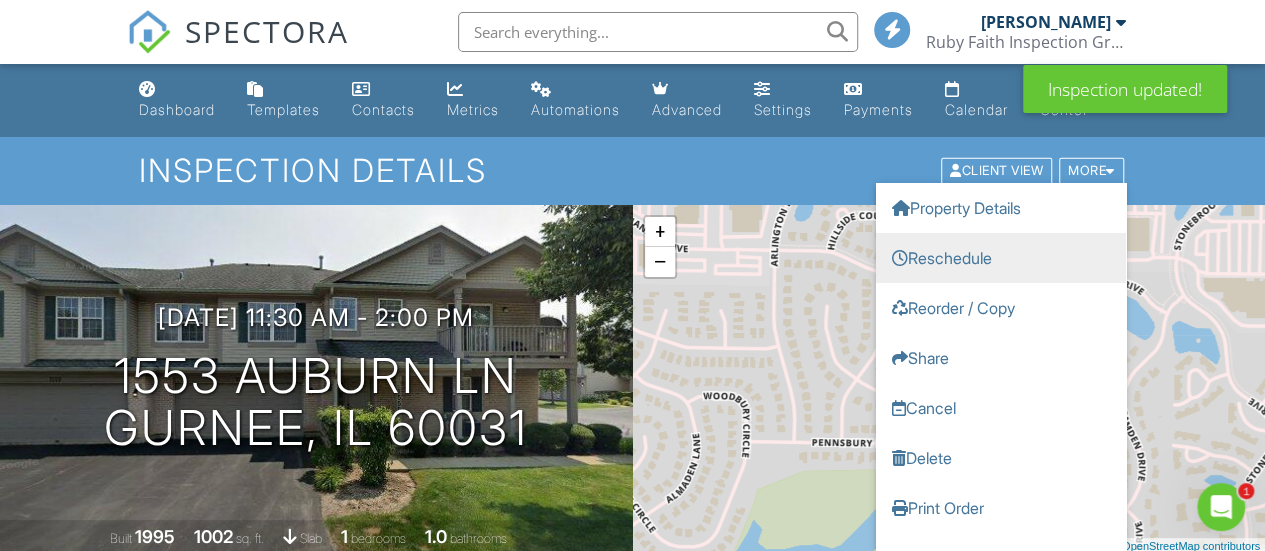 click on "Reschedule" at bounding box center (1001, 258) 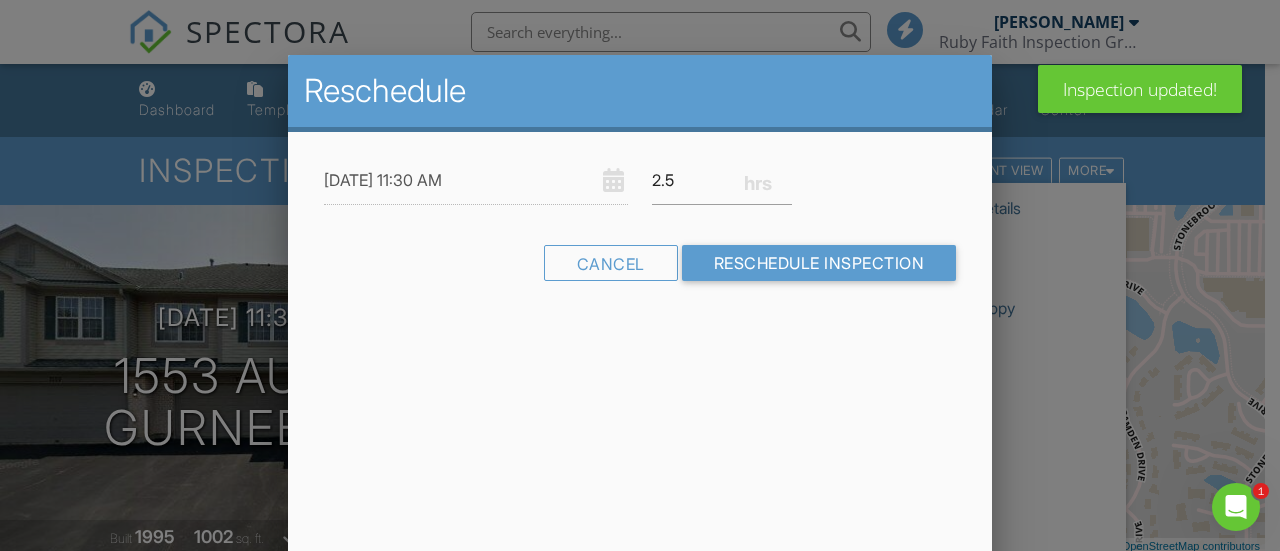click at bounding box center (640, 244) 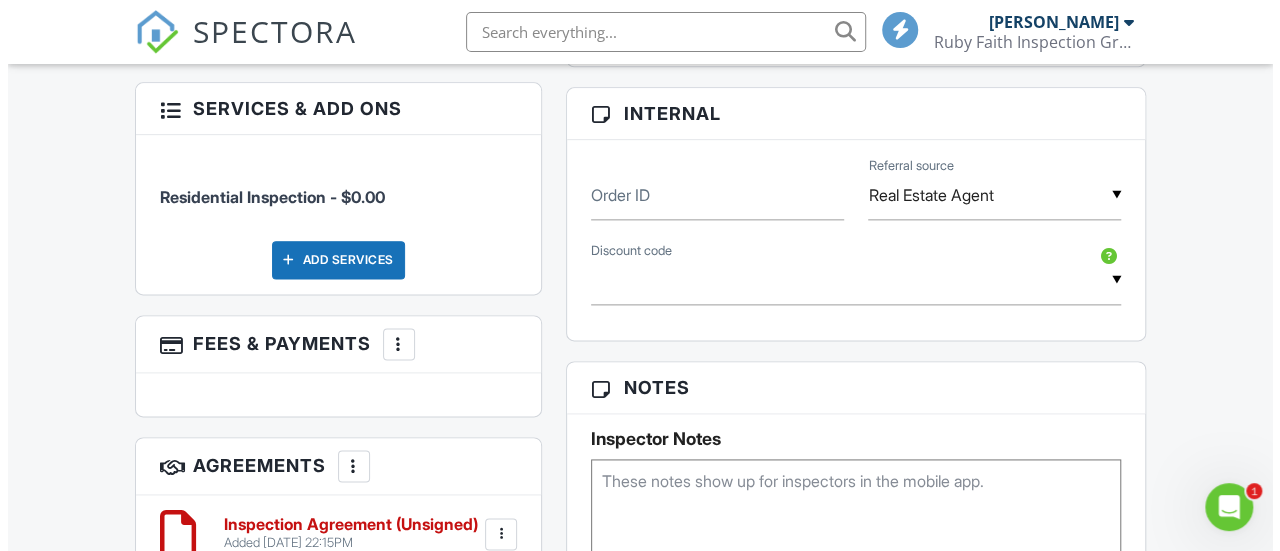 scroll, scrollTop: 1200, scrollLeft: 0, axis: vertical 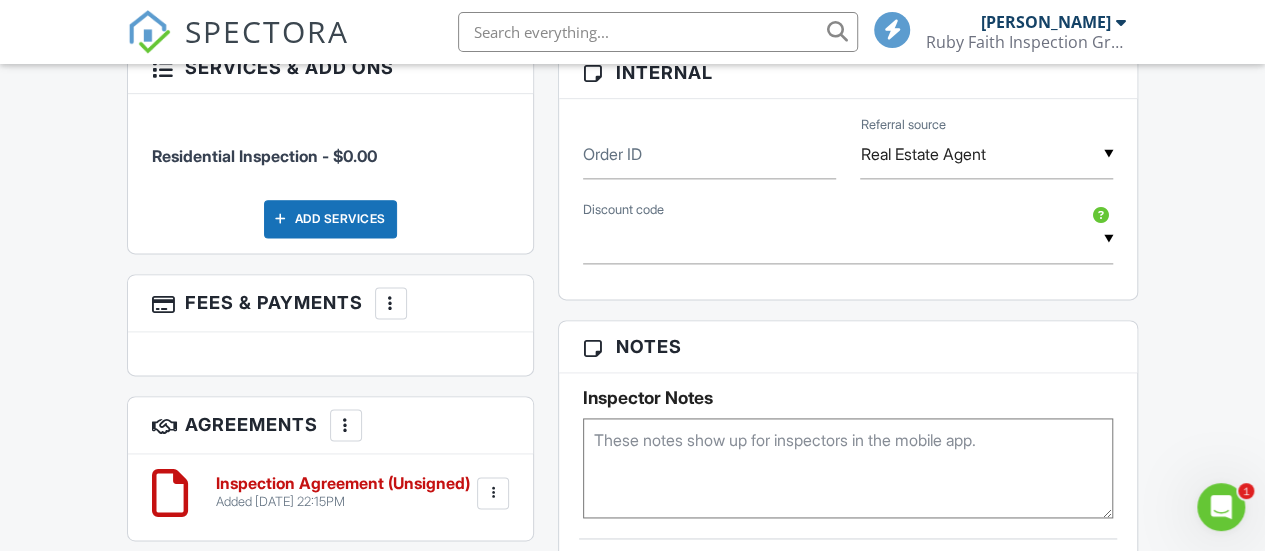 click at bounding box center (391, 303) 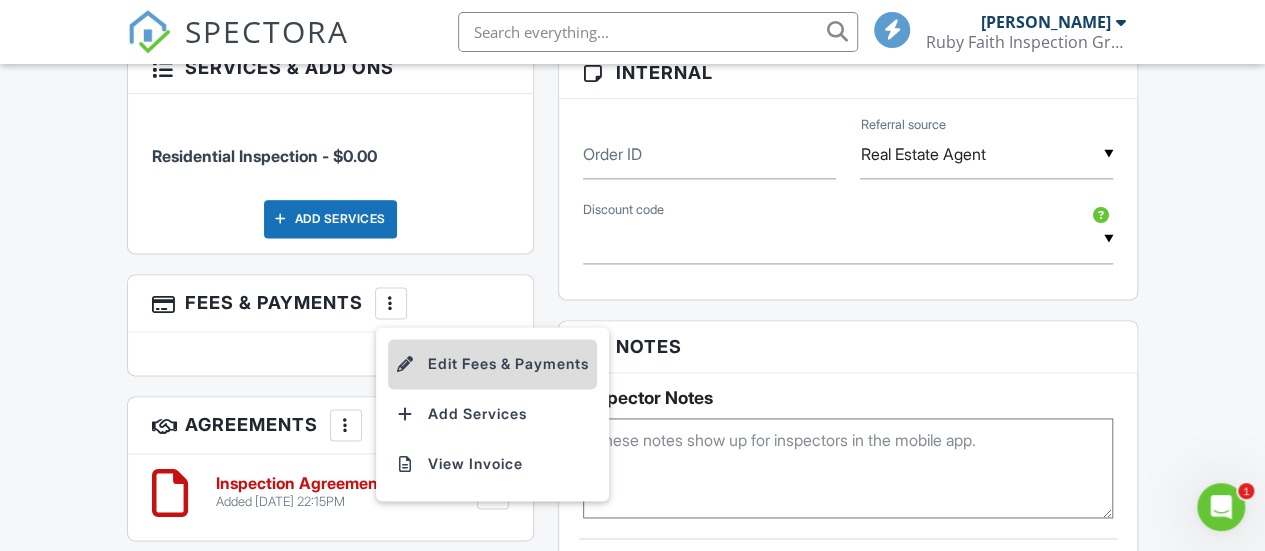 click on "Edit Fees & Payments" at bounding box center (492, 364) 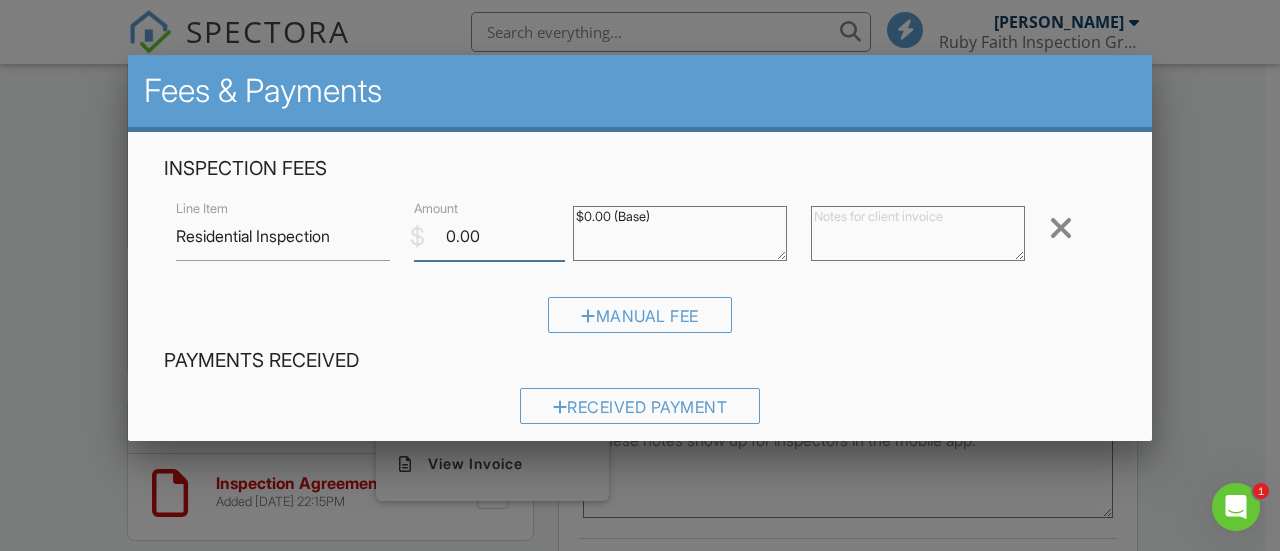 click on "0.00" at bounding box center (489, 236) 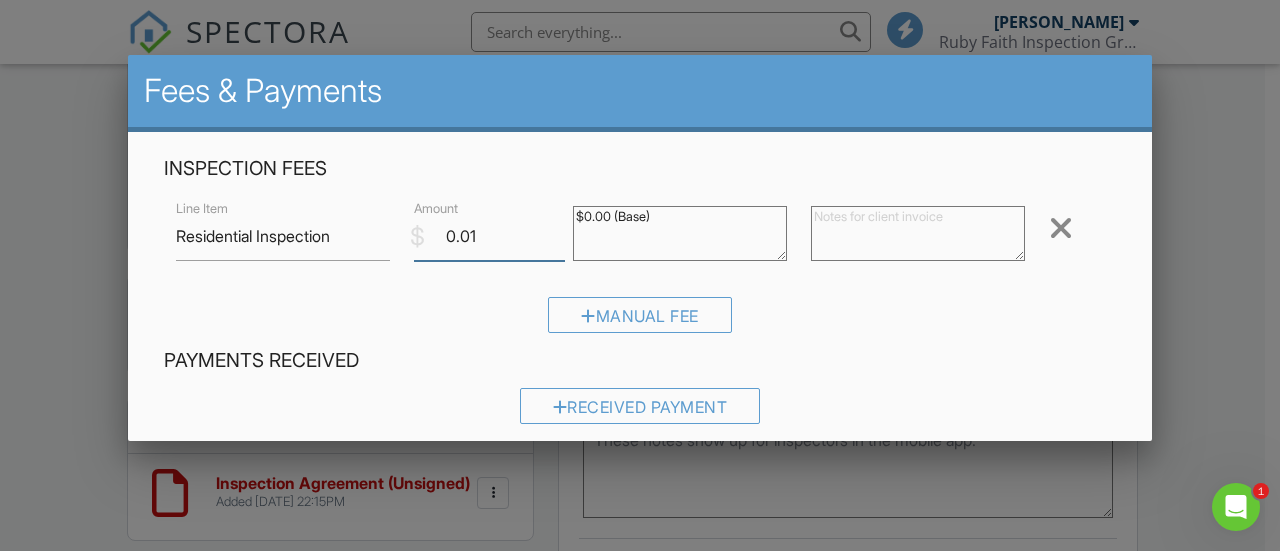 click on "0.01" at bounding box center [489, 236] 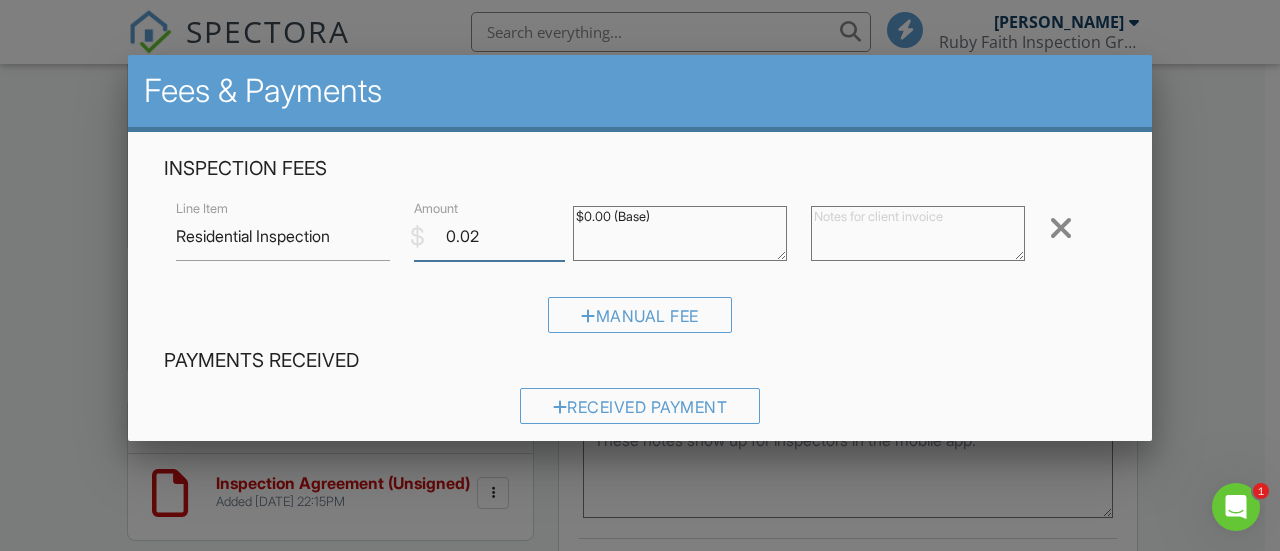 click on "0.02" at bounding box center (489, 236) 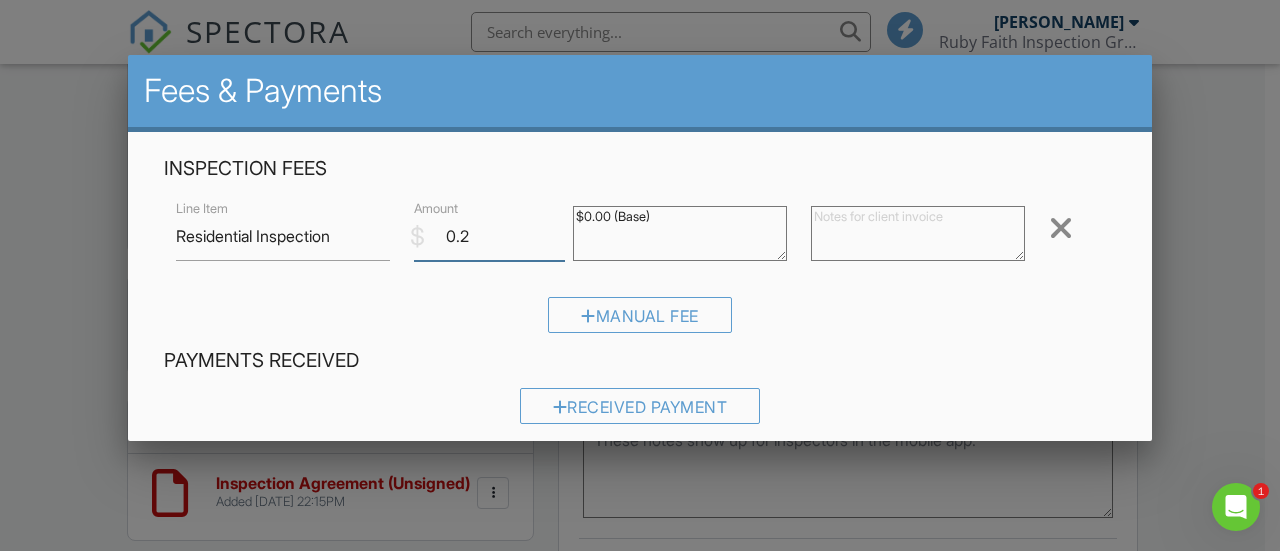 type on "0" 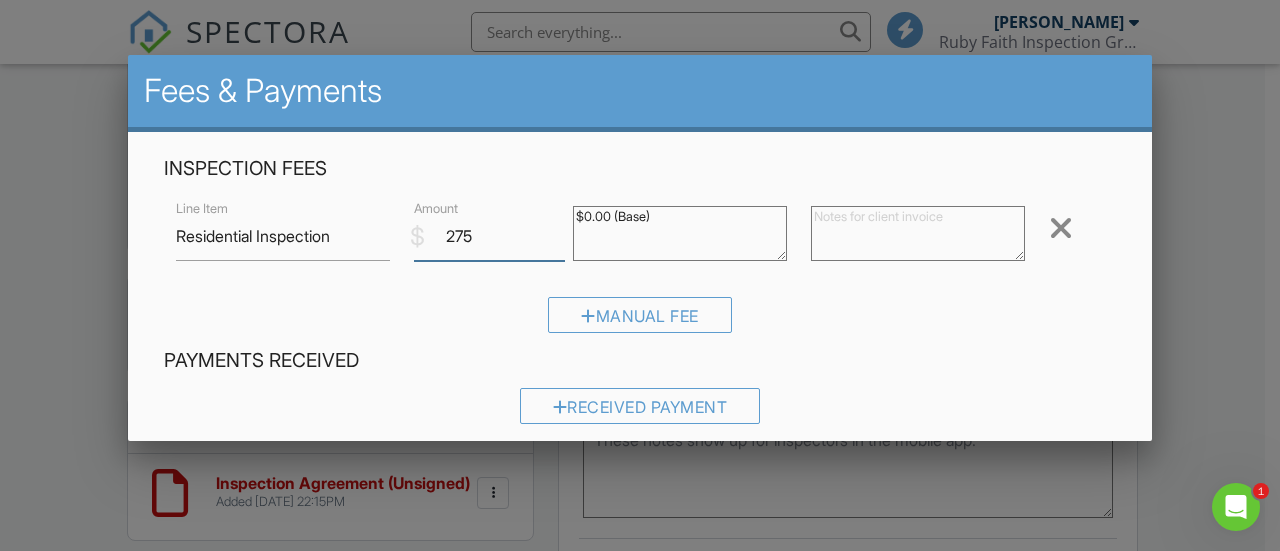 type on "275" 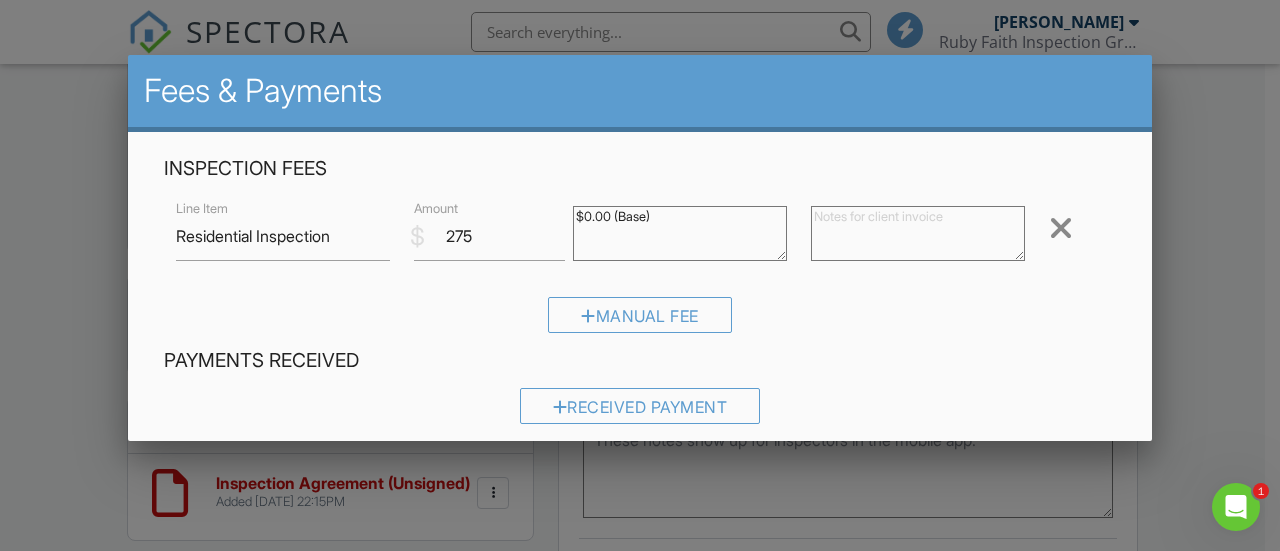 click on "$0.00 (Base)" at bounding box center [680, 233] 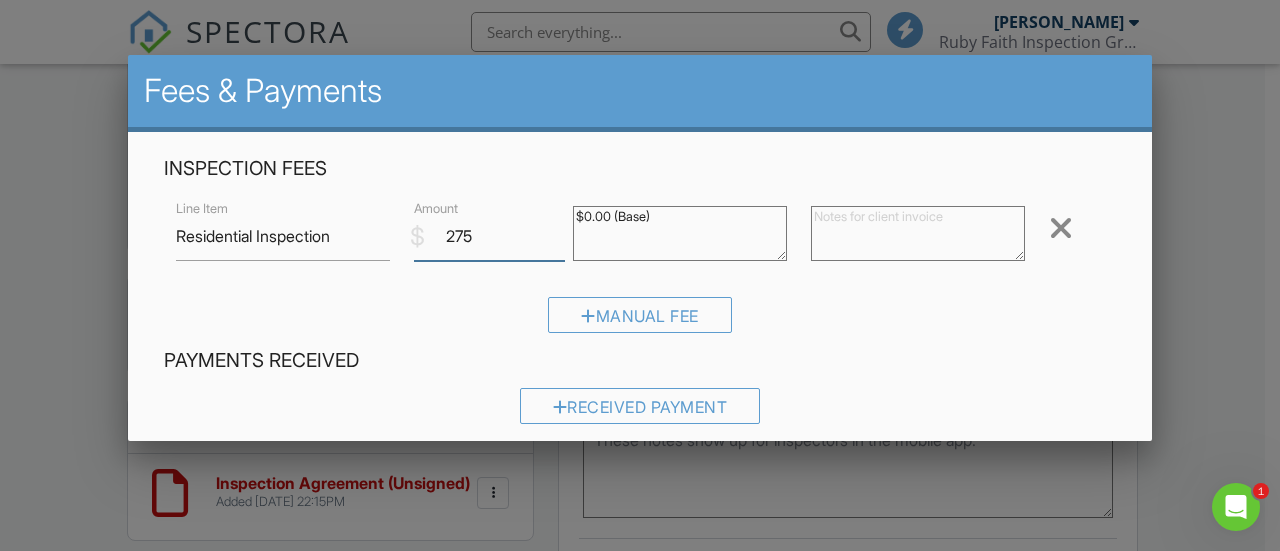 click on "275" at bounding box center (489, 236) 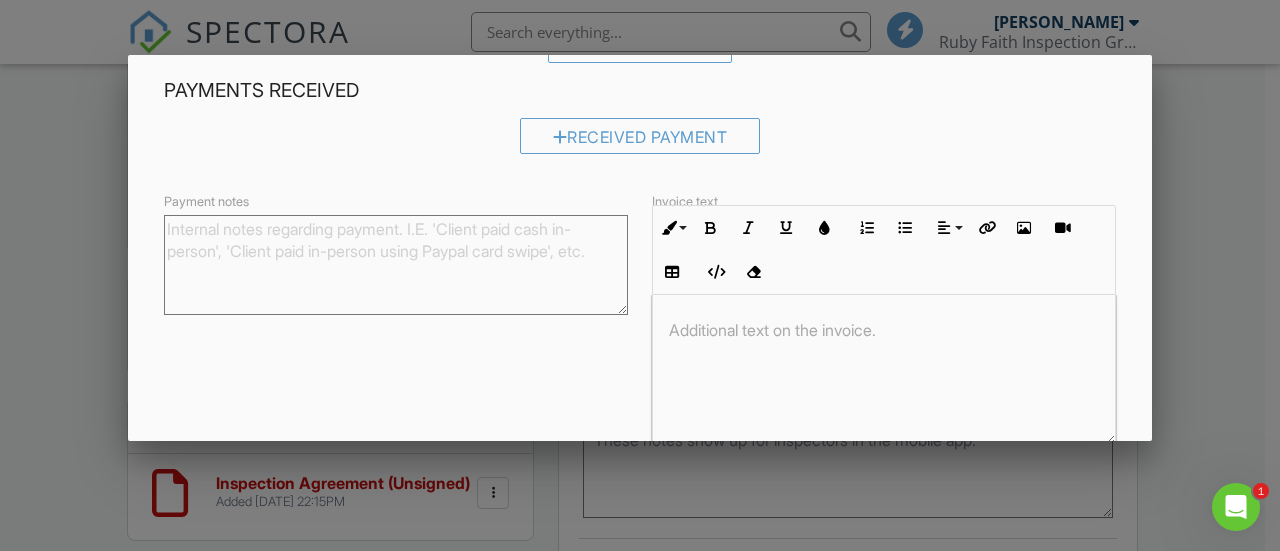 scroll, scrollTop: 300, scrollLeft: 0, axis: vertical 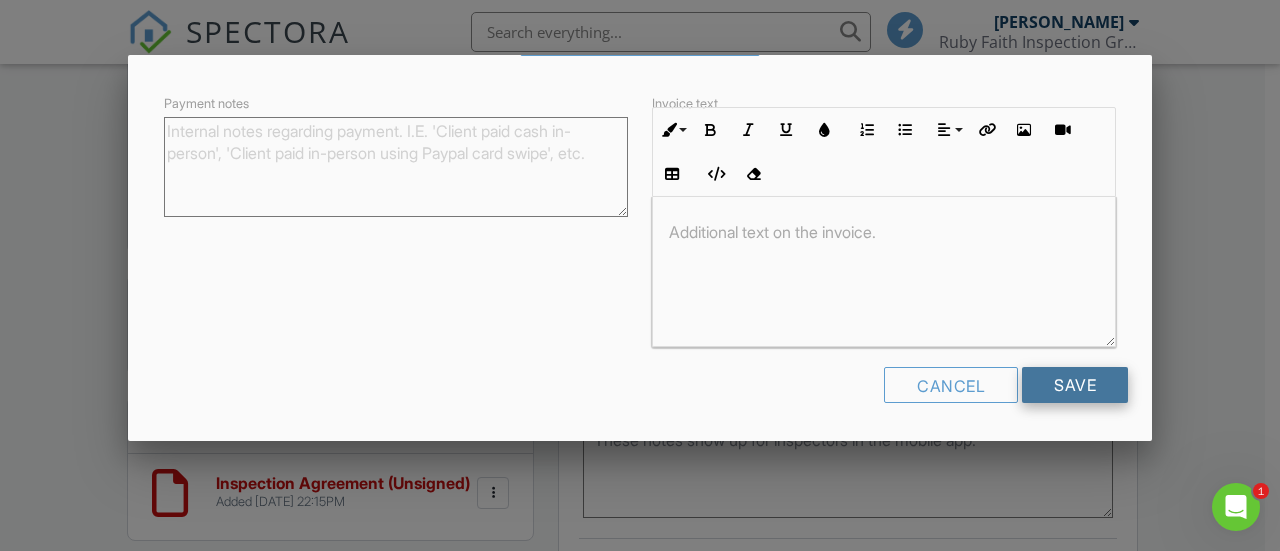 click on "Save" at bounding box center [1075, 385] 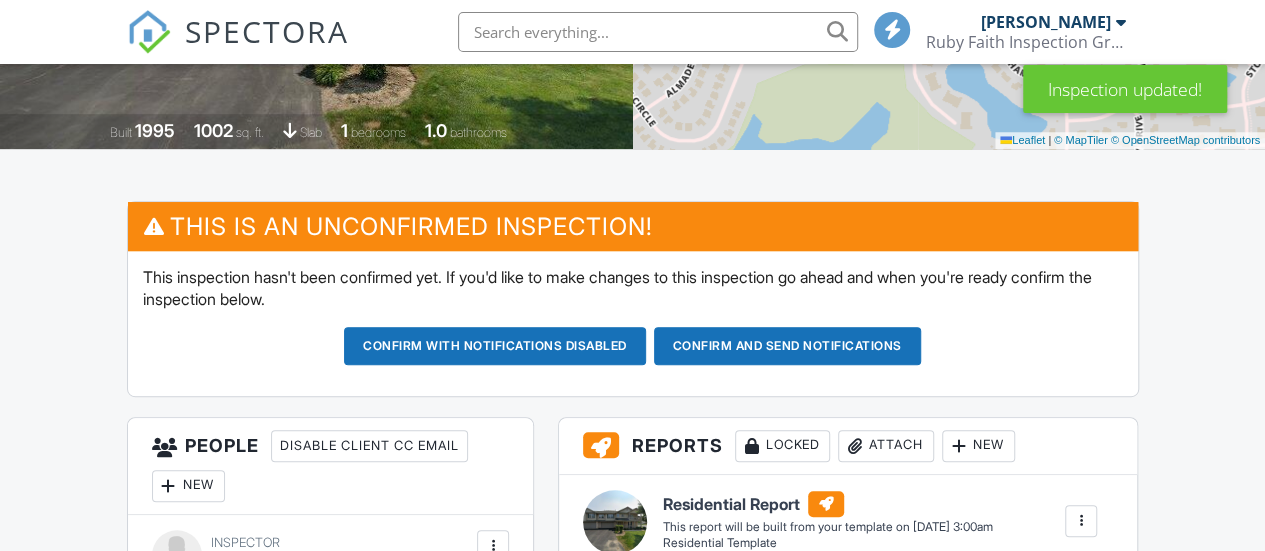 scroll, scrollTop: 500, scrollLeft: 0, axis: vertical 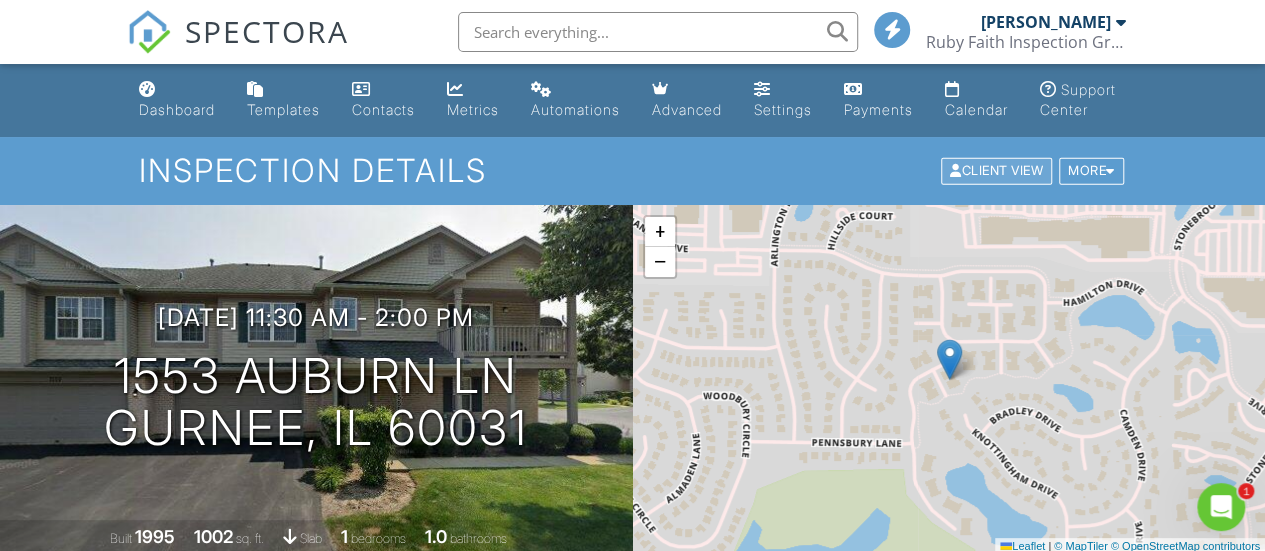 click on "Client View" at bounding box center (996, 171) 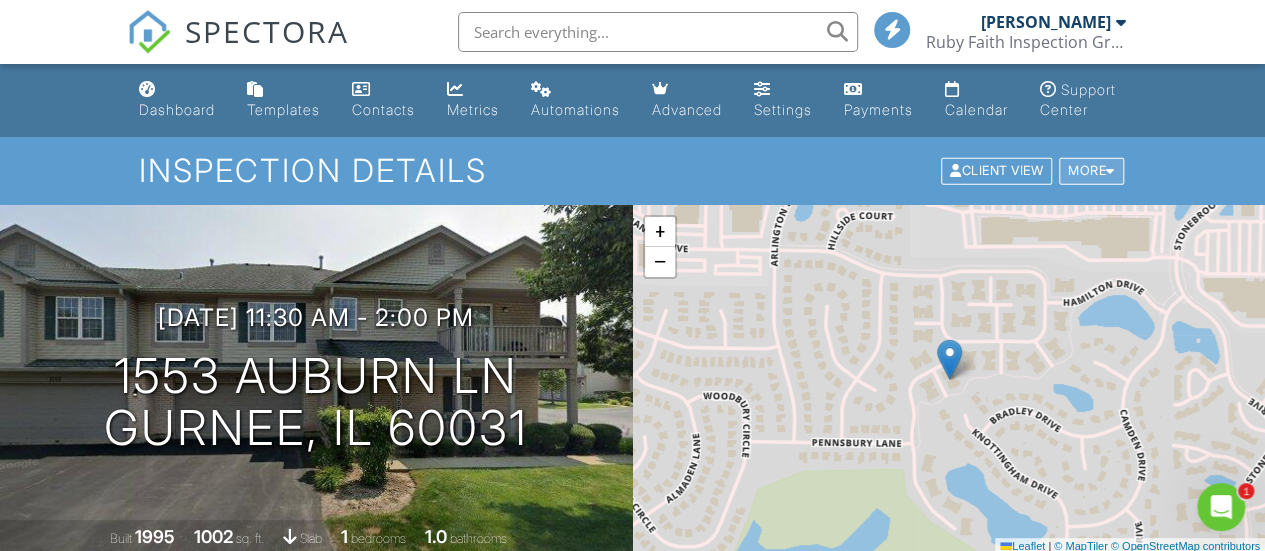 click on "More" at bounding box center (1091, 171) 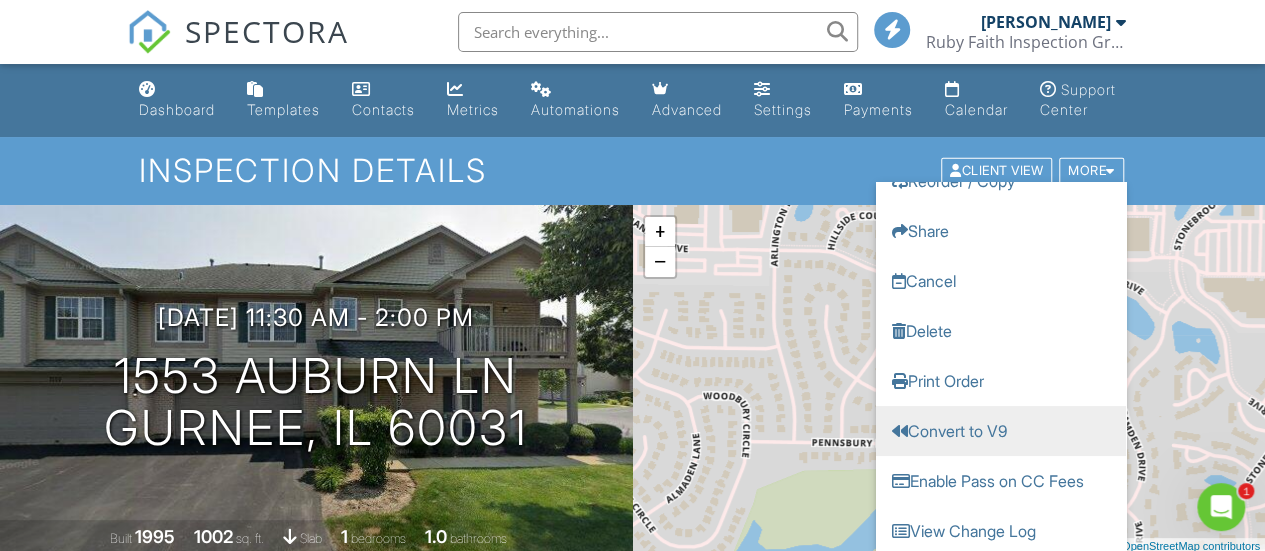 scroll, scrollTop: 148, scrollLeft: 0, axis: vertical 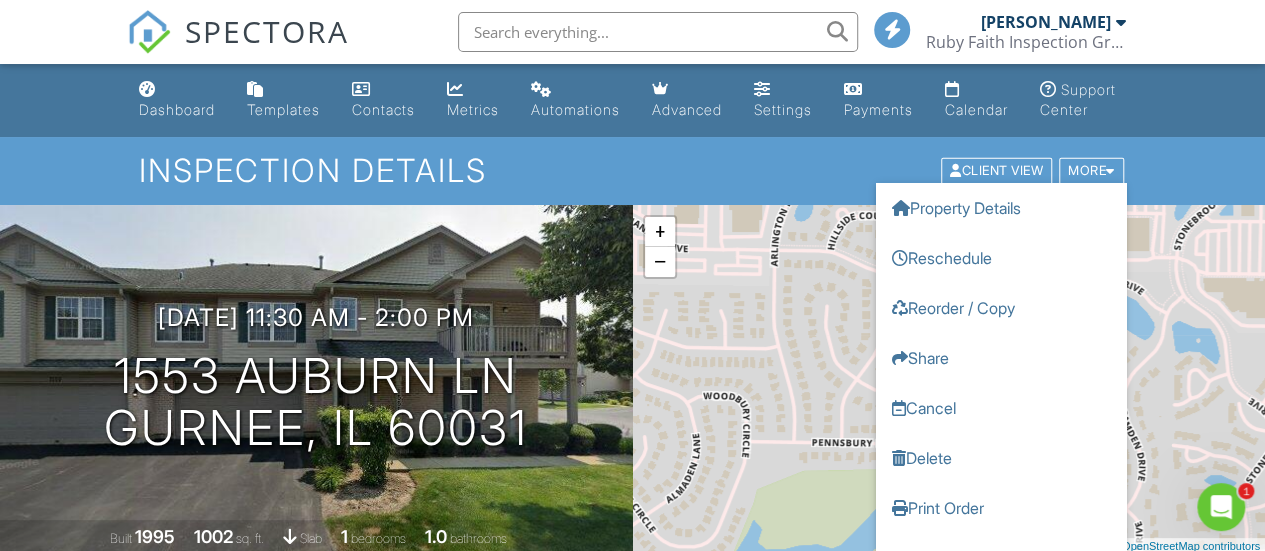 click on "Inspection Details" at bounding box center (632, 170) 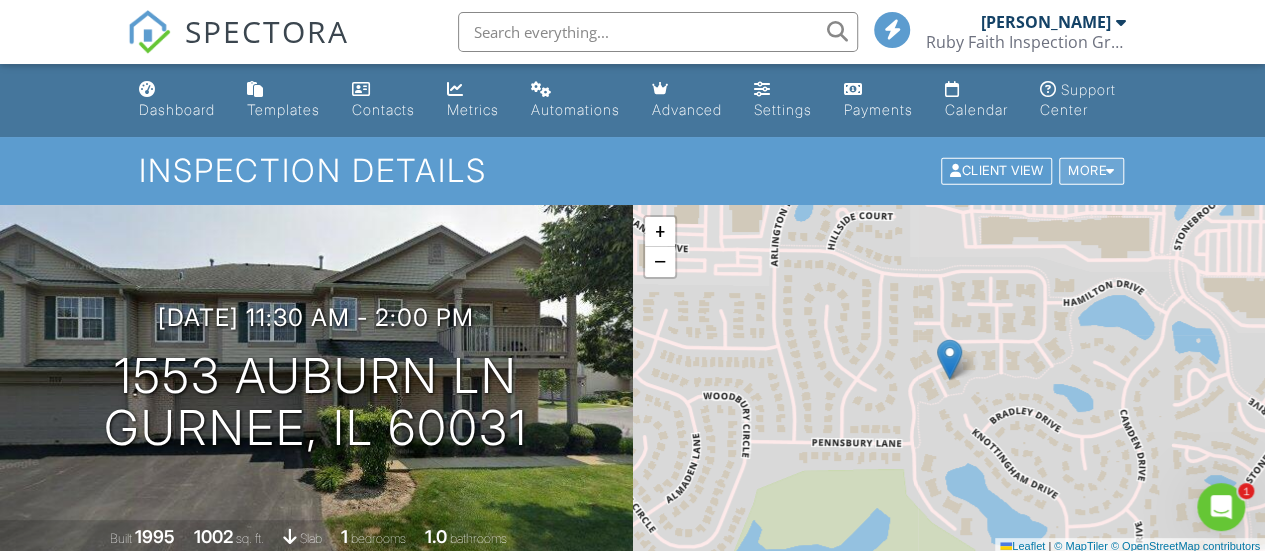 click on "More" at bounding box center [1091, 171] 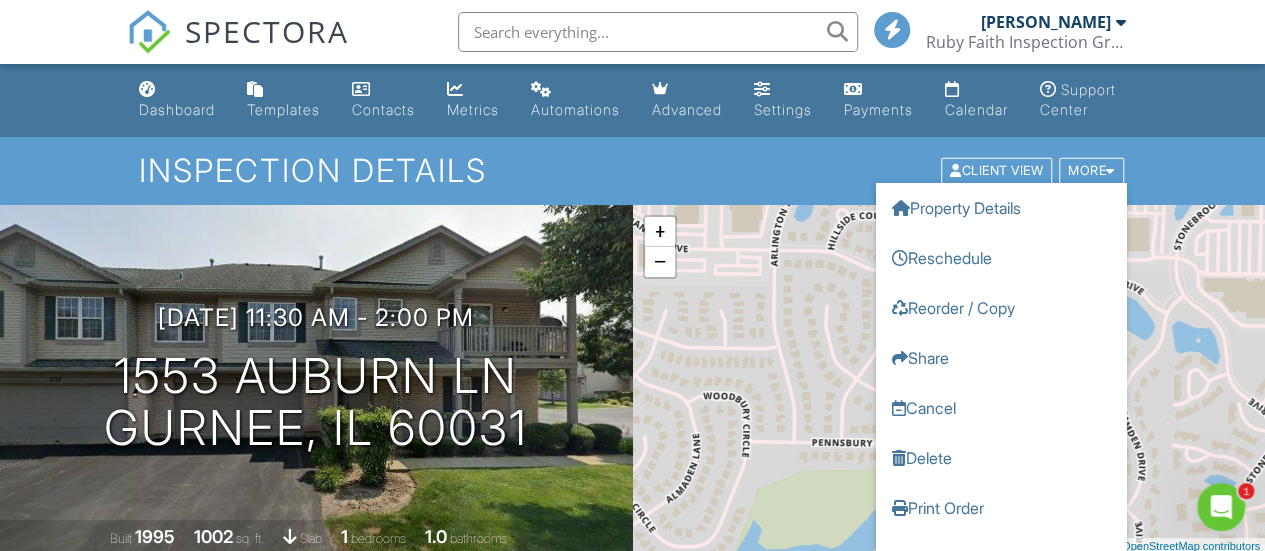 click on "Inspection Details
Client View
More
Property Details
Reschedule
Reorder / Copy
Share
Cancel
[GEOGRAPHIC_DATA]
Print Order
Convert to V9
Enable Pass on CC Fees
View Change Log" at bounding box center [632, 170] 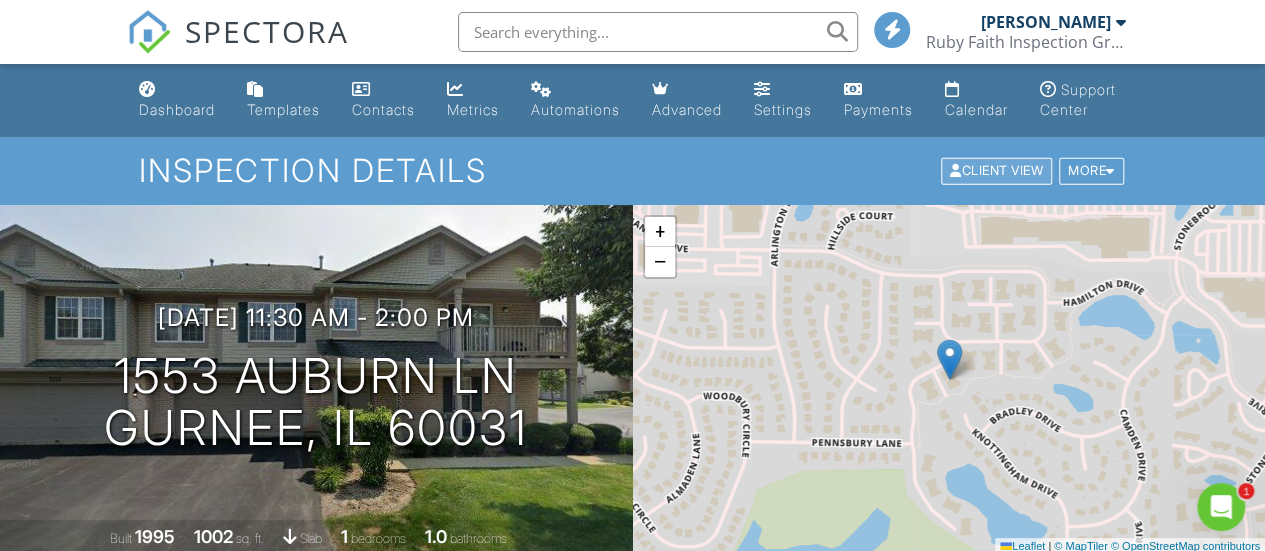 click on "Client View" at bounding box center [996, 171] 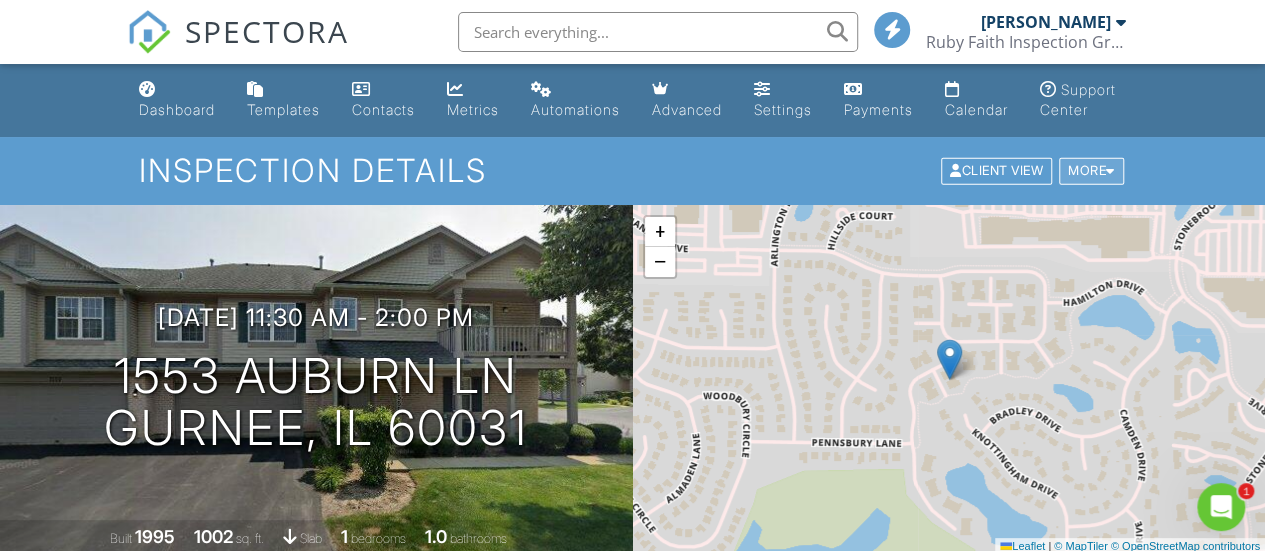 click on "More" at bounding box center (1091, 171) 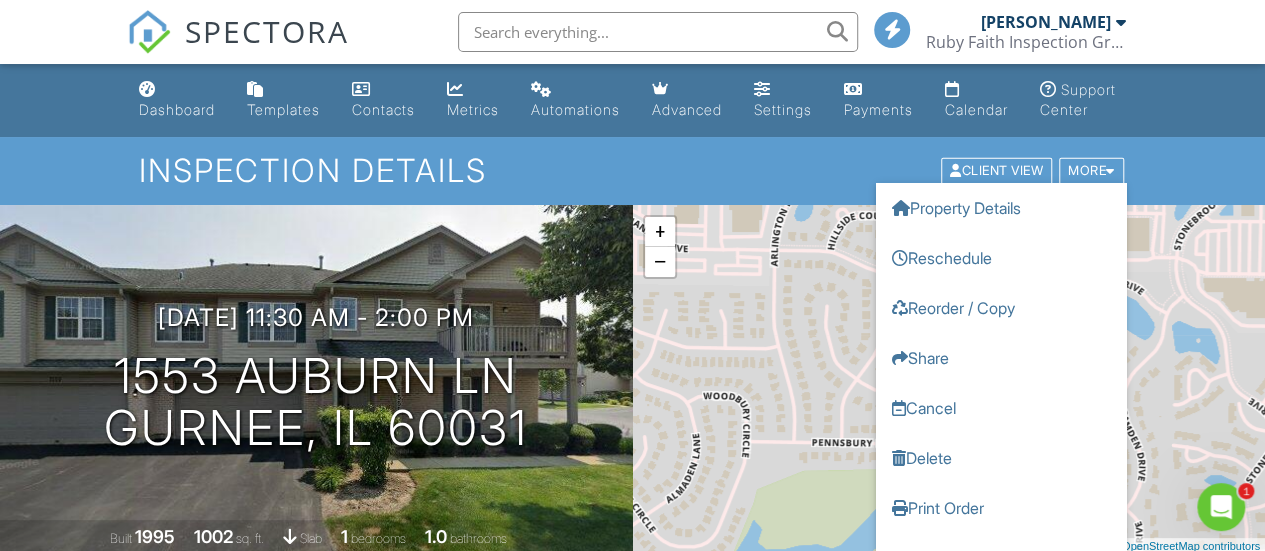 click on "Inspection Details" at bounding box center (632, 170) 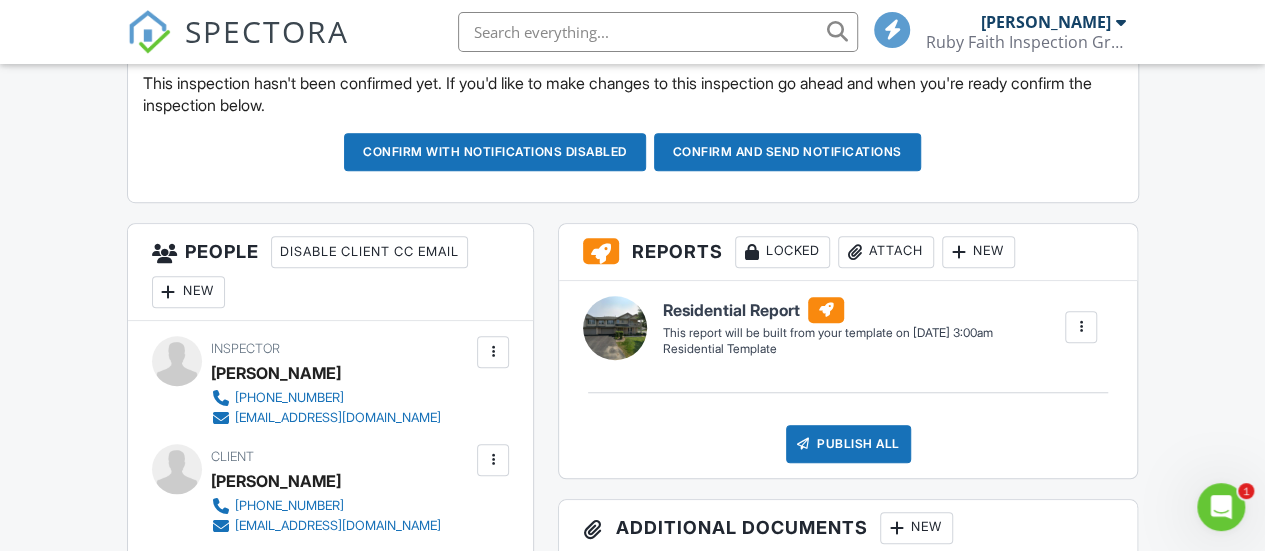 scroll, scrollTop: 500, scrollLeft: 0, axis: vertical 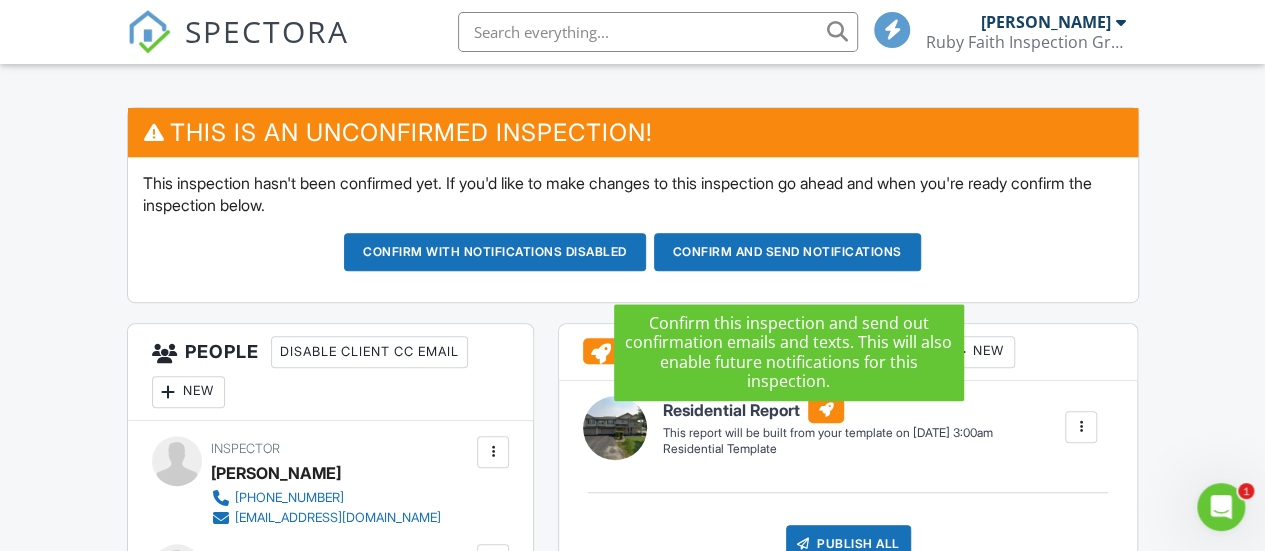 click on "Confirm and send notifications" at bounding box center [495, 252] 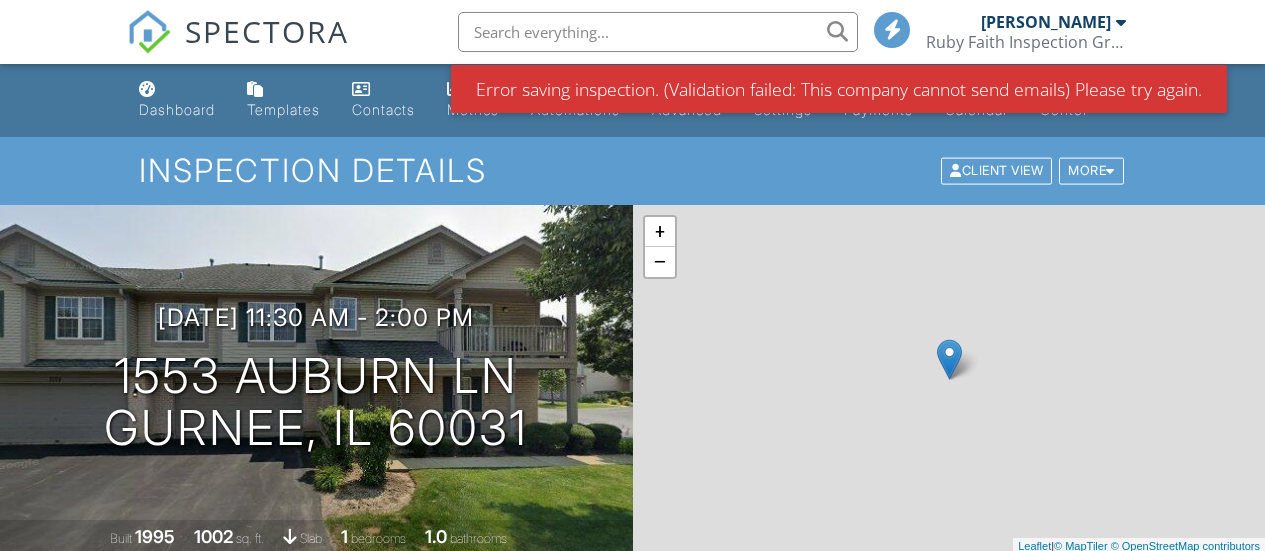 scroll, scrollTop: 0, scrollLeft: 0, axis: both 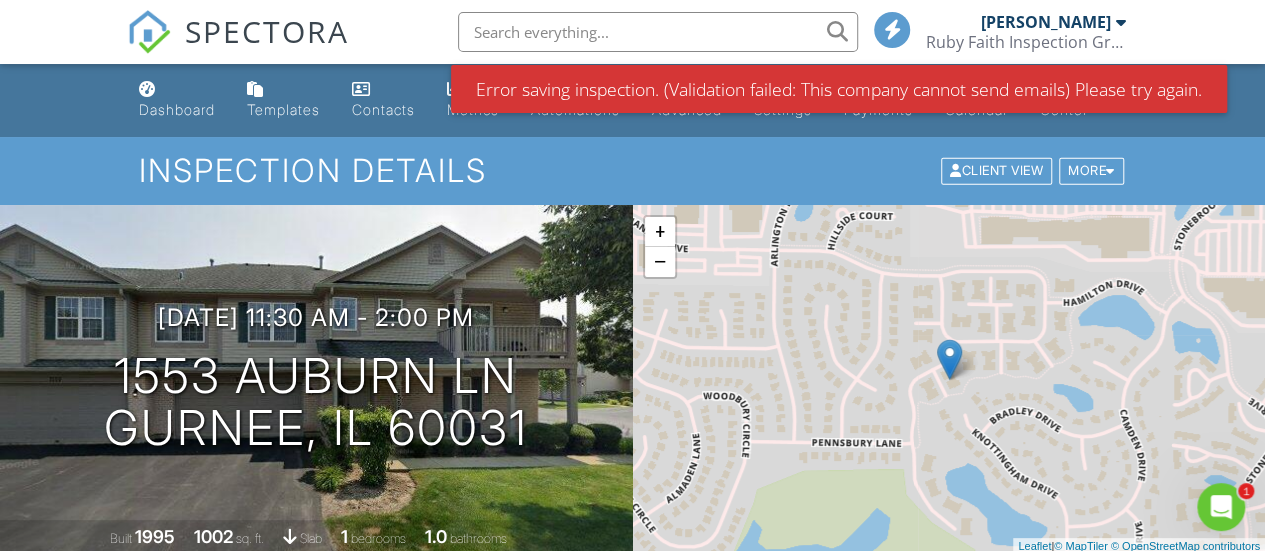 click on "Dashboard
Templates
Contacts
Metrics
Automations
Advanced
Settings
Payments
Calendar
Support Center" at bounding box center [633, 100] 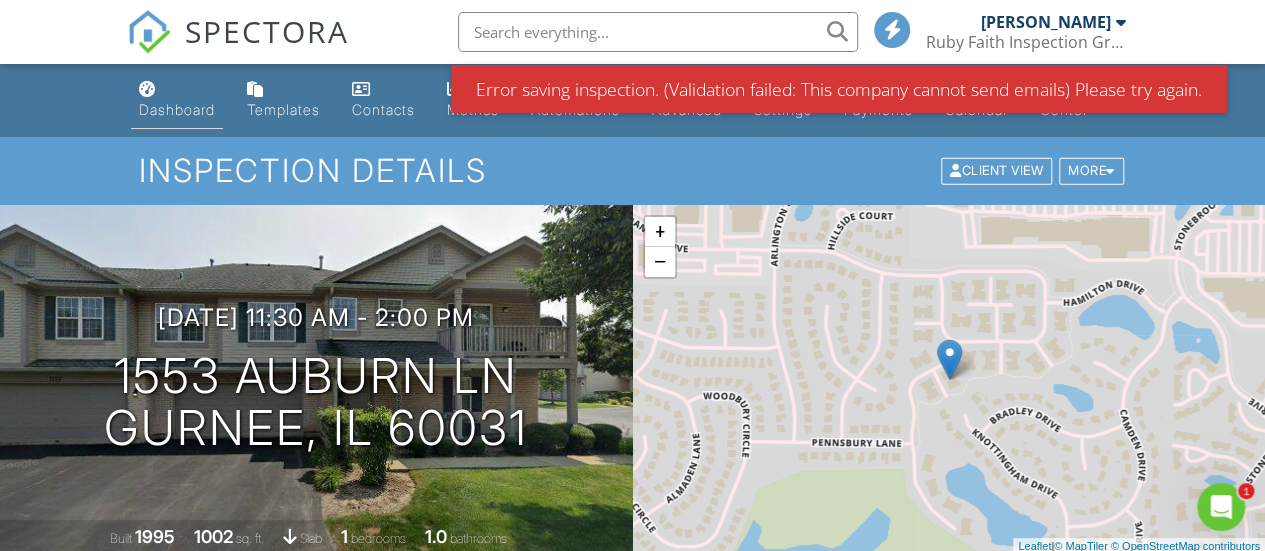click on "Dashboard" at bounding box center (177, 109) 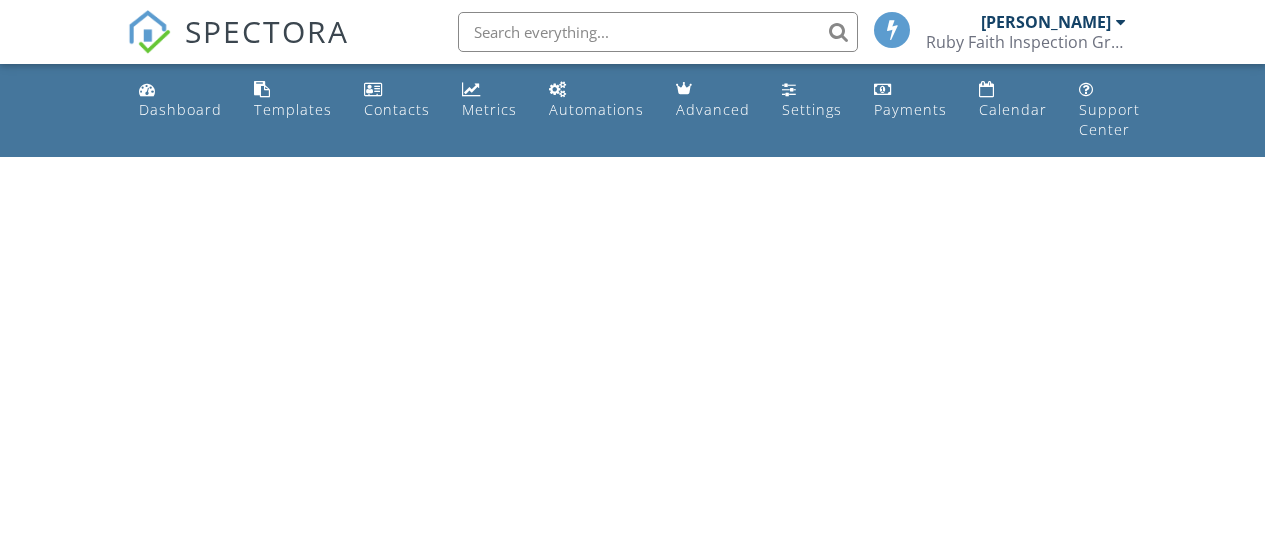 scroll, scrollTop: 0, scrollLeft: 0, axis: both 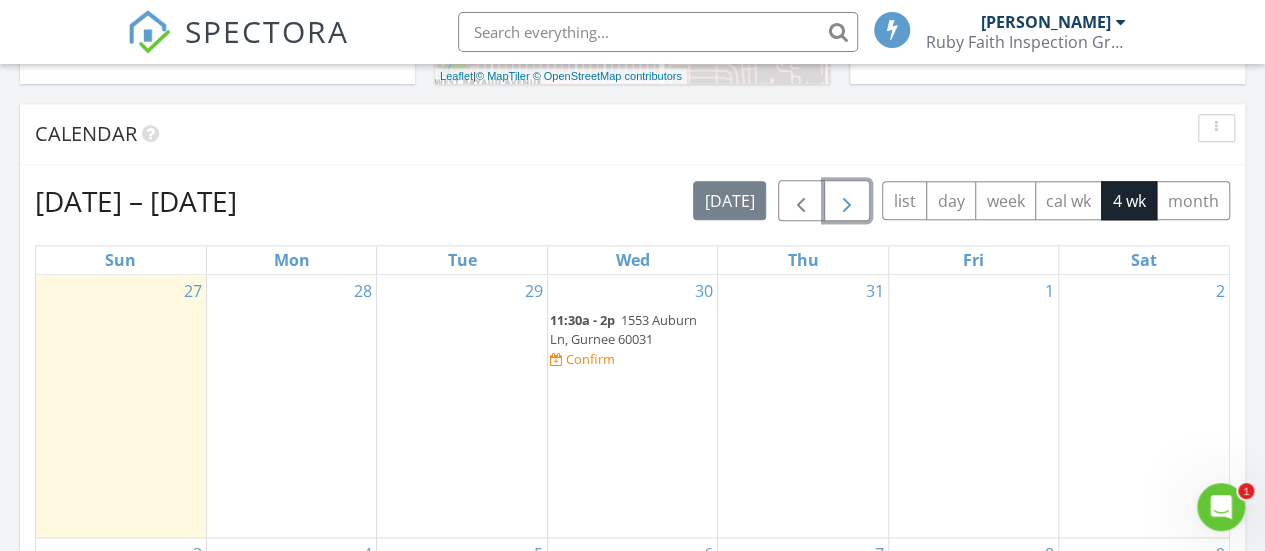 click at bounding box center [847, 202] 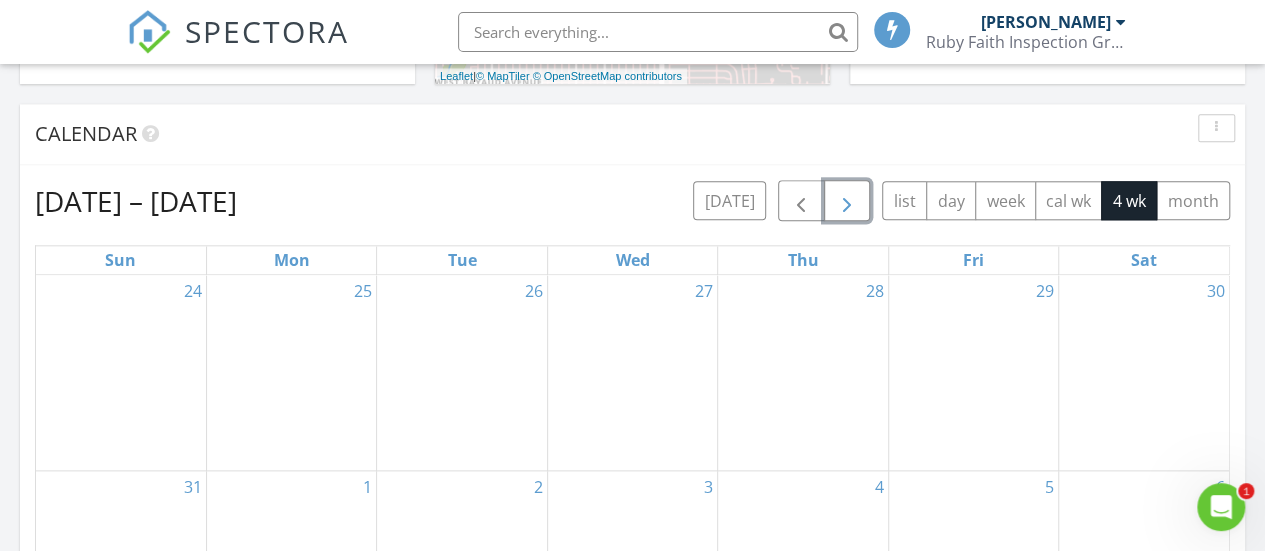 click at bounding box center [847, 202] 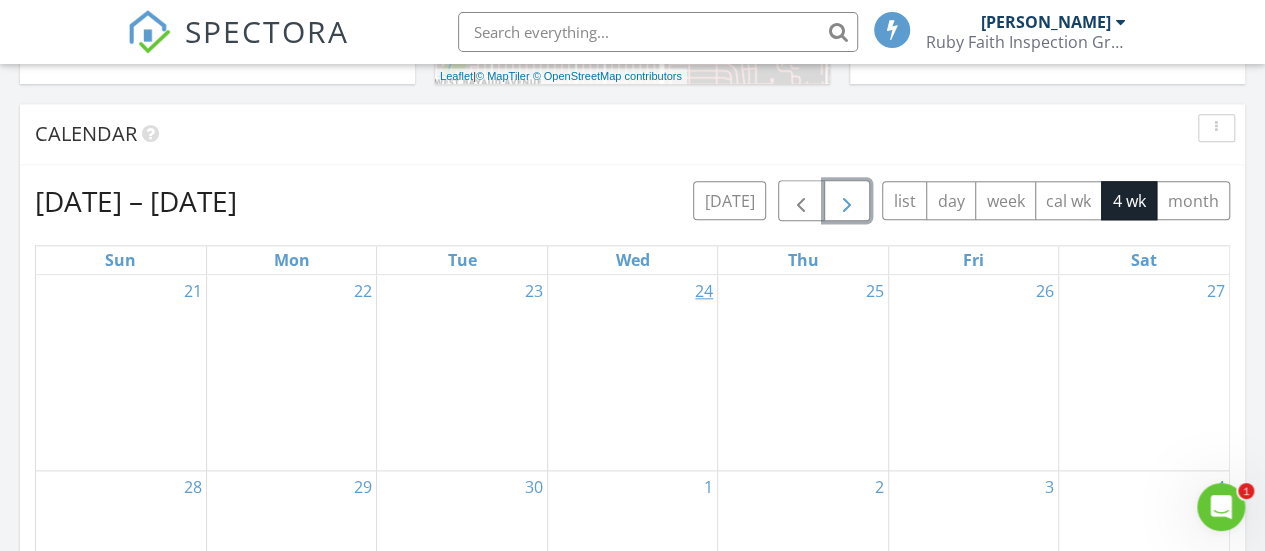 click on "24" at bounding box center [704, 291] 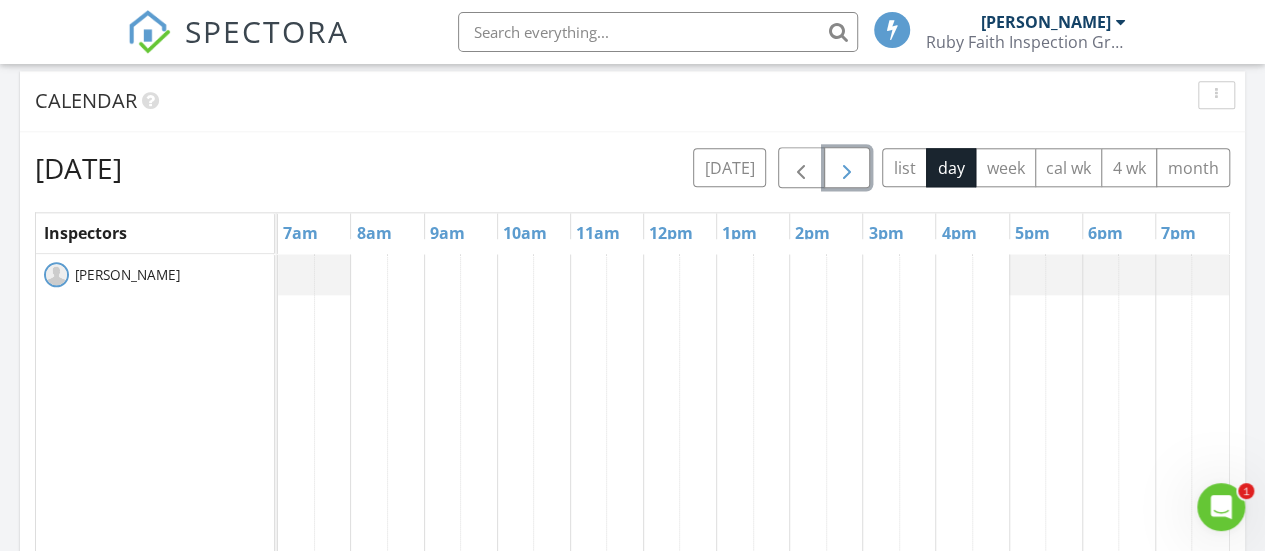 scroll, scrollTop: 1000, scrollLeft: 0, axis: vertical 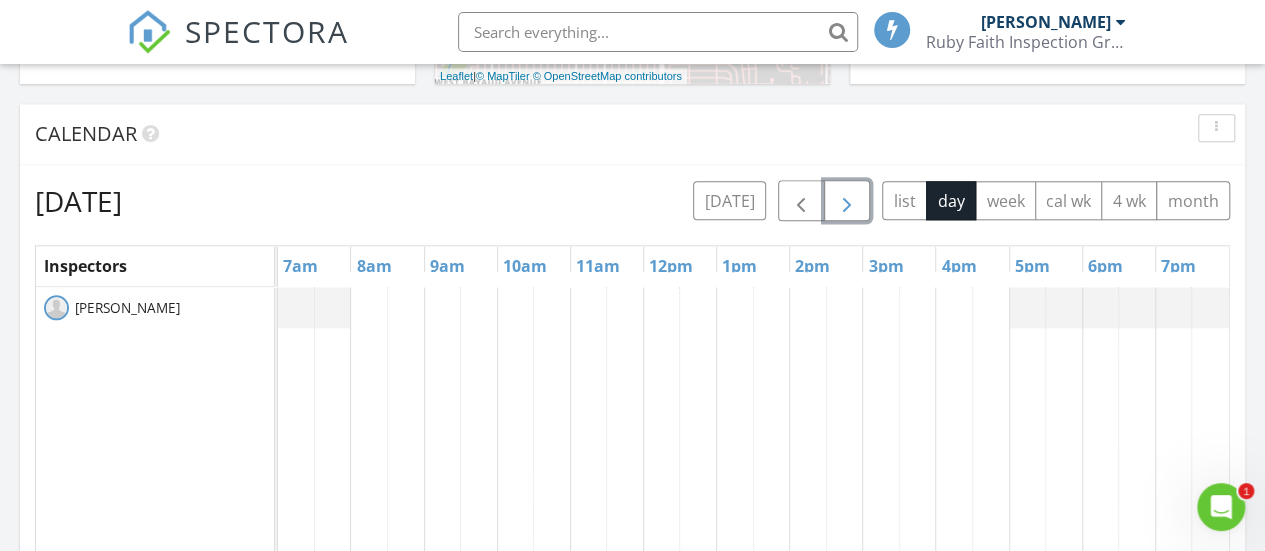 click at bounding box center [278, 307] 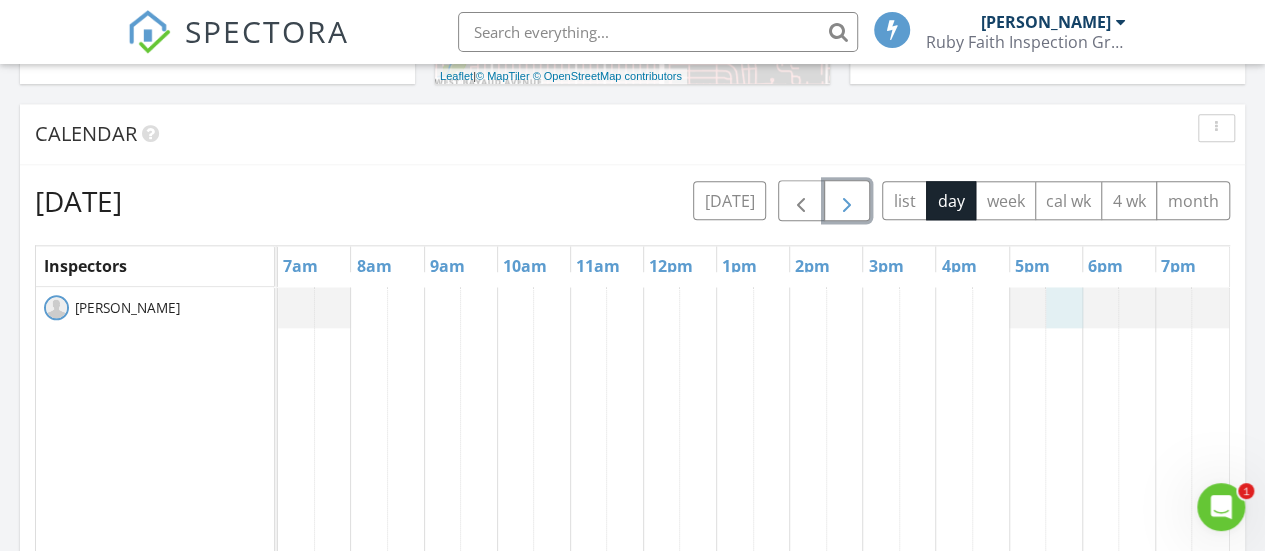 click at bounding box center (278, 307) 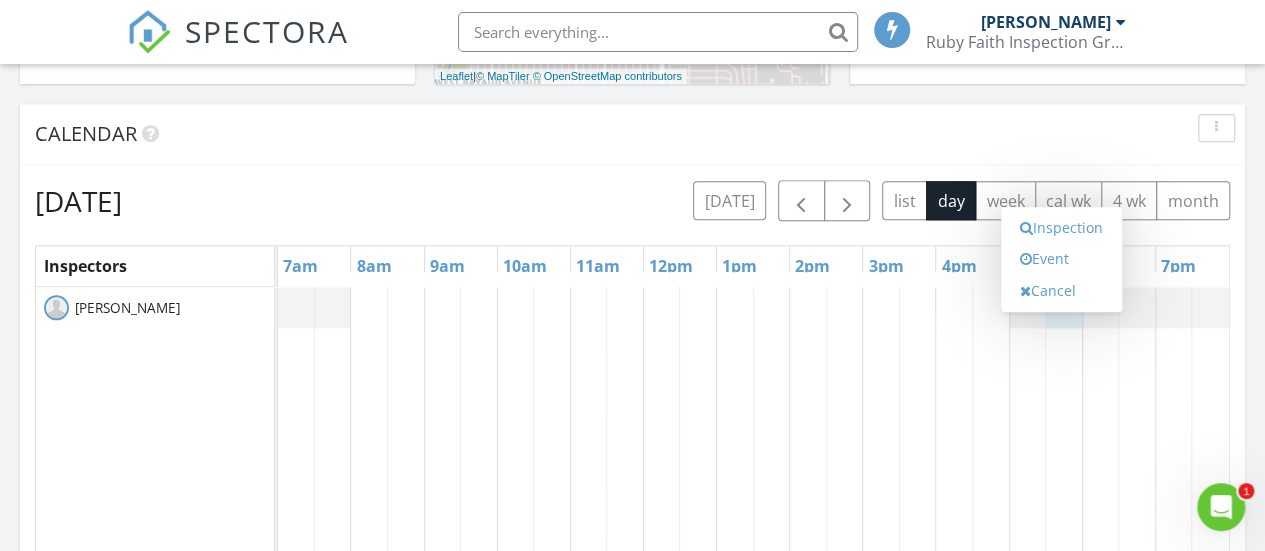 click on "Inspection
Event
Cancel" at bounding box center (1061, 259) 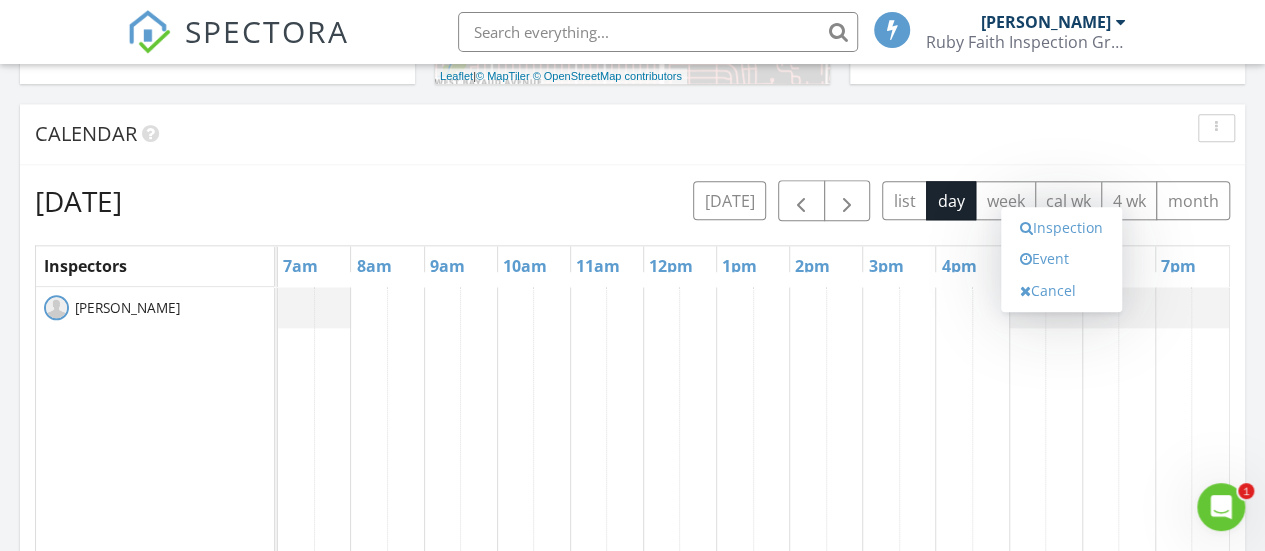 click at bounding box center (278, 307) 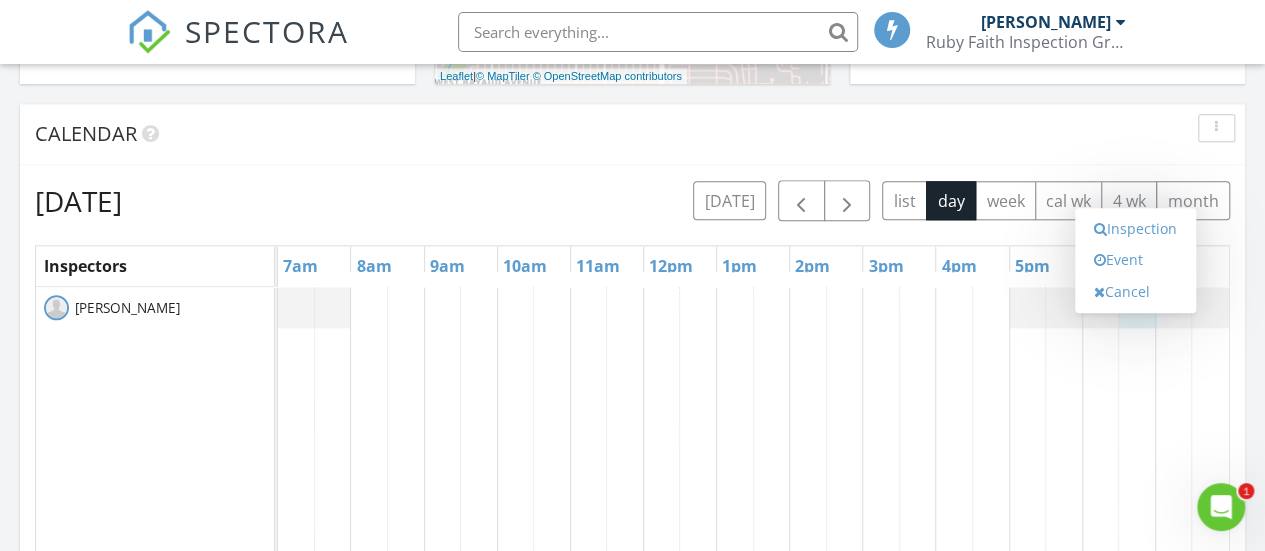 click at bounding box center (278, 307) 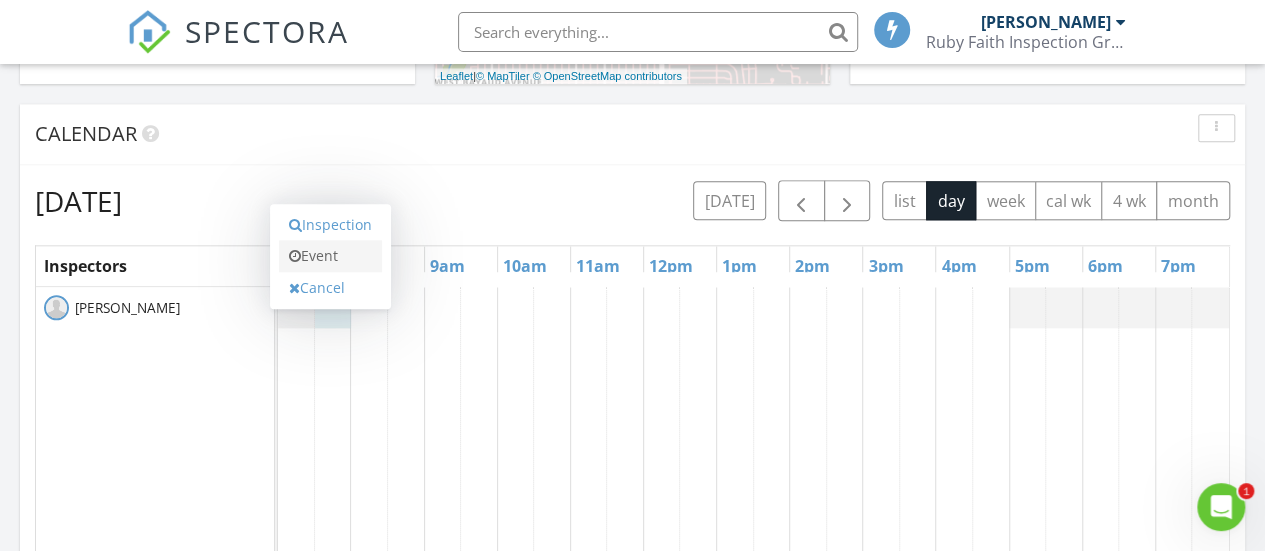 click on "Event" at bounding box center [330, 256] 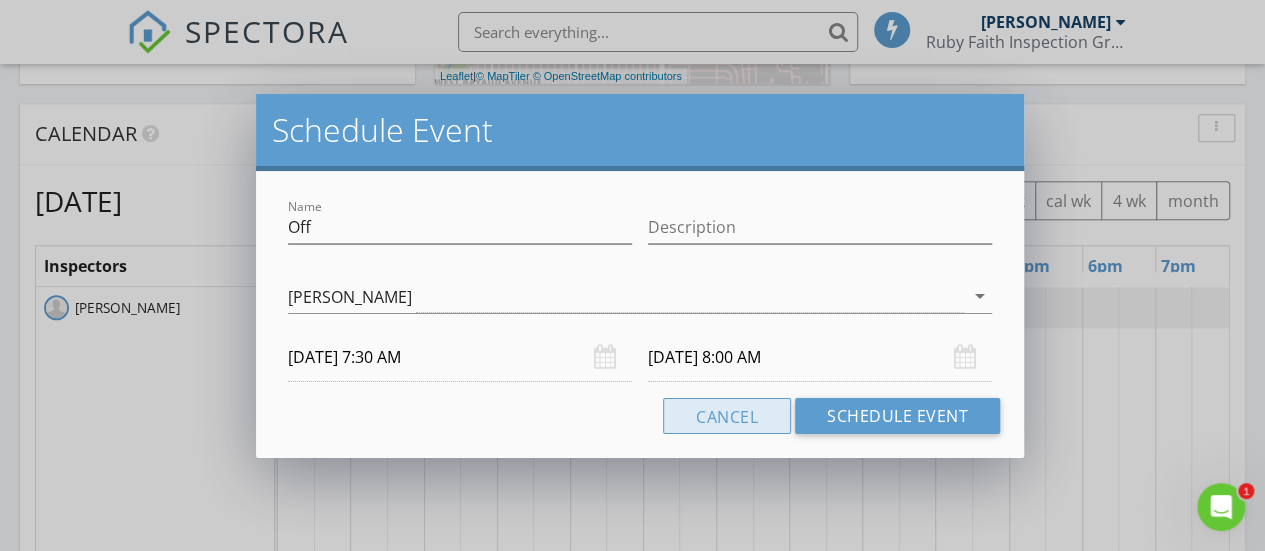 click on "Cancel" at bounding box center [727, 416] 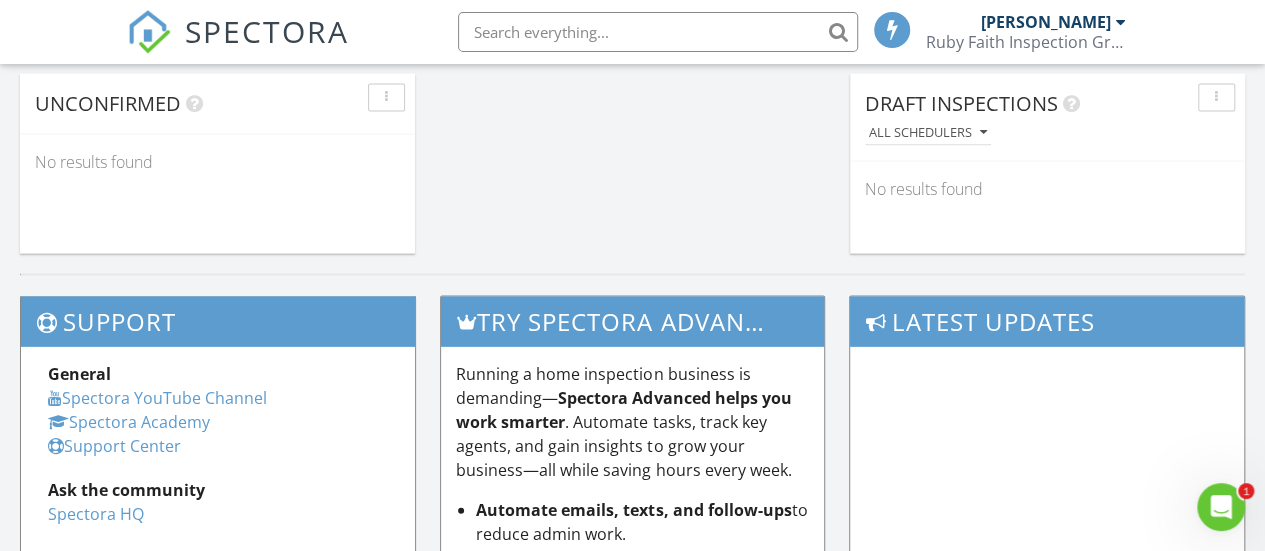 scroll, scrollTop: 2000, scrollLeft: 0, axis: vertical 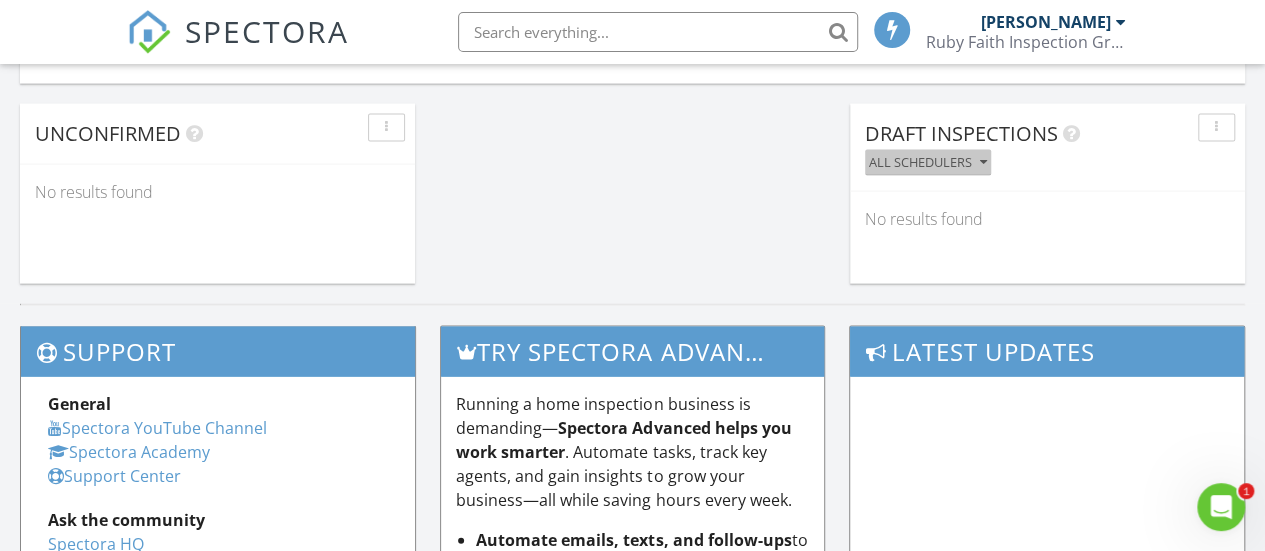 click on "All schedulers" at bounding box center [928, 163] 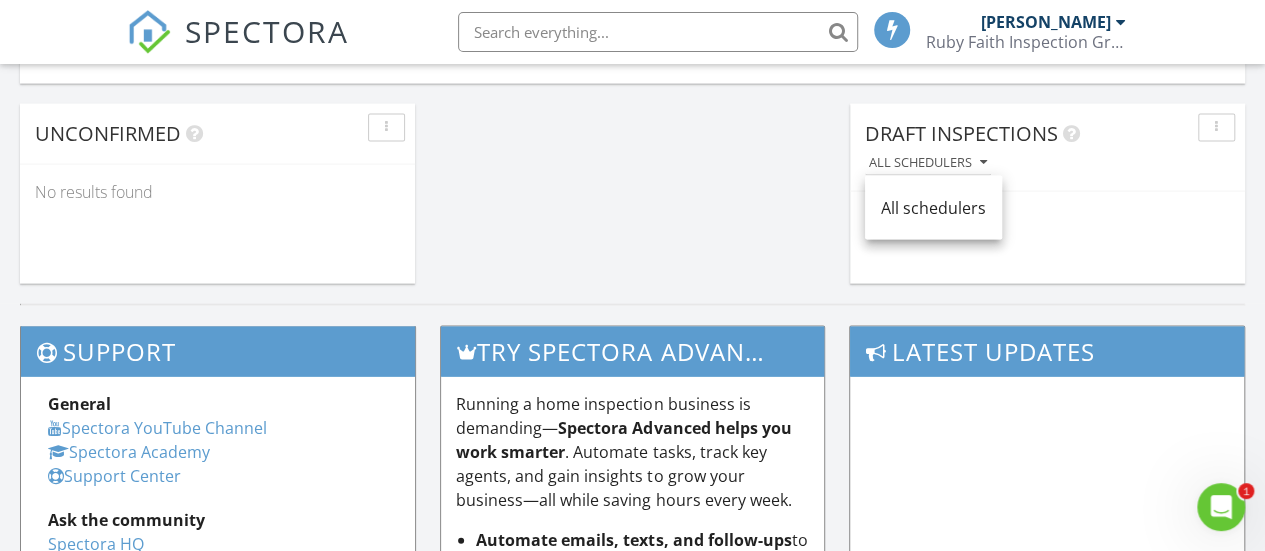 click on "Today
Donovan Penny
No results found       New Inspection     New Quote         Map               + − Leaflet  |  © MapTiler   © OpenStreetMap contributors     In Progress
Donovan Penny
07/23/25 9:04 am   1005 S Gaylord St , Denver, CO 80209
Donovan Penny
Calendar                 Wednesday, September 24, 2025 today list day week cal wk 4 wk month Inspectors 7am 8am 9am 10am 11am 12pm 1pm 2pm 3pm 4pm 5pm 6pm 7pm Donovan Penny         Unconfirmed             No results found       Draft Inspections
All schedulers
No results found" at bounding box center (632, -606) 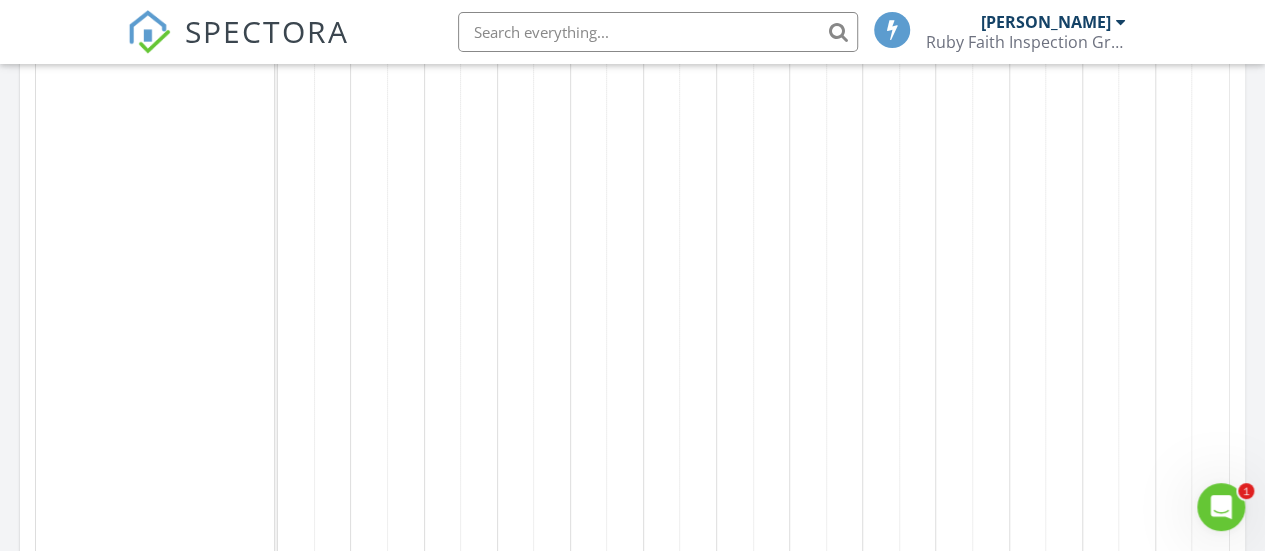 scroll, scrollTop: 1094, scrollLeft: 0, axis: vertical 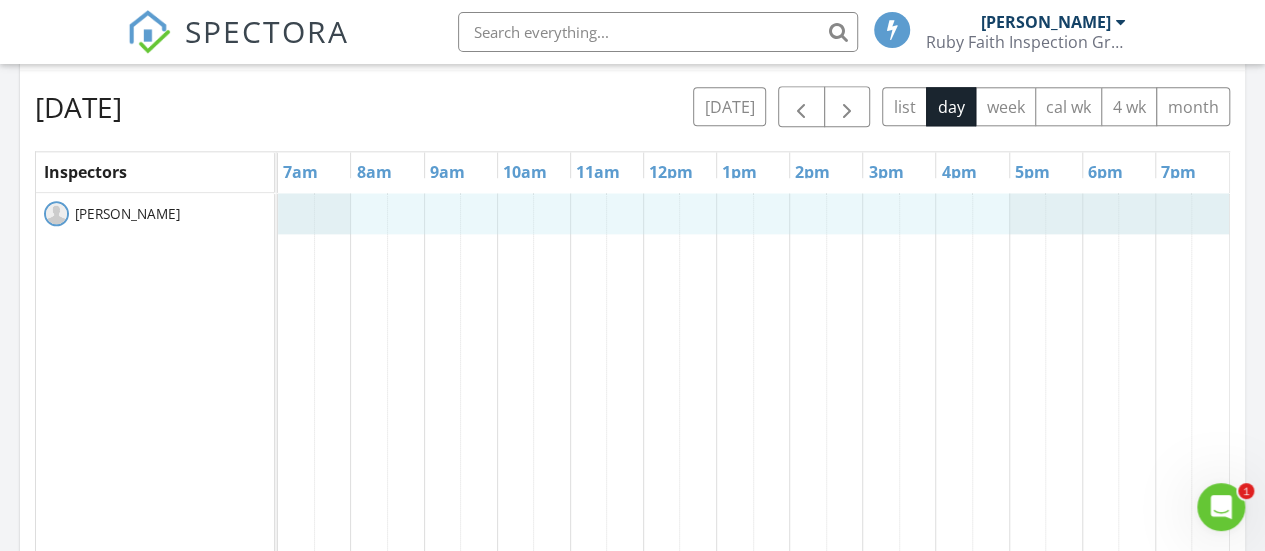 drag, startPoint x: 304, startPoint y: 207, endPoint x: 1194, endPoint y: 220, distance: 890.0949 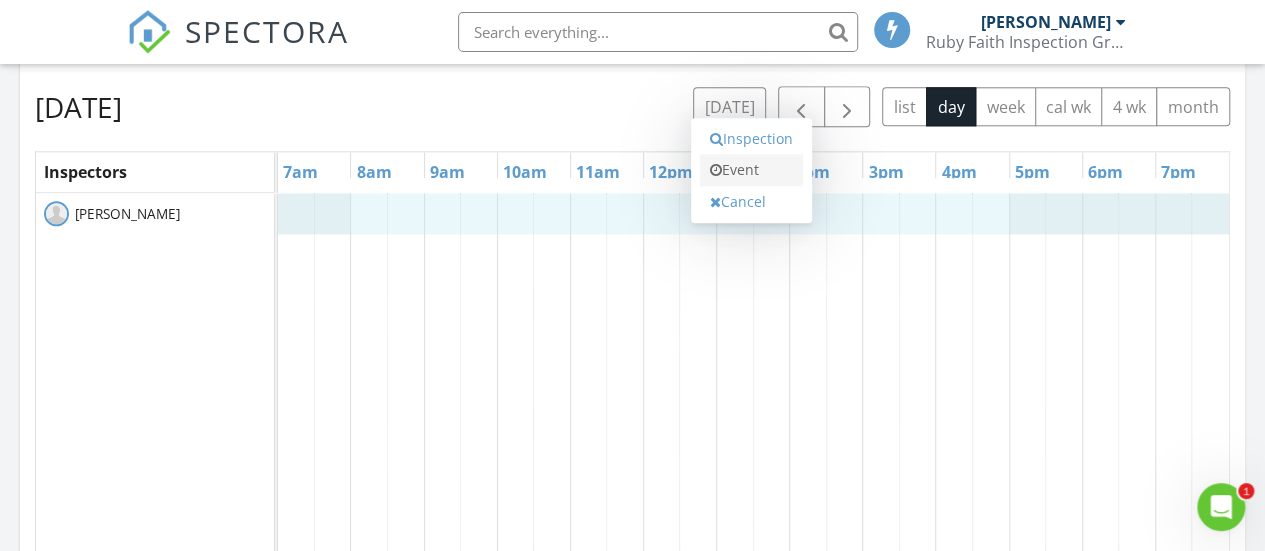 click on "Event" at bounding box center (751, 170) 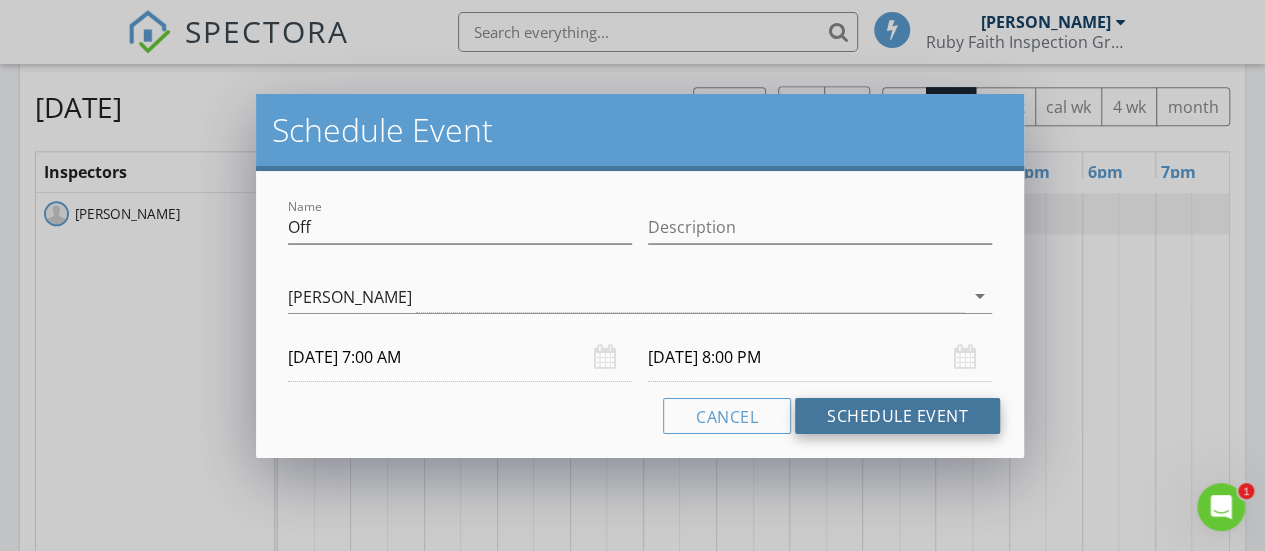 click on "Schedule Event" at bounding box center (897, 416) 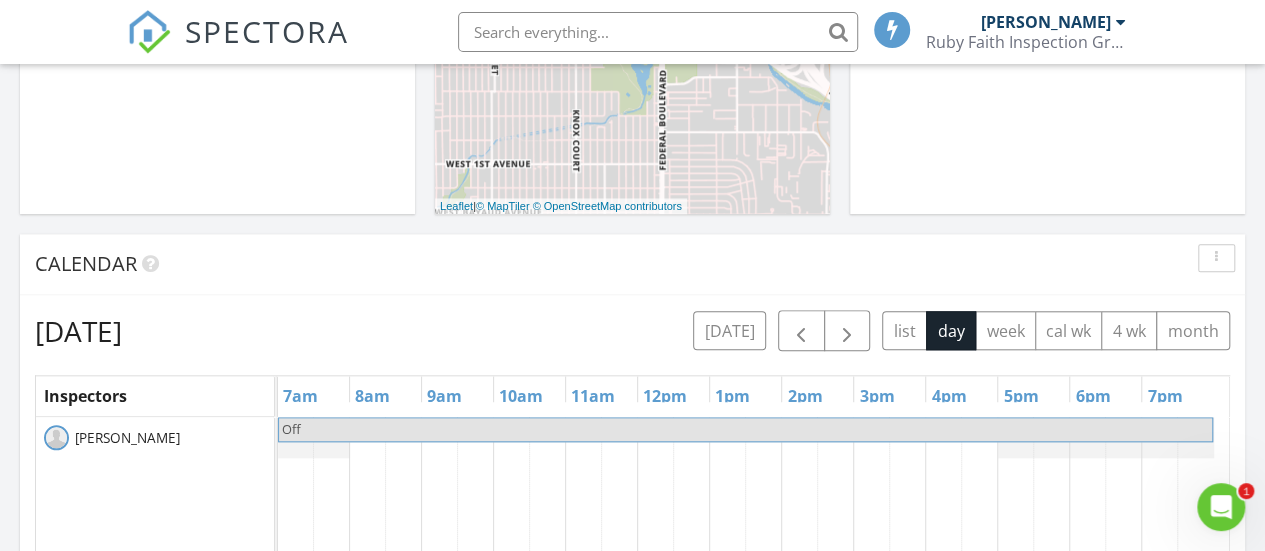 scroll, scrollTop: 994, scrollLeft: 0, axis: vertical 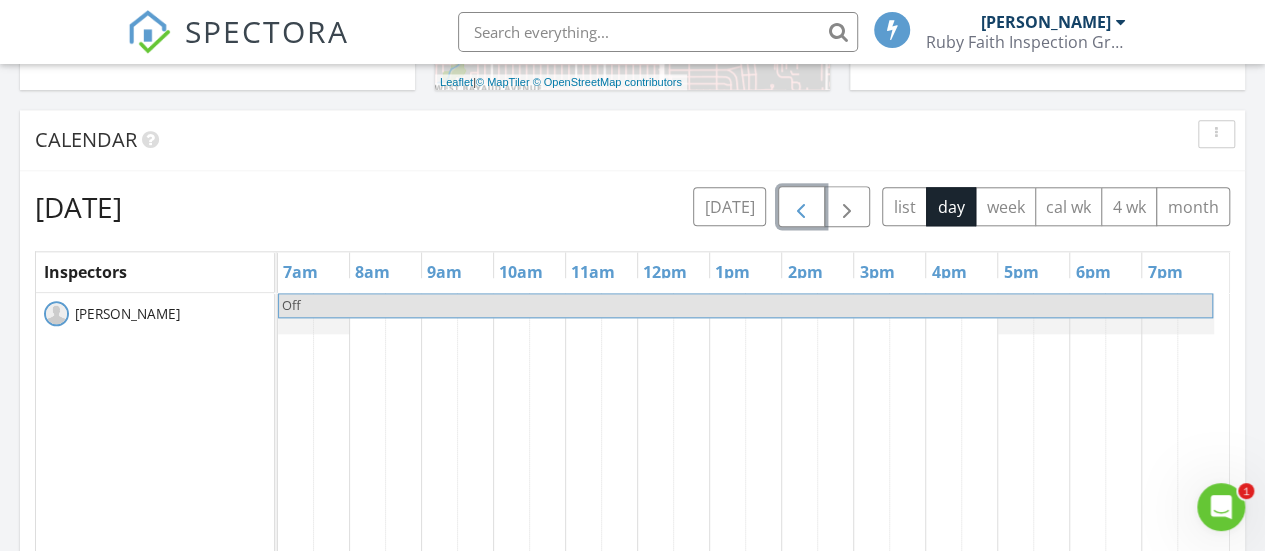 click at bounding box center (801, 208) 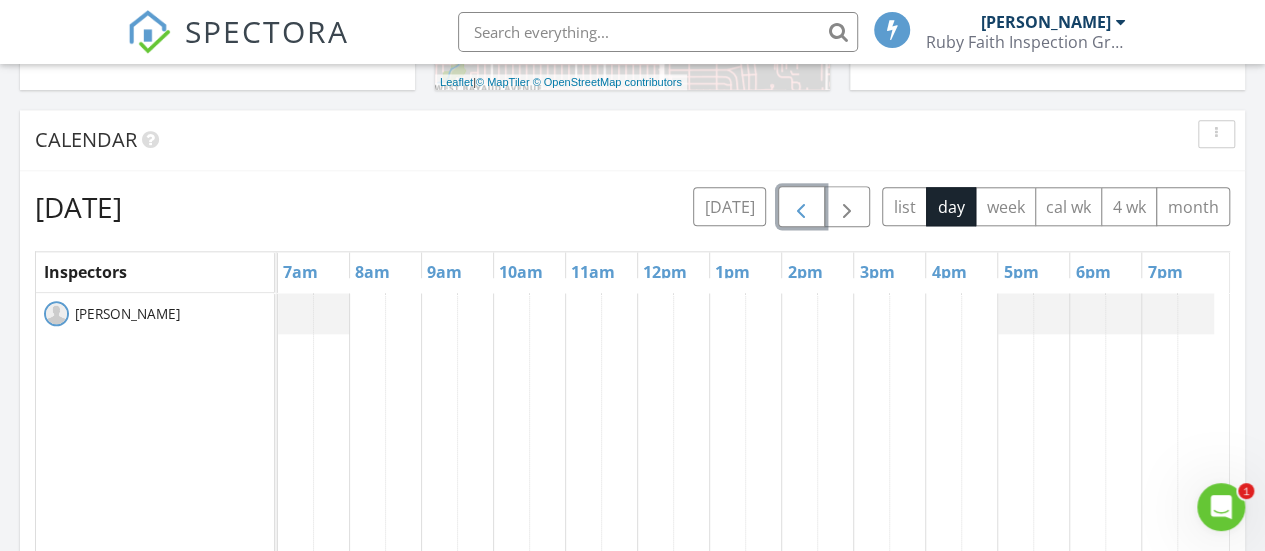 click at bounding box center [801, 208] 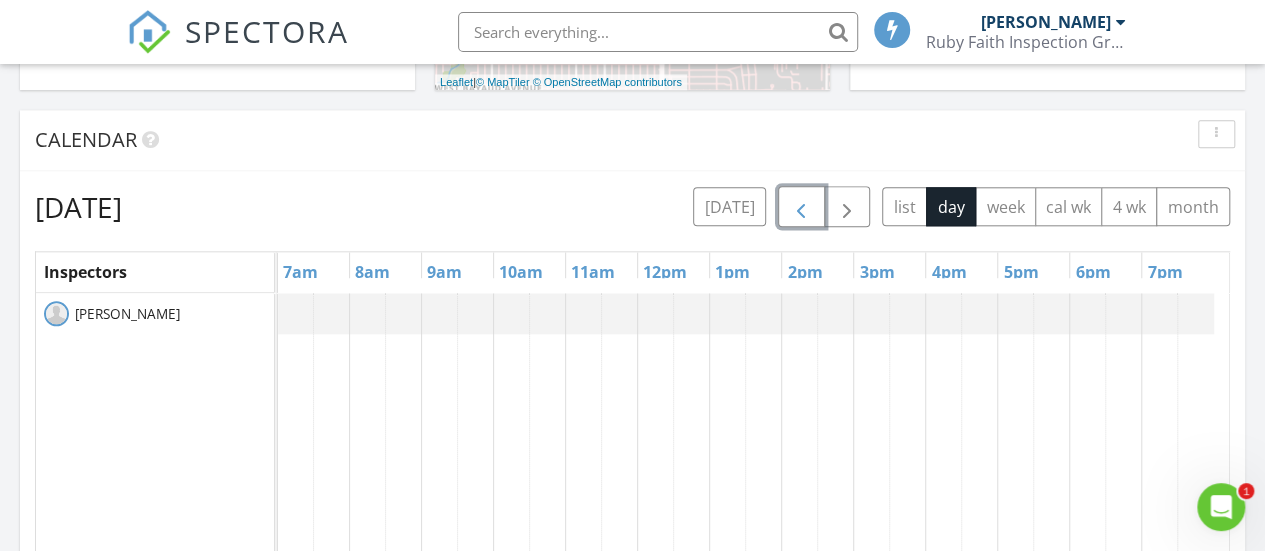 scroll, scrollTop: 1094, scrollLeft: 0, axis: vertical 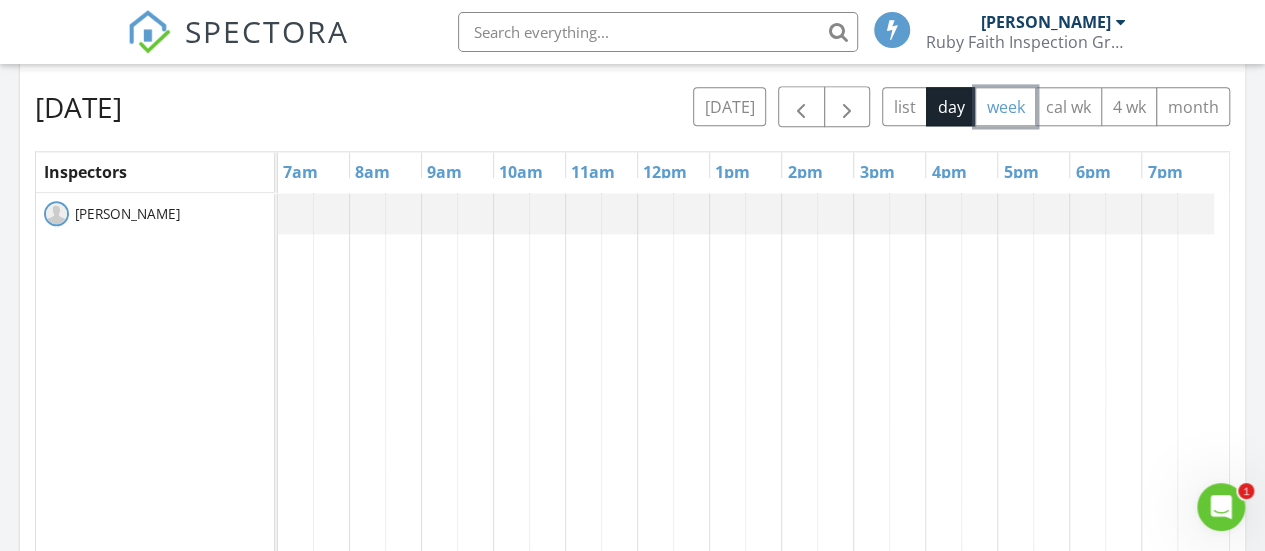 click on "week" at bounding box center (1005, 106) 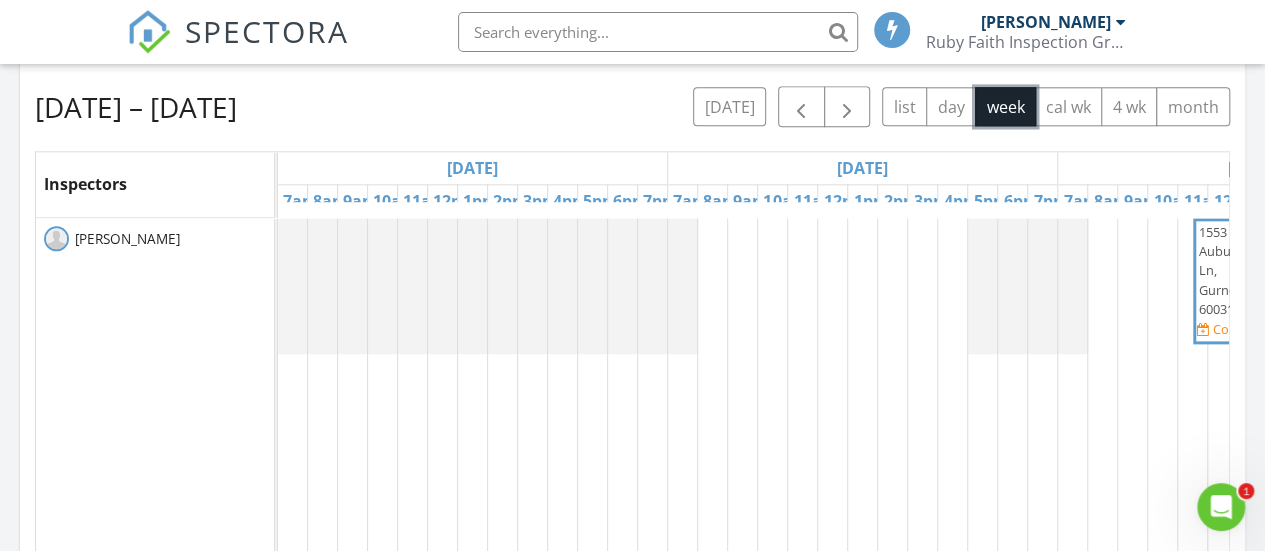 click at bounding box center [278, 286] 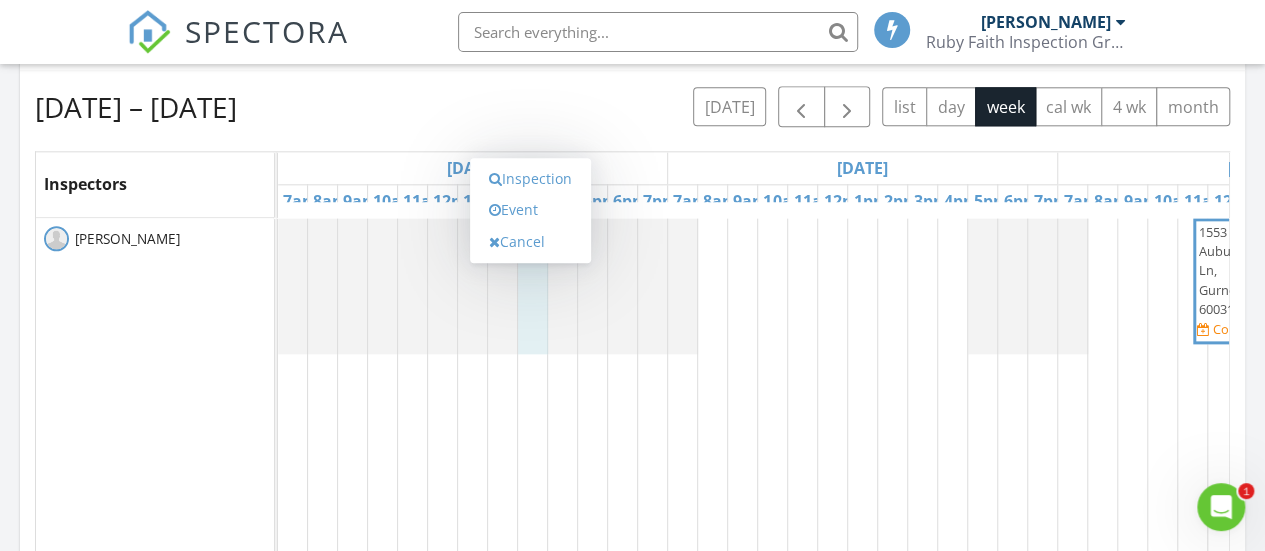 click on "Inspection
Event
Cancel" at bounding box center (530, 210) 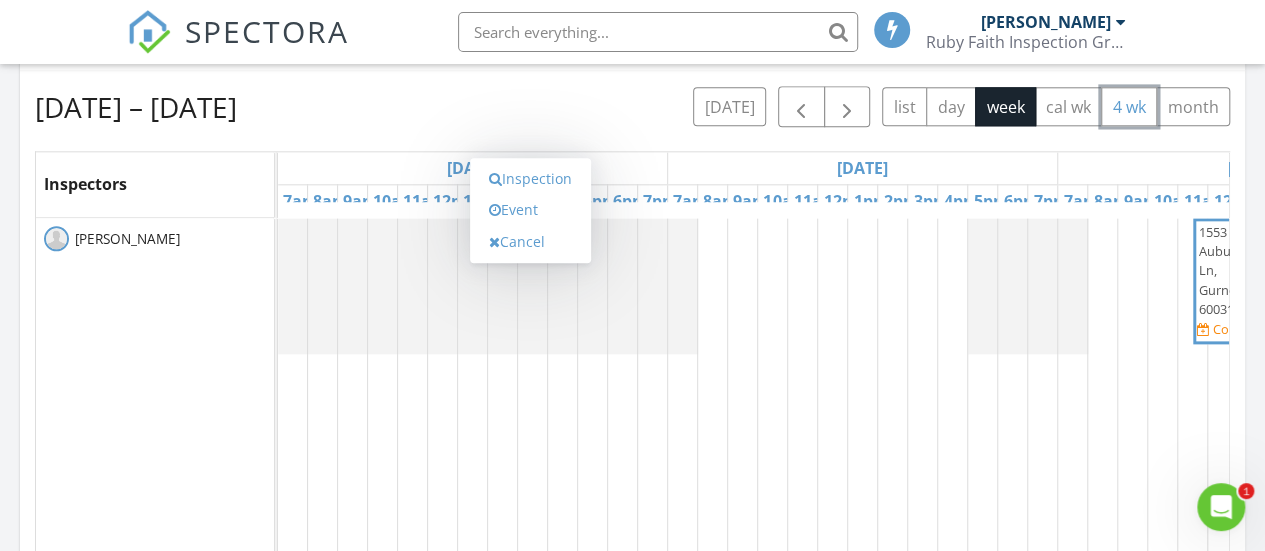 click on "4 wk" at bounding box center (1129, 106) 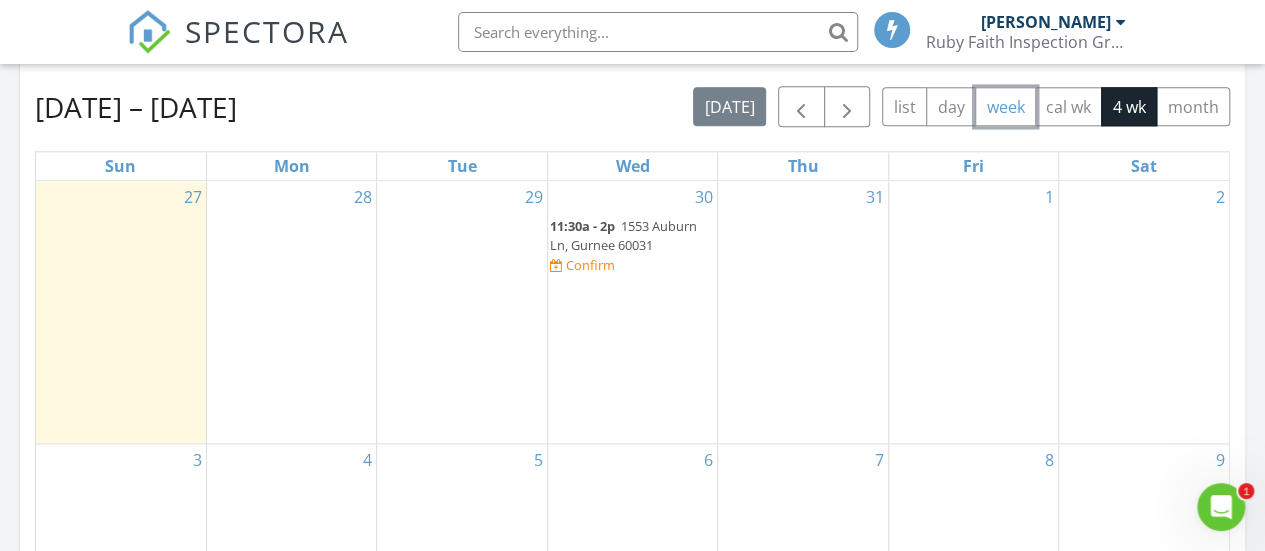 click on "week" at bounding box center [1005, 106] 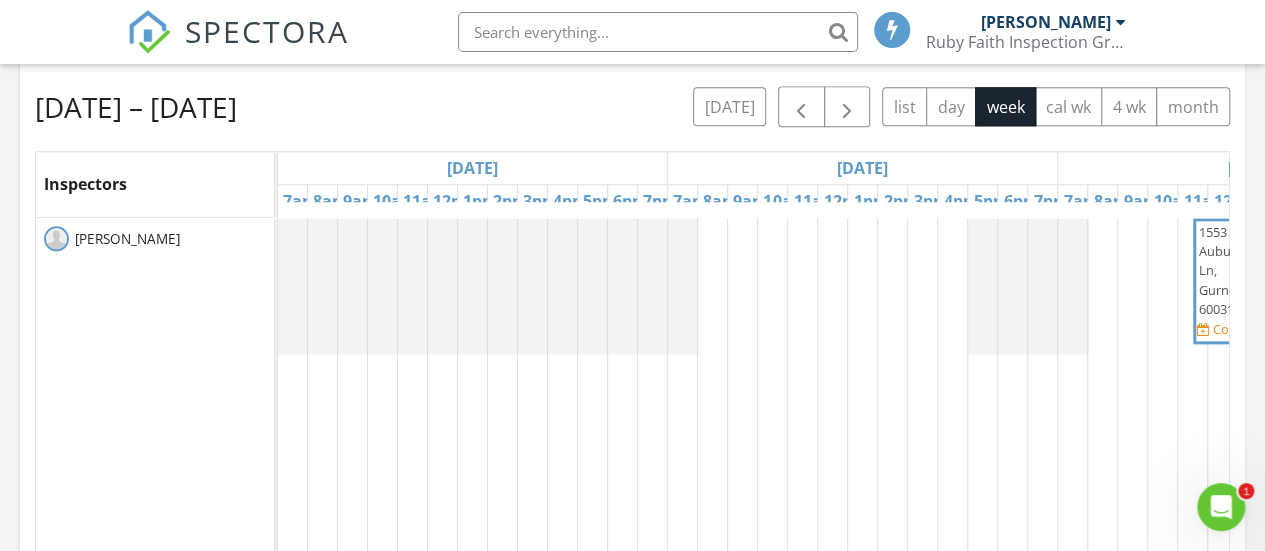 click at bounding box center [278, 286] 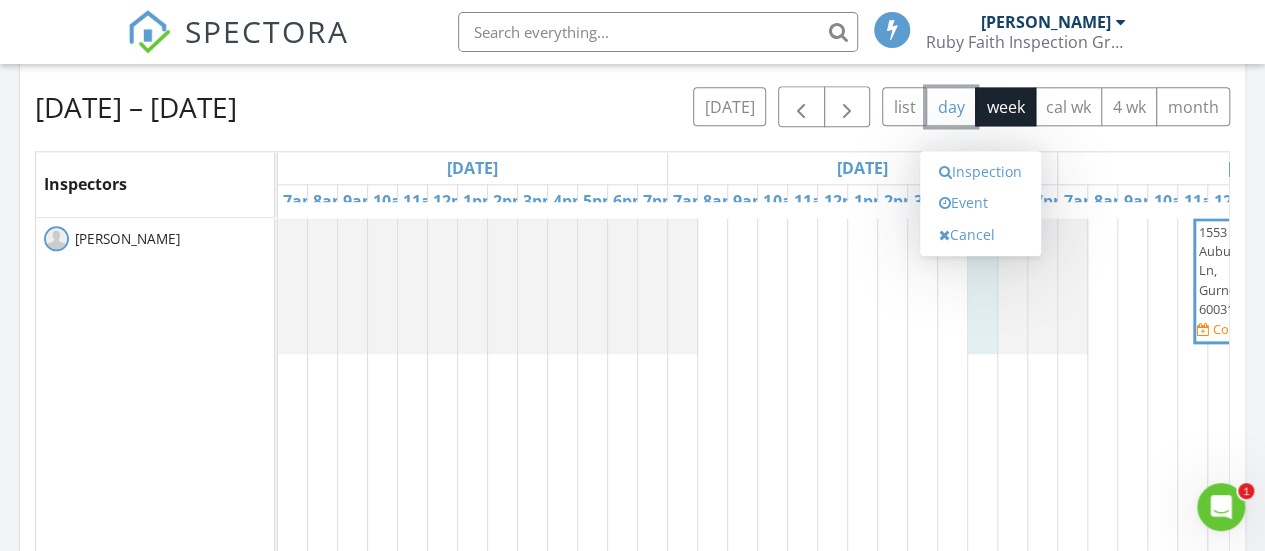 click on "day" at bounding box center (951, 106) 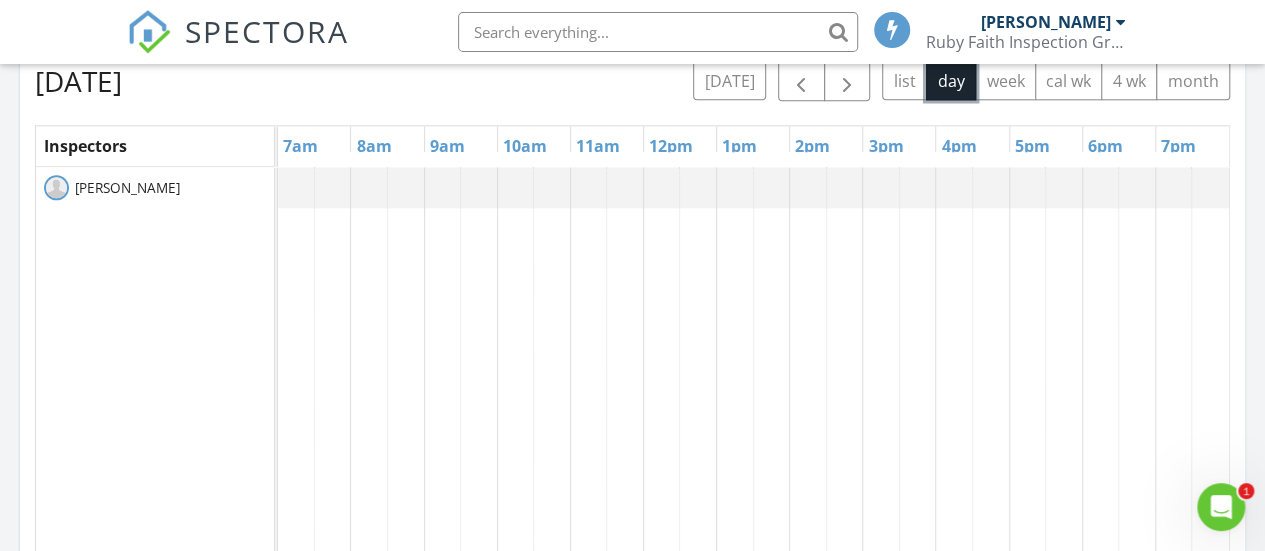 scroll, scrollTop: 1094, scrollLeft: 0, axis: vertical 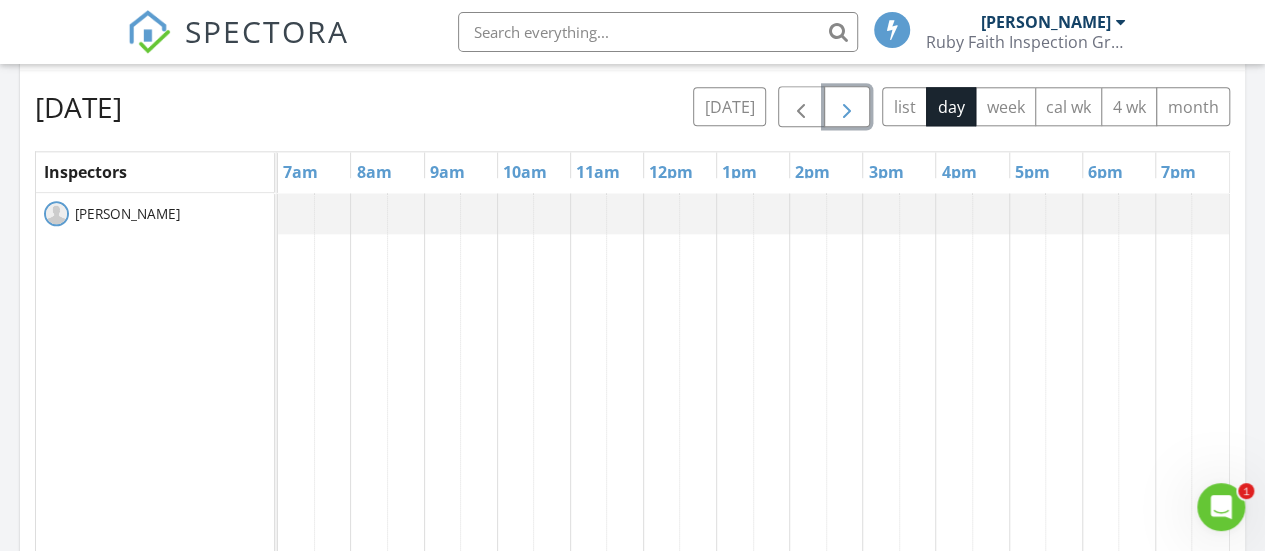 click at bounding box center [847, 108] 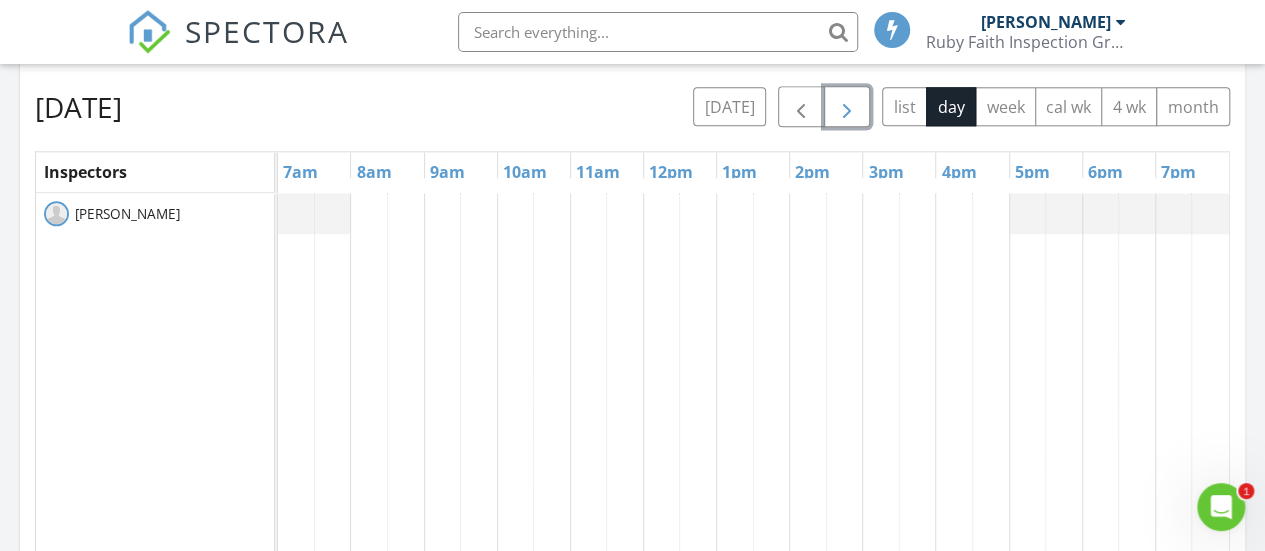 click at bounding box center [847, 108] 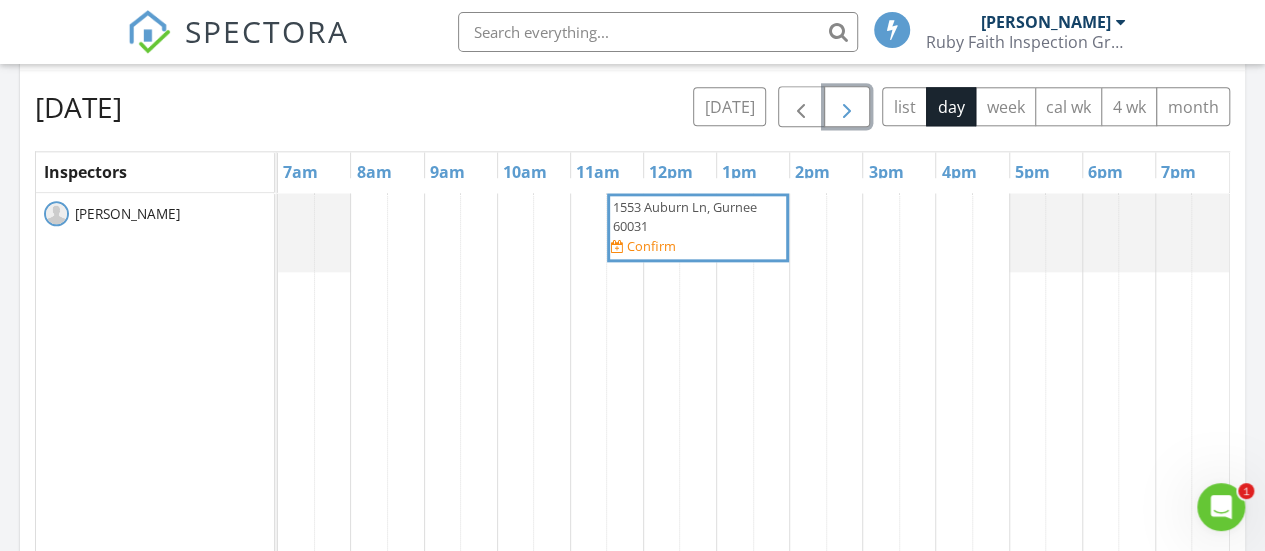 click at bounding box center (847, 108) 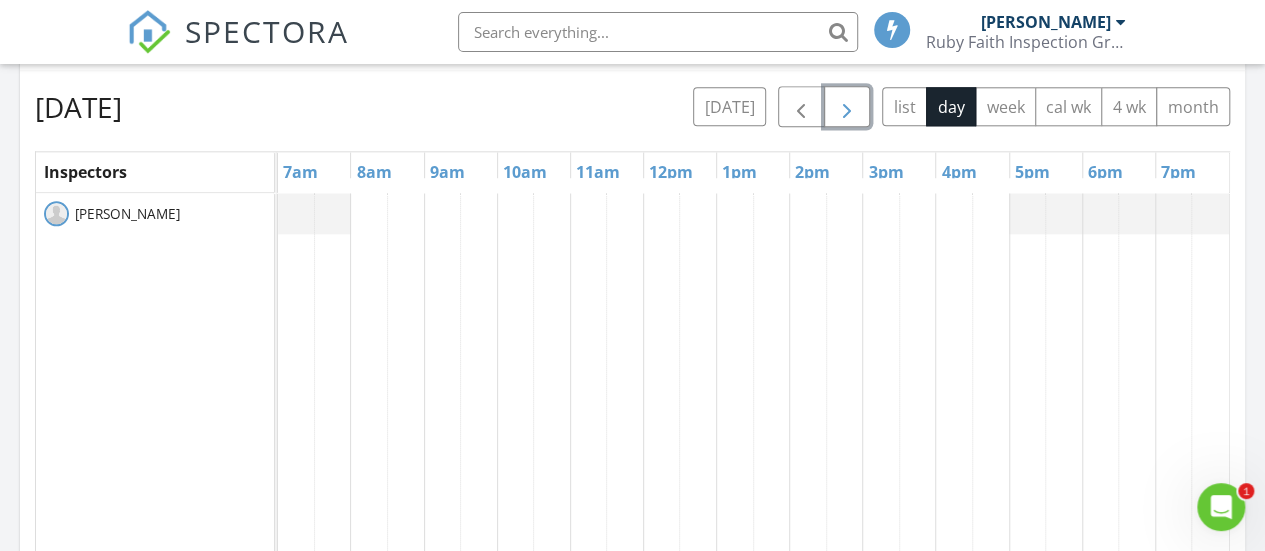 click at bounding box center (847, 108) 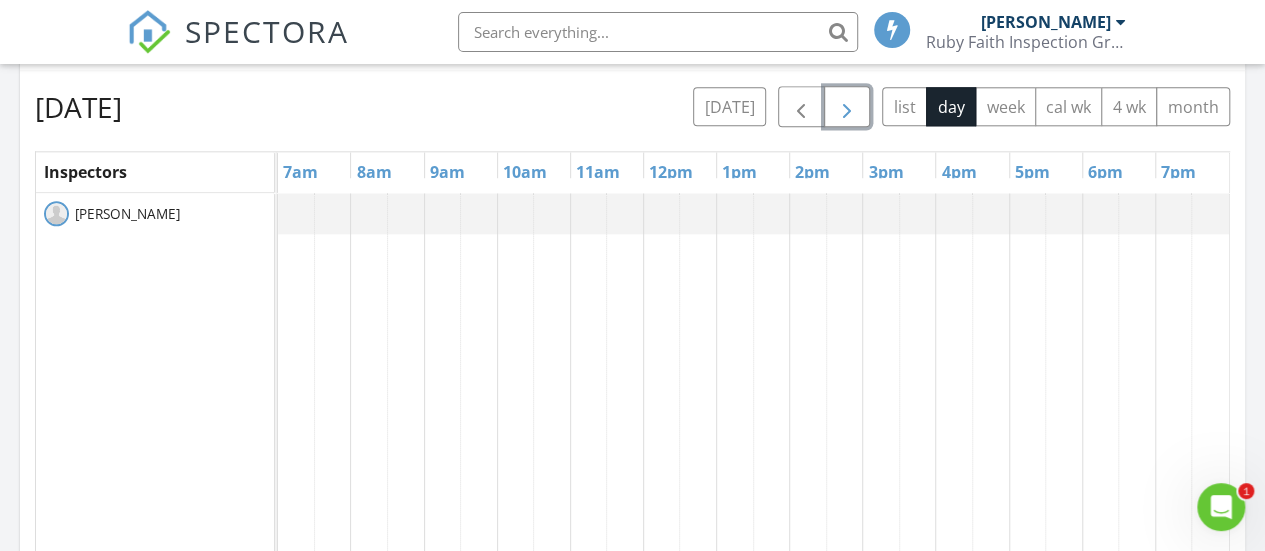 click at bounding box center (278, 213) 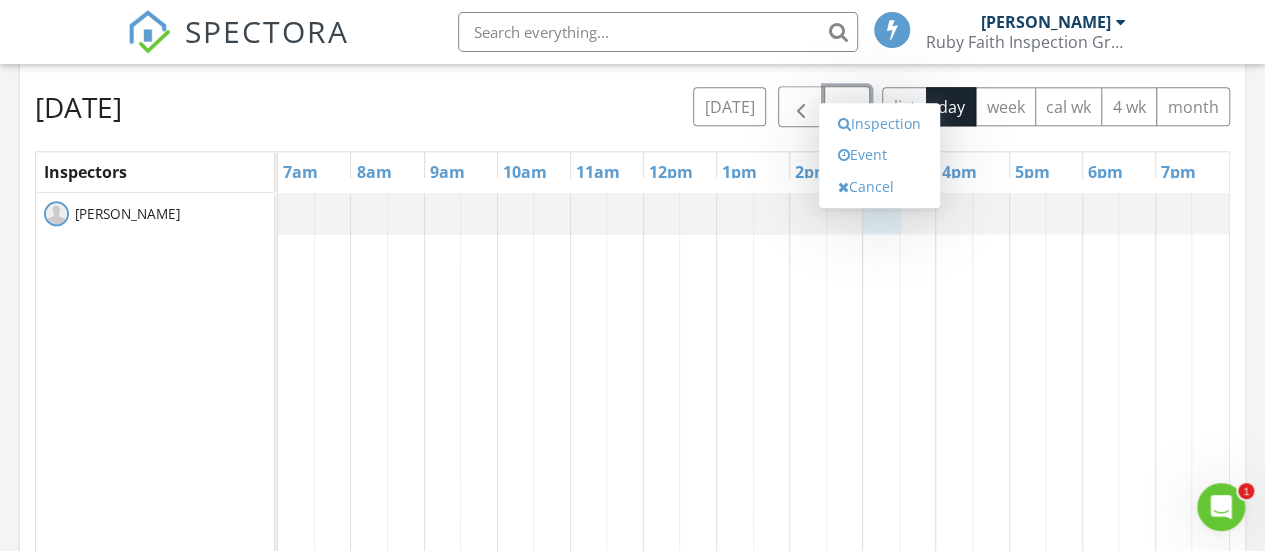 click at bounding box center [278, 213] 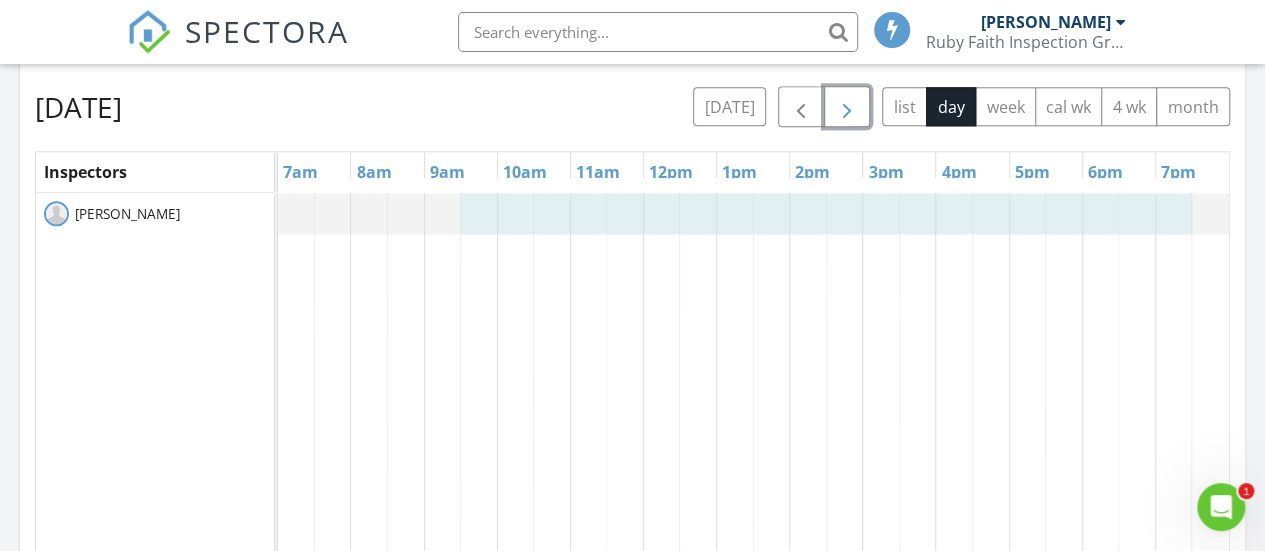 click at bounding box center (278, 213) 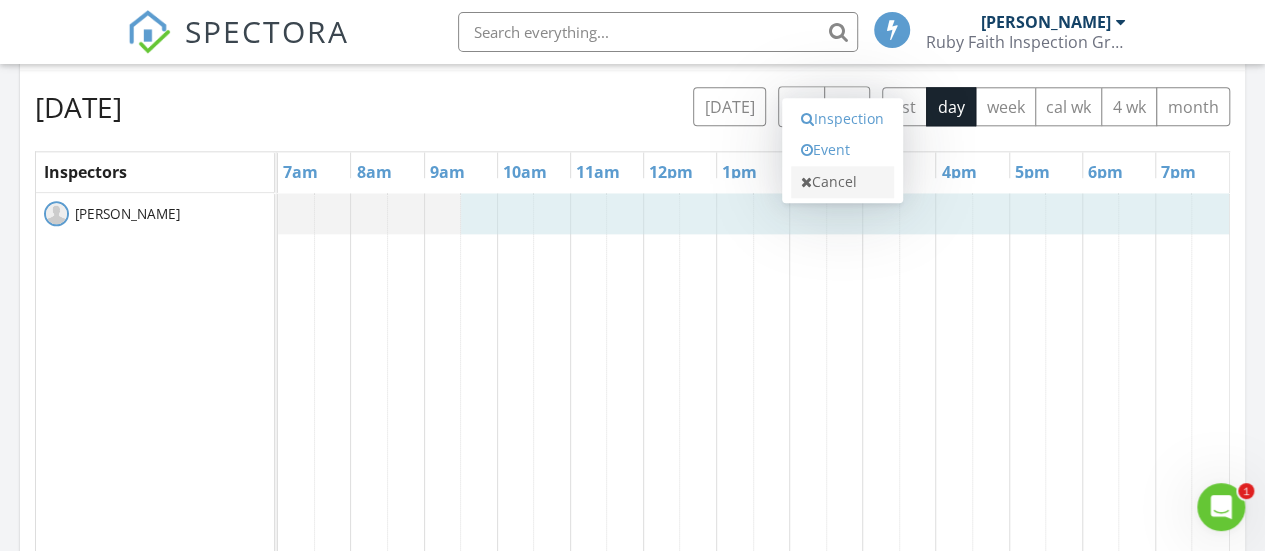 click on "Cancel" at bounding box center [842, 182] 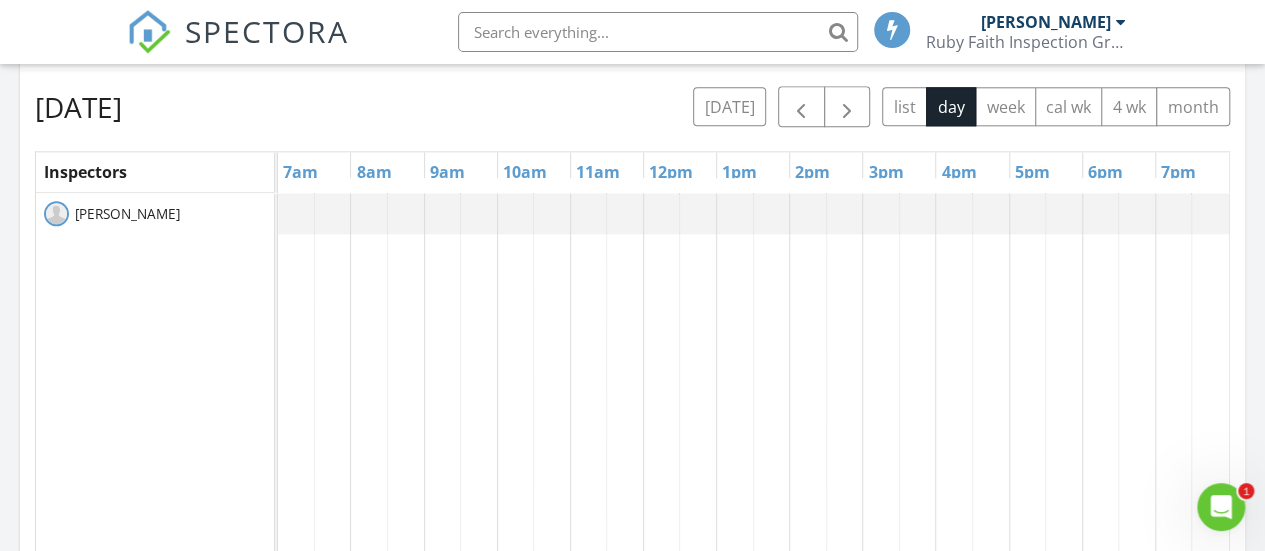 click at bounding box center [808, 579] 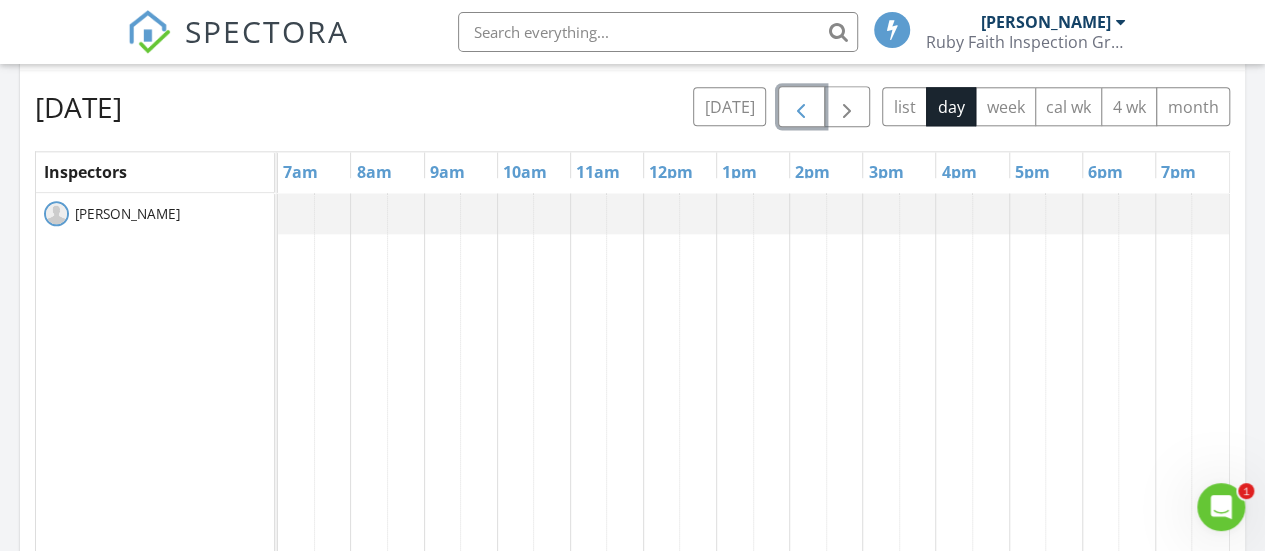 click at bounding box center [801, 108] 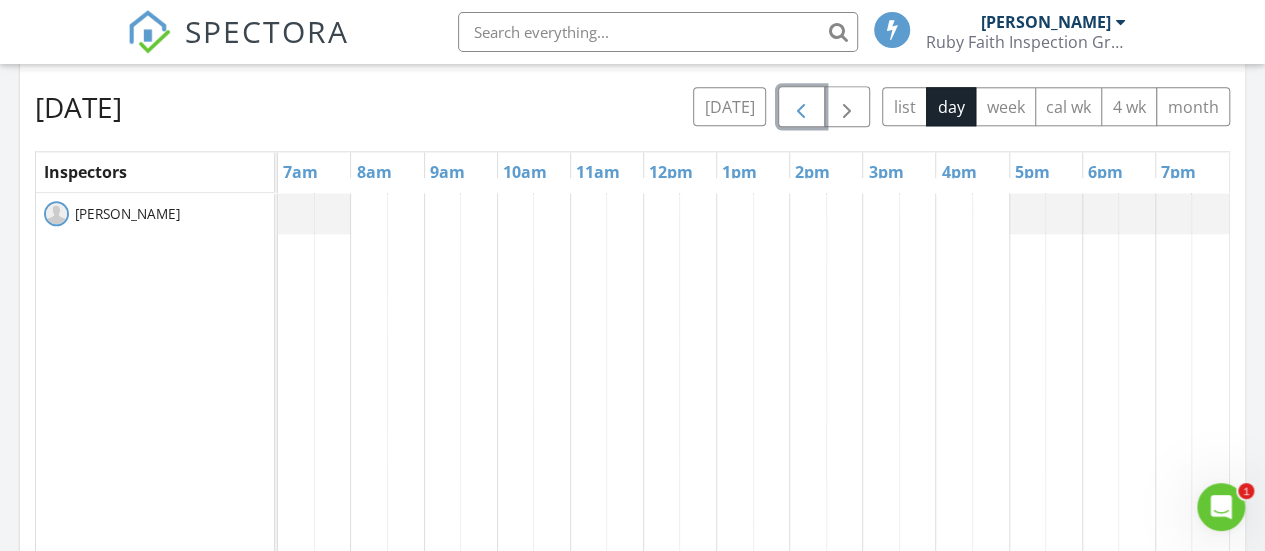 click at bounding box center (801, 108) 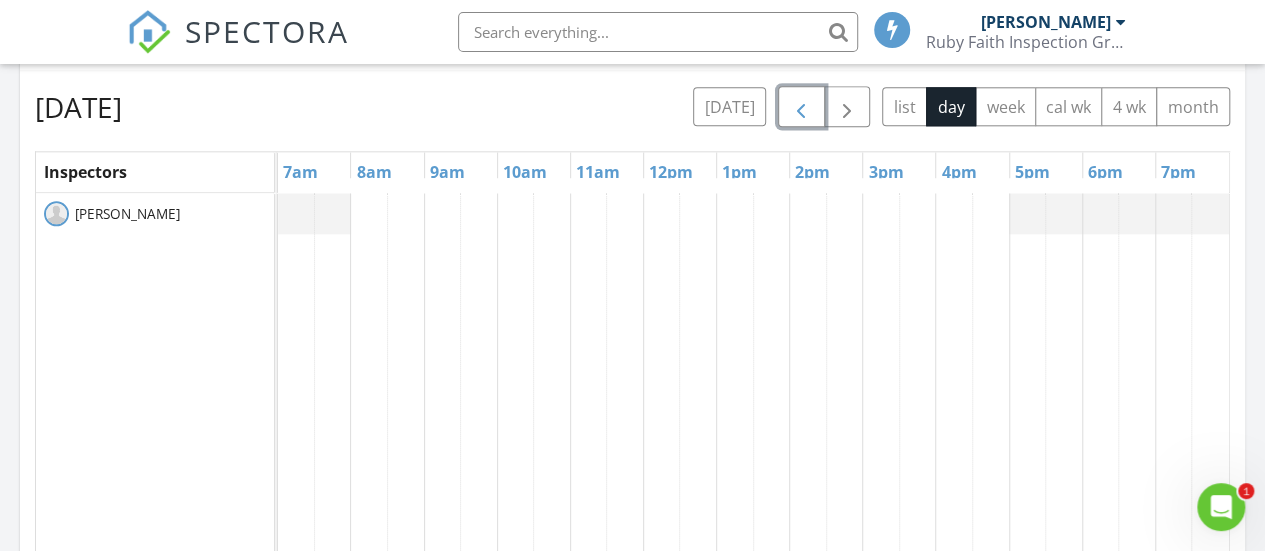 click at bounding box center (801, 108) 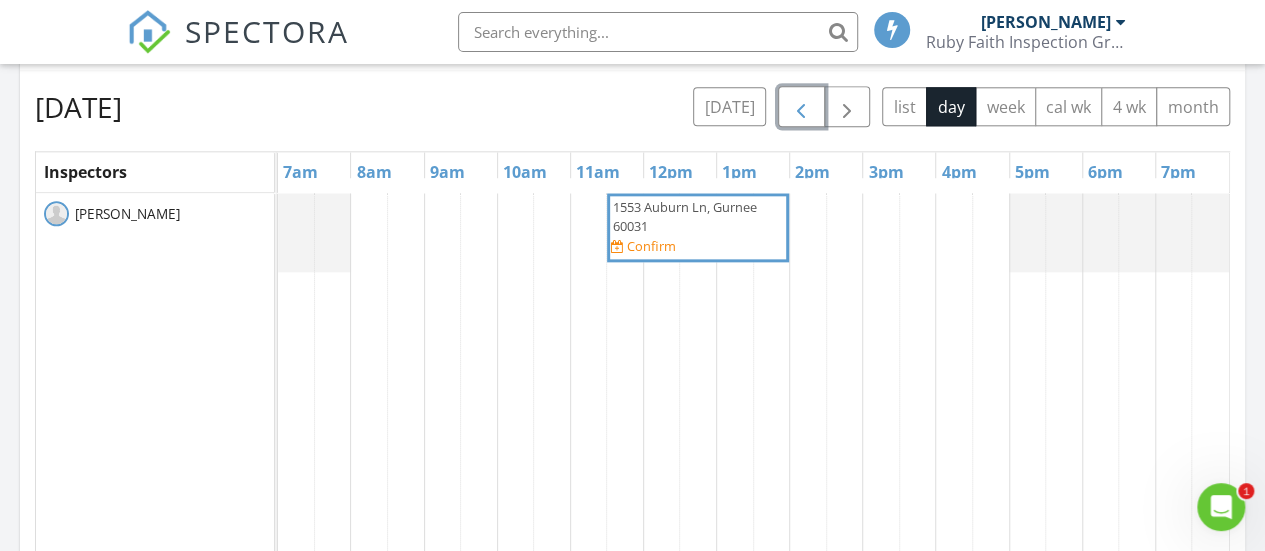 click at bounding box center (801, 108) 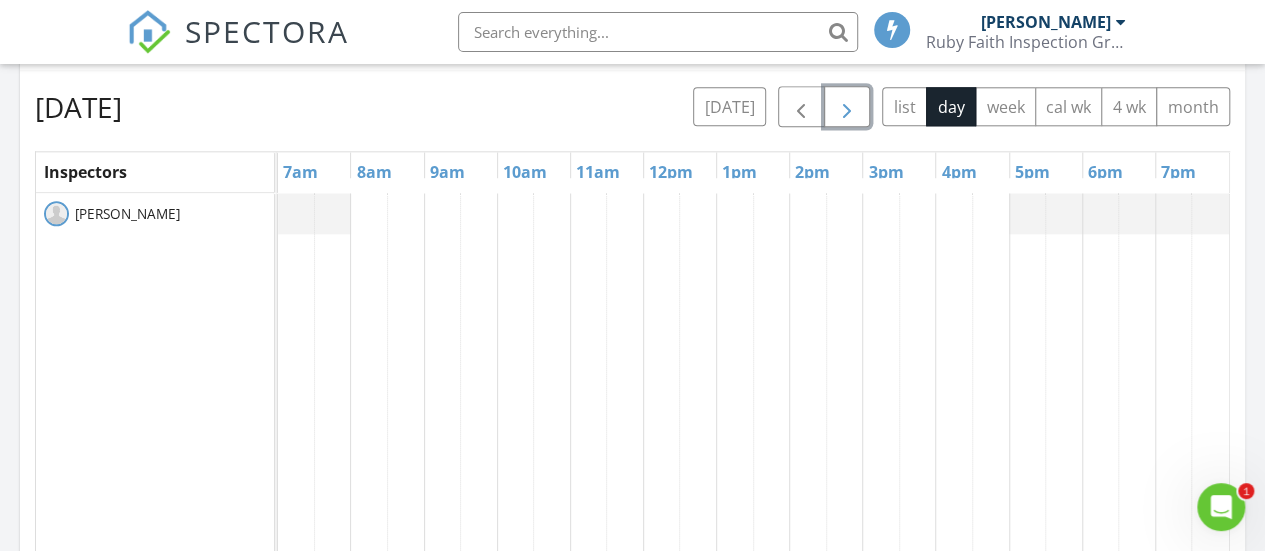 click at bounding box center (847, 106) 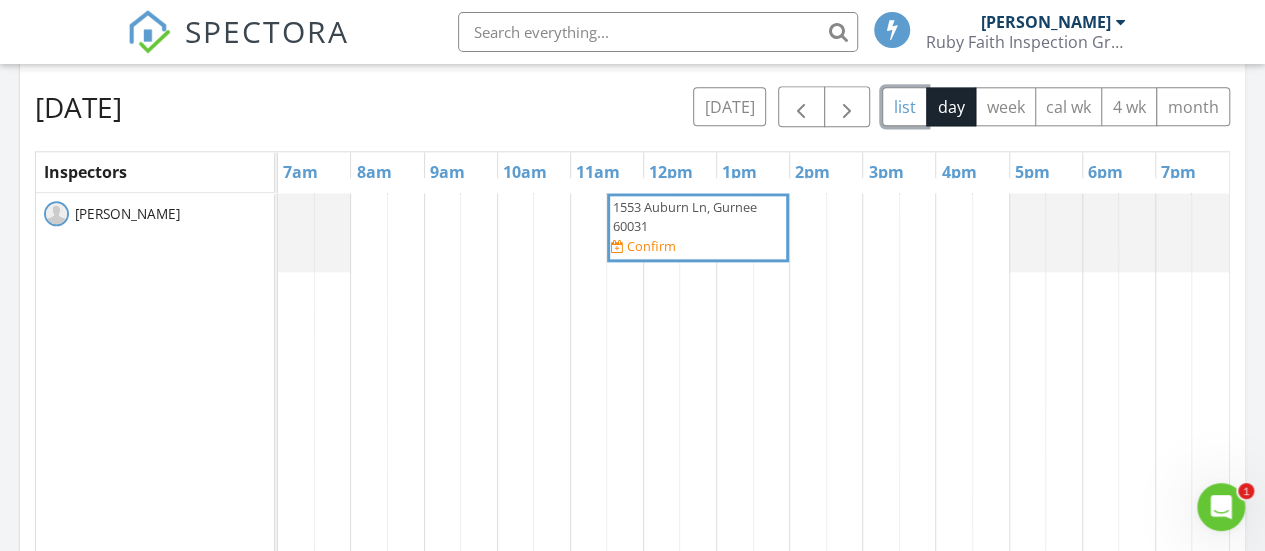 click on "list" at bounding box center [904, 106] 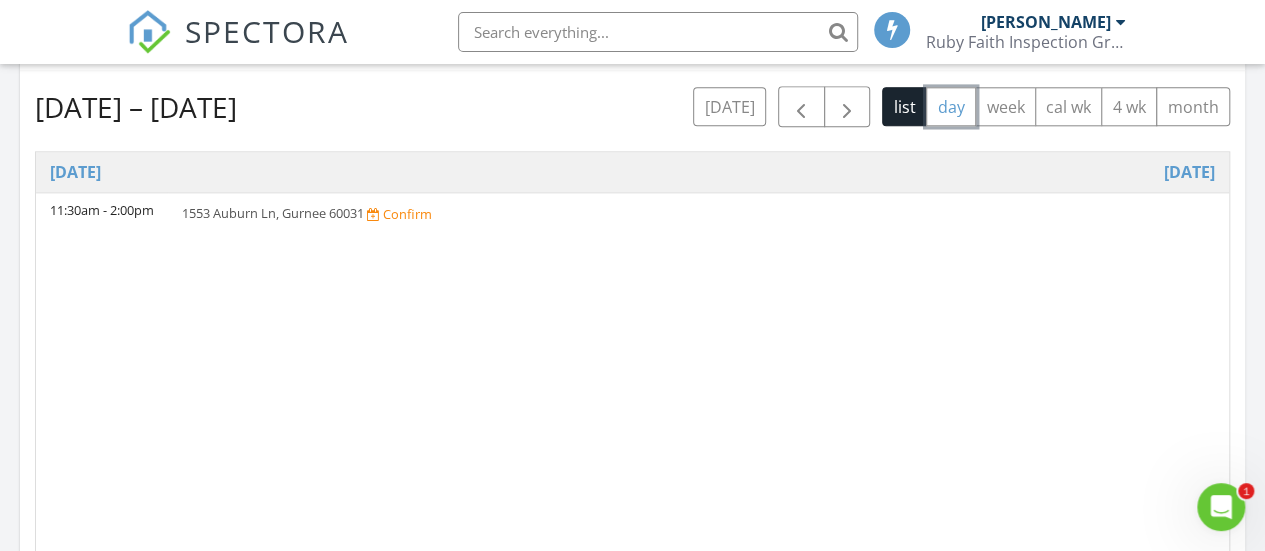 click on "day" at bounding box center (951, 106) 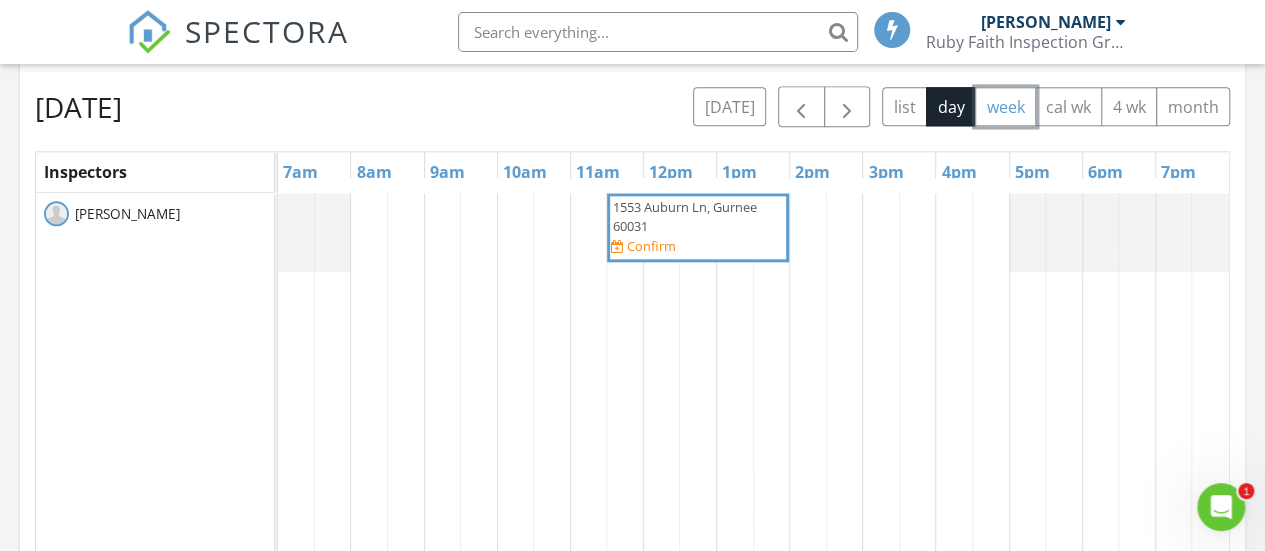 click on "week" at bounding box center (1005, 106) 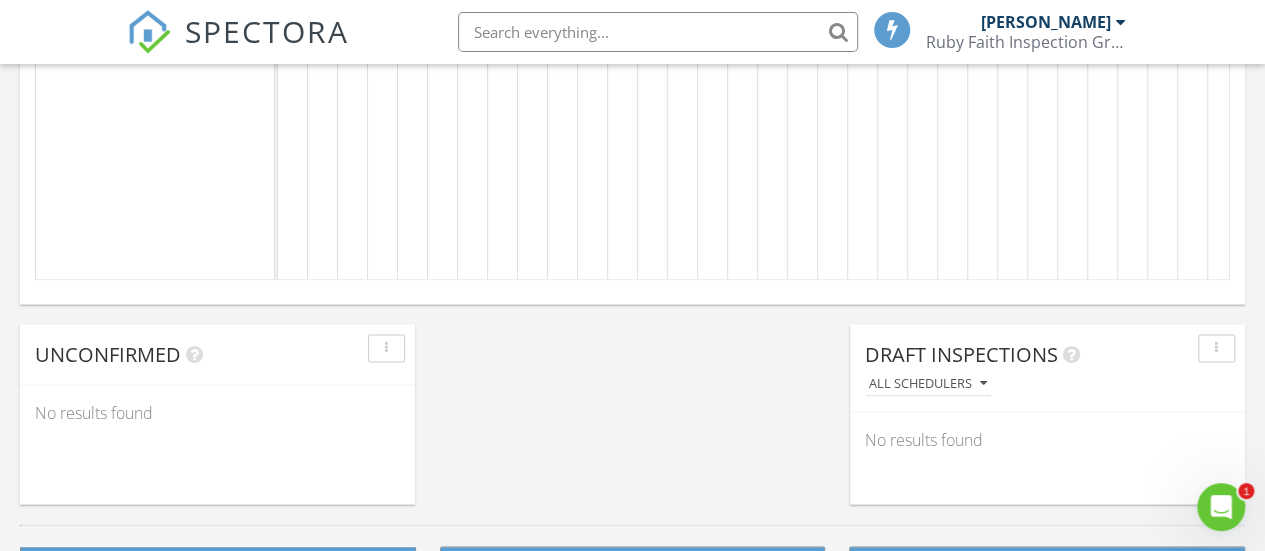 scroll, scrollTop: 1794, scrollLeft: 0, axis: vertical 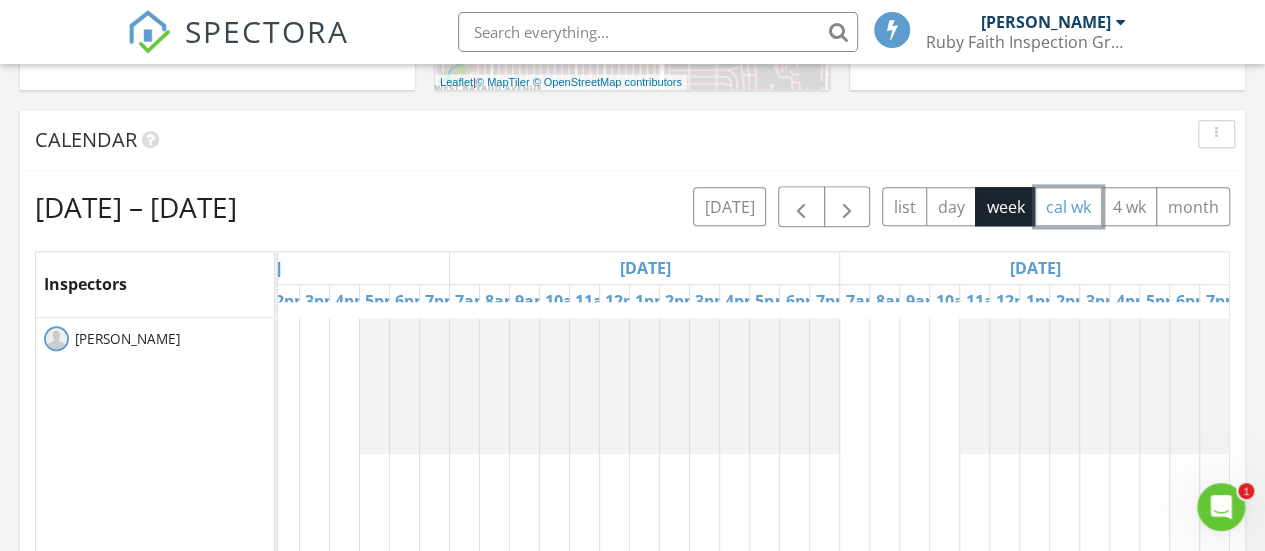 click on "cal wk" at bounding box center (1069, 206) 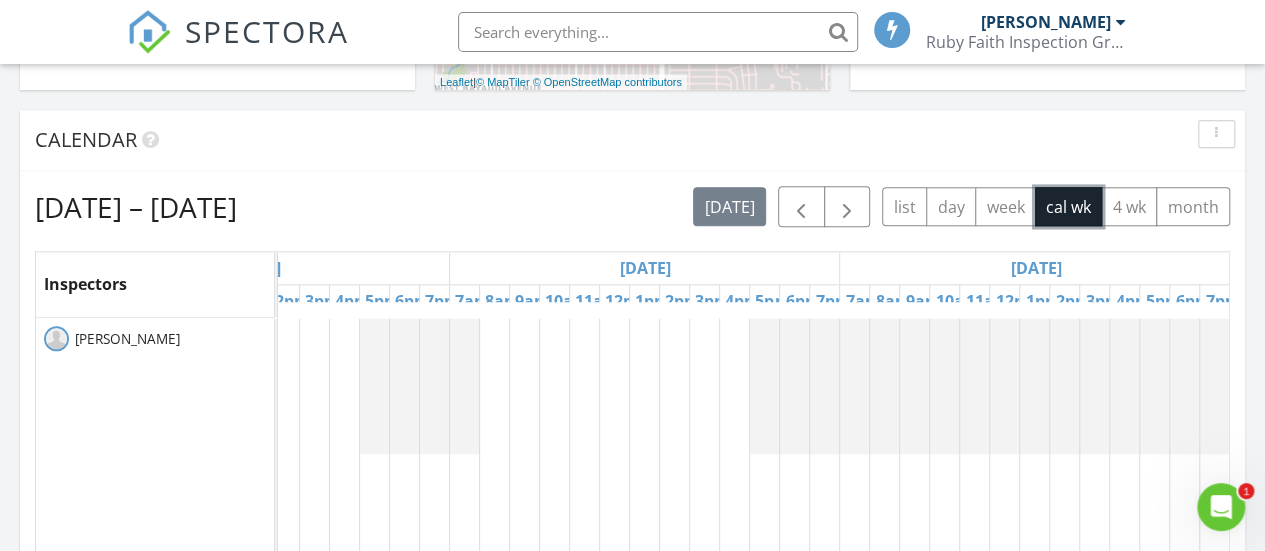 scroll, scrollTop: 0, scrollLeft: 0, axis: both 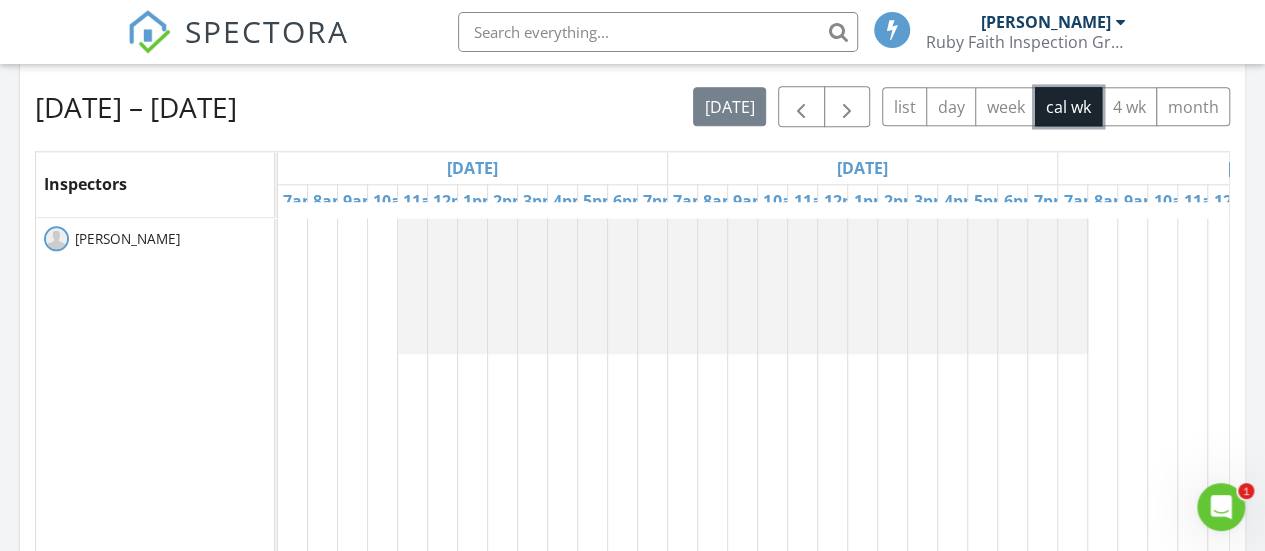 click at bounding box center [278, 286] 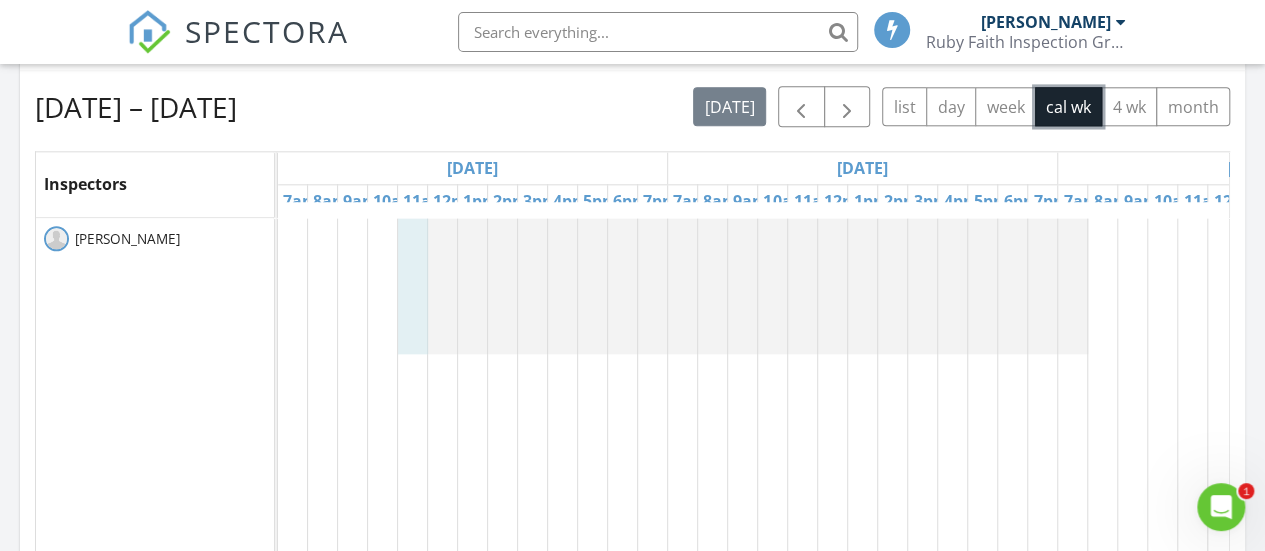 click at bounding box center [278, 286] 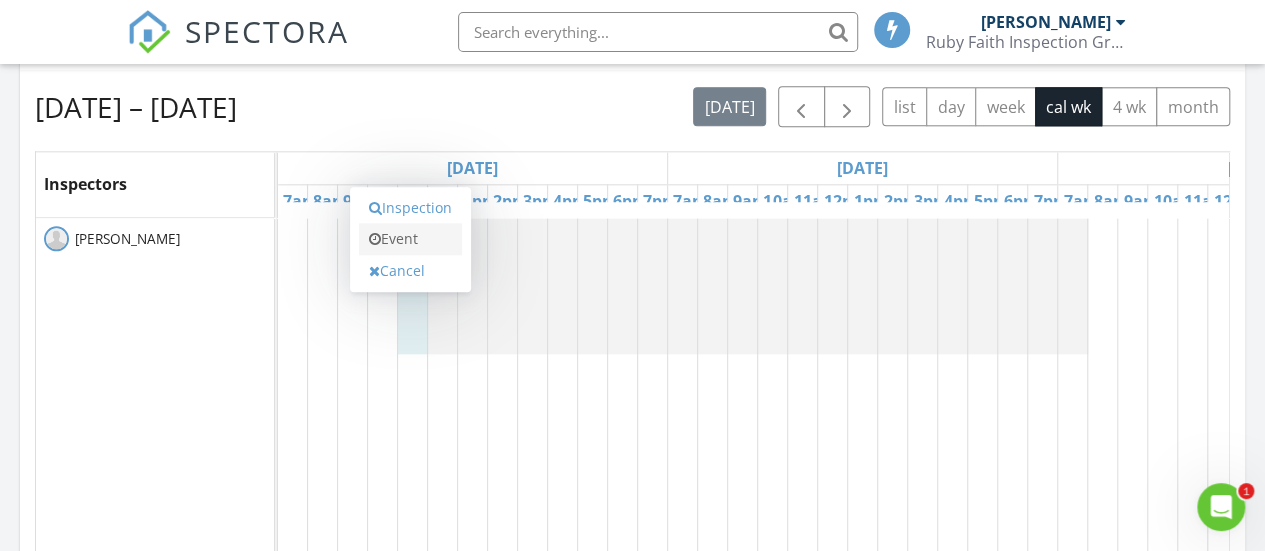 click on "Event" at bounding box center [410, 239] 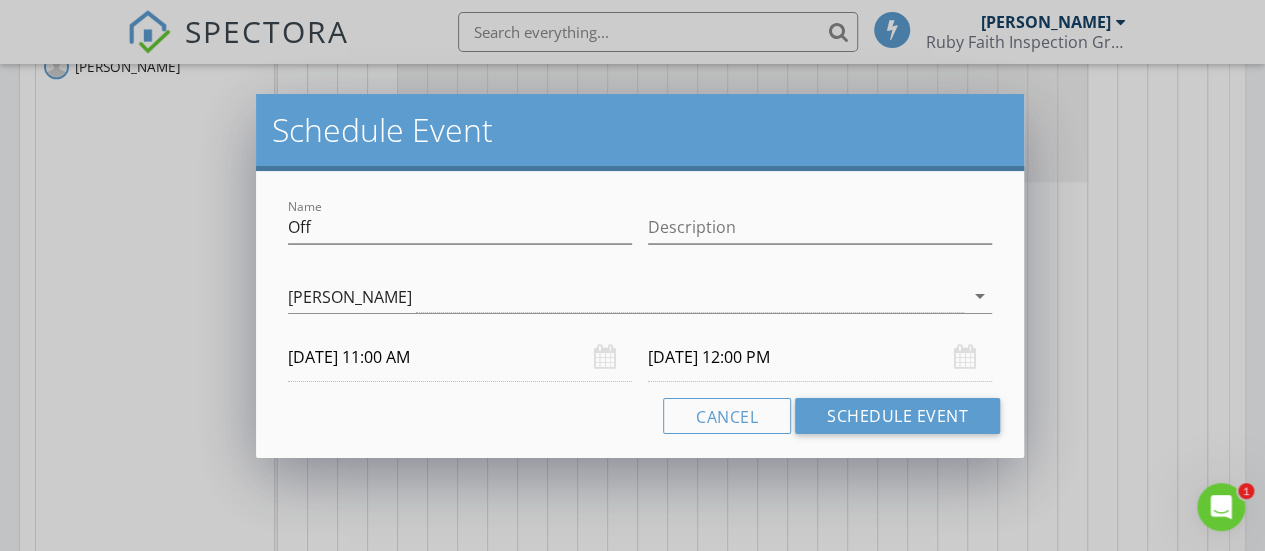 scroll, scrollTop: 1294, scrollLeft: 0, axis: vertical 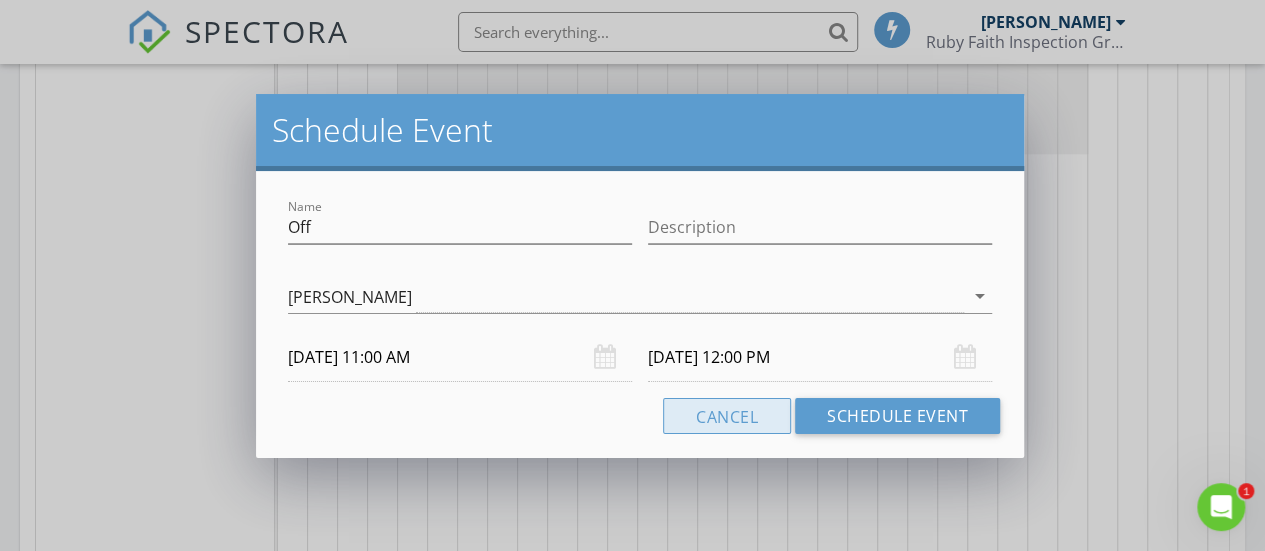 click on "Cancel" at bounding box center [727, 416] 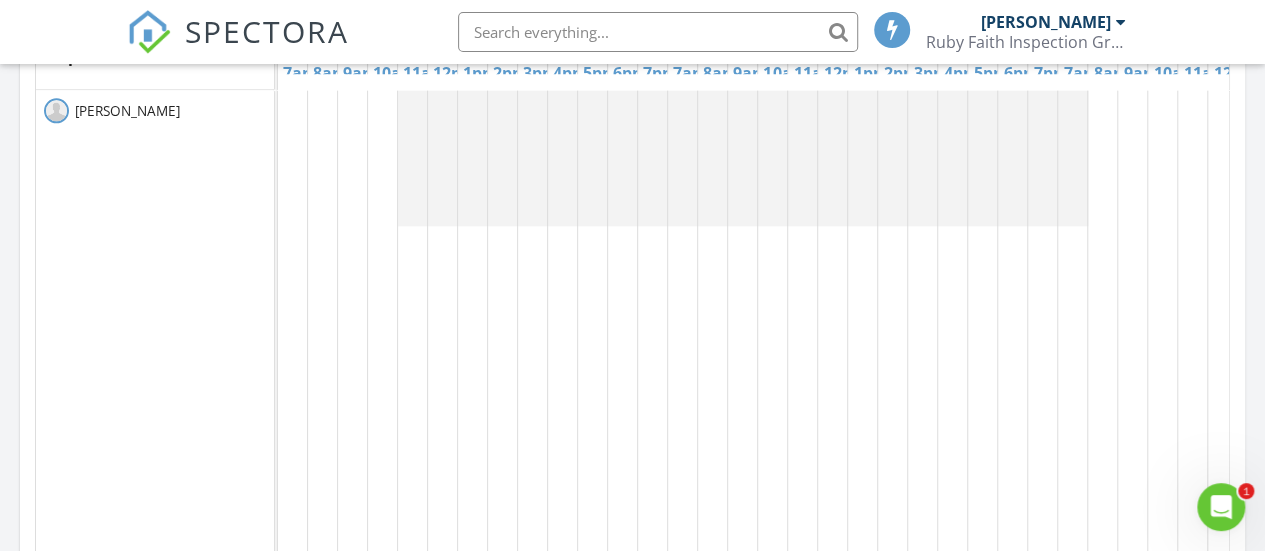 scroll, scrollTop: 1194, scrollLeft: 0, axis: vertical 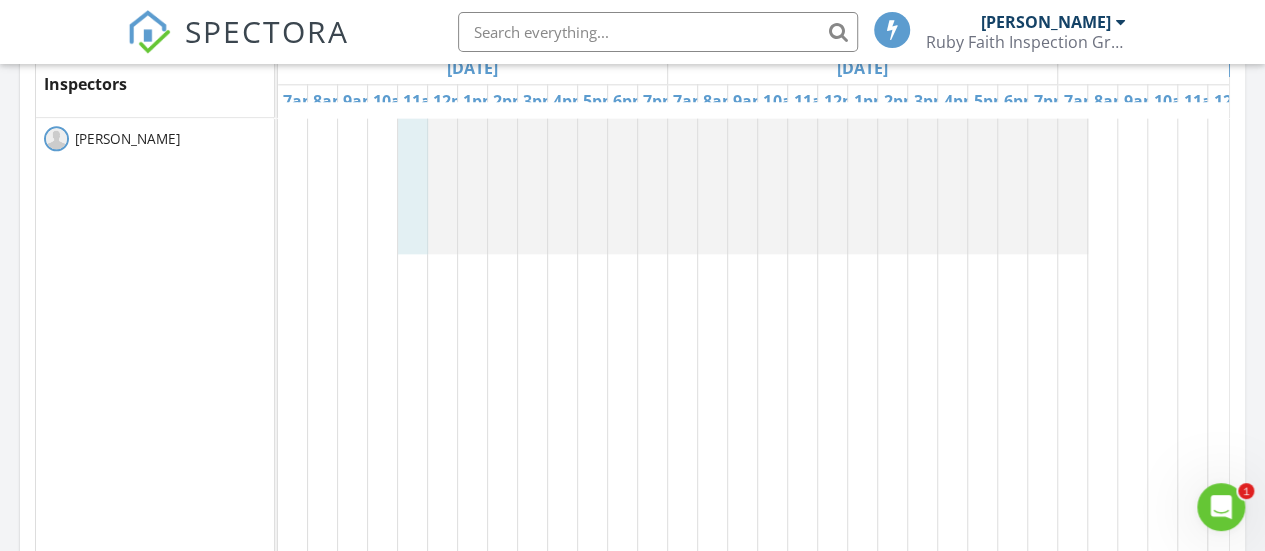 click at bounding box center [278, 186] 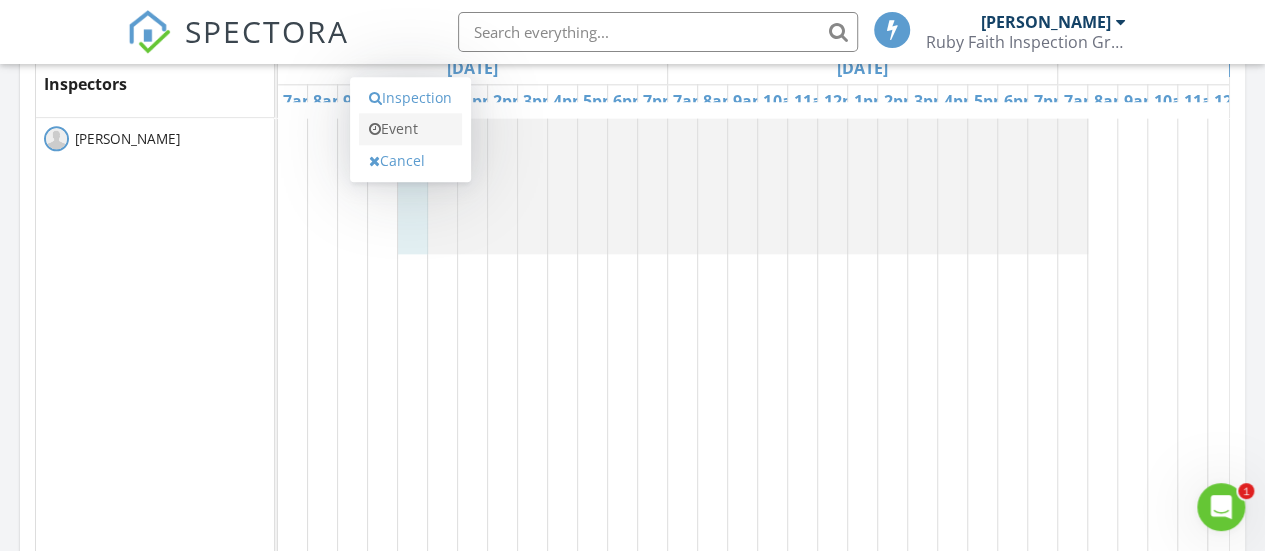 click on "Event" at bounding box center (410, 129) 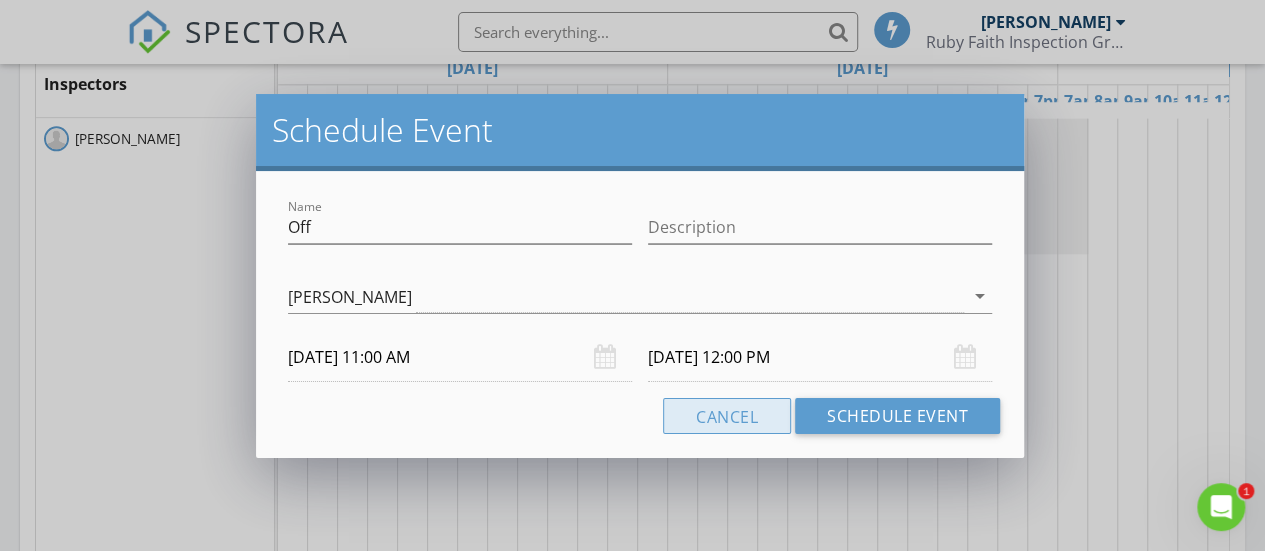 click on "Cancel" at bounding box center [727, 416] 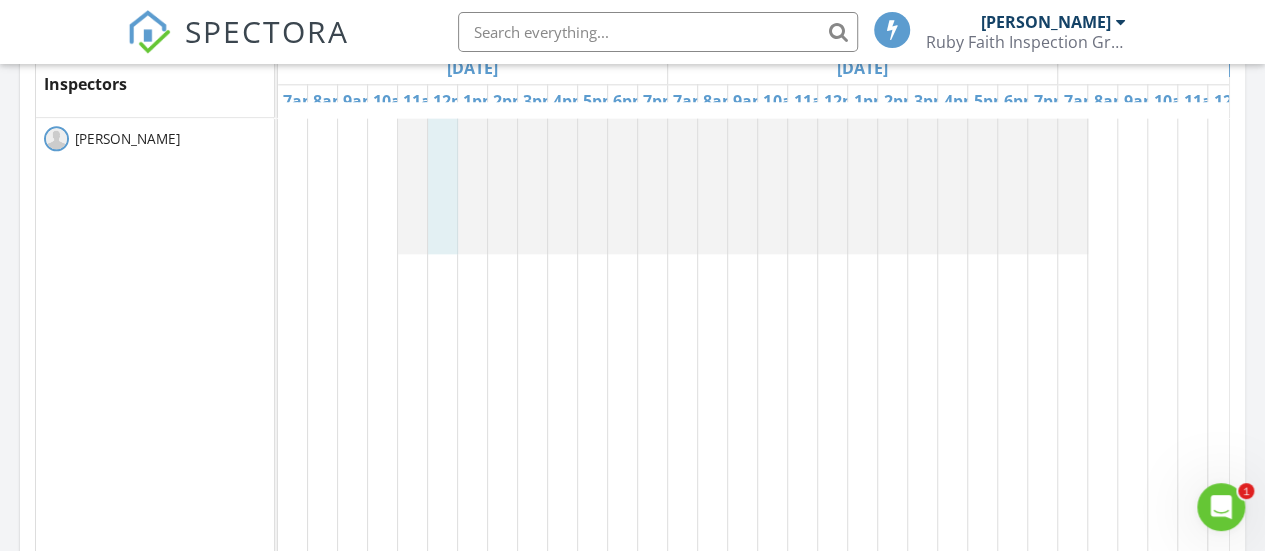 click at bounding box center (278, 186) 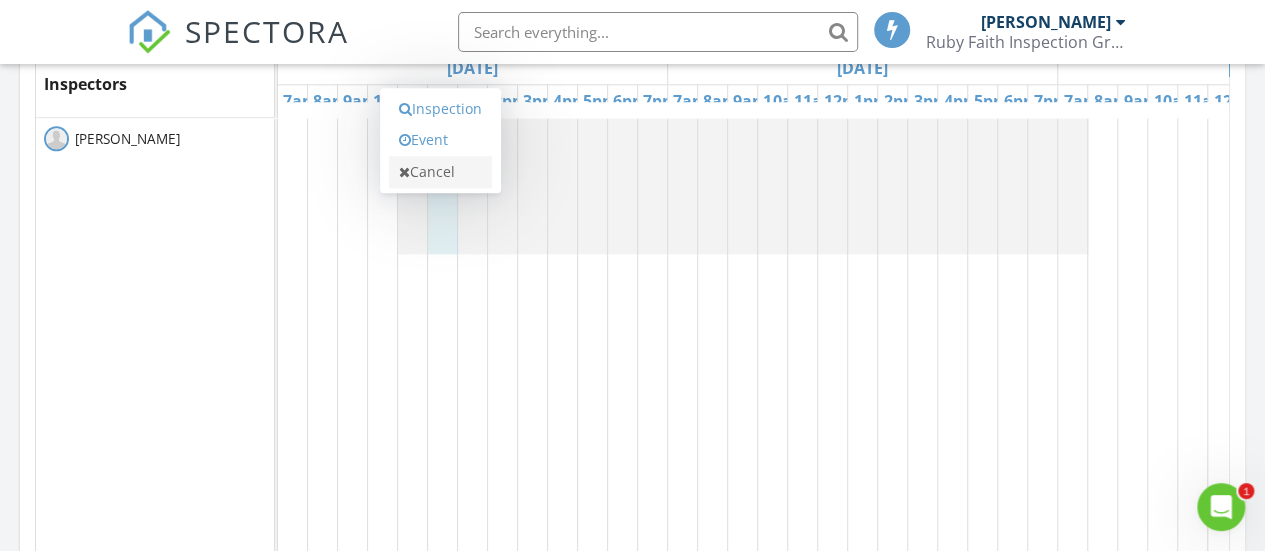 click on "Cancel" at bounding box center [440, 172] 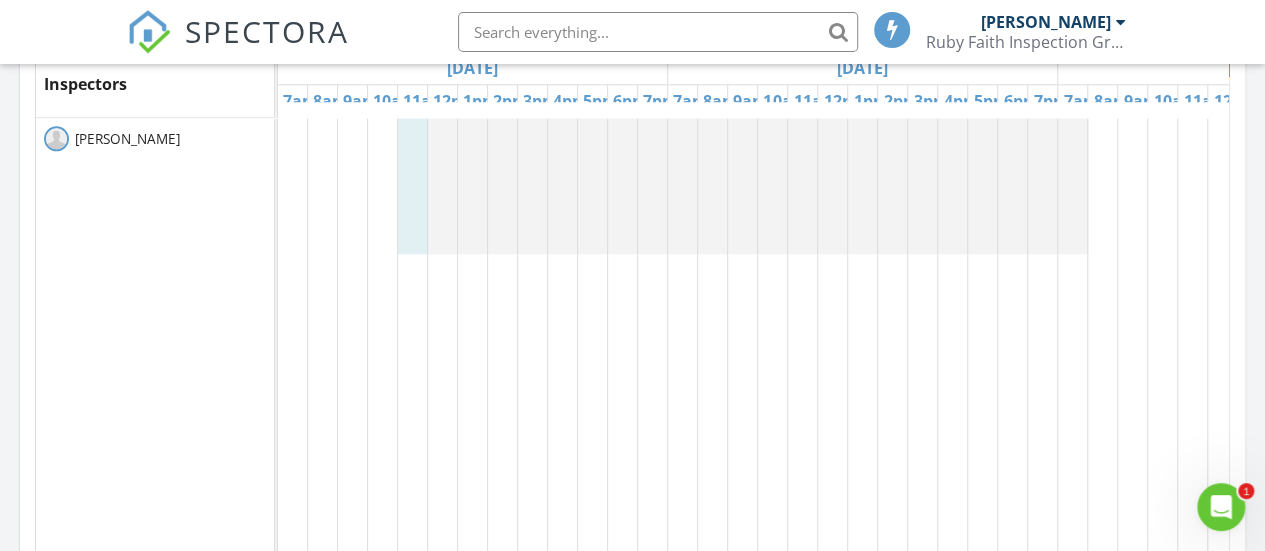 click at bounding box center (278, 186) 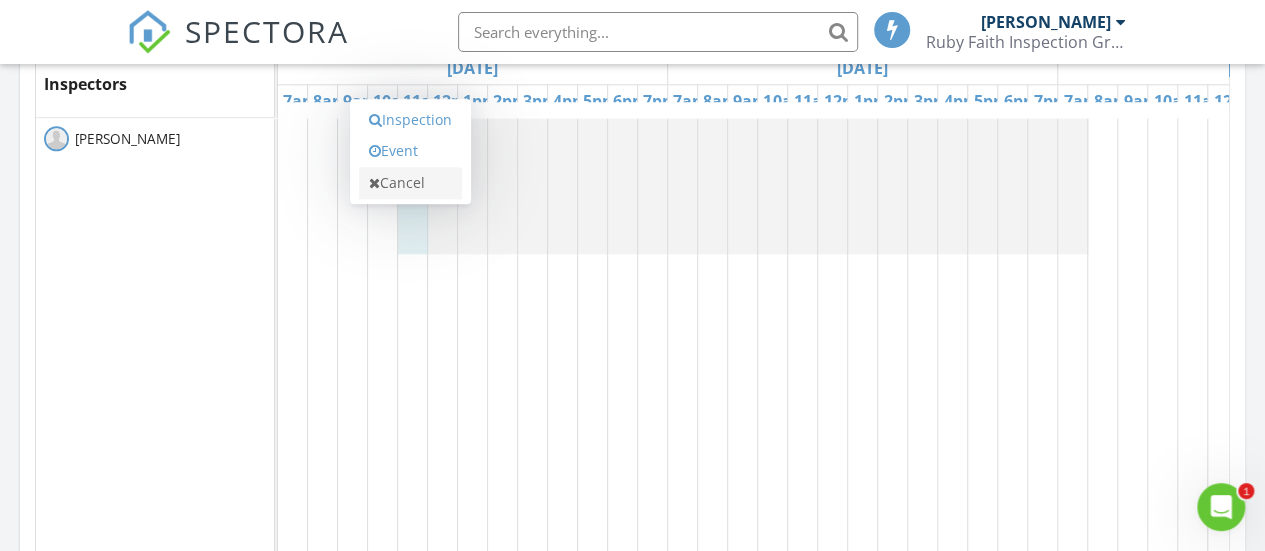 click on "Cancel" at bounding box center [410, 183] 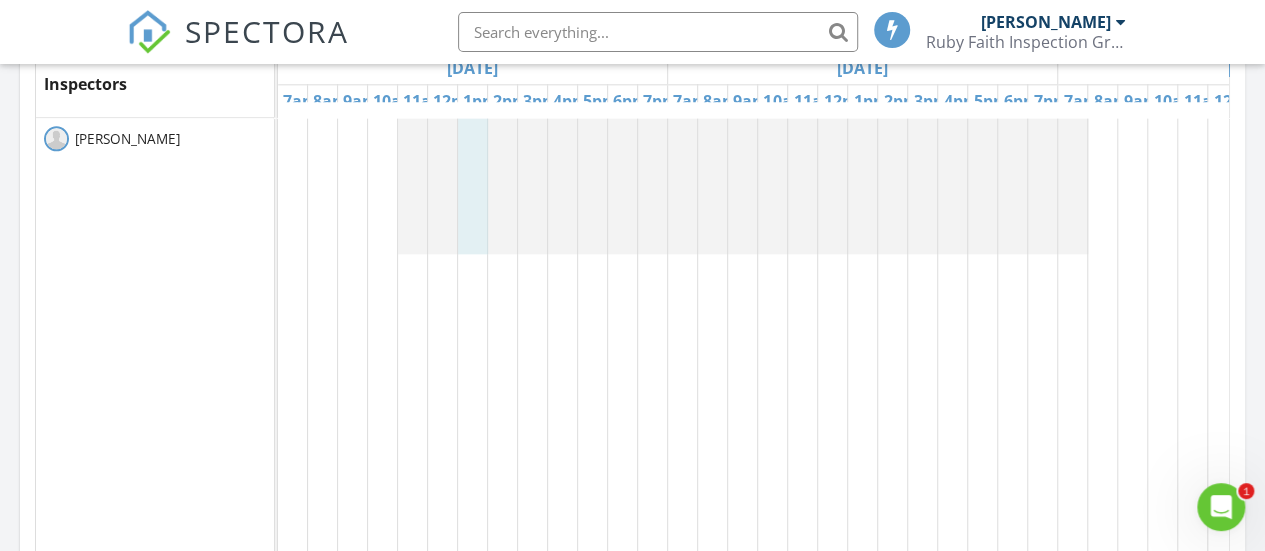 click at bounding box center [278, 186] 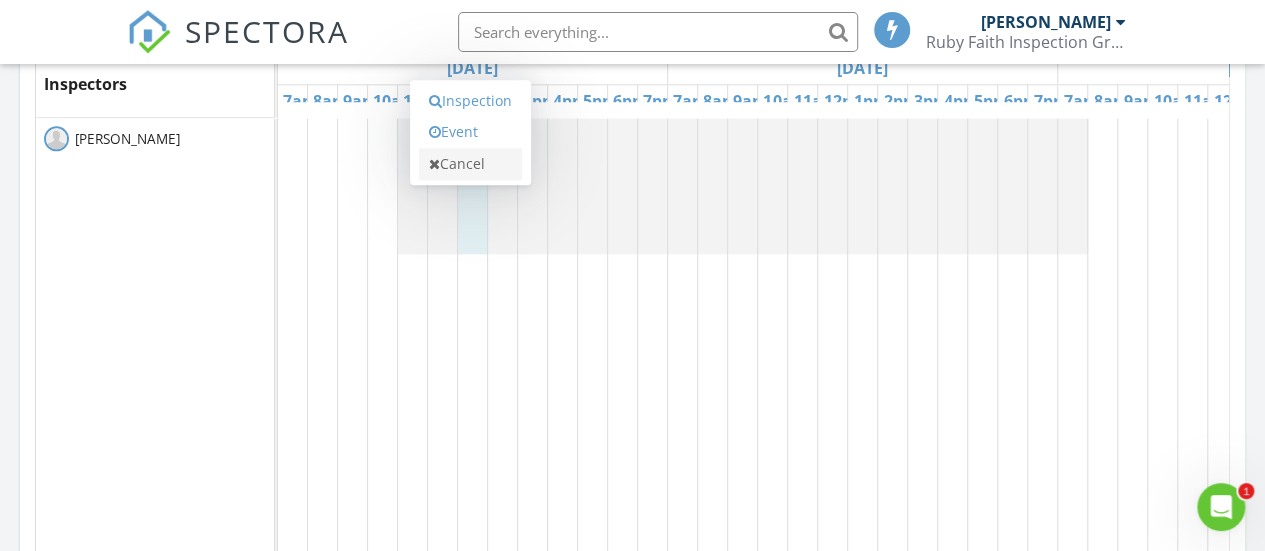 click on "Cancel" at bounding box center [470, 164] 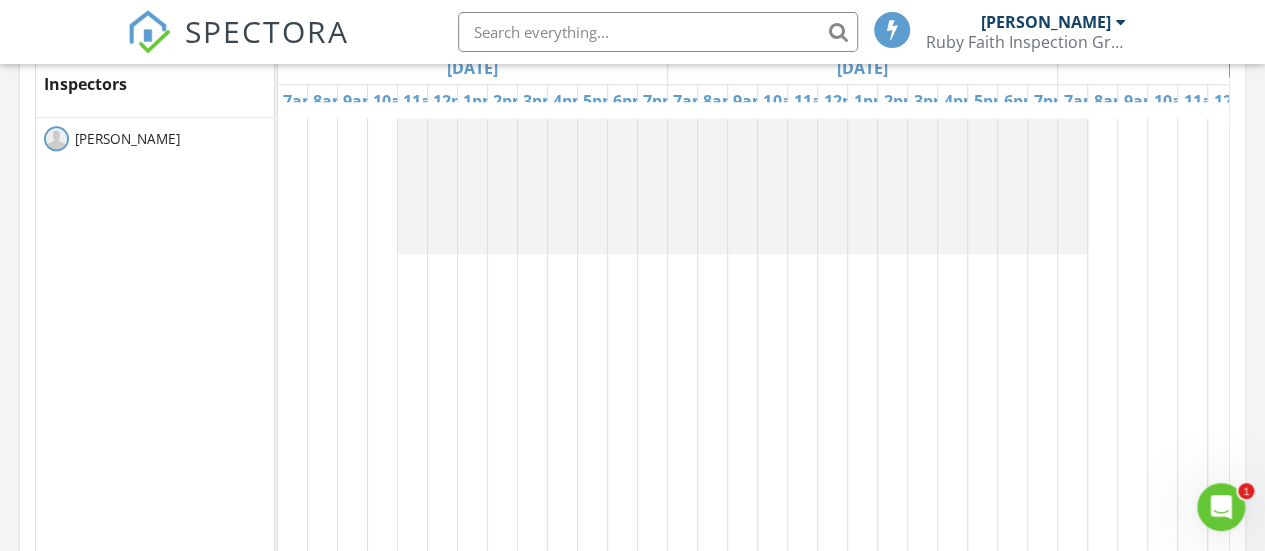 click at bounding box center (278, 186) 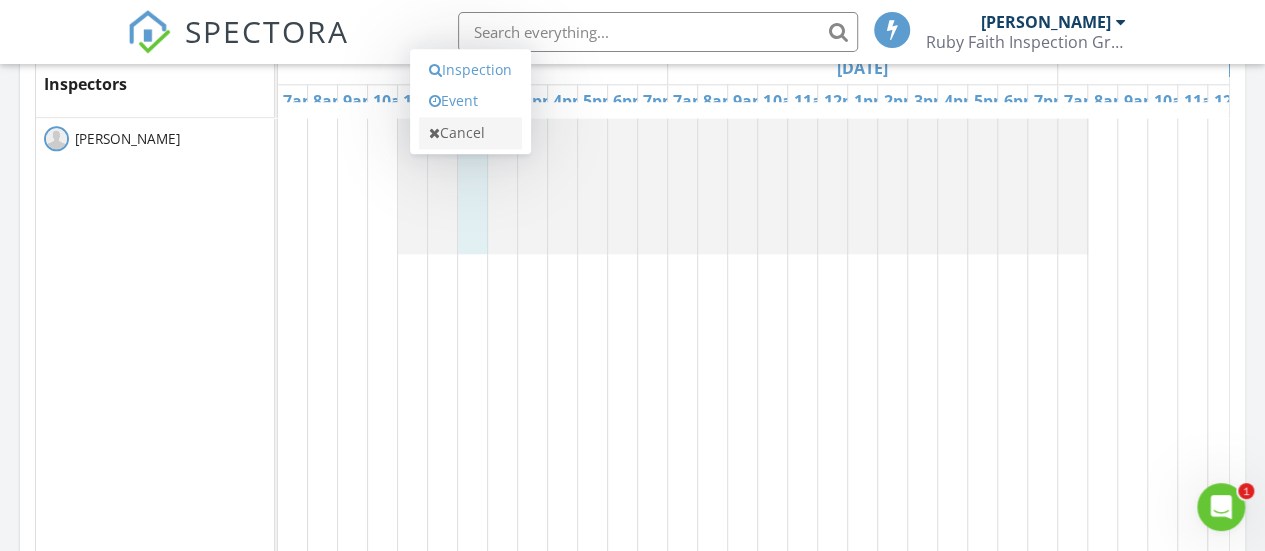 click on "Cancel" at bounding box center (470, 133) 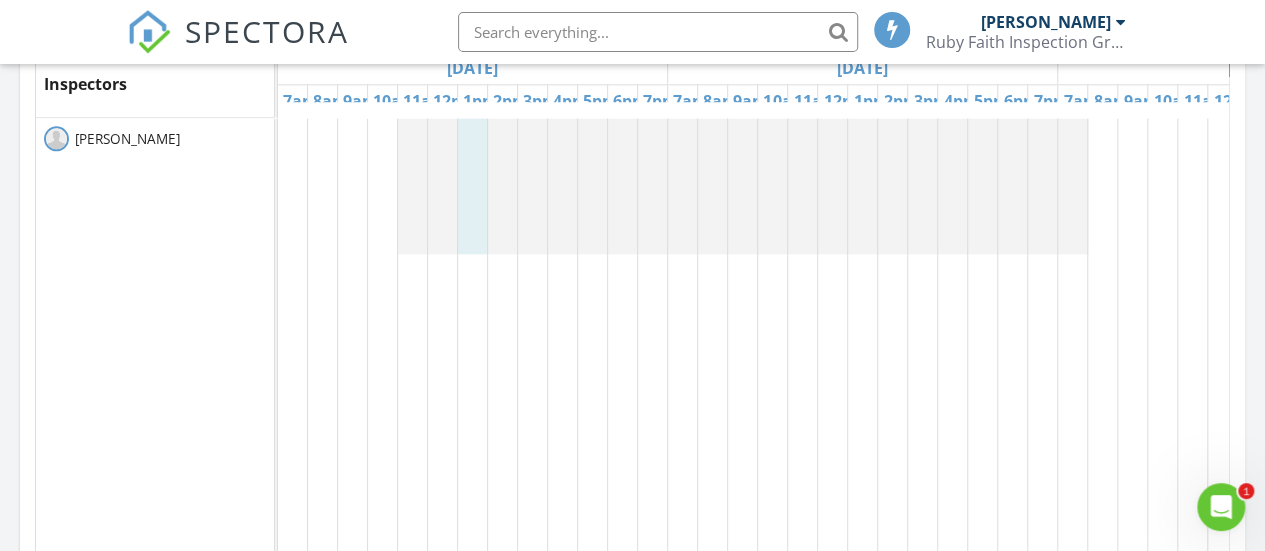 click at bounding box center [278, 186] 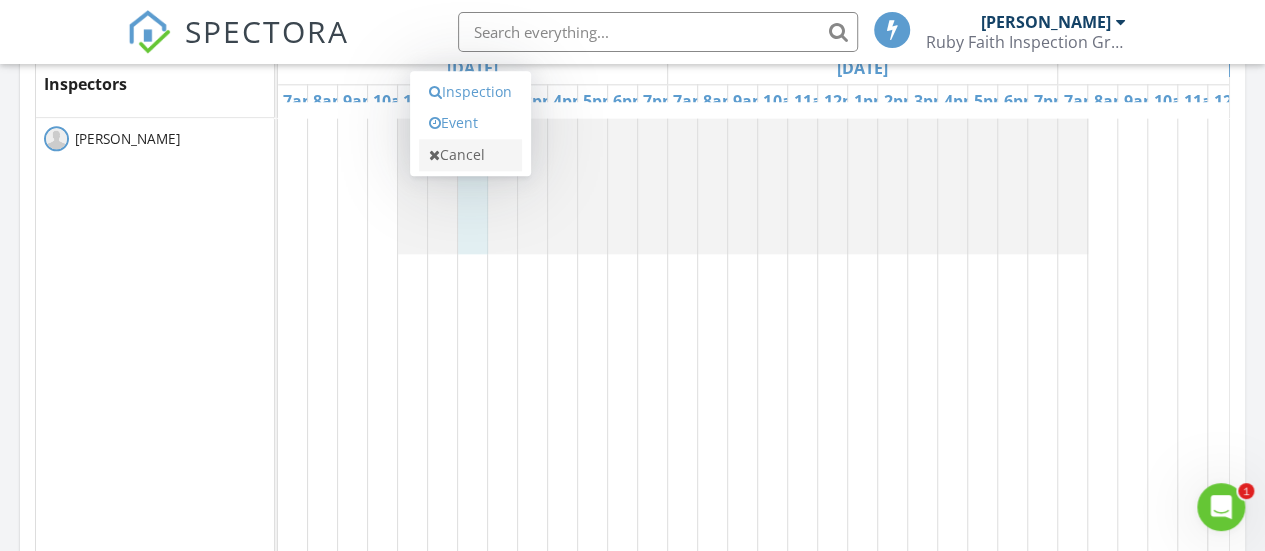 click on "Cancel" at bounding box center (470, 155) 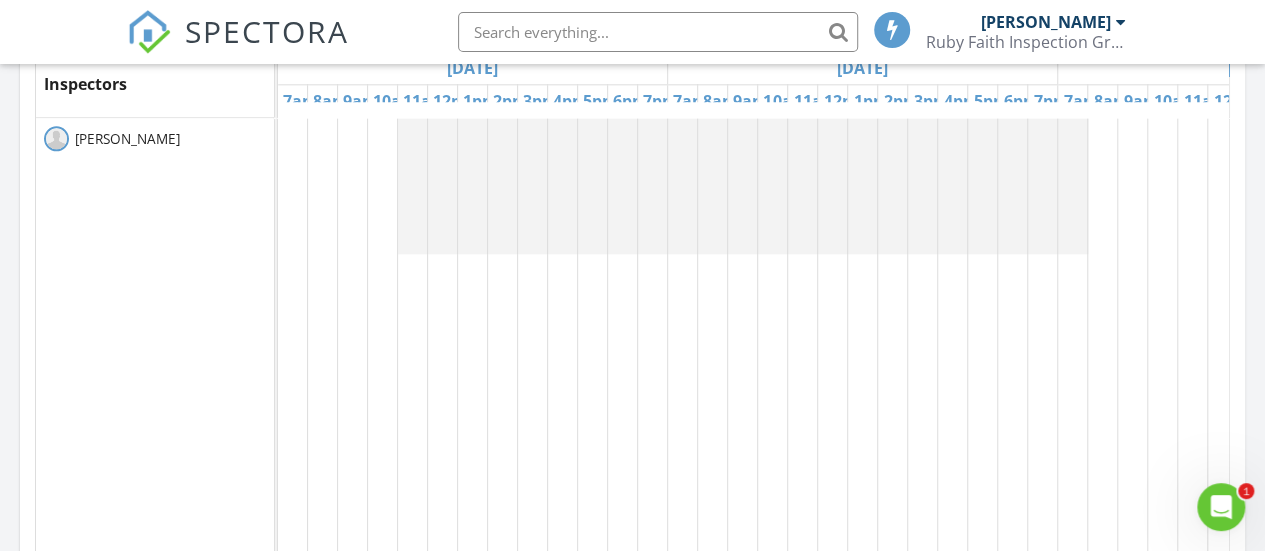 click at bounding box center [278, 186] 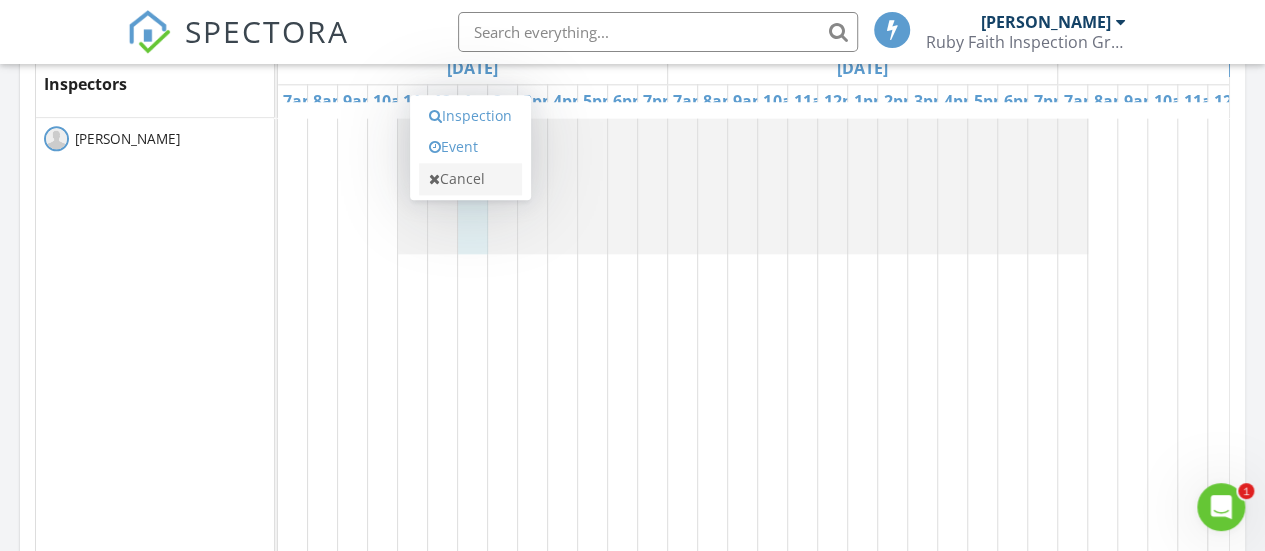 click on "Cancel" at bounding box center (470, 179) 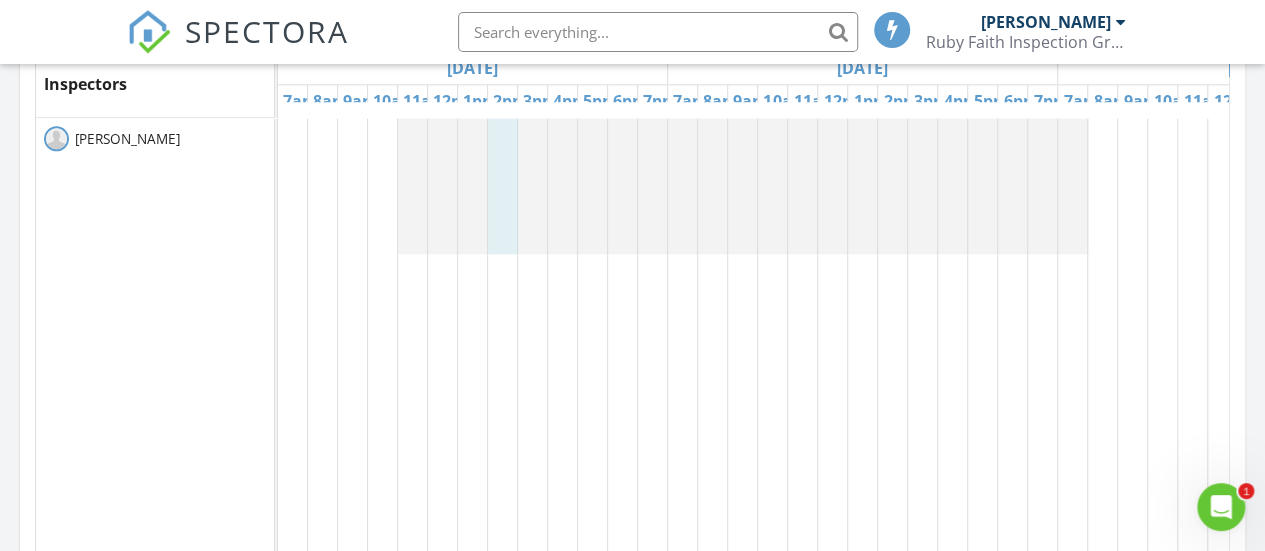 click at bounding box center (278, 186) 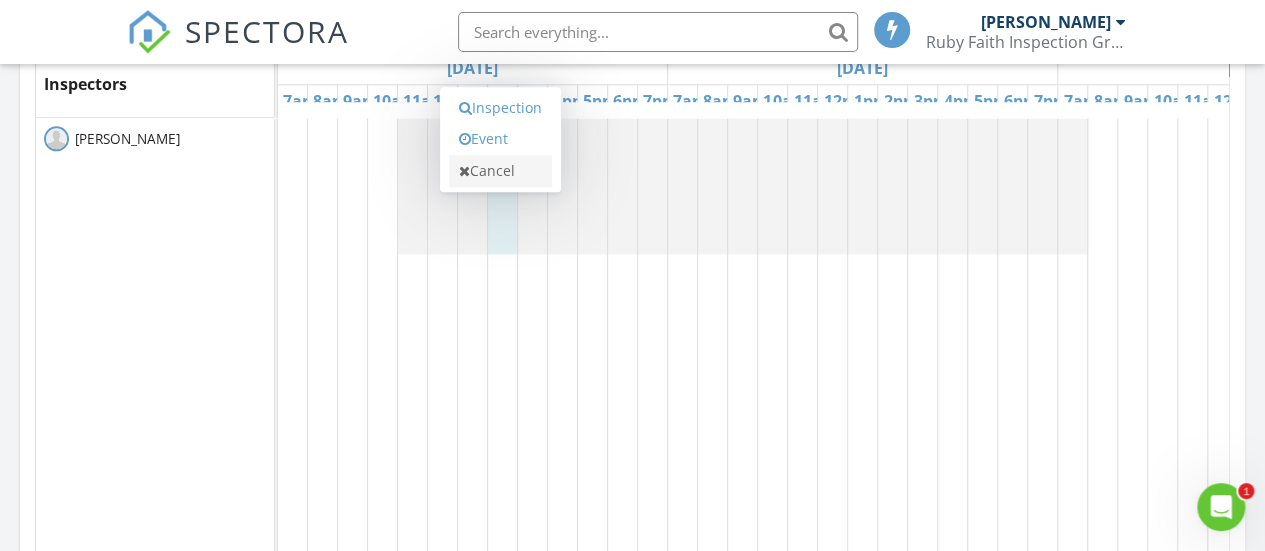 click on "Cancel" at bounding box center [500, 171] 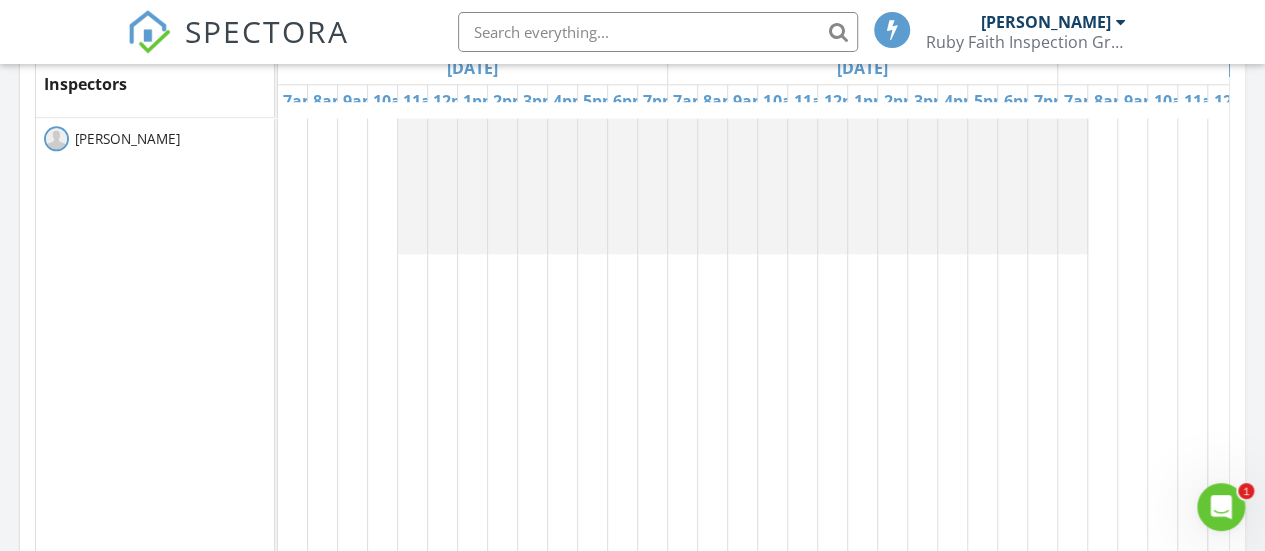 click at bounding box center [278, 186] 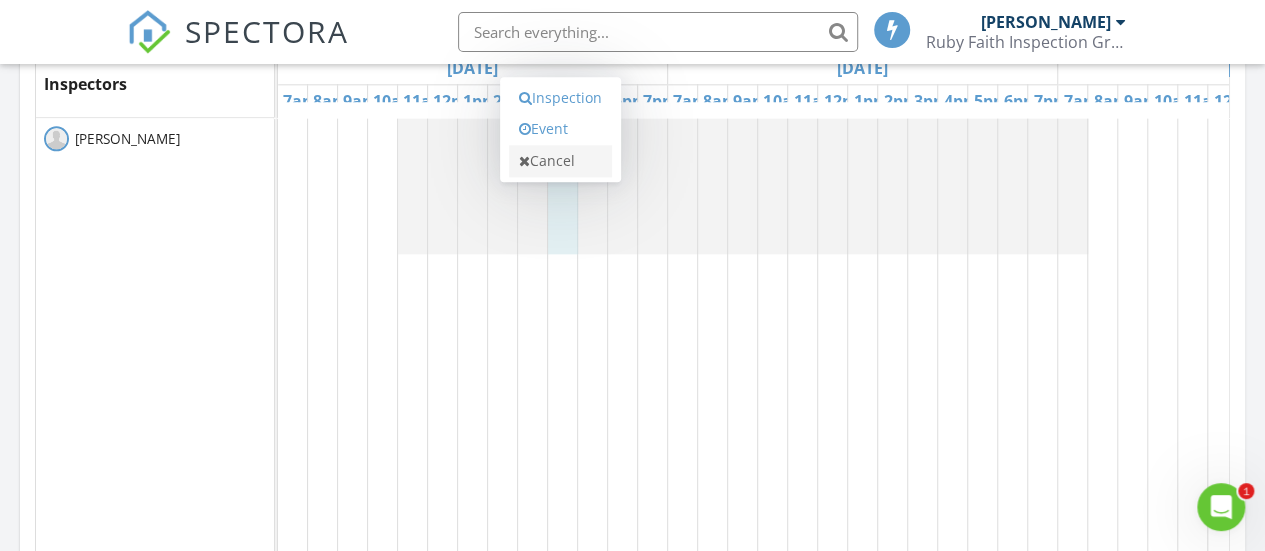 click on "Cancel" at bounding box center (560, 161) 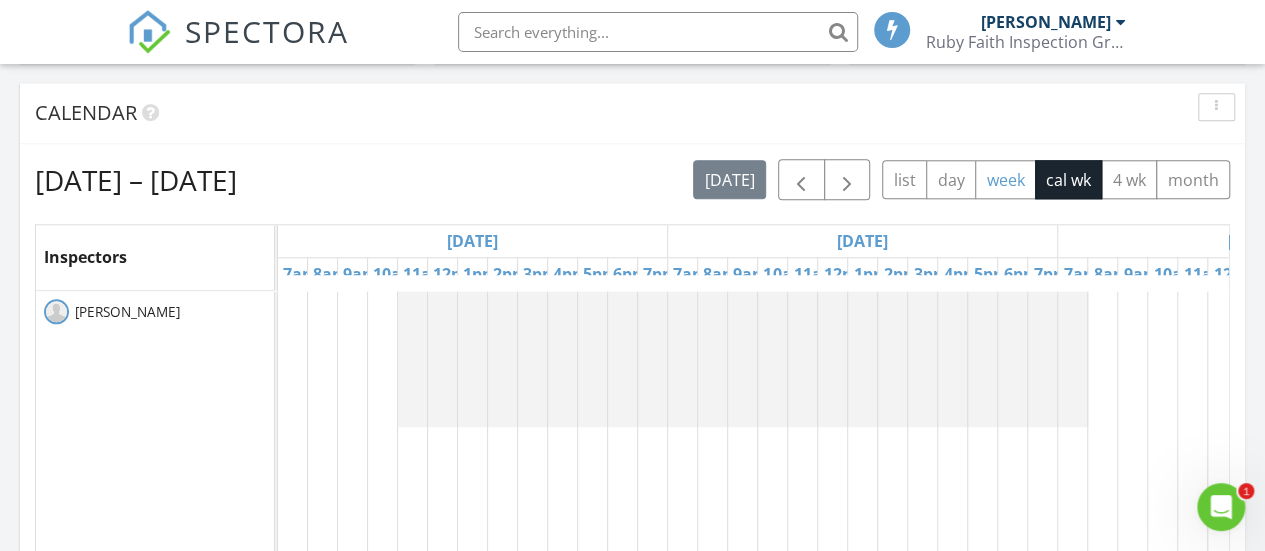 scroll, scrollTop: 994, scrollLeft: 0, axis: vertical 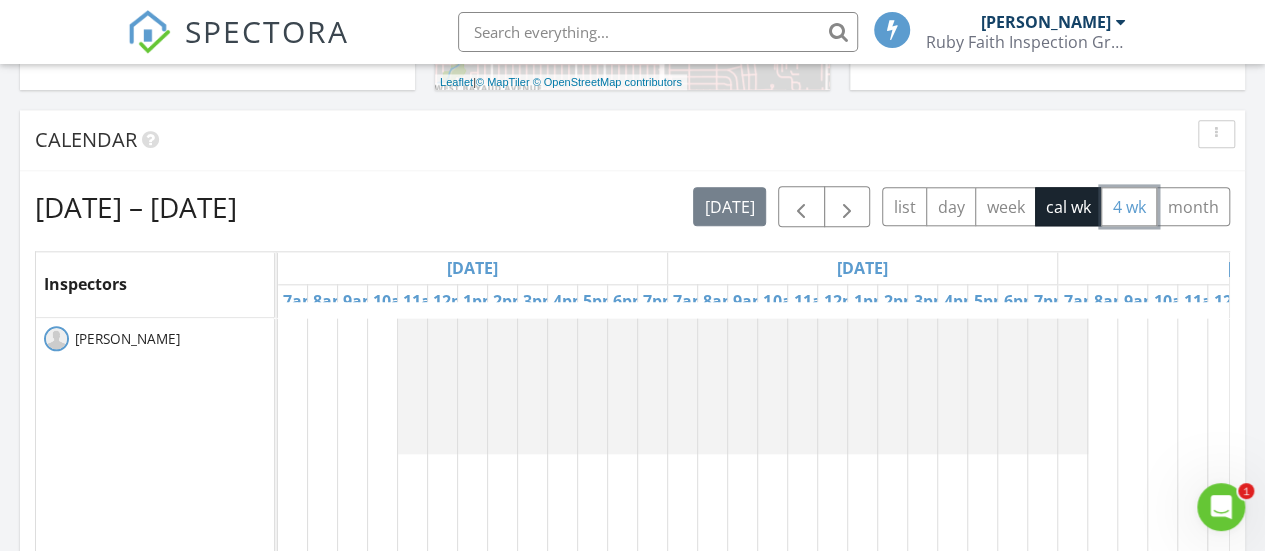 click on "4 wk" at bounding box center [1129, 206] 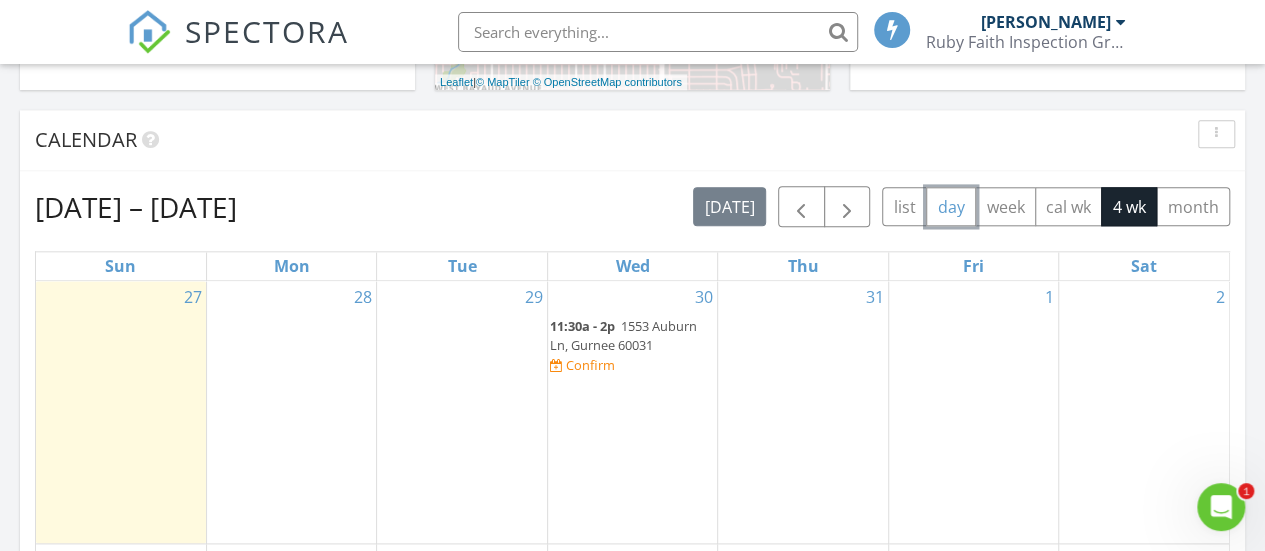 click on "day" at bounding box center (951, 206) 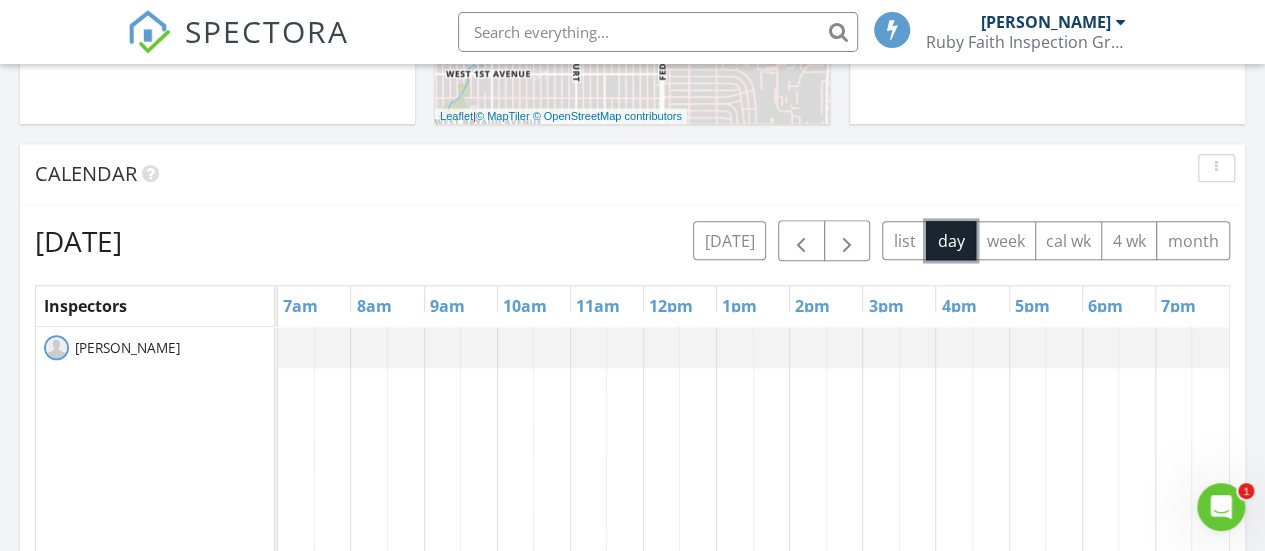 scroll, scrollTop: 994, scrollLeft: 0, axis: vertical 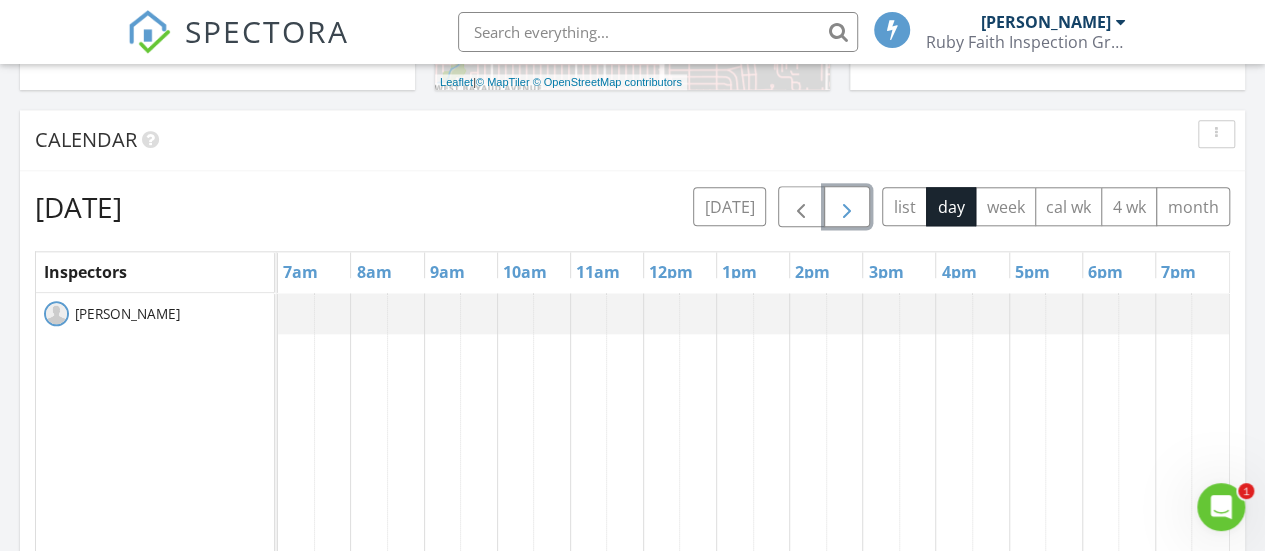 click at bounding box center [847, 208] 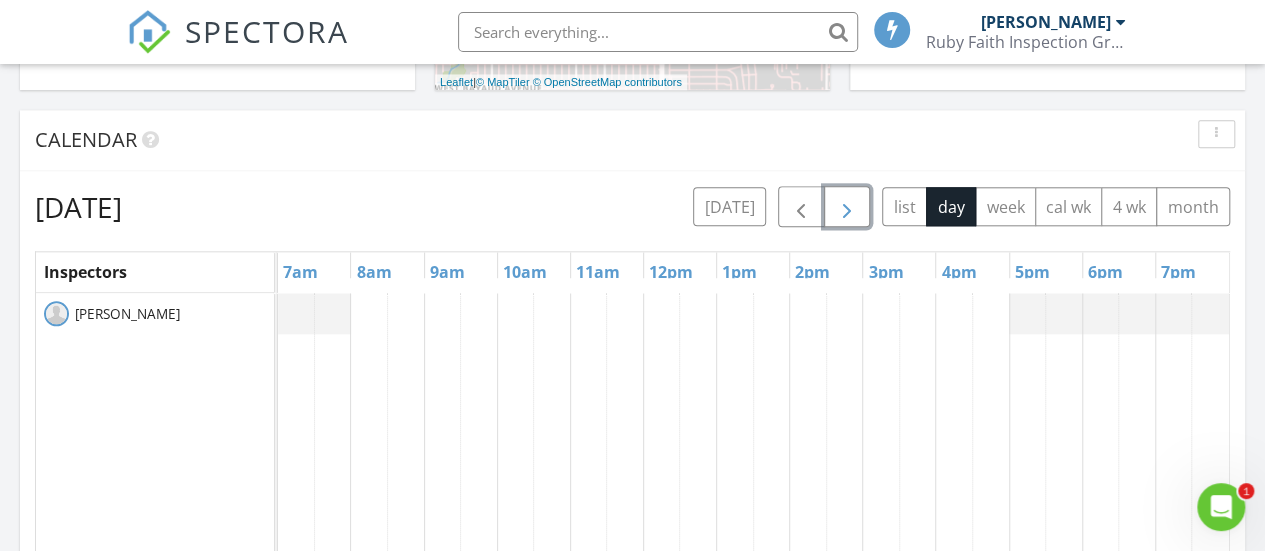 click at bounding box center [847, 208] 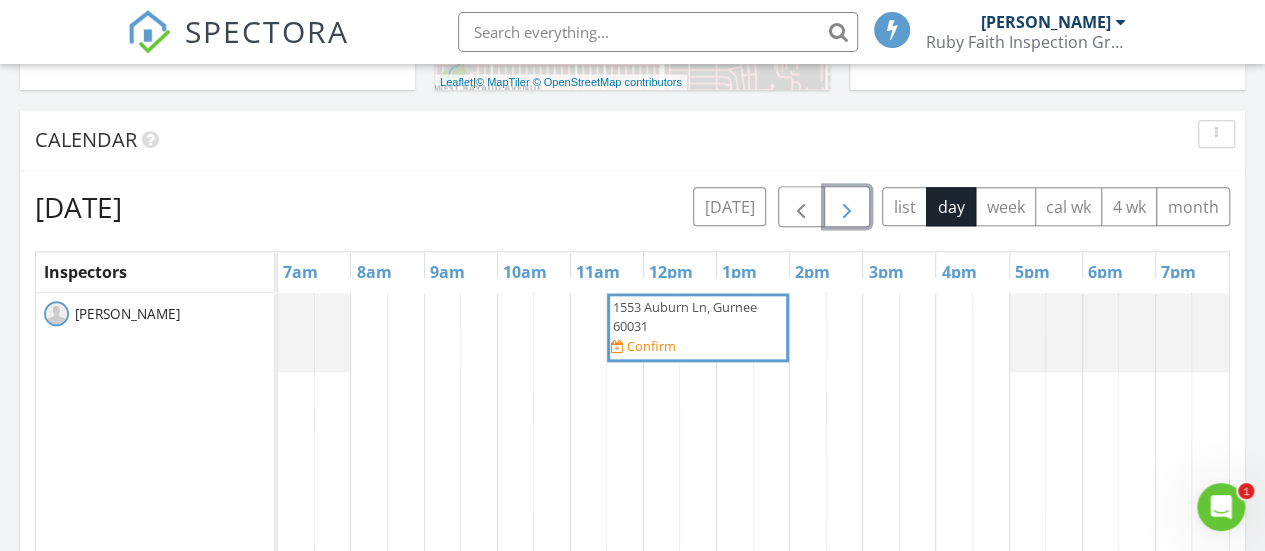 click at bounding box center (847, 206) 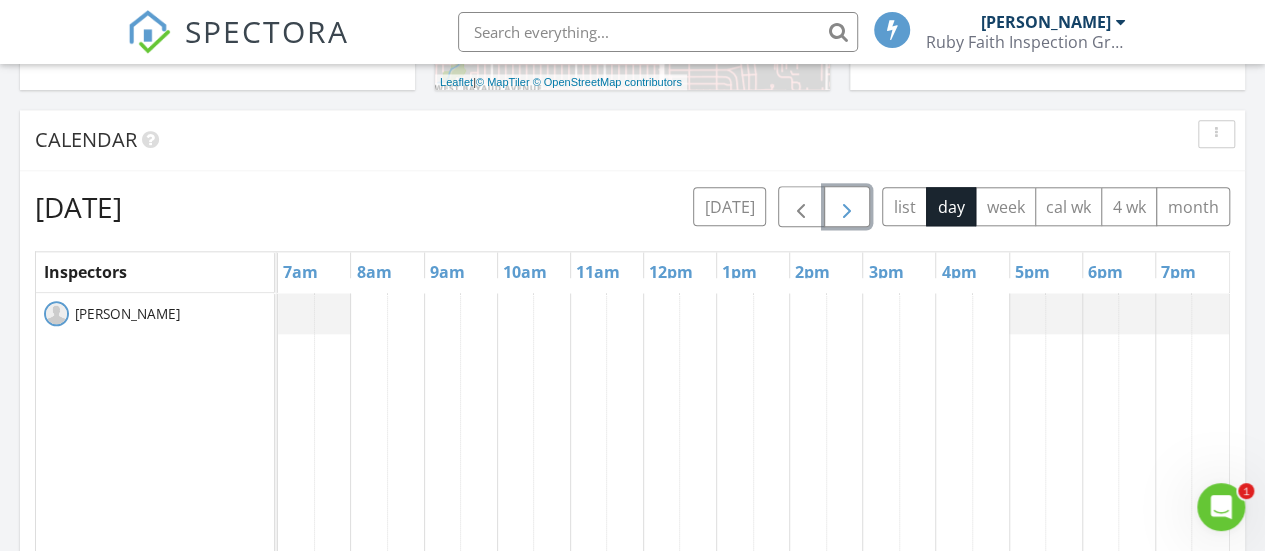 click at bounding box center [847, 206] 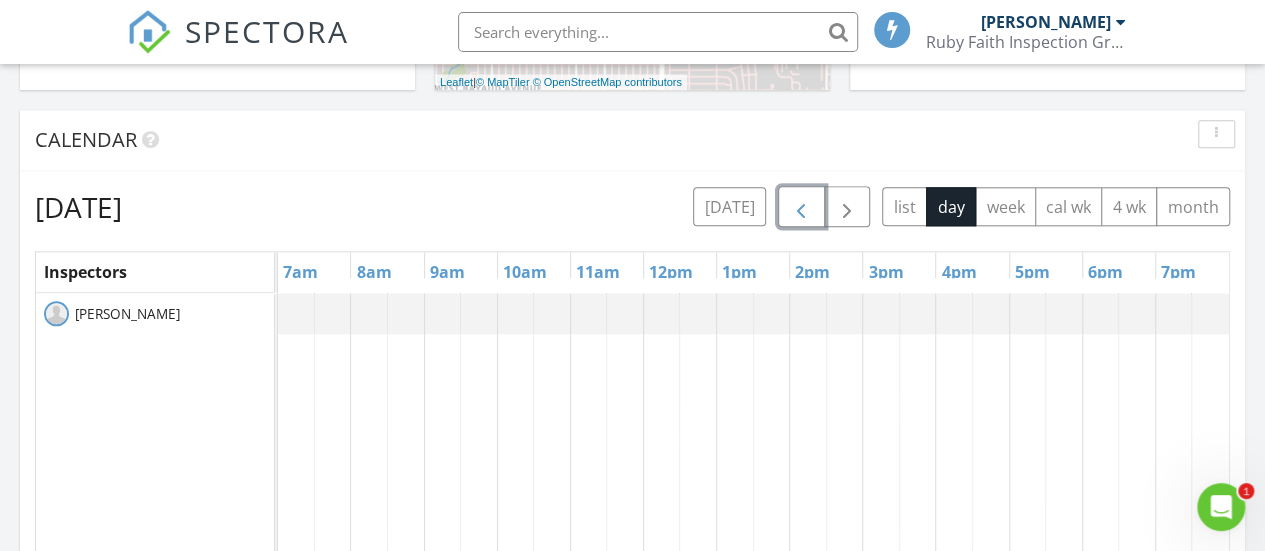 click at bounding box center [801, 208] 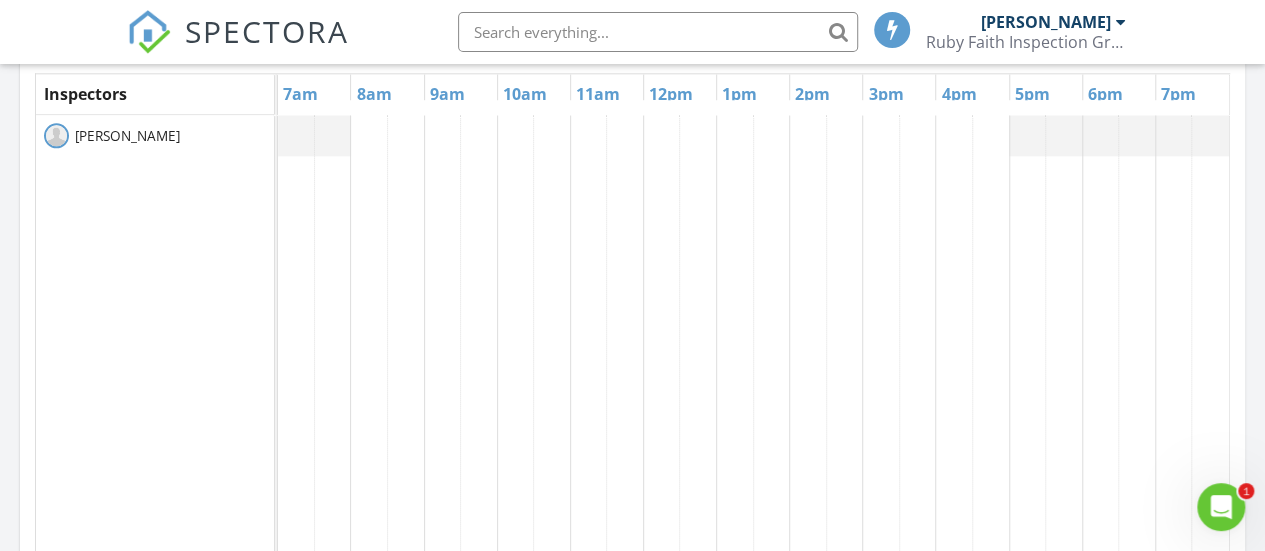 scroll, scrollTop: 1094, scrollLeft: 0, axis: vertical 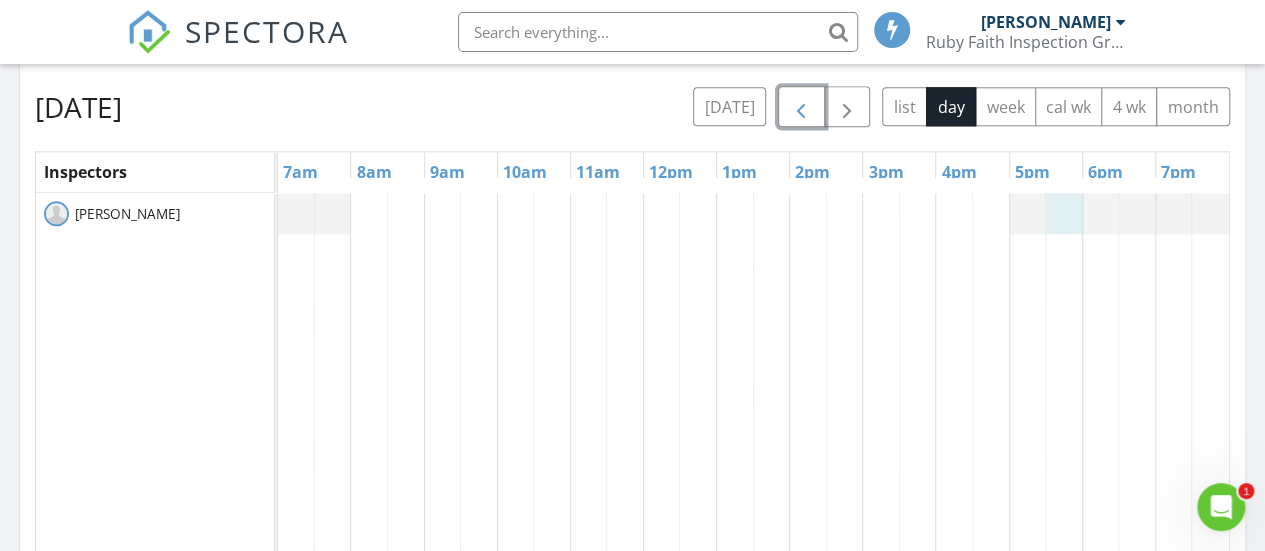 click at bounding box center [278, 213] 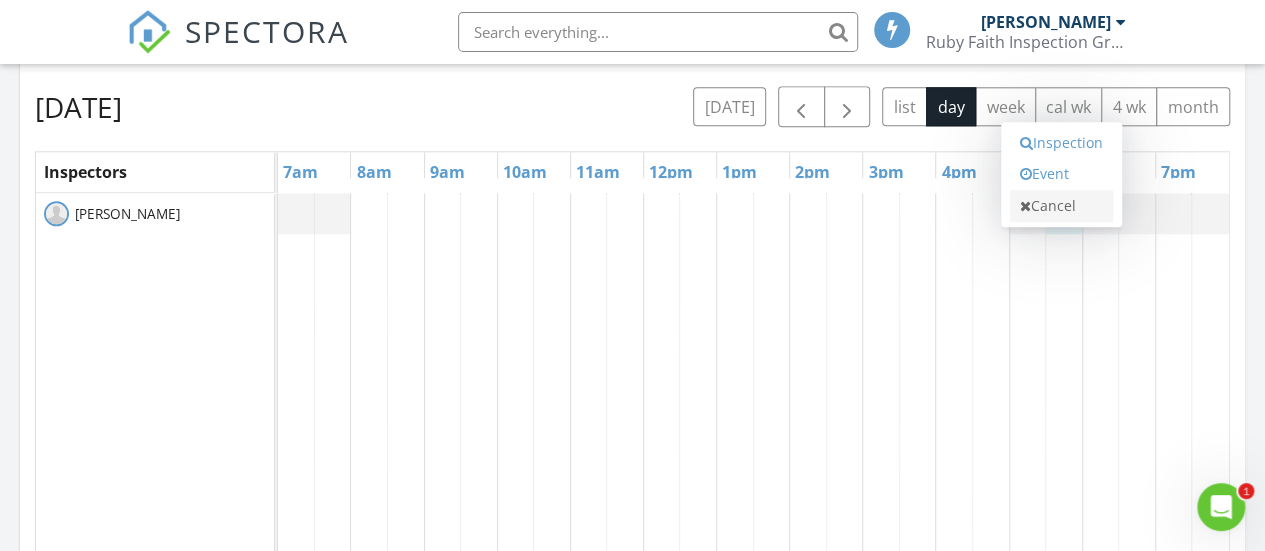 click on "Cancel" at bounding box center (1061, 206) 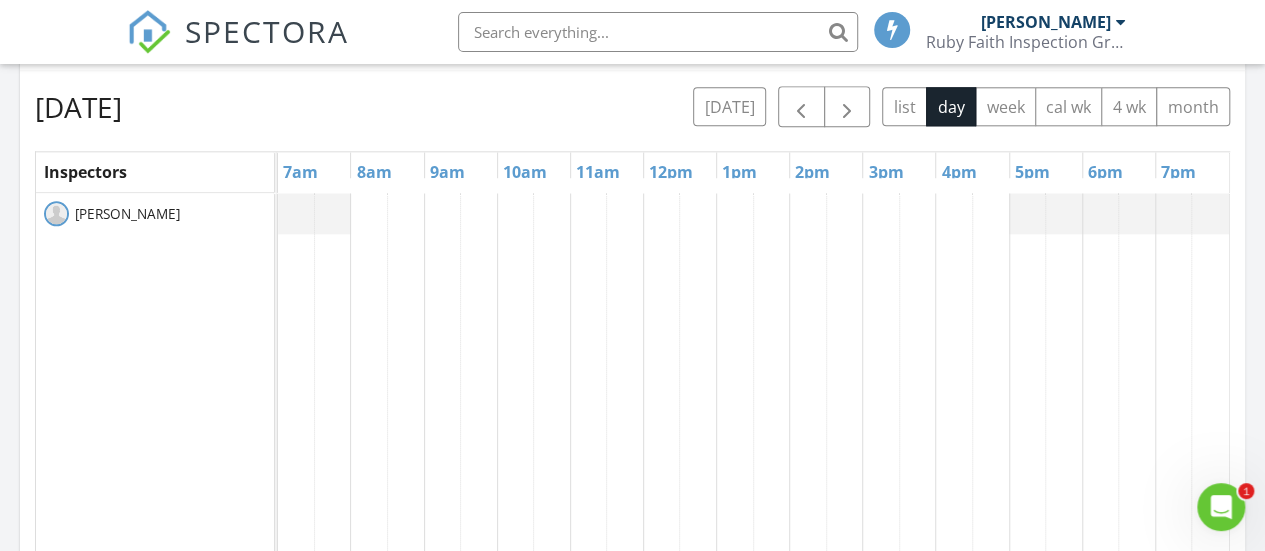 click at bounding box center [278, 213] 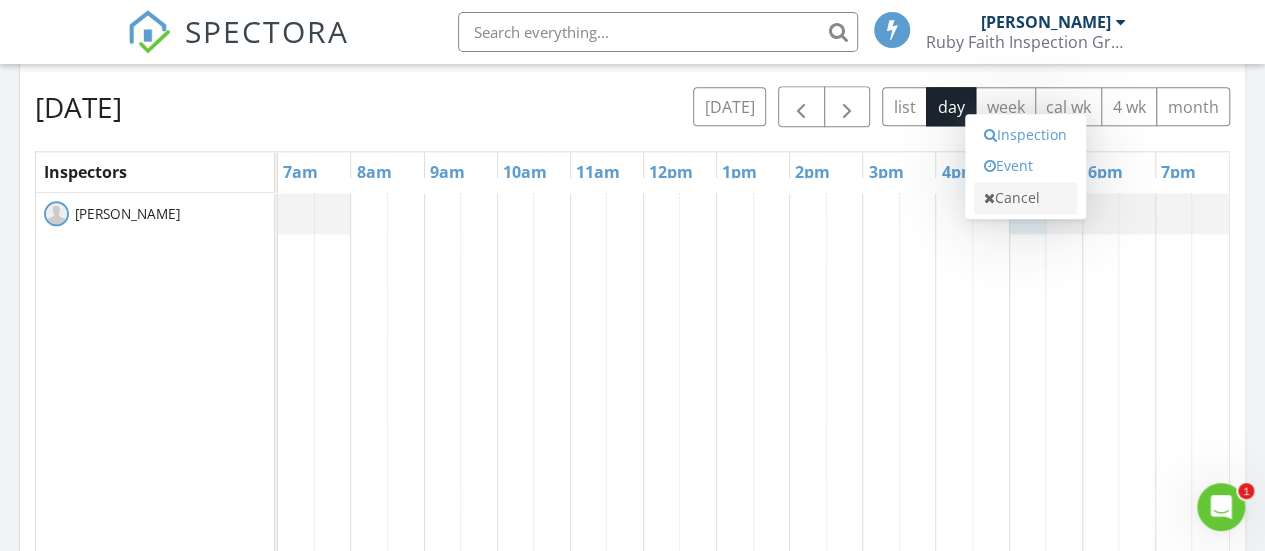 click on "Cancel" at bounding box center [1025, 198] 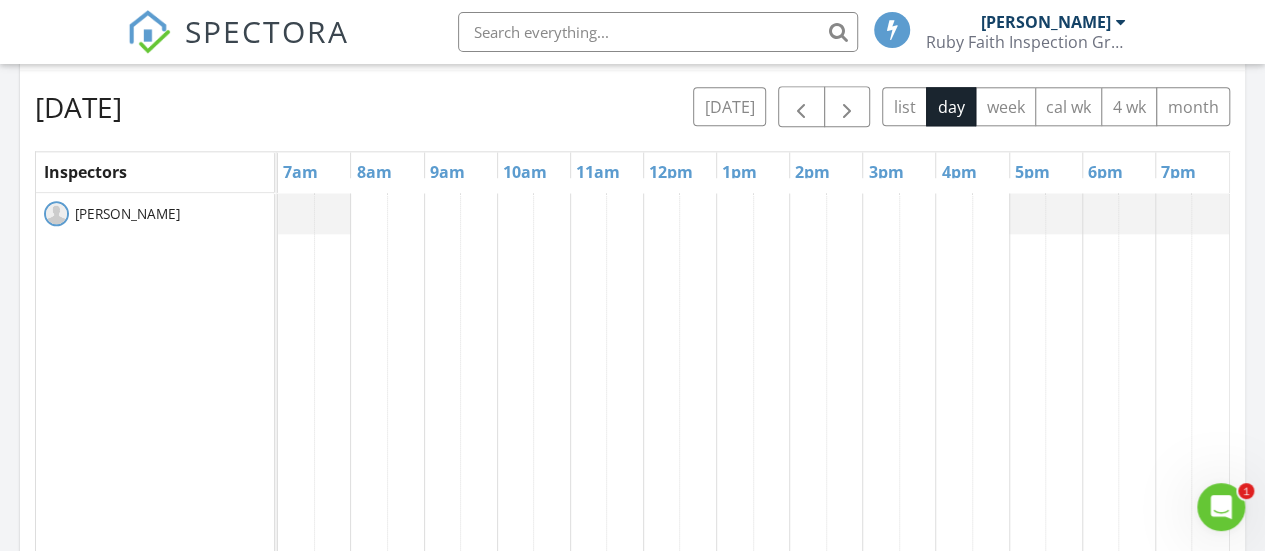 click at bounding box center [278, 213] 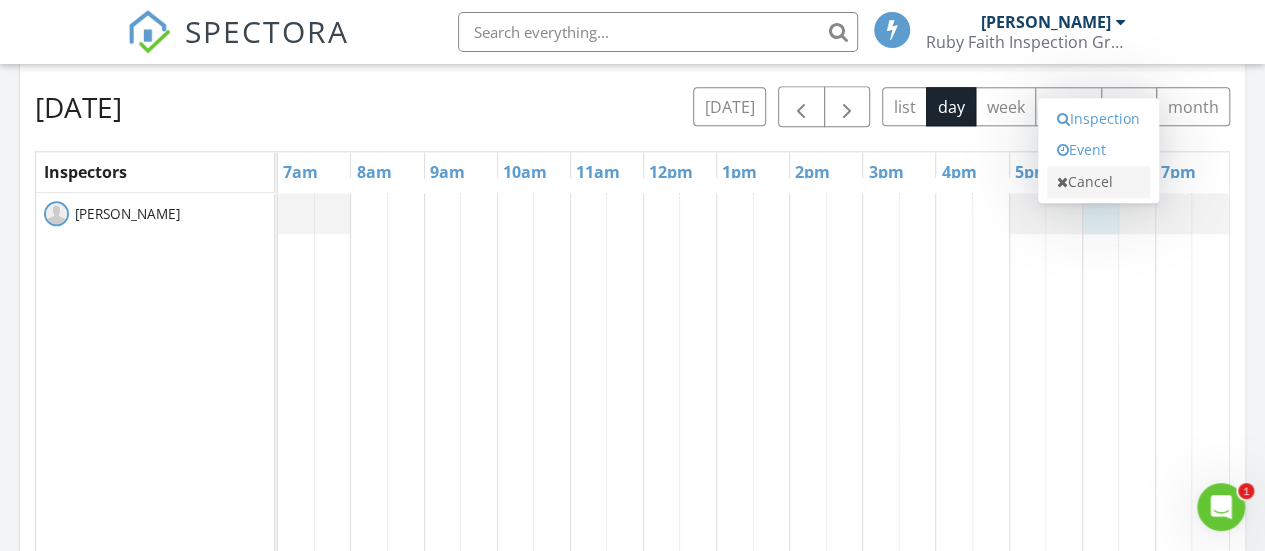 click on "Cancel" at bounding box center (1098, 182) 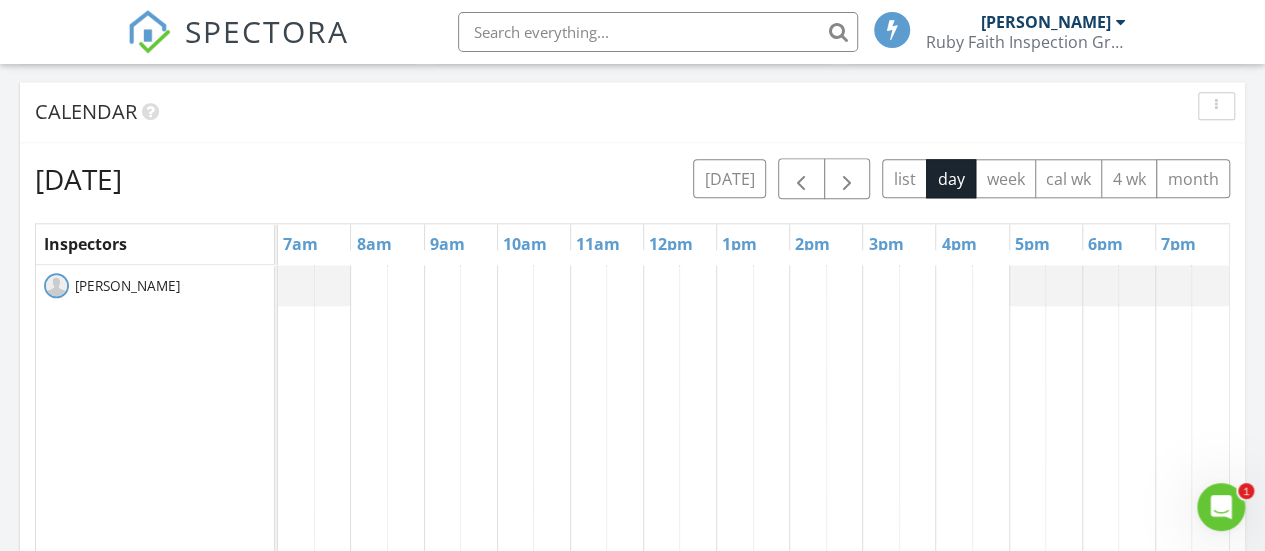 scroll, scrollTop: 994, scrollLeft: 0, axis: vertical 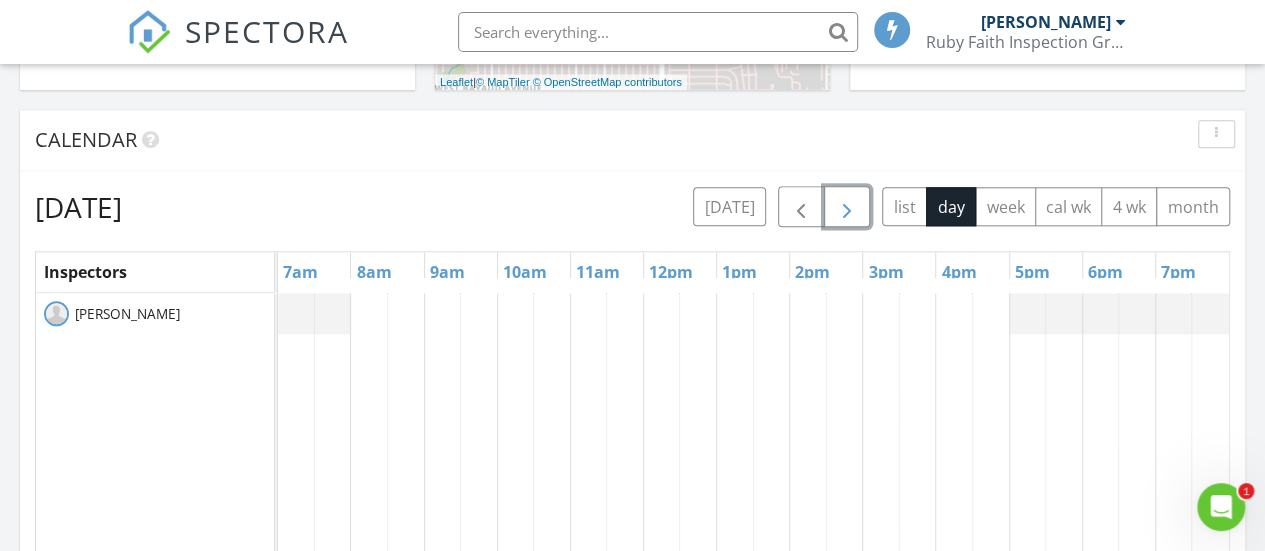 click at bounding box center [847, 208] 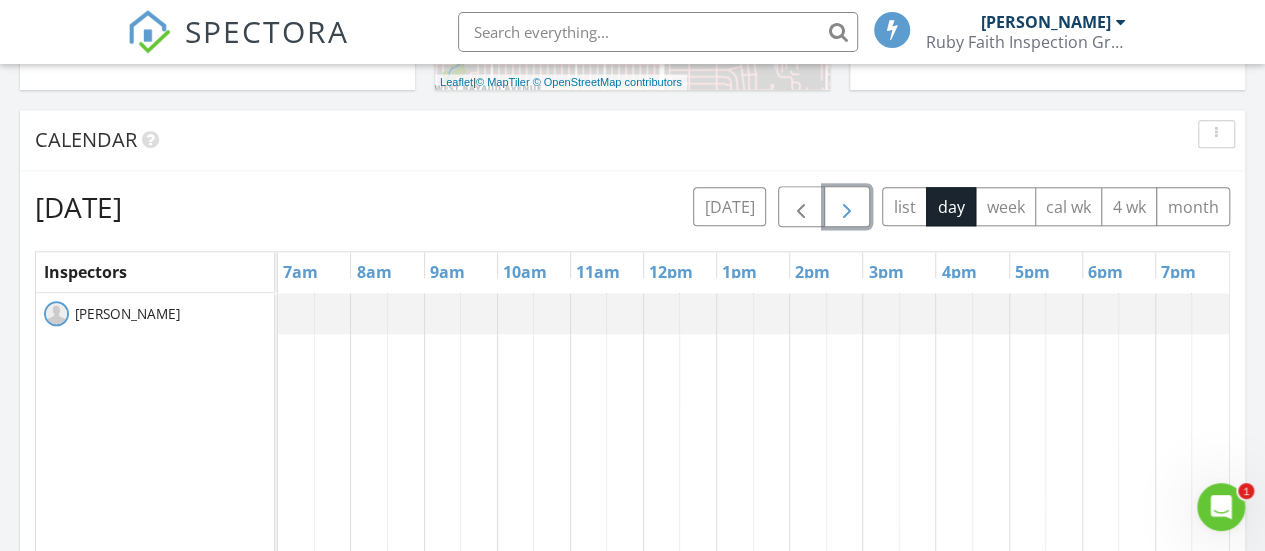 click at bounding box center [847, 208] 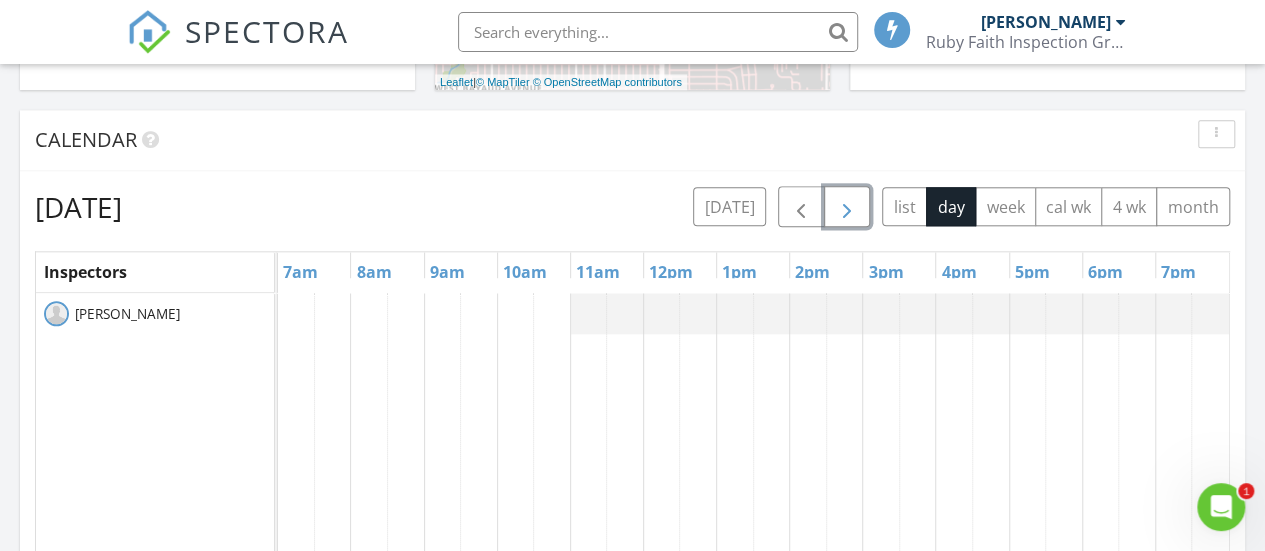 click at bounding box center (847, 208) 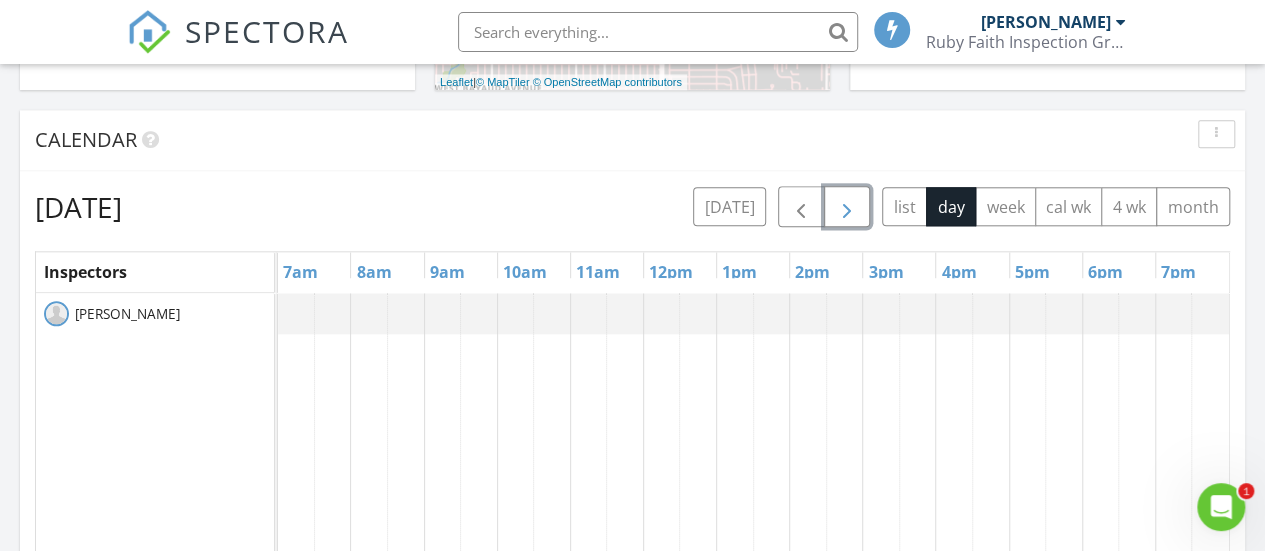 click at bounding box center (847, 208) 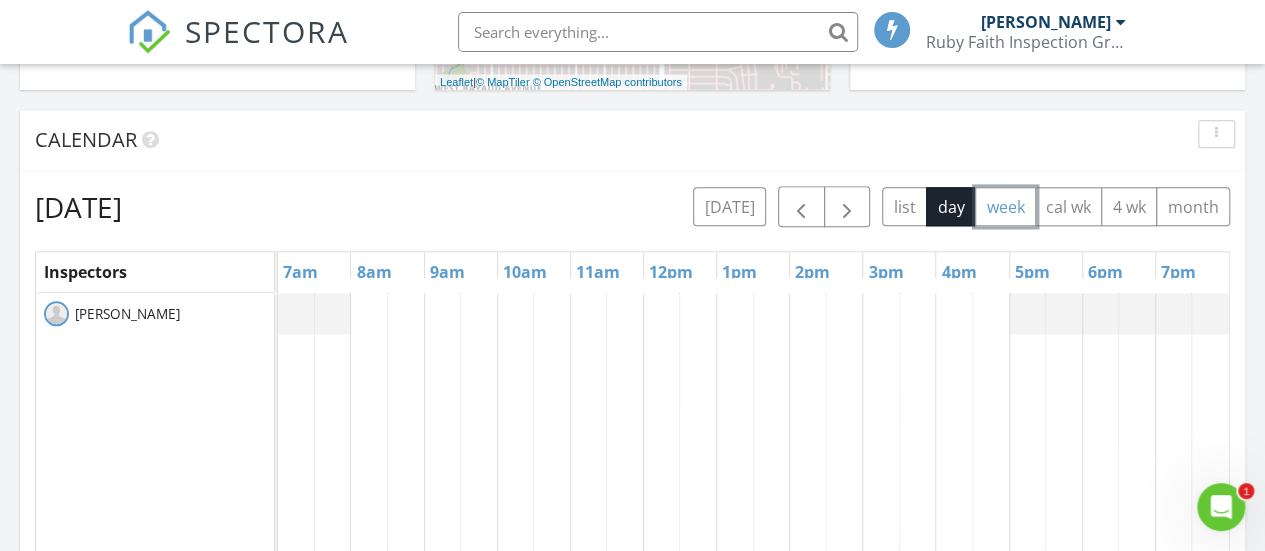 click on "week" at bounding box center (1005, 206) 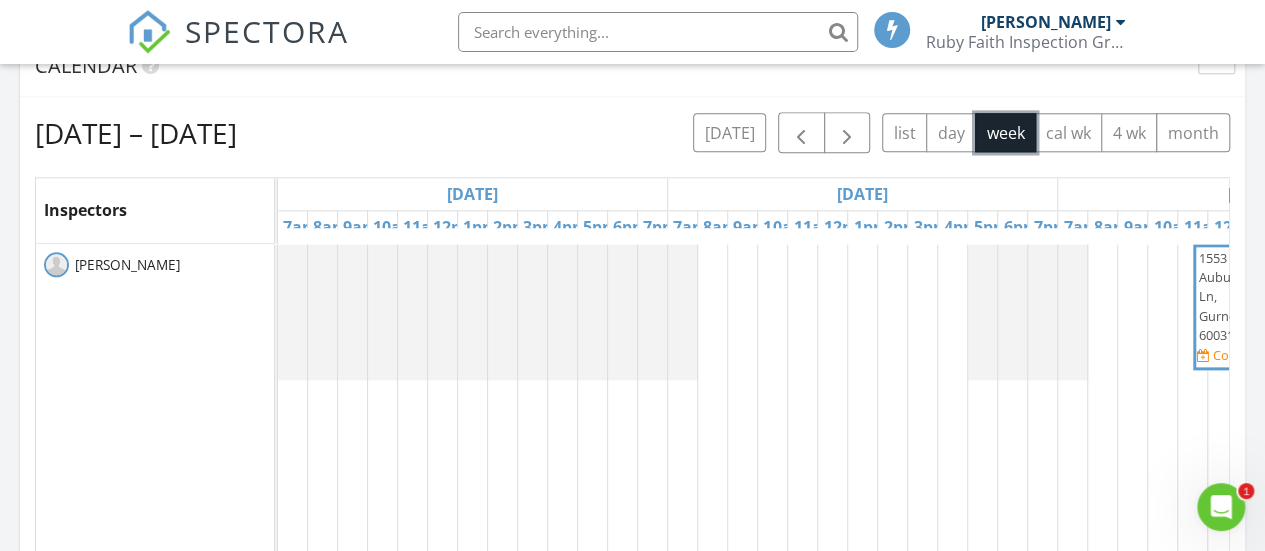 scroll, scrollTop: 994, scrollLeft: 0, axis: vertical 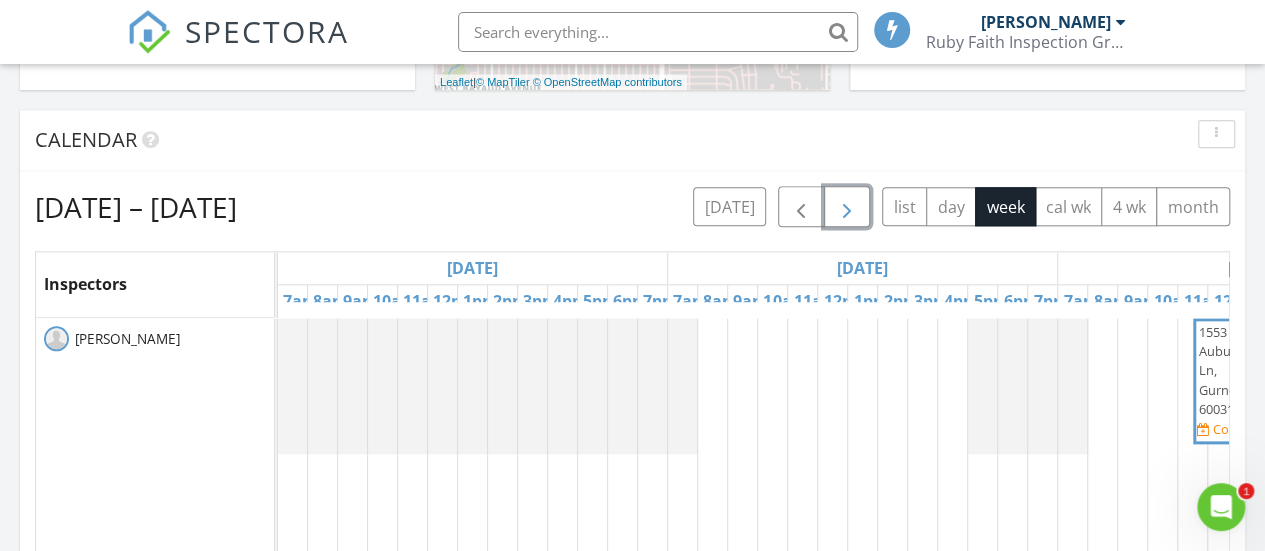click at bounding box center (847, 208) 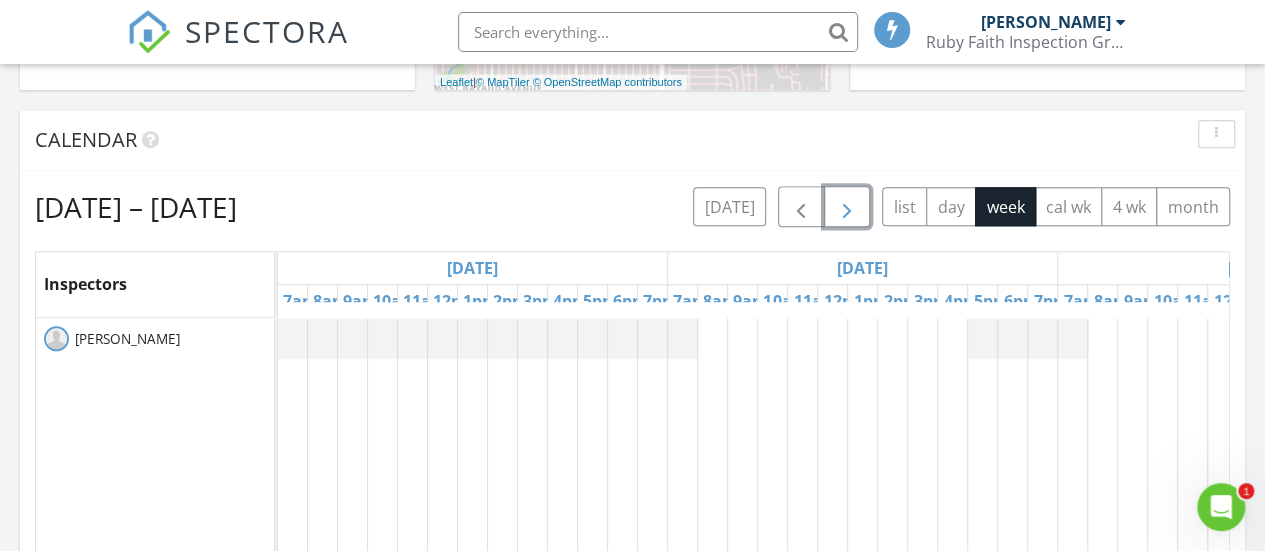 click at bounding box center (847, 208) 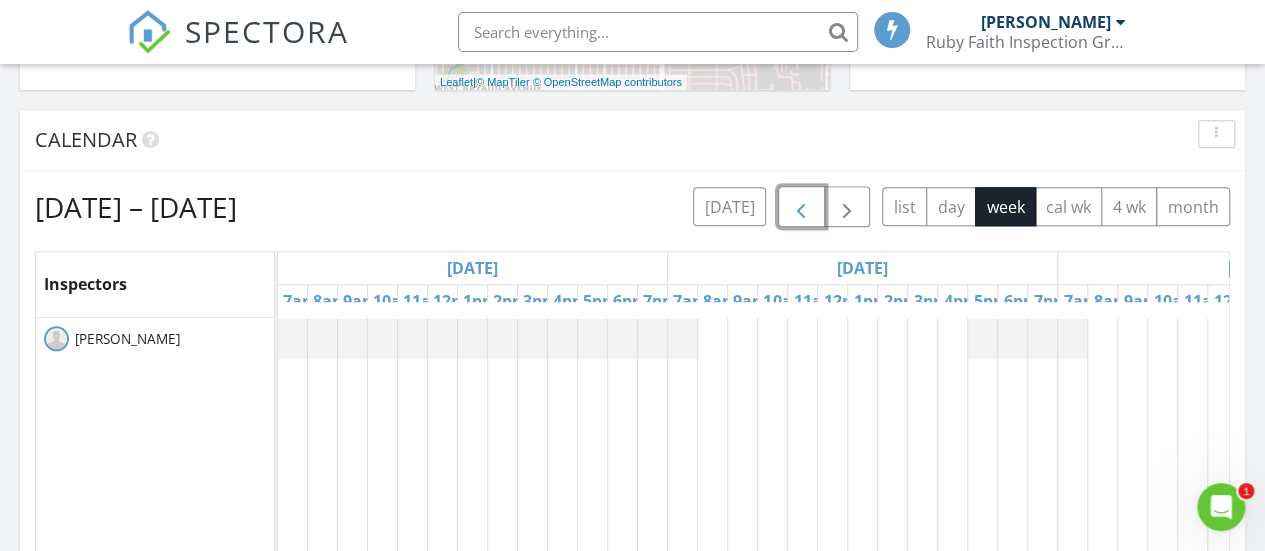 click at bounding box center (801, 208) 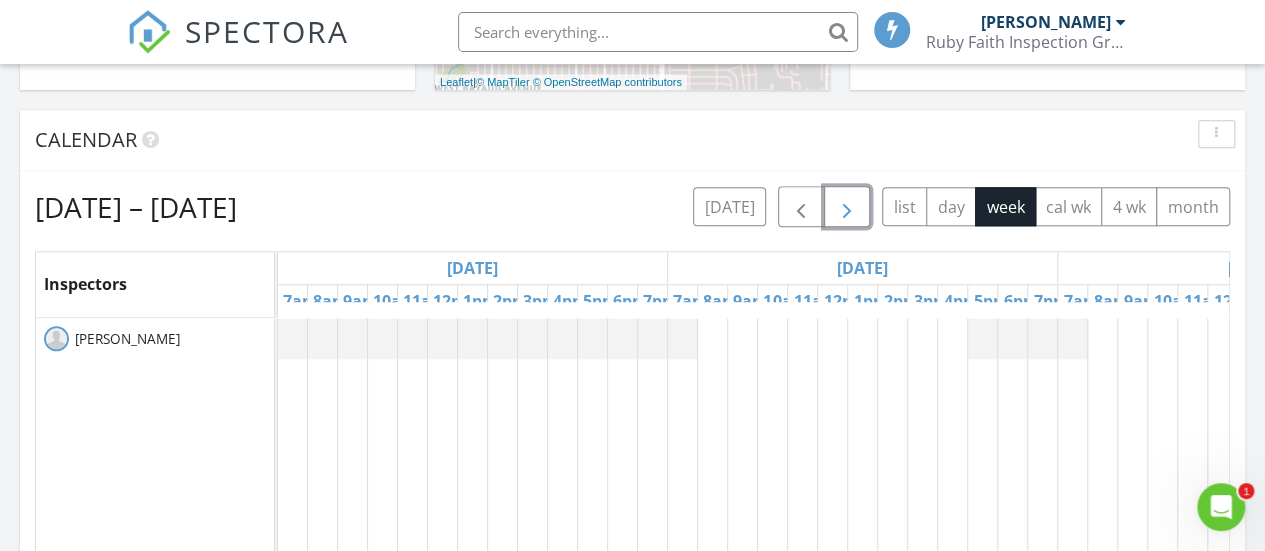 click at bounding box center (847, 208) 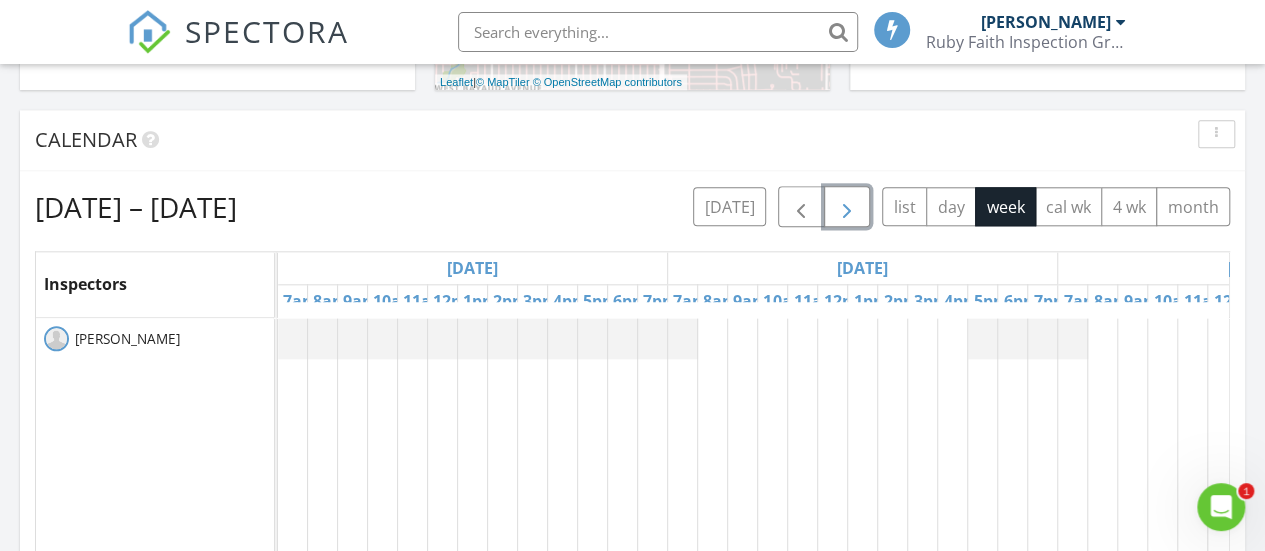 click at bounding box center [847, 208] 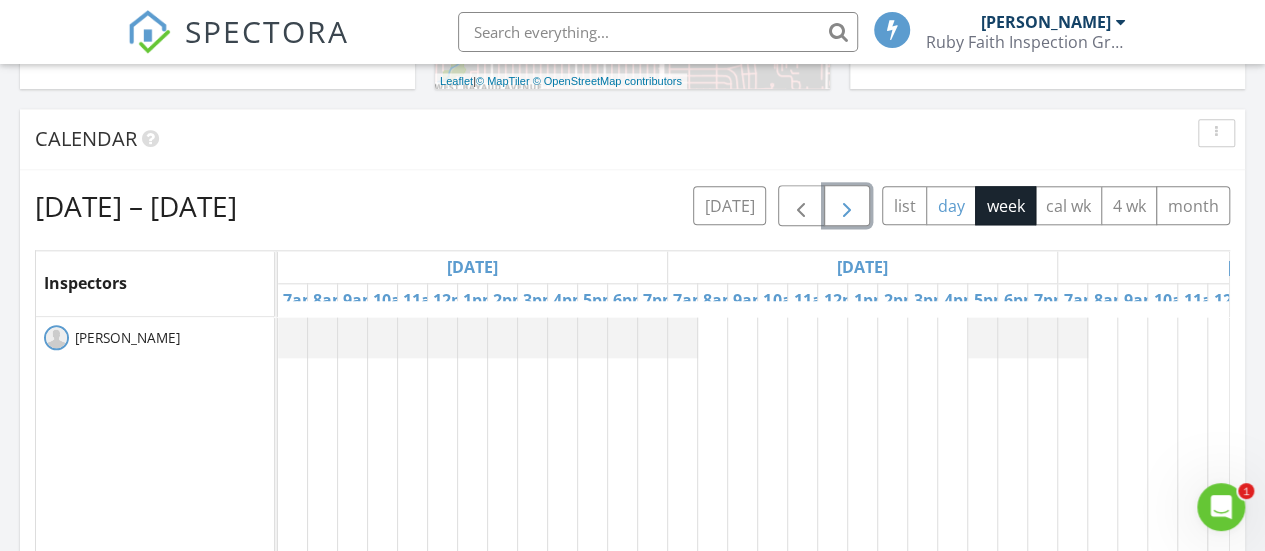 scroll, scrollTop: 994, scrollLeft: 0, axis: vertical 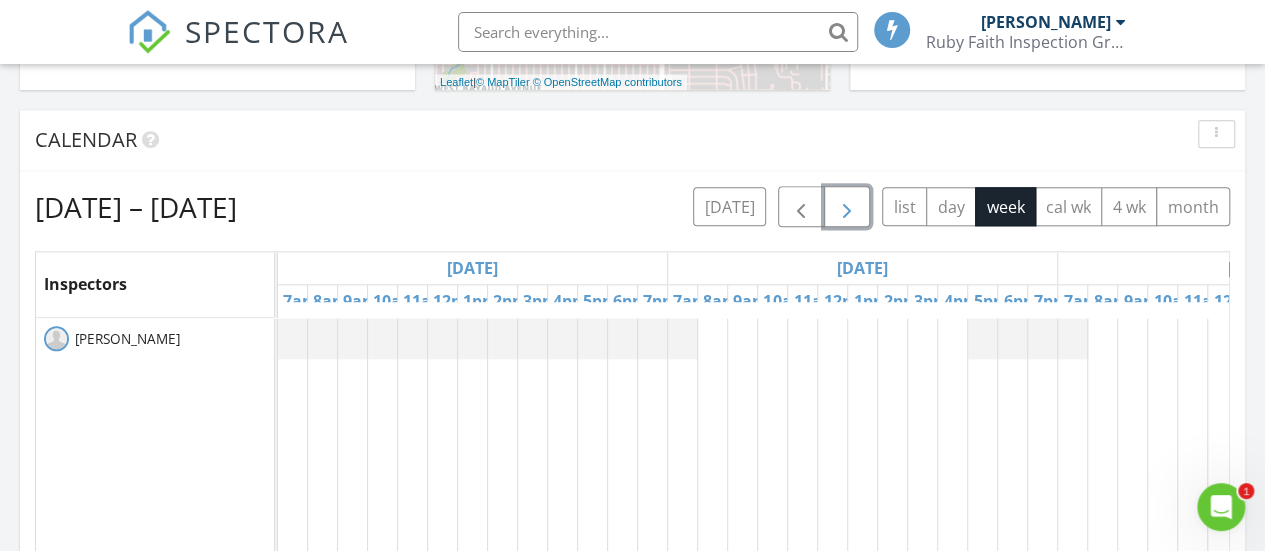 click at bounding box center [847, 208] 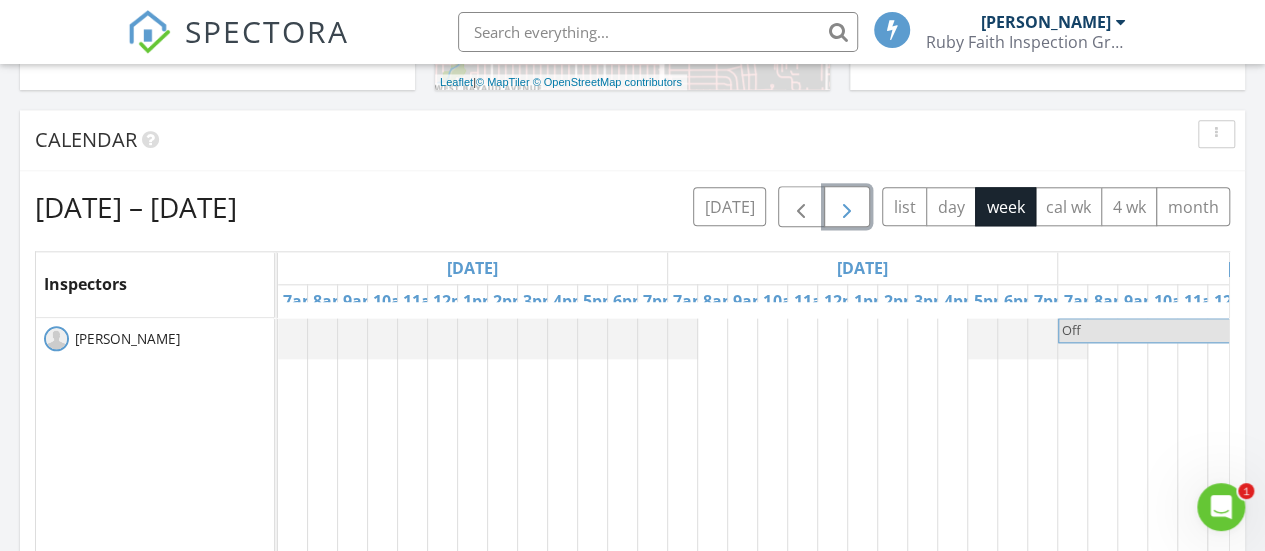 click at bounding box center [847, 208] 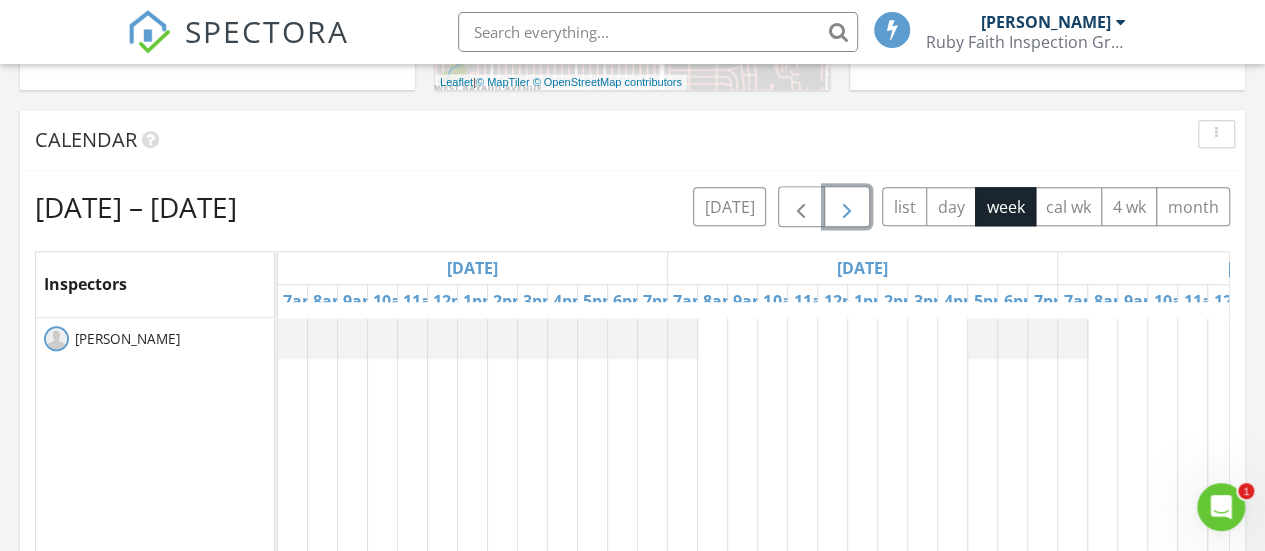 click at bounding box center (847, 208) 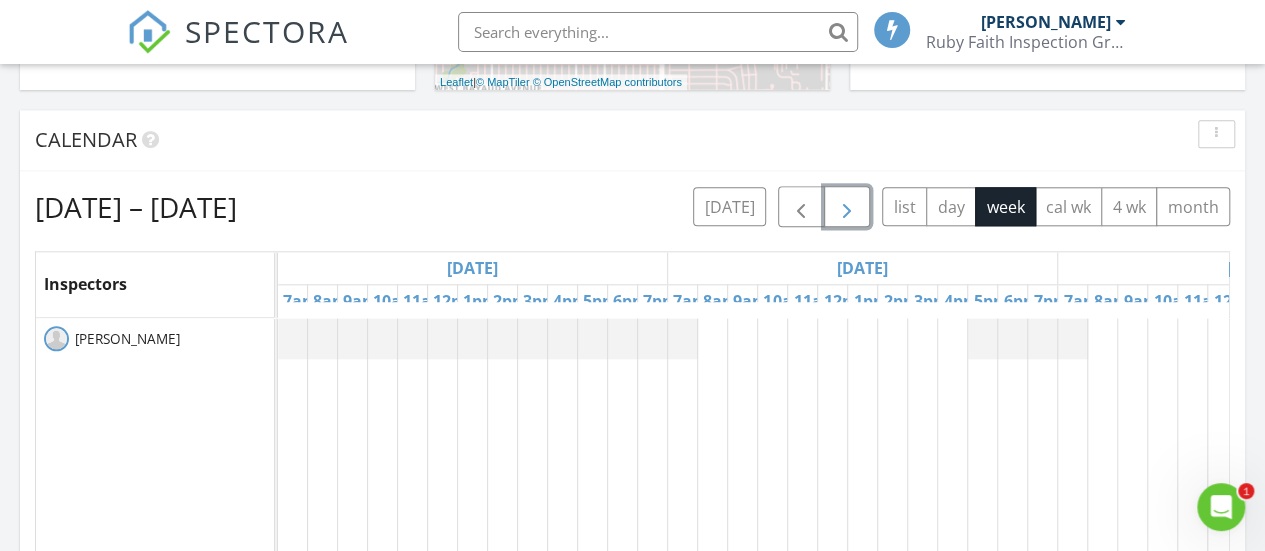 click at bounding box center [847, 208] 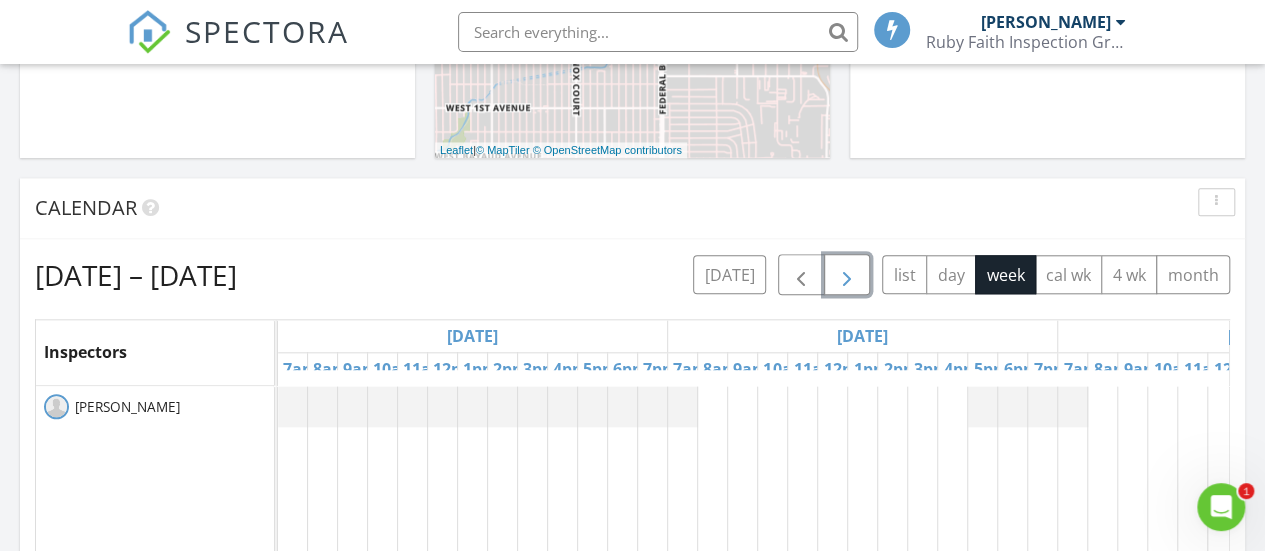scroll, scrollTop: 894, scrollLeft: 0, axis: vertical 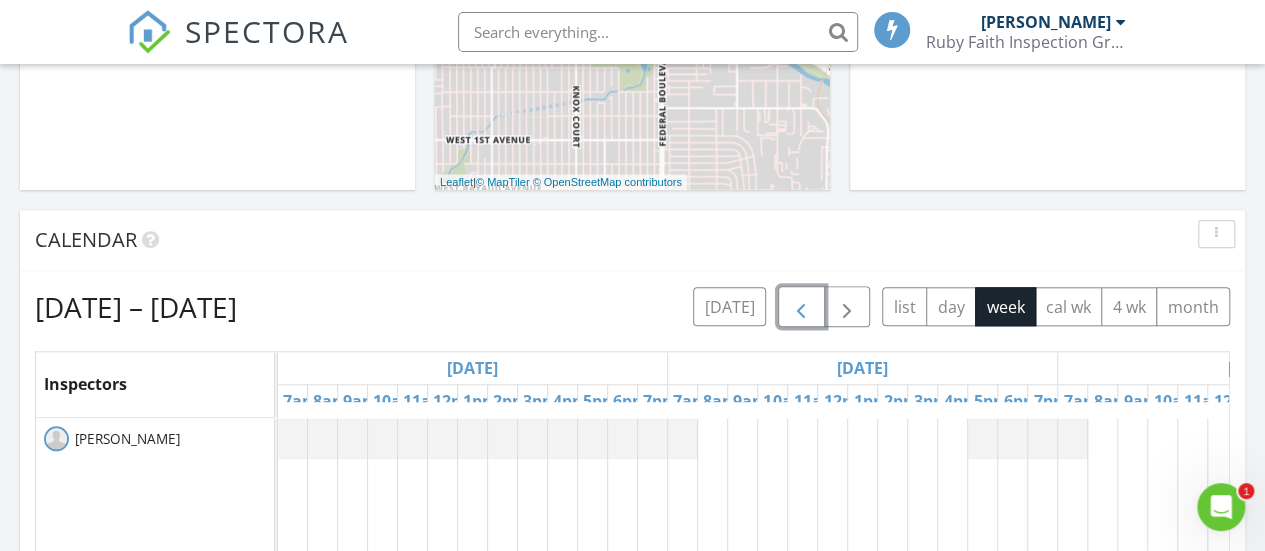 click at bounding box center [801, 306] 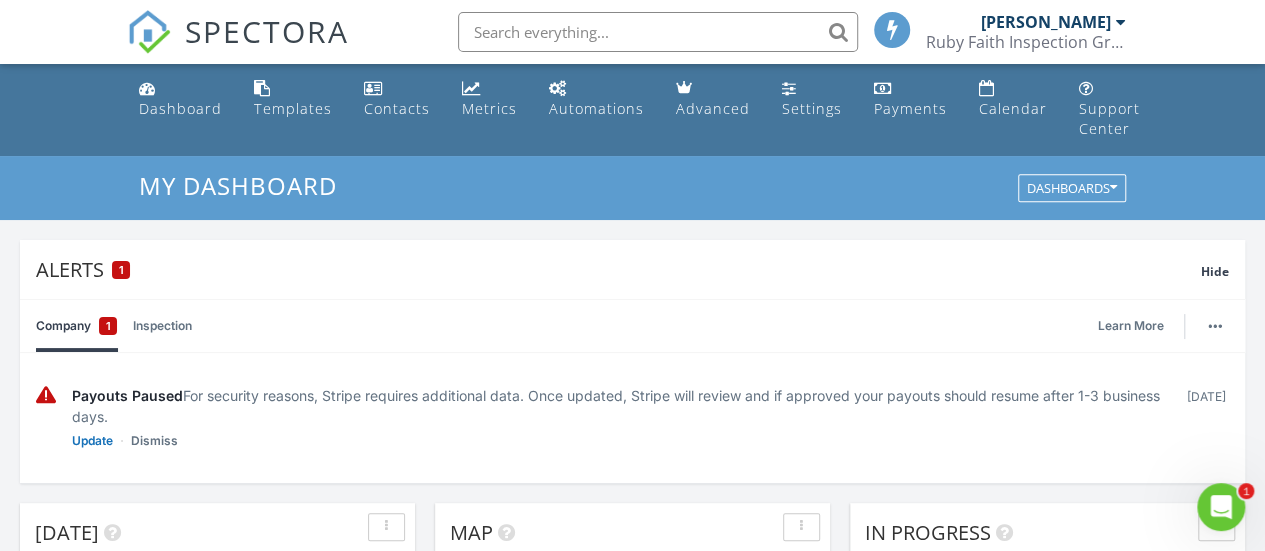 scroll, scrollTop: 0, scrollLeft: 0, axis: both 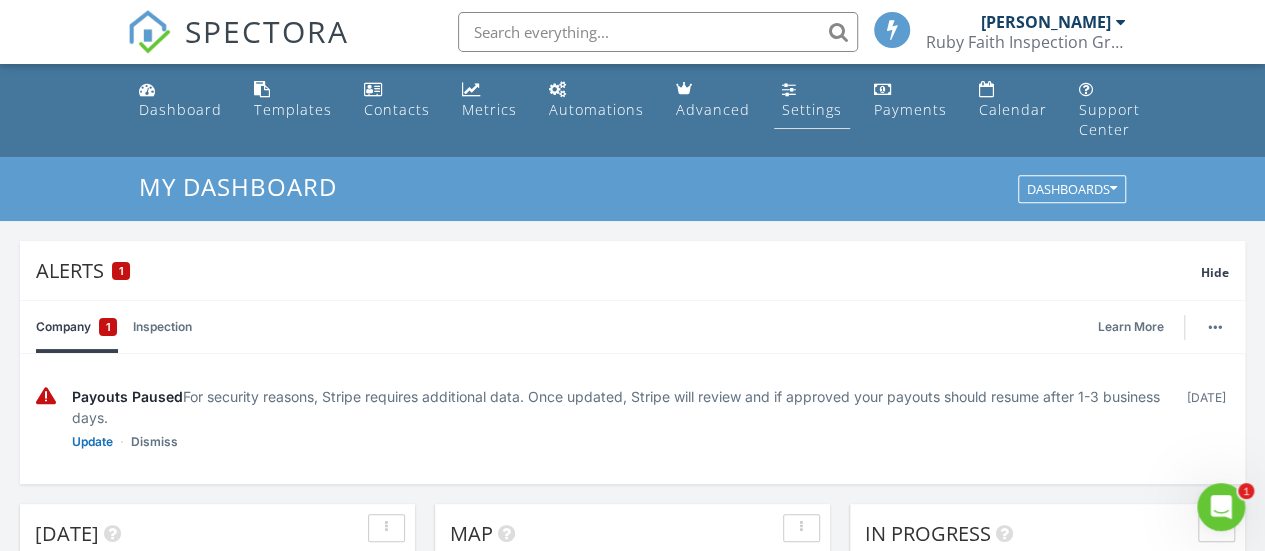 click on "Settings" at bounding box center [812, 100] 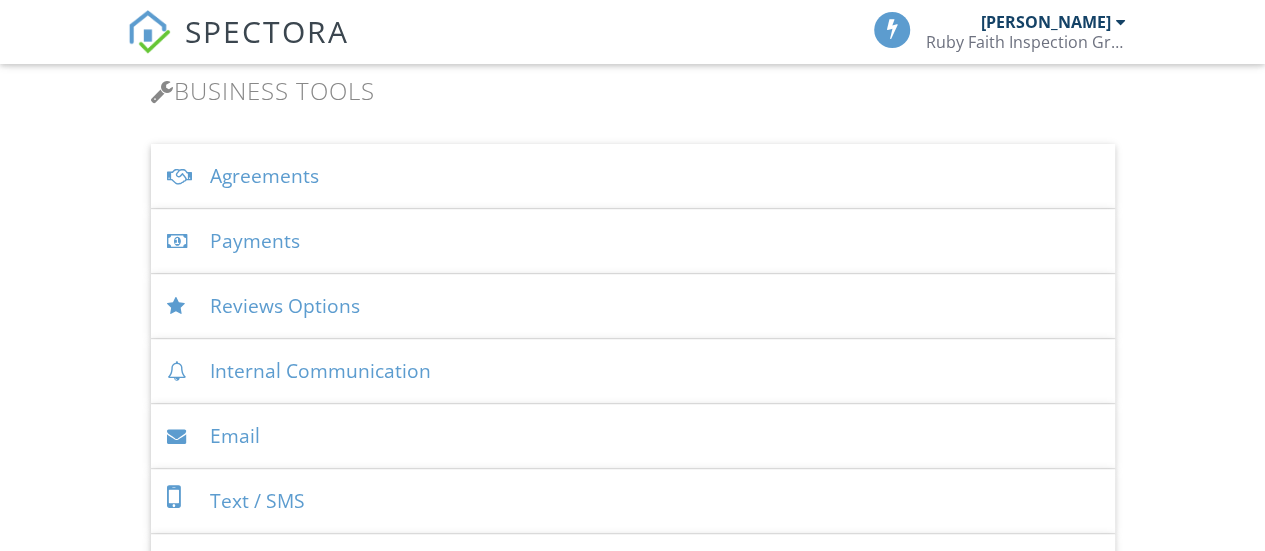 scroll, scrollTop: 779, scrollLeft: 0, axis: vertical 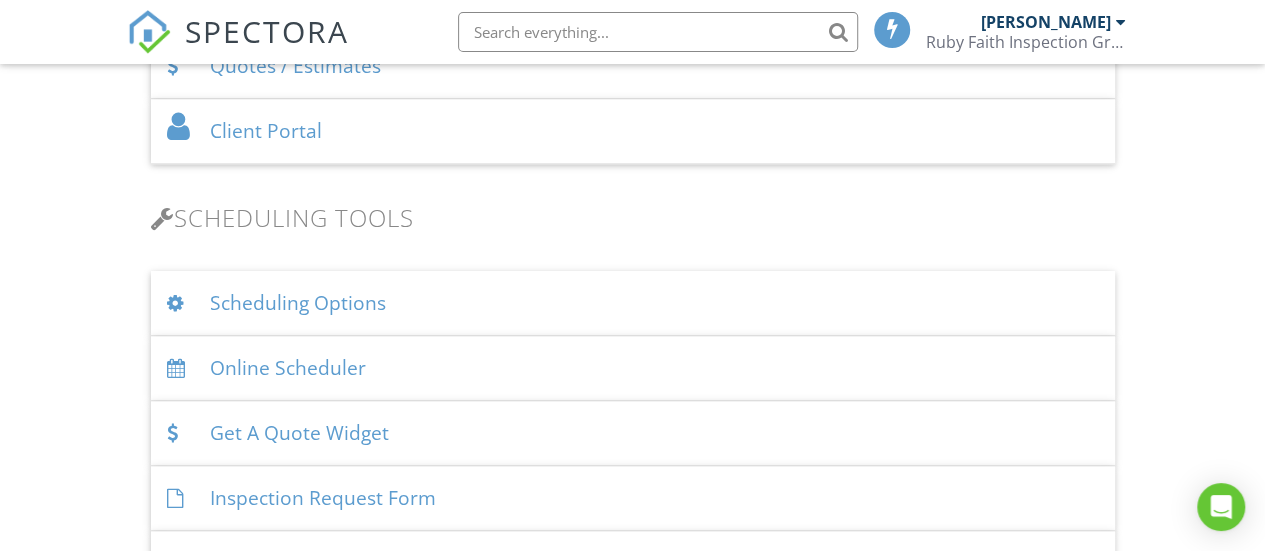 click on "Online Scheduler" at bounding box center (633, 368) 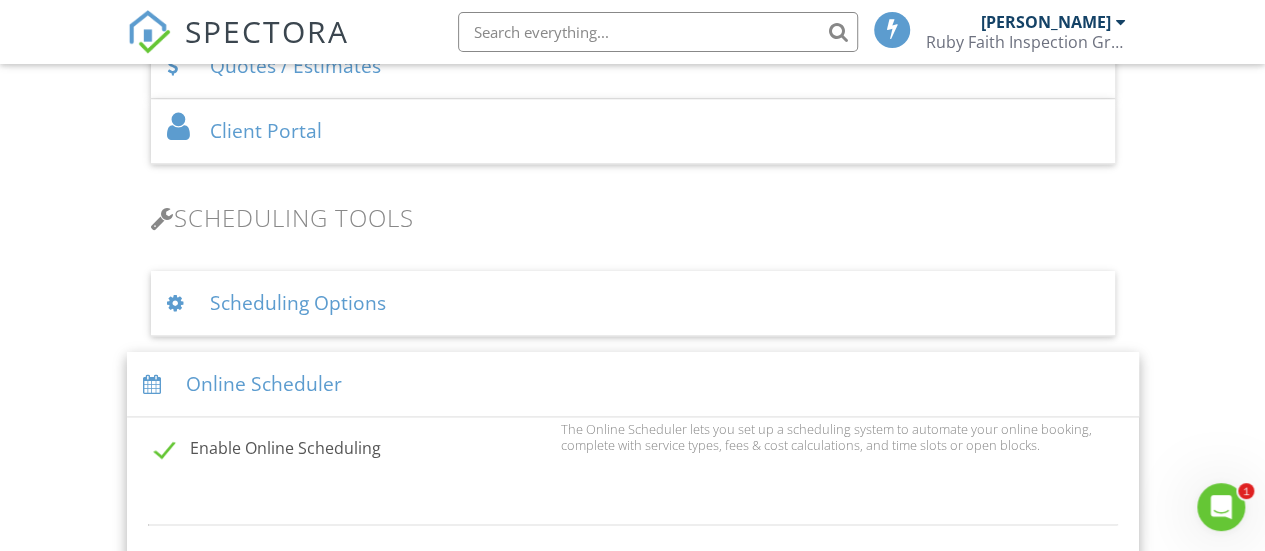 scroll, scrollTop: 0, scrollLeft: 0, axis: both 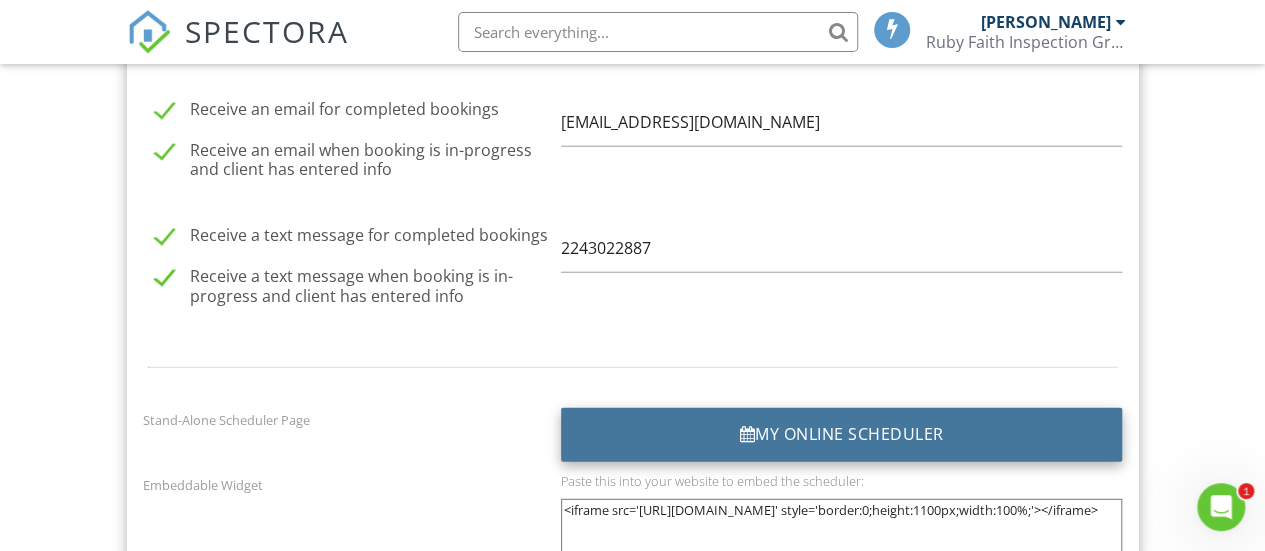click on "My Online Scheduler" at bounding box center (842, 435) 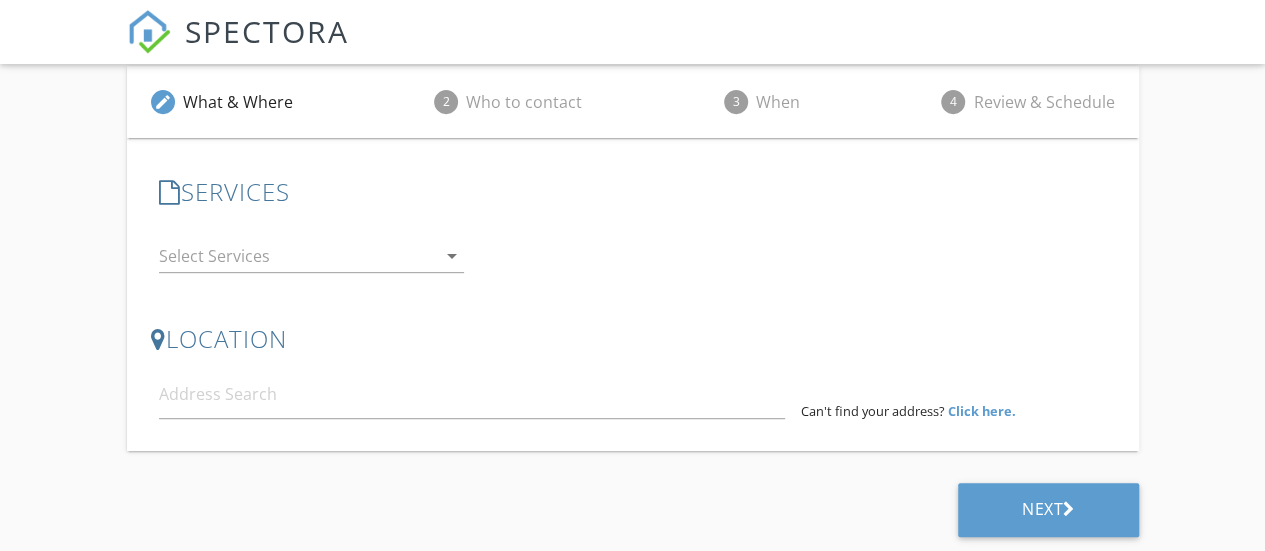 scroll, scrollTop: 69, scrollLeft: 0, axis: vertical 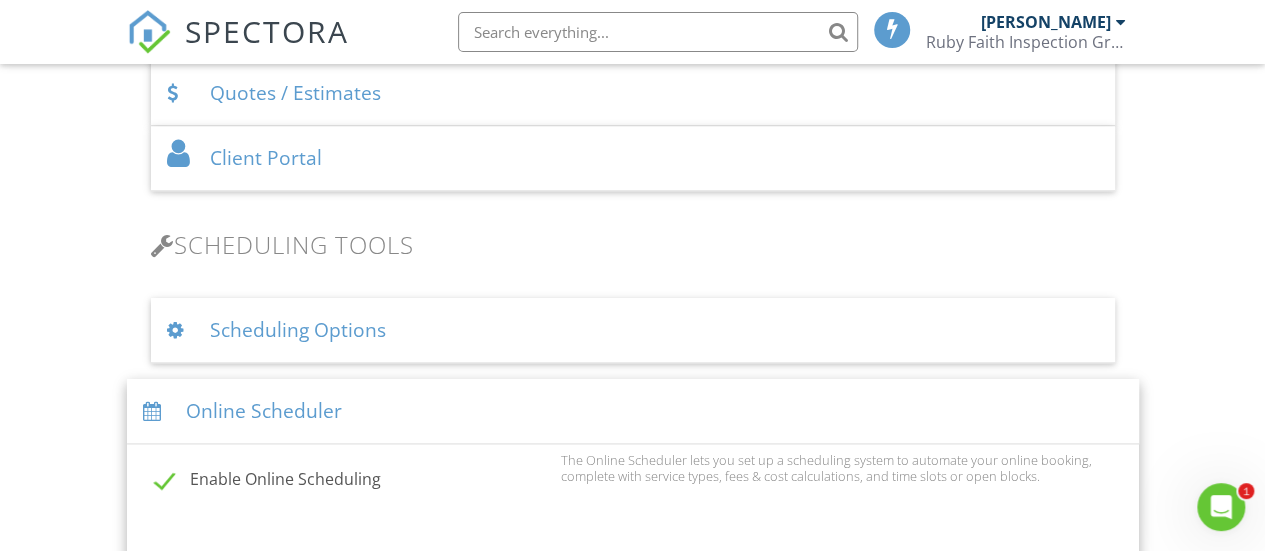 click on "Online Scheduler" at bounding box center (633, 411) 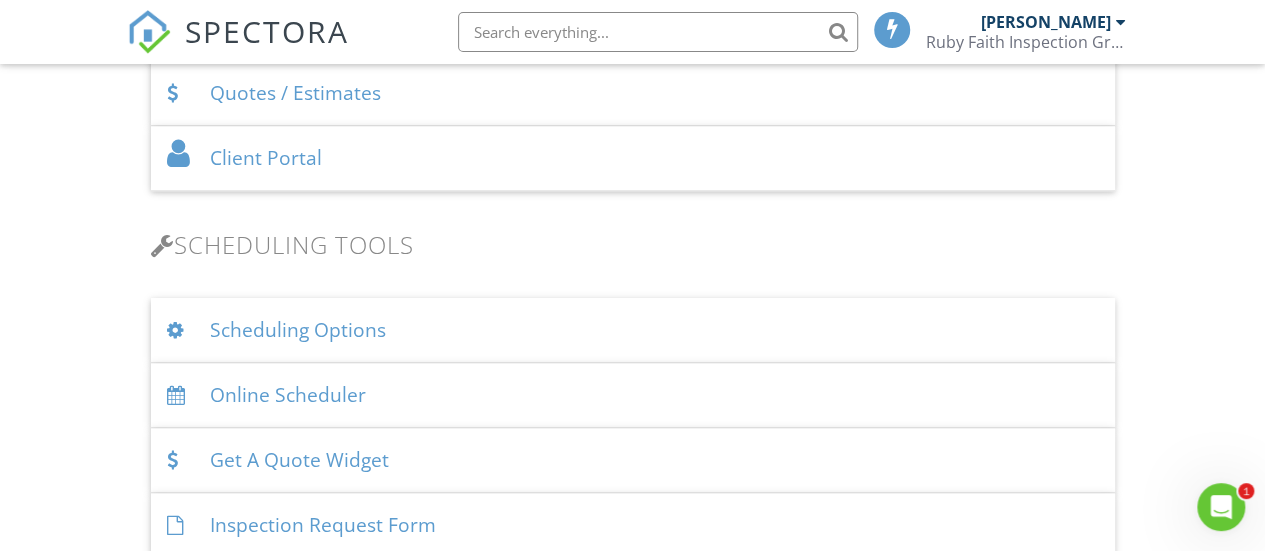 click on "Scheduling Options" at bounding box center [633, 330] 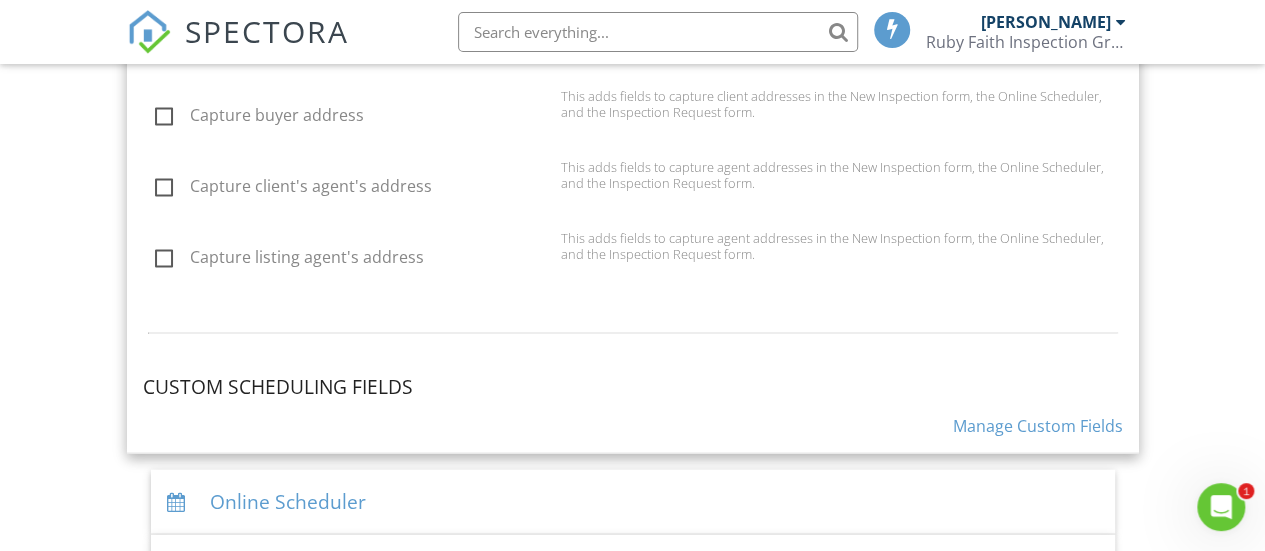 scroll, scrollTop: 2173, scrollLeft: 0, axis: vertical 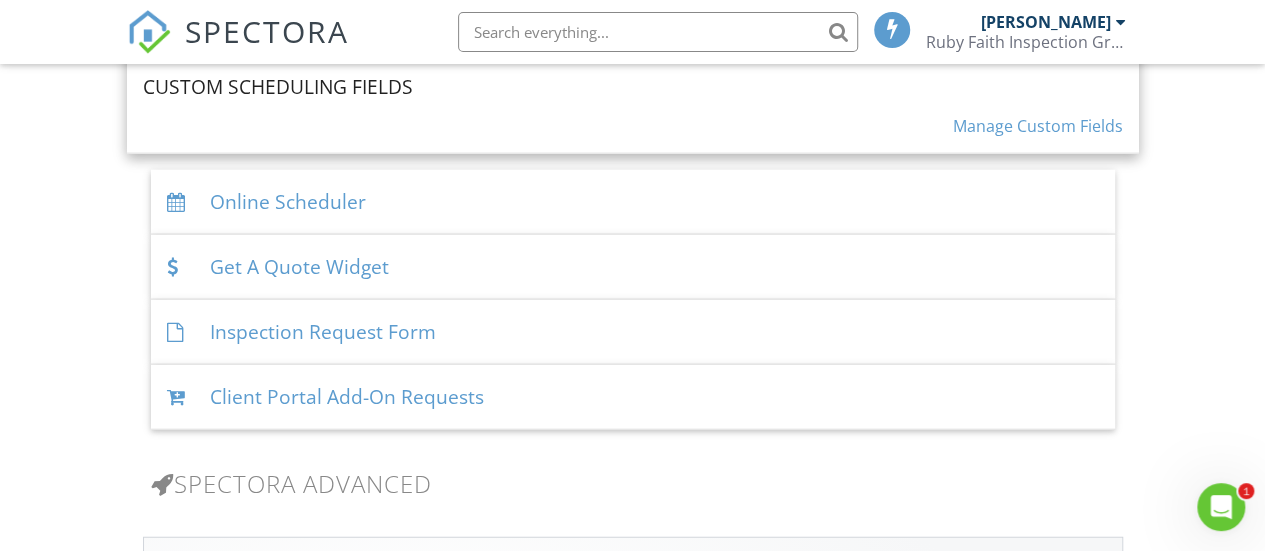 click on "Inspection Request Form" at bounding box center [633, 332] 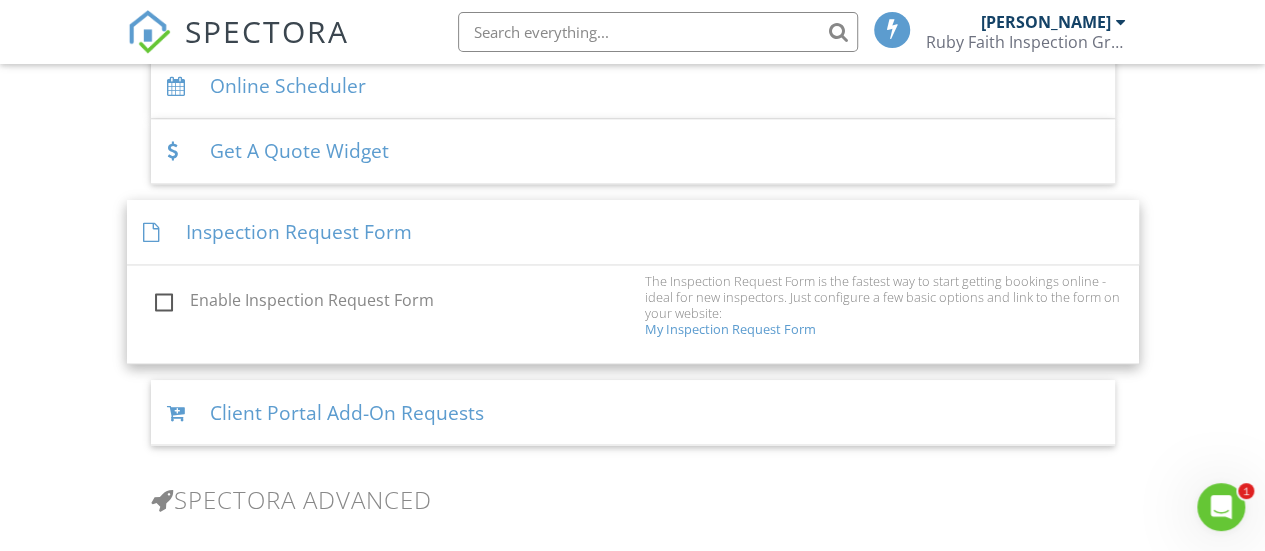 scroll, scrollTop: 1476, scrollLeft: 0, axis: vertical 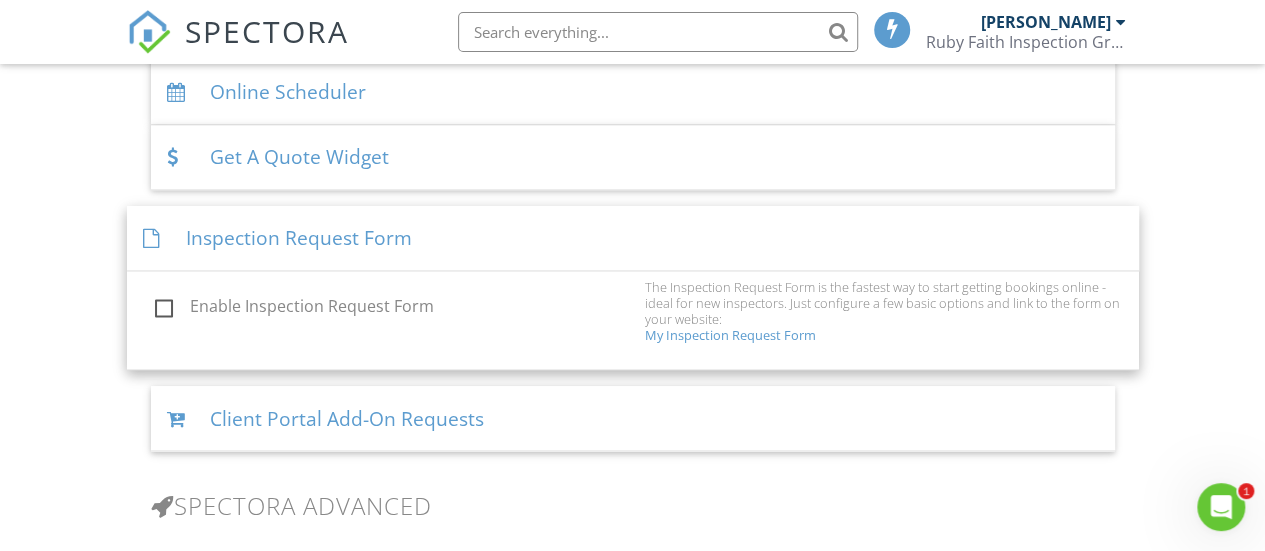 click on "Enable Inspection Request Form" at bounding box center [394, 309] 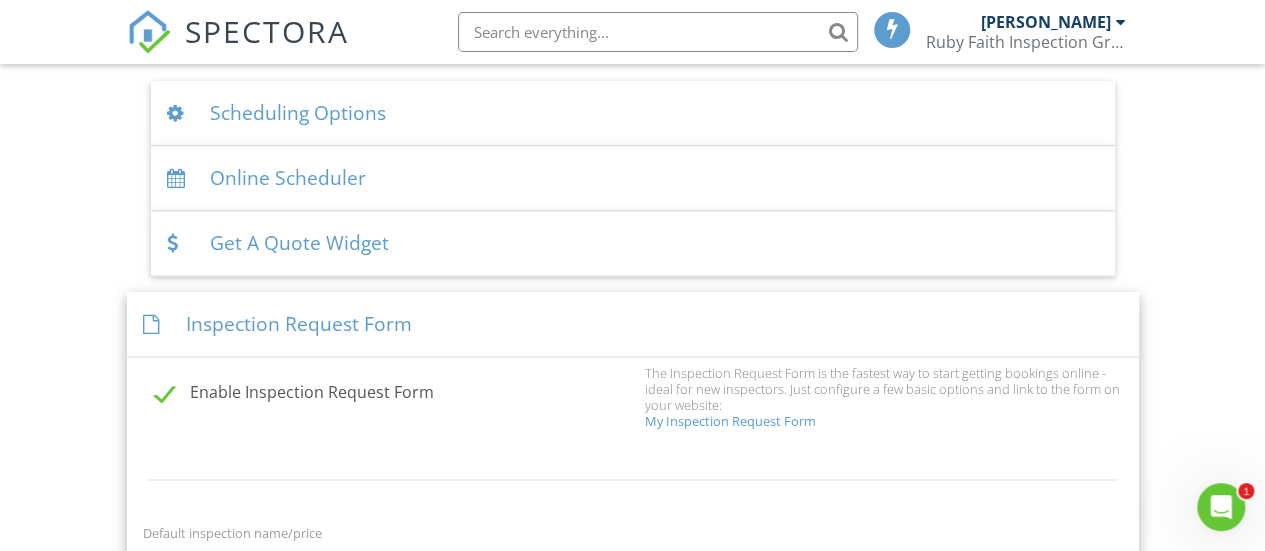 scroll, scrollTop: 1376, scrollLeft: 0, axis: vertical 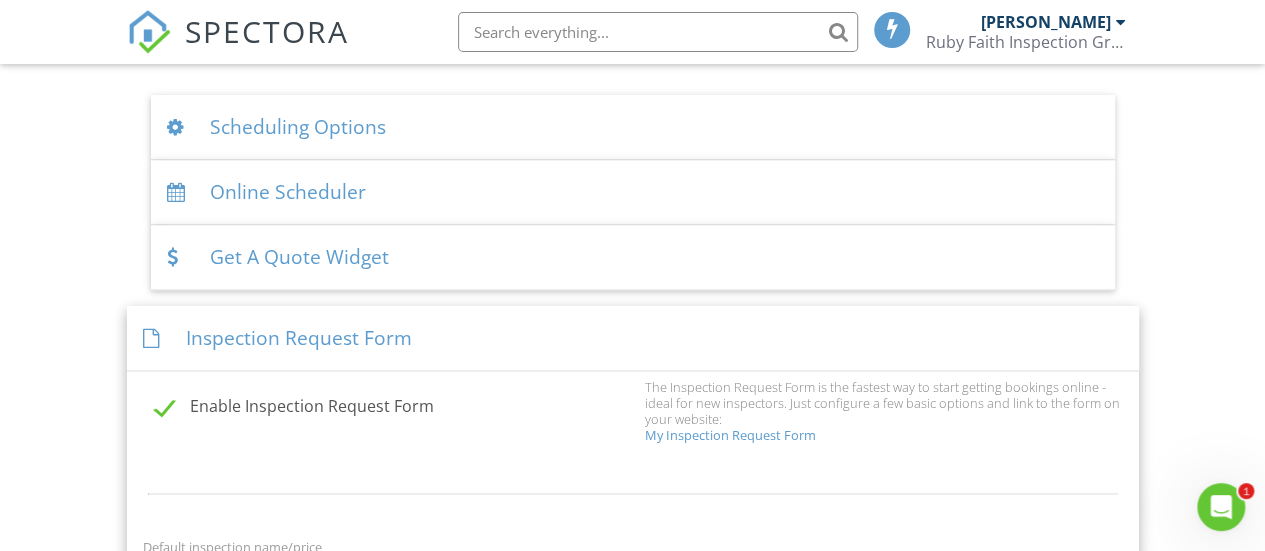 click on "Inspection Request Form" at bounding box center (633, 338) 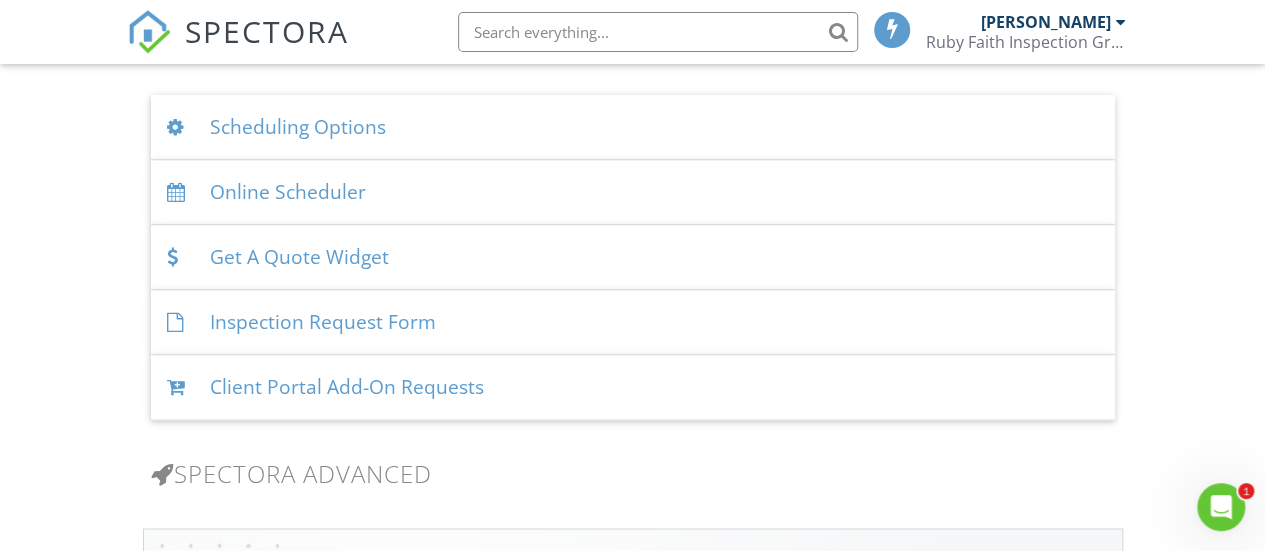 click on "Online Scheduler" at bounding box center (633, 192) 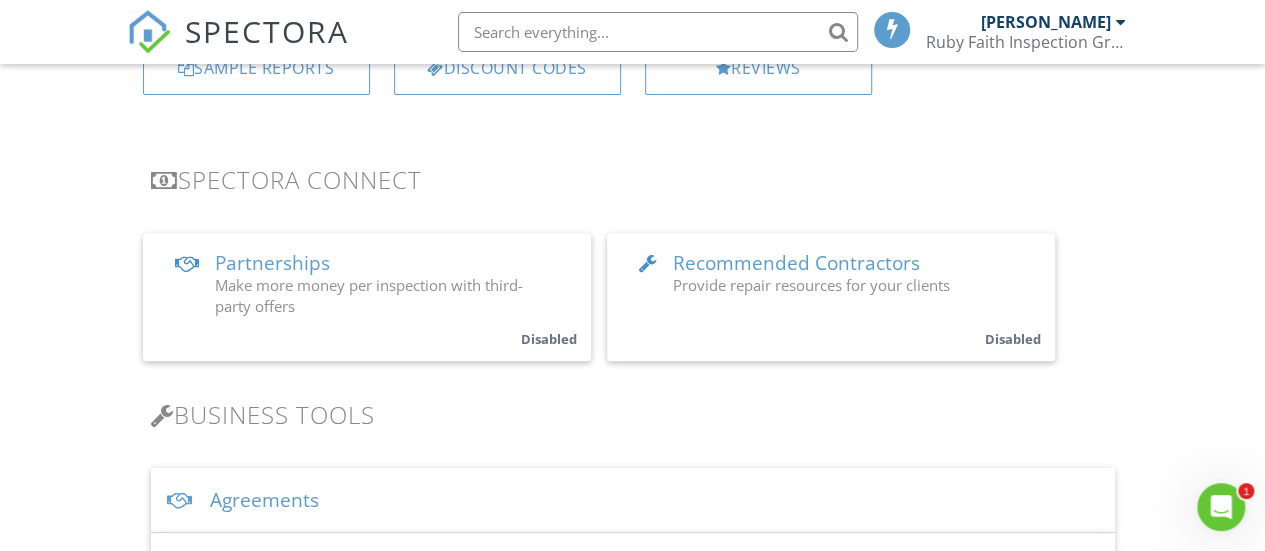 scroll, scrollTop: 0, scrollLeft: 0, axis: both 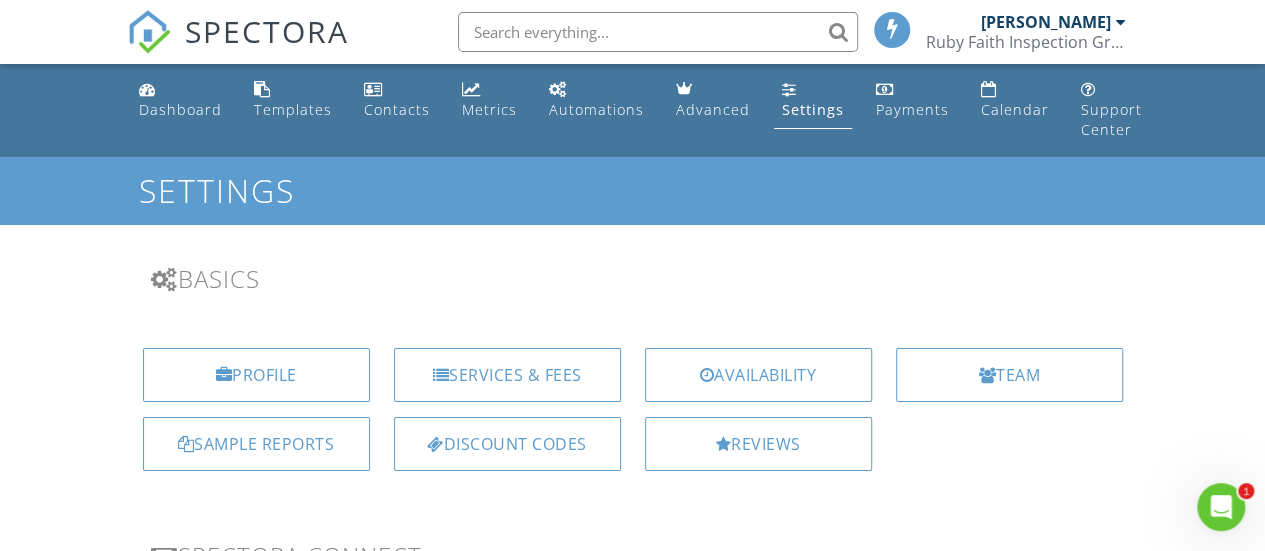 click on "Dashboard" at bounding box center (180, 109) 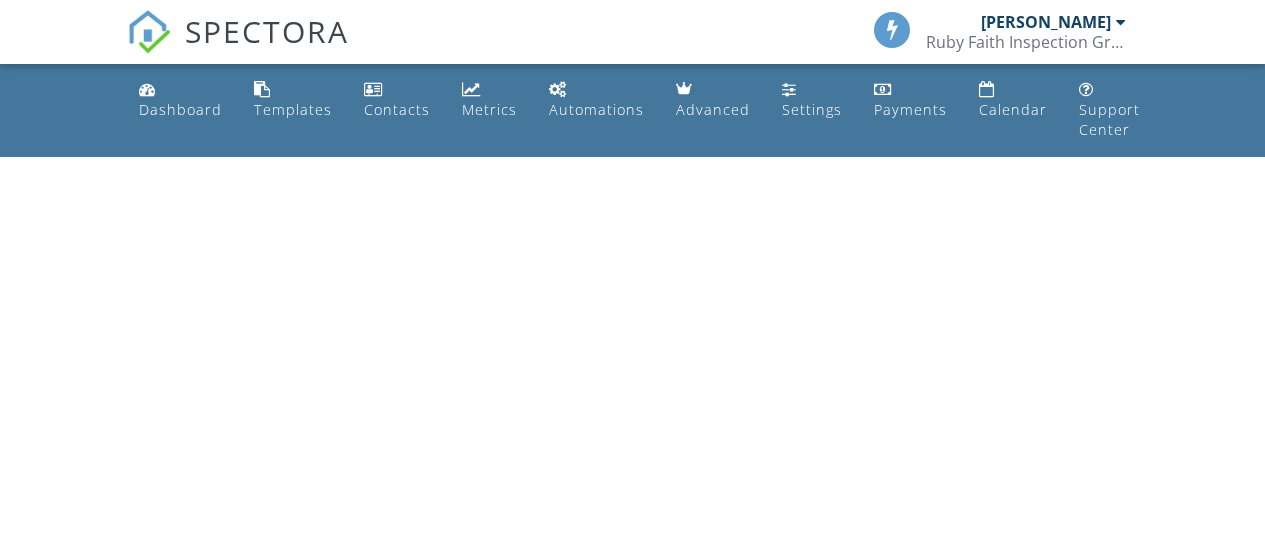 scroll, scrollTop: 0, scrollLeft: 0, axis: both 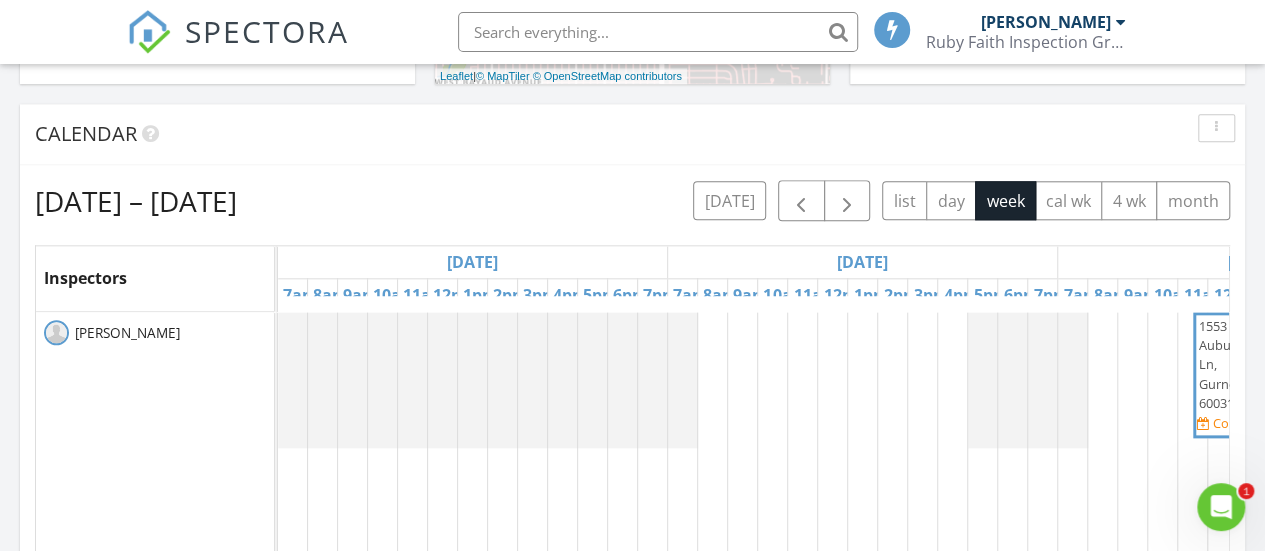 click at bounding box center (1216, 128) 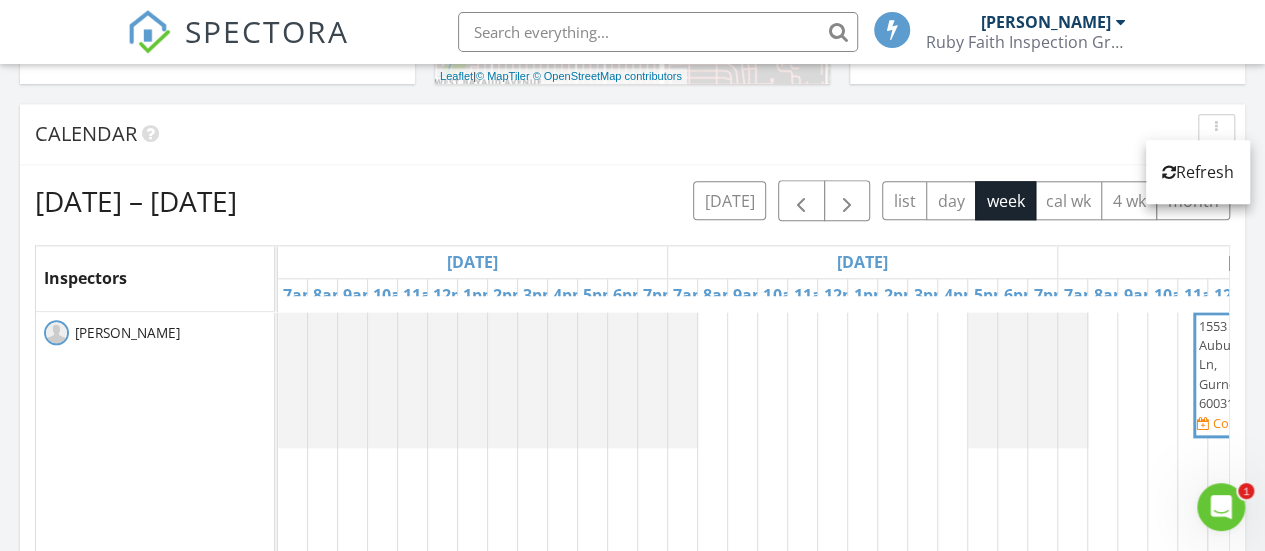 click on "Calendar" at bounding box center (632, 134) 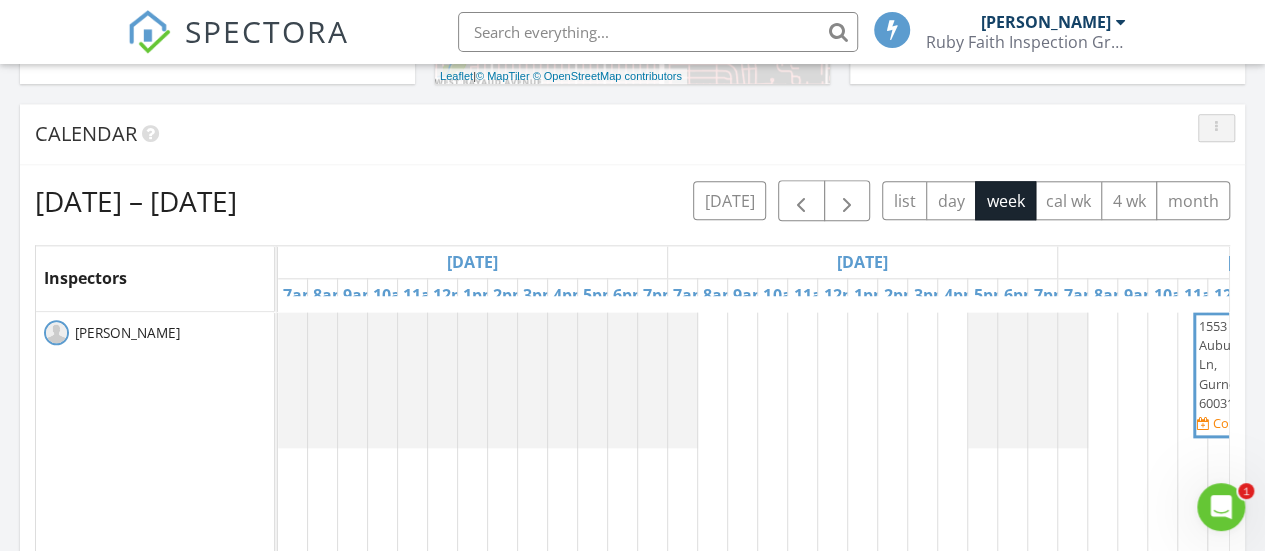 click at bounding box center (1216, 128) 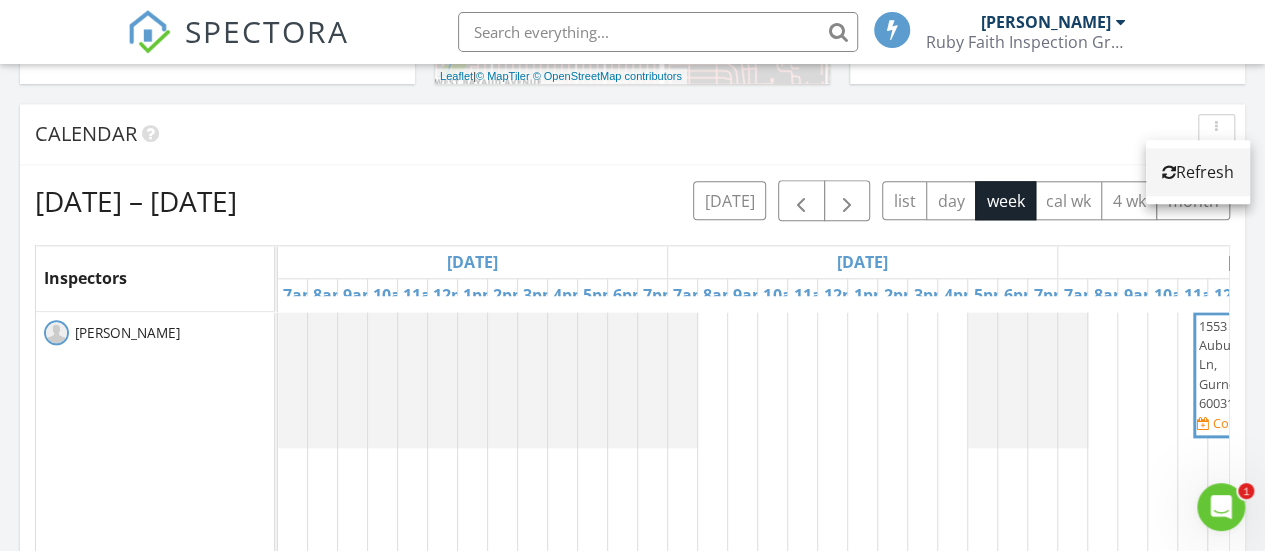 click on "Refresh" at bounding box center [1198, 172] 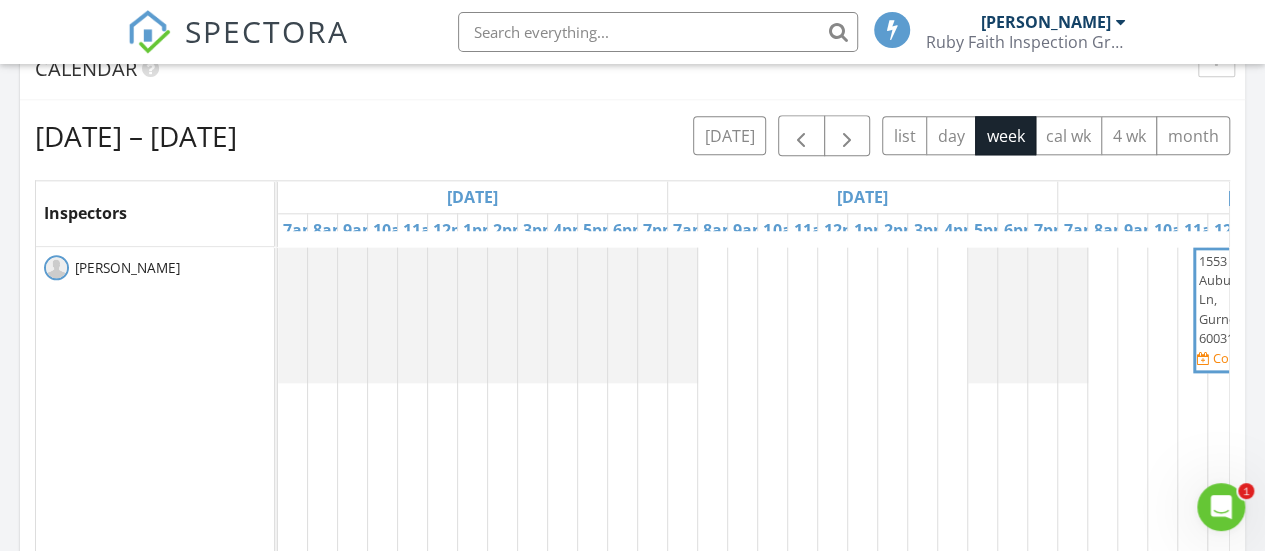 scroll, scrollTop: 994, scrollLeft: 0, axis: vertical 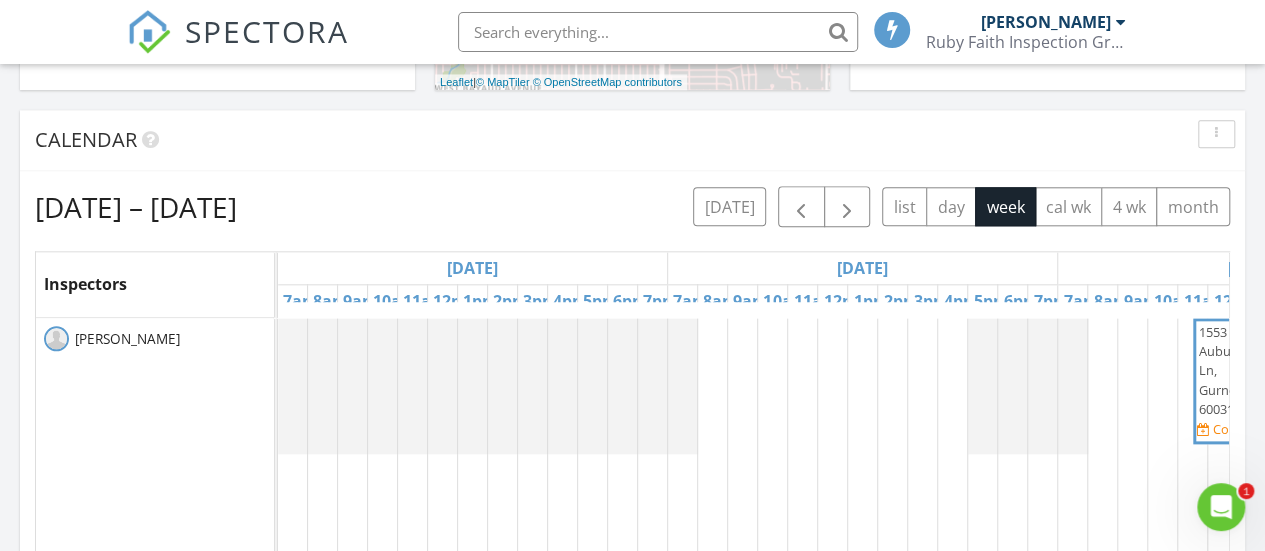 click at bounding box center (278, 386) 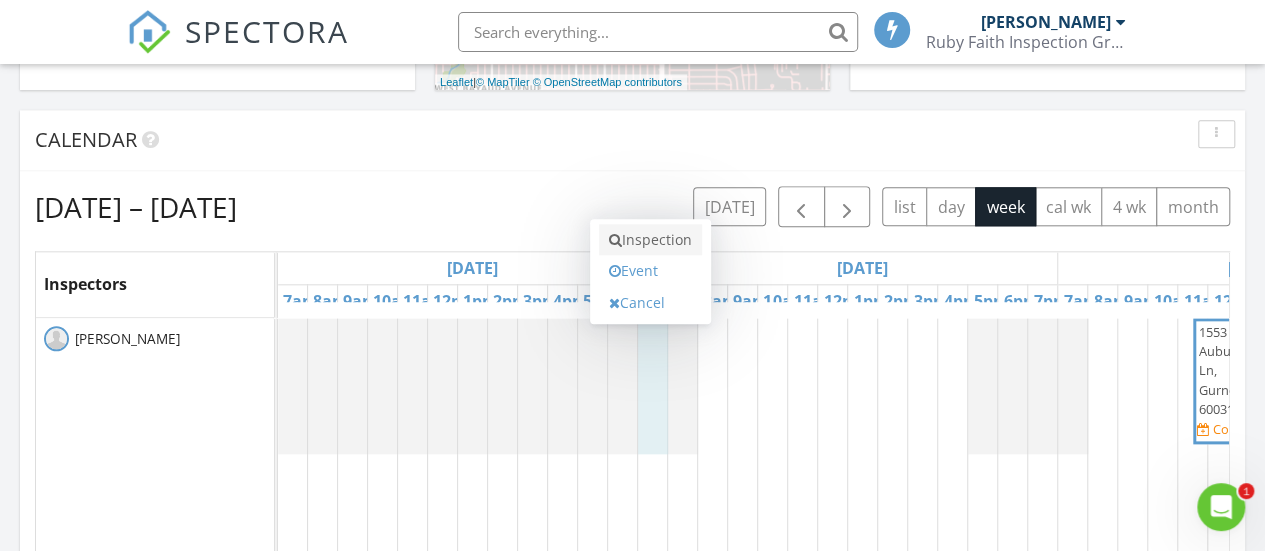 click on "Inspection" at bounding box center (650, 240) 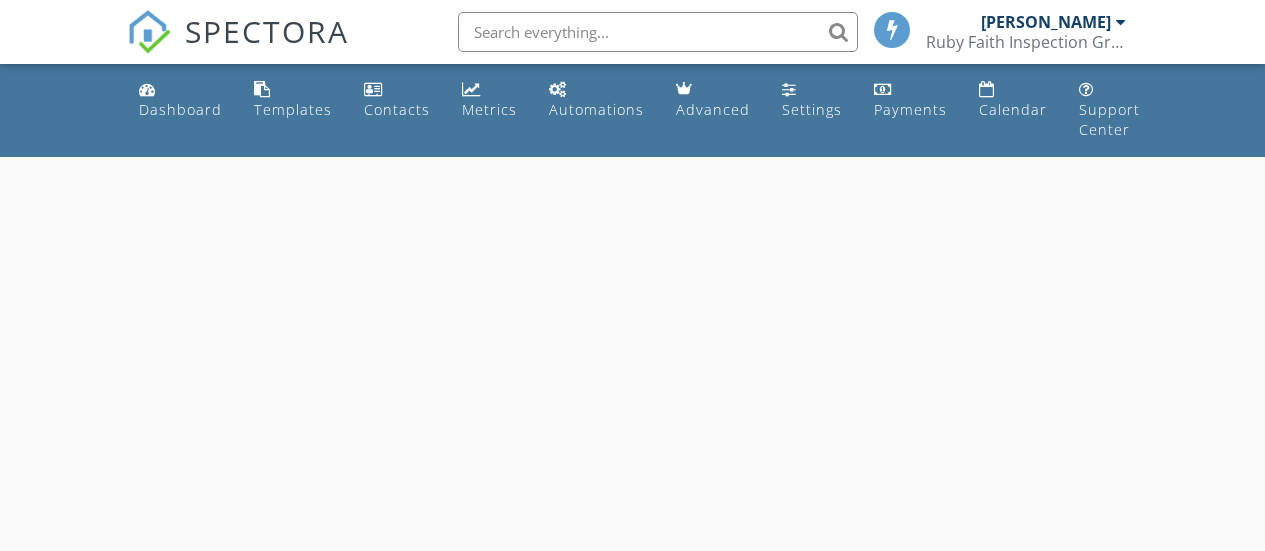 scroll, scrollTop: 0, scrollLeft: 0, axis: both 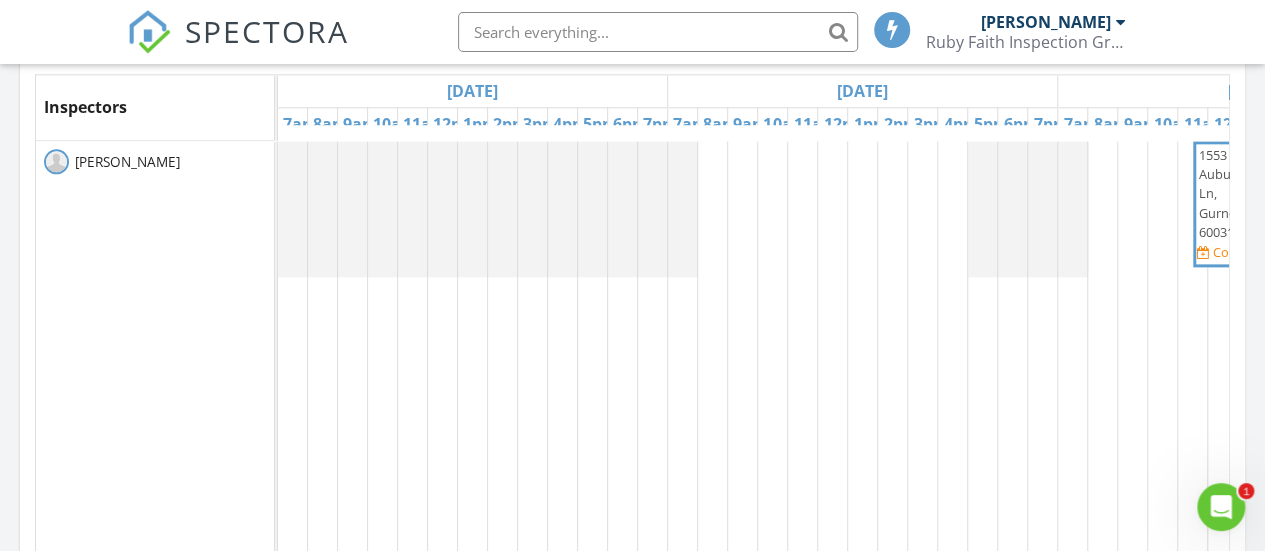 click at bounding box center [278, 209] 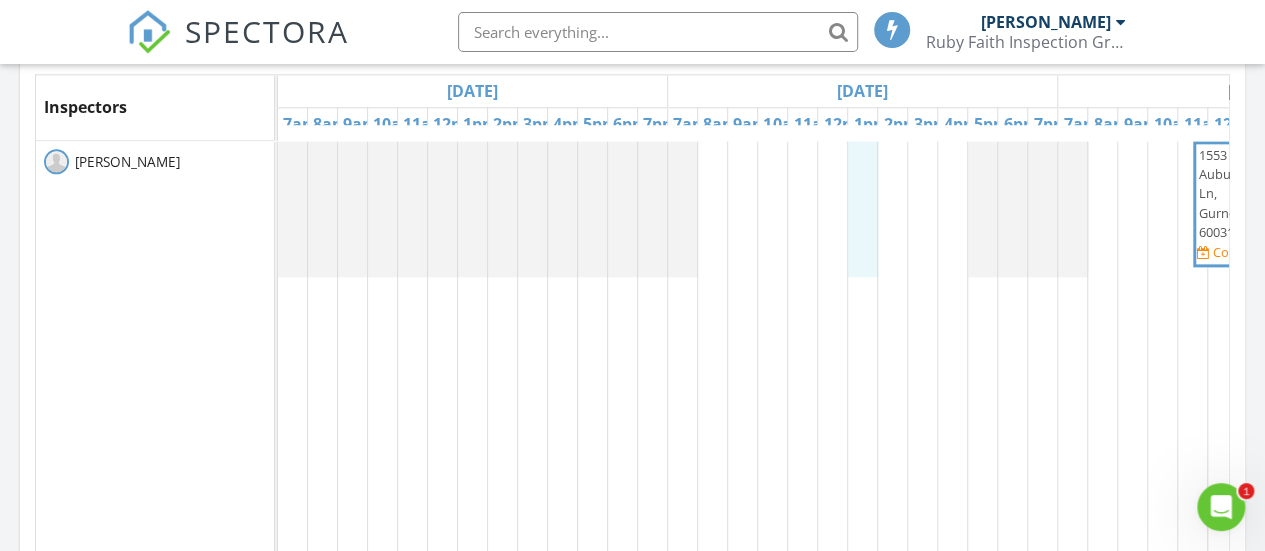 click on "1553 Auburn Ln, Gurnee 60031
Confirm" at bounding box center [1643, 515] 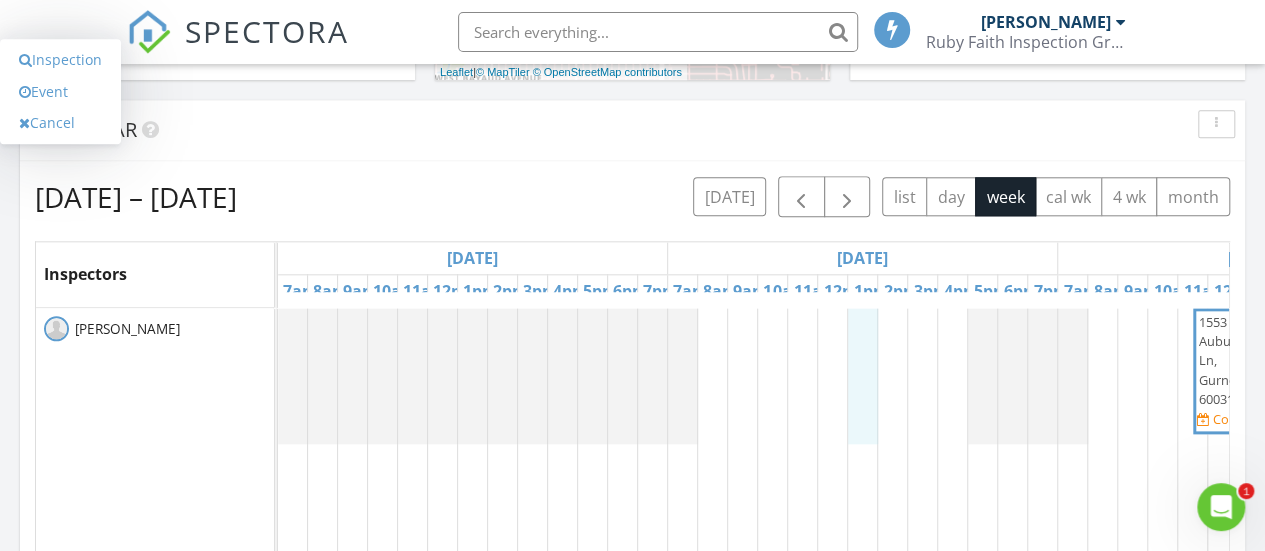 scroll, scrollTop: 871, scrollLeft: 0, axis: vertical 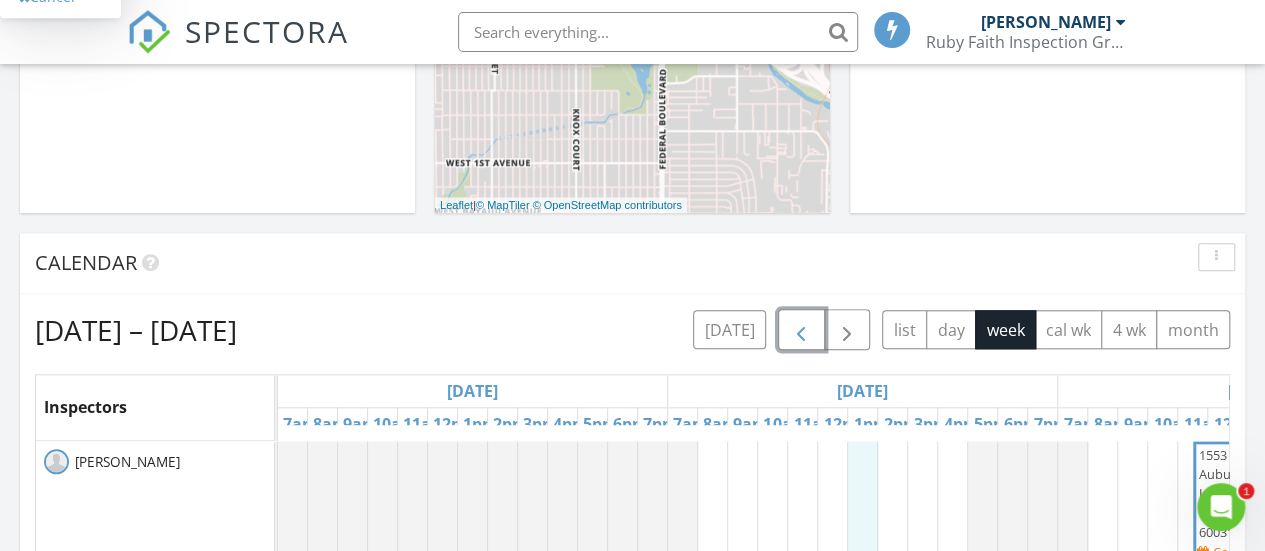 click at bounding box center [801, 331] 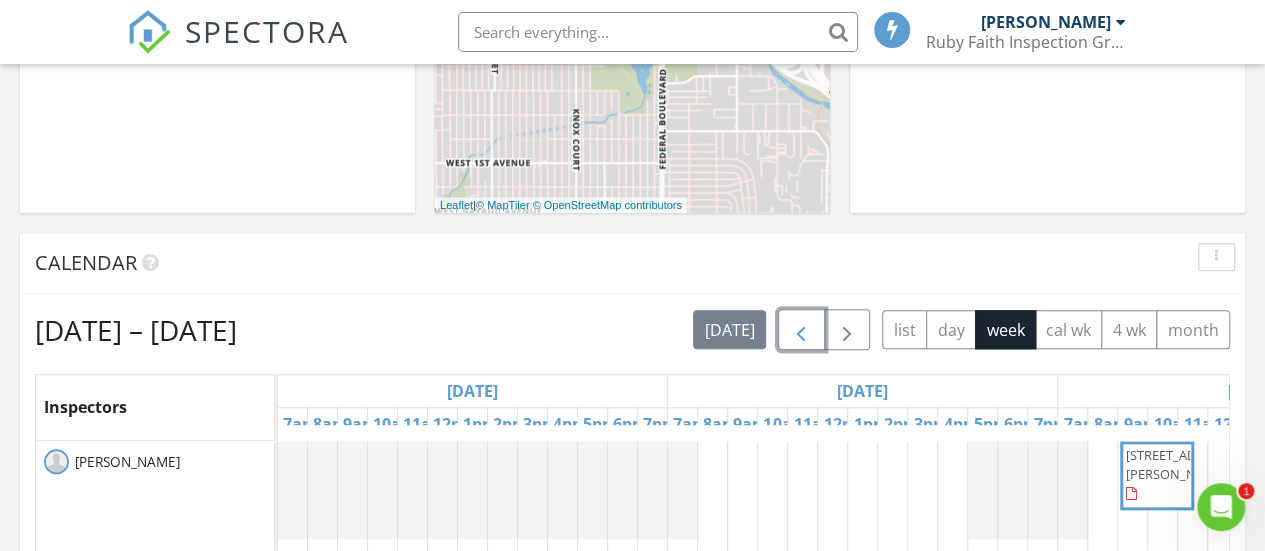 click at bounding box center [801, 331] 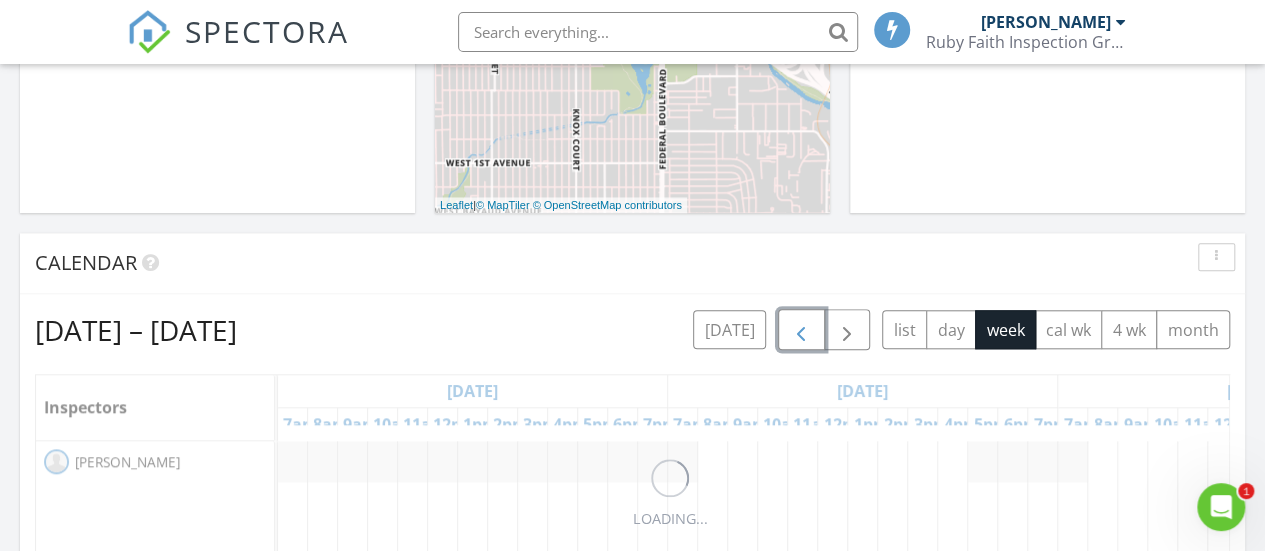 click at bounding box center (801, 331) 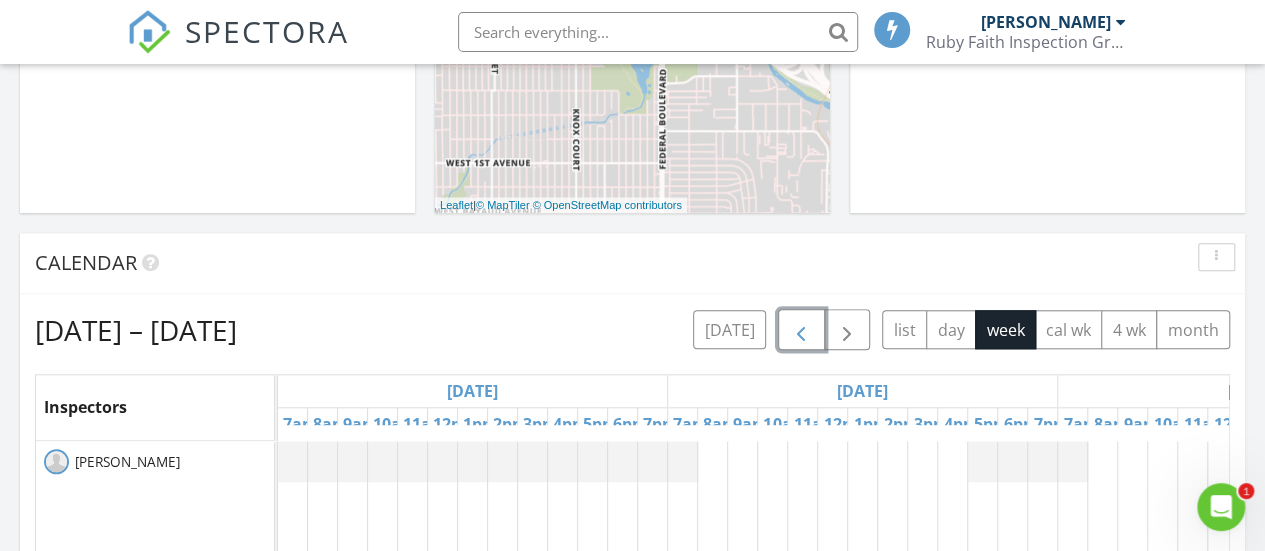 click at bounding box center (801, 331) 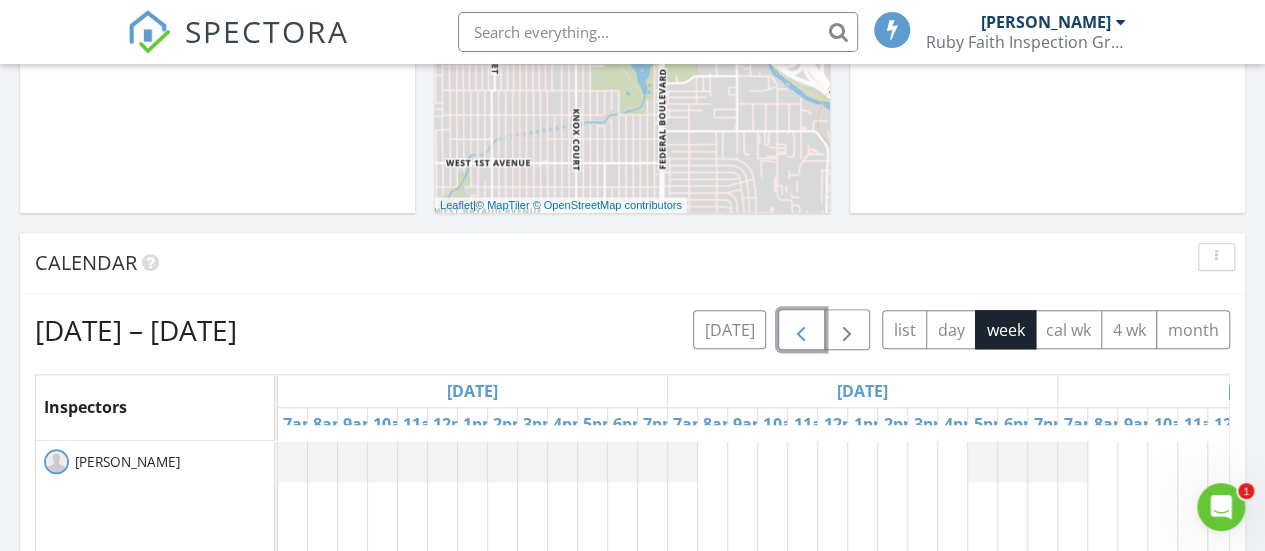 click at bounding box center (801, 331) 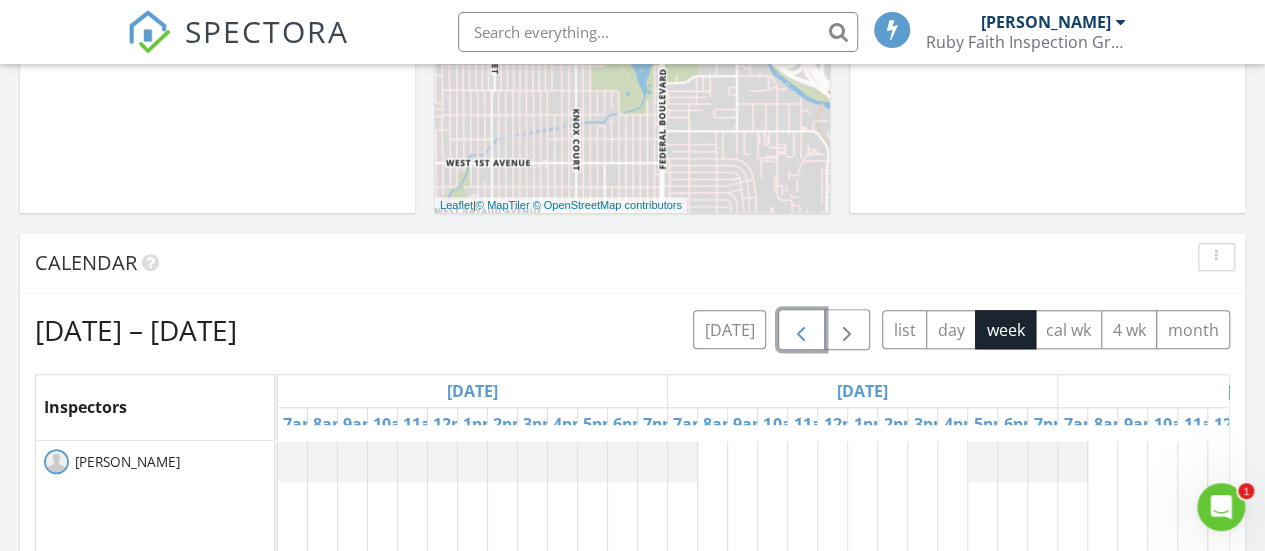 click at bounding box center [801, 331] 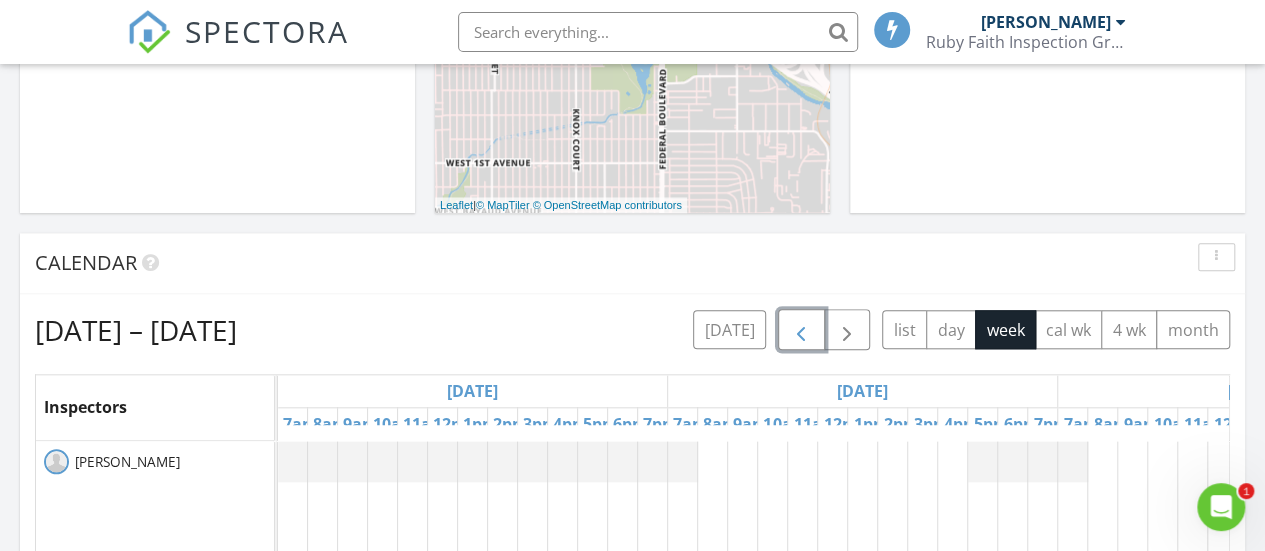click at bounding box center [801, 331] 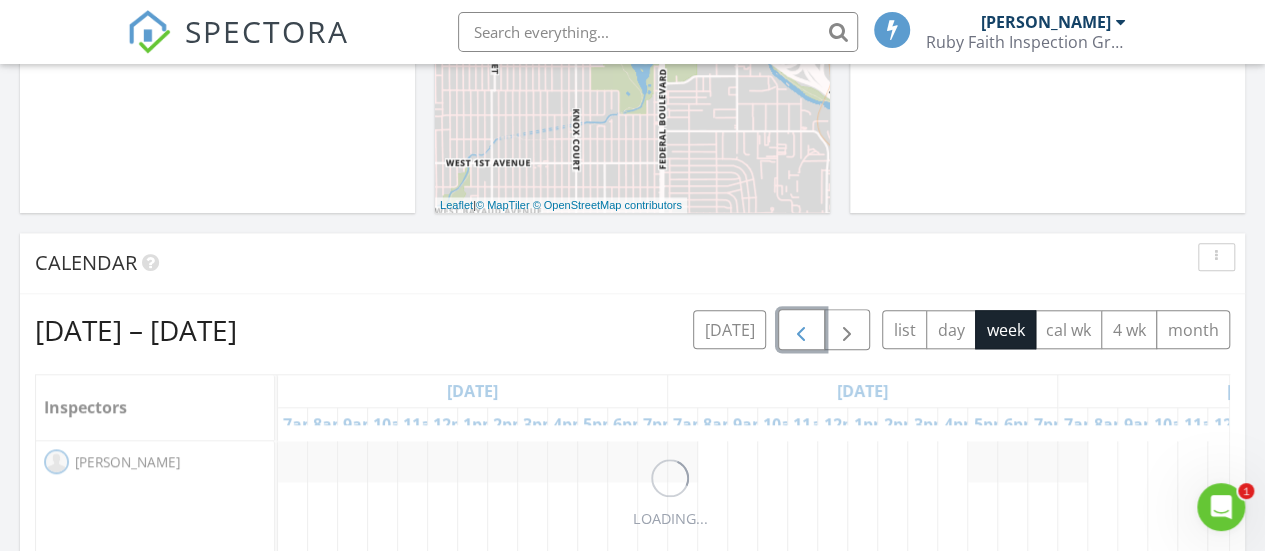 click at bounding box center [801, 331] 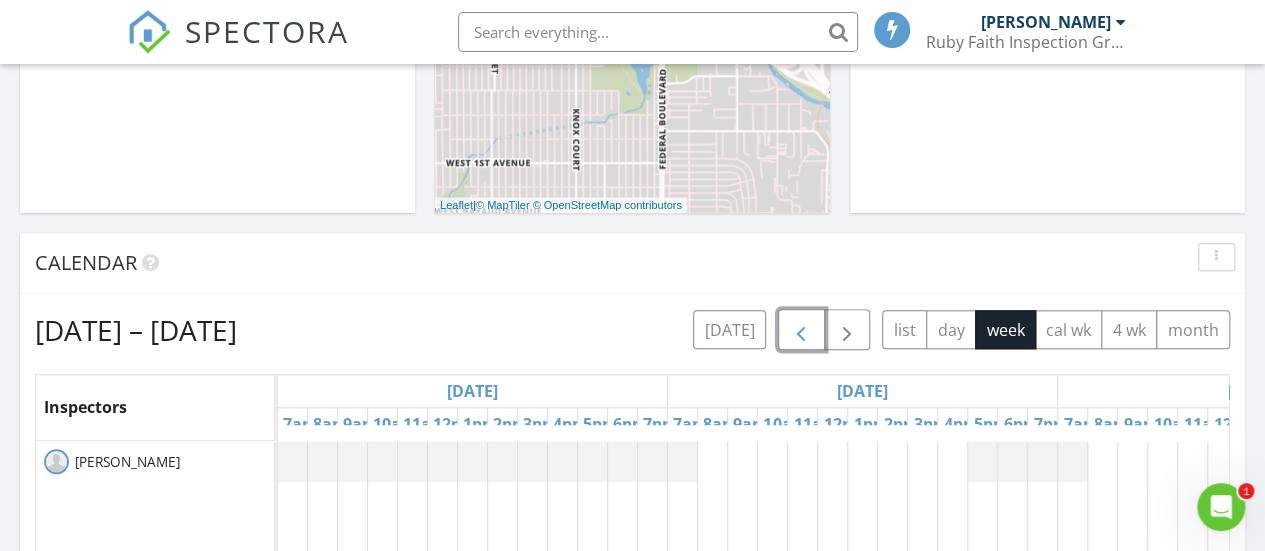 click at bounding box center [801, 331] 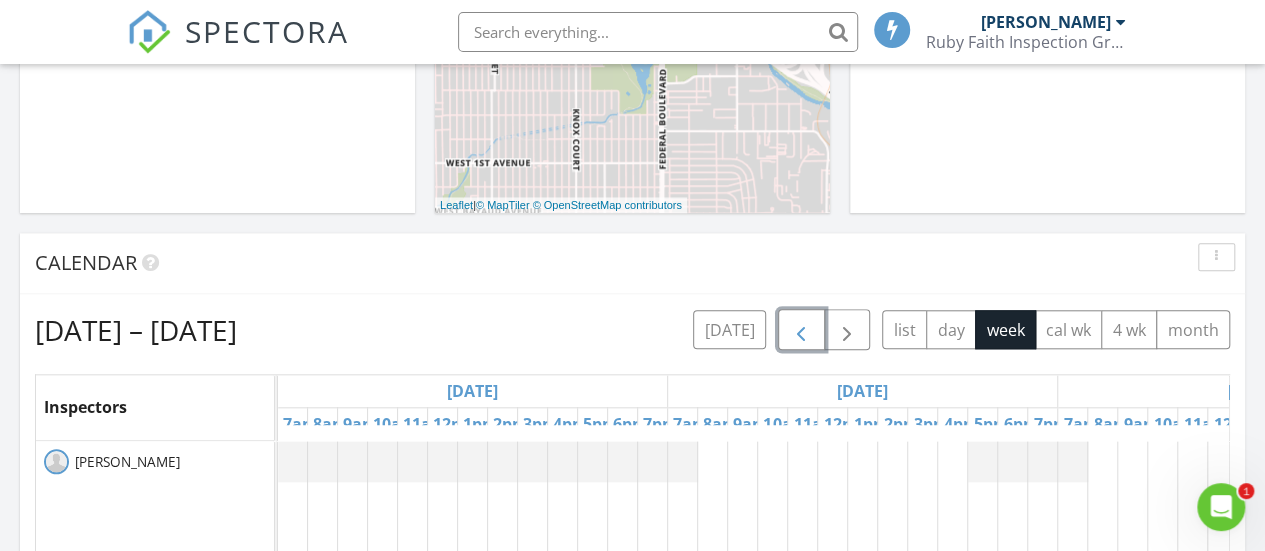 click at bounding box center (801, 331) 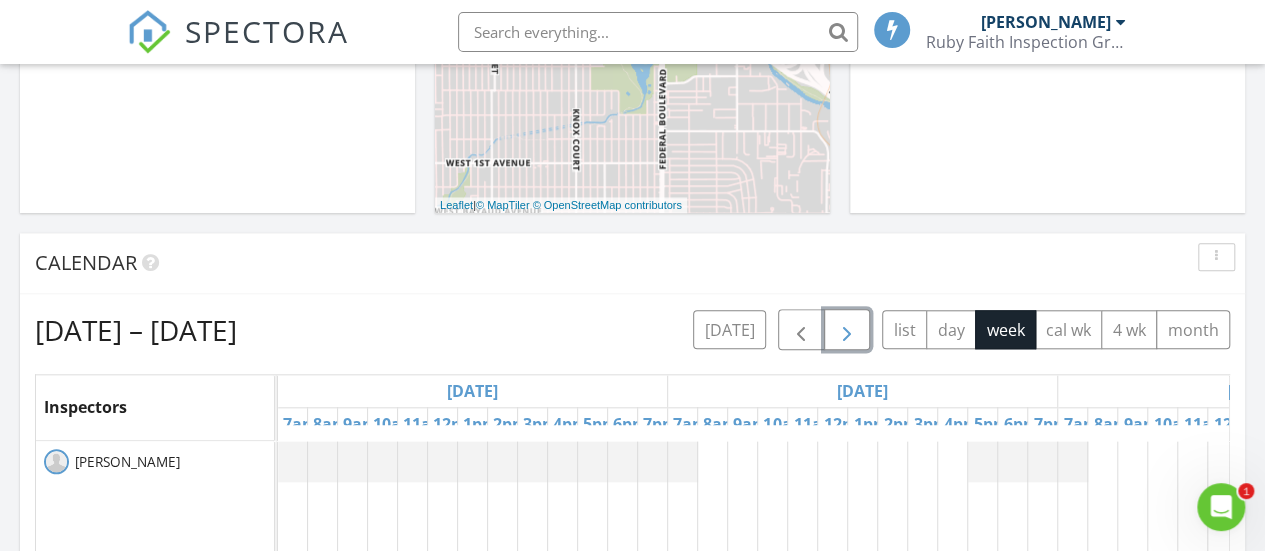 click at bounding box center (847, 331) 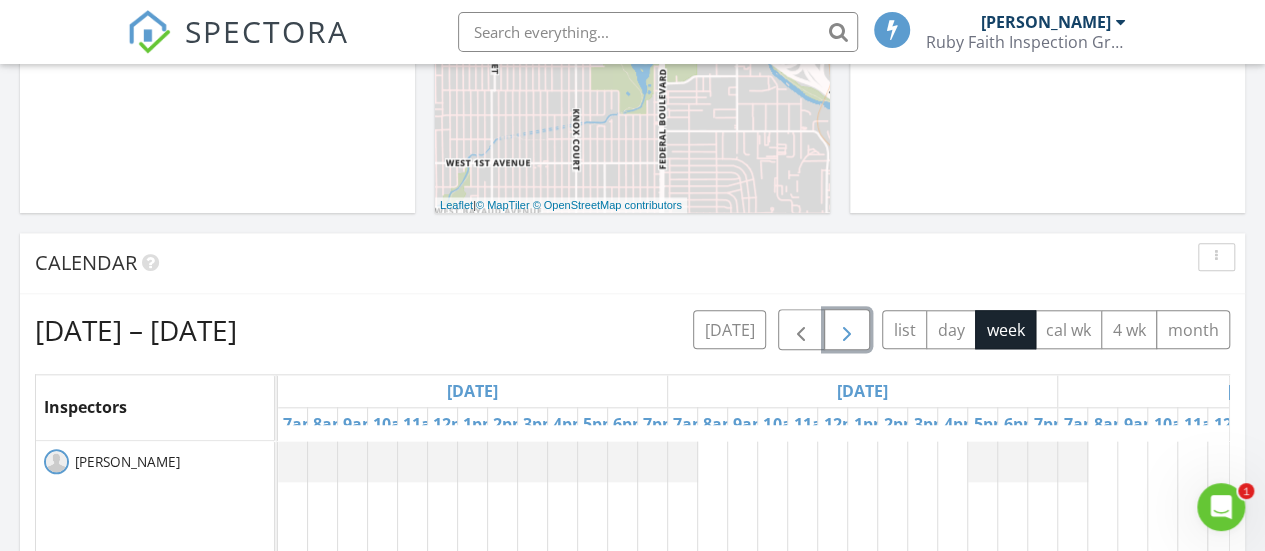 click at bounding box center (847, 331) 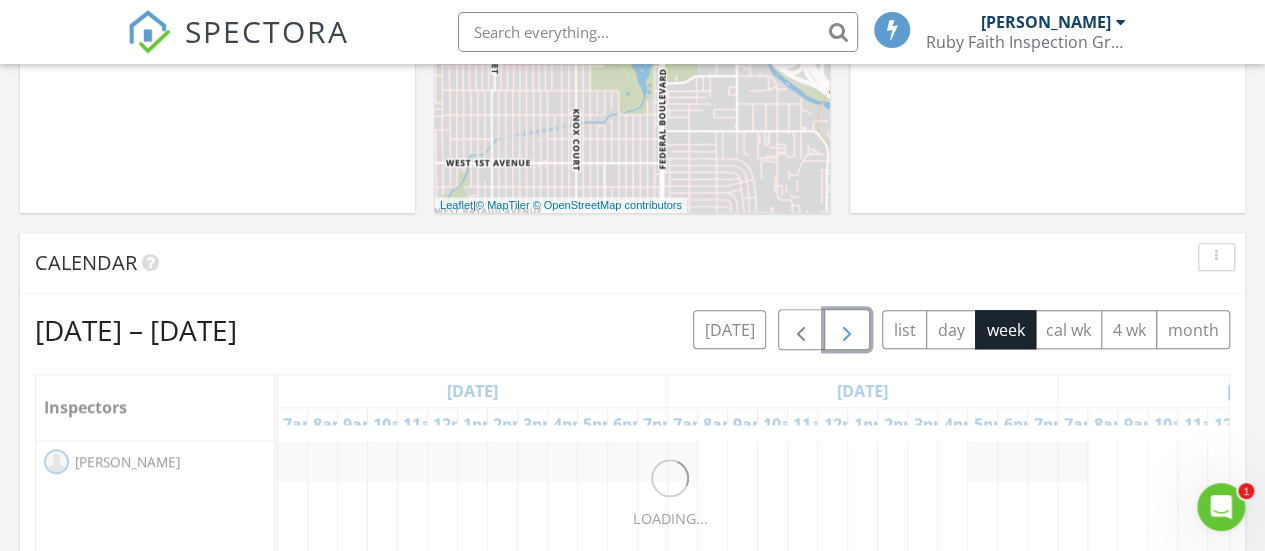 click at bounding box center [847, 331] 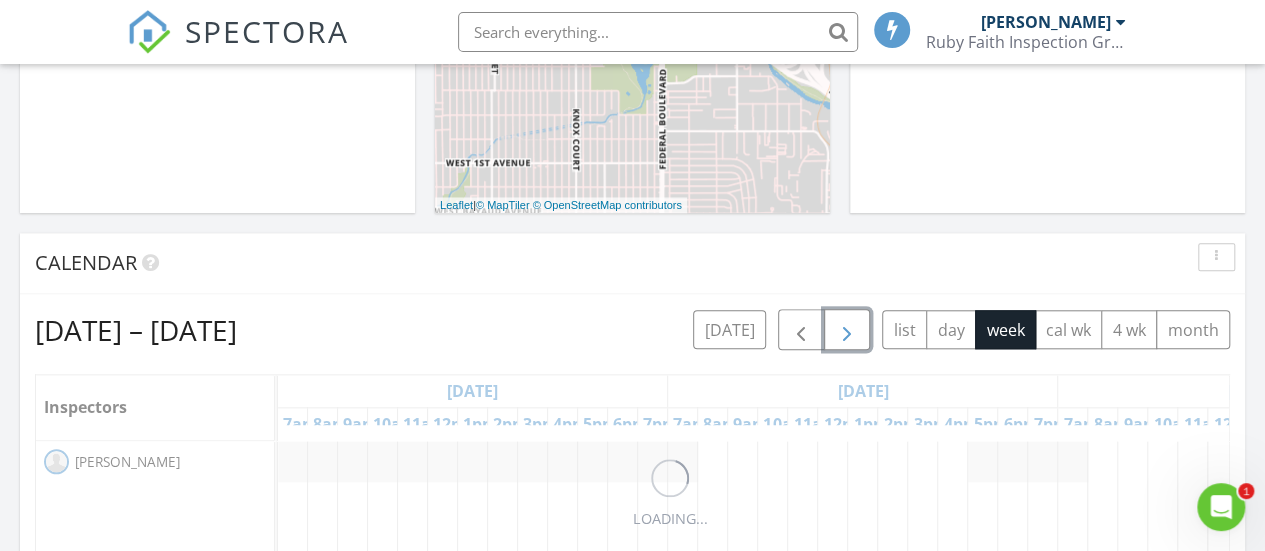 click at bounding box center (847, 331) 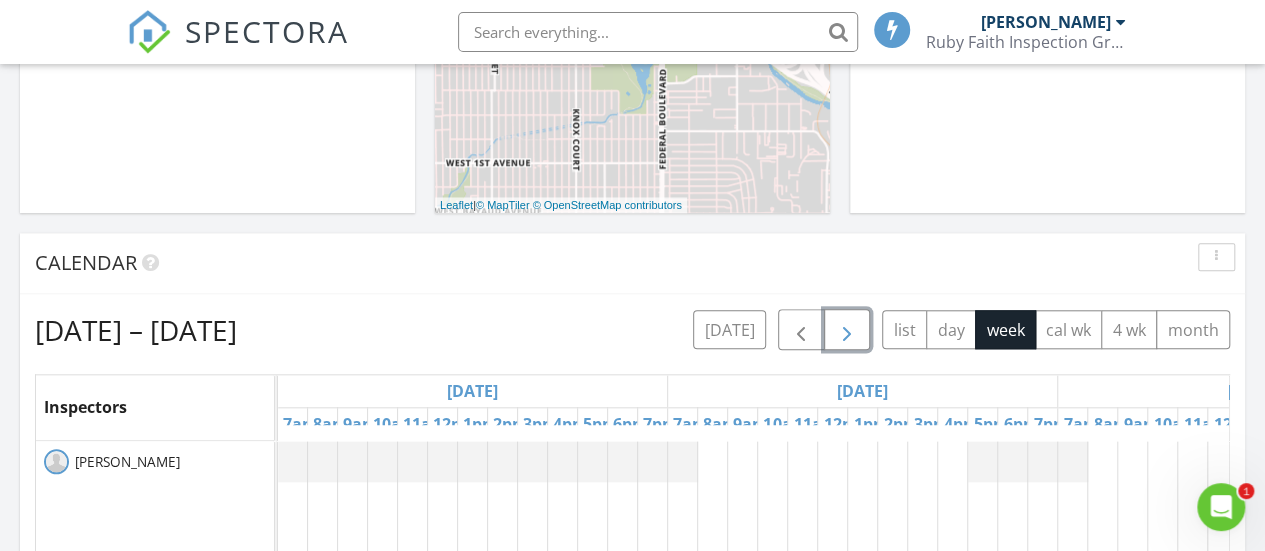 click at bounding box center [847, 331] 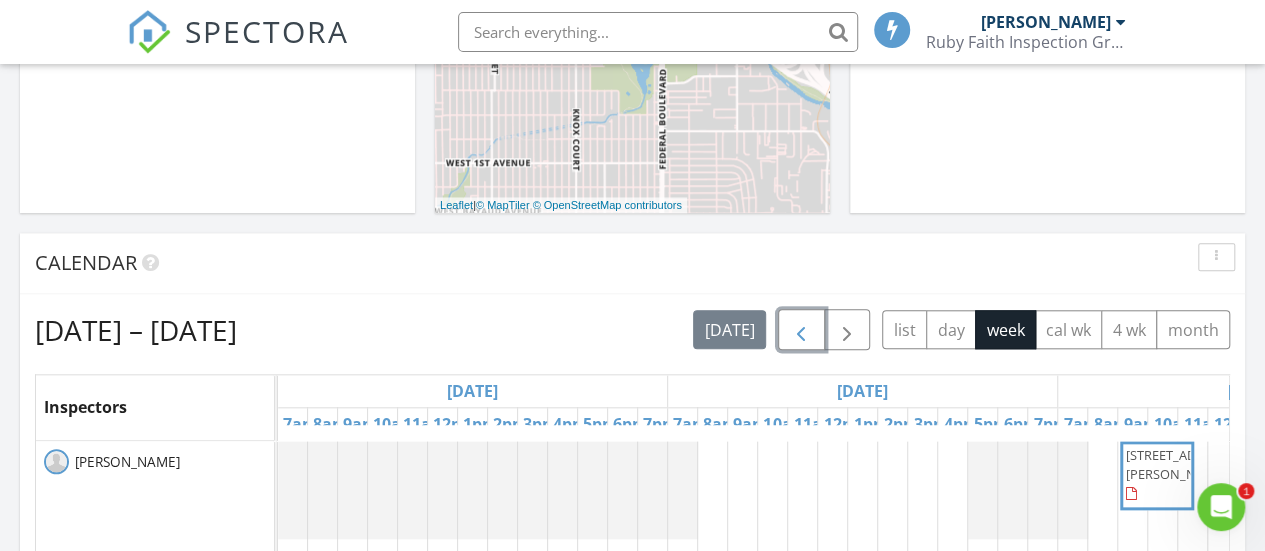 click at bounding box center (801, 331) 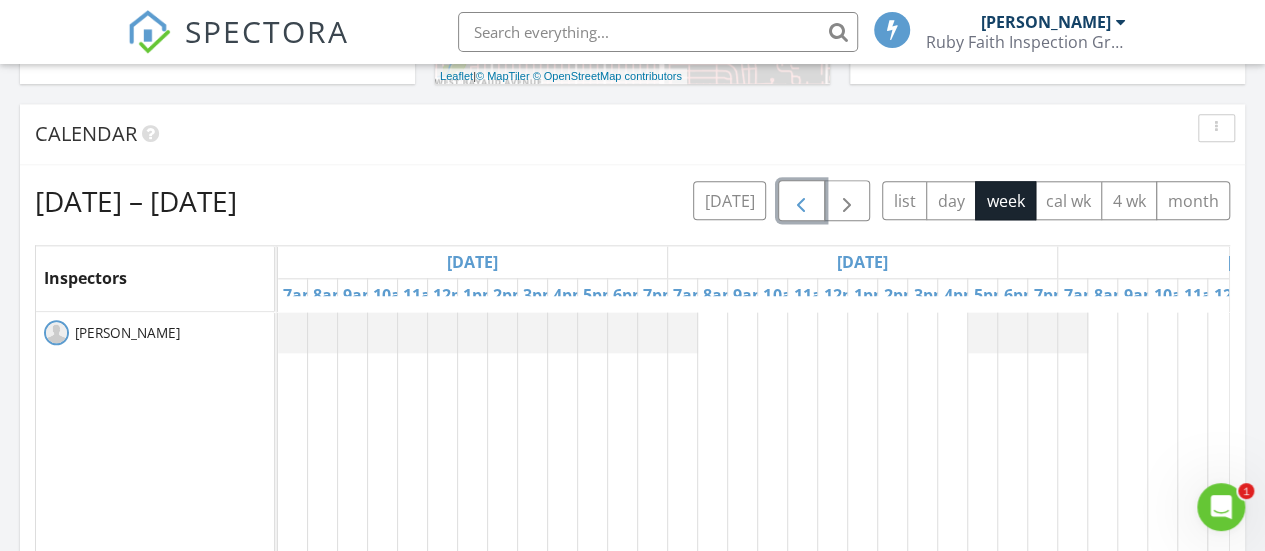 scroll, scrollTop: 971, scrollLeft: 0, axis: vertical 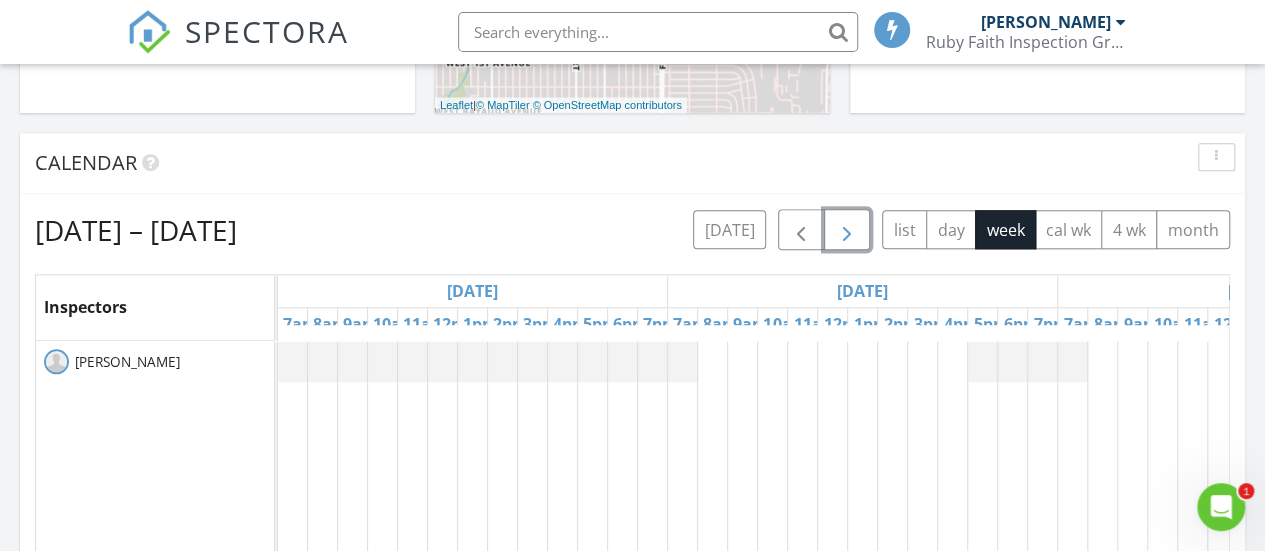 click at bounding box center [847, 231] 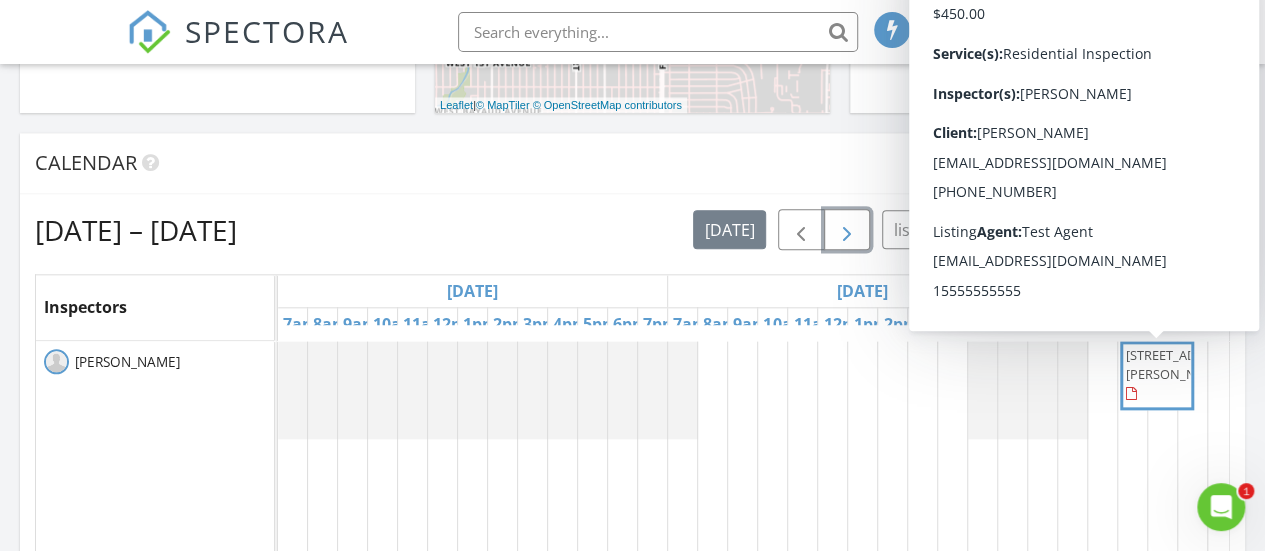 click on "1005 S Gaylord St , Denver 80209" at bounding box center (1182, 364) 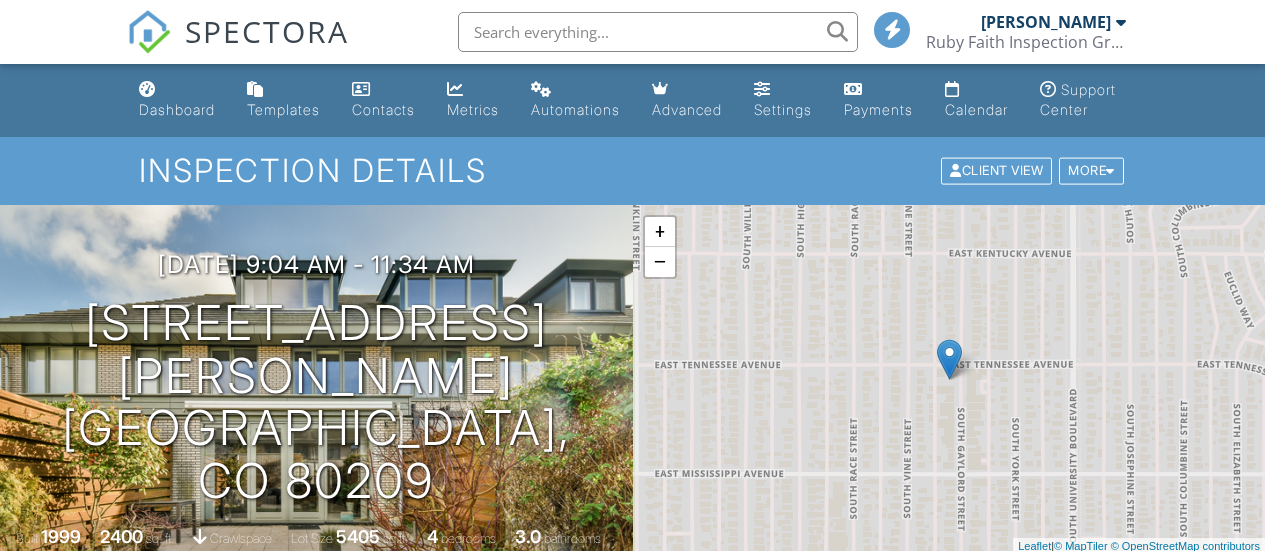 scroll, scrollTop: 0, scrollLeft: 0, axis: both 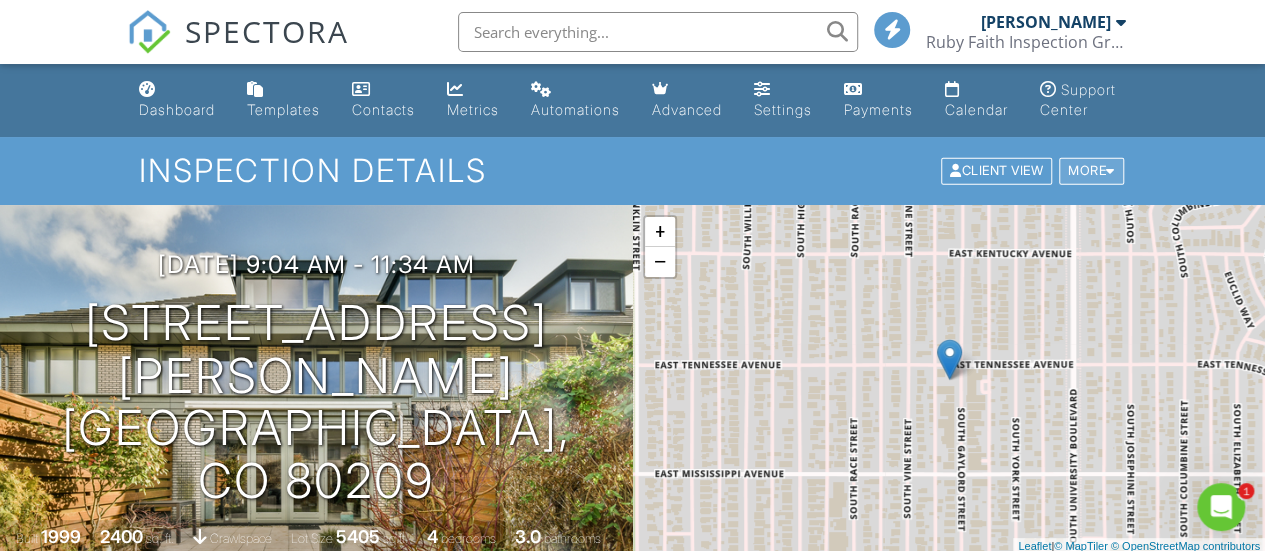 click on "More" at bounding box center (1091, 171) 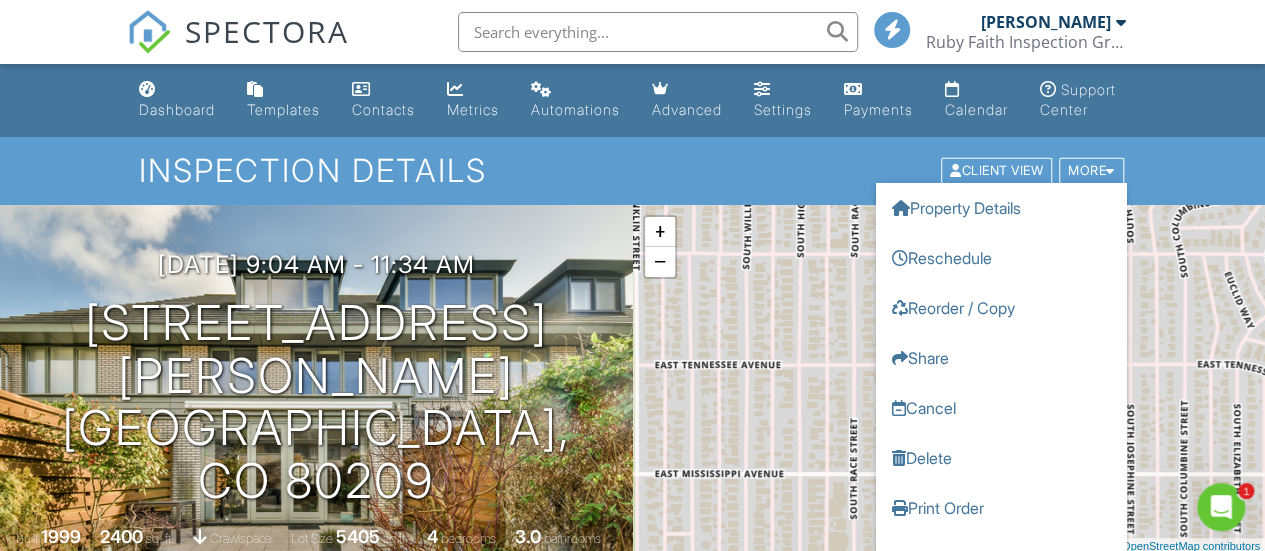 click on "Inspection Details" at bounding box center (632, 170) 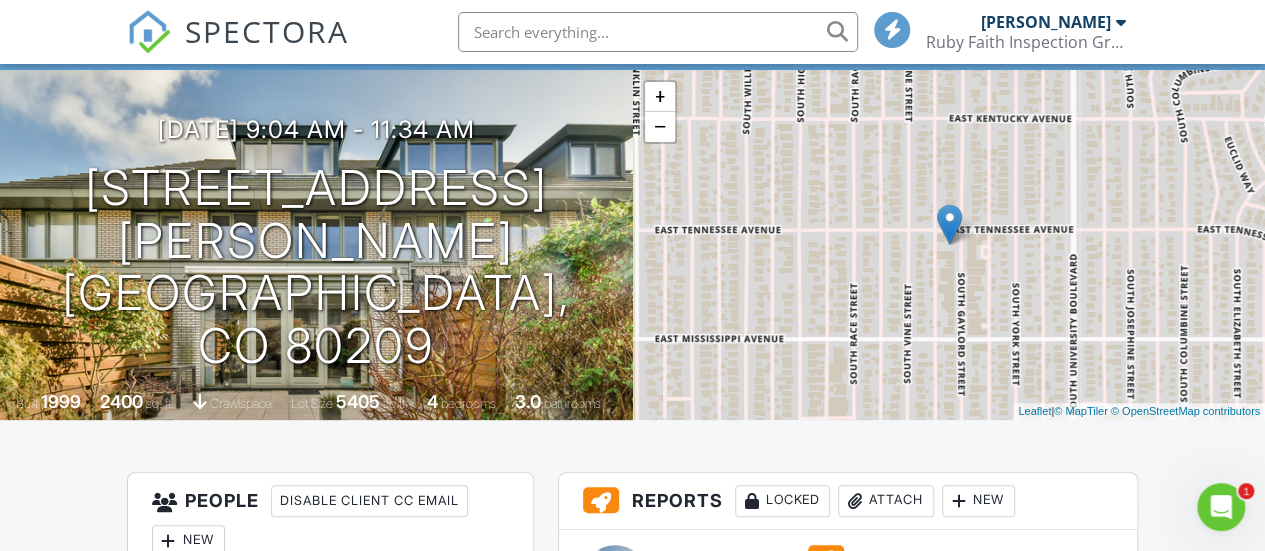 scroll, scrollTop: 5, scrollLeft: 0, axis: vertical 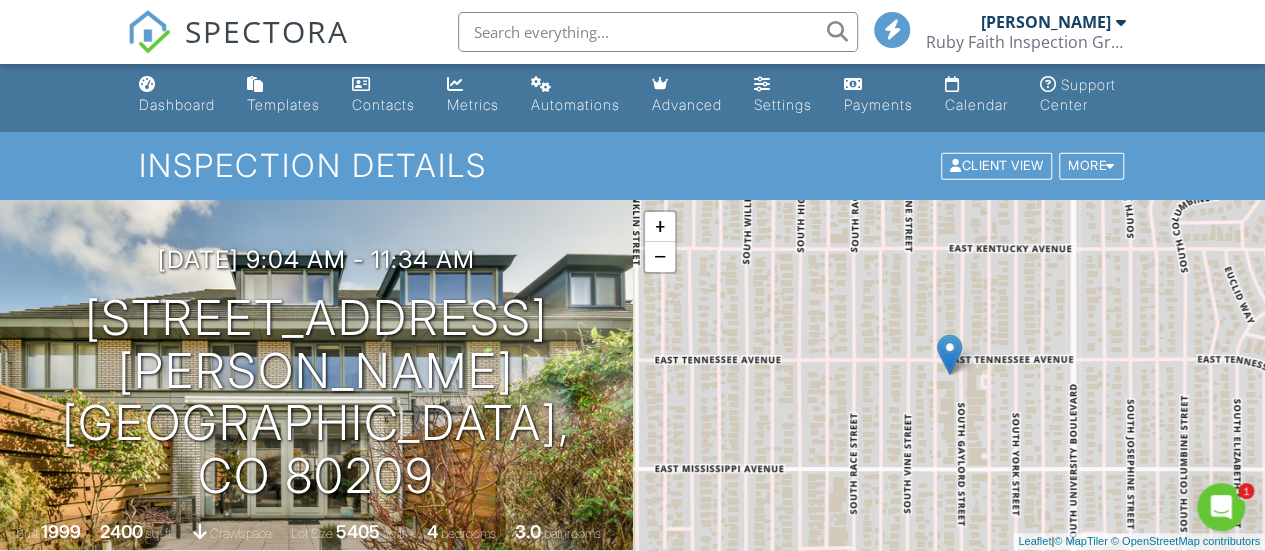 click on "Ruby Faith Inspection Group" at bounding box center [1026, 42] 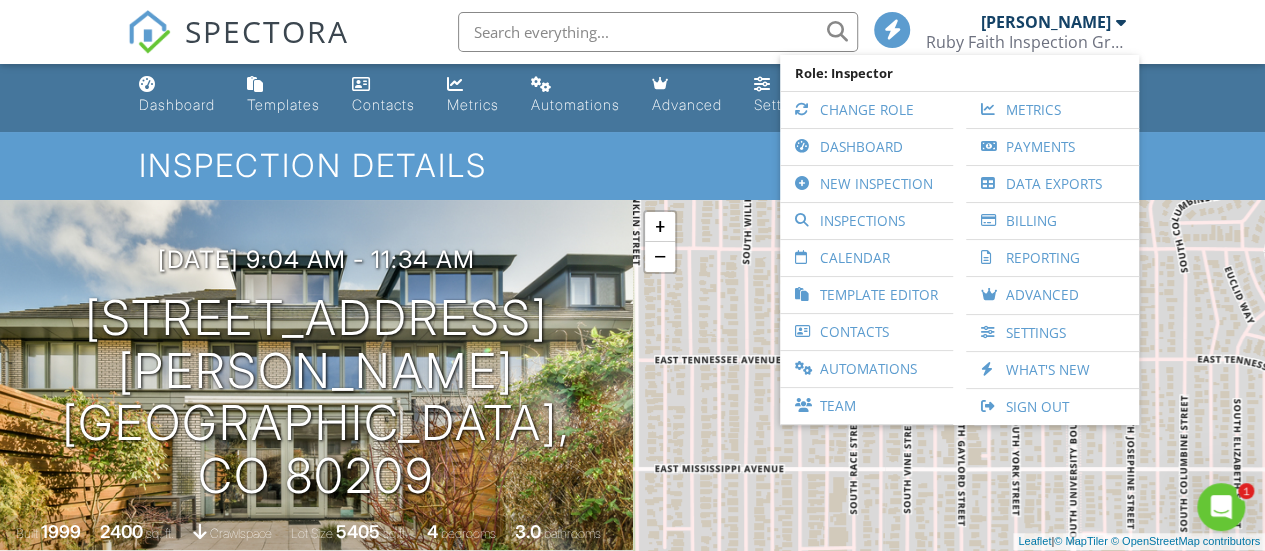 click on "Inspection Details" at bounding box center [632, 165] 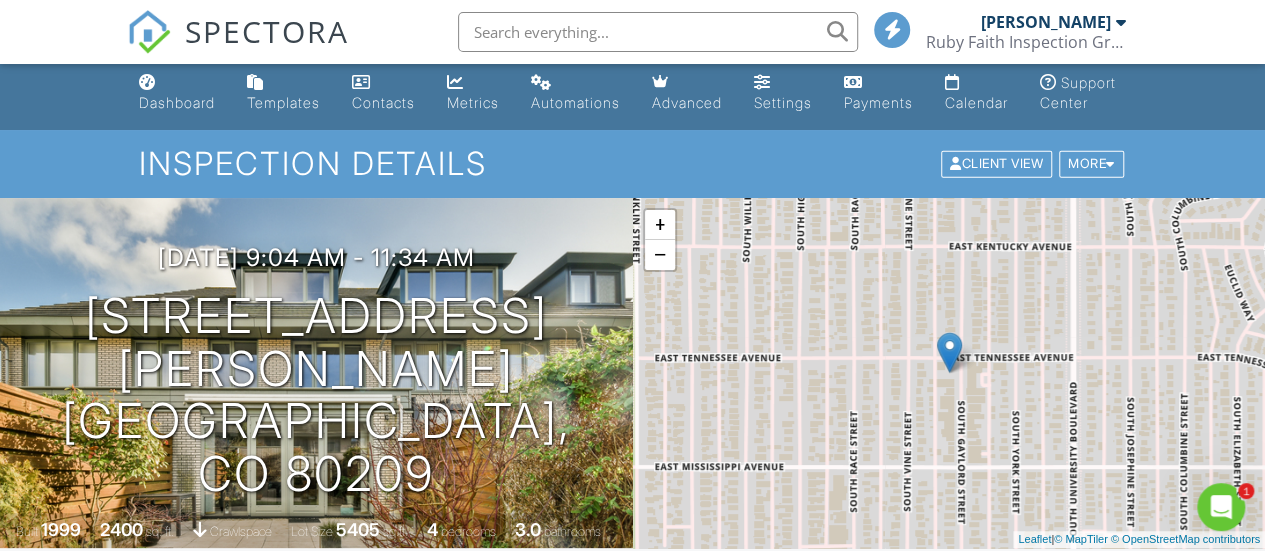 scroll, scrollTop: 5, scrollLeft: 0, axis: vertical 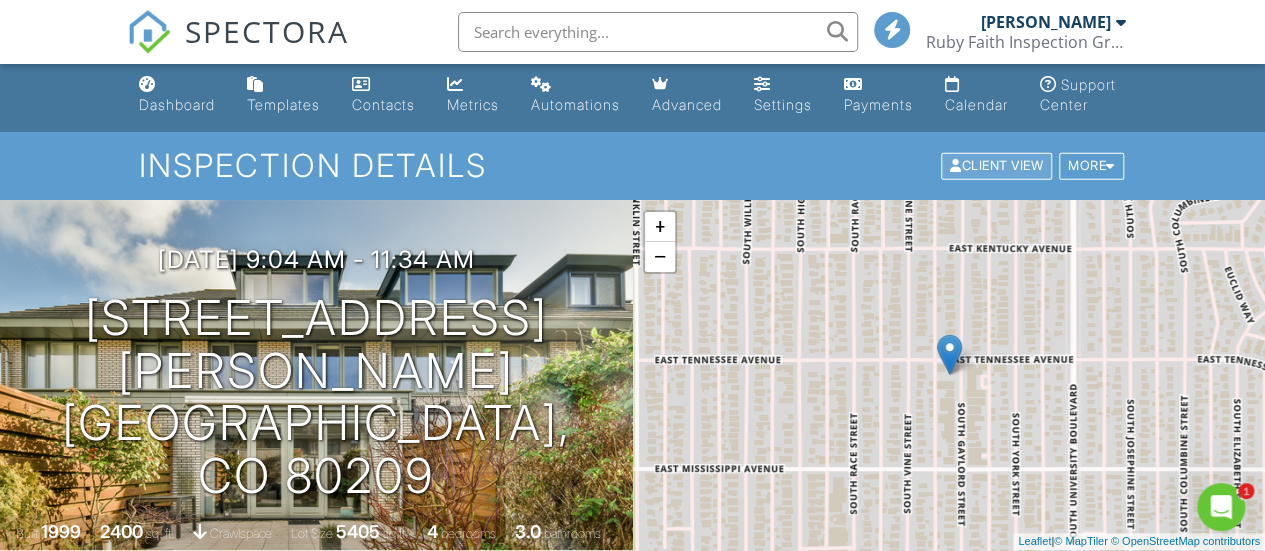 click on "Client View" at bounding box center (996, 166) 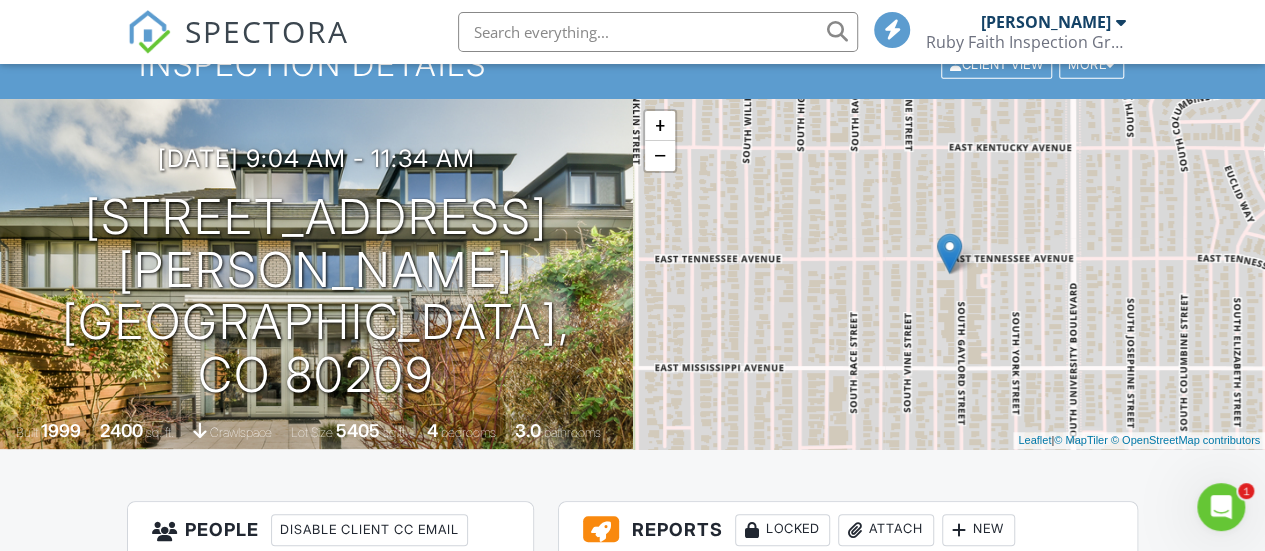 scroll, scrollTop: 105, scrollLeft: 0, axis: vertical 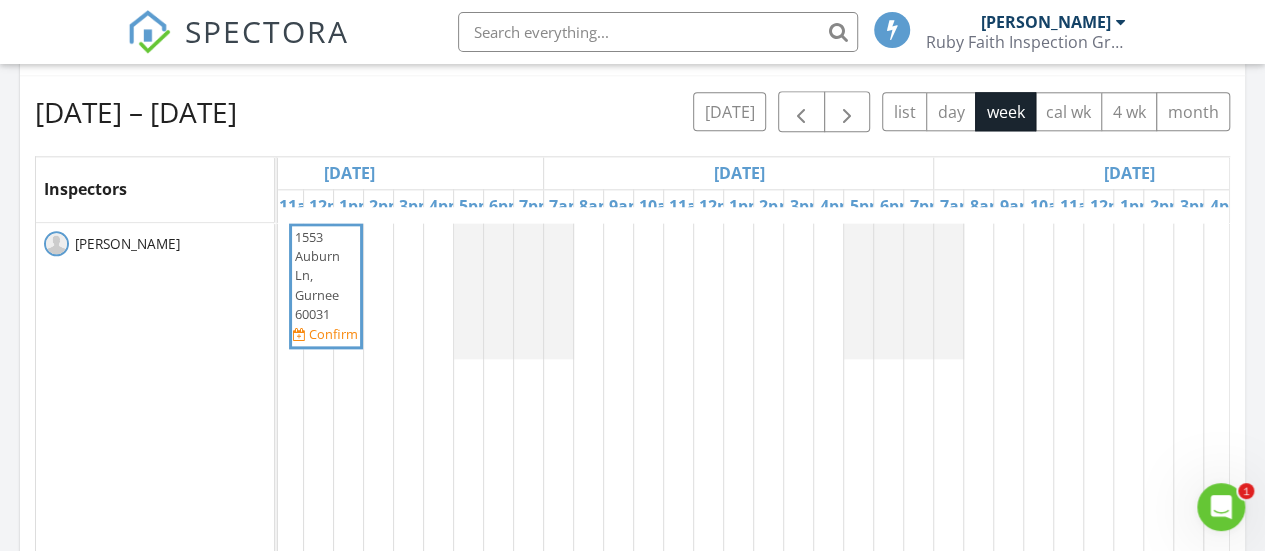 click at bounding box center (56, 243) 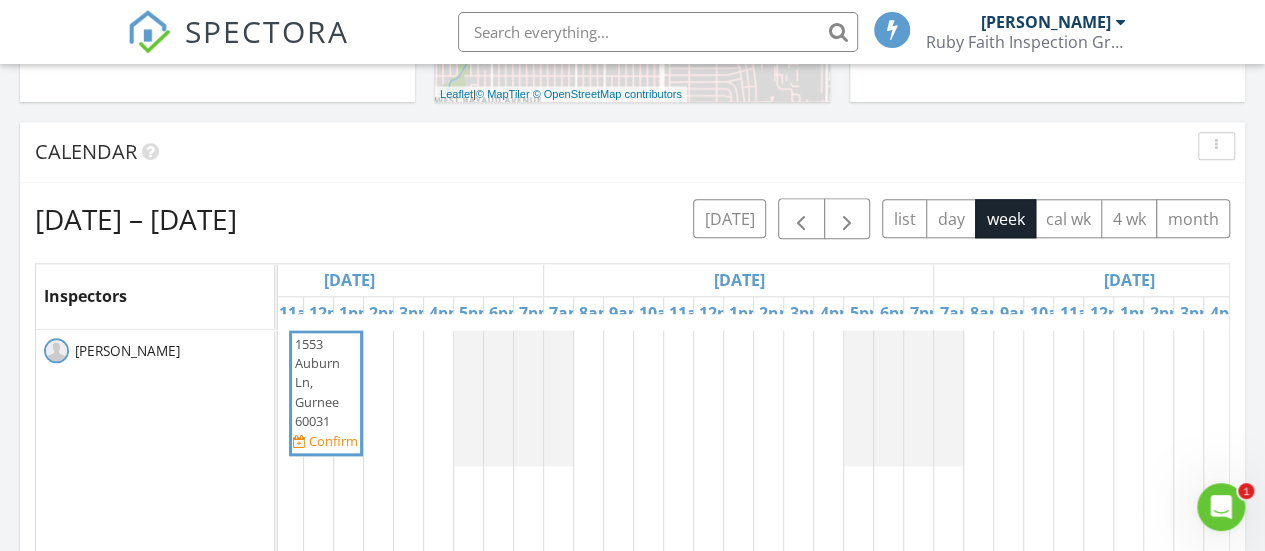 scroll, scrollTop: 889, scrollLeft: 0, axis: vertical 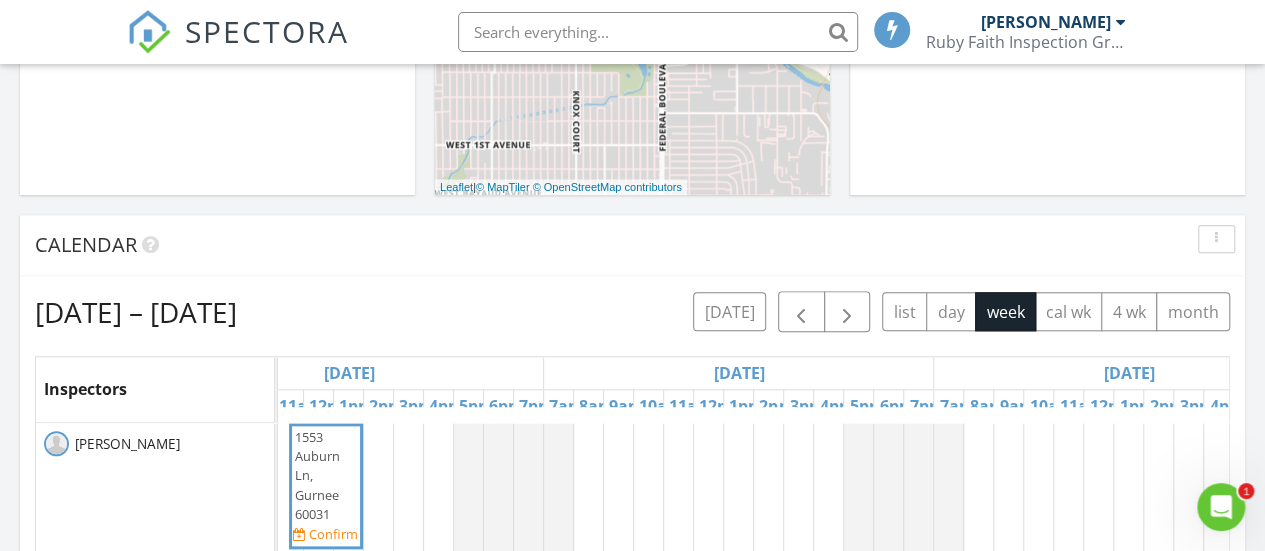 click at bounding box center (1216, 239) 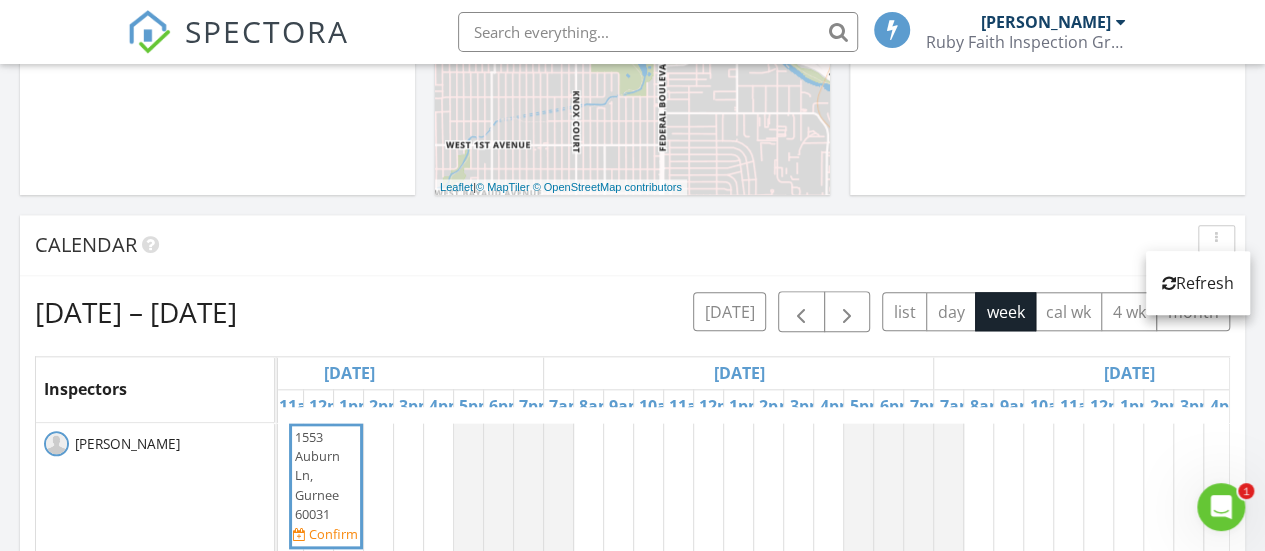 click on "Calendar" at bounding box center [617, 245] 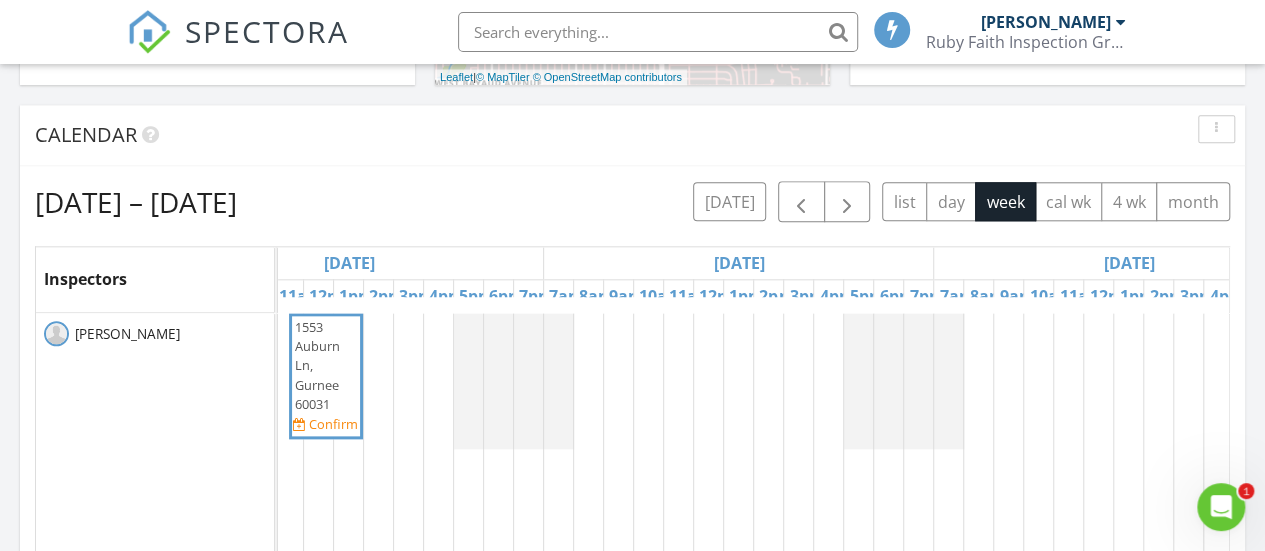 scroll, scrollTop: 989, scrollLeft: 0, axis: vertical 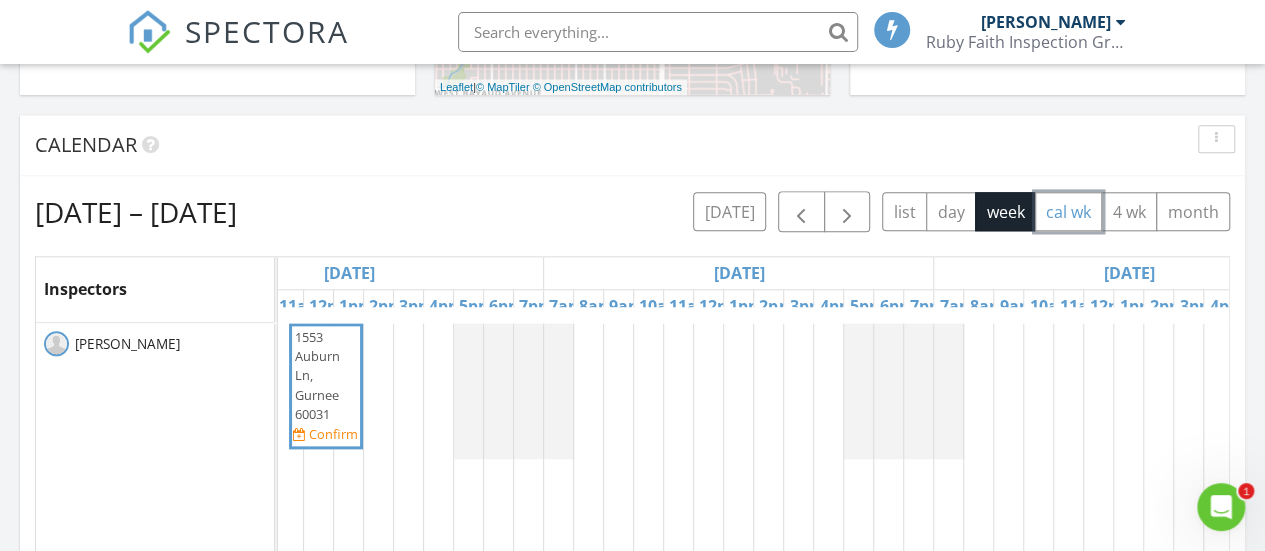 click on "cal wk" at bounding box center (1069, 211) 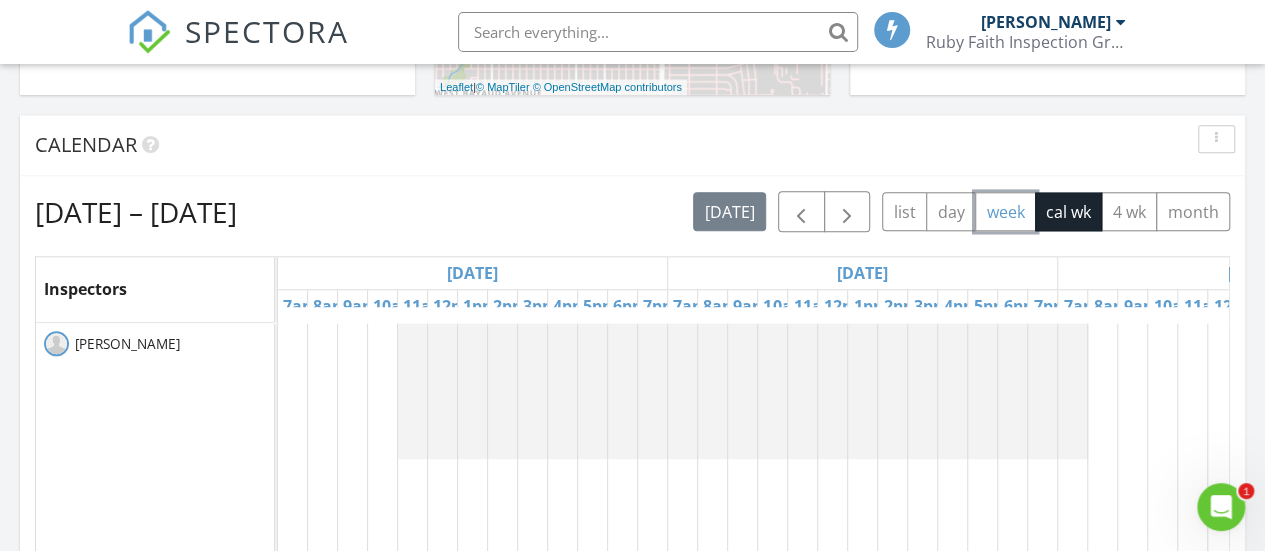 click on "week" at bounding box center [1005, 211] 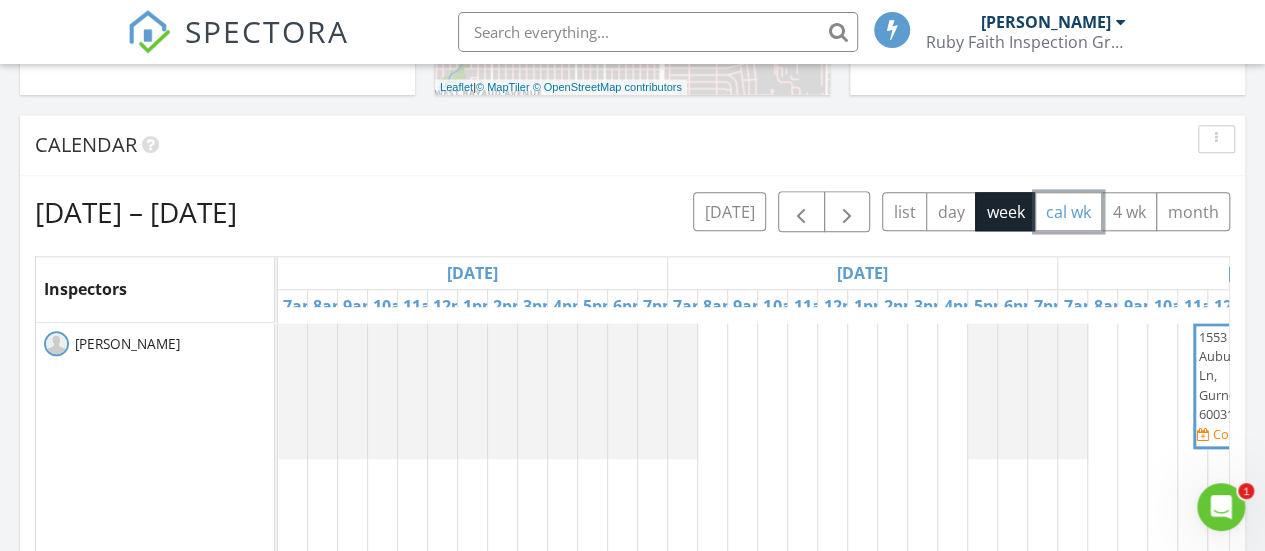 click on "cal wk" at bounding box center [1069, 211] 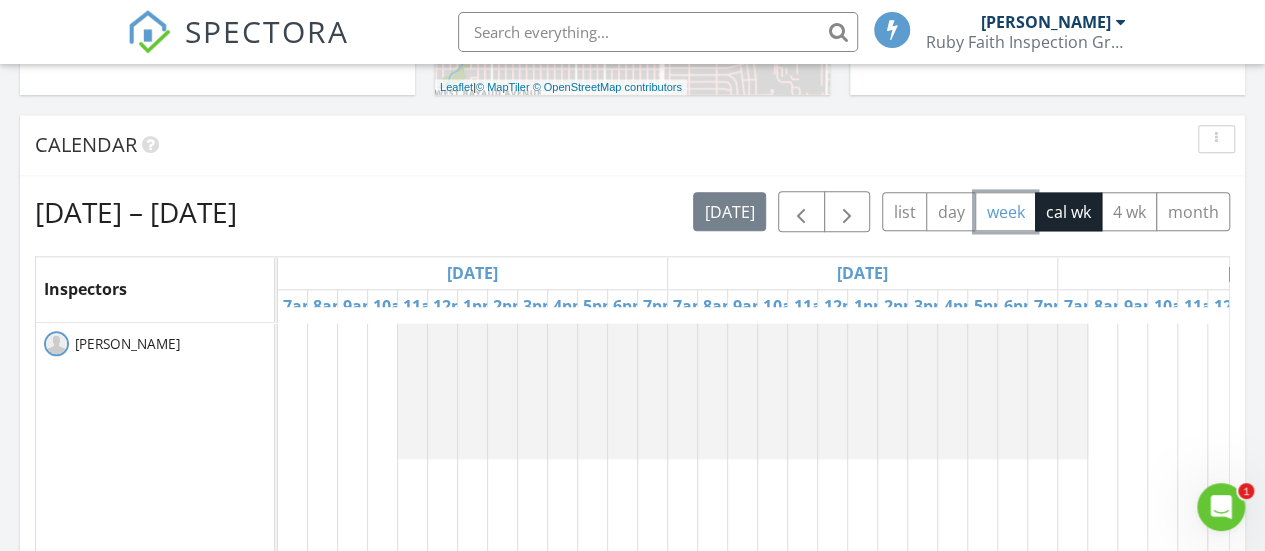 click on "week" at bounding box center [1005, 211] 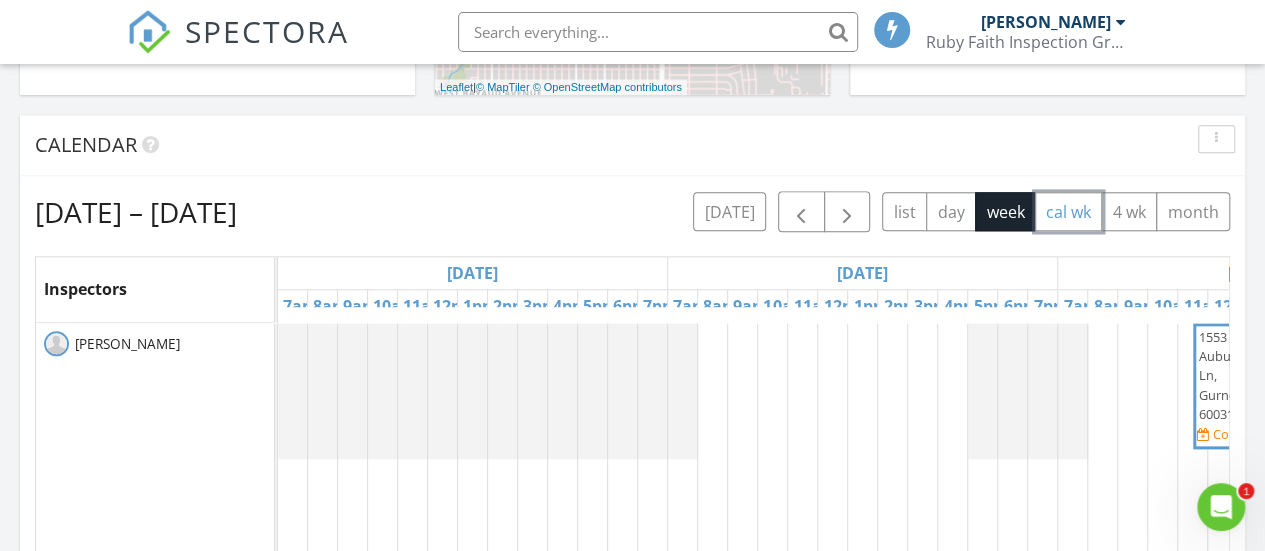 click on "cal wk" at bounding box center [1069, 211] 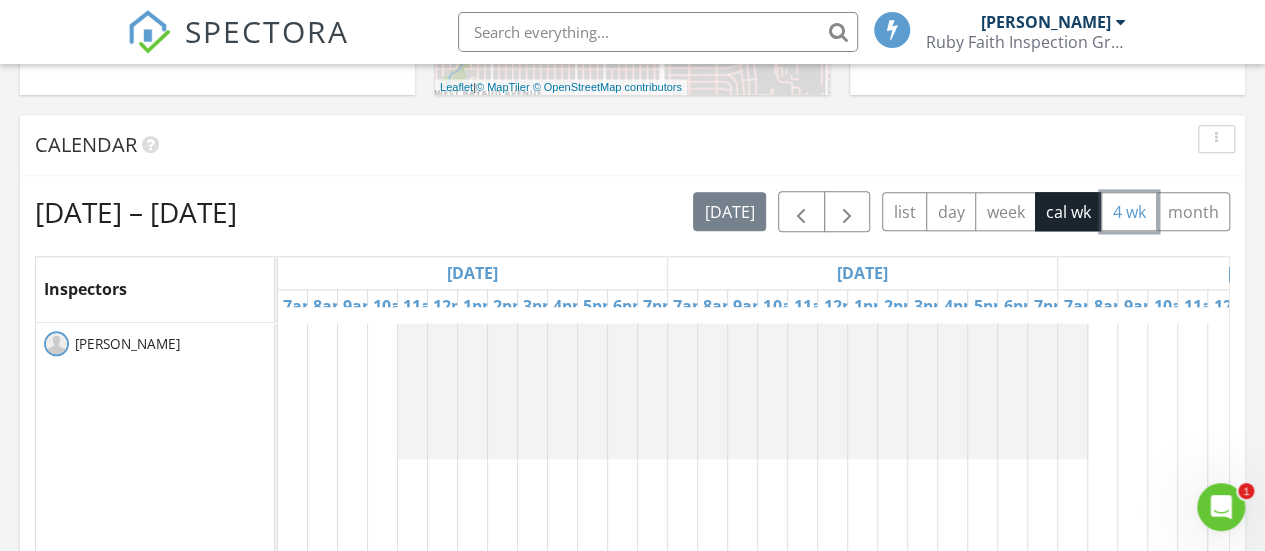 click on "4 wk" at bounding box center (1129, 211) 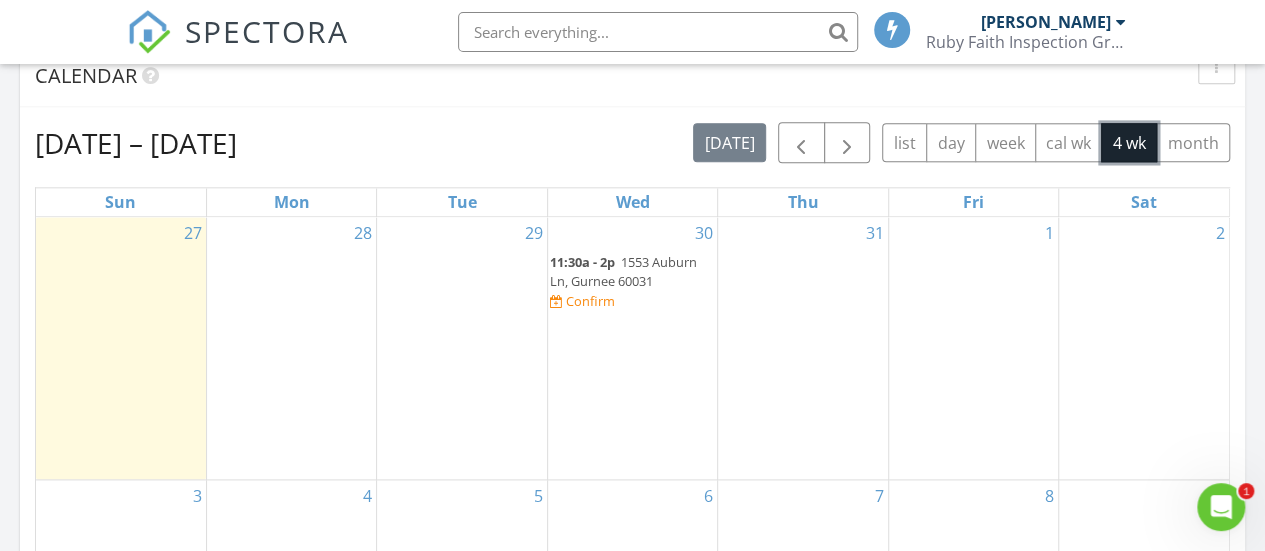 scroll, scrollTop: 1089, scrollLeft: 0, axis: vertical 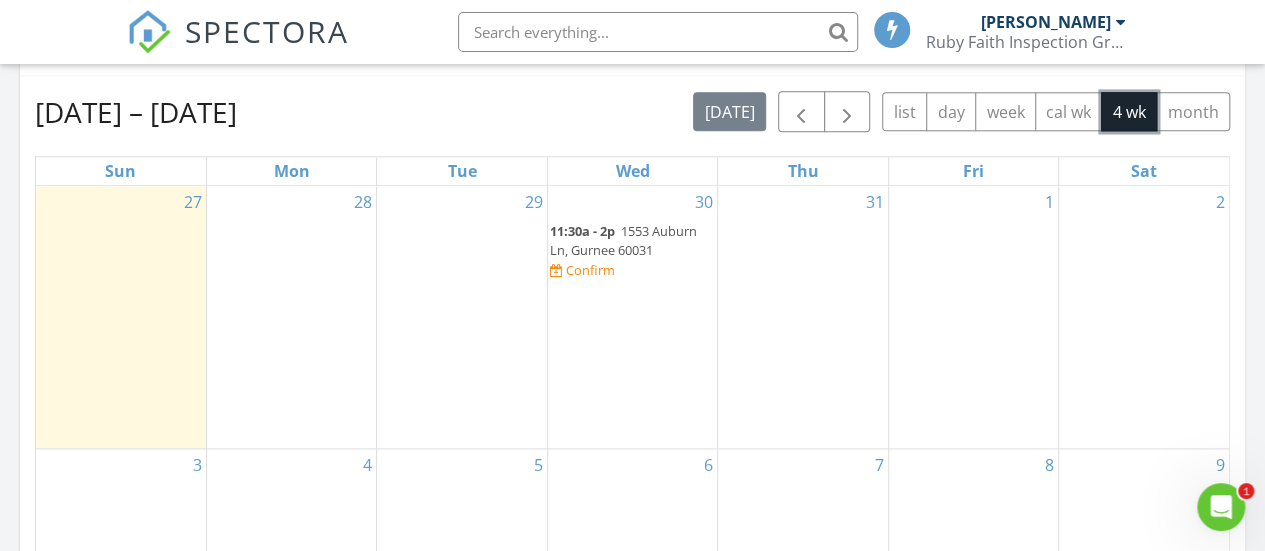 click on "31" at bounding box center (802, 317) 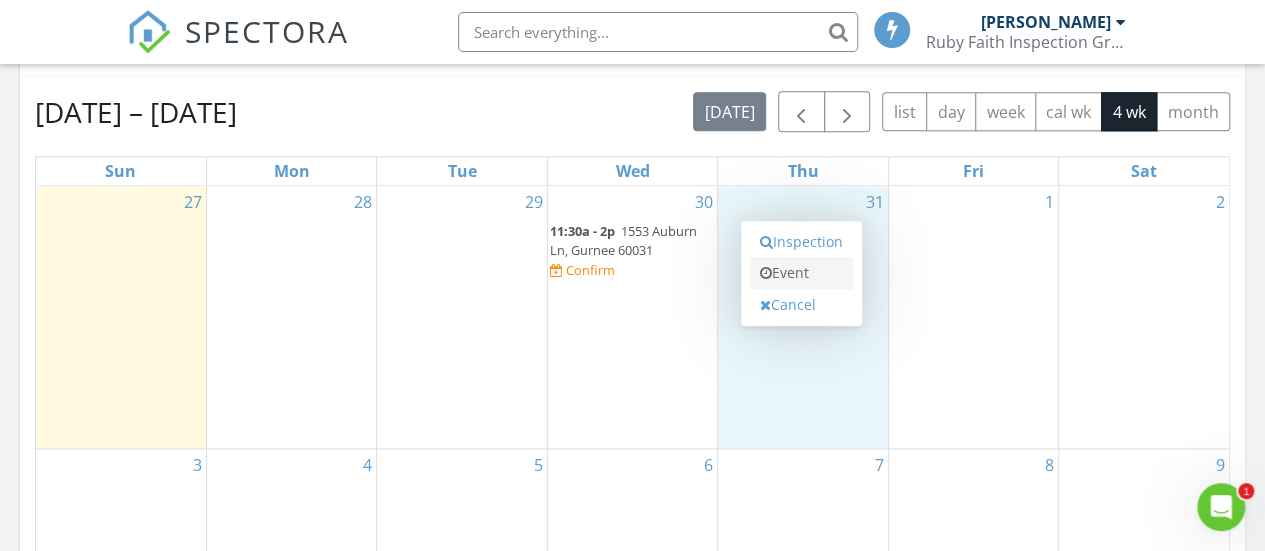 click on "Event" at bounding box center (801, 273) 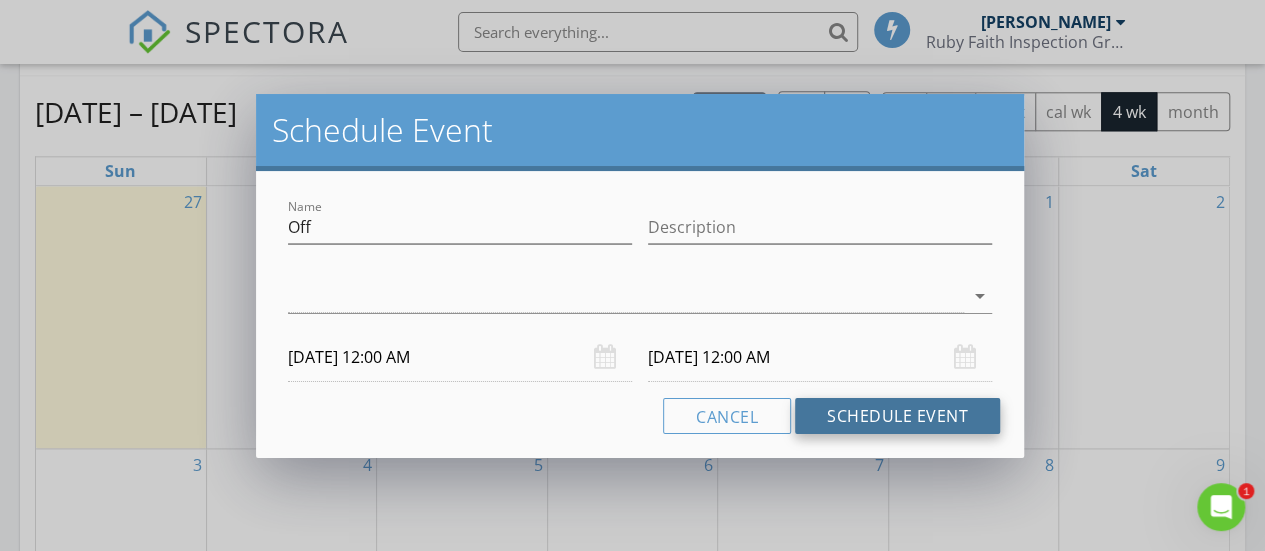 click on "Schedule Event" at bounding box center (897, 416) 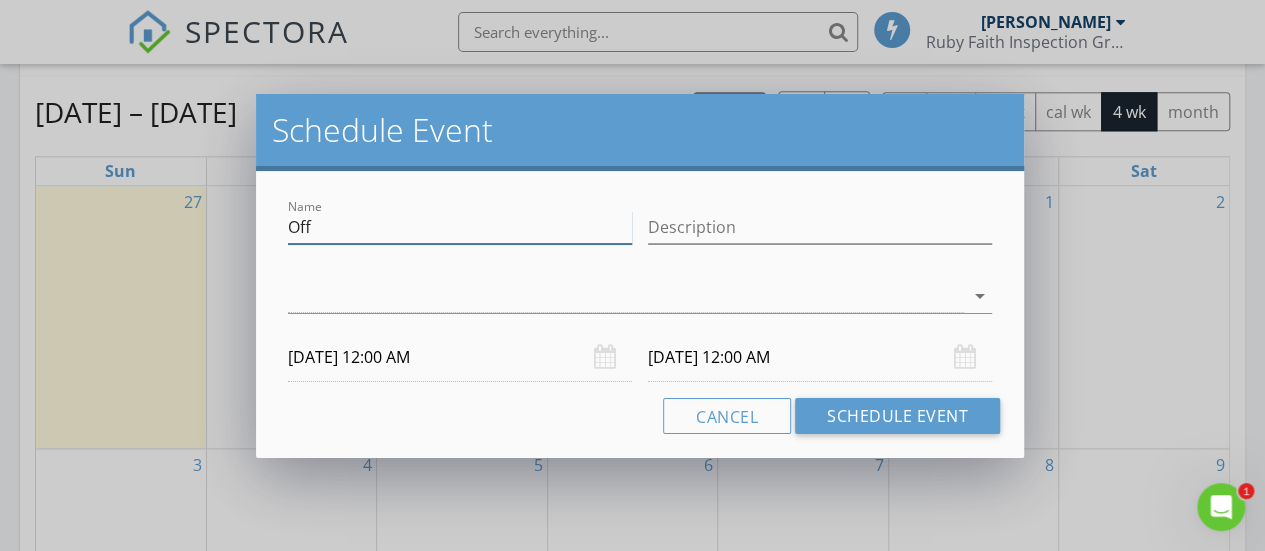 click on "Name Off" at bounding box center (460, 227) 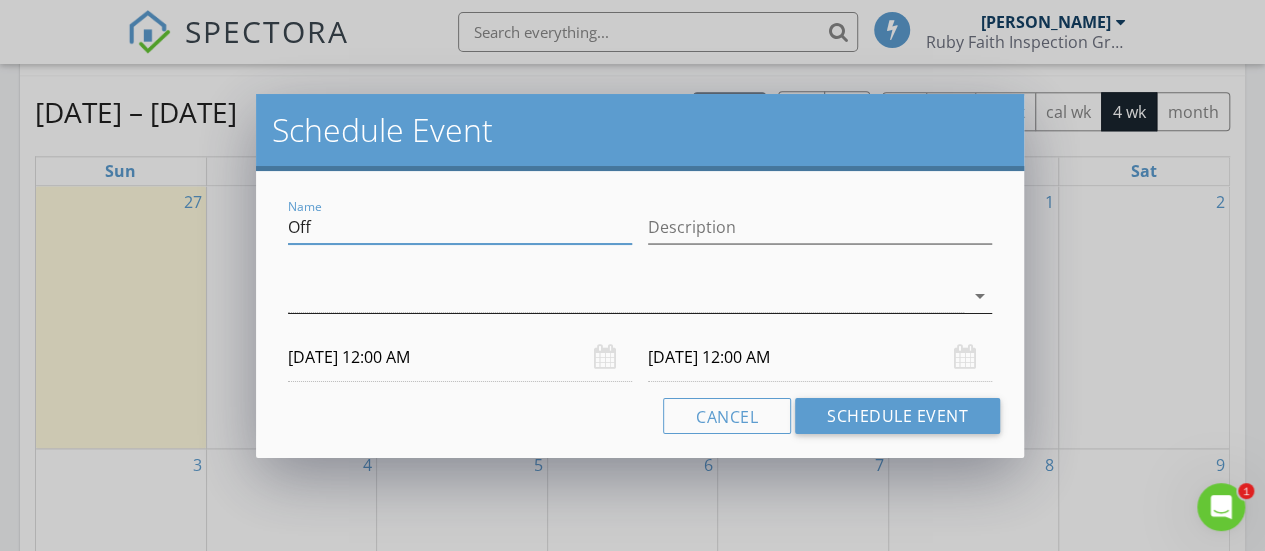 click at bounding box center [626, 296] 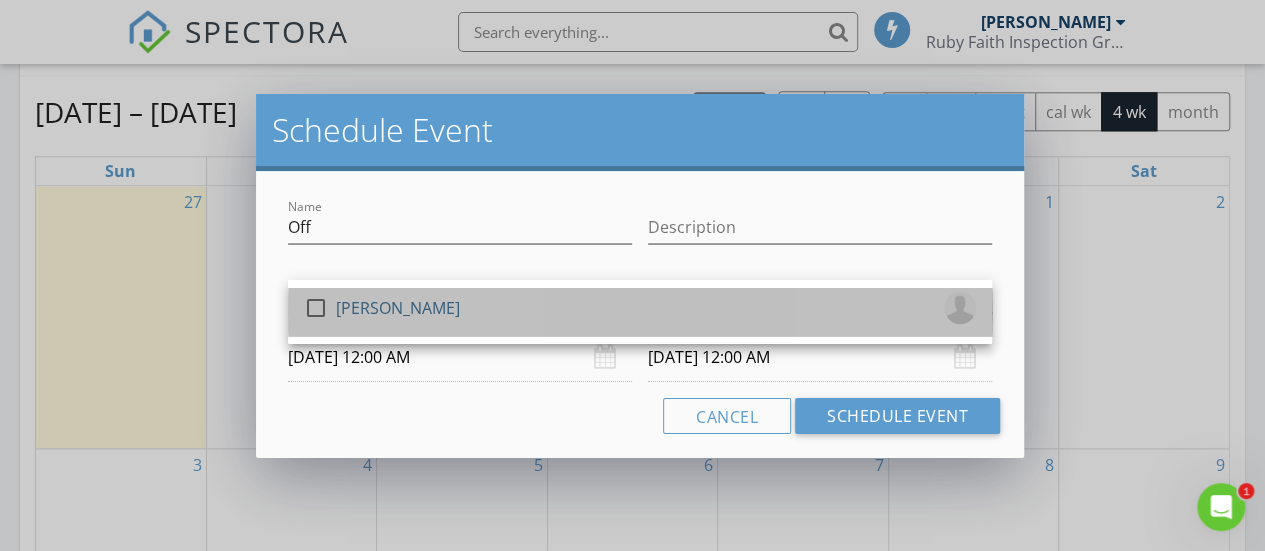click on "check_box_outline_blank   Donovan Penny" at bounding box center [640, 312] 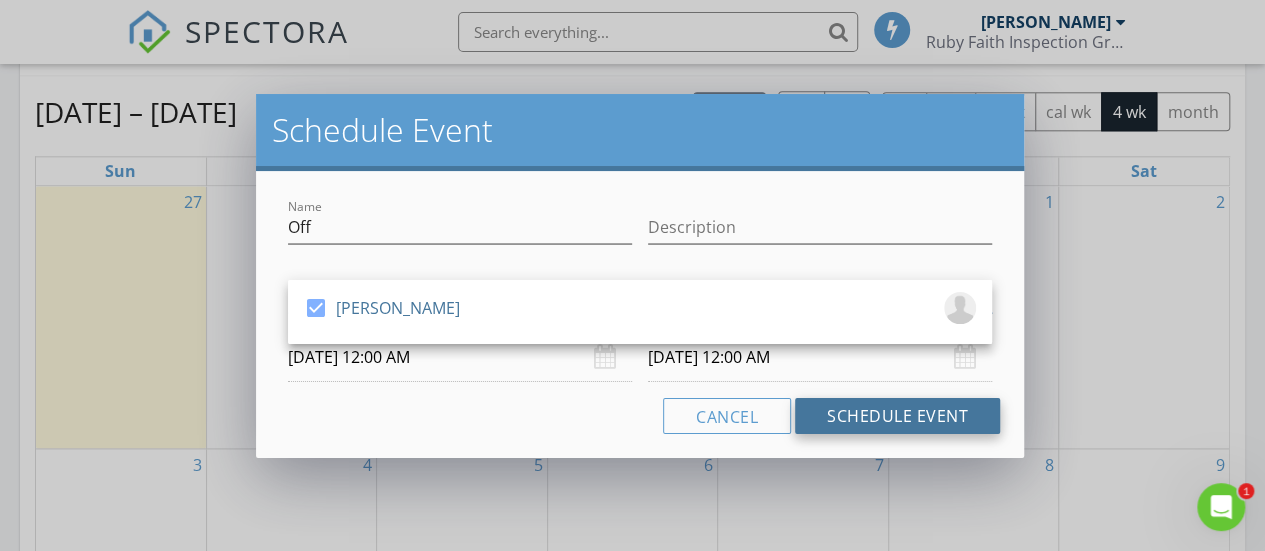 click on "Schedule Event" at bounding box center (897, 416) 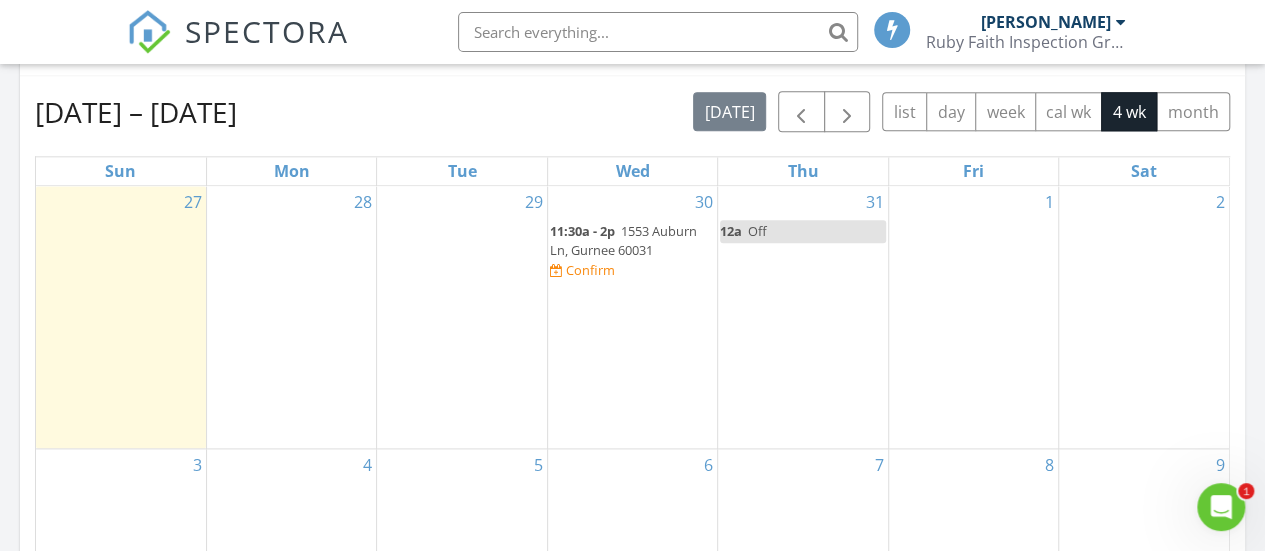 click on "Jul 27 – Aug 23, 2025 today list day week cal wk 4 wk month" at bounding box center (632, 111) 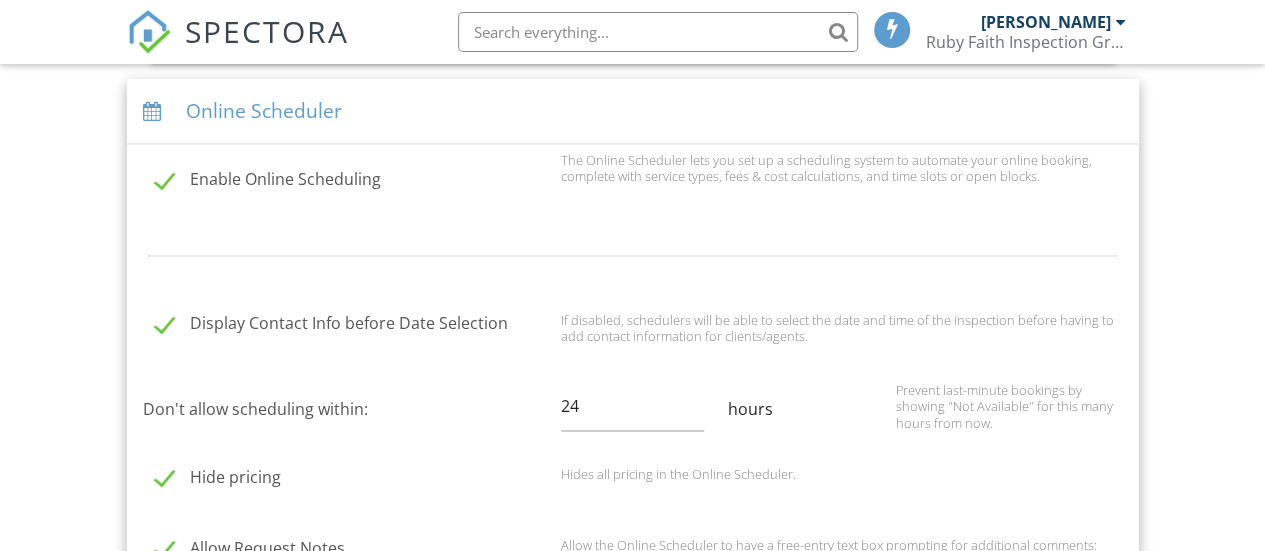 scroll, scrollTop: 1473, scrollLeft: 0, axis: vertical 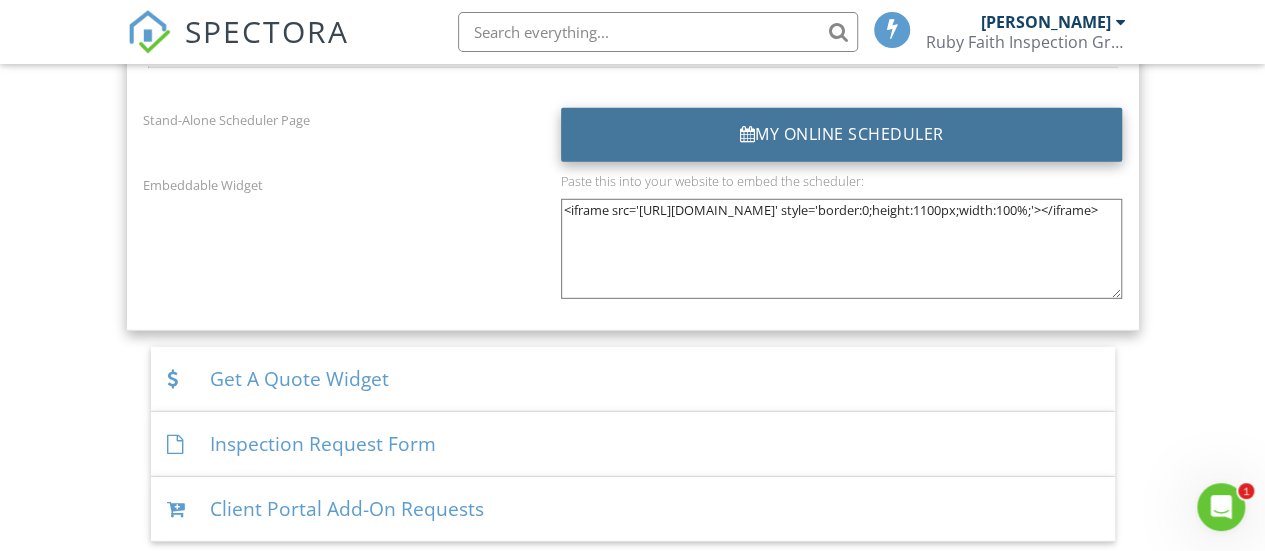 click on "My Online Scheduler" at bounding box center [842, 135] 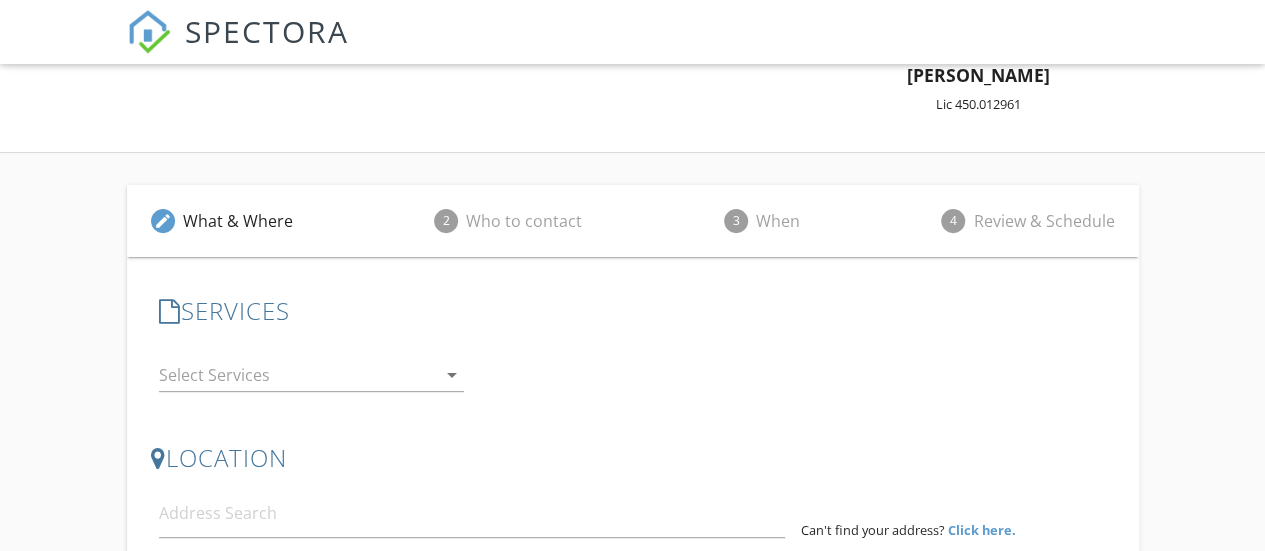 scroll, scrollTop: 369, scrollLeft: 0, axis: vertical 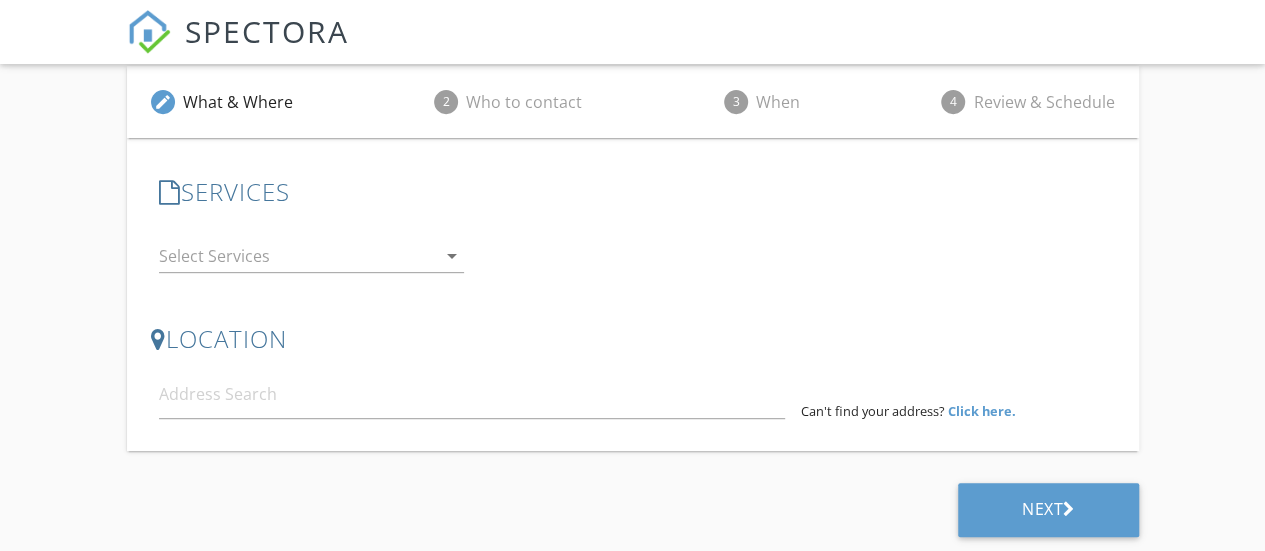 click at bounding box center [297, 256] 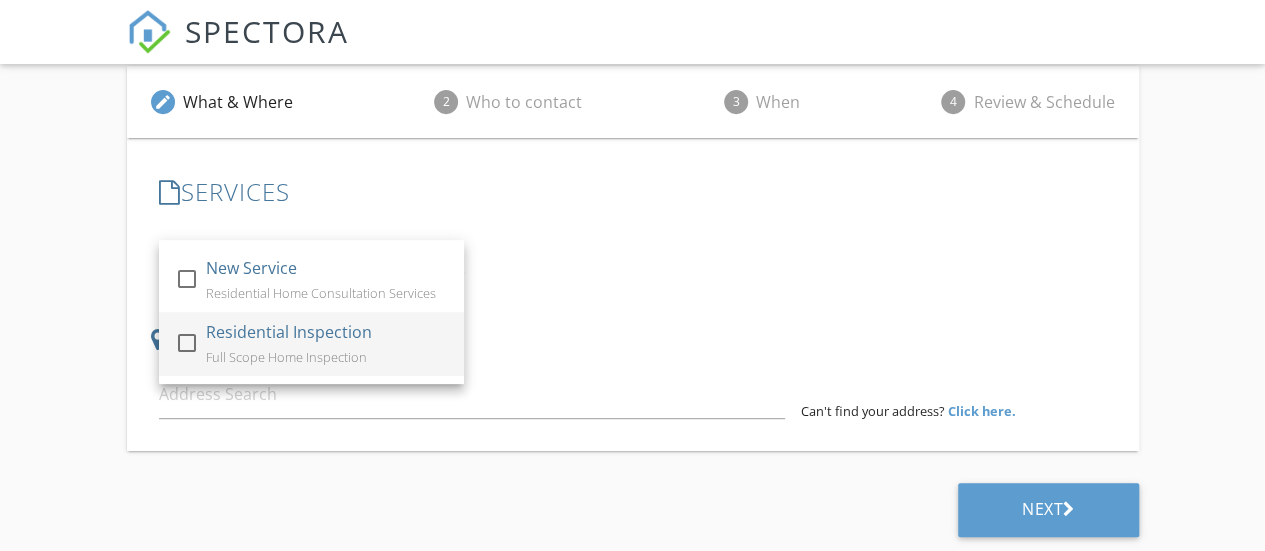 click on "Residential Inspection" at bounding box center [288, 332] 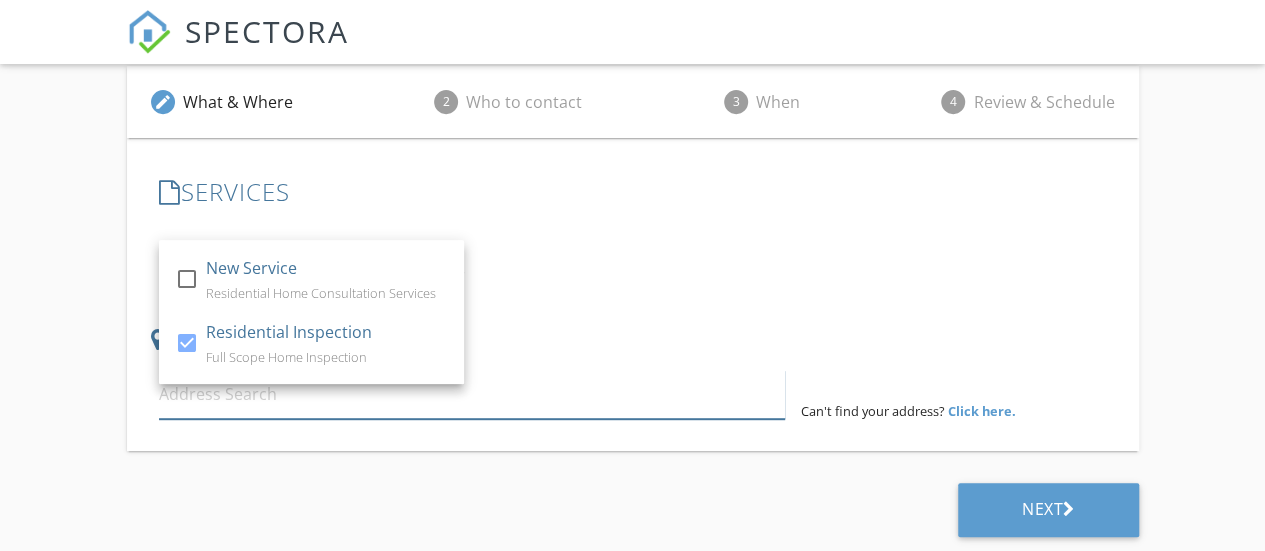 click at bounding box center (472, 394) 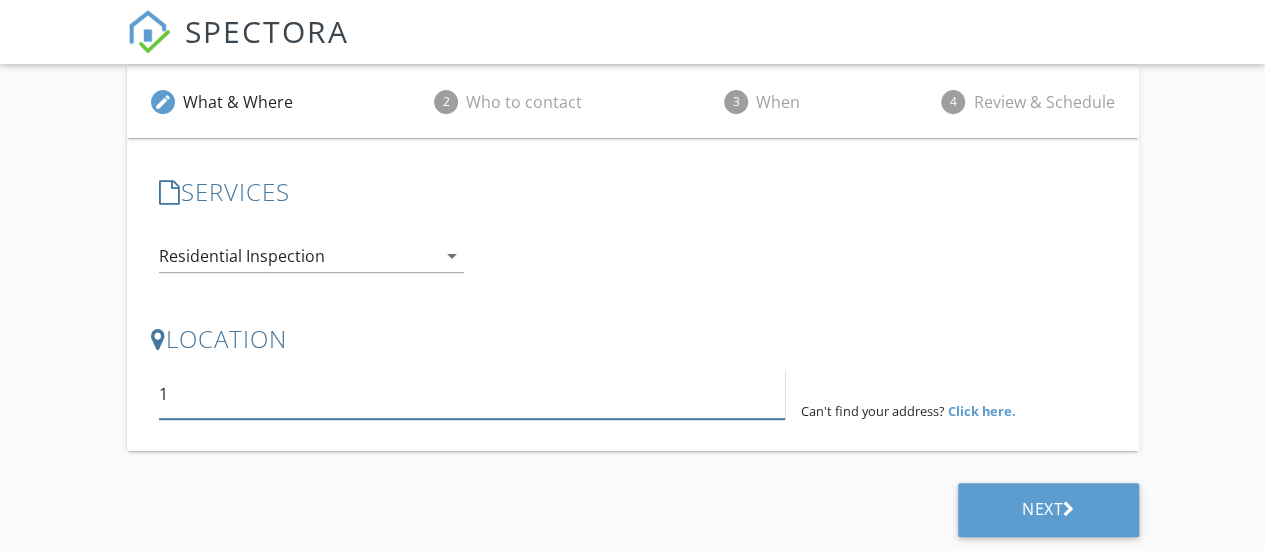scroll, scrollTop: 366, scrollLeft: 0, axis: vertical 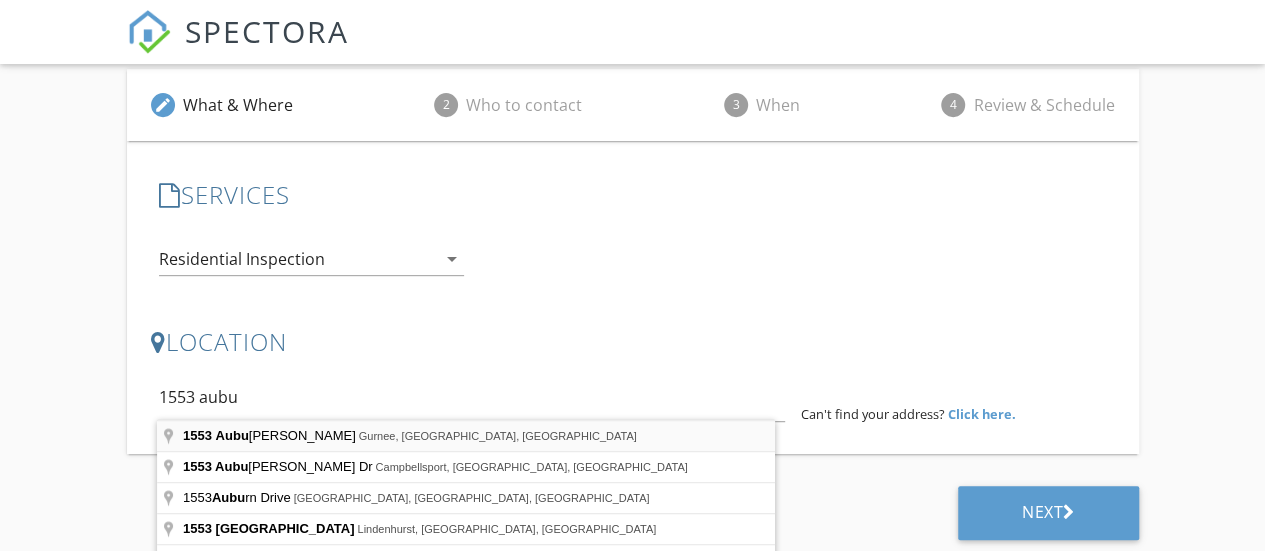 type on "1553 Auburn Lane, Gurnee, IL, USA" 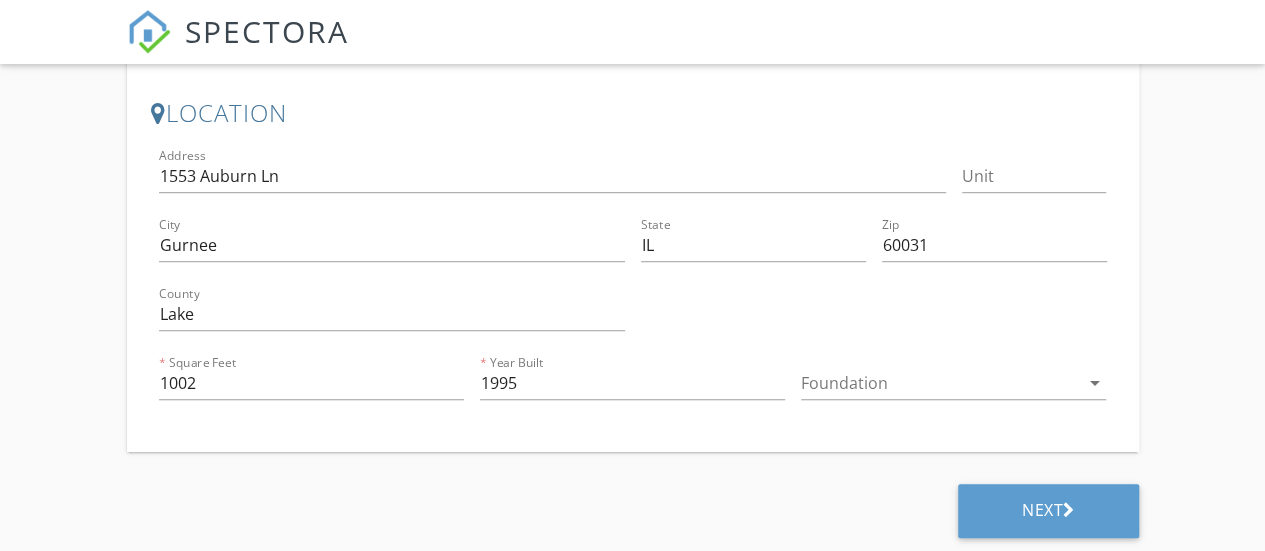 click on "Next" at bounding box center [1048, 511] 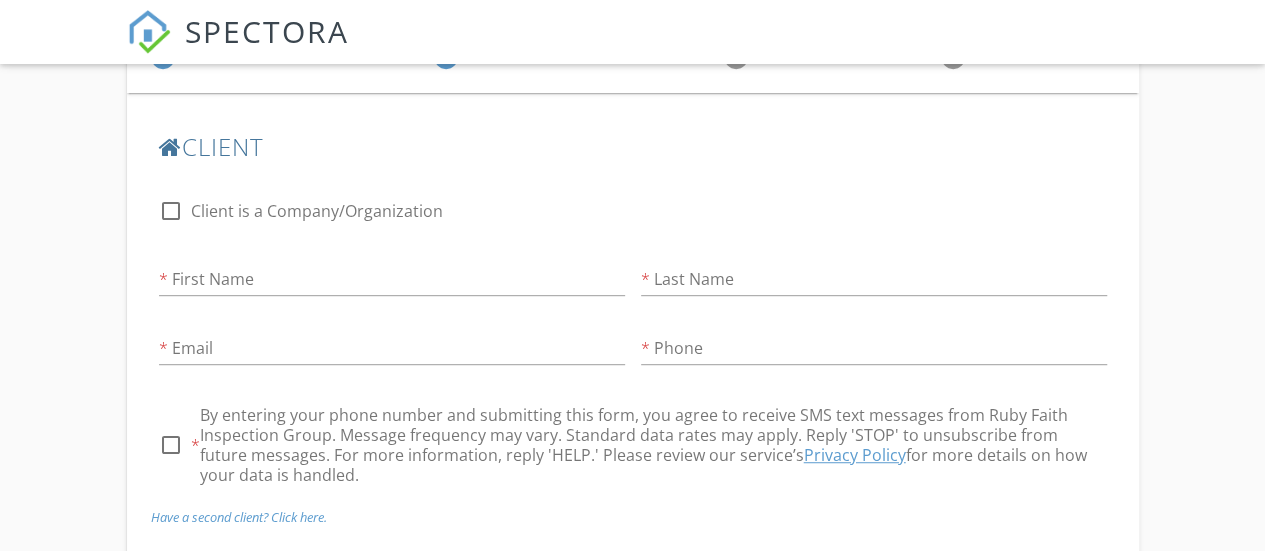 scroll, scrollTop: 406, scrollLeft: 0, axis: vertical 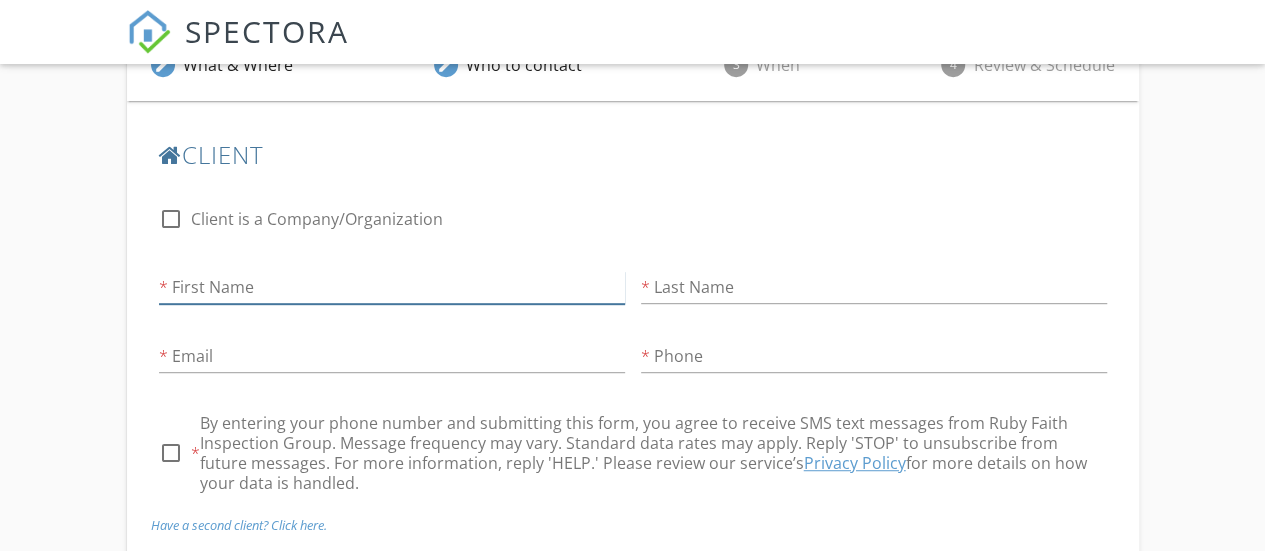 click on "First Name" at bounding box center (392, 287) 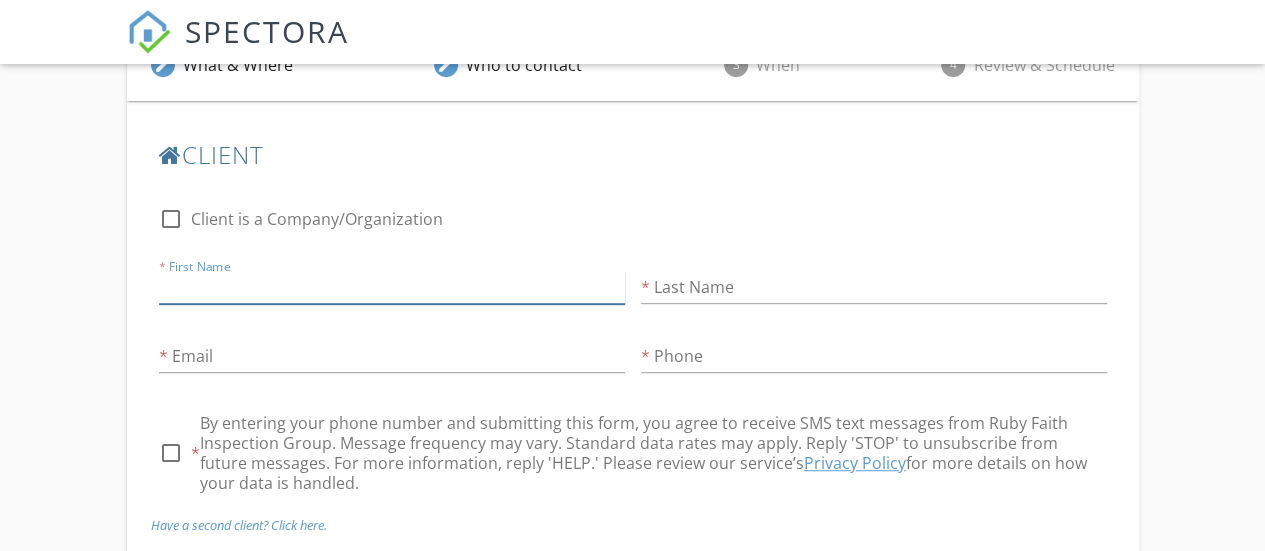 type on "Donovan" 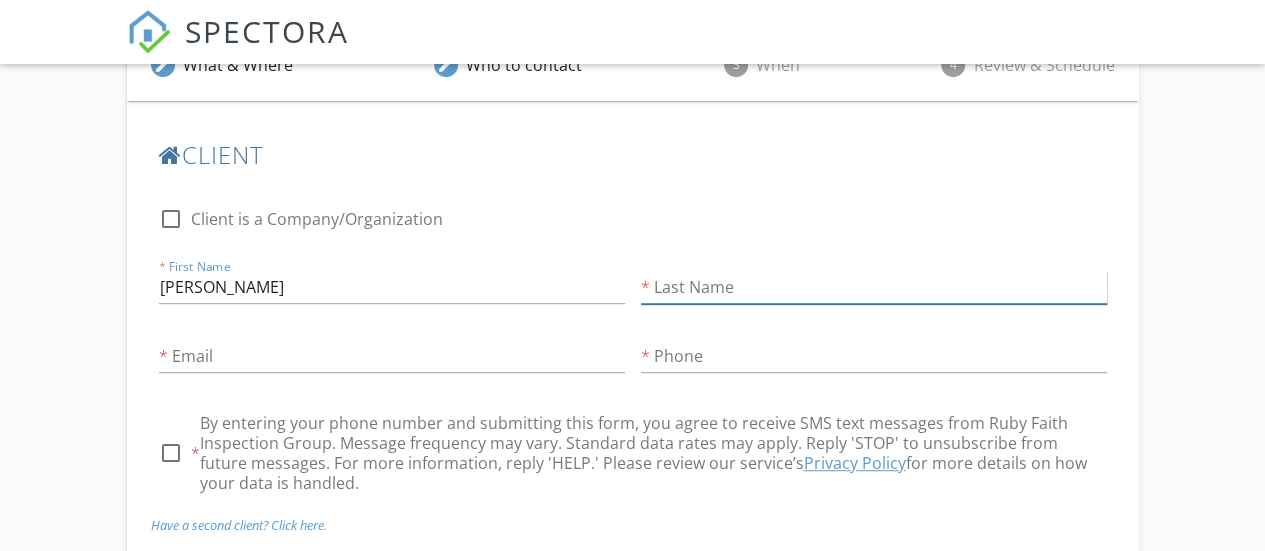 type on "Penny" 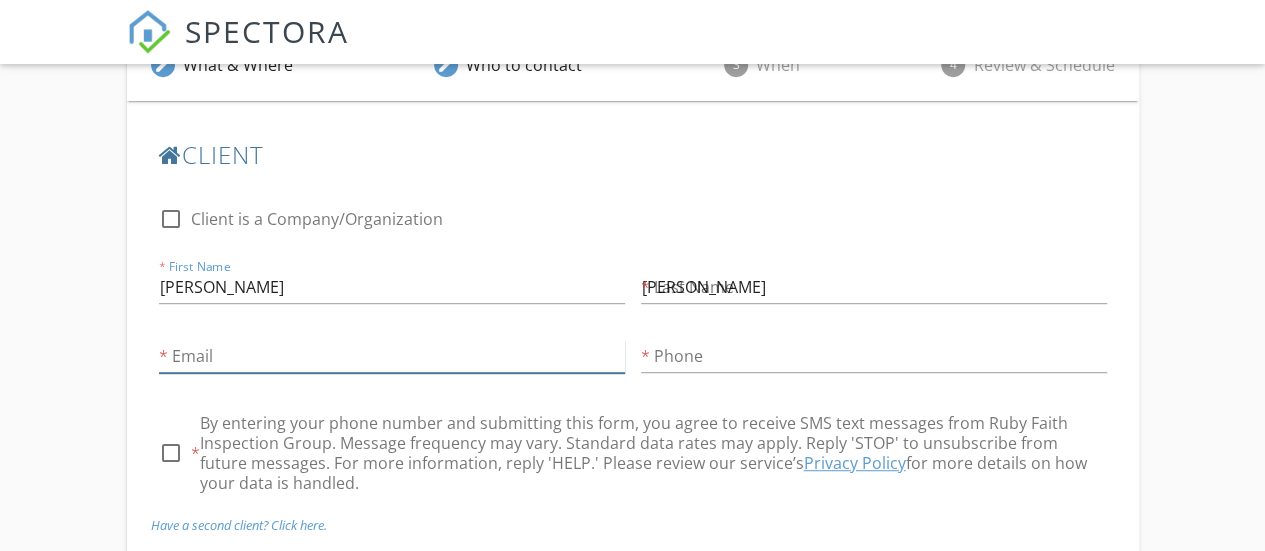 type on "[EMAIL_ADDRESS][DOMAIN_NAME]" 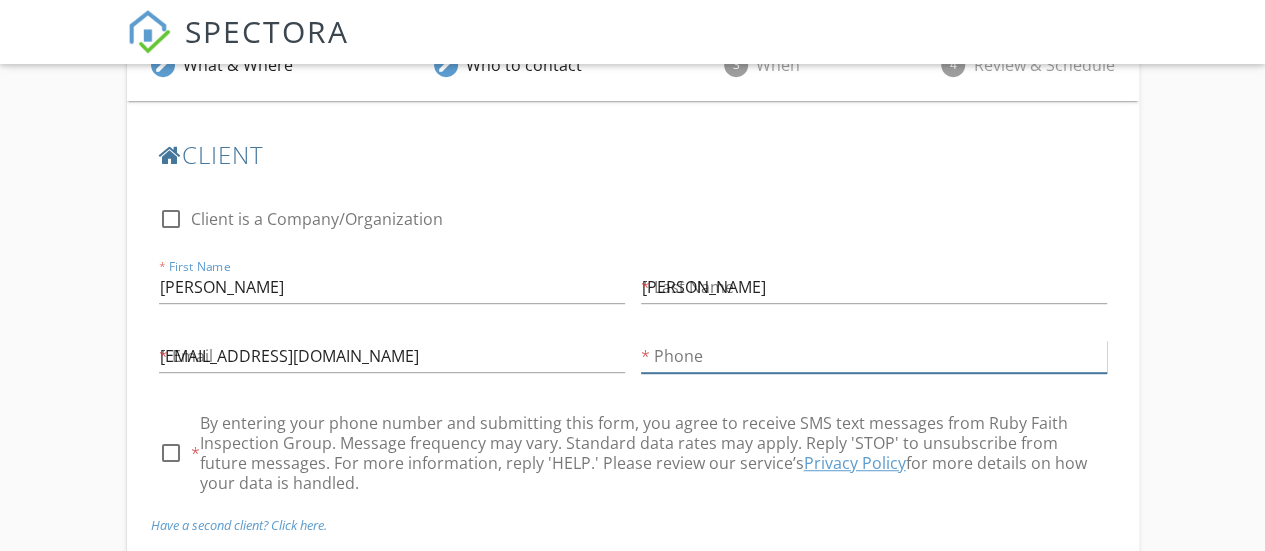 type on "224-302-2887" 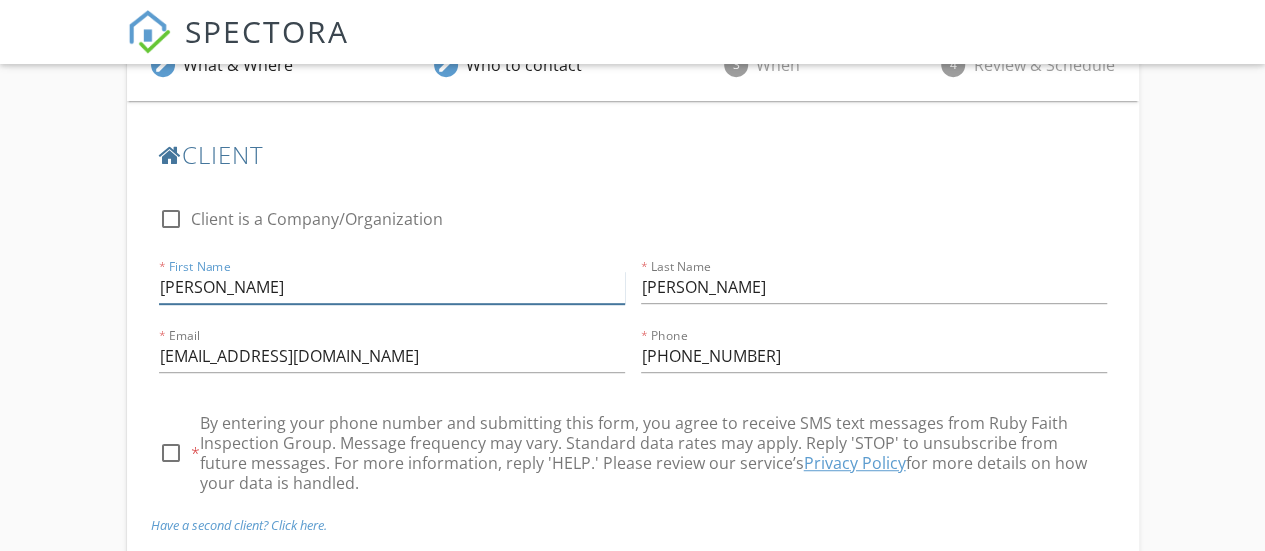 scroll, scrollTop: 606, scrollLeft: 0, axis: vertical 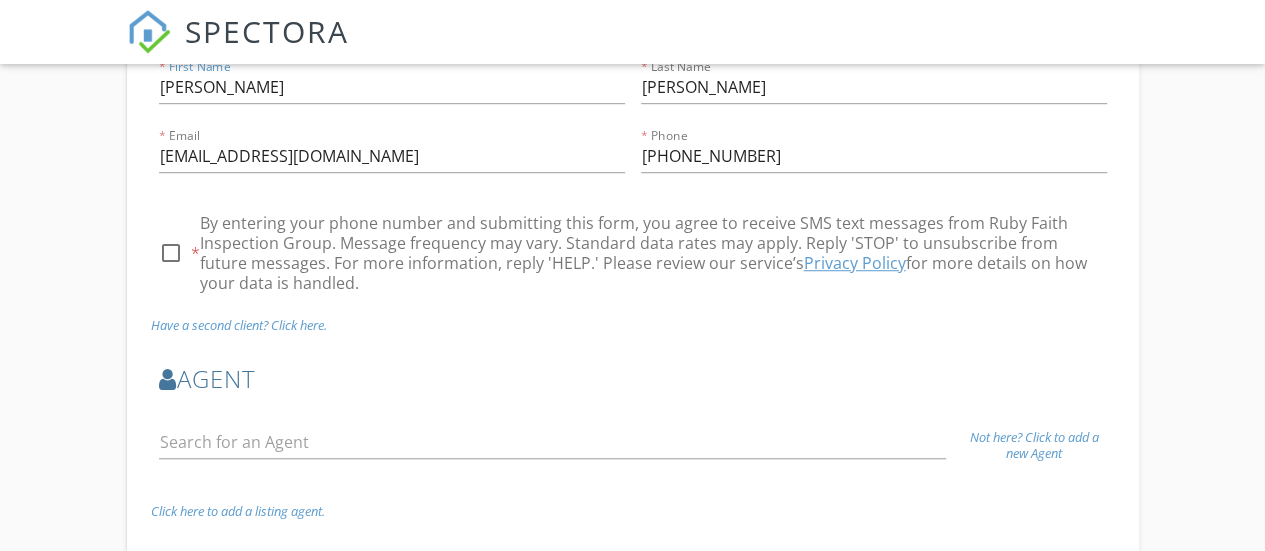 click at bounding box center (171, 253) 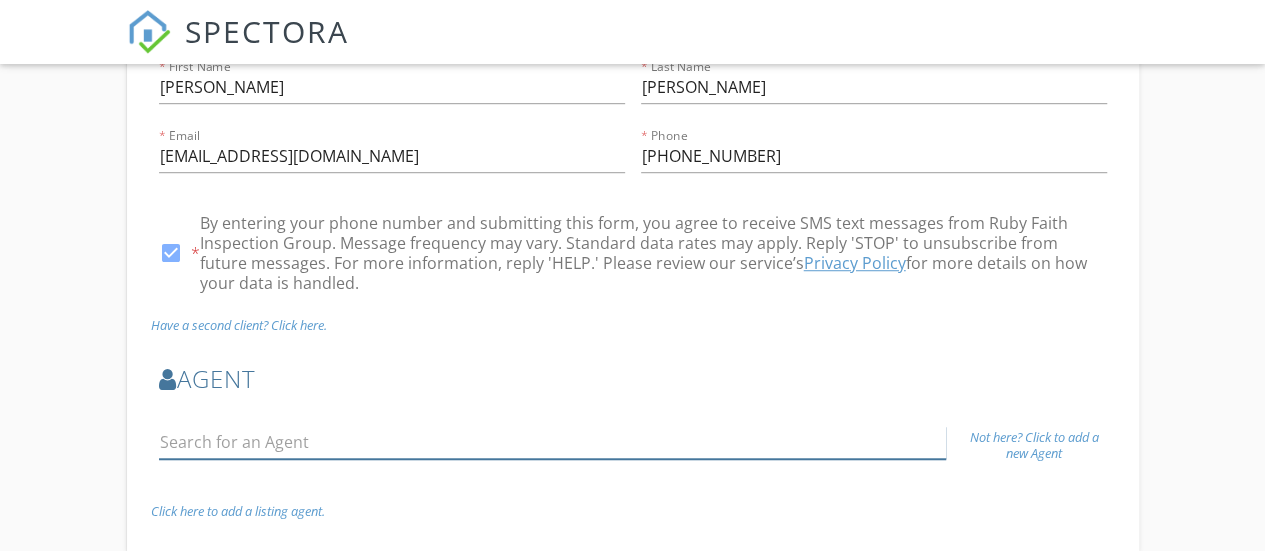 click at bounding box center (552, 442) 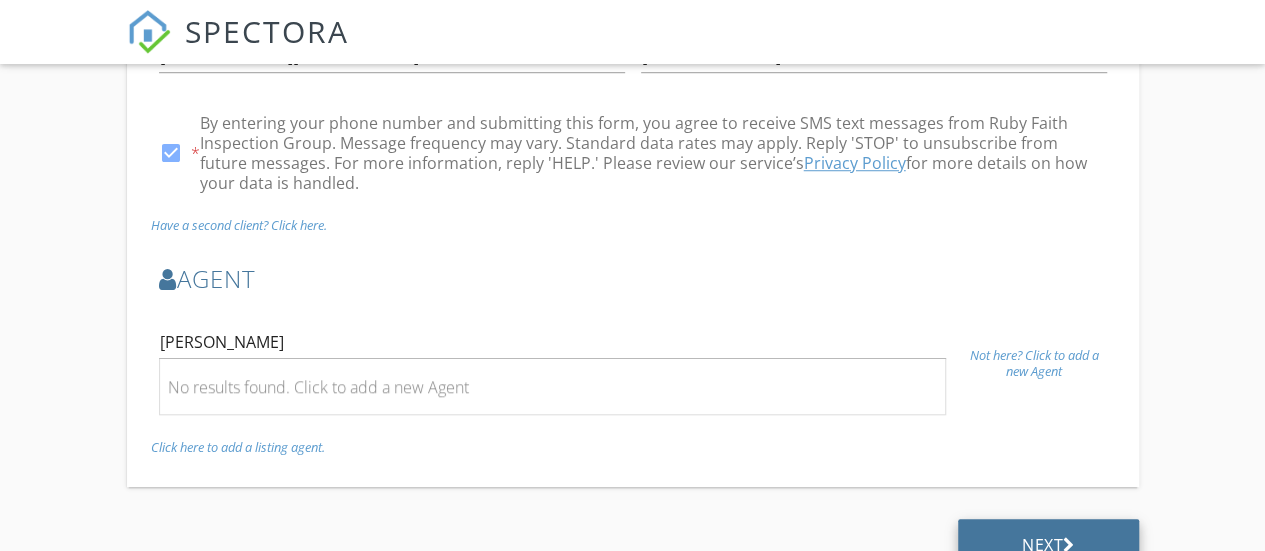 click on "Next" at bounding box center (1048, 545) 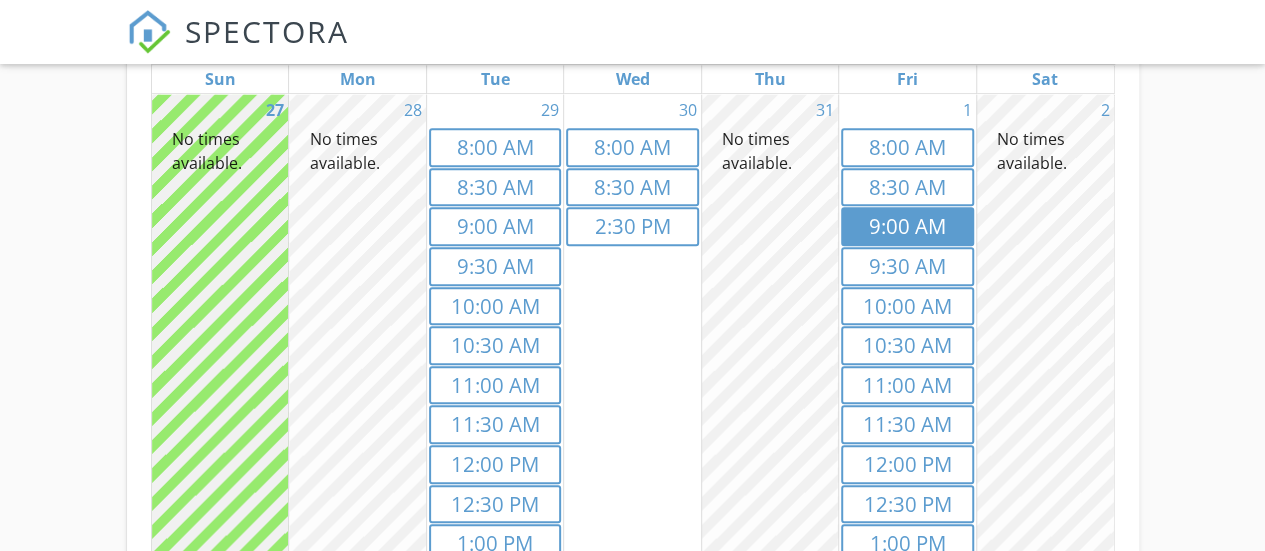 scroll, scrollTop: 493, scrollLeft: 0, axis: vertical 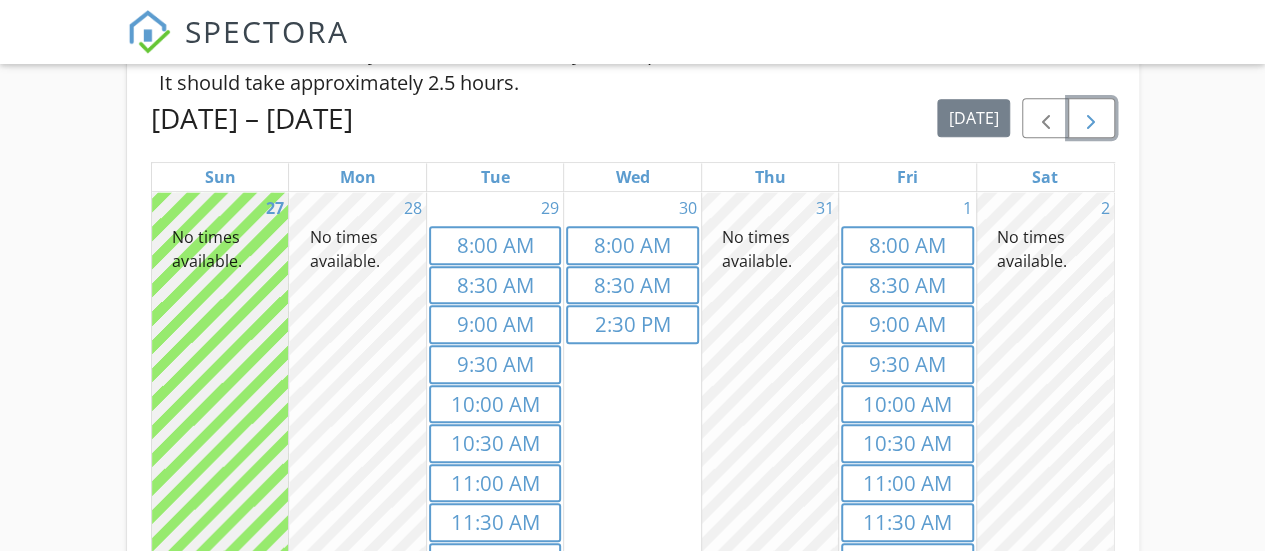 click at bounding box center (1091, 119) 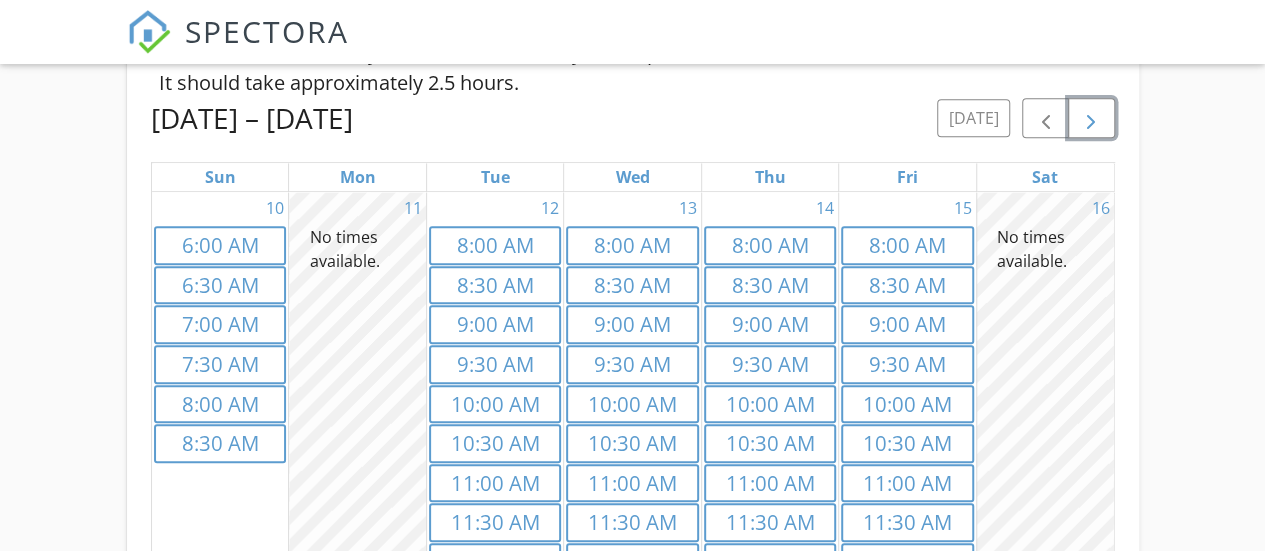 click at bounding box center (1091, 119) 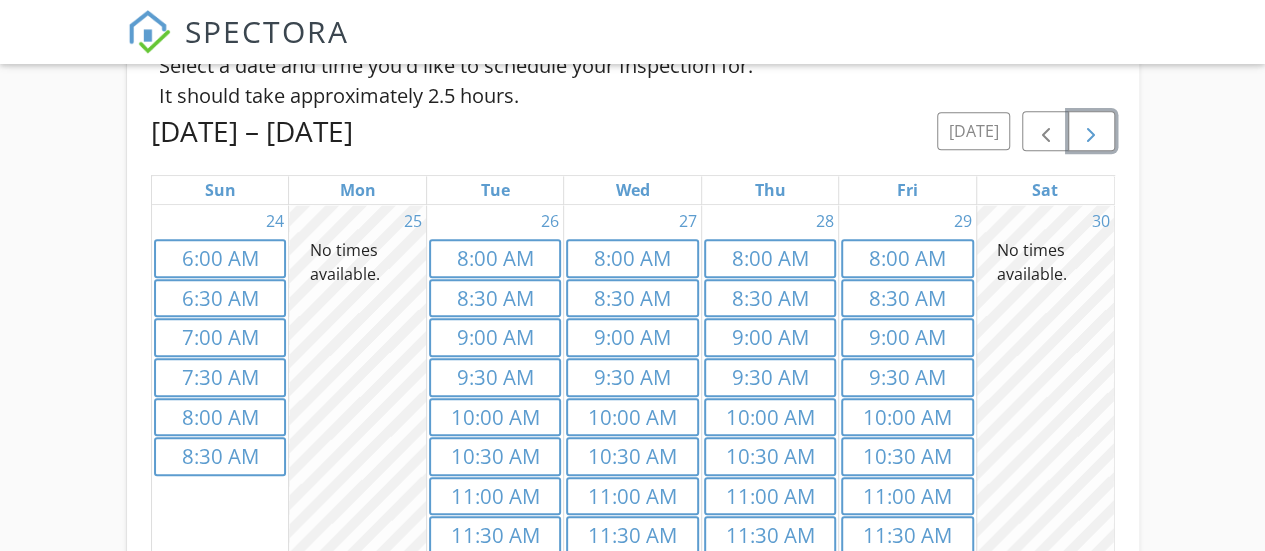 scroll, scrollTop: 393, scrollLeft: 0, axis: vertical 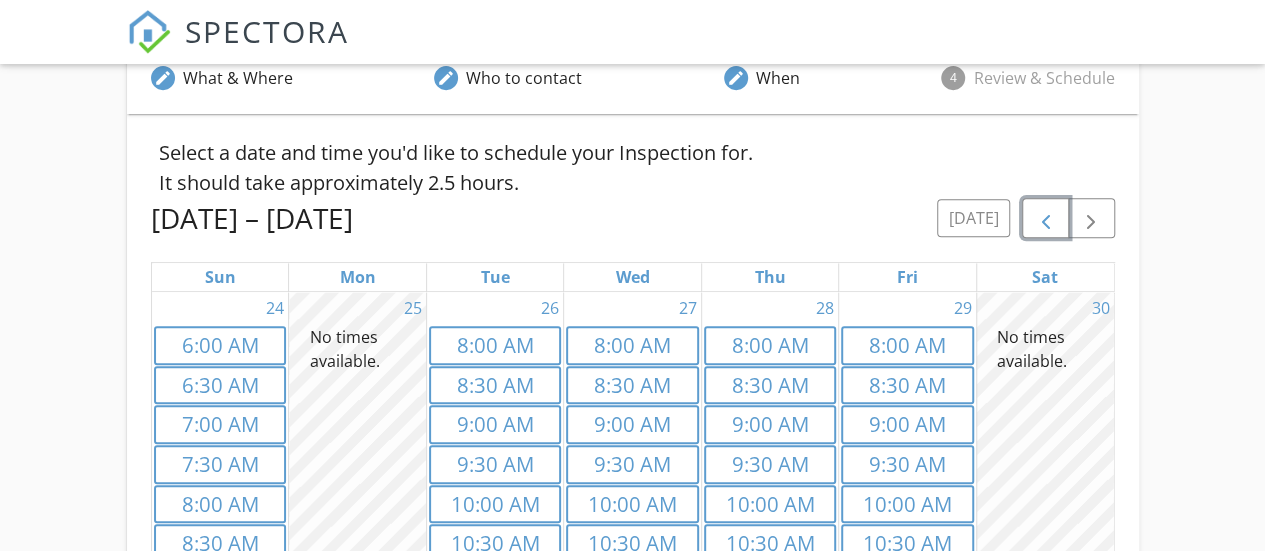 click at bounding box center [1045, 219] 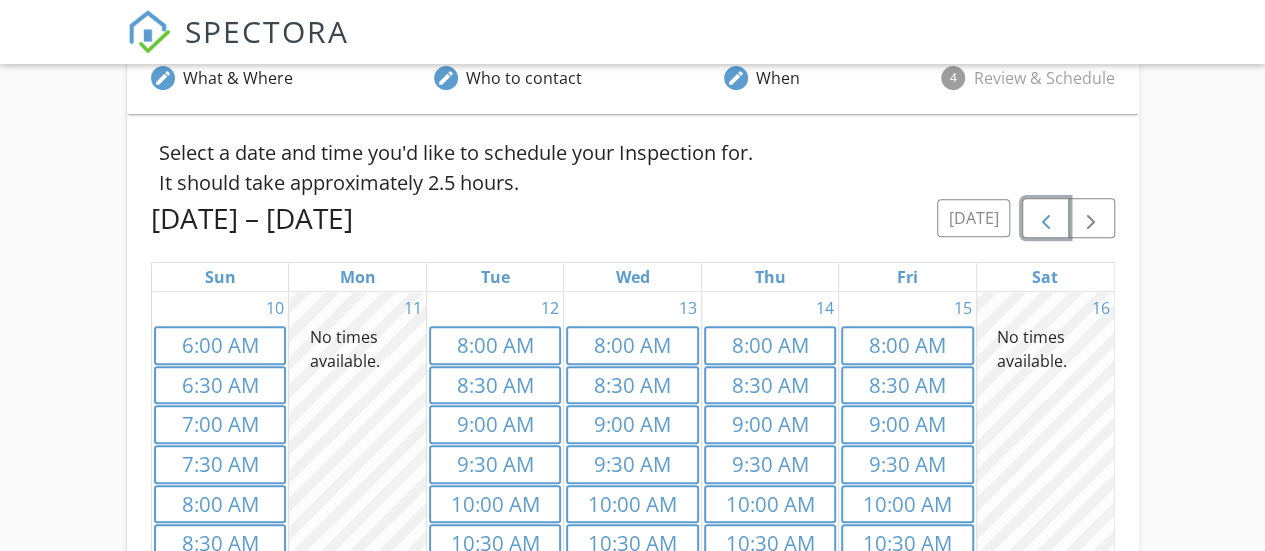 click at bounding box center [1045, 219] 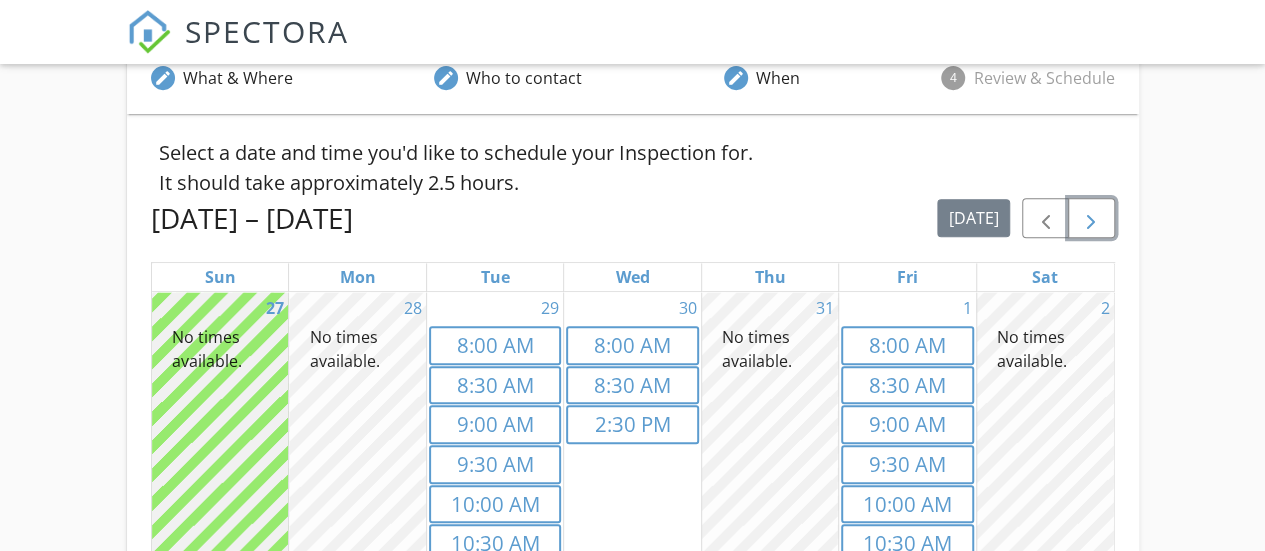click at bounding box center [1091, 219] 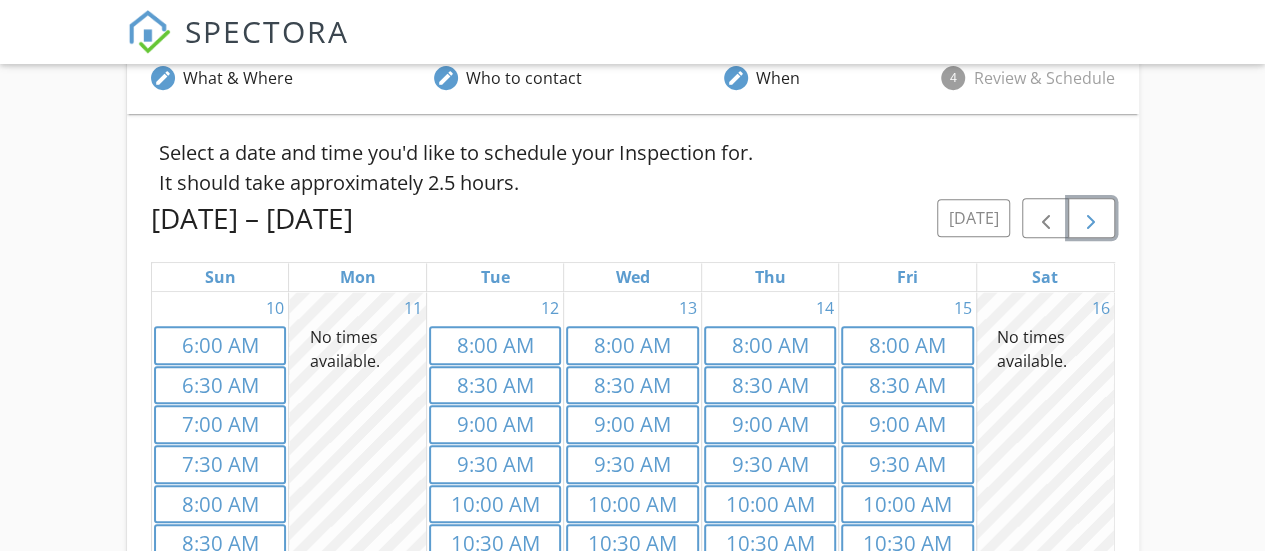 click at bounding box center (1091, 219) 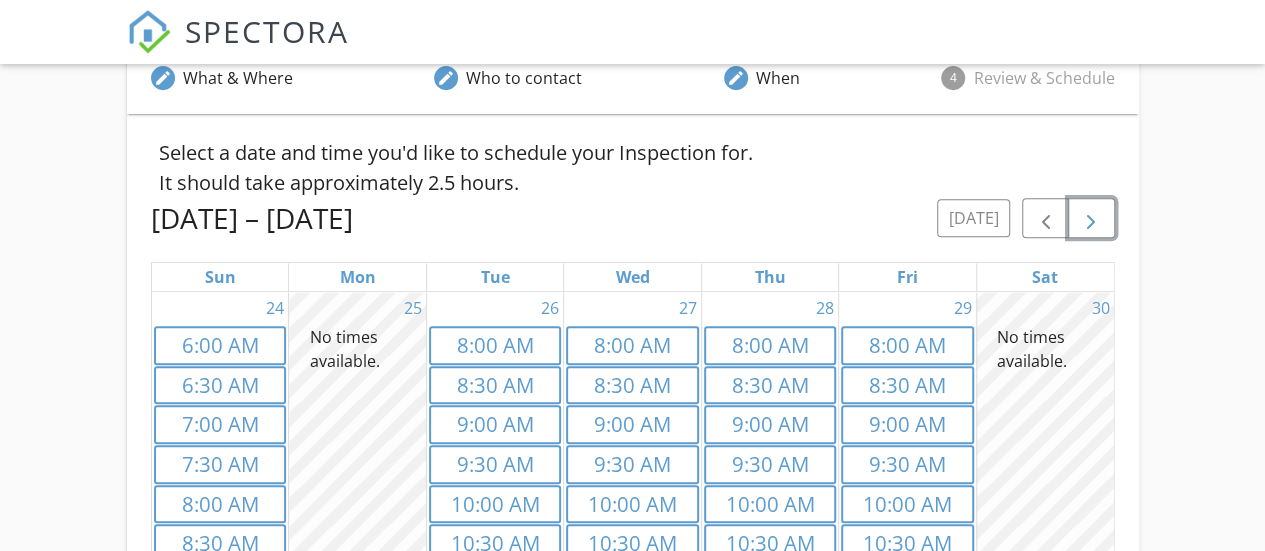 click at bounding box center [1091, 219] 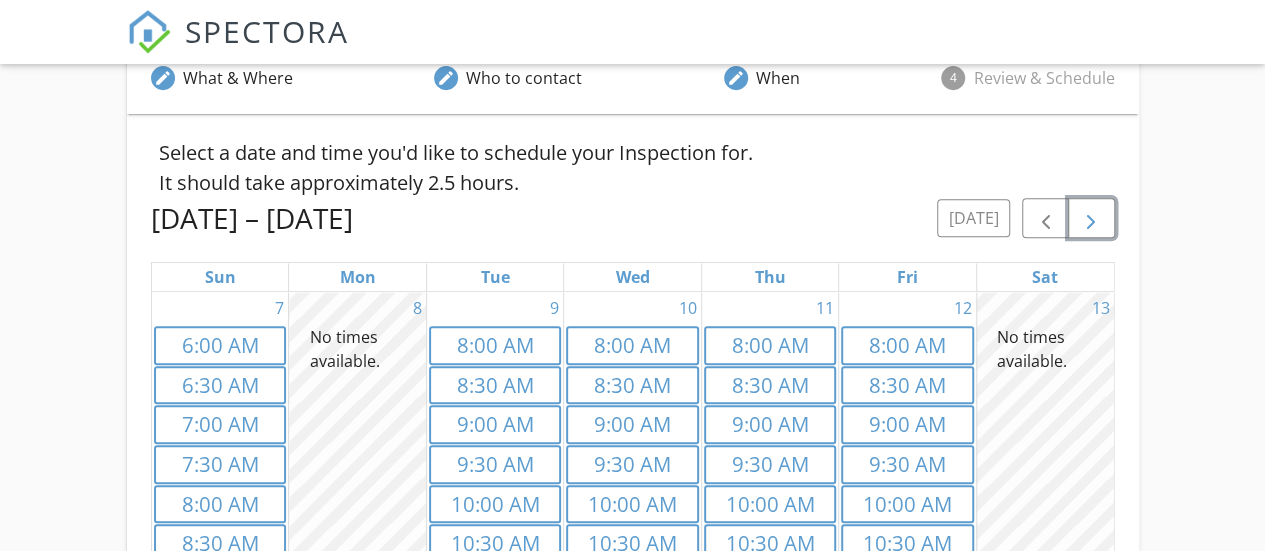 click at bounding box center (1091, 219) 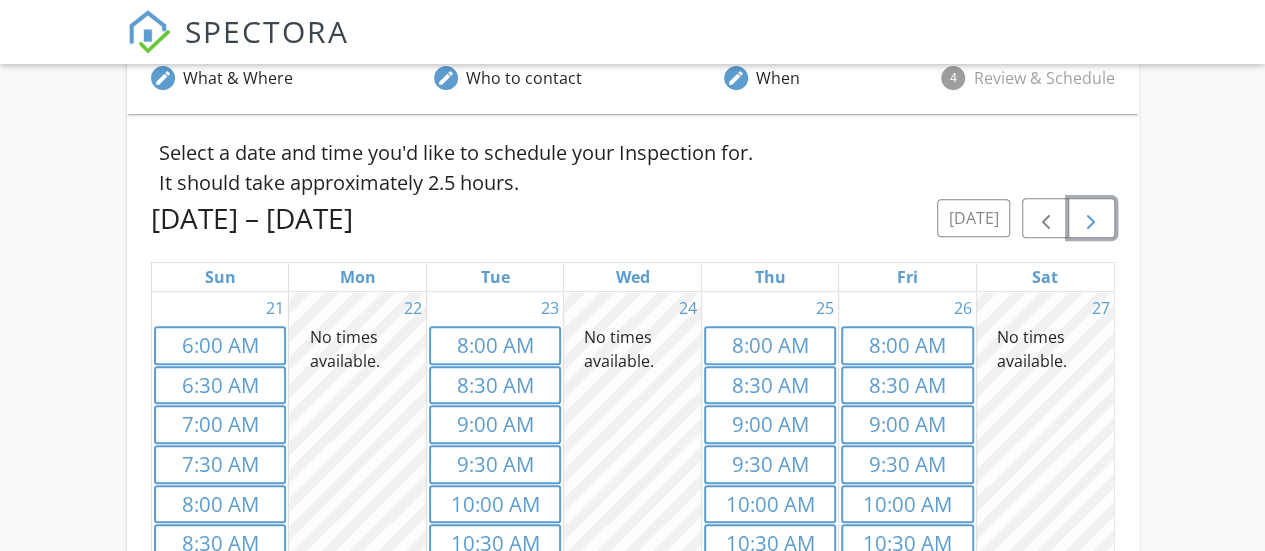 click at bounding box center [1091, 219] 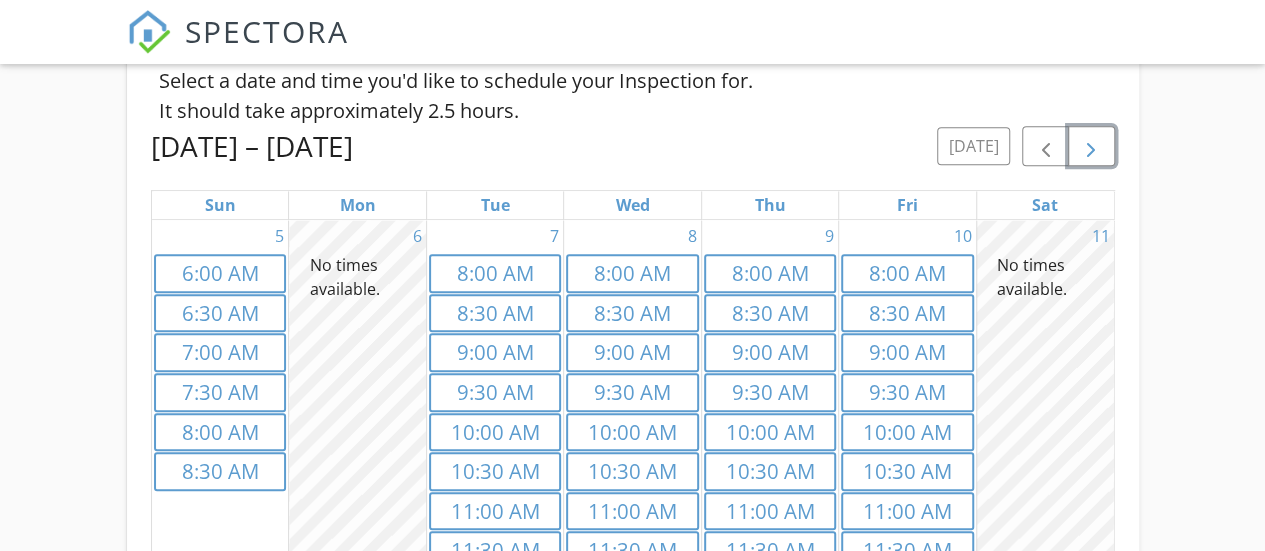 scroll, scrollTop: 493, scrollLeft: 0, axis: vertical 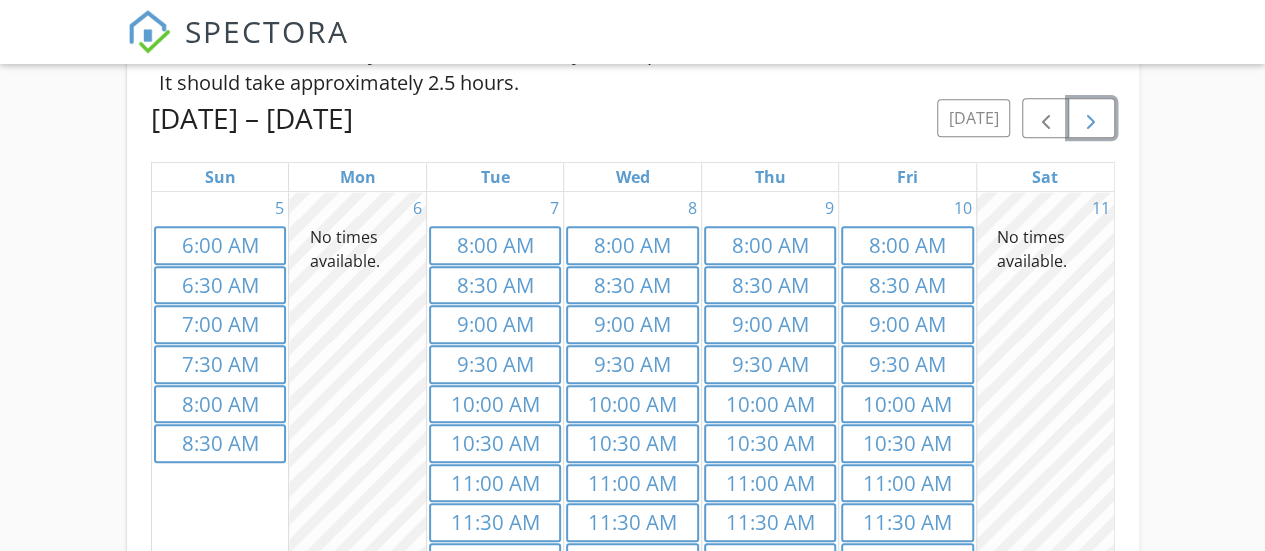 click at bounding box center (1091, 119) 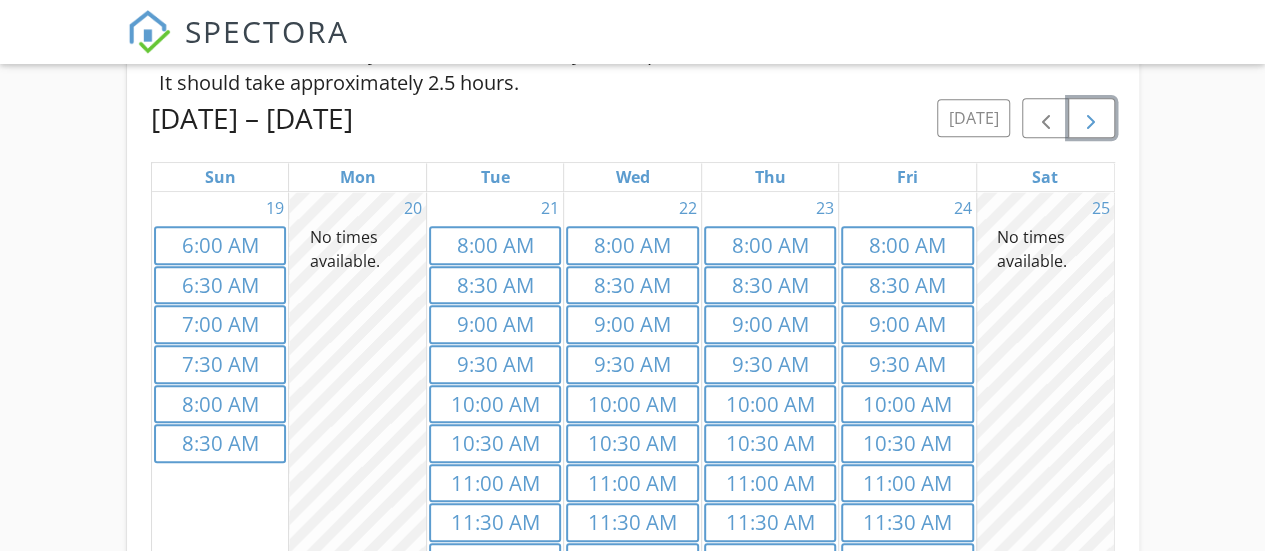 click at bounding box center [1091, 119] 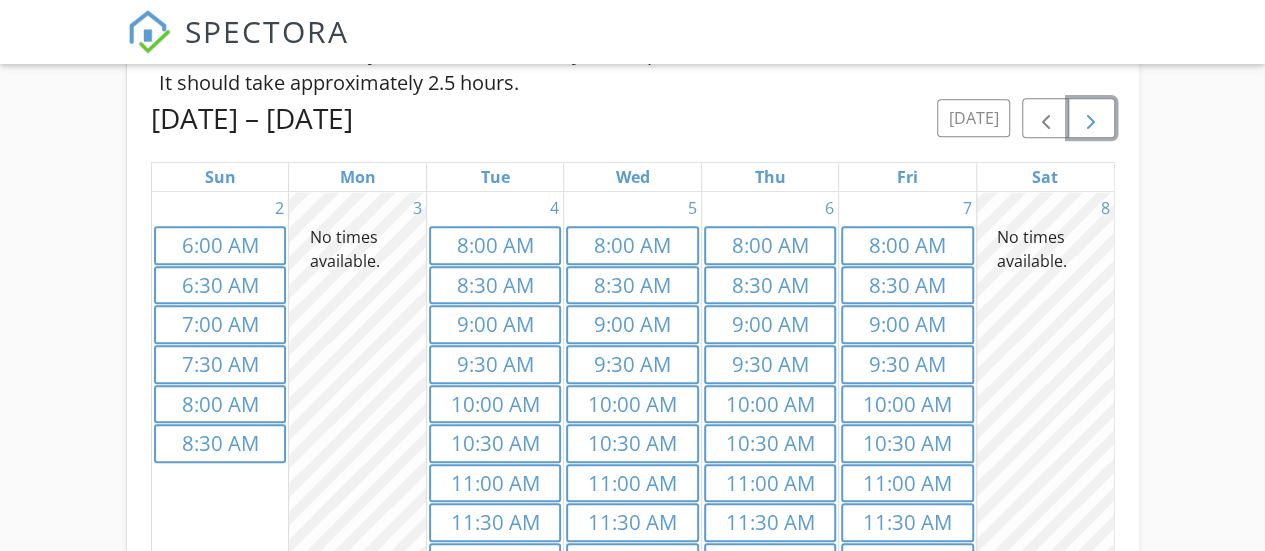 click at bounding box center [1091, 119] 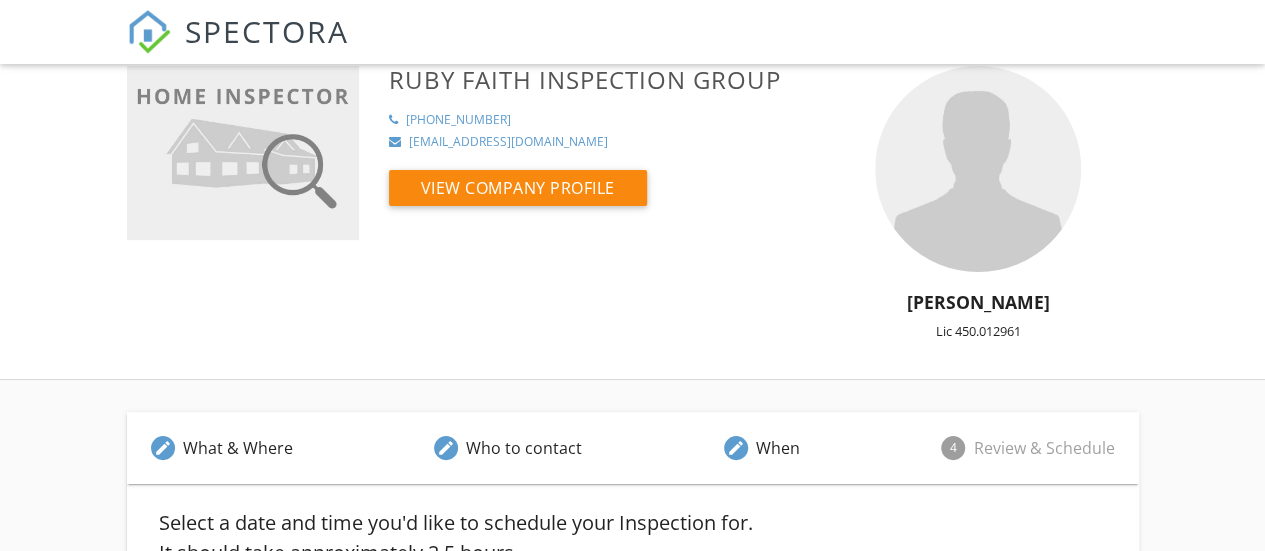 scroll, scrollTop: 117, scrollLeft: 0, axis: vertical 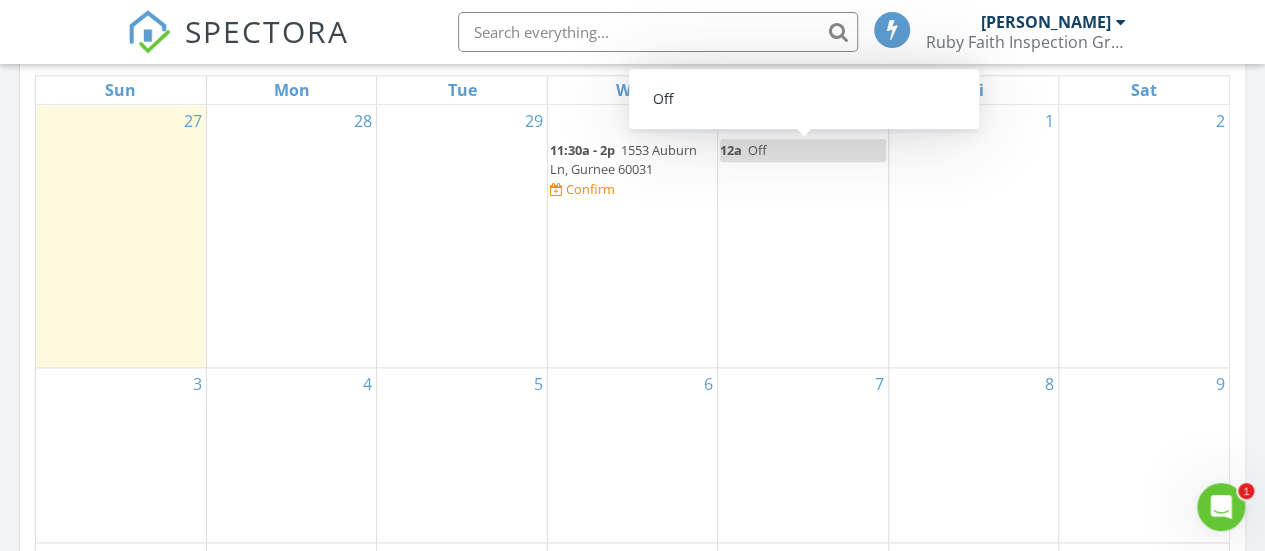 click on "12a
Off" at bounding box center [802, 150] 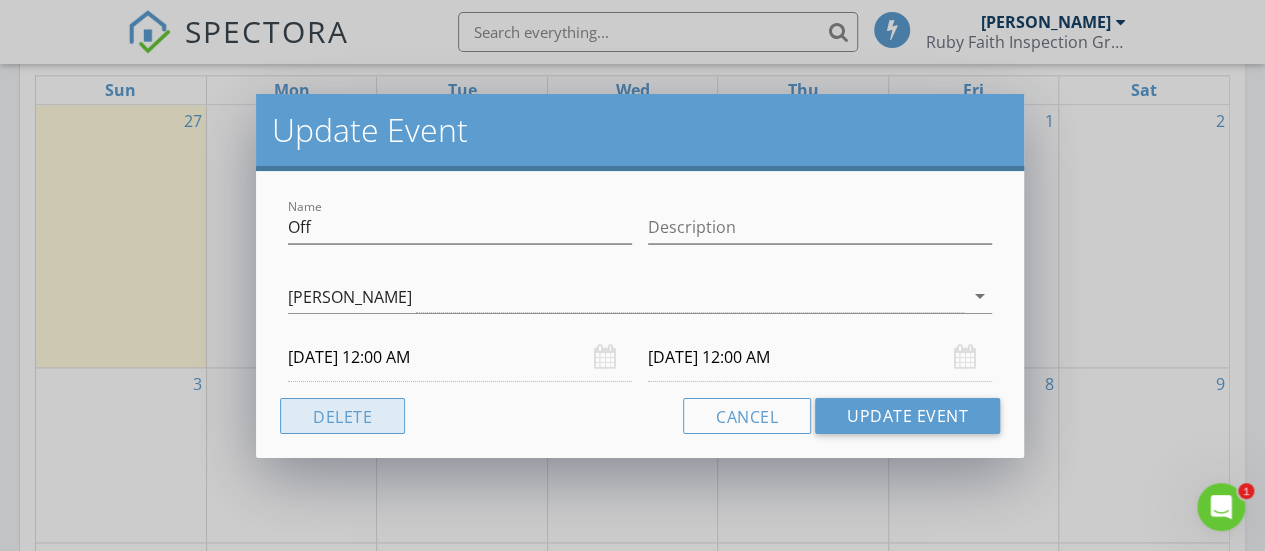 click on "Delete" at bounding box center [342, 416] 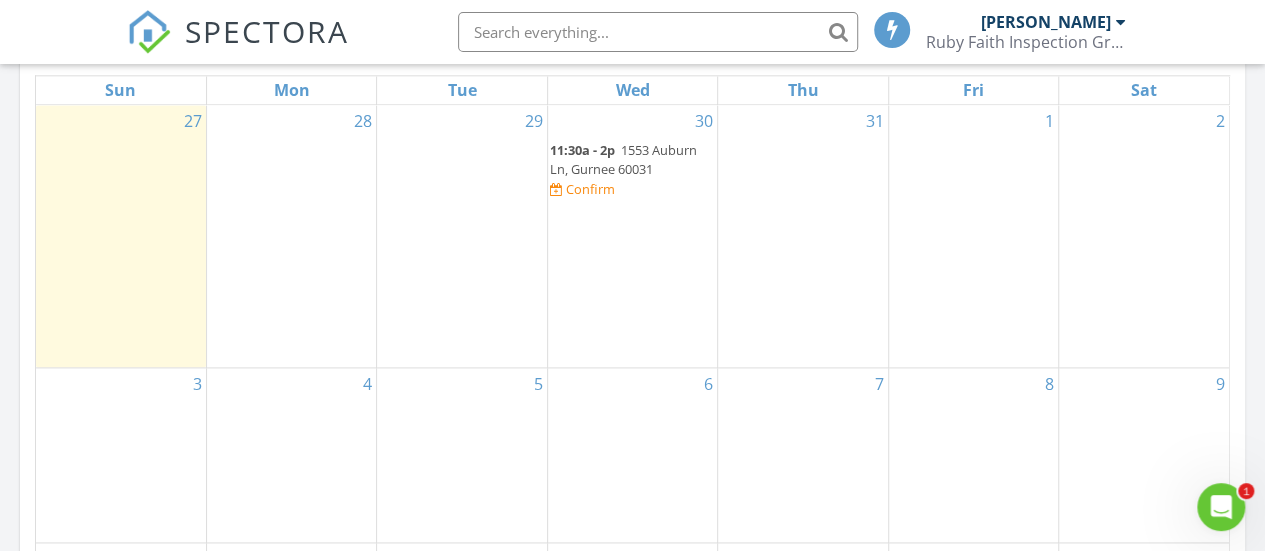 scroll, scrollTop: 1070, scrollLeft: 0, axis: vertical 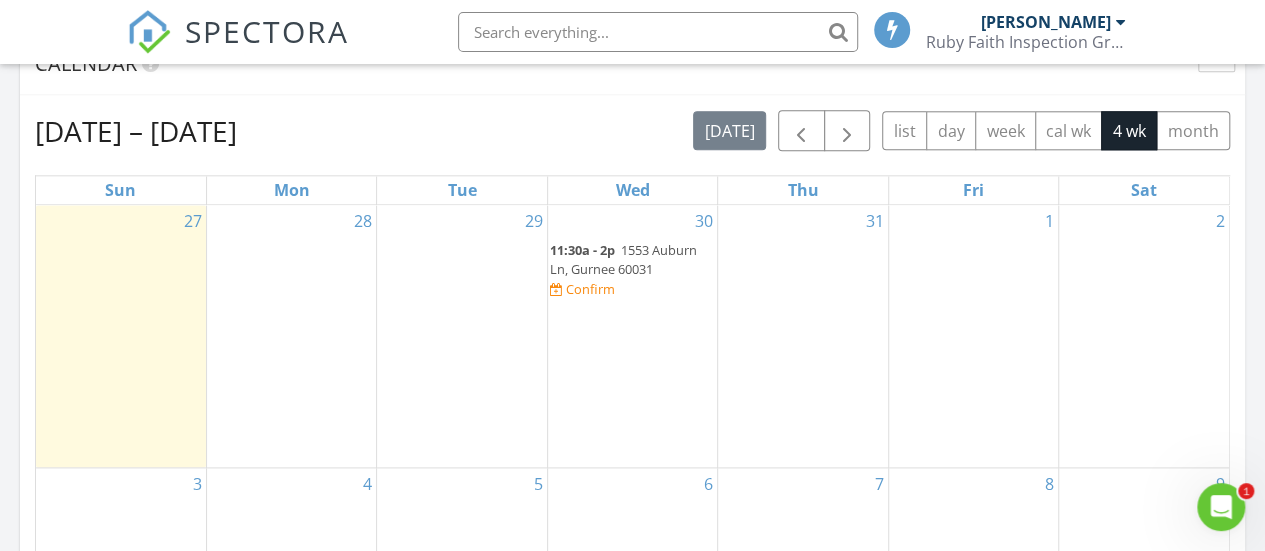 click on "27" at bounding box center (121, 336) 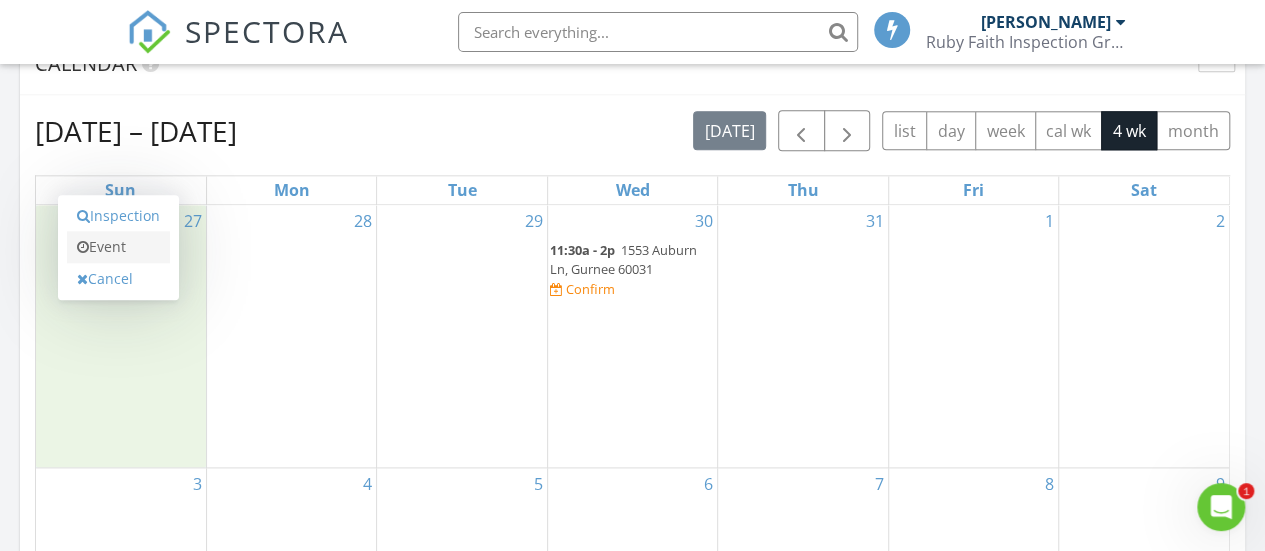 click on "Event" at bounding box center (118, 247) 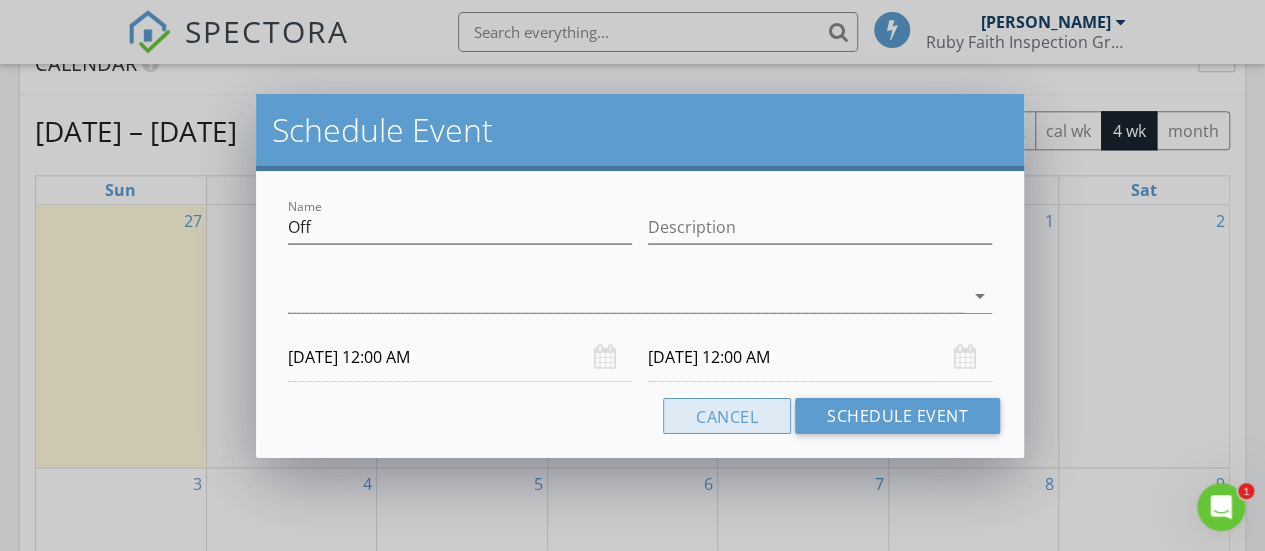 click on "Cancel" at bounding box center [727, 416] 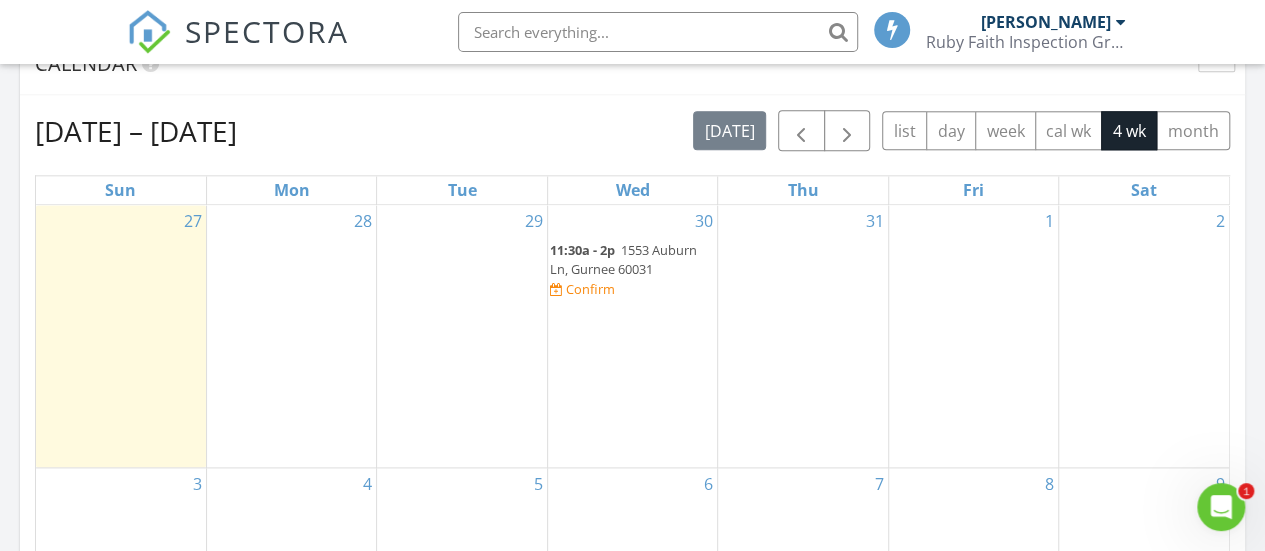 click on "27" at bounding box center (121, 336) 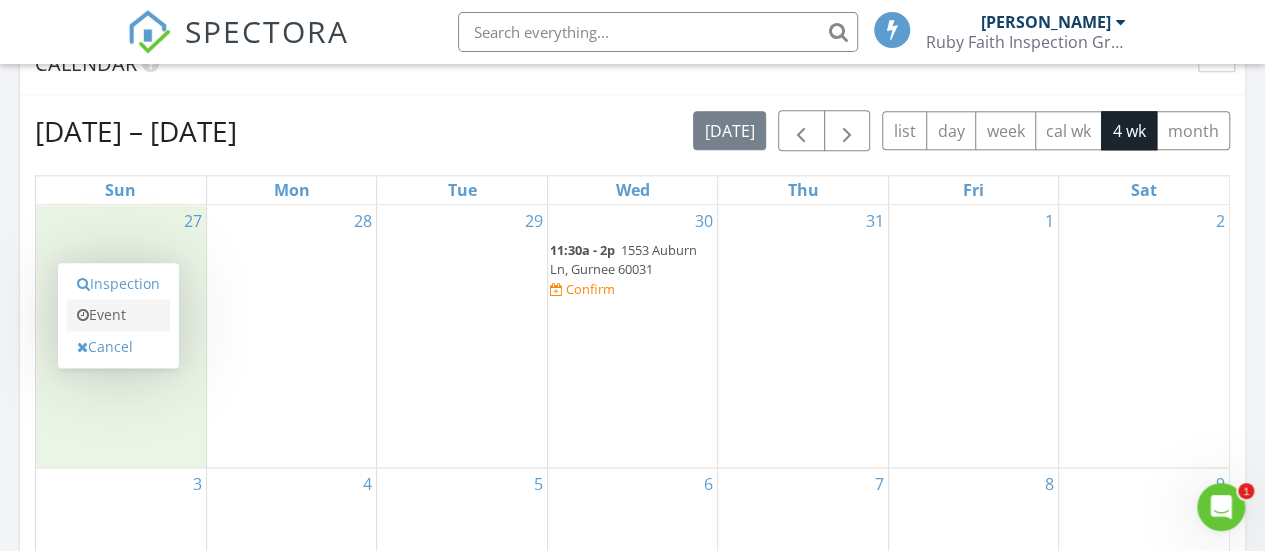 click on "Event" at bounding box center [118, 315] 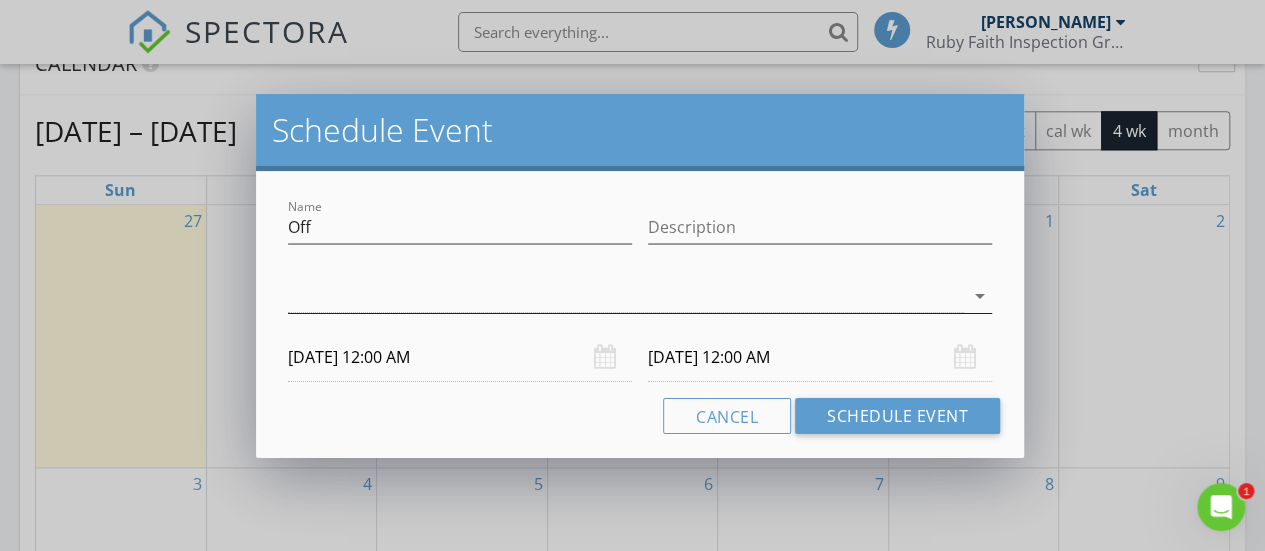 click on "arrow_drop_down" at bounding box center [980, 296] 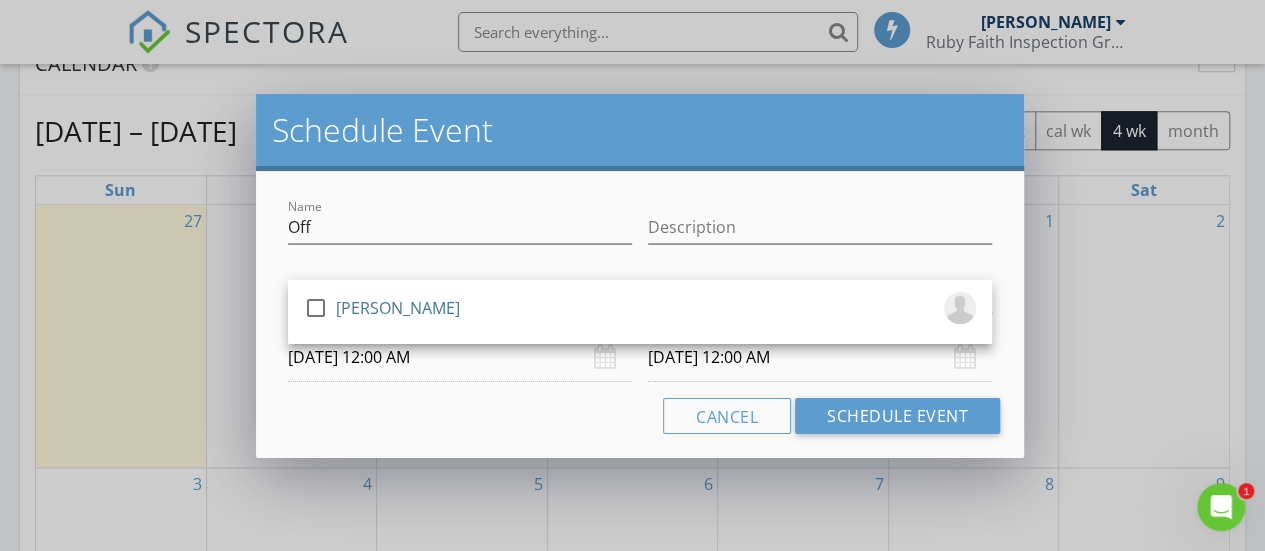 click on "Name Off   Description     check_box_outline_blank   Donovan Penny   arrow_drop_down   07/27/2025 12:00 AM   07/28/2025 12:00 AM         Cancel   Schedule Event" at bounding box center (640, 314) 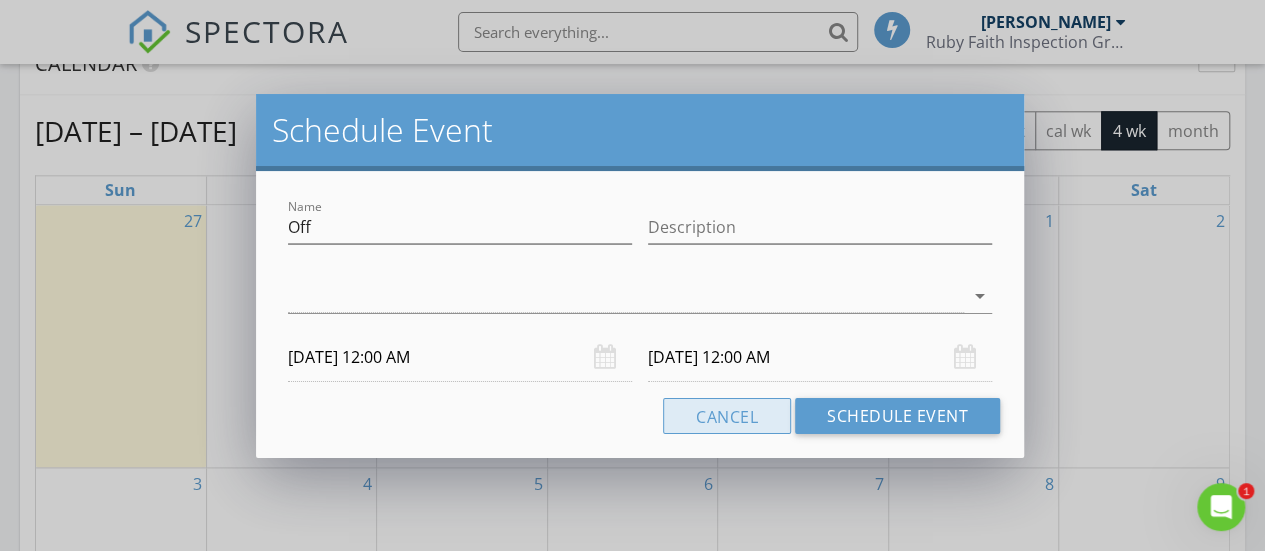 click on "Cancel" at bounding box center [727, 416] 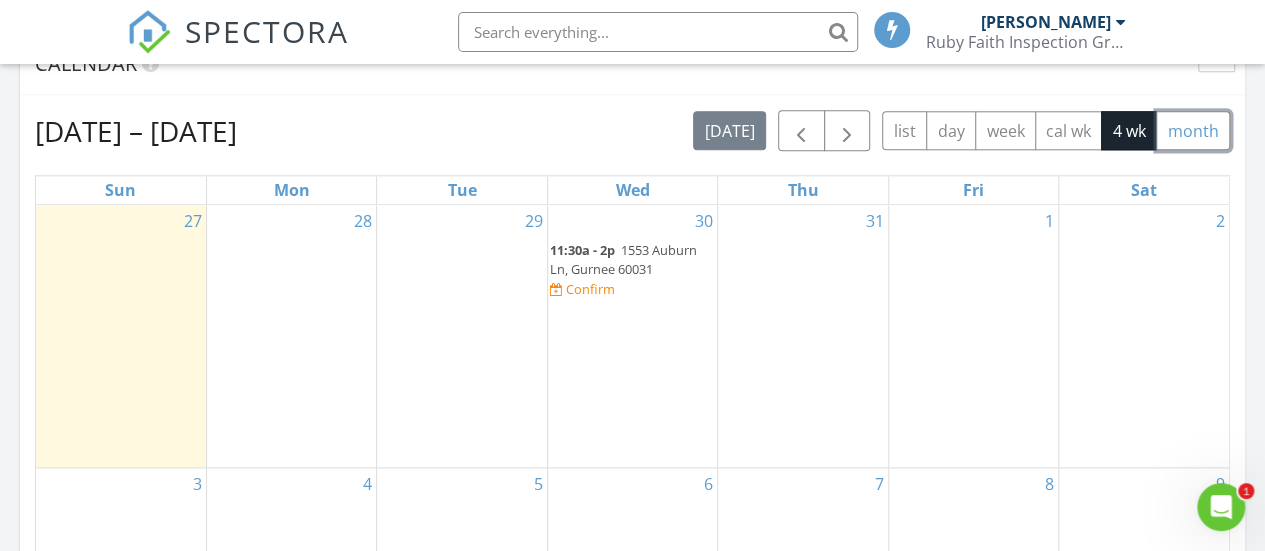 drag, startPoint x: 1179, startPoint y: 130, endPoint x: 1192, endPoint y: 135, distance: 13.928389 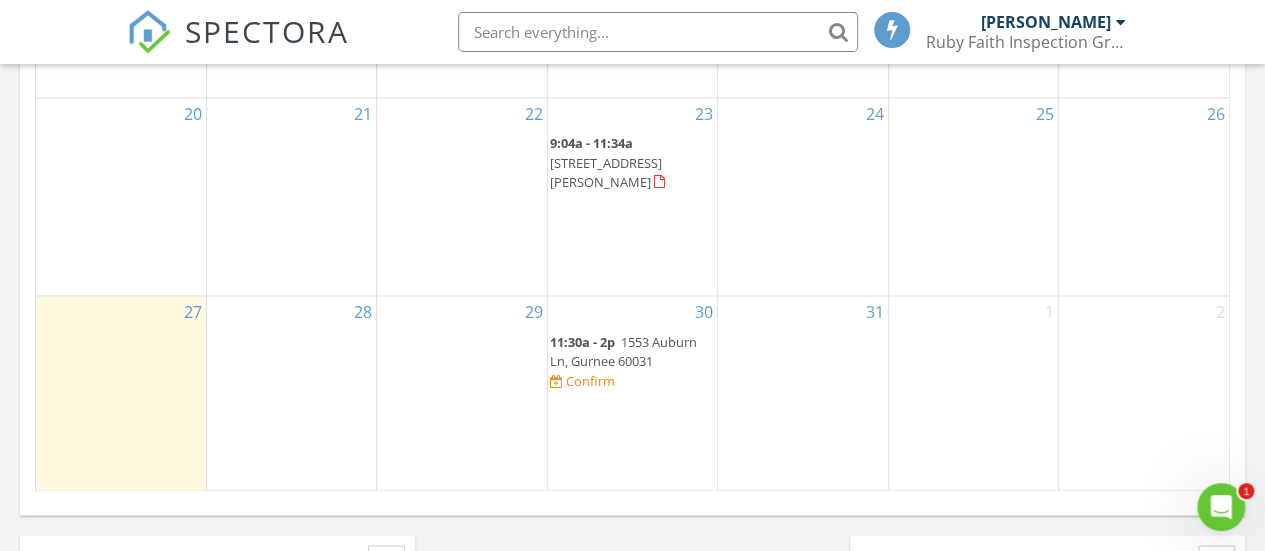scroll, scrollTop: 1670, scrollLeft: 0, axis: vertical 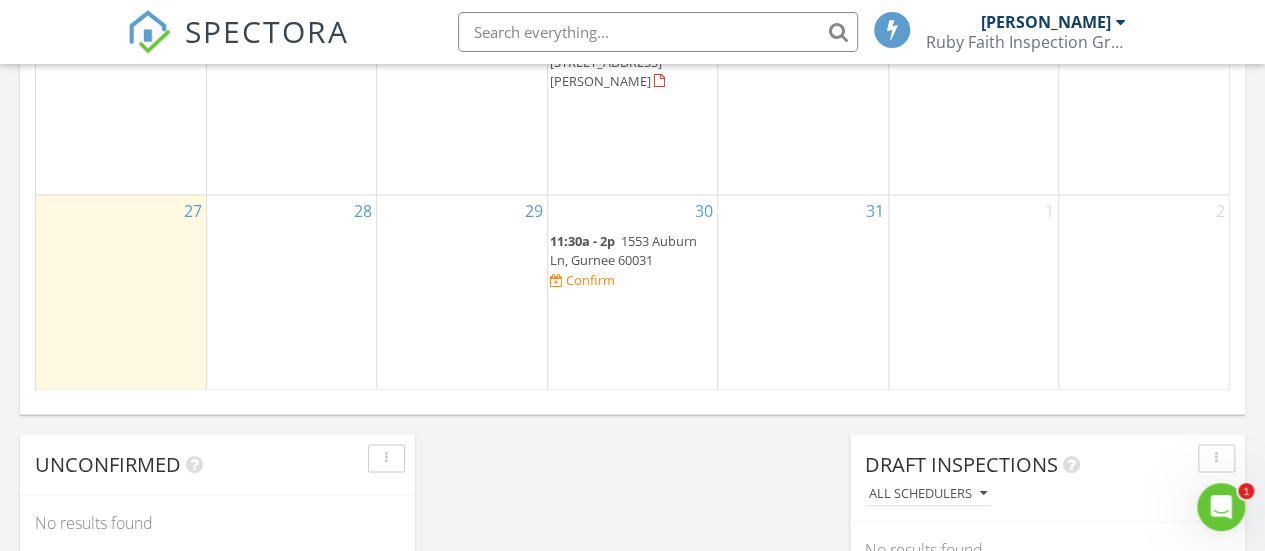 click on "27" at bounding box center (121, 293) 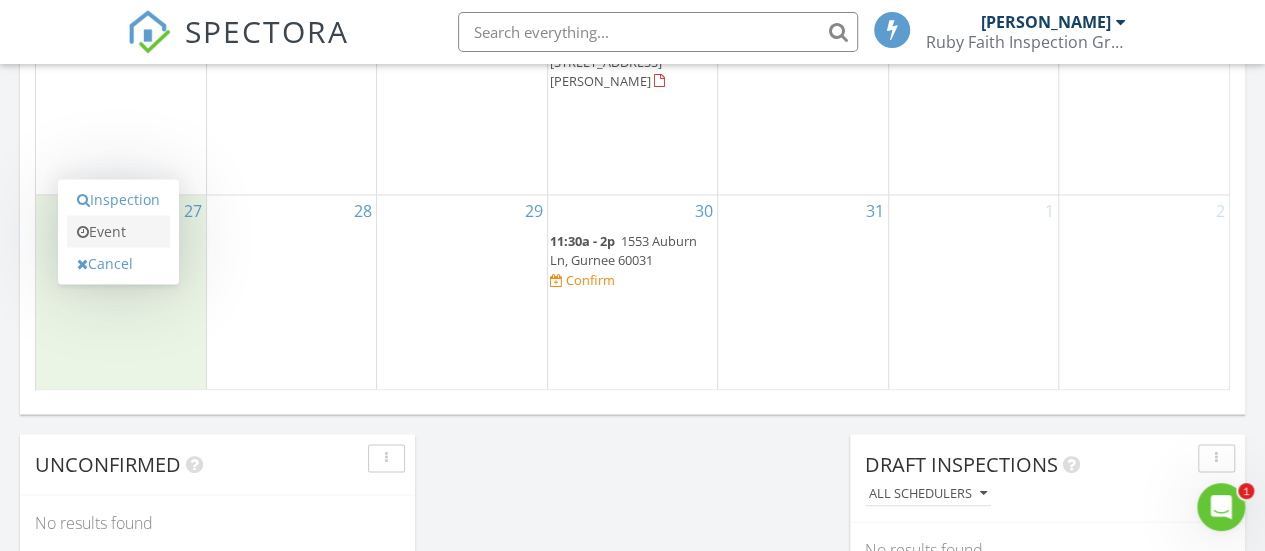 click on "Event" at bounding box center [118, 231] 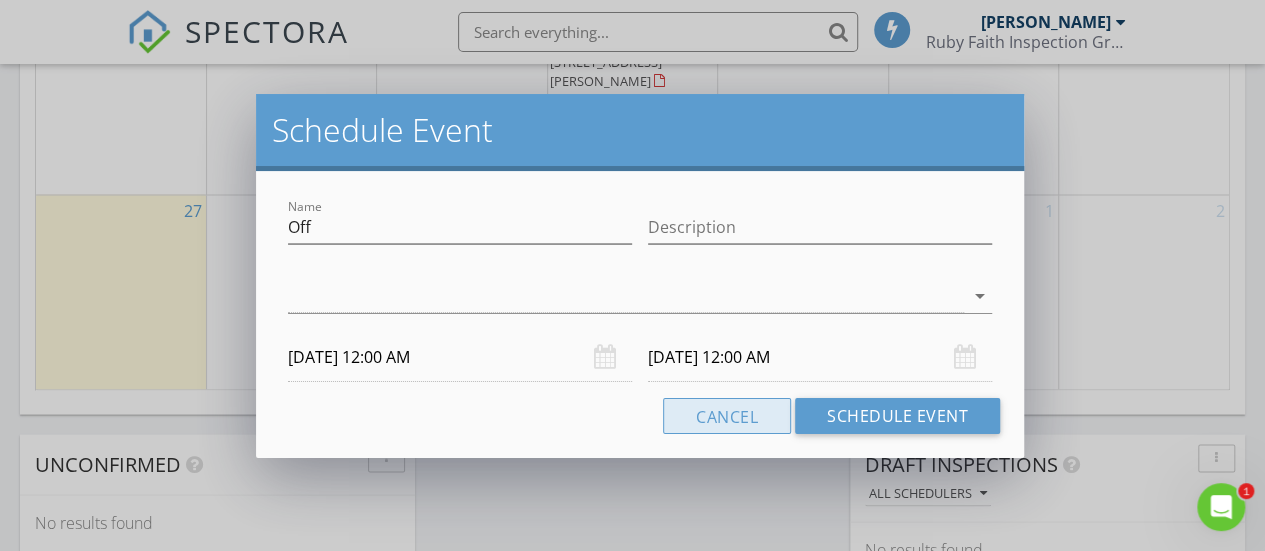 click on "Cancel" at bounding box center [727, 416] 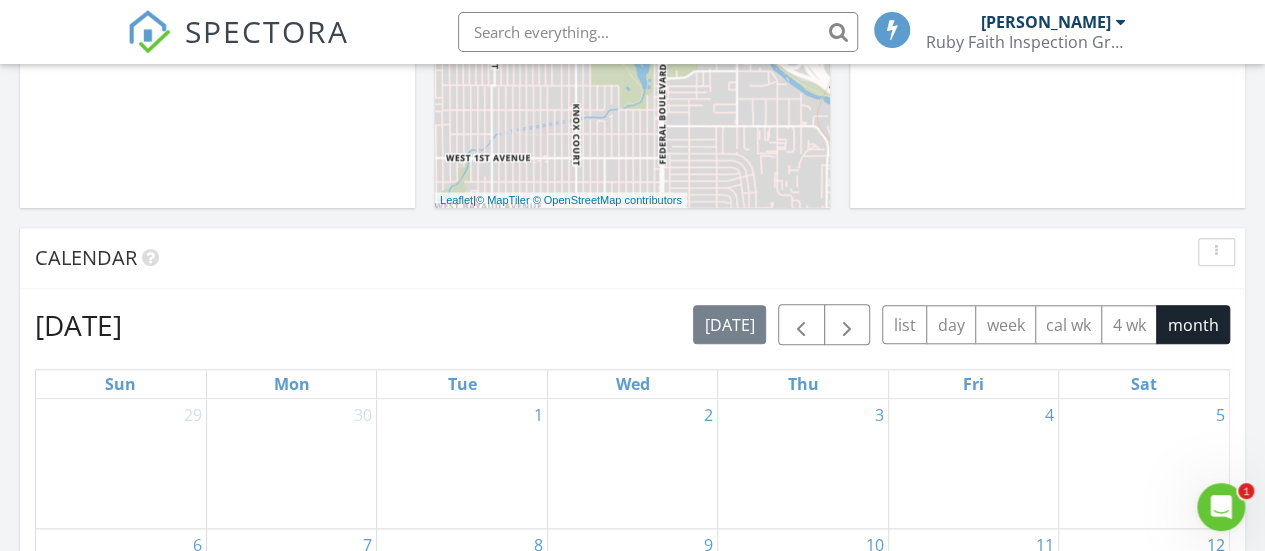 scroll, scrollTop: 870, scrollLeft: 0, axis: vertical 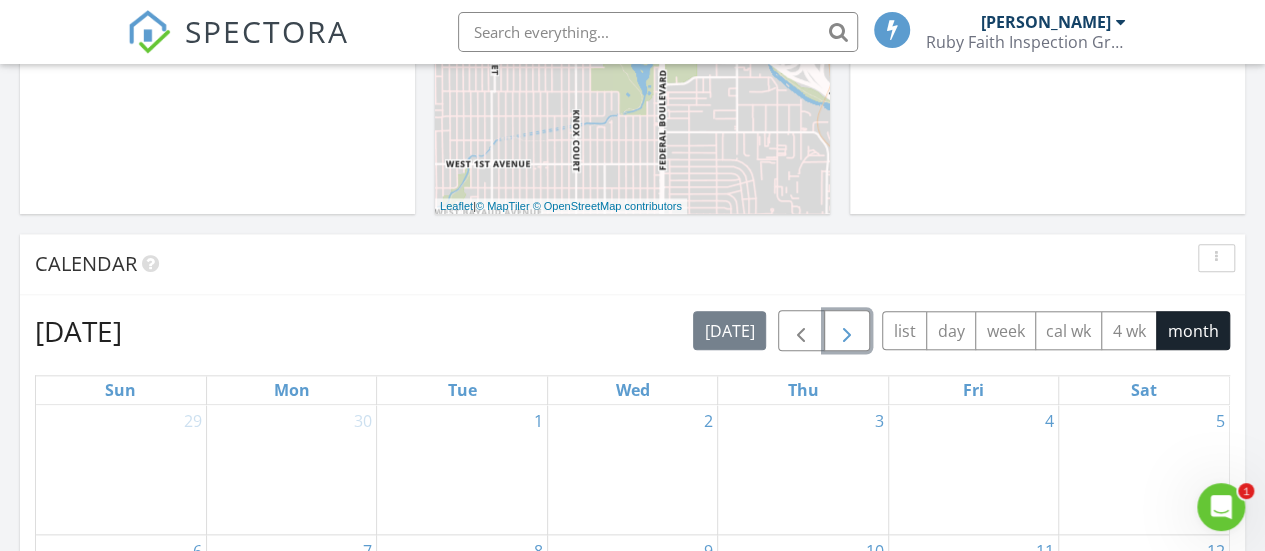 click at bounding box center (847, 332) 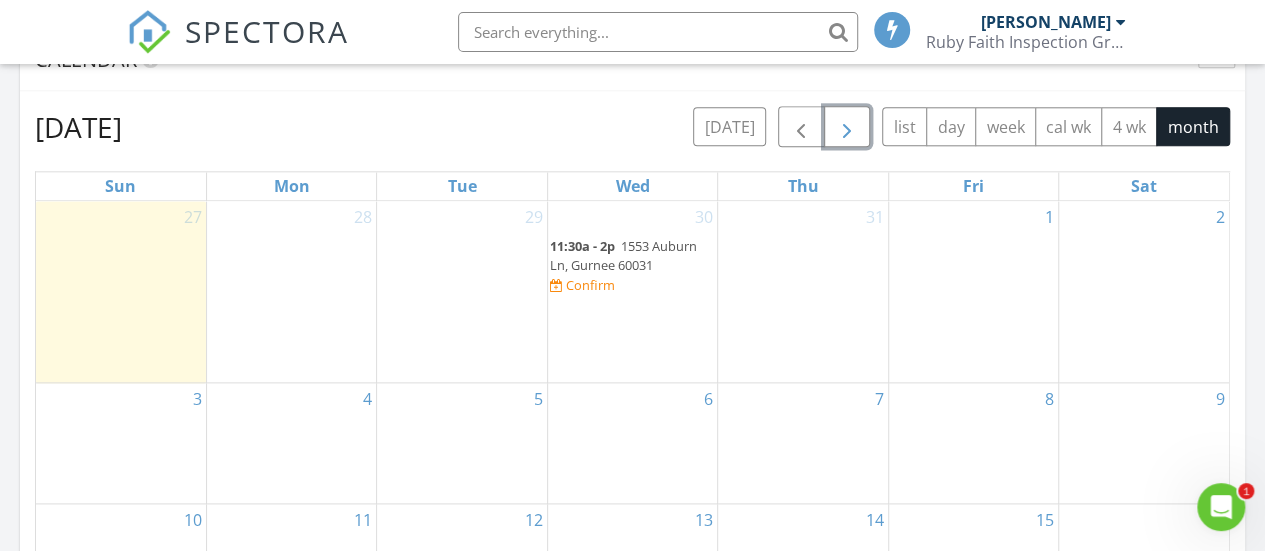 scroll, scrollTop: 1070, scrollLeft: 0, axis: vertical 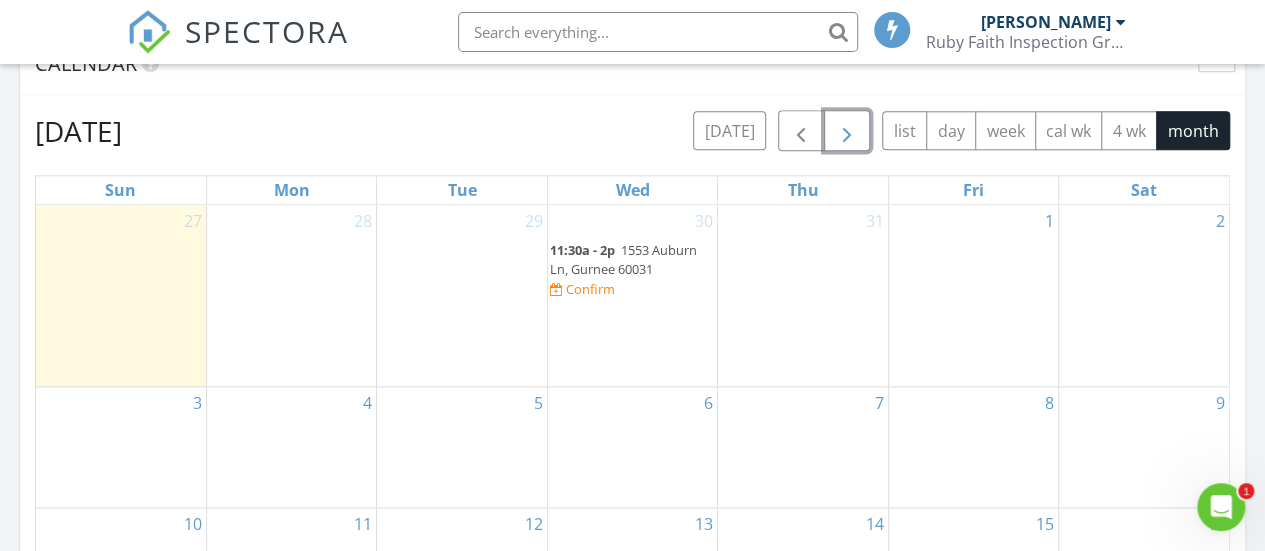 click at bounding box center [847, 132] 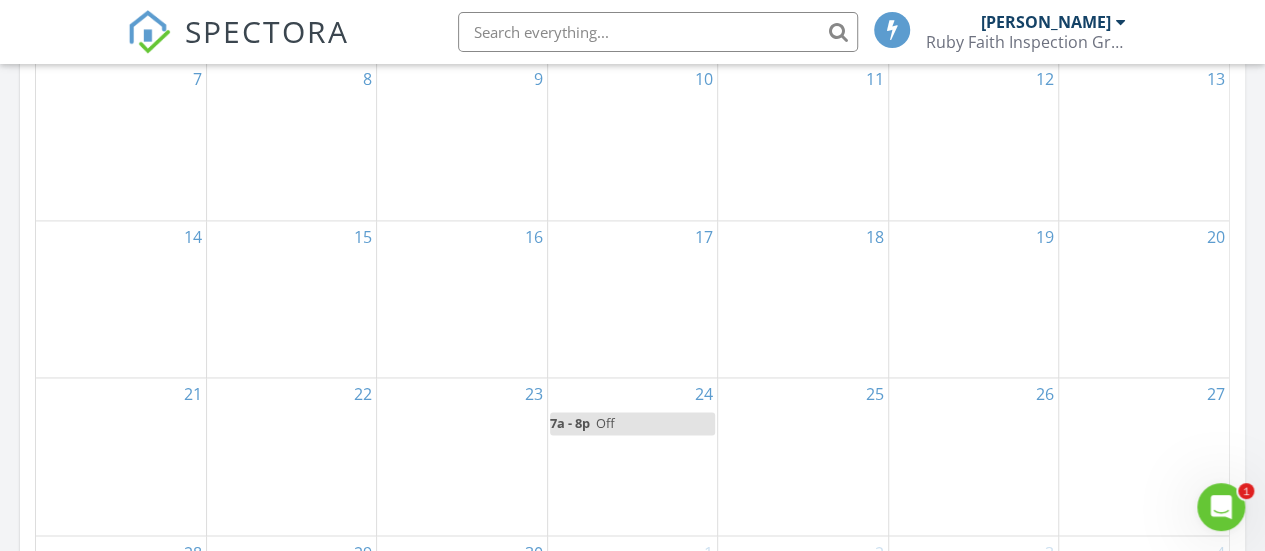 scroll, scrollTop: 1570, scrollLeft: 0, axis: vertical 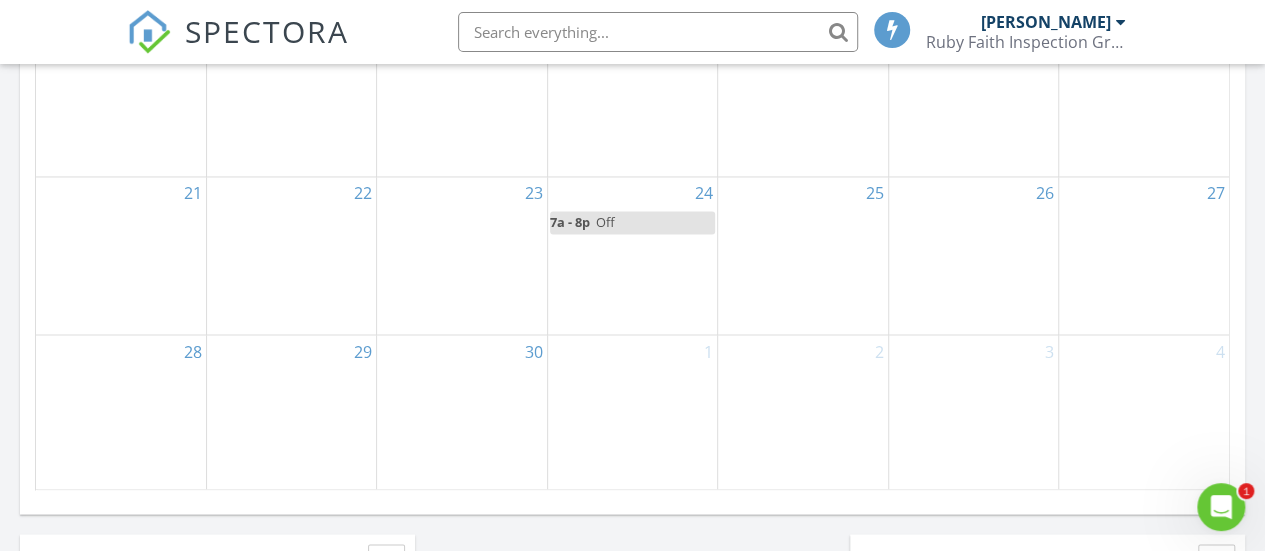 click on "7a - 8p
Off" at bounding box center (632, 222) 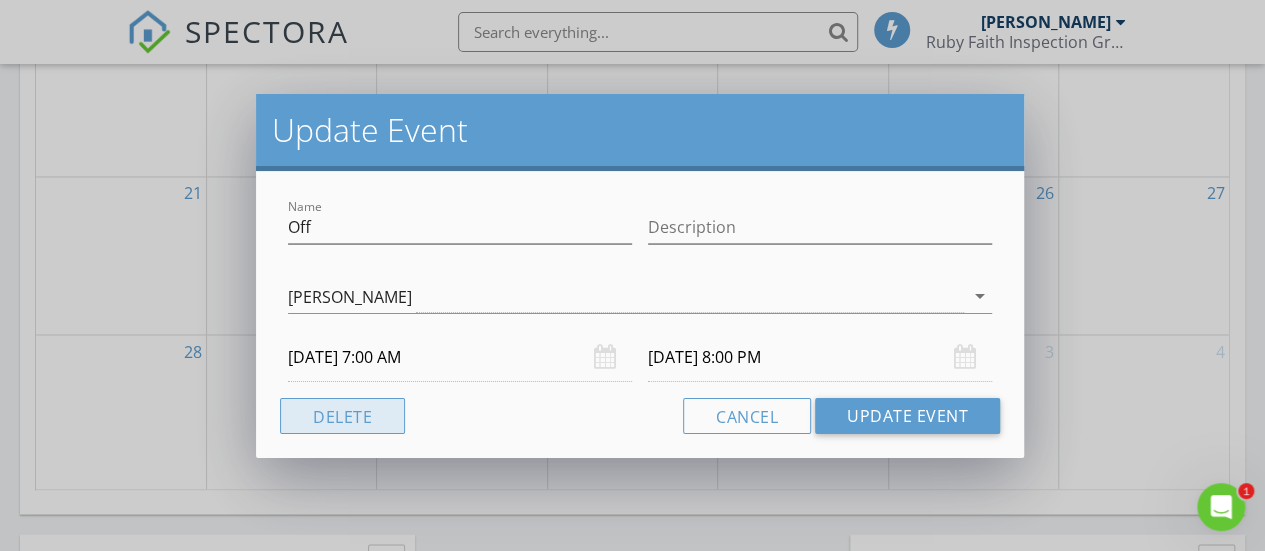 click on "Delete" at bounding box center (342, 416) 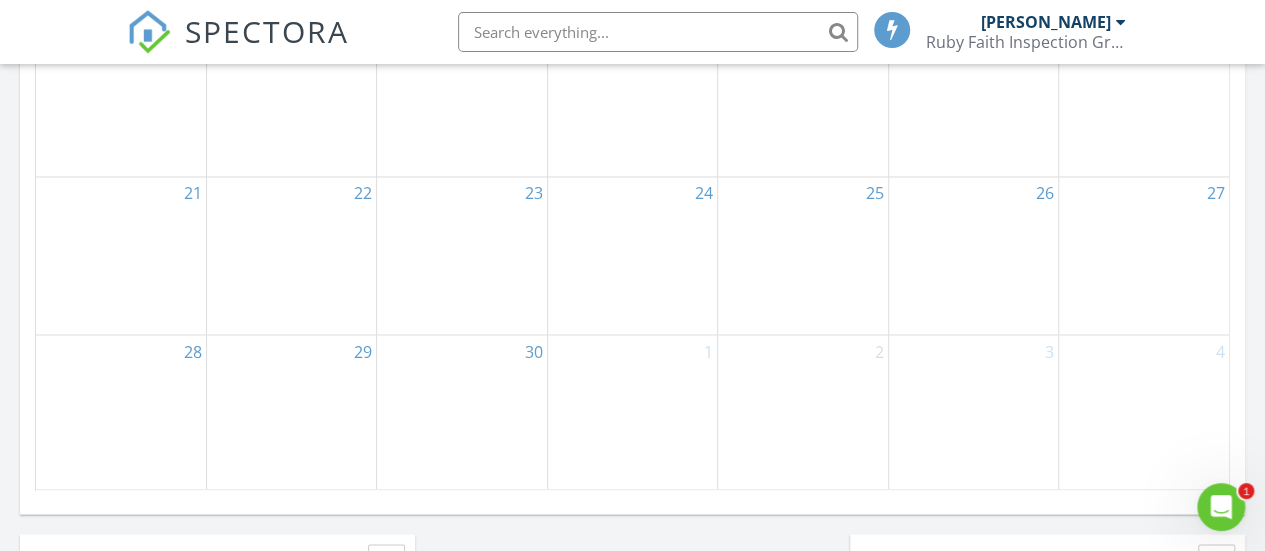 scroll, scrollTop: 970, scrollLeft: 0, axis: vertical 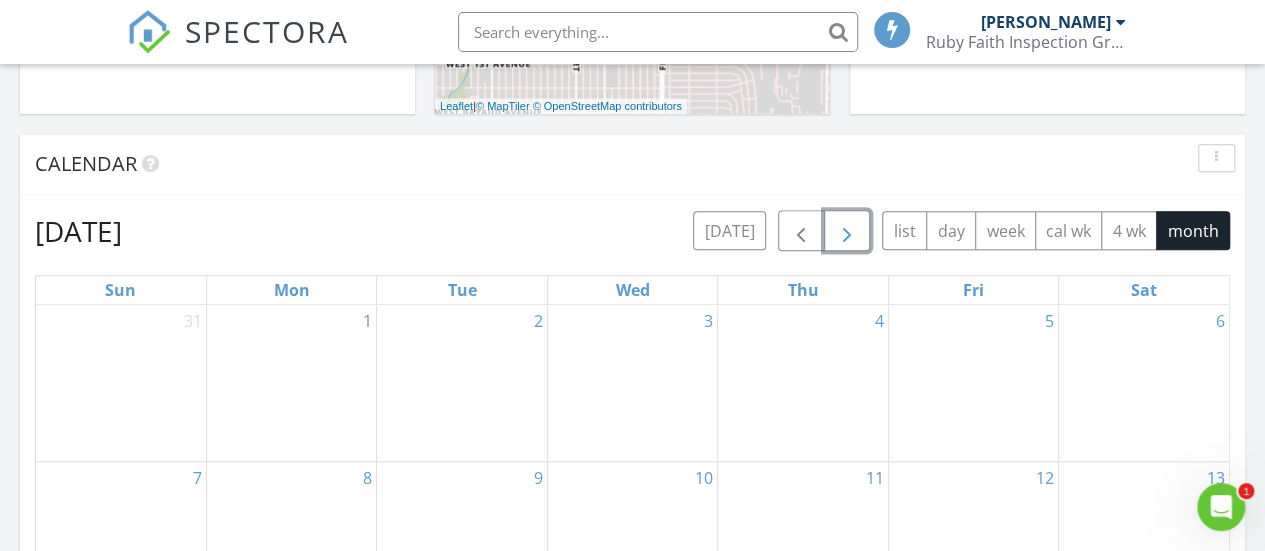 click at bounding box center [847, 232] 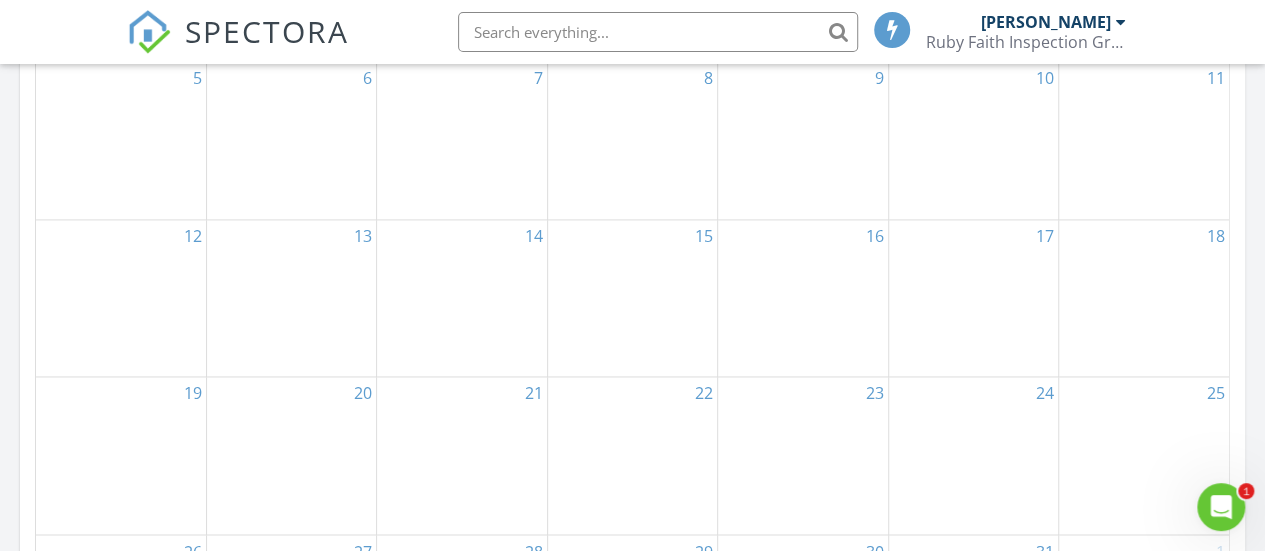 scroll, scrollTop: 1070, scrollLeft: 0, axis: vertical 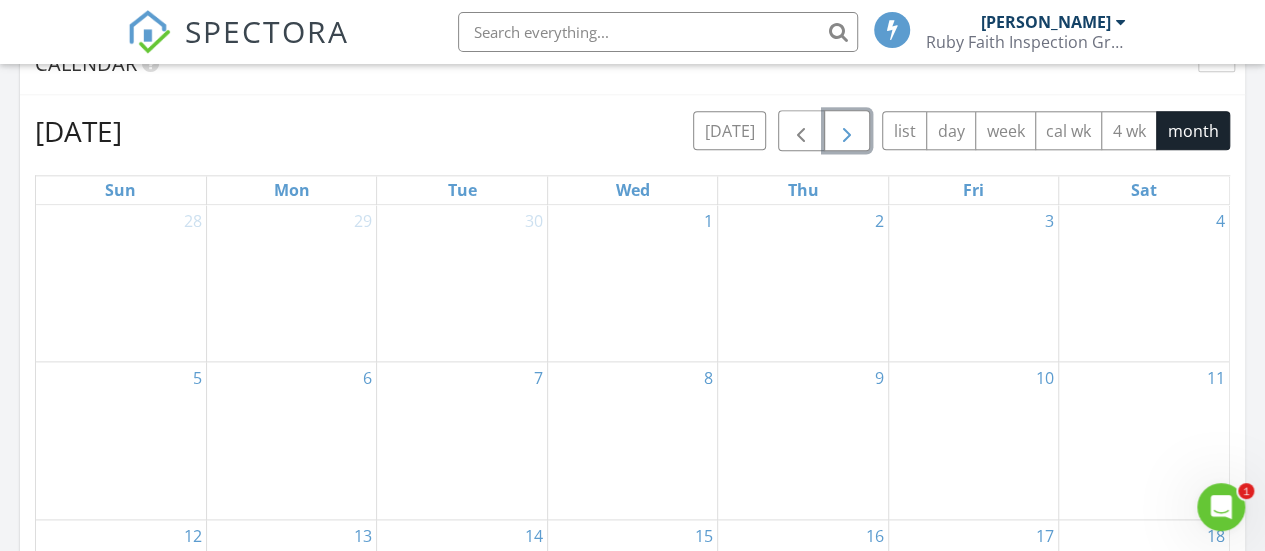 click at bounding box center (847, 132) 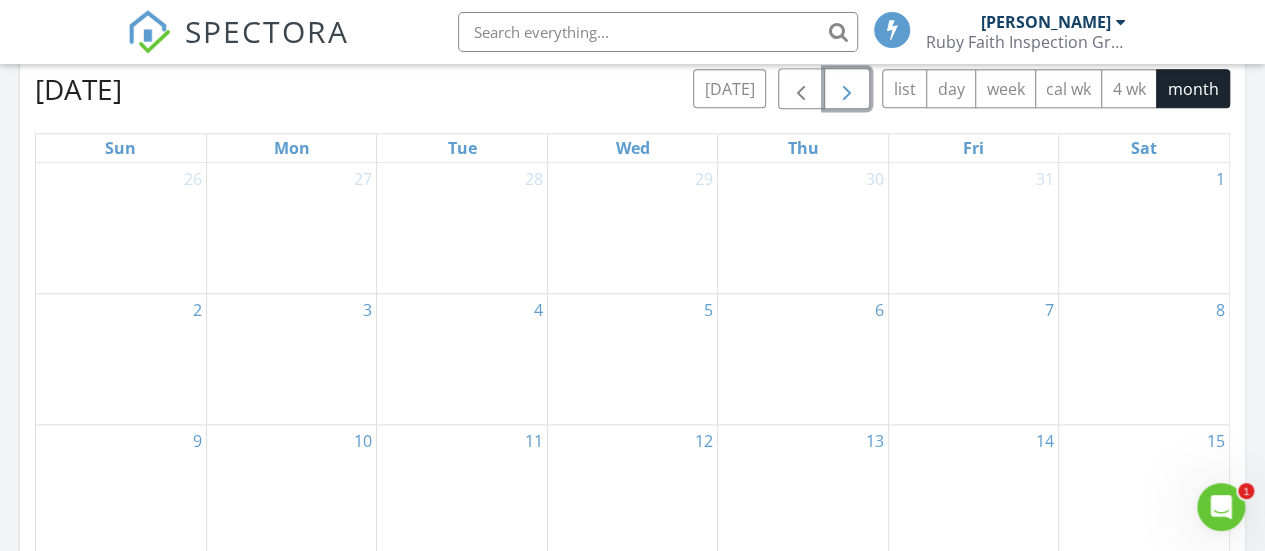 scroll, scrollTop: 1070, scrollLeft: 0, axis: vertical 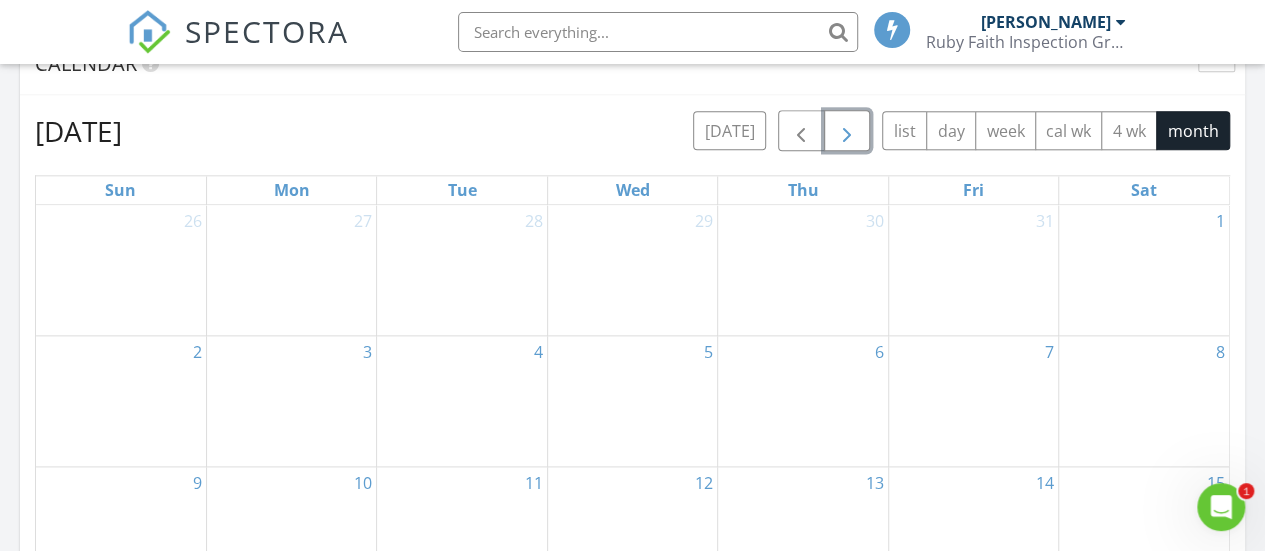 click at bounding box center [847, 132] 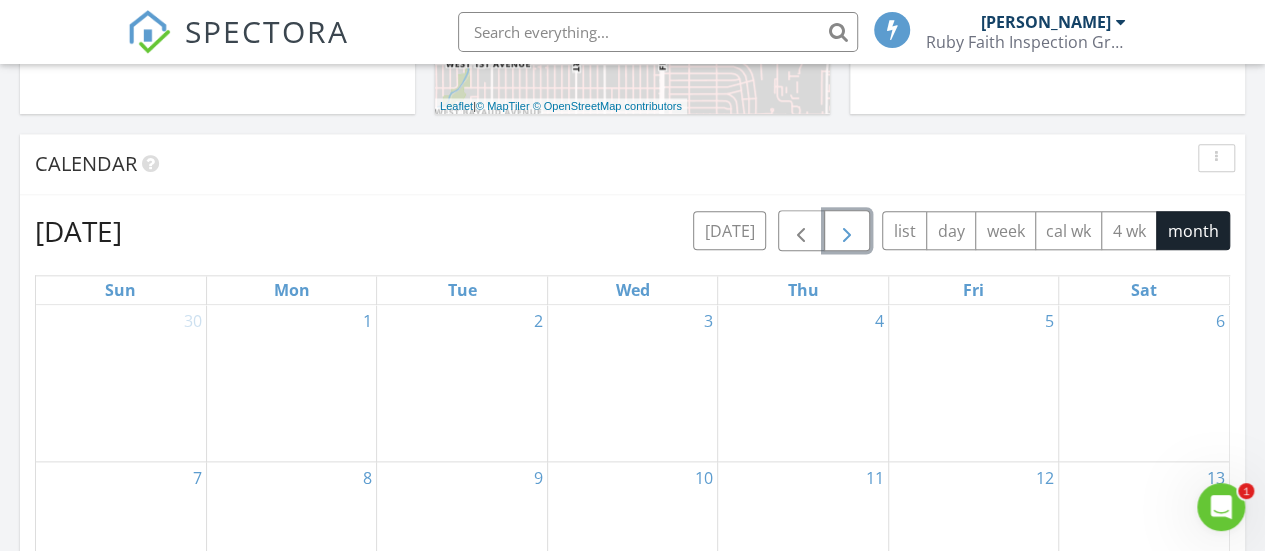 click at bounding box center [847, 232] 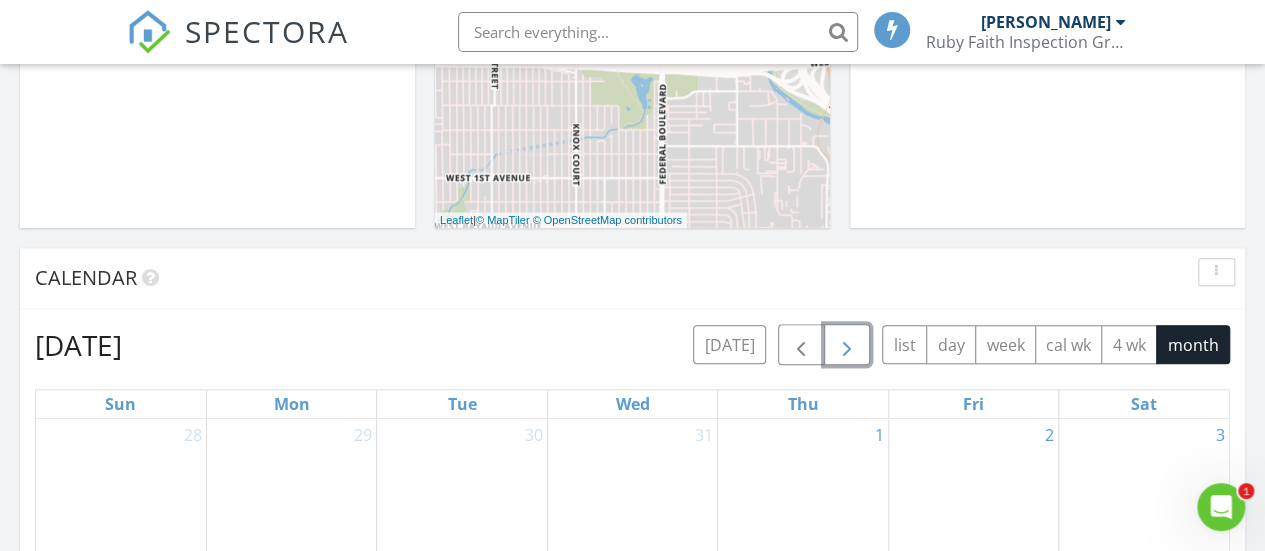 scroll, scrollTop: 970, scrollLeft: 0, axis: vertical 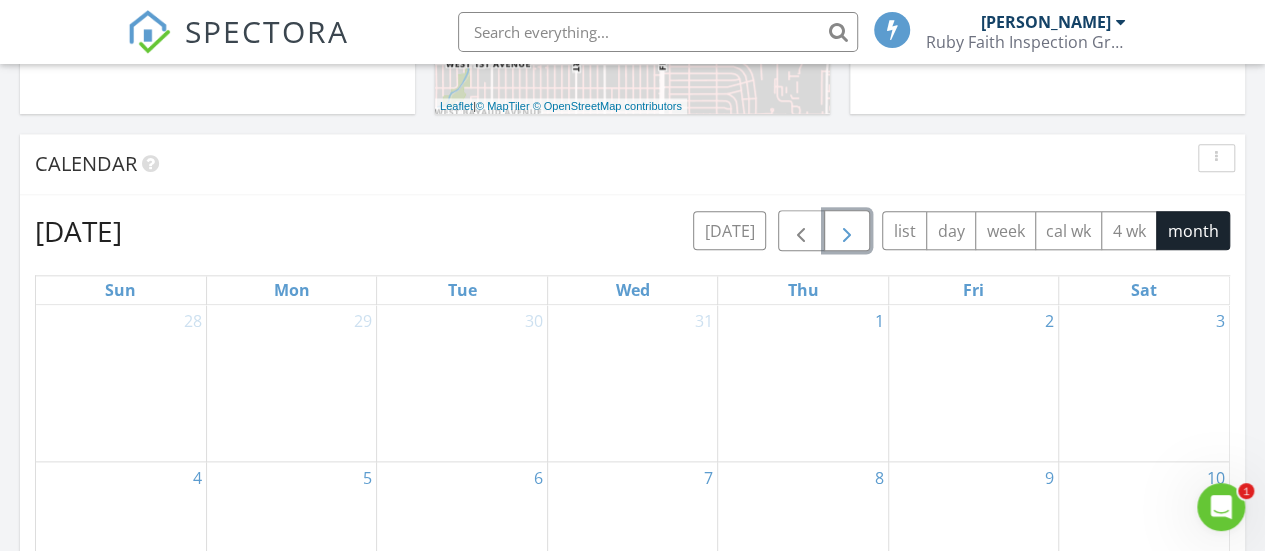 click at bounding box center (847, 232) 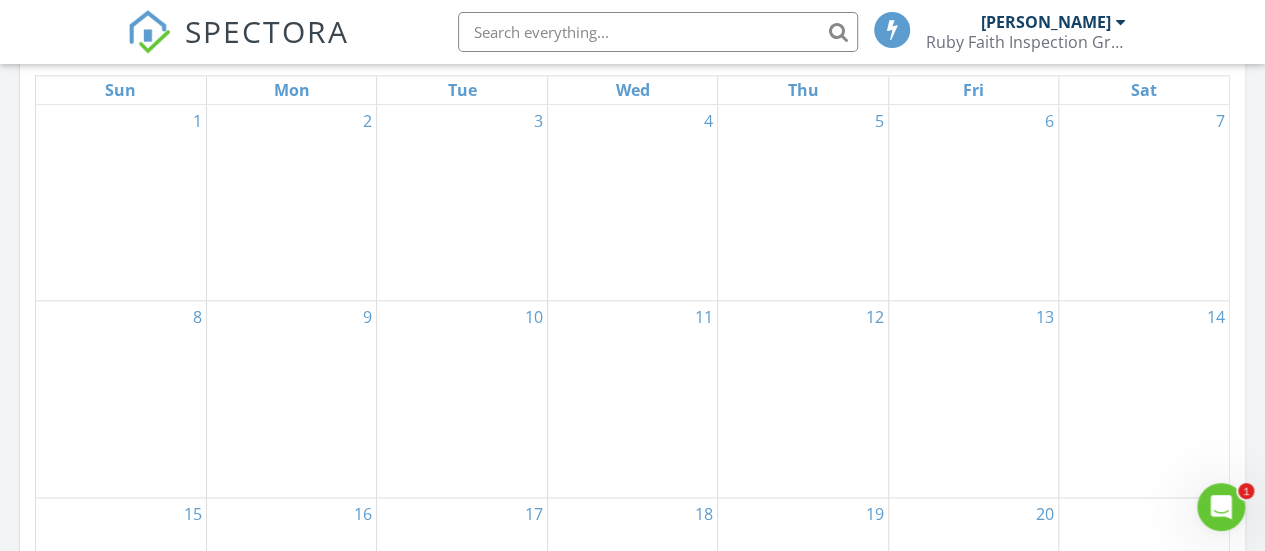 scroll, scrollTop: 1070, scrollLeft: 0, axis: vertical 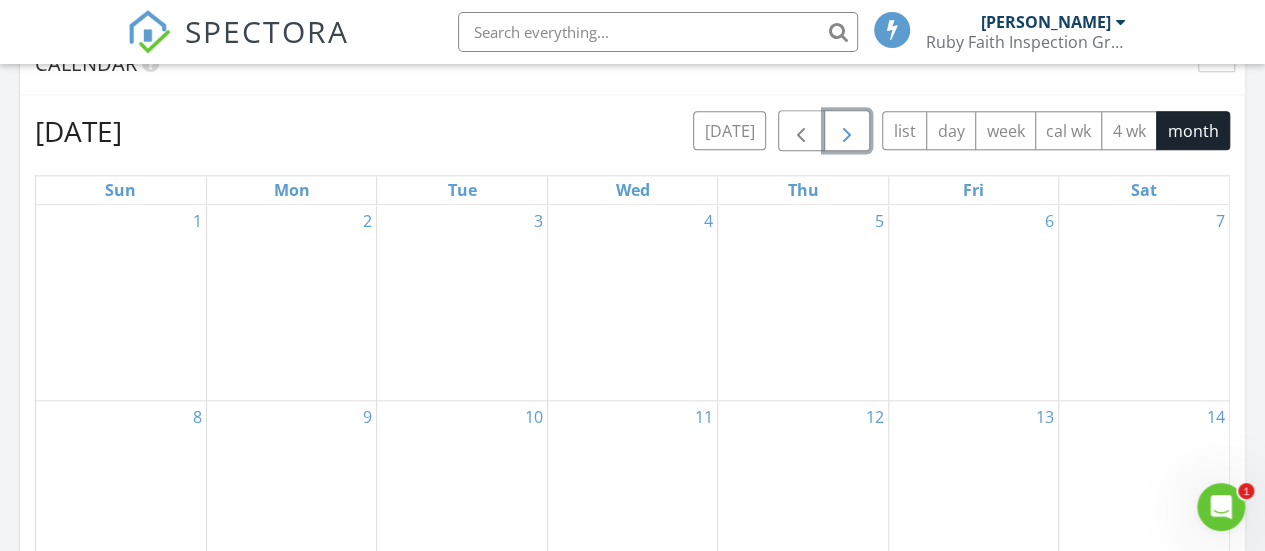 click at bounding box center (847, 132) 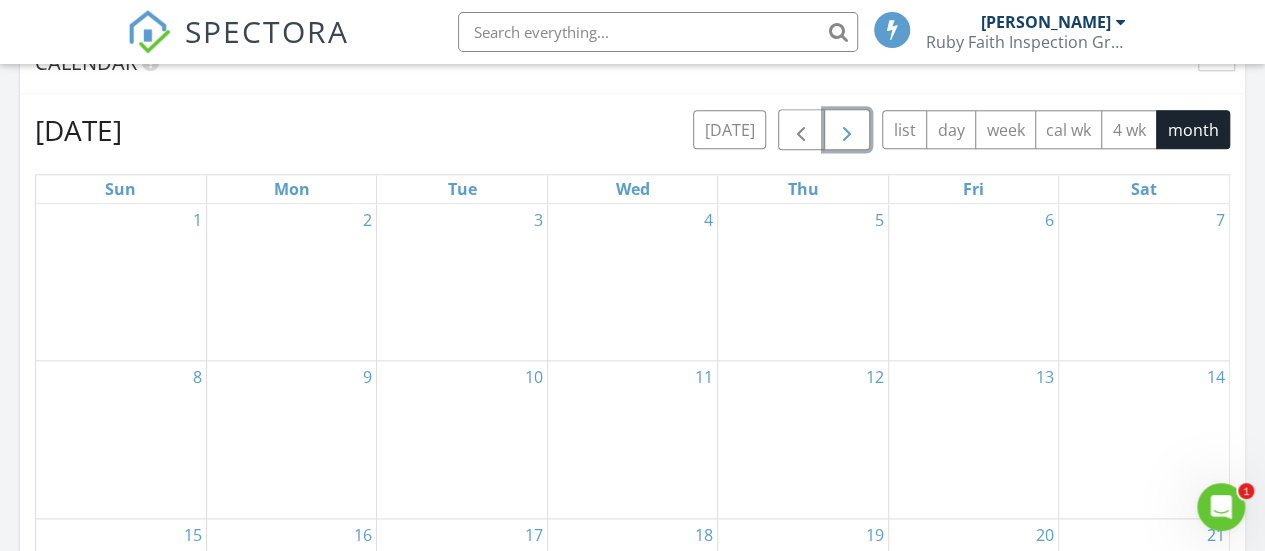 scroll, scrollTop: 1070, scrollLeft: 0, axis: vertical 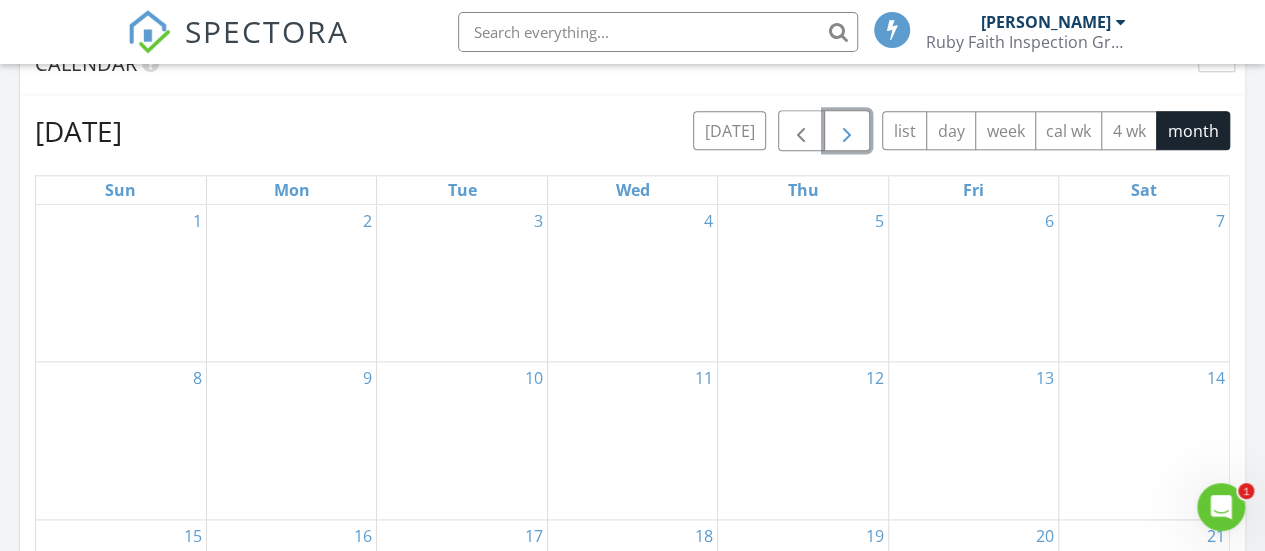 click at bounding box center [847, 132] 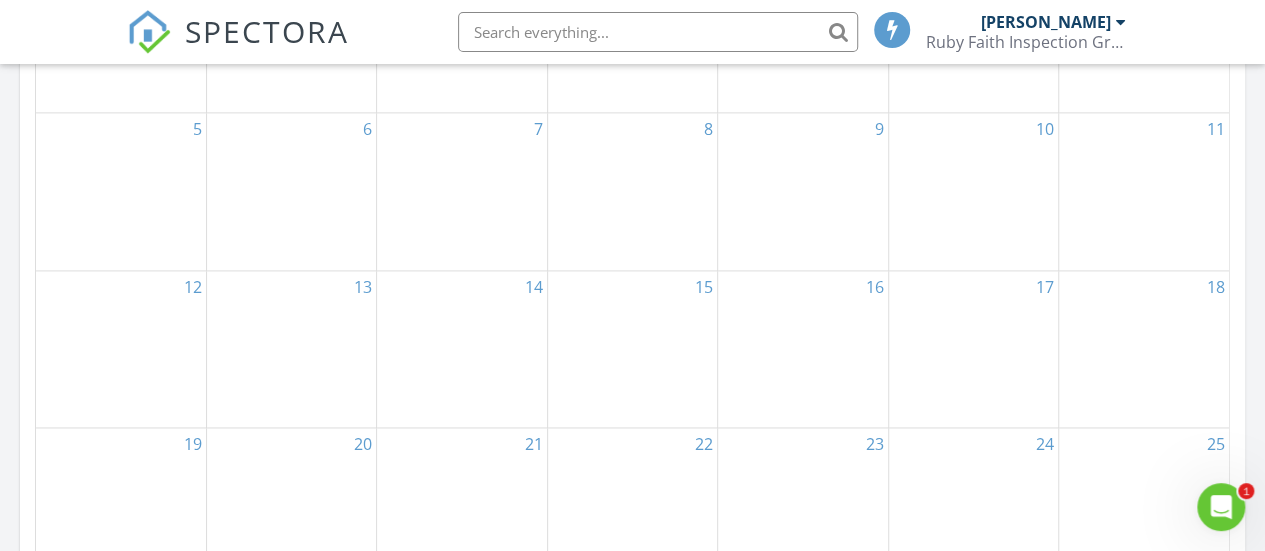 scroll, scrollTop: 970, scrollLeft: 0, axis: vertical 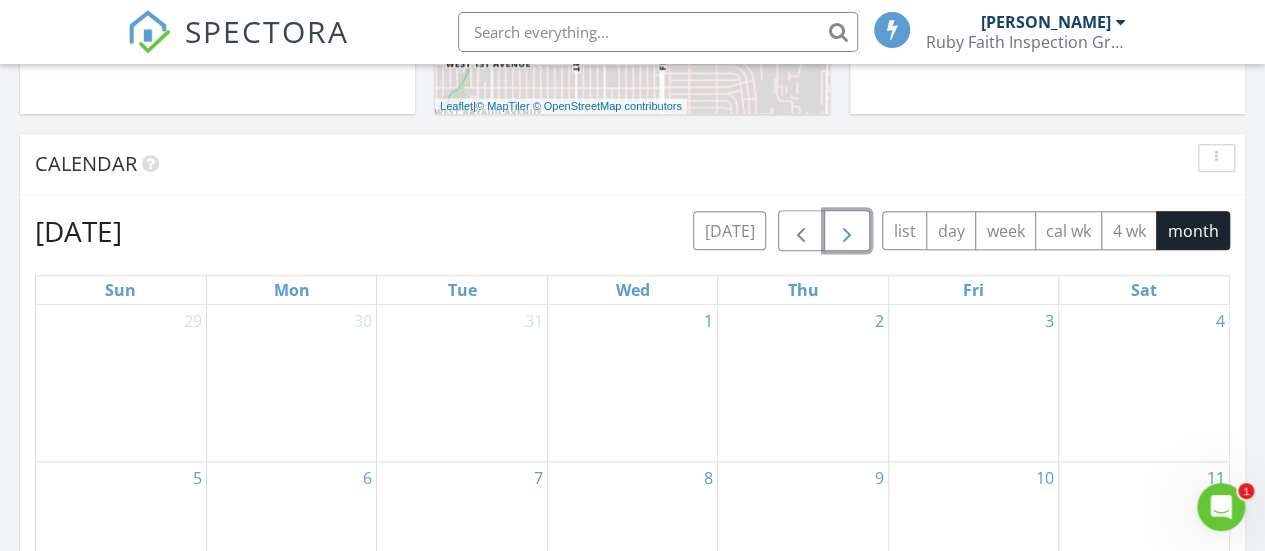 click at bounding box center [847, 232] 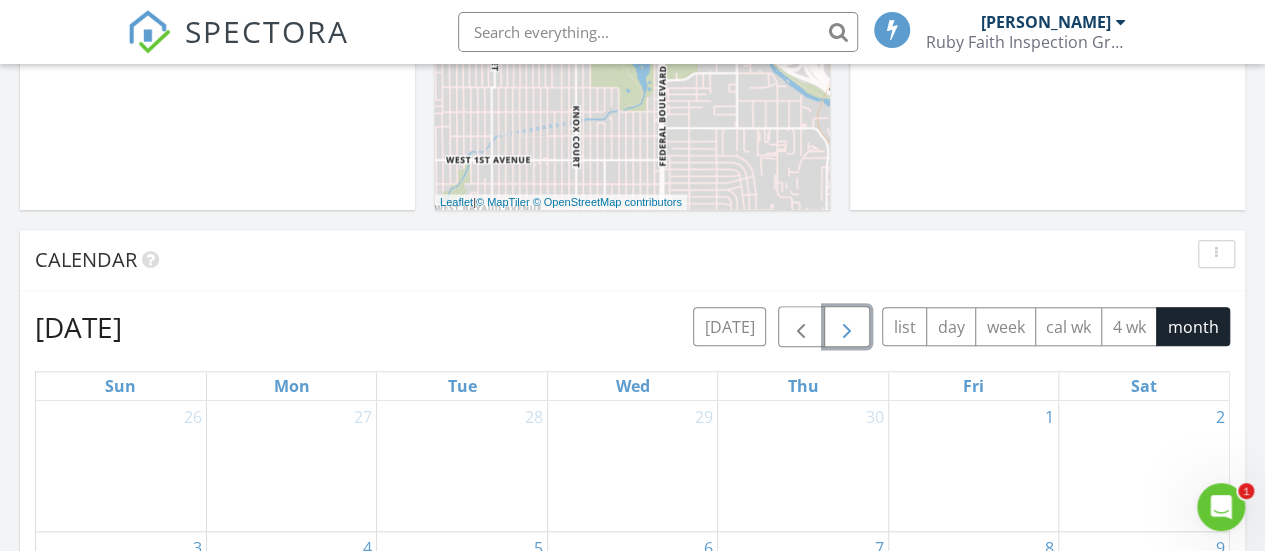 scroll, scrollTop: 870, scrollLeft: 0, axis: vertical 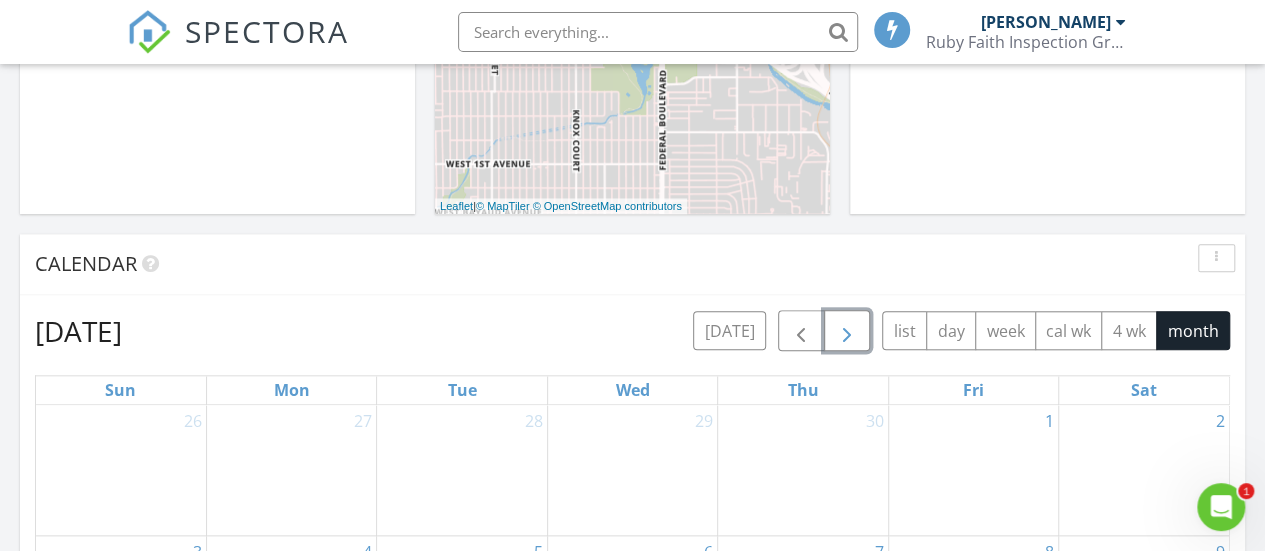 click at bounding box center (847, 330) 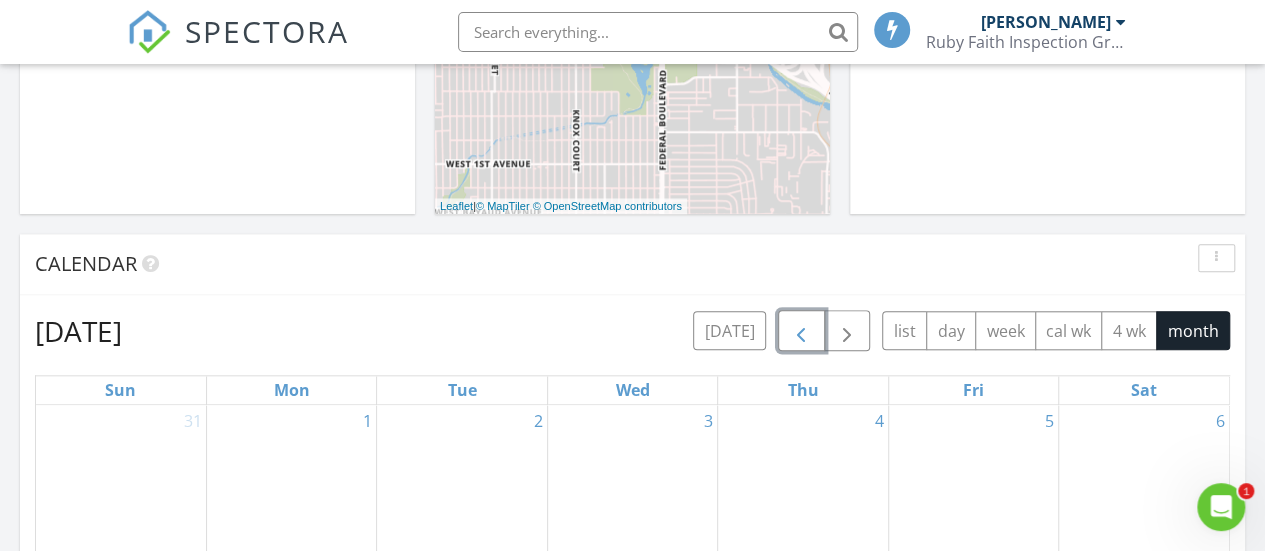 click at bounding box center (801, 332) 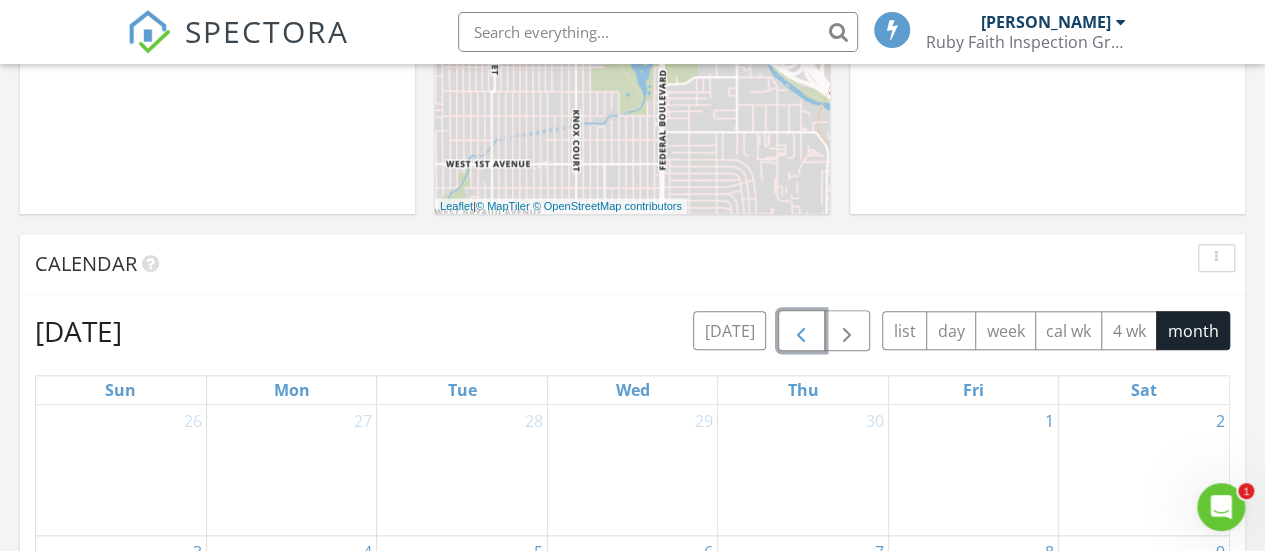 click at bounding box center [801, 332] 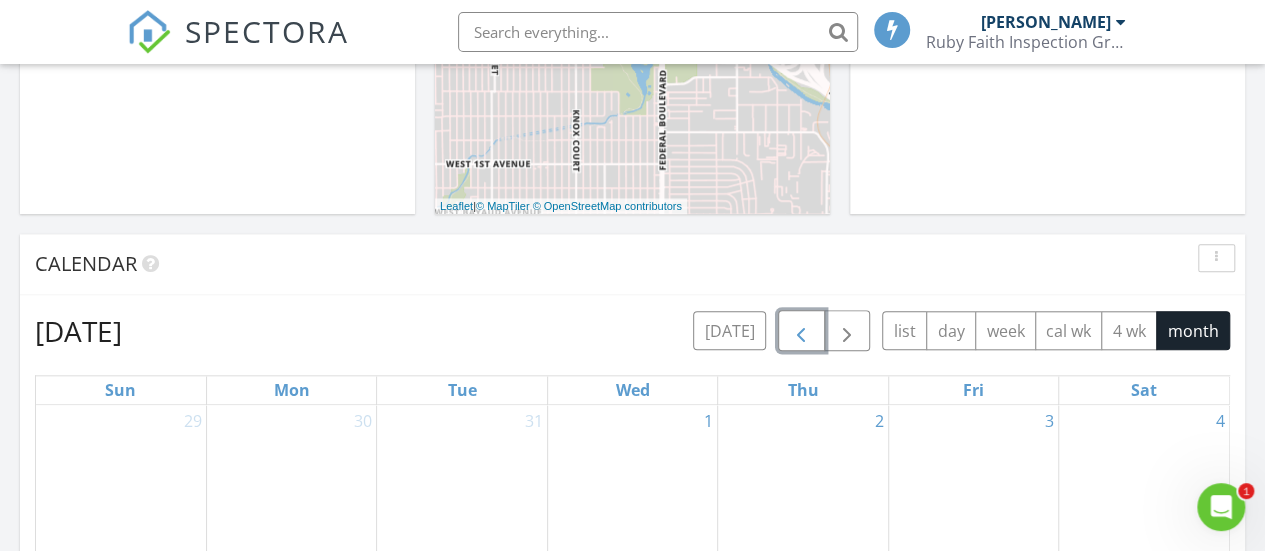 click at bounding box center (801, 332) 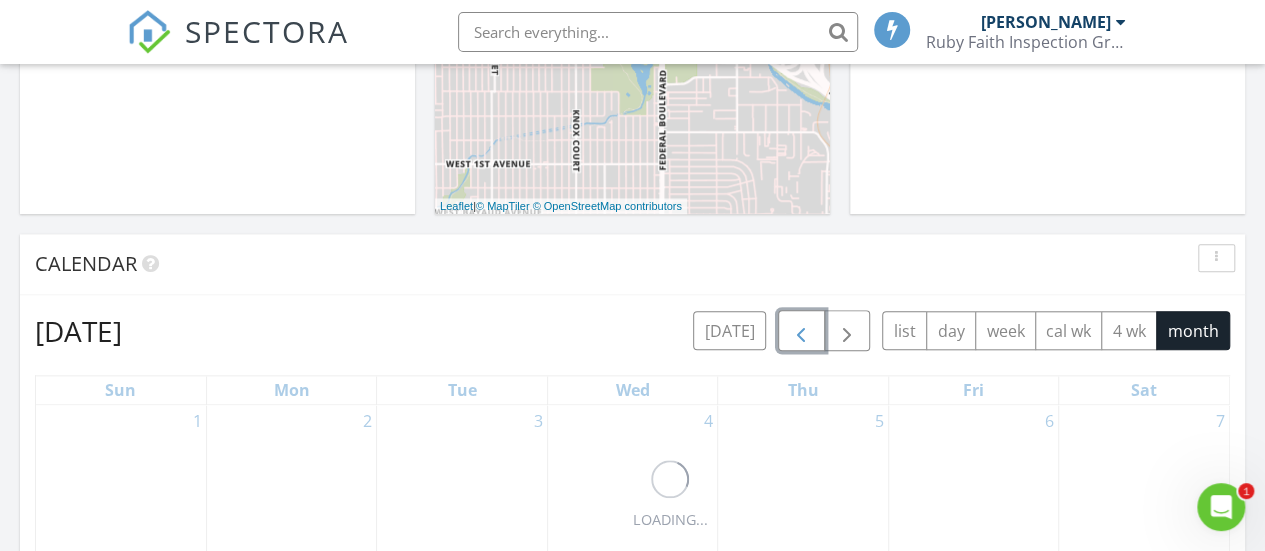 click at bounding box center (801, 332) 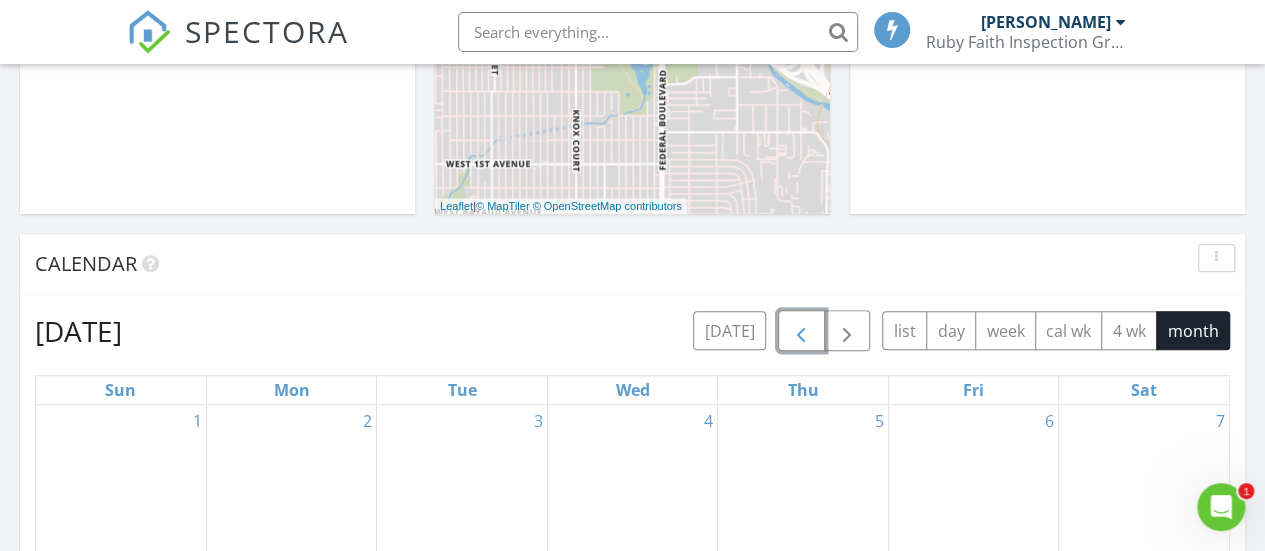 click at bounding box center (801, 332) 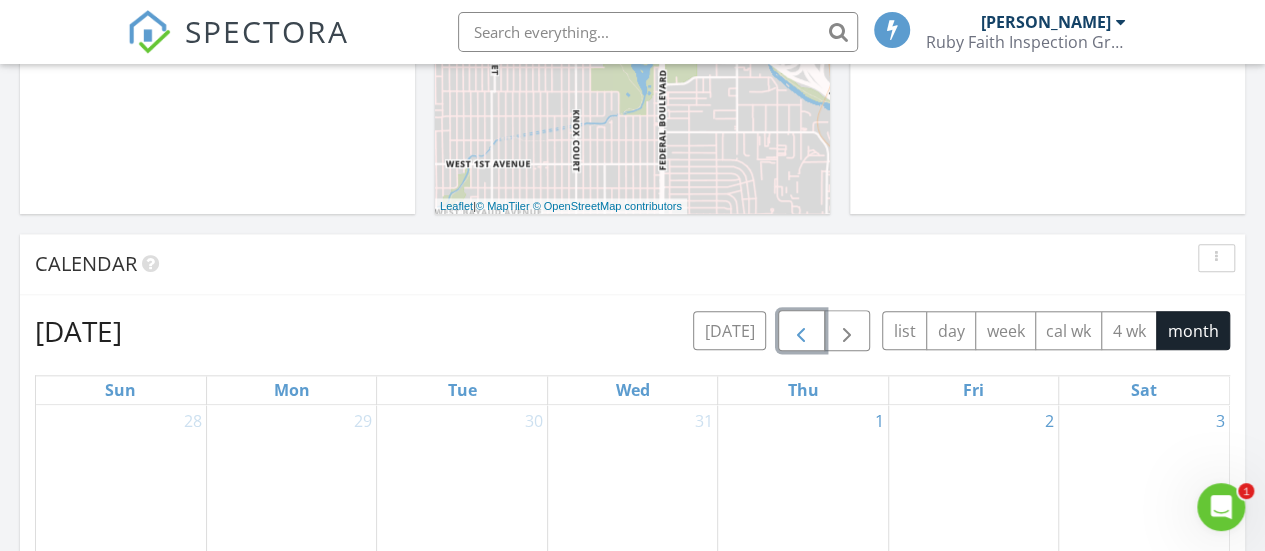 click at bounding box center (801, 332) 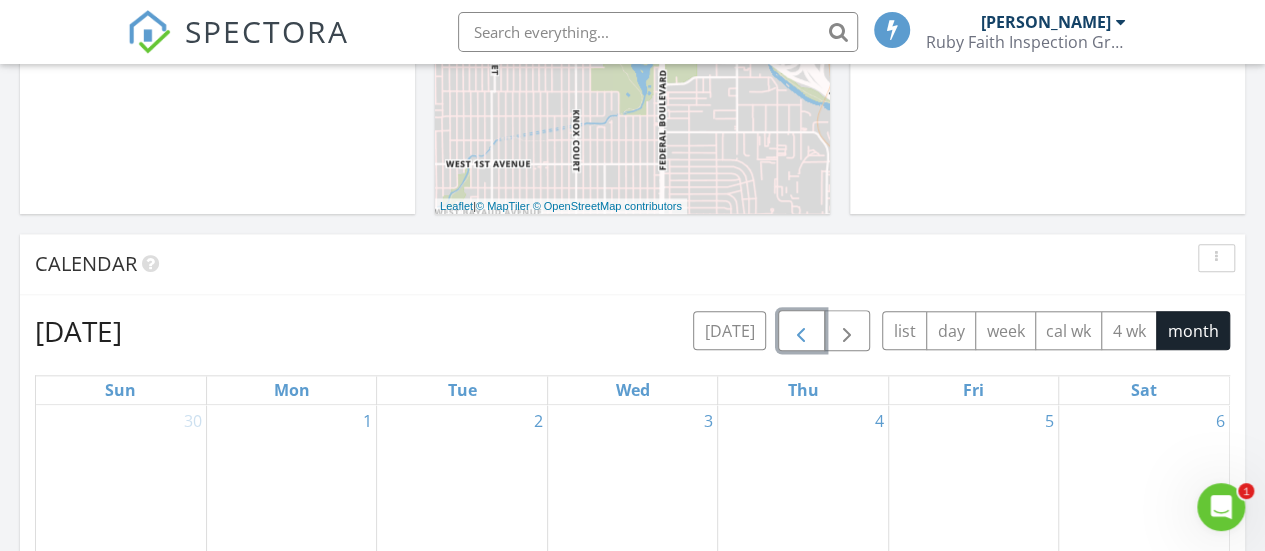 click at bounding box center [801, 332] 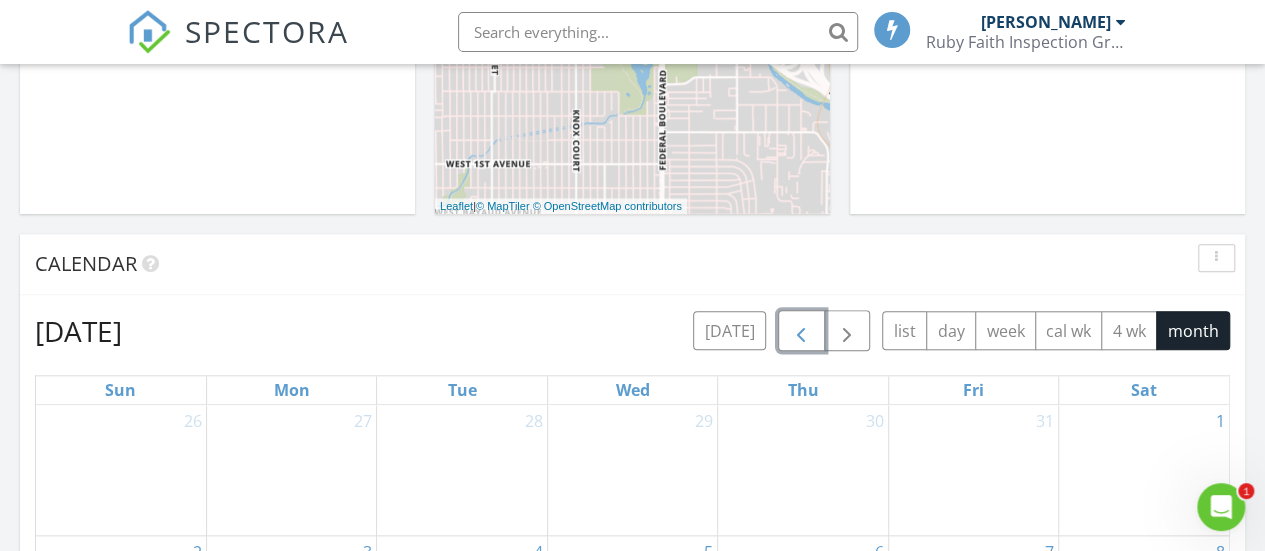 click at bounding box center [801, 332] 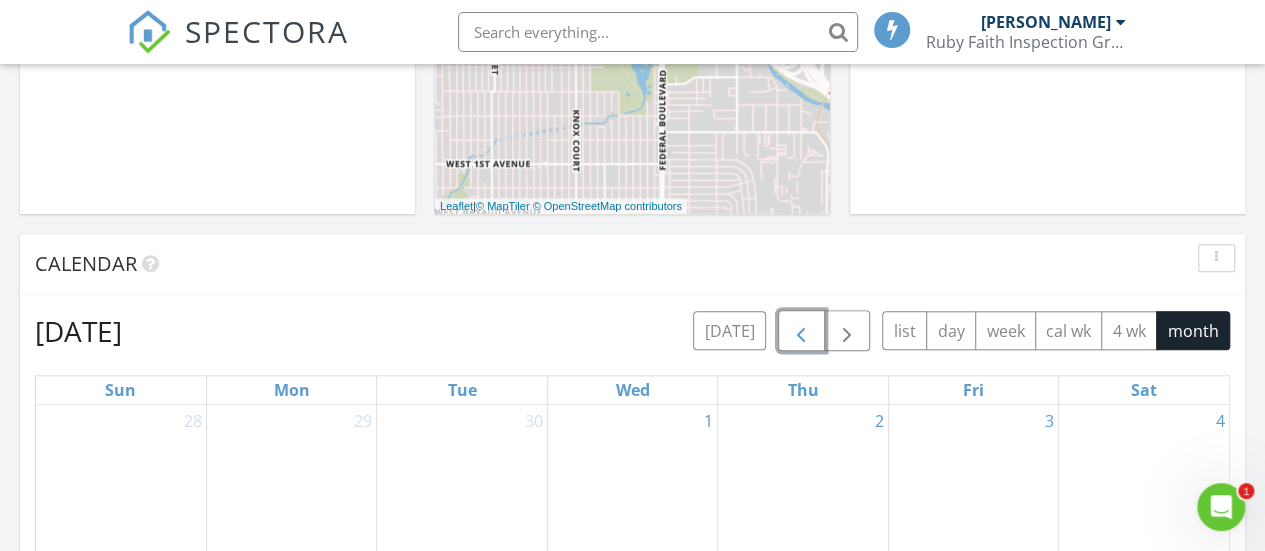 click at bounding box center (801, 332) 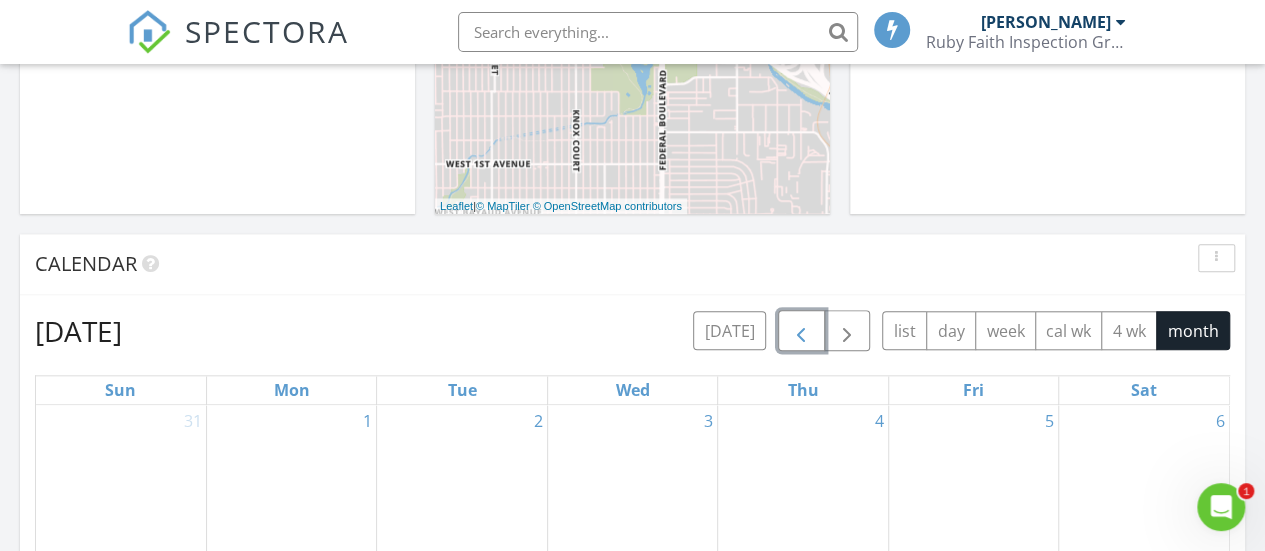 click at bounding box center (801, 332) 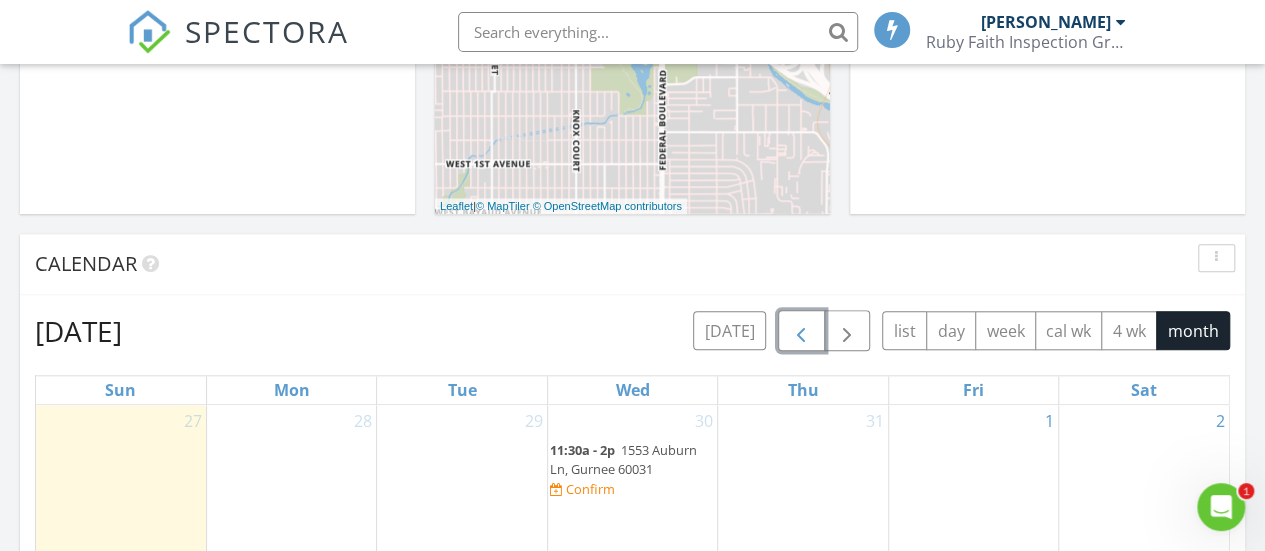 click at bounding box center (801, 332) 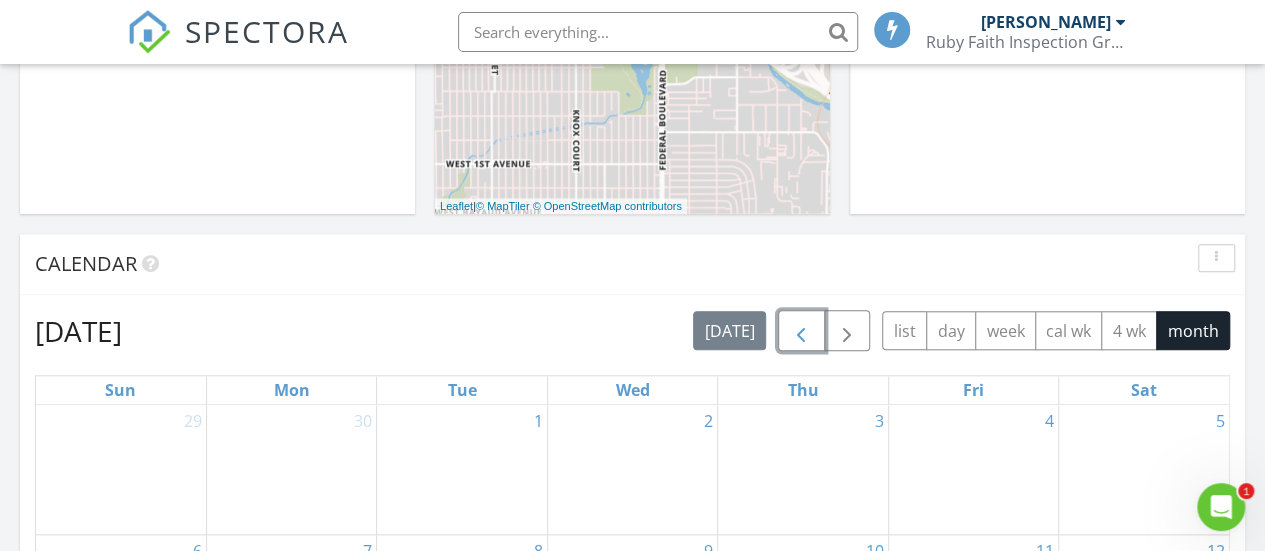 click at bounding box center (801, 332) 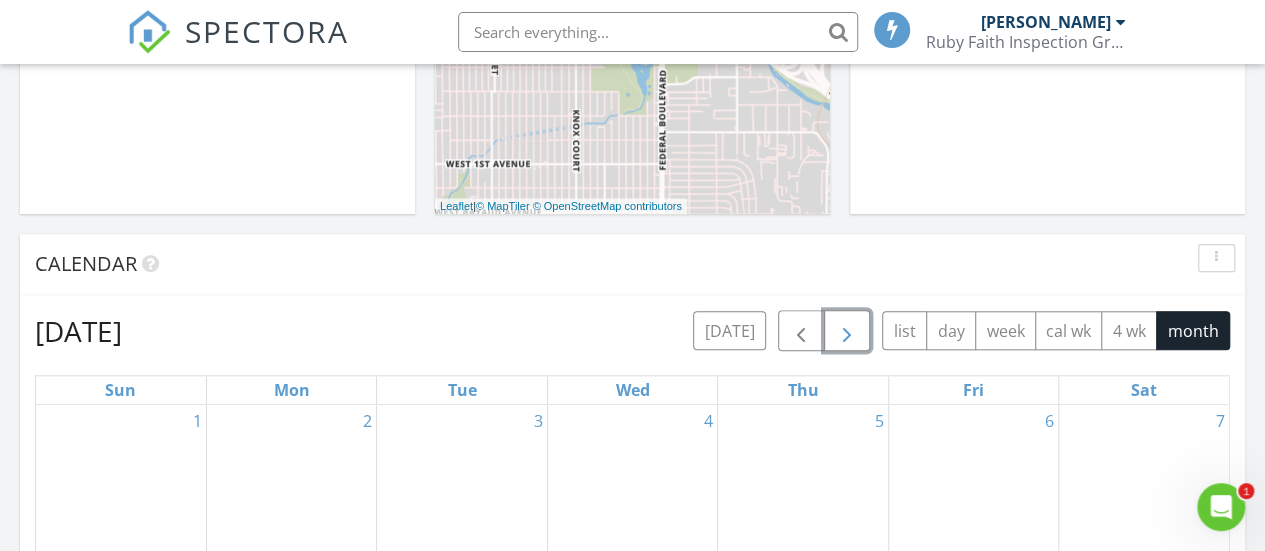 click at bounding box center [847, 332] 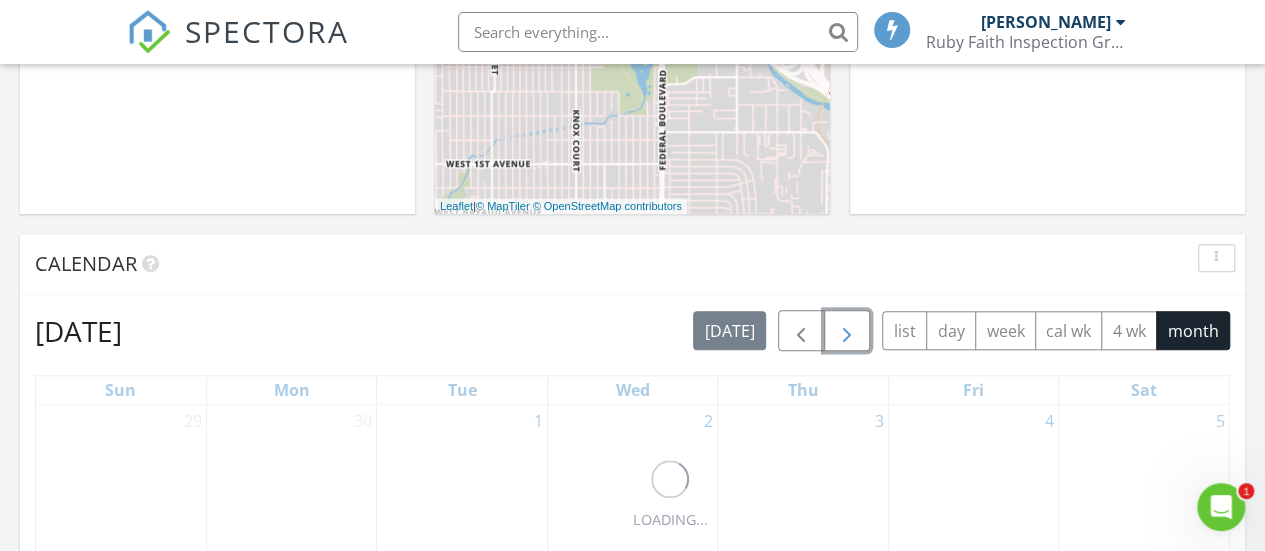 click at bounding box center (847, 332) 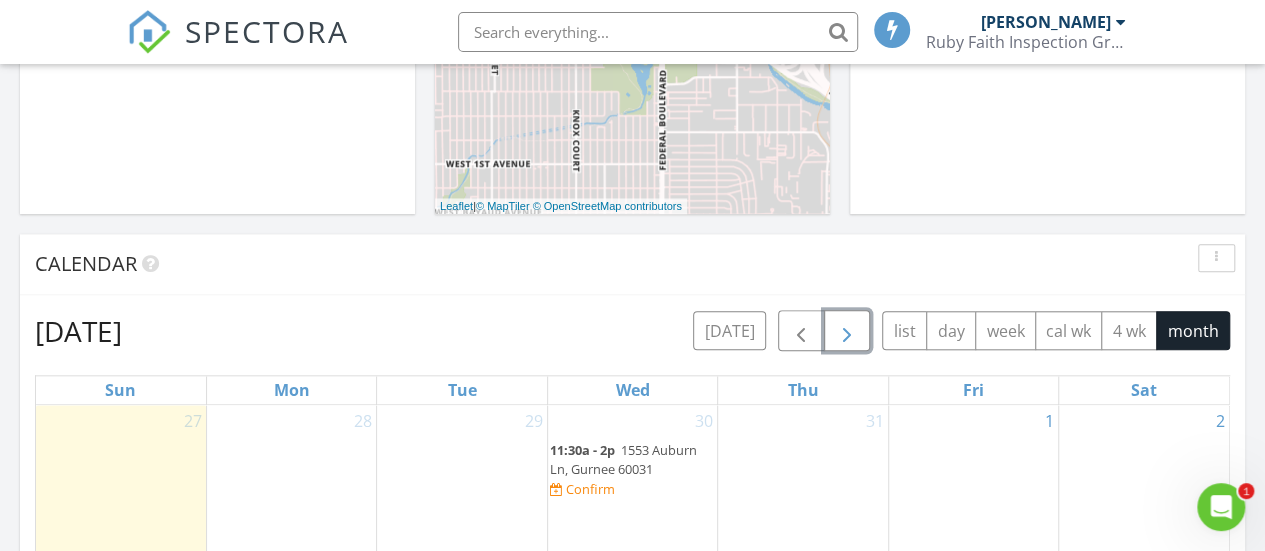 scroll, scrollTop: 1070, scrollLeft: 0, axis: vertical 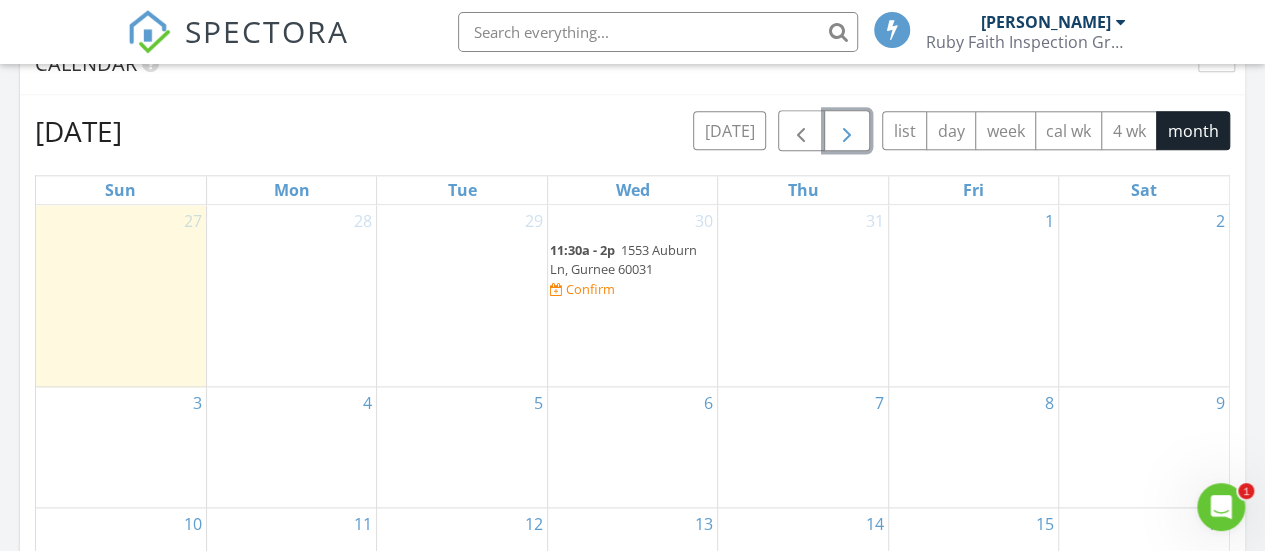 click on "27" at bounding box center (121, 295) 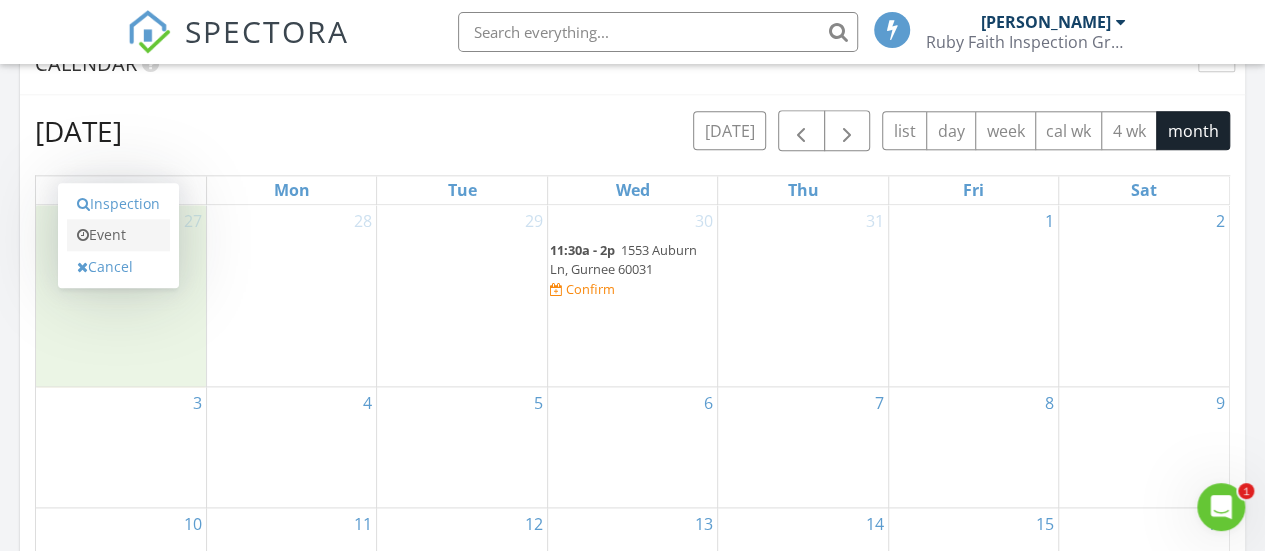 click on "Event" at bounding box center (118, 235) 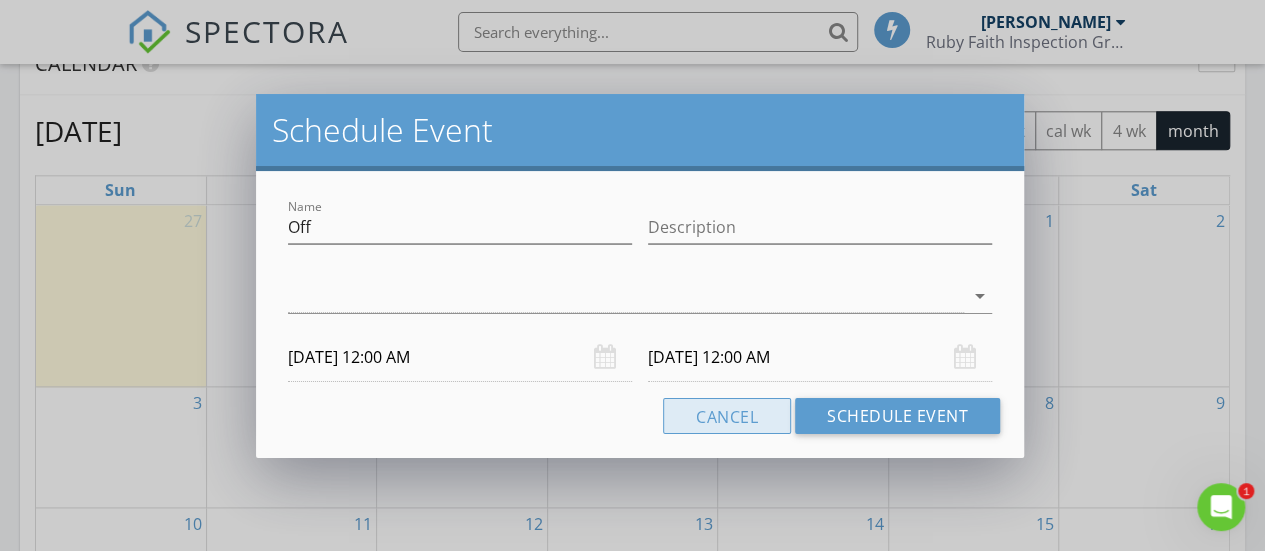 click on "Cancel" at bounding box center [727, 416] 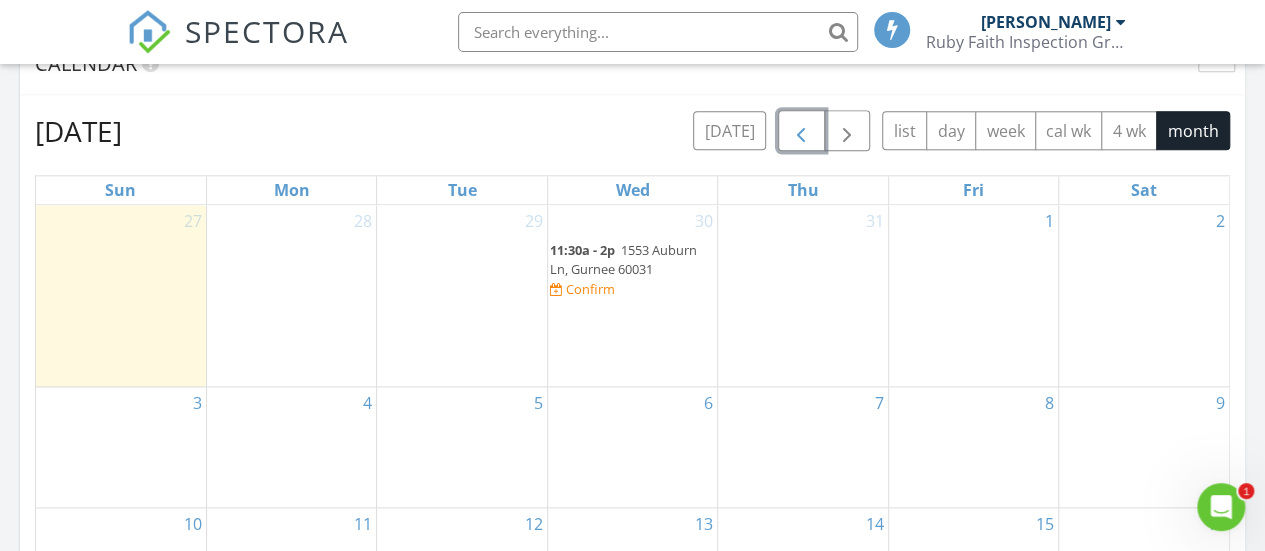 click at bounding box center [801, 132] 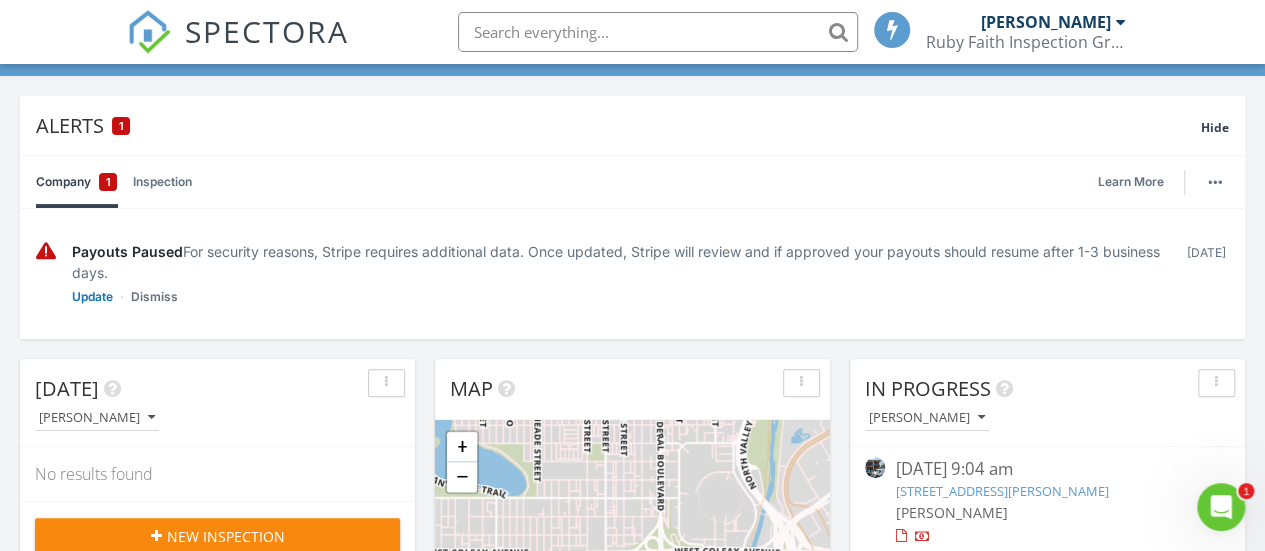 scroll, scrollTop: 0, scrollLeft: 0, axis: both 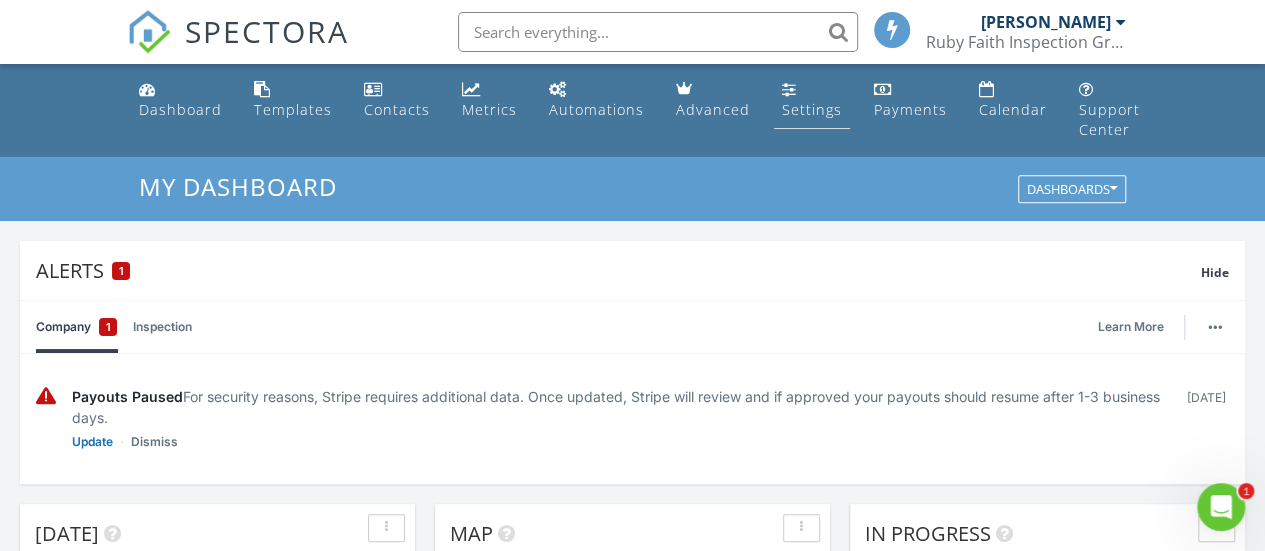 click on "Settings" at bounding box center [812, 109] 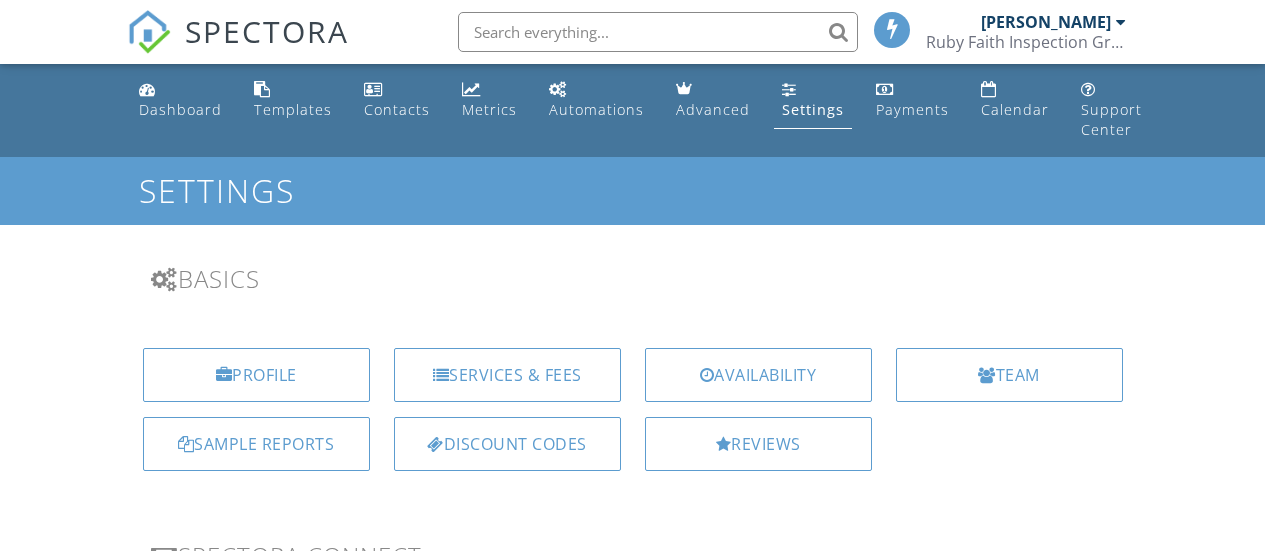 scroll, scrollTop: 0, scrollLeft: 0, axis: both 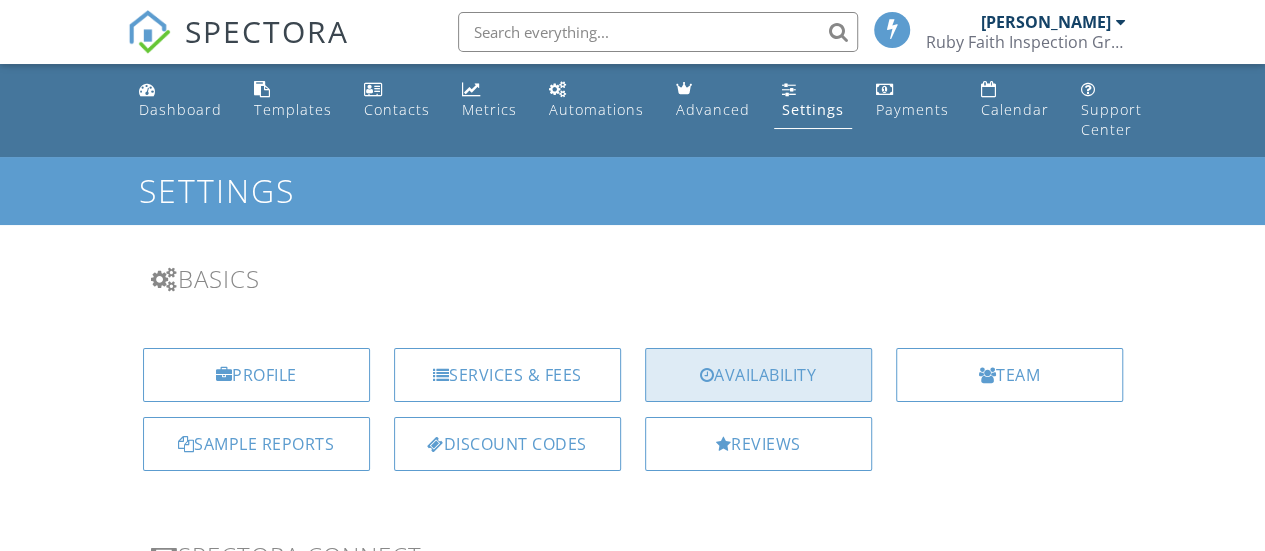 click on "Availability" at bounding box center [758, 375] 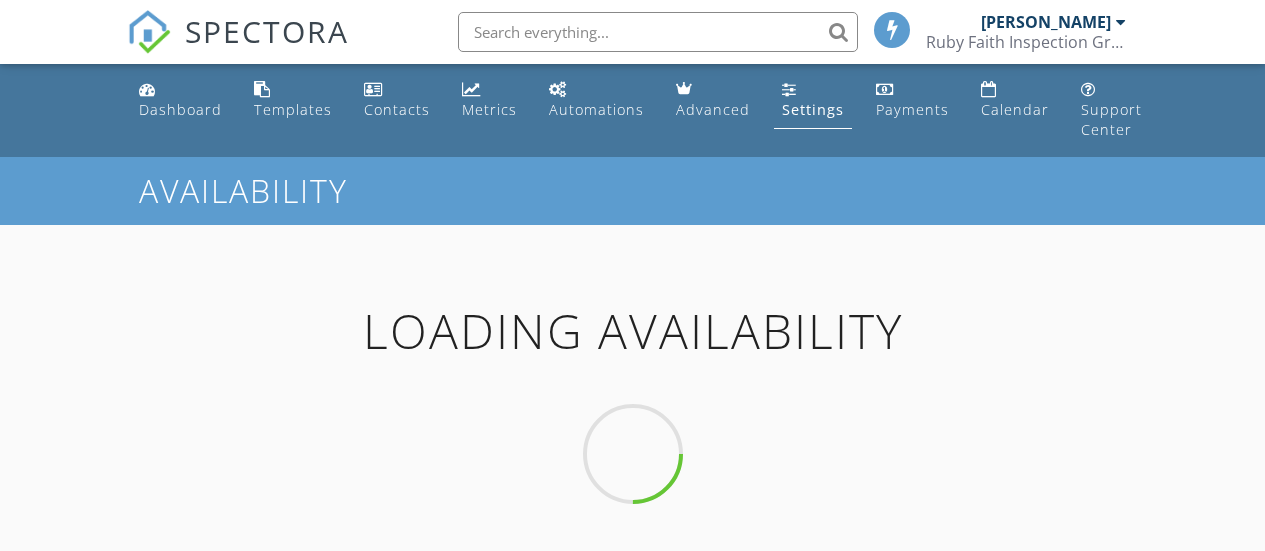 scroll, scrollTop: 0, scrollLeft: 0, axis: both 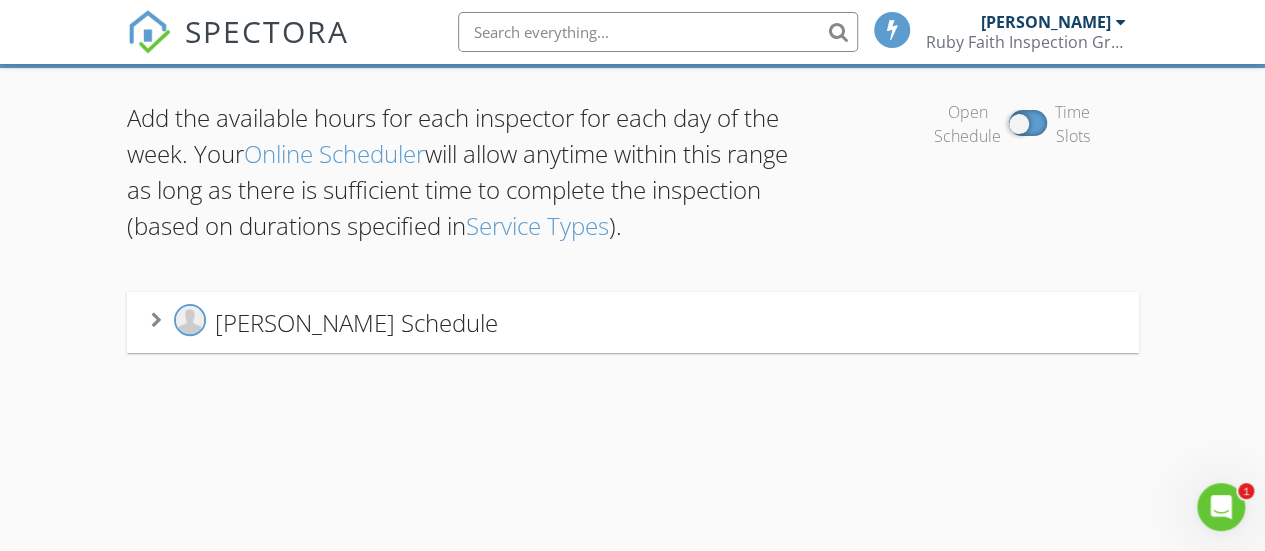 click on "[PERSON_NAME] Schedule" at bounding box center (356, 321) 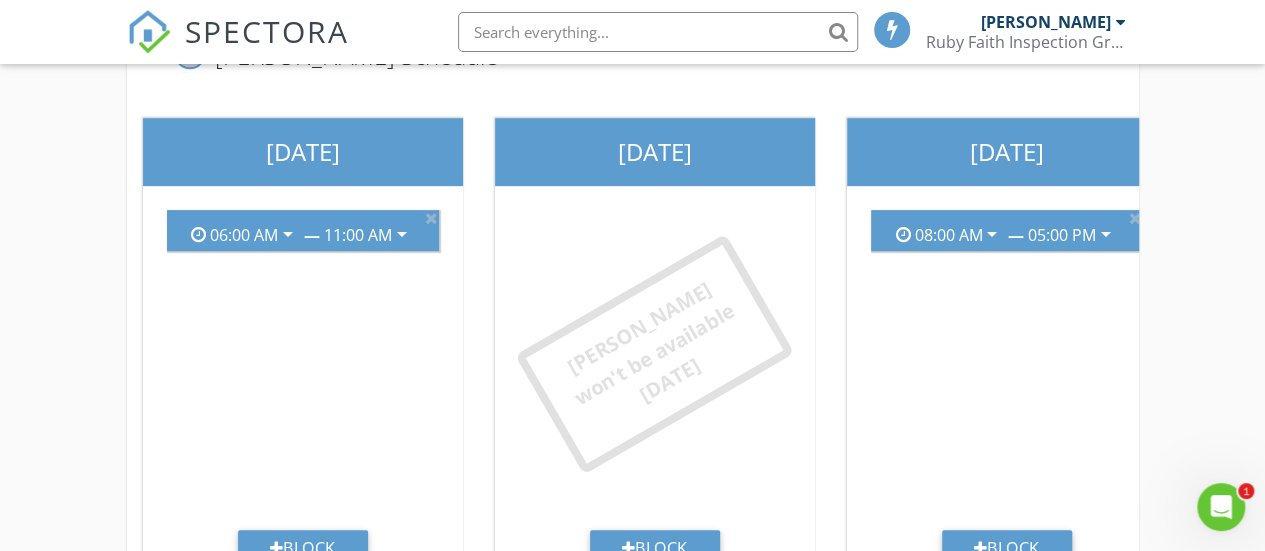 scroll, scrollTop: 337, scrollLeft: 0, axis: vertical 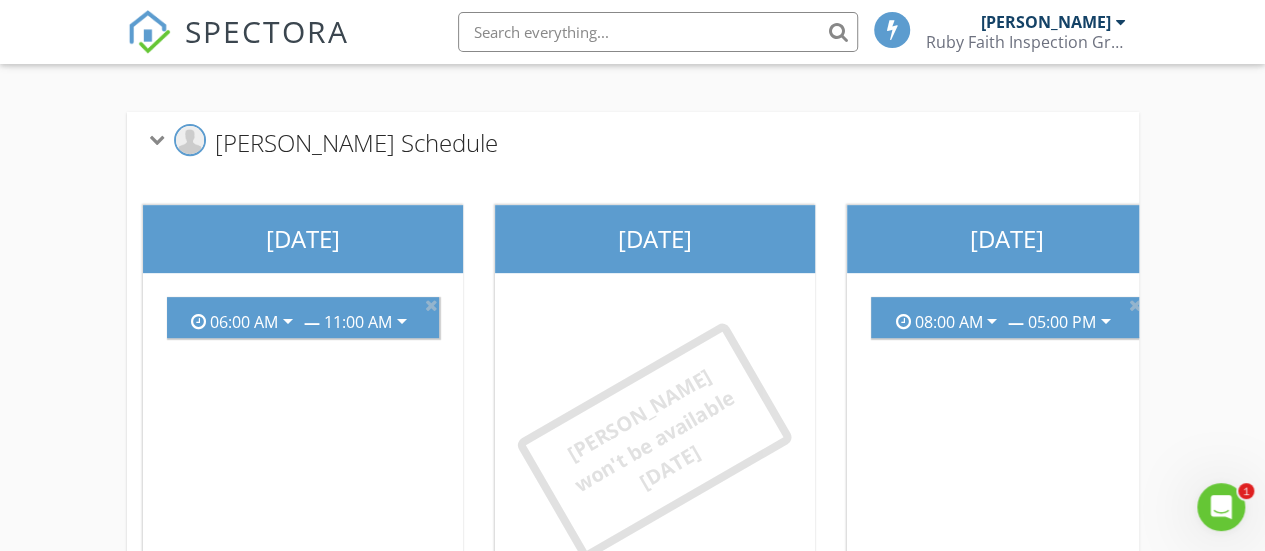click on "[PERSON_NAME] won't be available [DATE]" at bounding box center (654, 441) 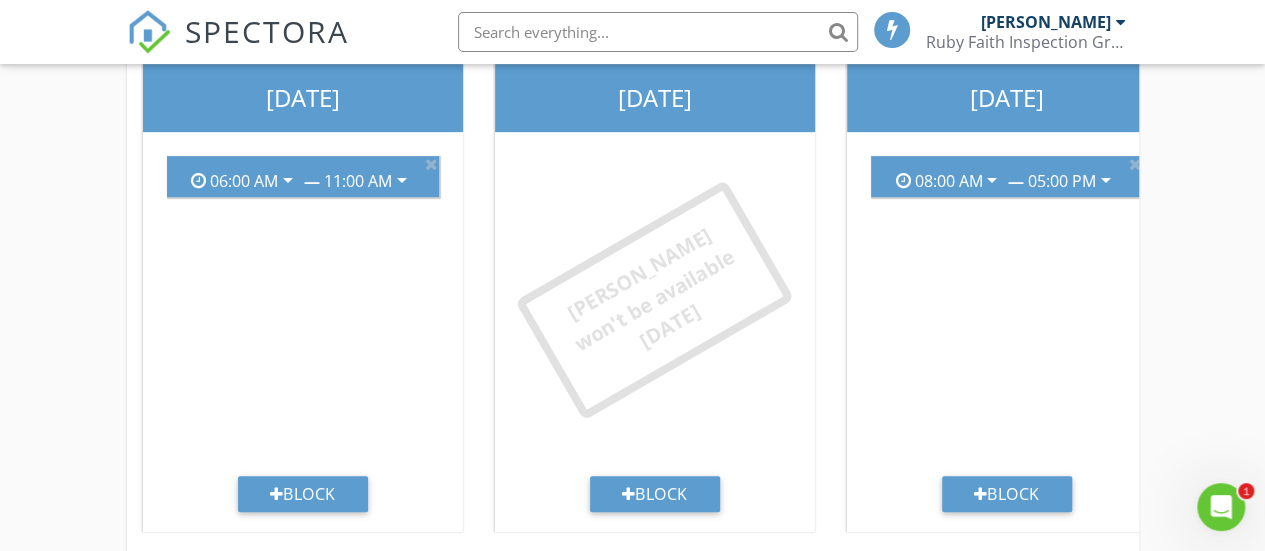 scroll, scrollTop: 537, scrollLeft: 0, axis: vertical 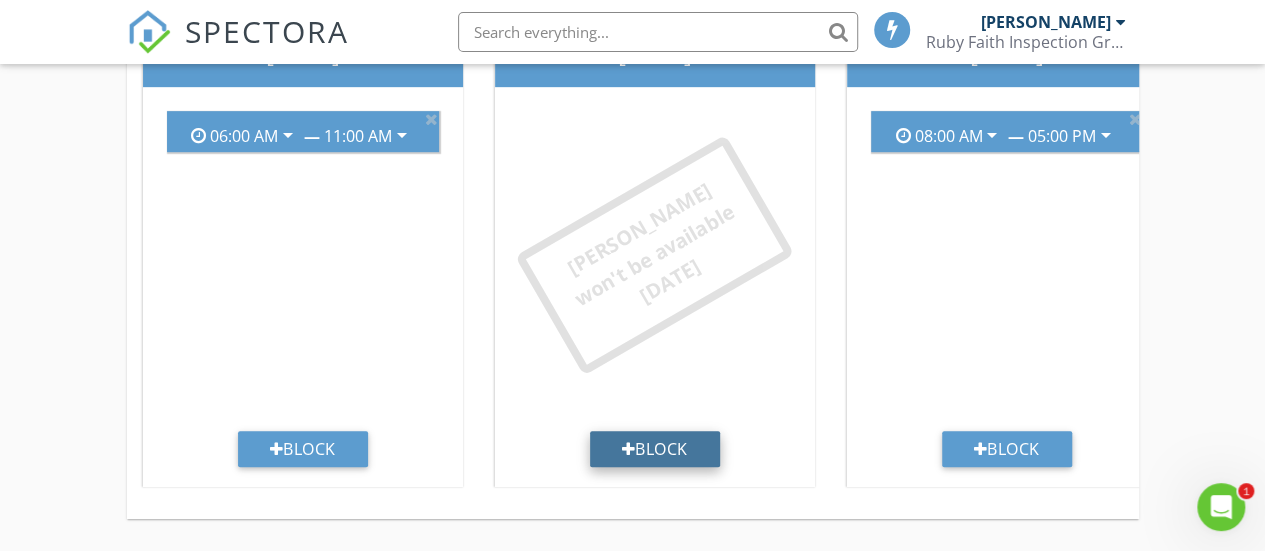 click on "Block" at bounding box center (655, 449) 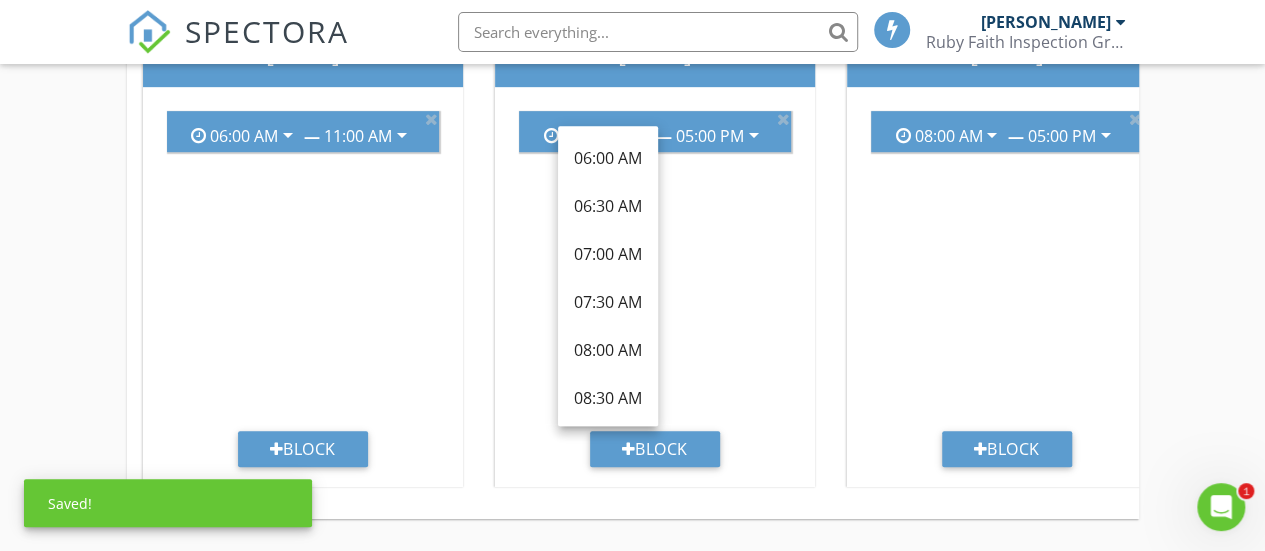 click on "[DATE]
08:00 AM arrow_drop_down   —     05:00 PM arrow_drop_down
Block" at bounding box center [1007, 253] 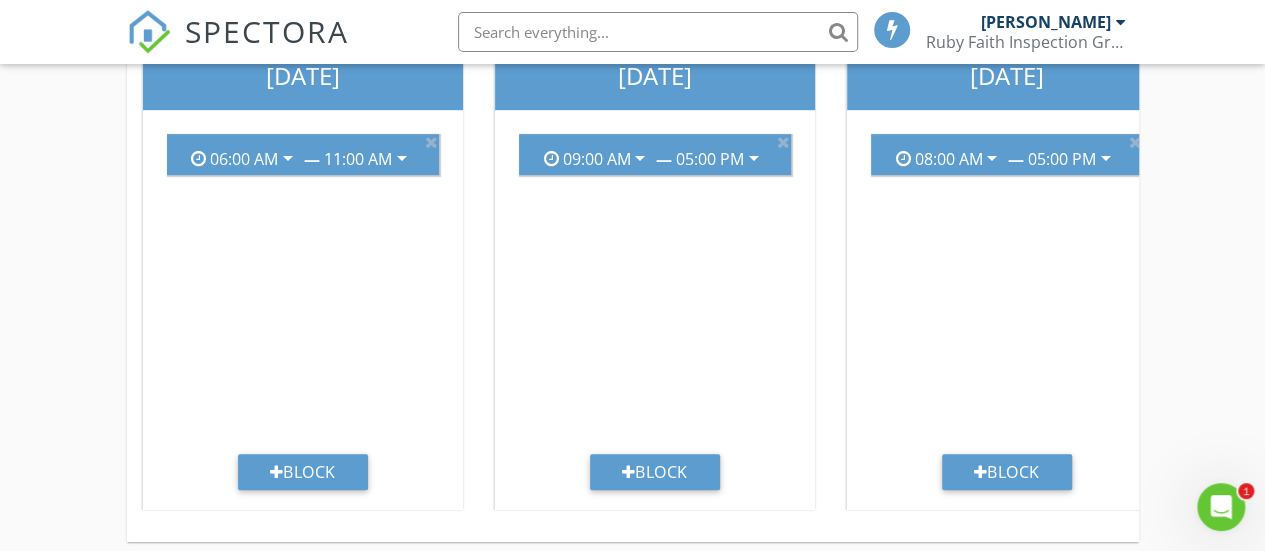scroll, scrollTop: 537, scrollLeft: 0, axis: vertical 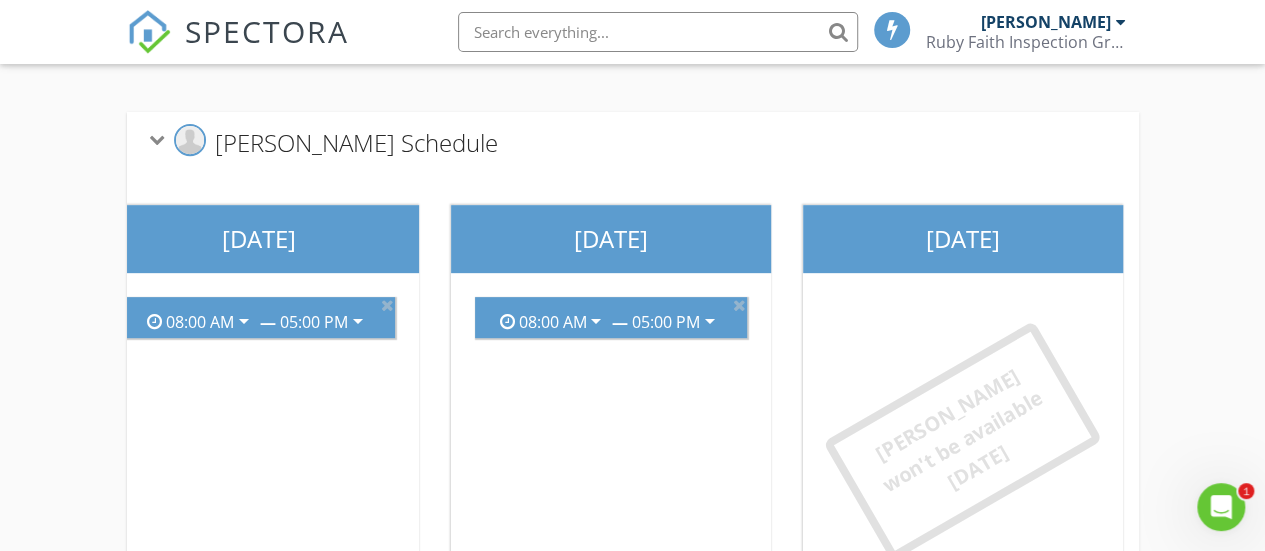 click on "[PERSON_NAME] won't be available [DATE]" at bounding box center (962, 441) 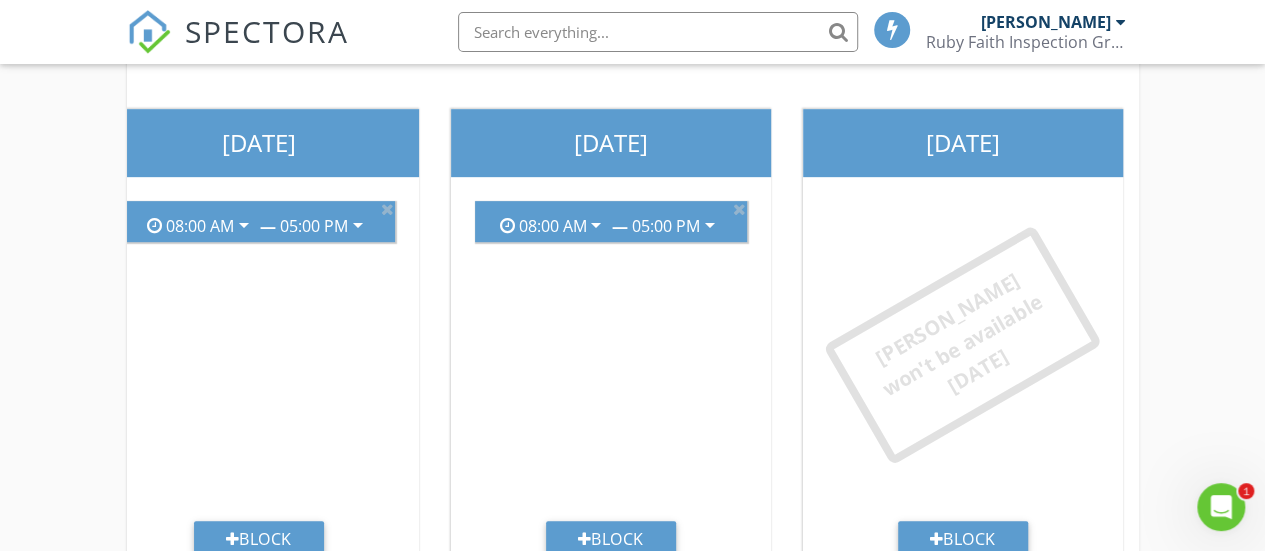 scroll, scrollTop: 537, scrollLeft: 0, axis: vertical 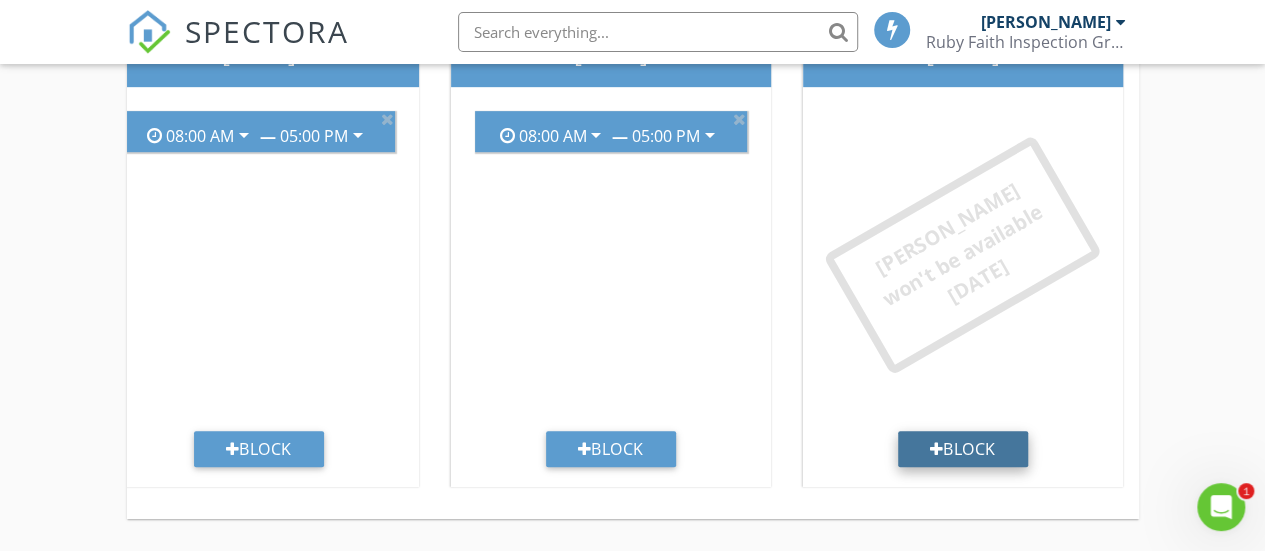 click on "Block" at bounding box center [963, 449] 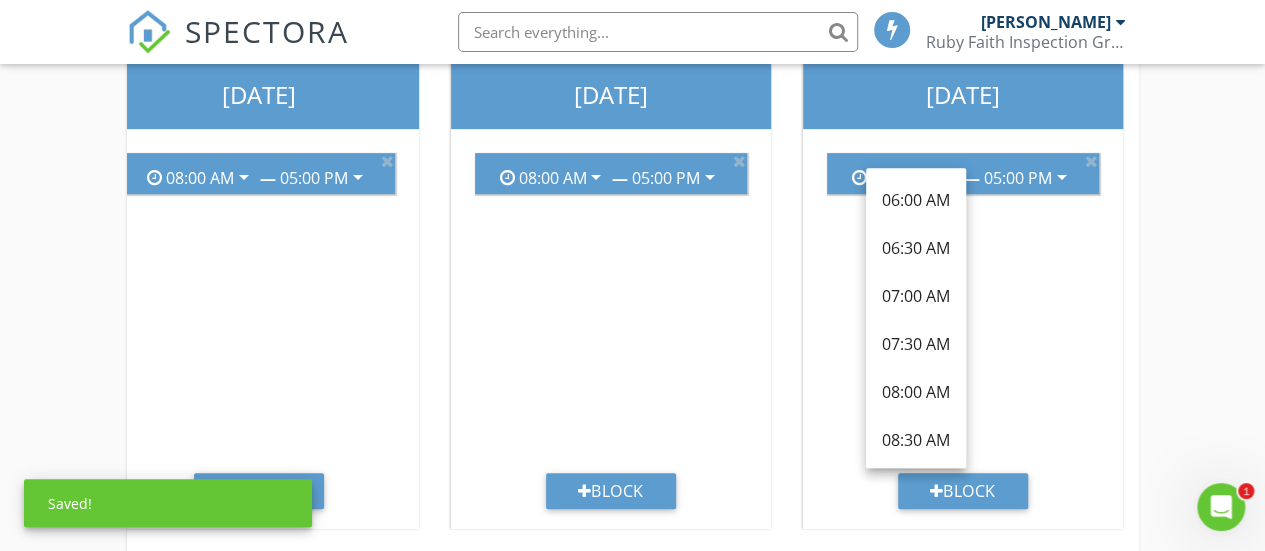 scroll, scrollTop: 437, scrollLeft: 0, axis: vertical 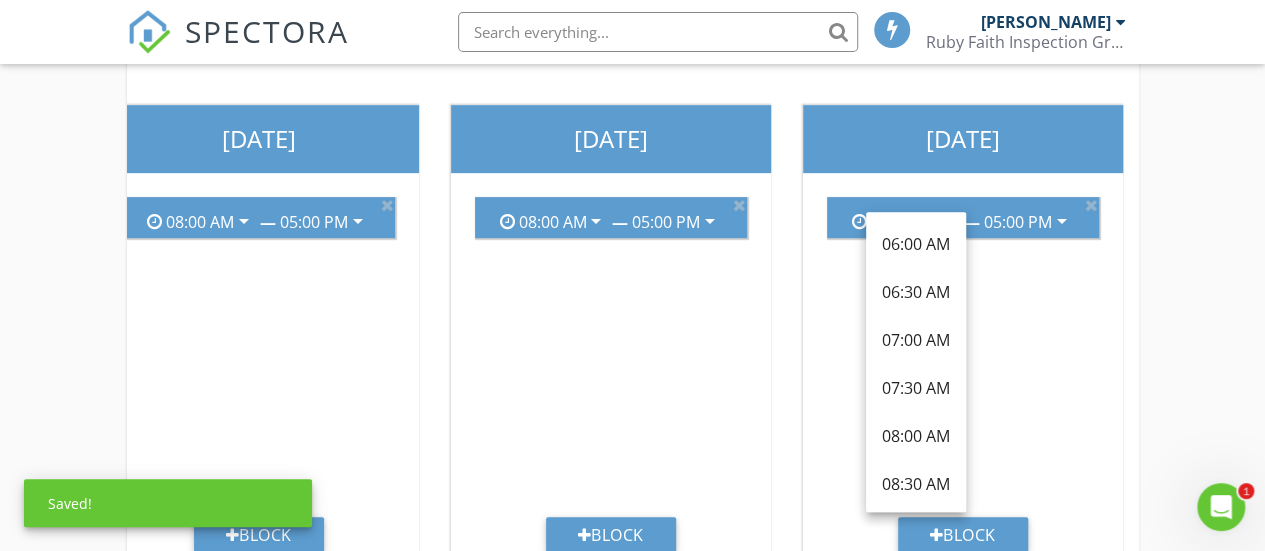 click on "Add the available hours for each inspector for each day of the
week. Your
Online Scheduler
will allow anytime within this range as long as there is
sufficient time to complete the inspection (based on durations
specified in  Service Types ).
Open
Schedule
Time
Slots
[PERSON_NAME] Schedule
[DATE]
06:00 AM arrow_drop_down   —     11:00 AM arrow_drop_down
Block
[DATE]
09:00 AM arrow_drop_down   —     05:00 PM arrow_drop_down
Block
[DATE]
08:00 AM arrow_drop_down   —     05:00 PM arrow_drop_down
Block
[DATE]
08:00 AM arrow_drop_down   —     05:00 PM arrow_drop_down
Block" at bounding box center [632, 212] 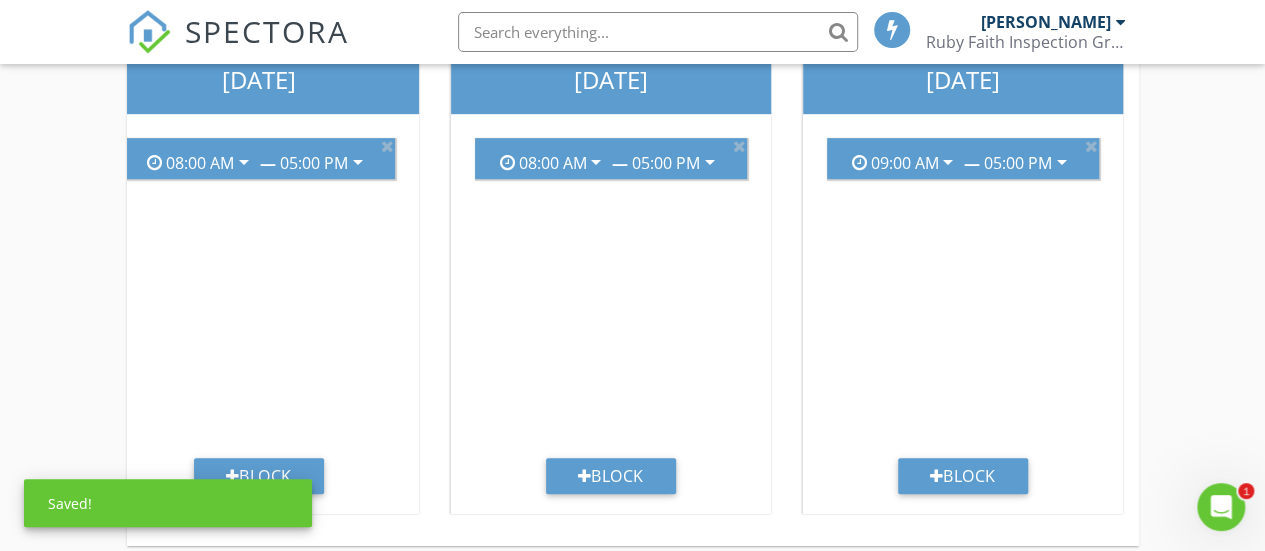 scroll, scrollTop: 537, scrollLeft: 0, axis: vertical 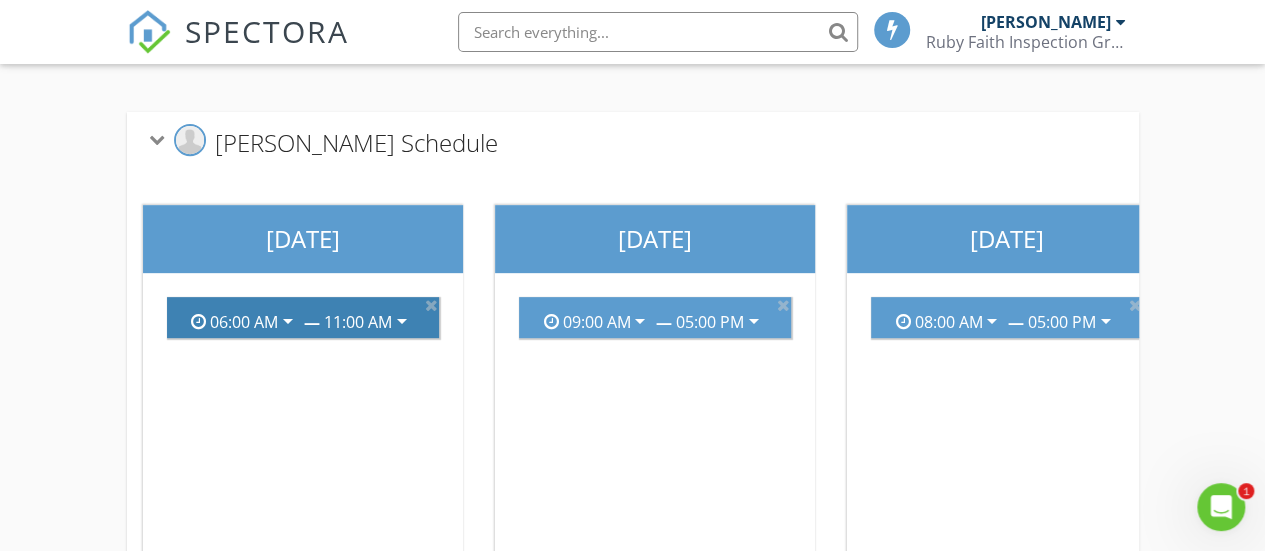 click on "11:00 AM" at bounding box center (358, 322) 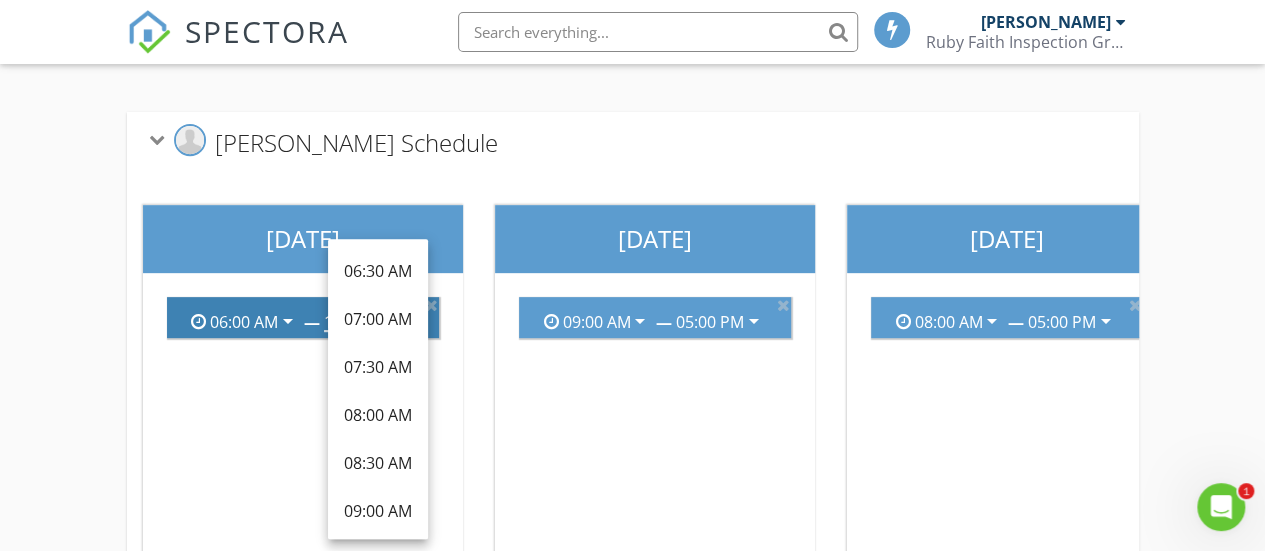 click on "06:00 AM" at bounding box center (244, 322) 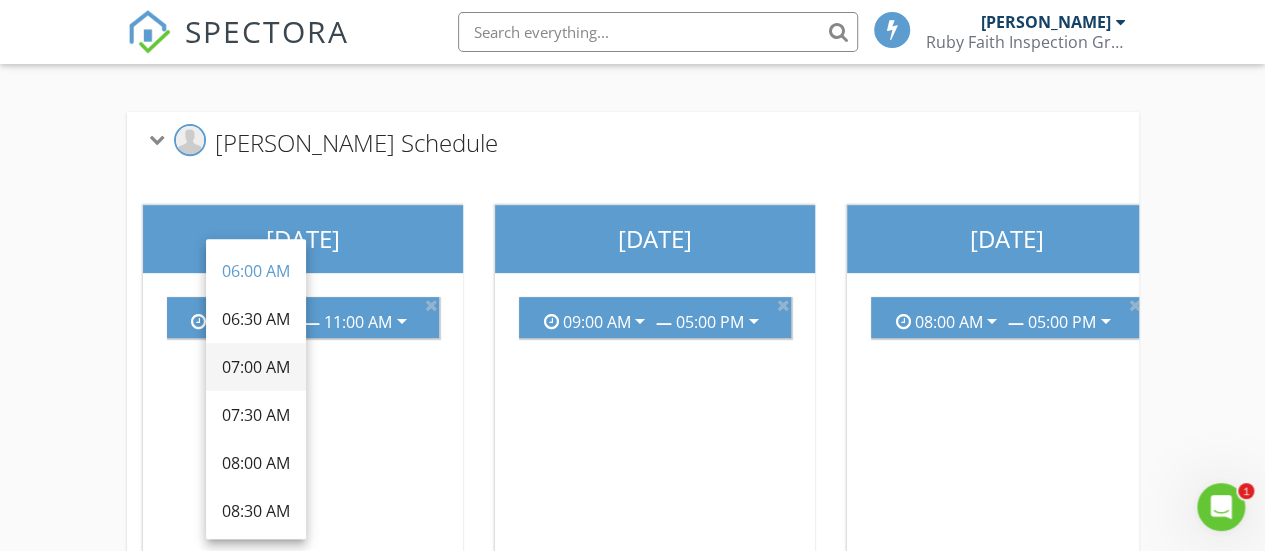 click on "07:00 AM" at bounding box center [256, 367] 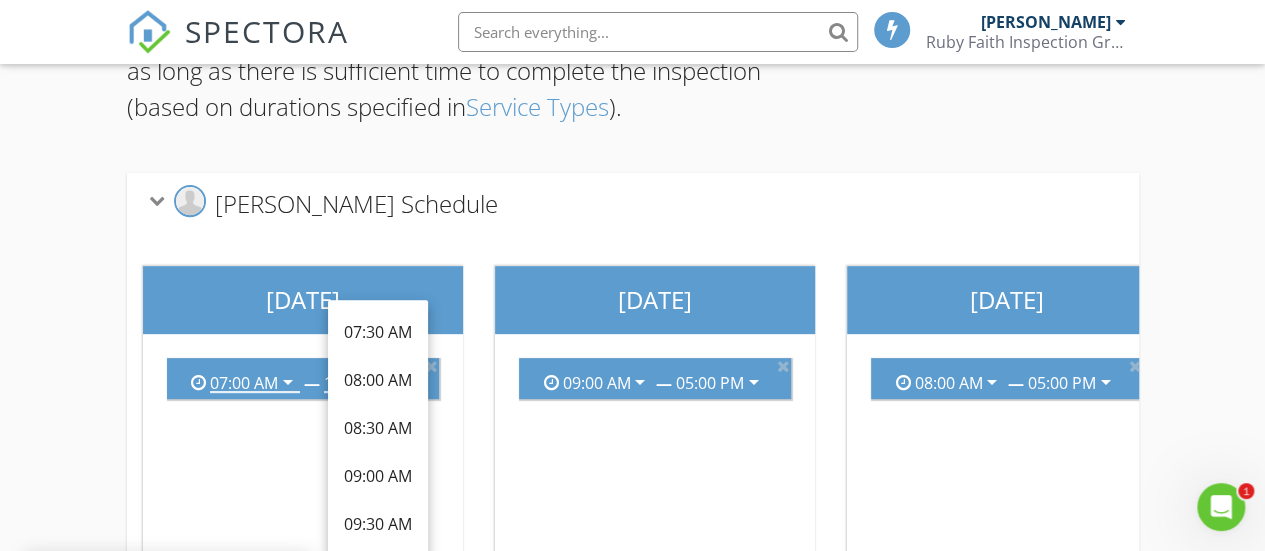scroll, scrollTop: 337, scrollLeft: 0, axis: vertical 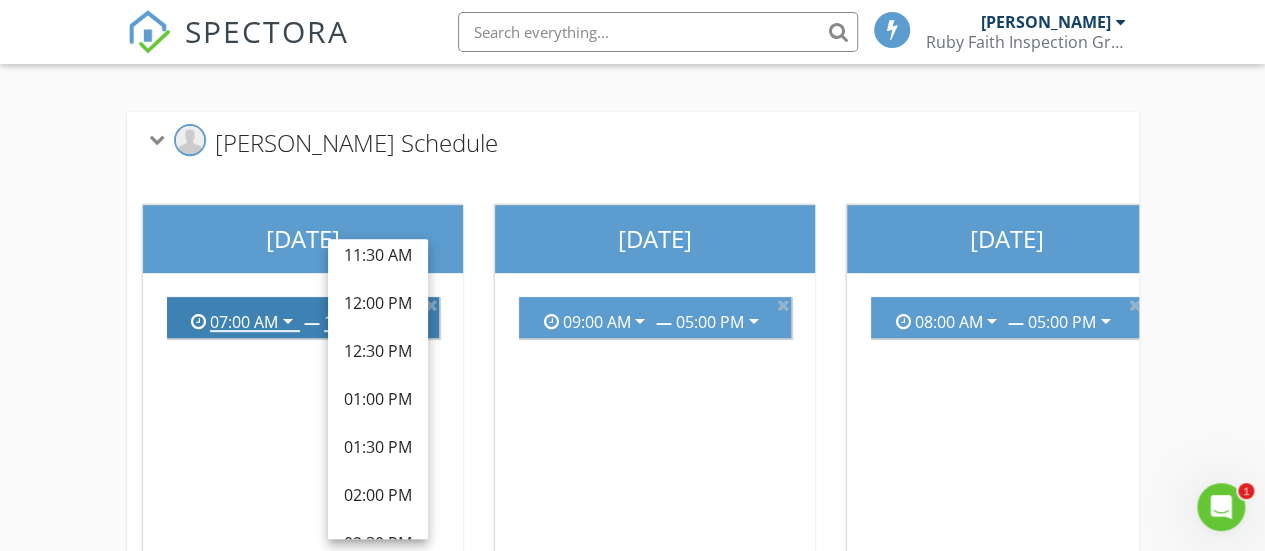 click on "07:00 AM" at bounding box center [244, 322] 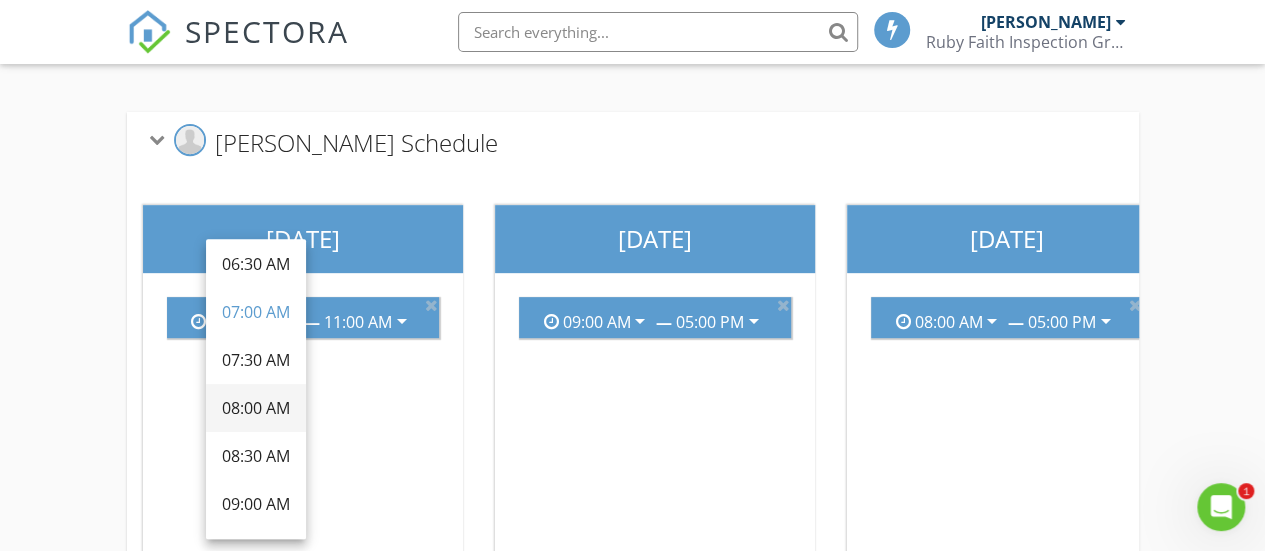scroll, scrollTop: 100, scrollLeft: 0, axis: vertical 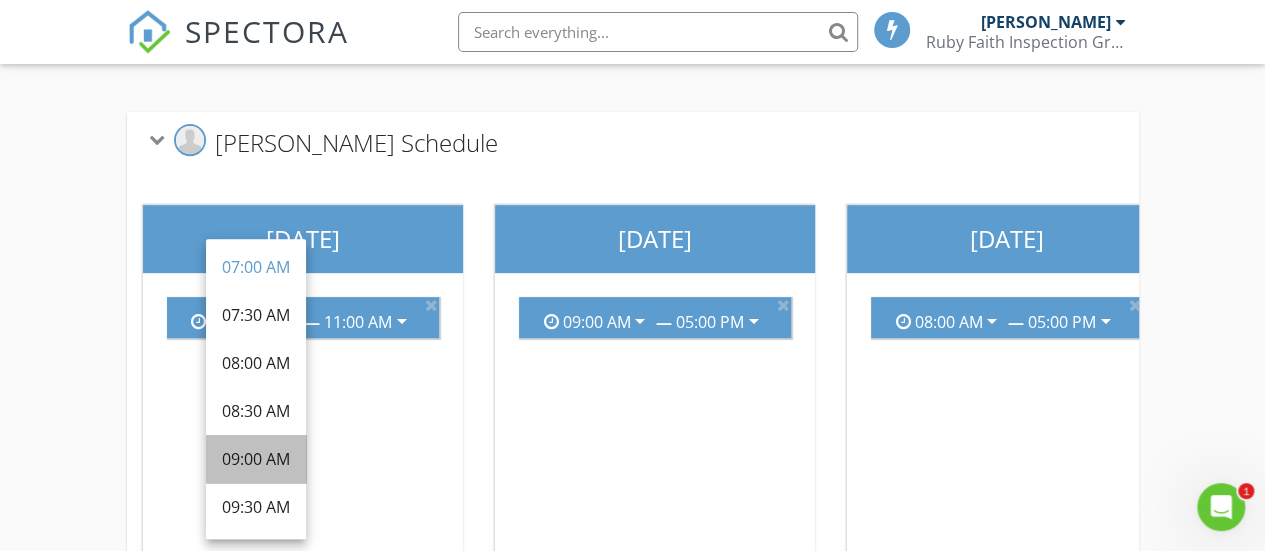 click on "09:00 AM" at bounding box center [256, 459] 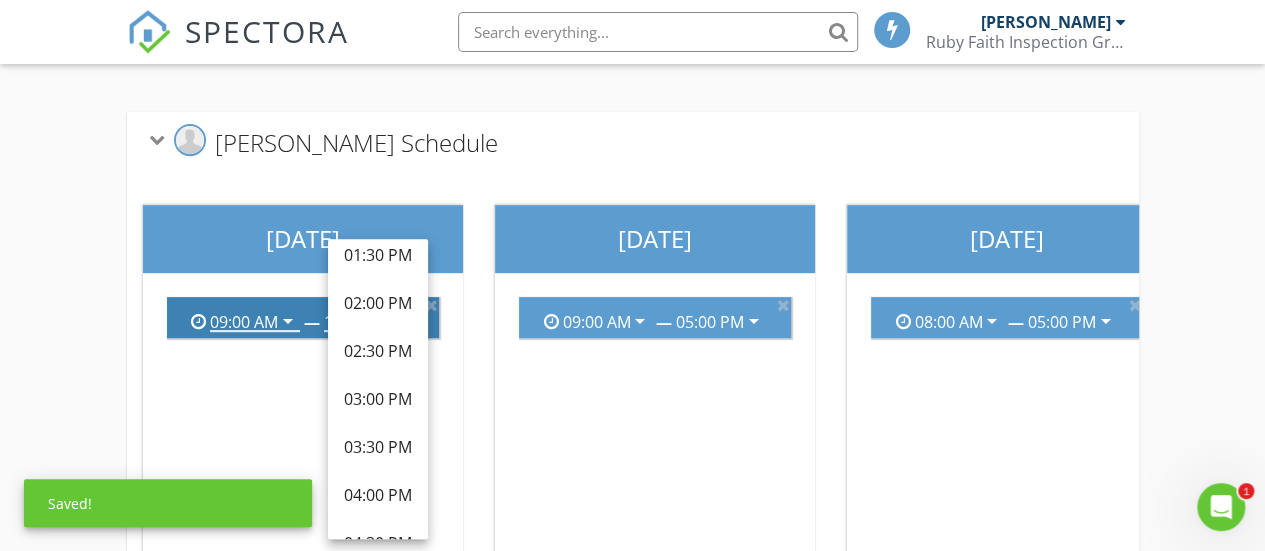 click on "09:00 AM arrow_drop_down   —     11:00 AM arrow_drop_down" at bounding box center (303, 317) 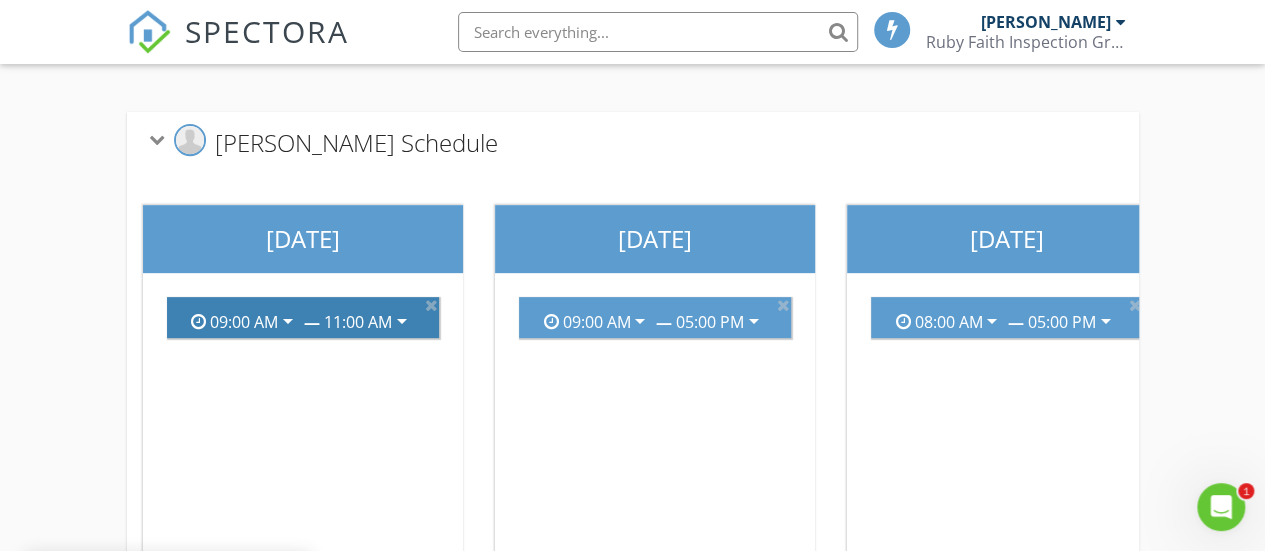 click on "11:00 AM" at bounding box center (358, 322) 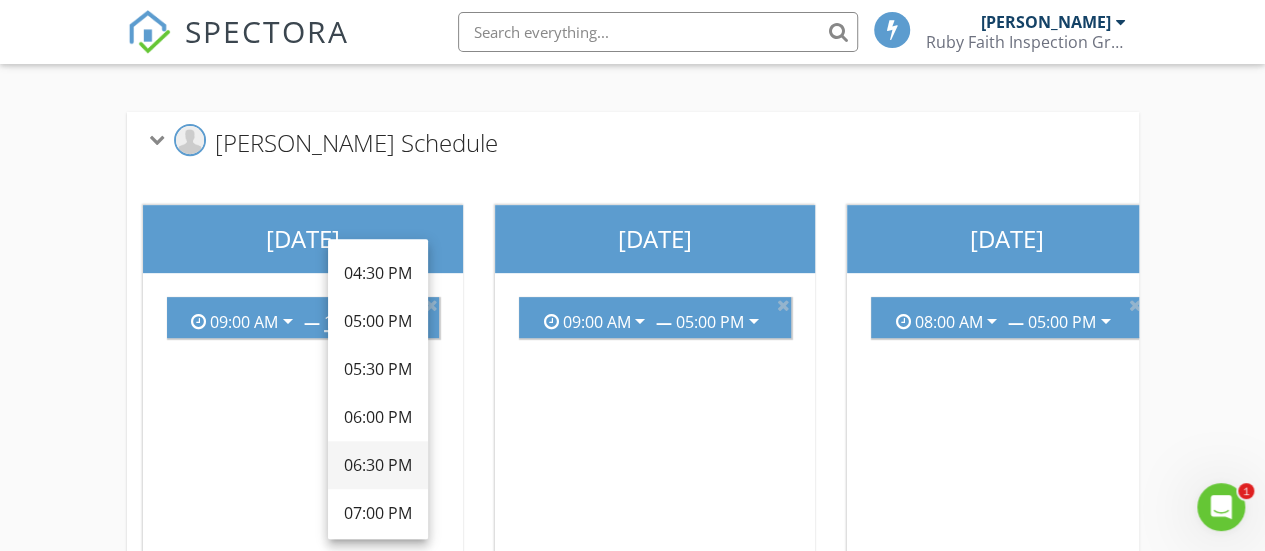 scroll, scrollTop: 700, scrollLeft: 0, axis: vertical 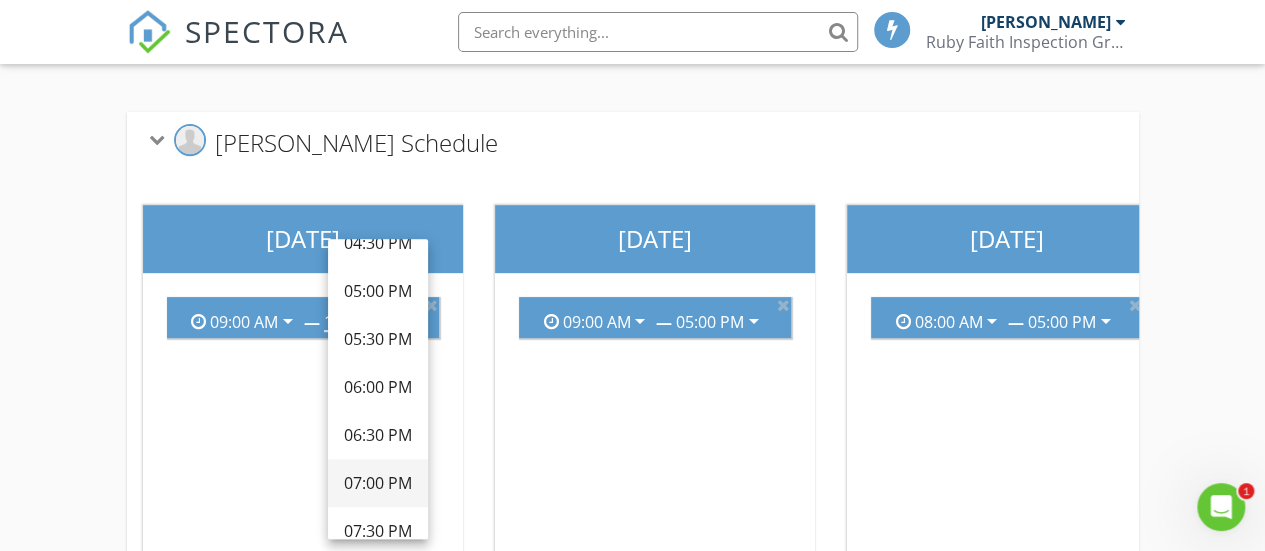 click on "07:00 PM" at bounding box center (378, 483) 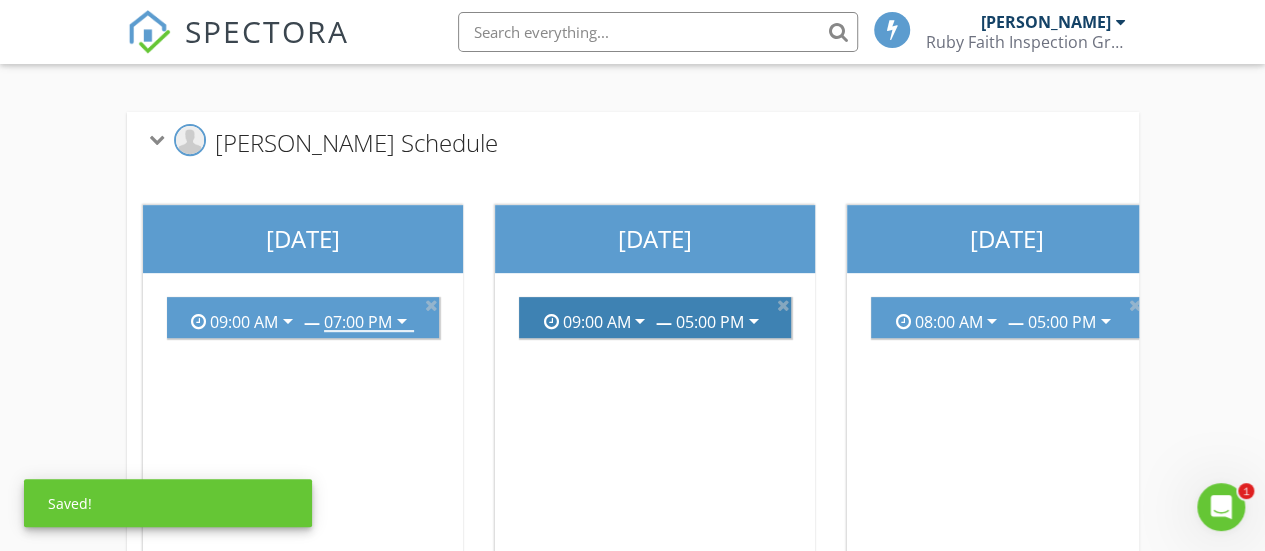 click on "05:00 PM" at bounding box center [710, 322] 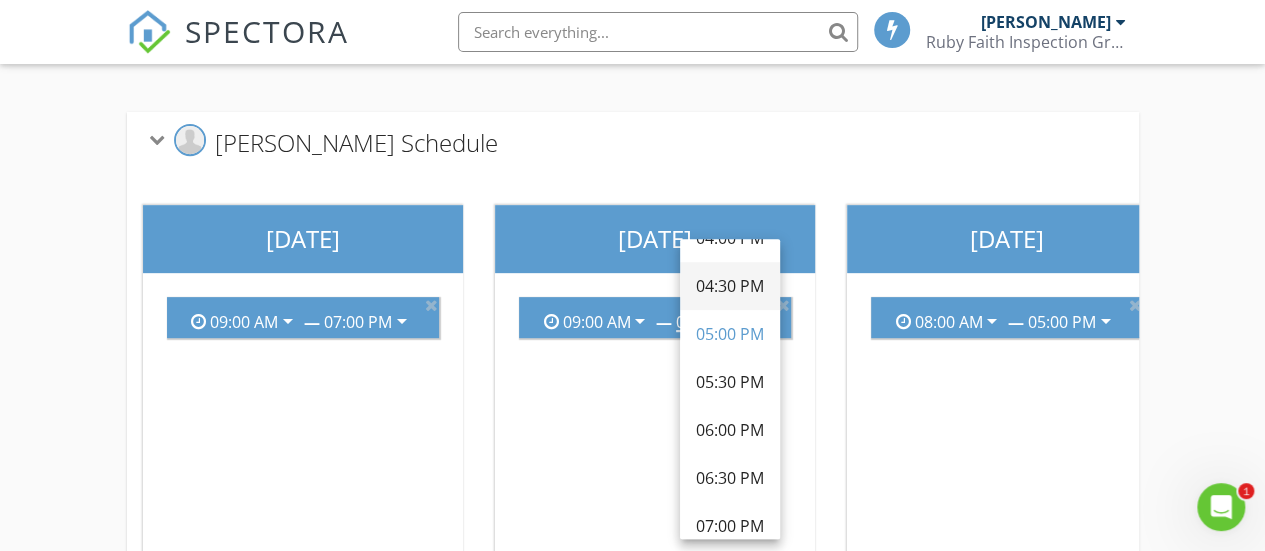 scroll, scrollTop: 700, scrollLeft: 0, axis: vertical 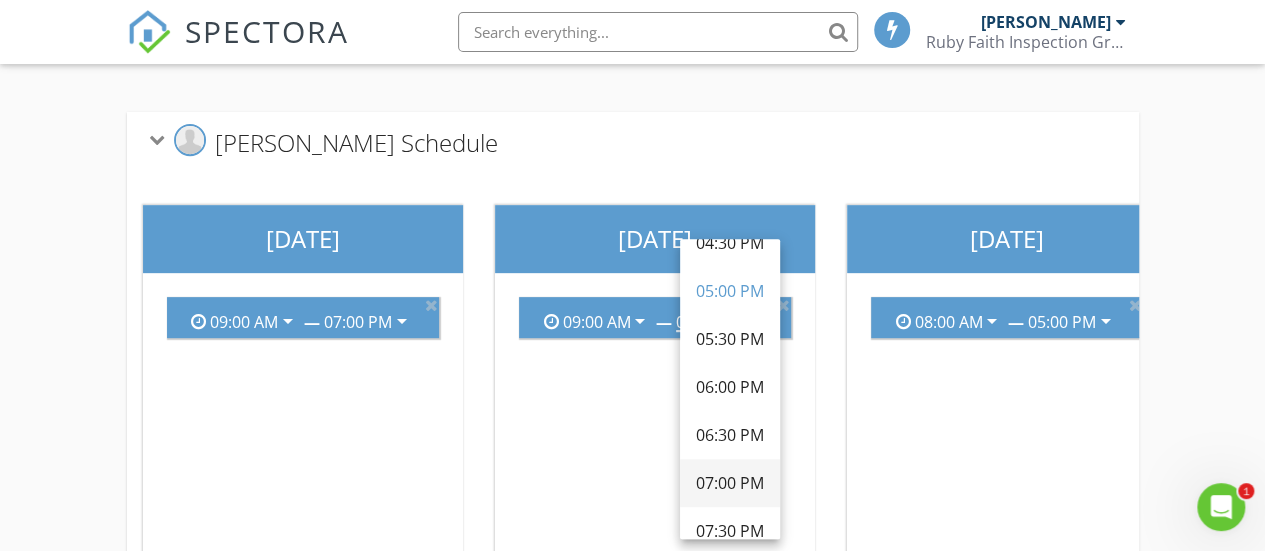 click on "07:00 PM" at bounding box center [730, 483] 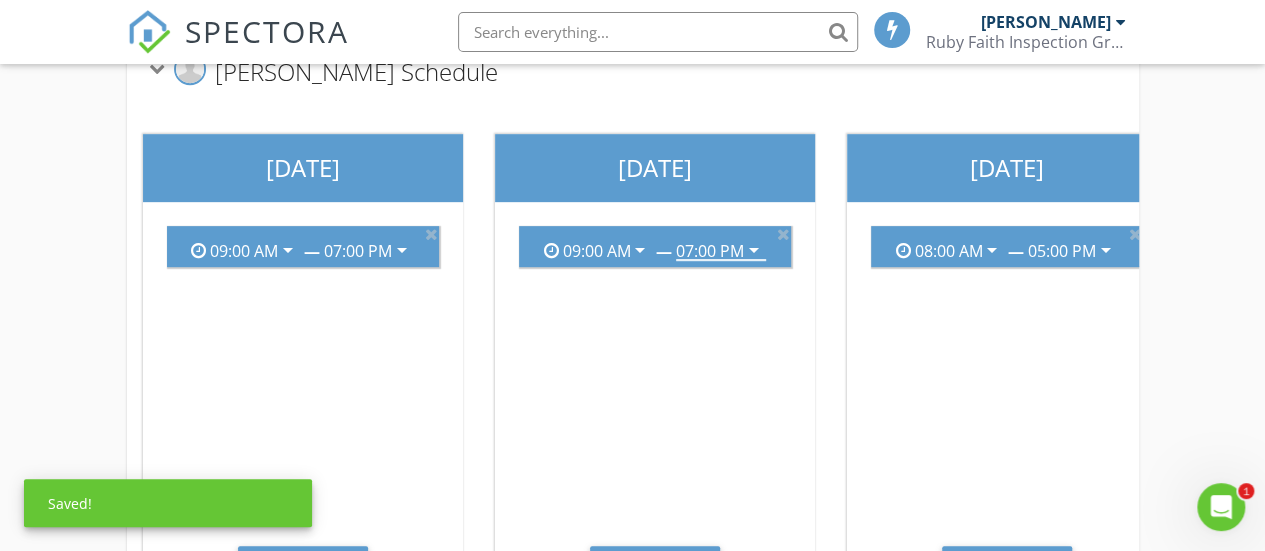 scroll, scrollTop: 437, scrollLeft: 0, axis: vertical 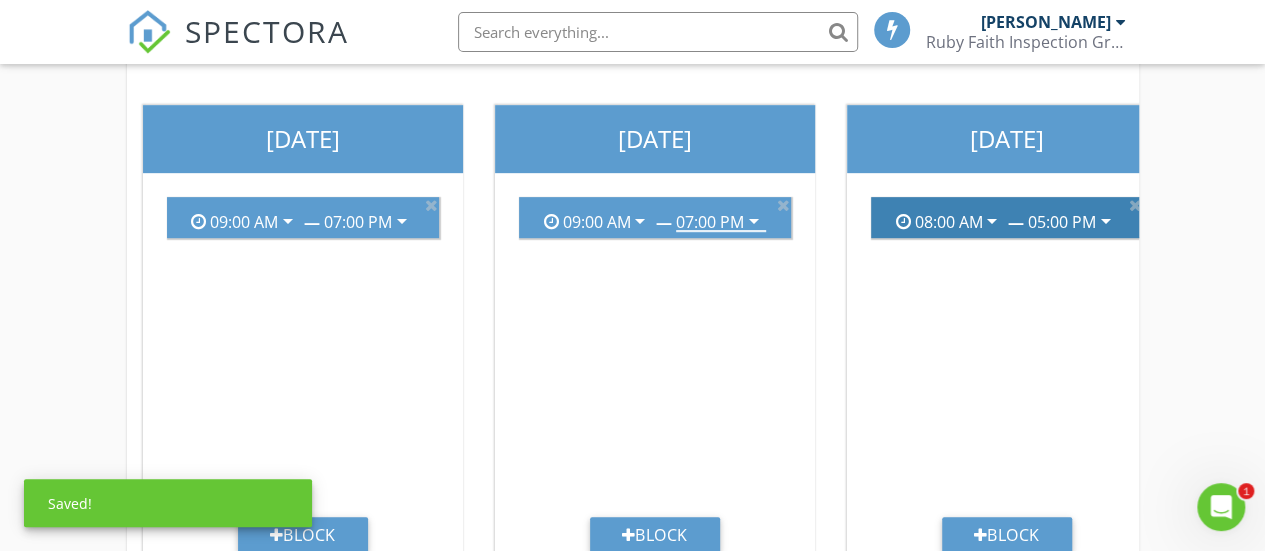 click on "05:00 PM" at bounding box center [1062, 222] 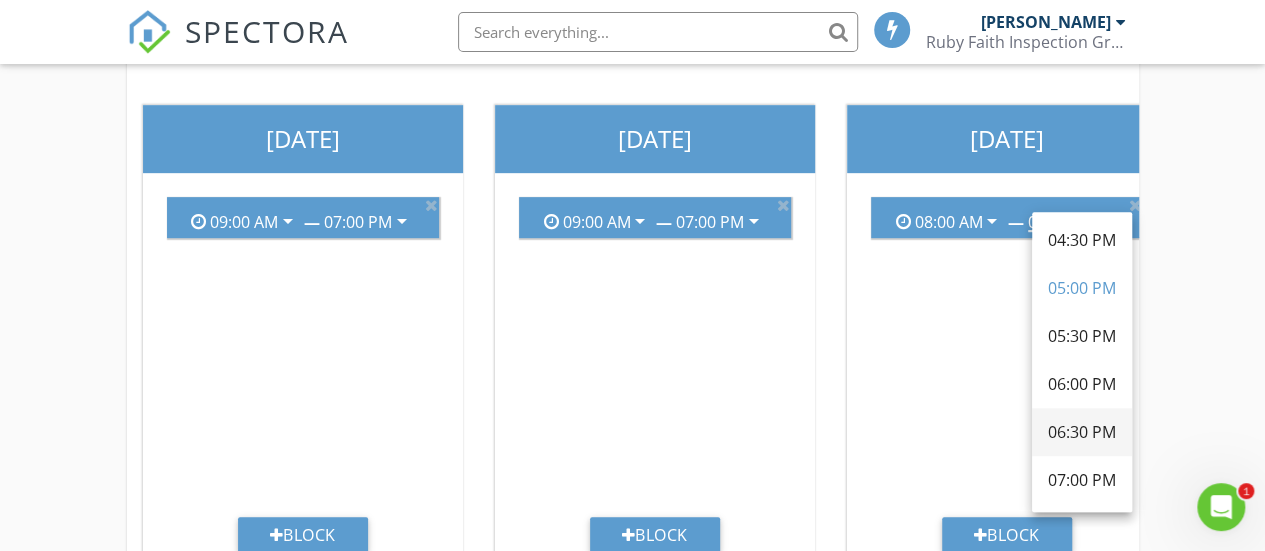 scroll, scrollTop: 800, scrollLeft: 0, axis: vertical 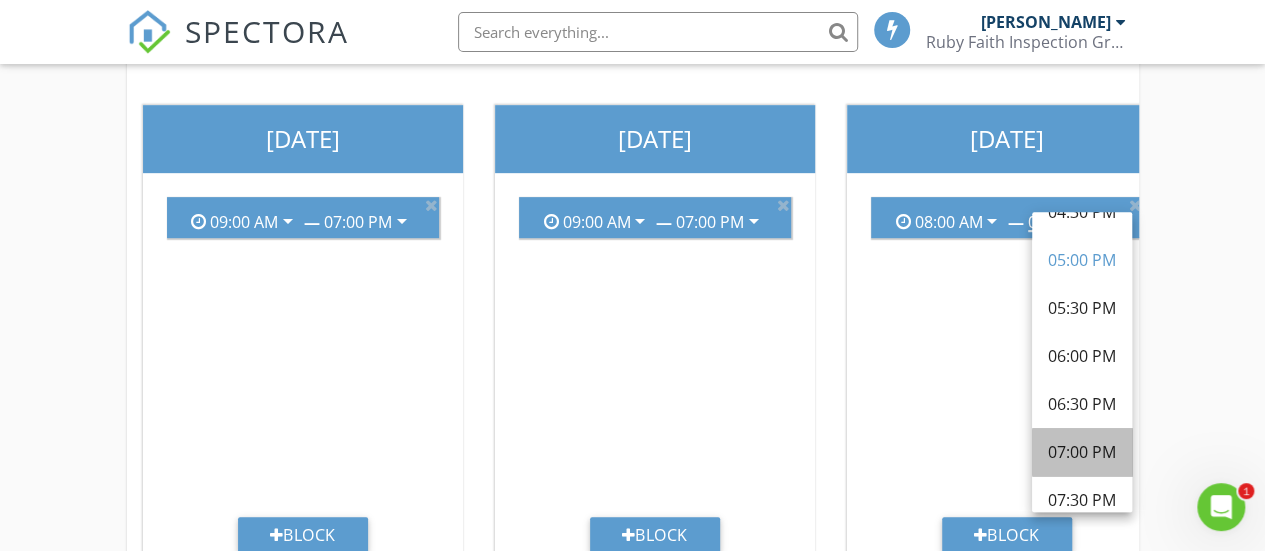 click on "07:00 PM" at bounding box center (1082, 452) 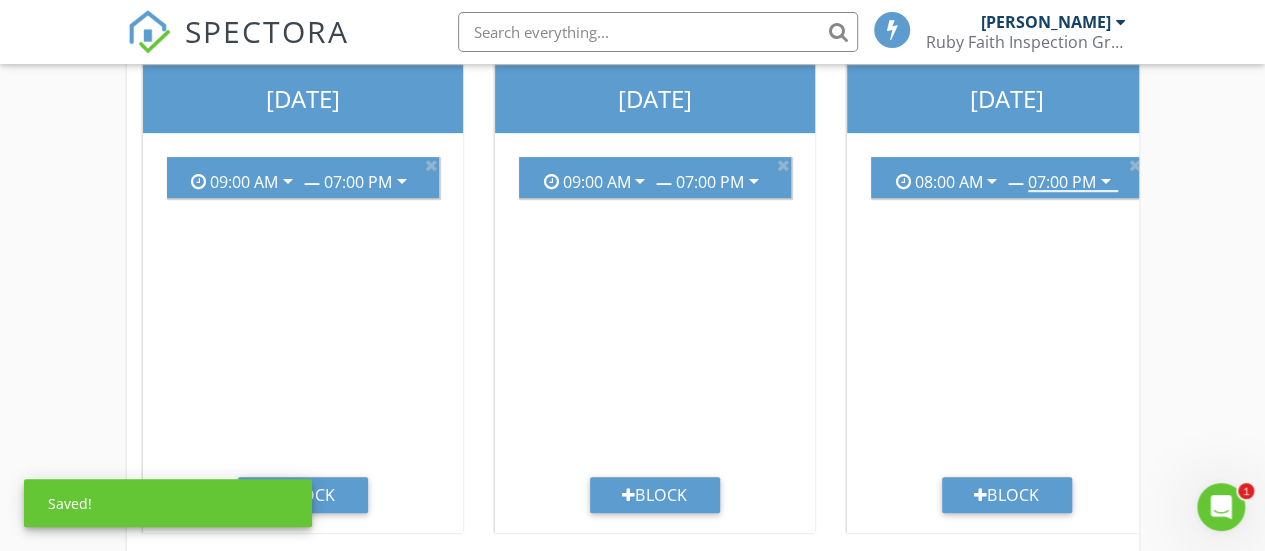 scroll, scrollTop: 537, scrollLeft: 0, axis: vertical 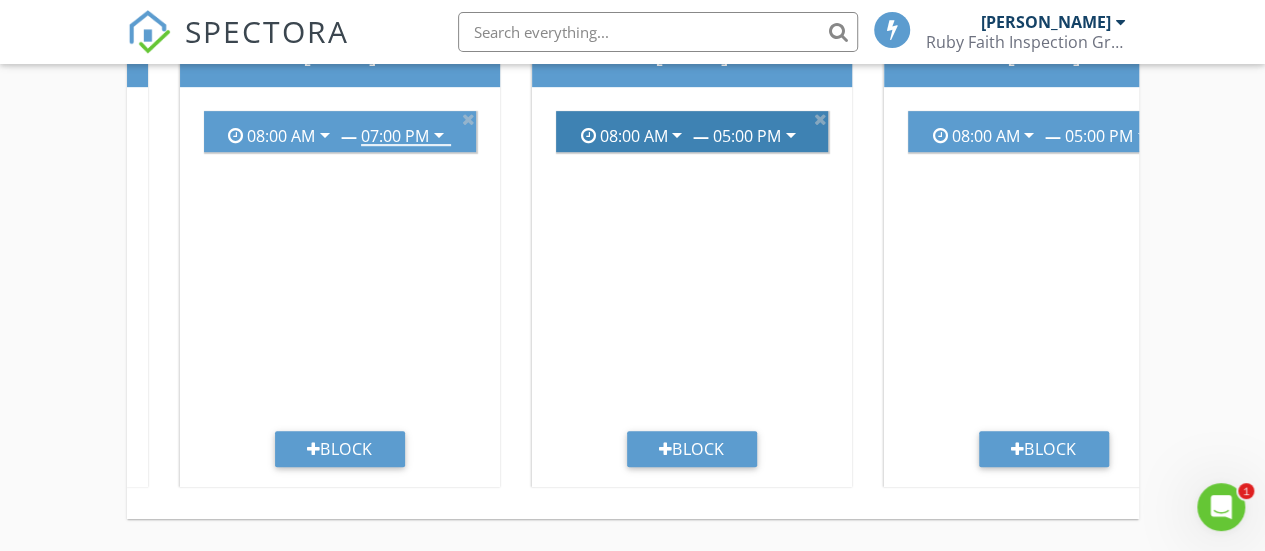 click on "08:00 AM" at bounding box center (633, 136) 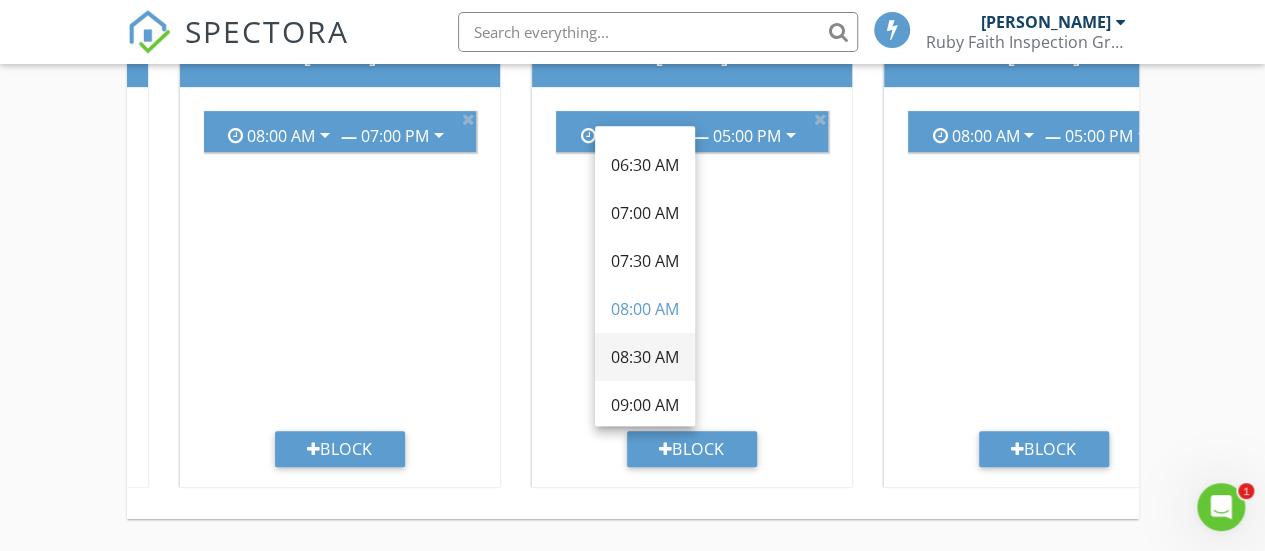 scroll, scrollTop: 100, scrollLeft: 0, axis: vertical 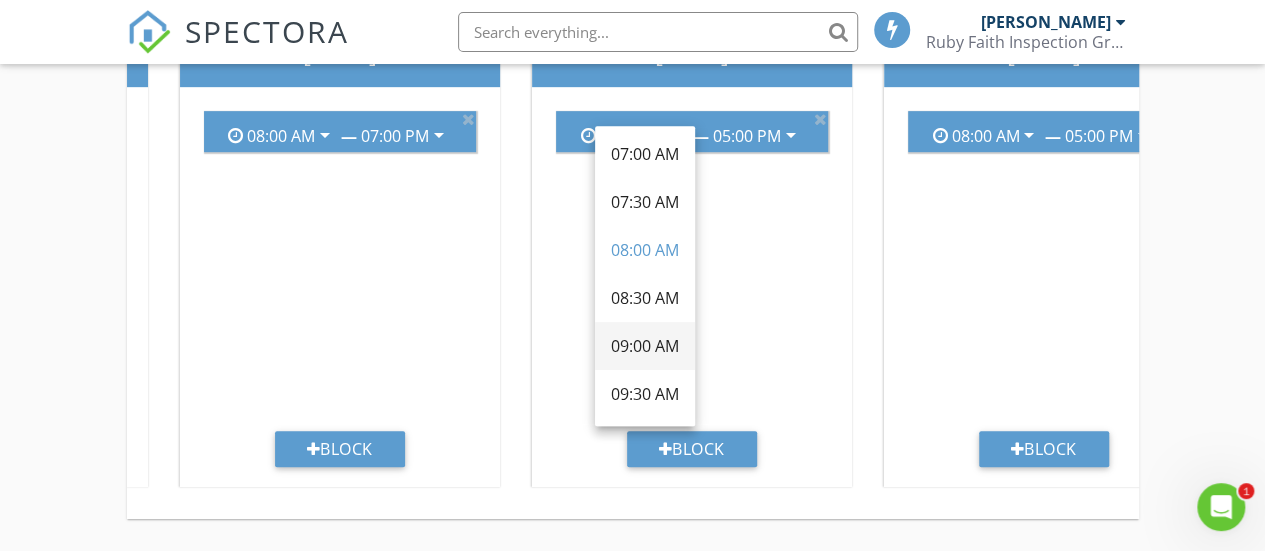 click on "09:00 AM" at bounding box center (645, 346) 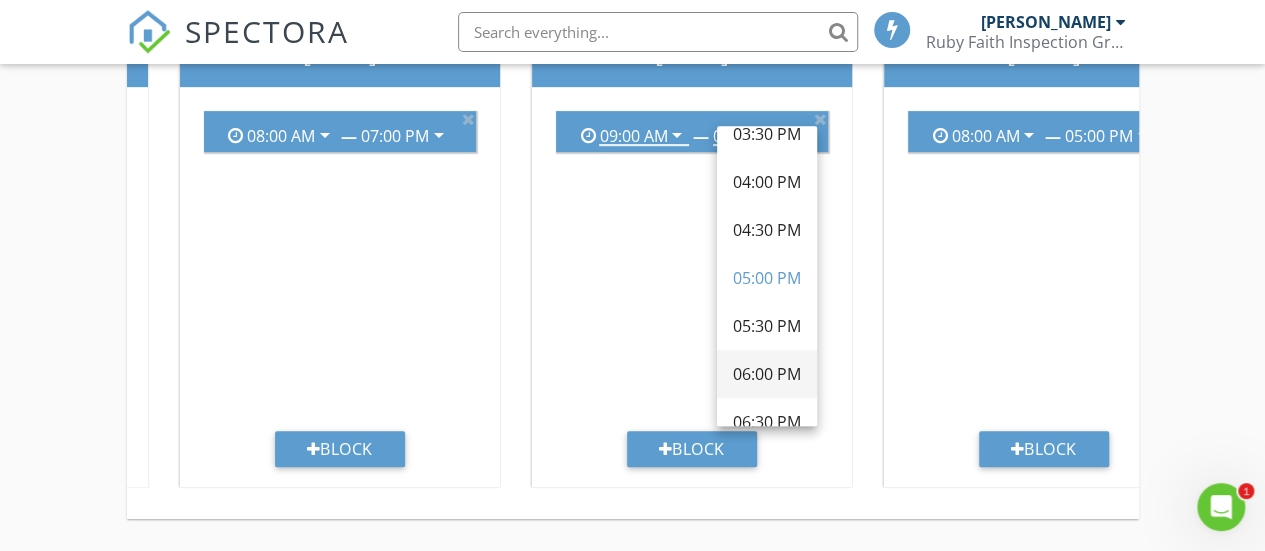 scroll, scrollTop: 700, scrollLeft: 0, axis: vertical 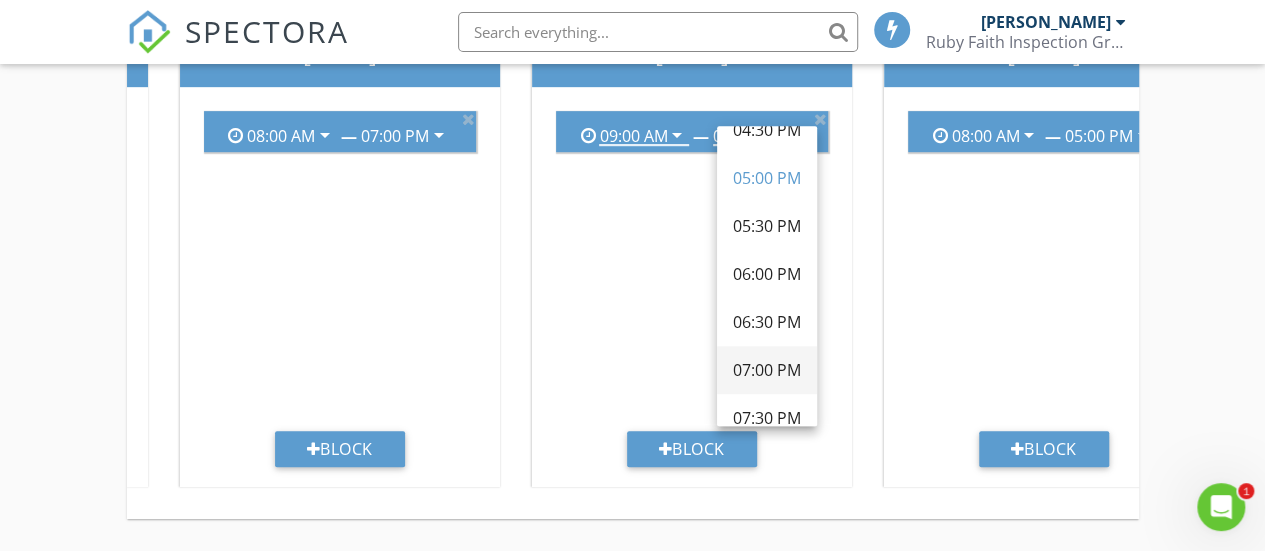 click on "07:00 PM" at bounding box center (767, 370) 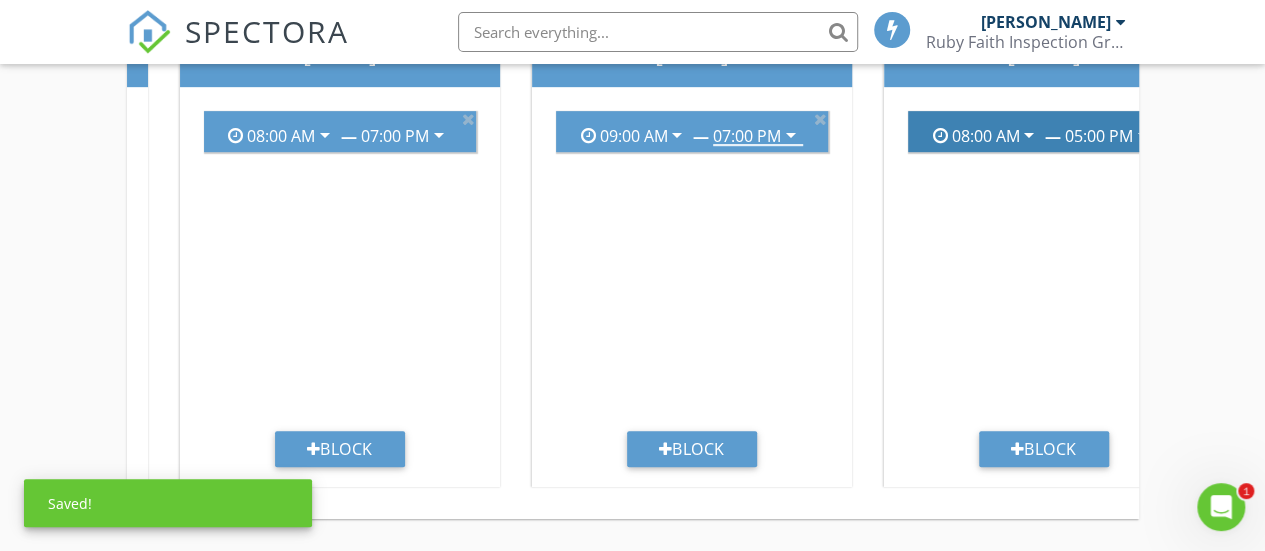 click on "08:00 AM" at bounding box center (985, 136) 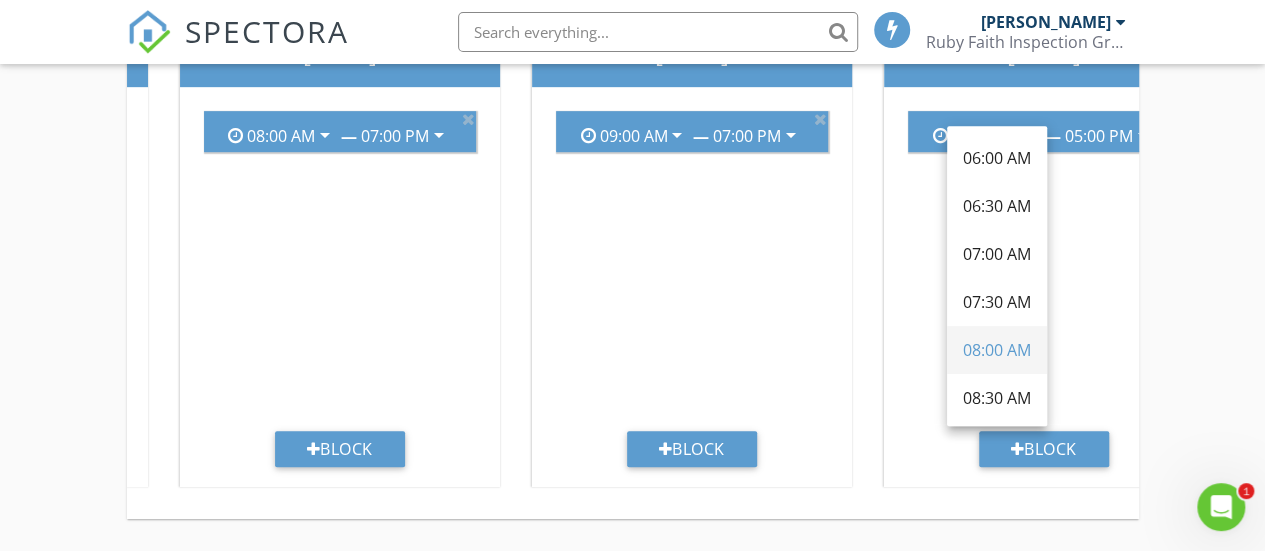 scroll, scrollTop: 100, scrollLeft: 0, axis: vertical 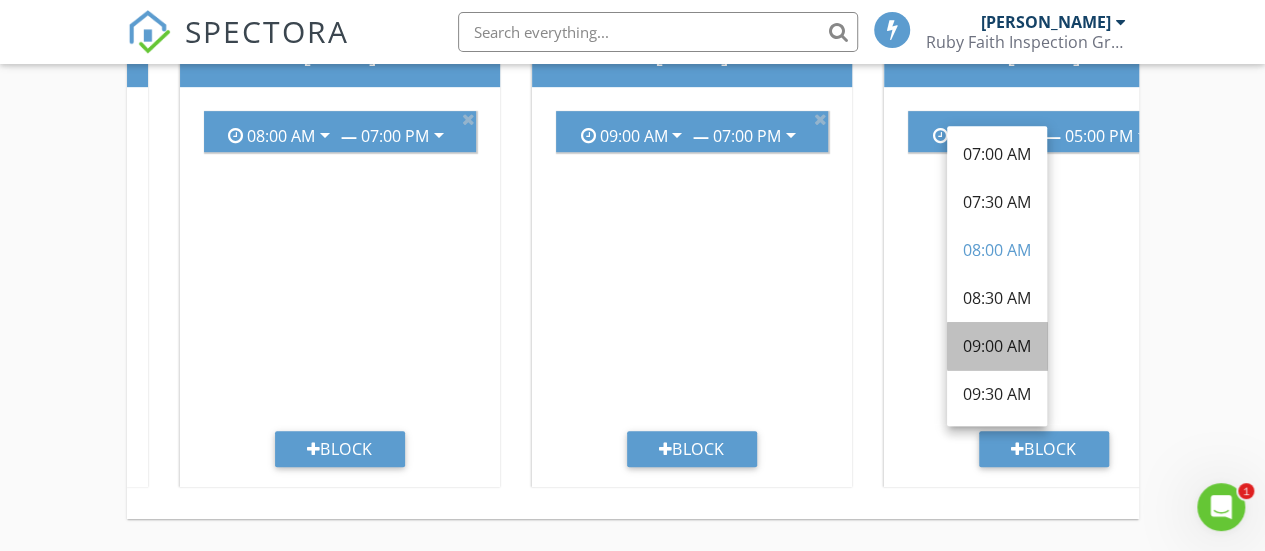 click on "09:00 AM" at bounding box center [997, 346] 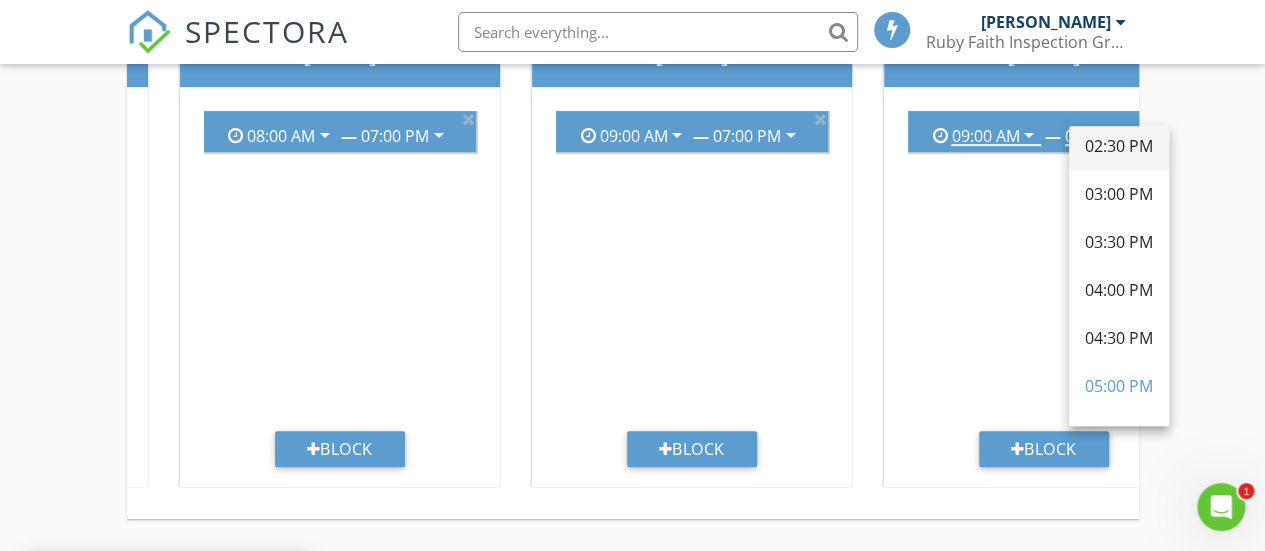 scroll, scrollTop: 500, scrollLeft: 0, axis: vertical 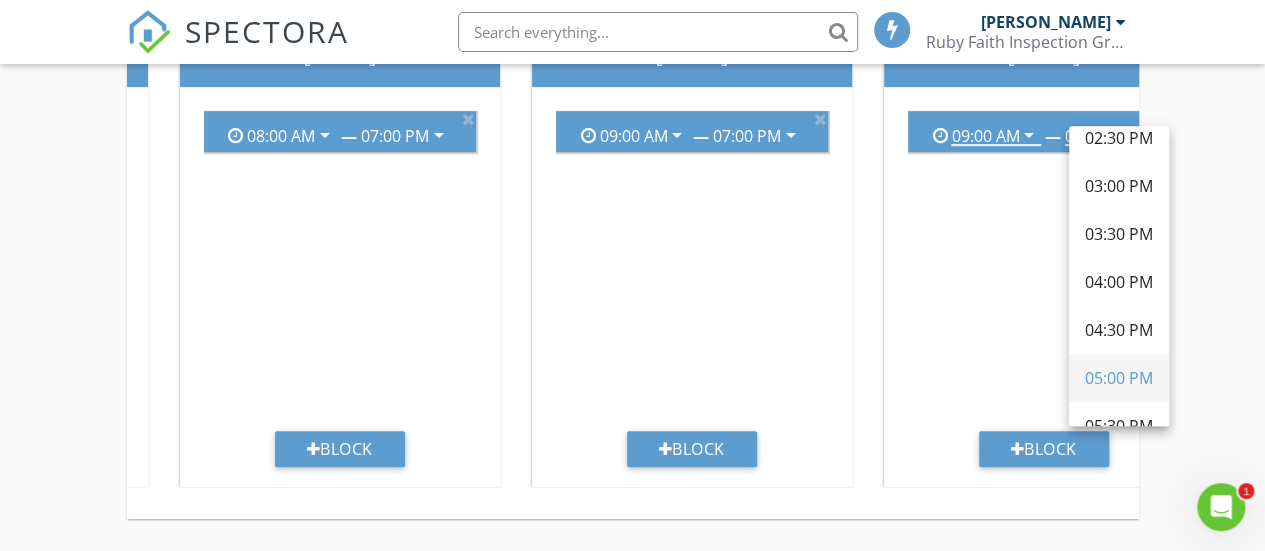 click on "05:00 PM" at bounding box center (1119, 378) 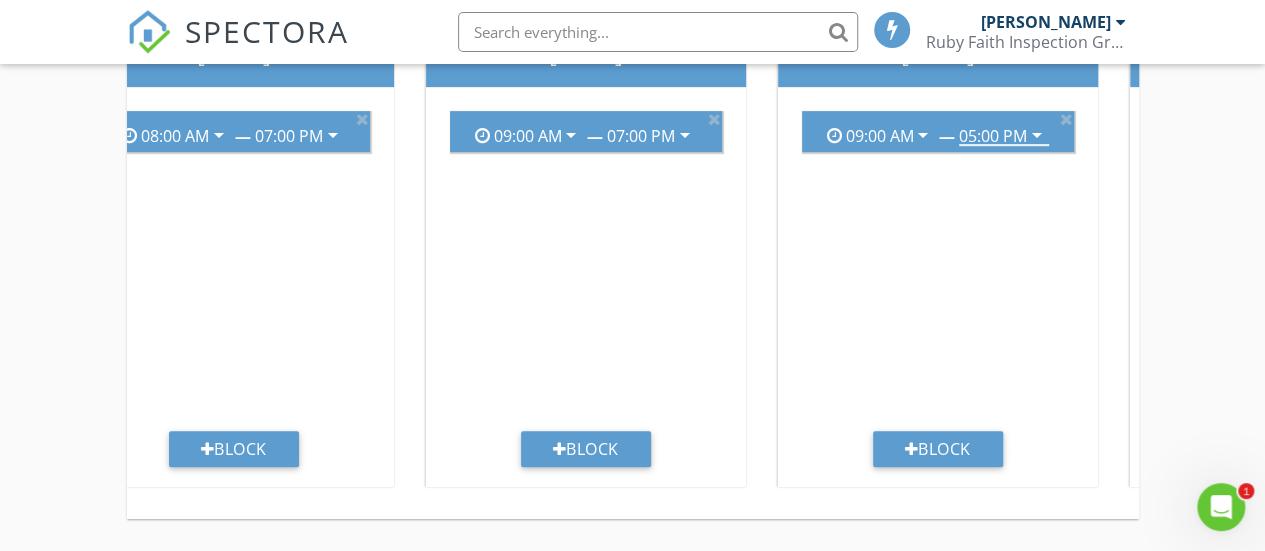 scroll, scrollTop: 0, scrollLeft: 829, axis: horizontal 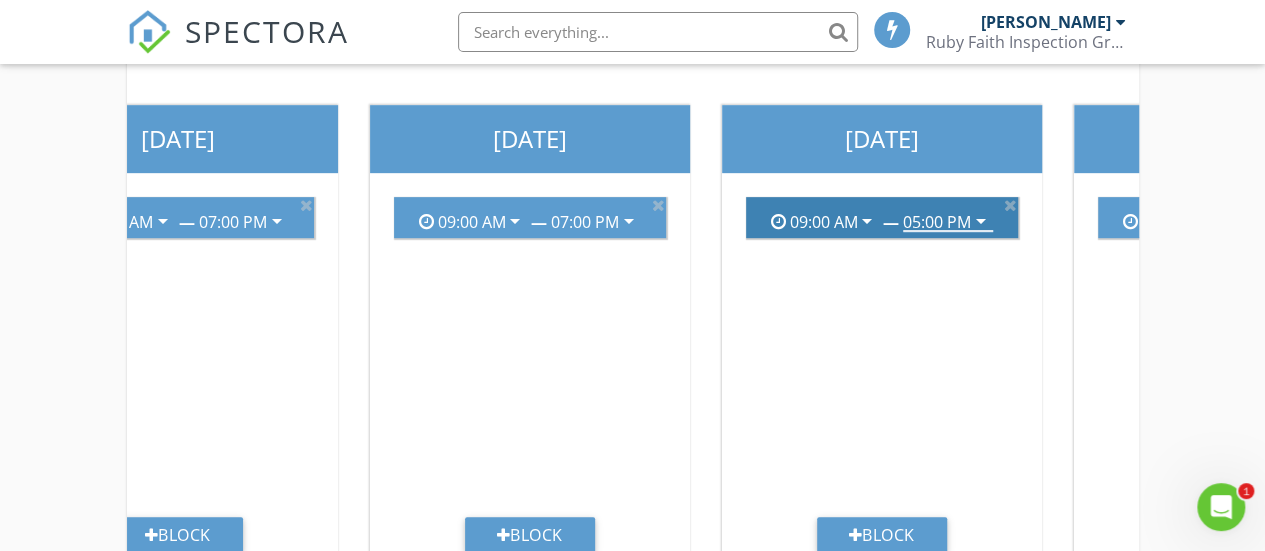 click on "05:00 PM arrow_drop_down" at bounding box center [948, 222] 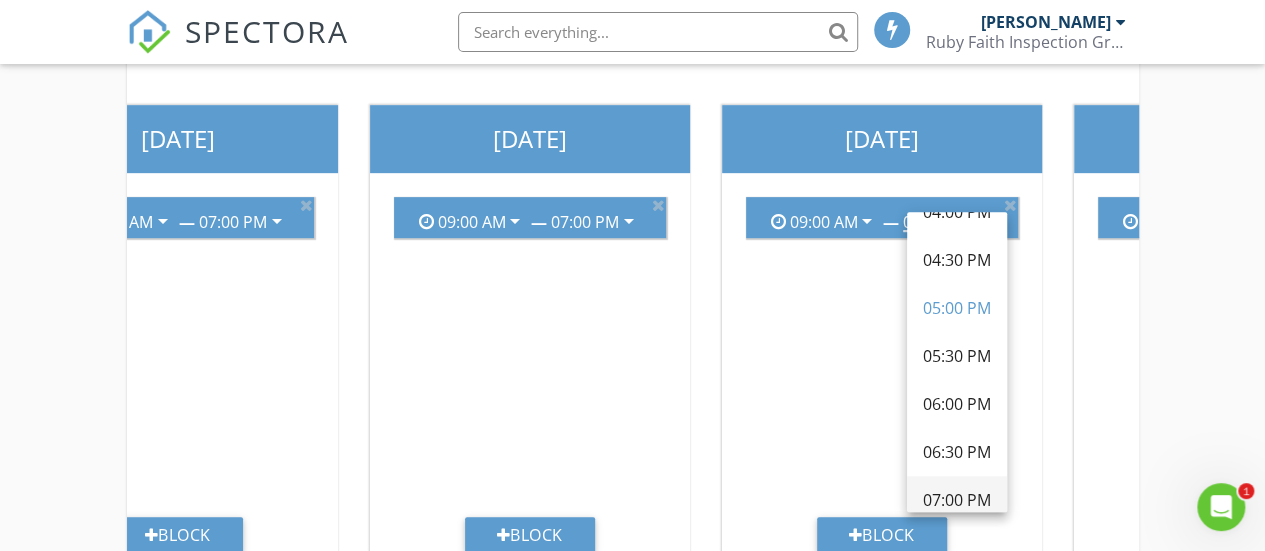 scroll, scrollTop: 700, scrollLeft: 0, axis: vertical 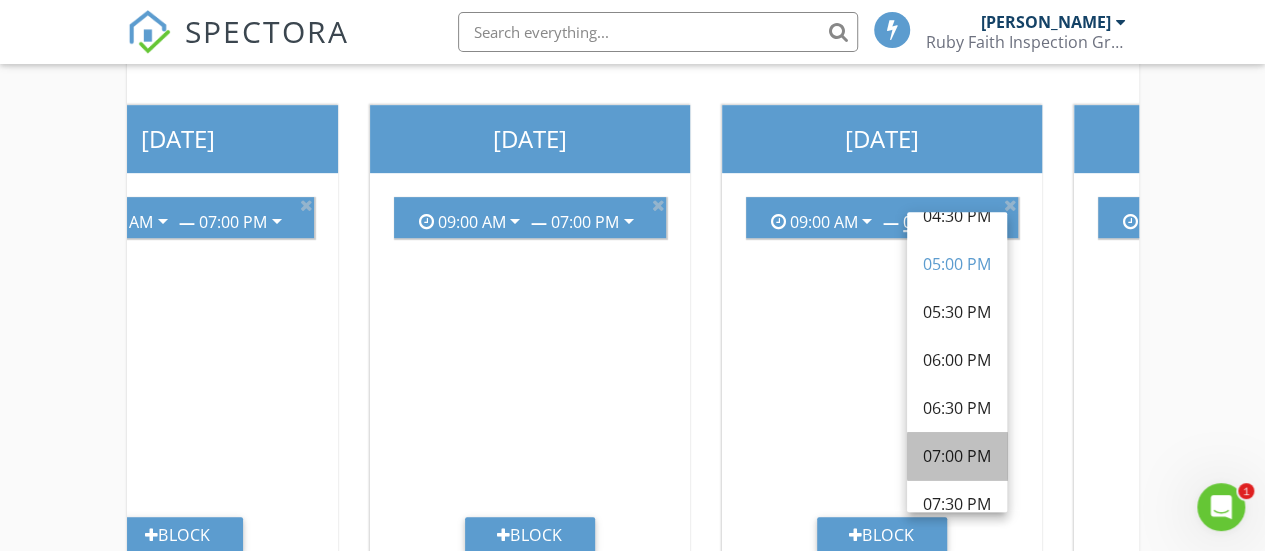 click on "07:00 PM" at bounding box center (957, 456) 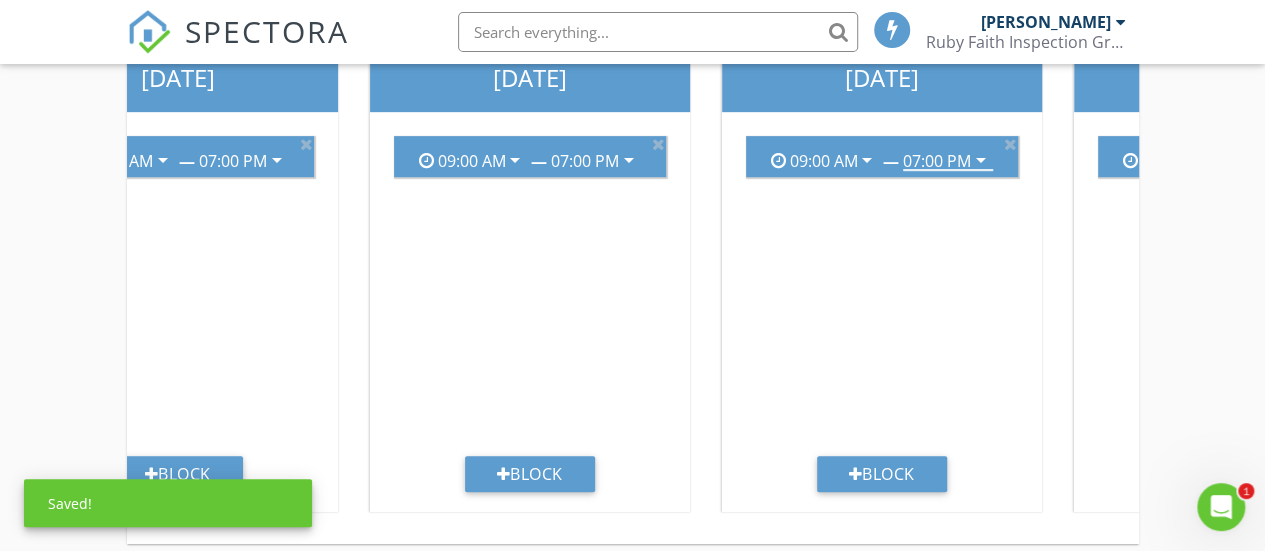 scroll, scrollTop: 537, scrollLeft: 0, axis: vertical 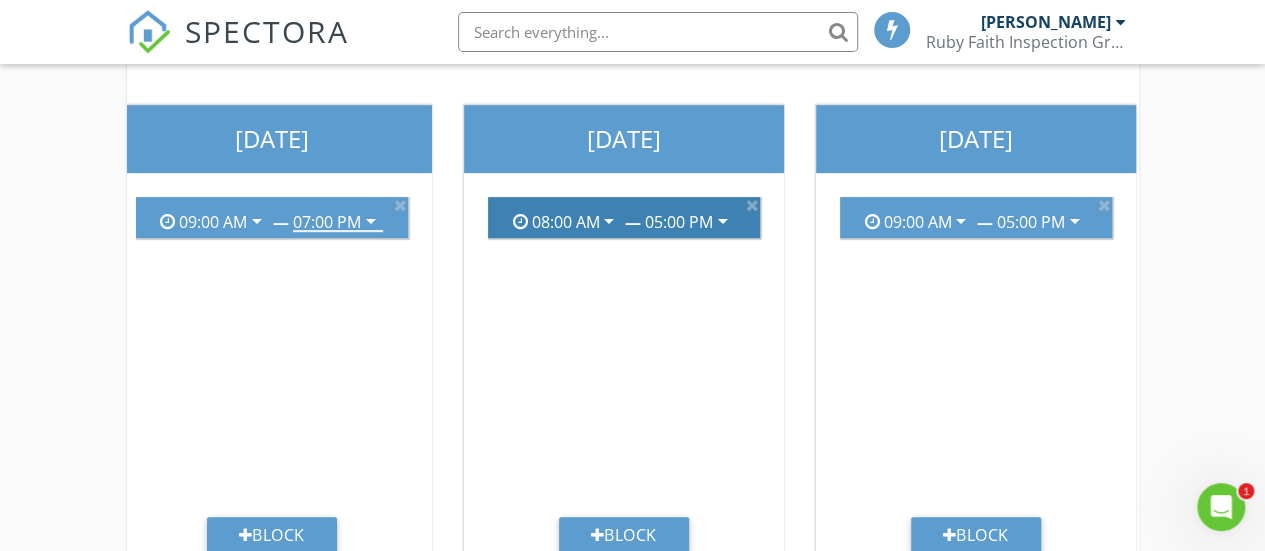click on "08:00 AM" at bounding box center [565, 222] 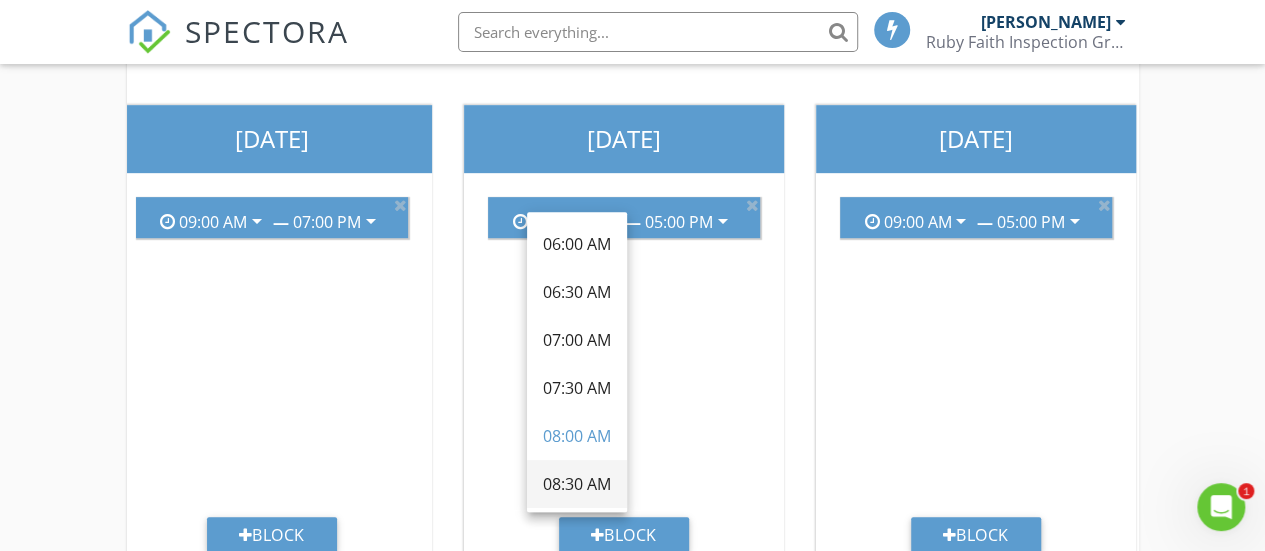 scroll, scrollTop: 100, scrollLeft: 0, axis: vertical 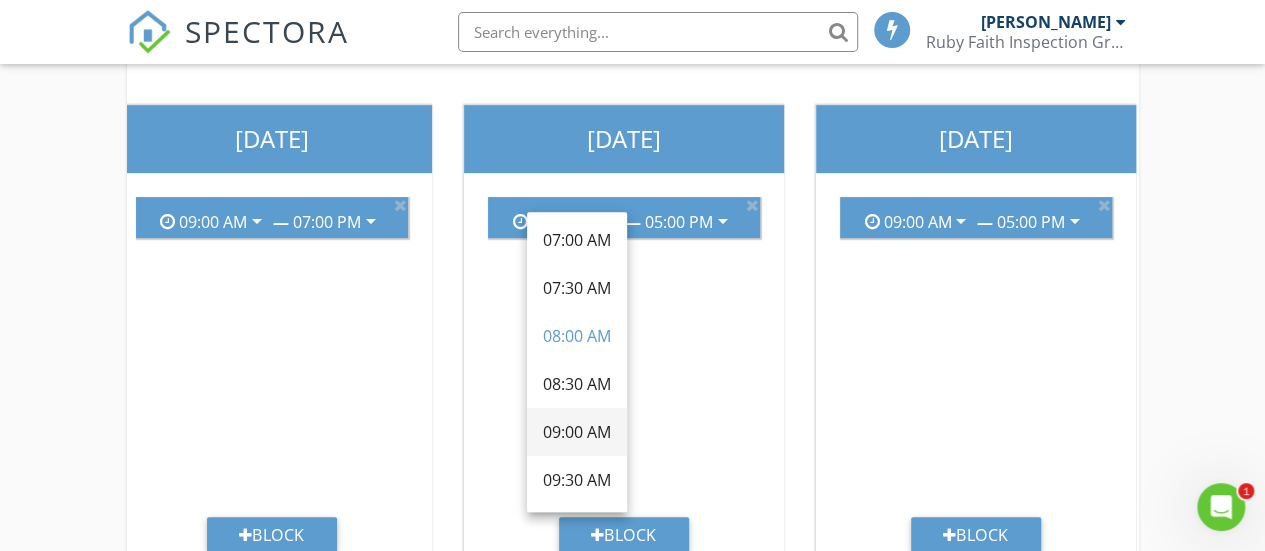 click on "09:00 AM" at bounding box center (577, 432) 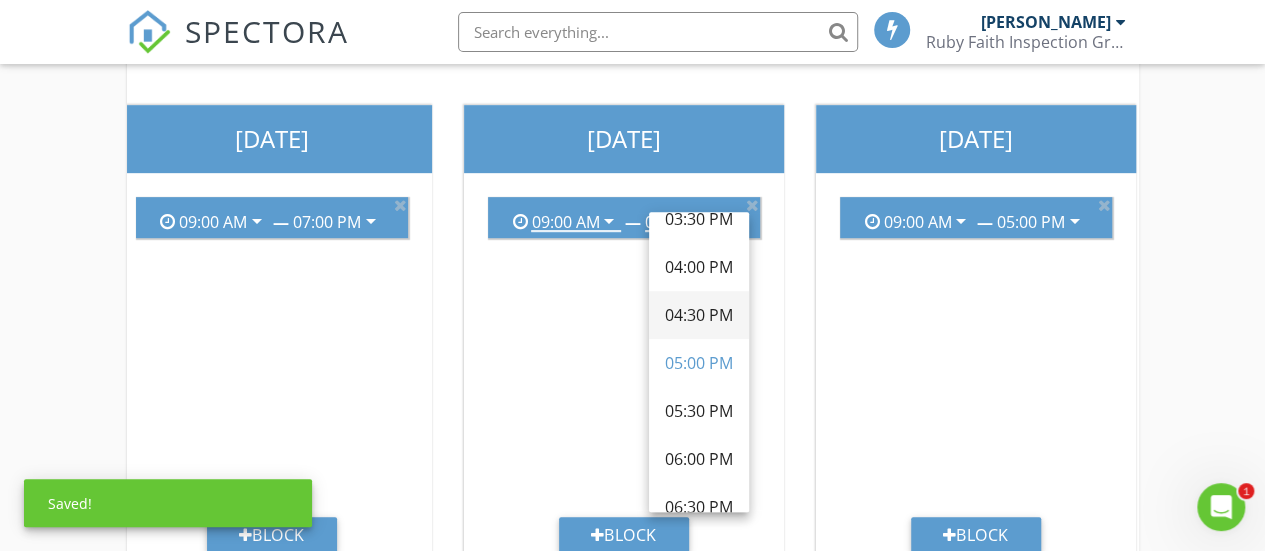 scroll, scrollTop: 700, scrollLeft: 0, axis: vertical 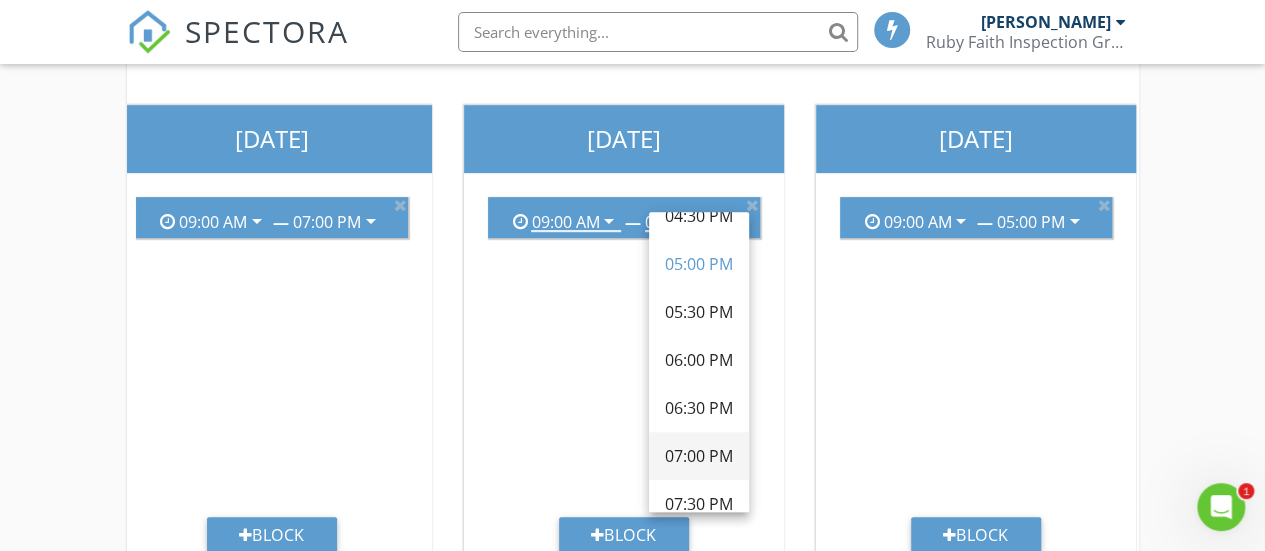 click on "07:00 PM" at bounding box center (699, 456) 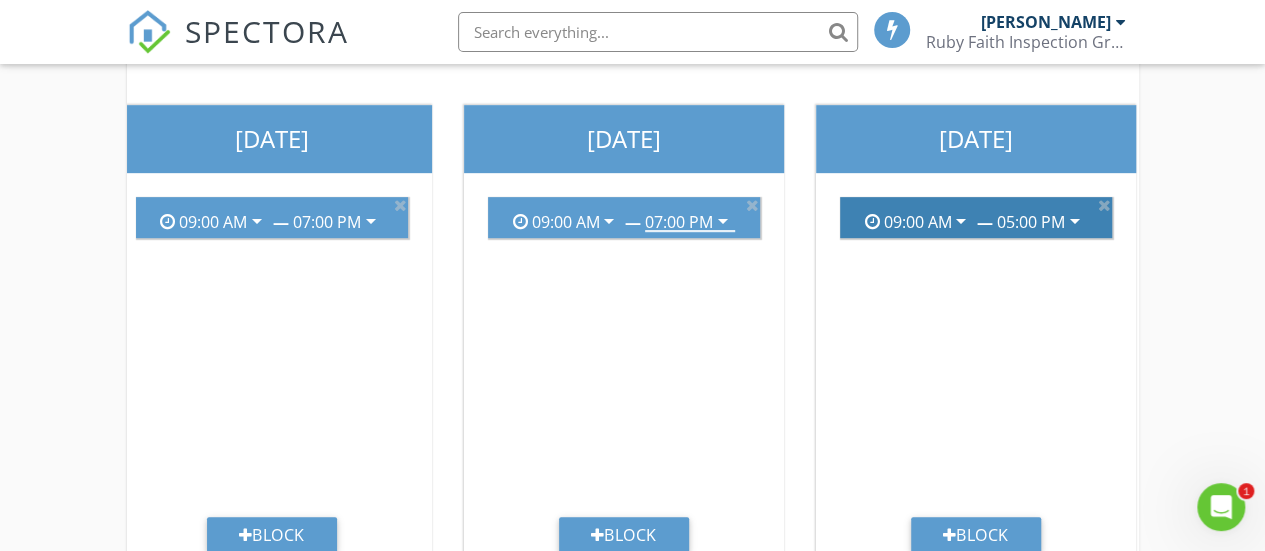 click on "05:00 PM" at bounding box center (1031, 222) 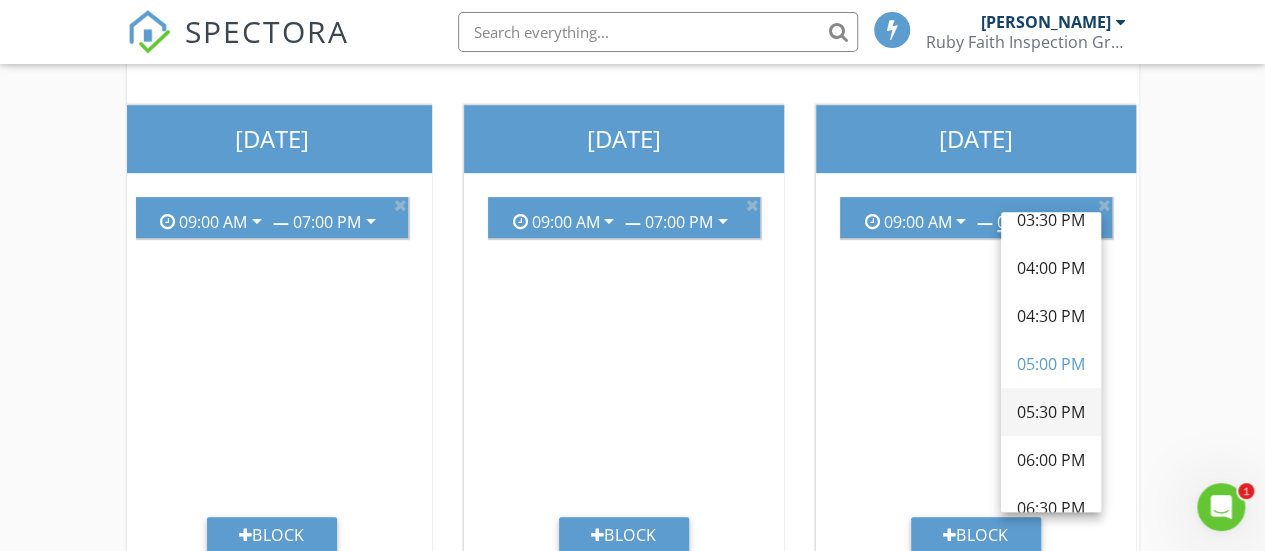 scroll, scrollTop: 700, scrollLeft: 0, axis: vertical 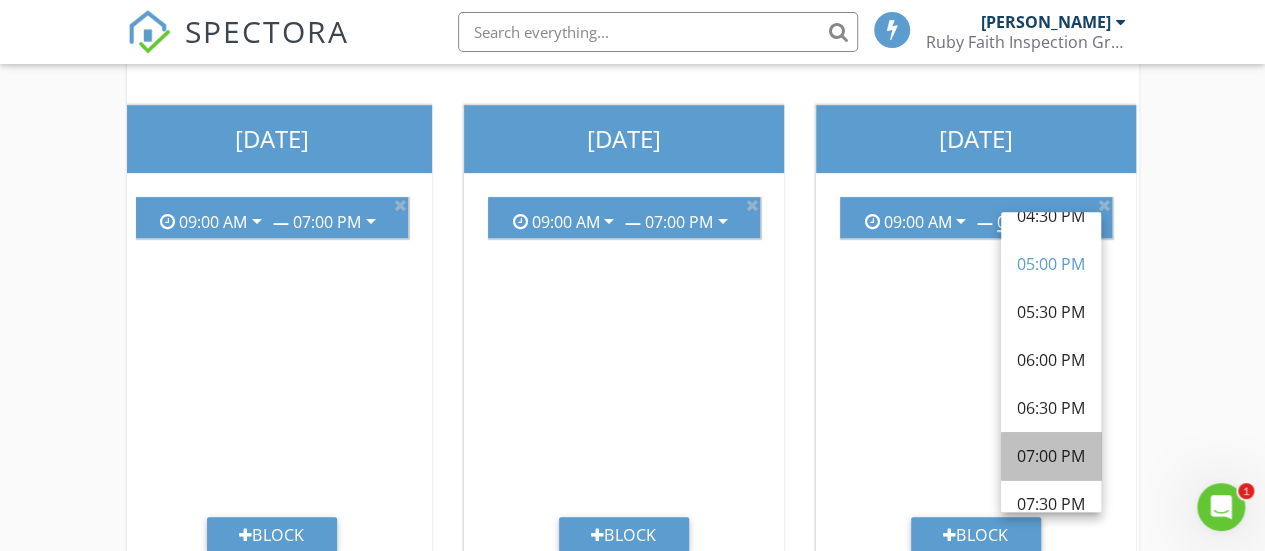 click on "07:00 PM" at bounding box center [1051, 456] 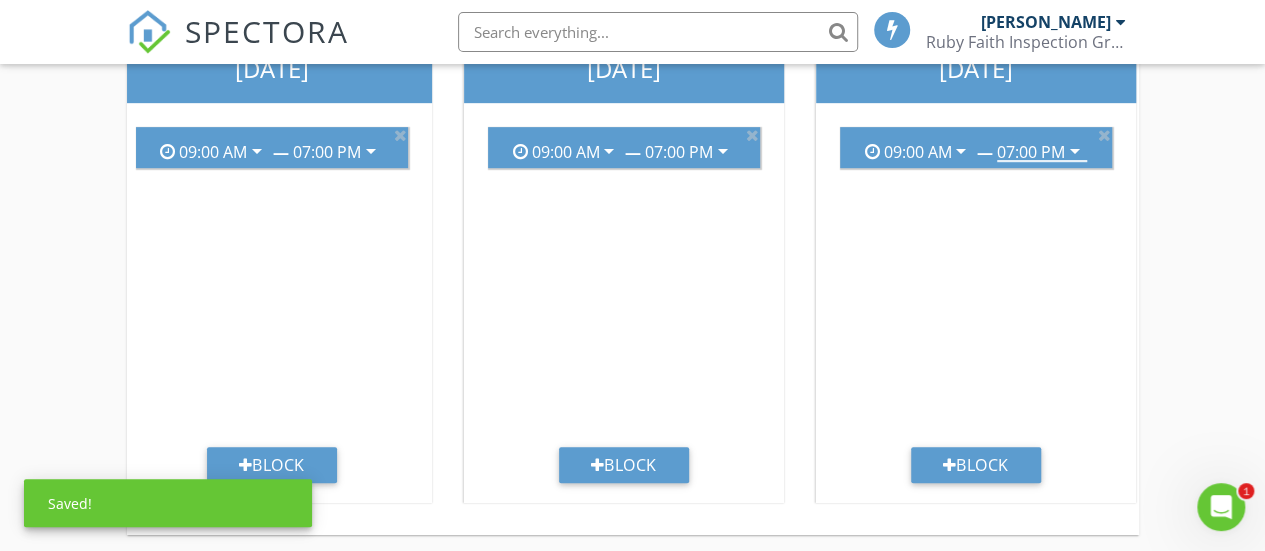 scroll, scrollTop: 537, scrollLeft: 0, axis: vertical 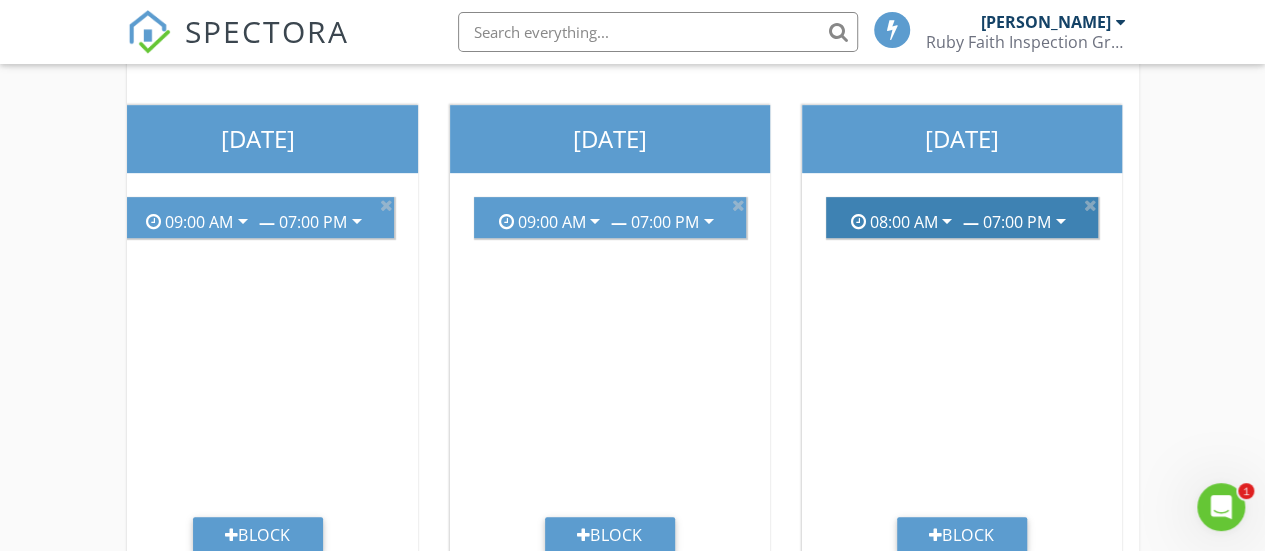 click on "08:00 AM" at bounding box center (903, 222) 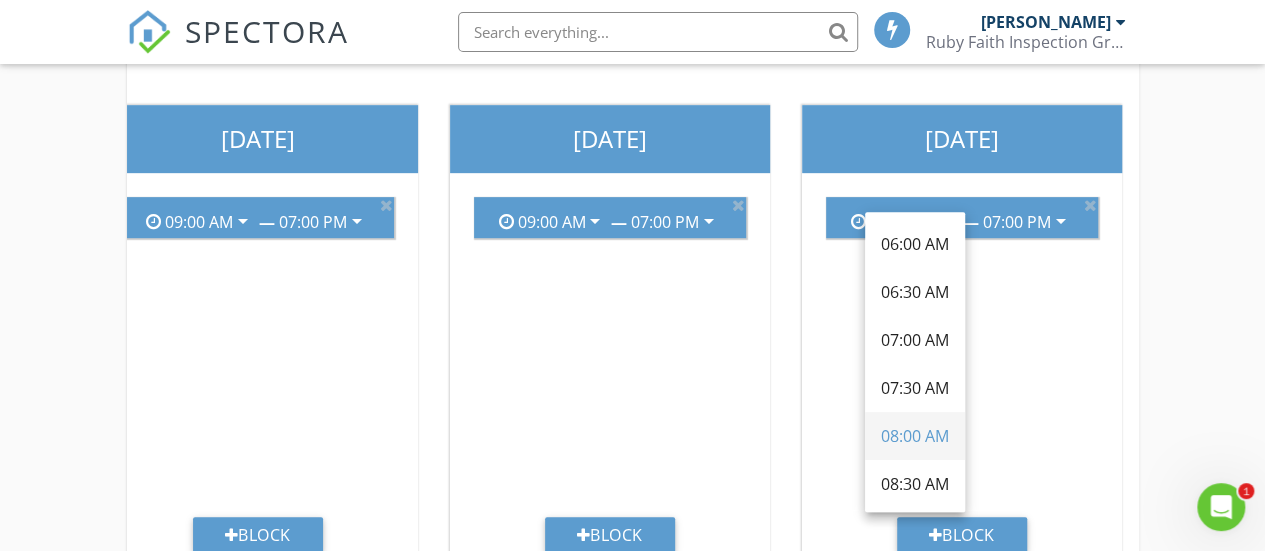 scroll, scrollTop: 100, scrollLeft: 0, axis: vertical 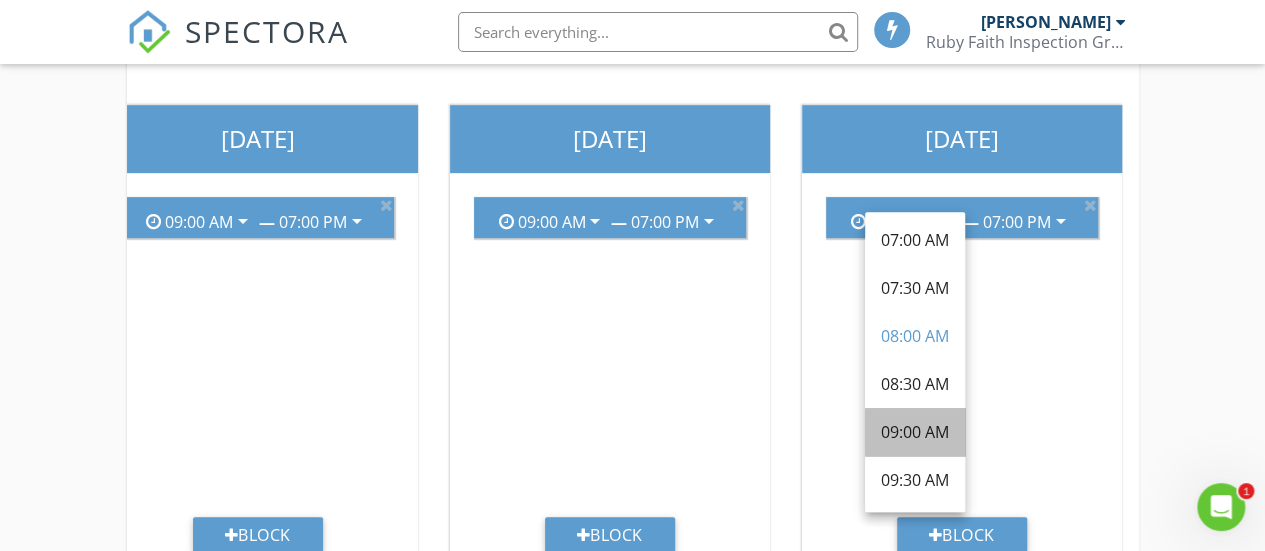click on "09:00 AM" at bounding box center [915, 432] 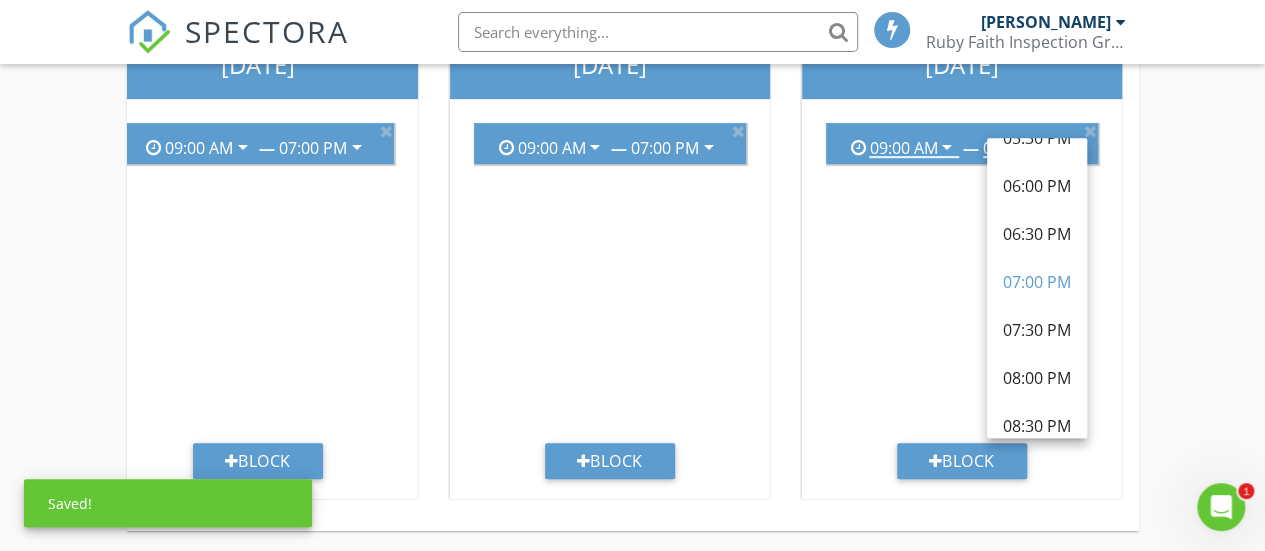 scroll, scrollTop: 537, scrollLeft: 0, axis: vertical 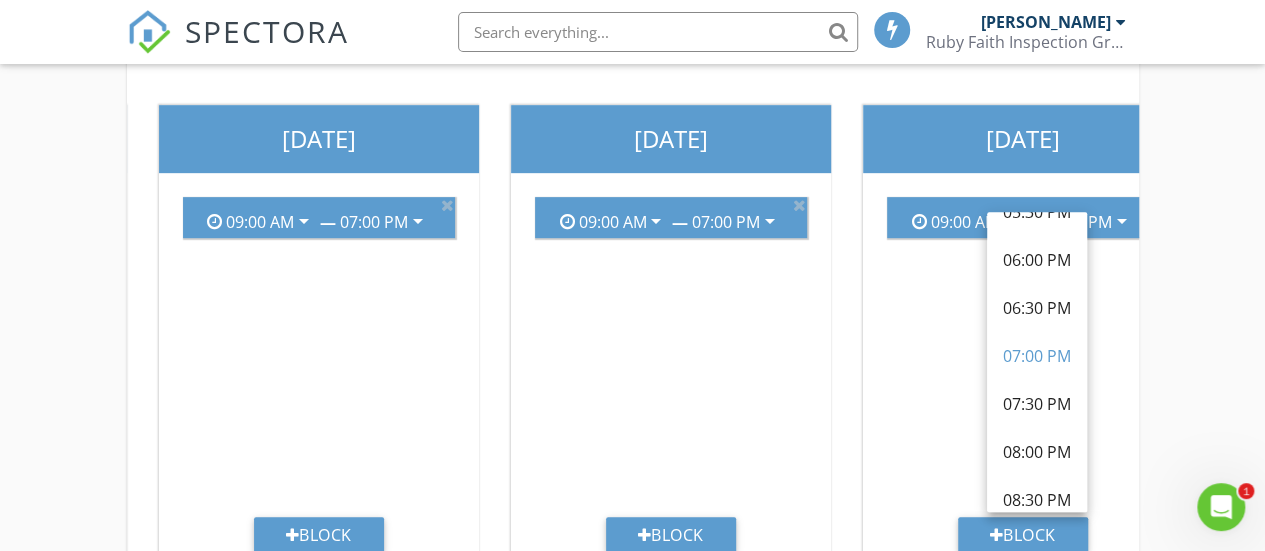 click on "Add the available hours for each inspector for each day of the
week. Your
Online Scheduler
will allow anytime within this range as long as there is
sufficient time to complete the inspection (based on durations
specified in  Service Types ).
Open
Schedule
Time
Slots
Donovan Penny's Schedule
Sunday
09:00 AM arrow_drop_down   —     07:00 PM arrow_drop_down
Block
Monday
09:00 AM arrow_drop_down   —     07:00 PM arrow_drop_down
Block
Tuesday
09:00 AM arrow_drop_down   —     07:00 PM arrow_drop_down
Block
Wednesday
09:00 AM arrow_drop_down   —     07:00 PM arrow_drop_down
Block" at bounding box center (632, 212) 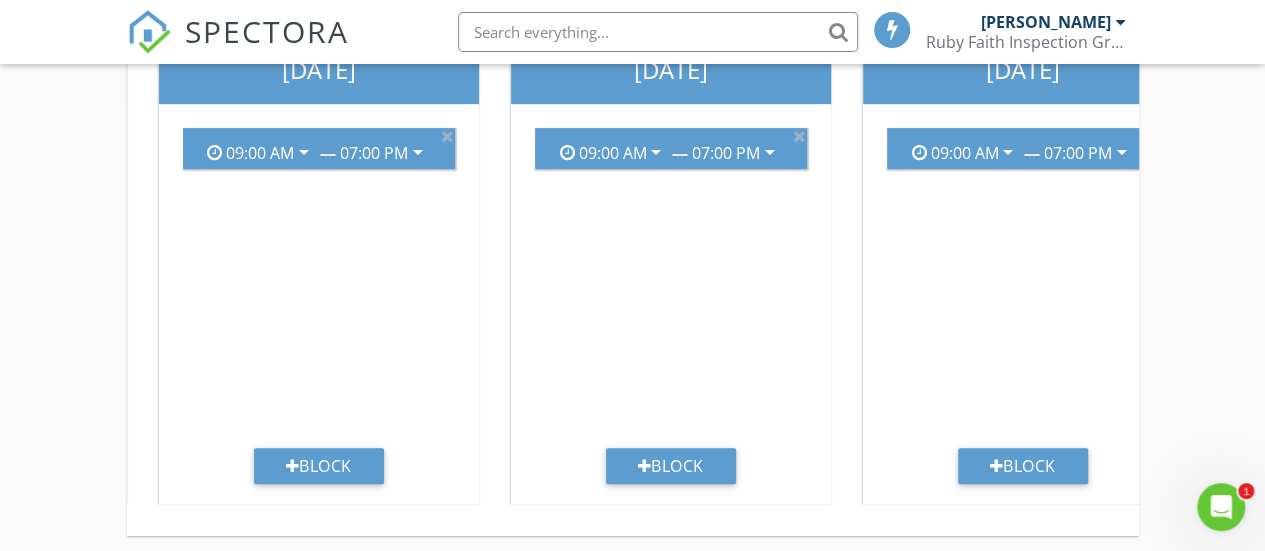 scroll, scrollTop: 537, scrollLeft: 0, axis: vertical 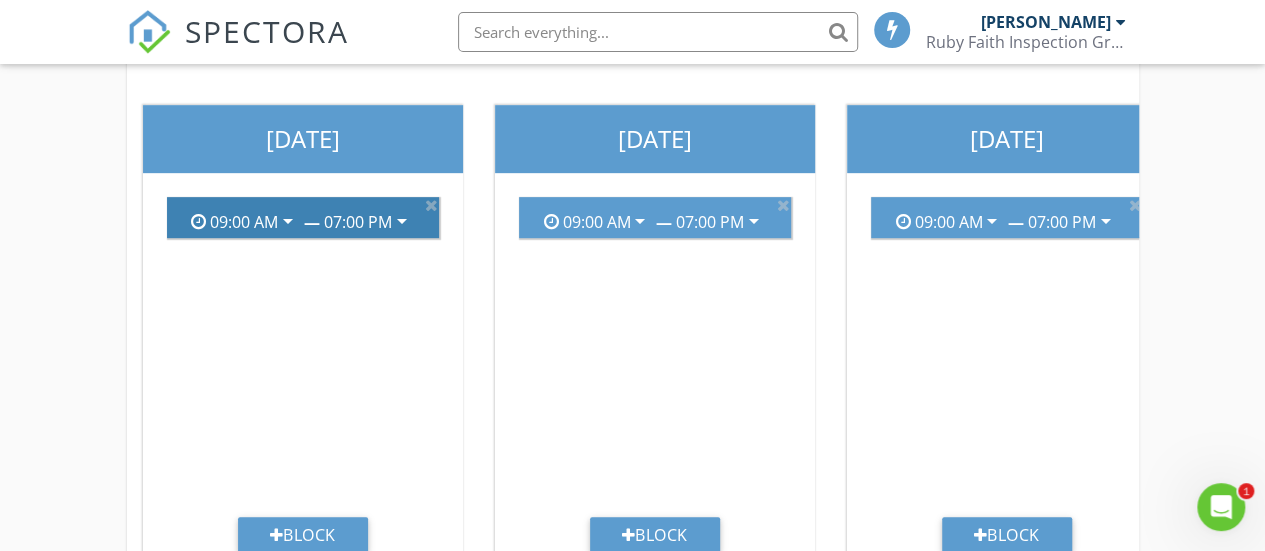 click on "07:00 PM" at bounding box center [358, 222] 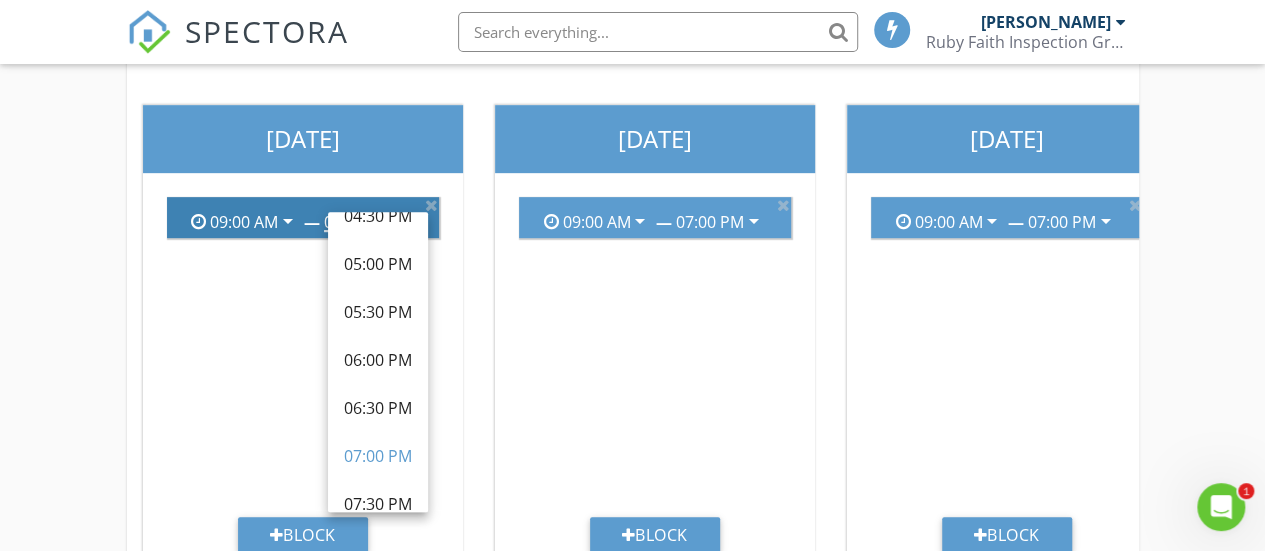 click on "09:00 AM" at bounding box center (244, 222) 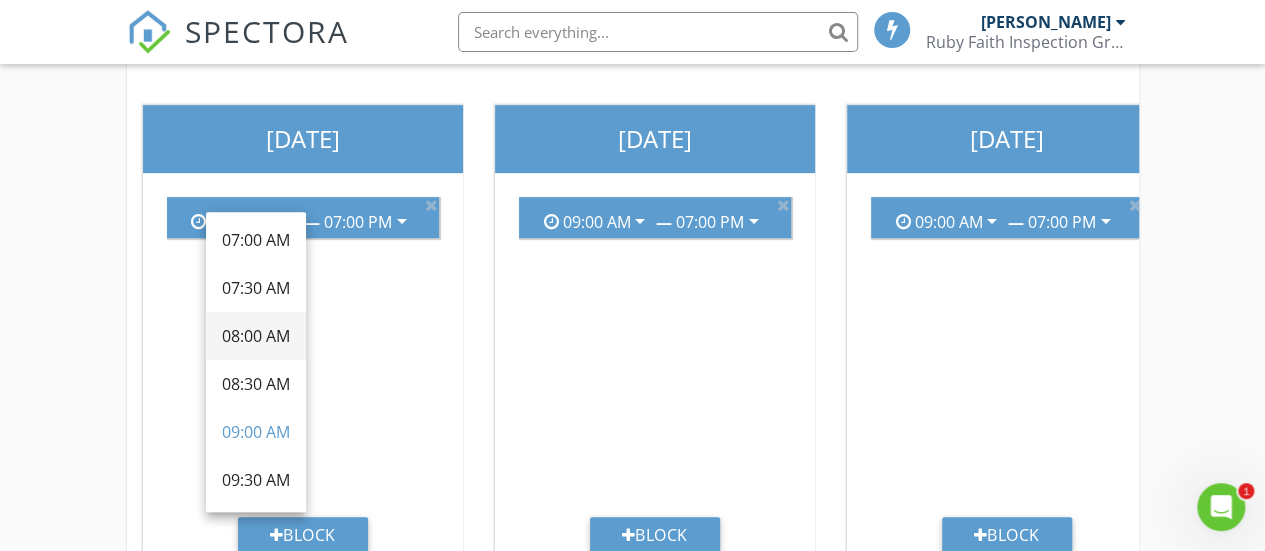 scroll, scrollTop: 200, scrollLeft: 0, axis: vertical 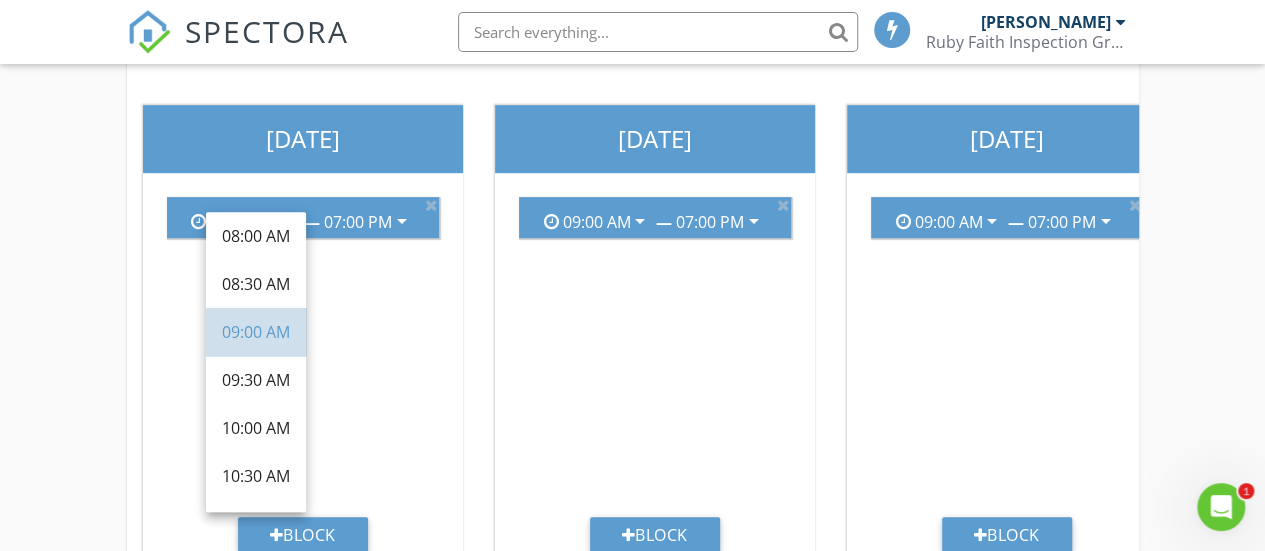 click on "09:00 AM" at bounding box center (256, 332) 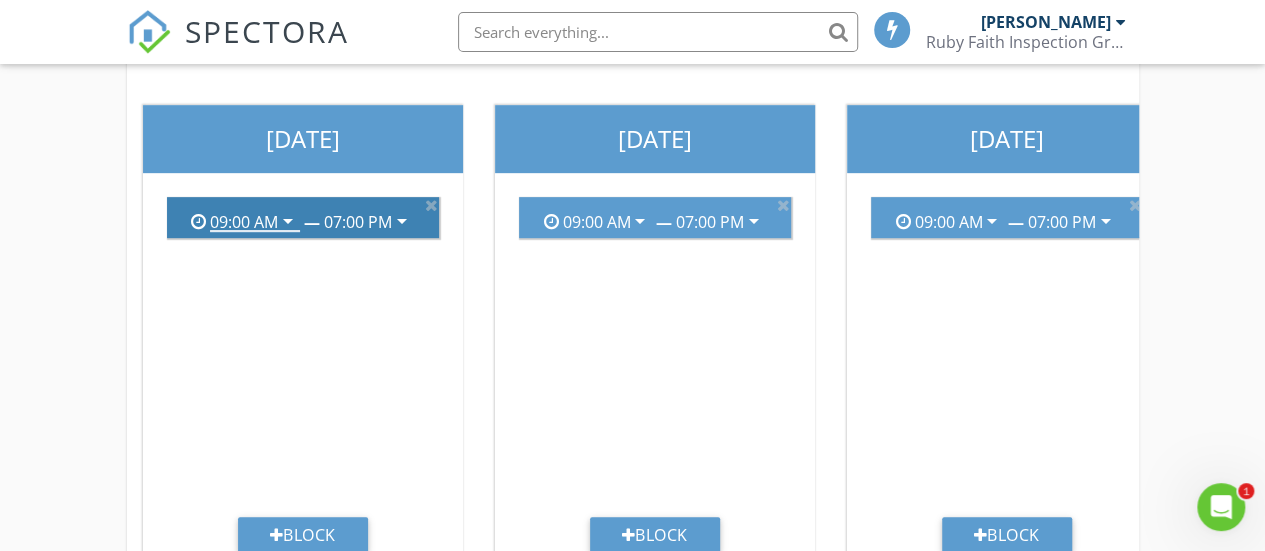 click on "07:00 PM" at bounding box center (358, 222) 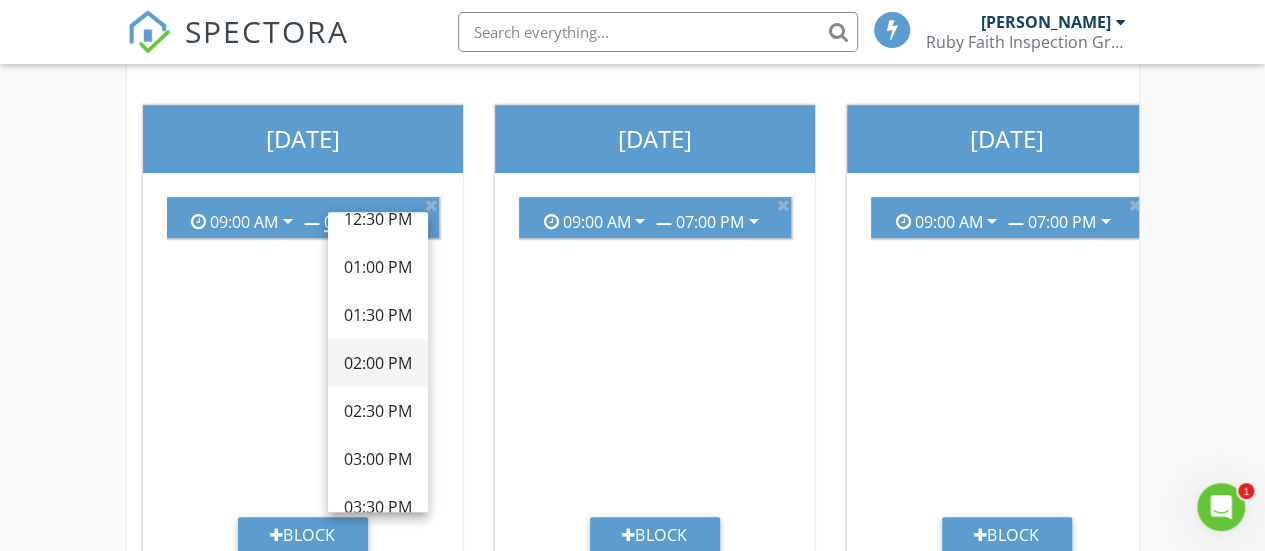 scroll, scrollTop: 308, scrollLeft: 0, axis: vertical 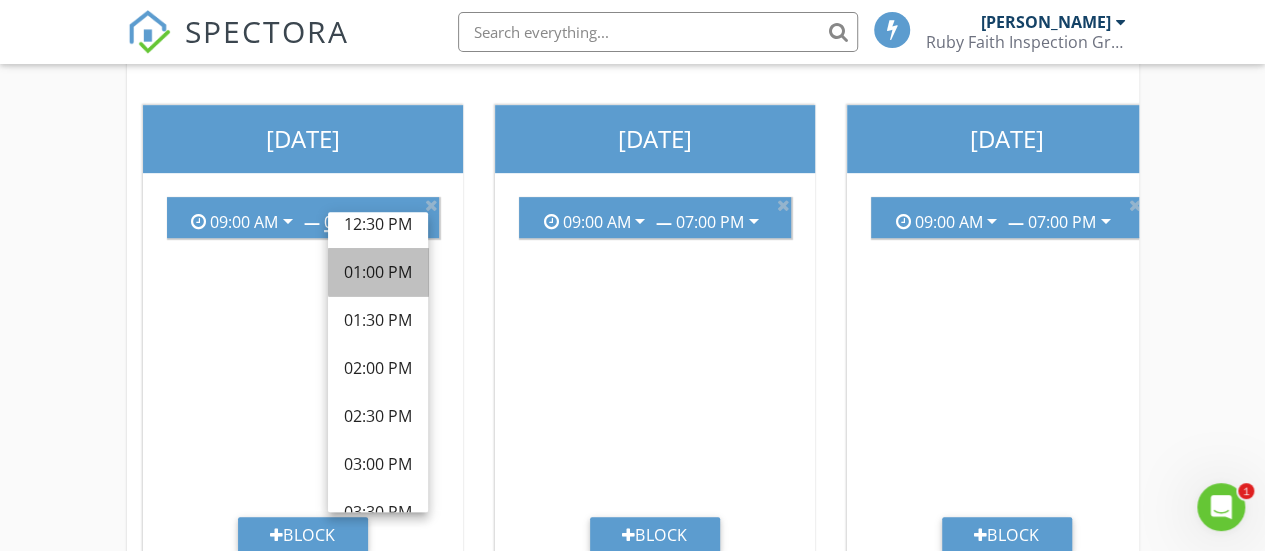click on "01:00 PM" at bounding box center (378, 272) 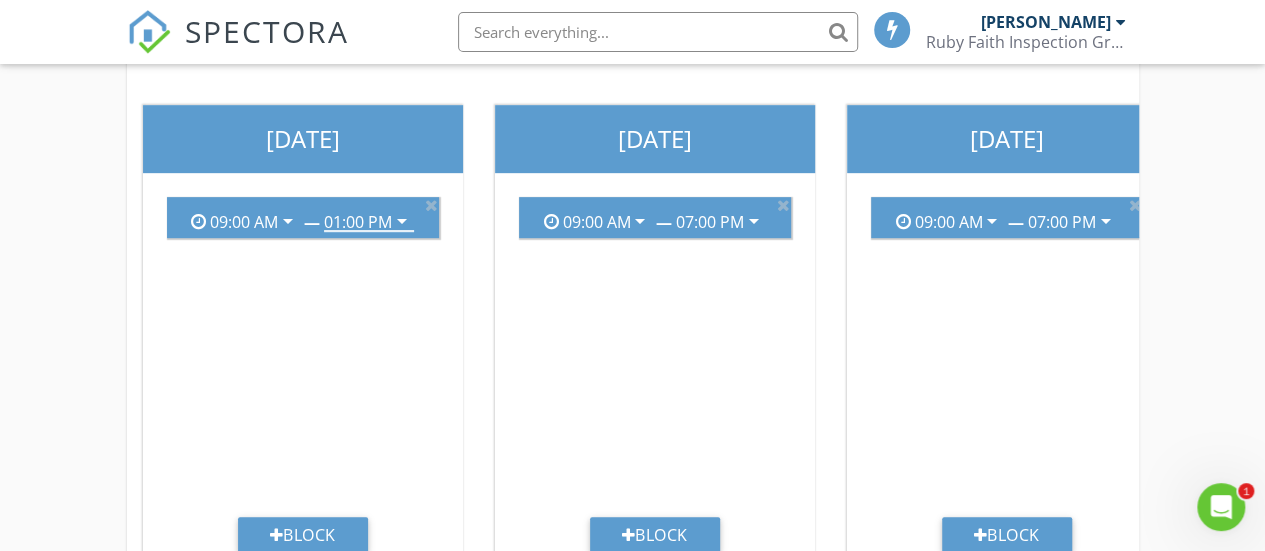 click on "Add the available hours for each inspector for each day of the
week. Your
Online Scheduler
will allow anytime within this range as long as there is
sufficient time to complete the inspection (based on durations
specified in  Service Types ).
Open
Schedule
Time
Slots
Donovan Penny's Schedule
Sunday
09:00 AM arrow_drop_down   —     01:00 PM arrow_drop_down
Block
Monday
09:00 AM arrow_drop_down   —     07:00 PM arrow_drop_down
Block
Tuesday
09:00 AM arrow_drop_down   —     07:00 PM arrow_drop_down
Block
Wednesday
09:00 AM arrow_drop_down   —     07:00 PM arrow_drop_down
Block" at bounding box center [632, 212] 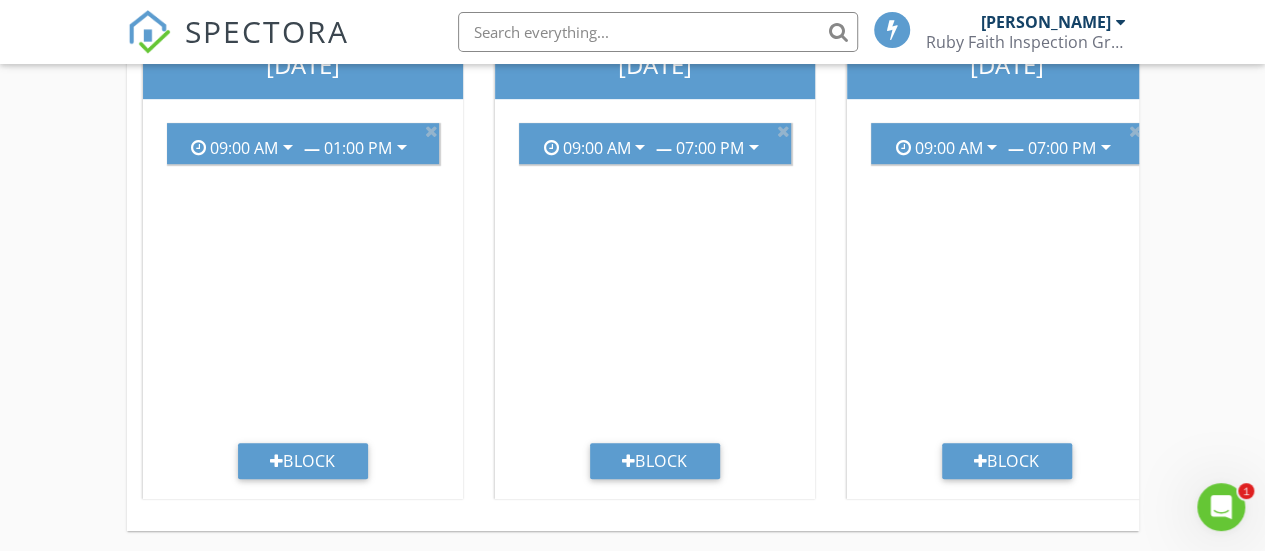 scroll, scrollTop: 537, scrollLeft: 0, axis: vertical 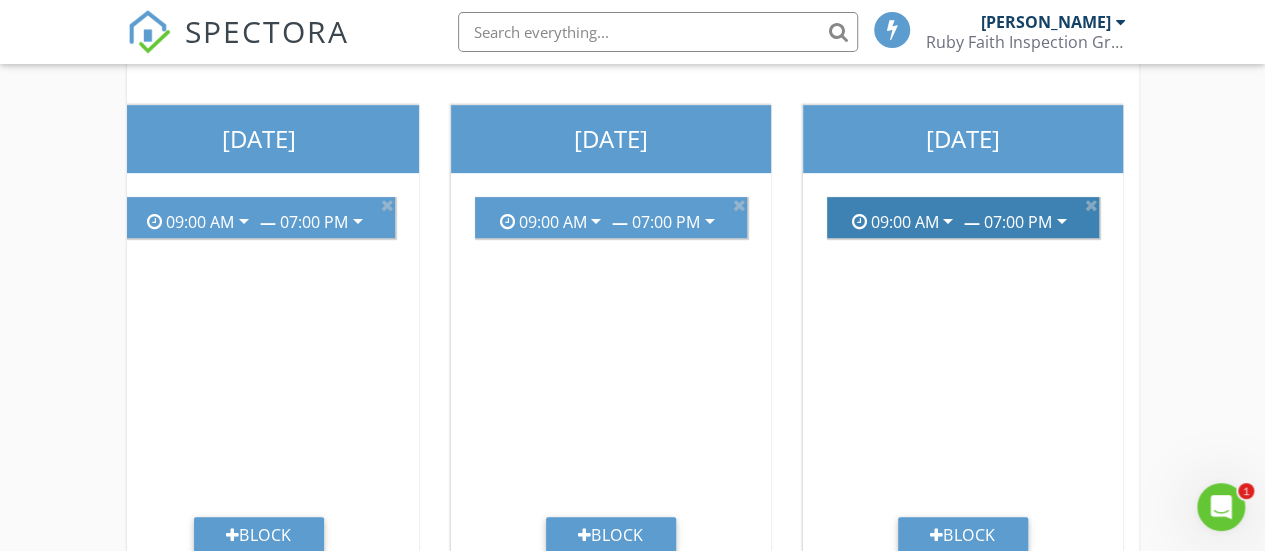 click on "09:00 AM" at bounding box center (904, 222) 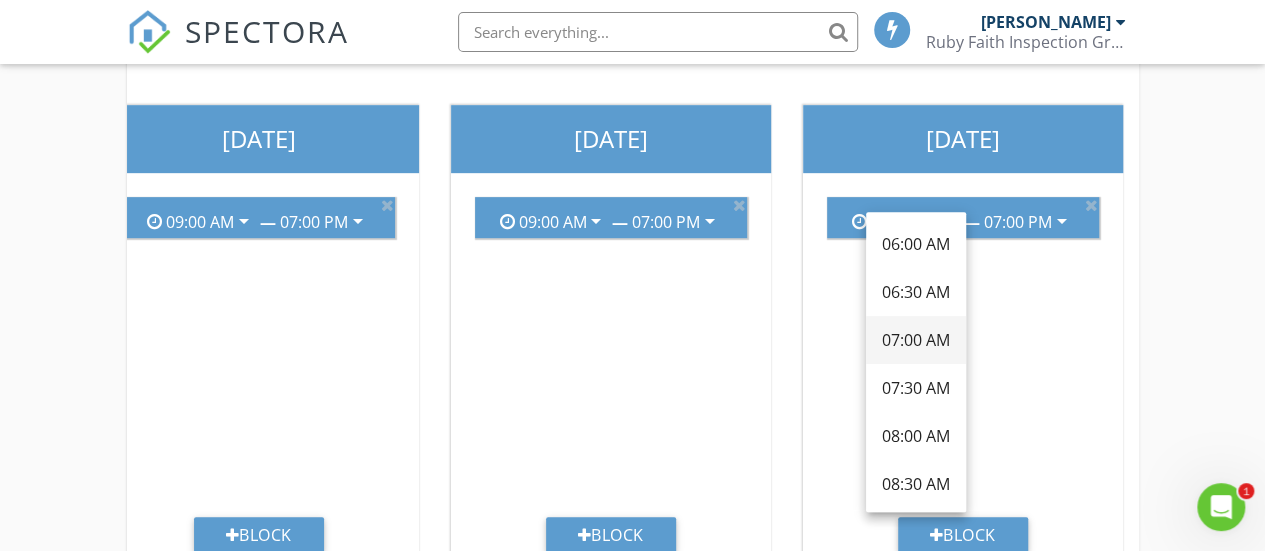 click on "07:00 AM" at bounding box center (916, 340) 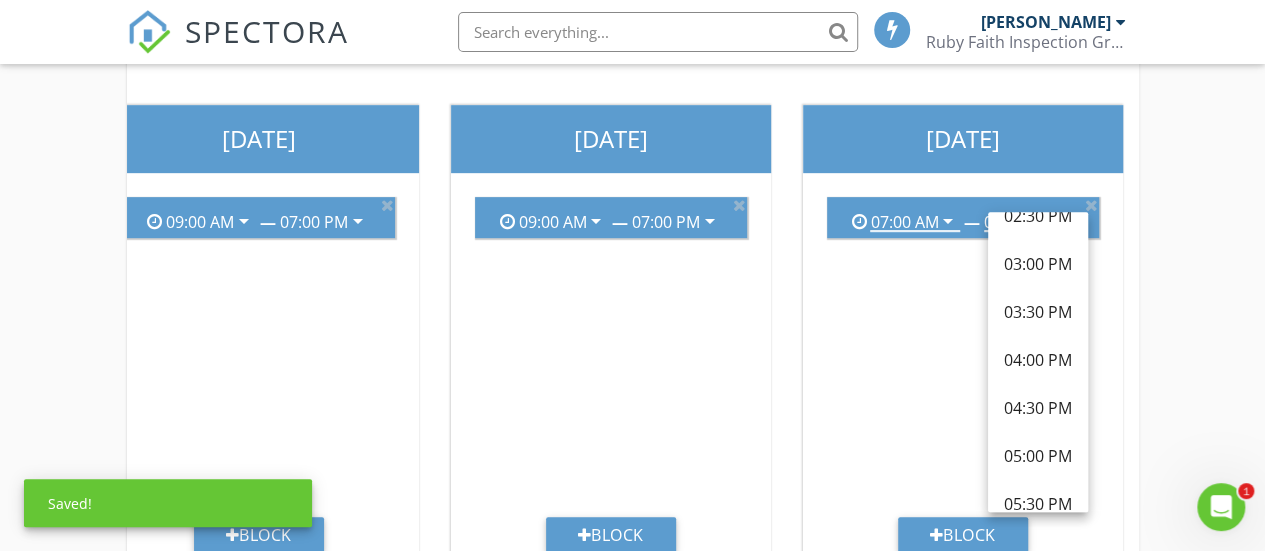 click on "Saturday
07:00 AM arrow_drop_down   —     07:00 PM arrow_drop_down
Block" at bounding box center (963, 339) 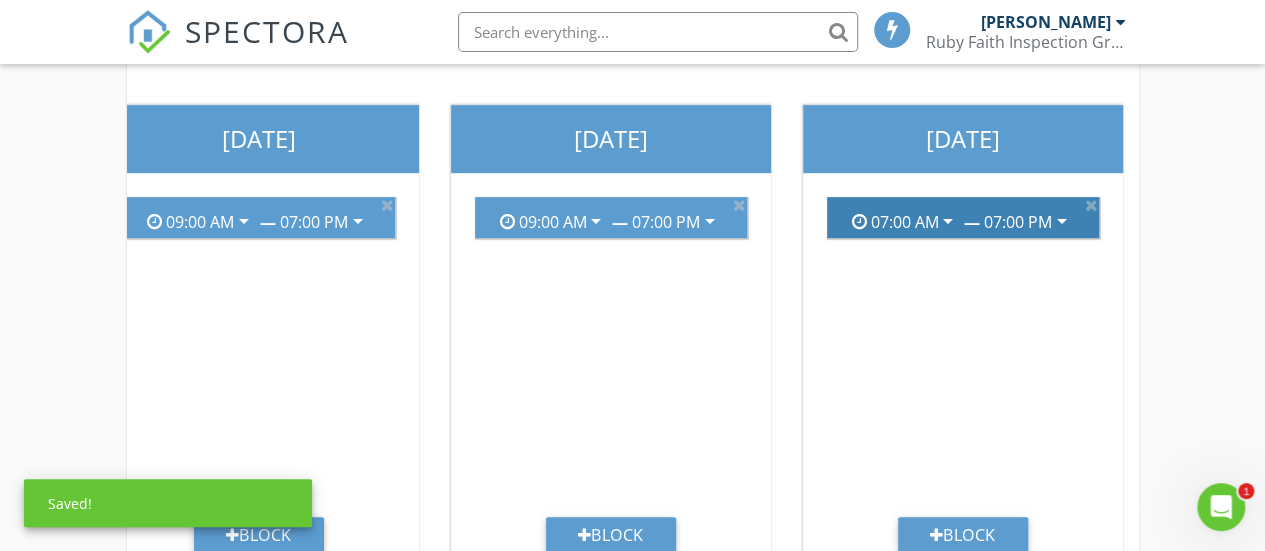 click on "arrow_drop_down" at bounding box center (1062, 221) 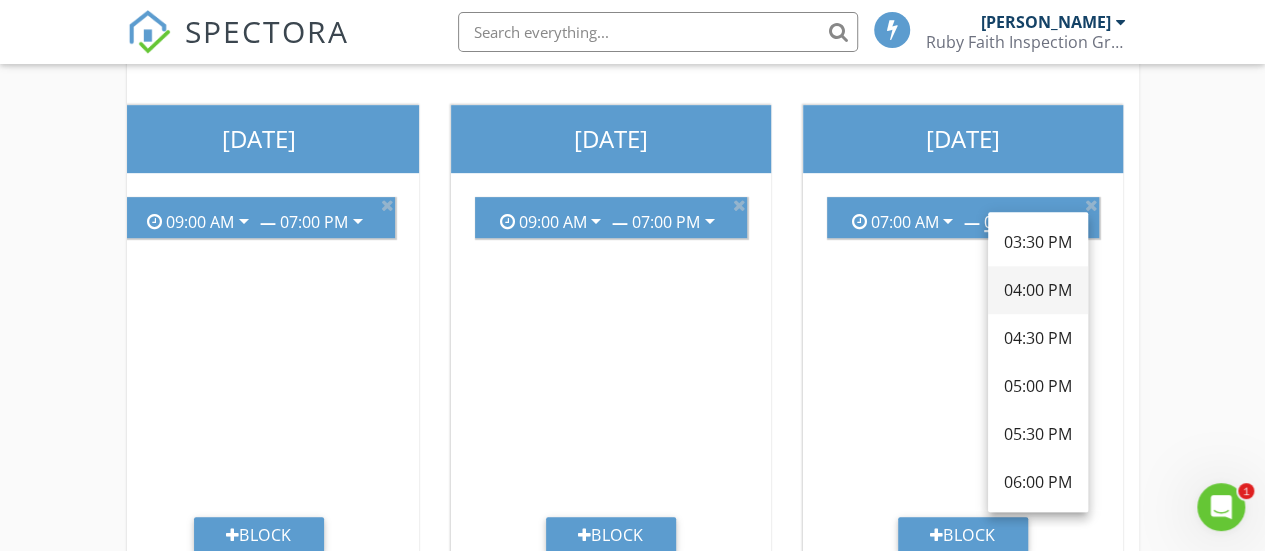 scroll, scrollTop: 800, scrollLeft: 0, axis: vertical 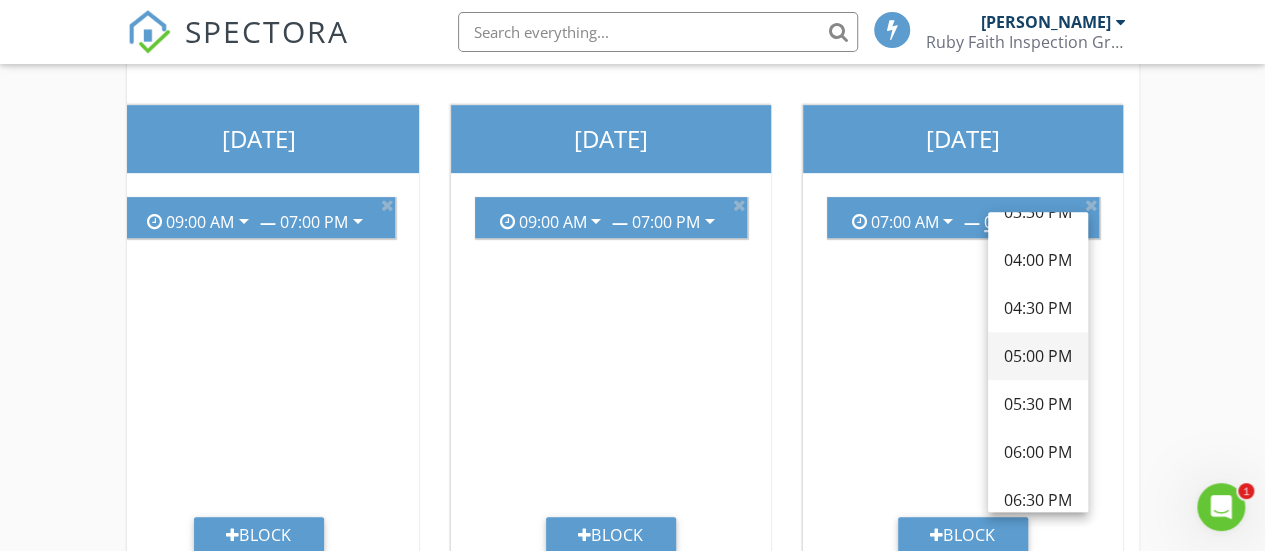 click on "05:00 PM" at bounding box center (1038, 356) 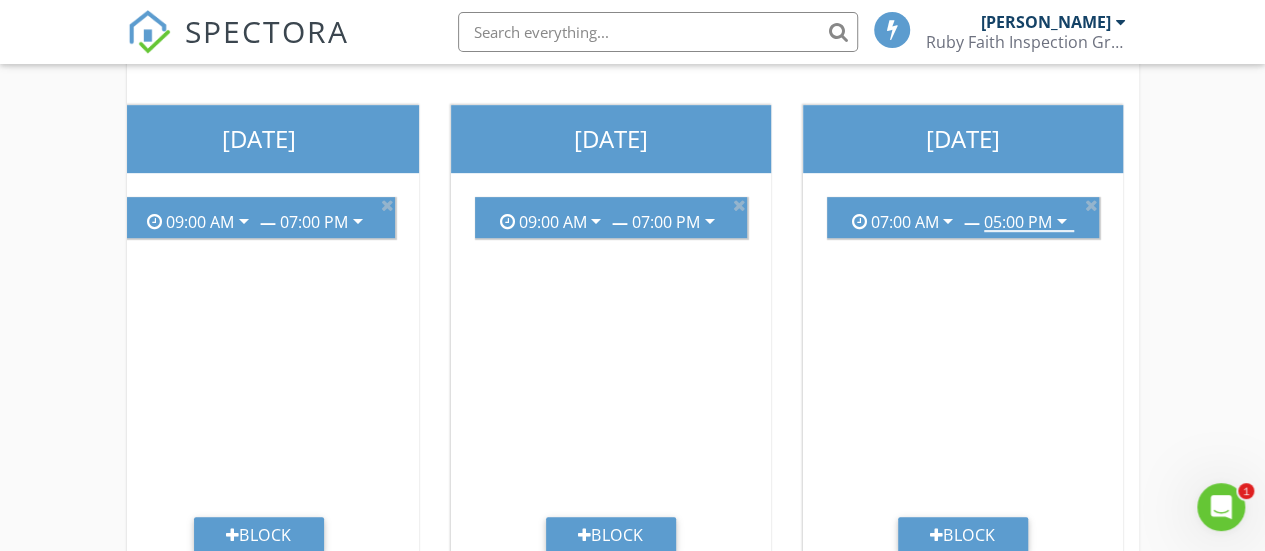 scroll, scrollTop: 537, scrollLeft: 0, axis: vertical 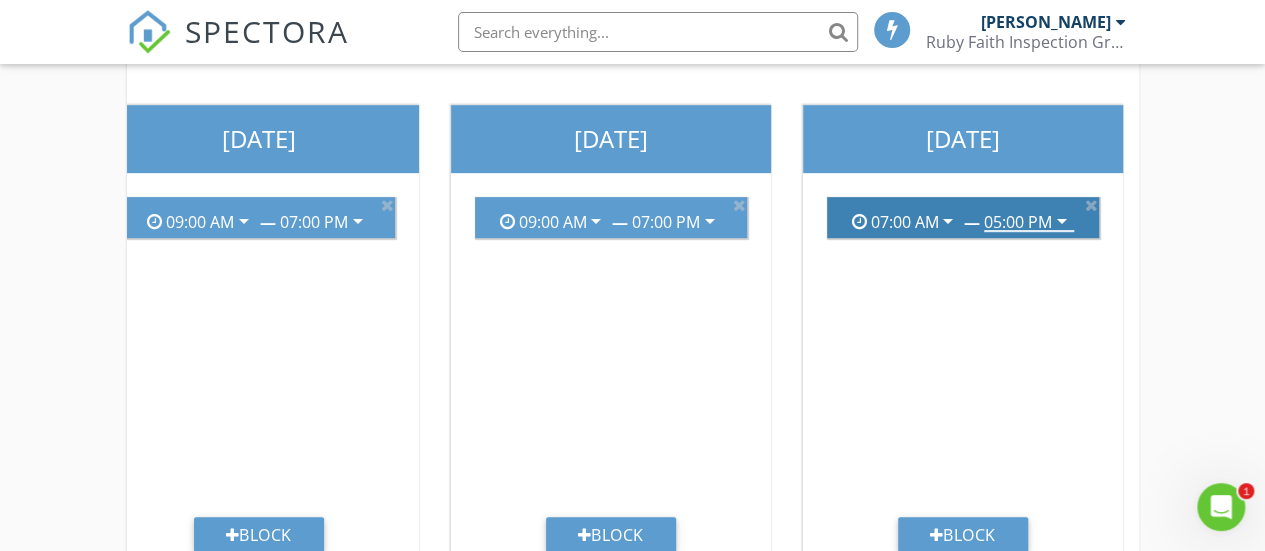 click on "07:00 AM" at bounding box center [904, 222] 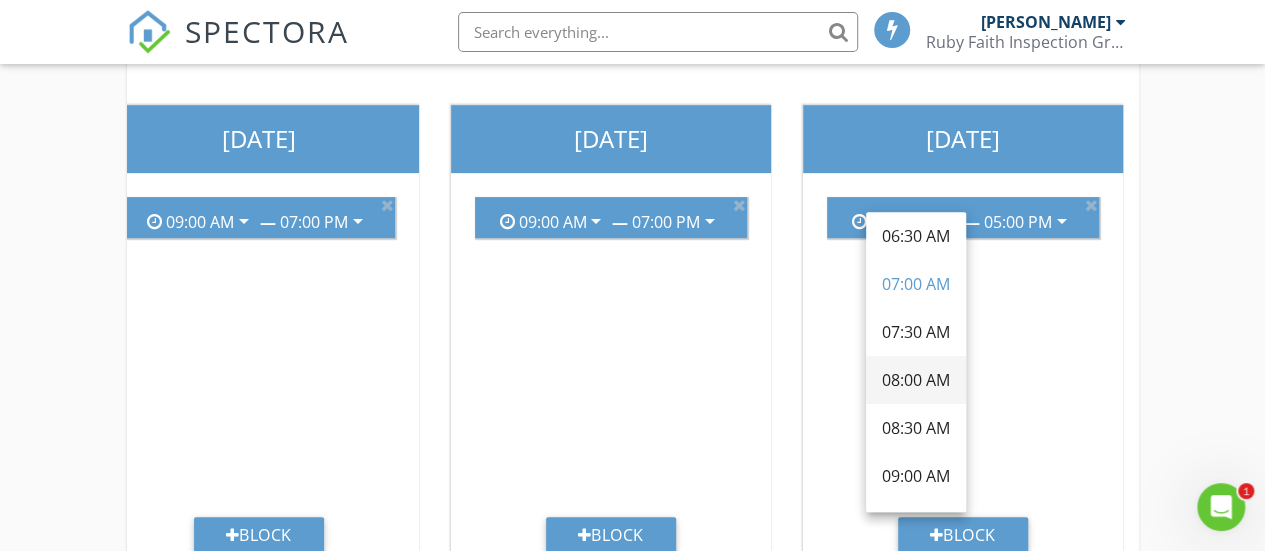 scroll, scrollTop: 100, scrollLeft: 0, axis: vertical 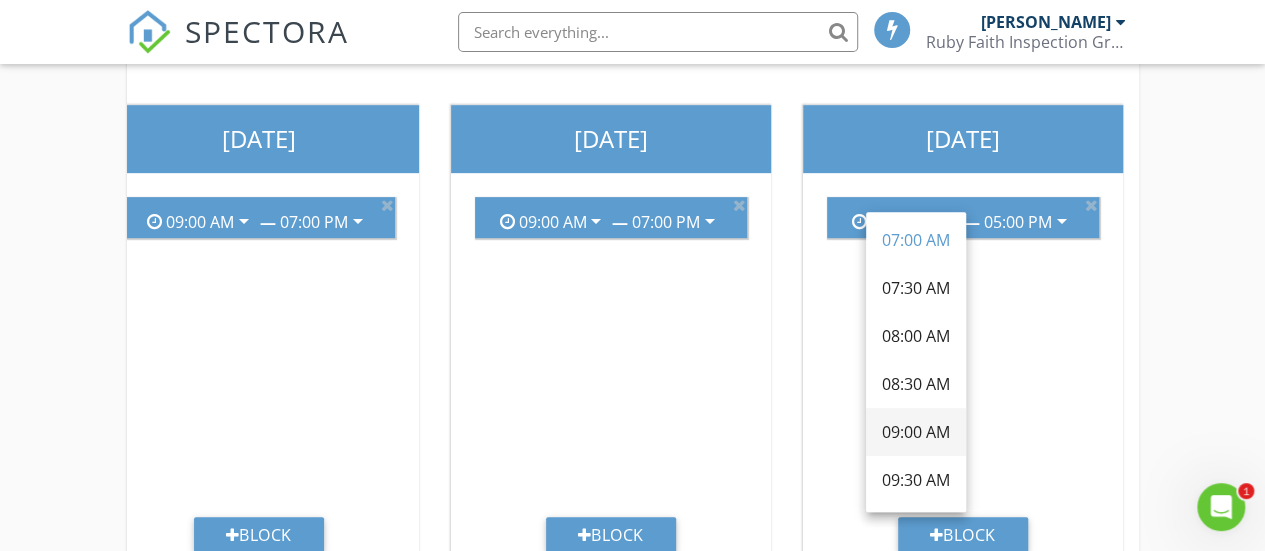 click on "09:00 AM" at bounding box center (916, 432) 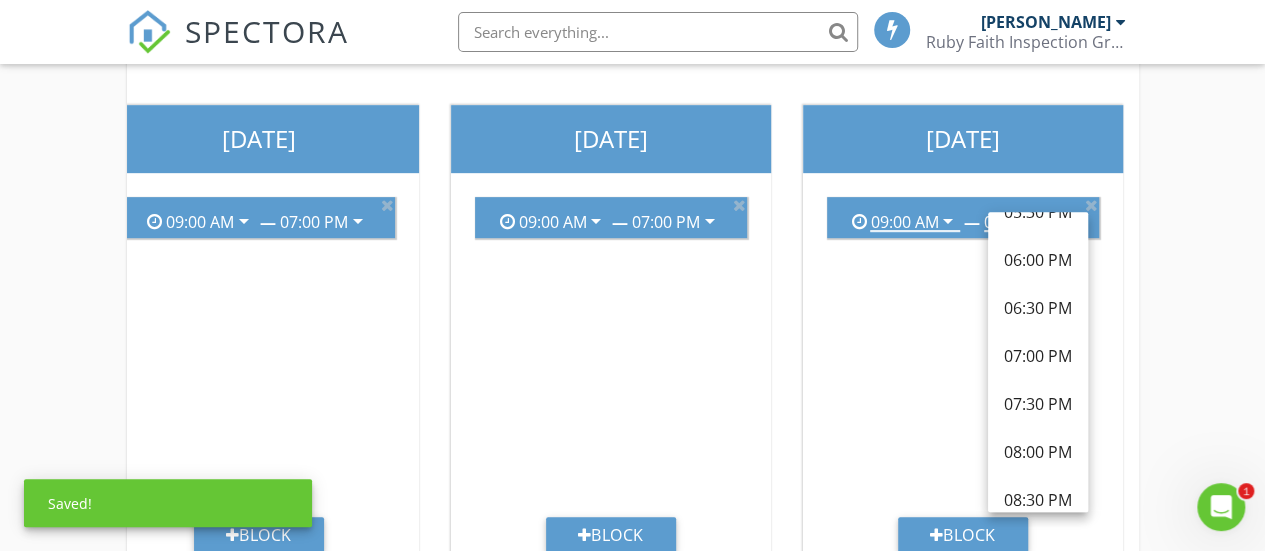 click on "Add the available hours for each inspector for each day of the
week. Your
Online Scheduler
will allow anytime within this range as long as there is
sufficient time to complete the inspection (based on durations
specified in  Service Types ).
Open
Schedule
Time
Slots
Donovan Penny's Schedule
Sunday
09:00 AM arrow_drop_down   —     01:00 PM arrow_drop_down
Block
Monday
09:00 AM arrow_drop_down   —     07:00 PM arrow_drop_down
Block
Tuesday
09:00 AM arrow_drop_down   —     07:00 PM arrow_drop_down
Block
Wednesday
09:00 AM arrow_drop_down   —     07:00 PM arrow_drop_down
Block" at bounding box center (632, 212) 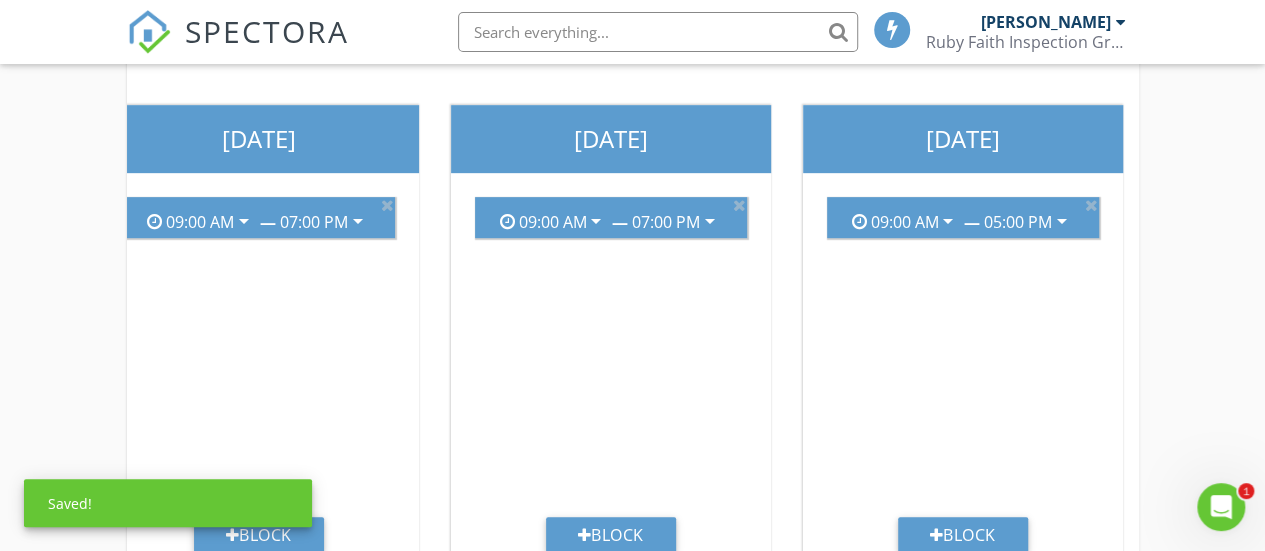 scroll, scrollTop: 537, scrollLeft: 0, axis: vertical 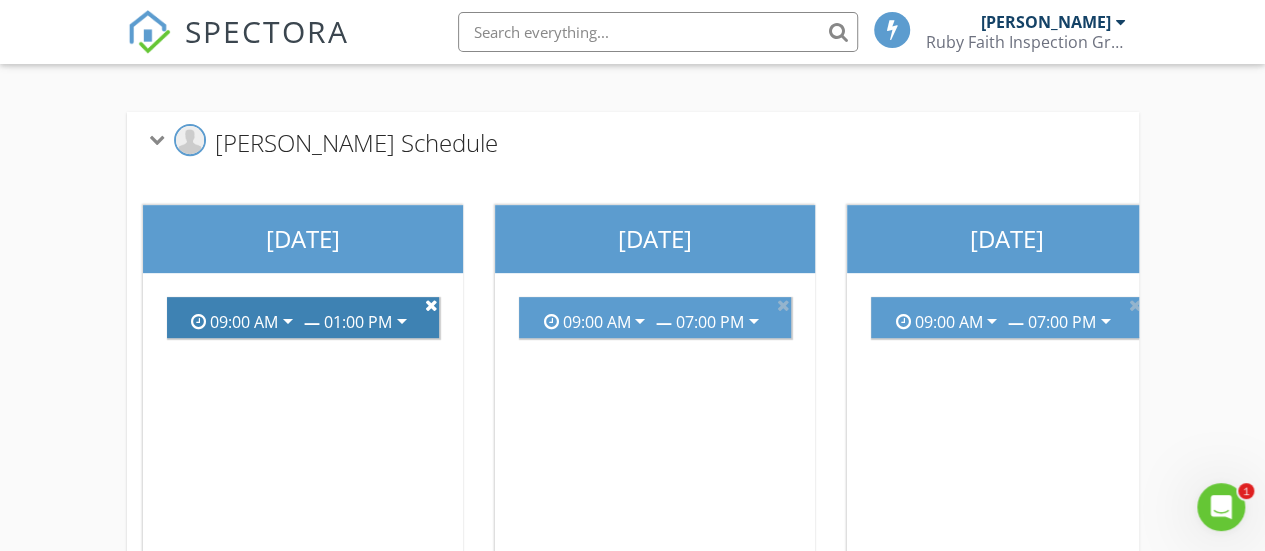 click at bounding box center (431, 305) 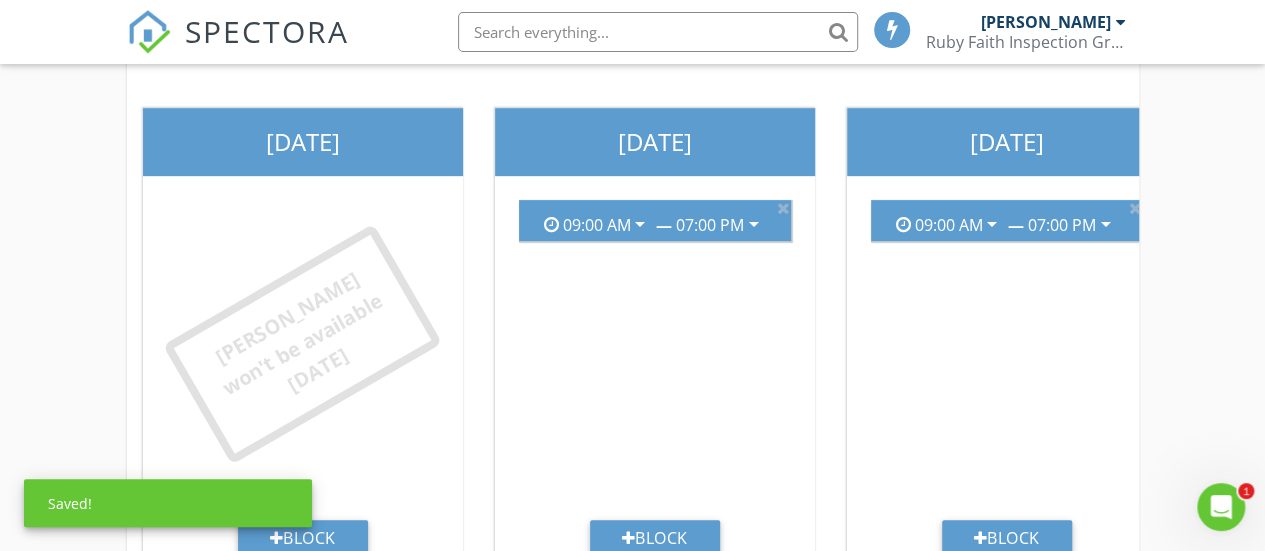 scroll, scrollTop: 537, scrollLeft: 0, axis: vertical 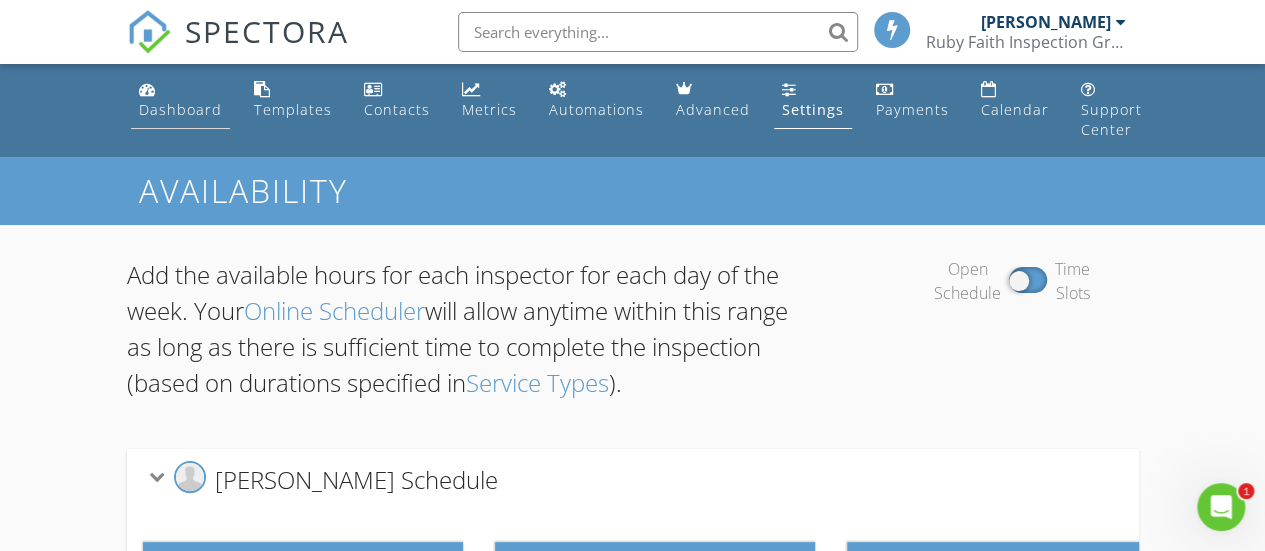 click on "Dashboard" at bounding box center [180, 109] 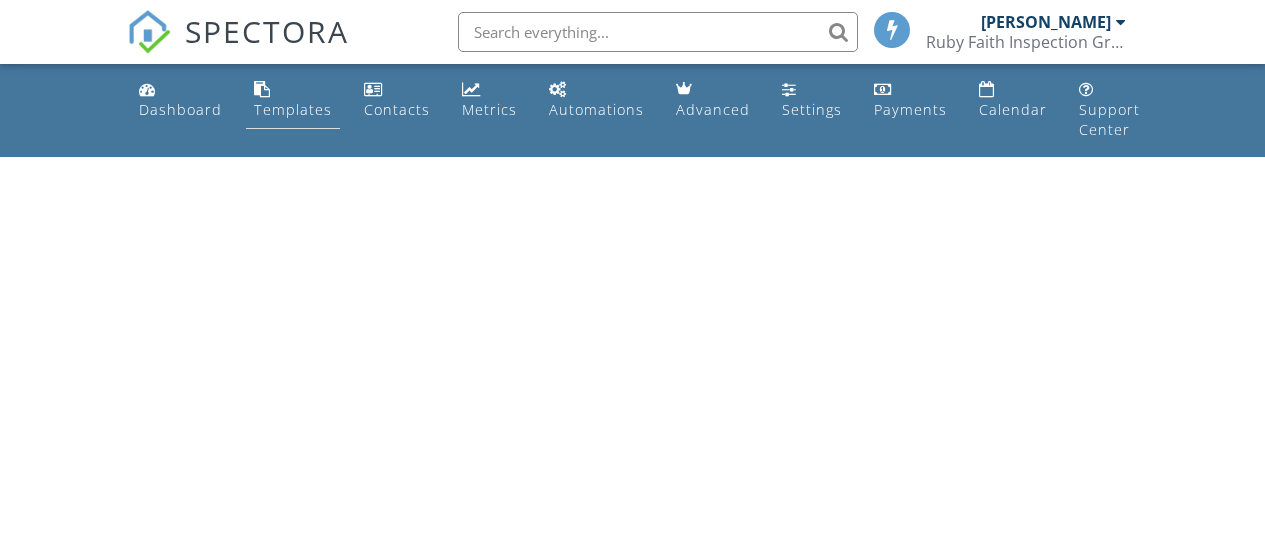 scroll, scrollTop: 0, scrollLeft: 0, axis: both 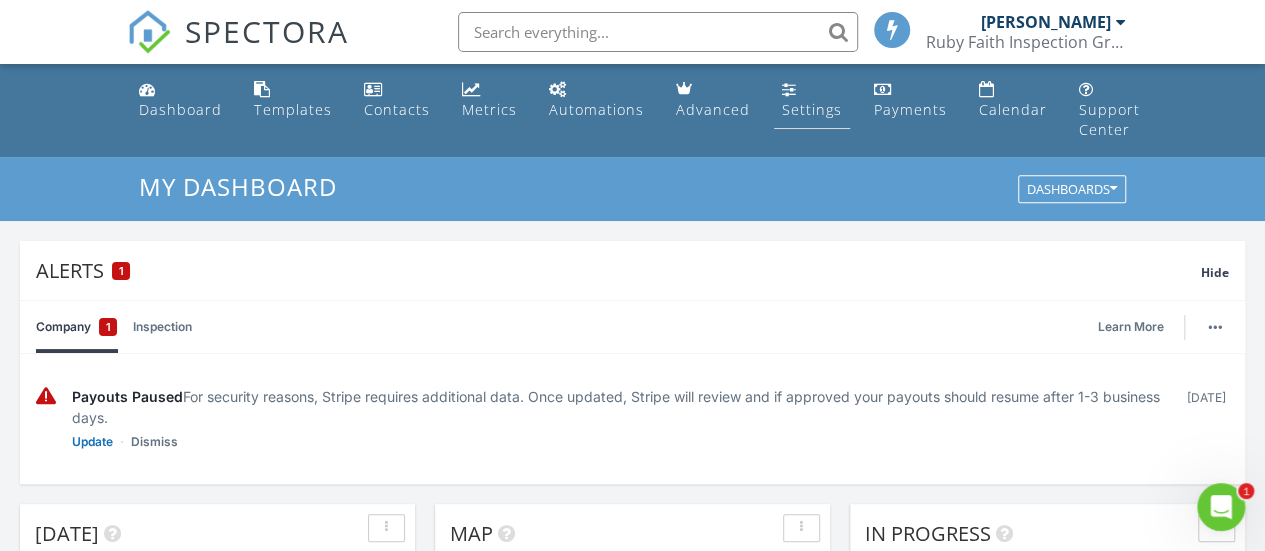 click on "Settings" at bounding box center [812, 109] 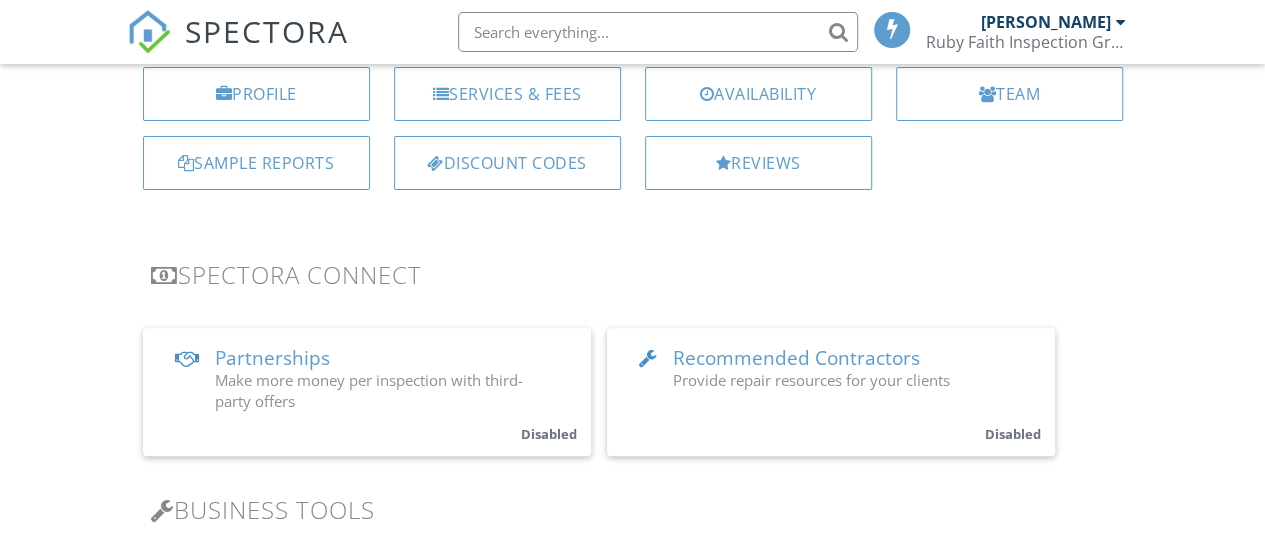 scroll, scrollTop: 0, scrollLeft: 0, axis: both 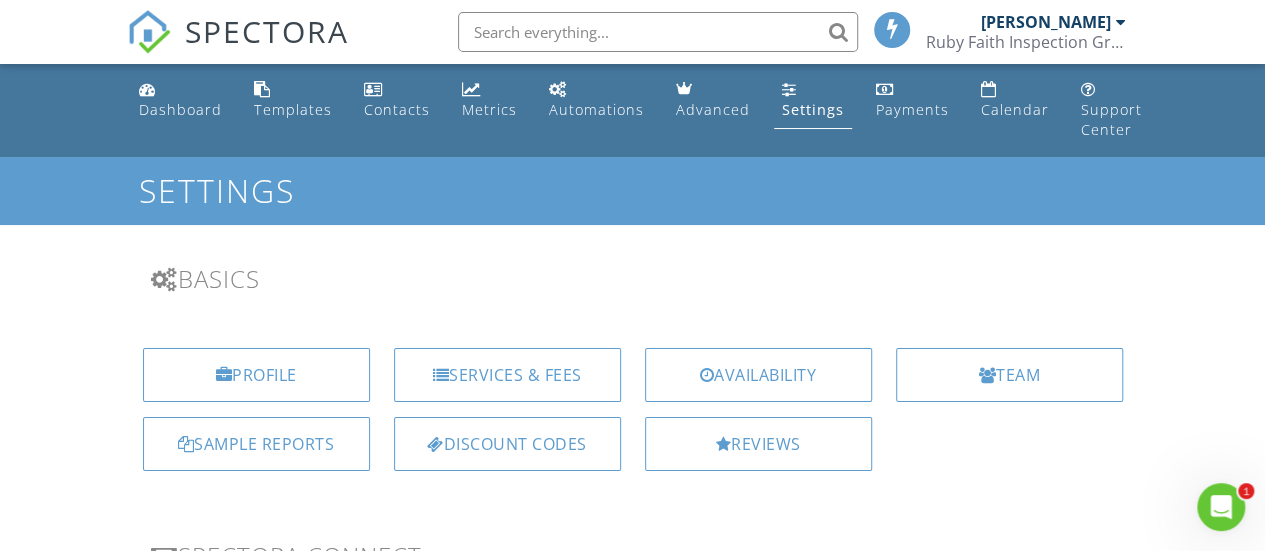 click on "Dashboard" at bounding box center [180, 109] 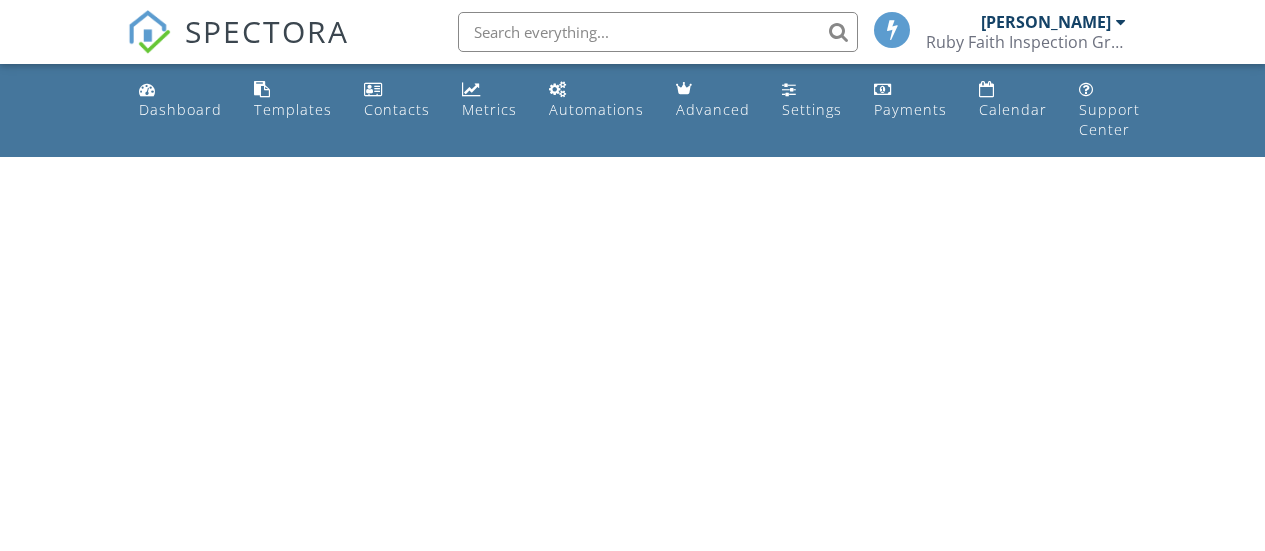 scroll, scrollTop: 0, scrollLeft: 0, axis: both 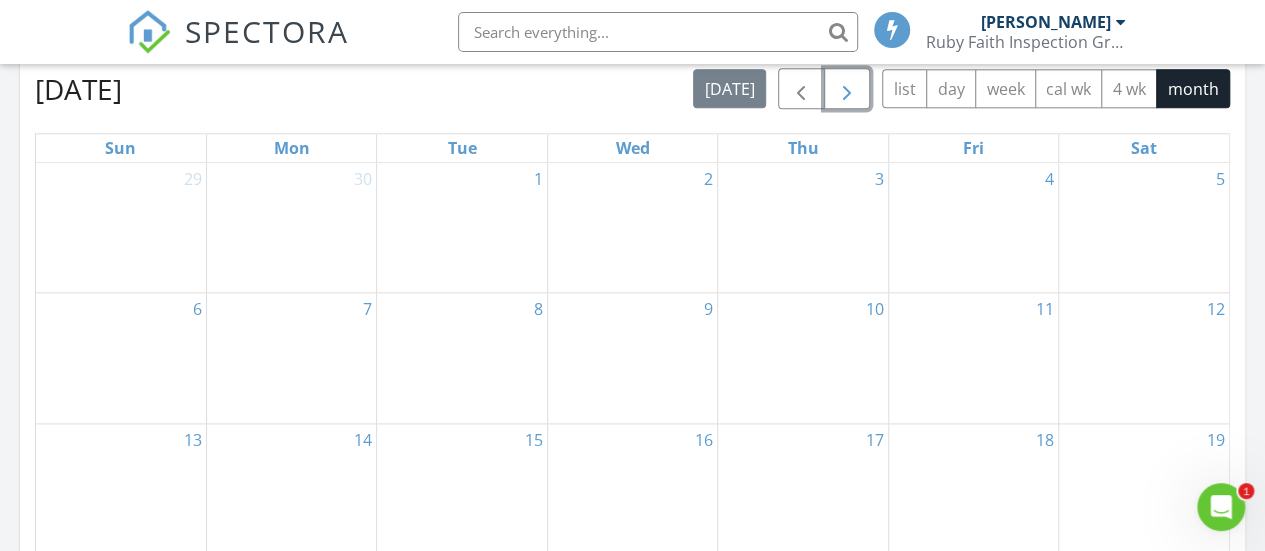 click at bounding box center (847, 90) 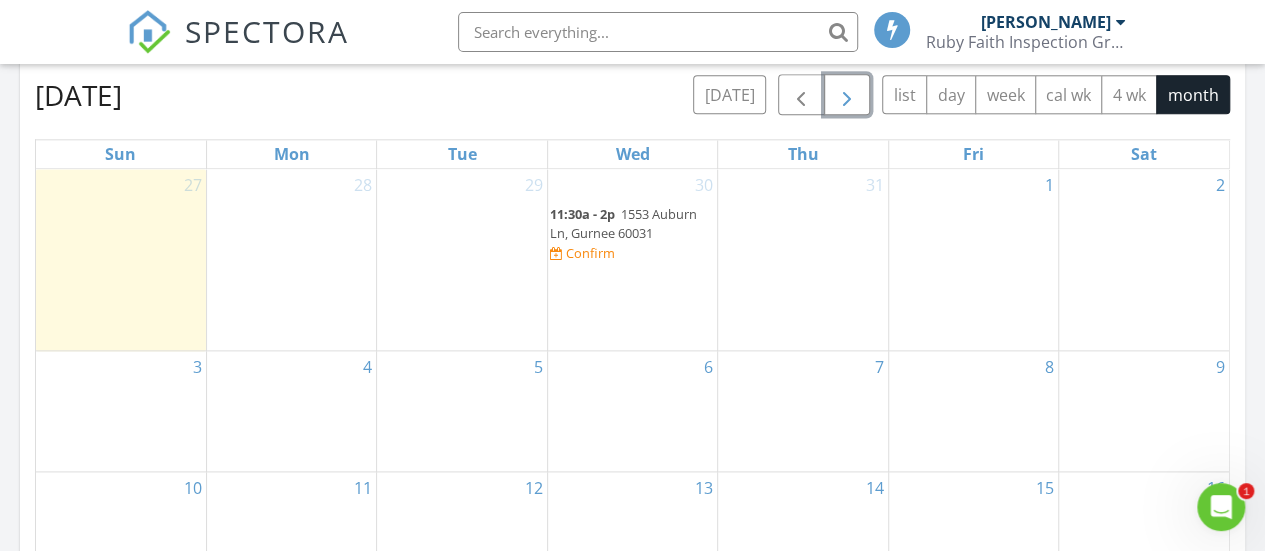 scroll, scrollTop: 1012, scrollLeft: 0, axis: vertical 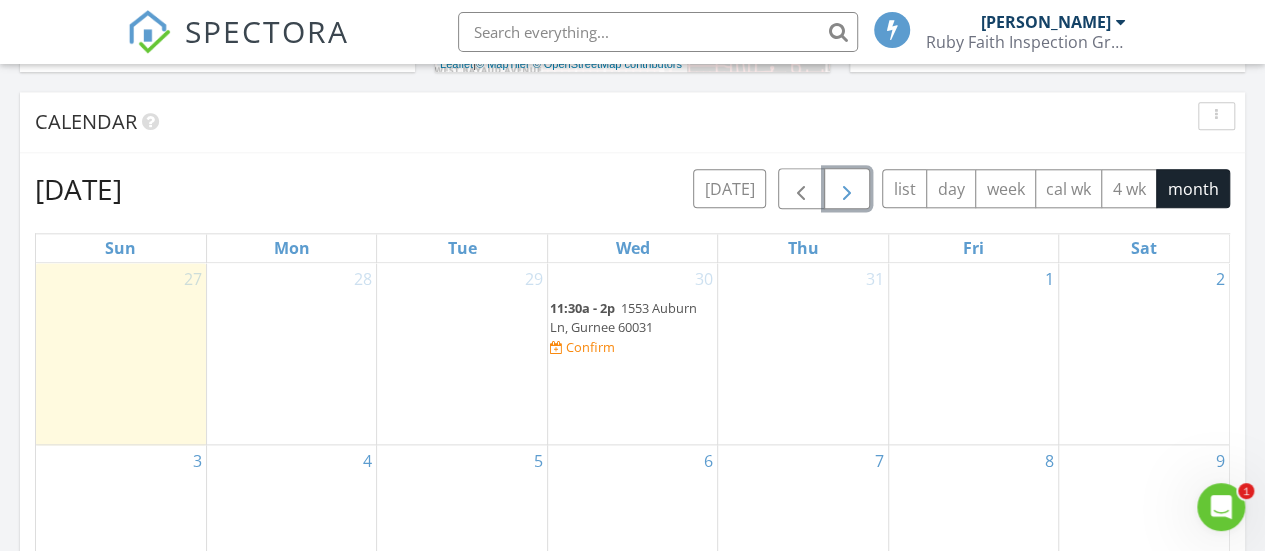 click at bounding box center (847, 188) 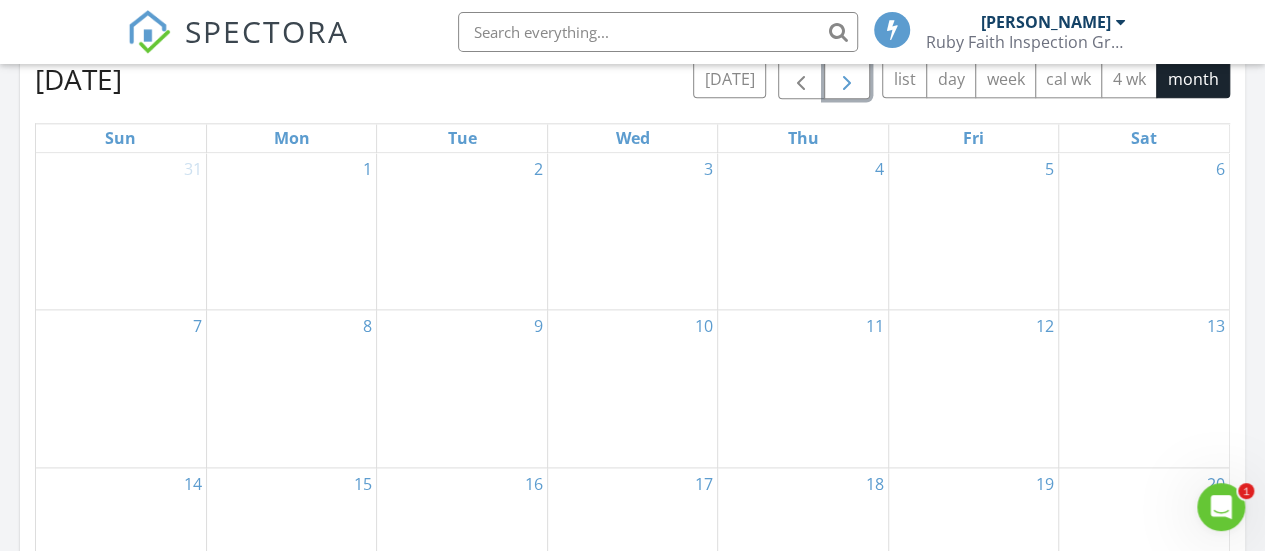 scroll, scrollTop: 1112, scrollLeft: 0, axis: vertical 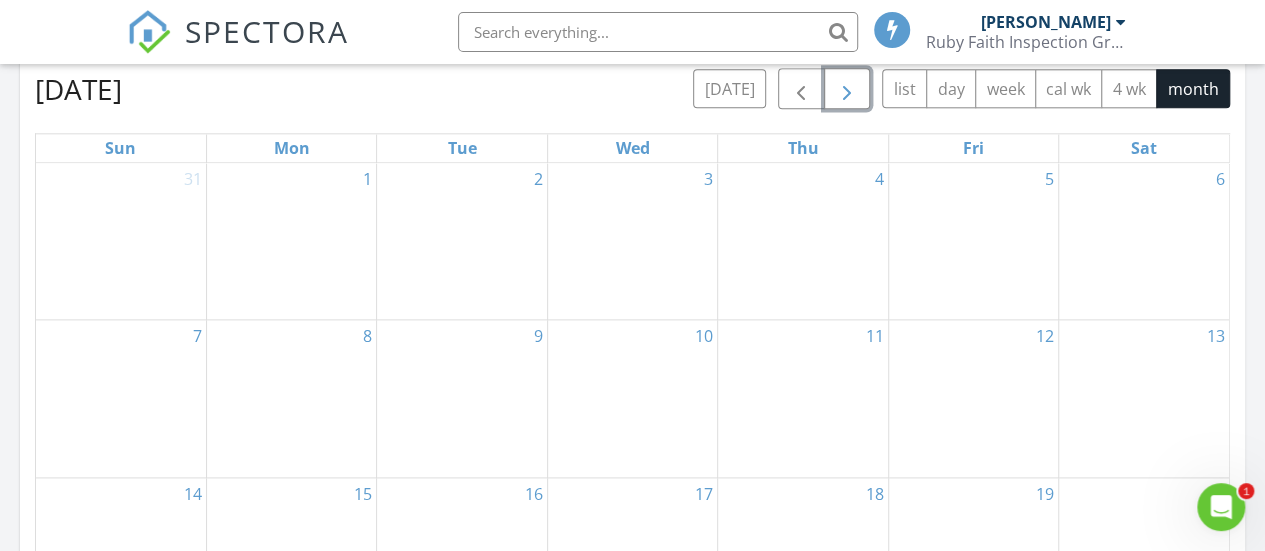 click at bounding box center [847, 90] 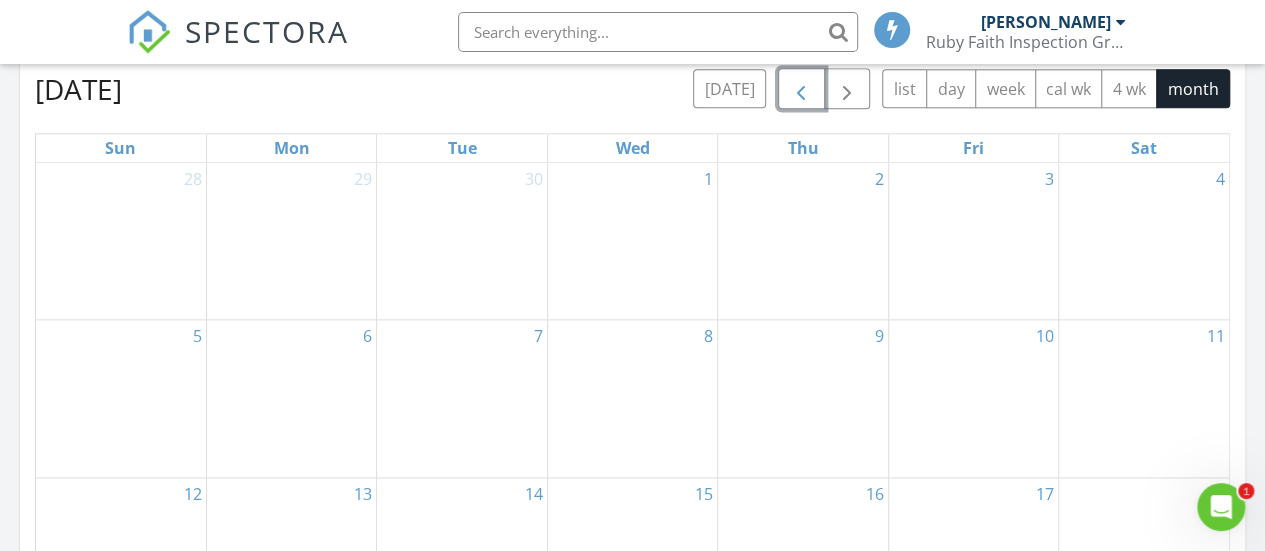 click at bounding box center [801, 90] 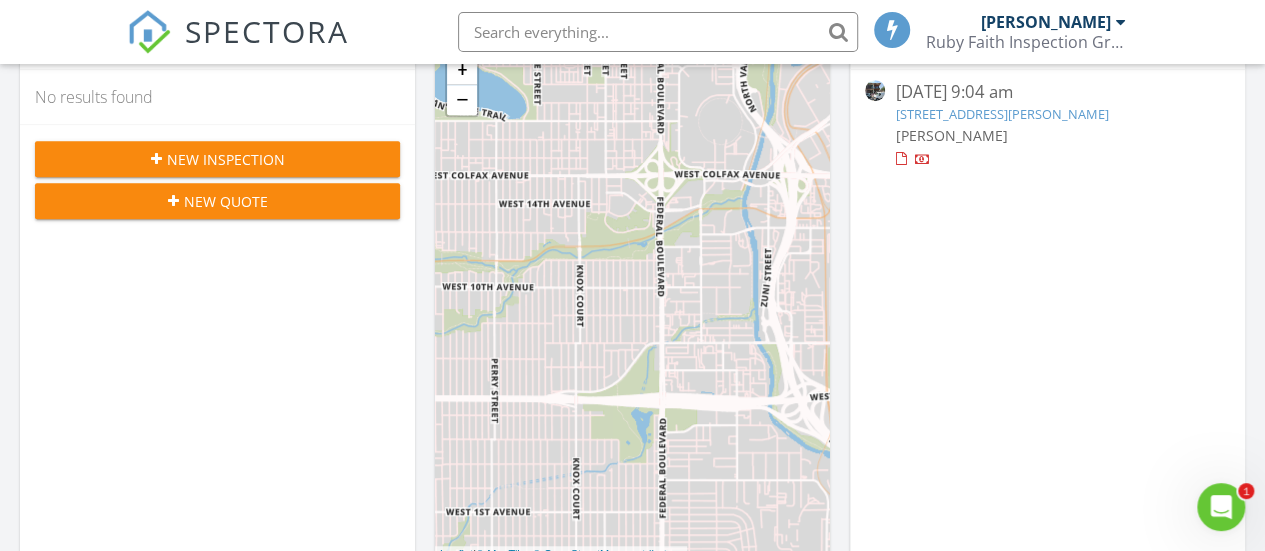 scroll, scrollTop: 0, scrollLeft: 0, axis: both 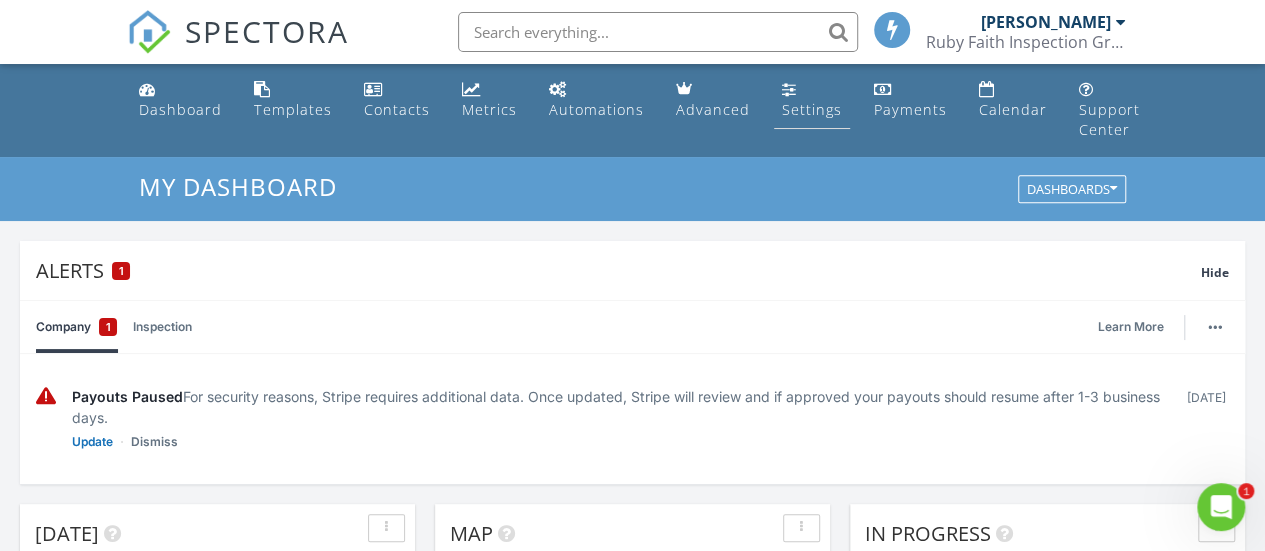 click on "Settings" at bounding box center (812, 109) 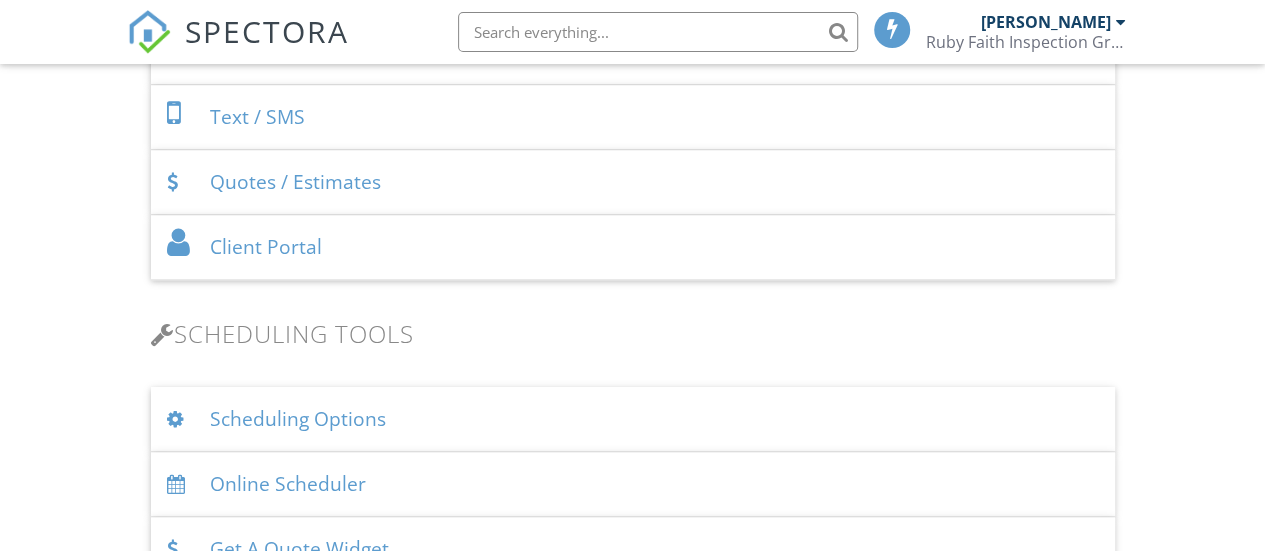 scroll, scrollTop: 0, scrollLeft: 0, axis: both 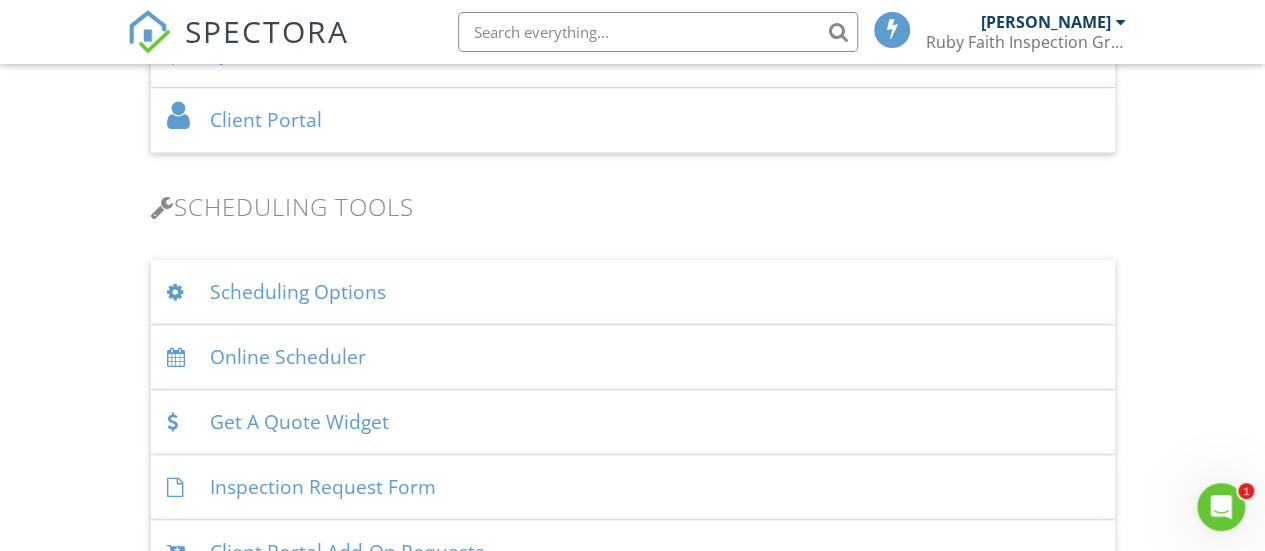 click on "Online Scheduler" at bounding box center [633, 357] 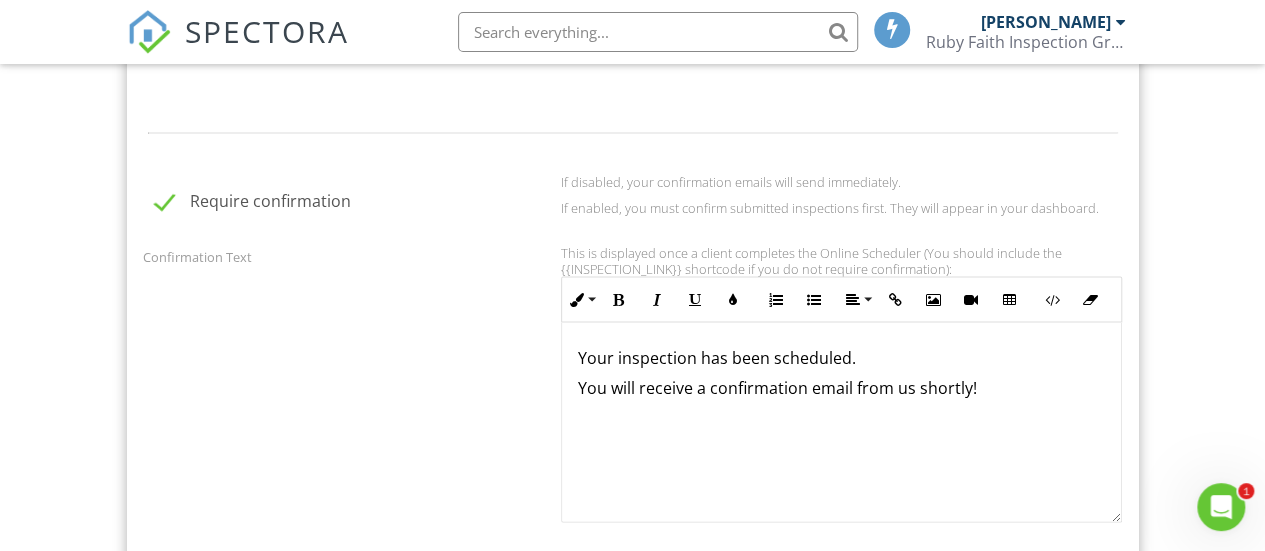 scroll, scrollTop: 2011, scrollLeft: 0, axis: vertical 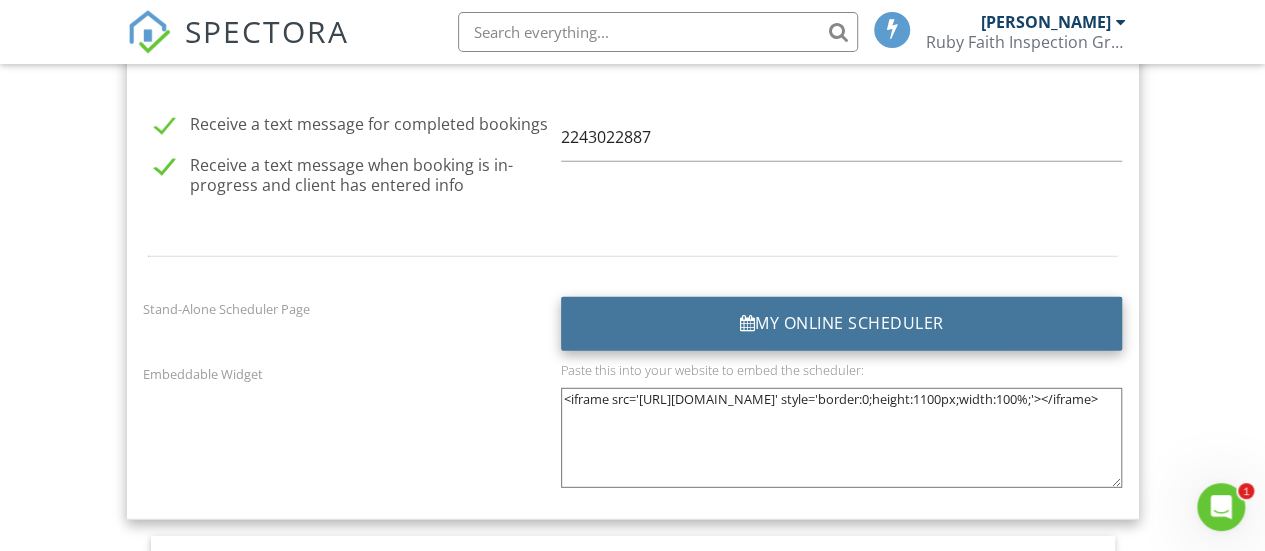 click on "My Online Scheduler" at bounding box center (842, 324) 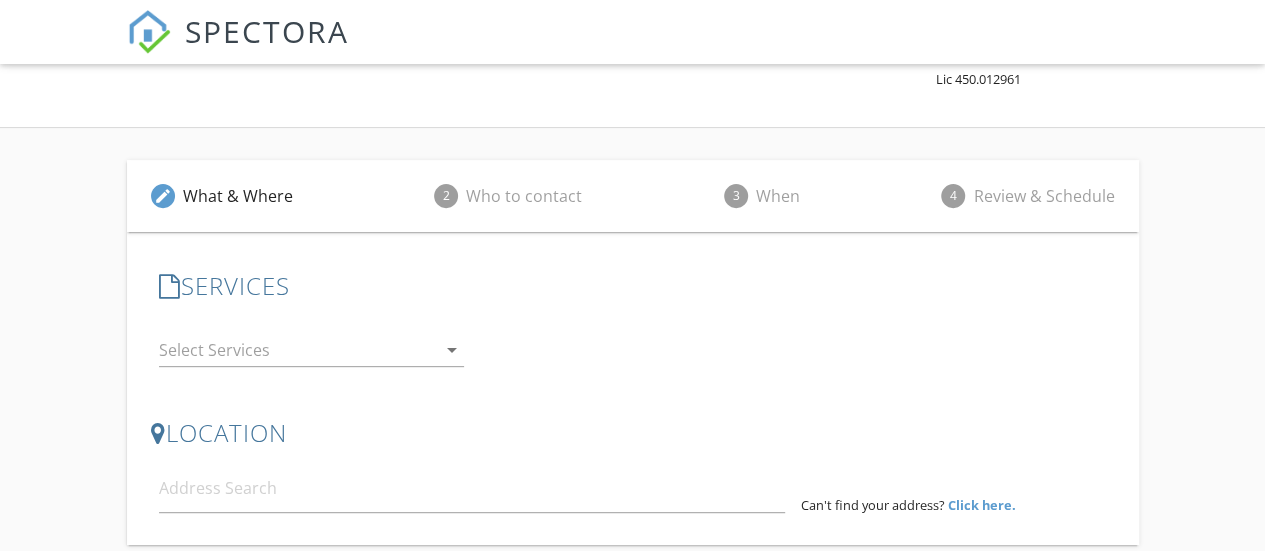 scroll, scrollTop: 369, scrollLeft: 0, axis: vertical 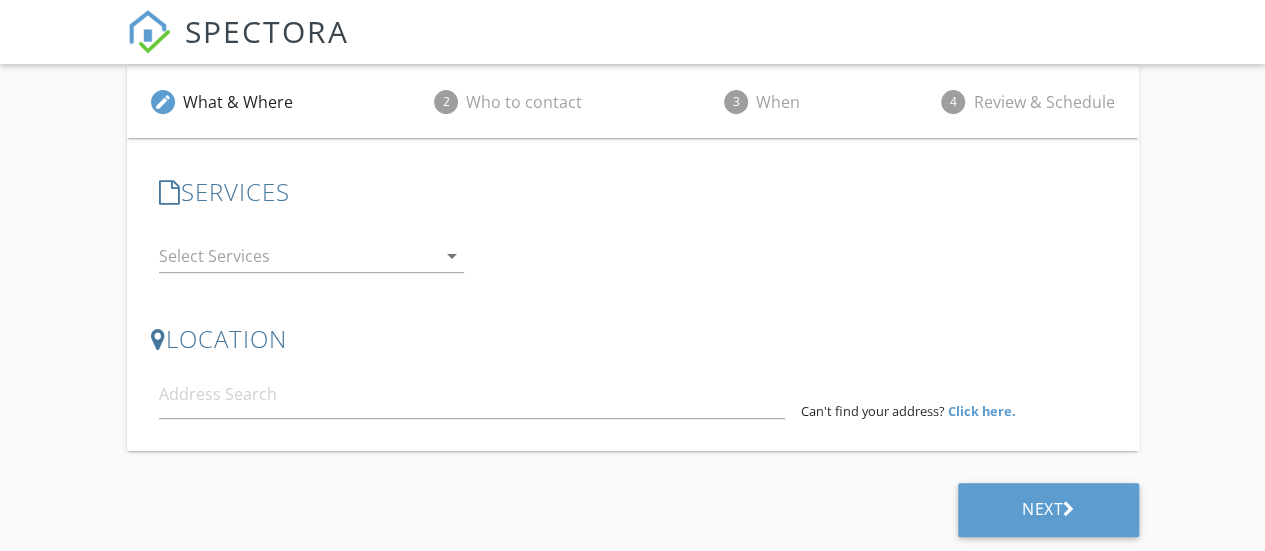 click at bounding box center (297, 256) 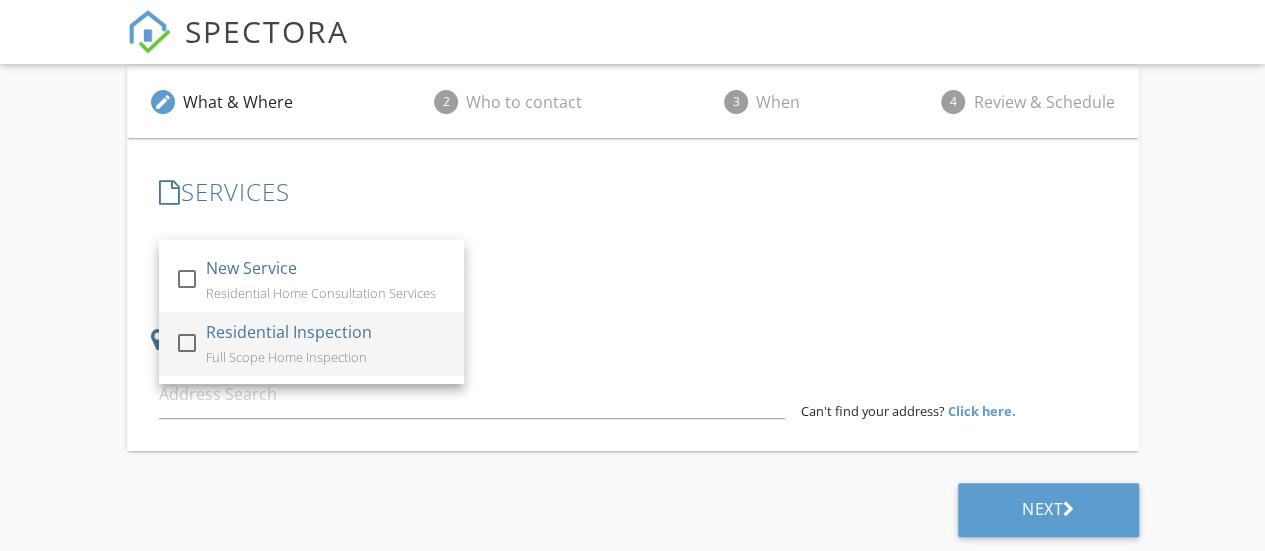 click on "Residential Inspection" at bounding box center (288, 332) 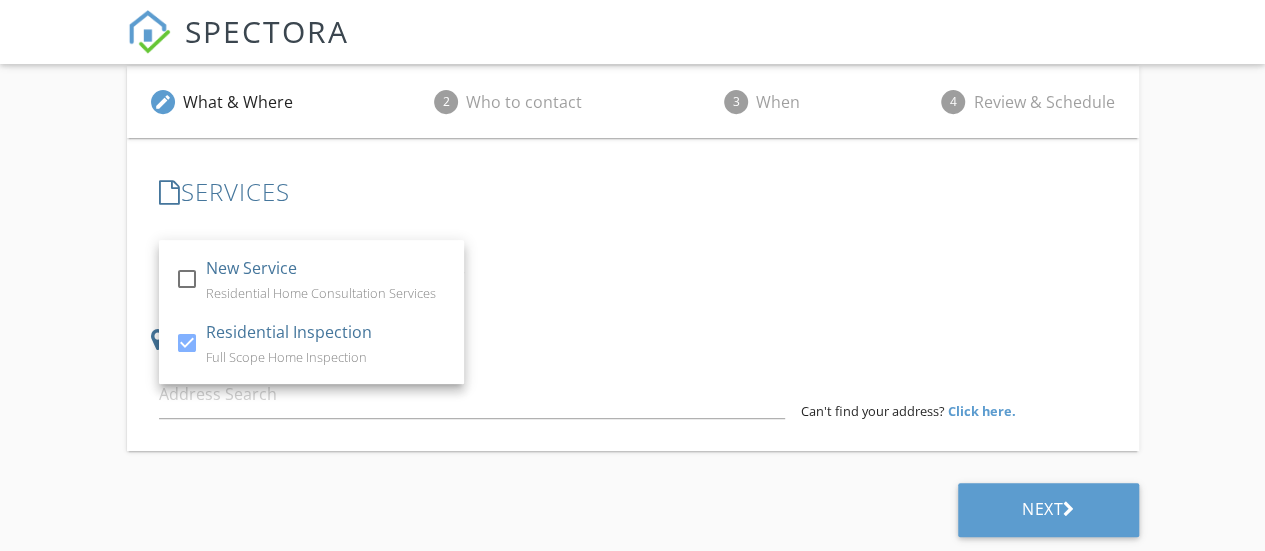 click on "check_box_outline_blank   New Service   Residential Home Consultation Services check_box   Residential Inspection   Full Scope Home Inspection Residential Inspection arrow_drop_down" at bounding box center [633, 258] 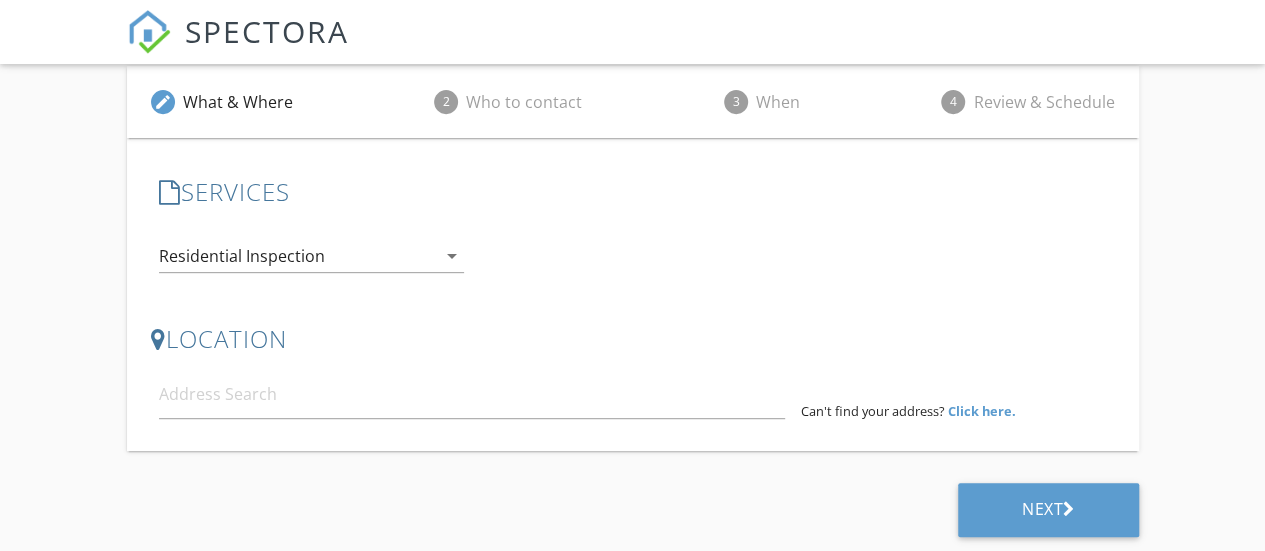 click on "Residential Inspection" at bounding box center [242, 256] 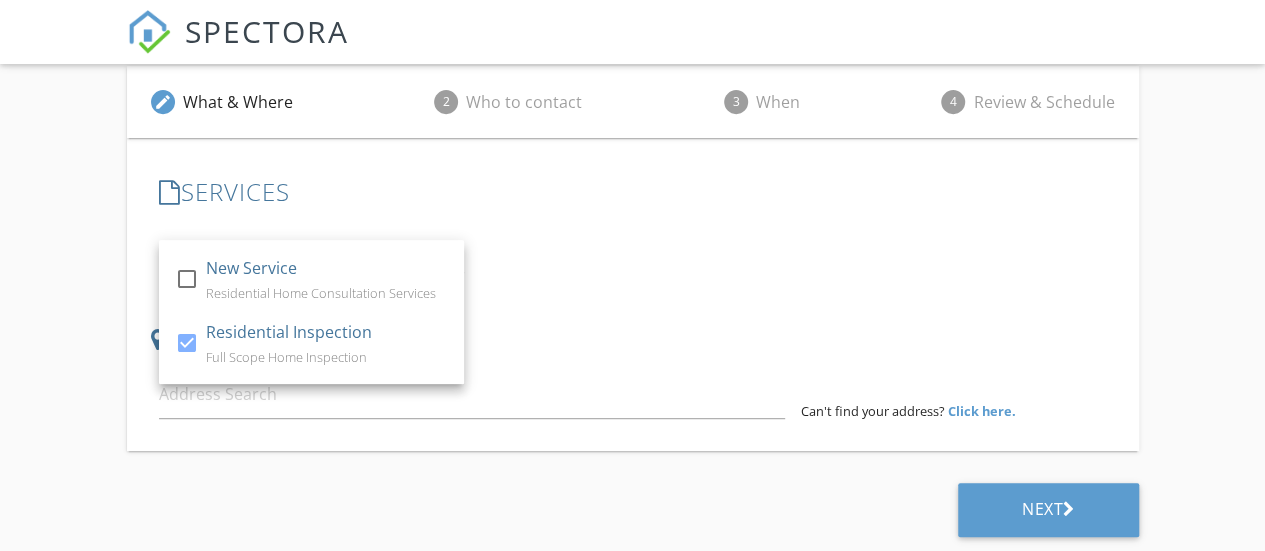 click on "SERVICES
check_box_outline_blank   New Service   Residential Home Consultation Services check_box   Residential Inspection   Full Scope Home Inspection Residential Inspection arrow_drop_down" at bounding box center (633, 235) 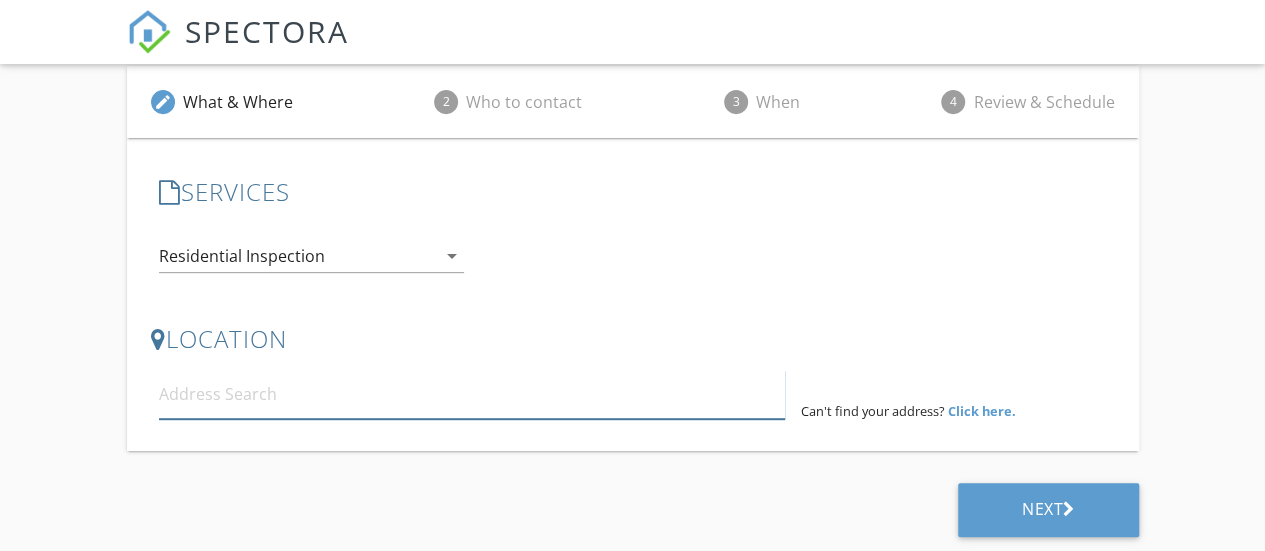 click at bounding box center [472, 394] 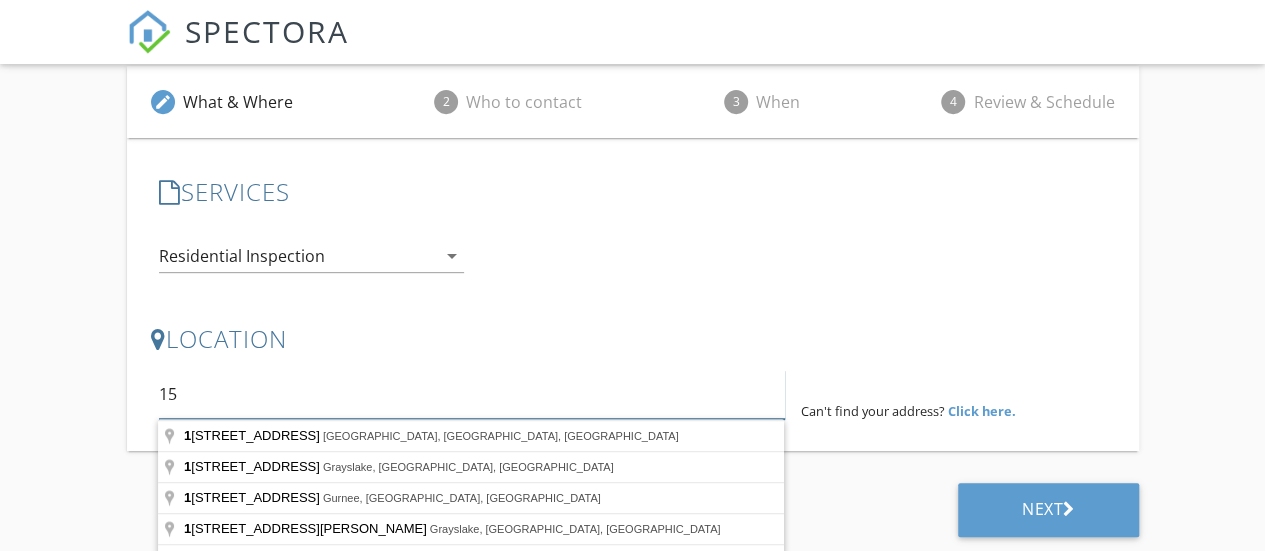 scroll, scrollTop: 366, scrollLeft: 0, axis: vertical 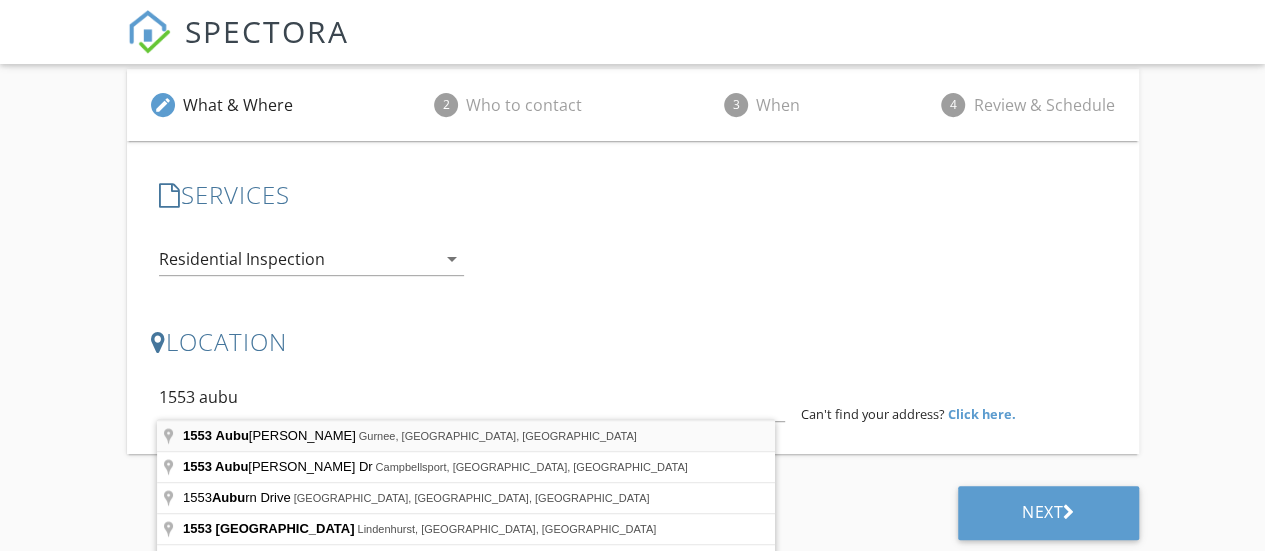 type on "1553 [GEOGRAPHIC_DATA], [GEOGRAPHIC_DATA], [GEOGRAPHIC_DATA], [GEOGRAPHIC_DATA]" 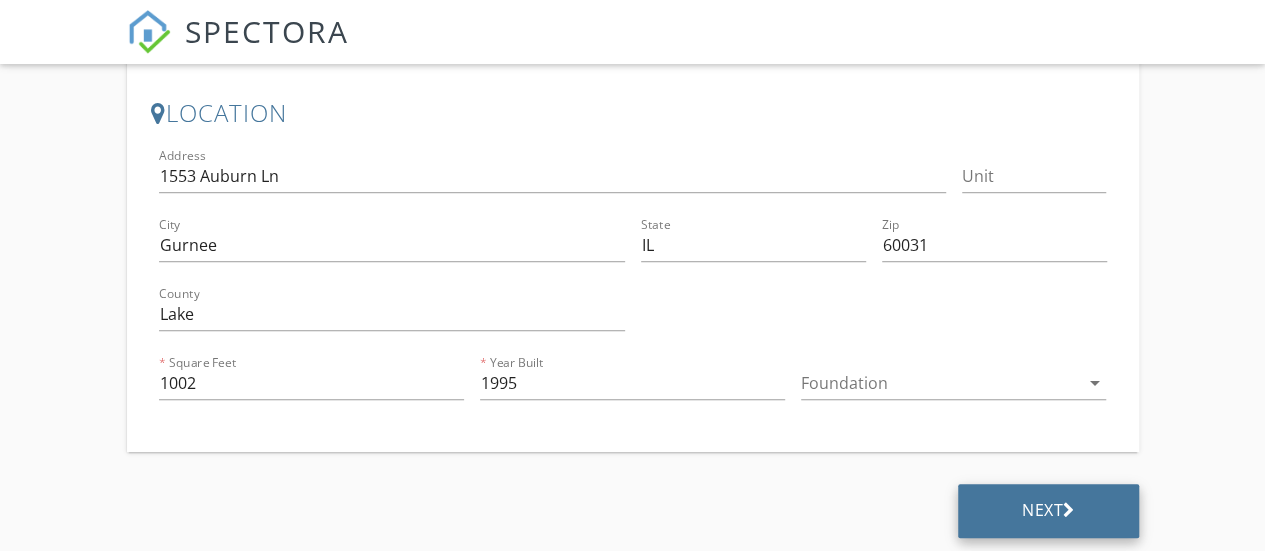 click on "Next" at bounding box center (1048, 510) 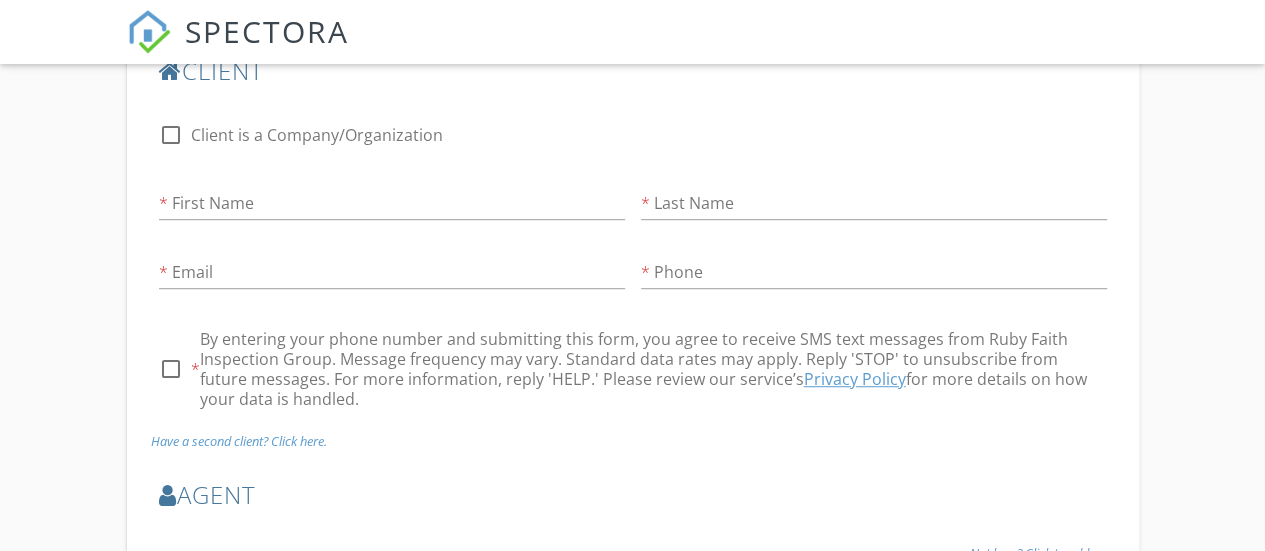 scroll, scrollTop: 393, scrollLeft: 0, axis: vertical 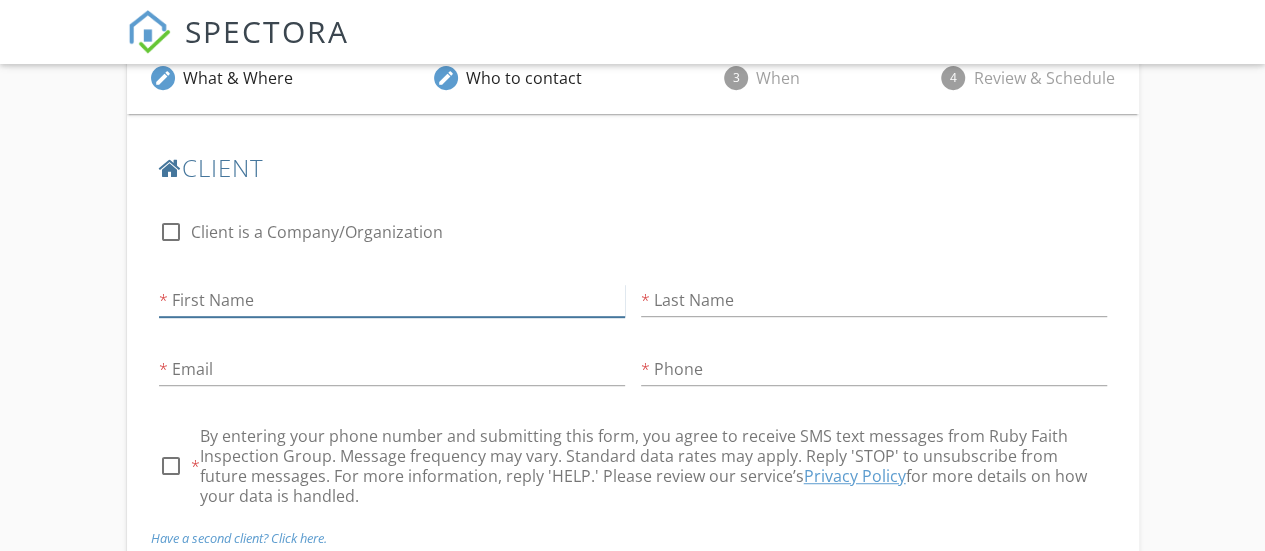 click on "First Name" at bounding box center (392, 300) 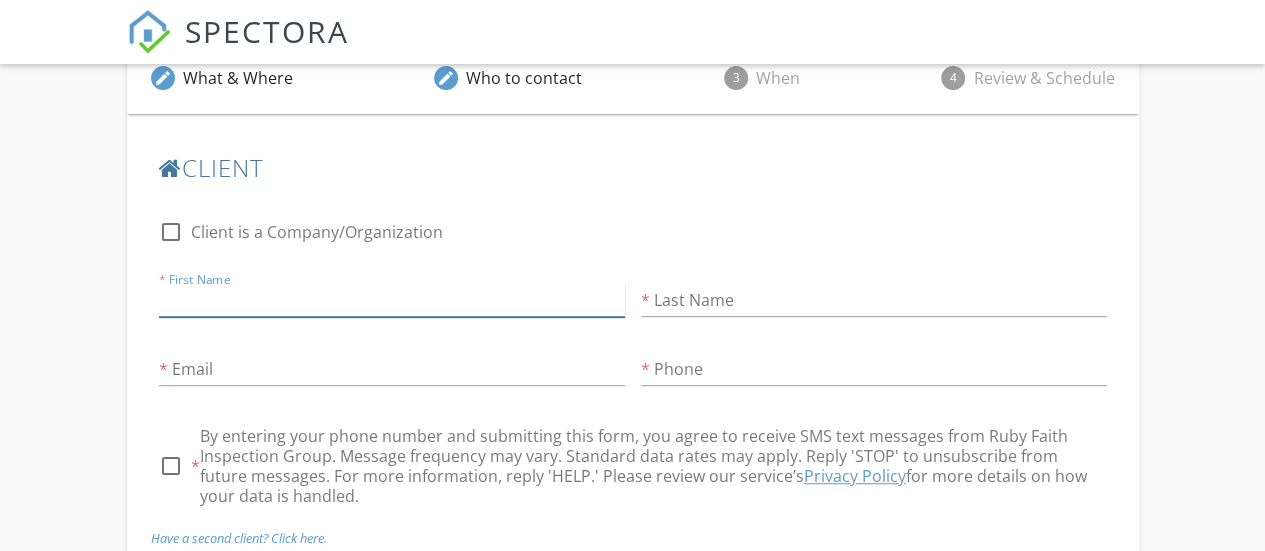 type on "Donovan" 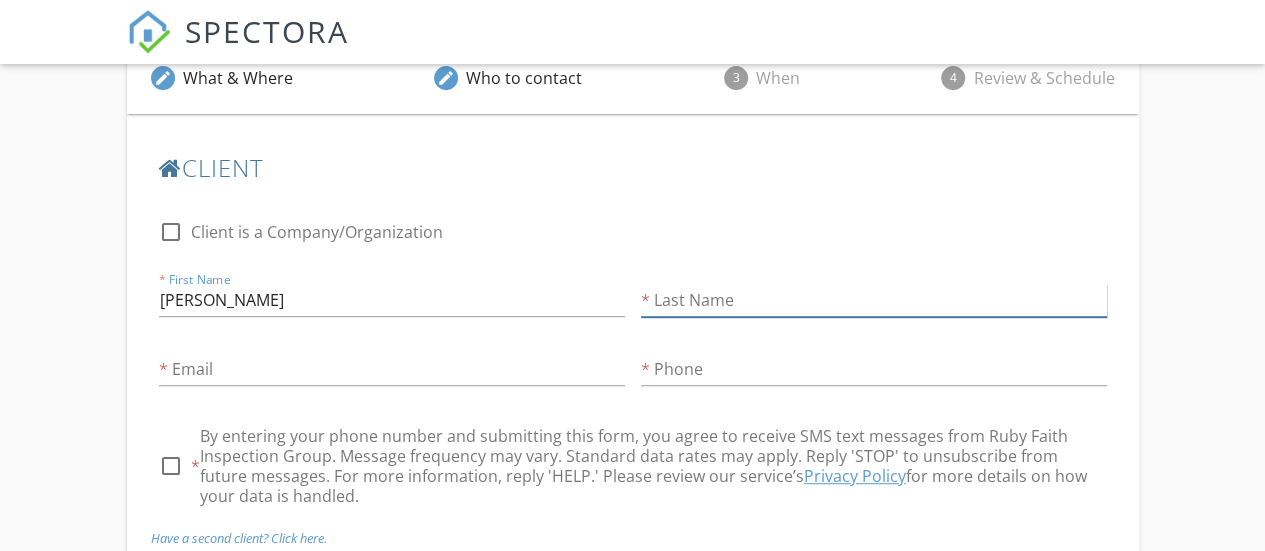 type on "Penny" 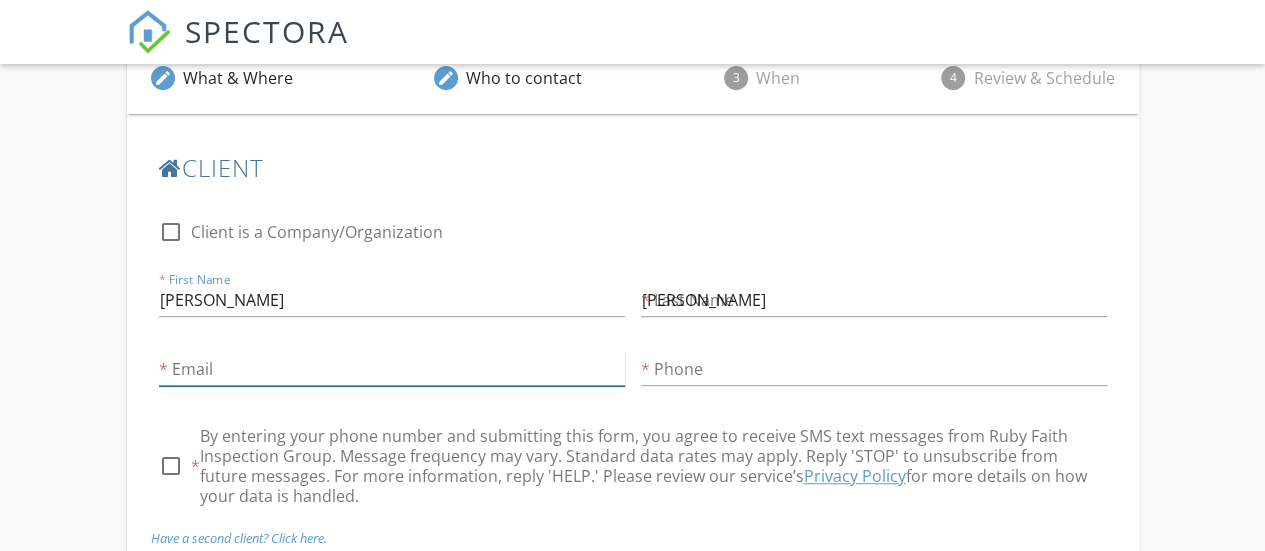 type on "[EMAIL_ADDRESS][DOMAIN_NAME]" 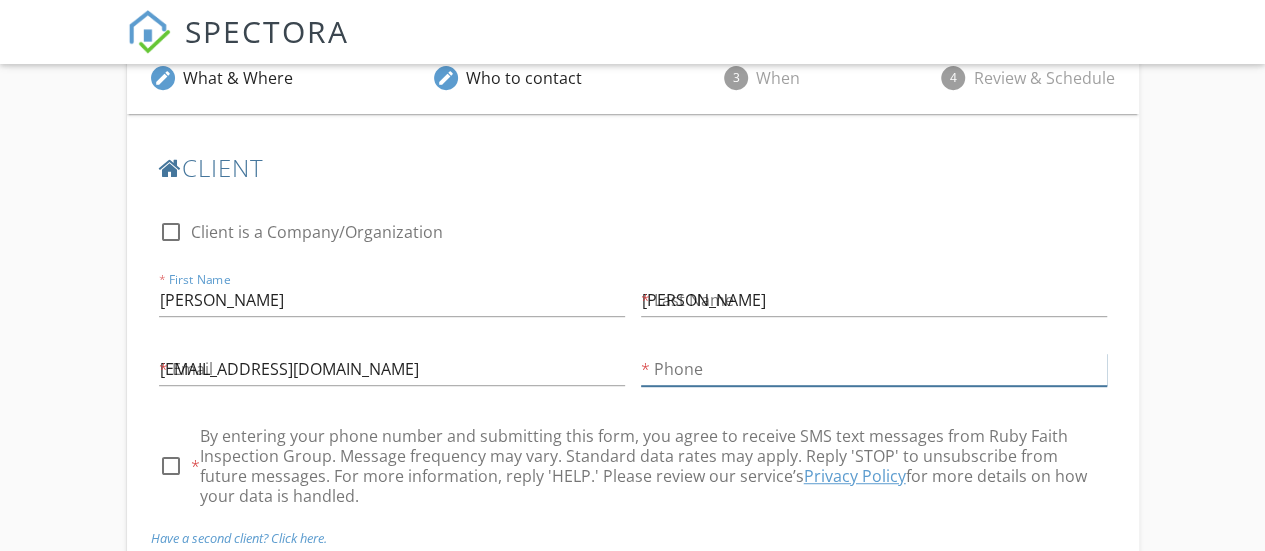 type on "224-302-2887" 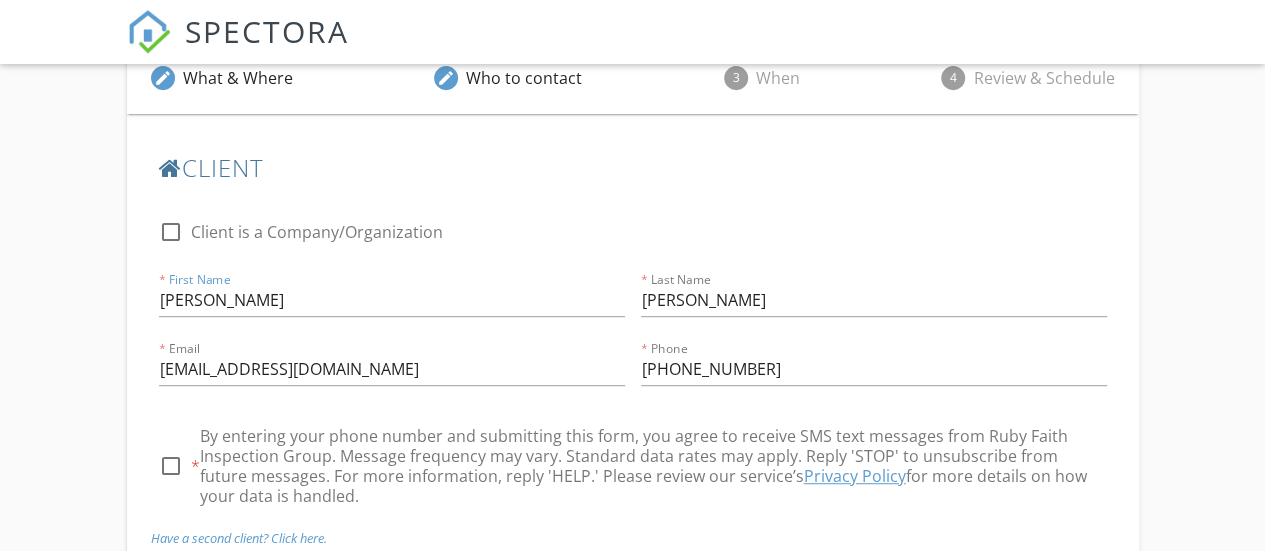 click at bounding box center (171, 466) 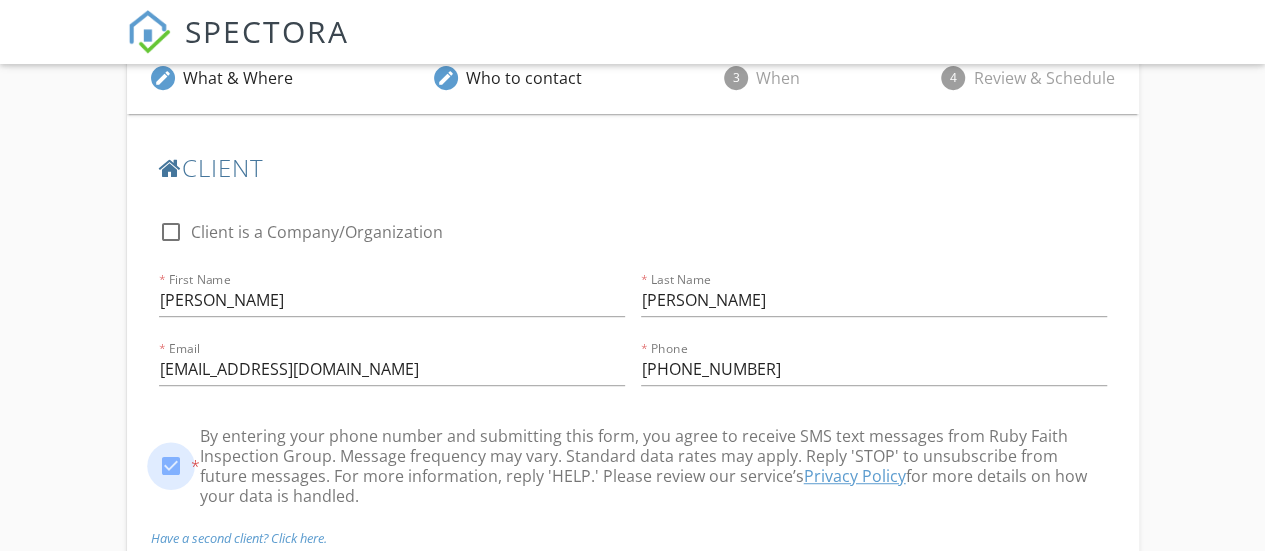 checkbox on "true" 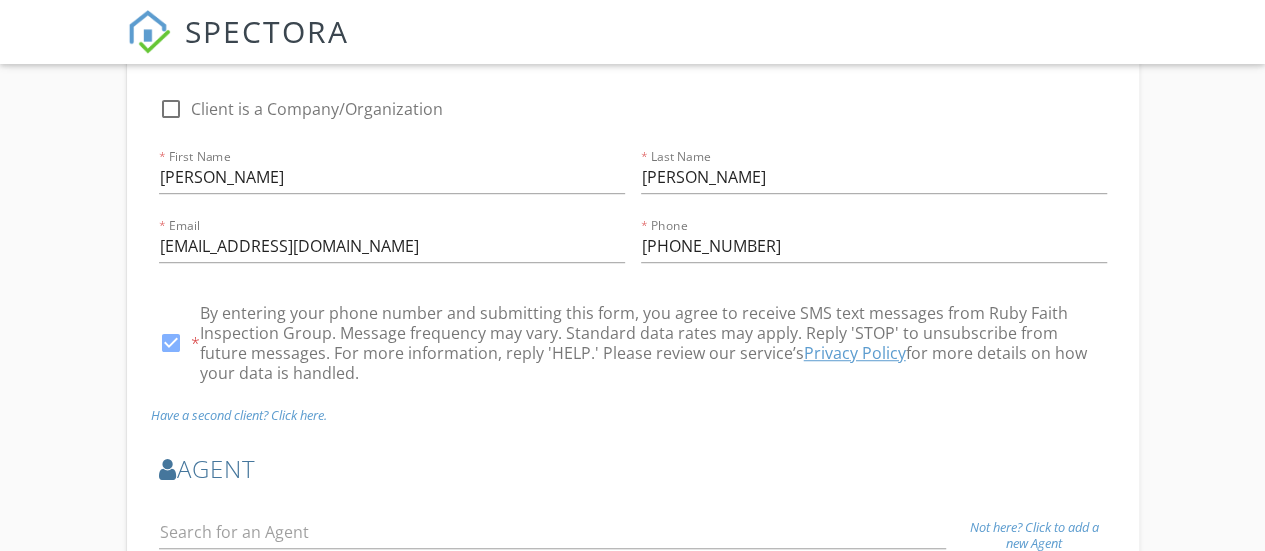 scroll, scrollTop: 706, scrollLeft: 0, axis: vertical 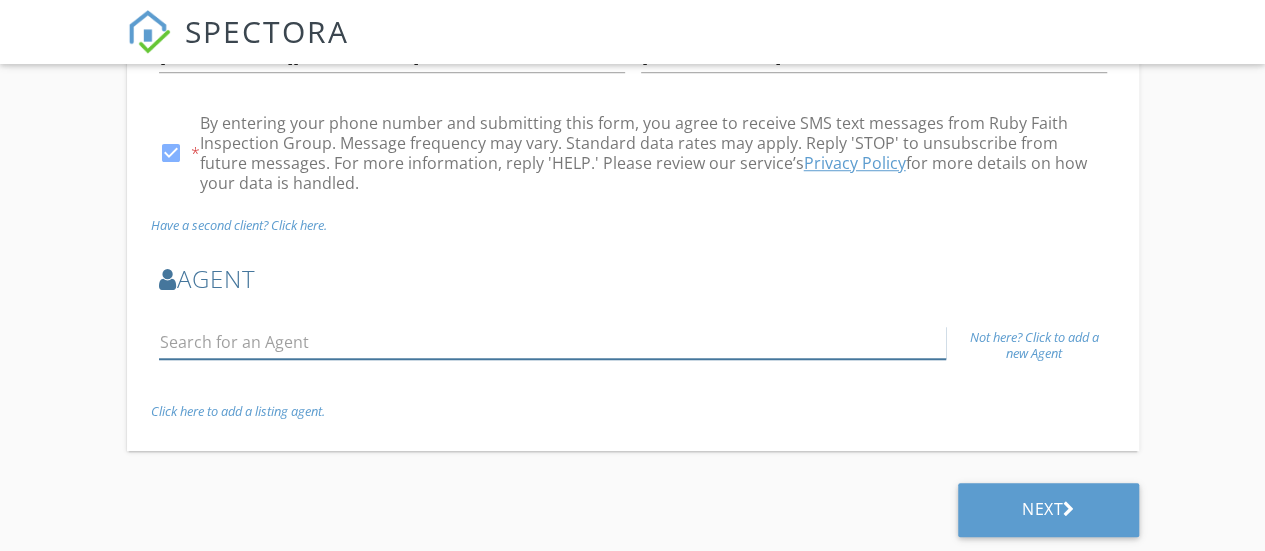 click at bounding box center [552, 342] 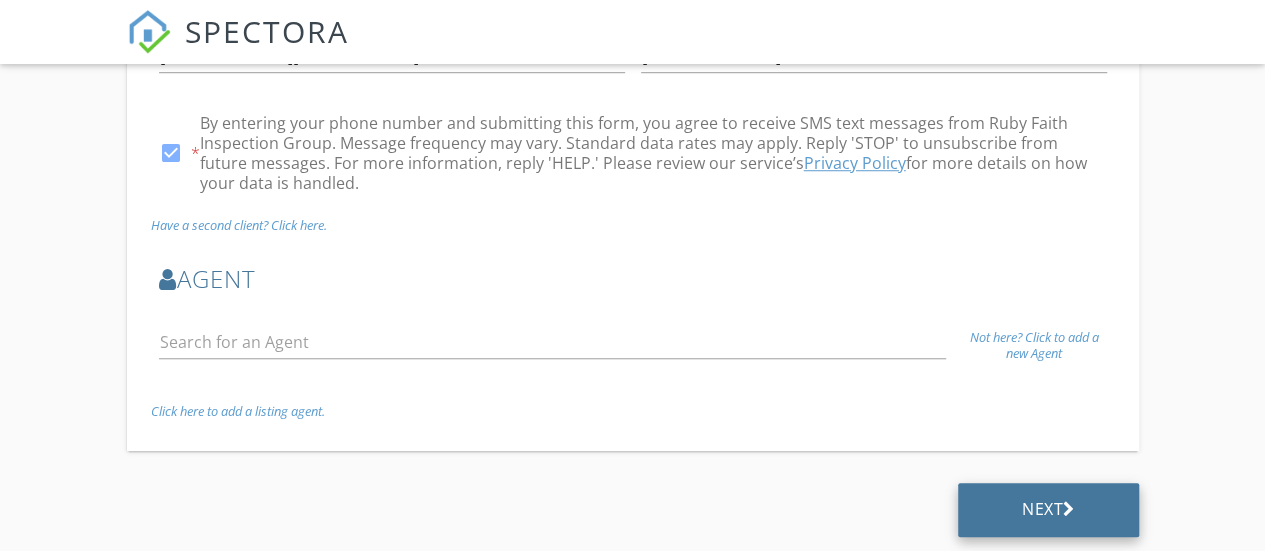 click on "Next" at bounding box center (1048, 510) 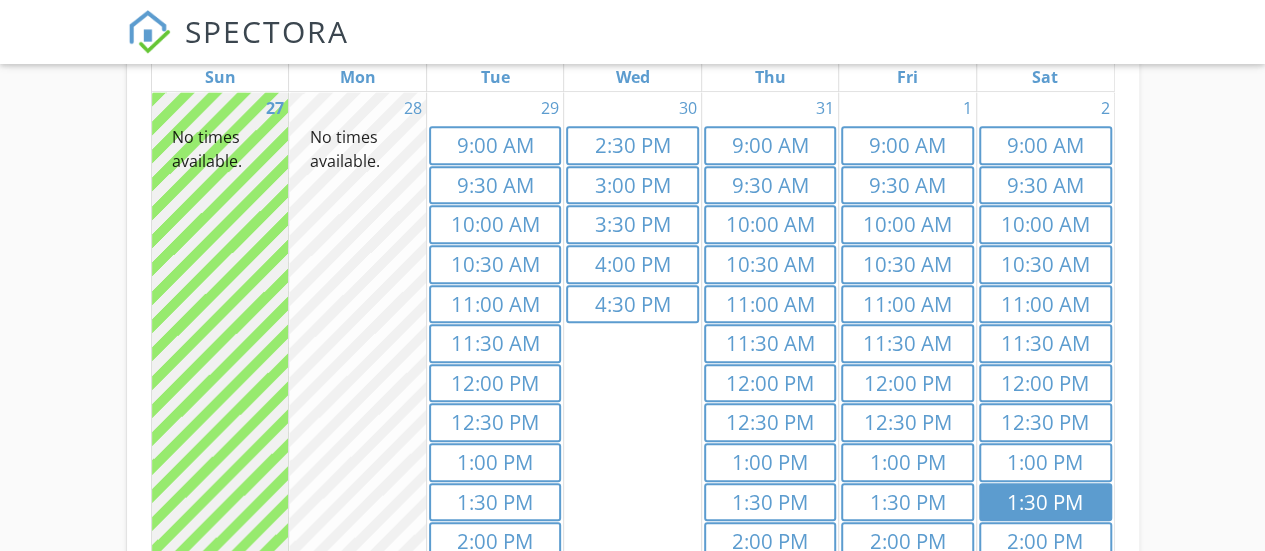 scroll, scrollTop: 493, scrollLeft: 0, axis: vertical 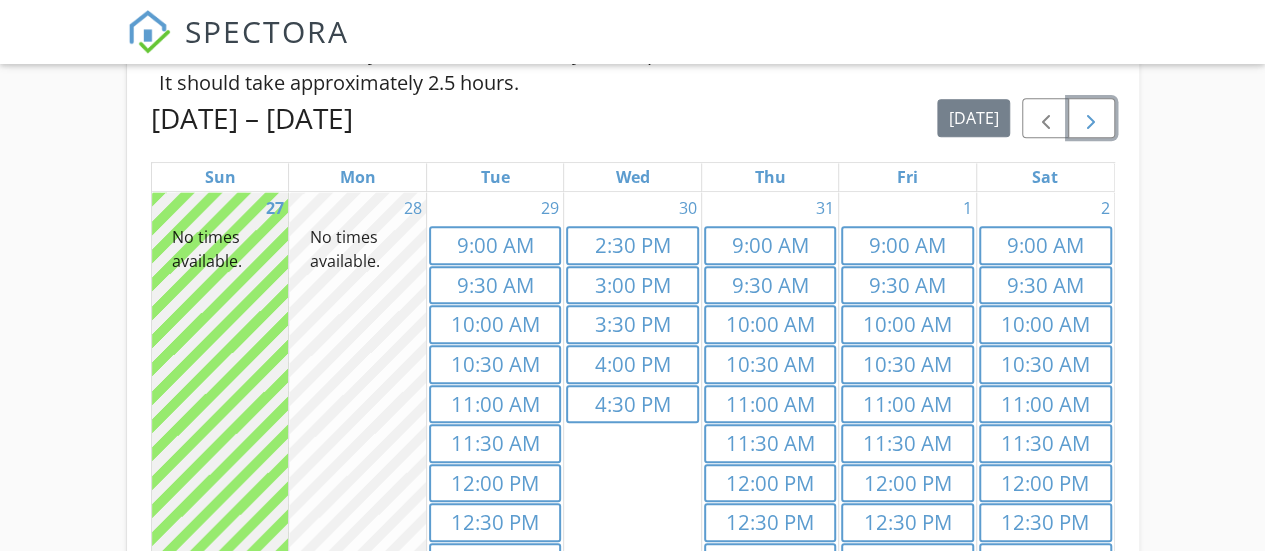 click at bounding box center [1091, 118] 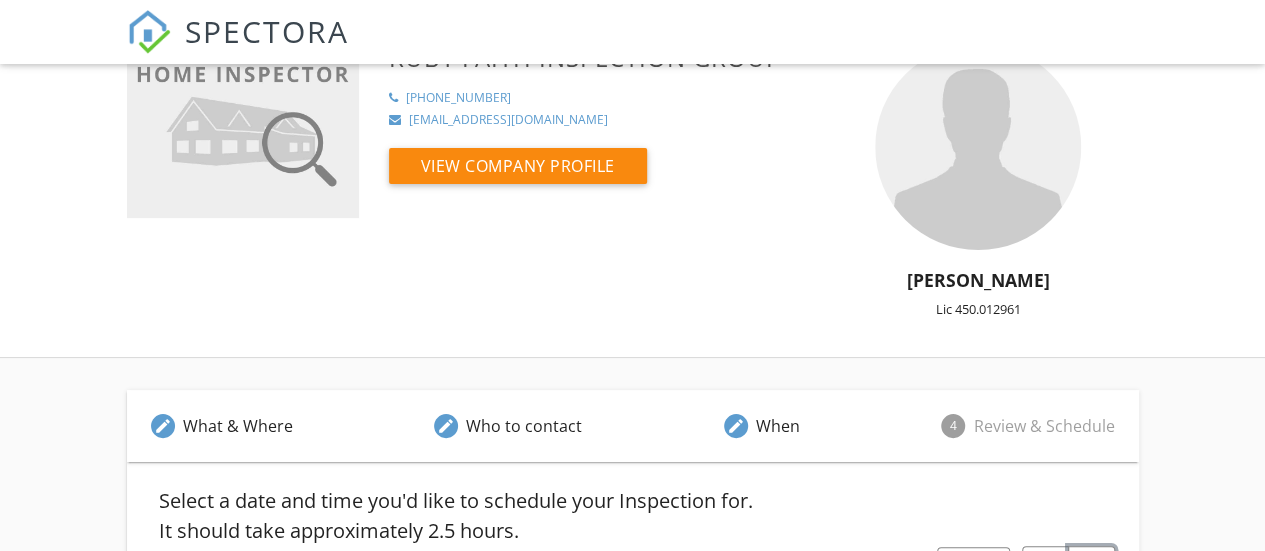 scroll, scrollTop: 0, scrollLeft: 0, axis: both 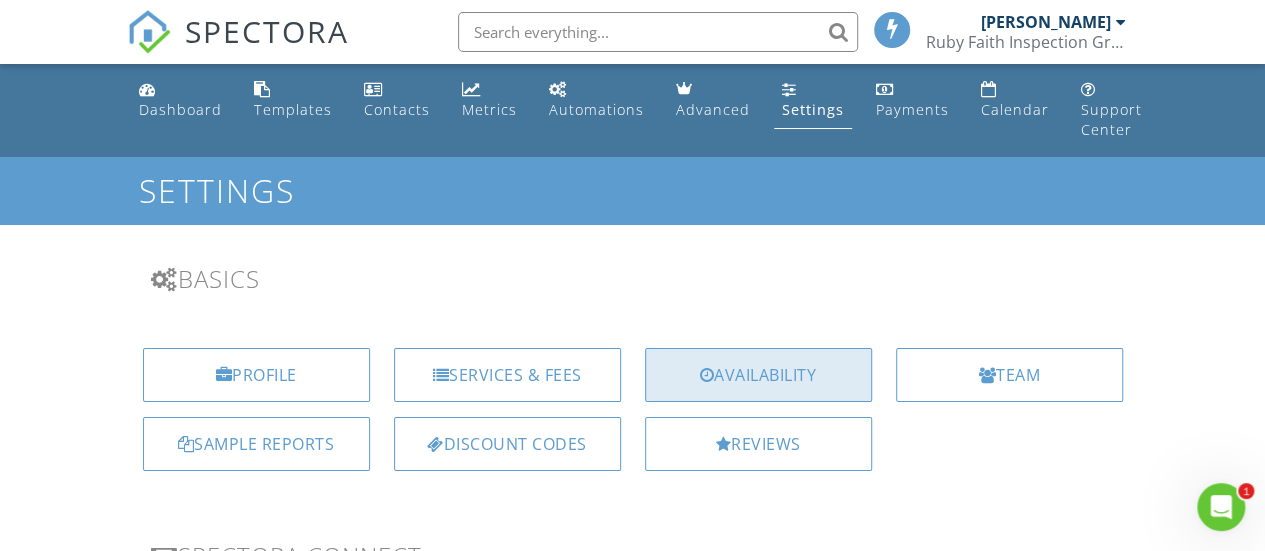 click on "Availability" at bounding box center (758, 375) 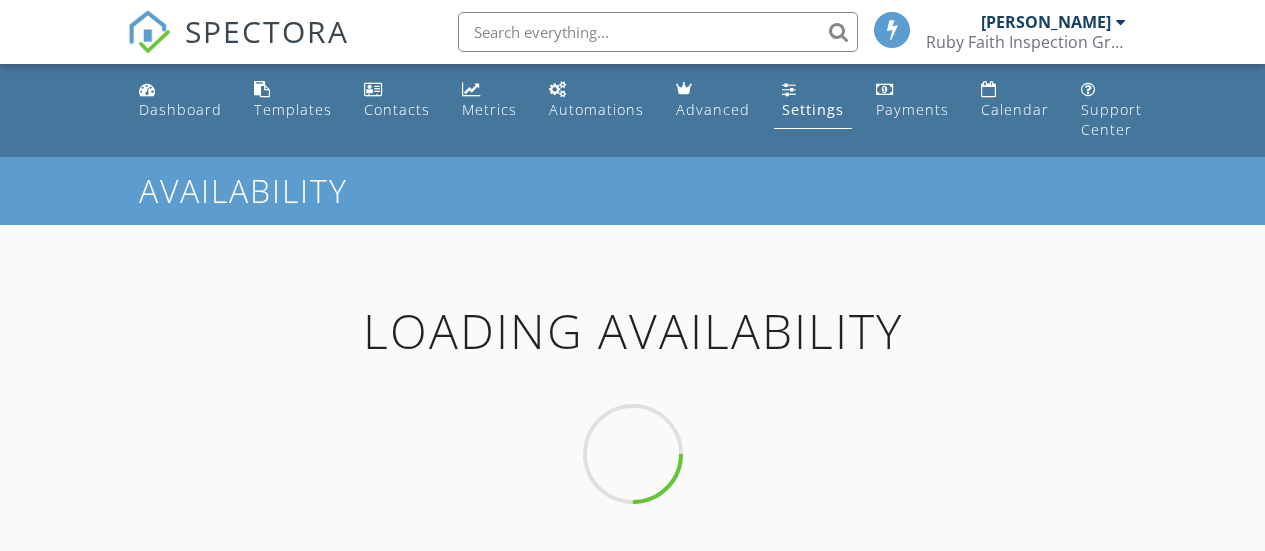 scroll, scrollTop: 0, scrollLeft: 0, axis: both 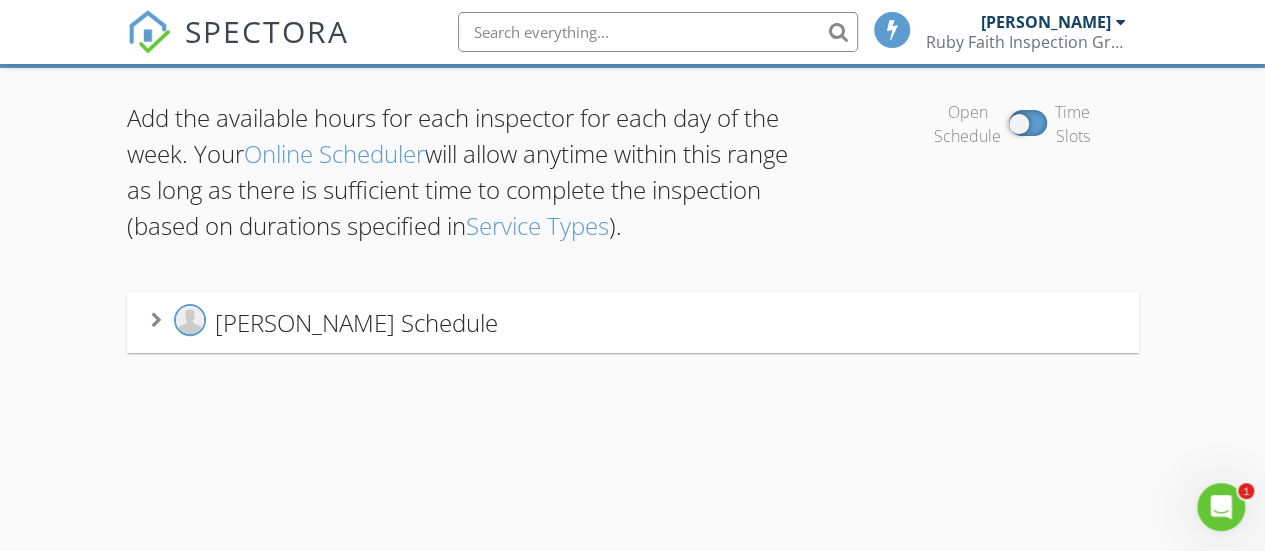 click on "[PERSON_NAME] Schedule" at bounding box center (356, 321) 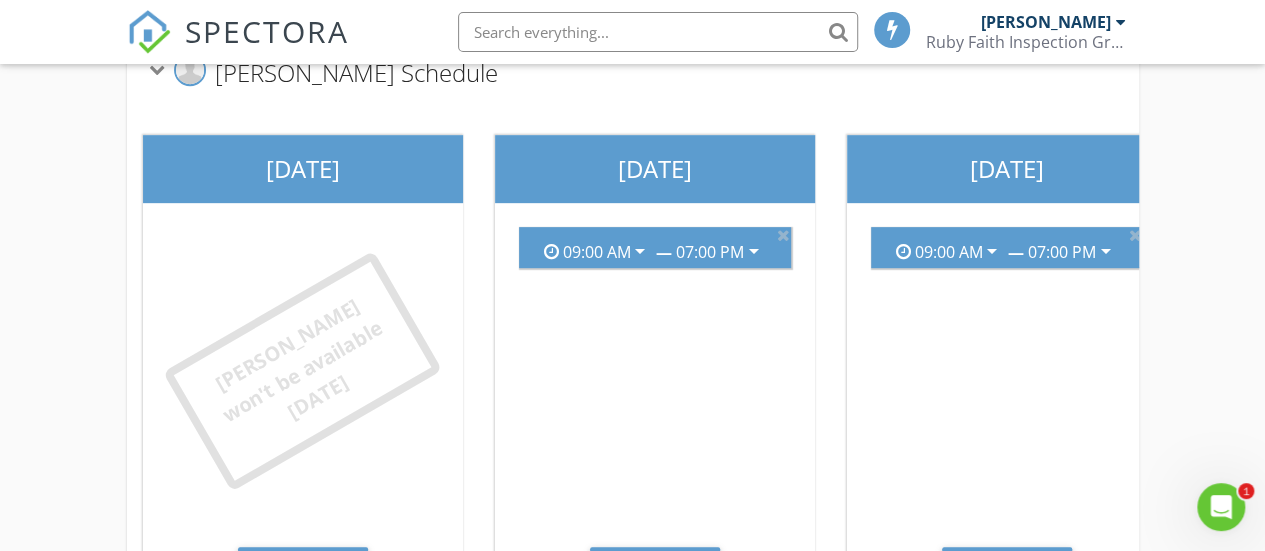 scroll, scrollTop: 457, scrollLeft: 0, axis: vertical 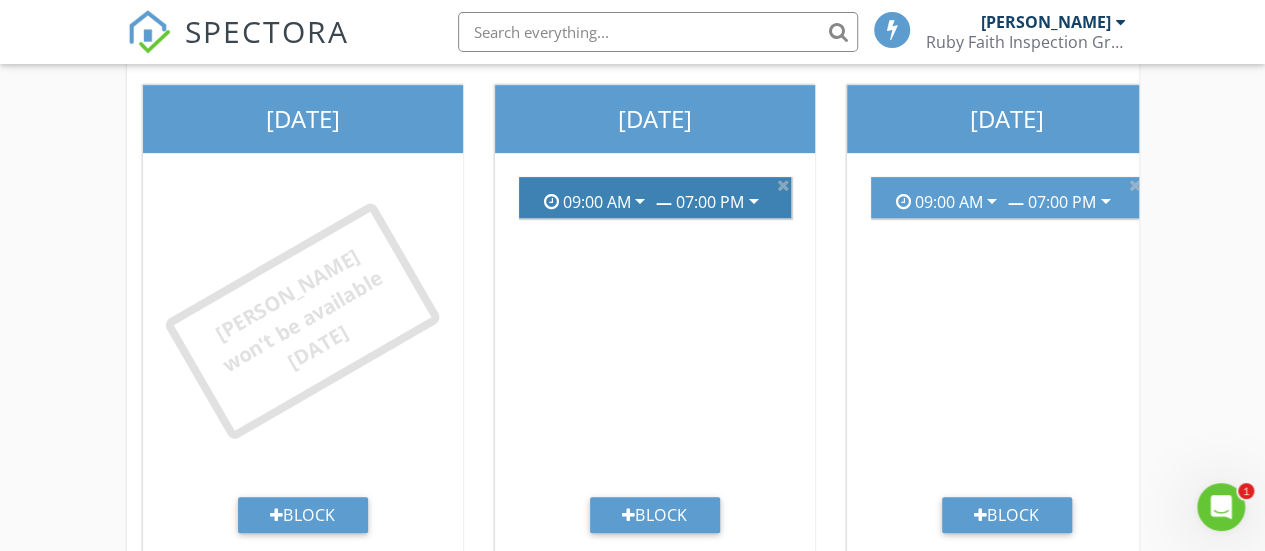 click on "07:00 PM" at bounding box center (710, 202) 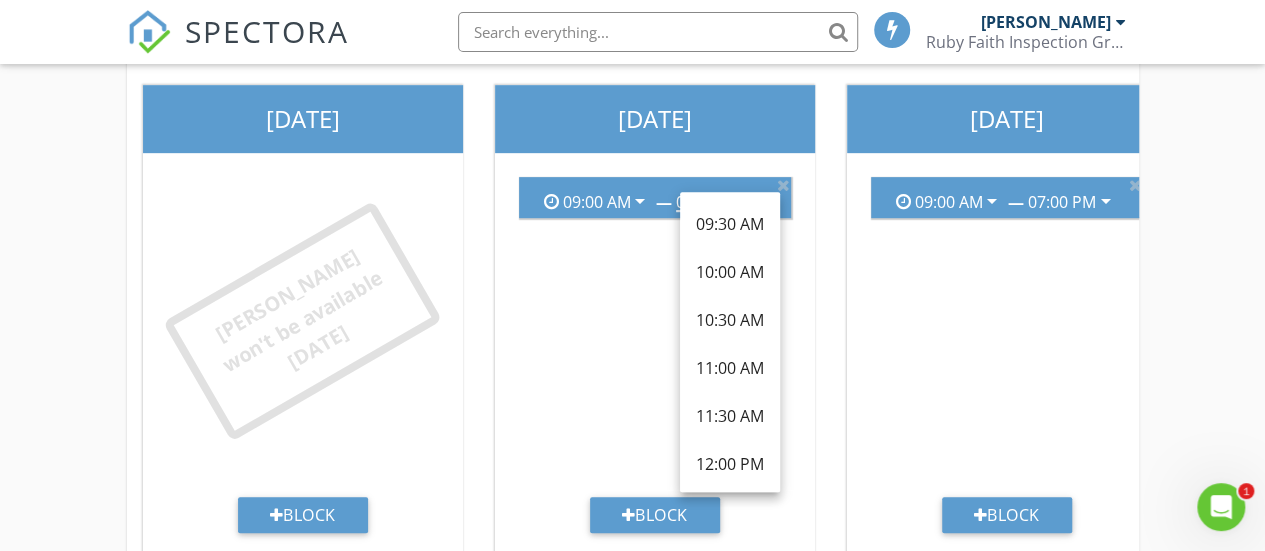 click on "Monday
09:00 AM arrow_drop_down   —     07:00 PM arrow_drop_down
Block" at bounding box center (655, 319) 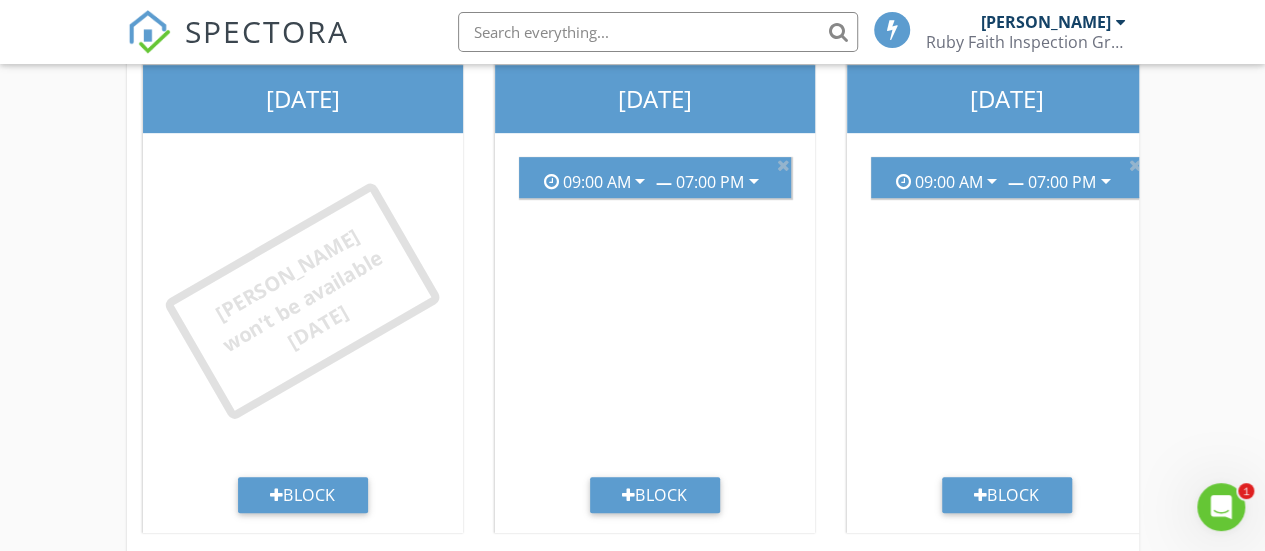 scroll, scrollTop: 537, scrollLeft: 0, axis: vertical 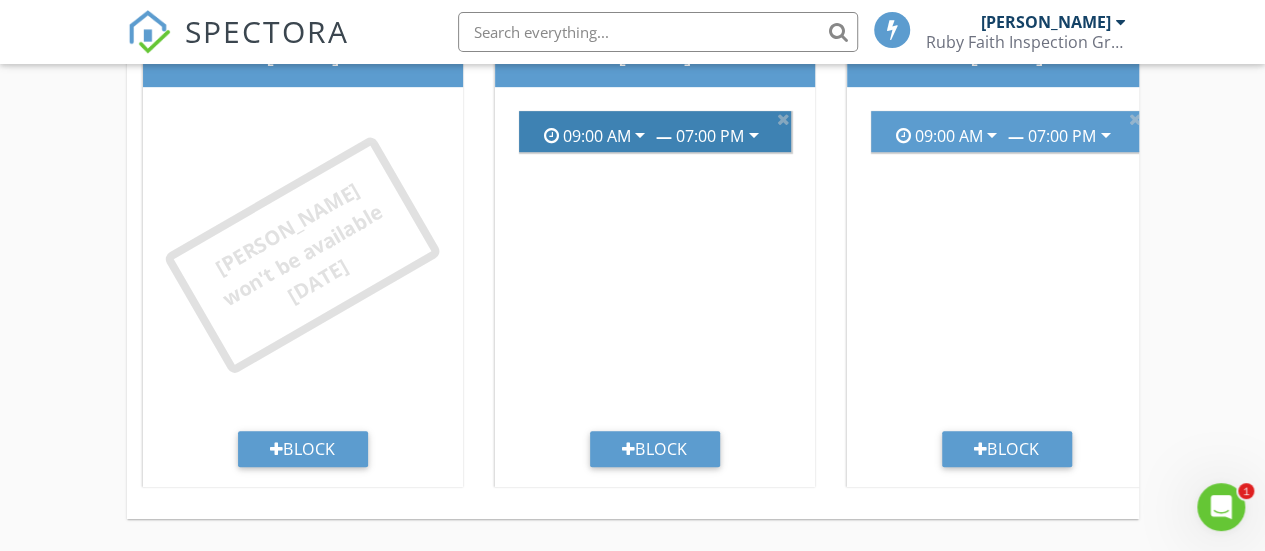 click on "arrow_drop_down" at bounding box center [754, 135] 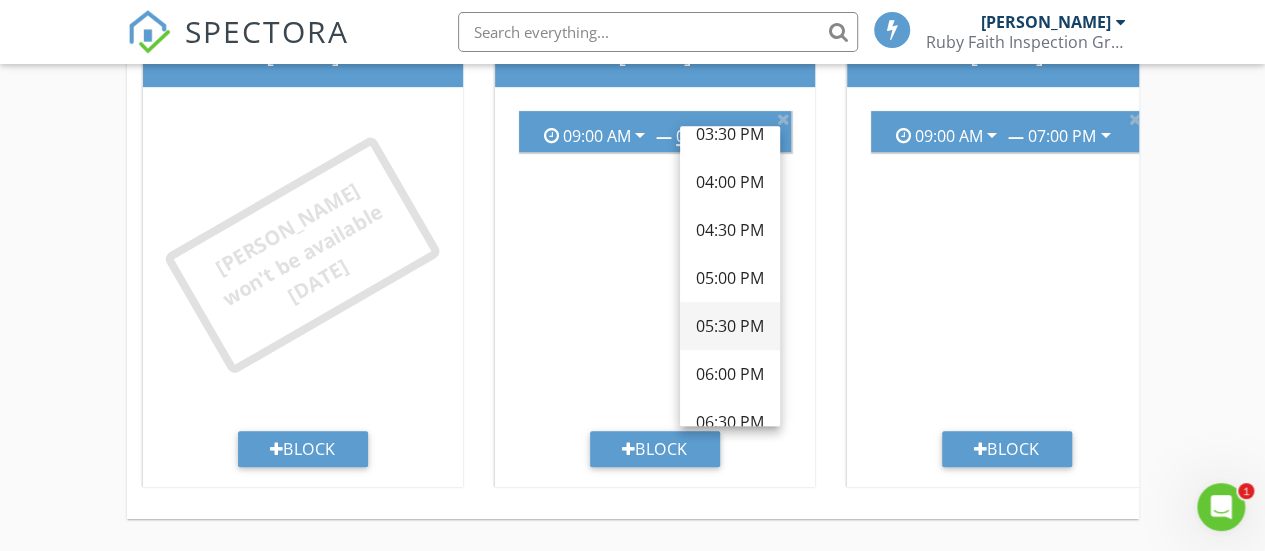 scroll, scrollTop: 700, scrollLeft: 0, axis: vertical 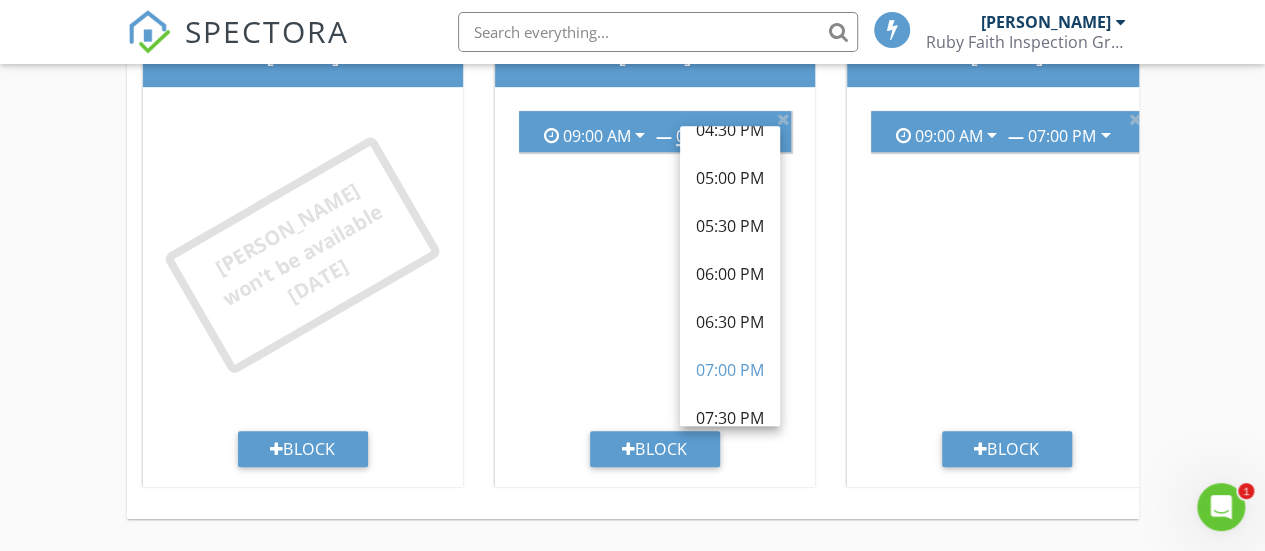 click on "Monday
09:00 AM arrow_drop_down   —     07:00 PM arrow_drop_down
Block" at bounding box center [655, 253] 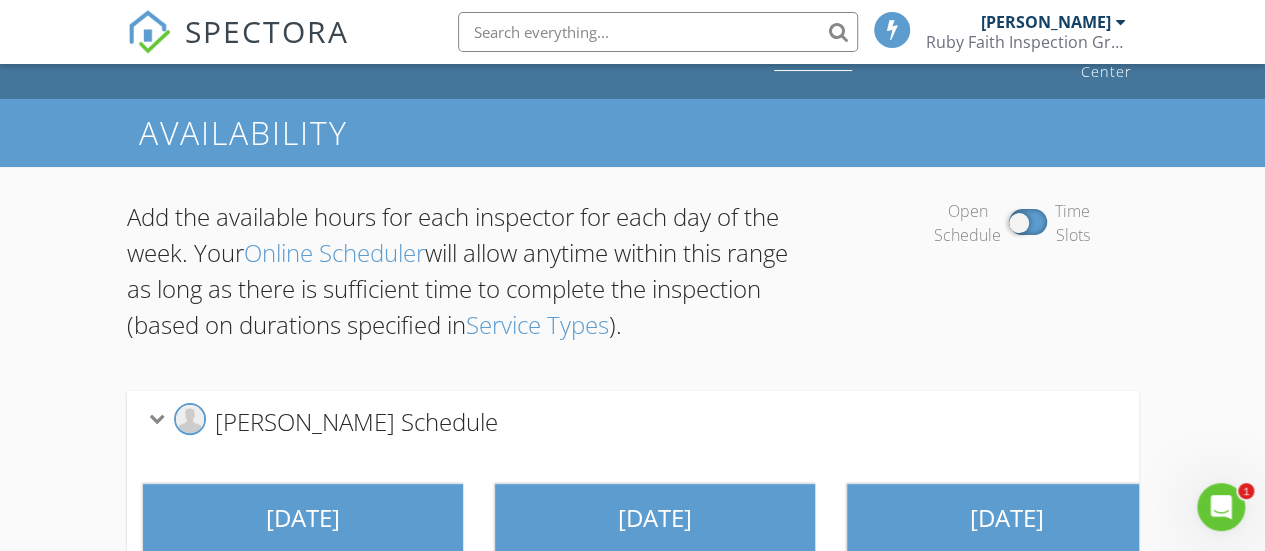 scroll, scrollTop: 0, scrollLeft: 0, axis: both 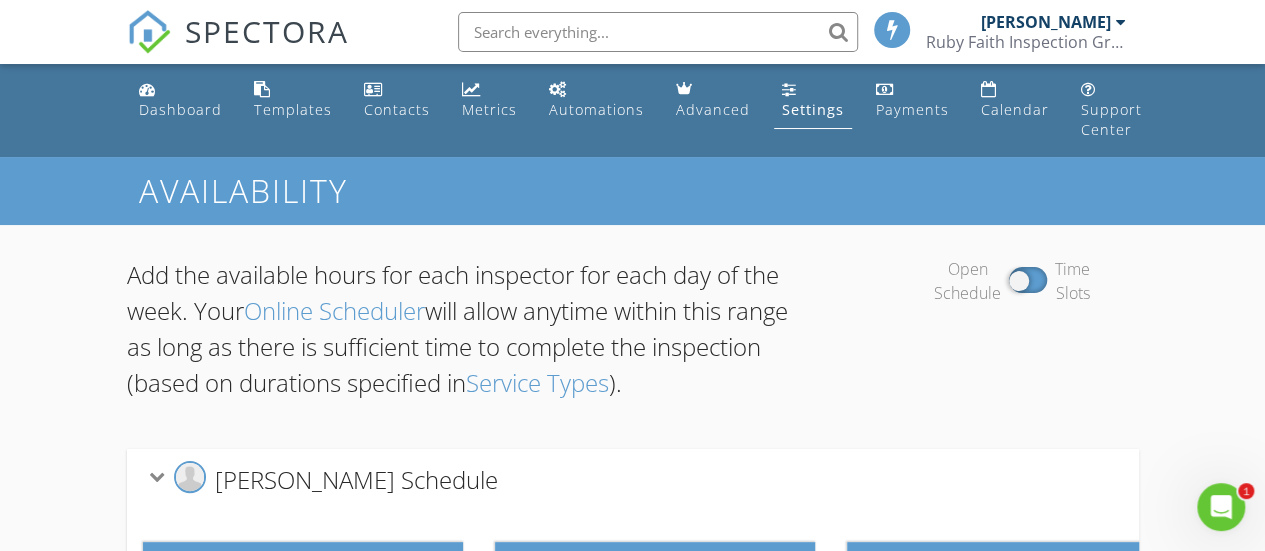 click on "Settings" at bounding box center [813, 109] 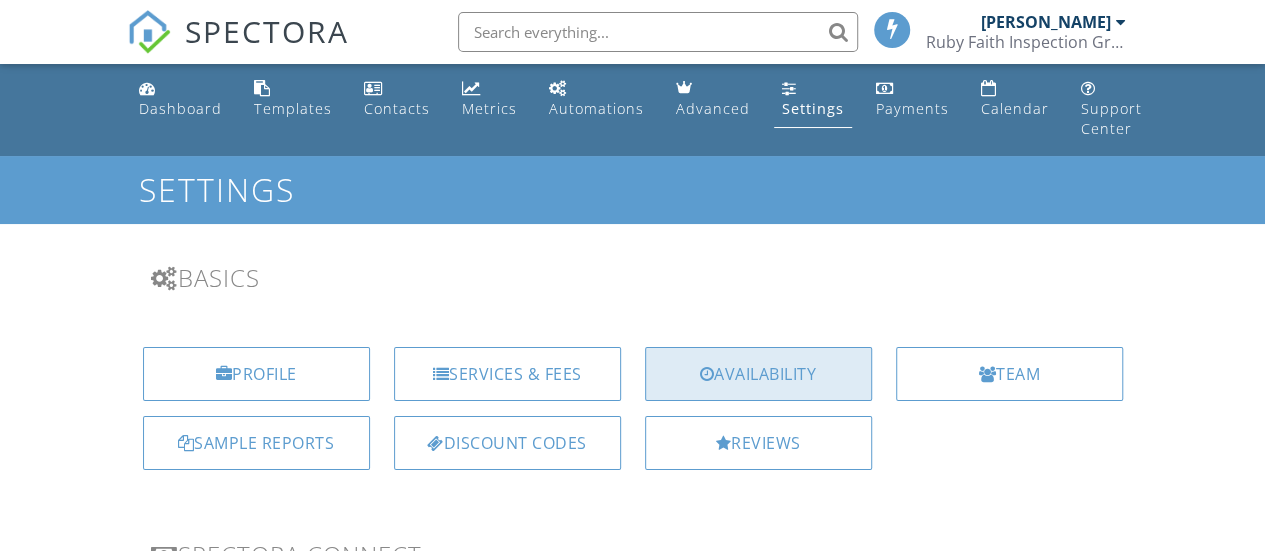 scroll, scrollTop: 700, scrollLeft: 0, axis: vertical 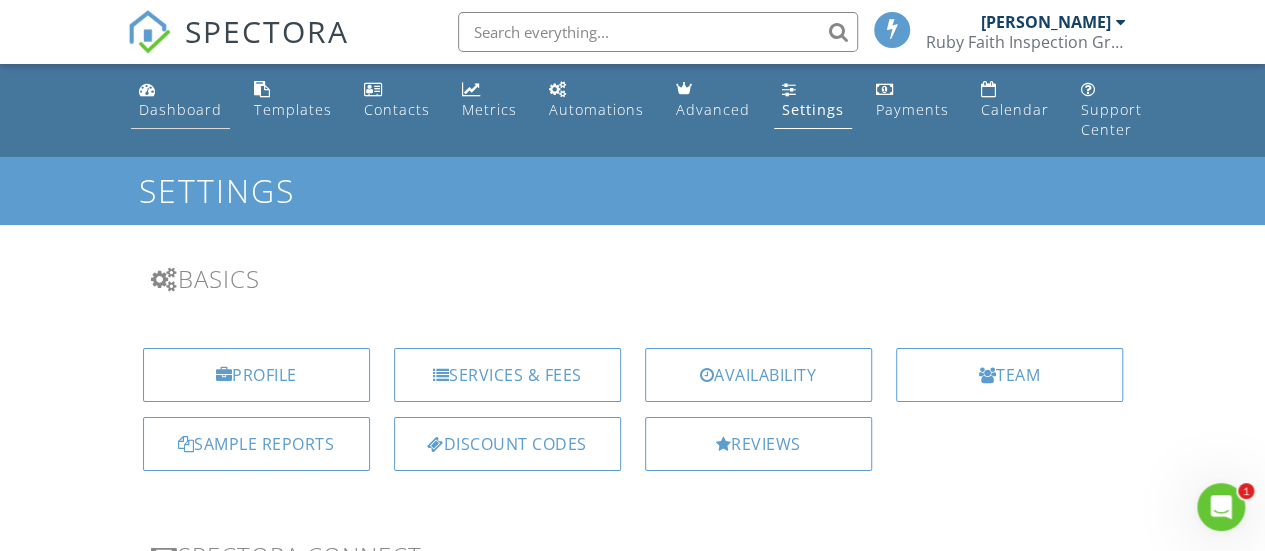click on "Dashboard" at bounding box center (180, 109) 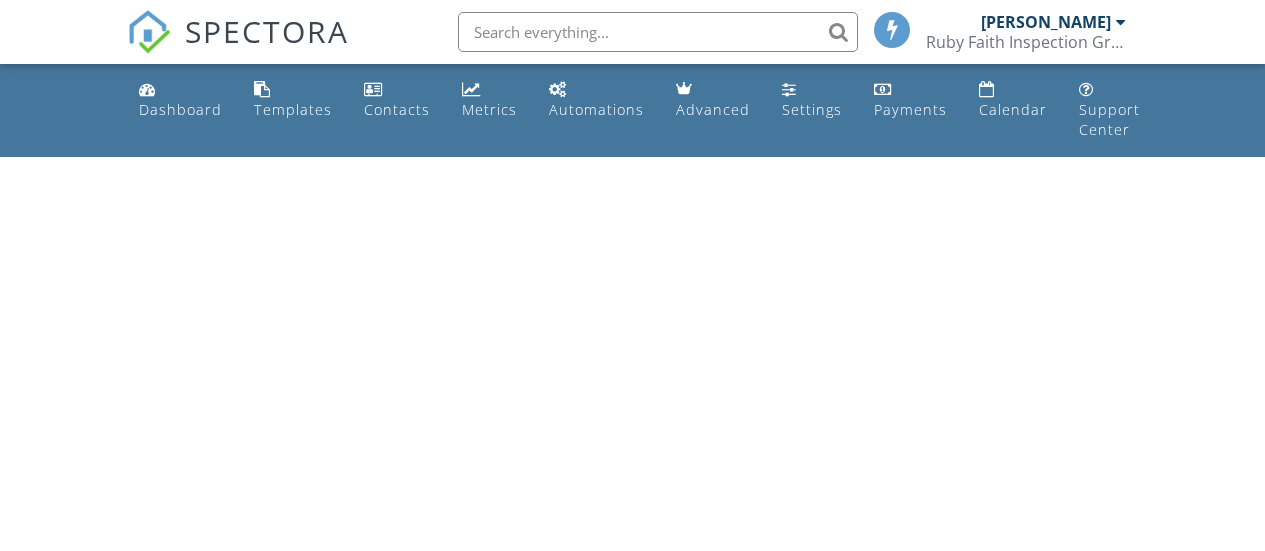 scroll, scrollTop: 0, scrollLeft: 0, axis: both 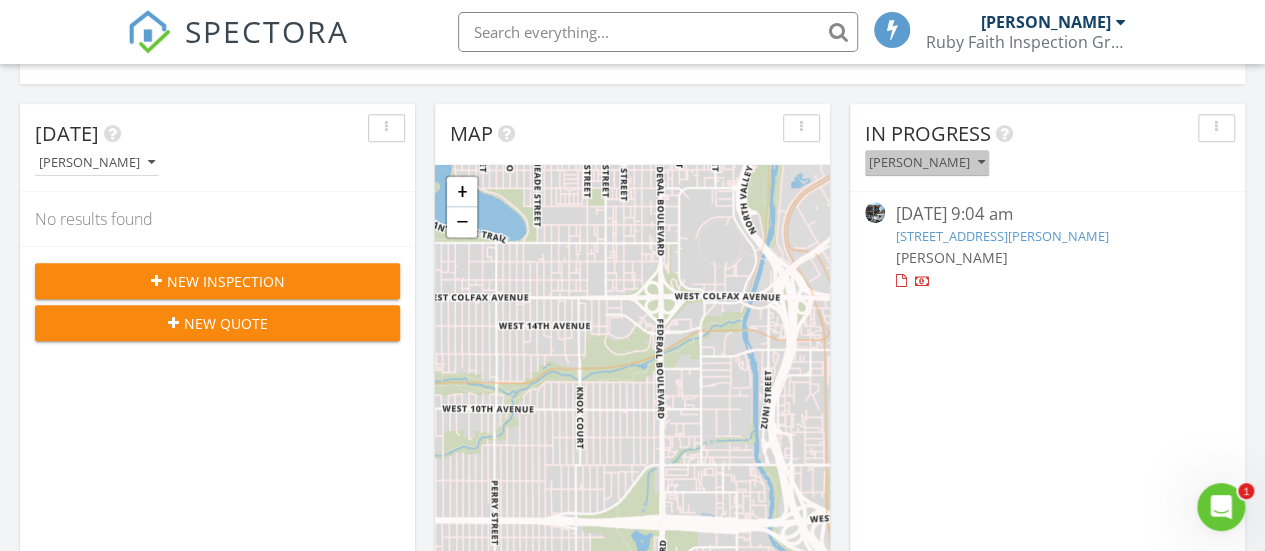 click on "[PERSON_NAME]" at bounding box center [927, 163] 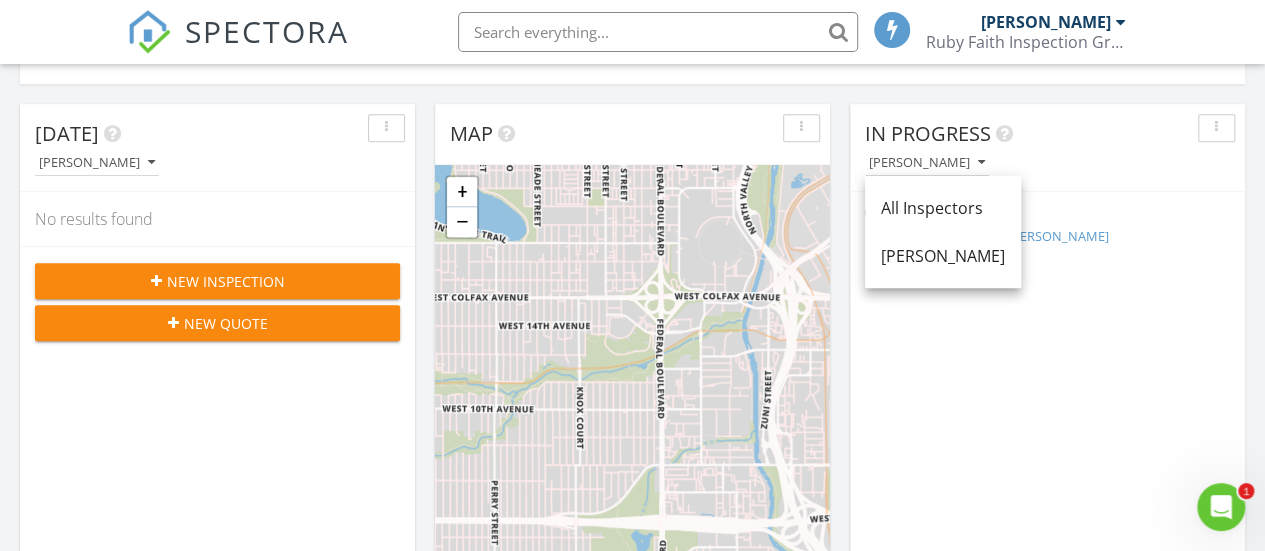 drag, startPoint x: 1078, startPoint y: 182, endPoint x: 1055, endPoint y: 191, distance: 24.698177 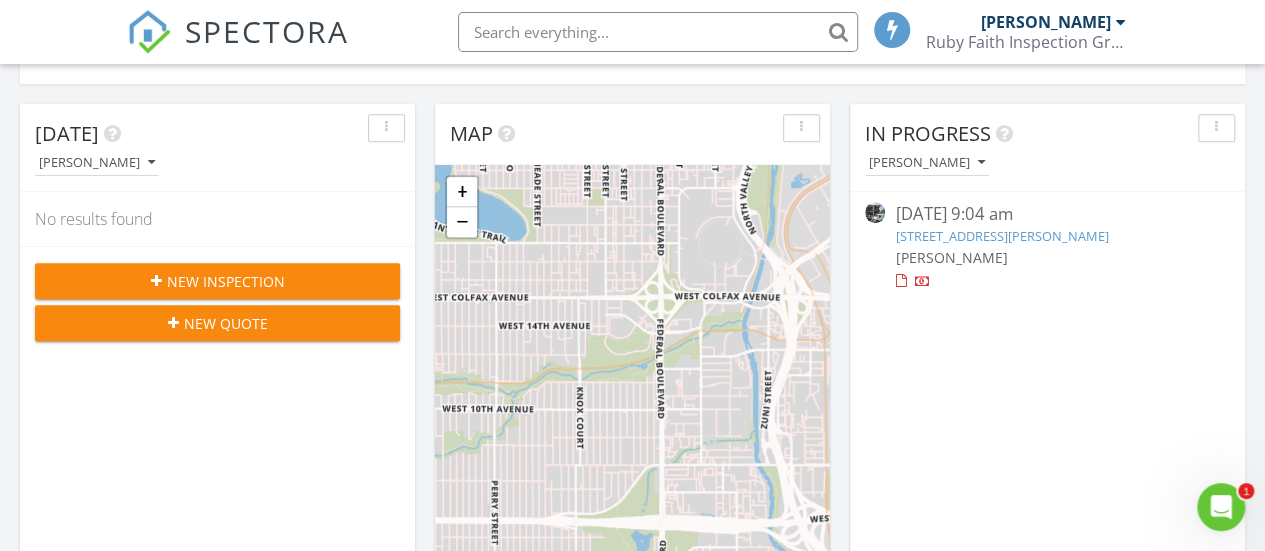 click on "[PERSON_NAME]" at bounding box center [951, 257] 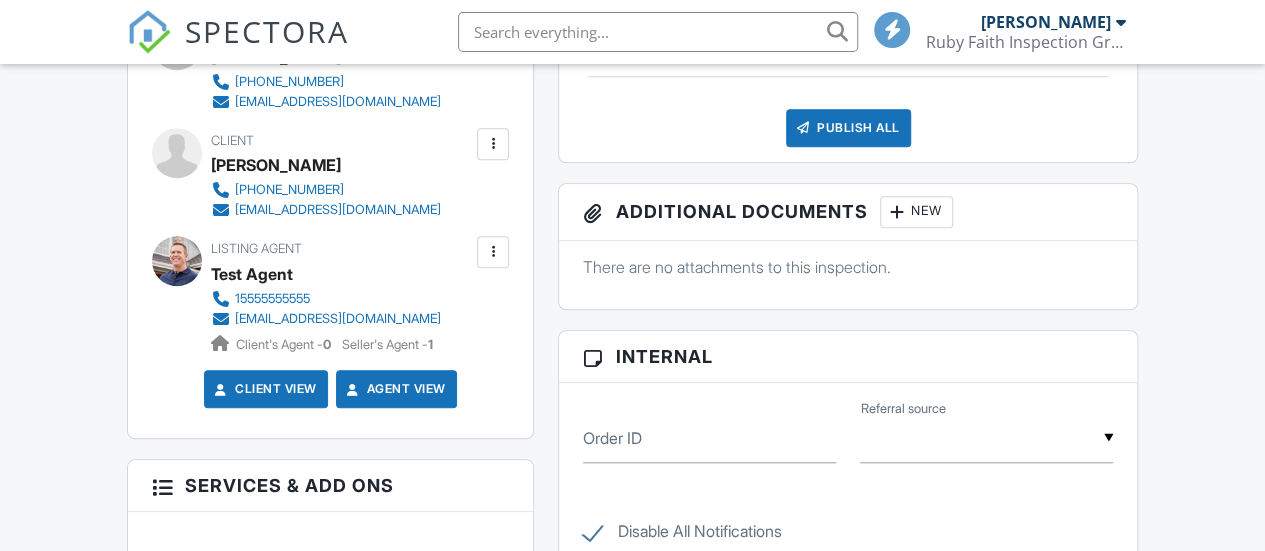 scroll, scrollTop: 300, scrollLeft: 0, axis: vertical 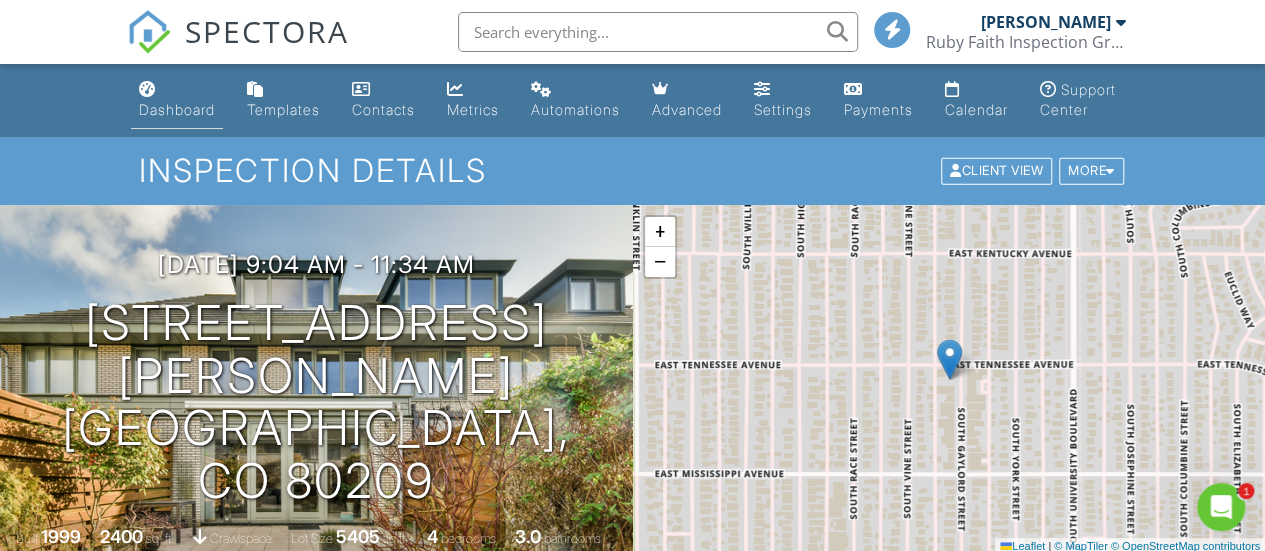 click on "Dashboard" at bounding box center (177, 109) 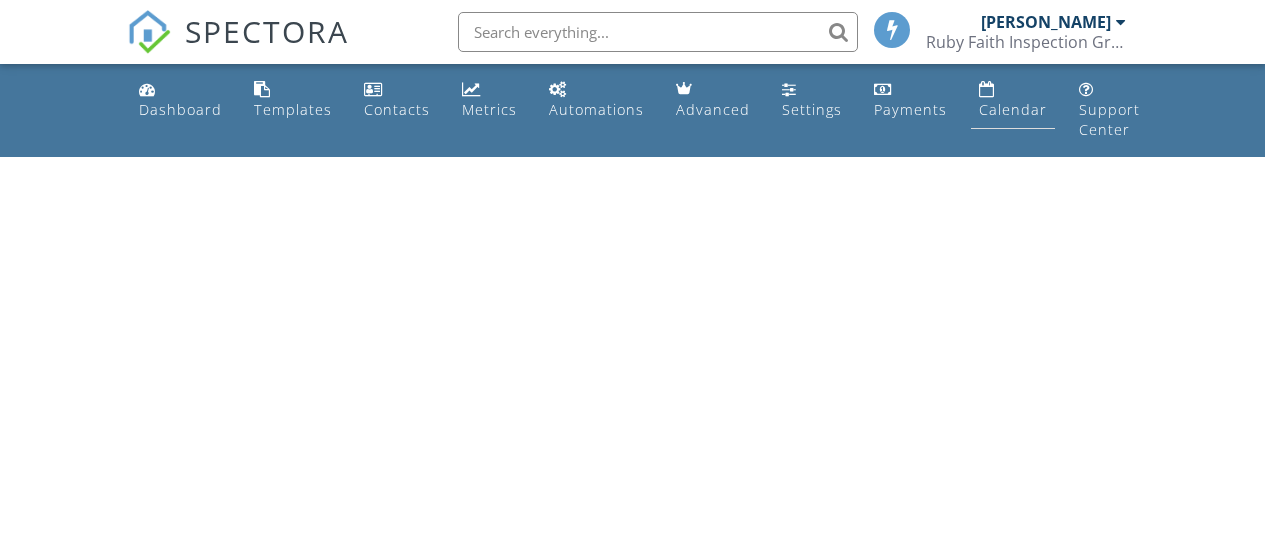scroll, scrollTop: 0, scrollLeft: 0, axis: both 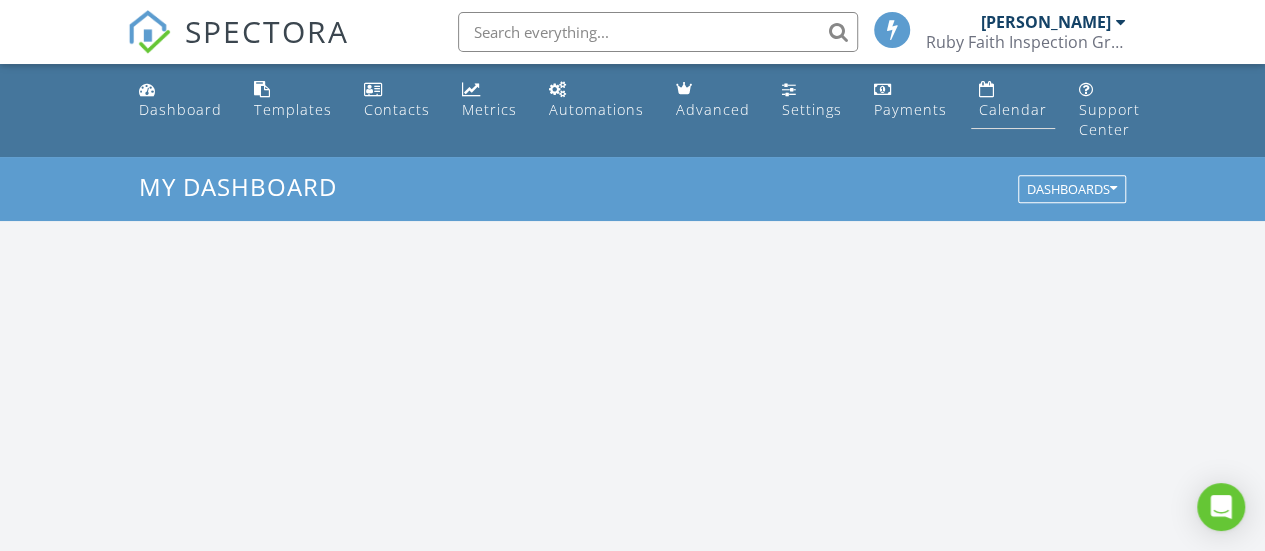 click on "Calendar" at bounding box center (1013, 109) 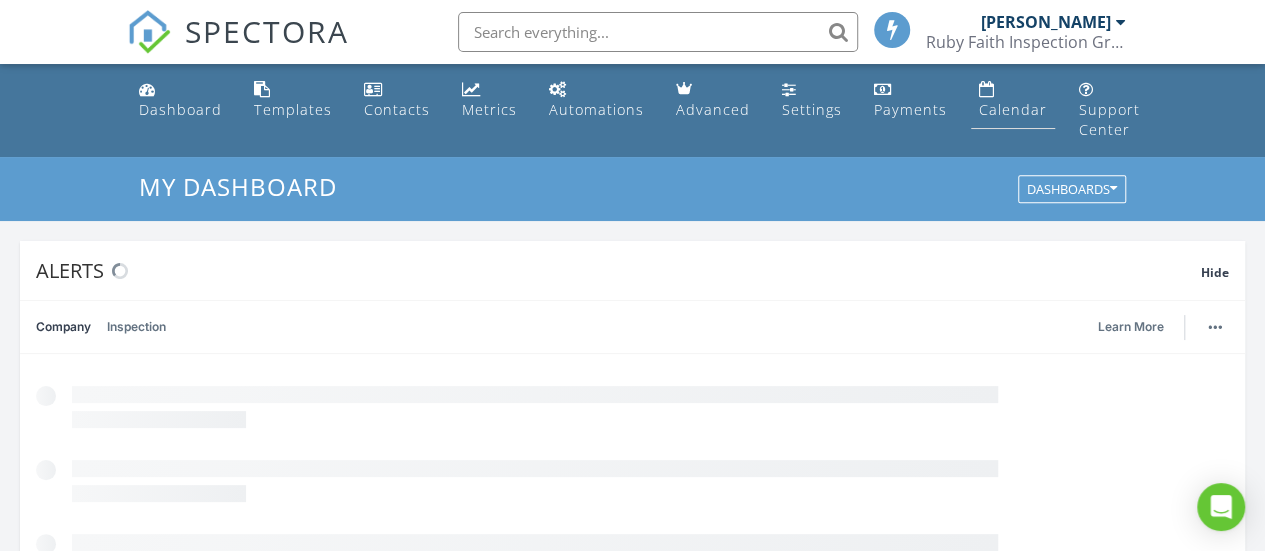 scroll, scrollTop: 10, scrollLeft: 10, axis: both 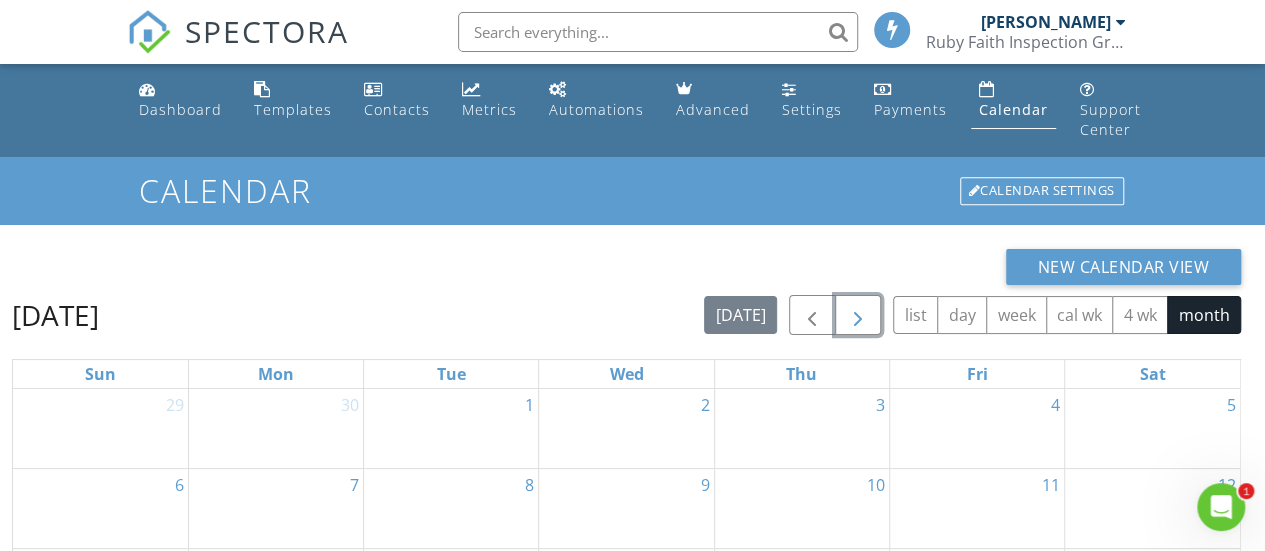 click at bounding box center (858, 316) 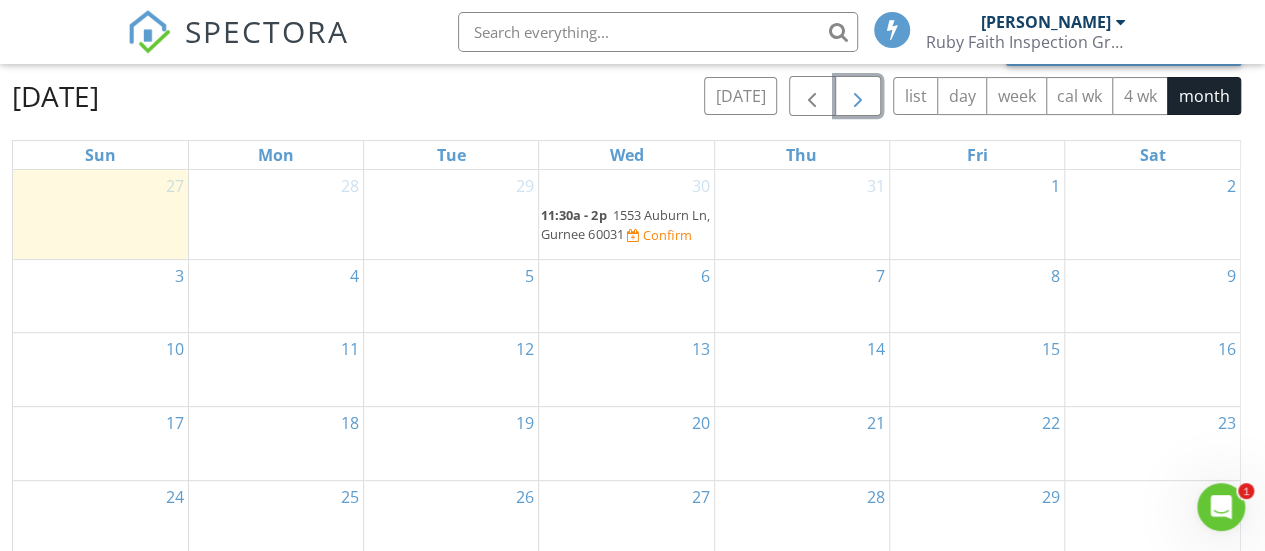 scroll, scrollTop: 106, scrollLeft: 0, axis: vertical 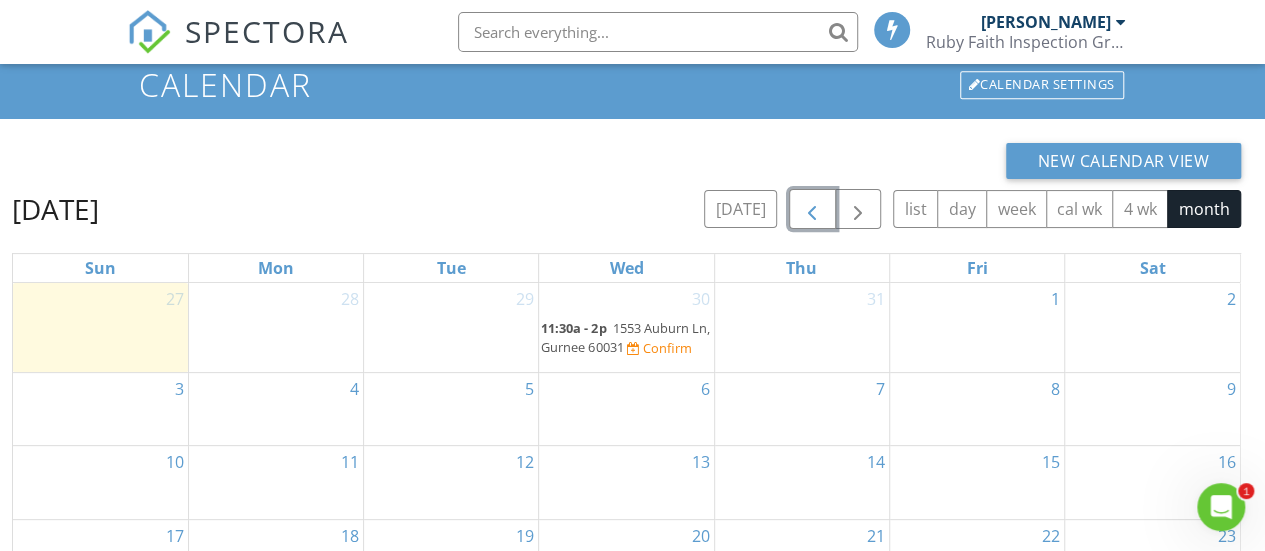 click at bounding box center [812, 210] 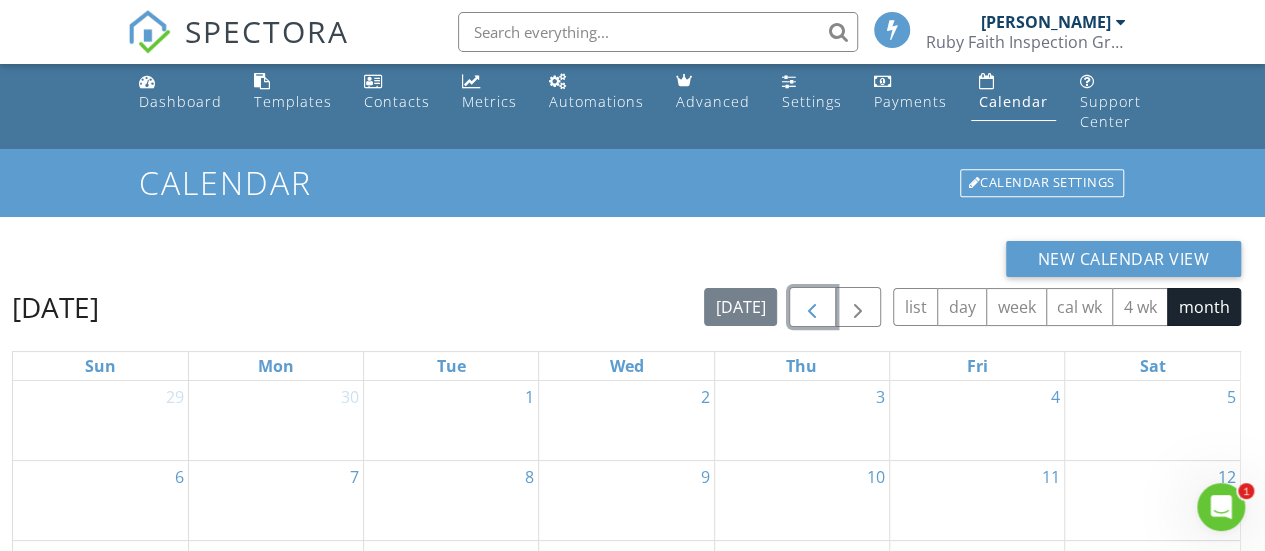 scroll, scrollTop: 6, scrollLeft: 0, axis: vertical 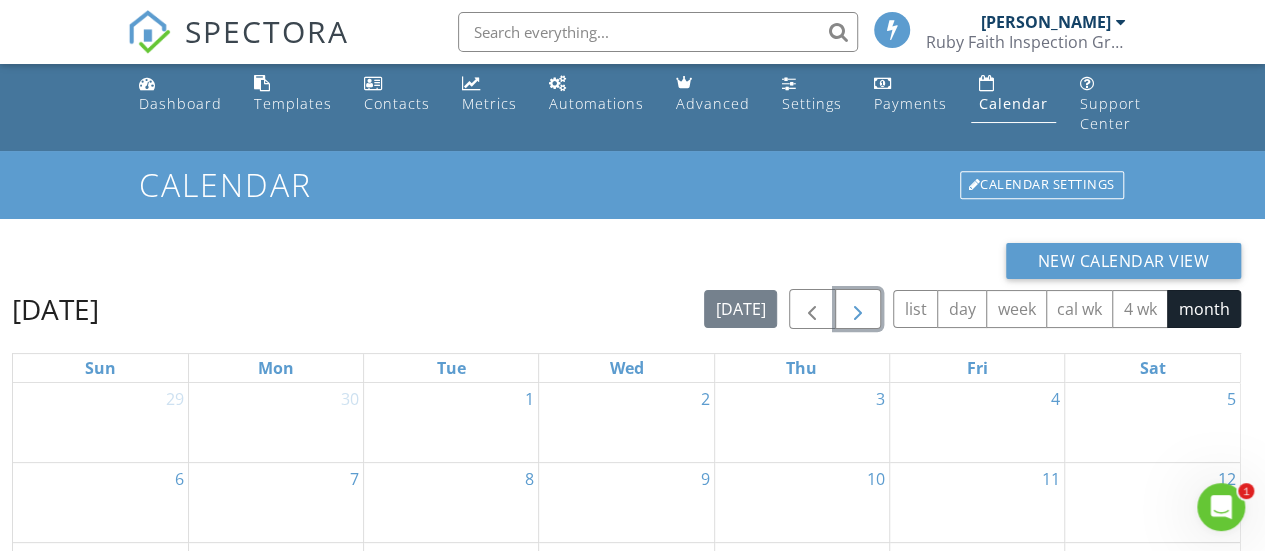 click at bounding box center [858, 310] 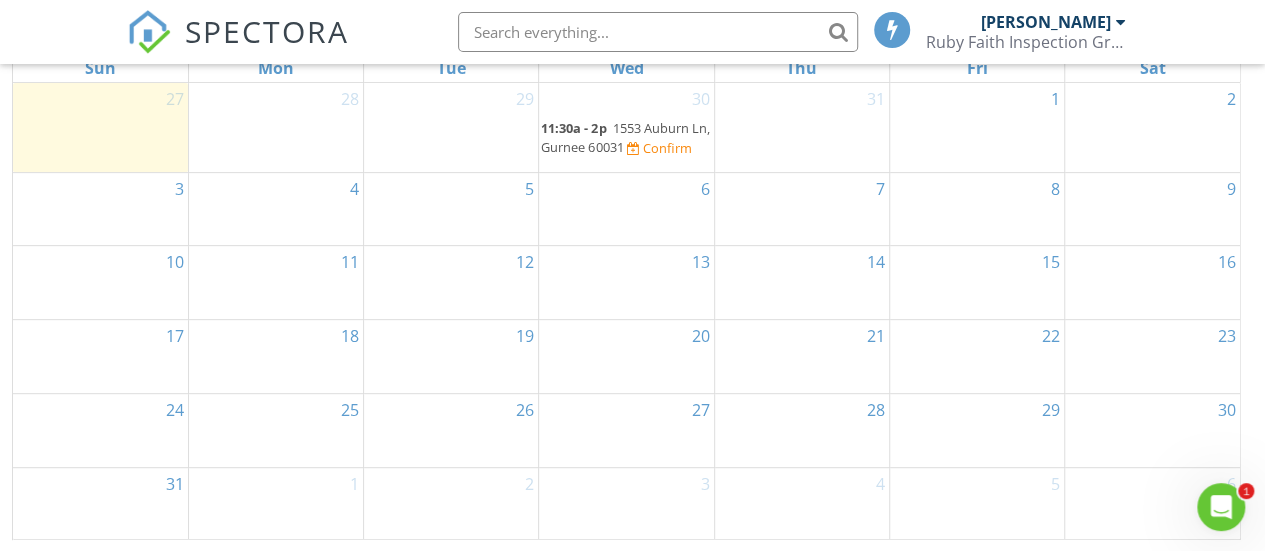 scroll, scrollTop: 0, scrollLeft: 0, axis: both 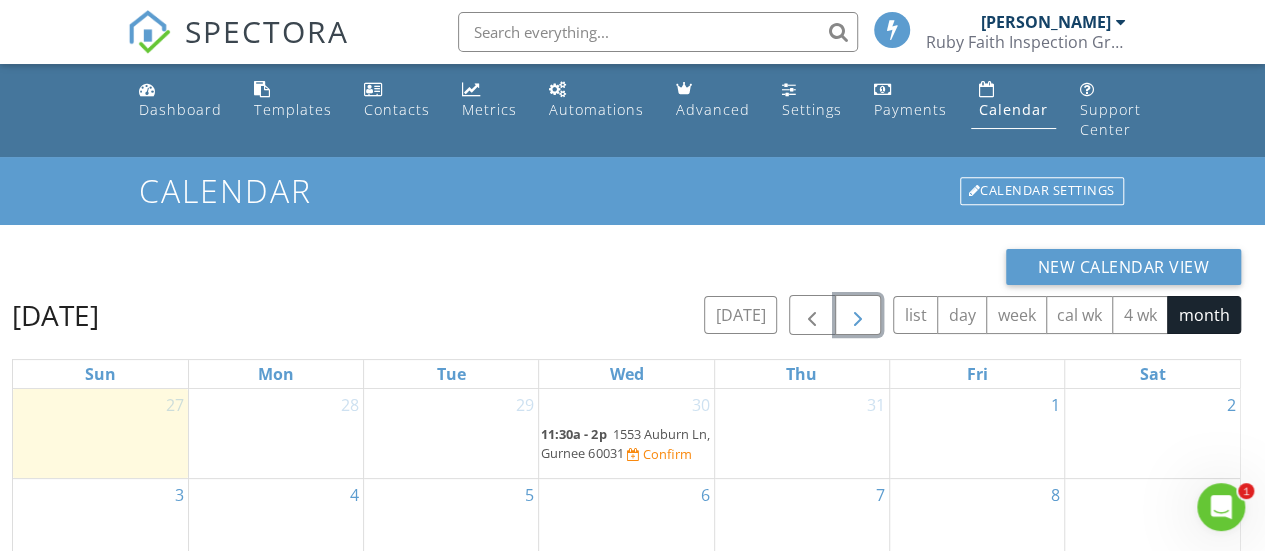 click at bounding box center [858, 315] 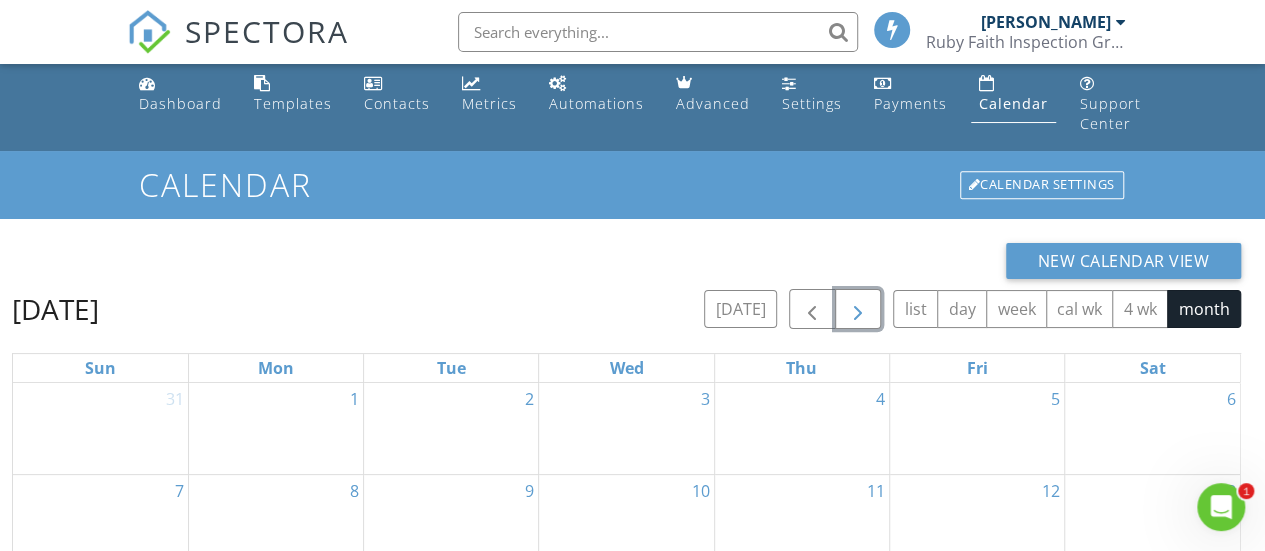 click at bounding box center [858, 310] 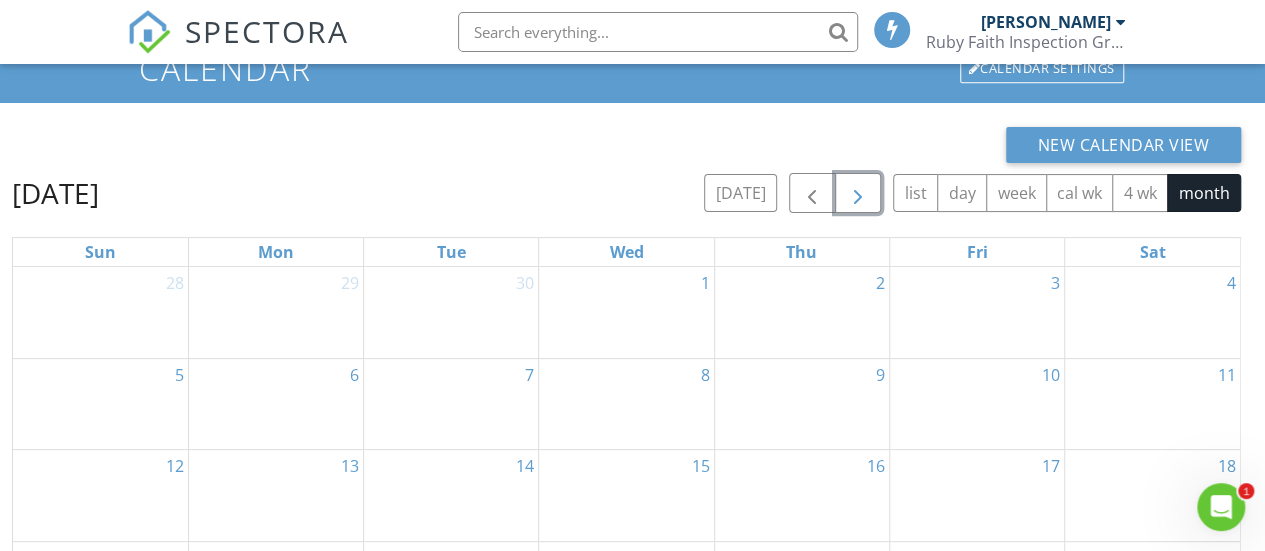 scroll, scrollTop: 6, scrollLeft: 0, axis: vertical 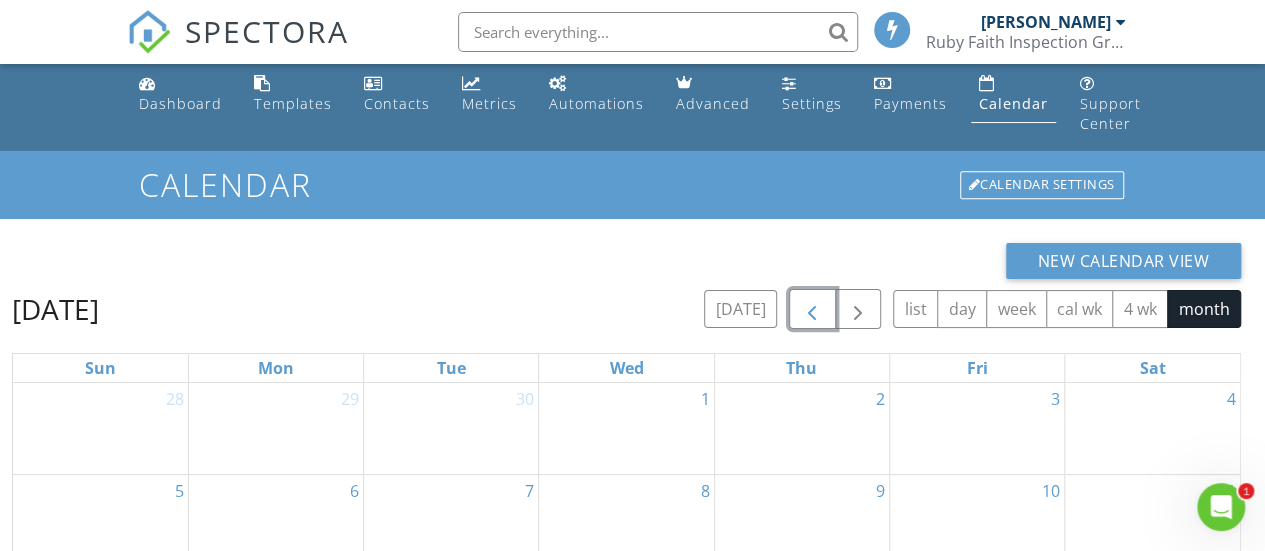 click at bounding box center (812, 310) 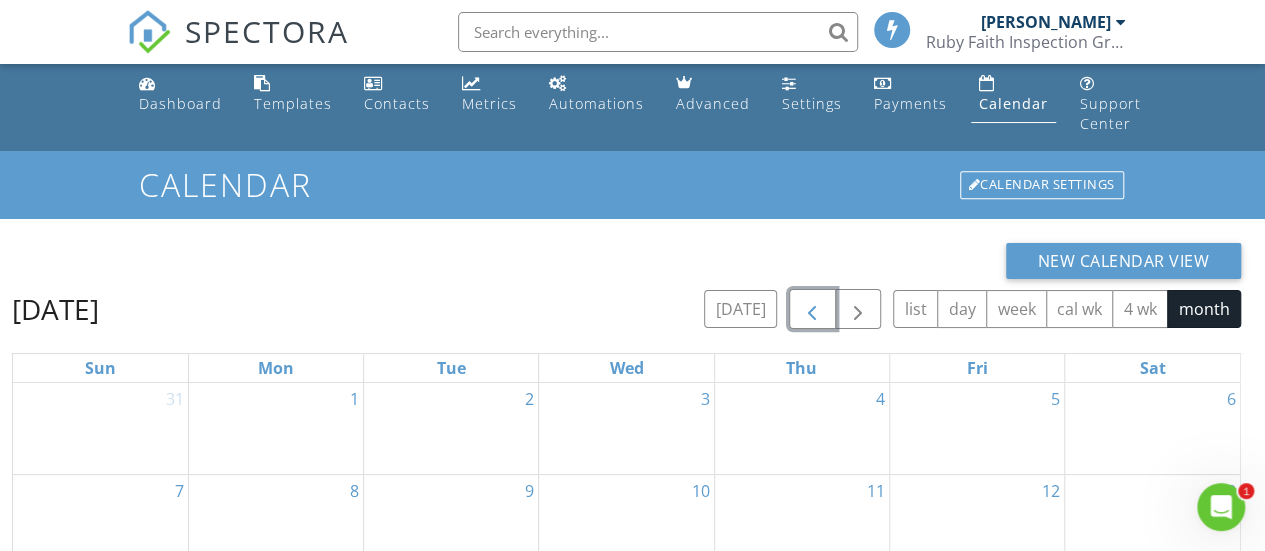 click at bounding box center (812, 310) 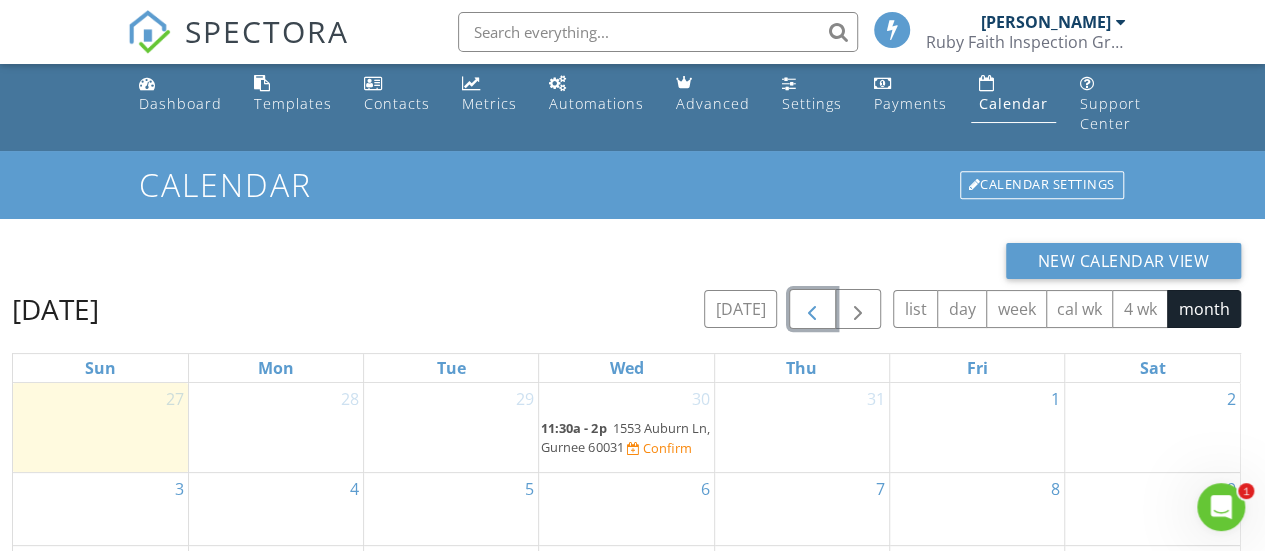 scroll, scrollTop: 306, scrollLeft: 0, axis: vertical 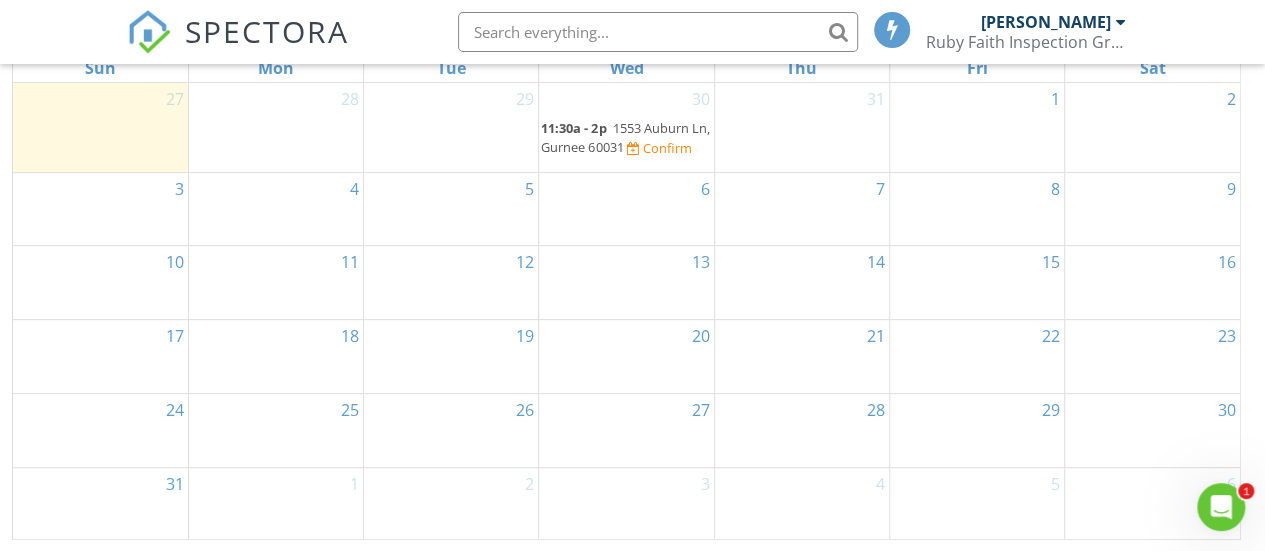 click on "1553 Auburn Ln, Gurnee 60031" at bounding box center [625, 137] 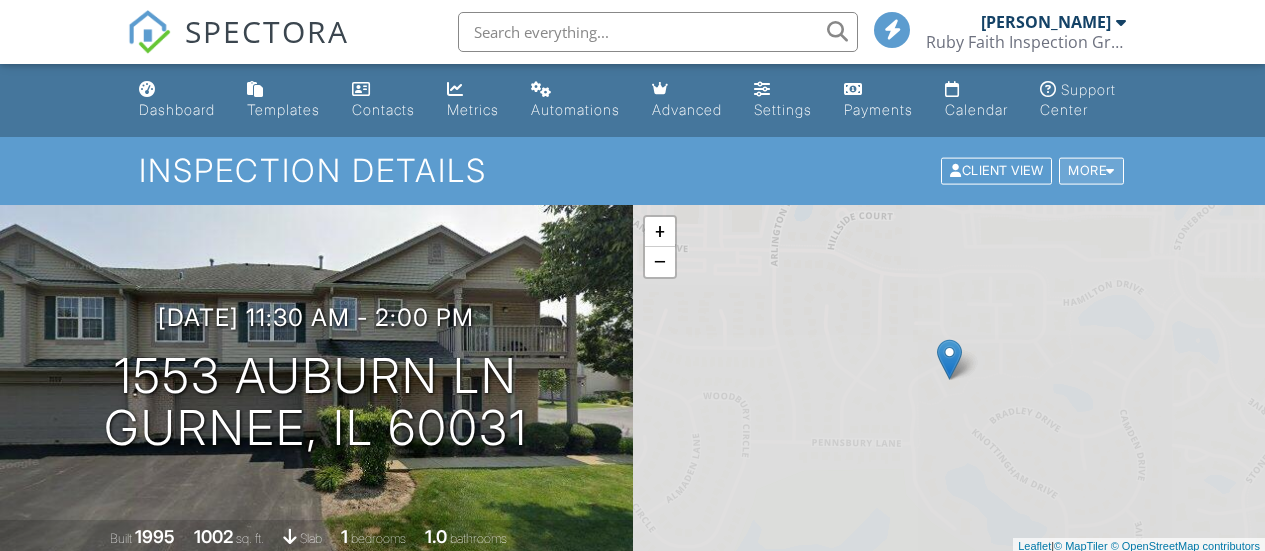 click on "More" at bounding box center [1091, 171] 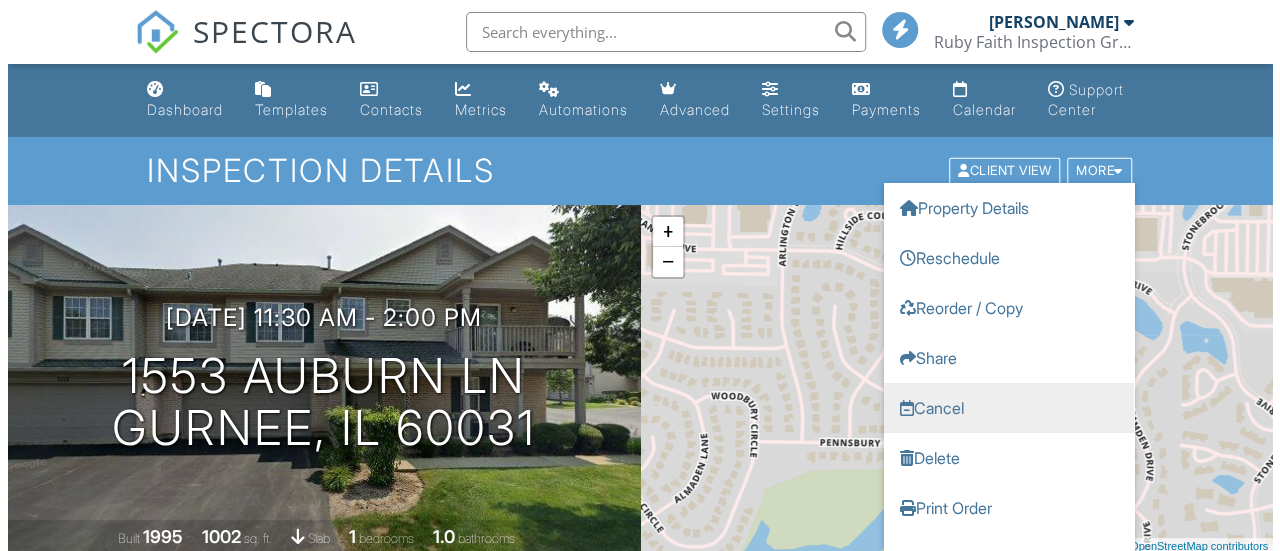scroll, scrollTop: 0, scrollLeft: 0, axis: both 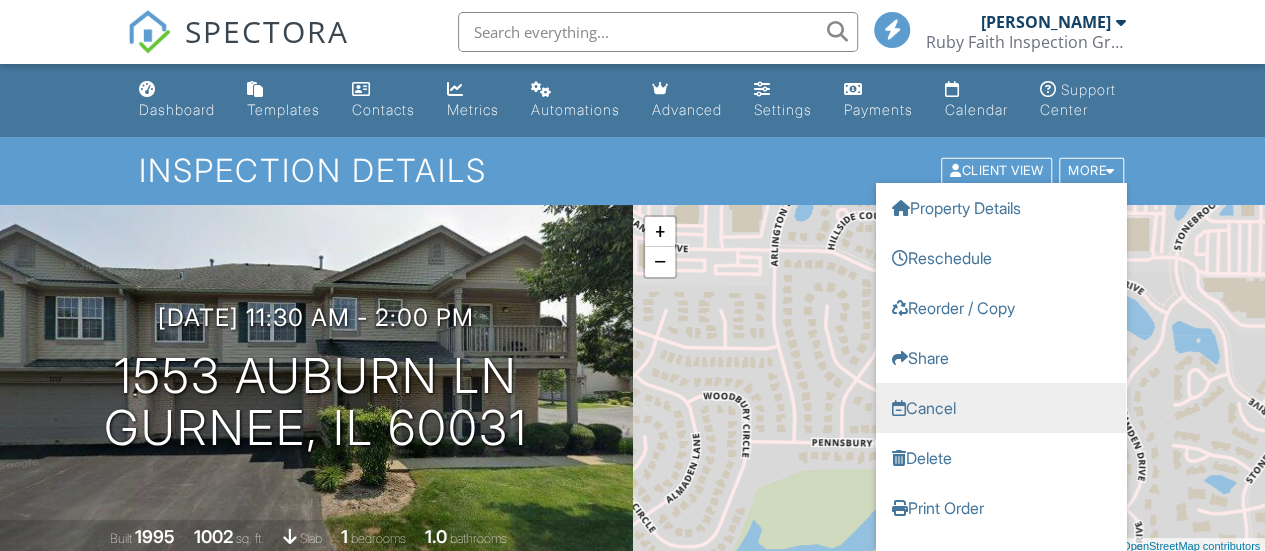click on "Cancel" at bounding box center [1001, 408] 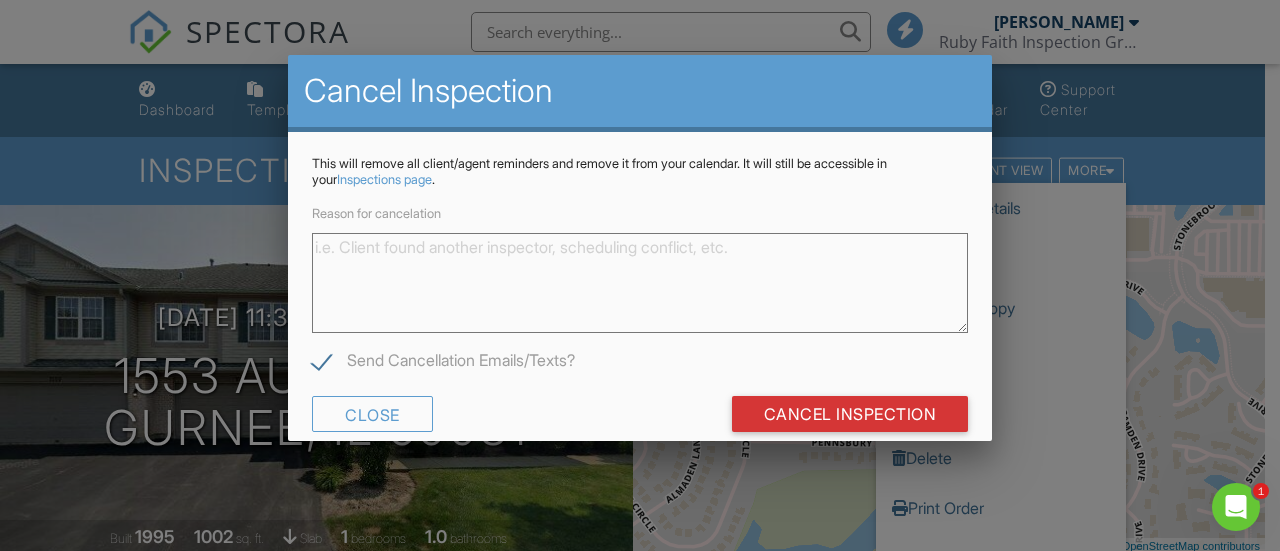 scroll, scrollTop: 0, scrollLeft: 0, axis: both 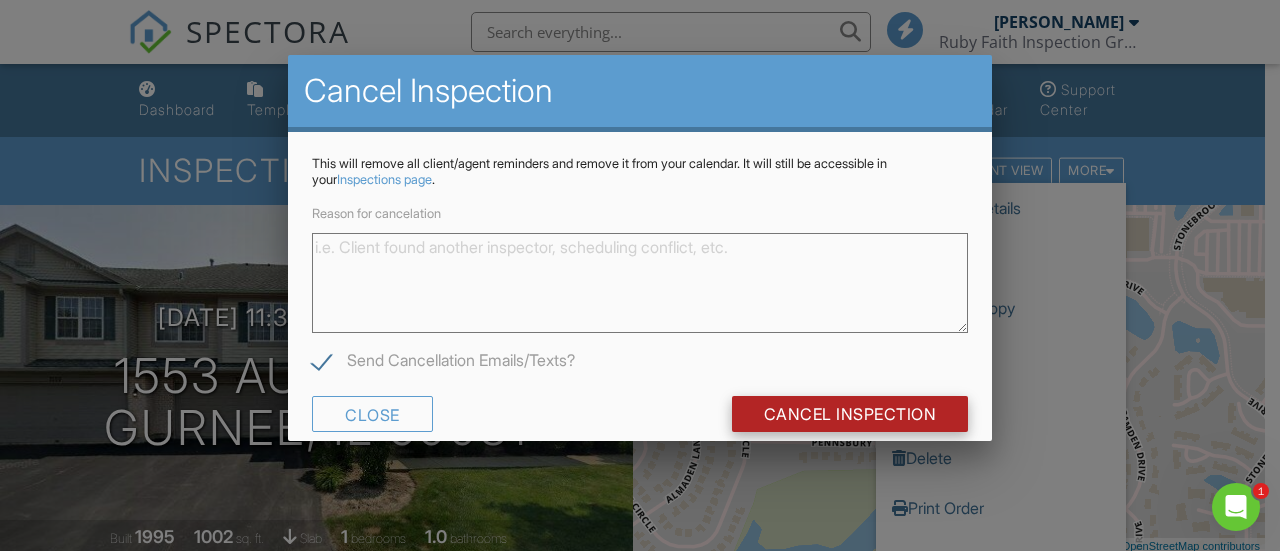 click on "Cancel Inspection" at bounding box center (850, 414) 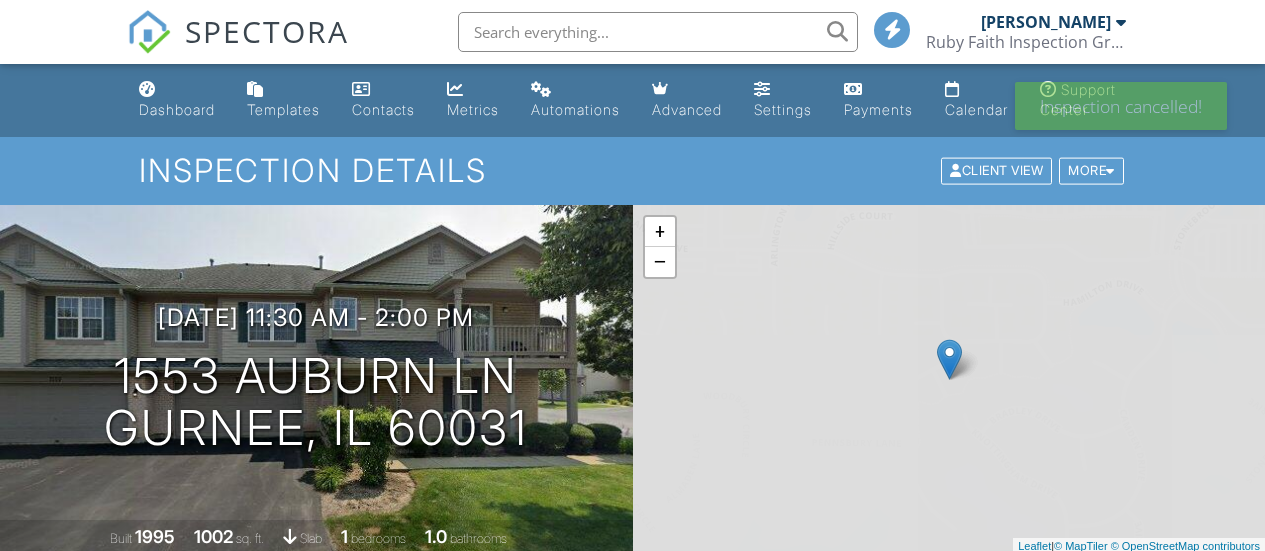 scroll, scrollTop: 0, scrollLeft: 0, axis: both 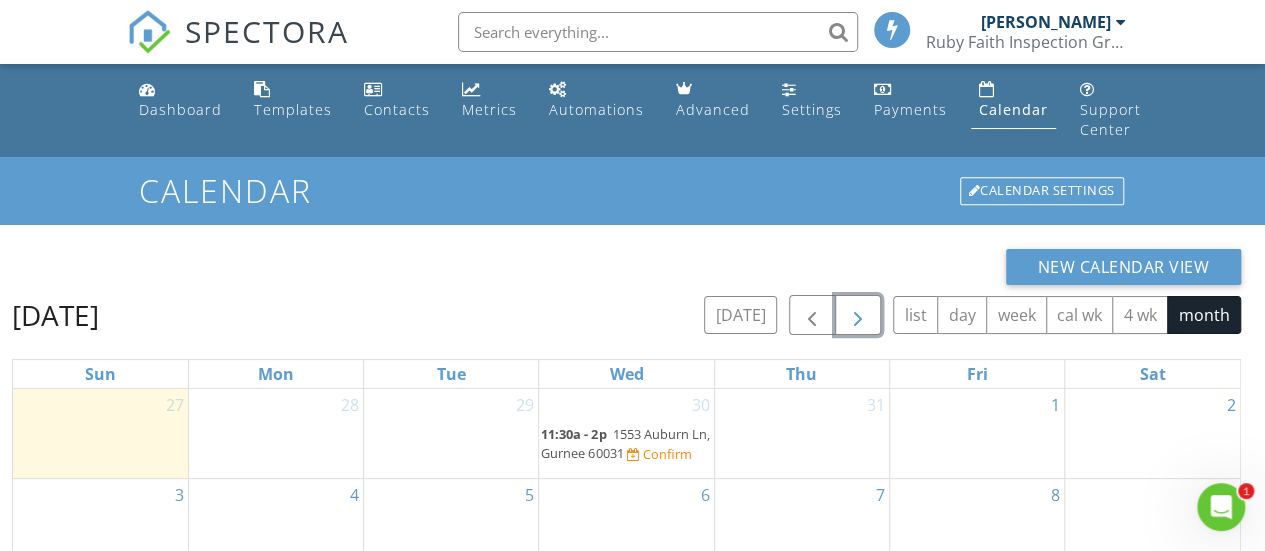 click at bounding box center (858, 316) 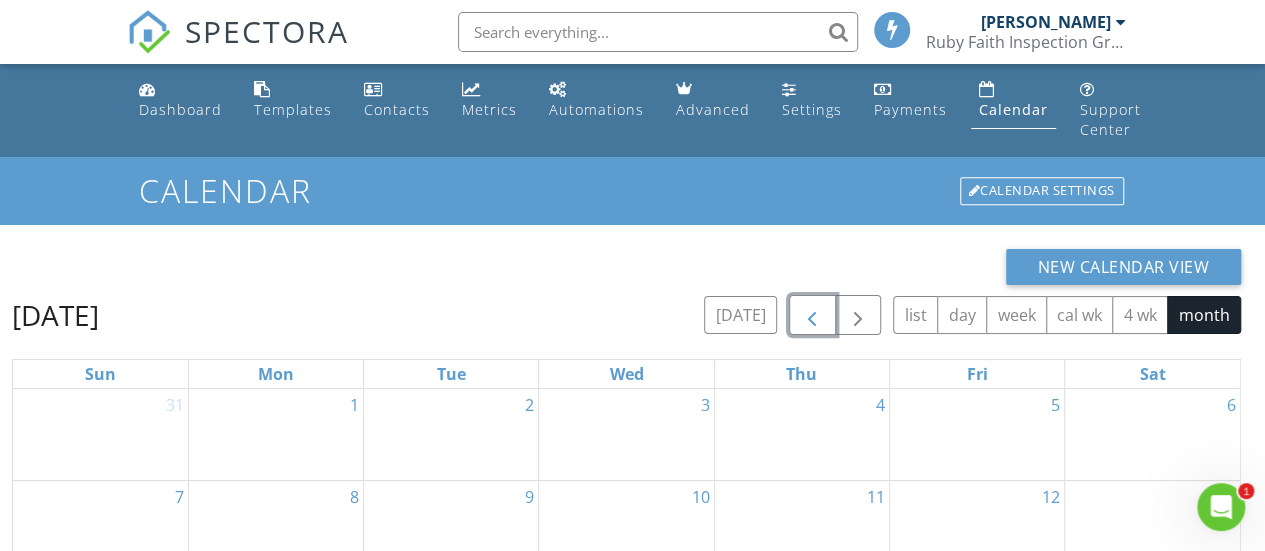click at bounding box center (812, 316) 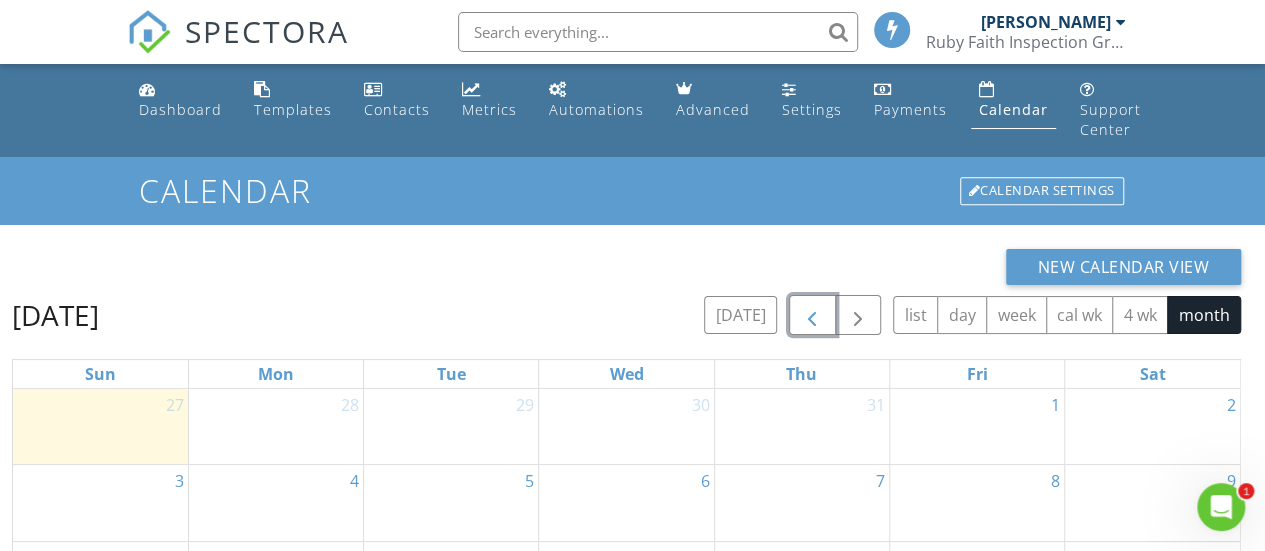 click at bounding box center [812, 316] 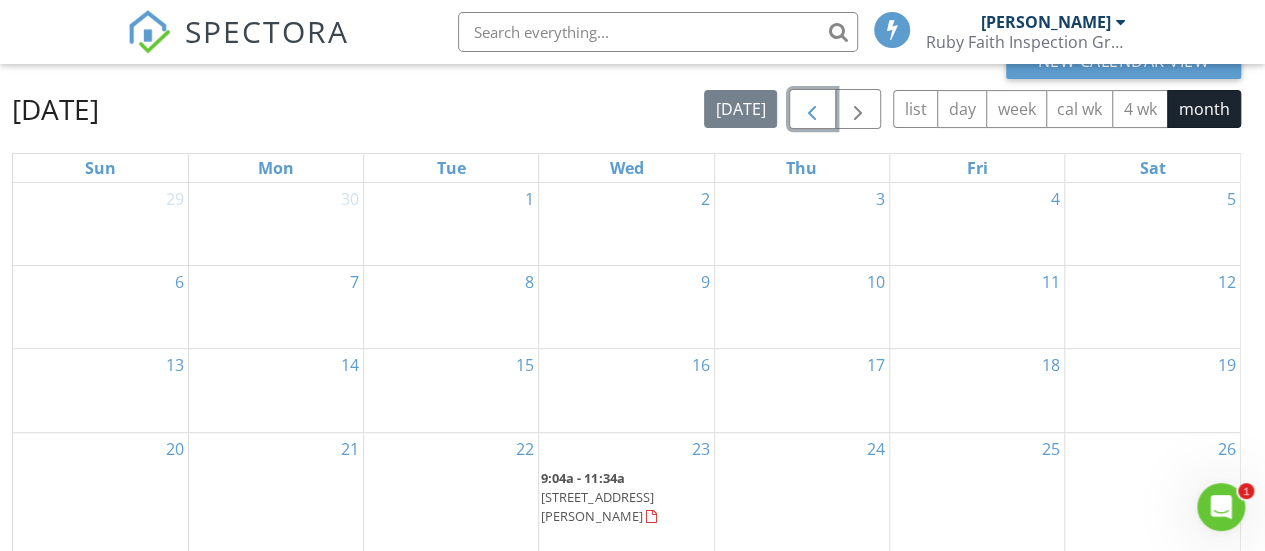 scroll, scrollTop: 106, scrollLeft: 0, axis: vertical 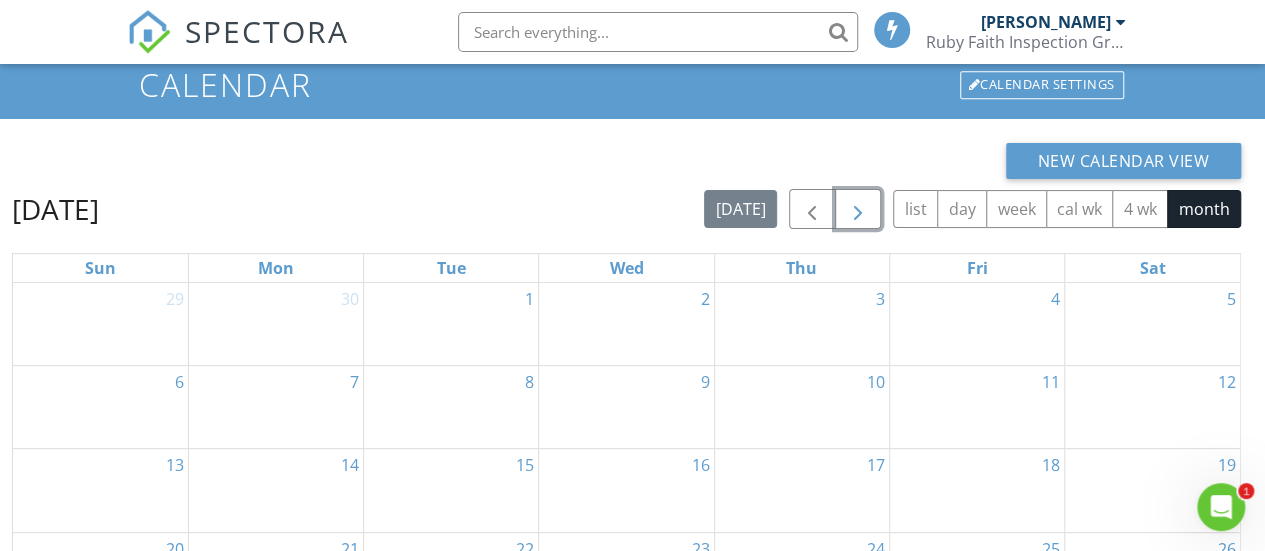click at bounding box center (858, 210) 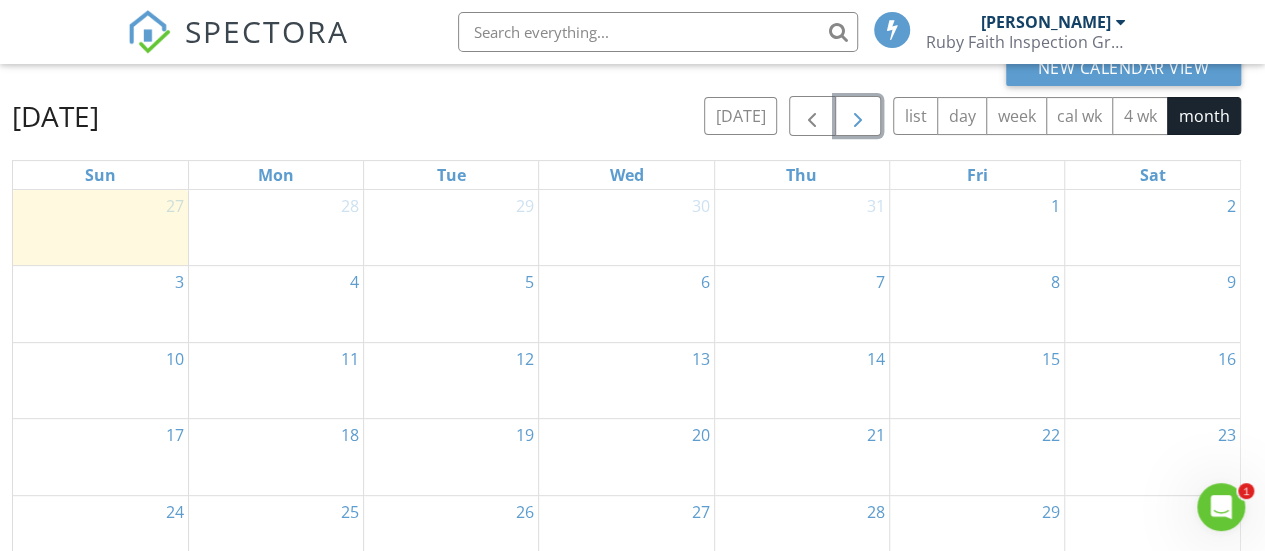 scroll, scrollTop: 200, scrollLeft: 0, axis: vertical 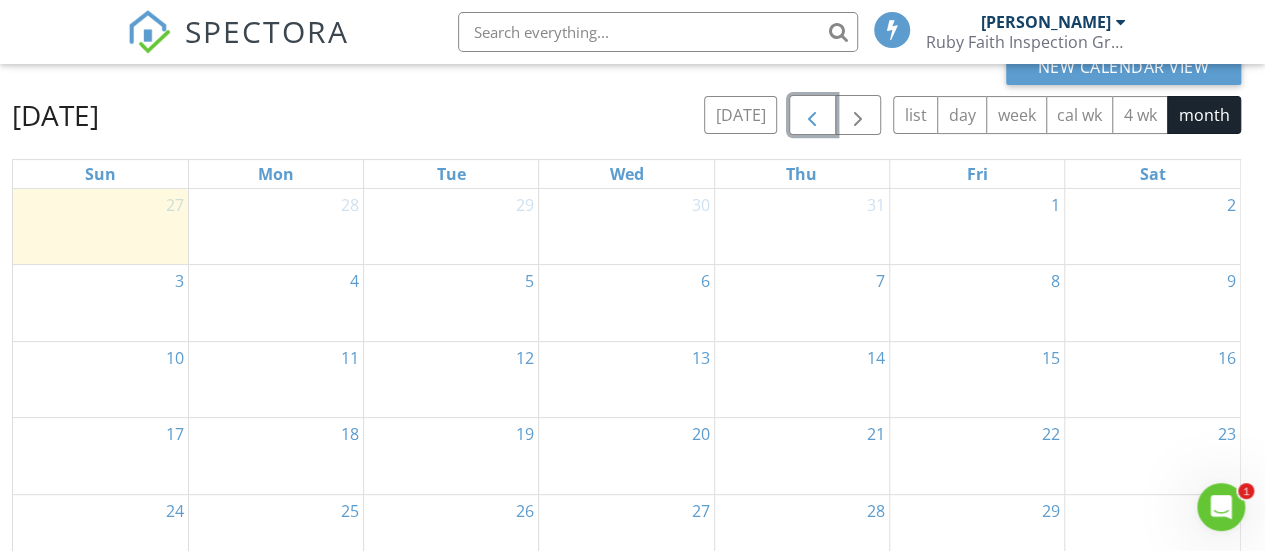 click at bounding box center (812, 116) 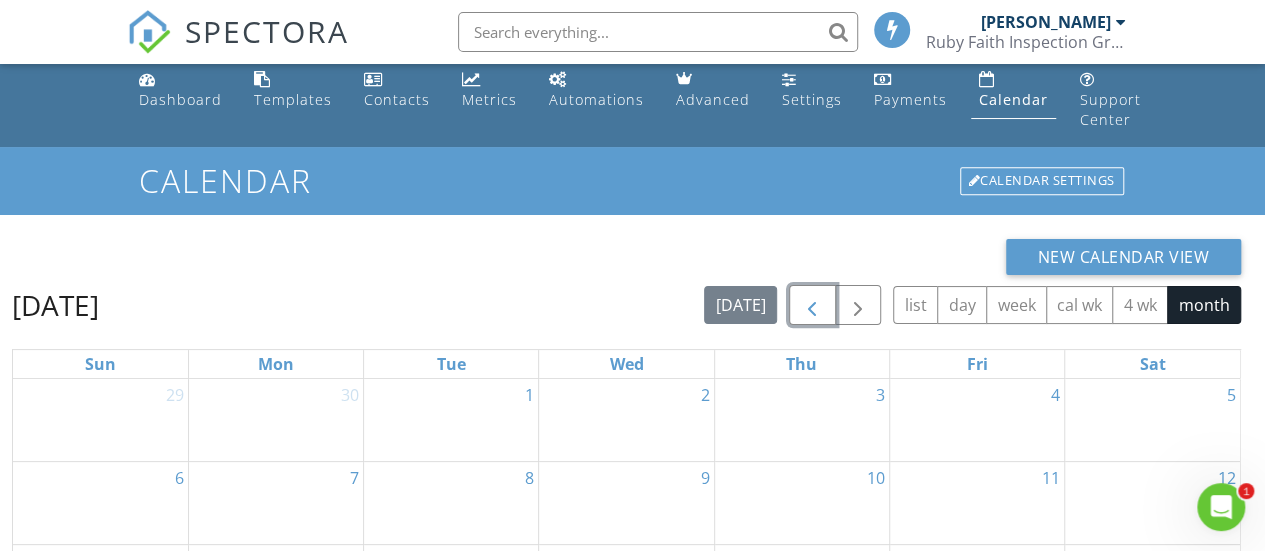 scroll, scrollTop: 6, scrollLeft: 0, axis: vertical 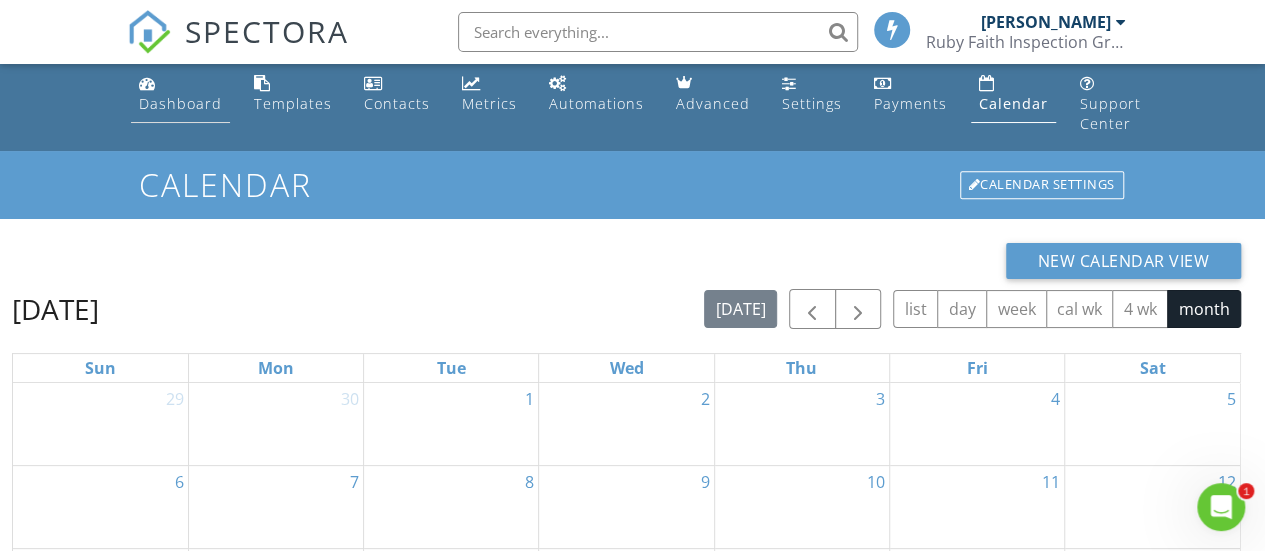 click on "Dashboard" at bounding box center [180, 103] 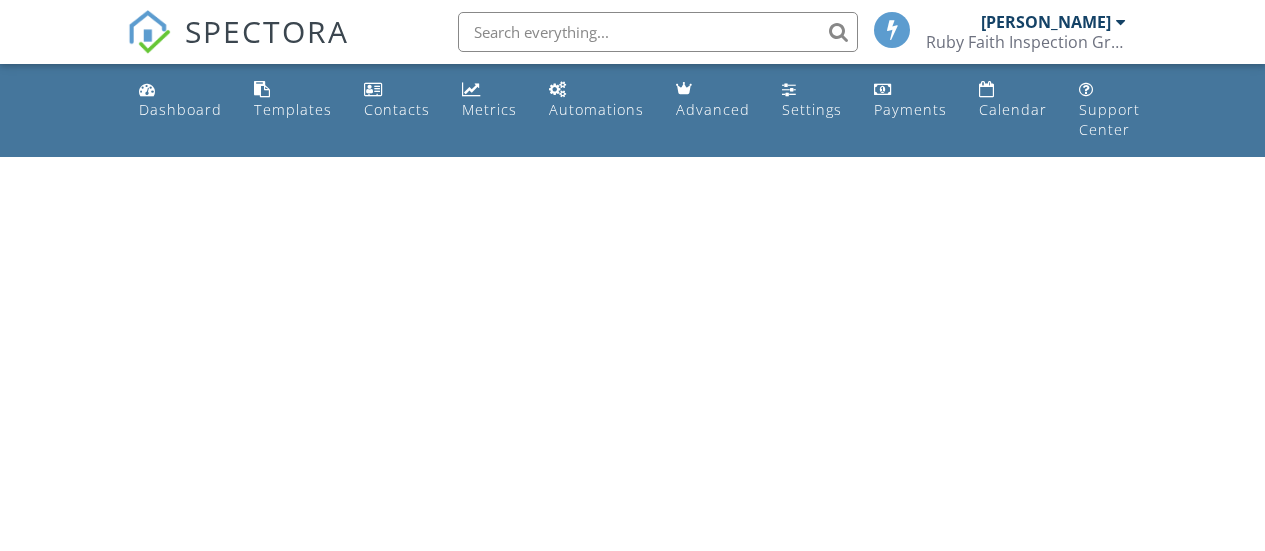 scroll, scrollTop: 0, scrollLeft: 0, axis: both 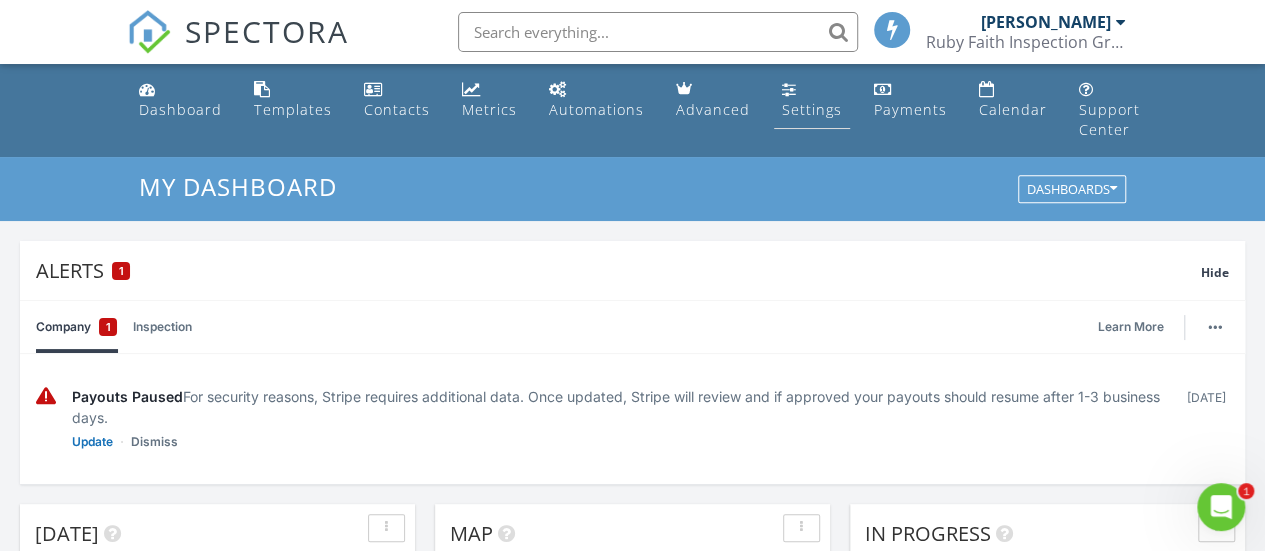 click on "Settings" at bounding box center (812, 109) 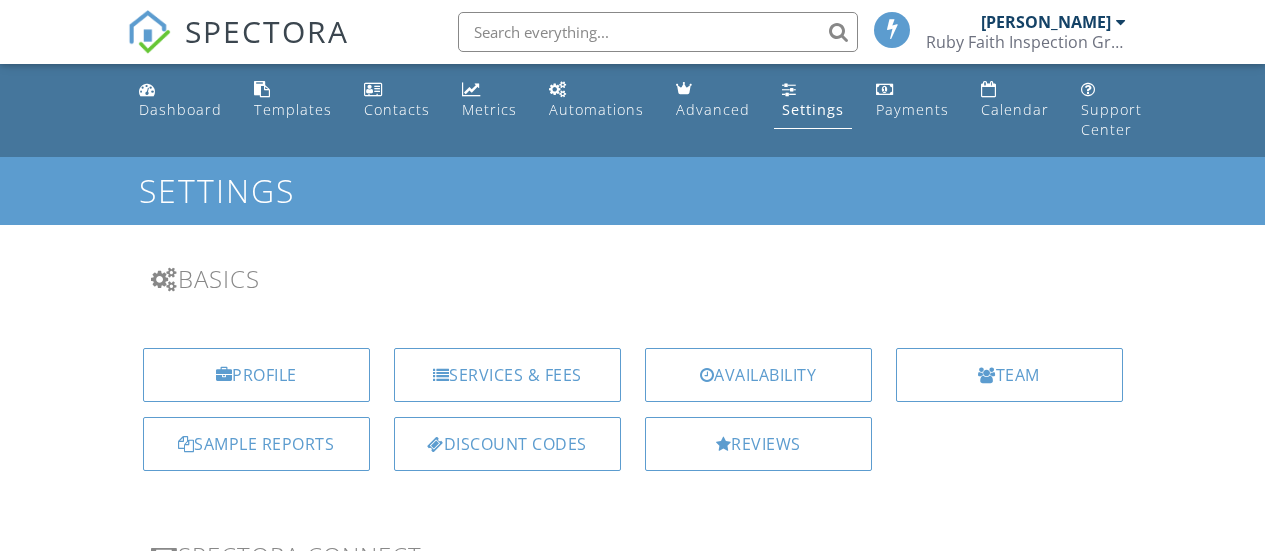 scroll, scrollTop: 0, scrollLeft: 0, axis: both 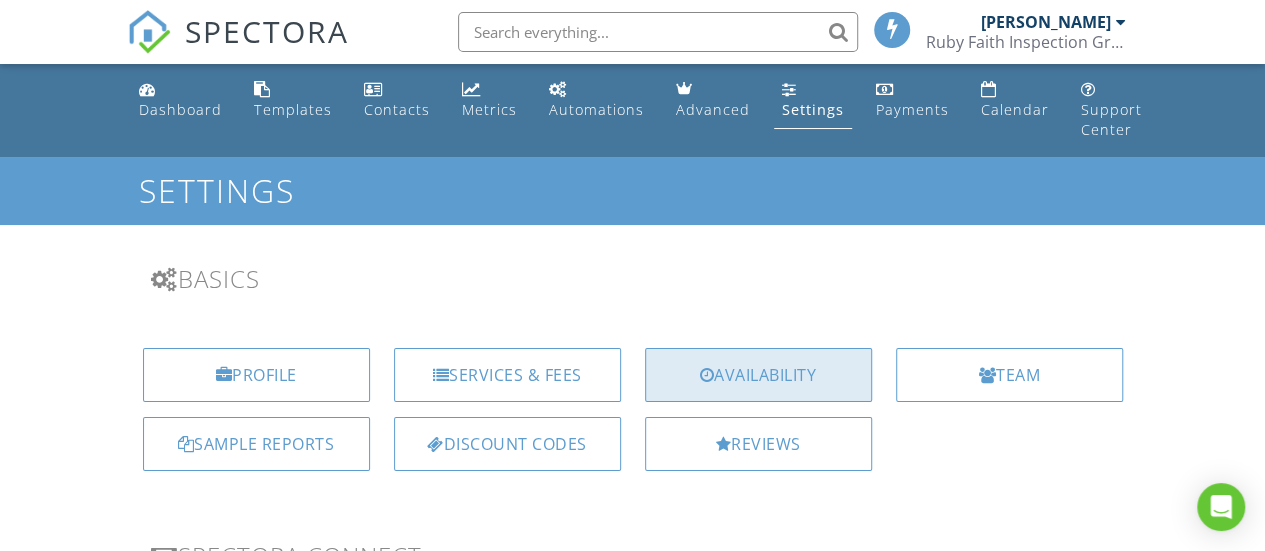 click on "Availability" at bounding box center [758, 375] 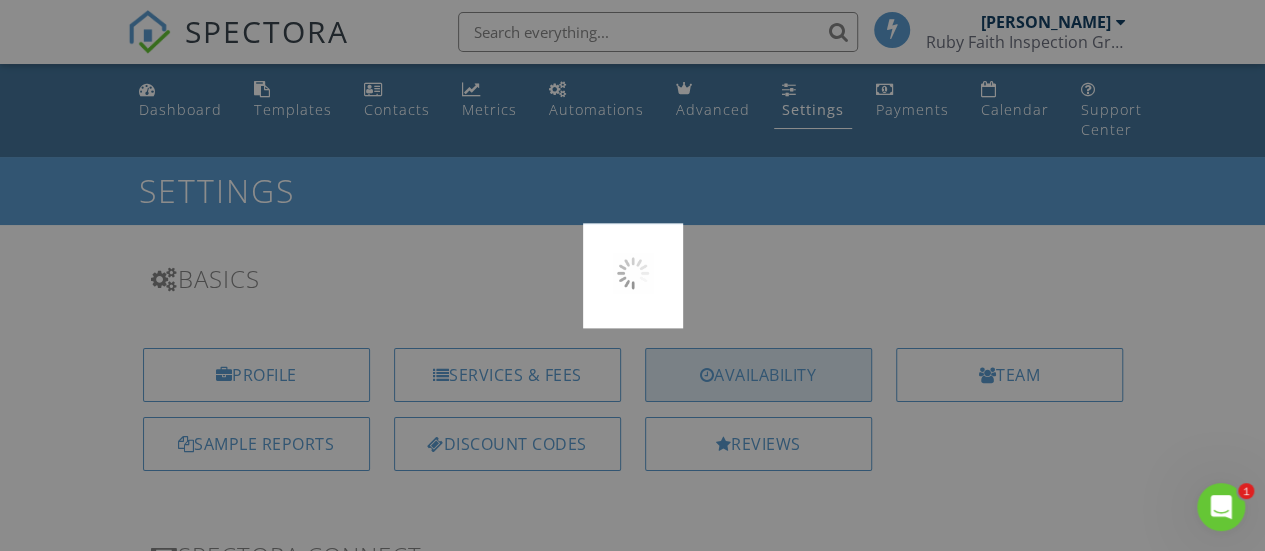 scroll, scrollTop: 0, scrollLeft: 0, axis: both 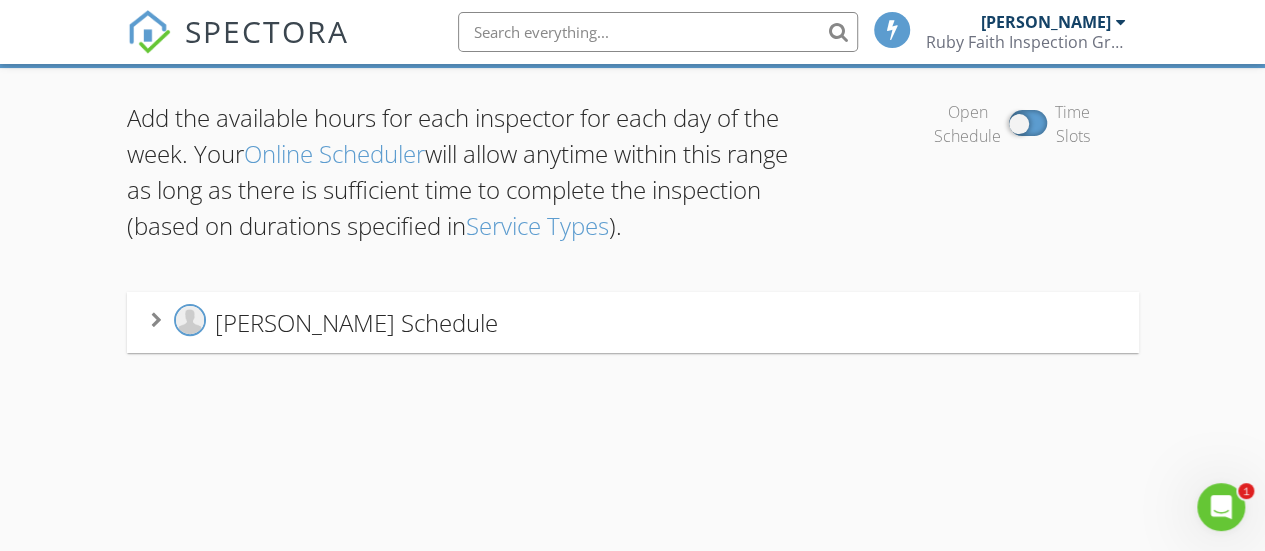 click on "[PERSON_NAME] Schedule" at bounding box center [356, 321] 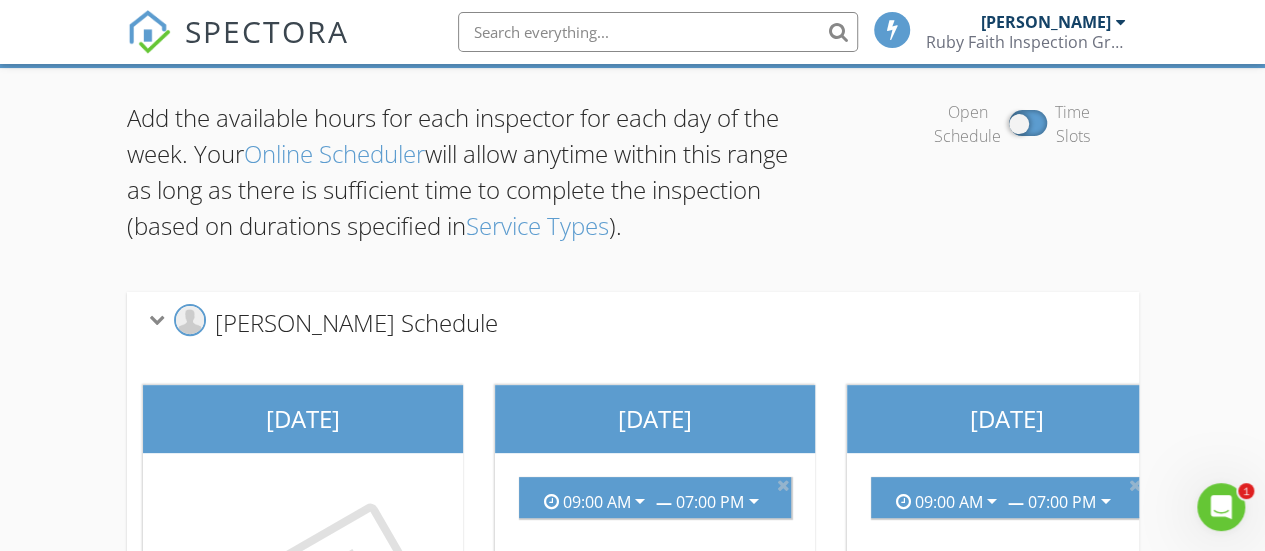 click on "Service Types" at bounding box center [537, 225] 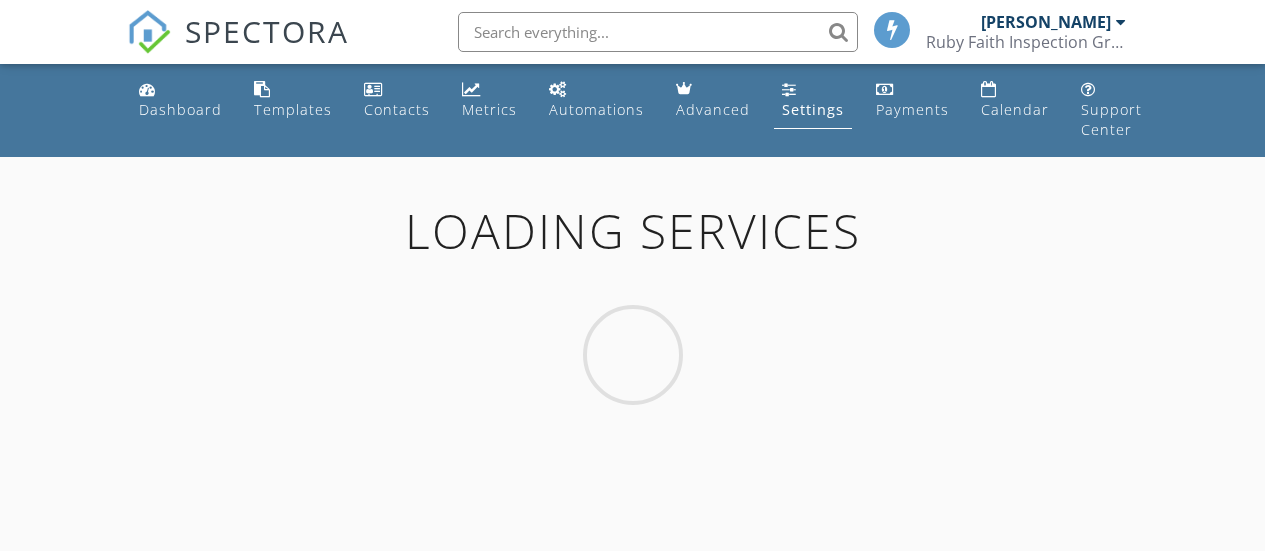 scroll, scrollTop: 0, scrollLeft: 0, axis: both 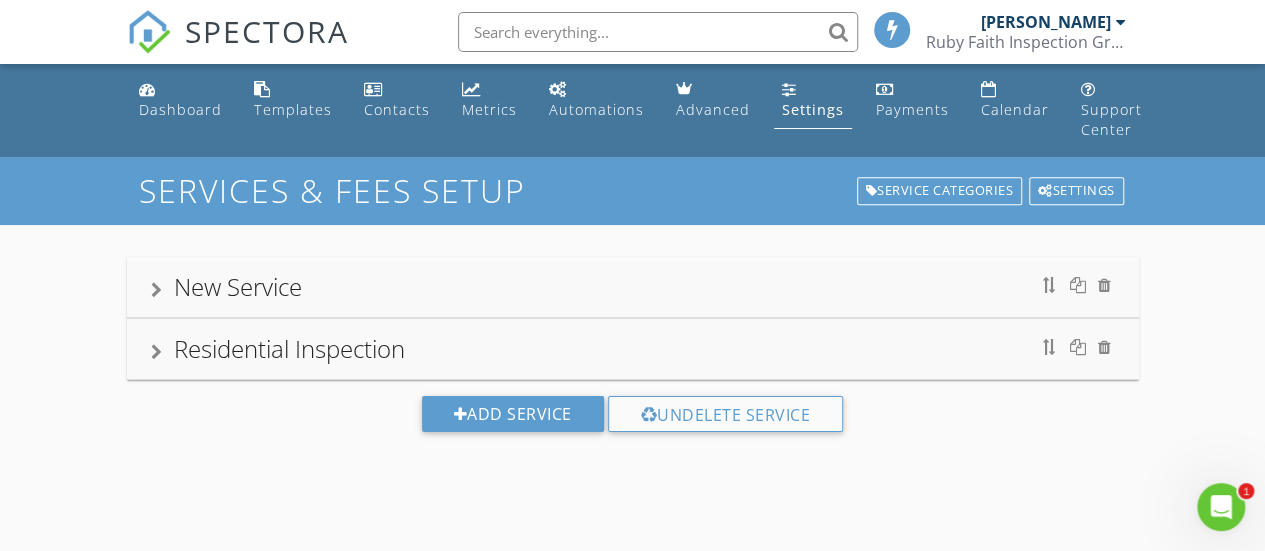 click on "New Service" at bounding box center [238, 286] 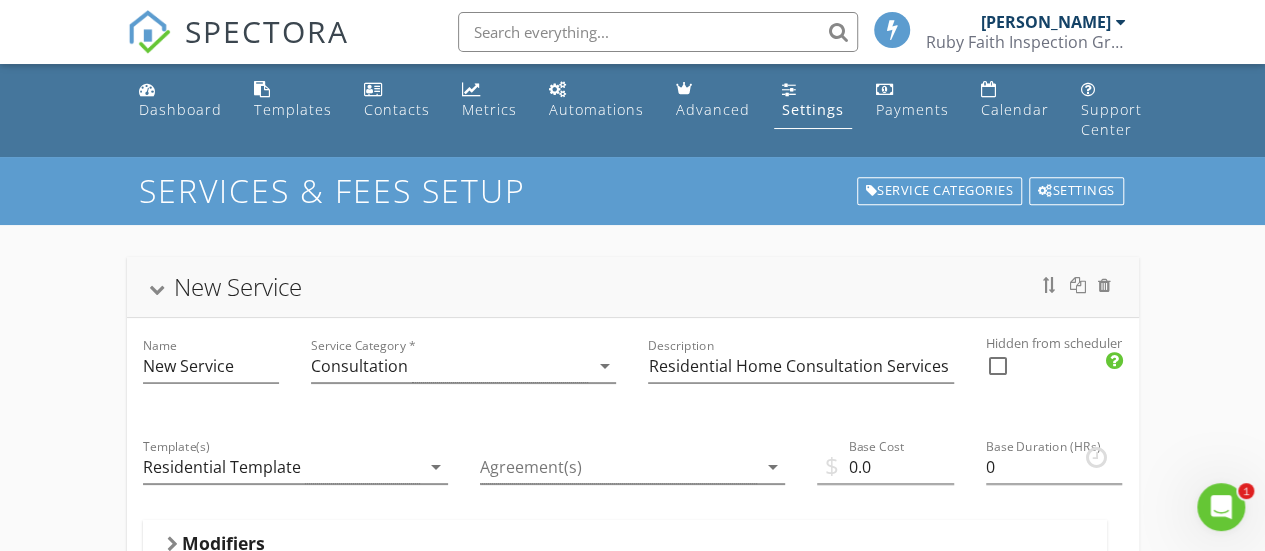 scroll, scrollTop: 100, scrollLeft: 0, axis: vertical 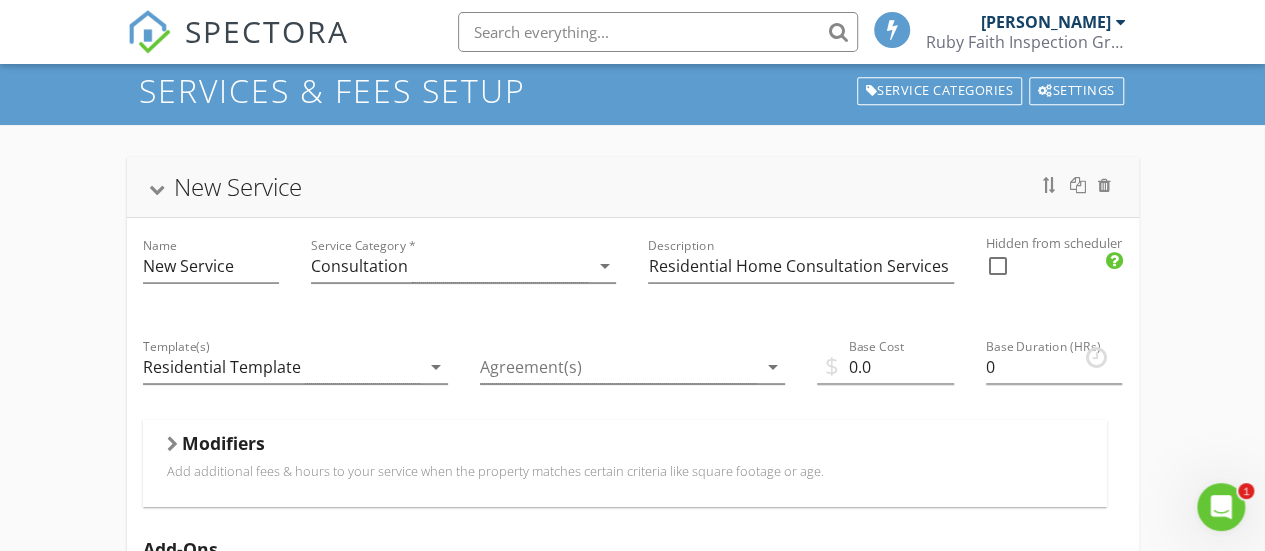 click on "New Service" at bounding box center (238, 186) 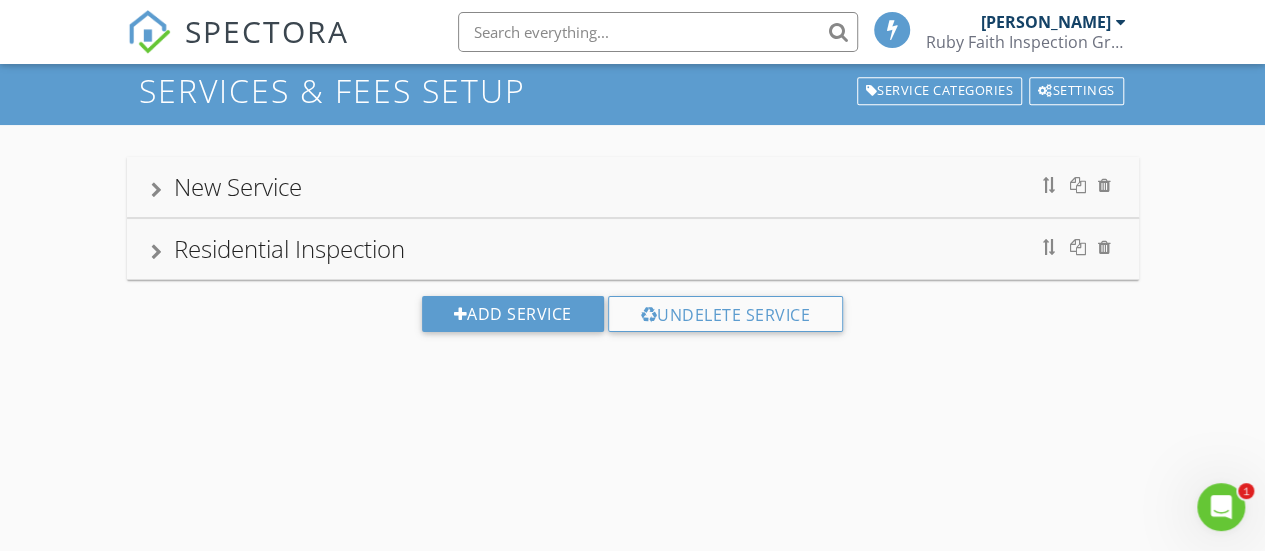 click on "Residential Inspection" at bounding box center [633, 249] 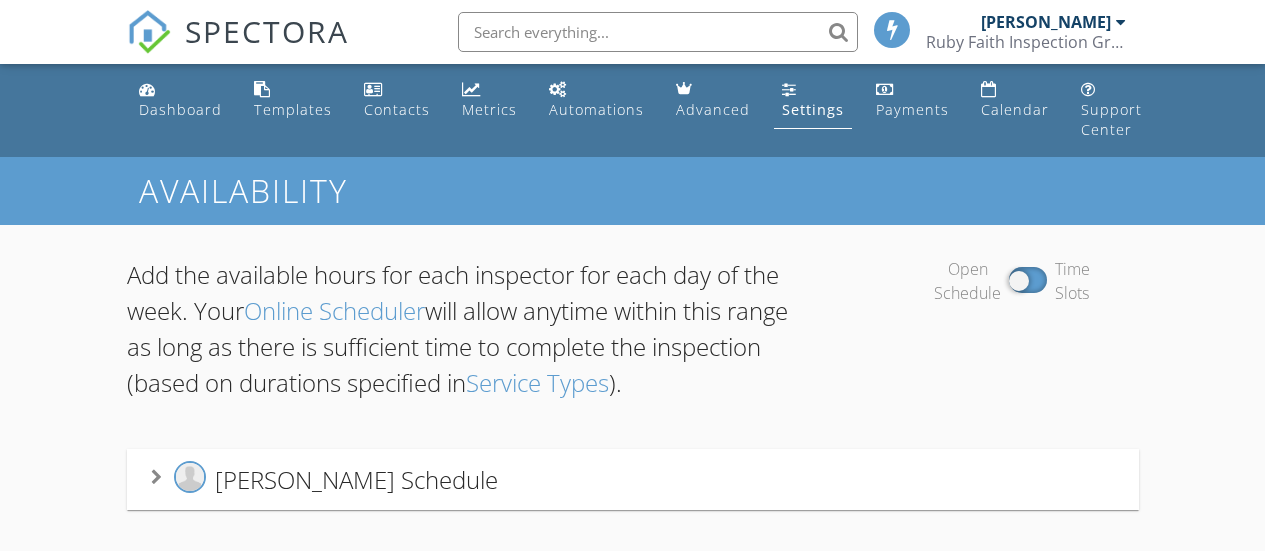scroll, scrollTop: 157, scrollLeft: 0, axis: vertical 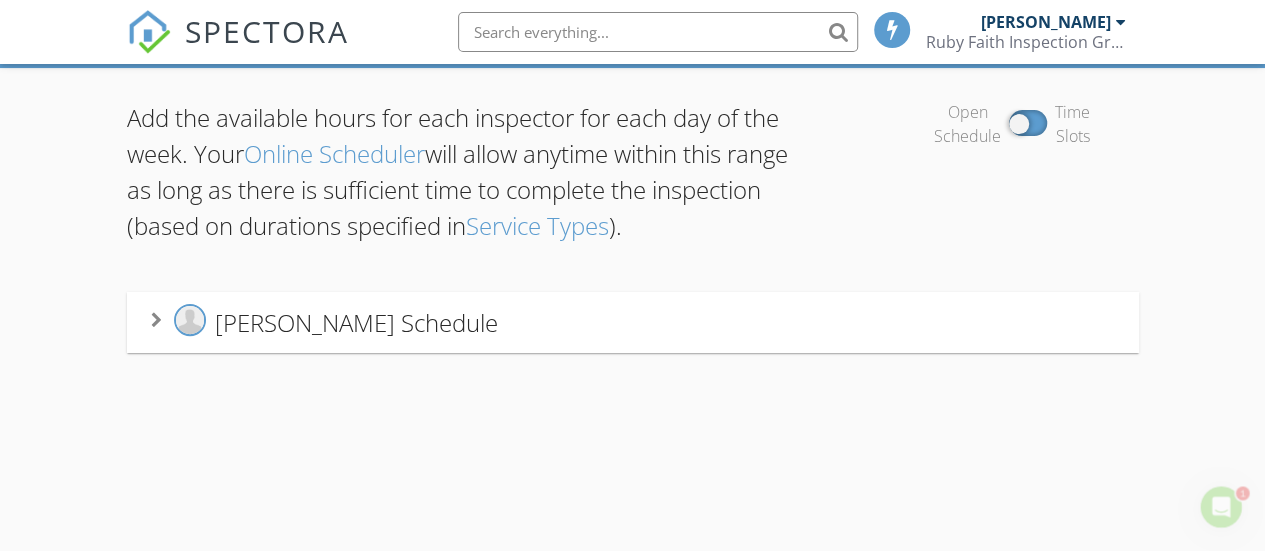 click on "Donovan Penny's Schedule" at bounding box center (356, 321) 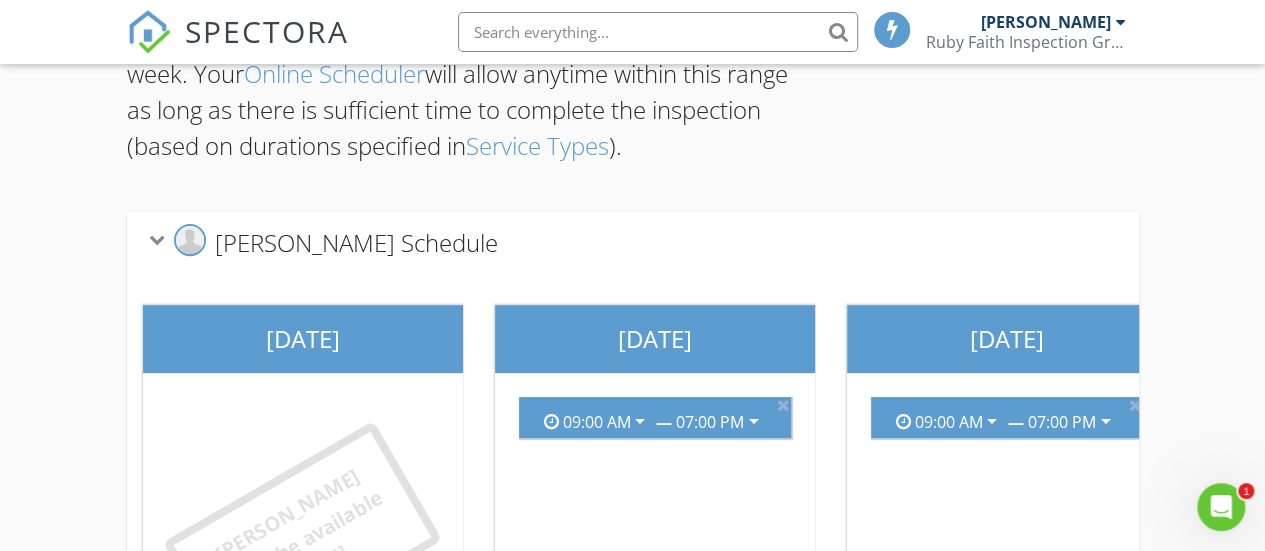 scroll, scrollTop: 457, scrollLeft: 0, axis: vertical 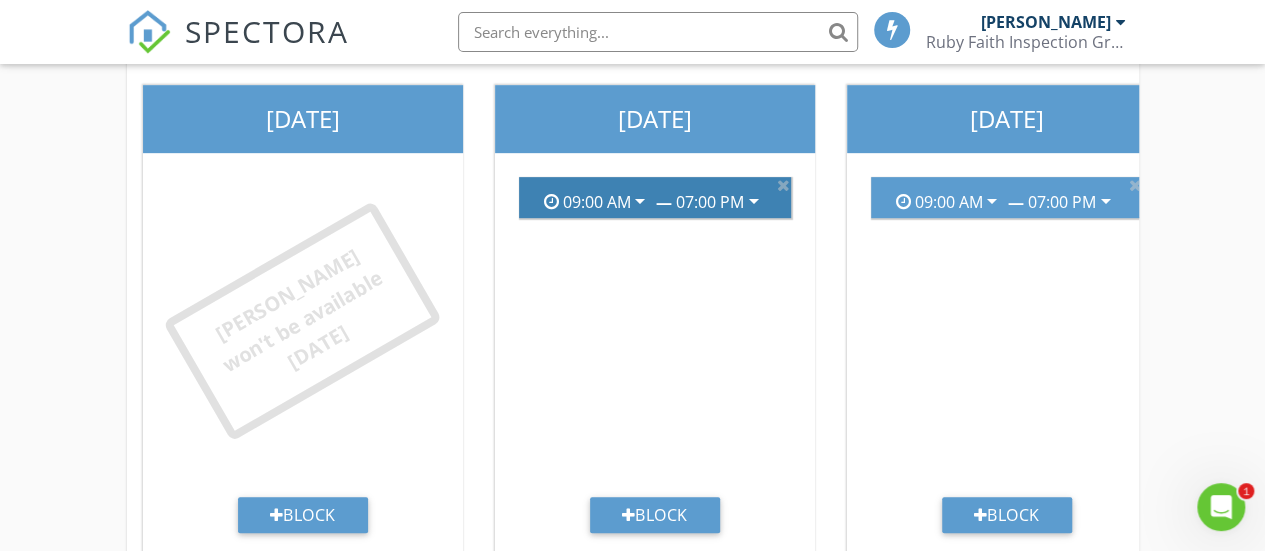 click on "arrow_drop_down" at bounding box center [754, 201] 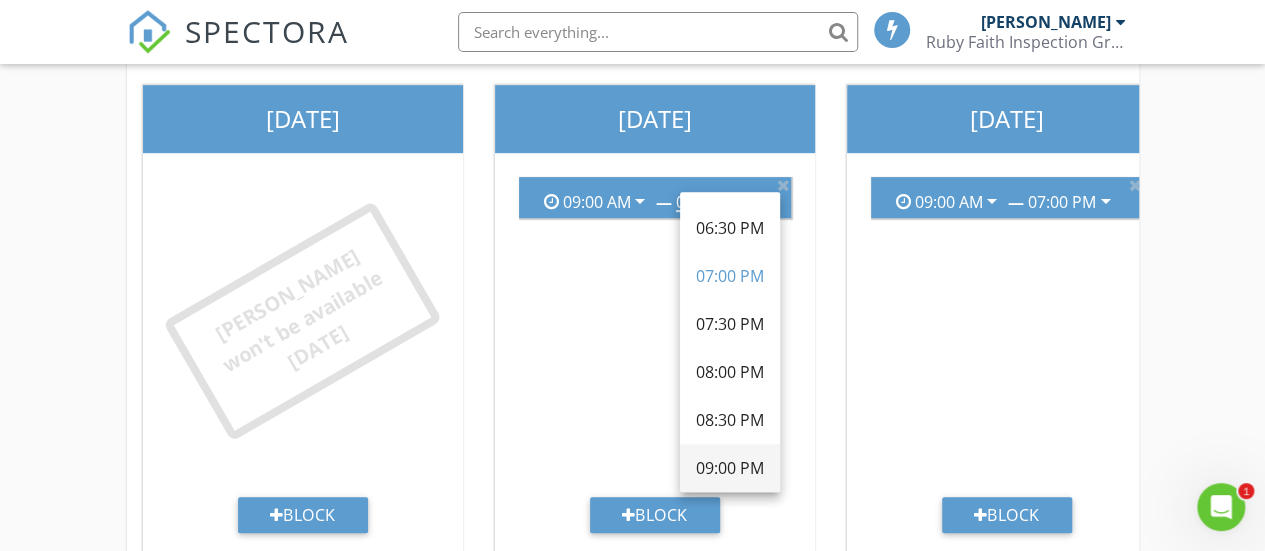 scroll, scrollTop: 900, scrollLeft: 0, axis: vertical 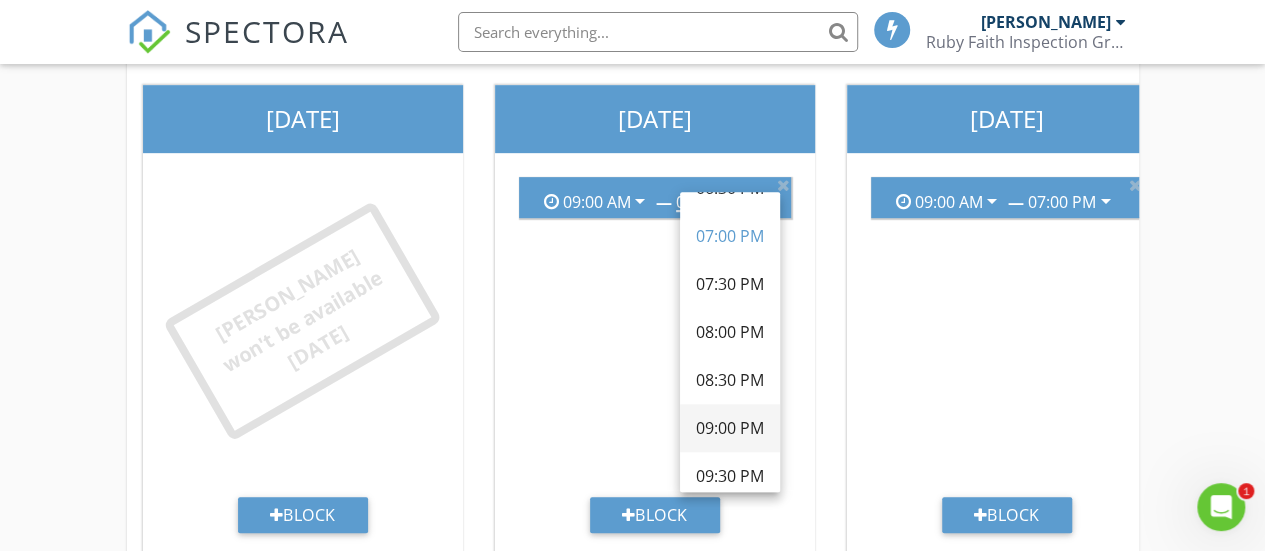 click on "09:00 PM" at bounding box center [730, 428] 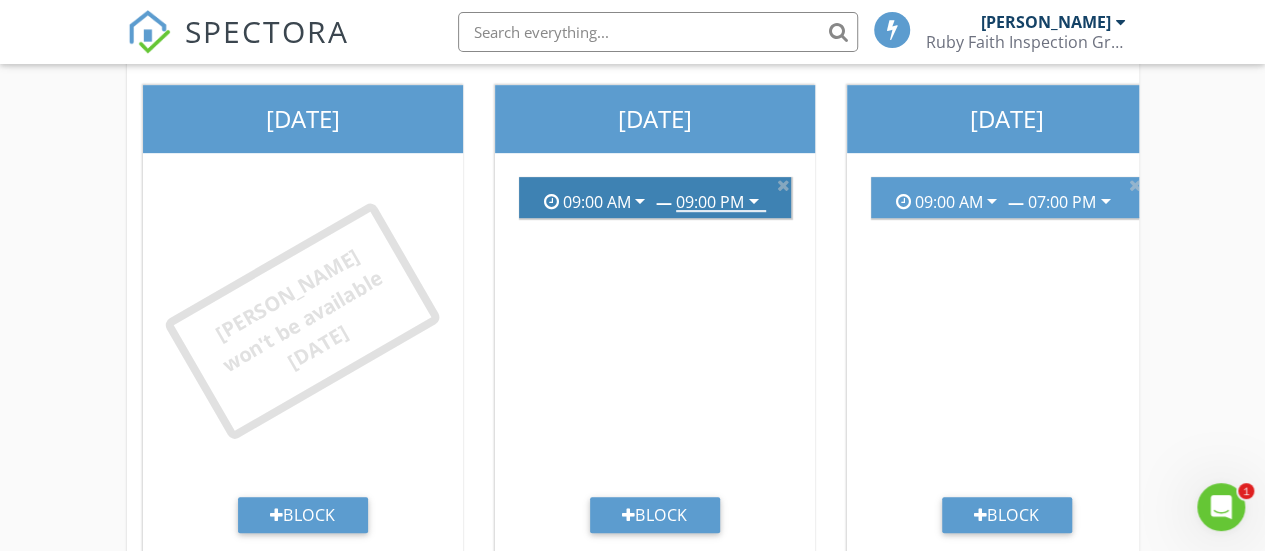 click on "09:00 PM" at bounding box center (710, 202) 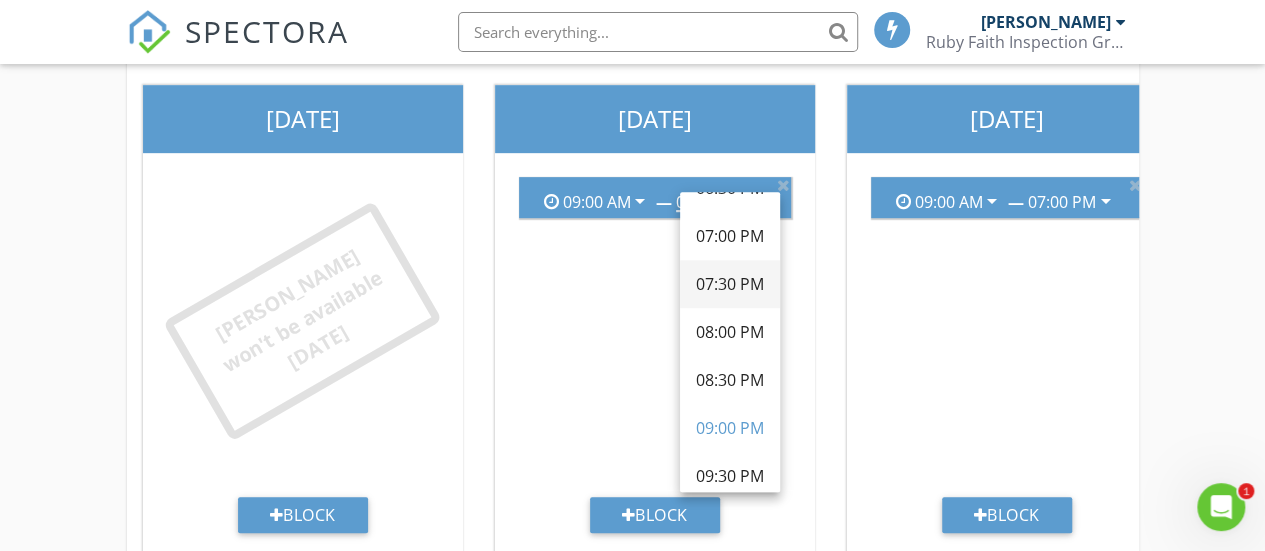 click on "07:30 PM" at bounding box center [730, 284] 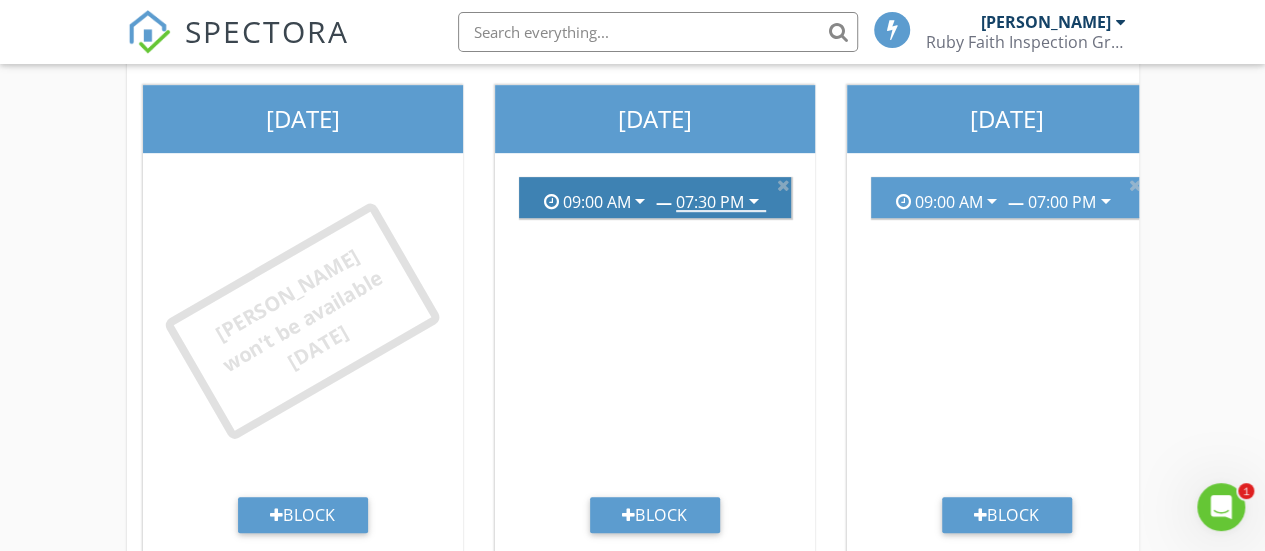 click on "07:30 PM" at bounding box center (710, 202) 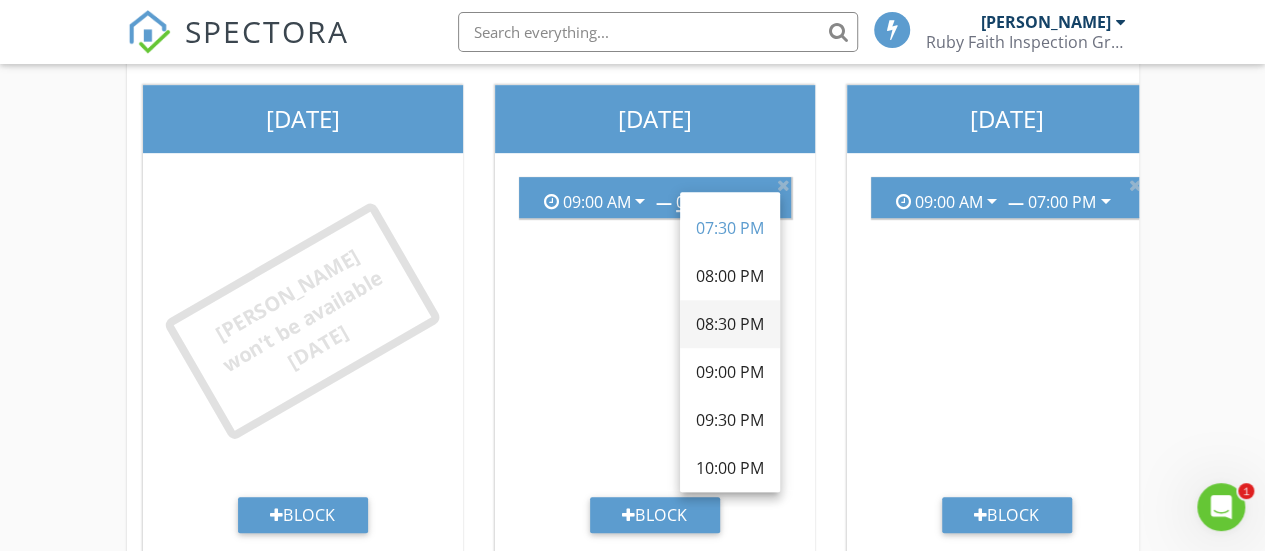 scroll, scrollTop: 1000, scrollLeft: 0, axis: vertical 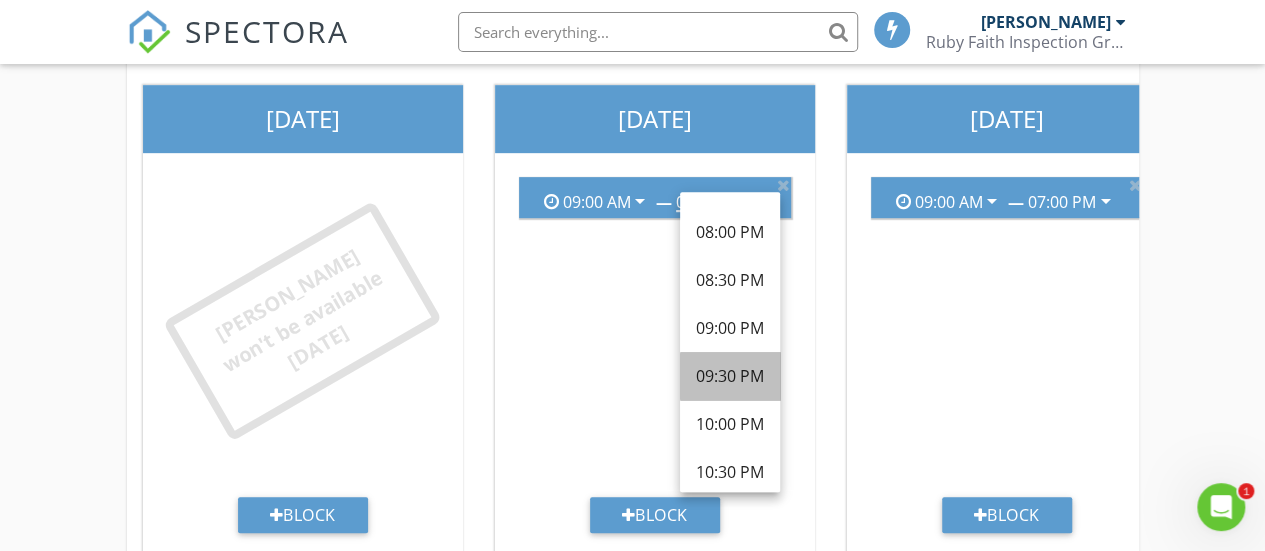 click on "09:30 PM" at bounding box center [730, 376] 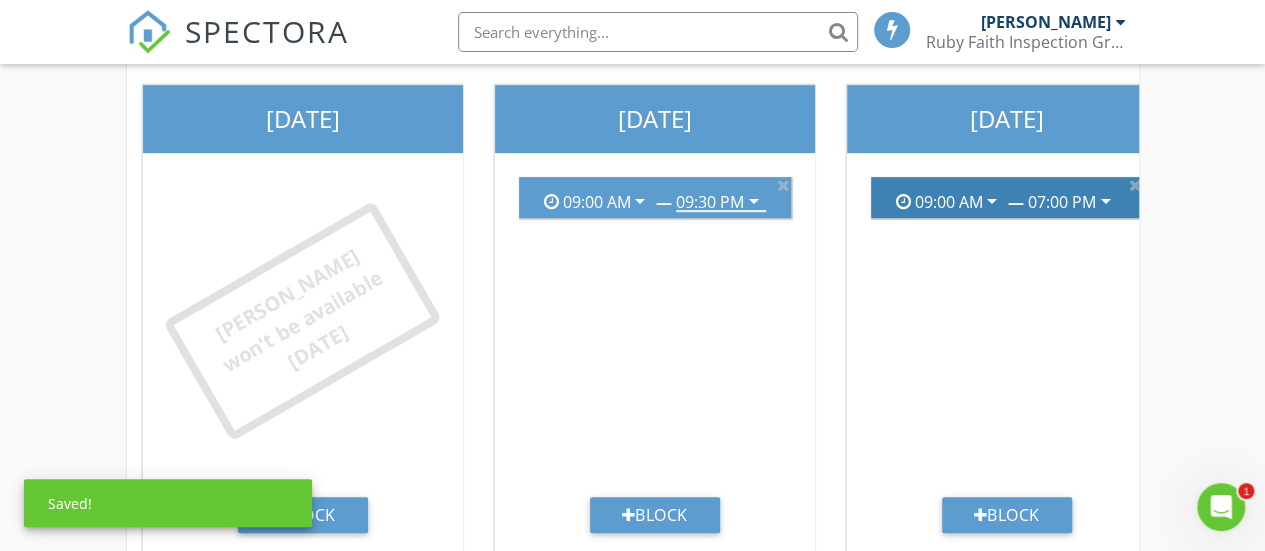 click on "07:00 PM" at bounding box center [1062, 202] 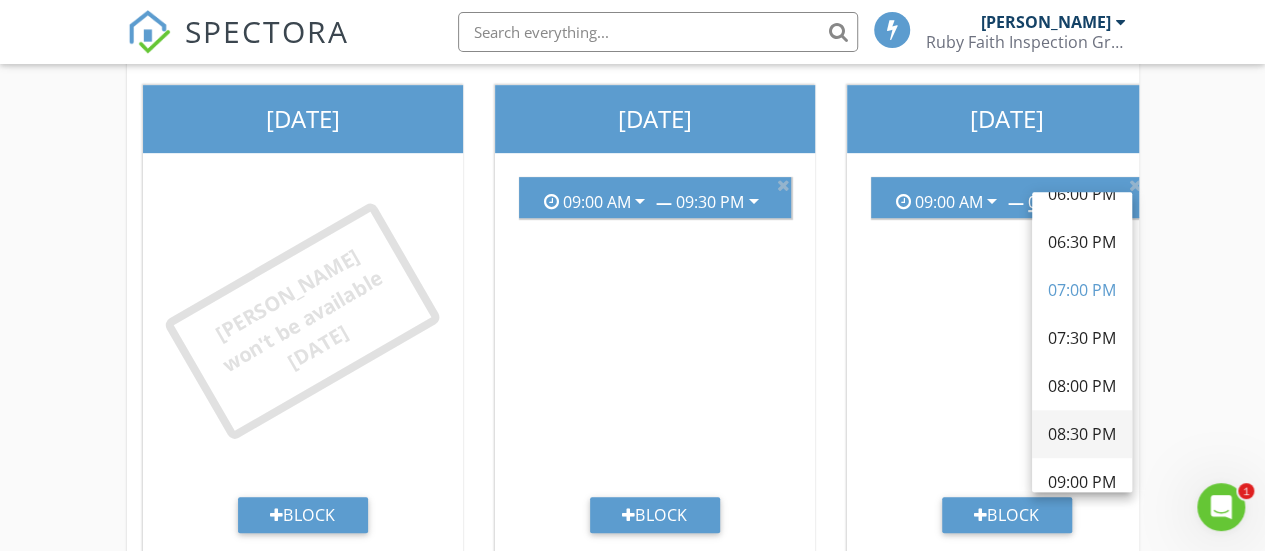 scroll, scrollTop: 876, scrollLeft: 0, axis: vertical 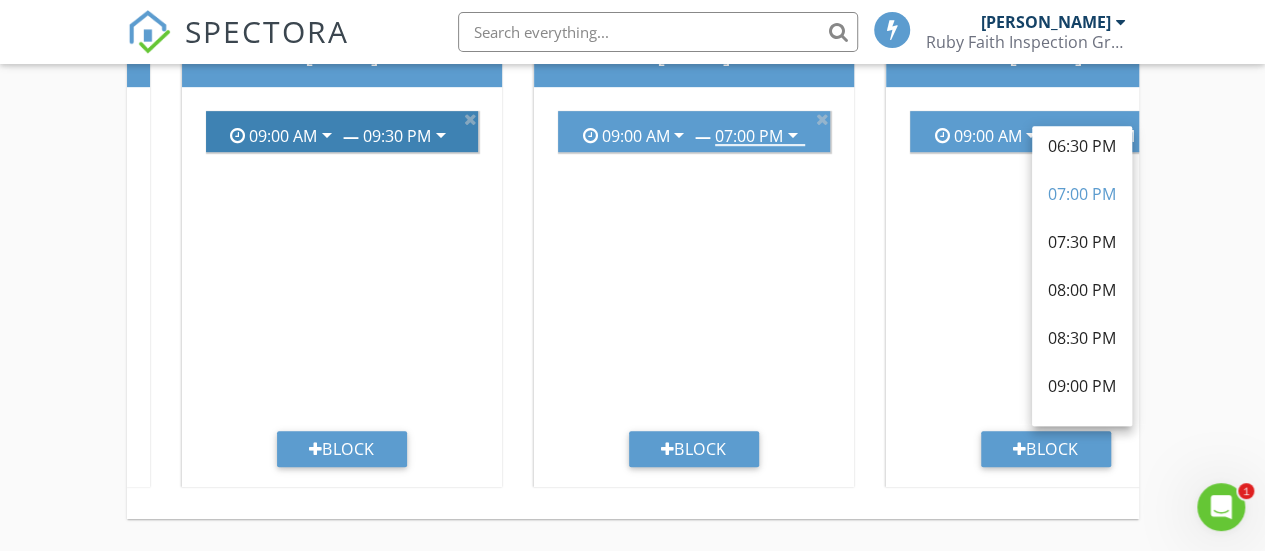 click on "arrow_drop_down" at bounding box center [439, 135] 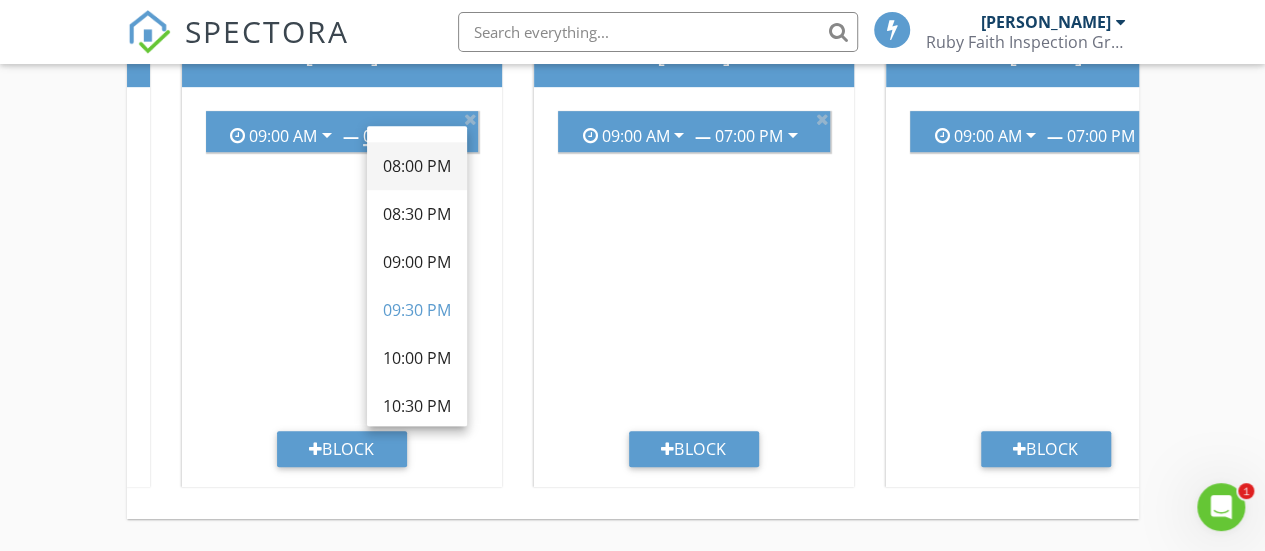 click on "08:00 PM" at bounding box center [417, 166] 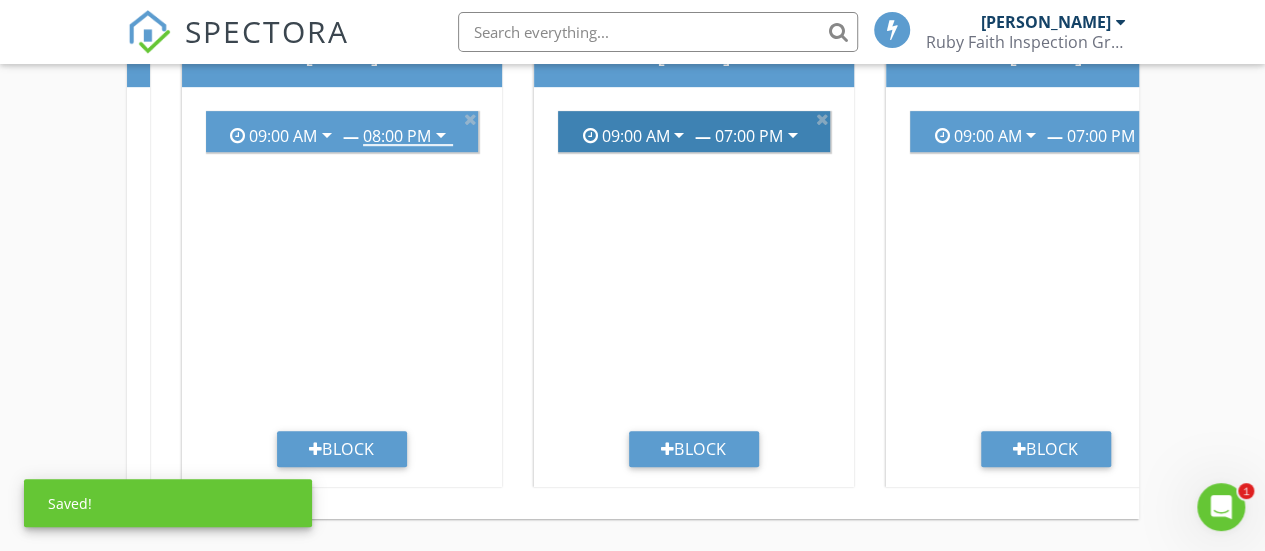 click on "arrow_drop_down" at bounding box center [791, 135] 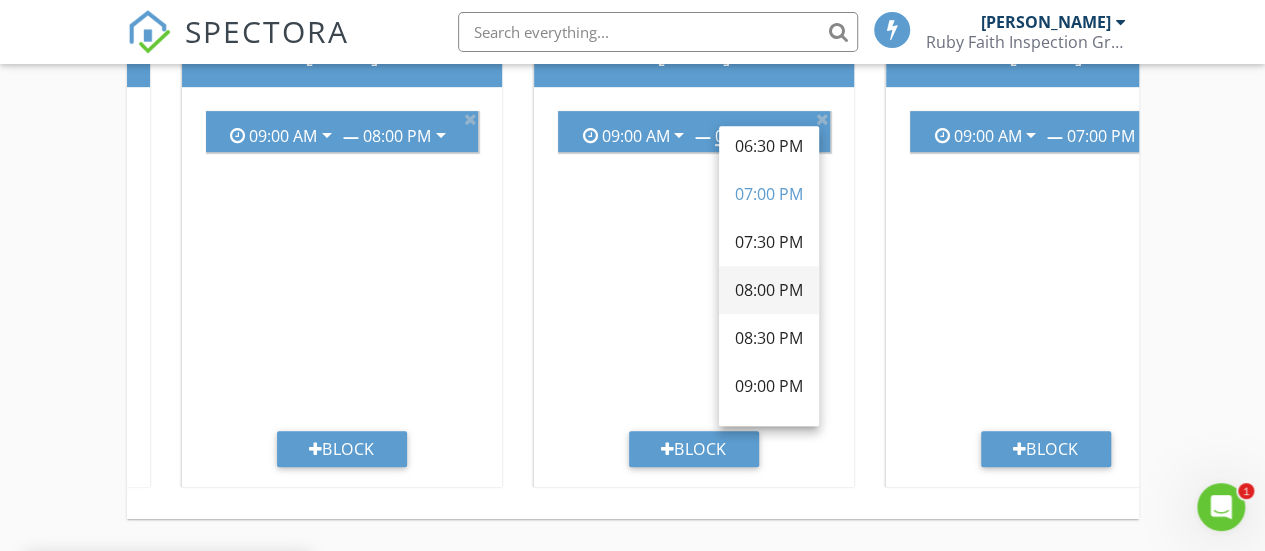 click on "08:00 PM" at bounding box center [769, 290] 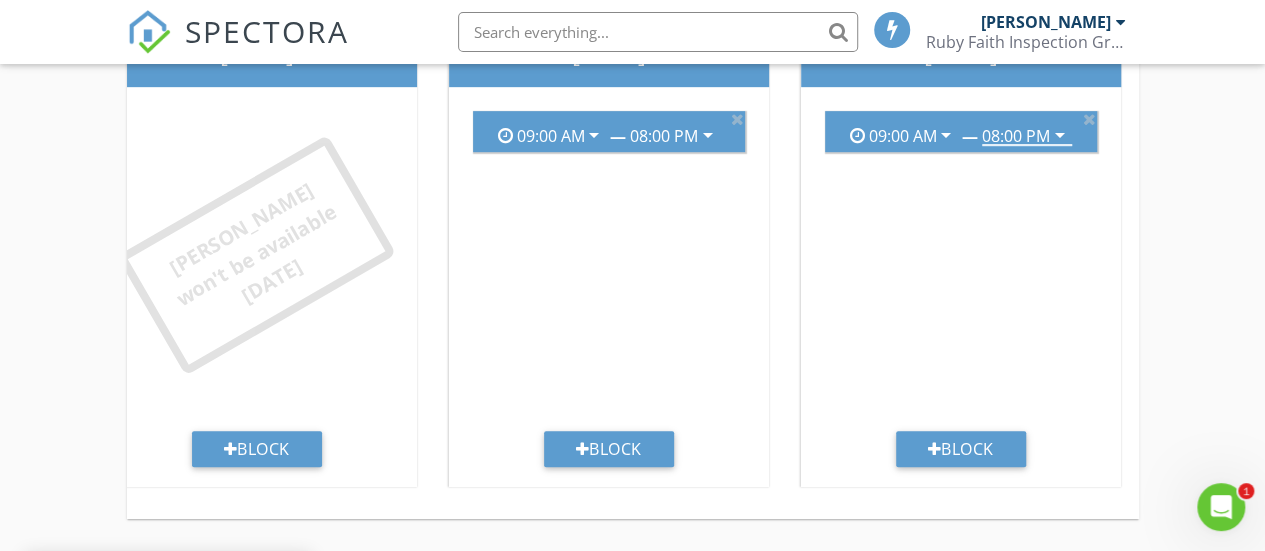 scroll, scrollTop: 0, scrollLeft: 30, axis: horizontal 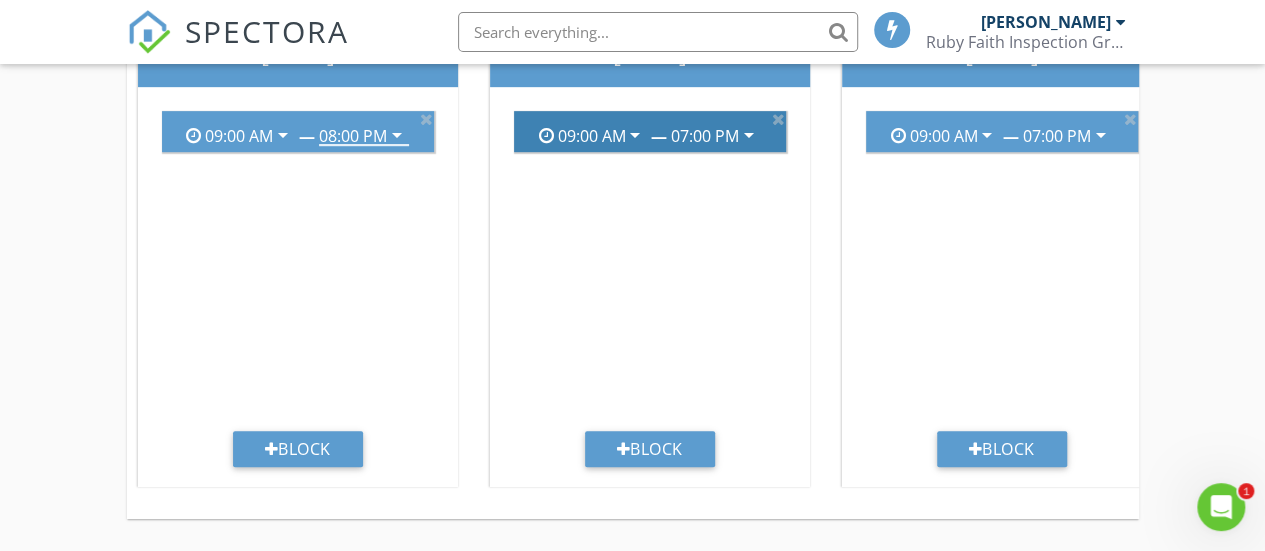 click on "07:00 PM" at bounding box center [705, 136] 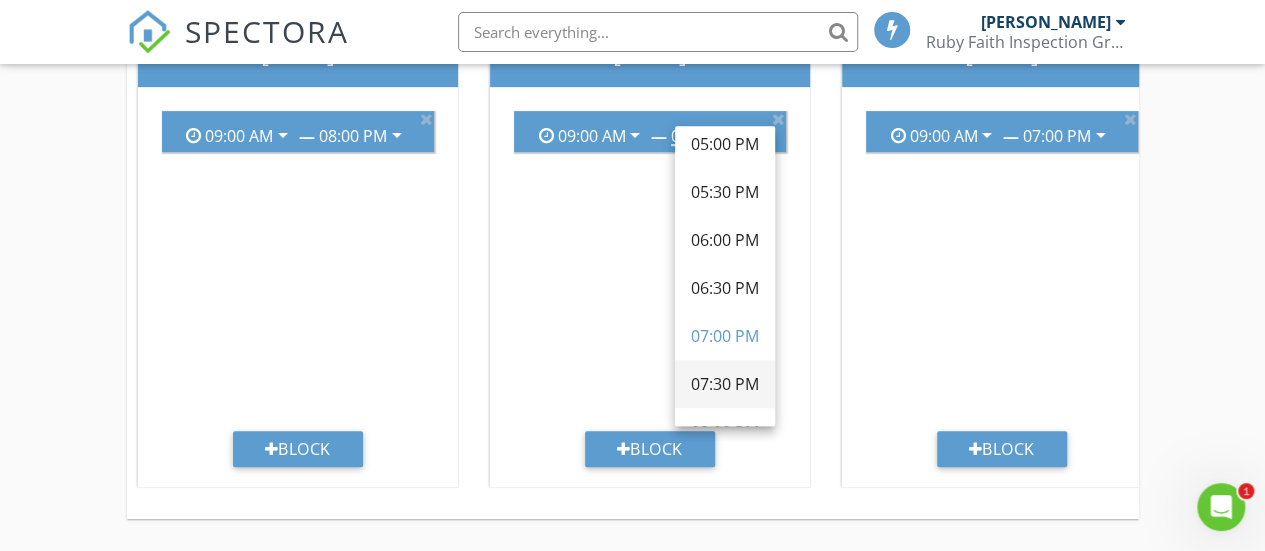 scroll, scrollTop: 776, scrollLeft: 0, axis: vertical 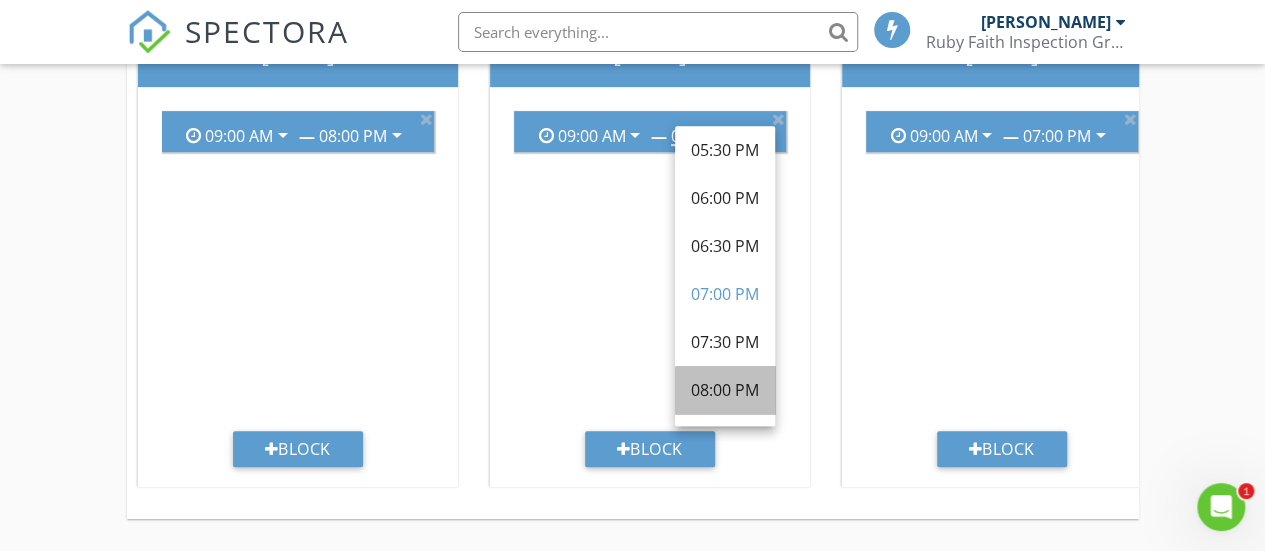 click on "08:00 PM" at bounding box center (725, 390) 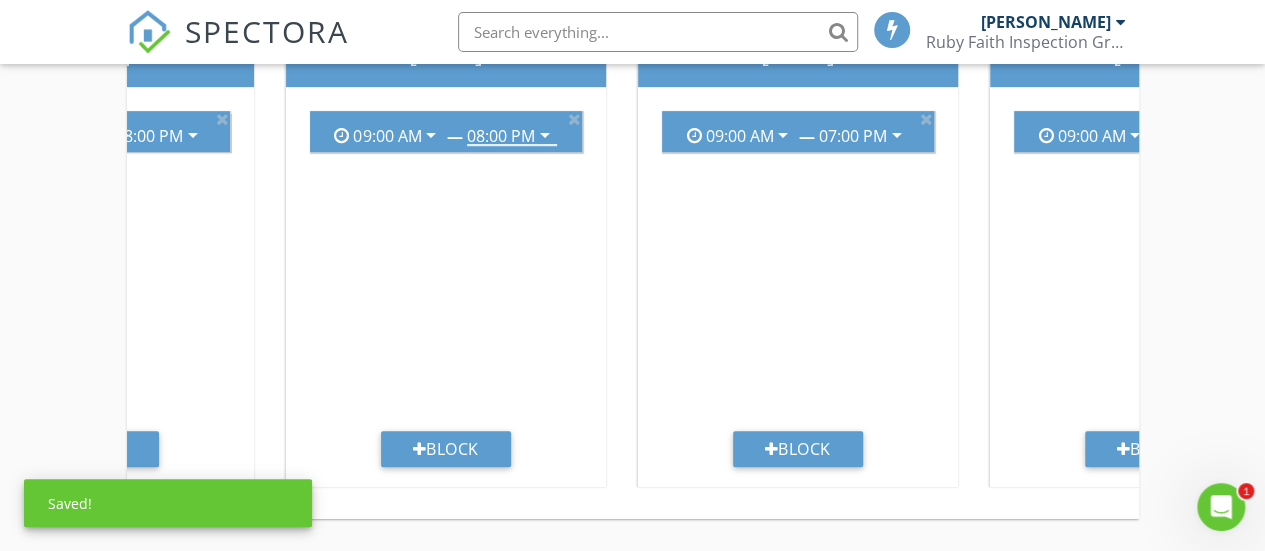 scroll, scrollTop: 0, scrollLeft: 952, axis: horizontal 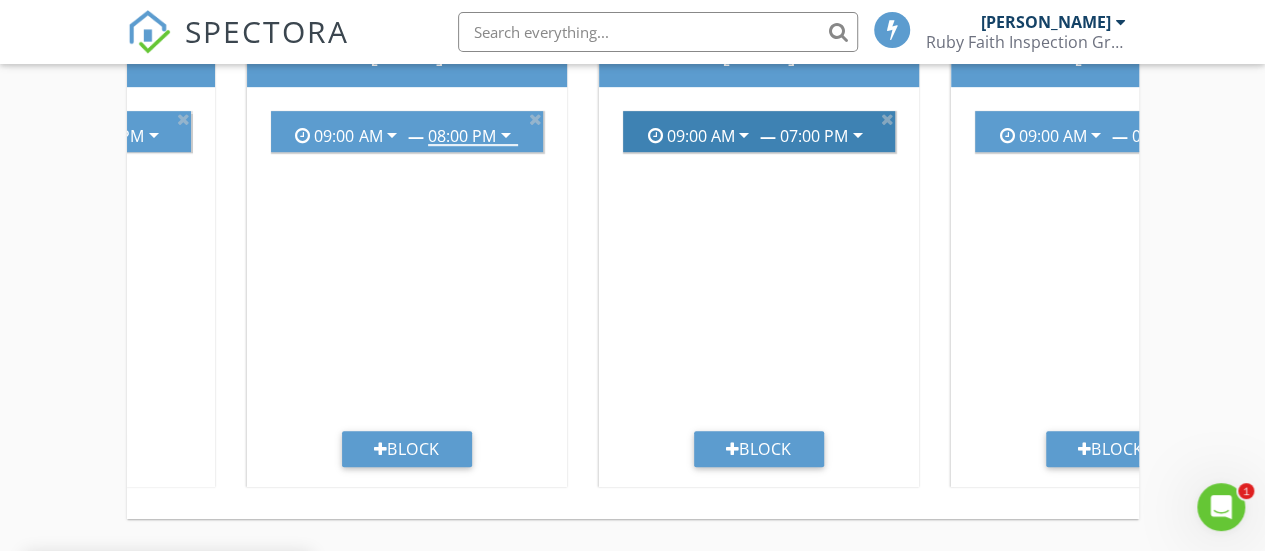 click on "arrow_drop_down" at bounding box center [856, 135] 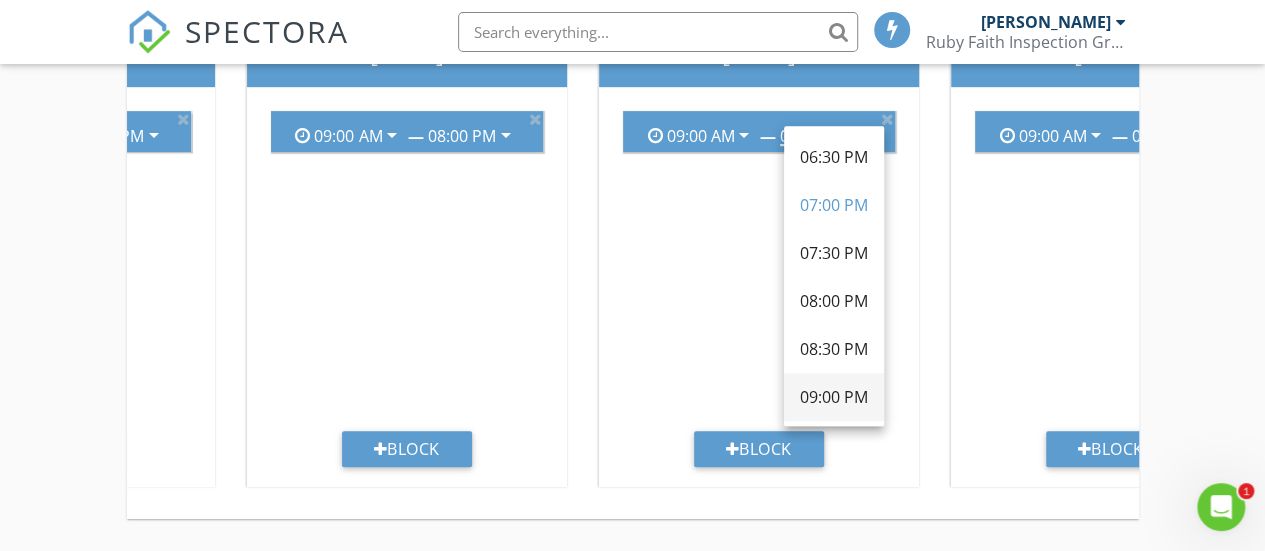 scroll, scrollTop: 876, scrollLeft: 0, axis: vertical 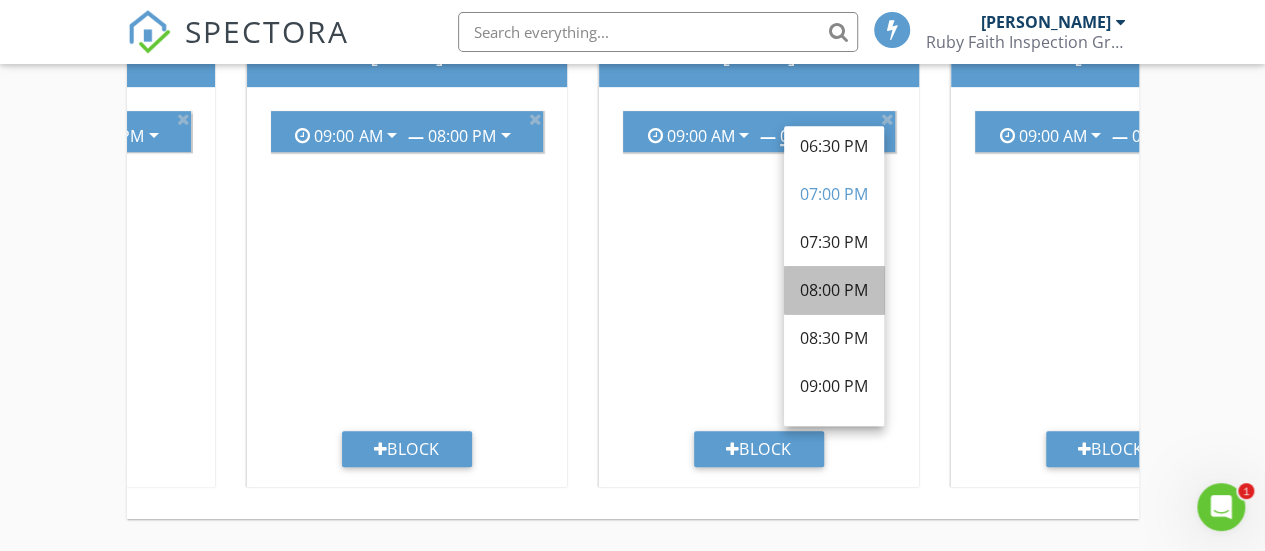 click on "08:00 PM" at bounding box center (834, 290) 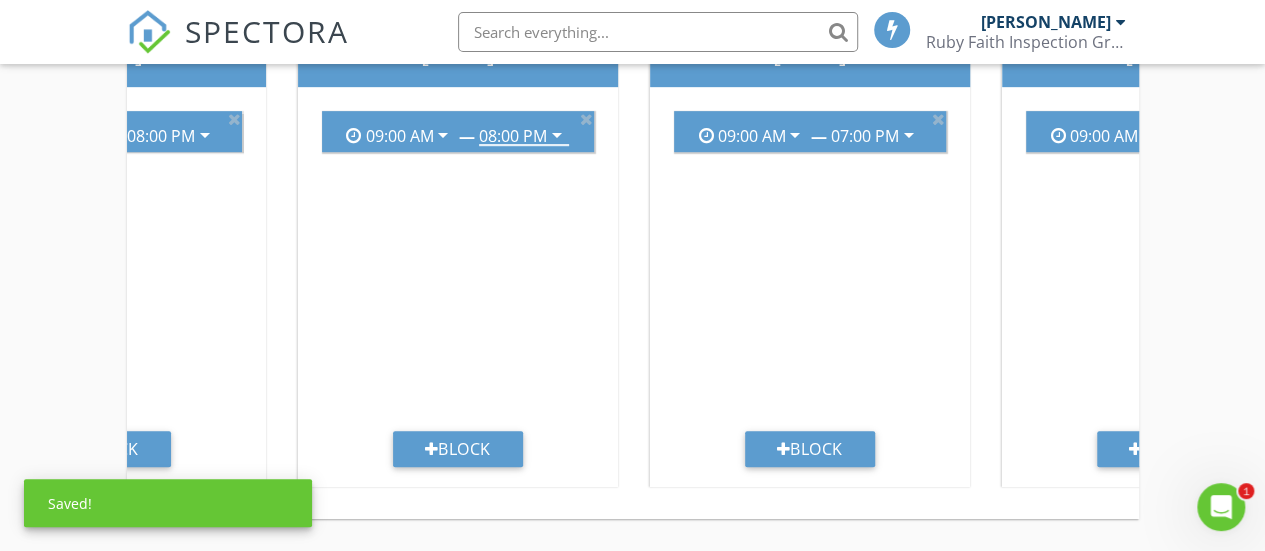scroll, scrollTop: 0, scrollLeft: 1254, axis: horizontal 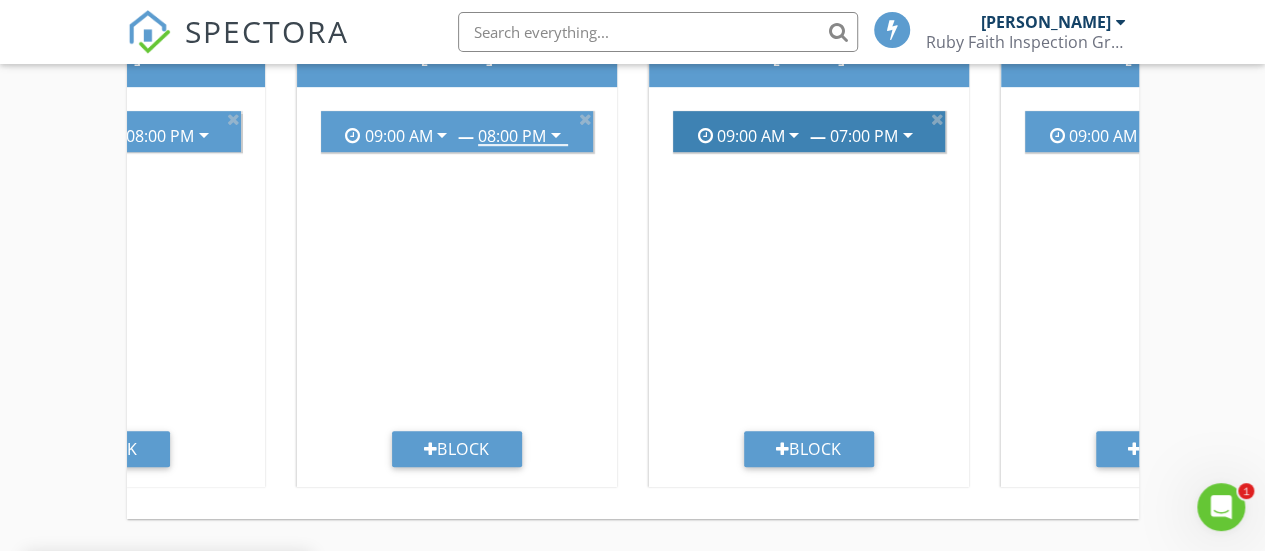 click on "07:00 PM" at bounding box center [864, 136] 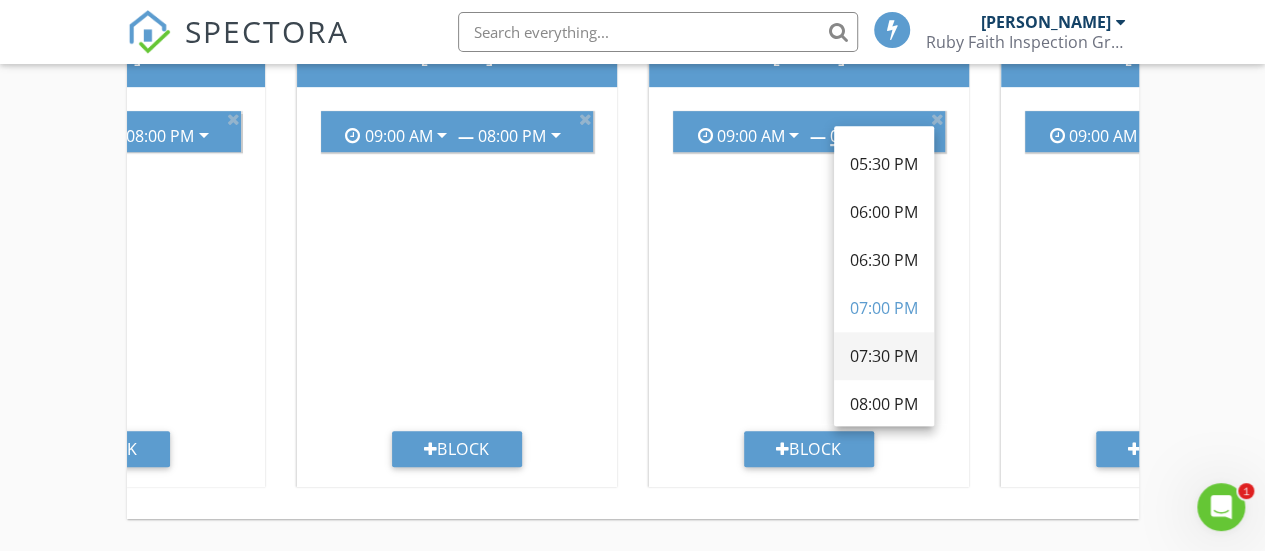 scroll, scrollTop: 876, scrollLeft: 0, axis: vertical 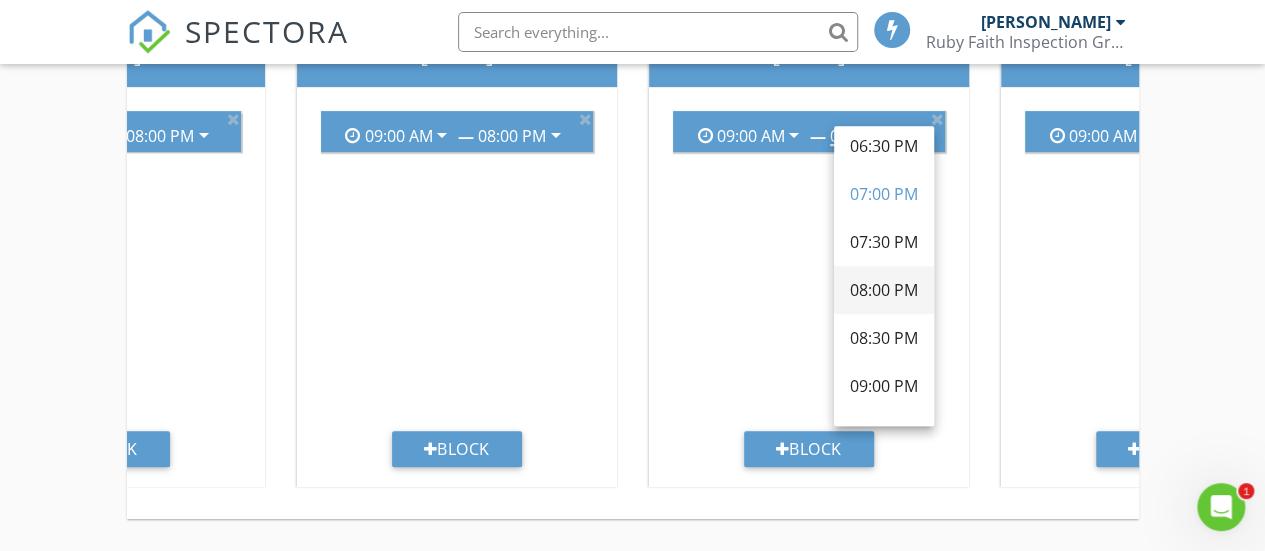 click on "08:00 PM" at bounding box center [884, 290] 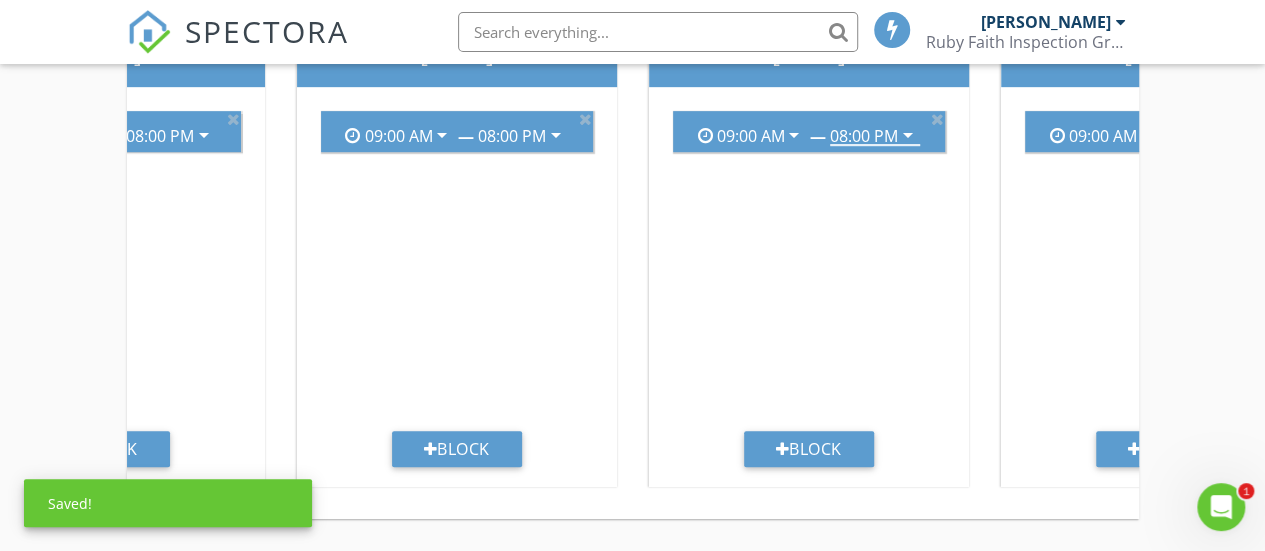 scroll, scrollTop: 0, scrollLeft: 1452, axis: horizontal 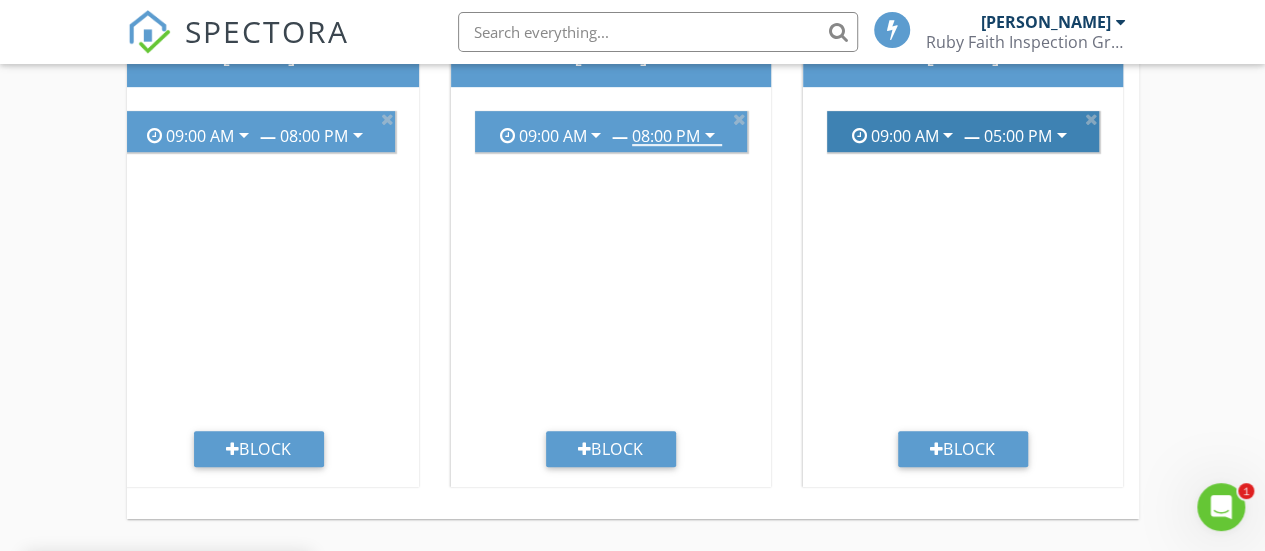 click on "05:00 PM" at bounding box center (1018, 136) 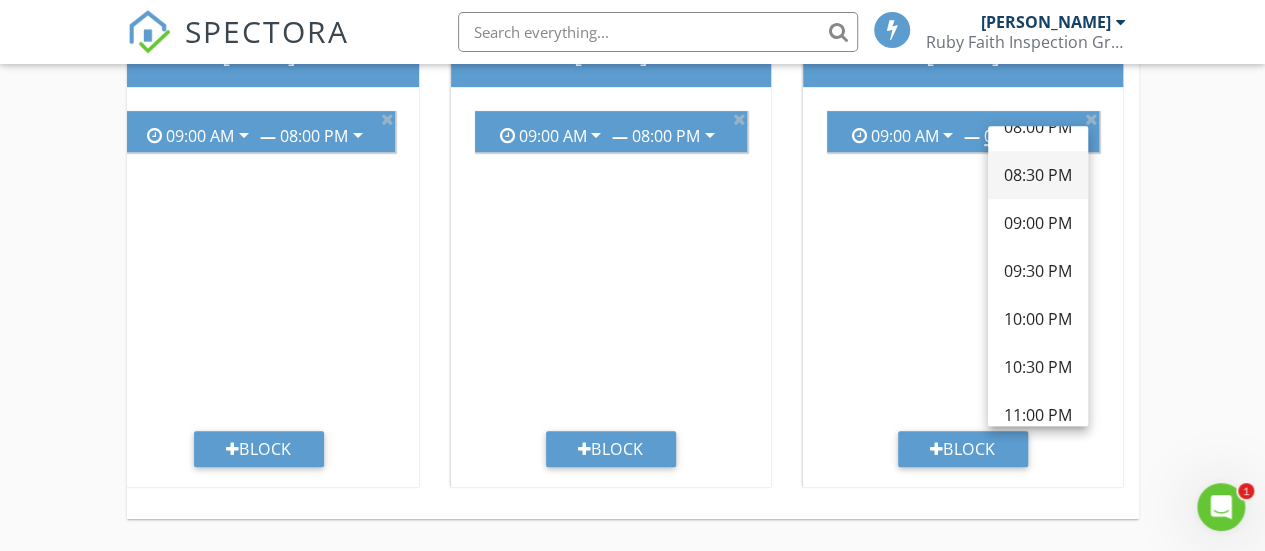 scroll, scrollTop: 1008, scrollLeft: 0, axis: vertical 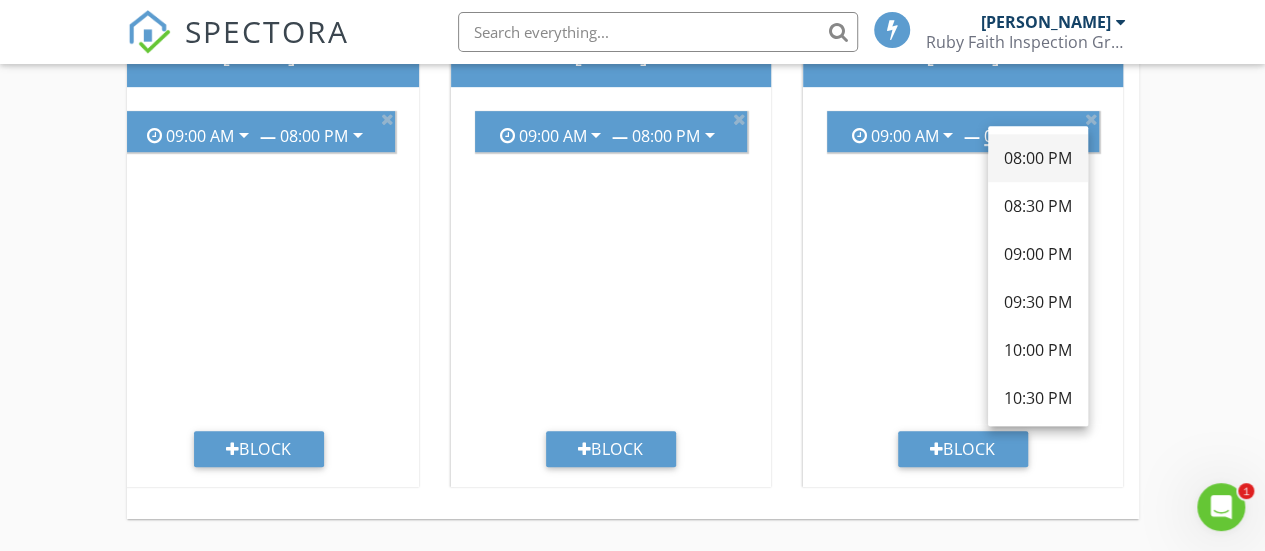 click on "08:00 PM" at bounding box center [1038, 158] 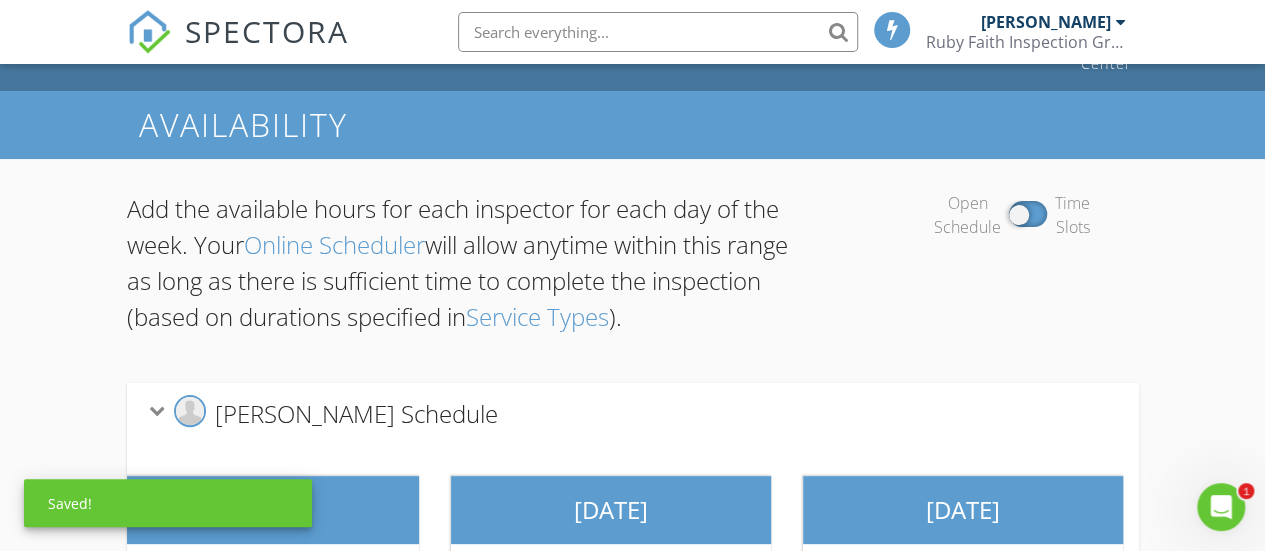 scroll, scrollTop: 0, scrollLeft: 0, axis: both 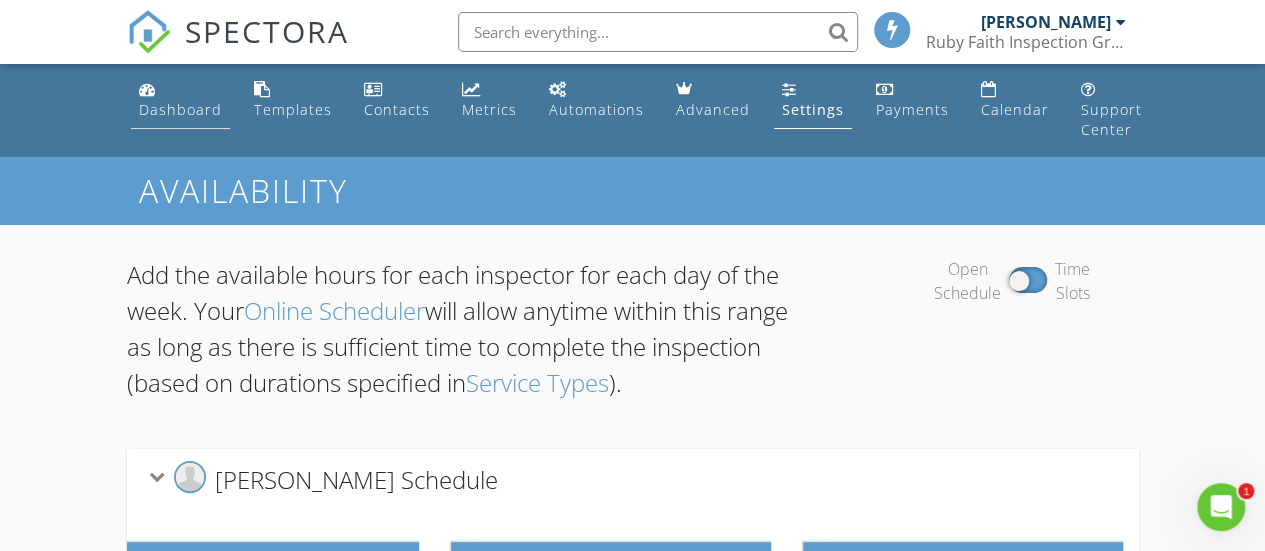 click on "Dashboard" at bounding box center [180, 109] 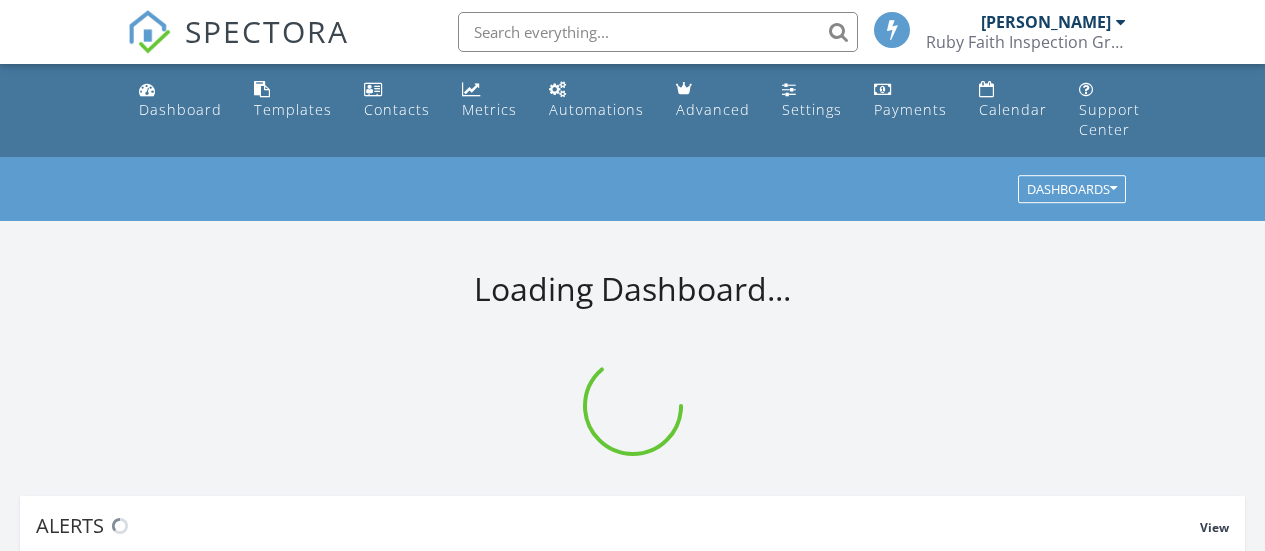 scroll, scrollTop: 0, scrollLeft: 0, axis: both 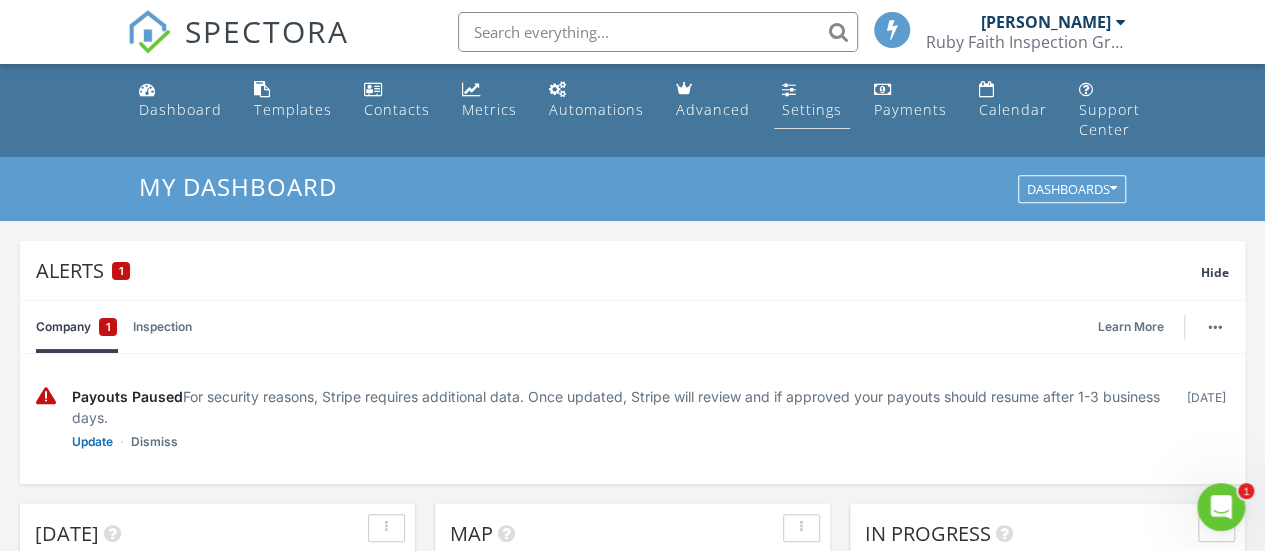 click on "Settings" at bounding box center [812, 109] 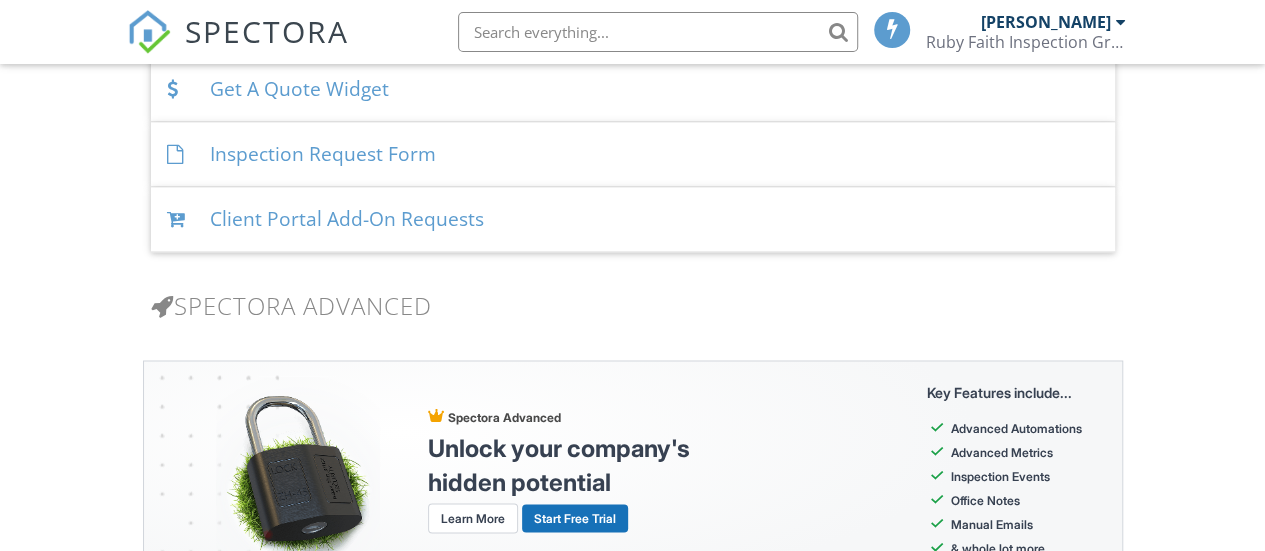 scroll, scrollTop: 1700, scrollLeft: 0, axis: vertical 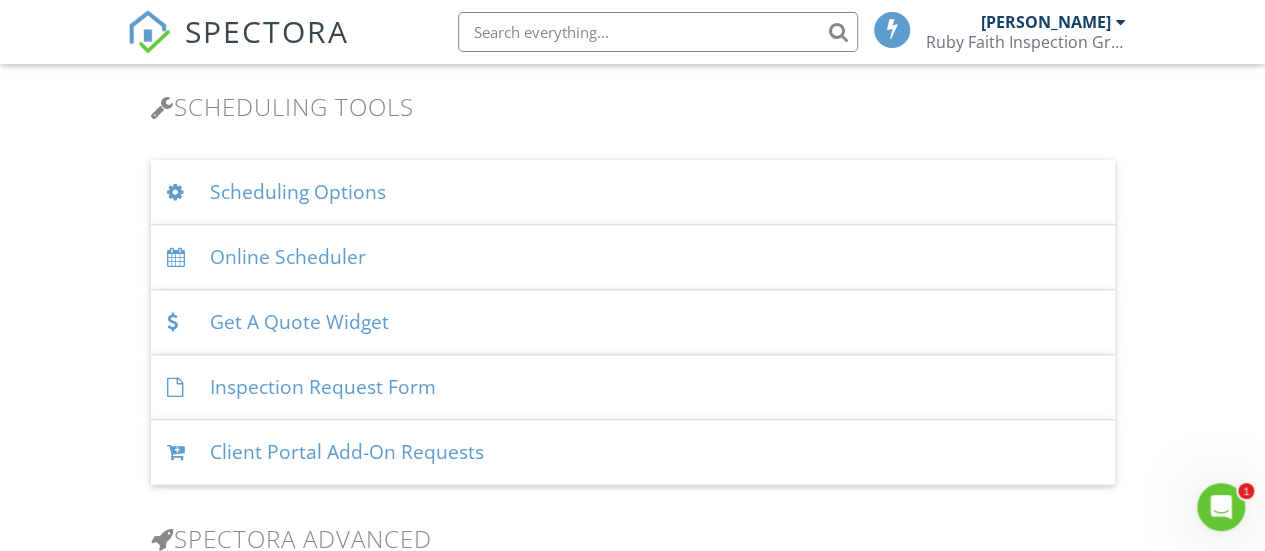 click on "Online Scheduler" at bounding box center (633, 257) 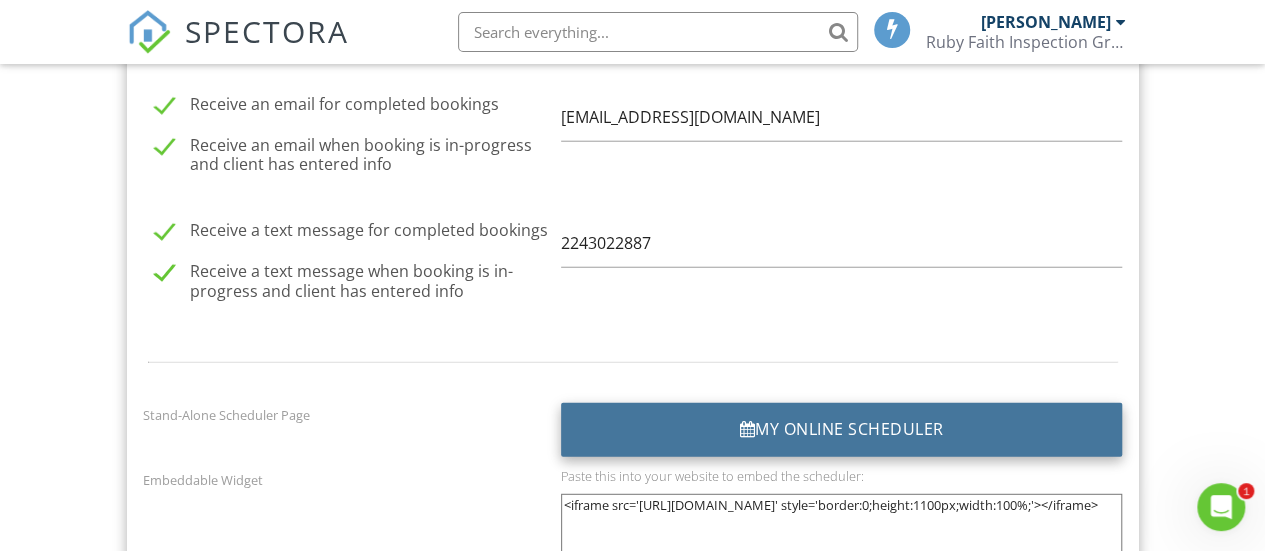 scroll, scrollTop: 2511, scrollLeft: 0, axis: vertical 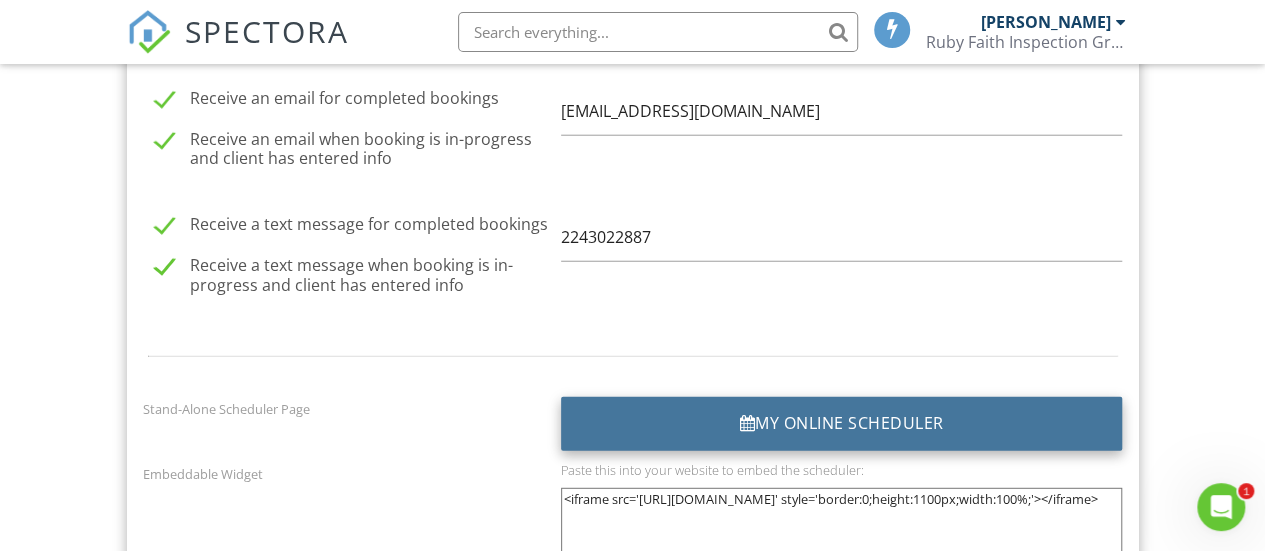 click on "My Online Scheduler" at bounding box center [842, 424] 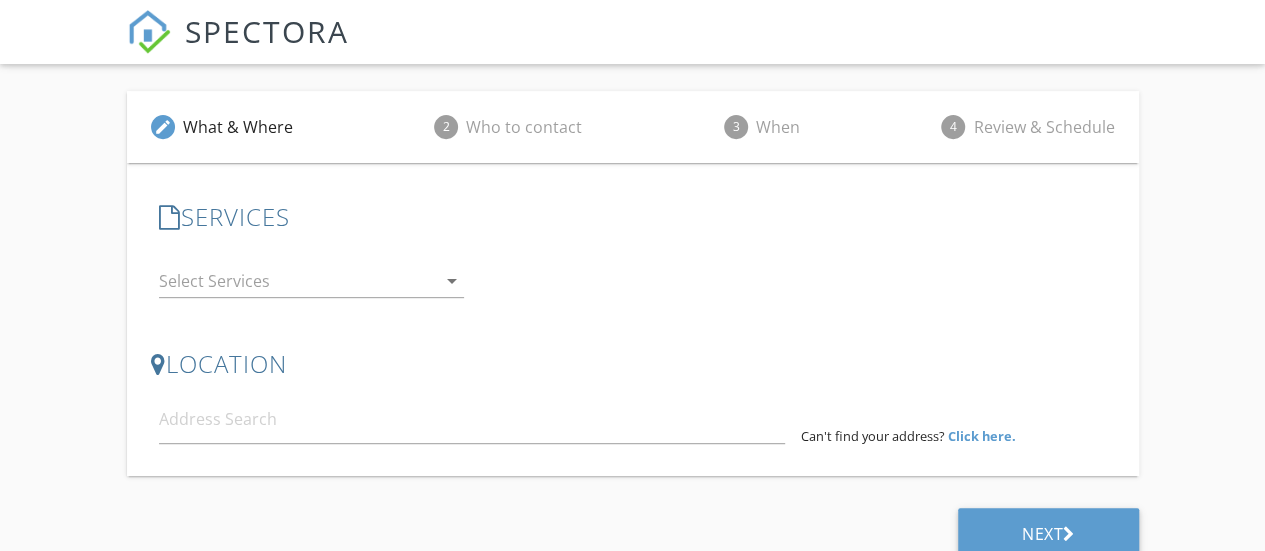scroll, scrollTop: 369, scrollLeft: 0, axis: vertical 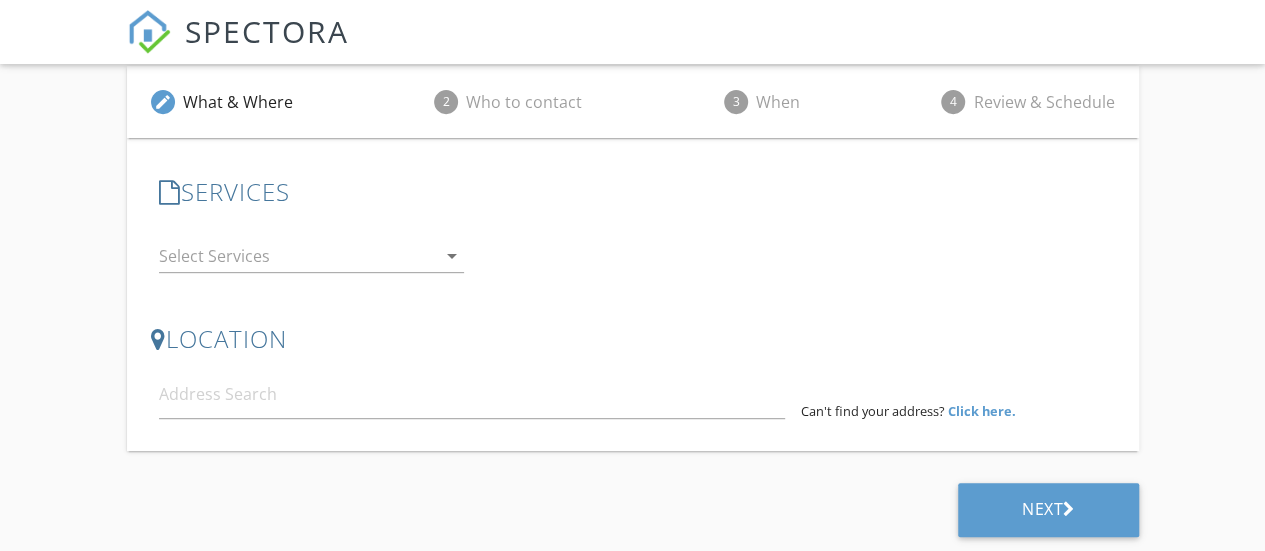 click at bounding box center (297, 256) 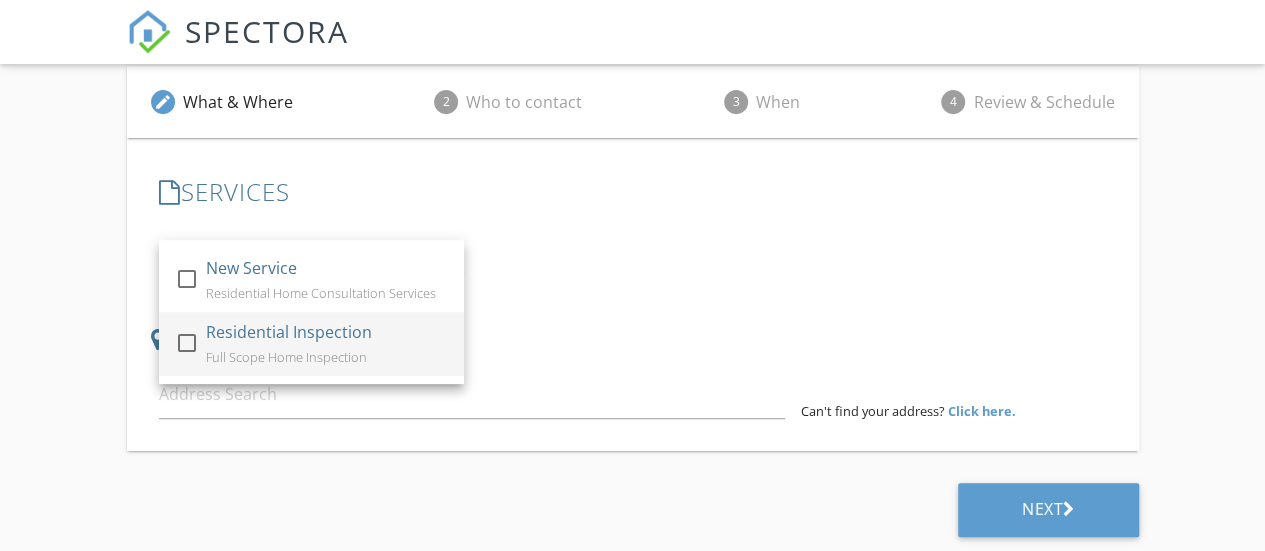 click at bounding box center (187, 342) 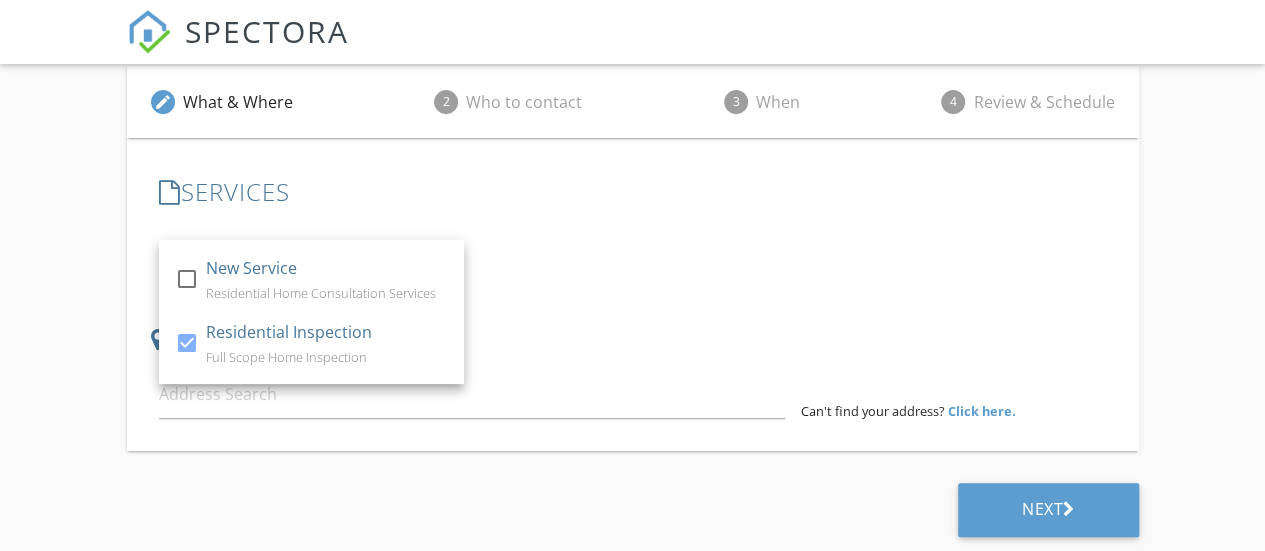 click on "LOCATION" at bounding box center (633, 338) 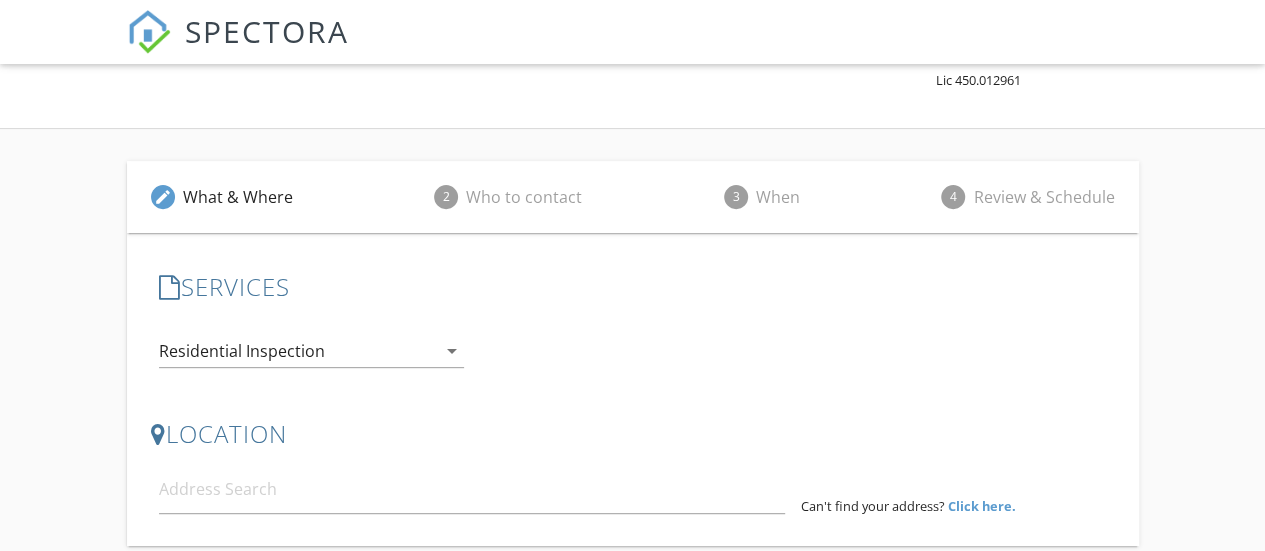 scroll, scrollTop: 169, scrollLeft: 0, axis: vertical 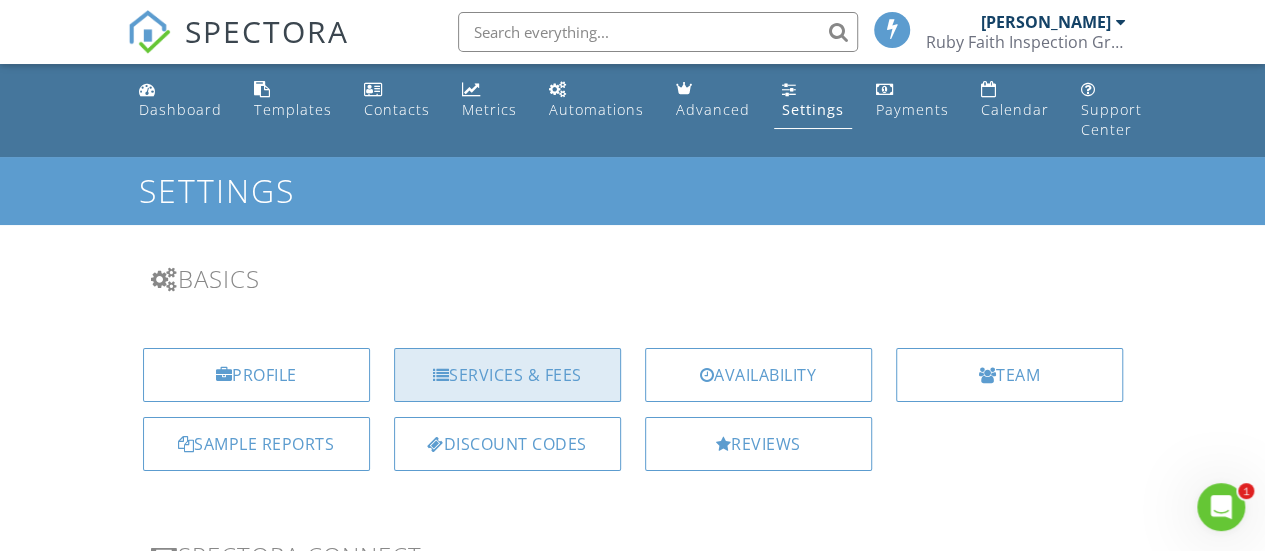 click on "Services & Fees" at bounding box center (507, 375) 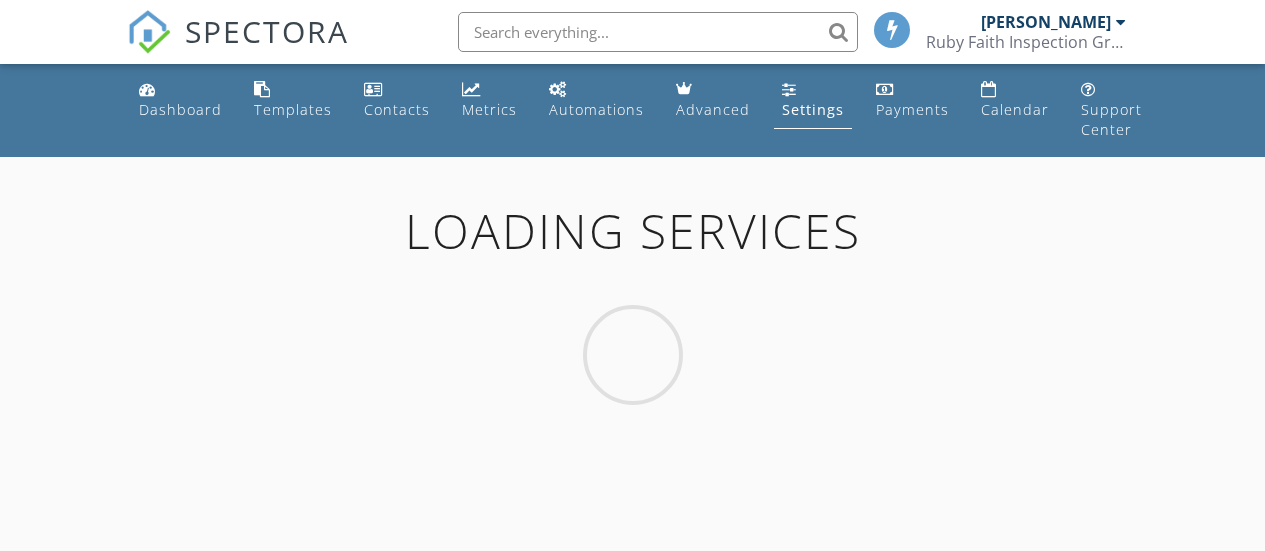 scroll, scrollTop: 0, scrollLeft: 0, axis: both 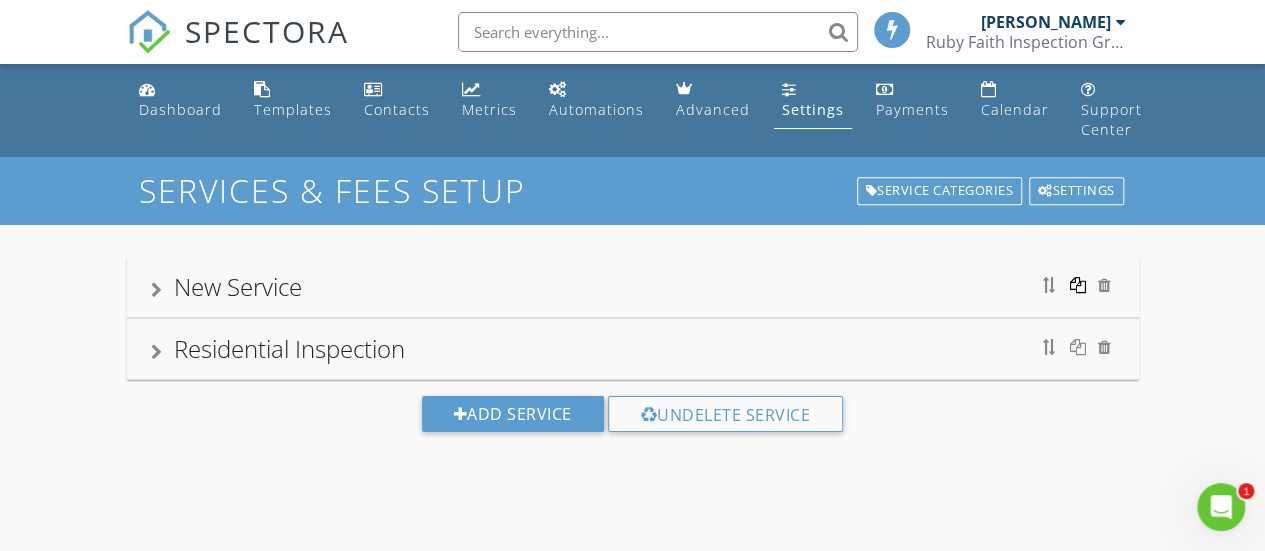 click at bounding box center (1078, 285) 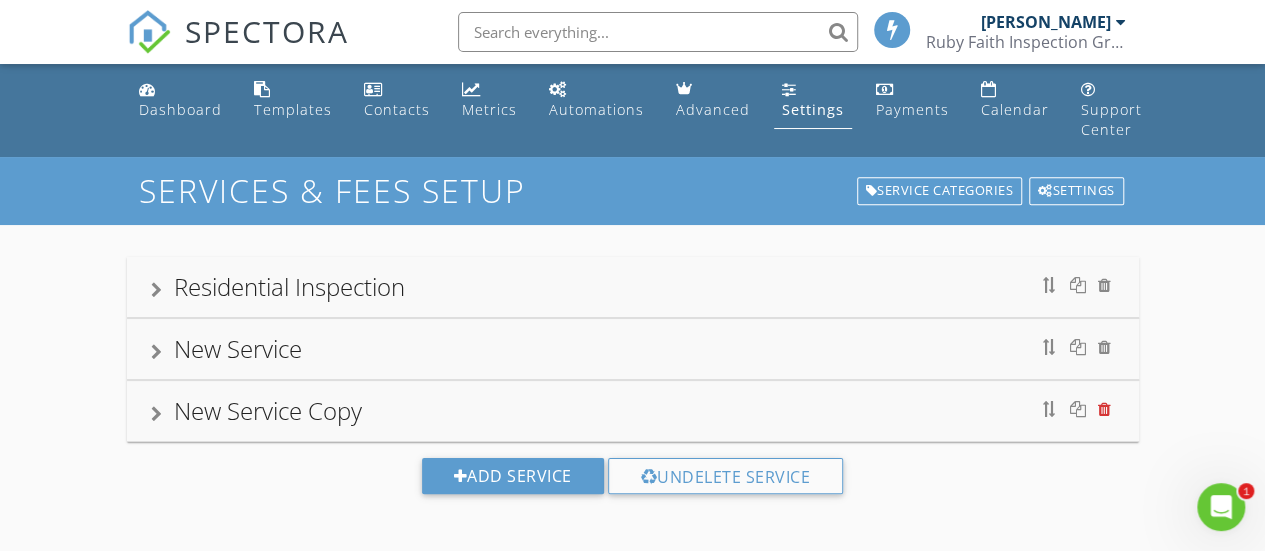 click at bounding box center (1104, 409) 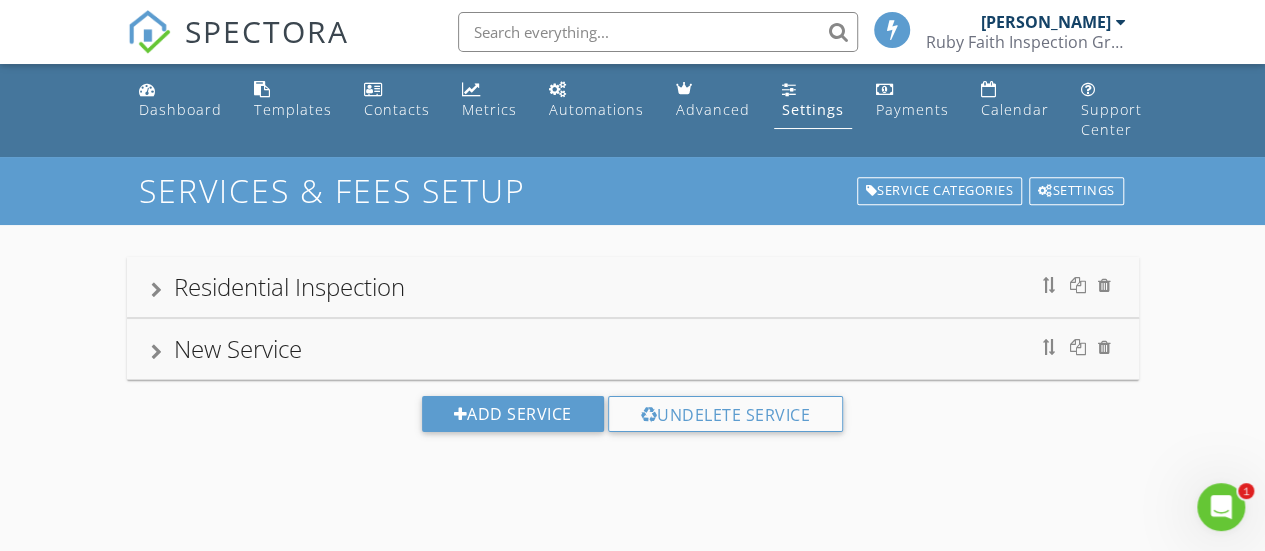 click on "Residential Inspection" at bounding box center [633, 287] 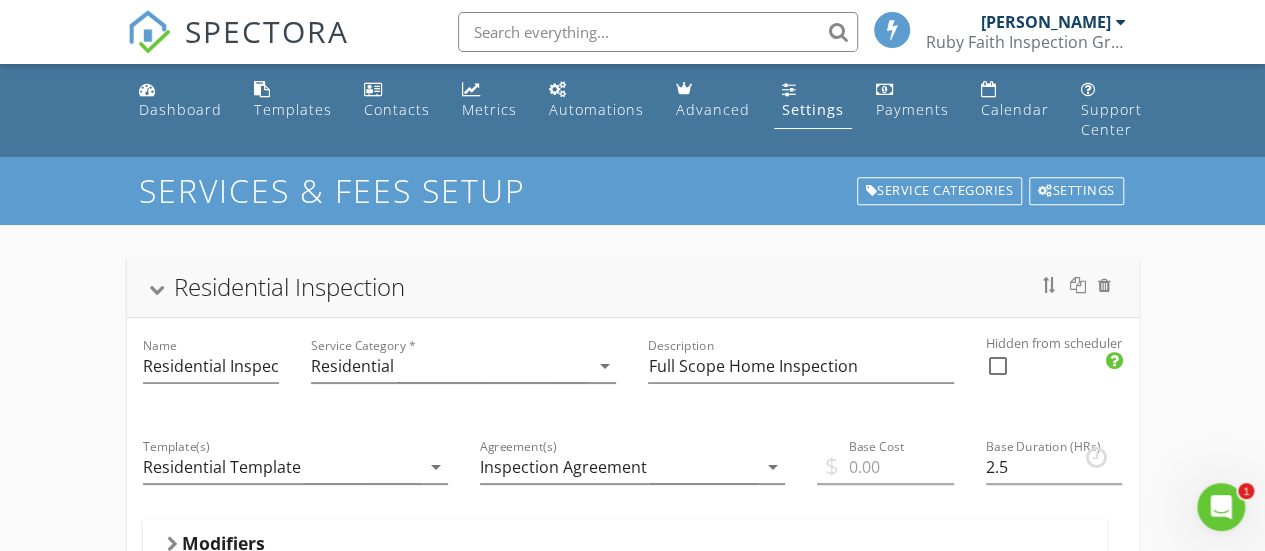 click on "Residential Inspection" at bounding box center [289, 286] 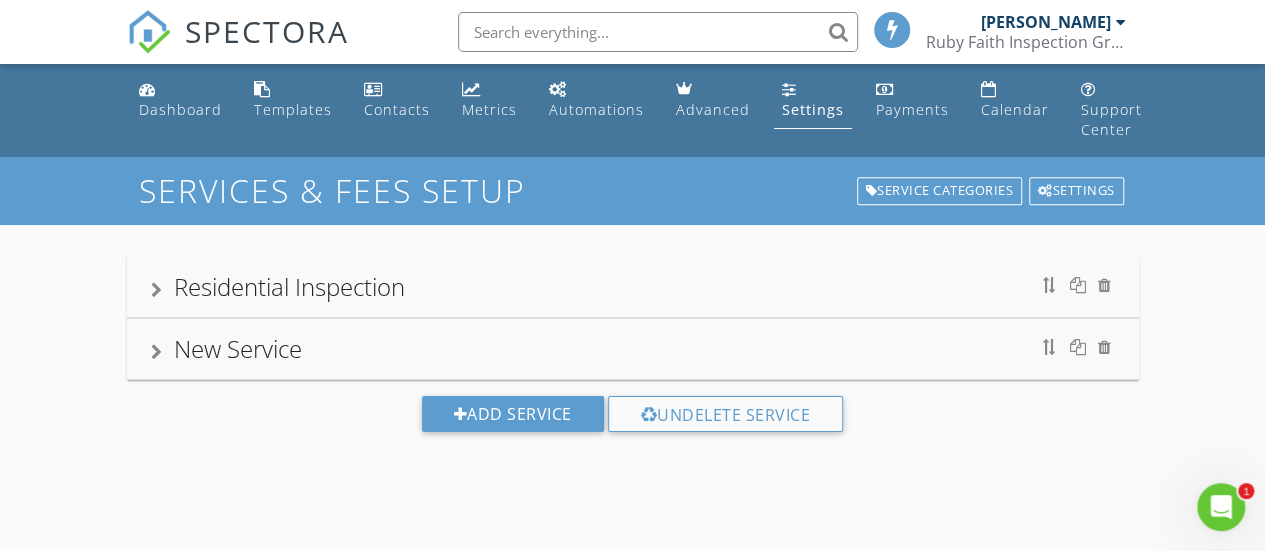 click on "New Service" at bounding box center (633, 349) 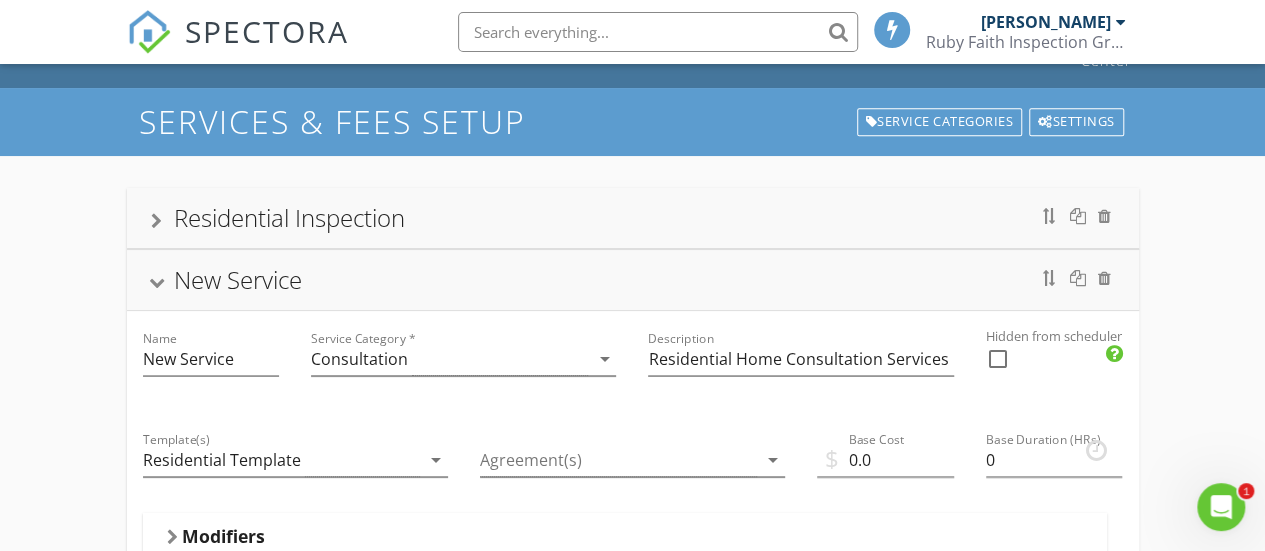 scroll, scrollTop: 100, scrollLeft: 0, axis: vertical 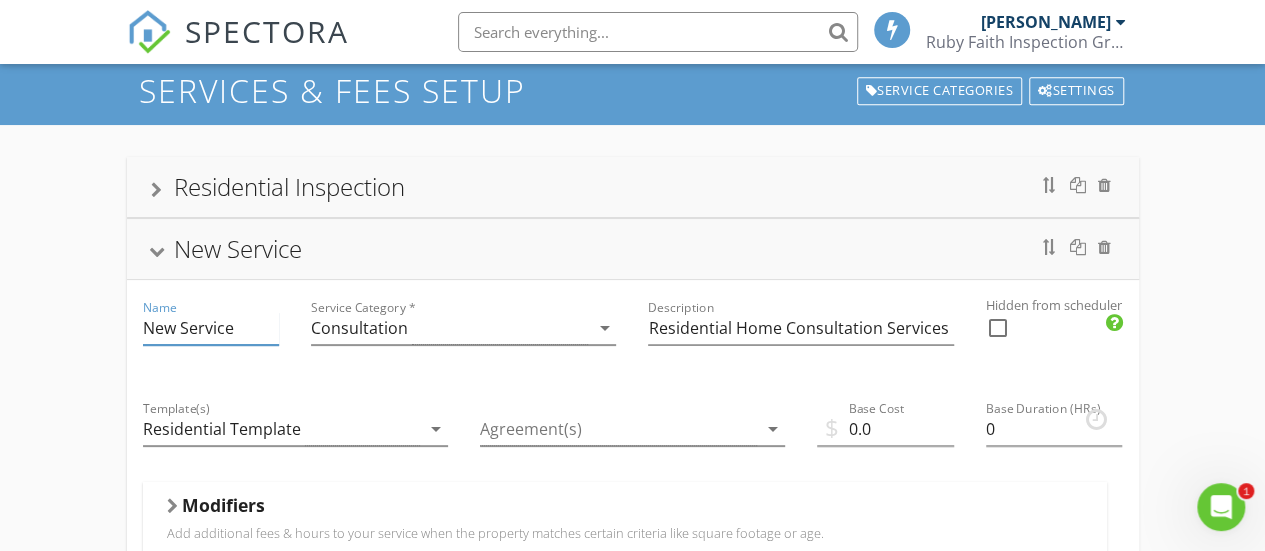 drag, startPoint x: 238, startPoint y: 330, endPoint x: 151, endPoint y: 349, distance: 89.050545 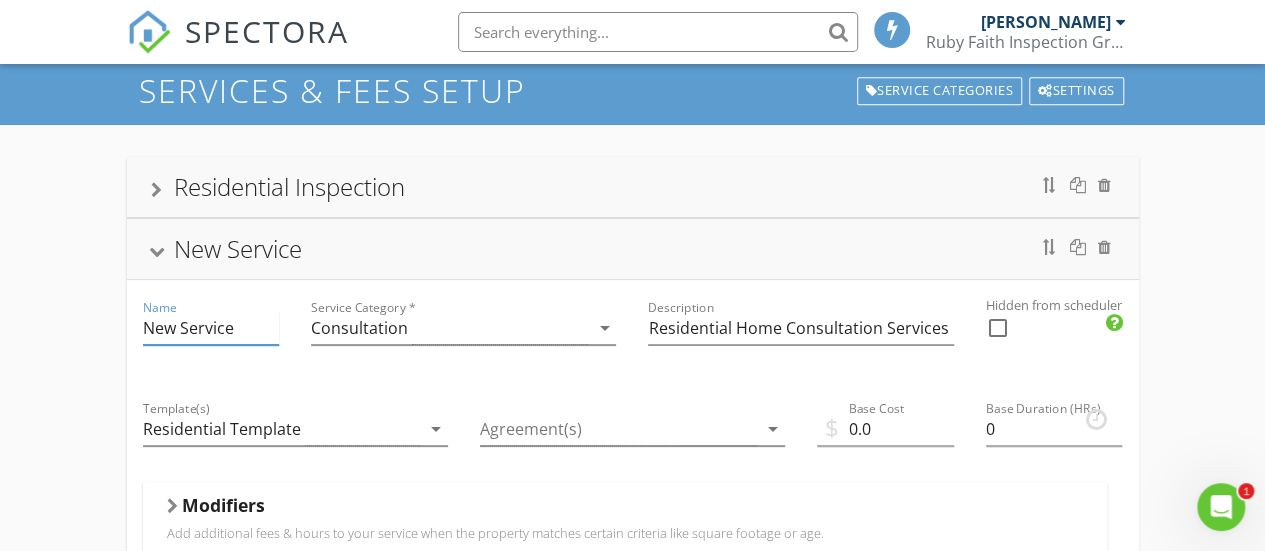type on "N" 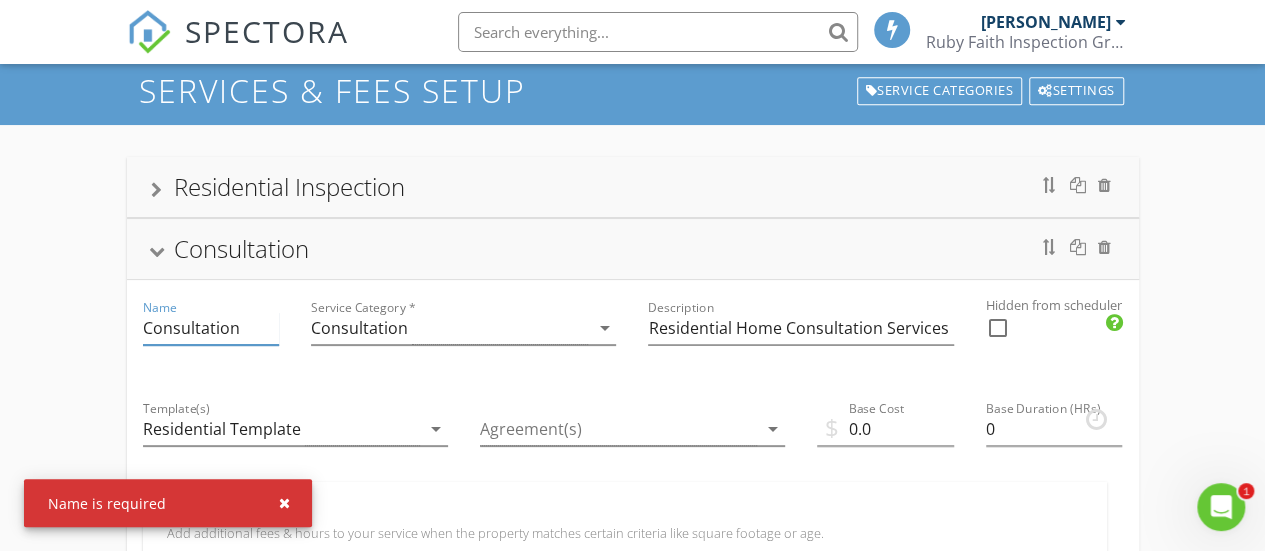 click on "Consultation" at bounding box center [211, 328] 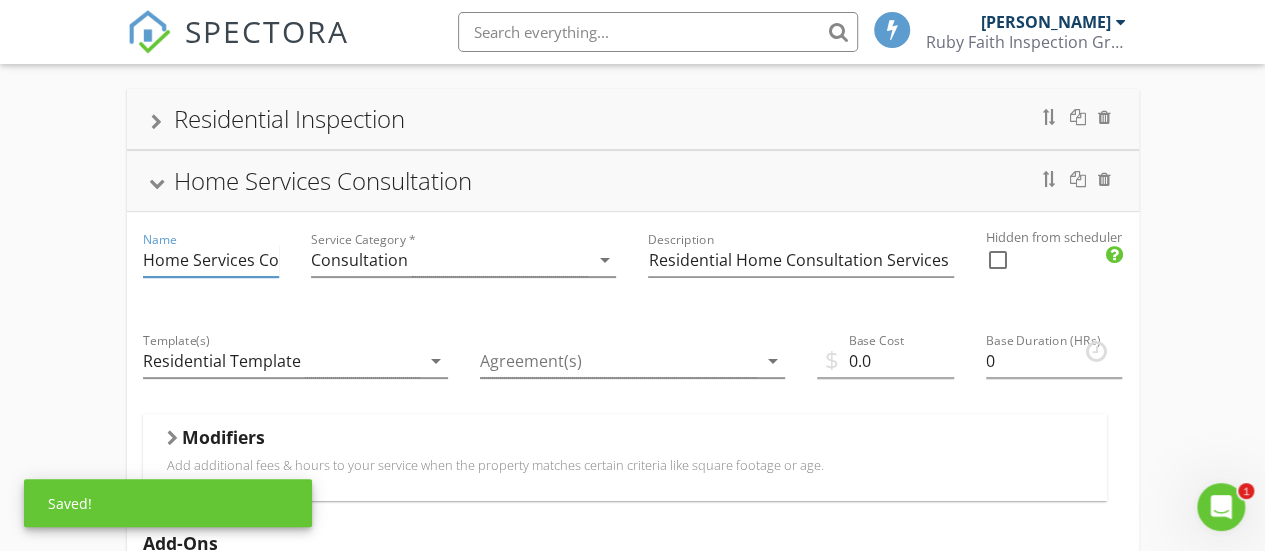 scroll, scrollTop: 200, scrollLeft: 0, axis: vertical 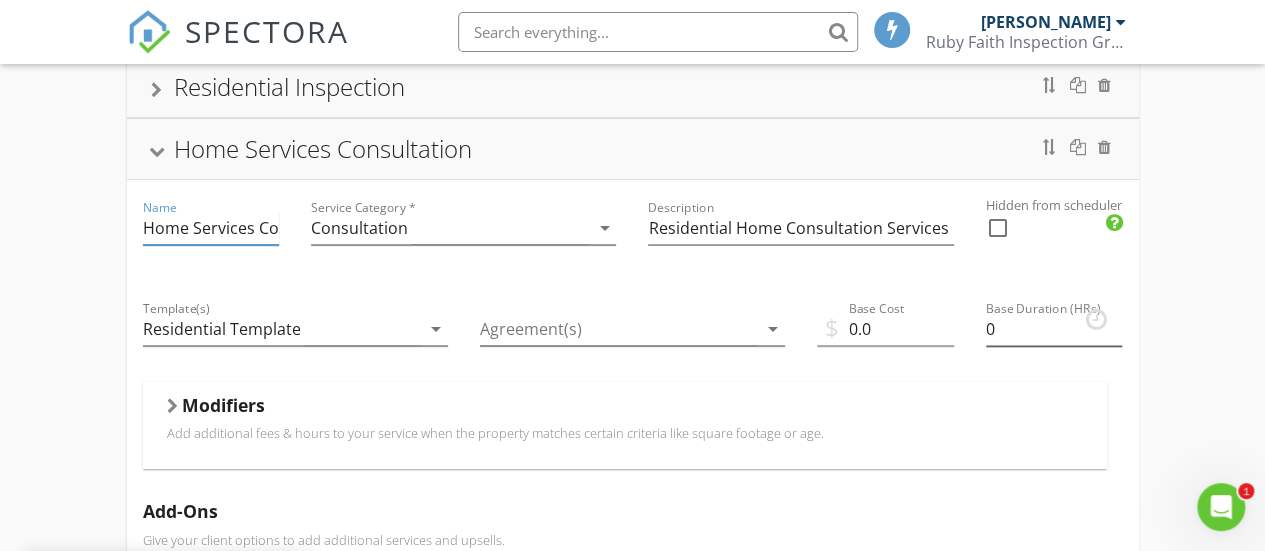 type on "Home Services Consultation" 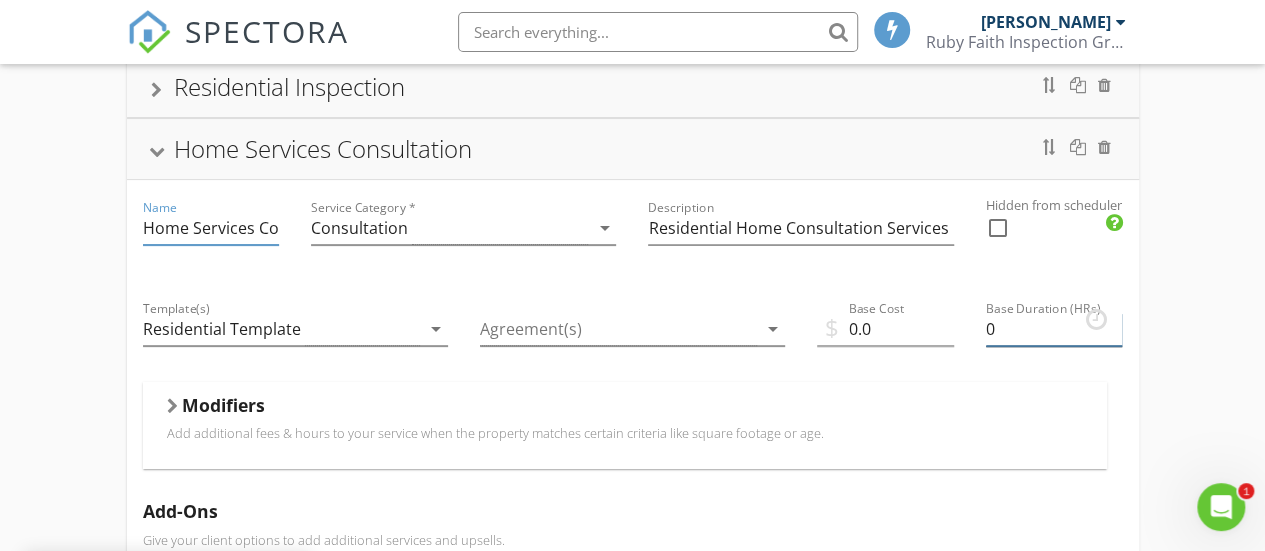 click on "0" at bounding box center [1054, 329] 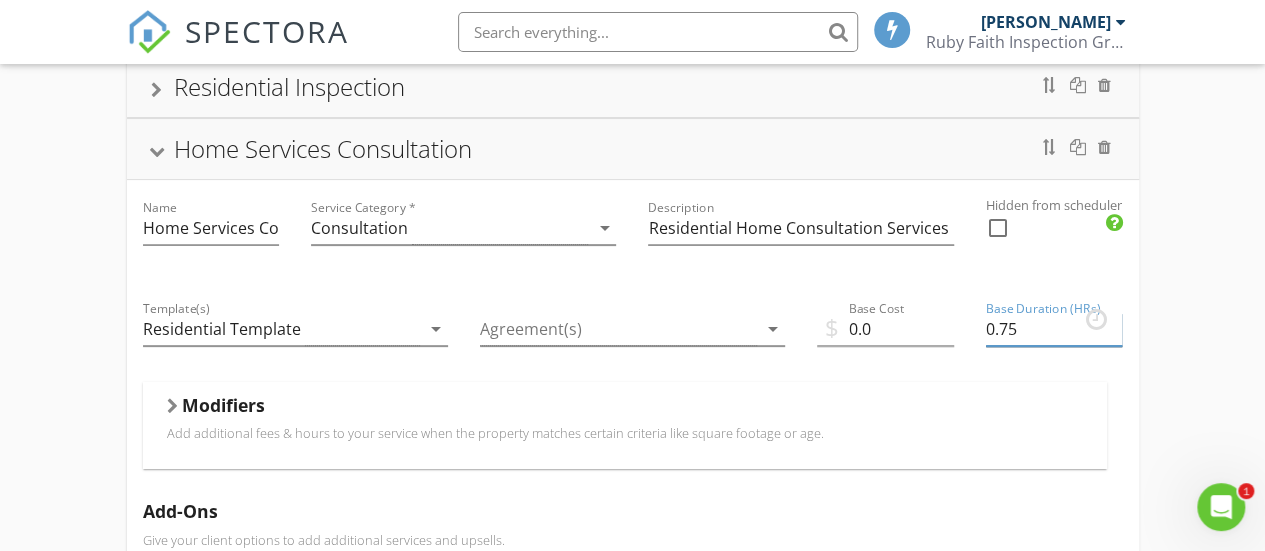 click on "0.75" at bounding box center (1054, 329) 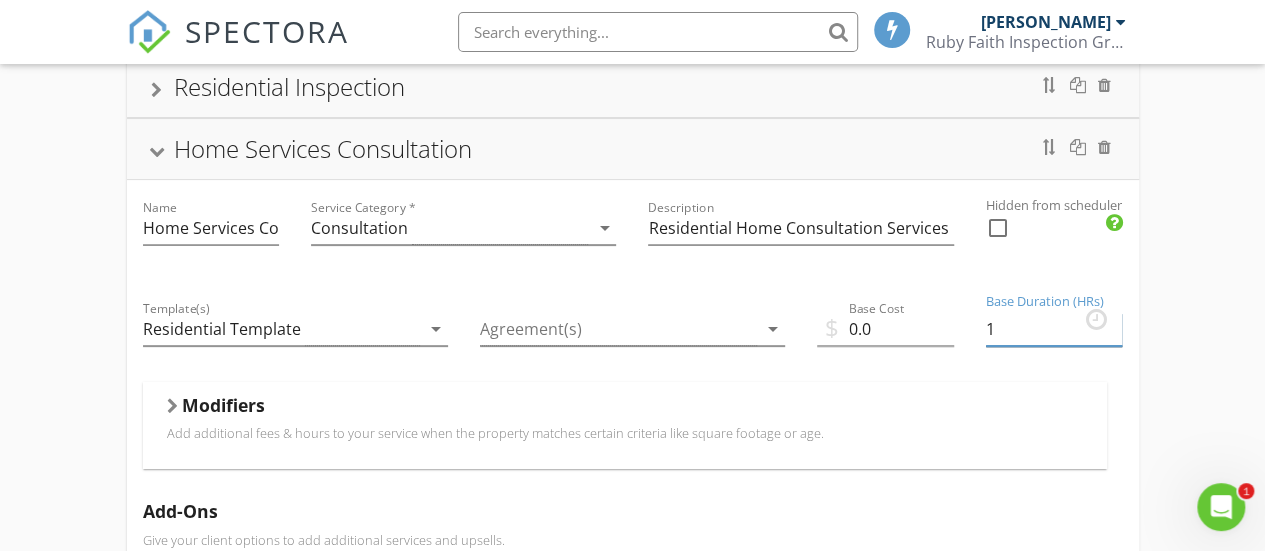 click on "1" at bounding box center [1054, 329] 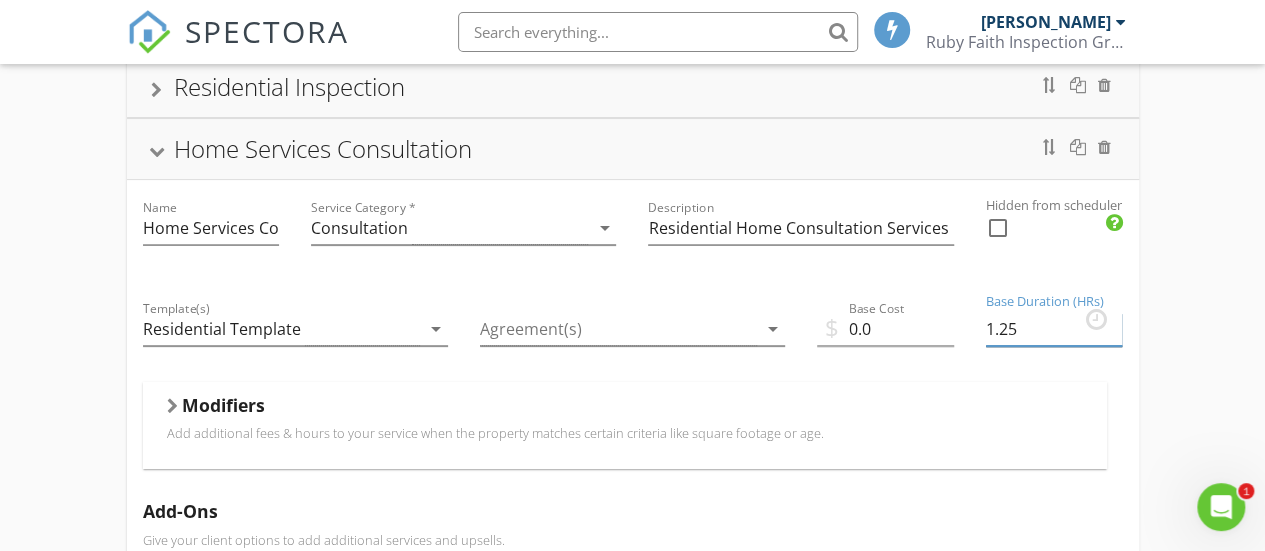 click on "1.25" at bounding box center (1054, 329) 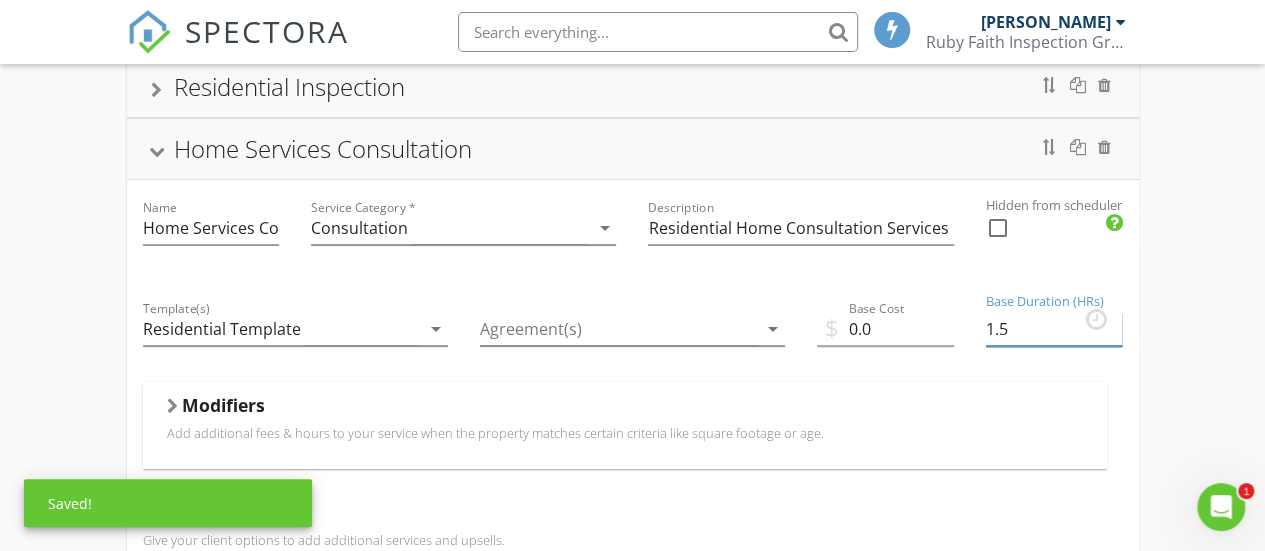 click on "1.5" at bounding box center (1054, 329) 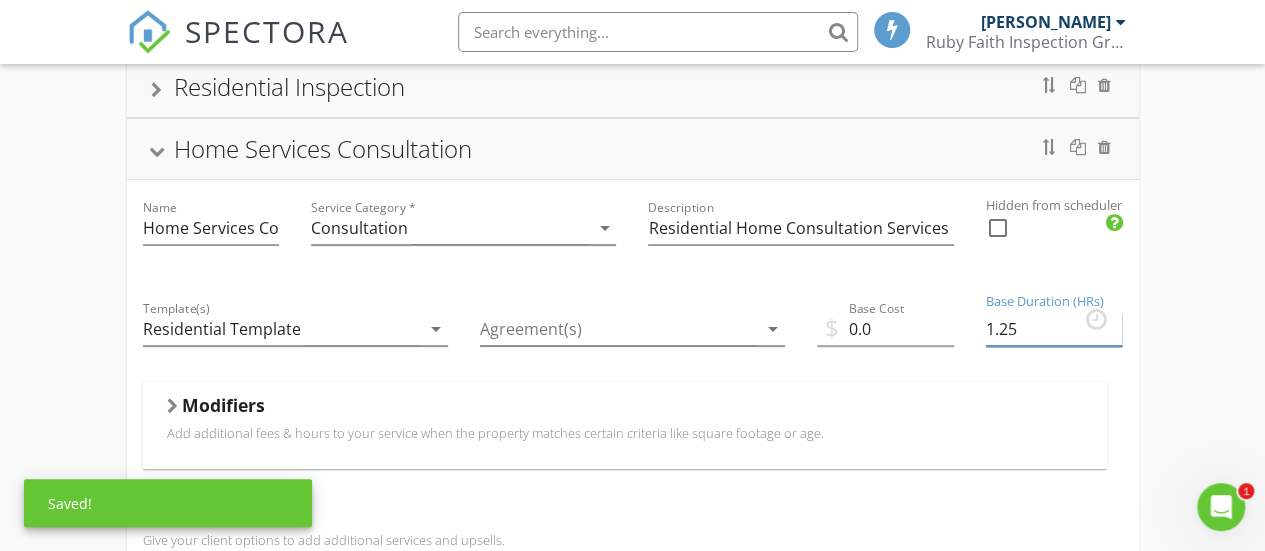 click on "1.25" at bounding box center [1054, 329] 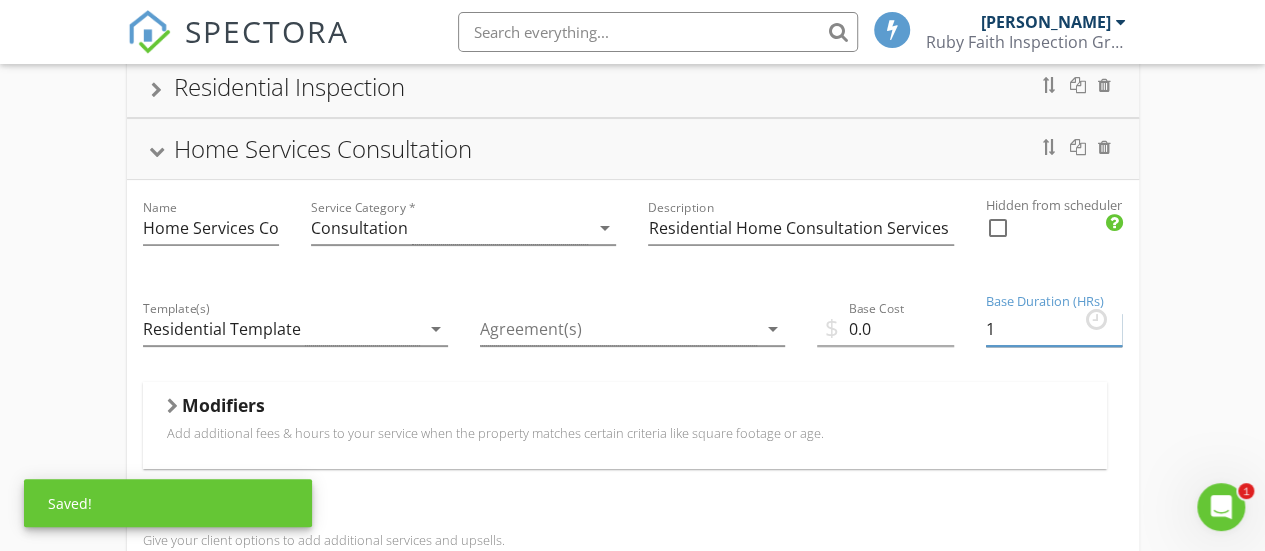type on "1" 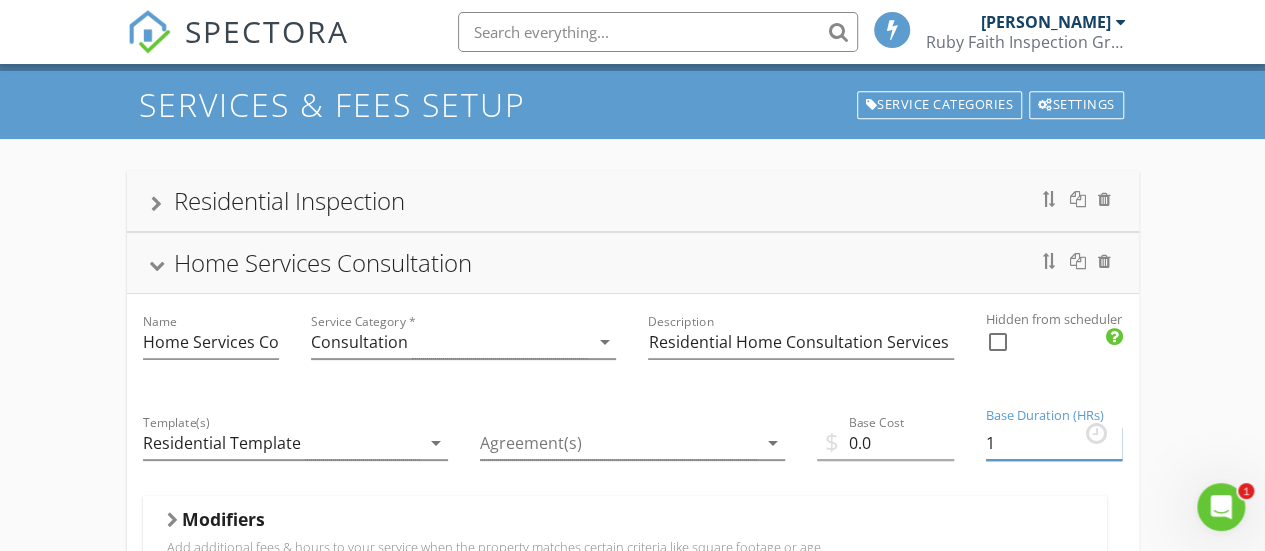 scroll, scrollTop: 81, scrollLeft: 0, axis: vertical 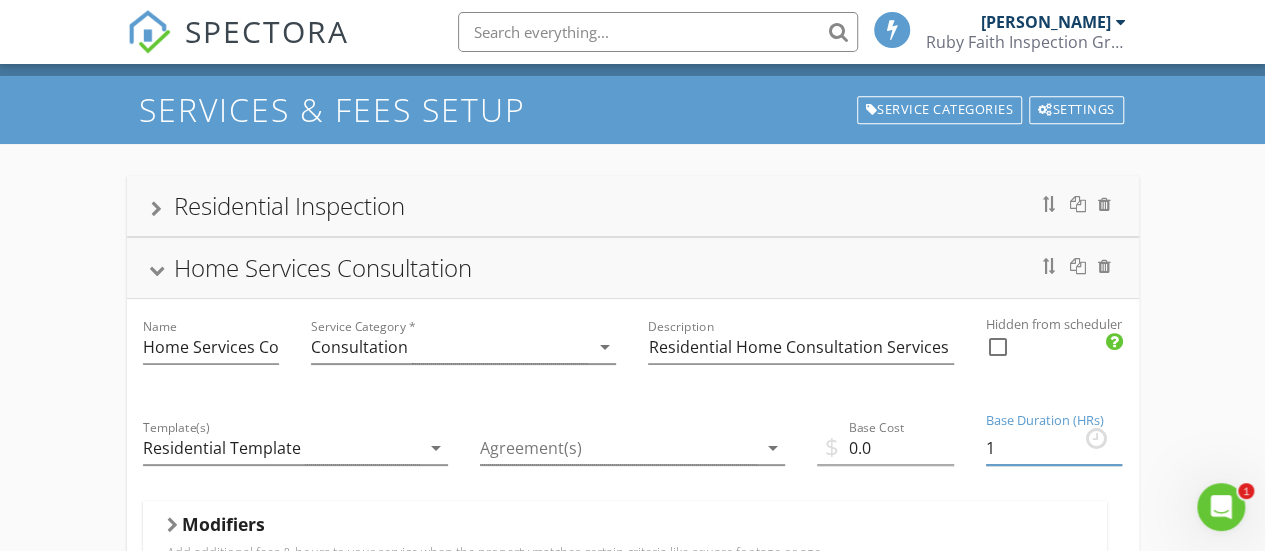 click on "Home Services Consultation" at bounding box center (323, 267) 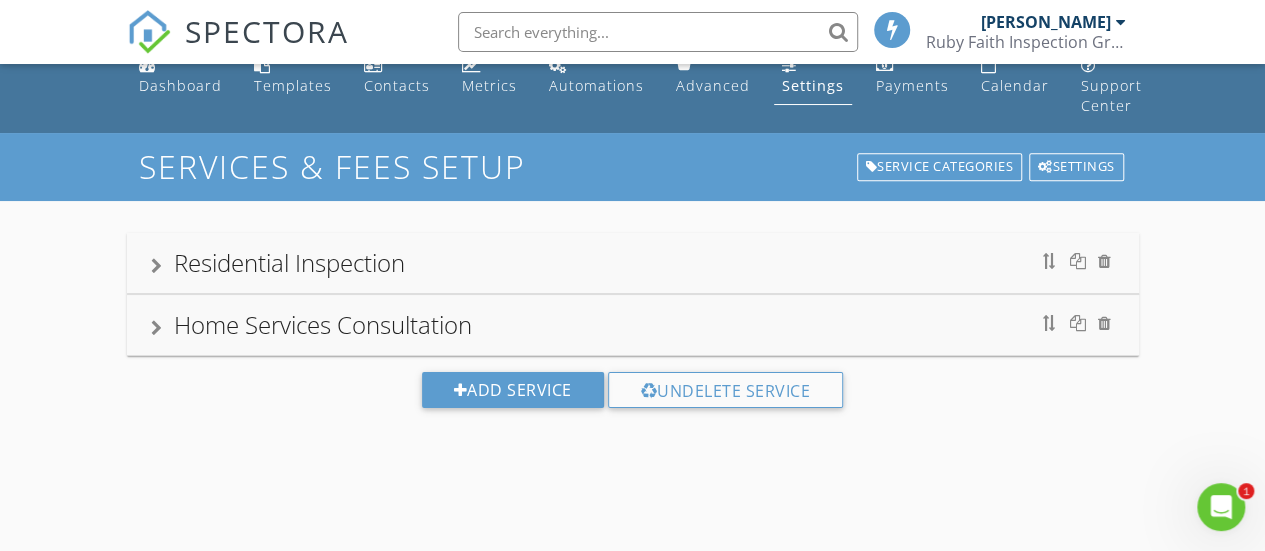 scroll, scrollTop: 0, scrollLeft: 0, axis: both 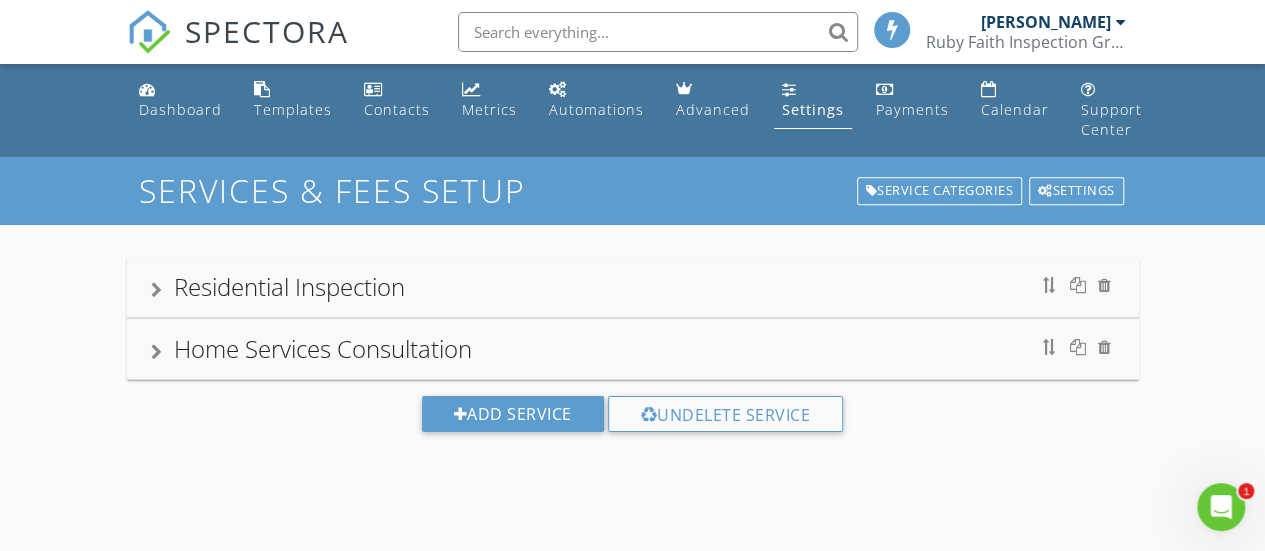 click on "Settings" at bounding box center [813, 109] 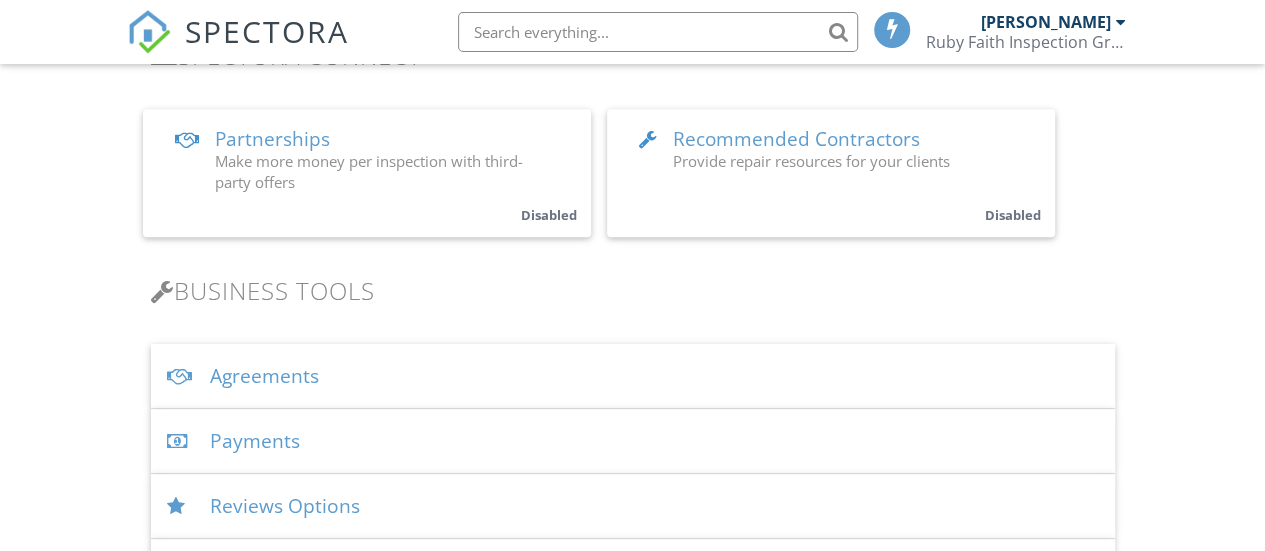 scroll, scrollTop: 1100, scrollLeft: 0, axis: vertical 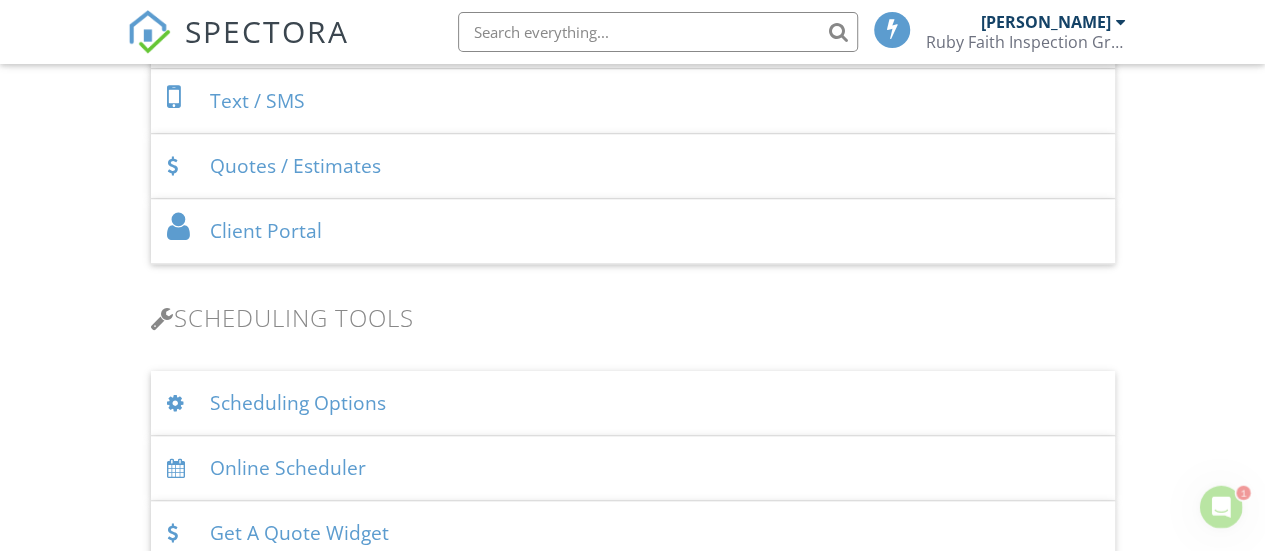 click at bounding box center [180, 468] 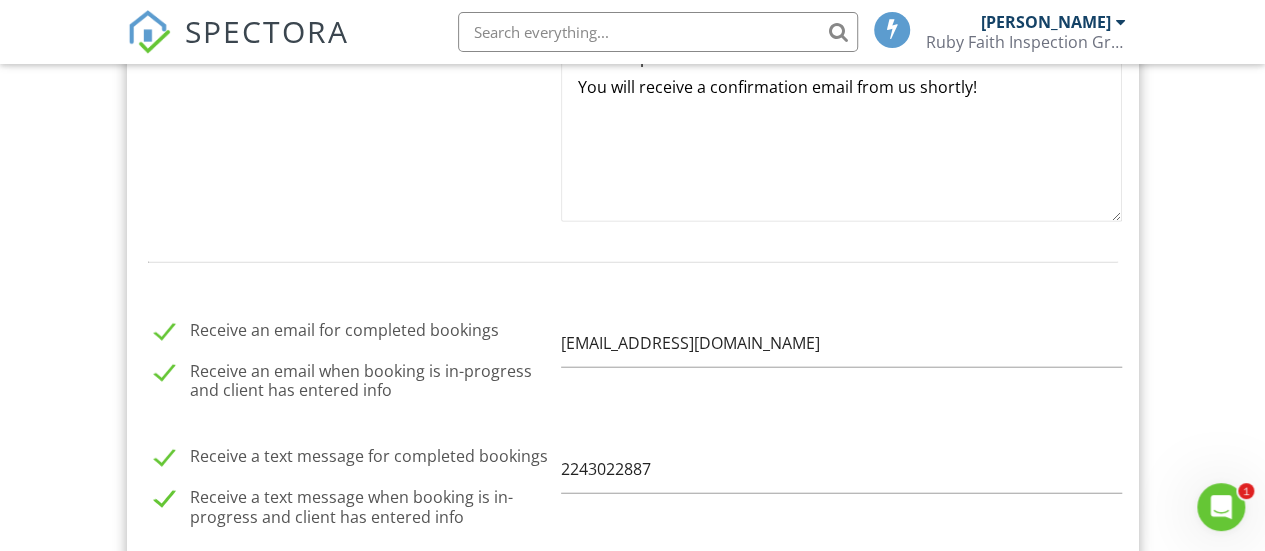 scroll, scrollTop: 2500, scrollLeft: 0, axis: vertical 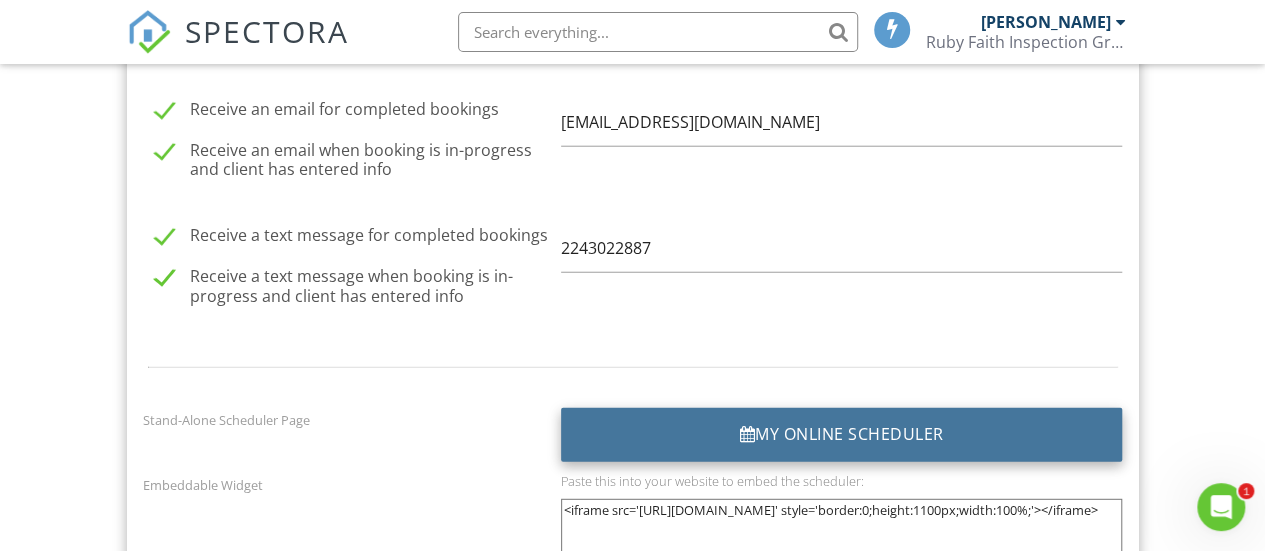 click on "My Online Scheduler" at bounding box center [842, 435] 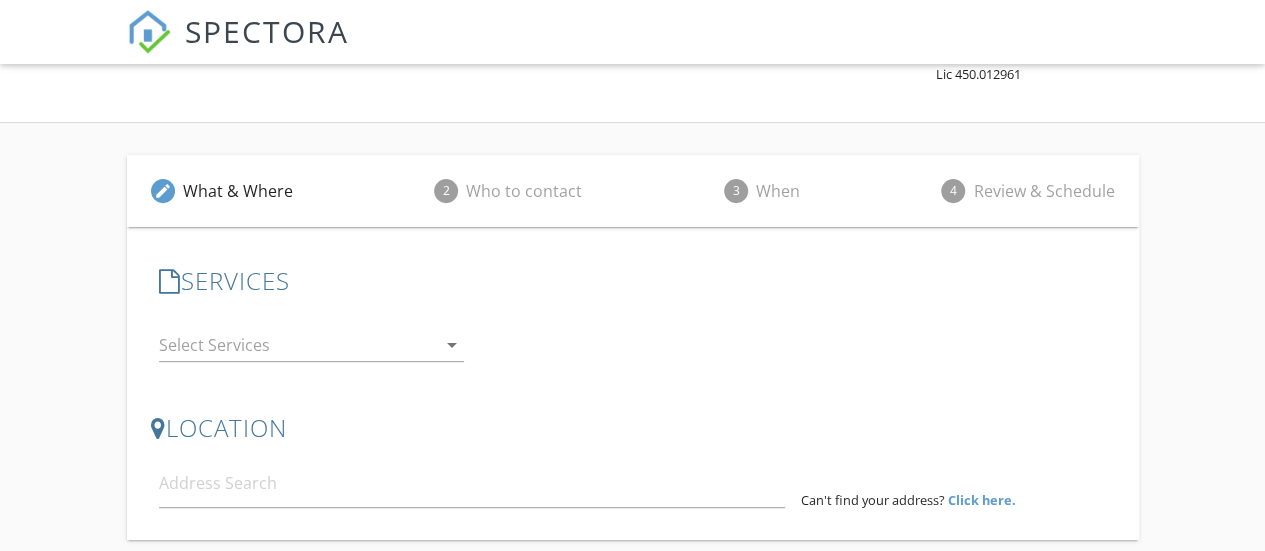 scroll, scrollTop: 300, scrollLeft: 0, axis: vertical 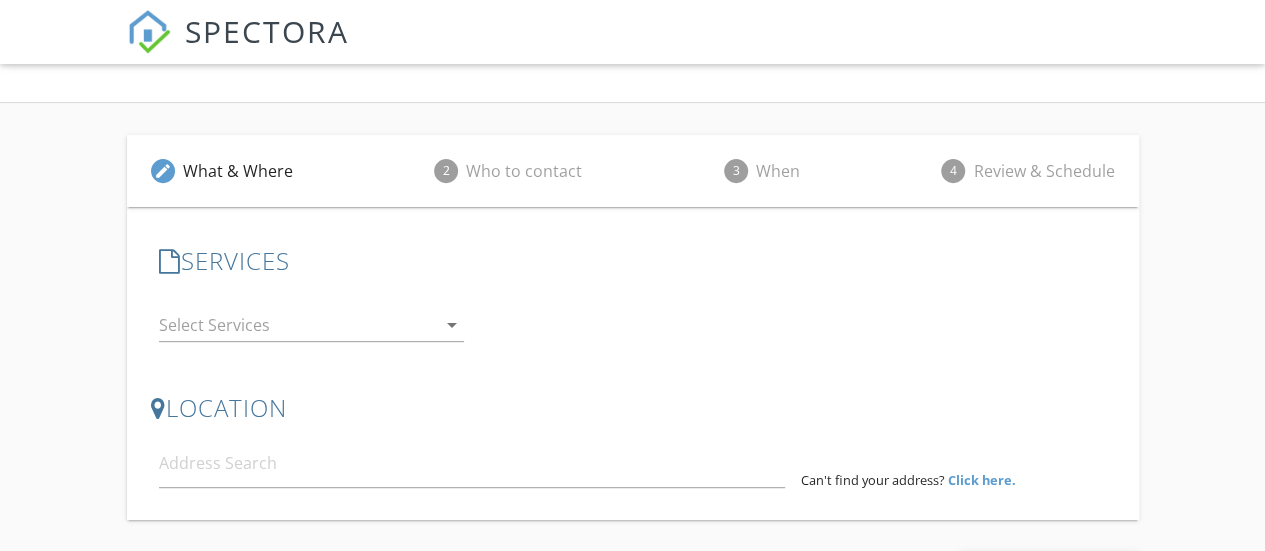 click at bounding box center (297, 325) 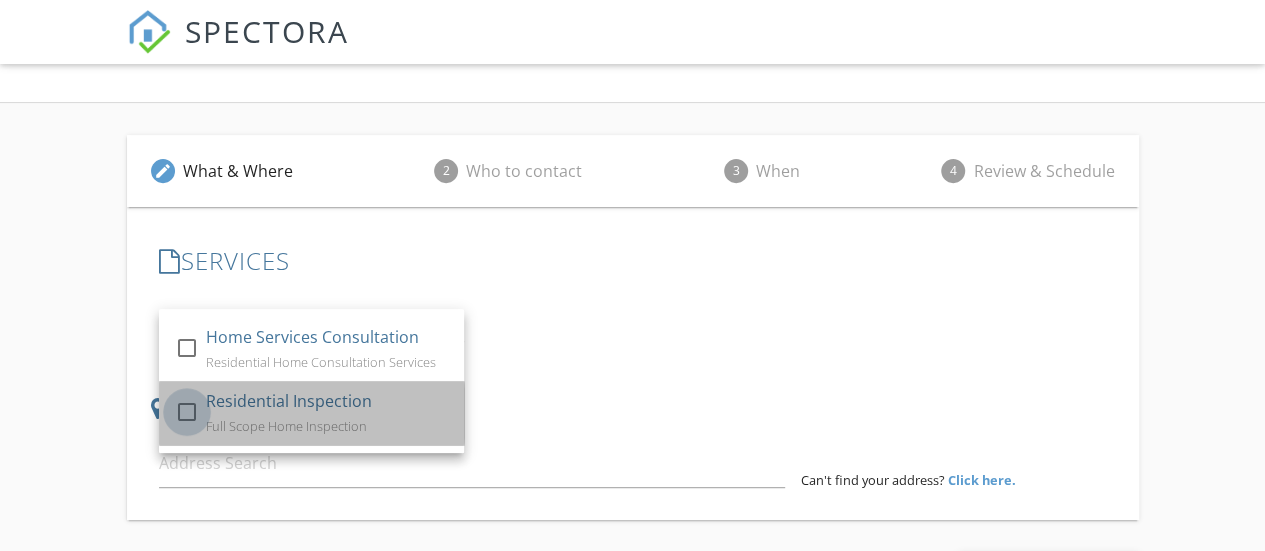 click at bounding box center [187, 411] 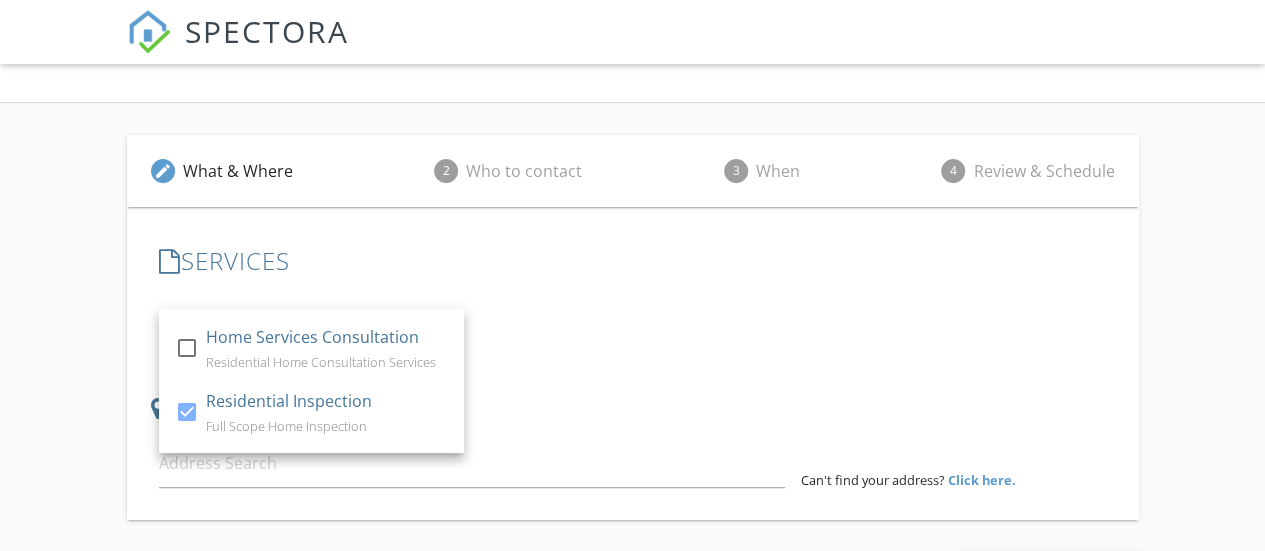 click on "check_box_outline_blank   Home Services Consultation   Residential Home Consultation Services check_box   Residential Inspection   Full Scope Home Inspection Residential Inspection arrow_drop_down" at bounding box center [633, 327] 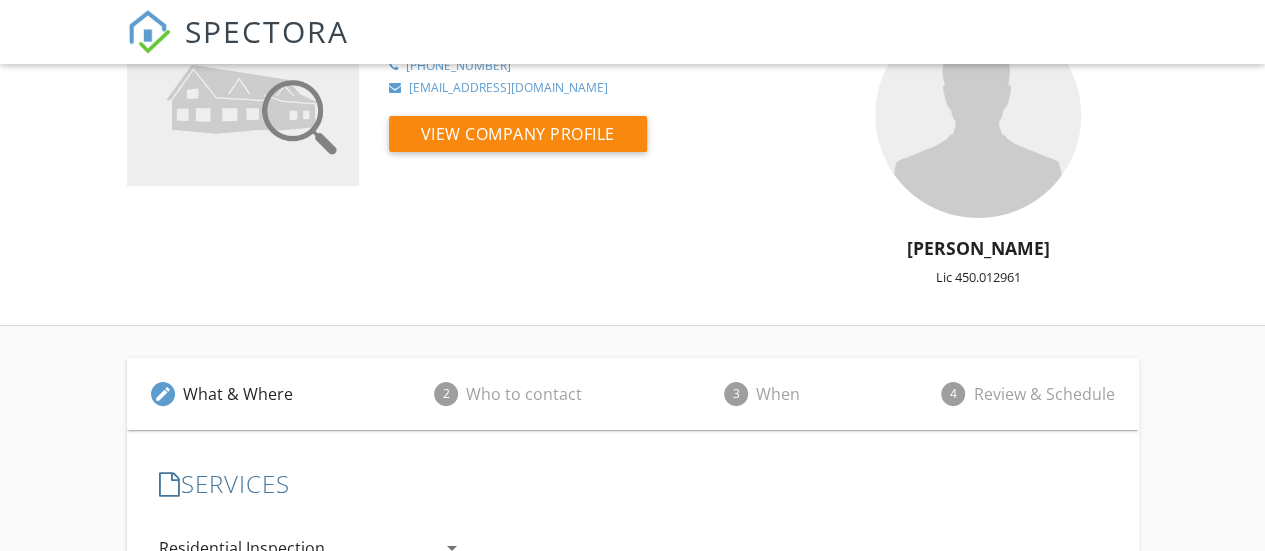 scroll, scrollTop: 0, scrollLeft: 0, axis: both 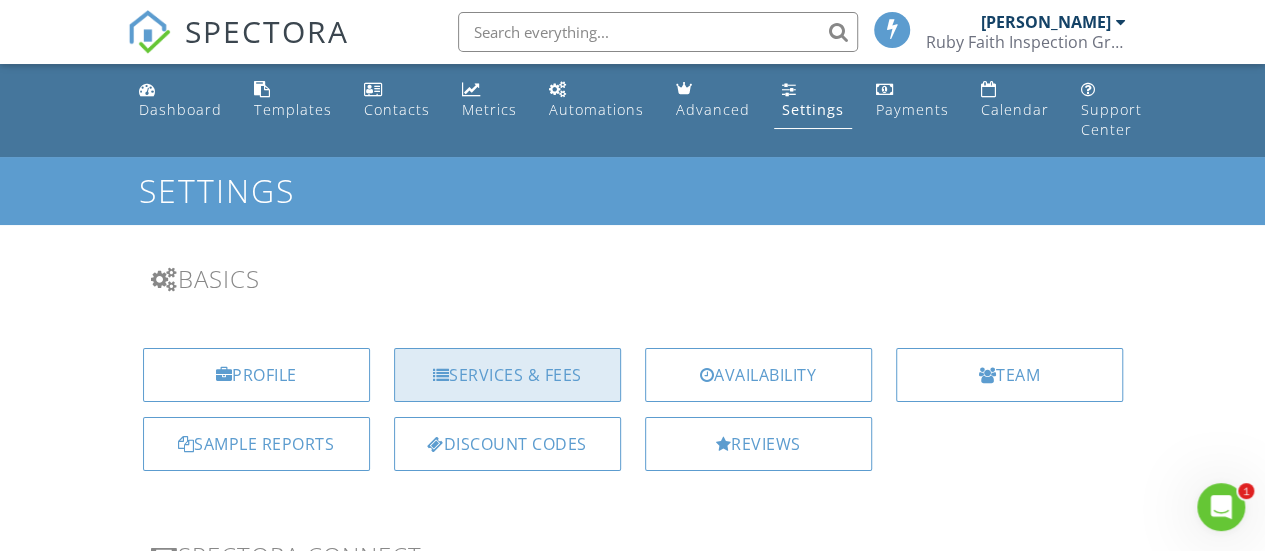 click on "Services & Fees" at bounding box center (507, 375) 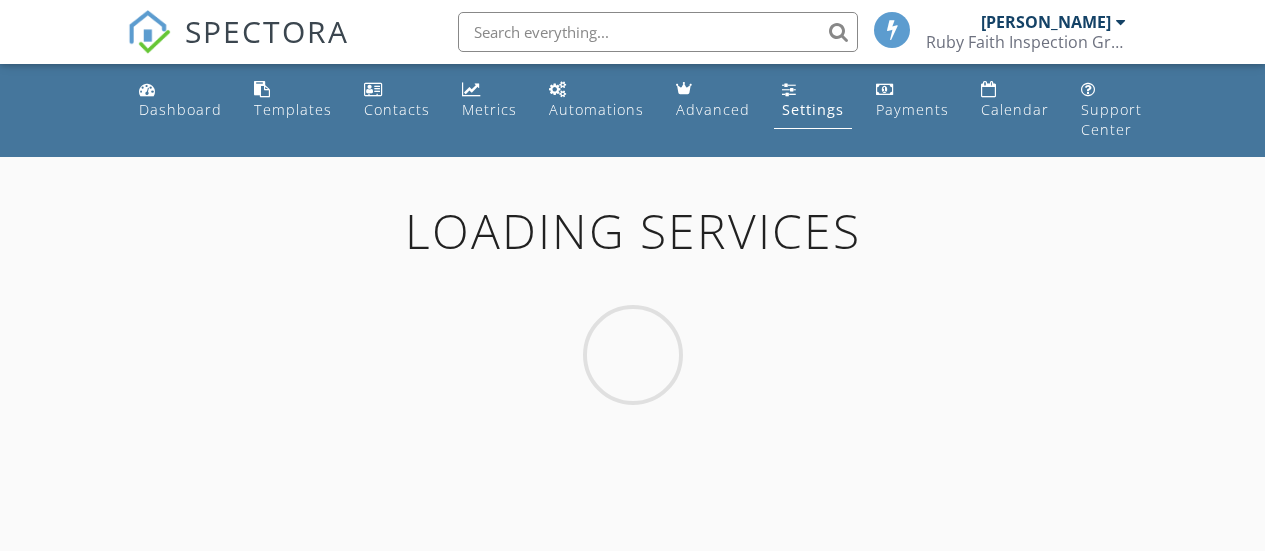 scroll, scrollTop: 0, scrollLeft: 0, axis: both 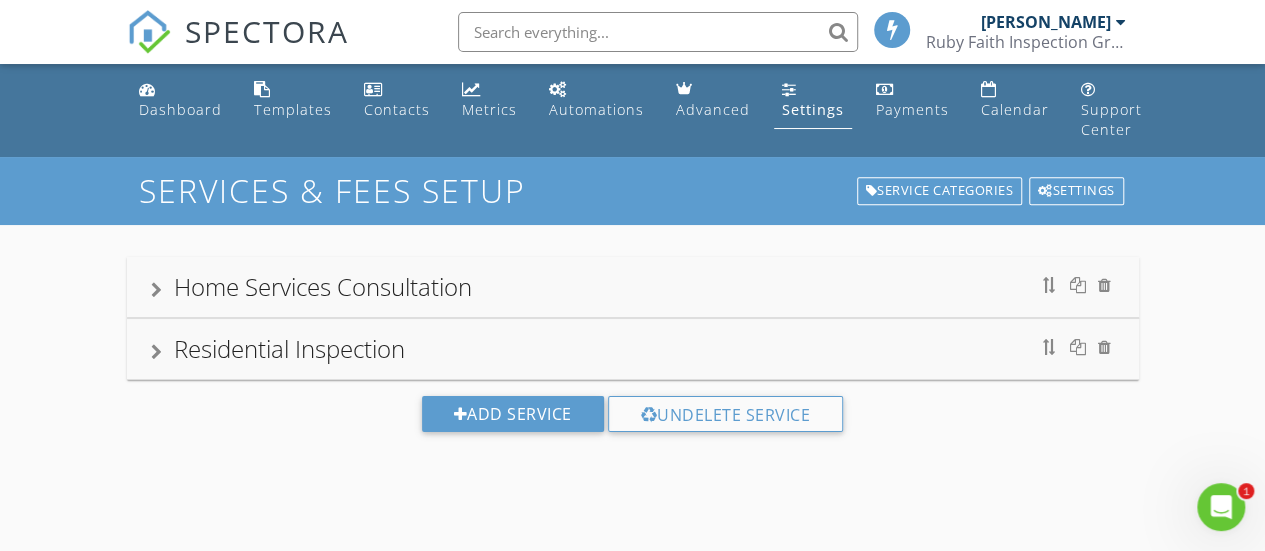 click on "Home Services Consultation" at bounding box center (633, 287) 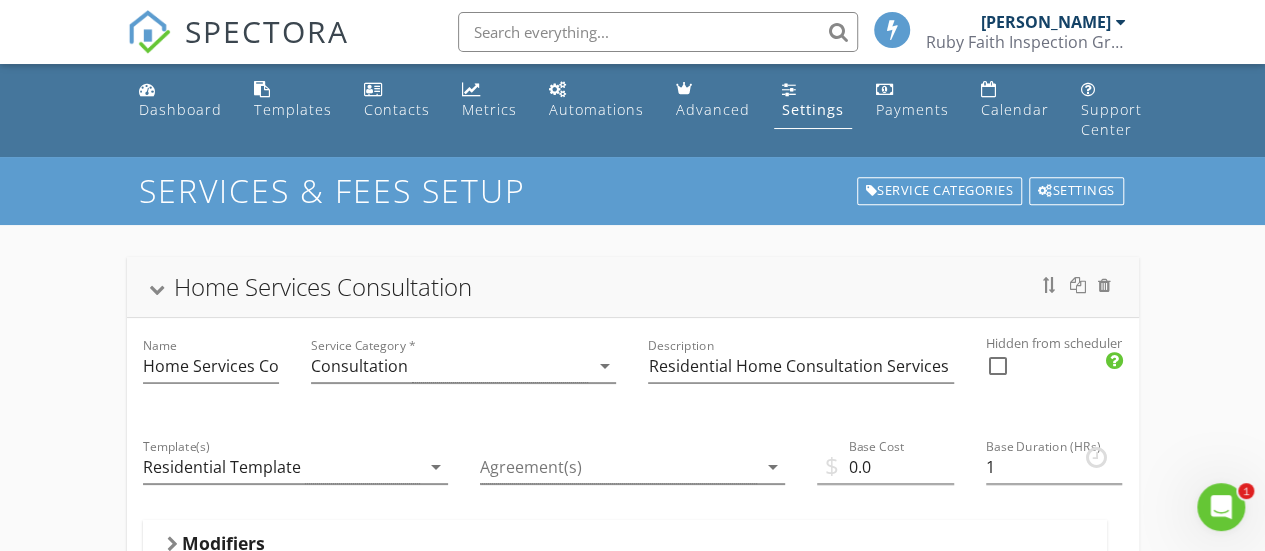 click on "Home Services Consultation" at bounding box center [633, 287] 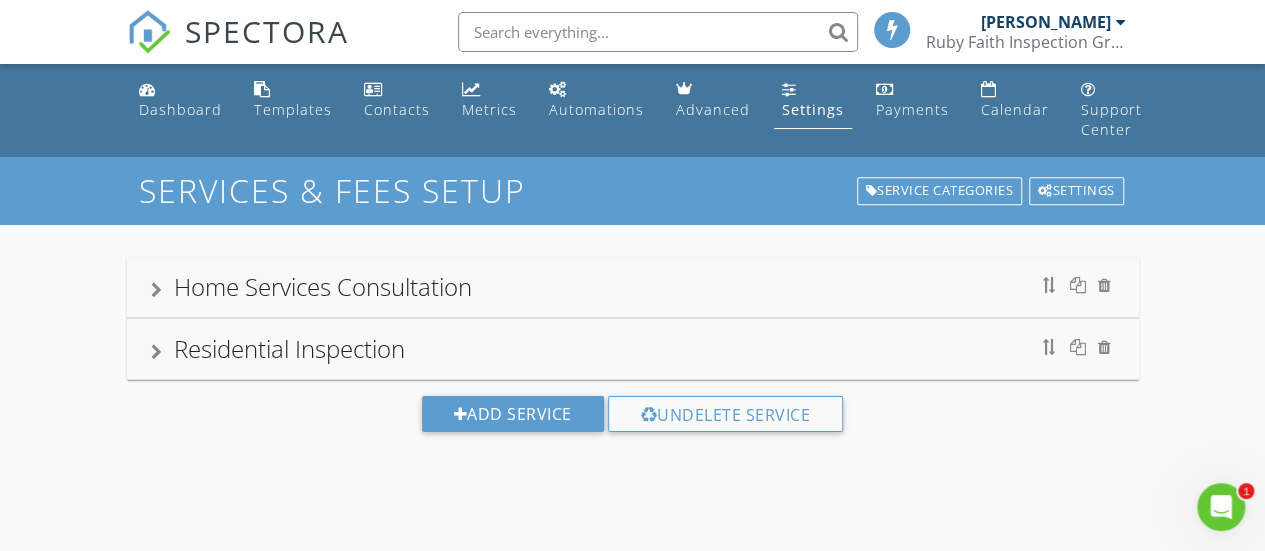 click on "Residential Inspection" at bounding box center (289, 348) 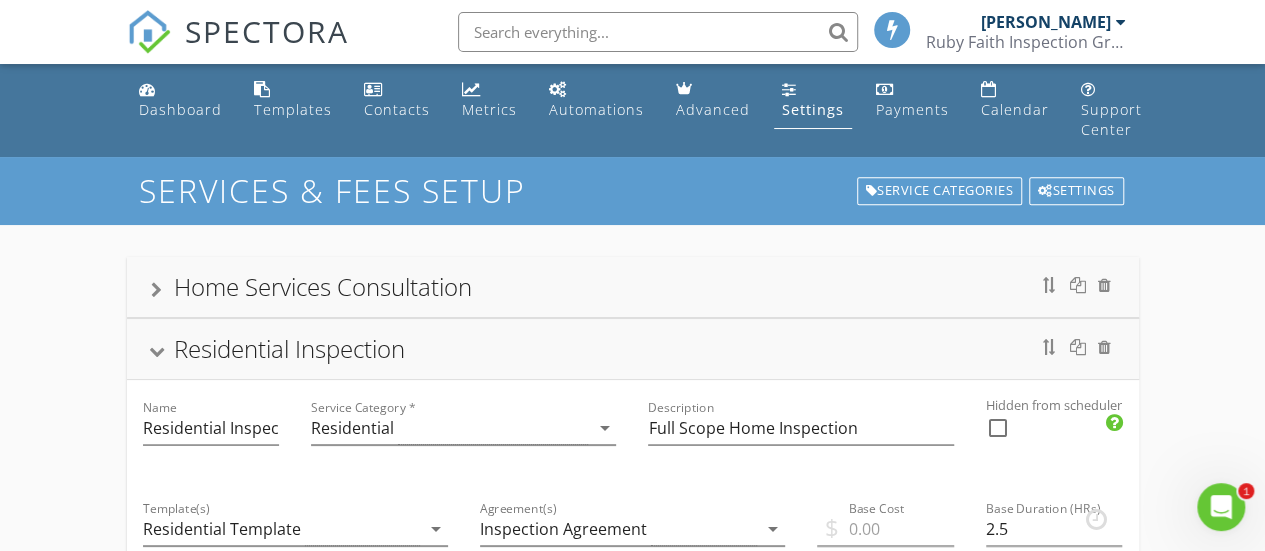 click on "Residential Inspection" at bounding box center [289, 348] 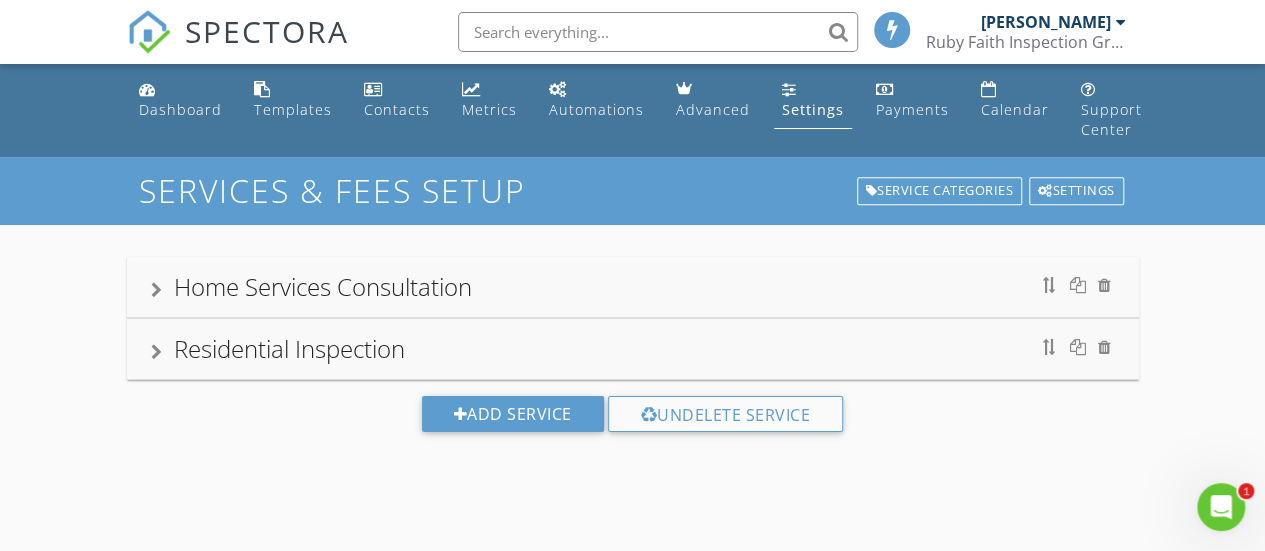 click at bounding box center (1072, 285) 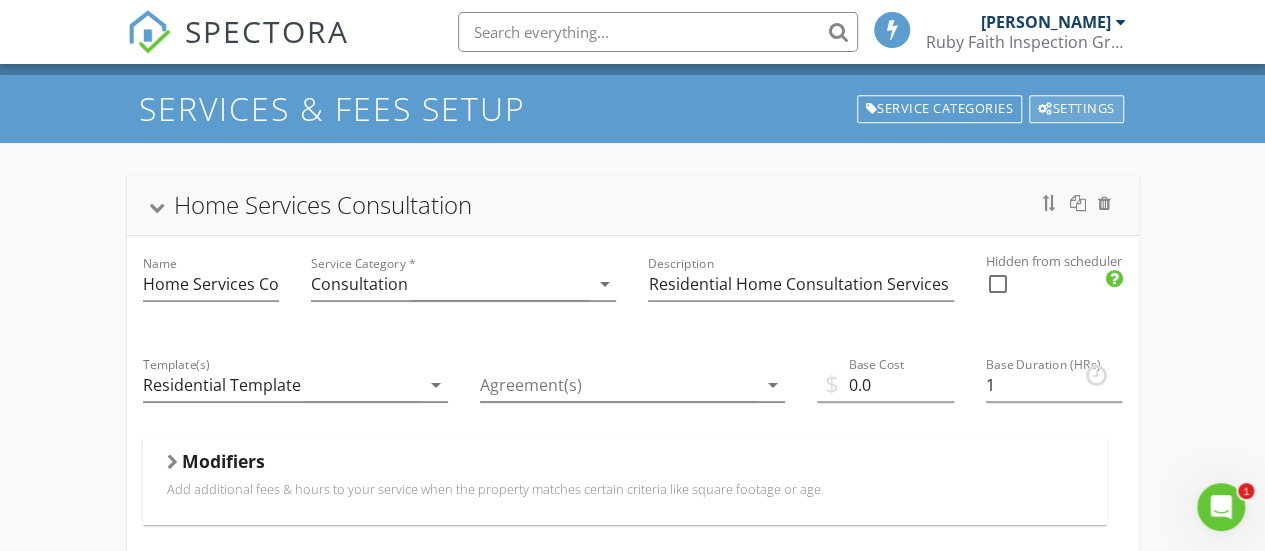 scroll, scrollTop: 0, scrollLeft: 0, axis: both 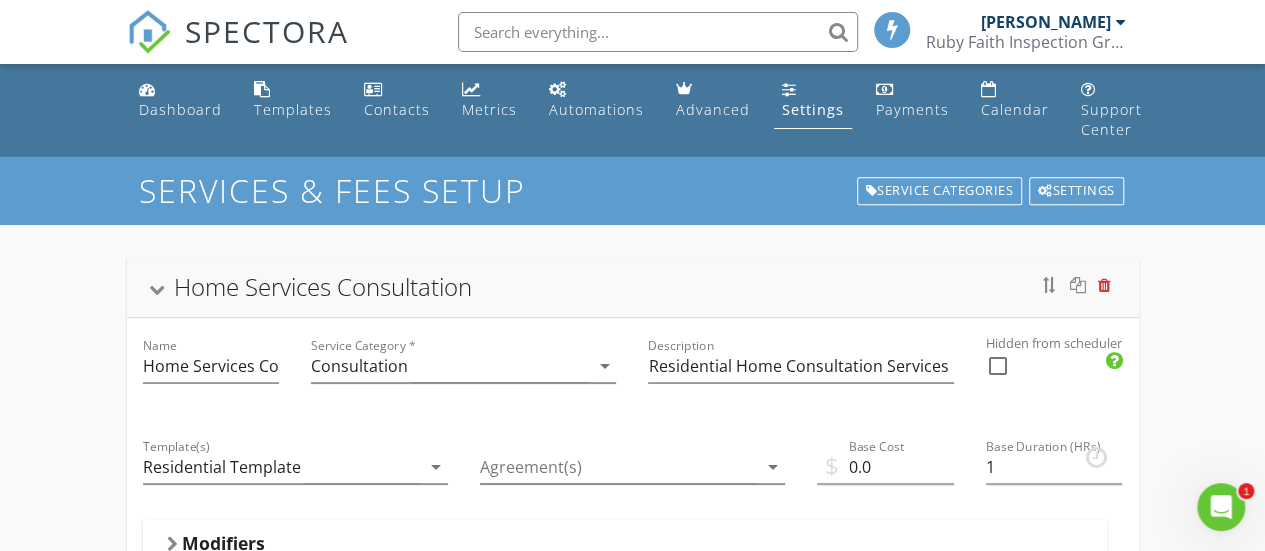 click at bounding box center [1104, 285] 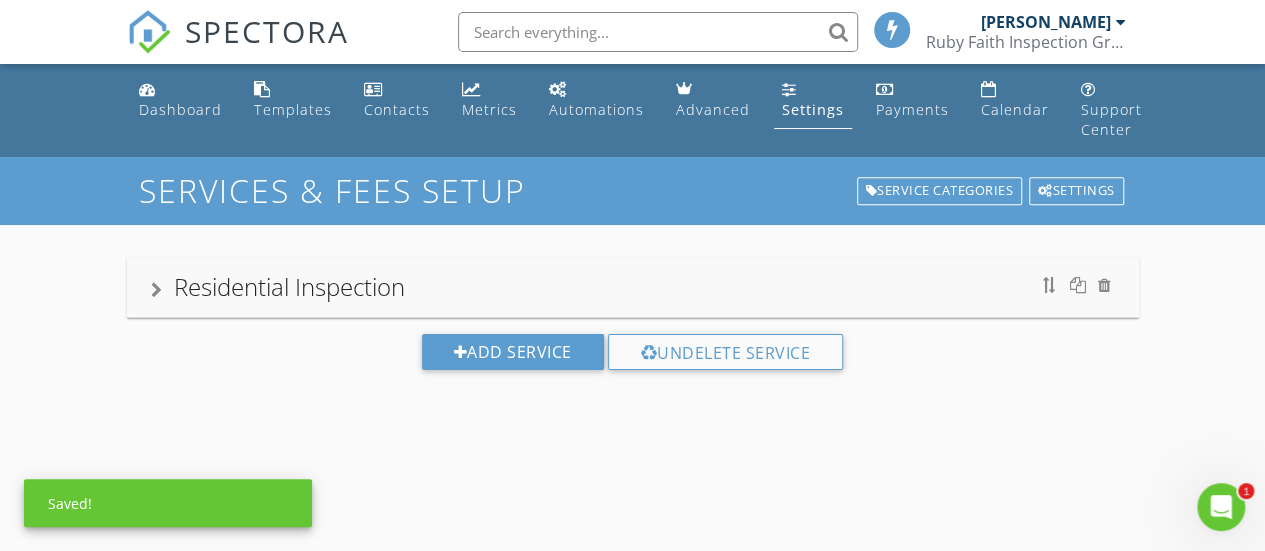 click on "Settings" at bounding box center (813, 109) 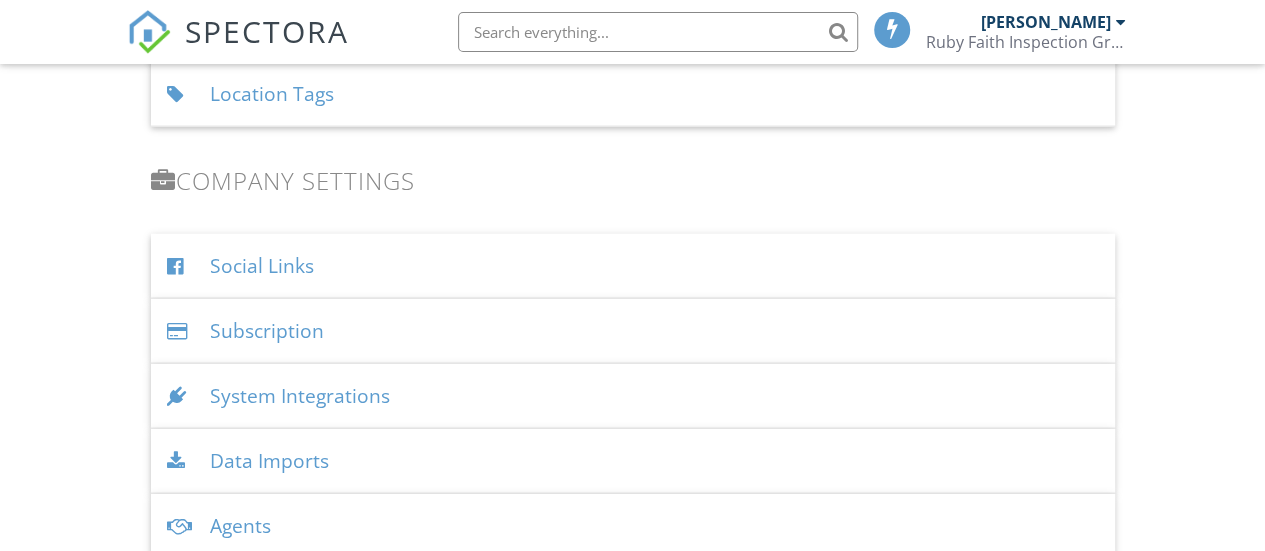 scroll, scrollTop: 1973, scrollLeft: 0, axis: vertical 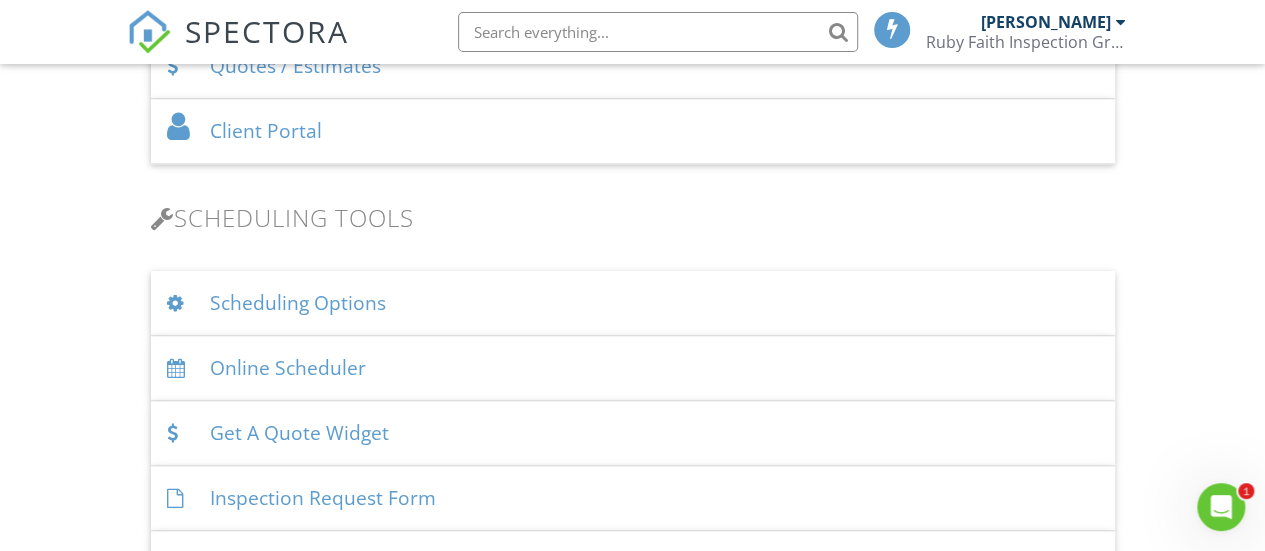 click on "Online Scheduler" at bounding box center (633, 368) 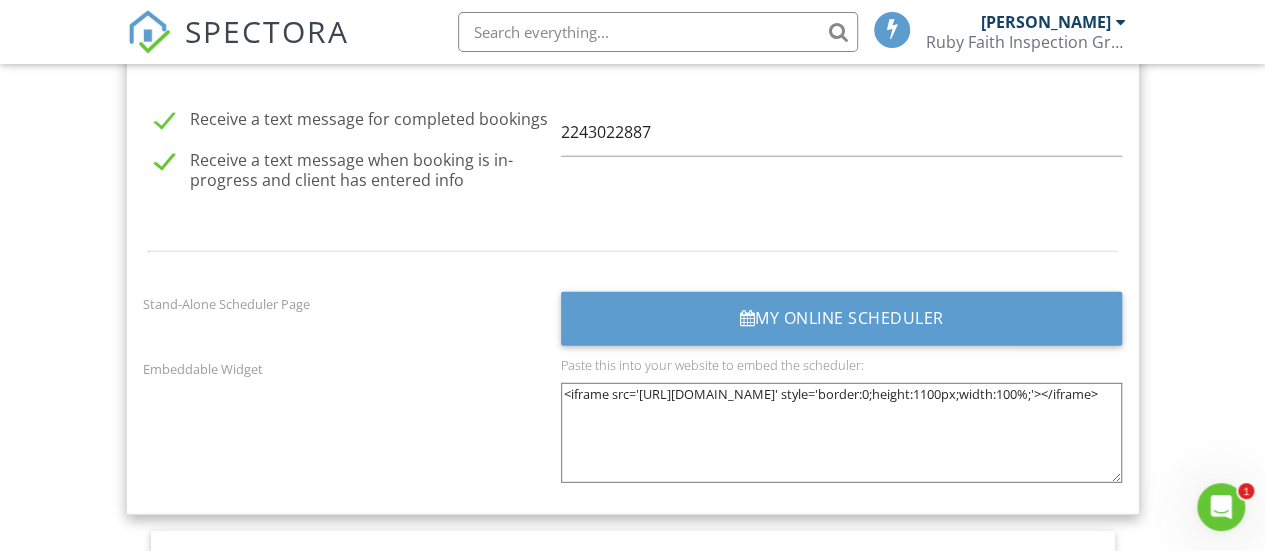 scroll, scrollTop: 2800, scrollLeft: 0, axis: vertical 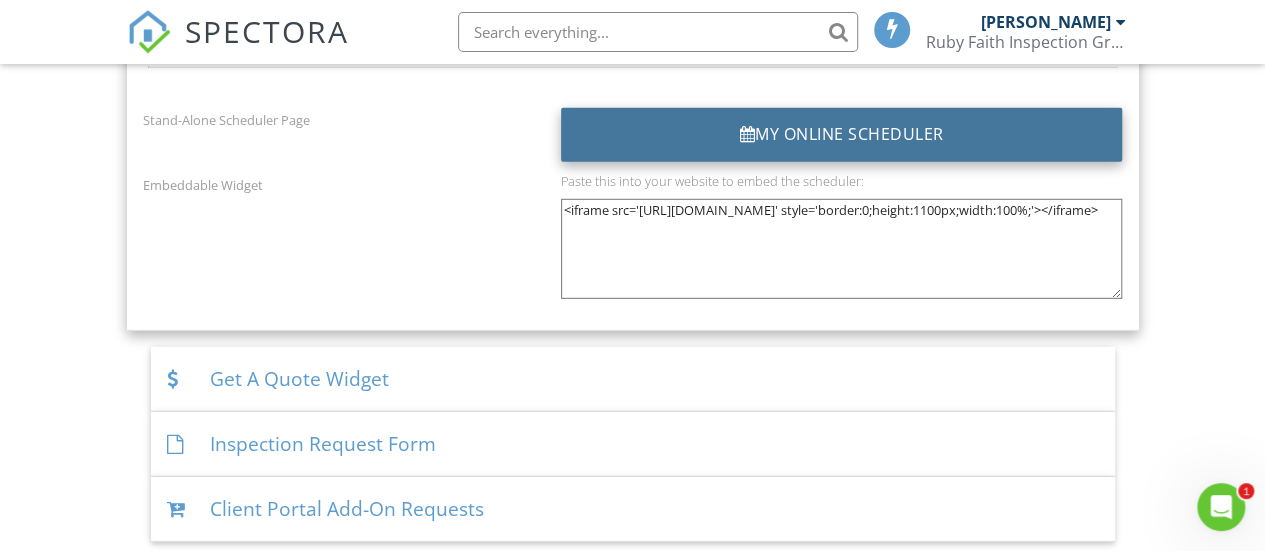click on "My Online Scheduler" at bounding box center [842, 135] 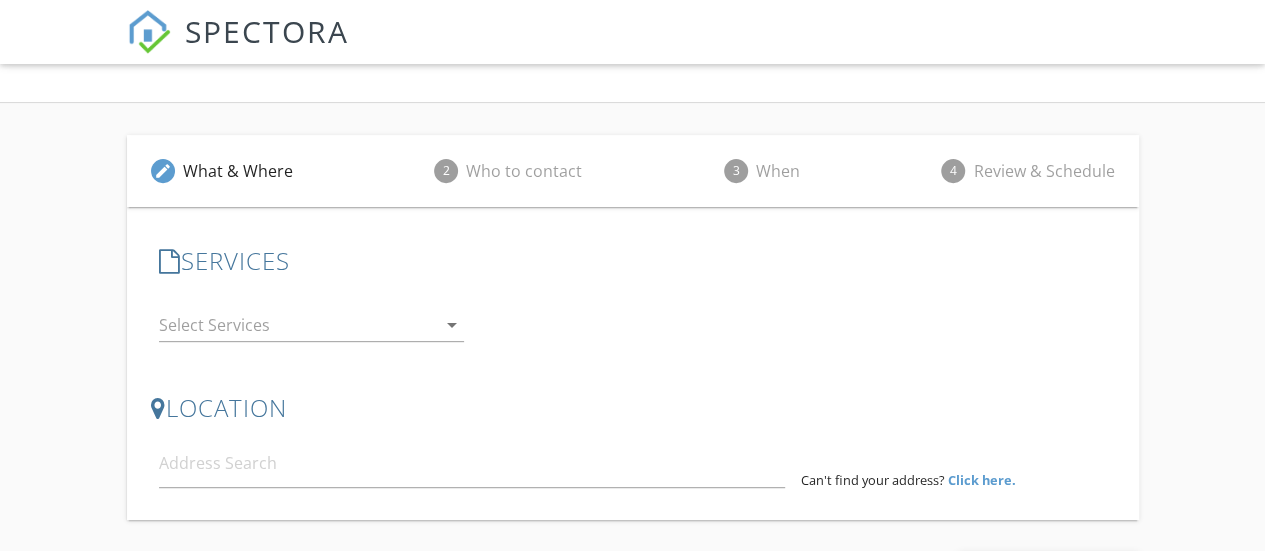 scroll, scrollTop: 369, scrollLeft: 0, axis: vertical 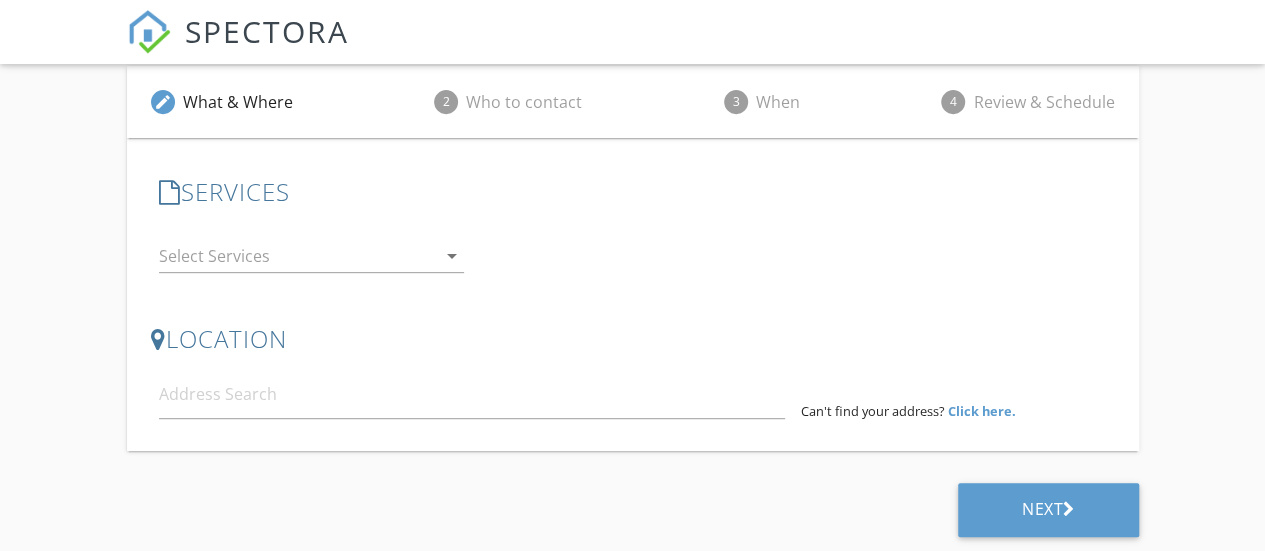 click at bounding box center (297, 256) 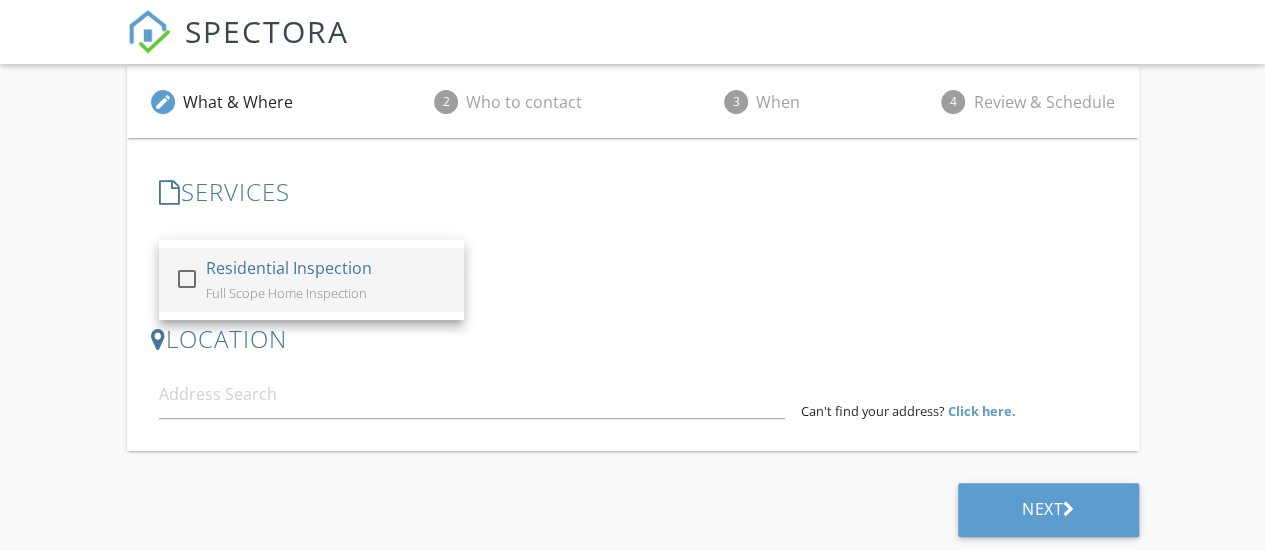 click at bounding box center (187, 278) 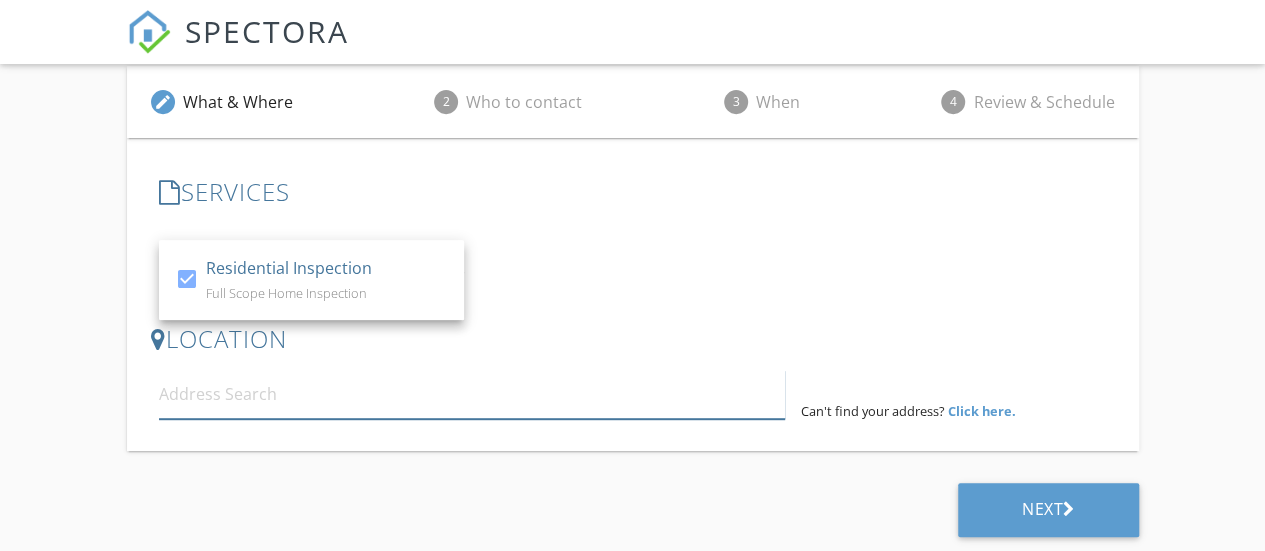 click at bounding box center (472, 394) 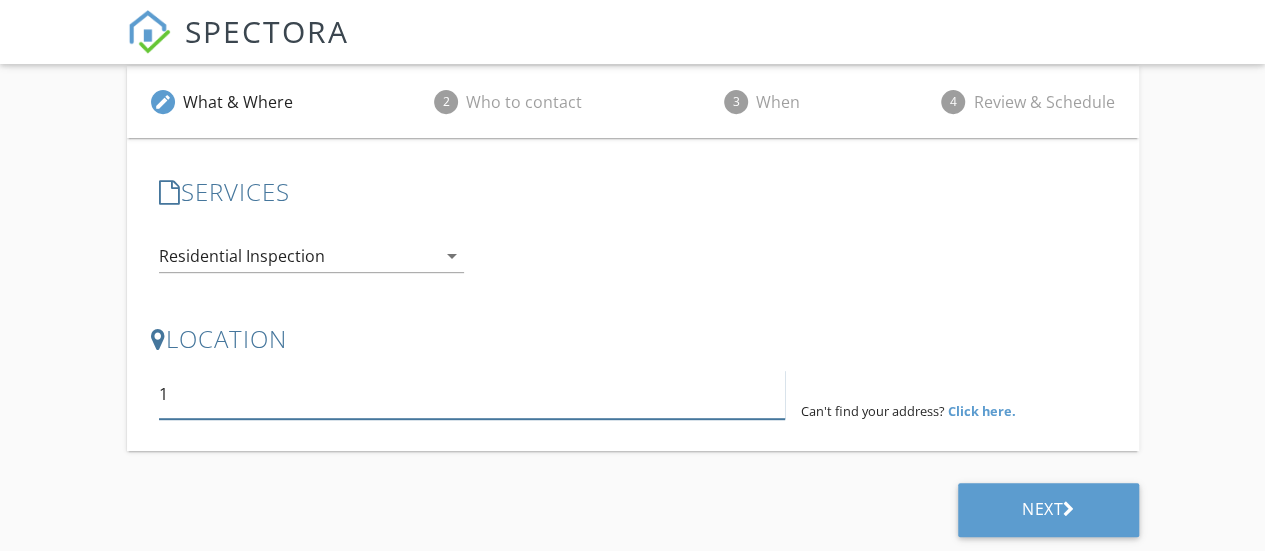 scroll, scrollTop: 366, scrollLeft: 0, axis: vertical 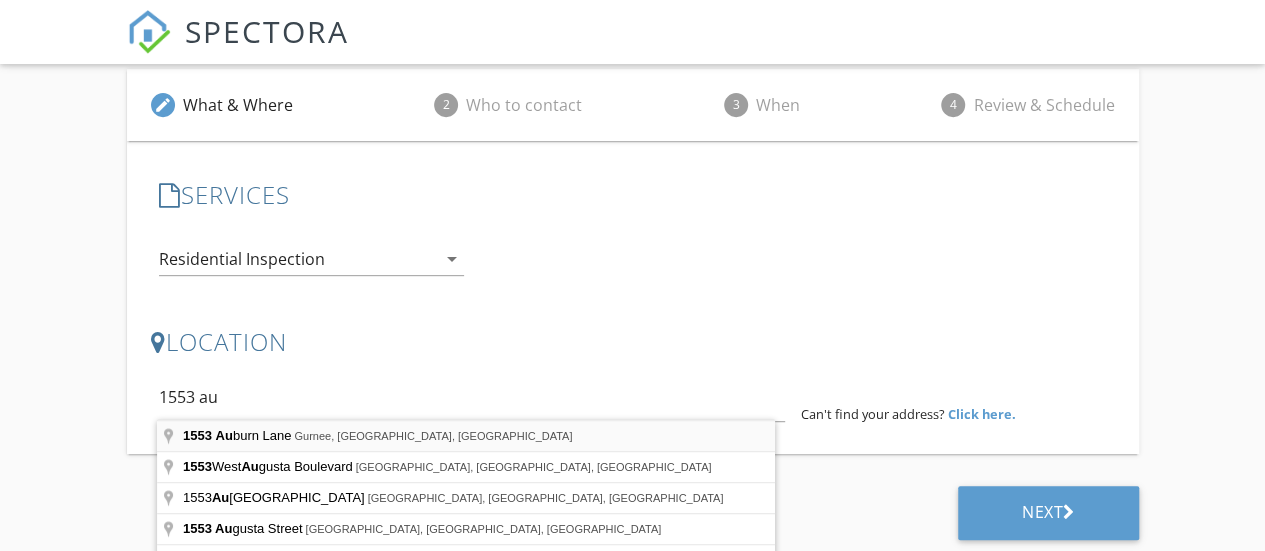 type on "1553 Auburn Lane, Gurnee, IL, USA" 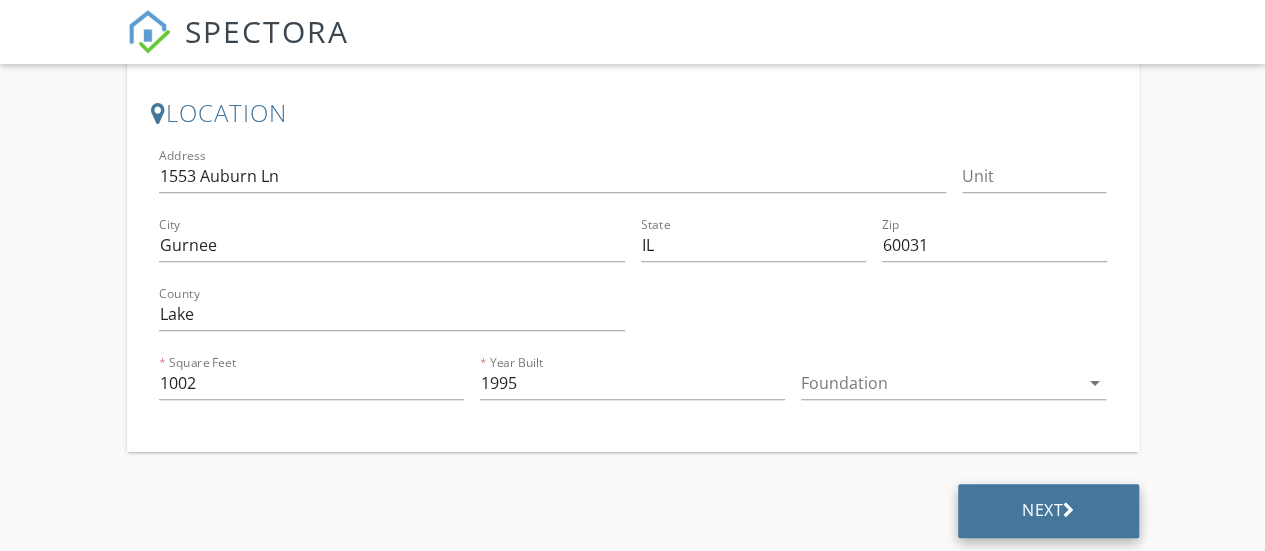 click on "Next" at bounding box center (1048, 511) 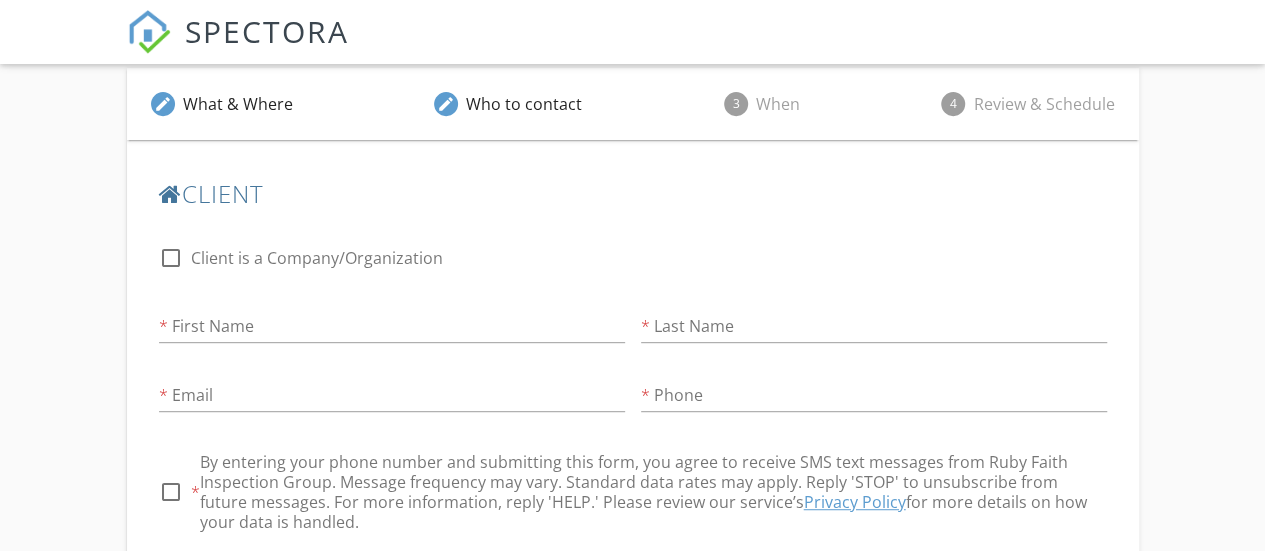 scroll, scrollTop: 293, scrollLeft: 0, axis: vertical 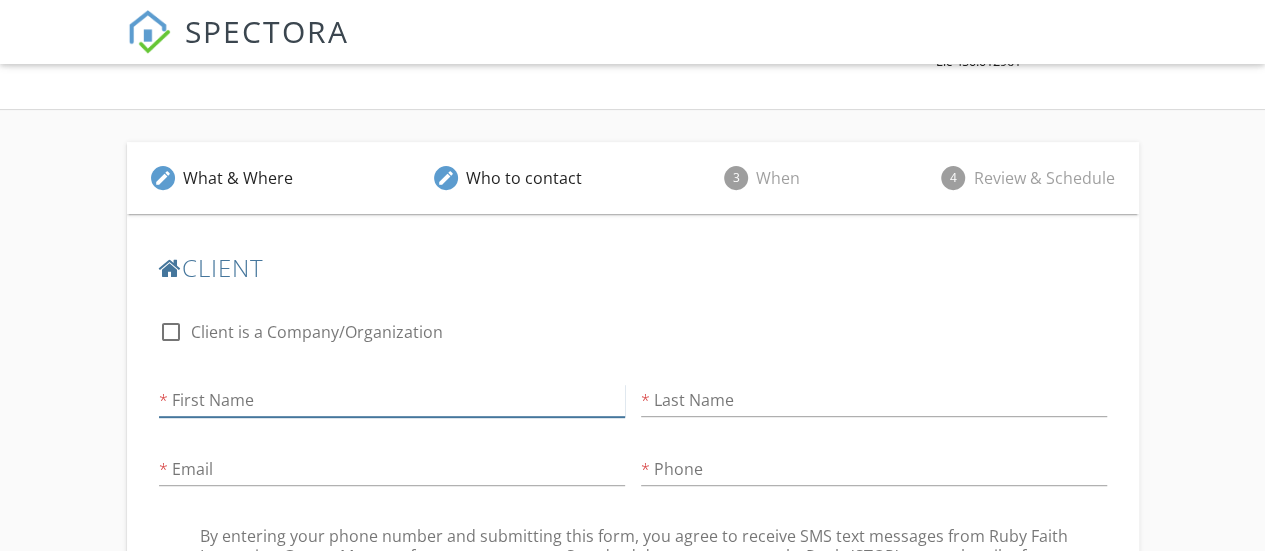 click on "First Name" at bounding box center [392, 400] 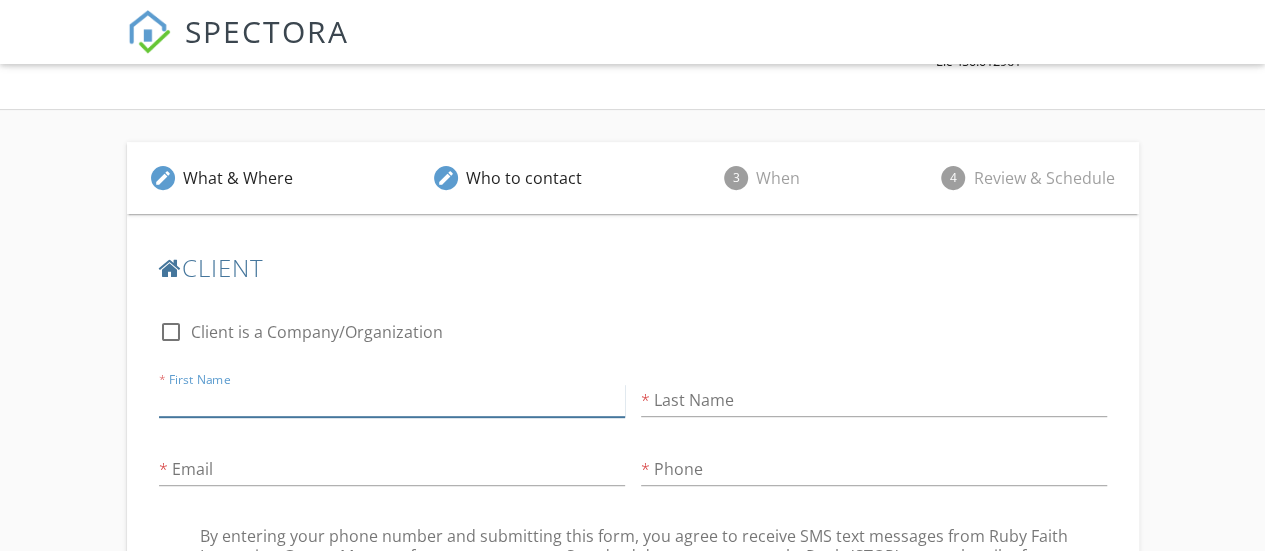 type on "Donovan" 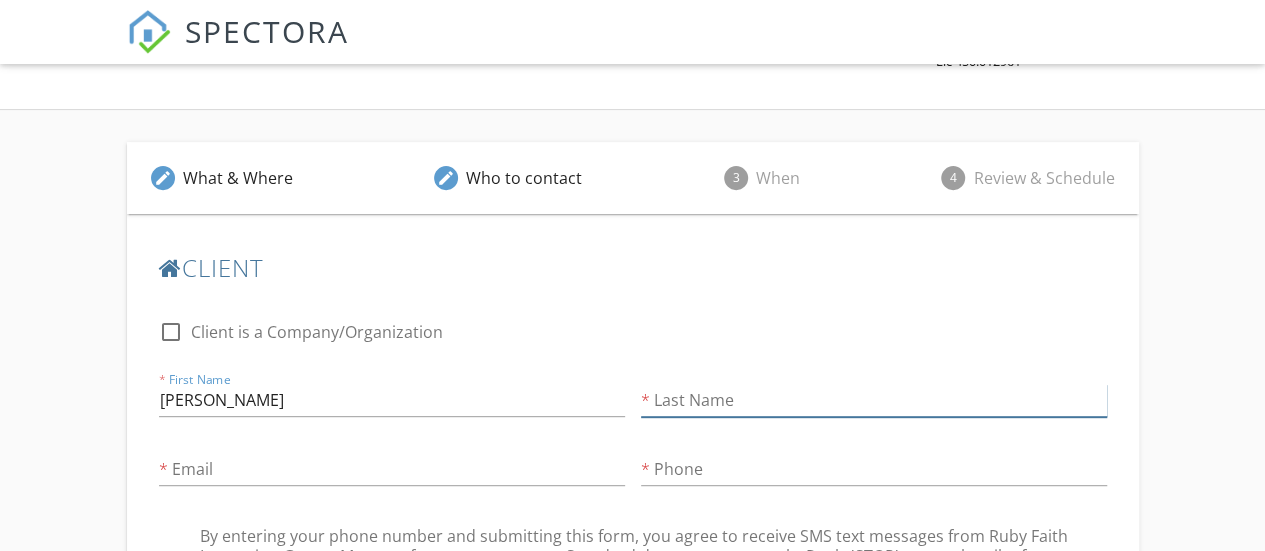 type on "Penny" 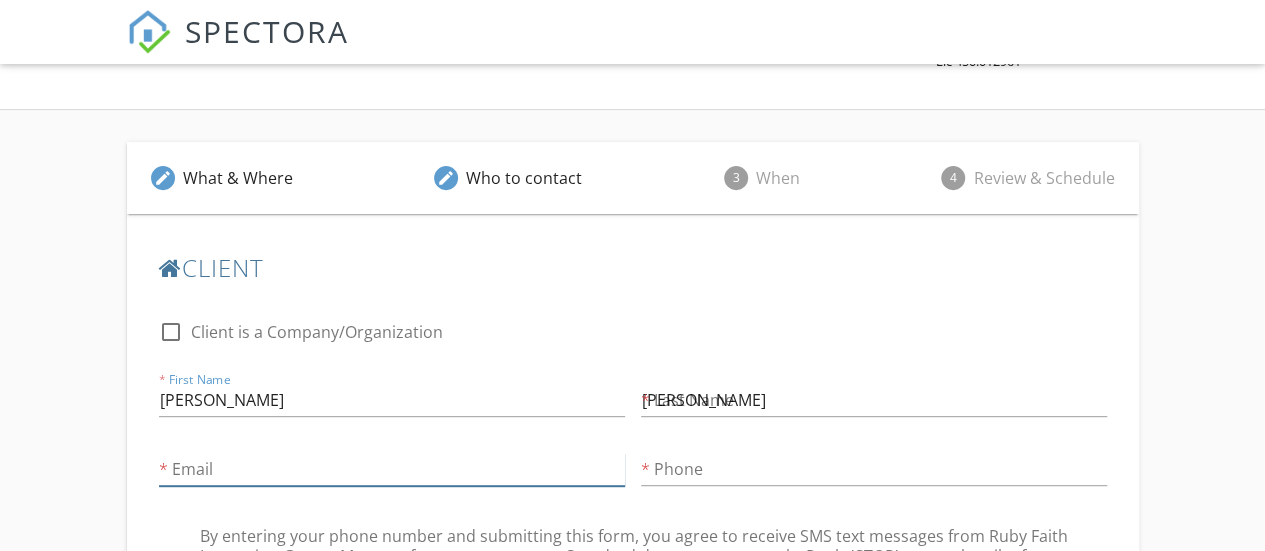 type on "soldierpenny@gmail.com" 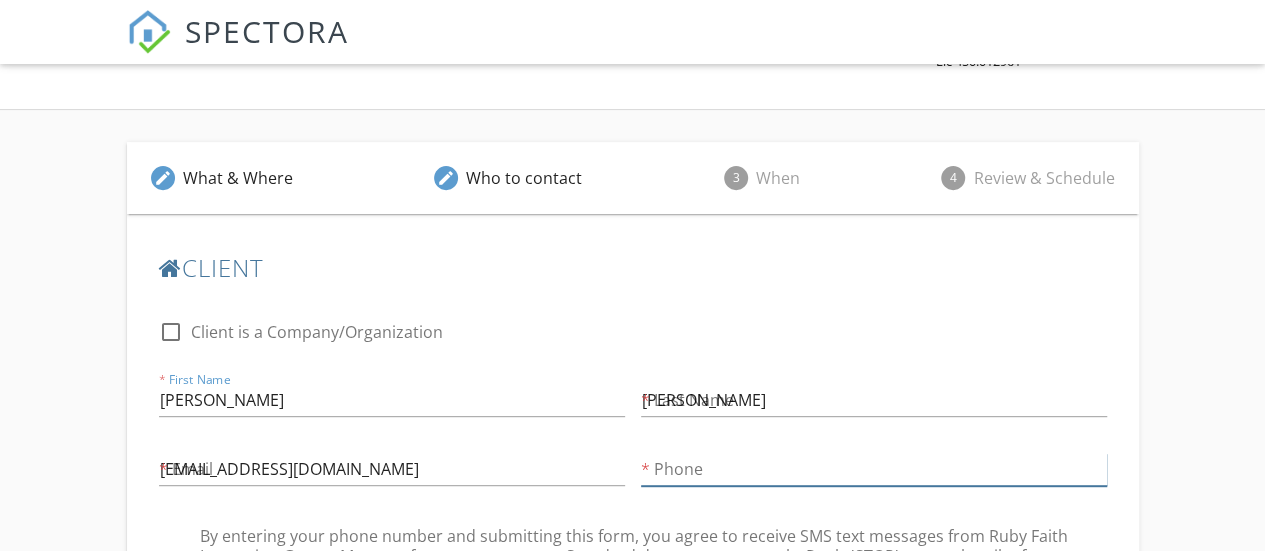 type on "224-302-2887" 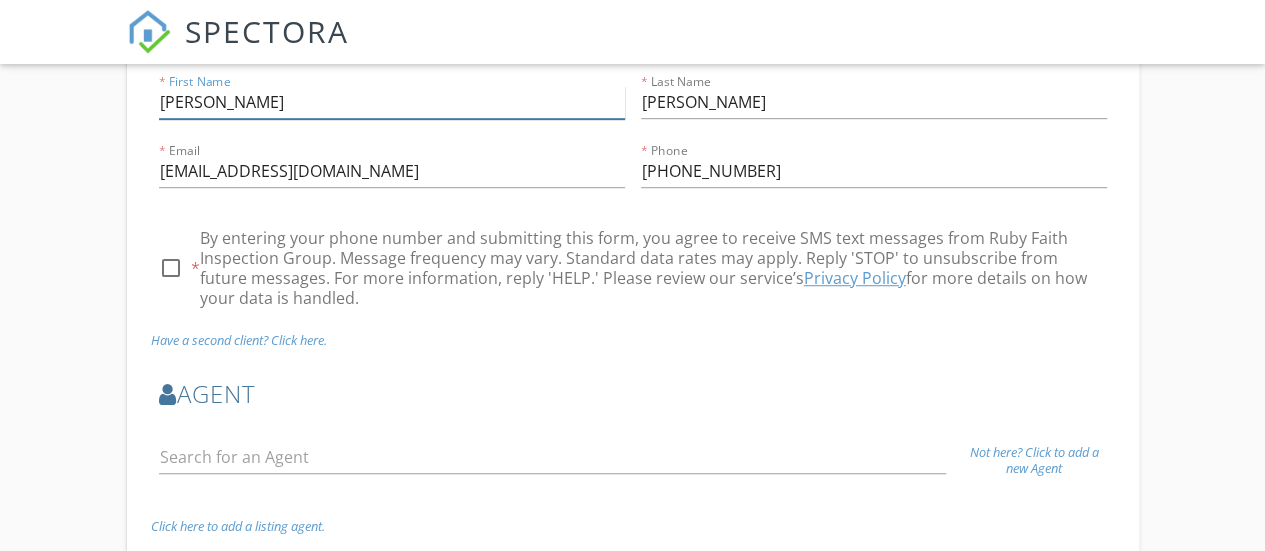 scroll, scrollTop: 593, scrollLeft: 0, axis: vertical 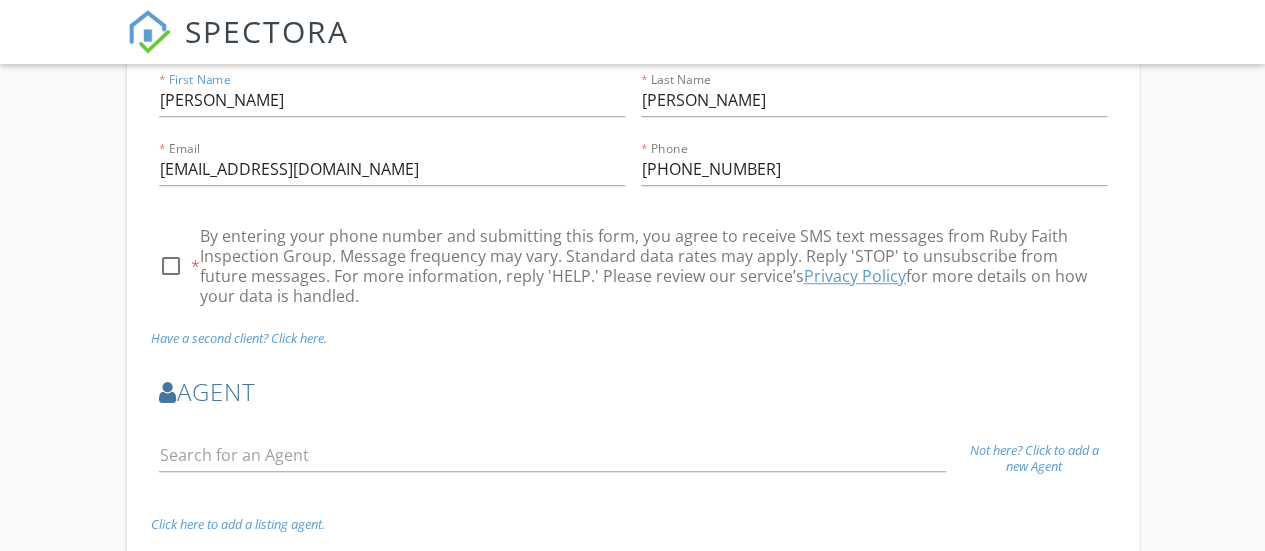 click at bounding box center (171, 266) 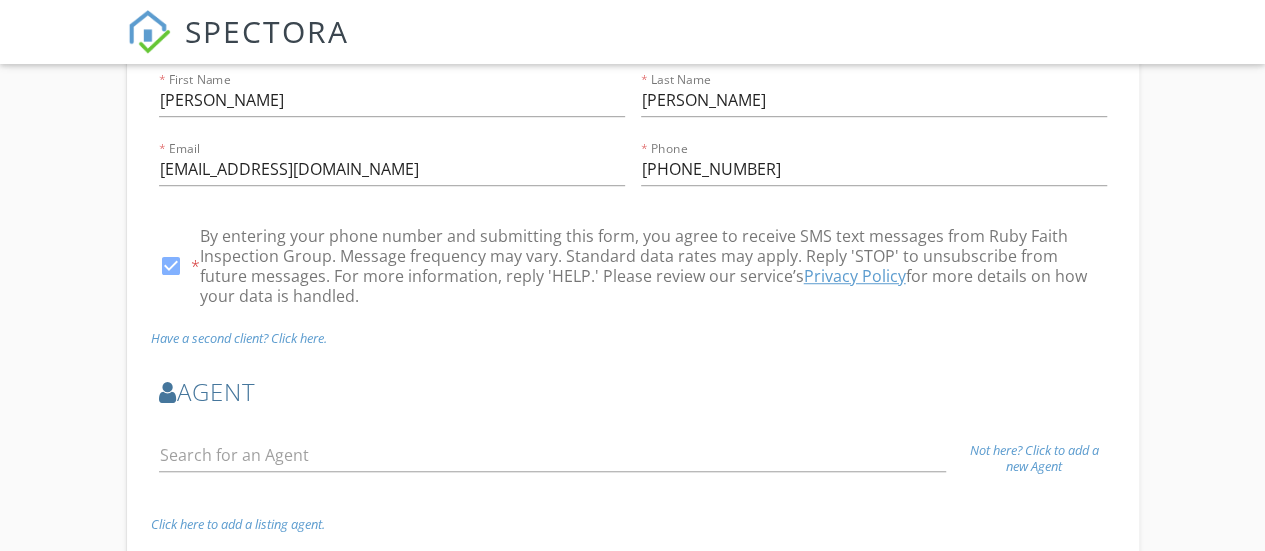 click at bounding box center (552, 465) 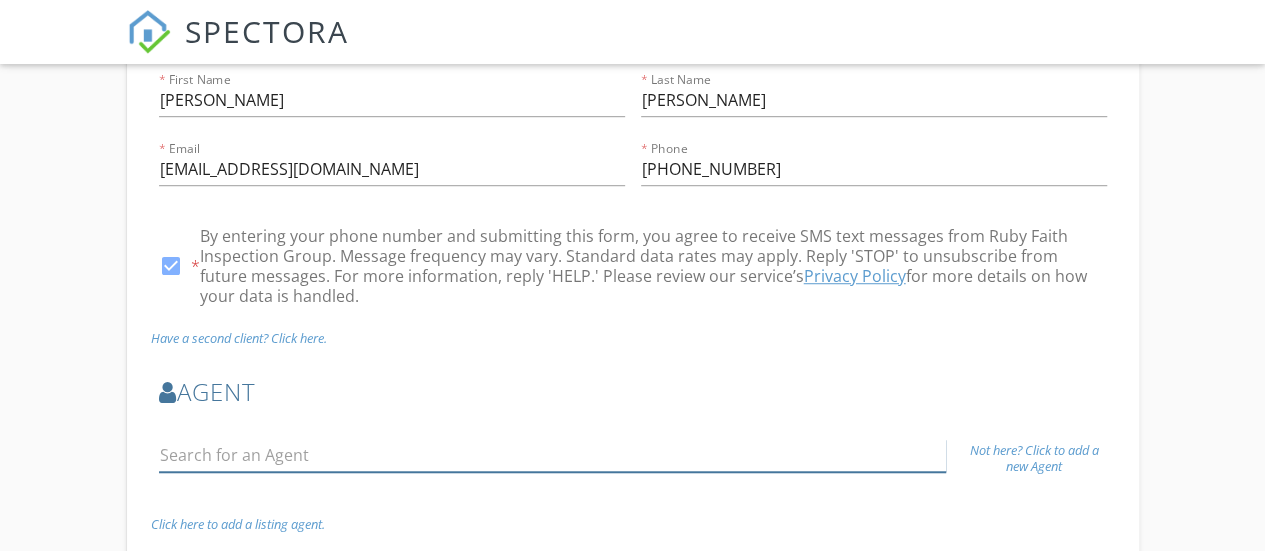 click at bounding box center (552, 455) 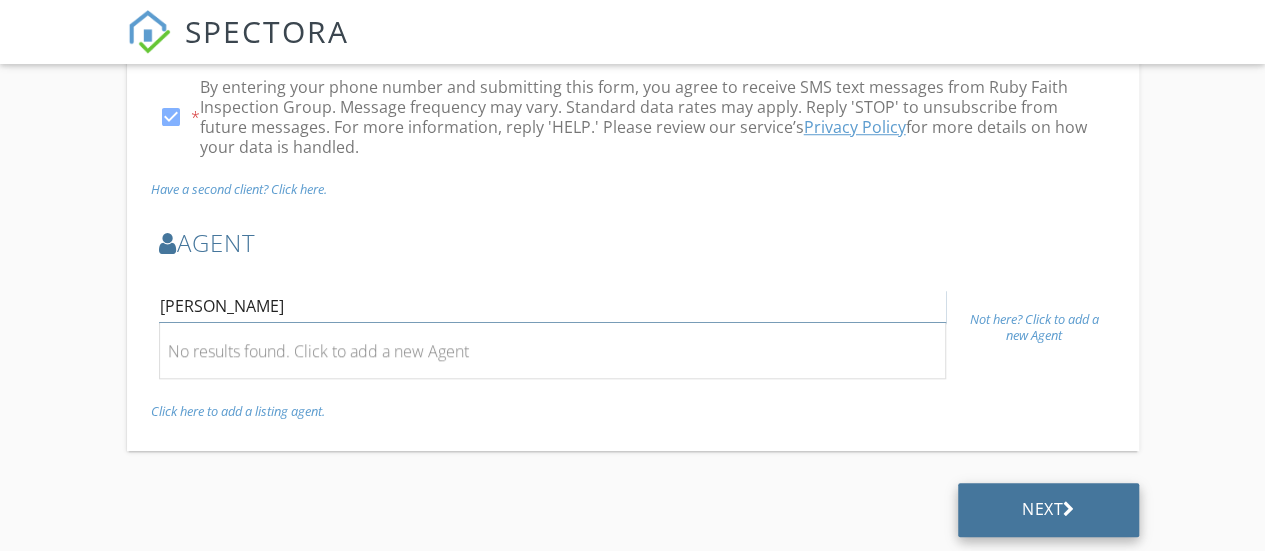 type on "hohn doe" 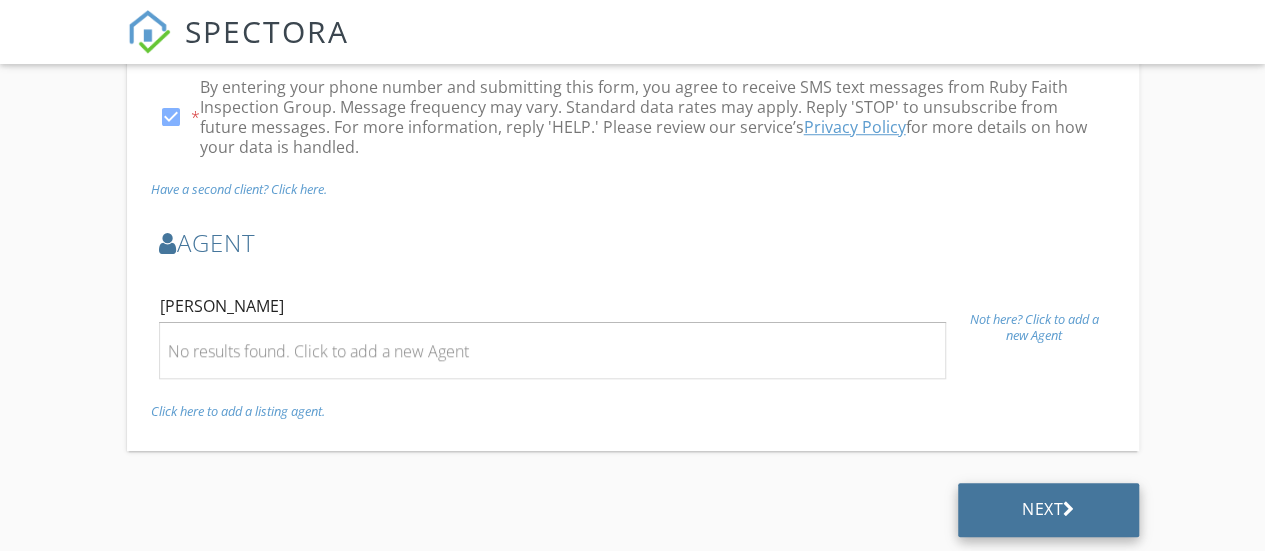 click on "Next" at bounding box center [1048, 510] 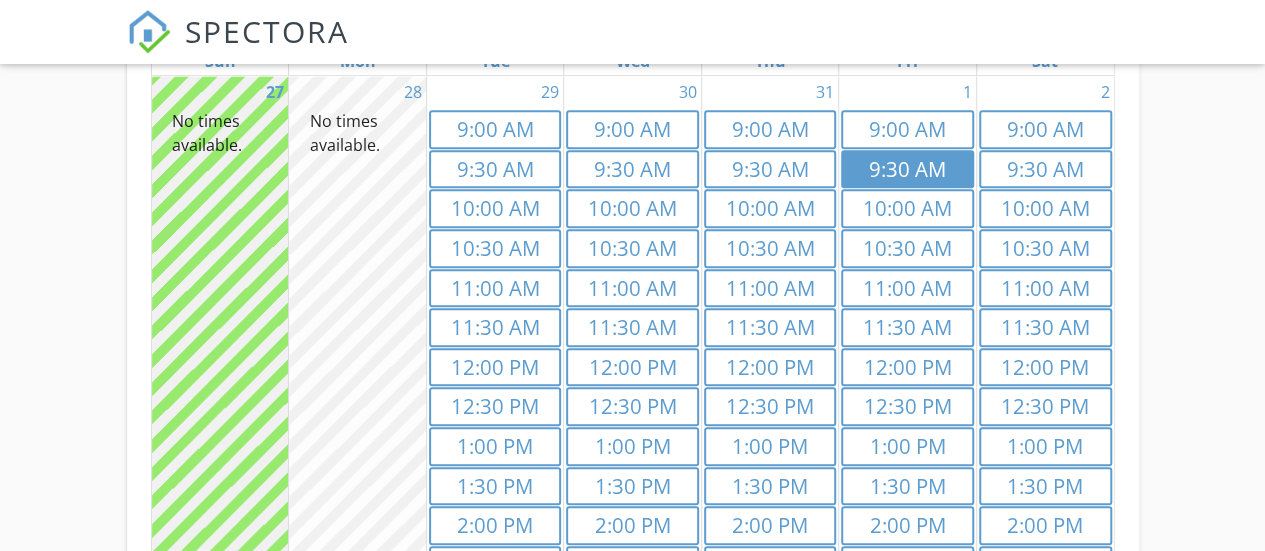 scroll, scrollTop: 393, scrollLeft: 0, axis: vertical 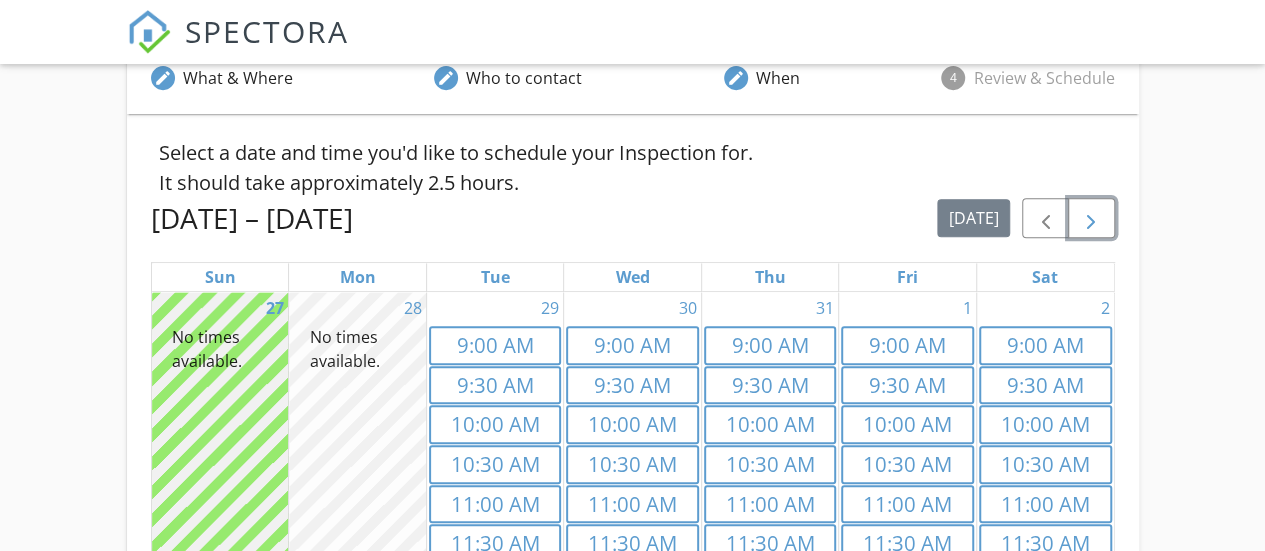 click at bounding box center (1091, 219) 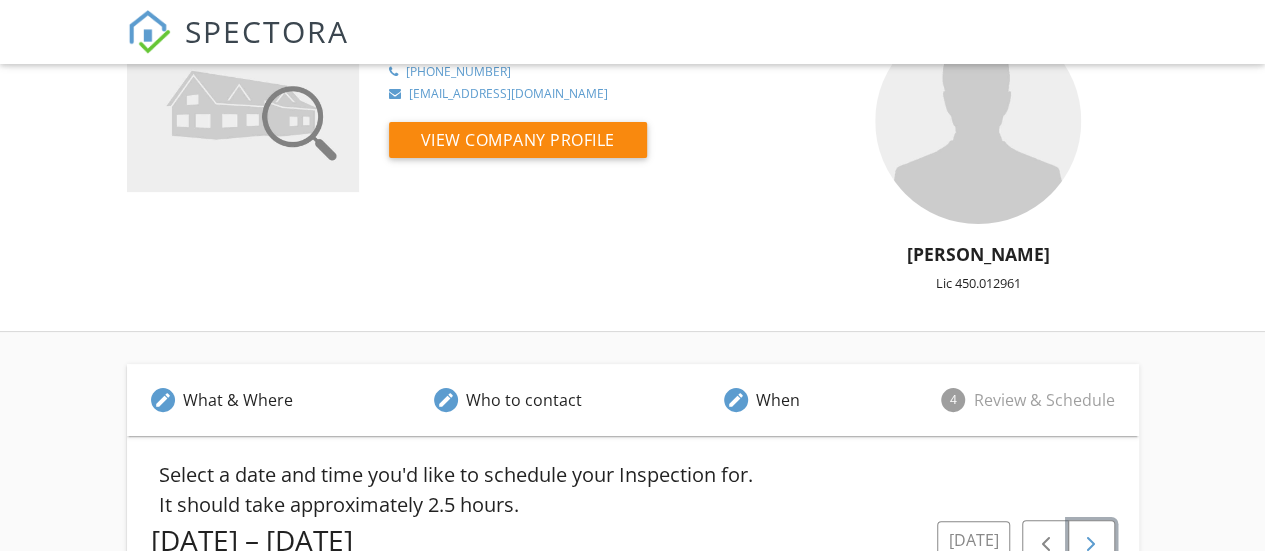scroll, scrollTop: 0, scrollLeft: 0, axis: both 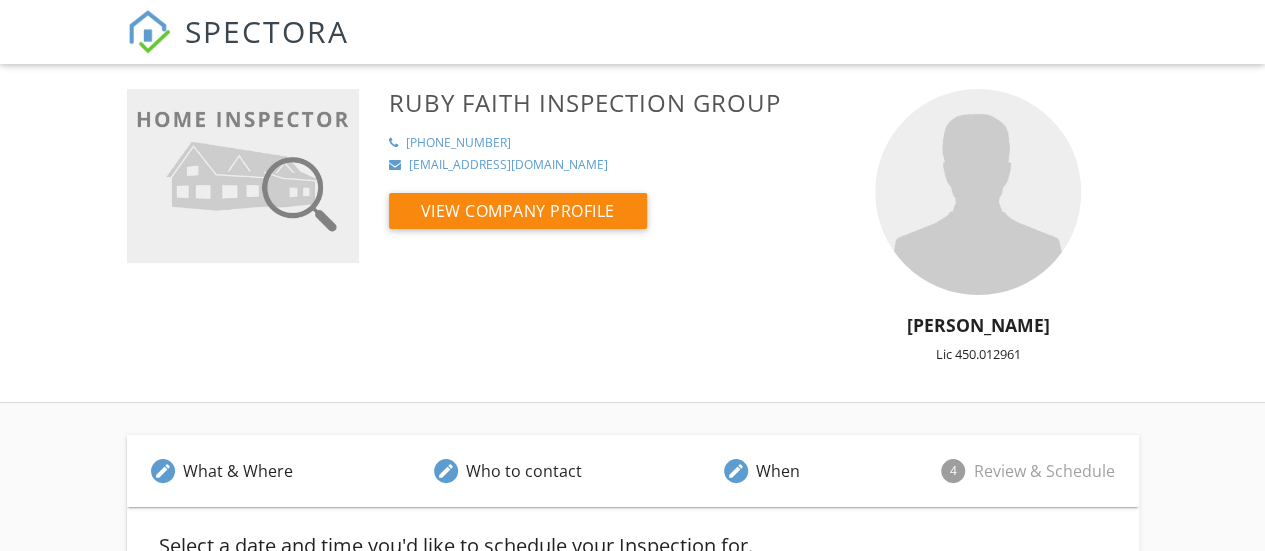 click on "SPECTORA" at bounding box center (267, 31) 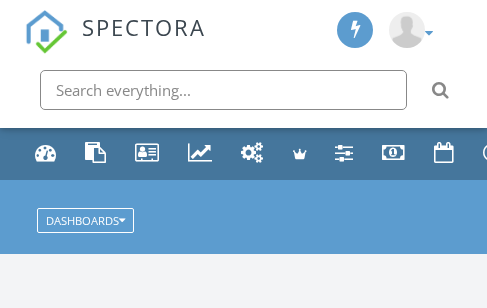 scroll, scrollTop: 0, scrollLeft: 0, axis: both 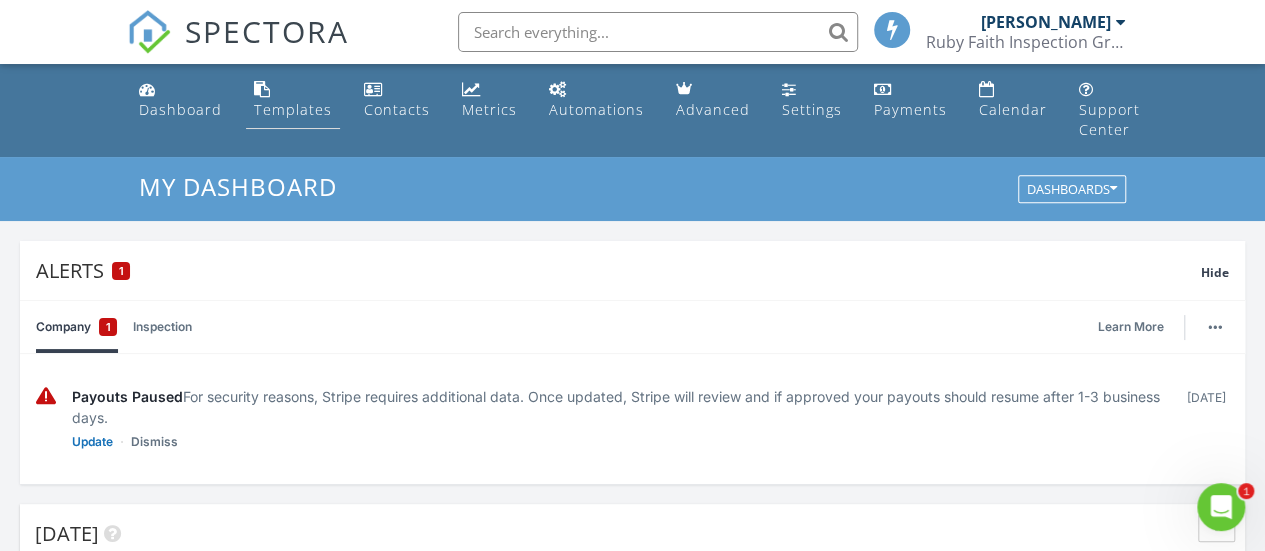 click on "Templates" at bounding box center [293, 100] 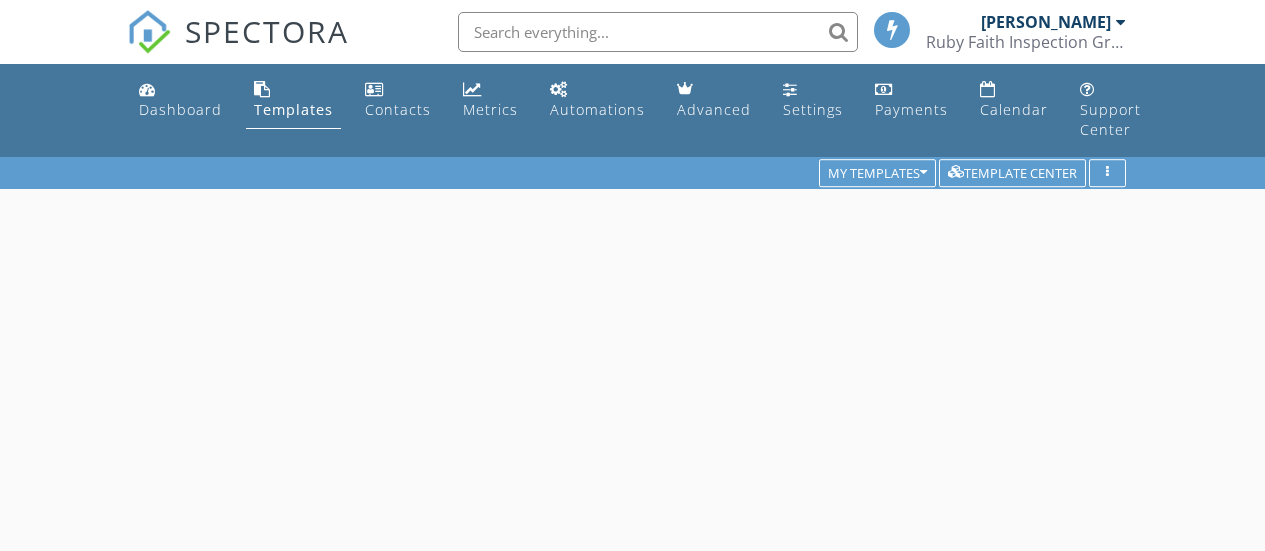 scroll, scrollTop: 0, scrollLeft: 0, axis: both 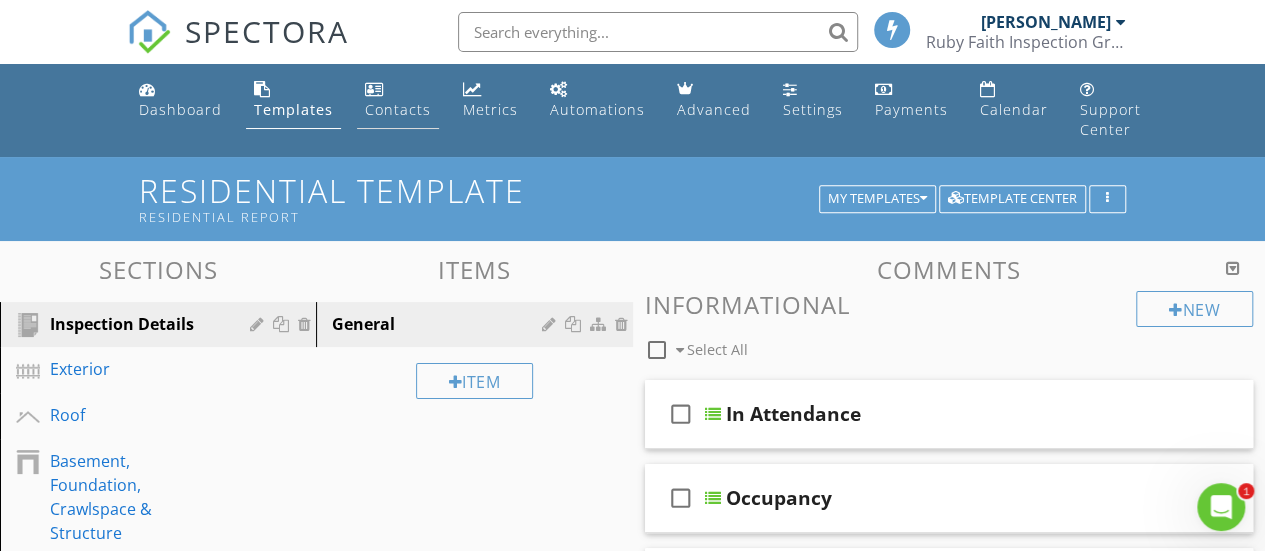 click on "Contacts" at bounding box center [398, 109] 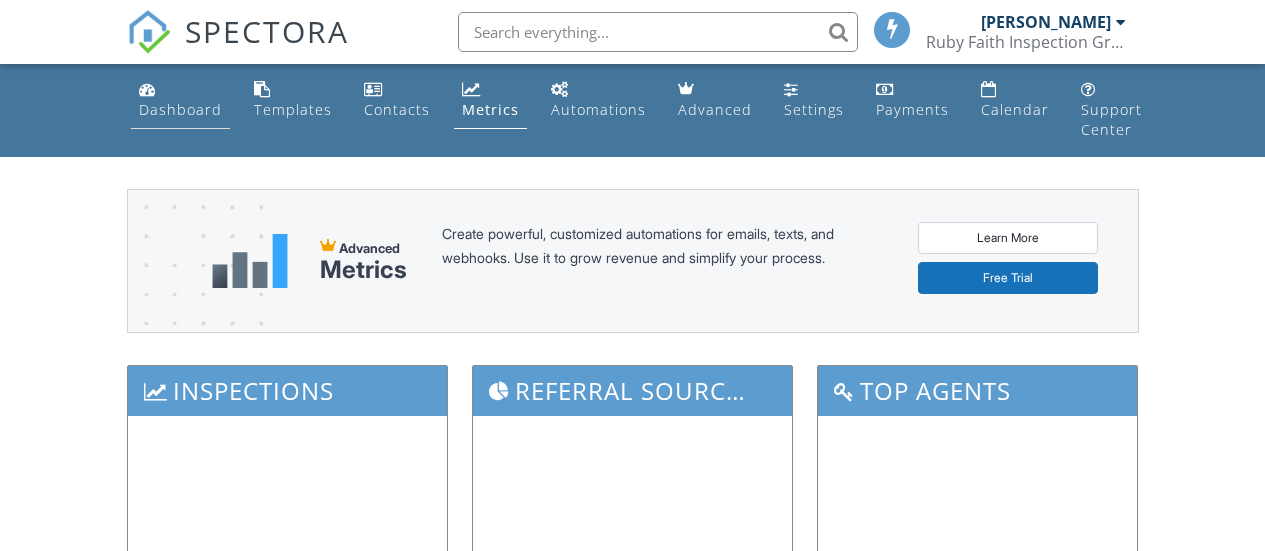 scroll, scrollTop: 0, scrollLeft: 0, axis: both 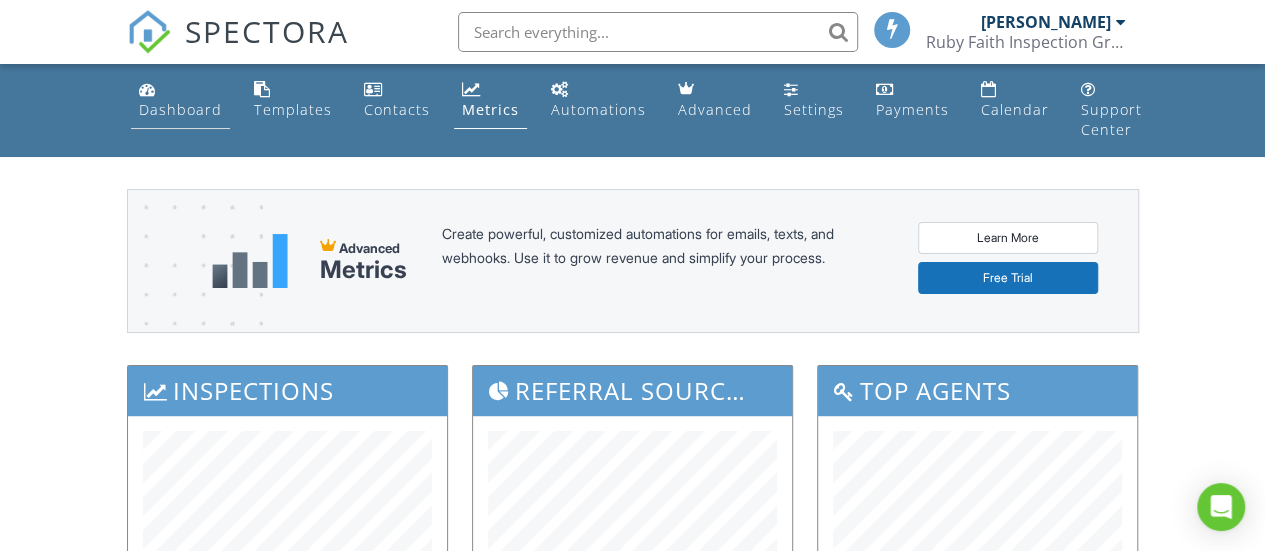 click on "Dashboard" at bounding box center (180, 109) 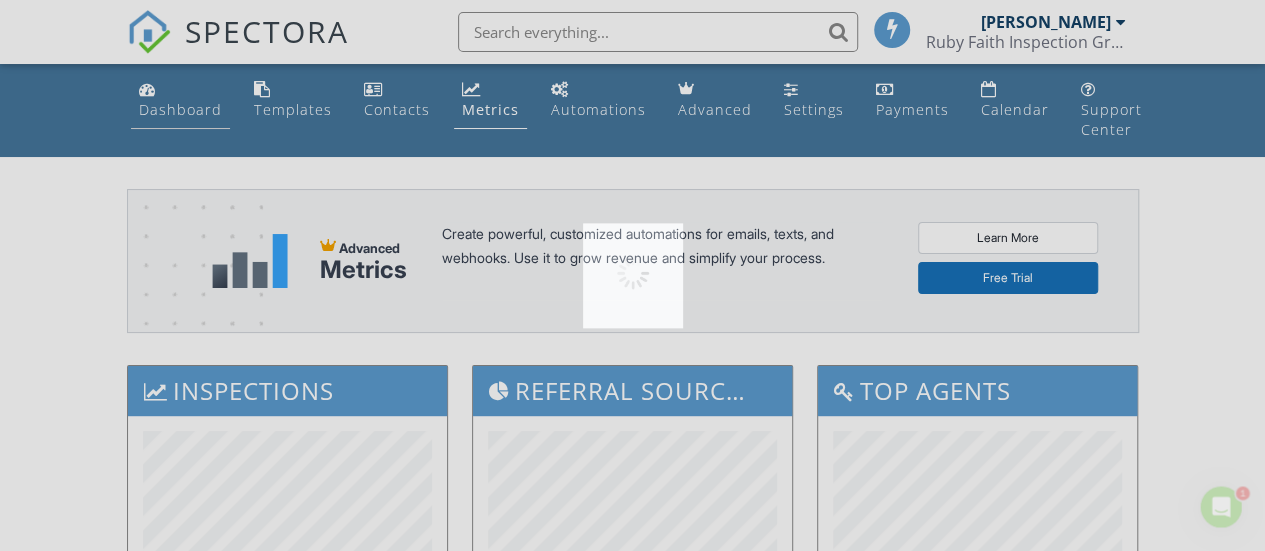 scroll, scrollTop: 0, scrollLeft: 0, axis: both 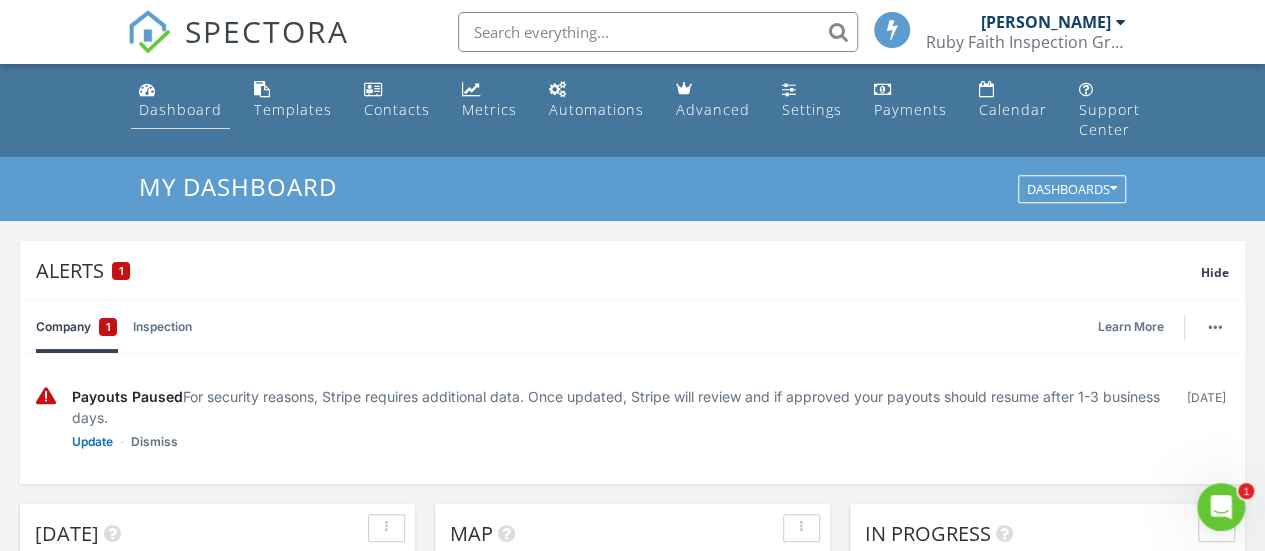 click on "Dashboard" at bounding box center (180, 109) 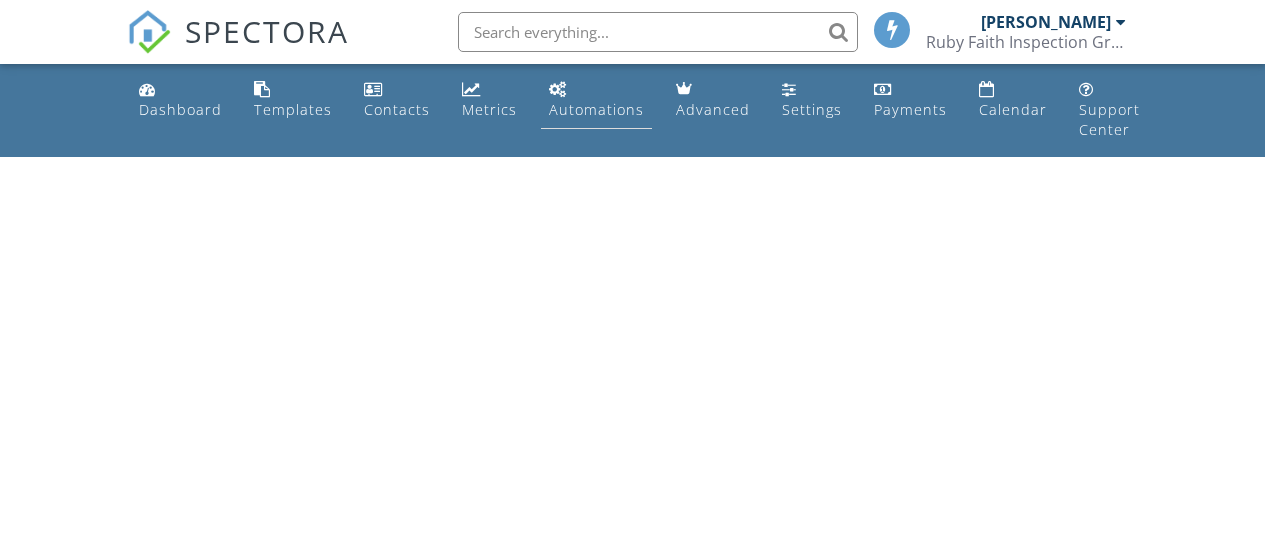 scroll, scrollTop: 0, scrollLeft: 0, axis: both 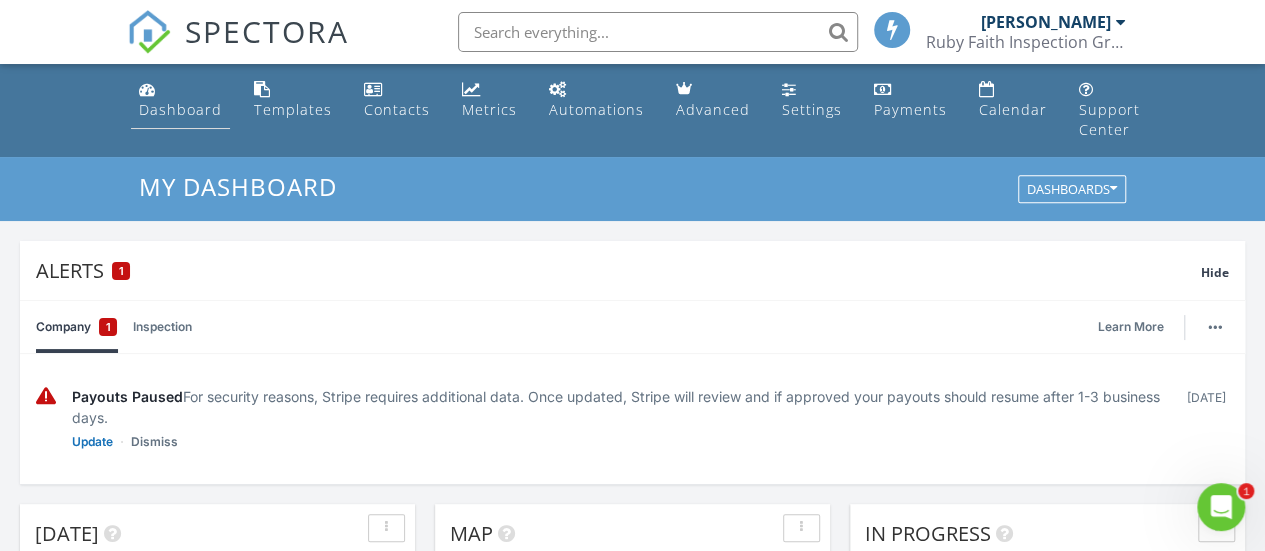click on "Dashboard" at bounding box center (180, 100) 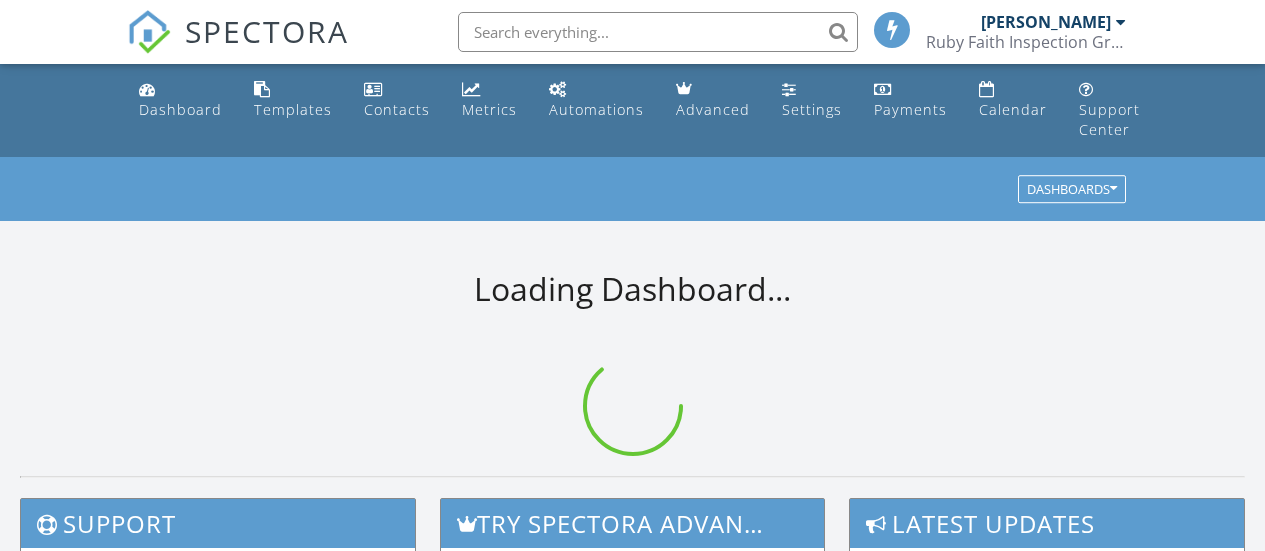 scroll, scrollTop: 0, scrollLeft: 0, axis: both 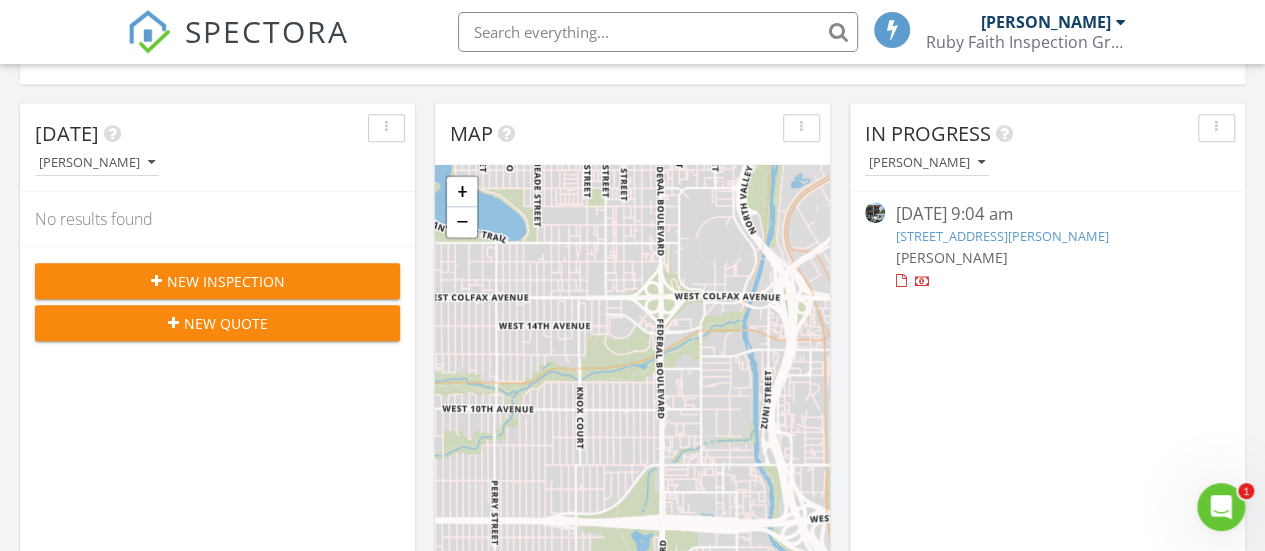 click on "New Quote" at bounding box center [226, 323] 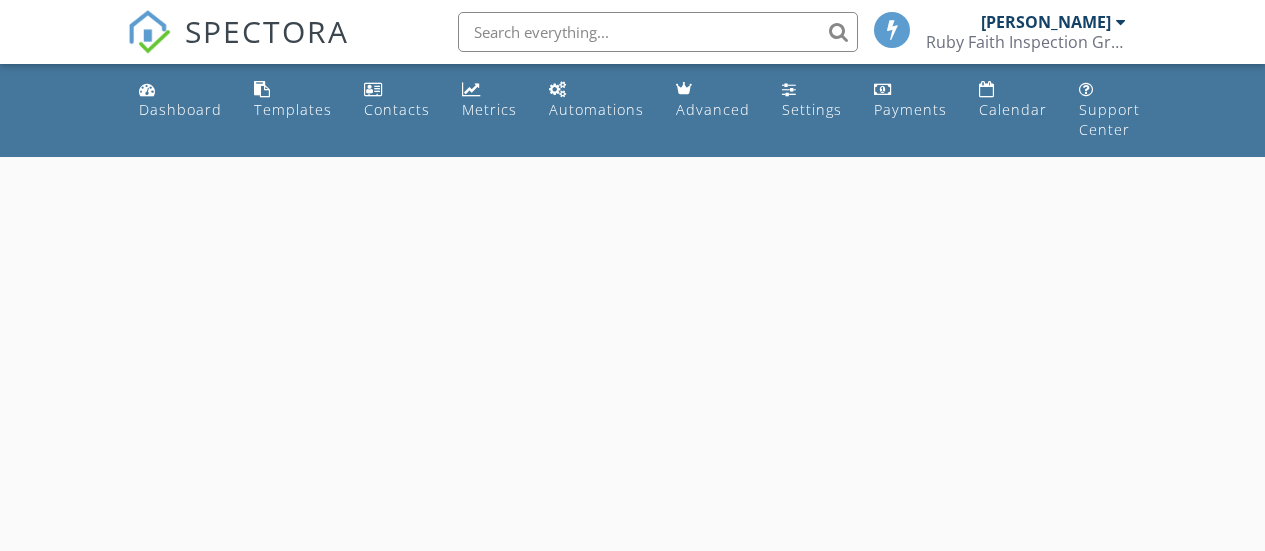 scroll, scrollTop: 0, scrollLeft: 0, axis: both 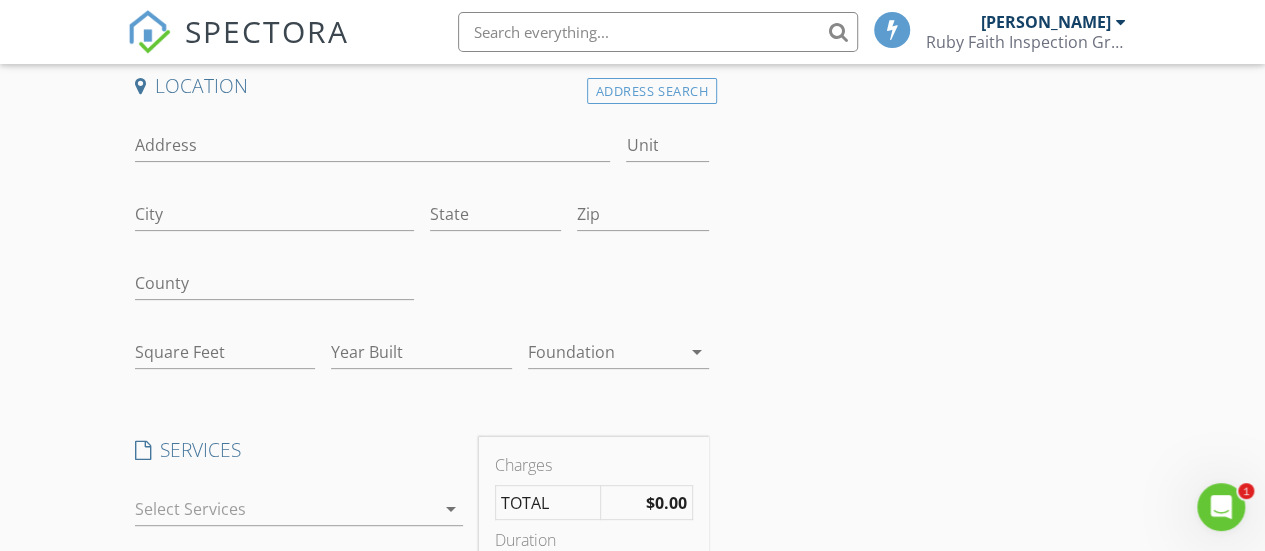 click on "Location
Address Search       Address   Unit   City   State   Zip   County     Square Feet   Year Built   Foundation arrow_drop_down
SERVICES
arrow_drop_down     Discount Code    Charges       TOTAL   $0.00    Duration    No services with durations selected      Templates    No templates selected    Agreements    No agreements selected
Manual Edit
FEES
TOTAL:   $0.00
Fee
Revert changes
ADDITIONAL SCHEDULING FIELDS
Recipient
Name  *
Email  *
The recipient is the:   * arrow_drop_down   Save Quote" at bounding box center (633, 643) 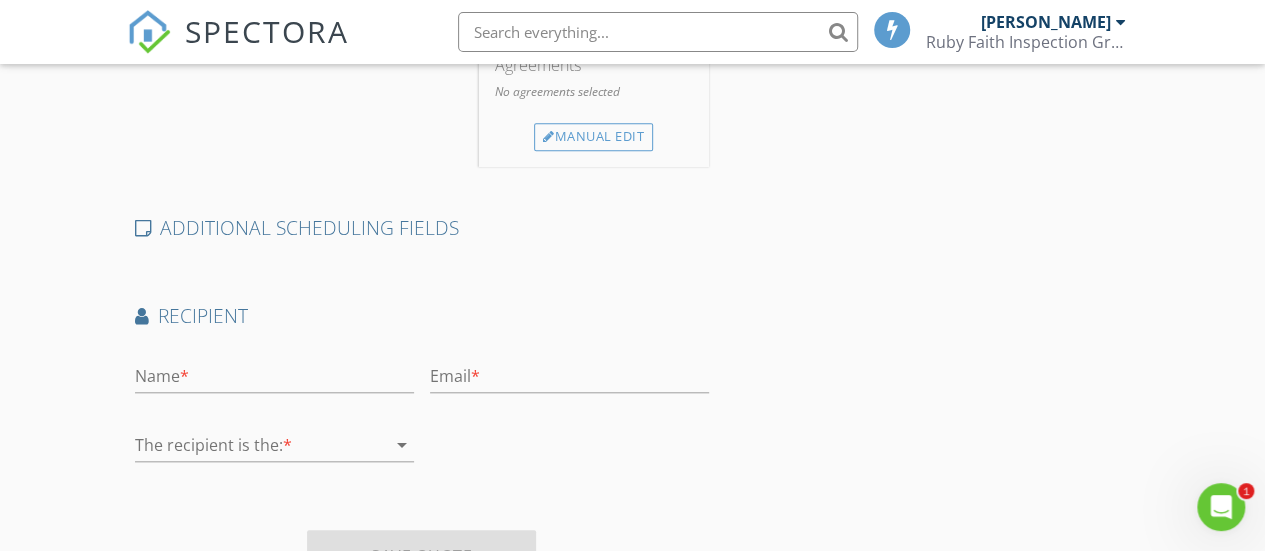scroll, scrollTop: 906, scrollLeft: 0, axis: vertical 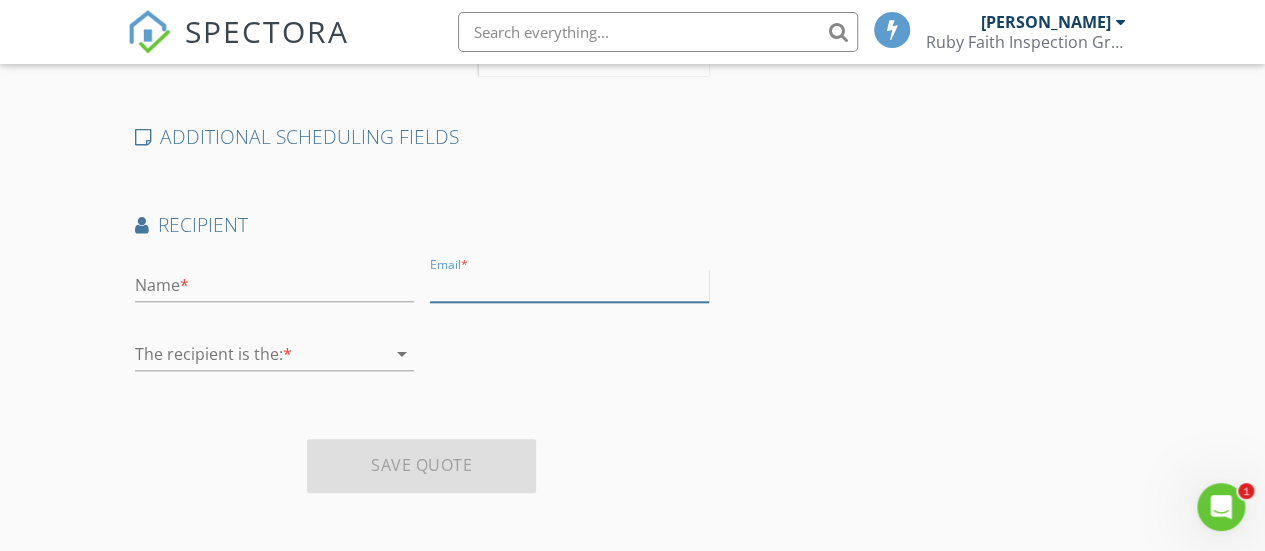 click at bounding box center (569, 285) 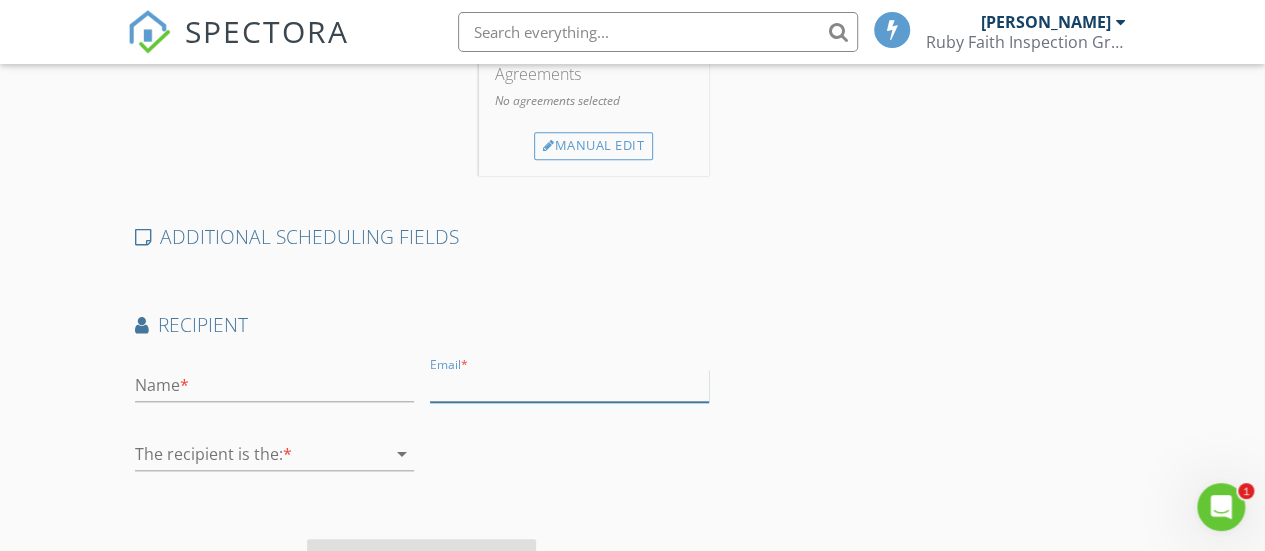 scroll, scrollTop: 606, scrollLeft: 0, axis: vertical 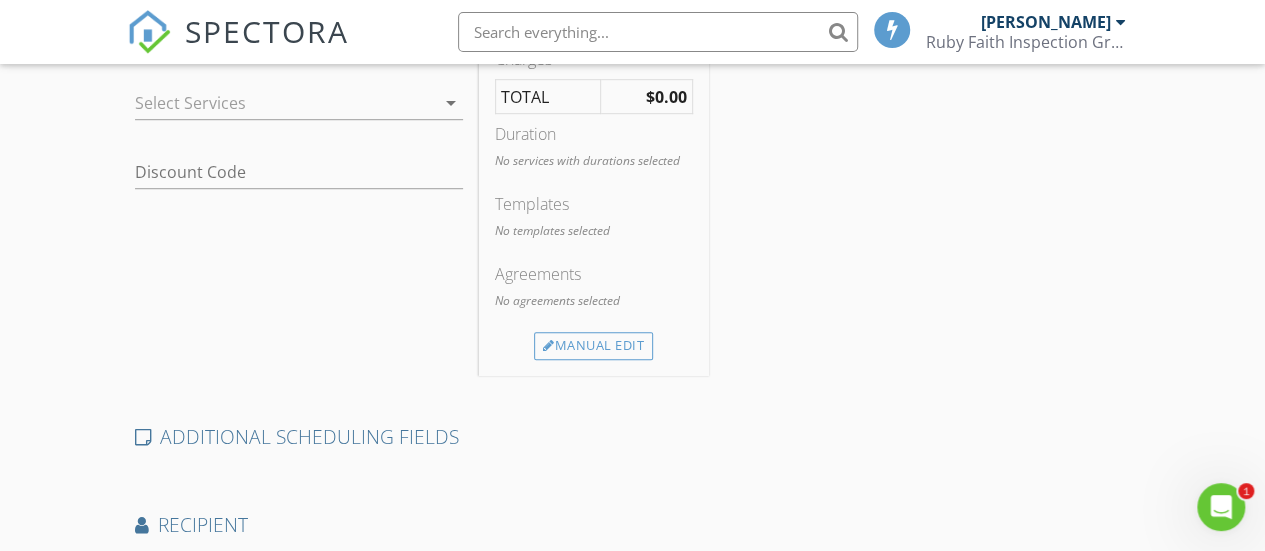 click on "Location
Address Search       Address   Unit   City   State   Zip   County     Square Feet   Year Built   Foundation arrow_drop_down
SERVICES
arrow_drop_down     Discount Code    Charges       TOTAL   $0.00    Duration    No services with durations selected      Templates    No templates selected    Agreements    No agreements selected
Manual Edit
FEES
TOTAL:   $0.00
Fee
Revert changes
ADDITIONAL SCHEDULING FIELDS
Recipient
Name  *
Email  *
The recipient is the:   * arrow_drop_down   Save Quote" 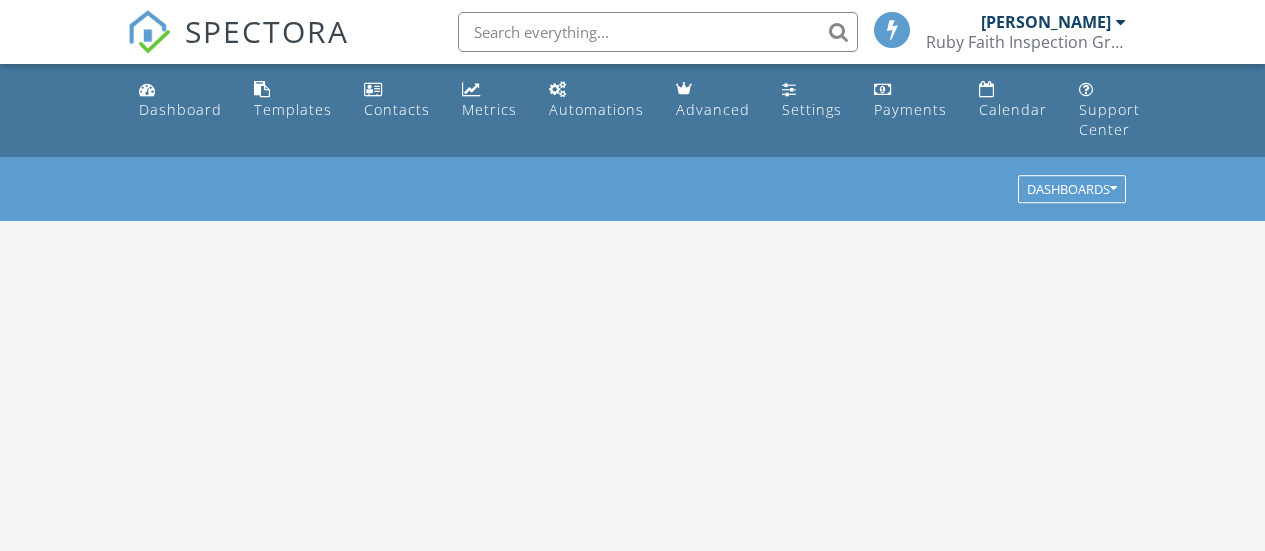 scroll, scrollTop: 145, scrollLeft: 0, axis: vertical 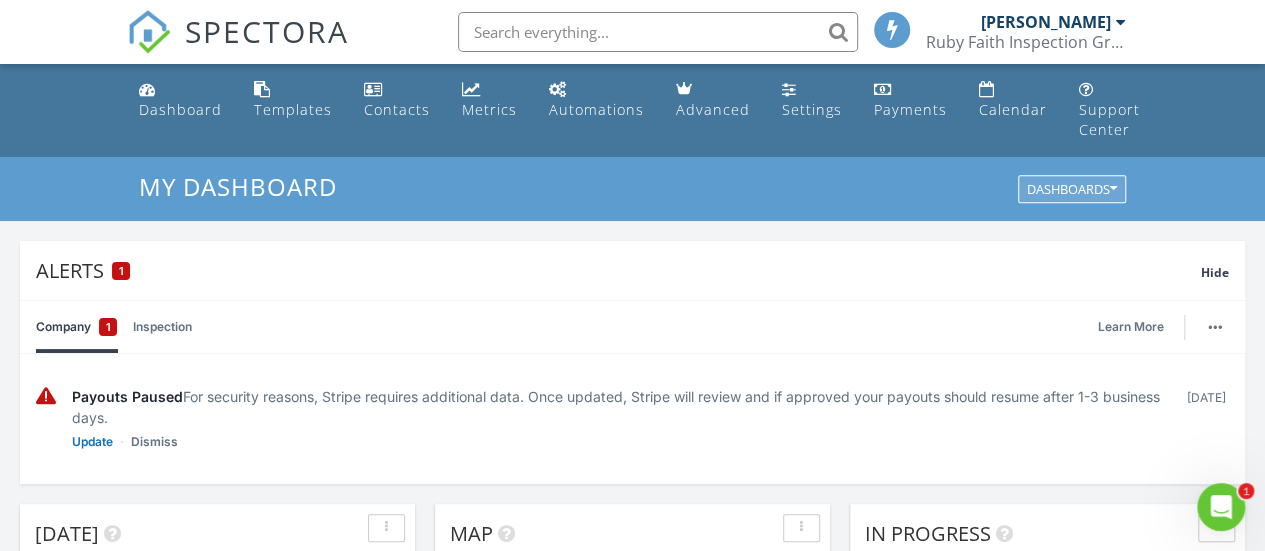 click on "Dashboards" at bounding box center [1072, 190] 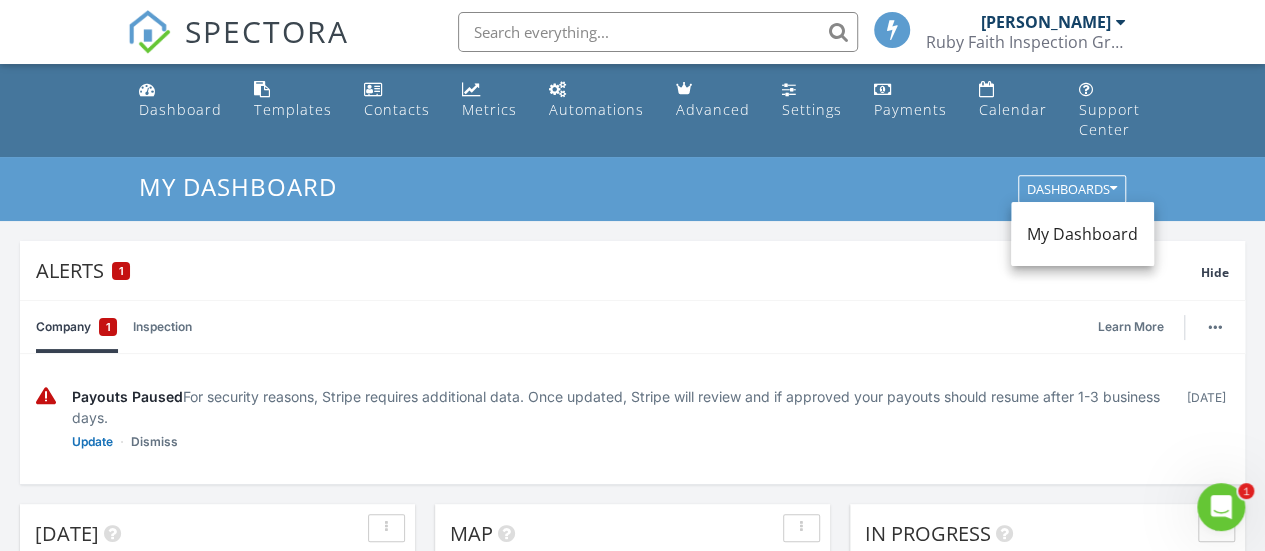click on "My Dashboard" at bounding box center [632, 186] 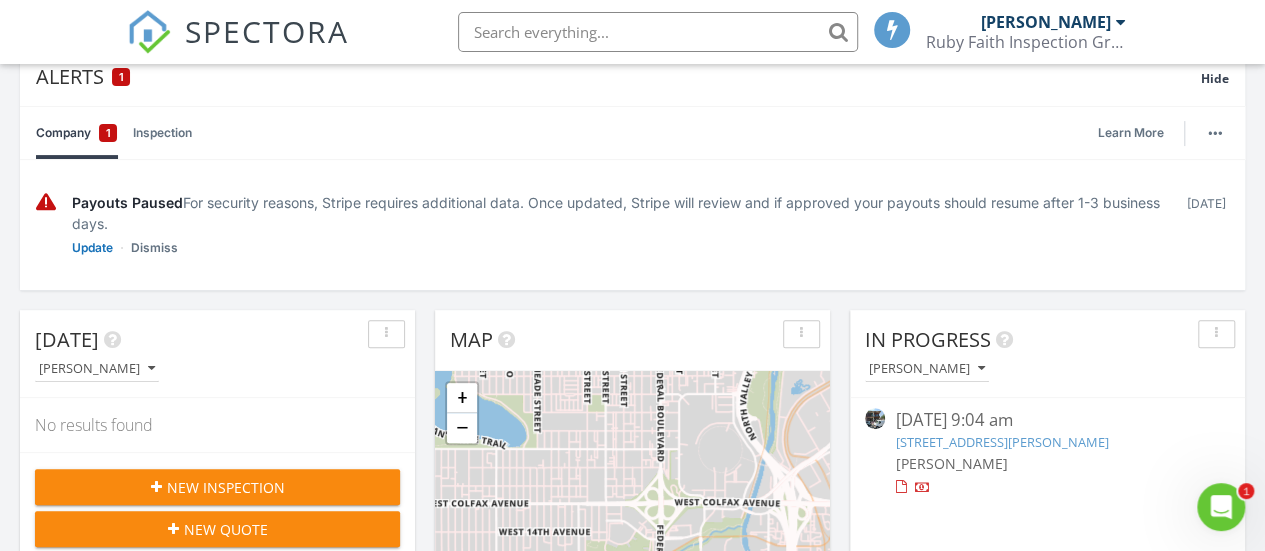 scroll, scrollTop: 0, scrollLeft: 0, axis: both 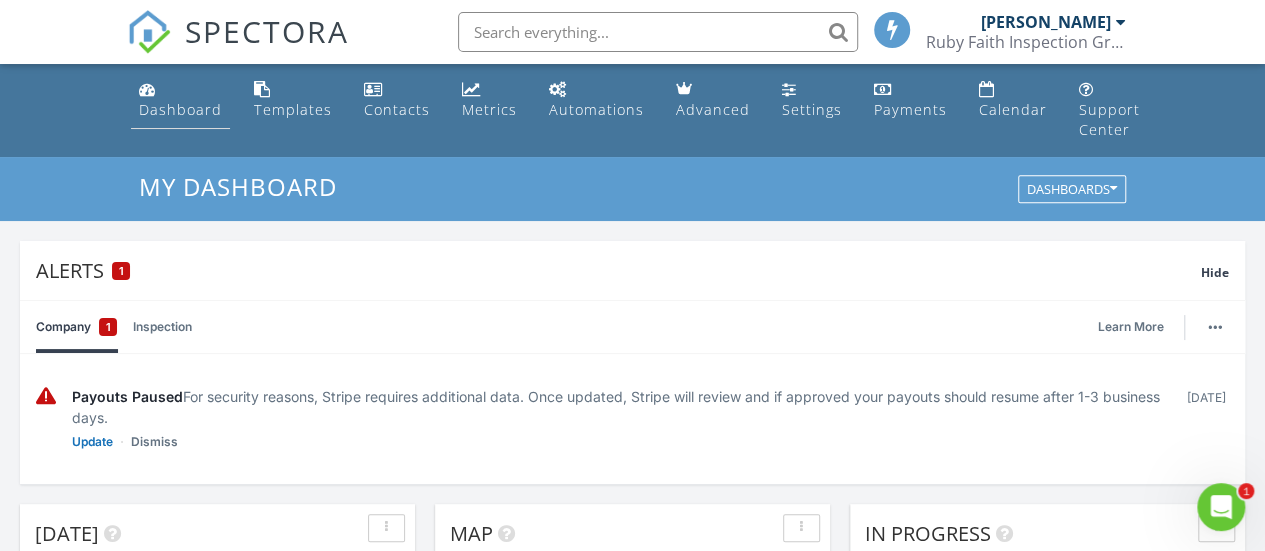 click on "Dashboard" at bounding box center (180, 109) 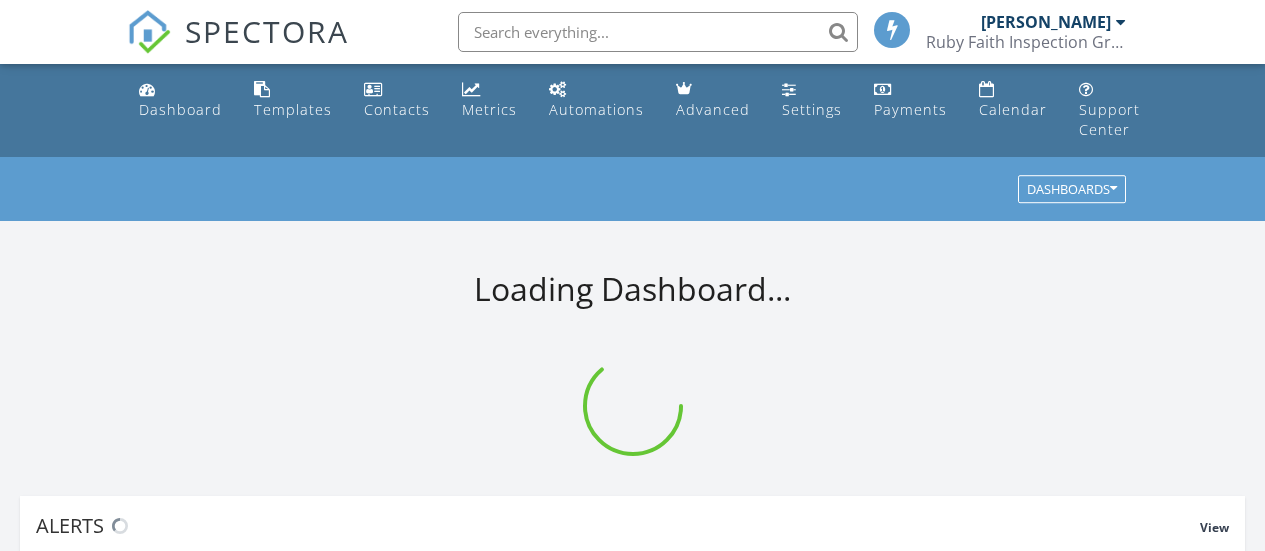 scroll, scrollTop: 0, scrollLeft: 0, axis: both 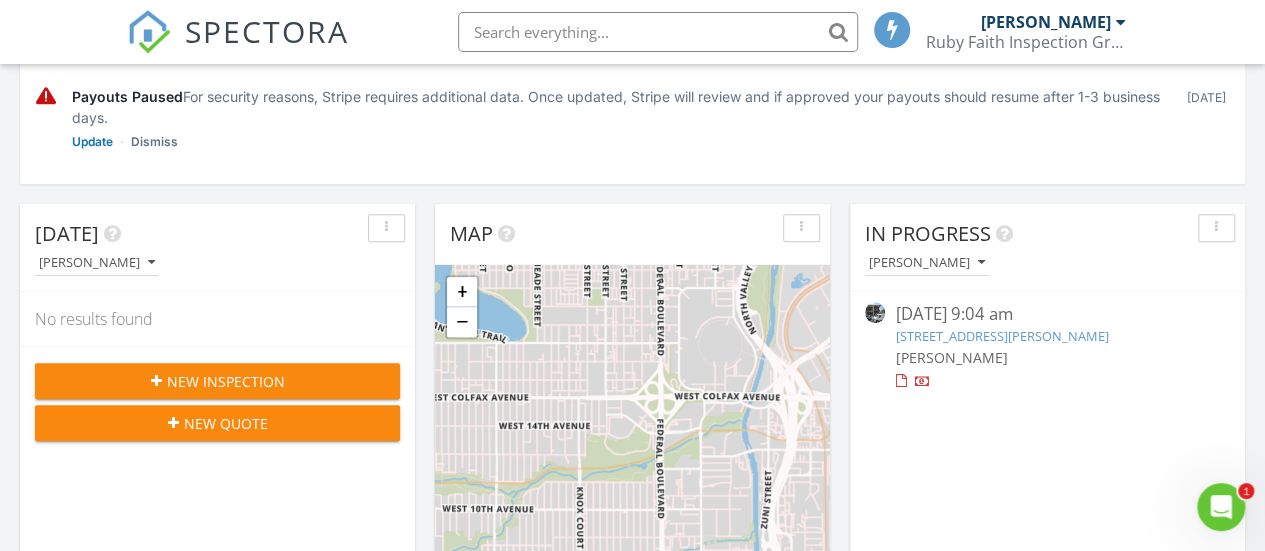 click on "New Inspection" at bounding box center (226, 381) 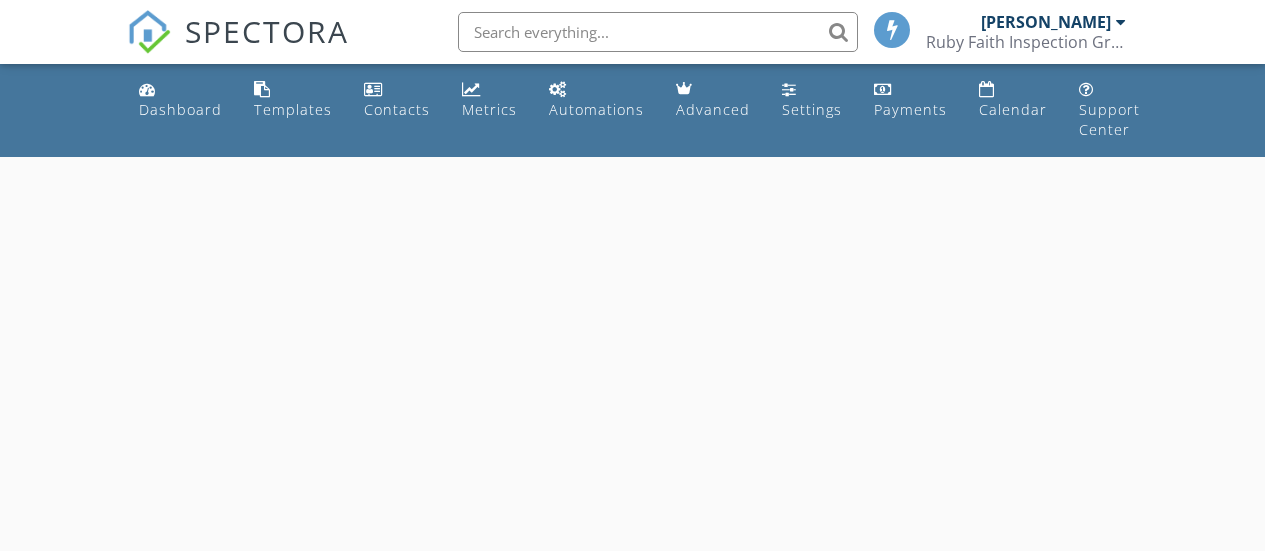 scroll, scrollTop: 0, scrollLeft: 0, axis: both 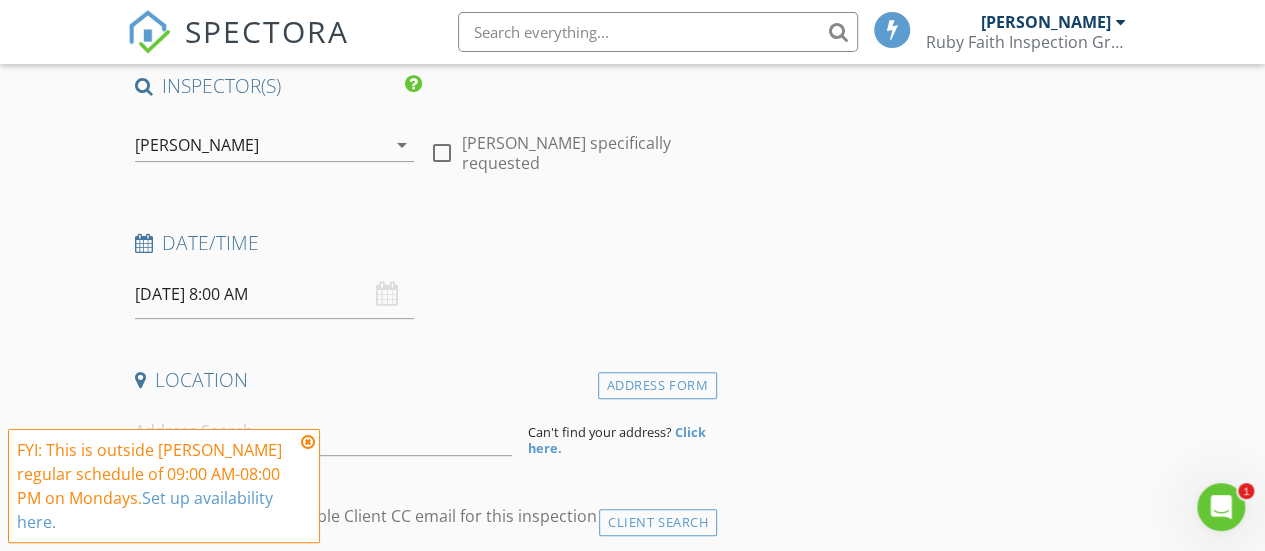 click on "[DATE] 8:00 AM" at bounding box center [274, 294] 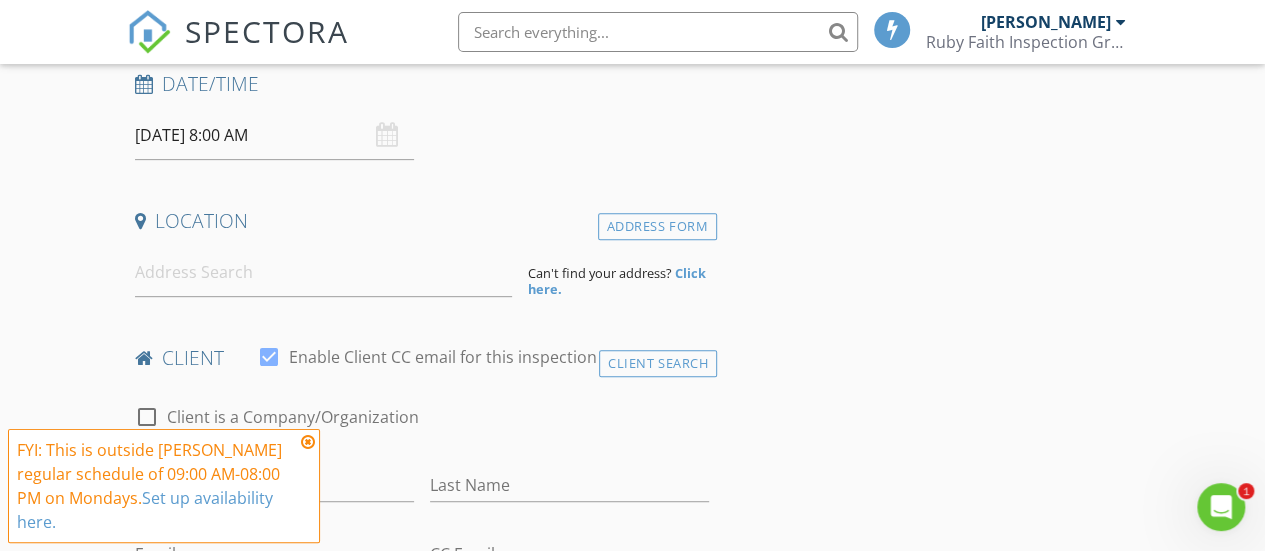 scroll, scrollTop: 200, scrollLeft: 0, axis: vertical 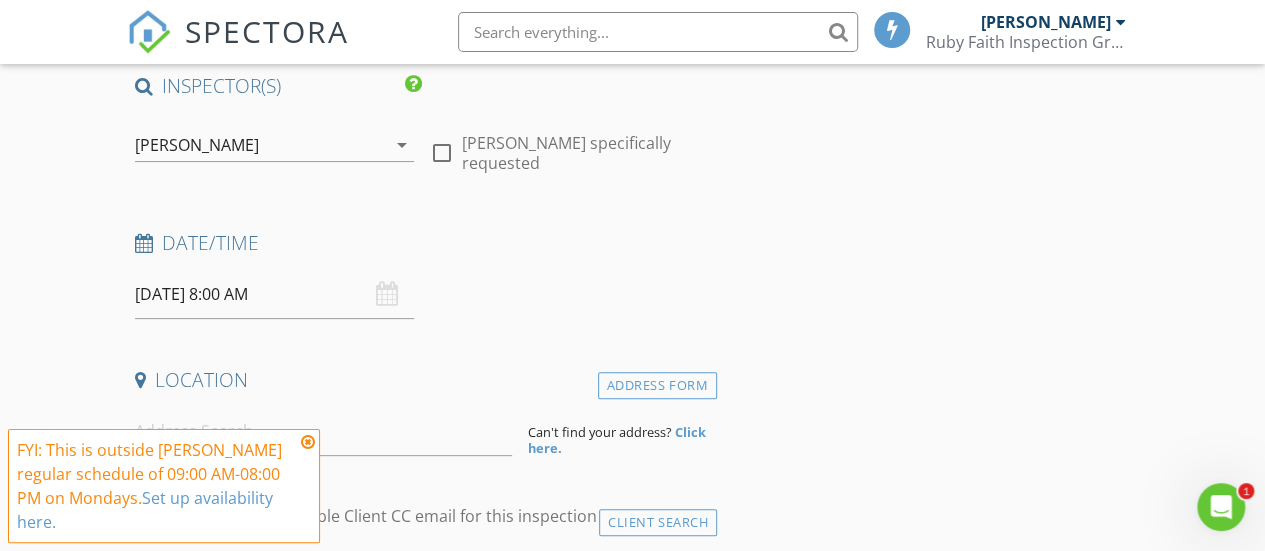 click on "[DATE] 8:00 AM" at bounding box center (274, 294) 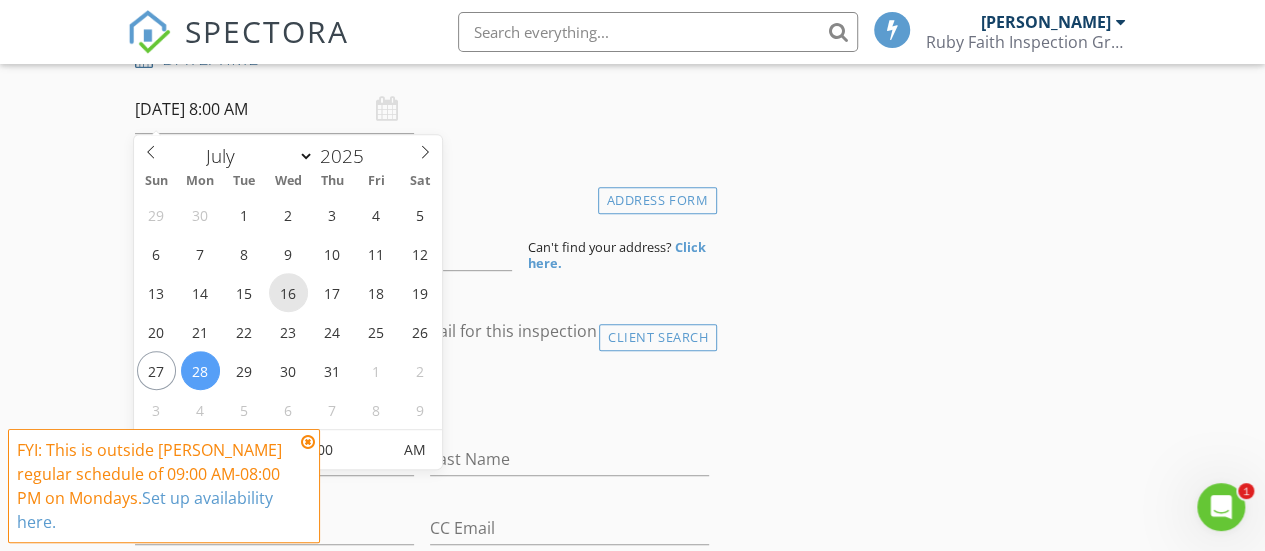 scroll, scrollTop: 400, scrollLeft: 0, axis: vertical 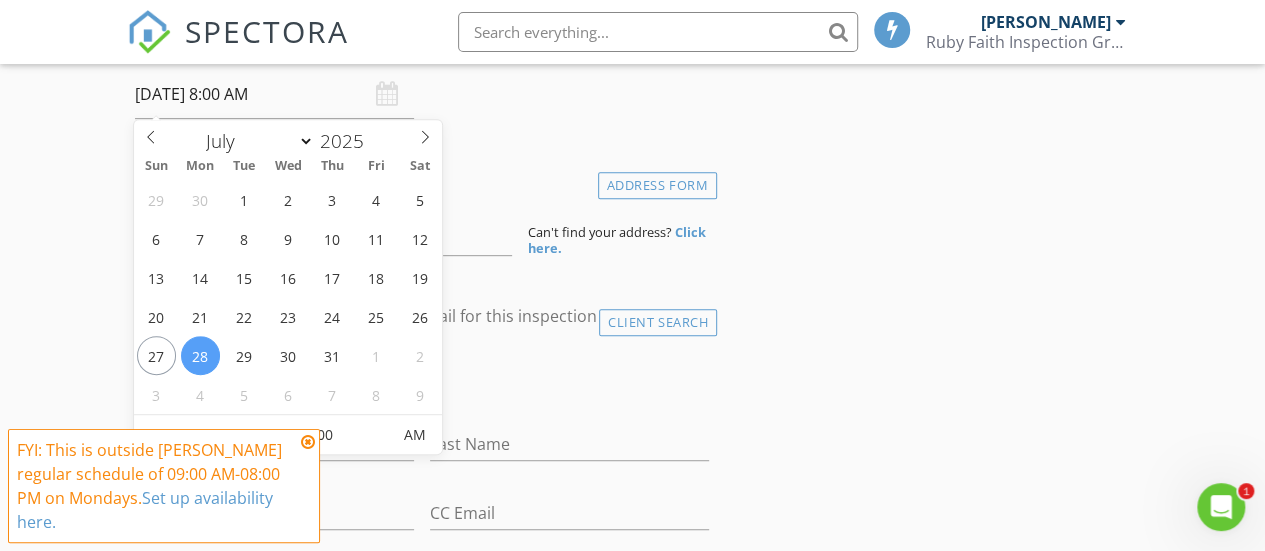 click on "Location" at bounding box center [422, 180] 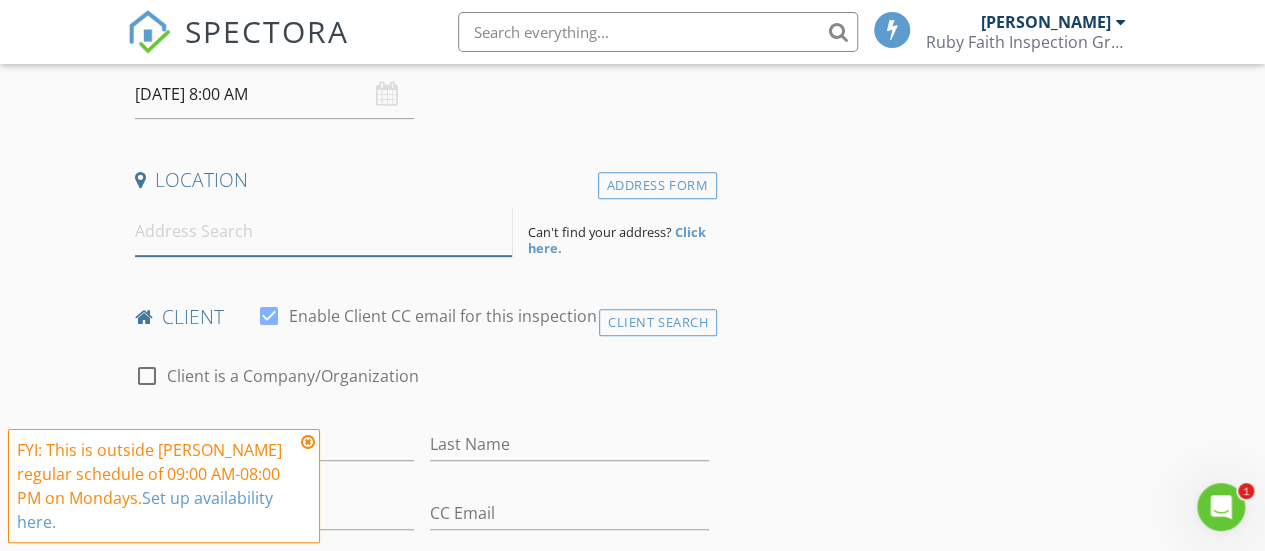 click at bounding box center [324, 231] 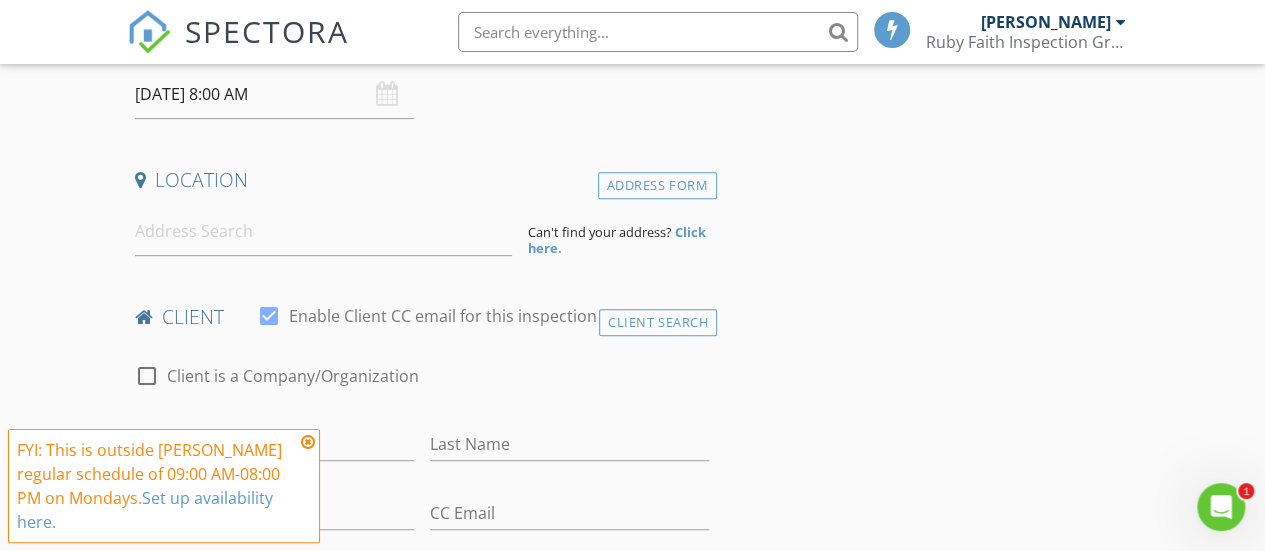click on "INSPECTOR(S)
check_box   [PERSON_NAME]   PRIMARY   [PERSON_NAME] arrow_drop_down   check_box_outline_blank [PERSON_NAME] specifically requested
Date/Time
[DATE] 8:00 AM
Location
Address Form       Can't find your address?   Click here.
client
check_box Enable Client CC email for this inspection   Client Search     check_box_outline_blank Client is a Company/Organization     First Name   Last Name   Email   CC Email   Phone           Notes   Private Notes
ADD ADDITIONAL client
SERVICES
check_box_outline_blank   Residential Inspection   Full Scope Home Inspection arrow_drop_down     Select Discount Code arrow_drop_down    Charges       TOTAL   $0.00    Duration    No services with durations selected      Templates    No templates selected    Agreements              TOTAL:" at bounding box center [633, 1307] 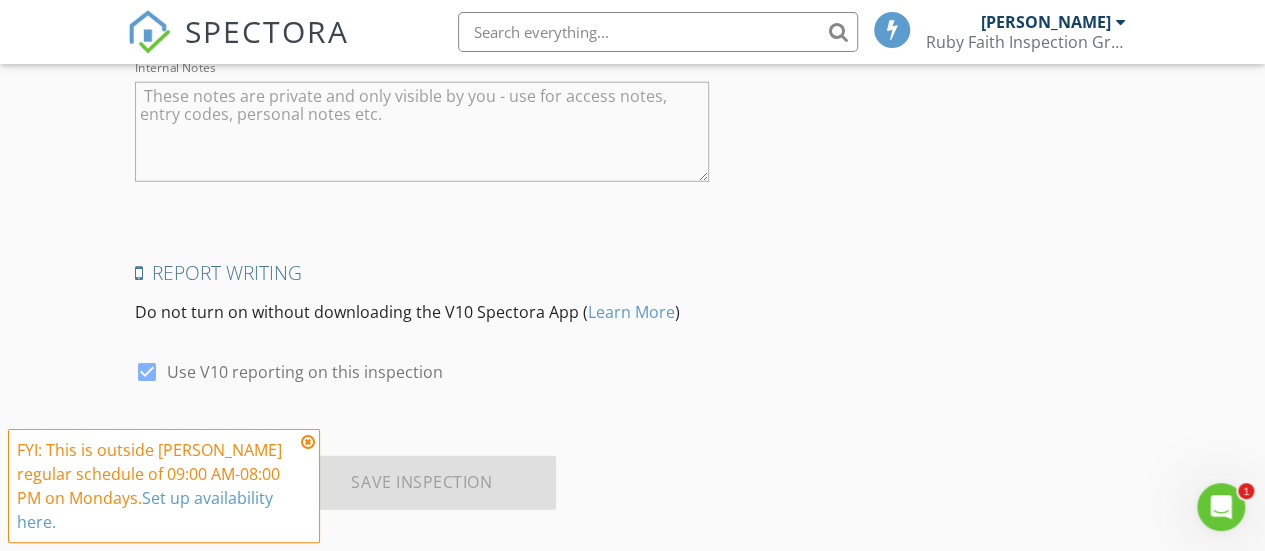 scroll, scrollTop: 2633, scrollLeft: 0, axis: vertical 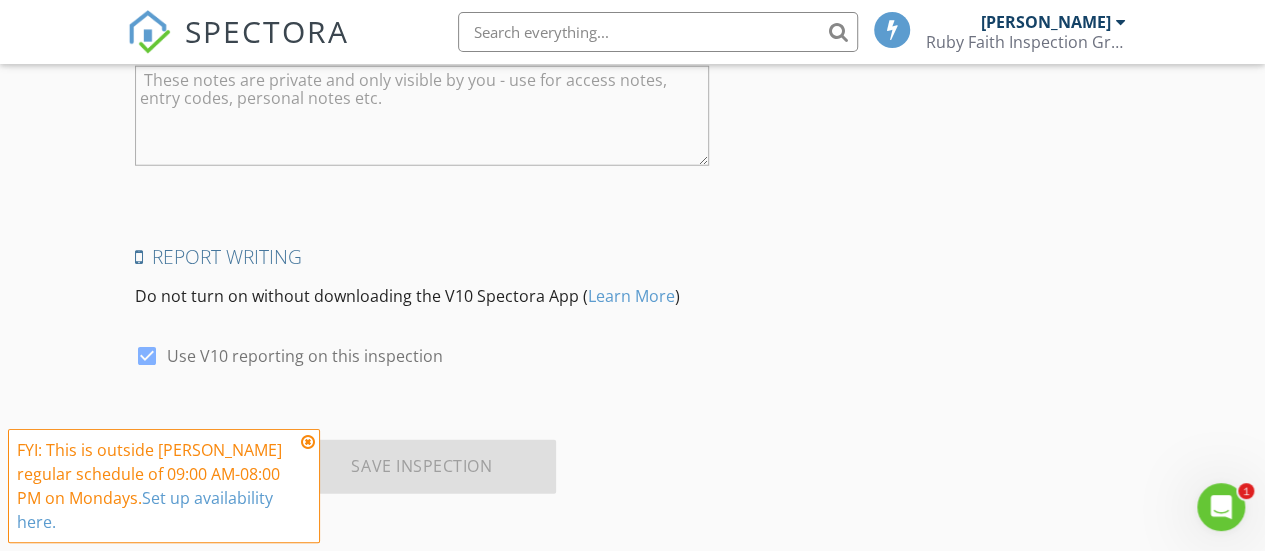click on "INSPECTOR(S)
check_box   [PERSON_NAME]   PRIMARY   [PERSON_NAME] arrow_drop_down   check_box_outline_blank [PERSON_NAME] specifically requested
Date/Time
[DATE] 8:00 AM
Location
Address Form       Can't find your address?   Click here.
client
check_box Enable Client CC email for this inspection   Client Search     check_box_outline_blank Client is a Company/Organization     First Name   Last Name   Email   CC Email   Phone           Notes   Private Notes
ADD ADDITIONAL client
SERVICES
check_box_outline_blank   Residential Inspection   Full Scope Home Inspection arrow_drop_down     Select Discount Code arrow_drop_down    Charges       TOTAL   $0.00    Duration    No services with durations selected      Templates    No templates selected    Agreements              TOTAL:" at bounding box center (633, -926) 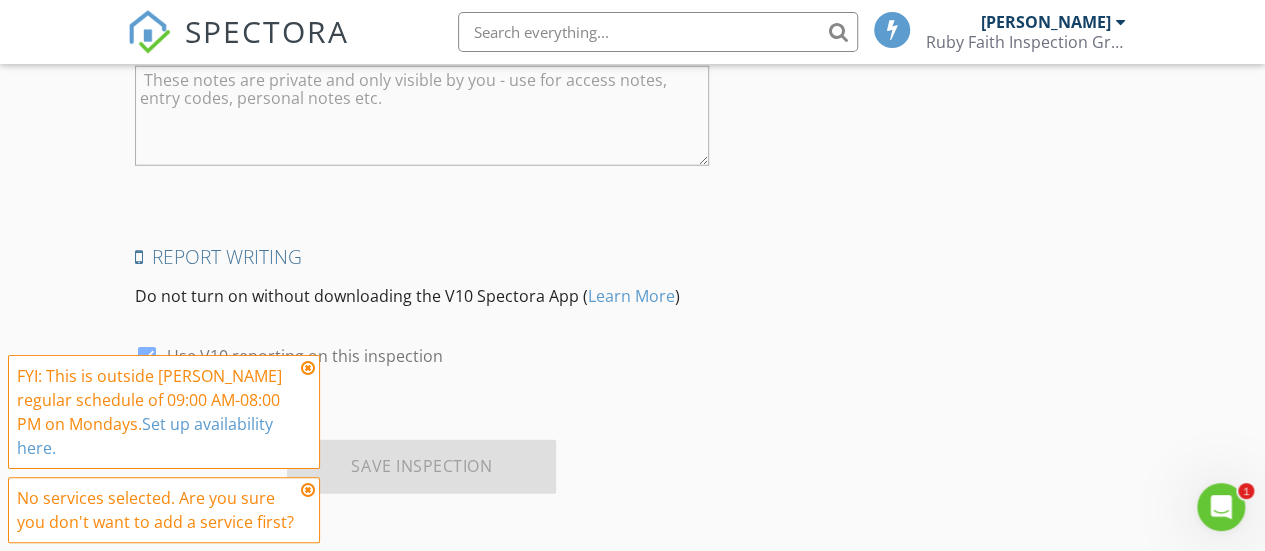 click at bounding box center [308, 368] 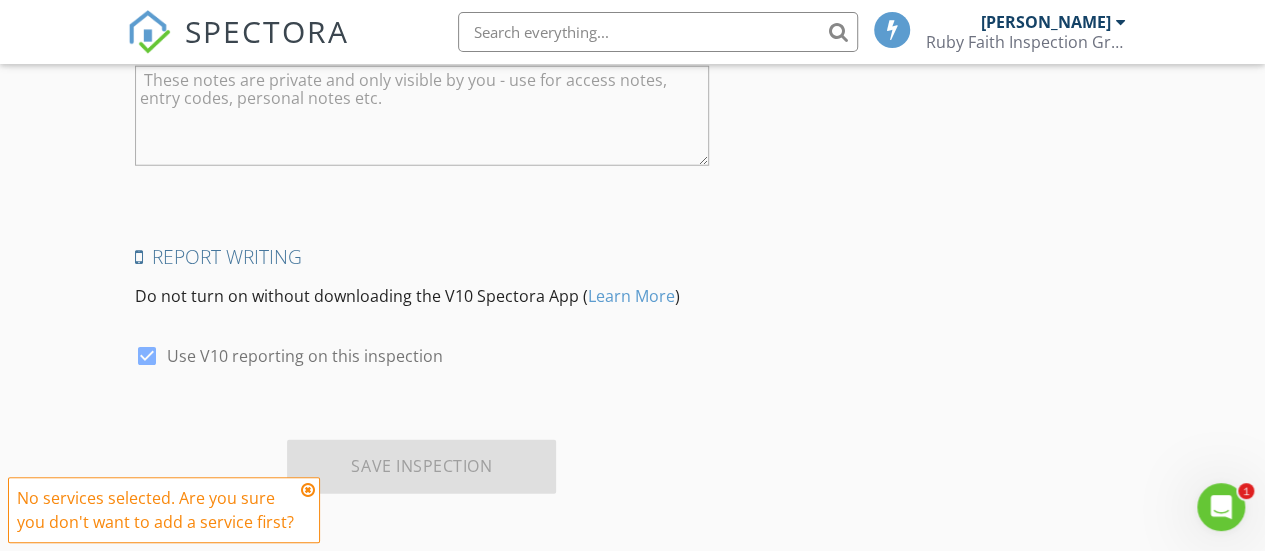 click at bounding box center (308, 490) 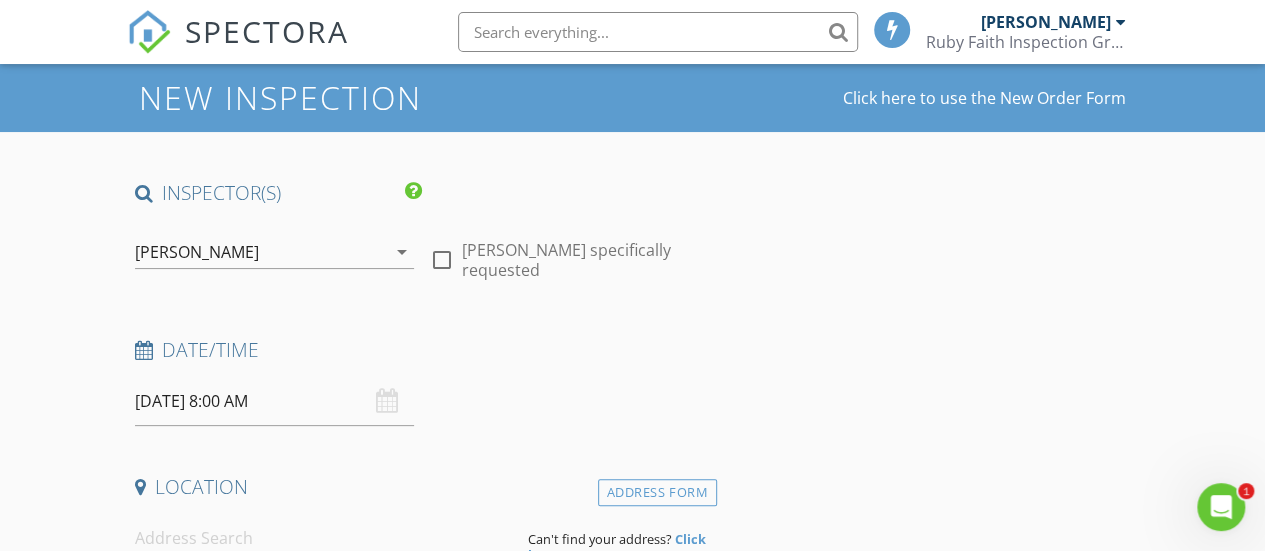scroll, scrollTop: 0, scrollLeft: 0, axis: both 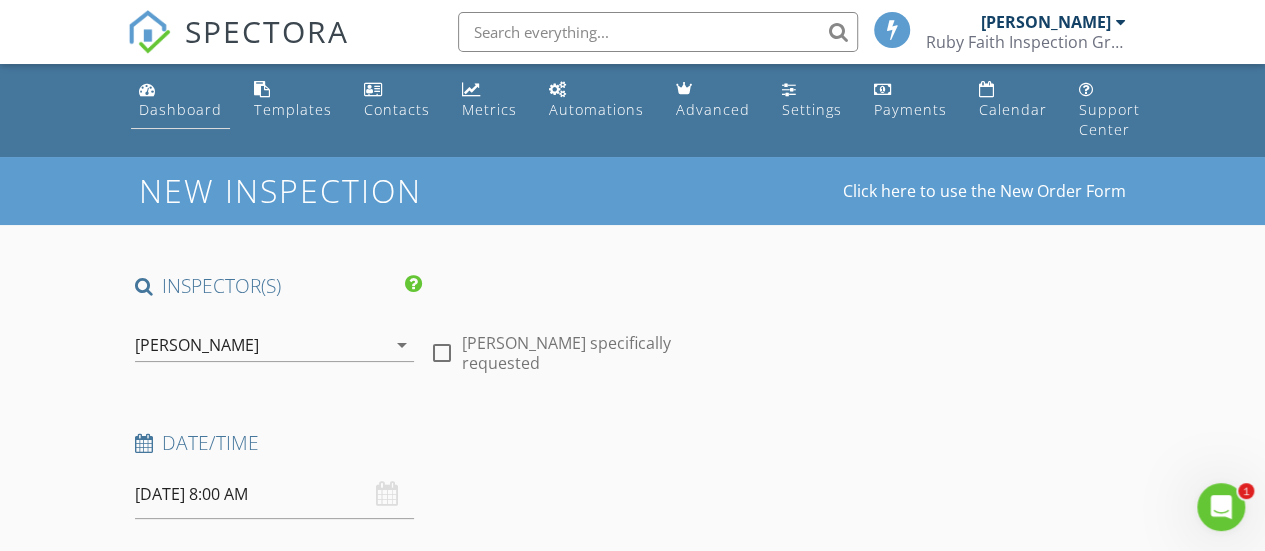 click on "Dashboard" at bounding box center [180, 109] 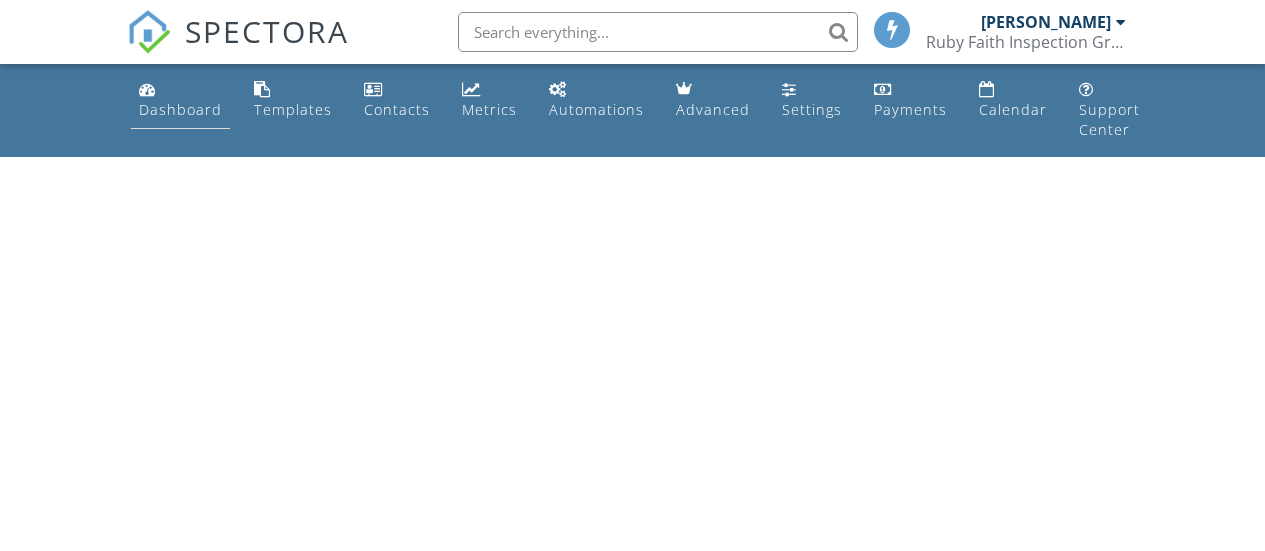 scroll, scrollTop: 0, scrollLeft: 0, axis: both 